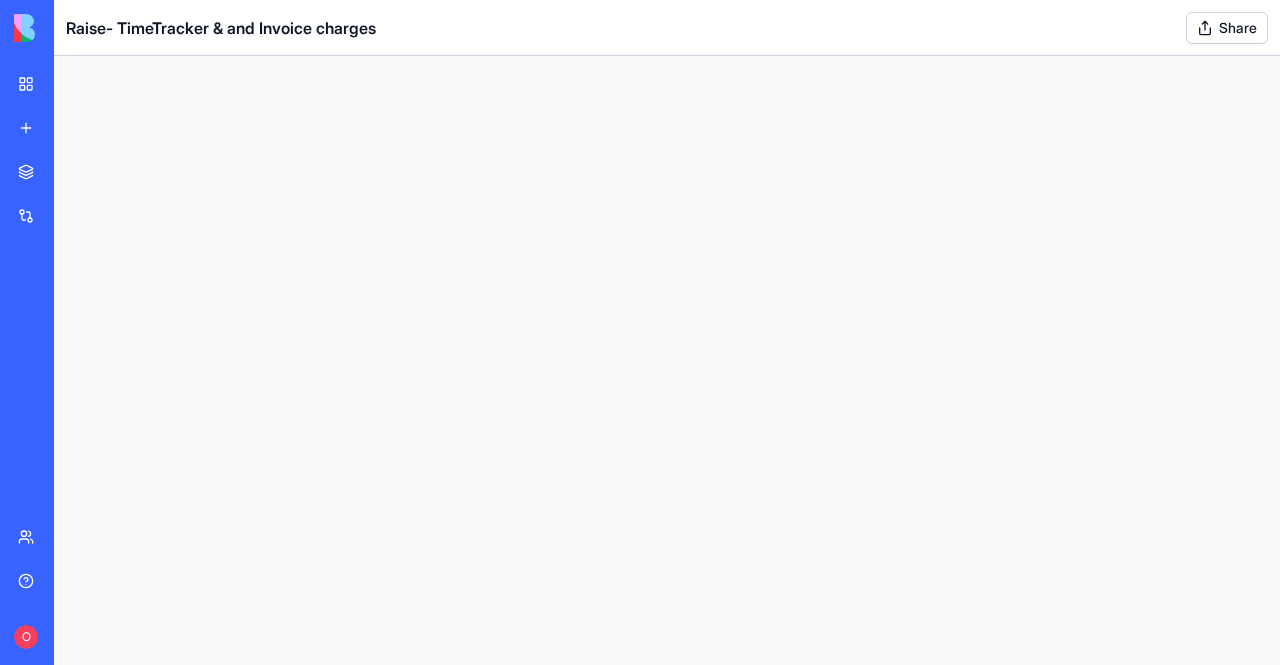 scroll, scrollTop: 0, scrollLeft: 0, axis: both 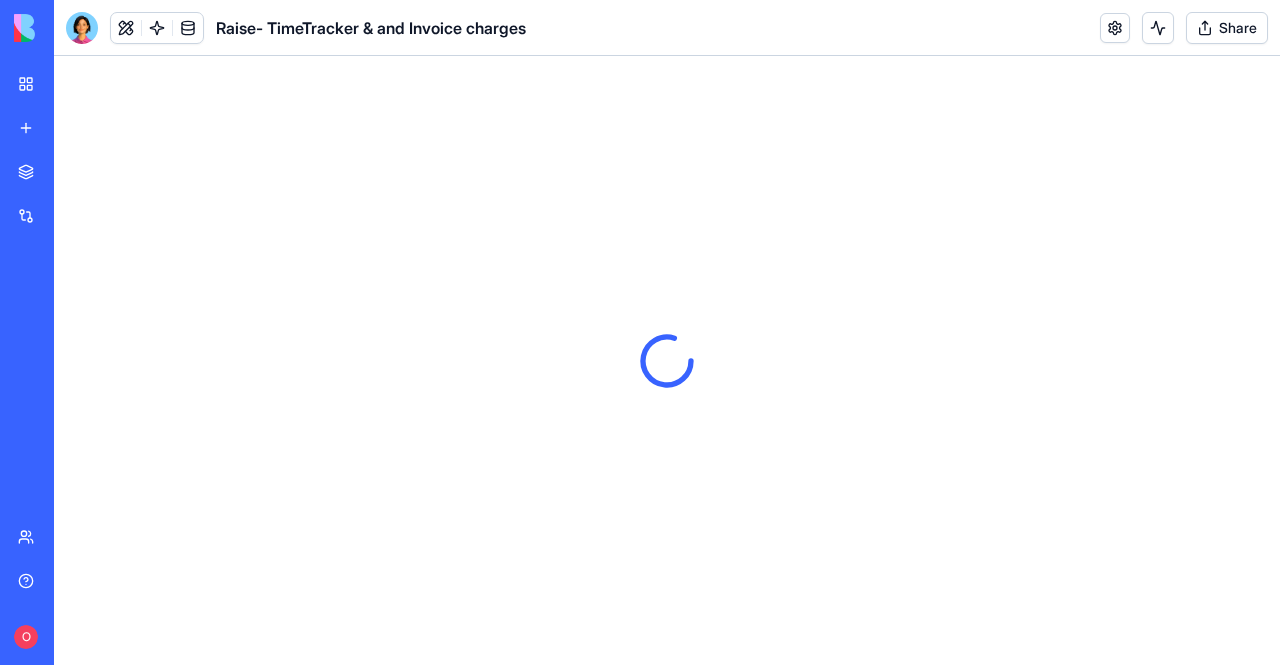 click on "Share" at bounding box center [1227, 28] 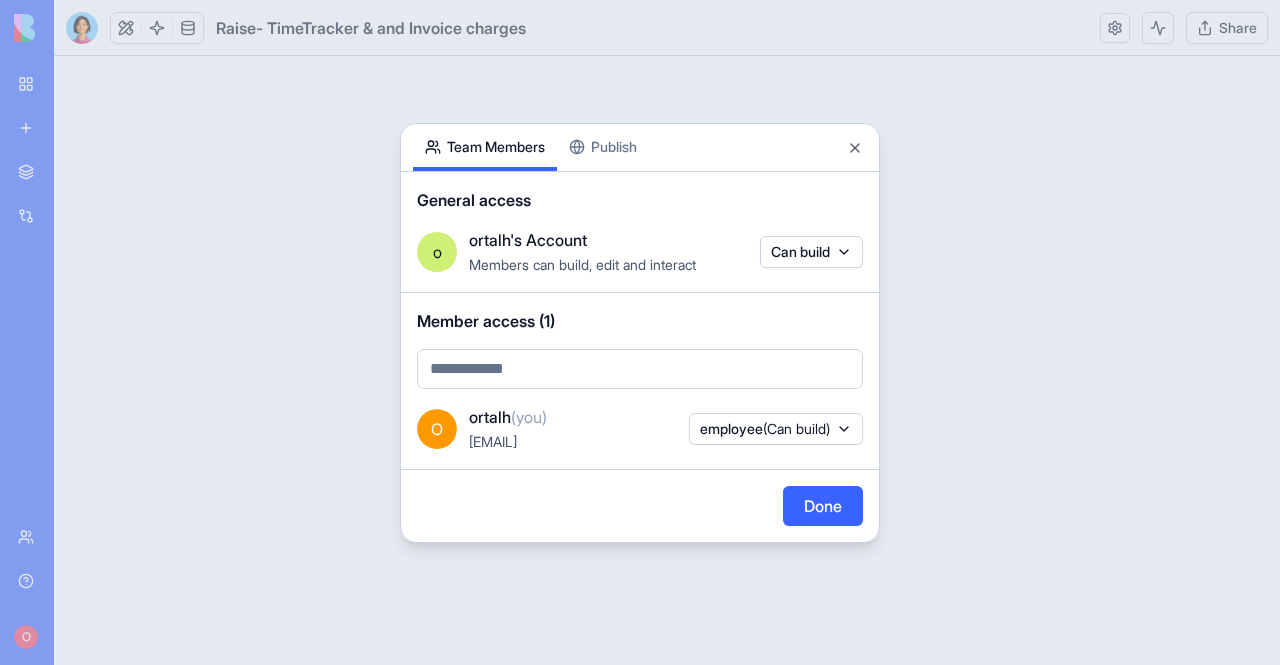 scroll, scrollTop: 0, scrollLeft: 0, axis: both 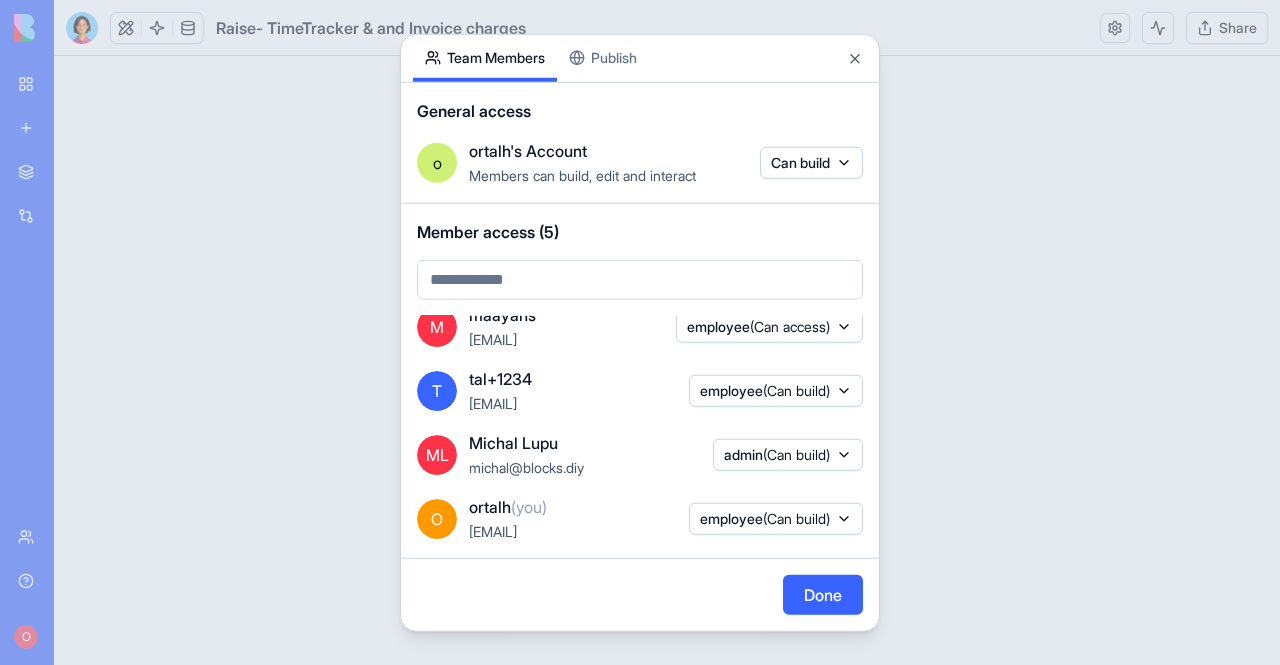 click on "employee  (Can build)" at bounding box center [765, 518] 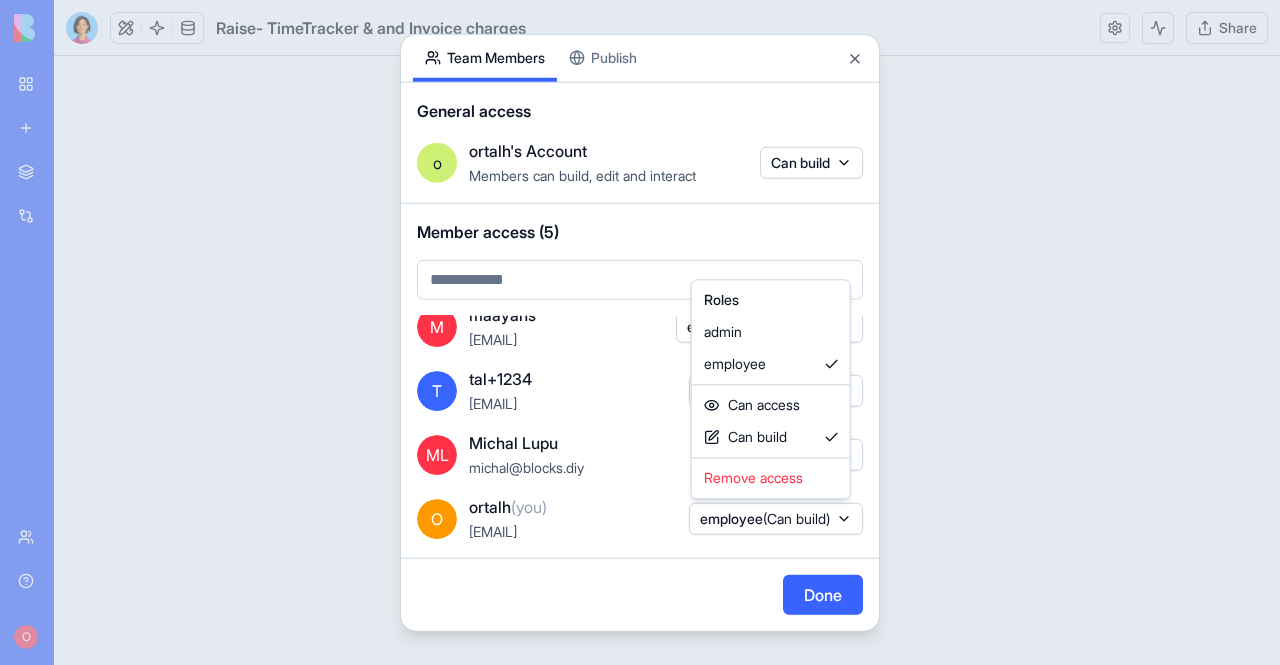 click at bounding box center [640, 332] 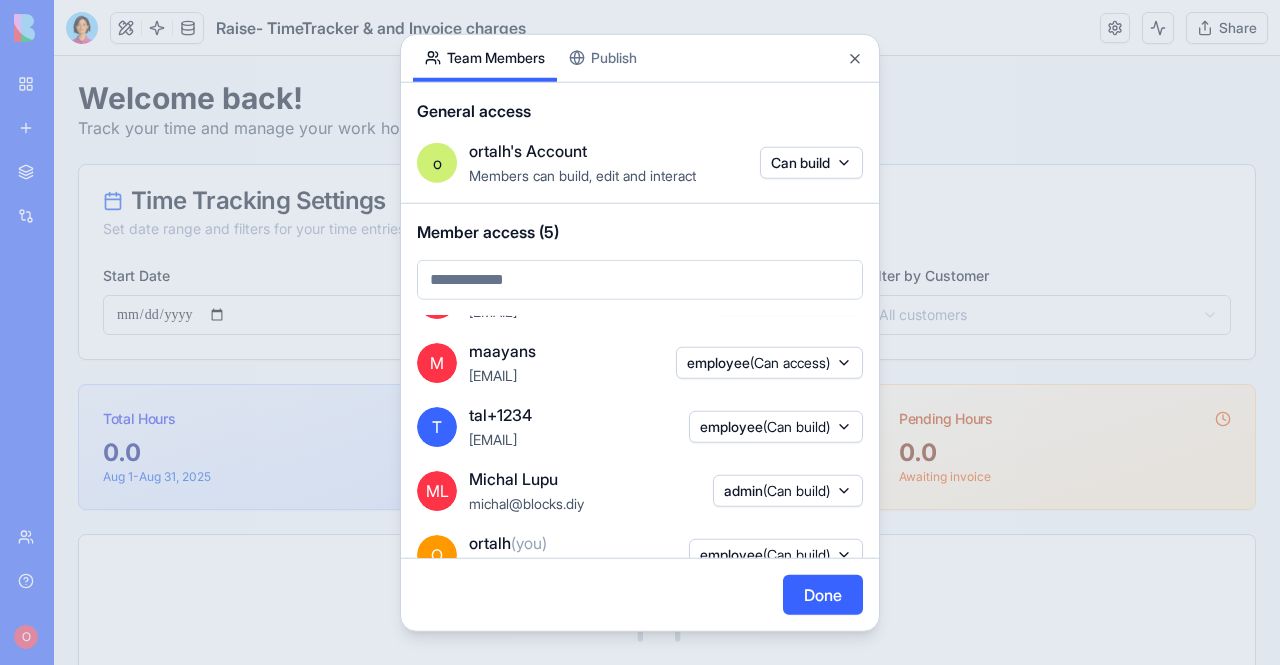 scroll, scrollTop: 0, scrollLeft: 0, axis: both 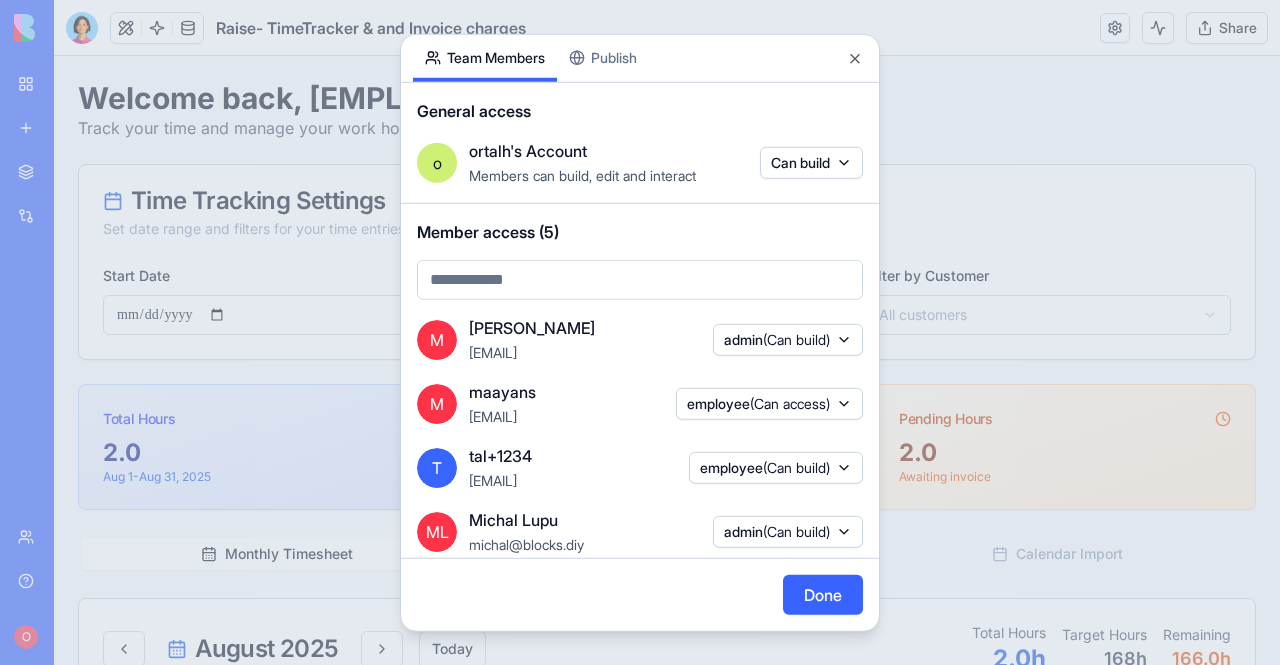 click at bounding box center (640, 332) 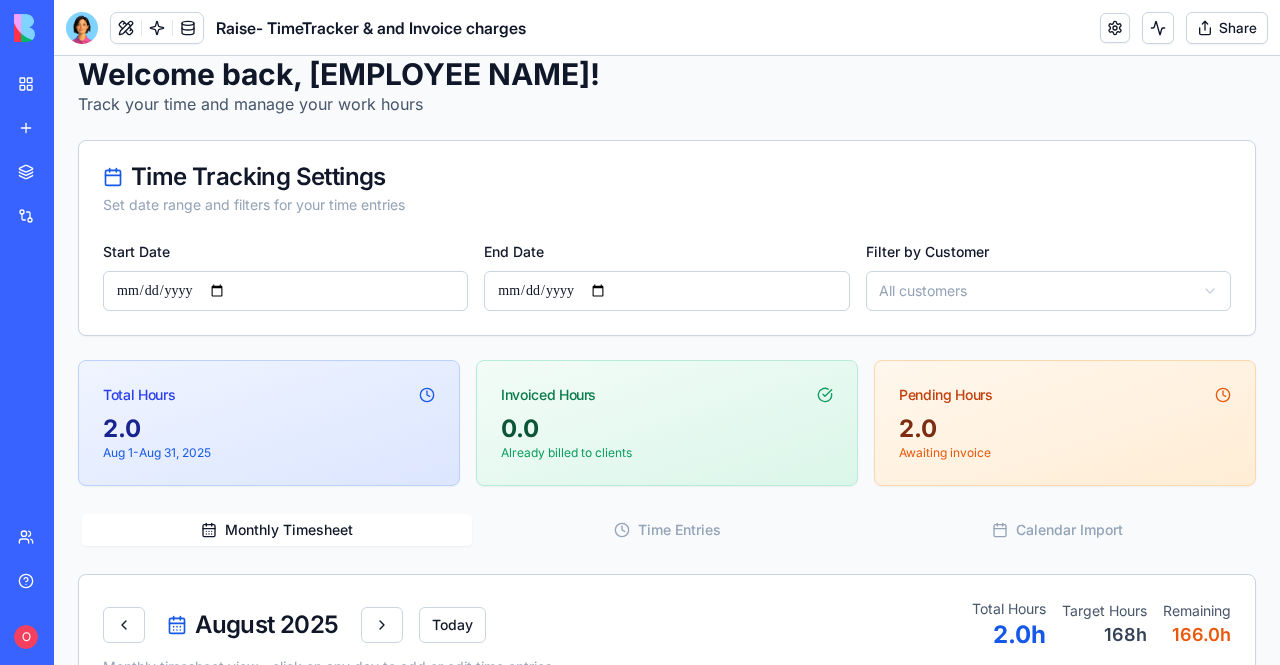 scroll, scrollTop: 4, scrollLeft: 0, axis: vertical 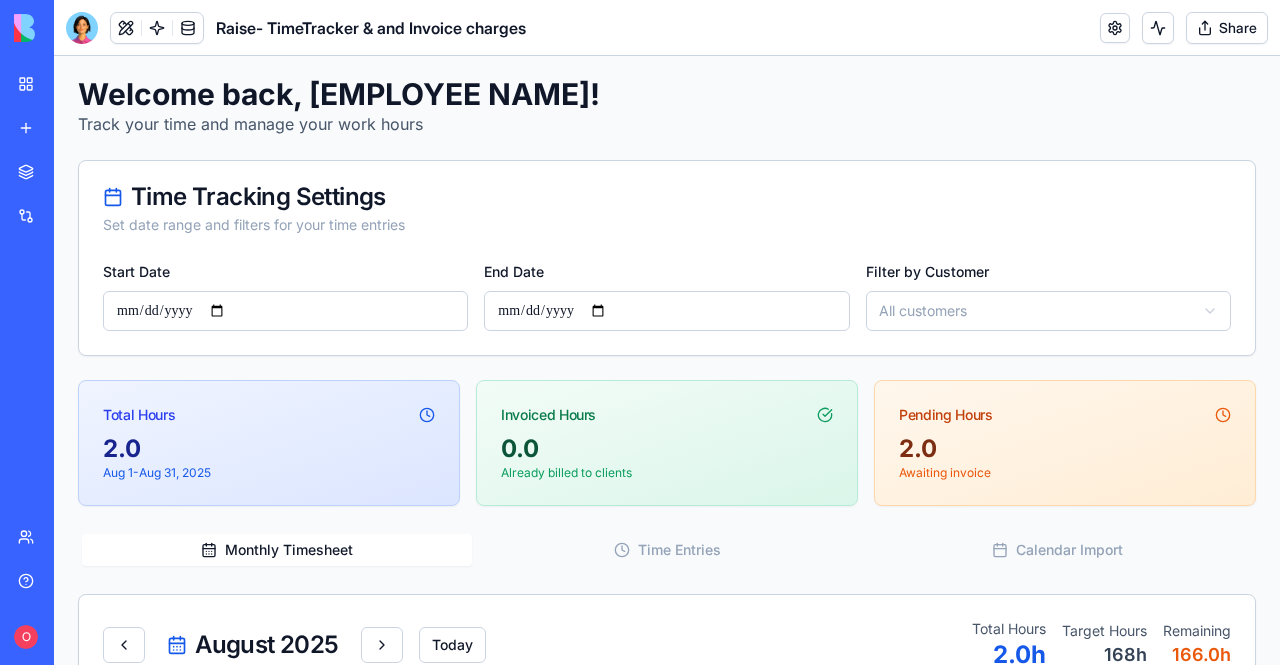 click on "Share" at bounding box center [1227, 28] 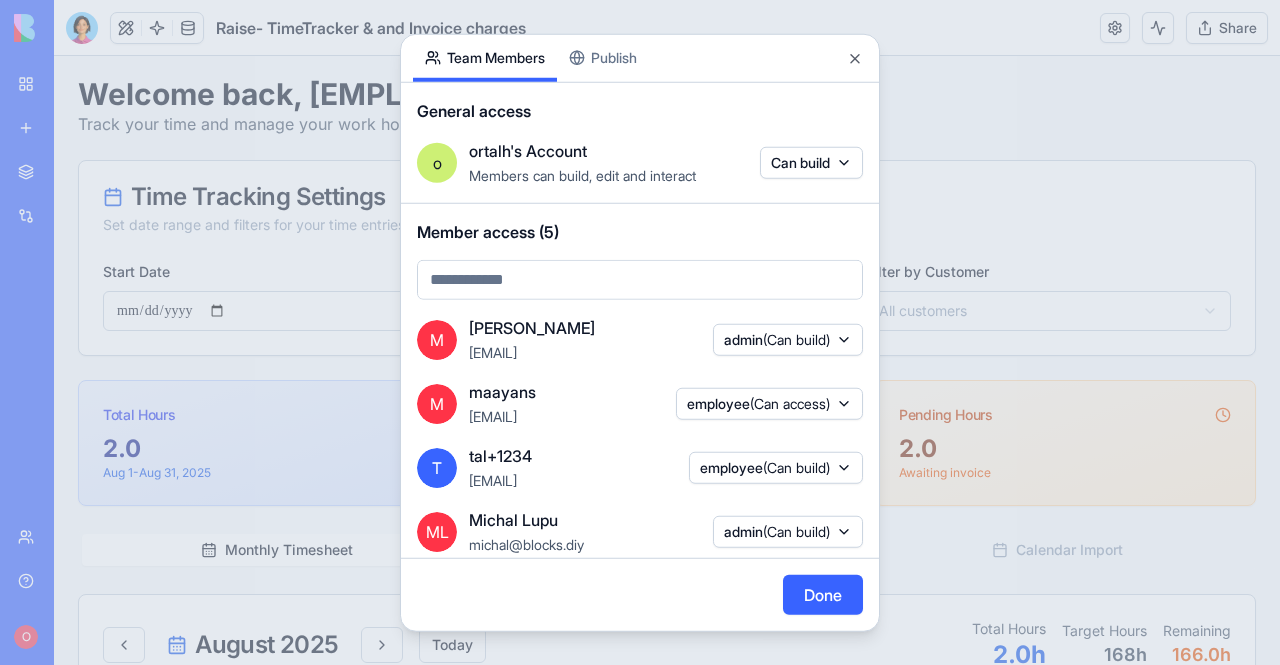 scroll, scrollTop: 100, scrollLeft: 0, axis: vertical 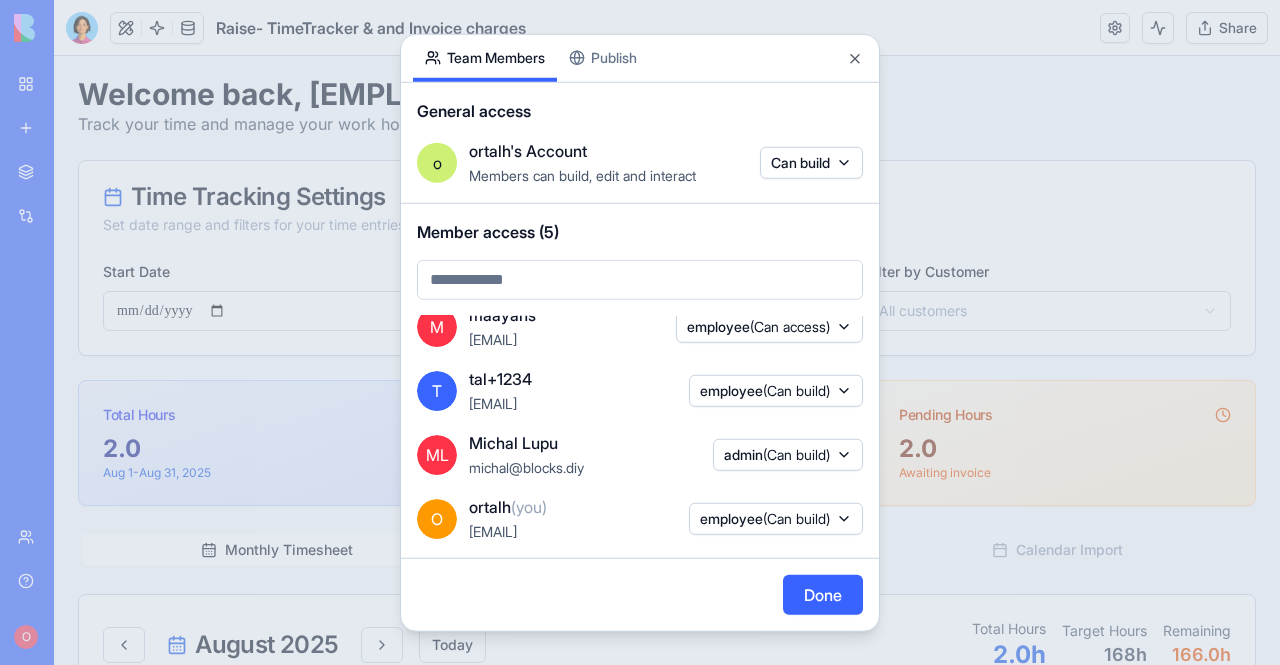 click on "(Can build)" at bounding box center (796, 517) 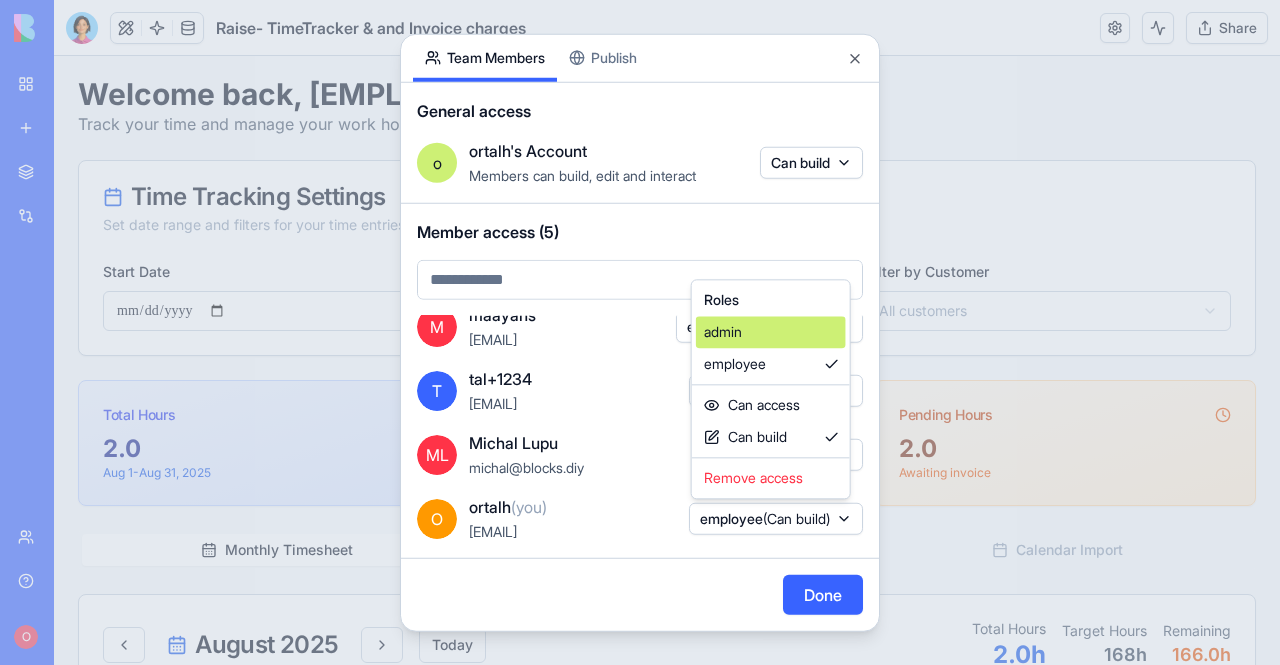 click on "admin" at bounding box center [771, 332] 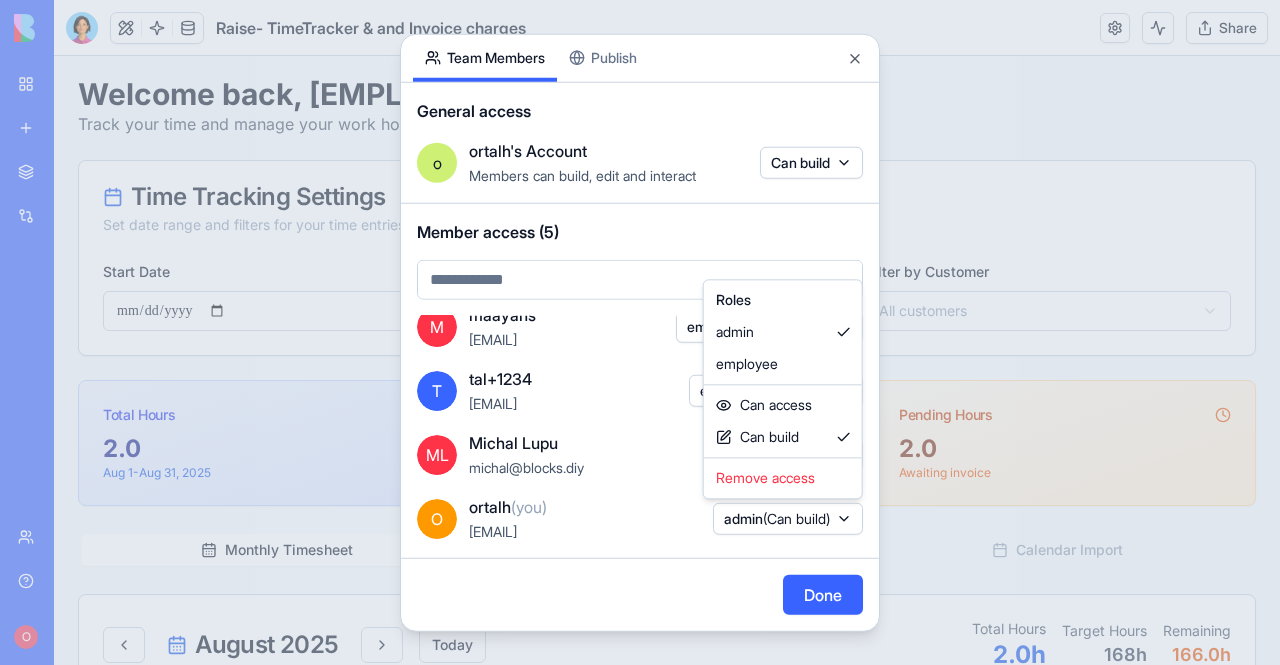 click on "BETA My workspace New app Marketplace Integrations Recent New App SlideStyle Pro Raise- TimeTracker & and Invoice charges Team Help O Raise- TimeTracker & and Invoice charges Share Command Palette Search for a command to run...
Share App Team Members Publish General access o ortalh's Account Members can build, edit and interact Can build Member access (5) M Maayan michal+1234@blocks.ws admin  (Can build) M maayans maayans@raise-finance.co.il employee  (Can access) T tal+1234 tal+1234@blocks.ws employee  (Can build) ML Michal Lupu michal@blocks.diy admin  (Can build) O ortalh  (you) ortalh@raise-finance.co.il admin  (Can build) Done Close Roles admin employee Can access Can build Remove access" at bounding box center (640, 332) 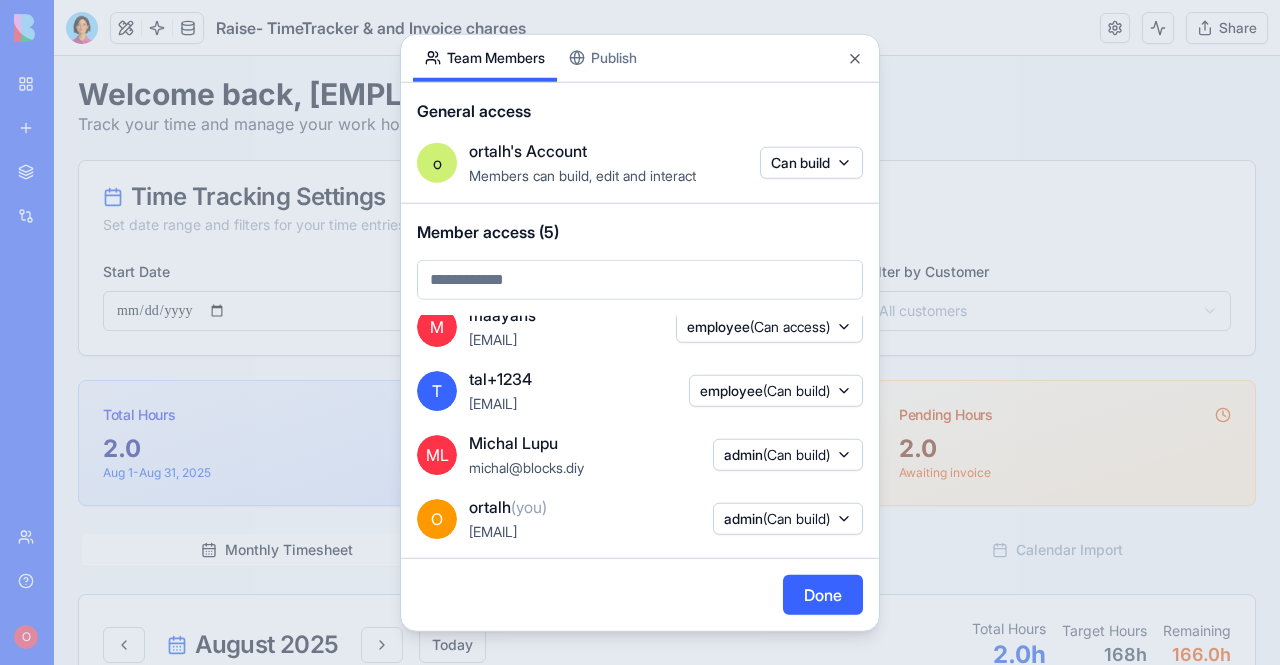 click on "Done" at bounding box center (823, 595) 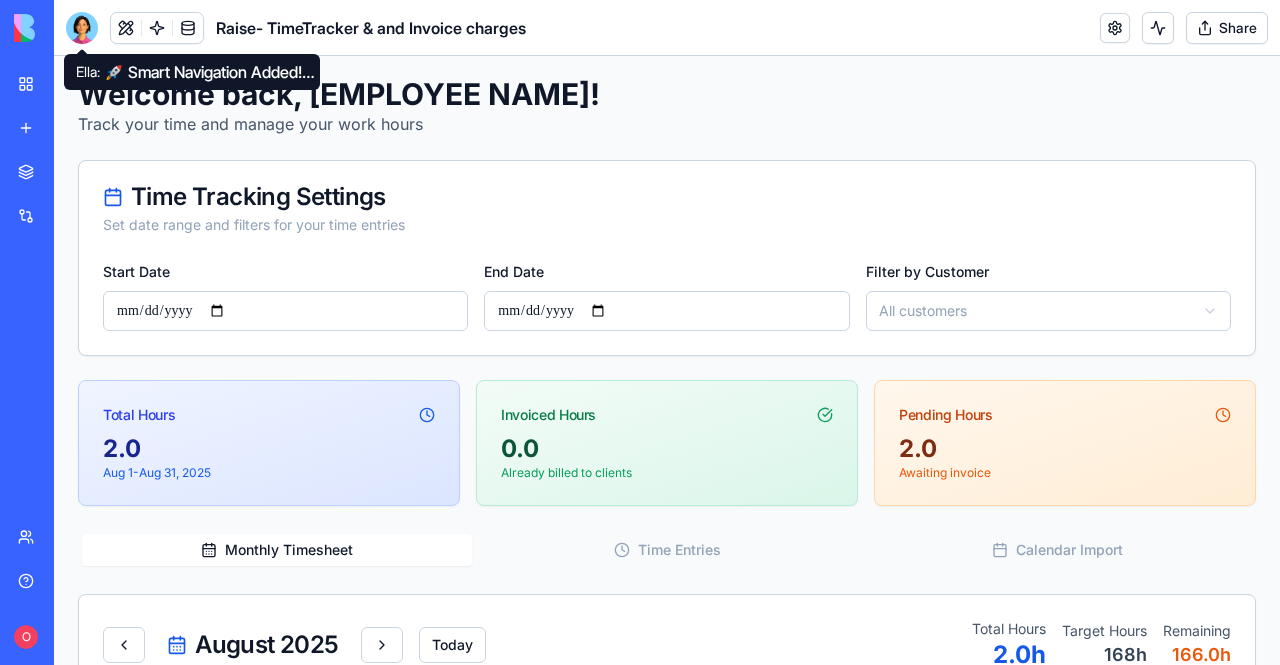 click at bounding box center (82, 28) 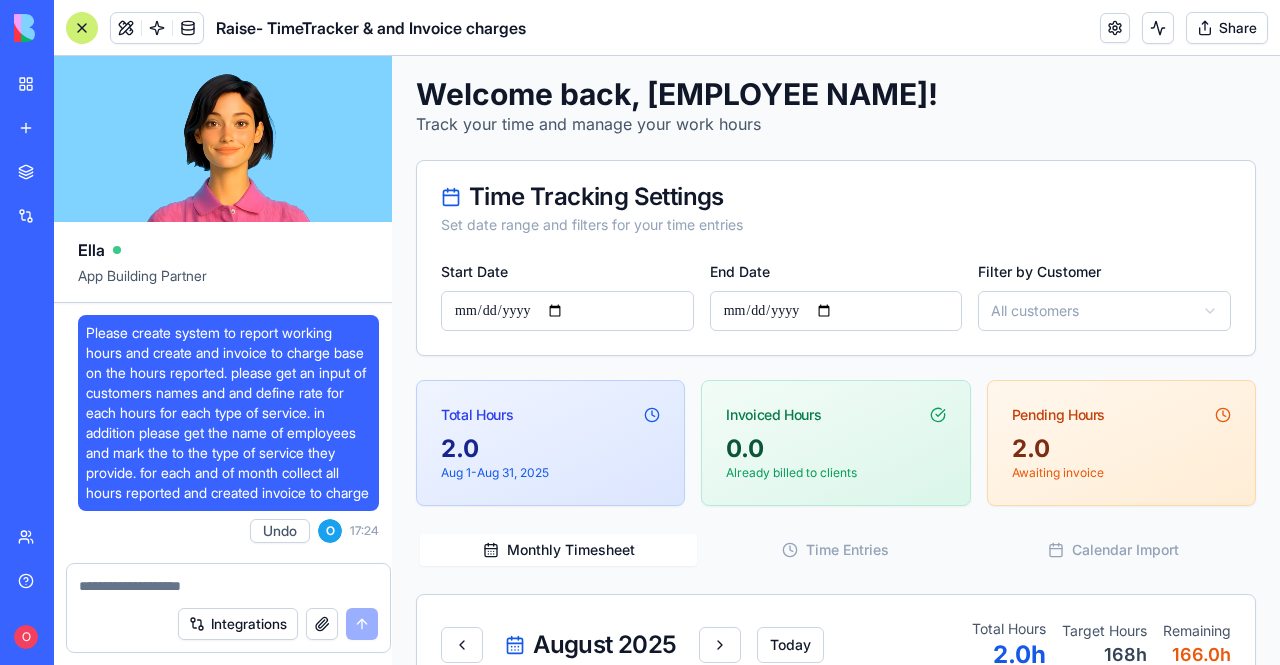scroll, scrollTop: 24290, scrollLeft: 0, axis: vertical 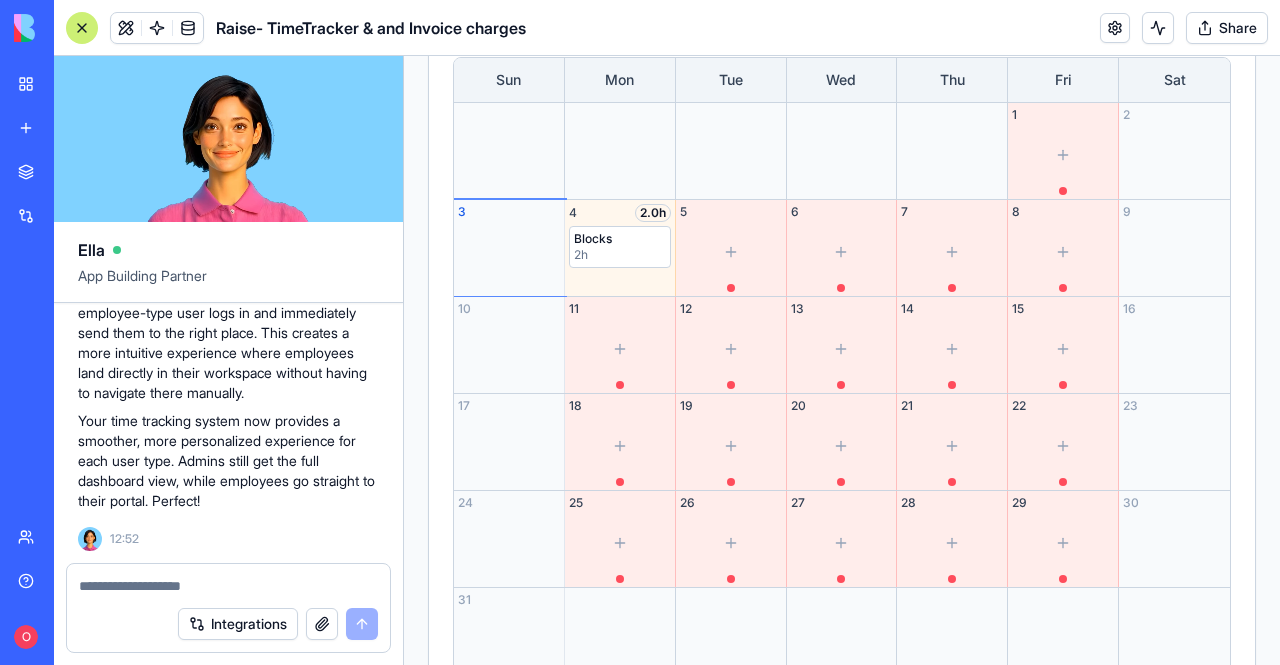 click at bounding box center (228, 586) 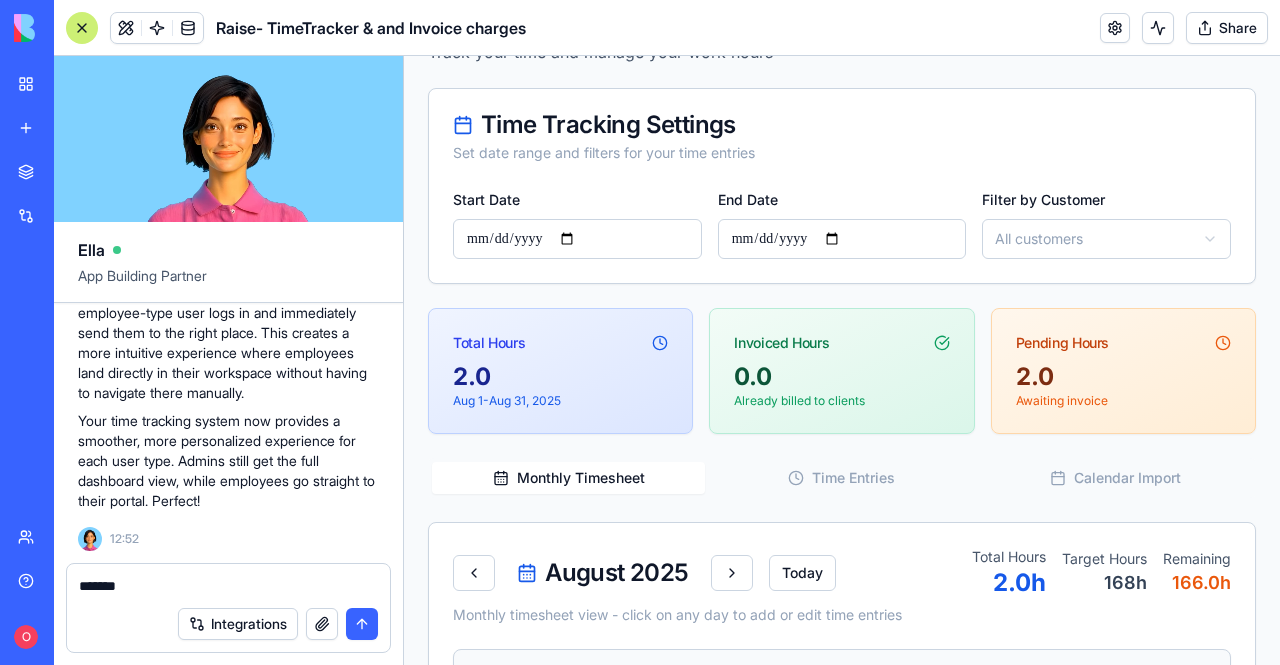 scroll, scrollTop: 4, scrollLeft: 0, axis: vertical 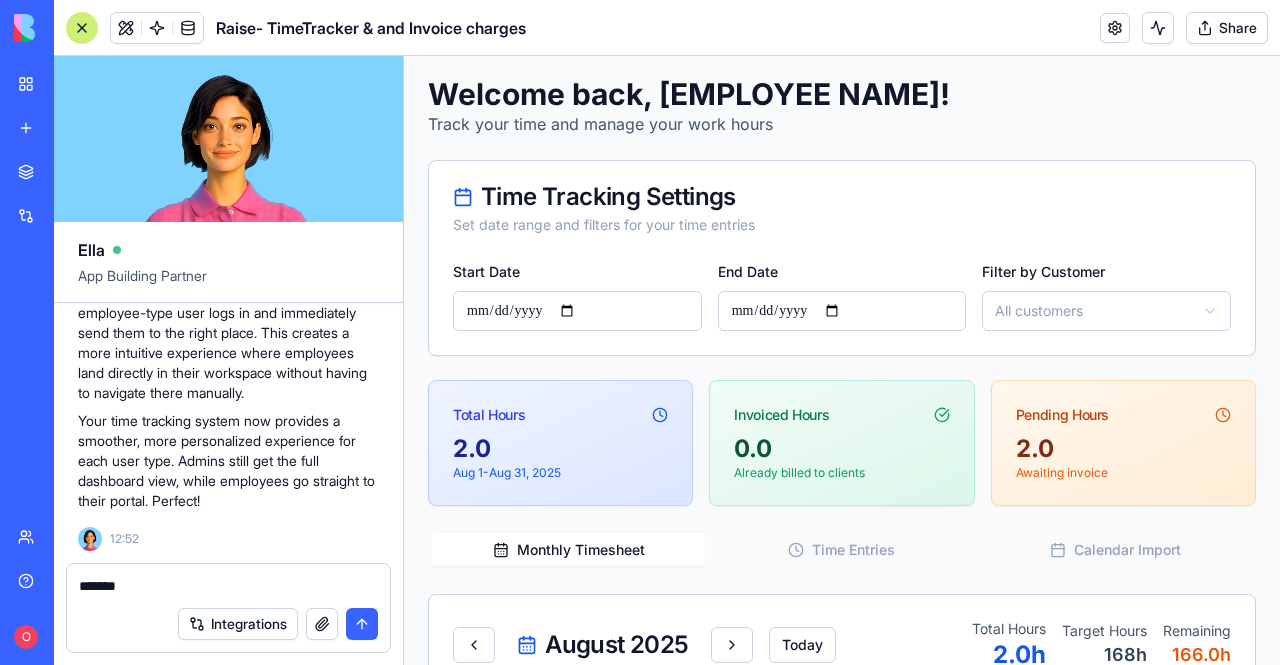 click on "Monthly Timesheet" at bounding box center (568, 550) 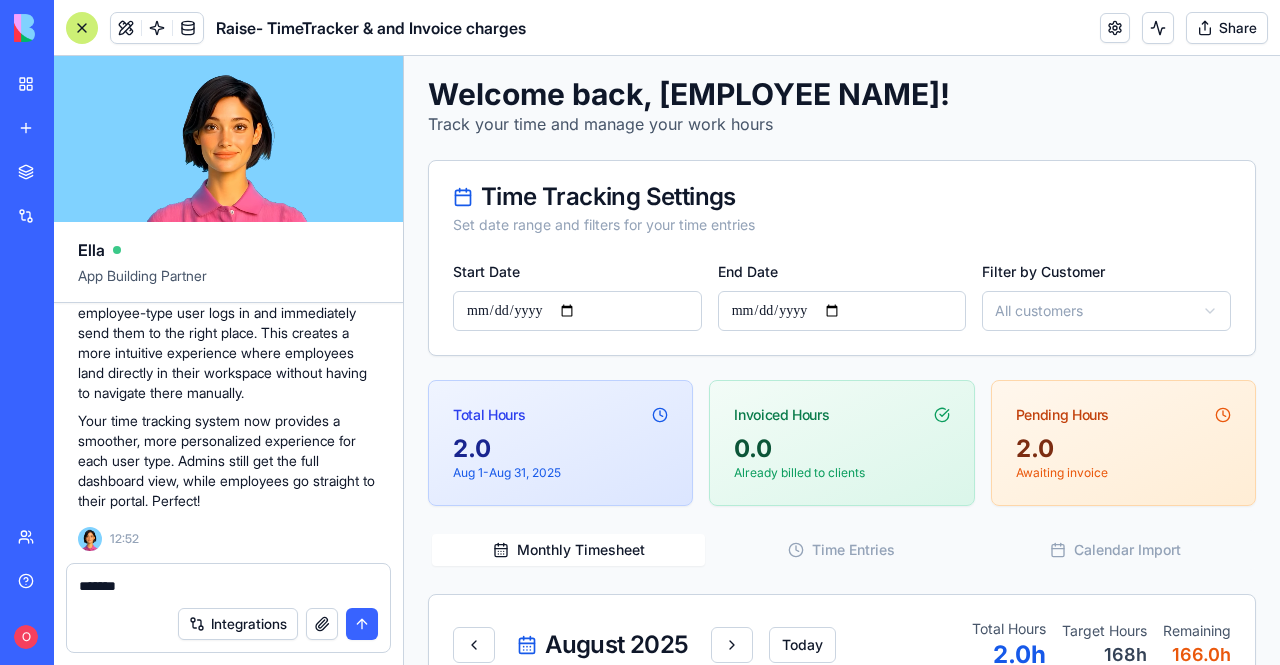 click on "Time Entries" at bounding box center [841, 550] 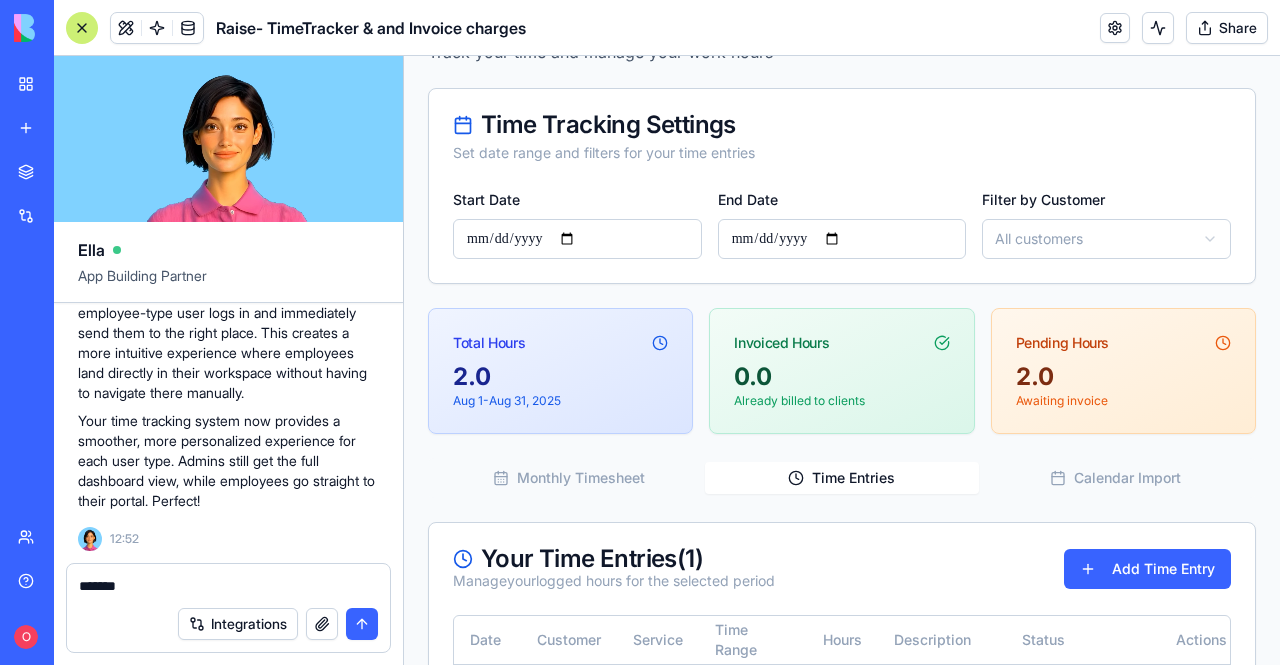 scroll, scrollTop: 204, scrollLeft: 0, axis: vertical 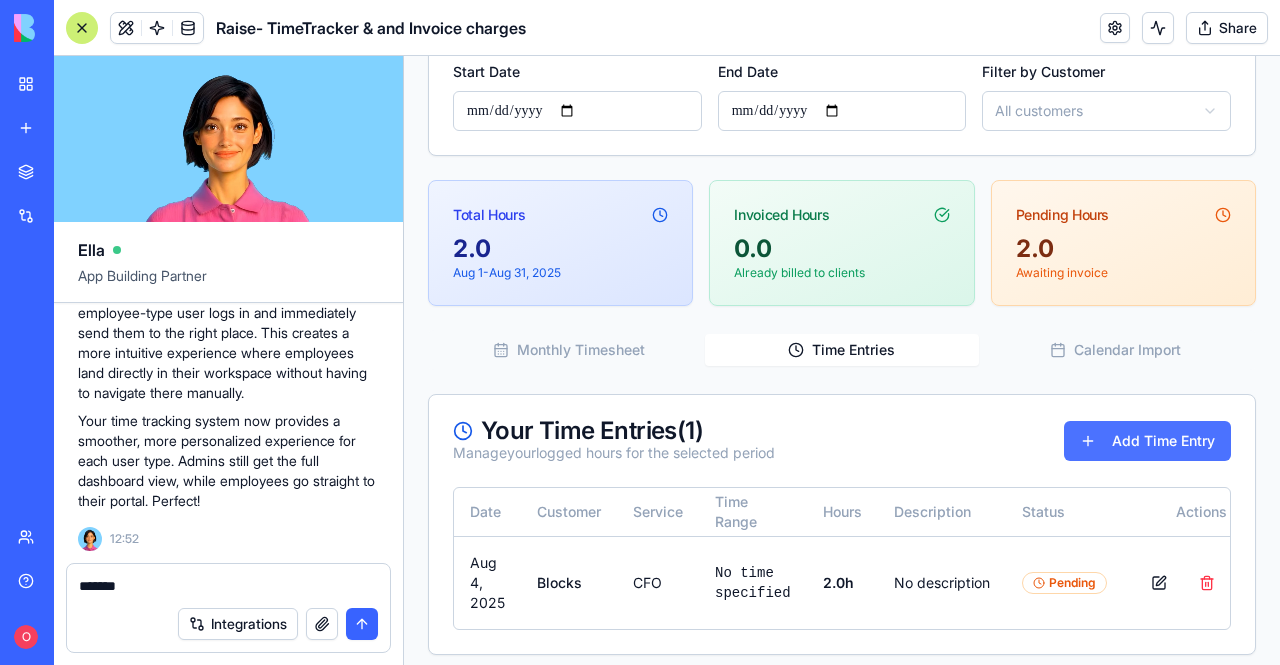 click on "Add Time Entry" at bounding box center [1147, 441] 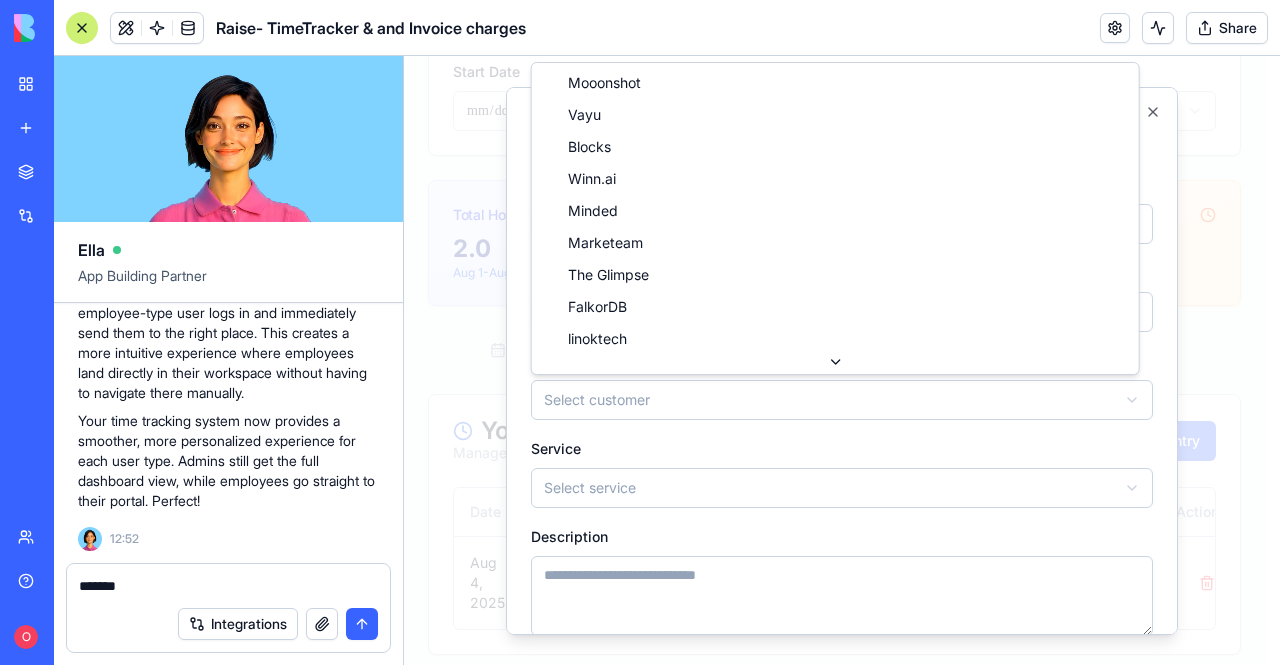 click on "**********" at bounding box center [834, 265] 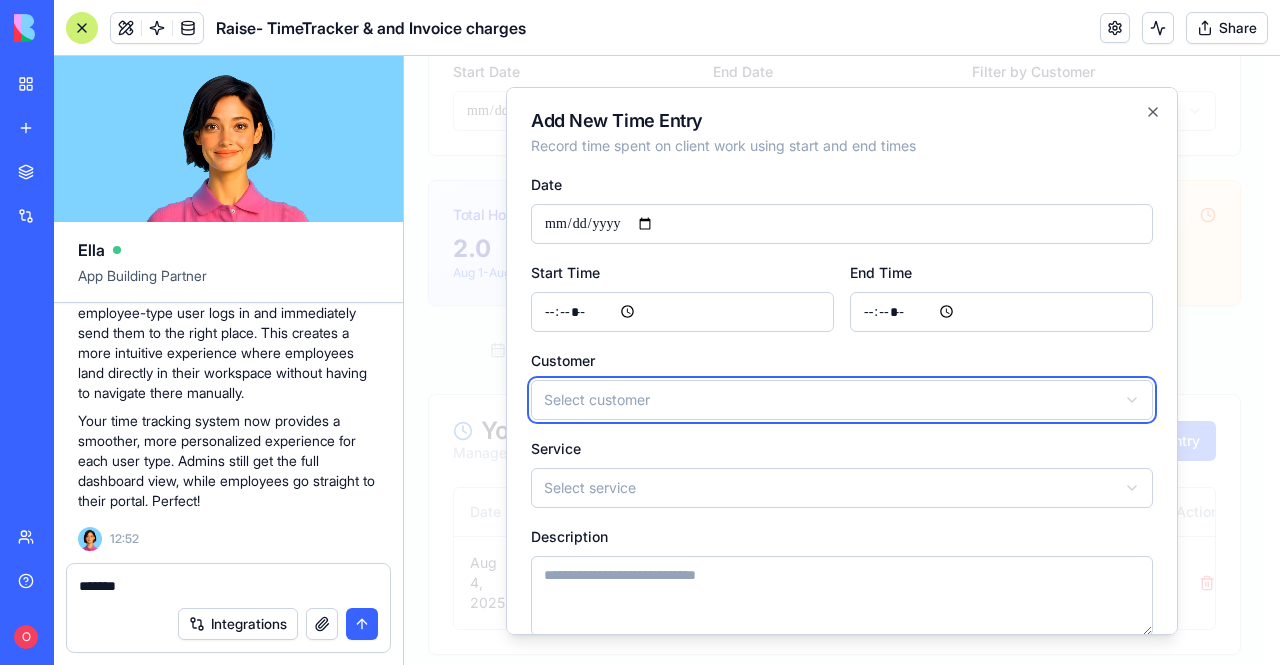 click on "**********" at bounding box center [834, 265] 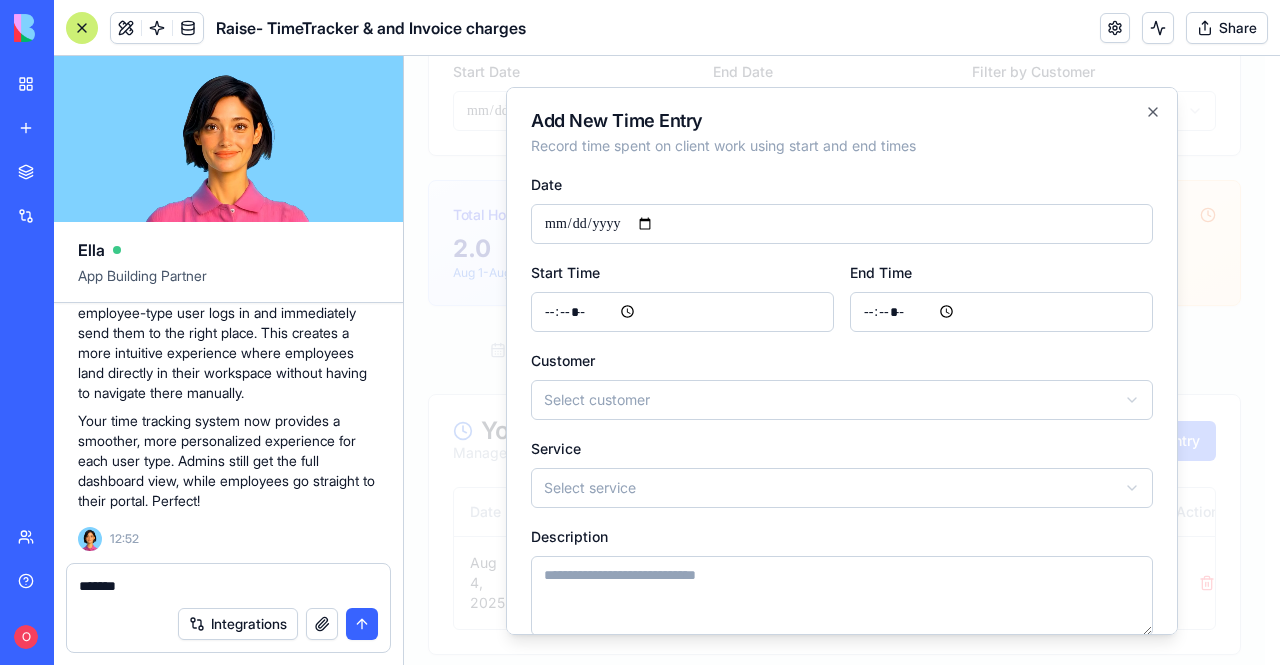 click on "**********" at bounding box center [834, 265] 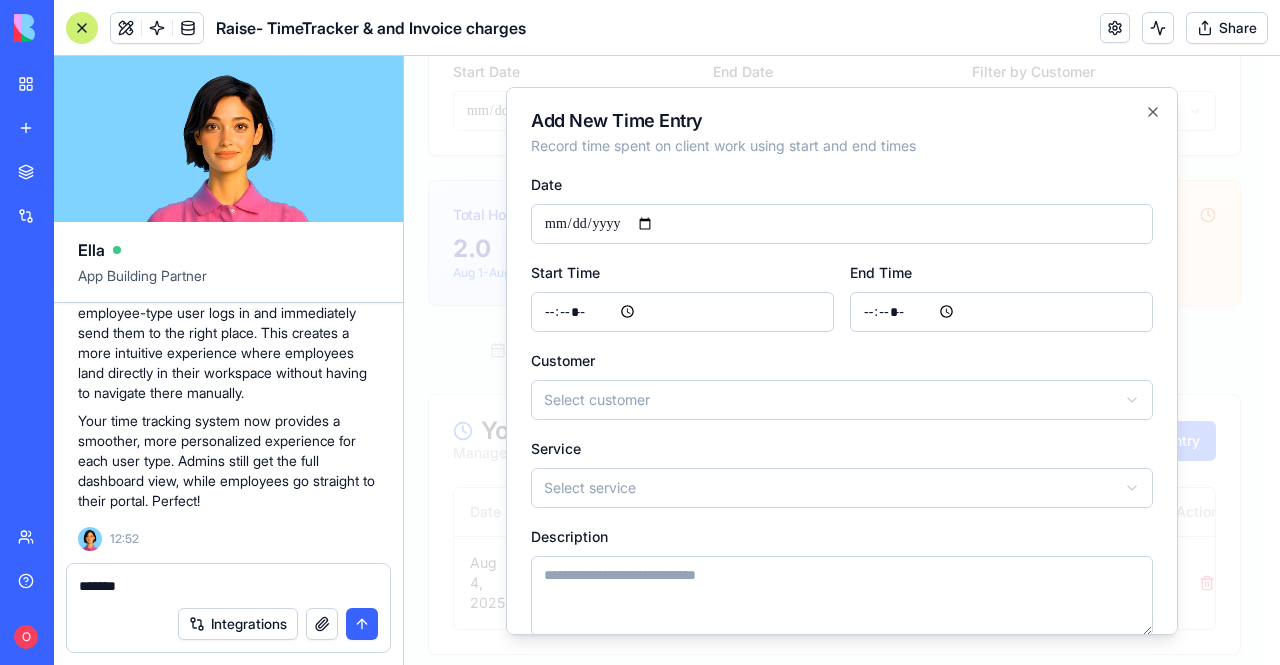 click on "******" at bounding box center (229, 586) 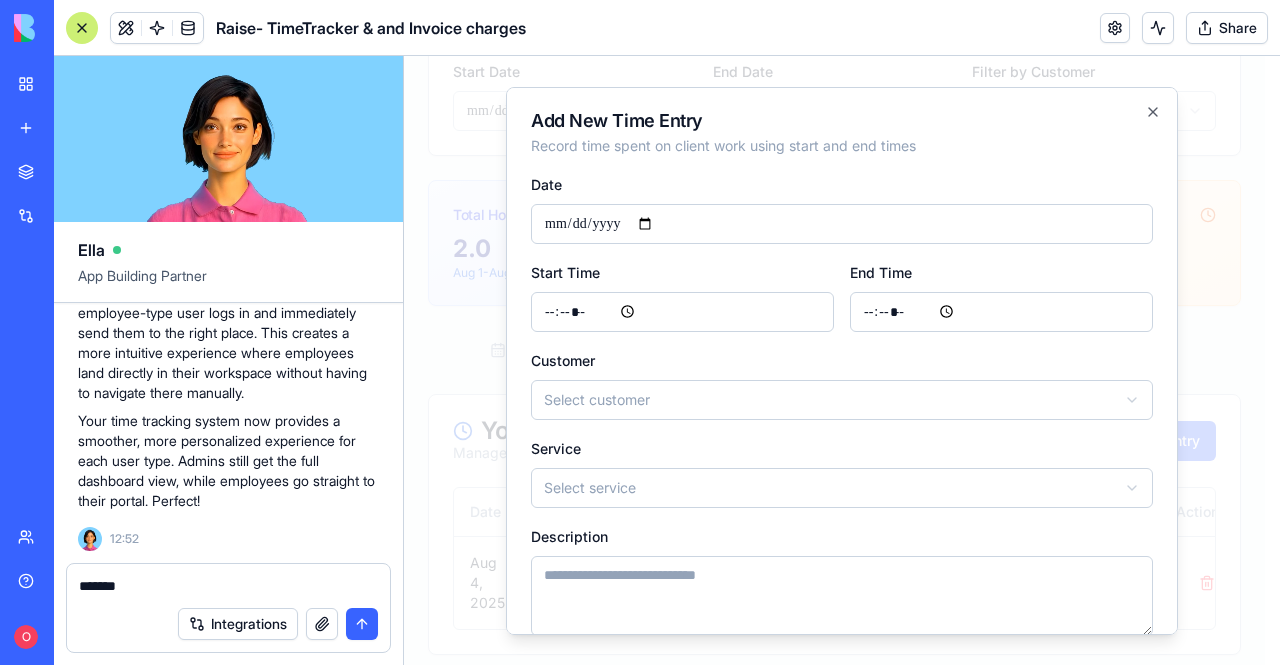 click on "******" at bounding box center (229, 586) 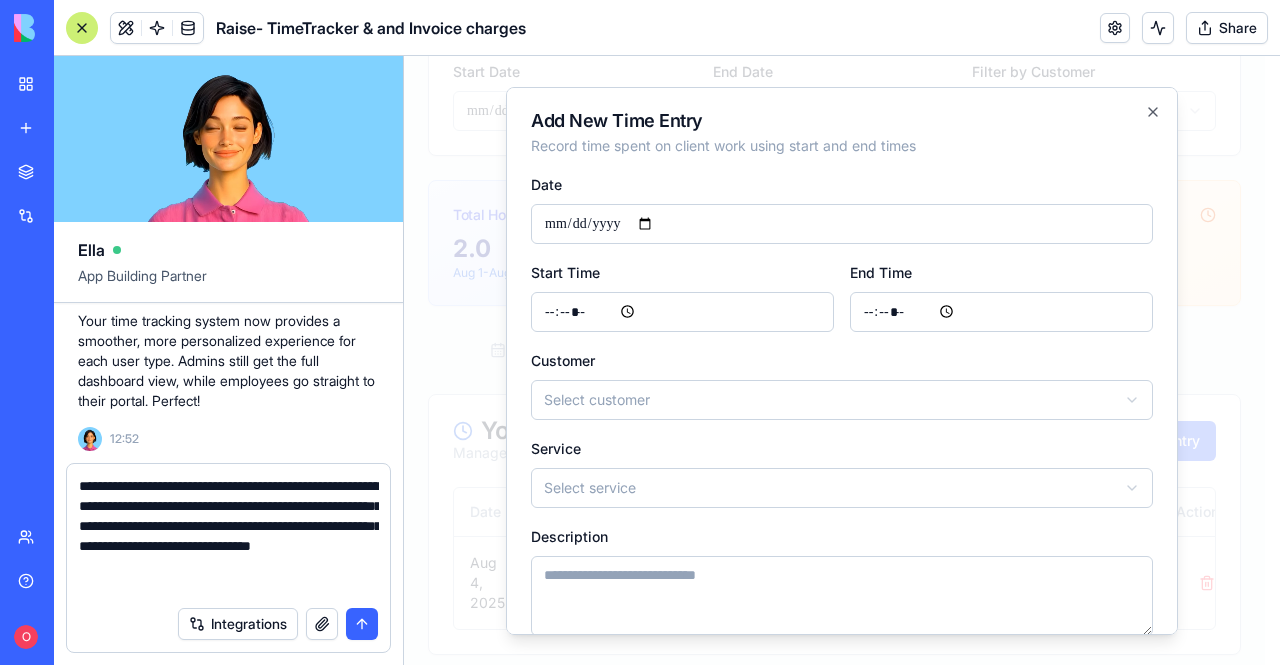 click on "**********" at bounding box center (229, 536) 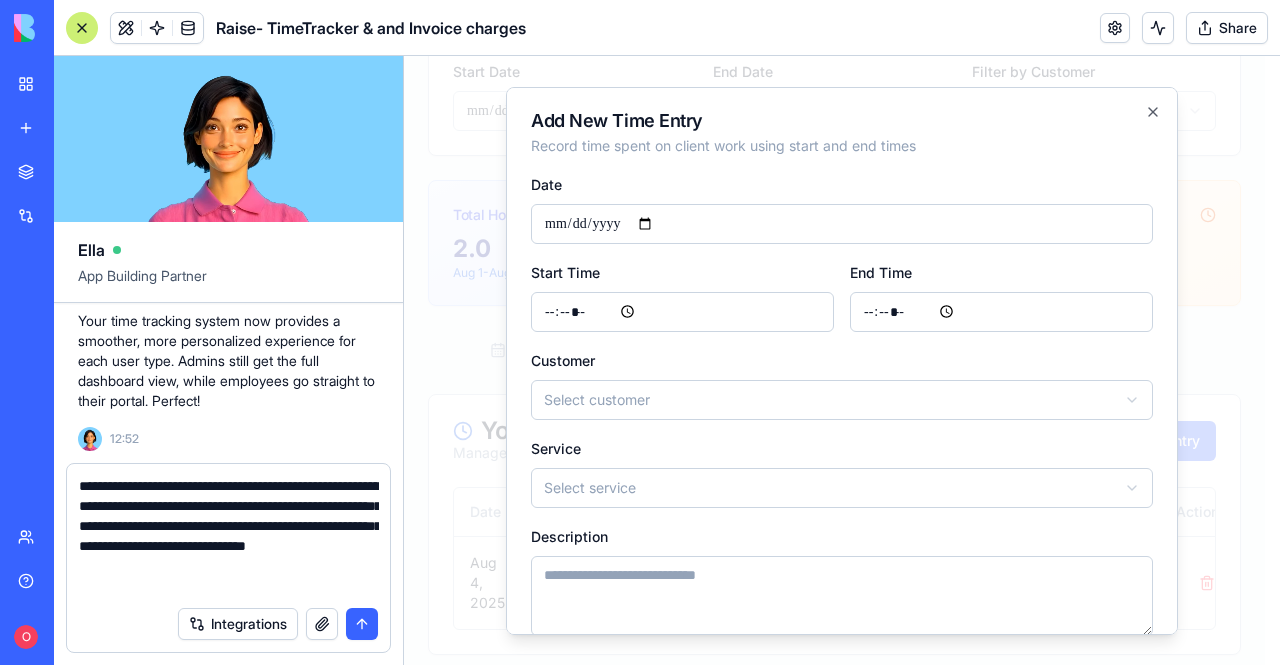 click on "**********" at bounding box center [229, 536] 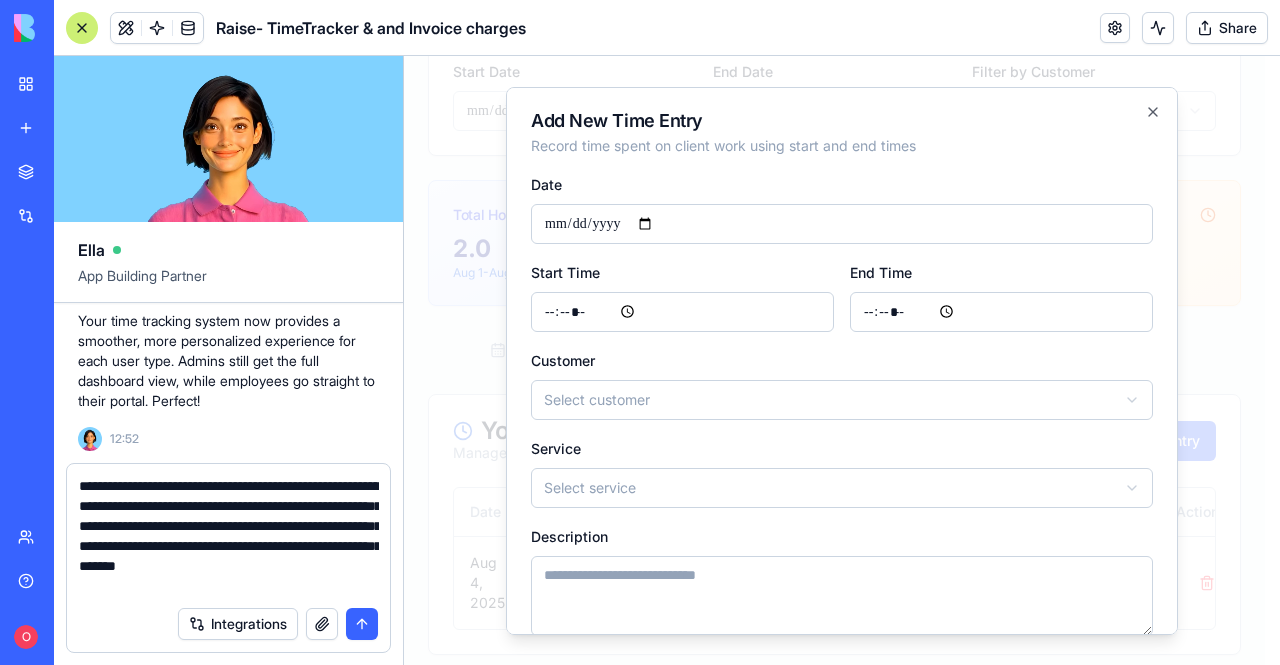 scroll, scrollTop: 18, scrollLeft: 0, axis: vertical 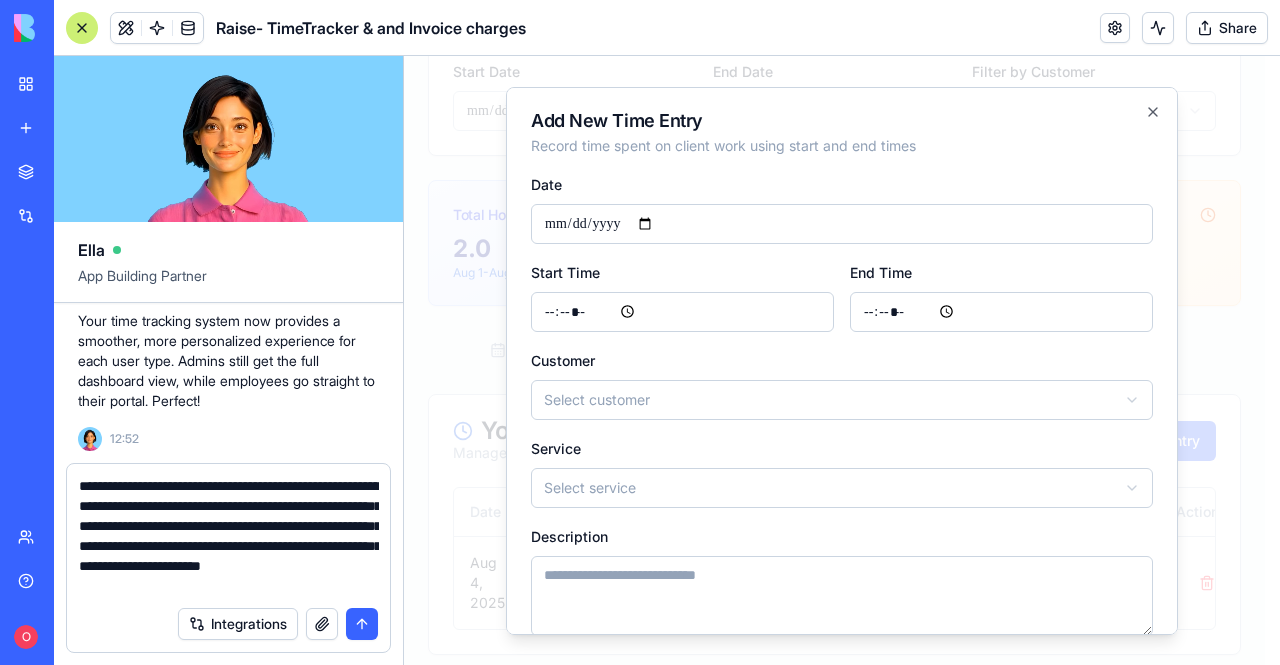 drag, startPoint x: 164, startPoint y: 589, endPoint x: 176, endPoint y: 587, distance: 12.165525 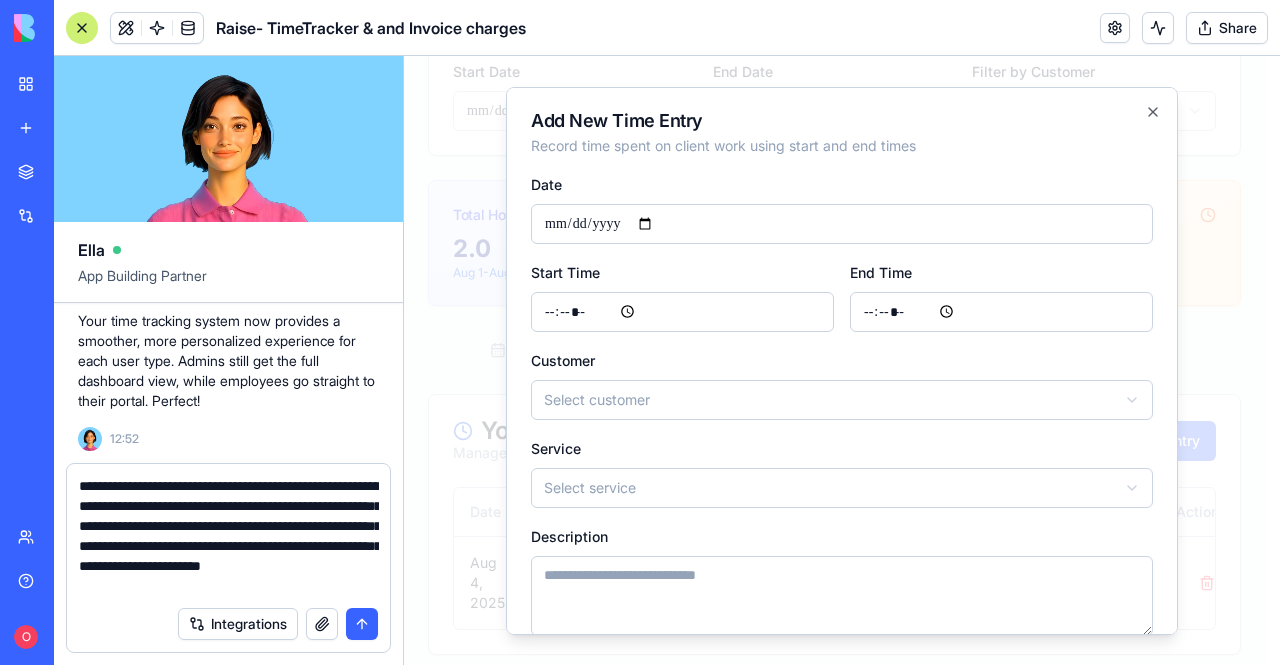click on "**********" at bounding box center [229, 536] 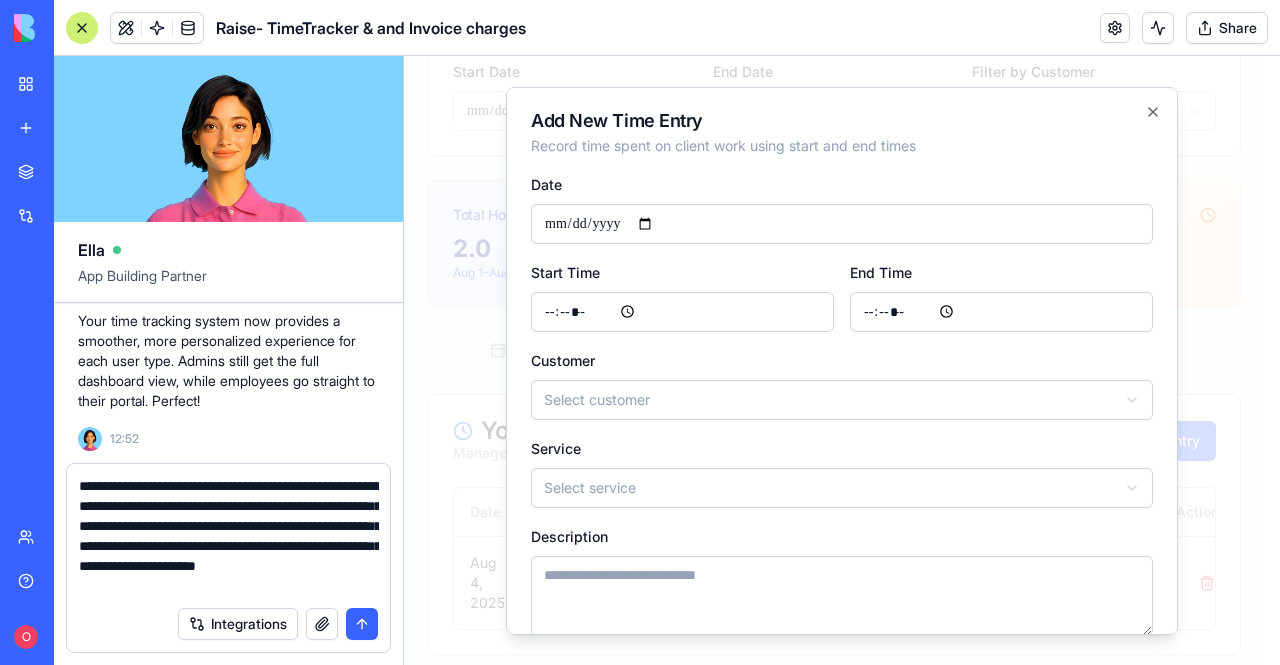 scroll, scrollTop: 18, scrollLeft: 0, axis: vertical 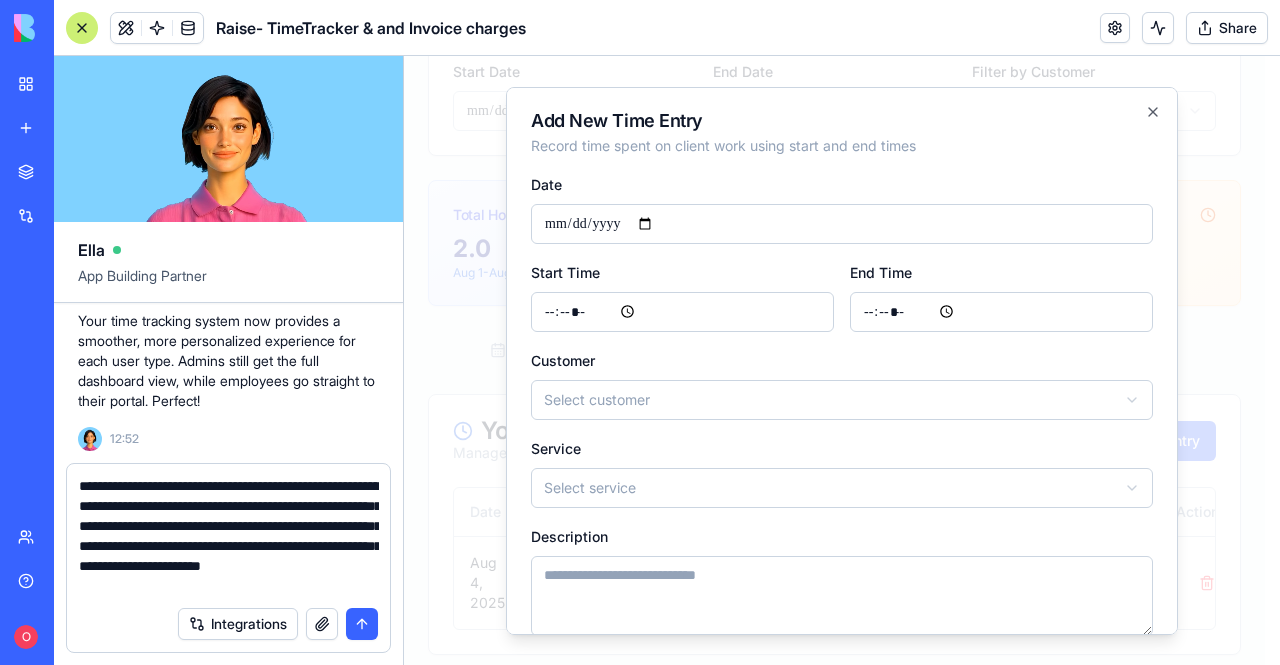 click on "**********" at bounding box center (229, 536) 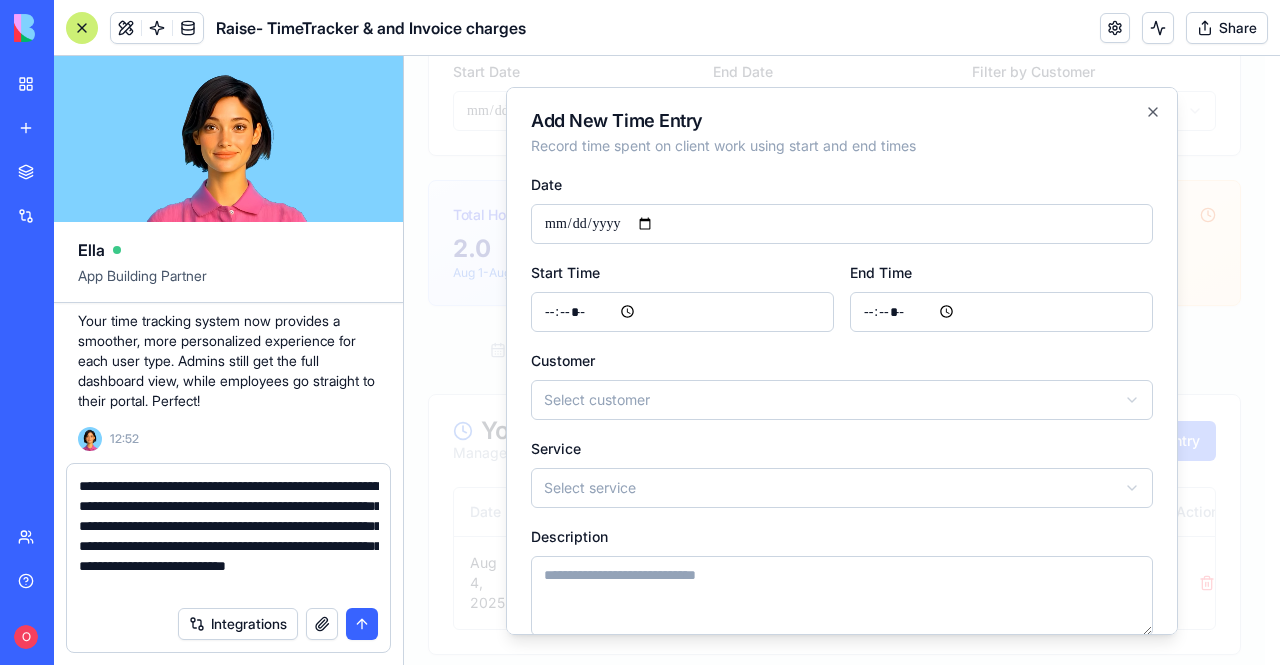type on "**********" 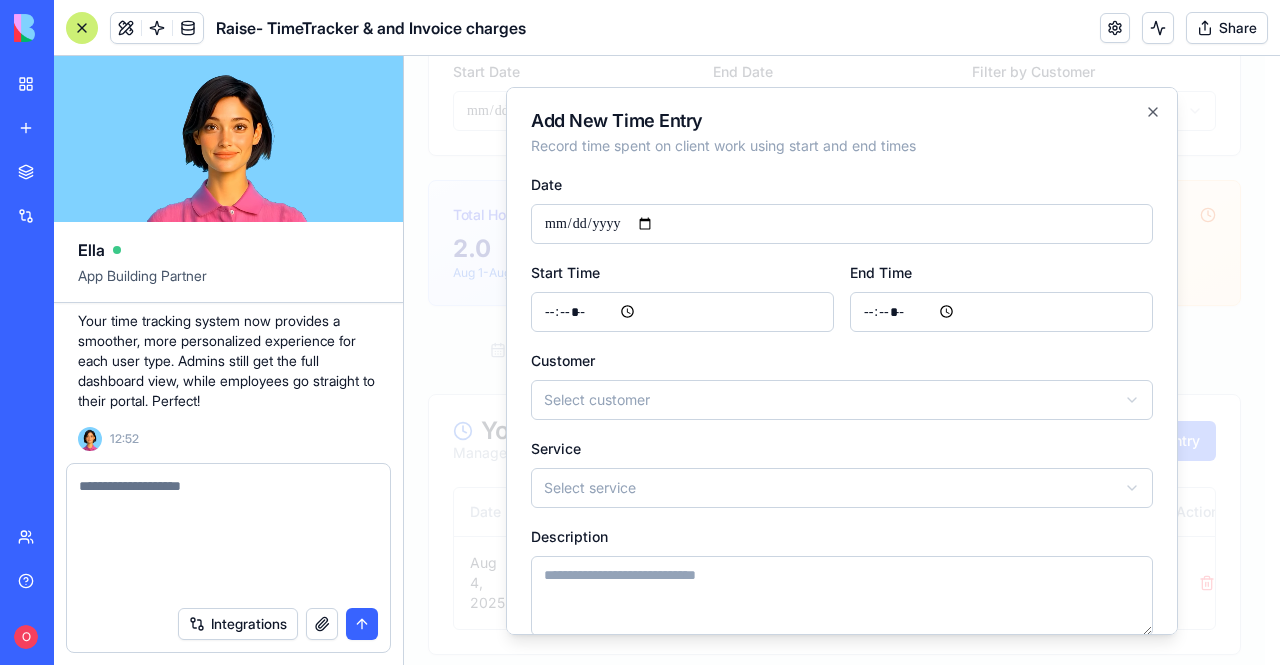 scroll, scrollTop: 24486, scrollLeft: 0, axis: vertical 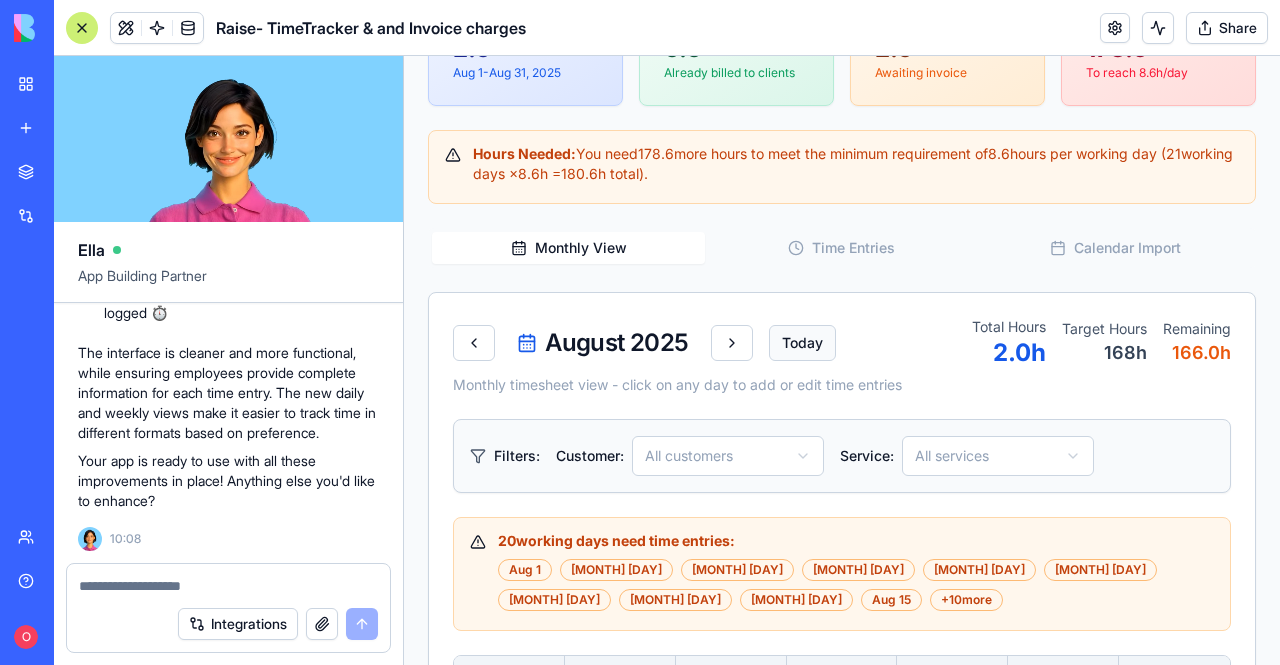 click on "Today" at bounding box center [802, 343] 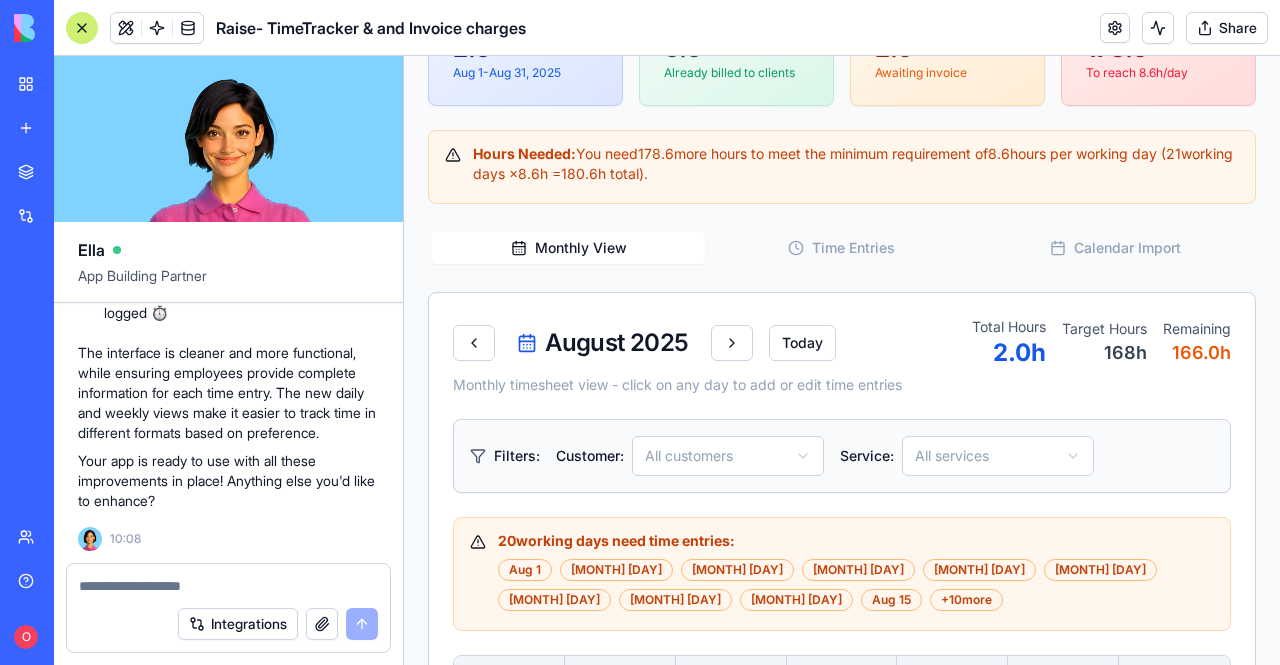 click on "August 2025 Today" at bounding box center (644, 343) 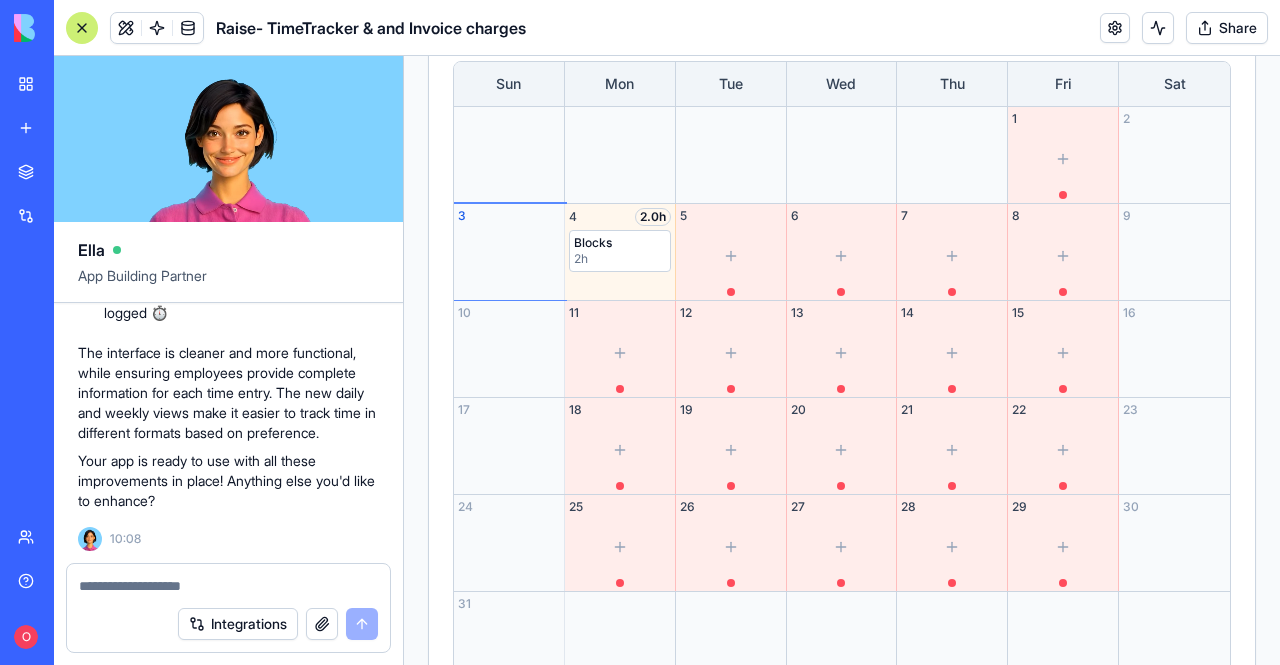 scroll, scrollTop: 1004, scrollLeft: 0, axis: vertical 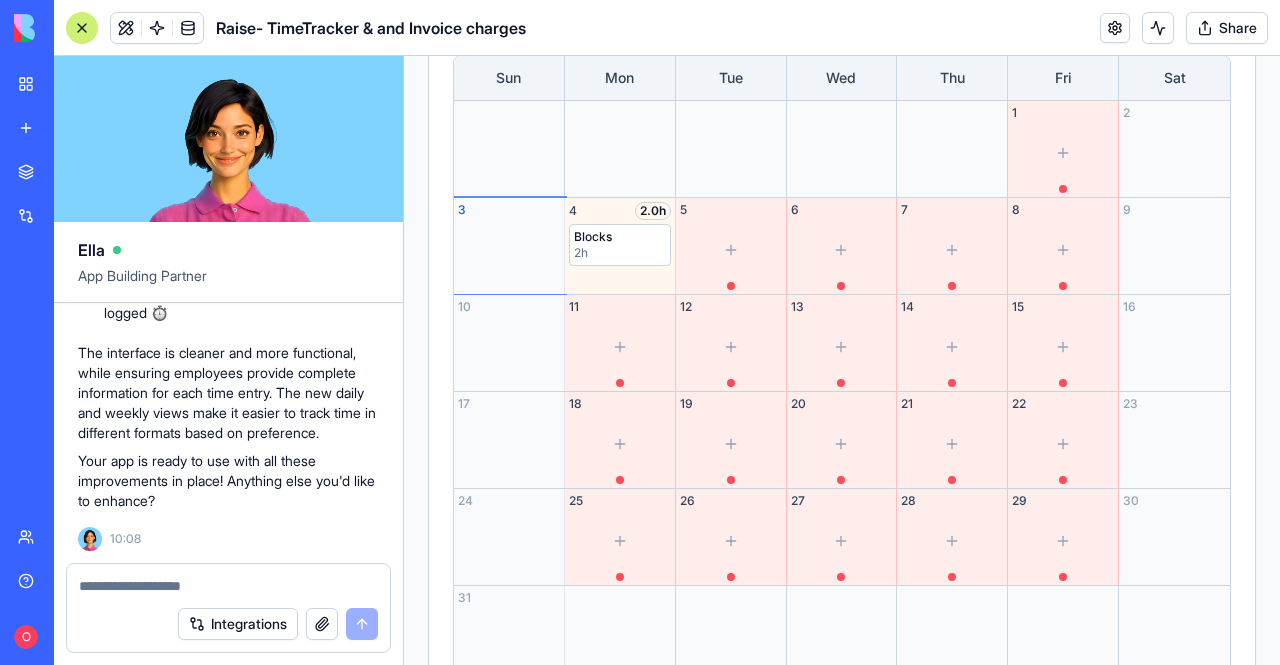 click at bounding box center [509, 149] 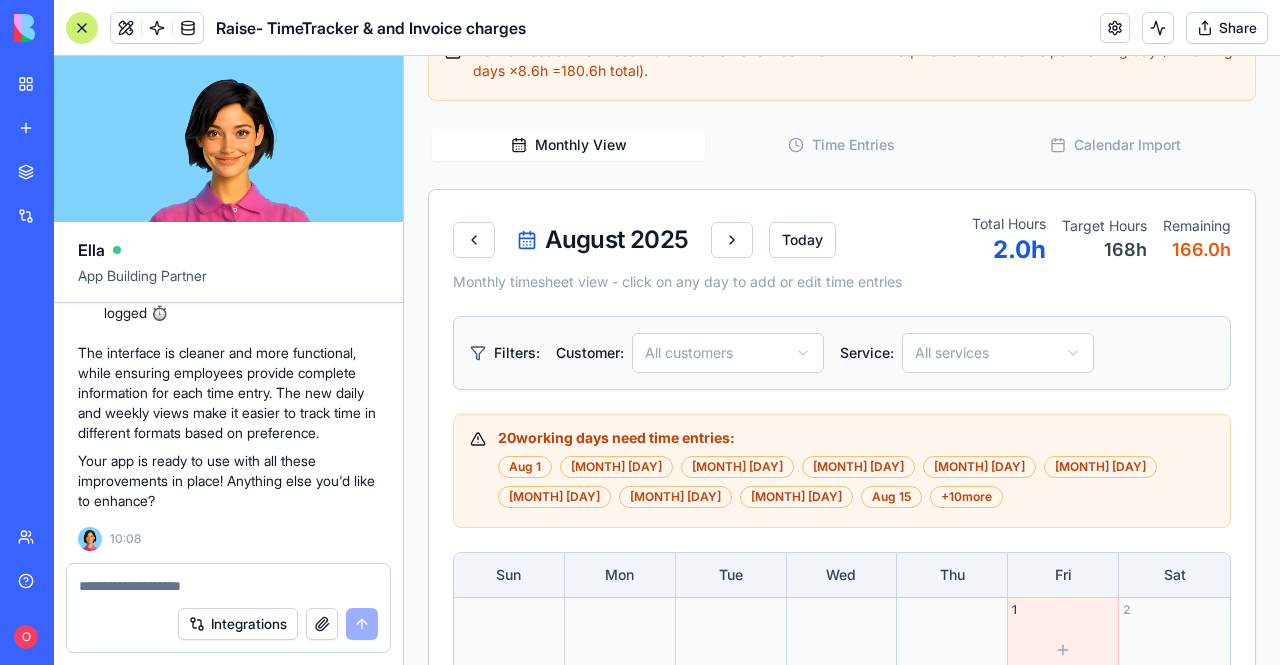 scroll, scrollTop: 504, scrollLeft: 0, axis: vertical 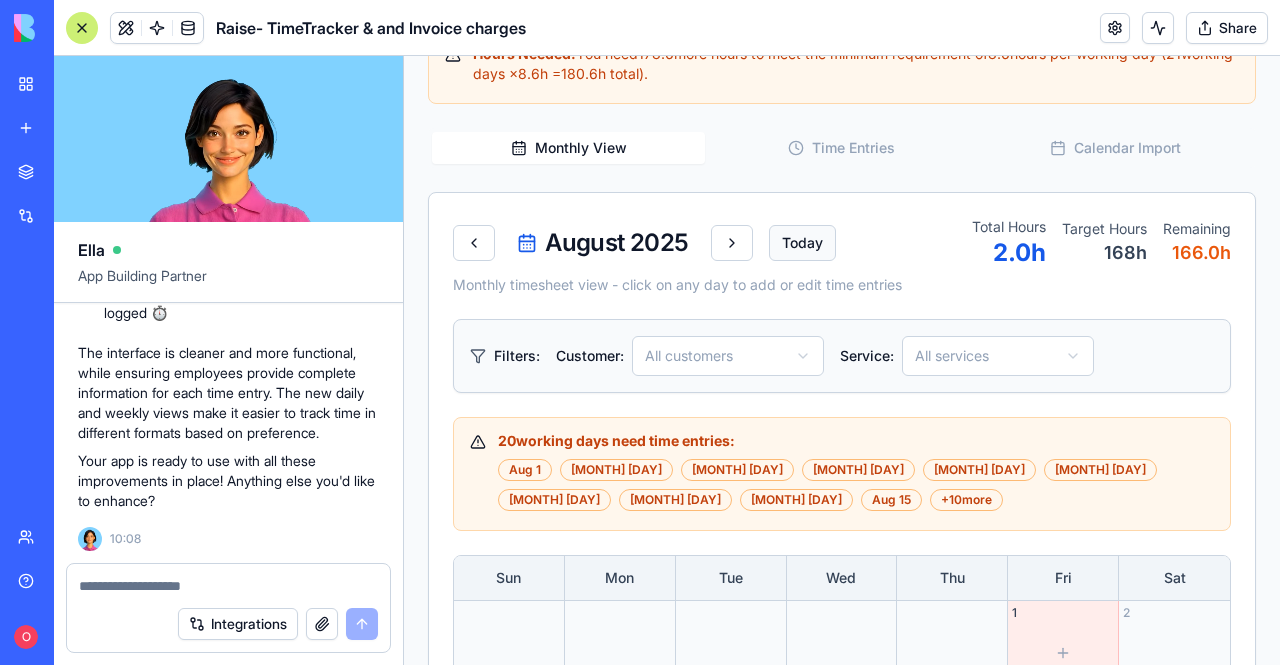 click on "Today" at bounding box center (802, 243) 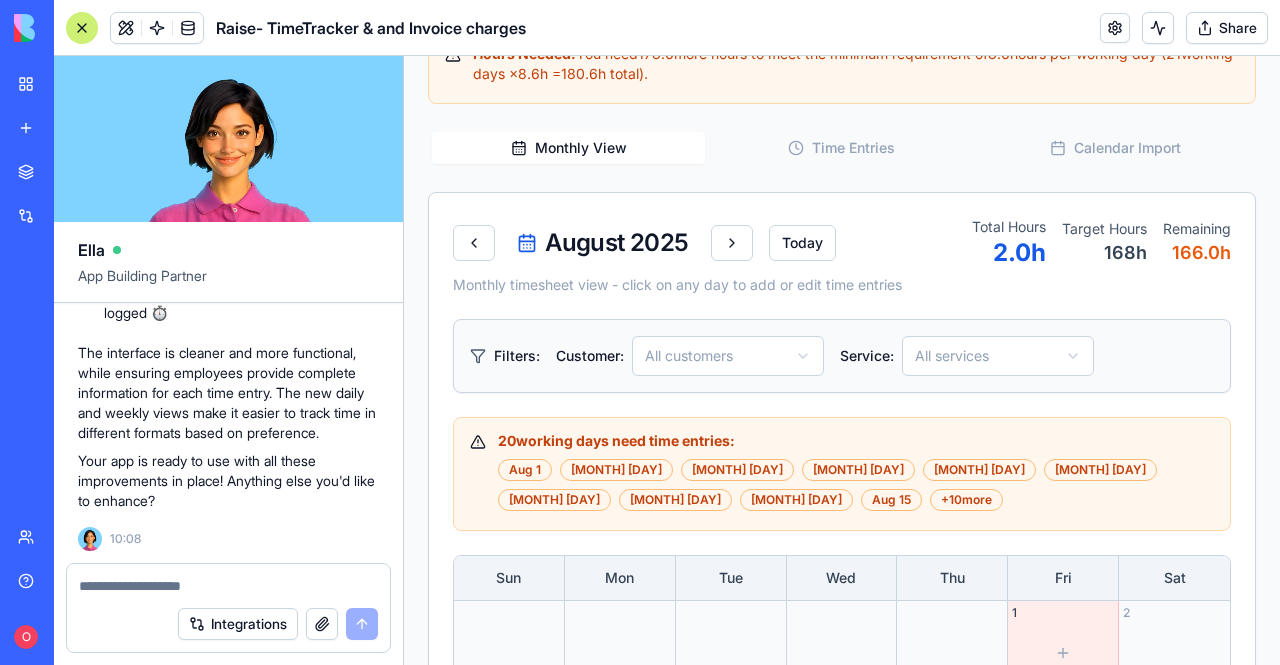 click on "August 2025" at bounding box center (603, 243) 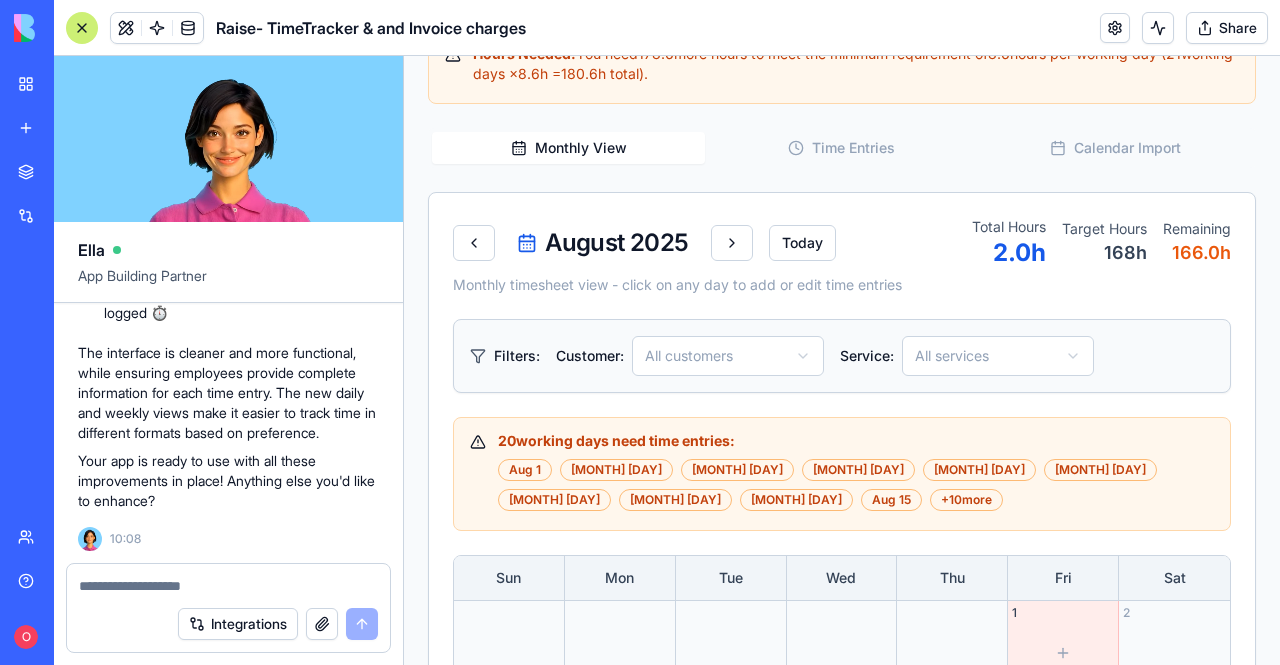 click at bounding box center [732, 243] 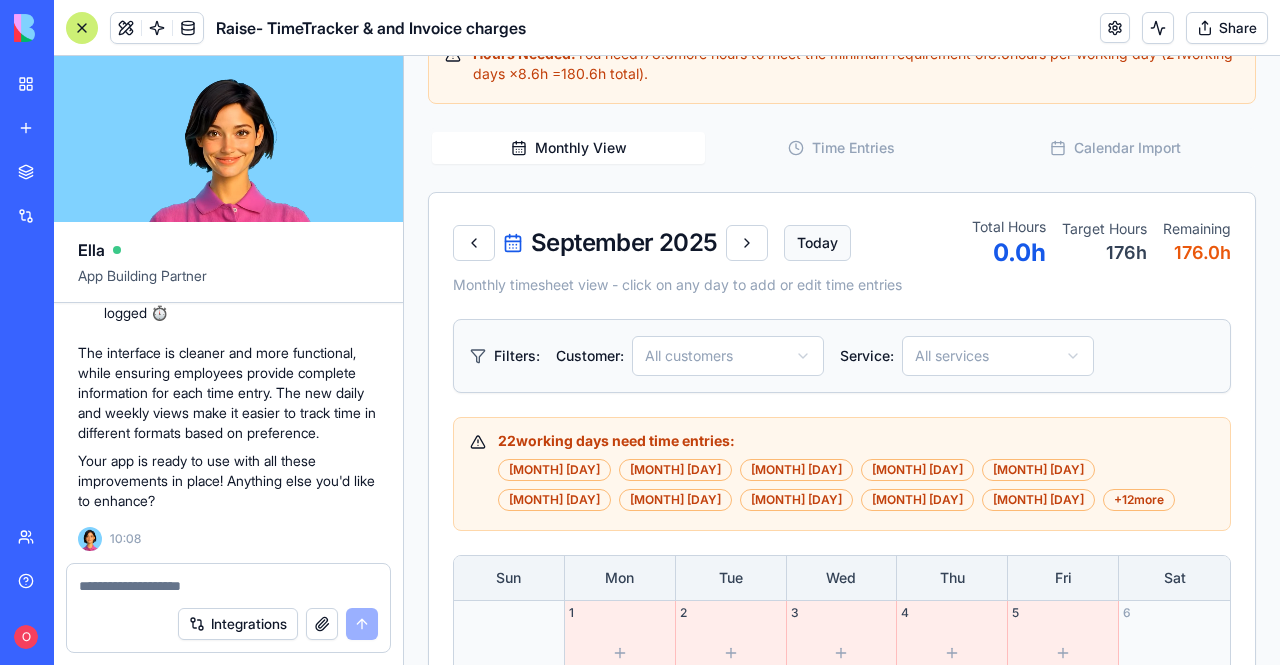 click on "Today" at bounding box center (817, 243) 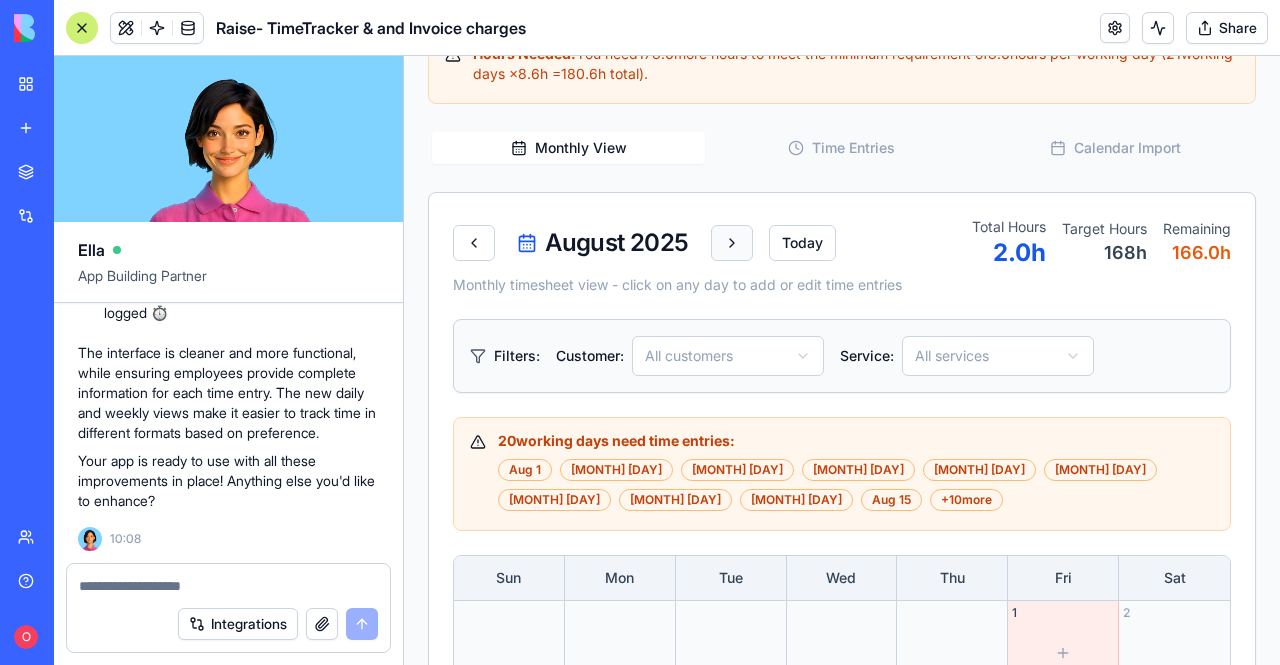 click at bounding box center (732, 243) 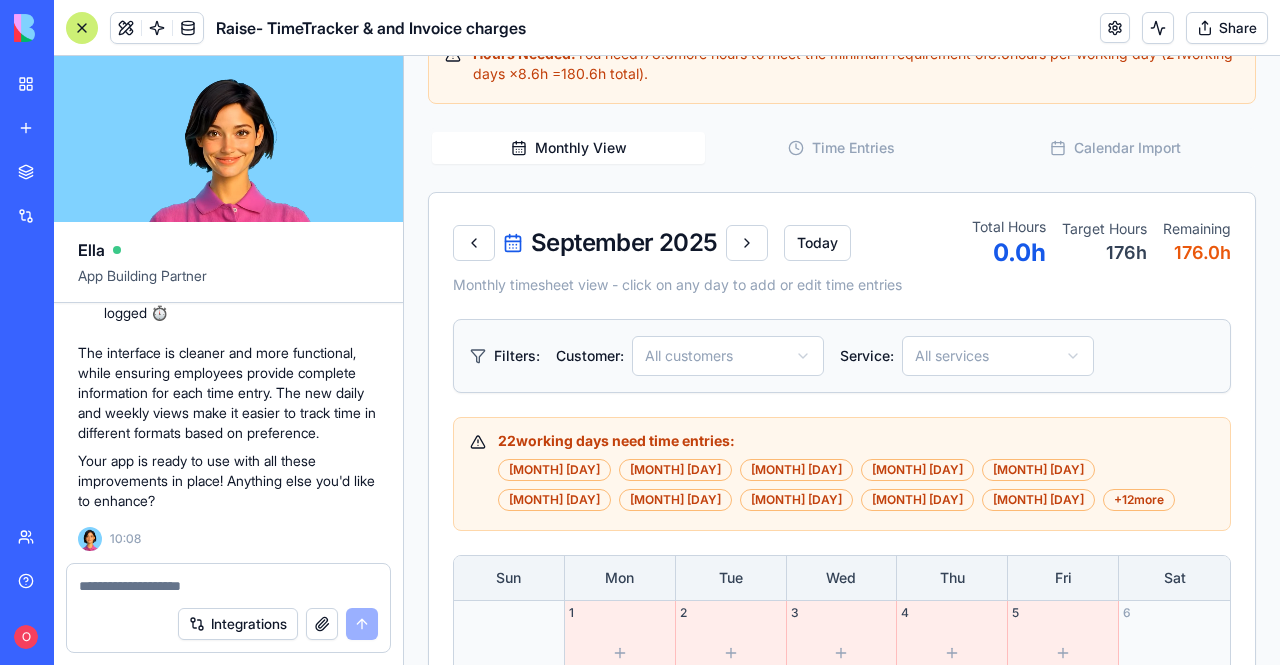 click on "September 2025" at bounding box center (610, 243) 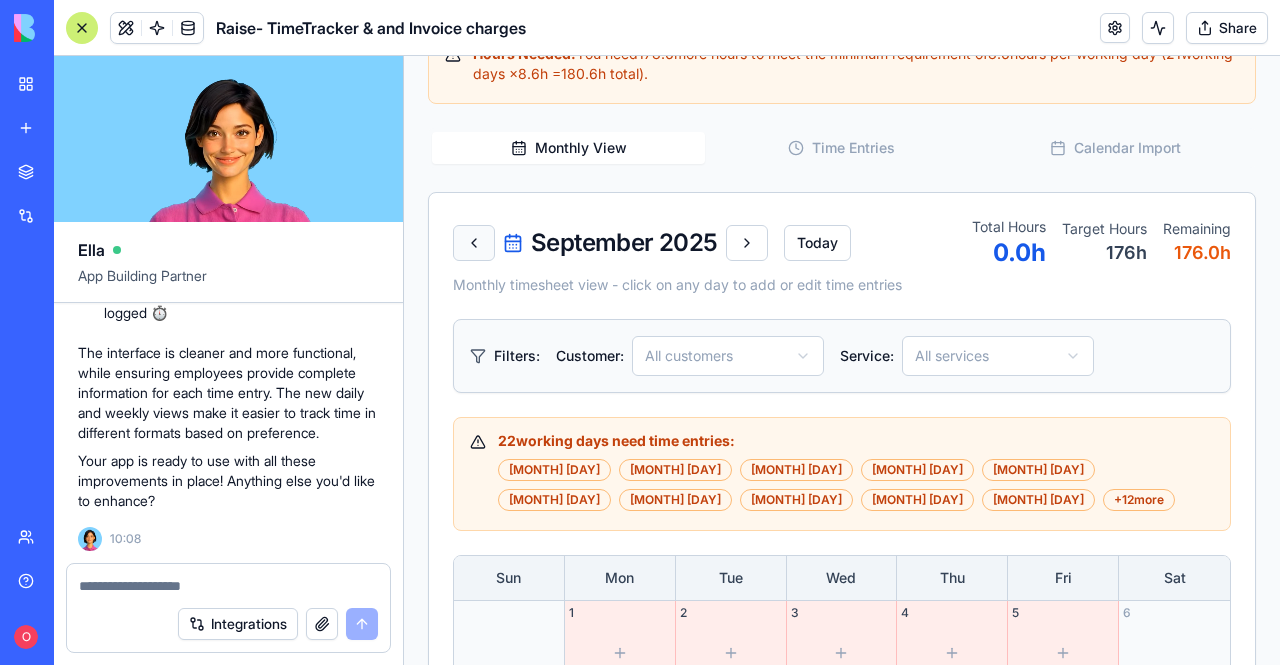 click at bounding box center [474, 243] 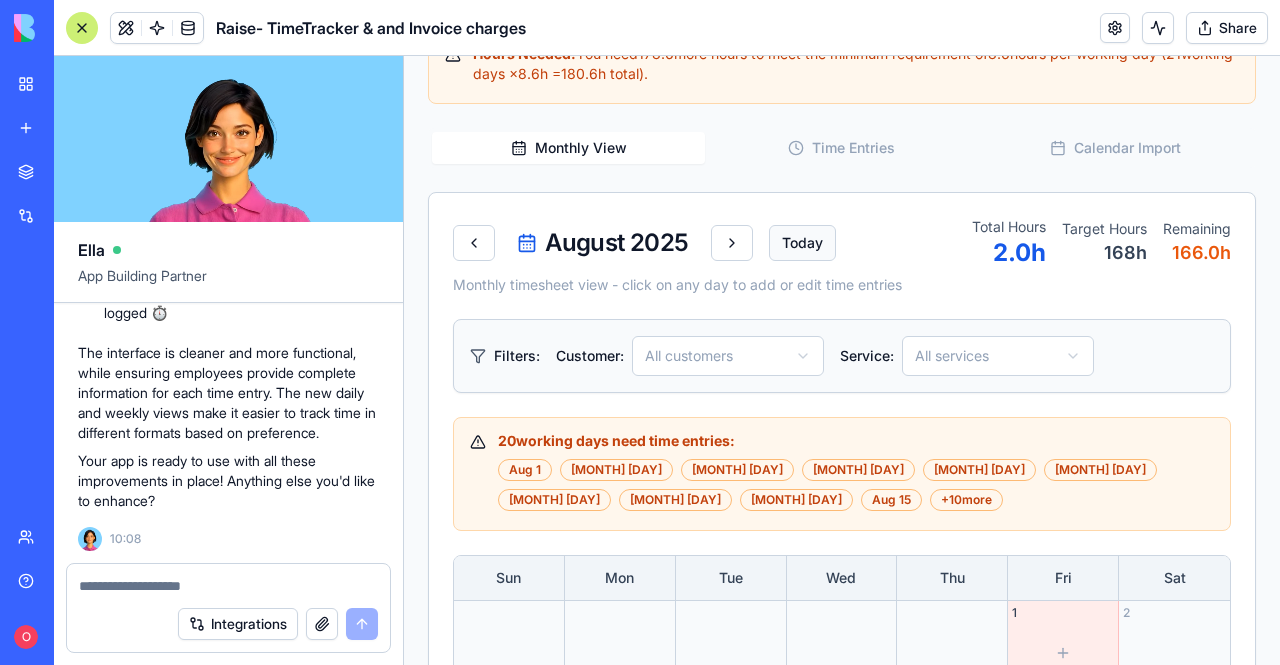 click on "Today" at bounding box center [802, 243] 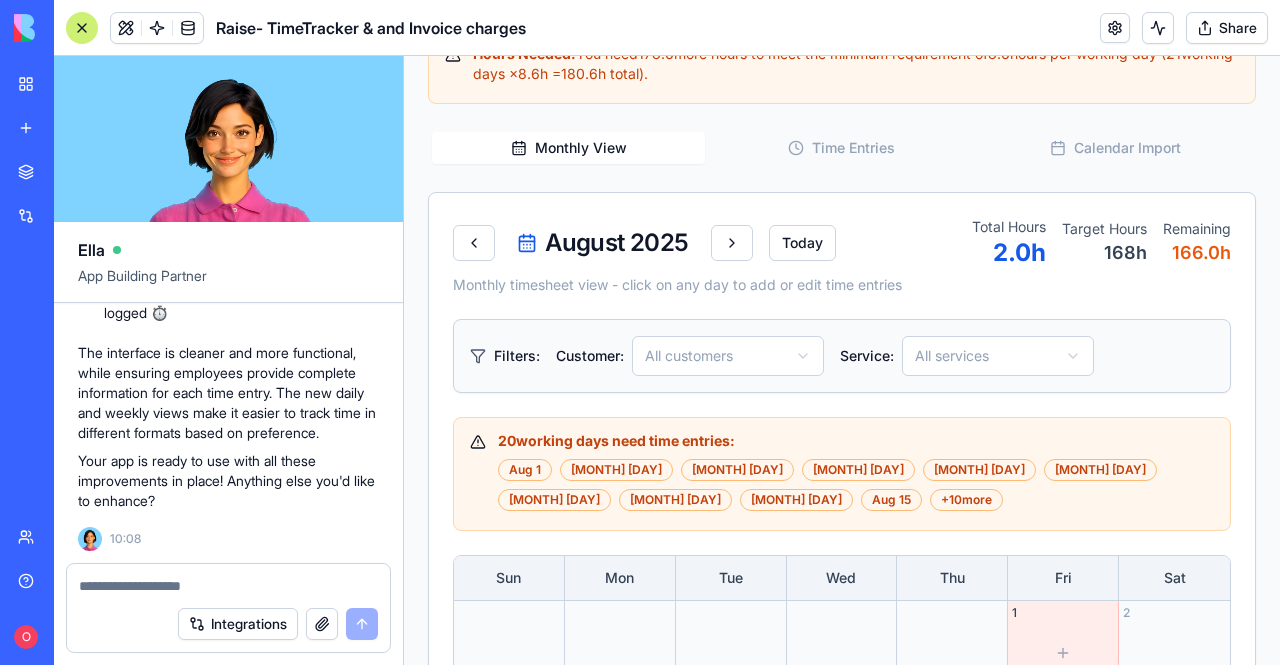 scroll, scrollTop: 24858, scrollLeft: 0, axis: vertical 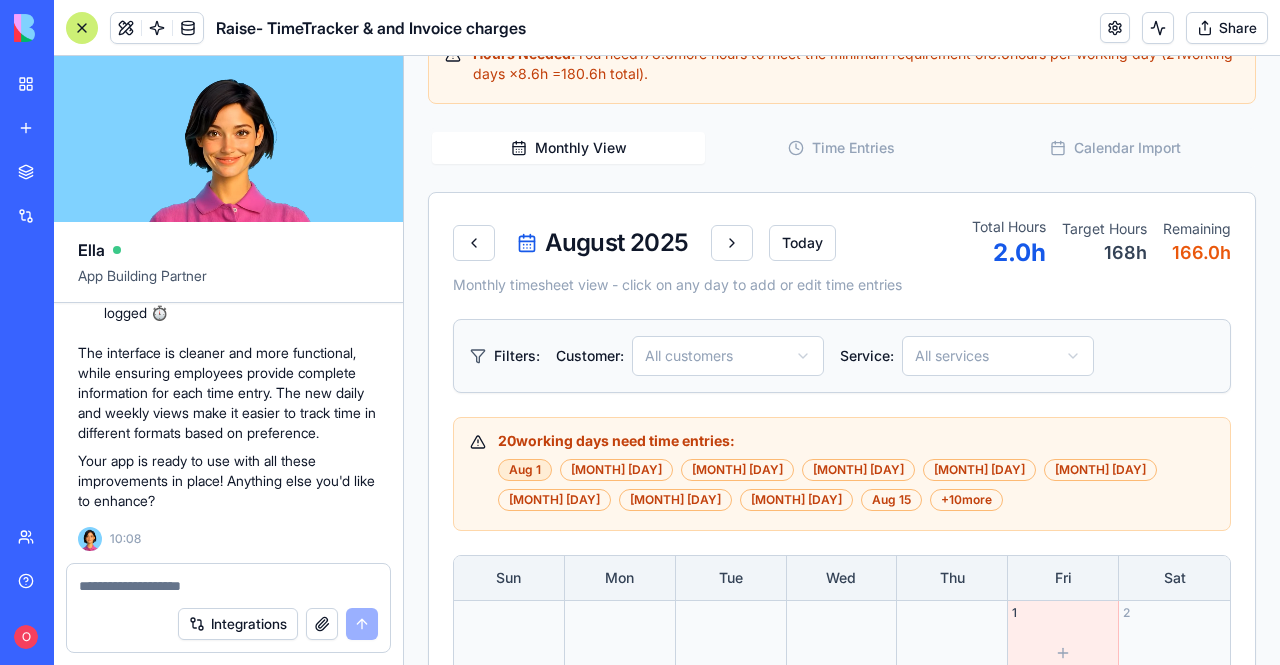 click on "Aug 1" at bounding box center [525, 470] 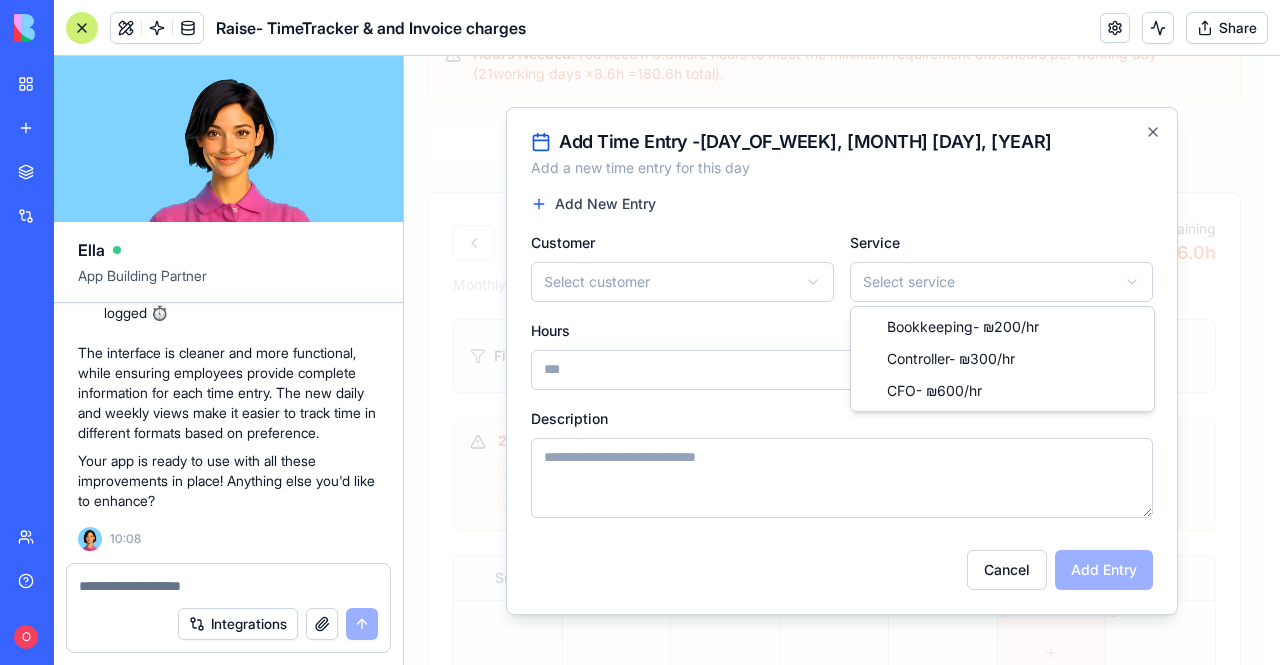 click on "**********" at bounding box center [834, 426] 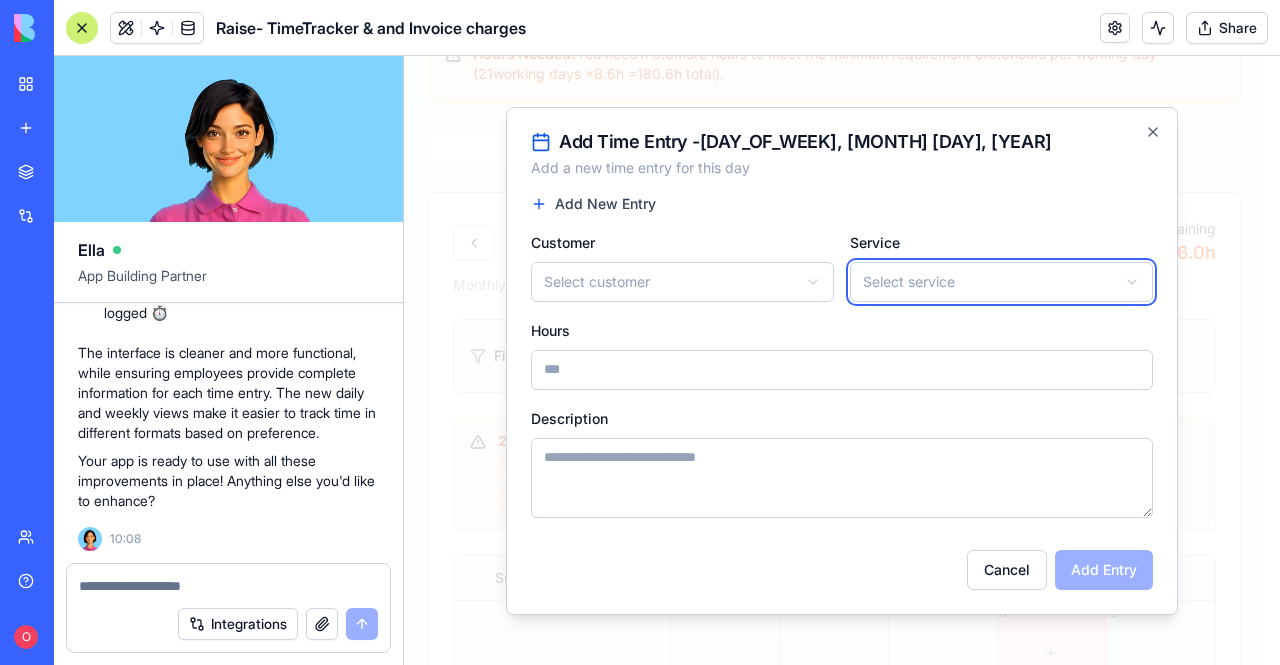click on "**********" at bounding box center (834, 426) 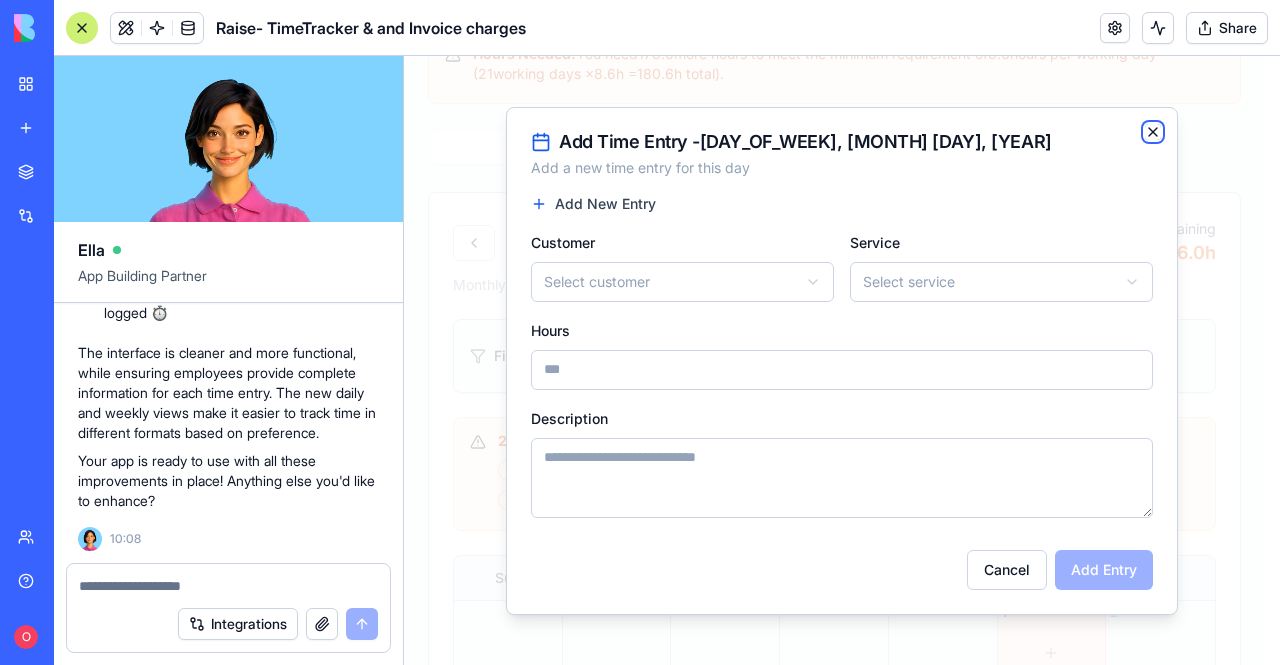 click 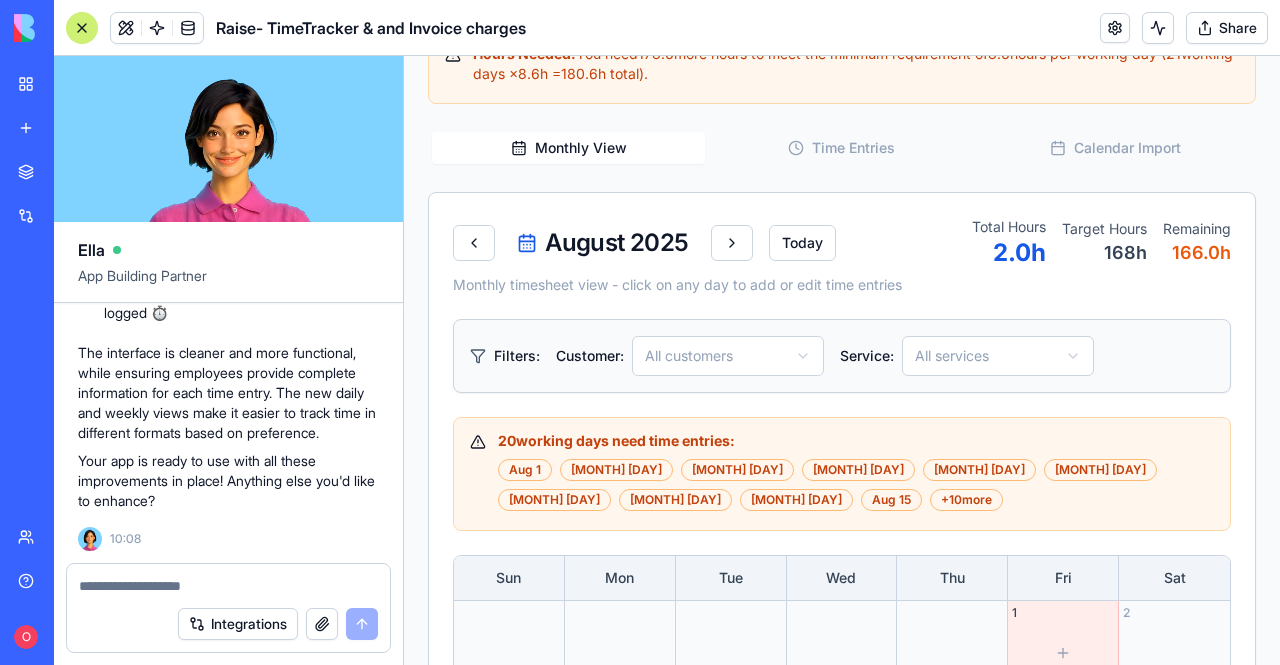 scroll, scrollTop: 25258, scrollLeft: 0, axis: vertical 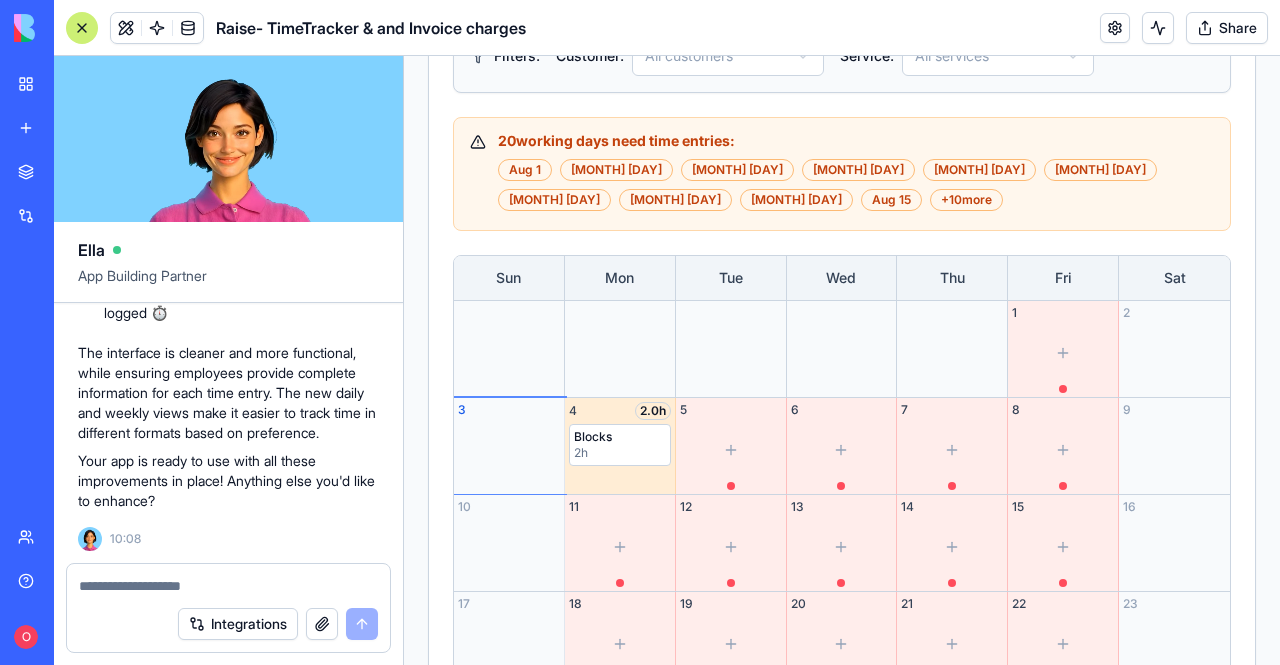 click on "Blocks" at bounding box center (620, 437) 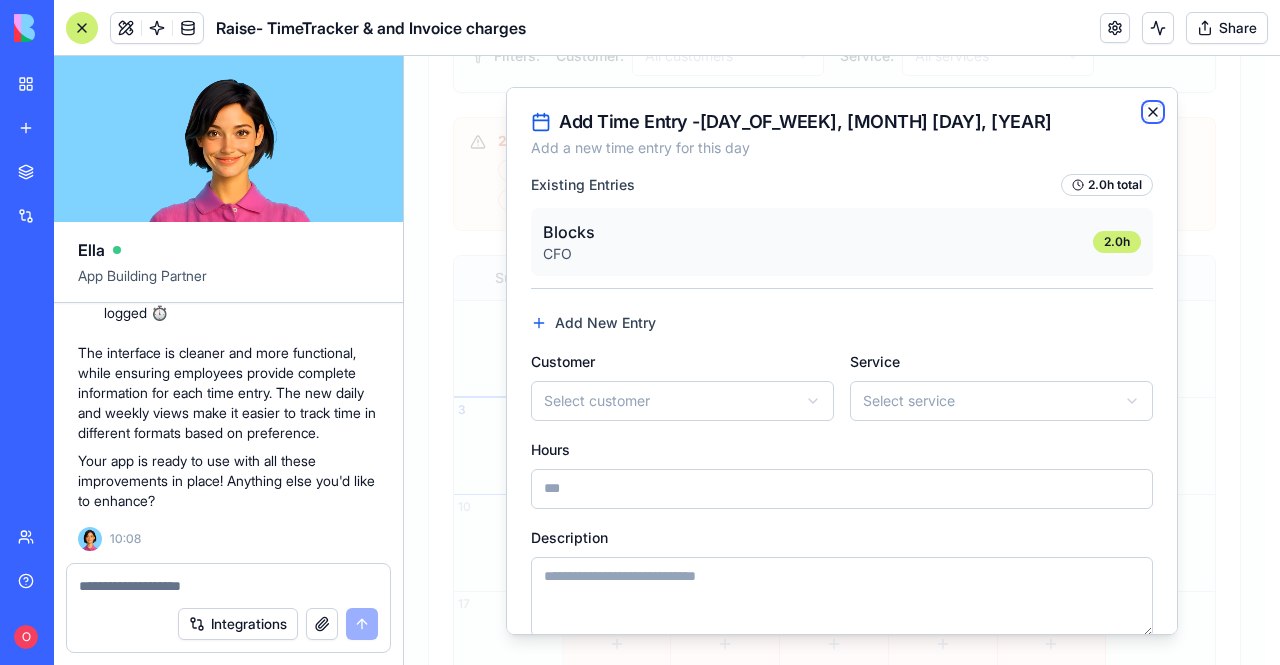 click 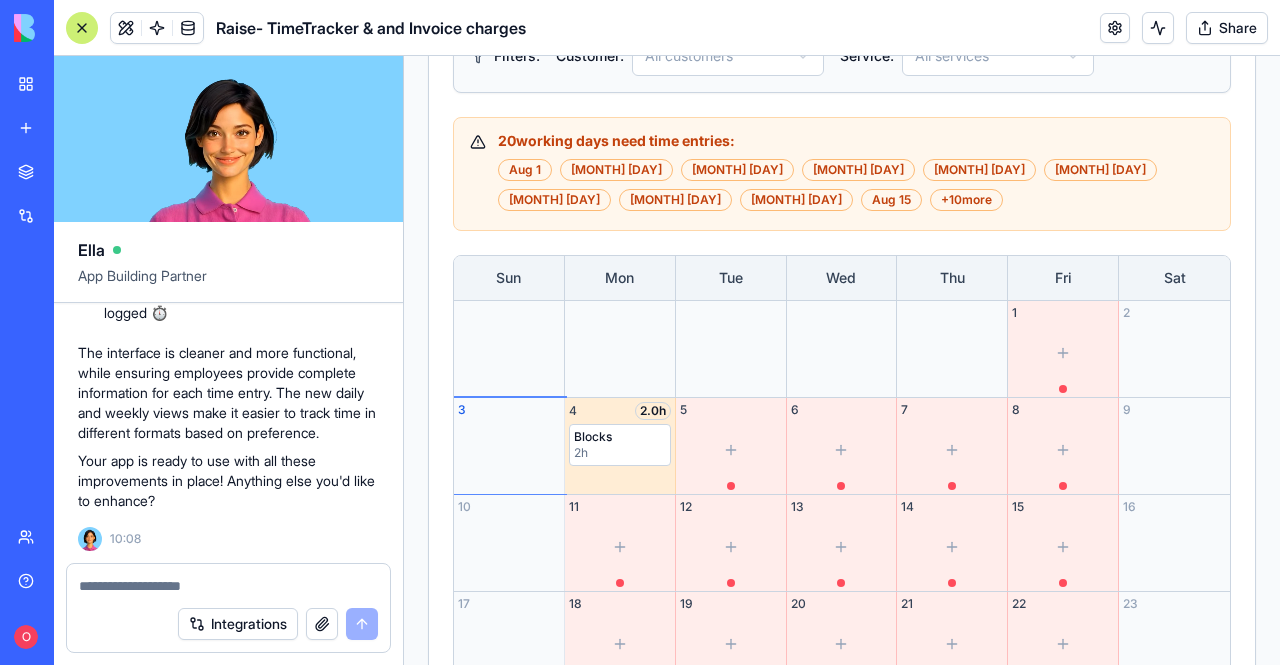 click on "4 2.0 h" at bounding box center [620, 411] 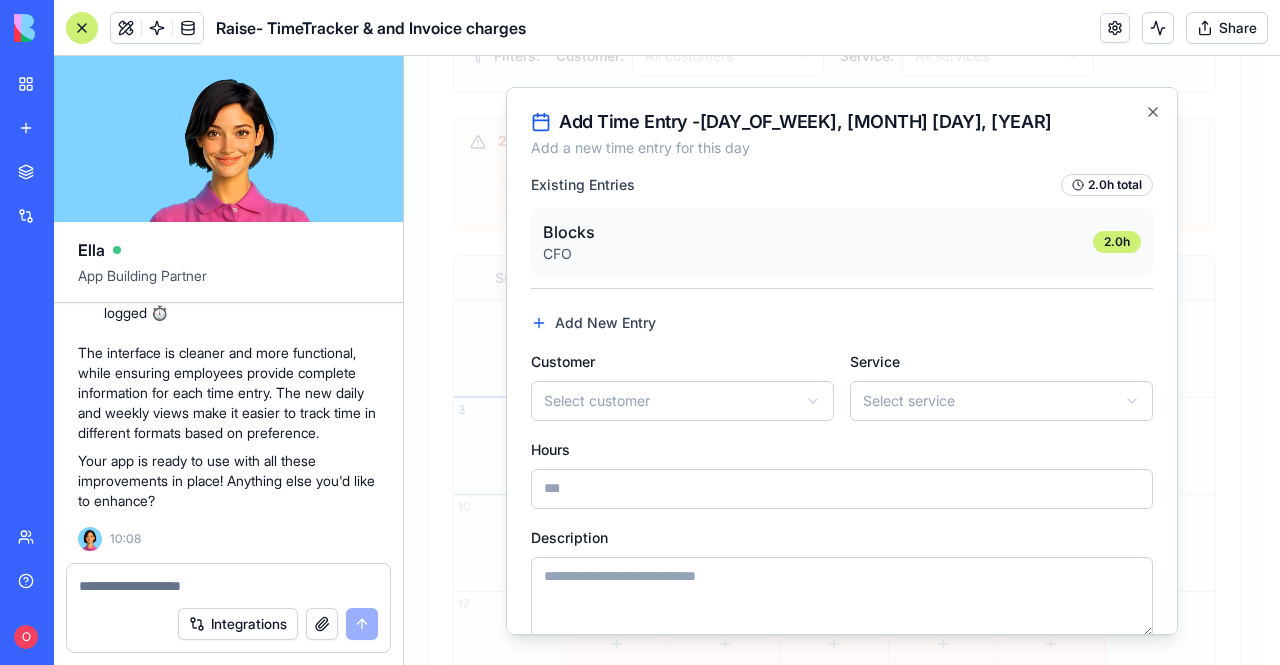 click on "Blocks CFO 2.0 h" at bounding box center [842, 241] 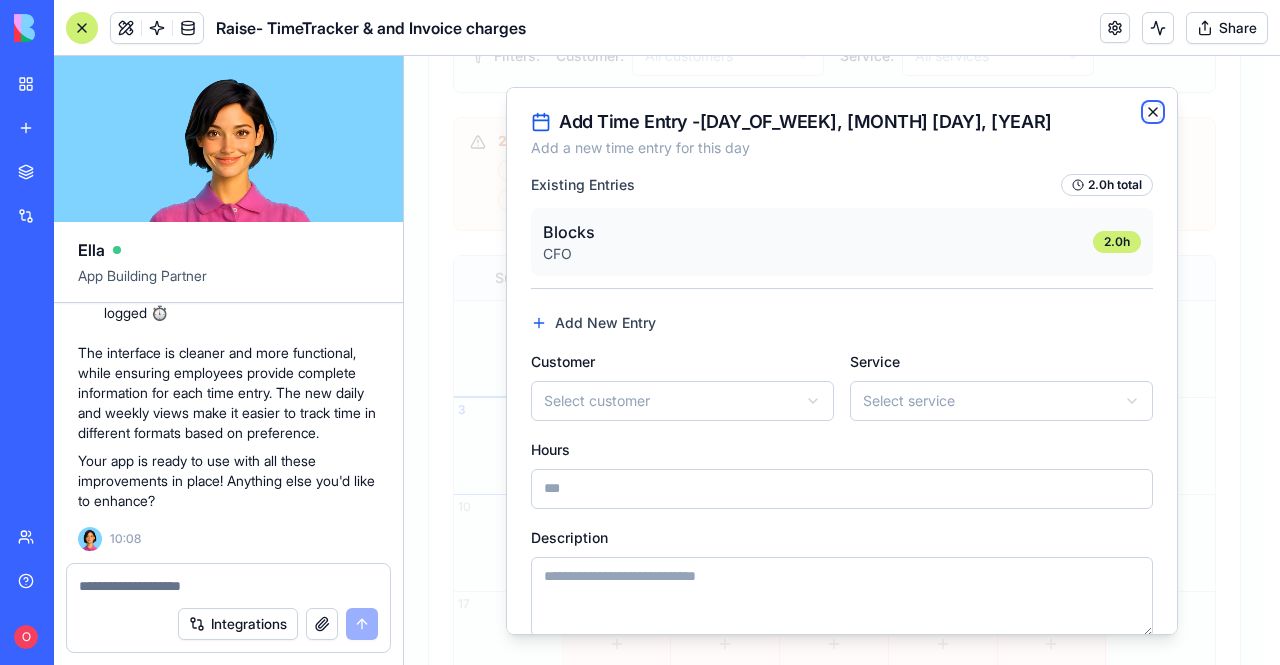 click 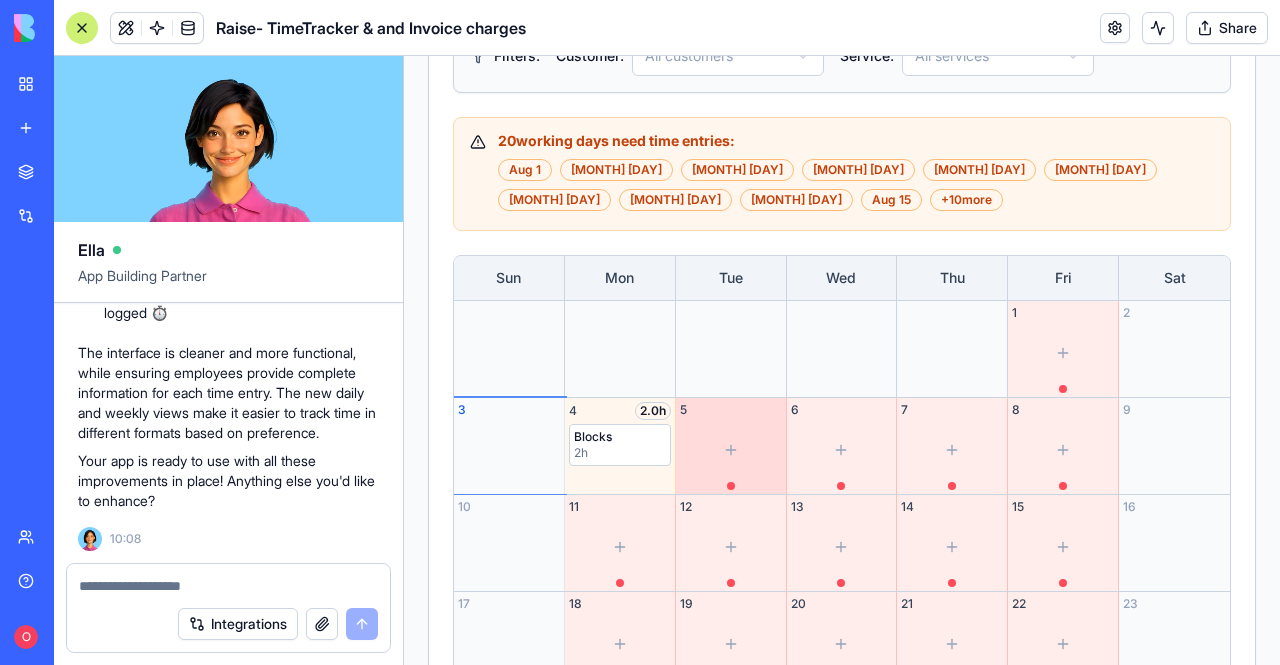 click at bounding box center [731, 450] 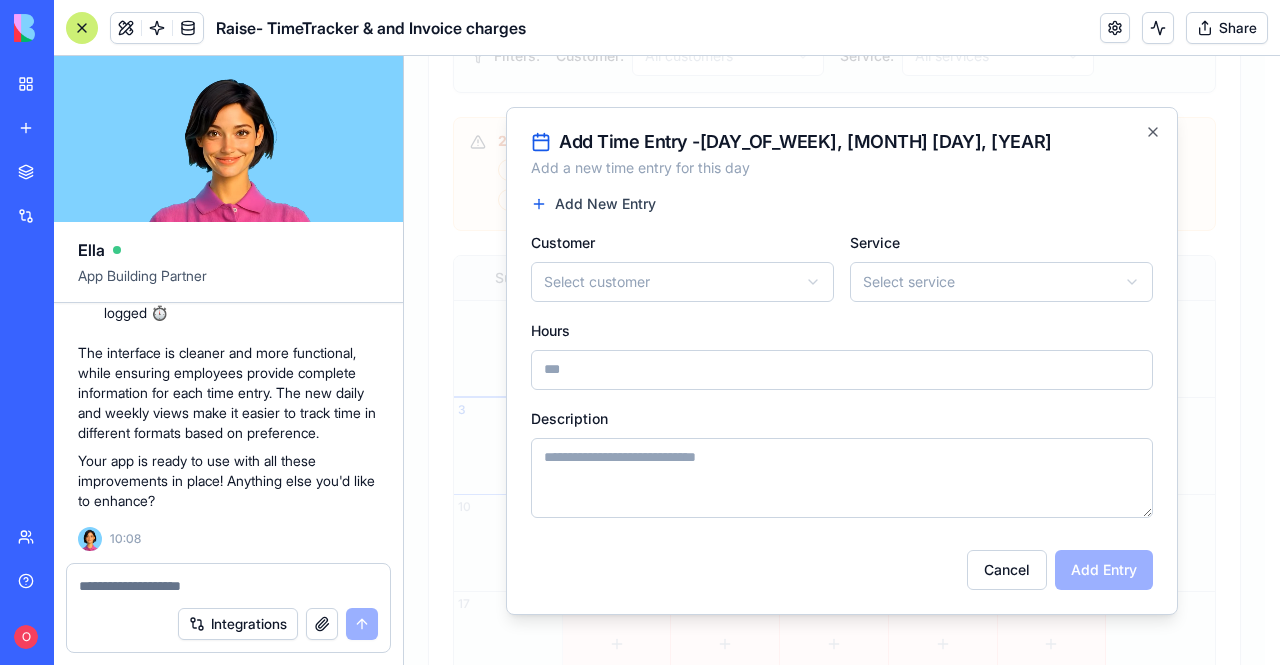 click on "Add New Entry" at bounding box center [605, 204] 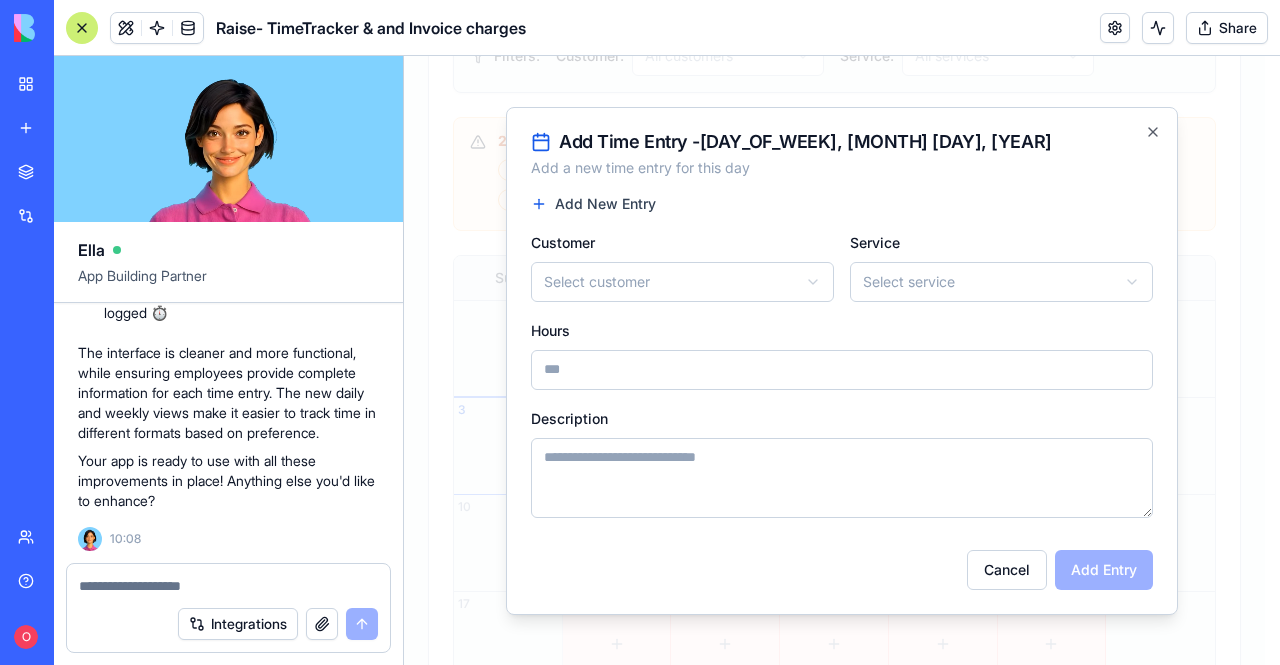 click on "**********" at bounding box center (834, 126) 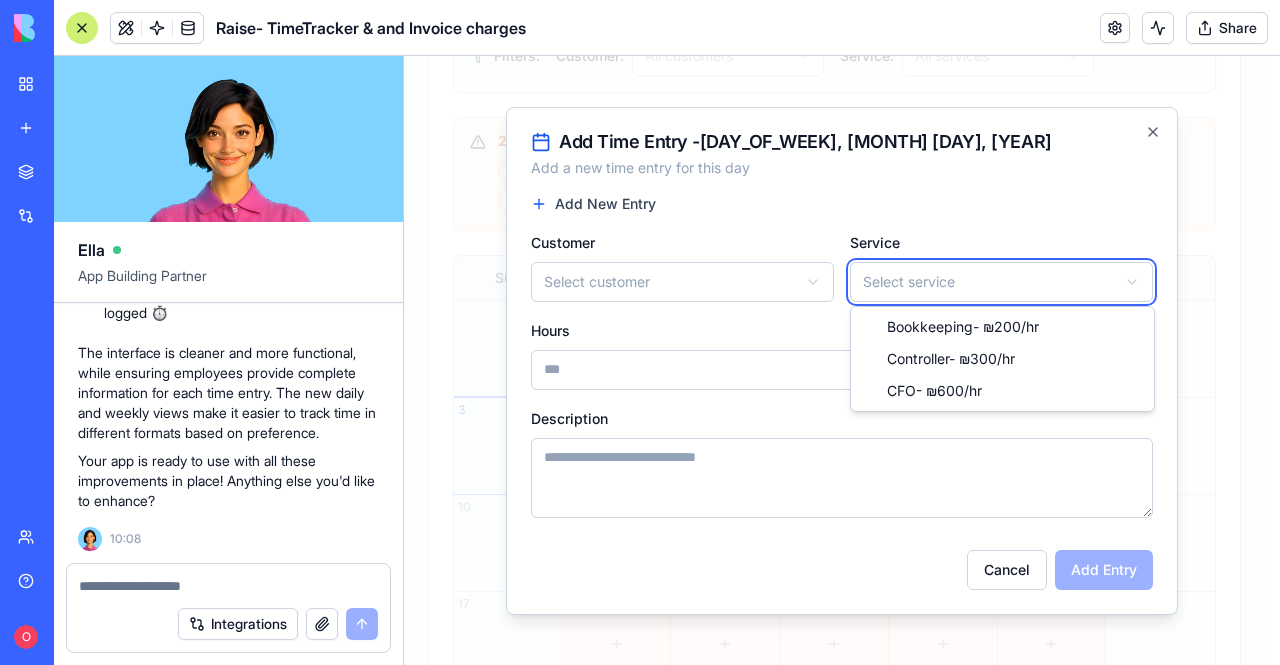click on "**********" at bounding box center [834, 126] 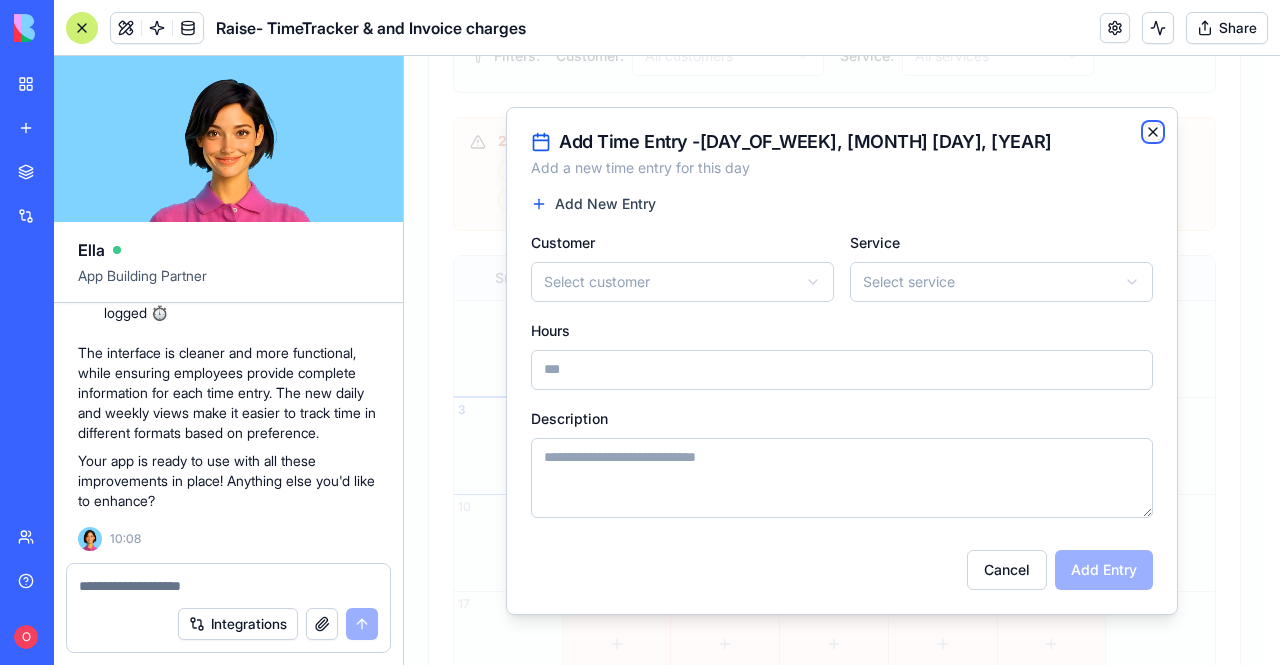 click 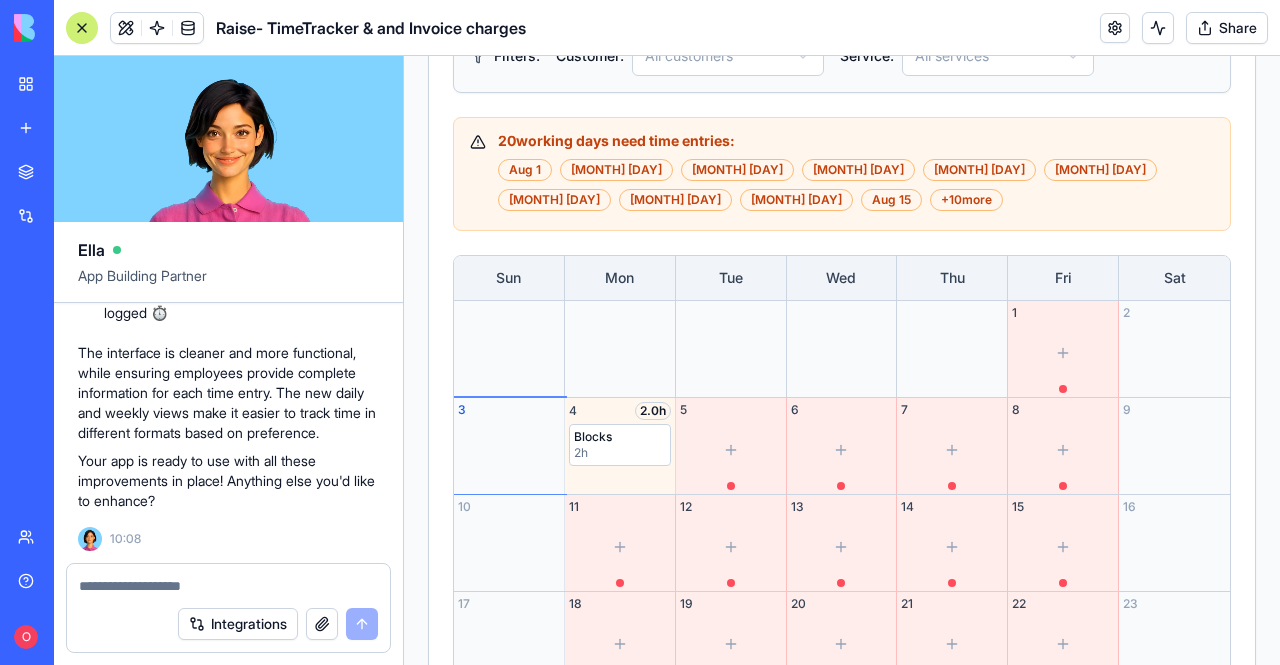 click at bounding box center (229, 586) 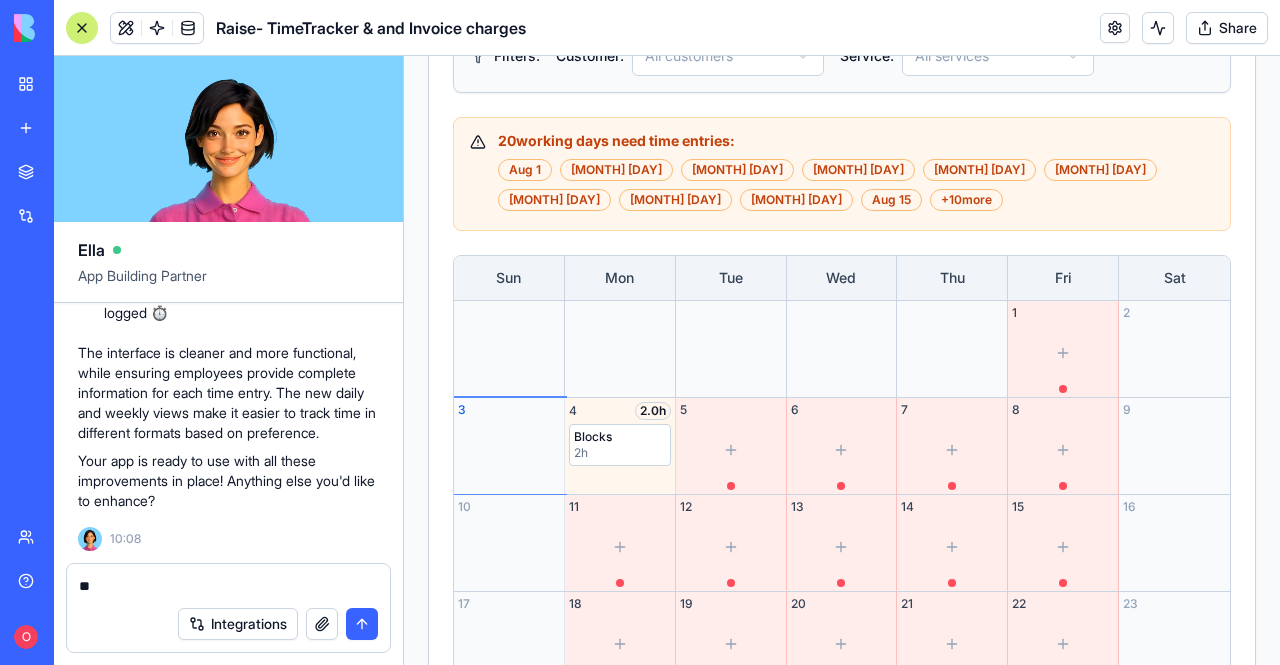 type on "*" 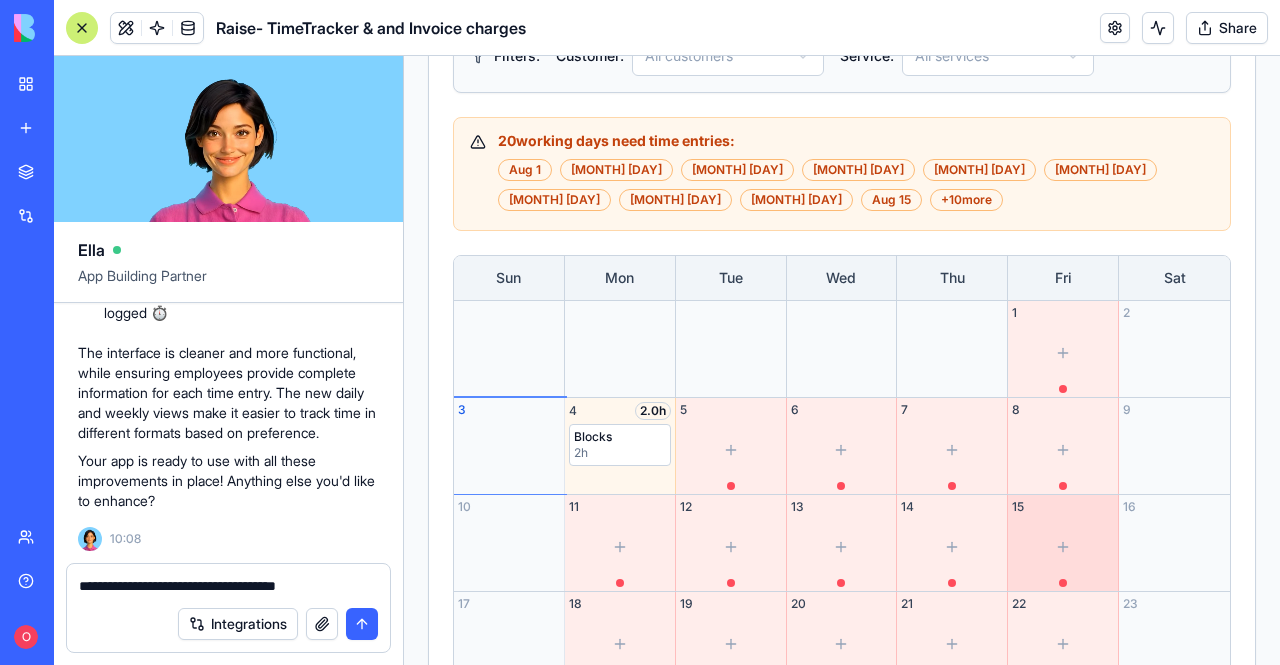 type on "**********" 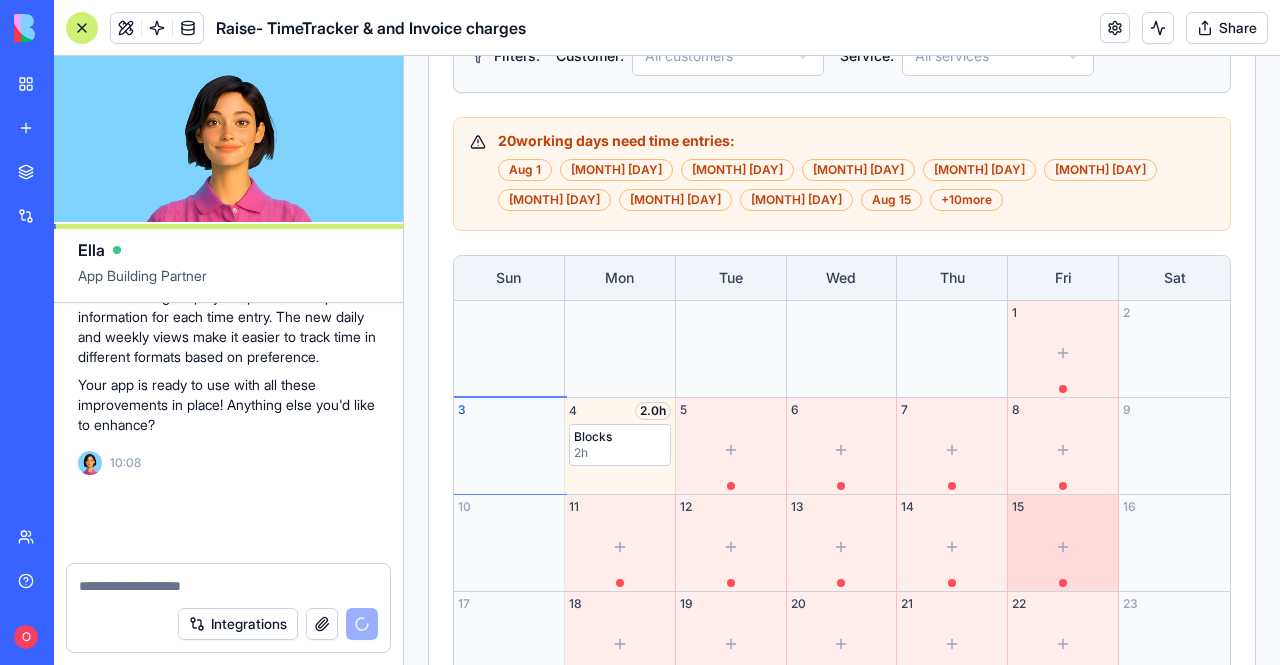 scroll, scrollTop: 25334, scrollLeft: 0, axis: vertical 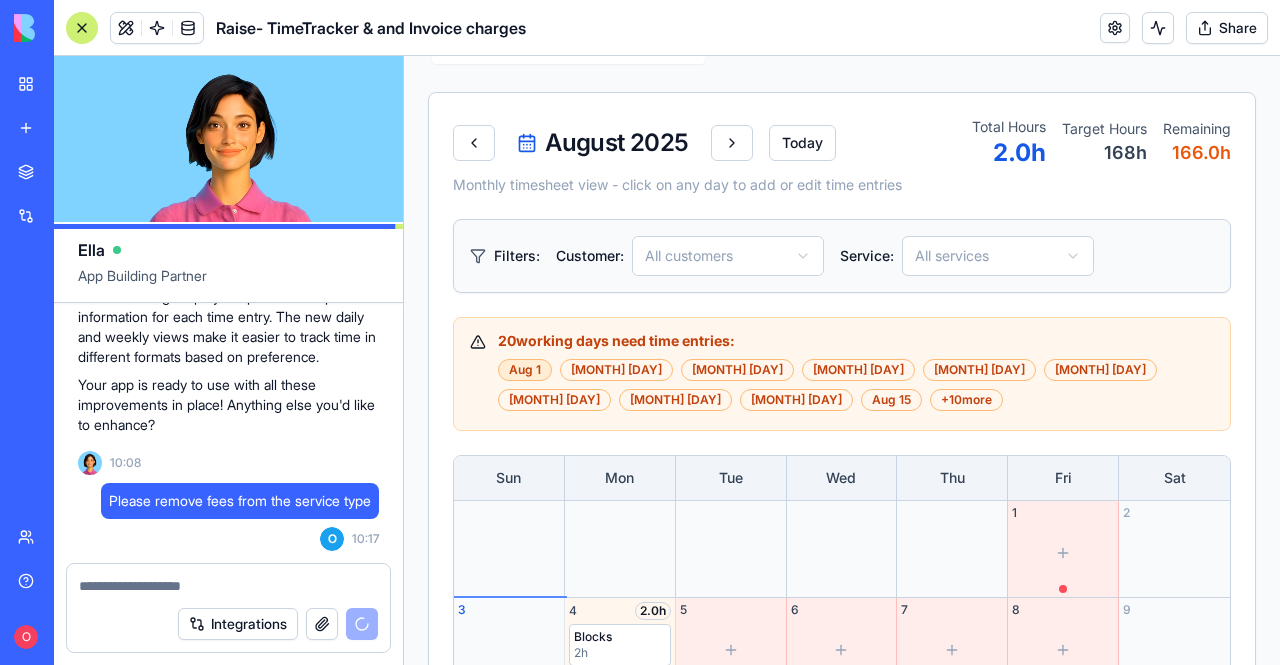 click on "Aug 1" at bounding box center (525, 370) 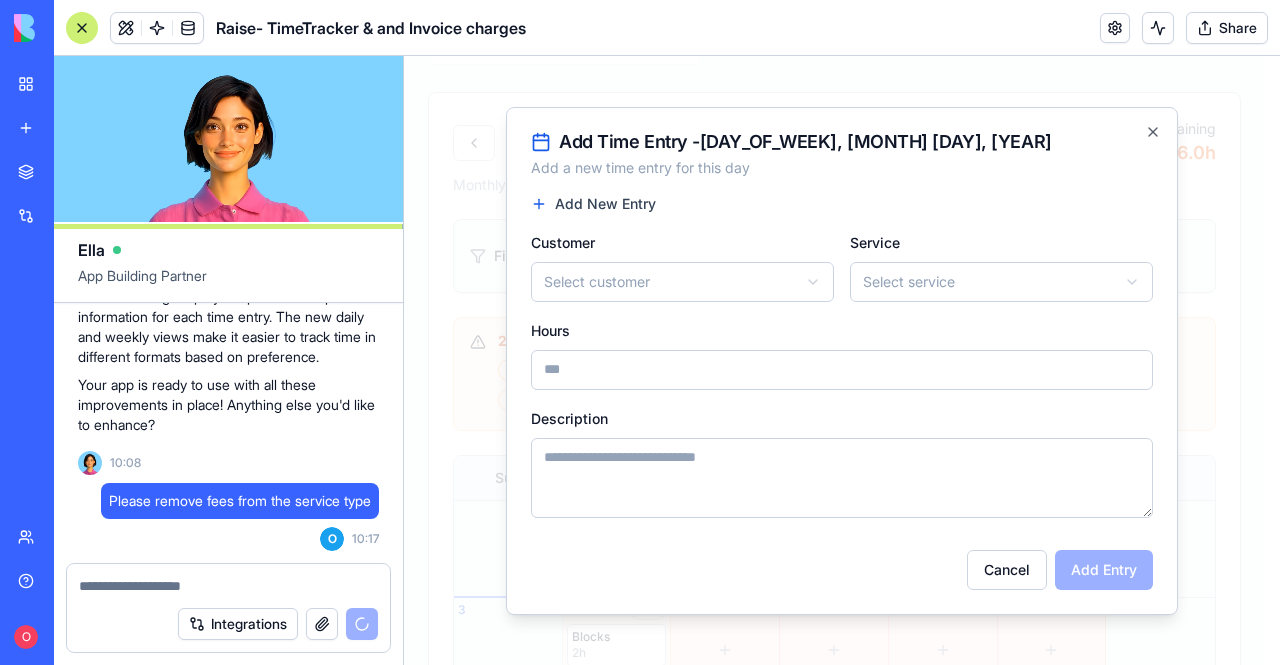 click on "**********" at bounding box center (842, 392) 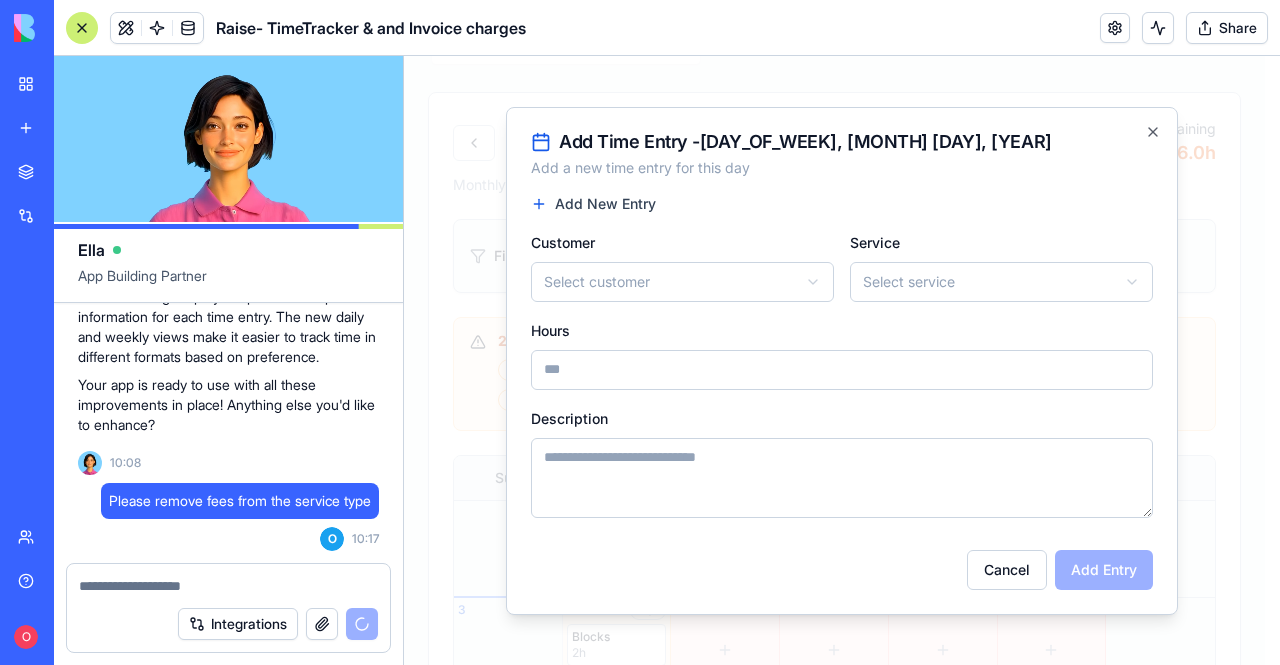 click on "Add New Entry" at bounding box center (605, 204) 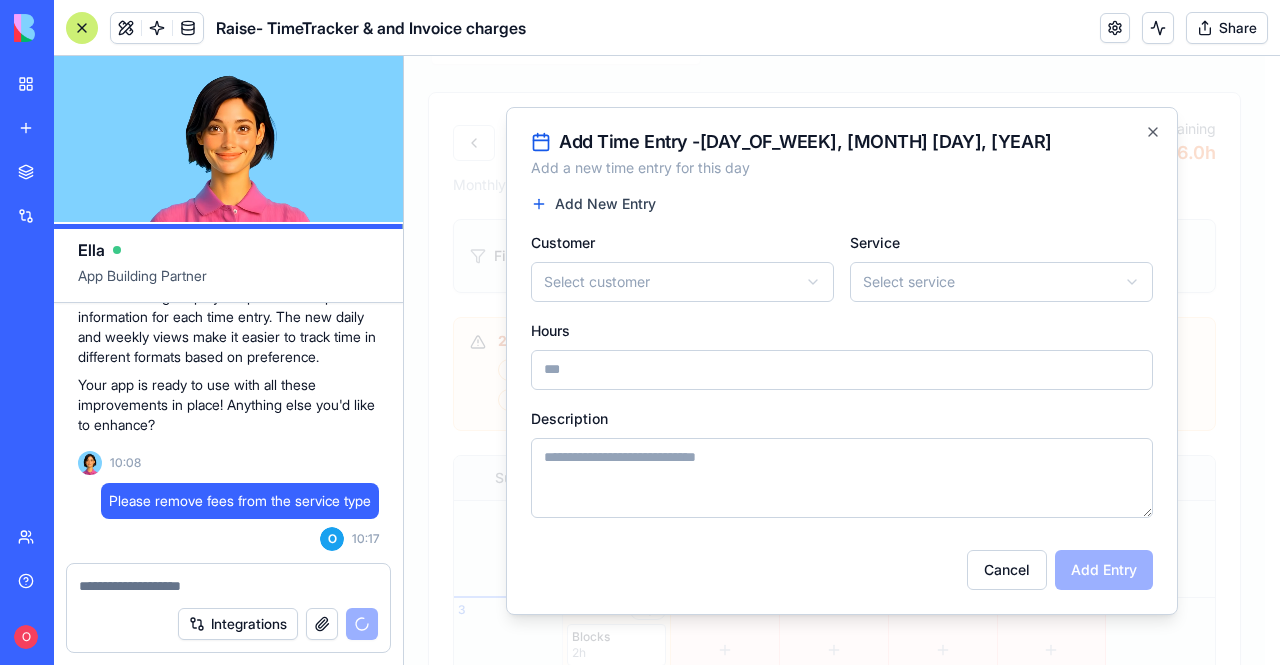 click on "**********" at bounding box center (834, 326) 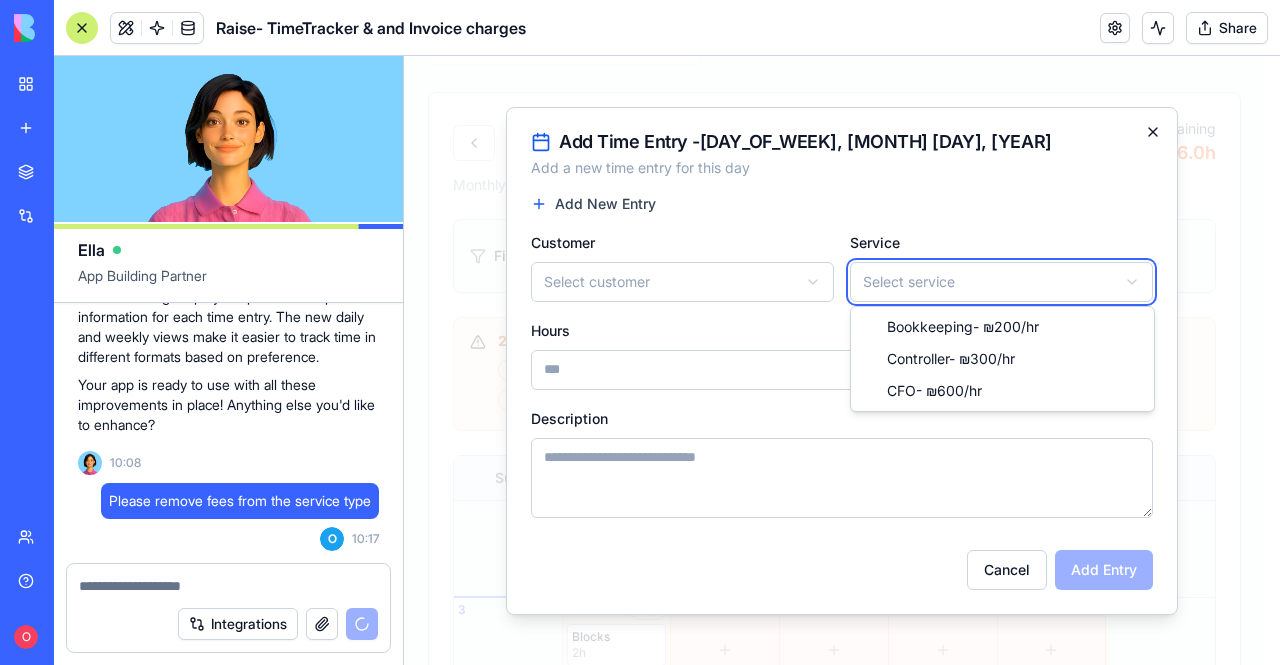 click on "**********" at bounding box center [834, 326] 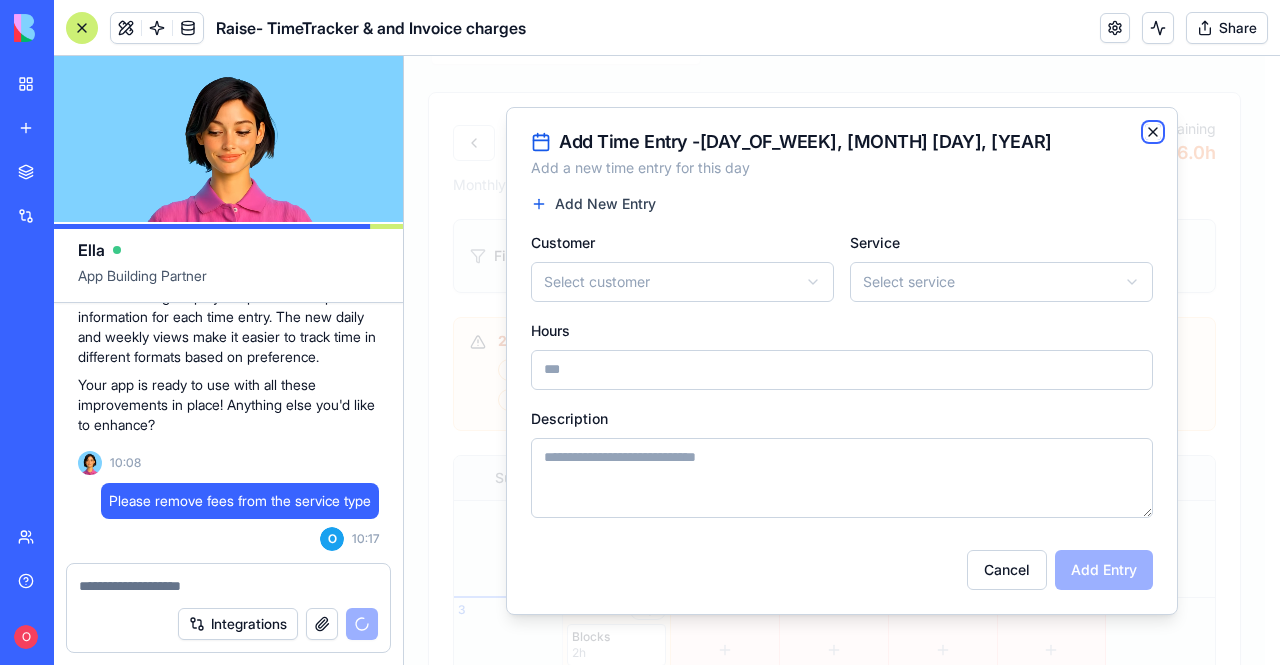click 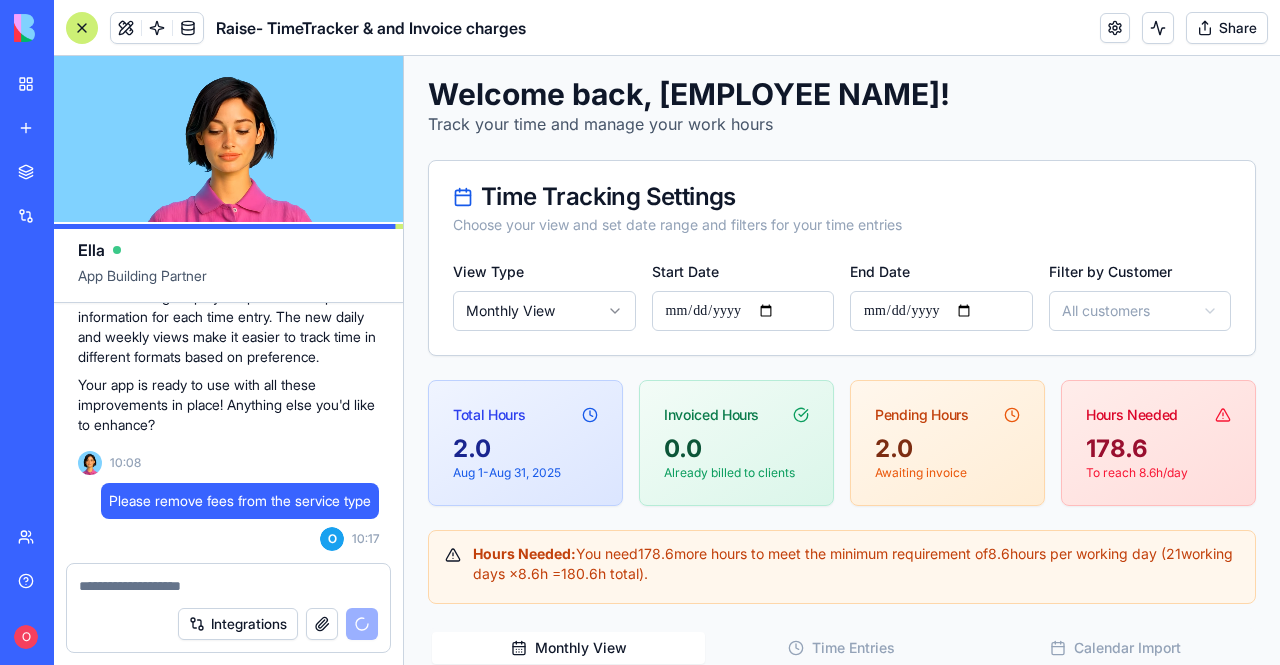 scroll, scrollTop: 4, scrollLeft: 0, axis: vertical 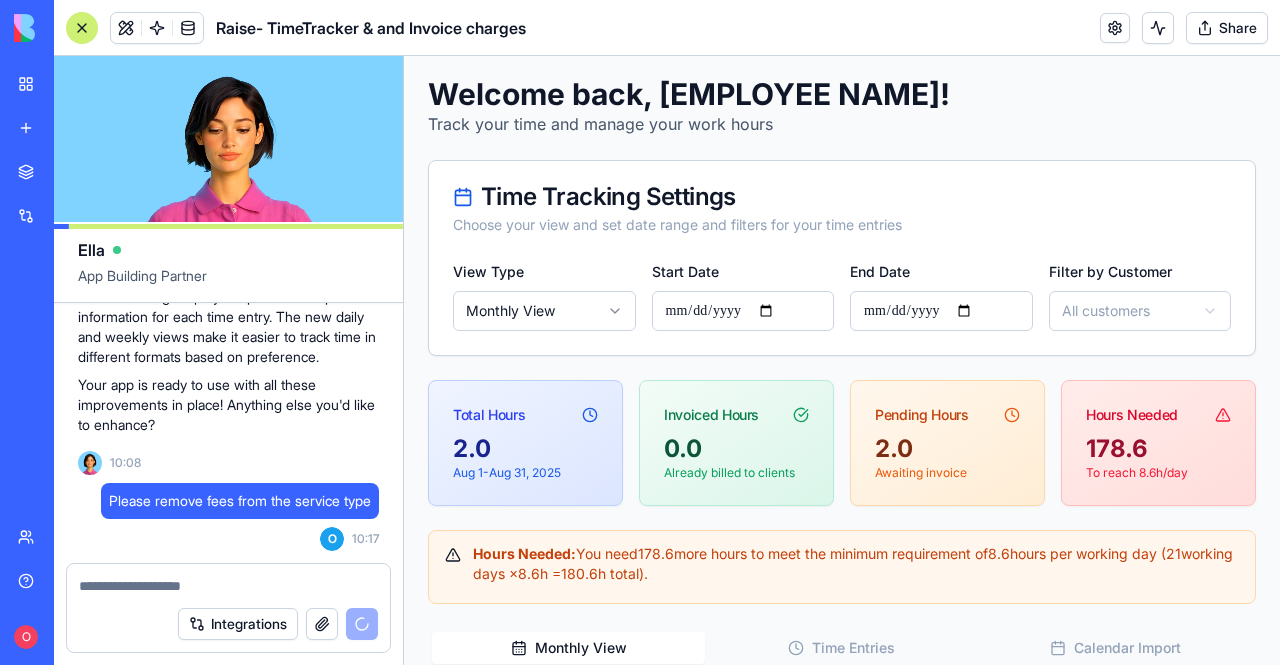 click on "**********" at bounding box center [842, 926] 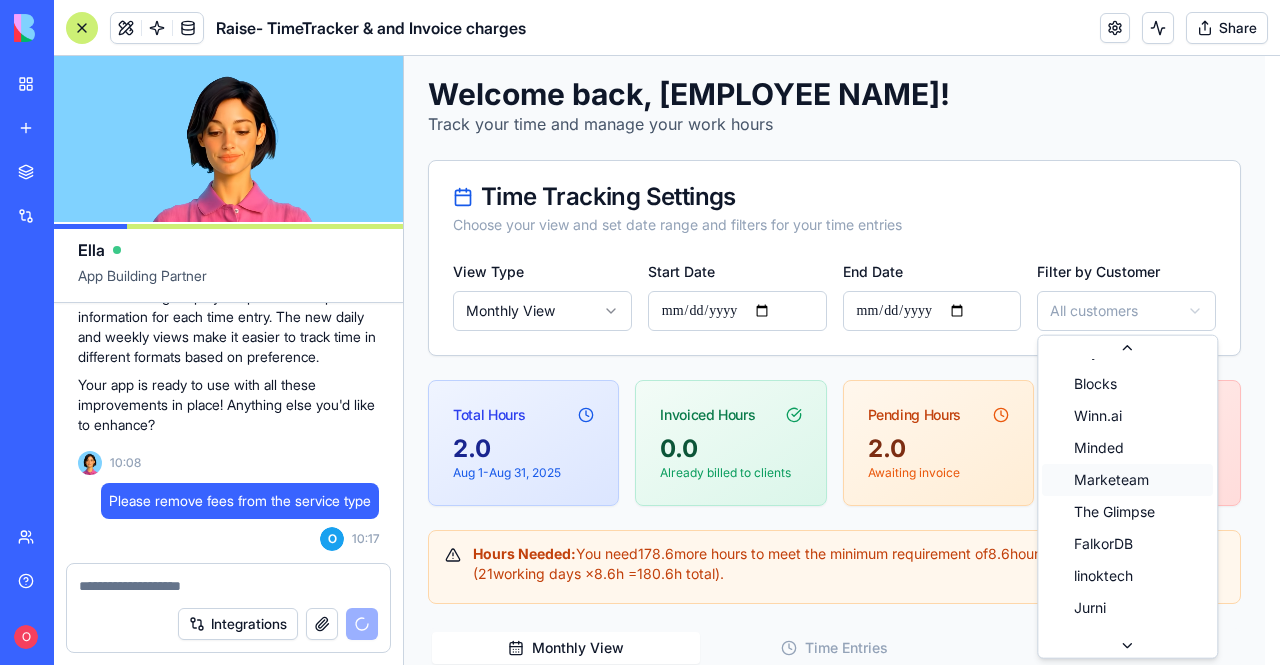 scroll, scrollTop: 92, scrollLeft: 0, axis: vertical 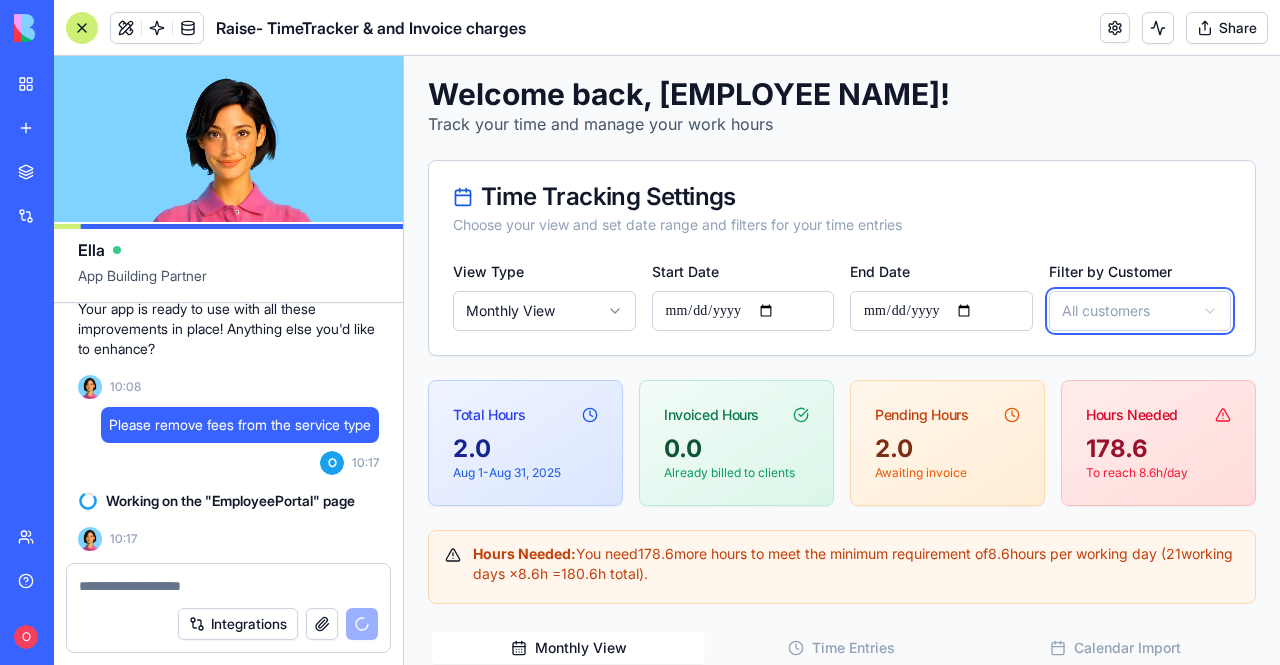 click on "**********" at bounding box center (842, 926) 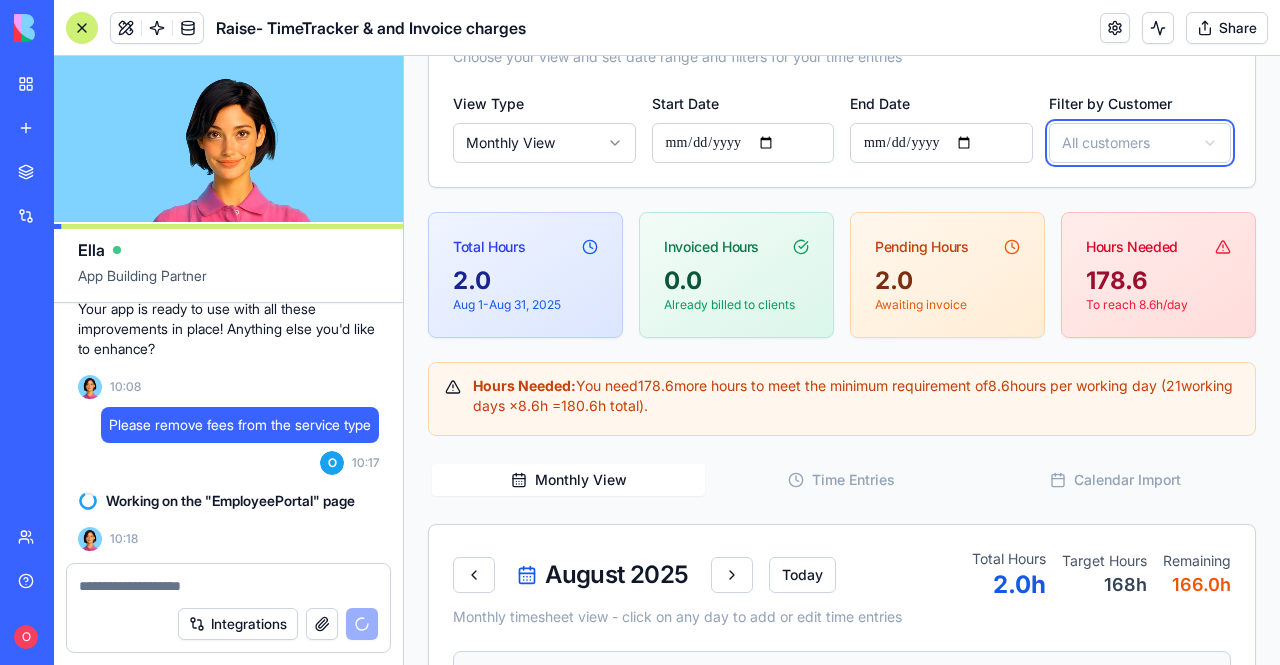 scroll, scrollTop: 204, scrollLeft: 0, axis: vertical 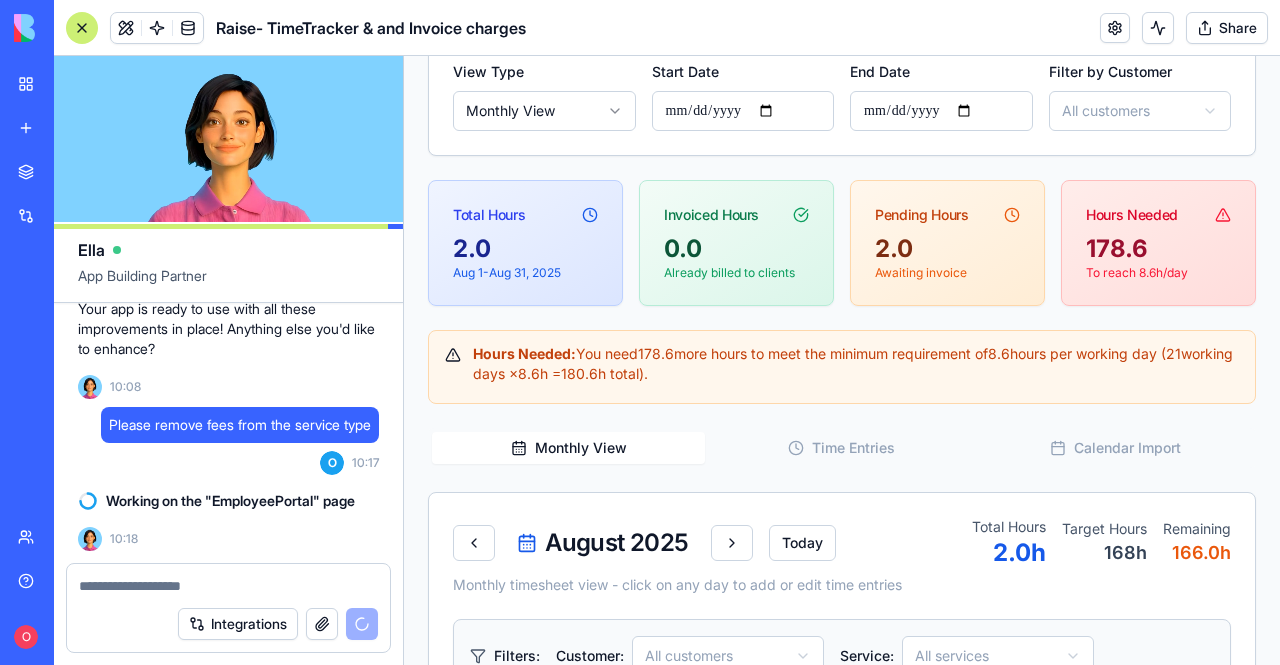 click at bounding box center (229, 586) 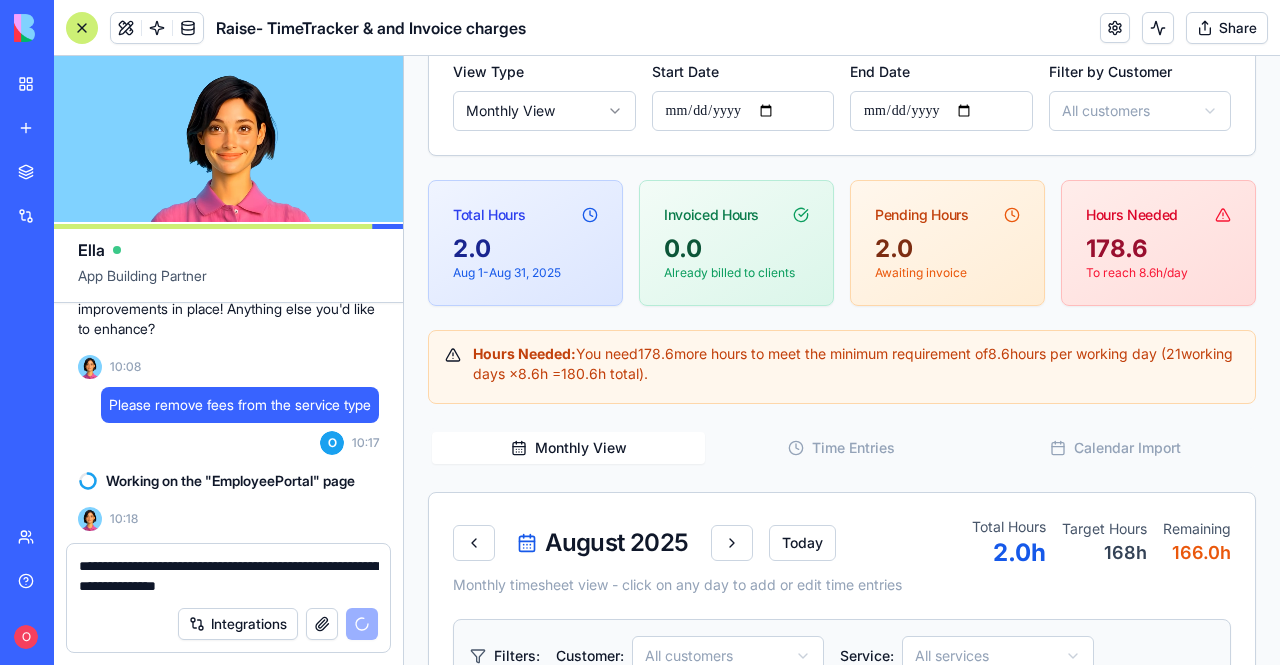 type on "**********" 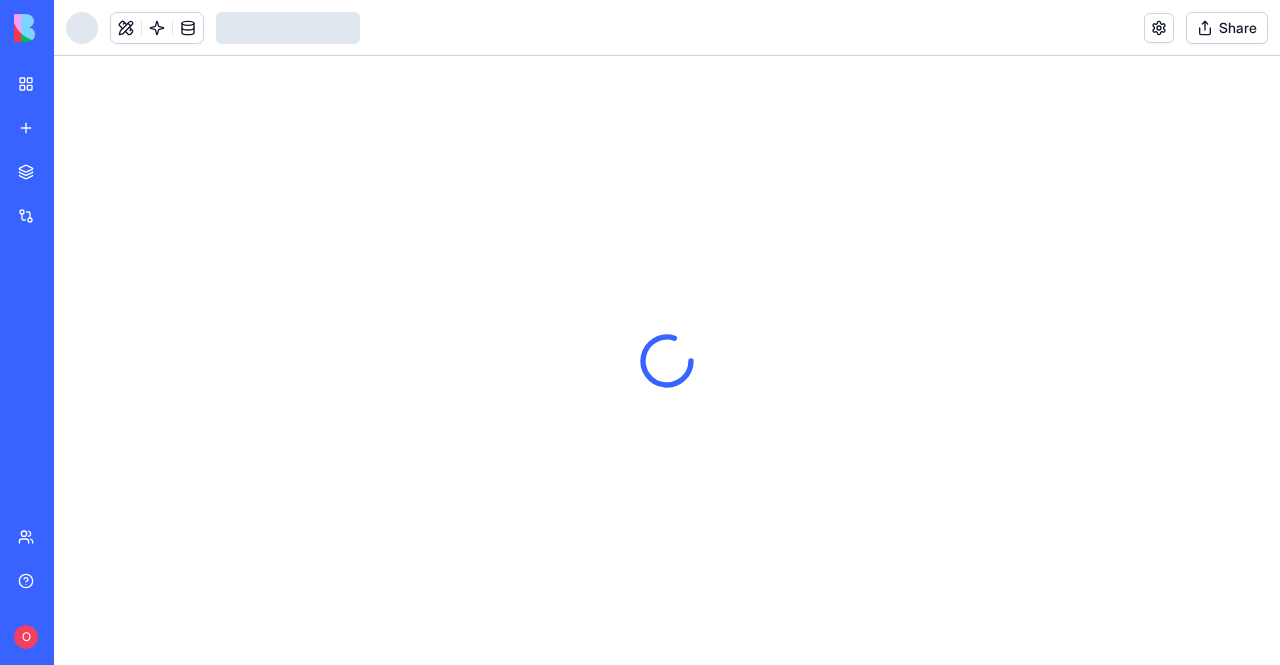 scroll, scrollTop: 0, scrollLeft: 0, axis: both 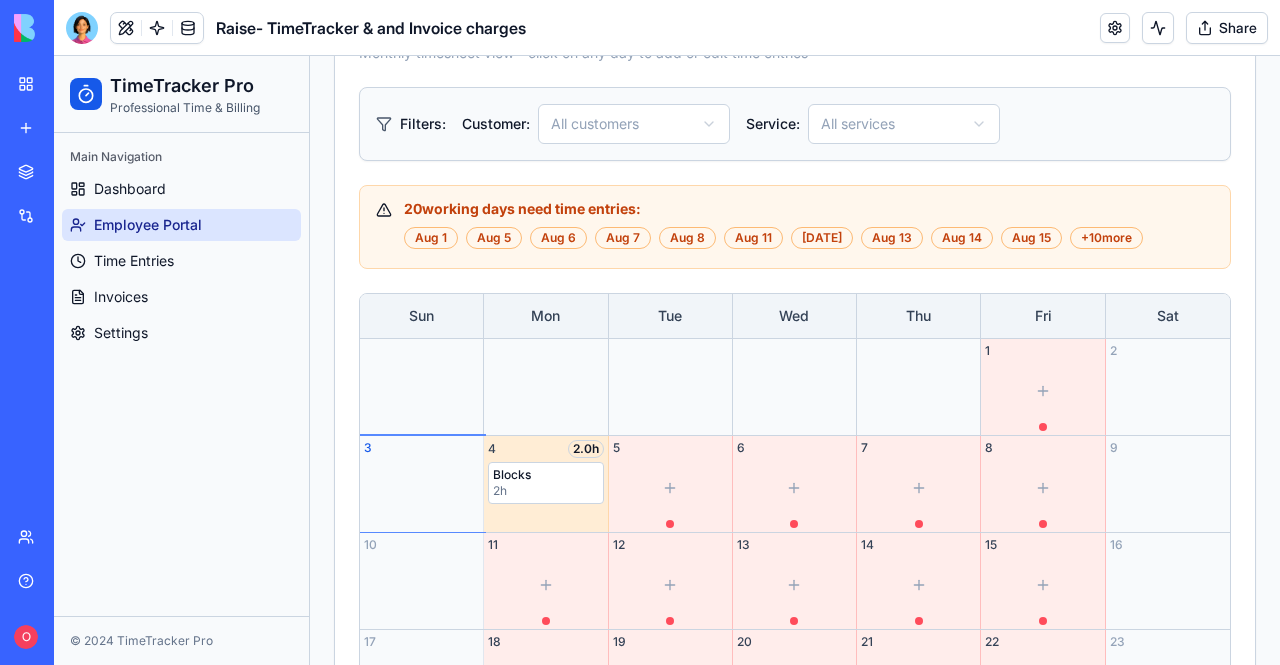 click on "2 h" at bounding box center (545, 491) 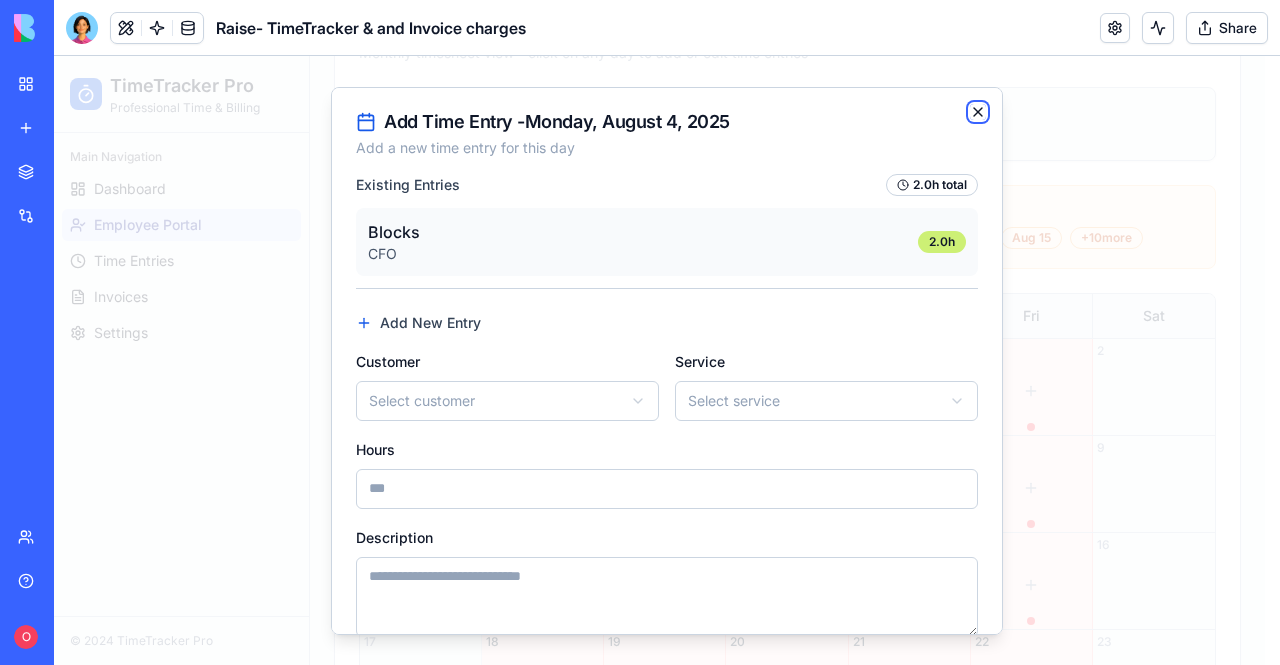 click 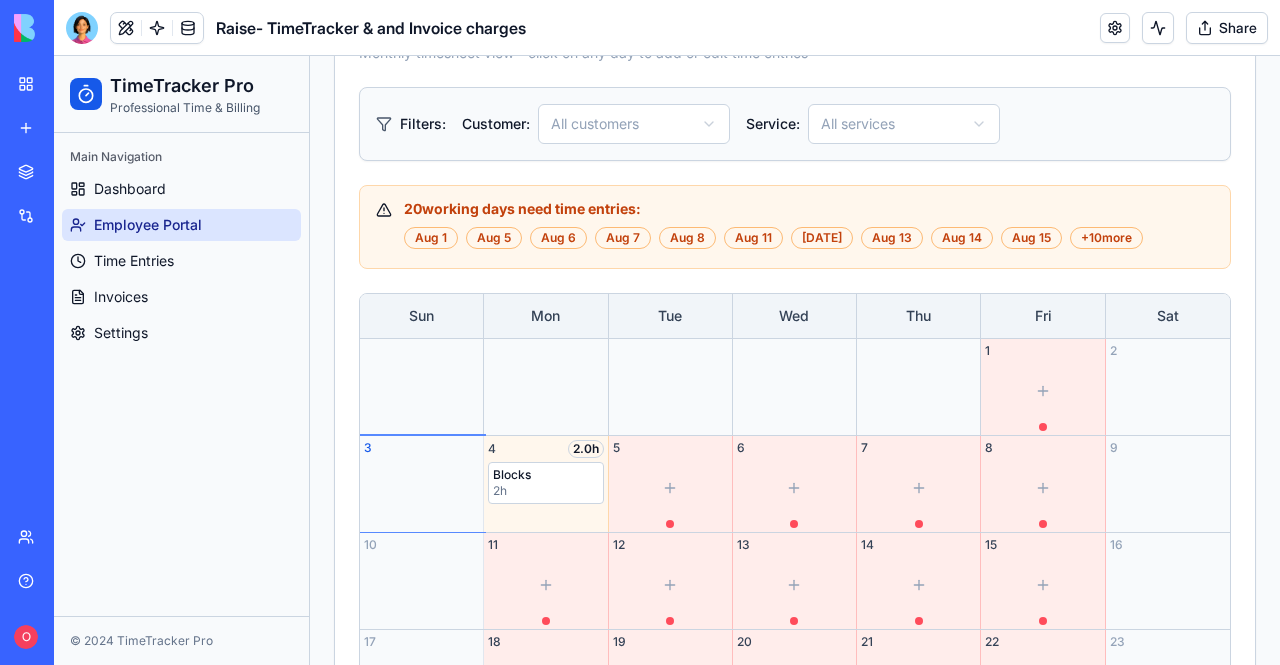 scroll, scrollTop: 600, scrollLeft: 0, axis: vertical 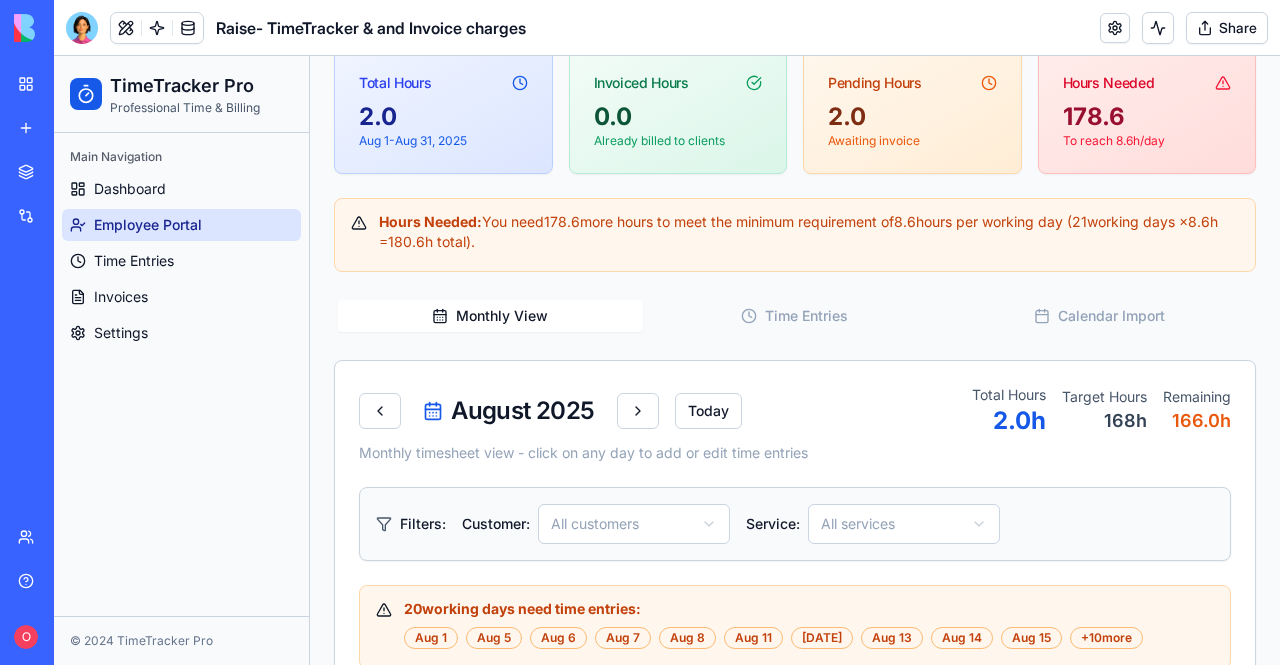 click on "**********" at bounding box center (795, 469) 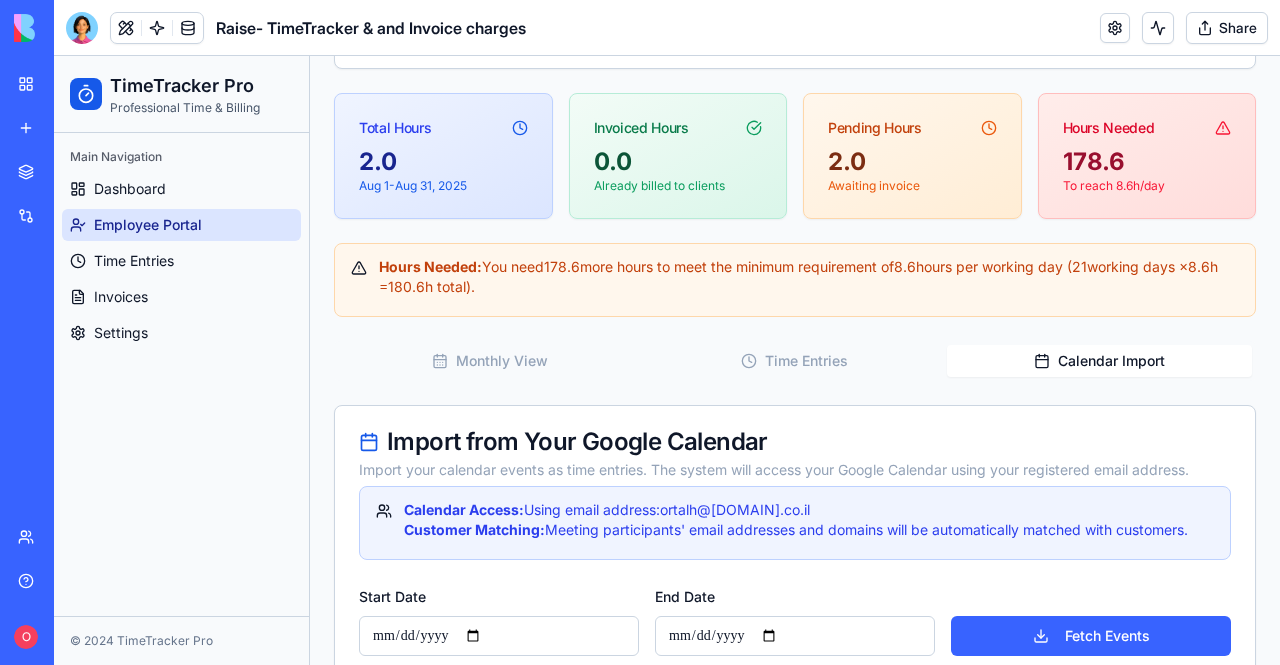 click on "Calendar Import" at bounding box center [1099, 361] 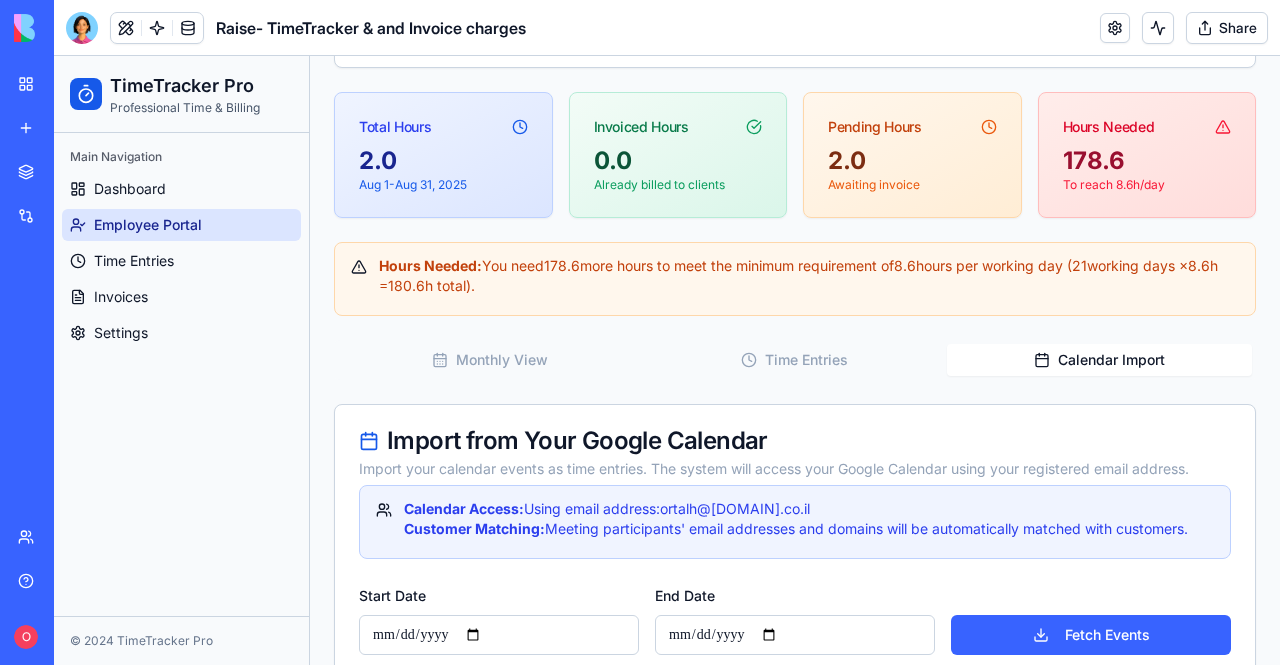 scroll, scrollTop: 655, scrollLeft: 0, axis: vertical 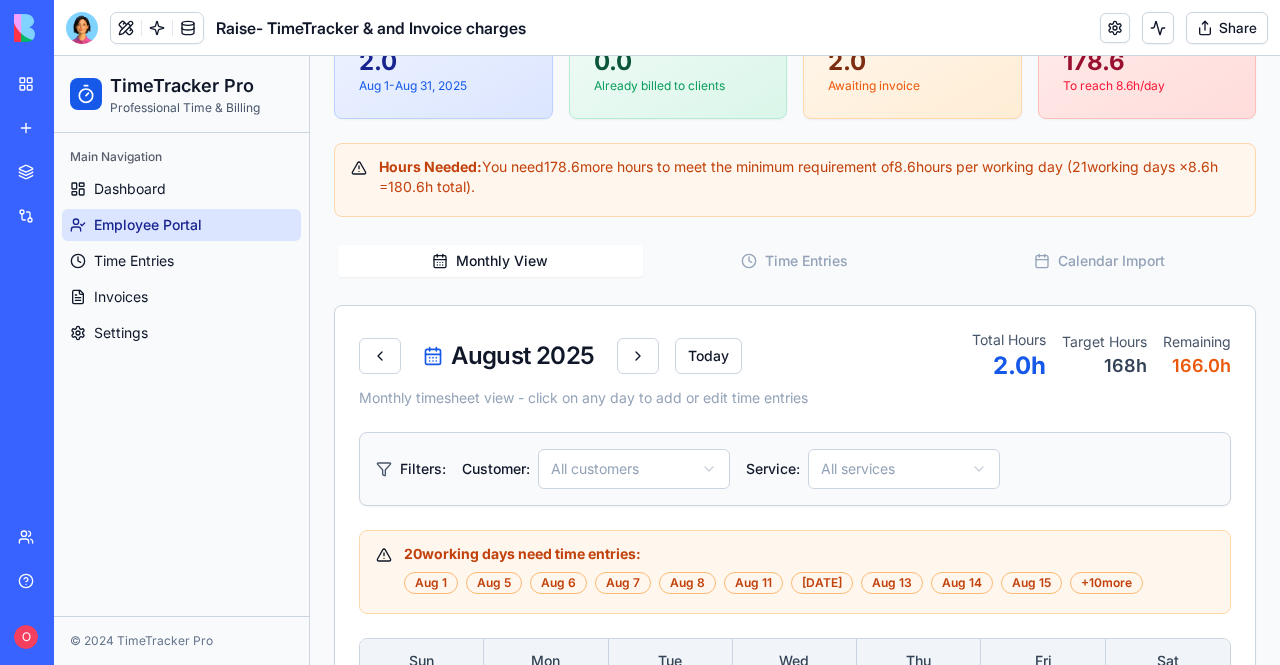 click on "Monthly View" at bounding box center [490, 261] 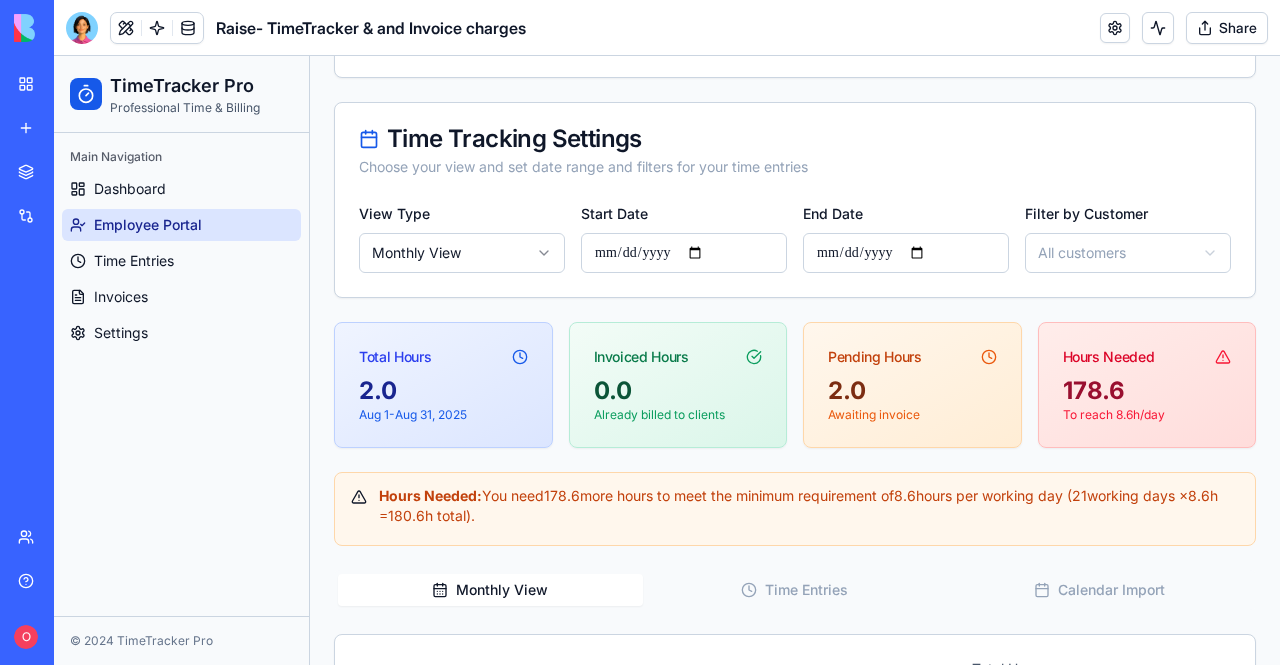 scroll, scrollTop: 355, scrollLeft: 0, axis: vertical 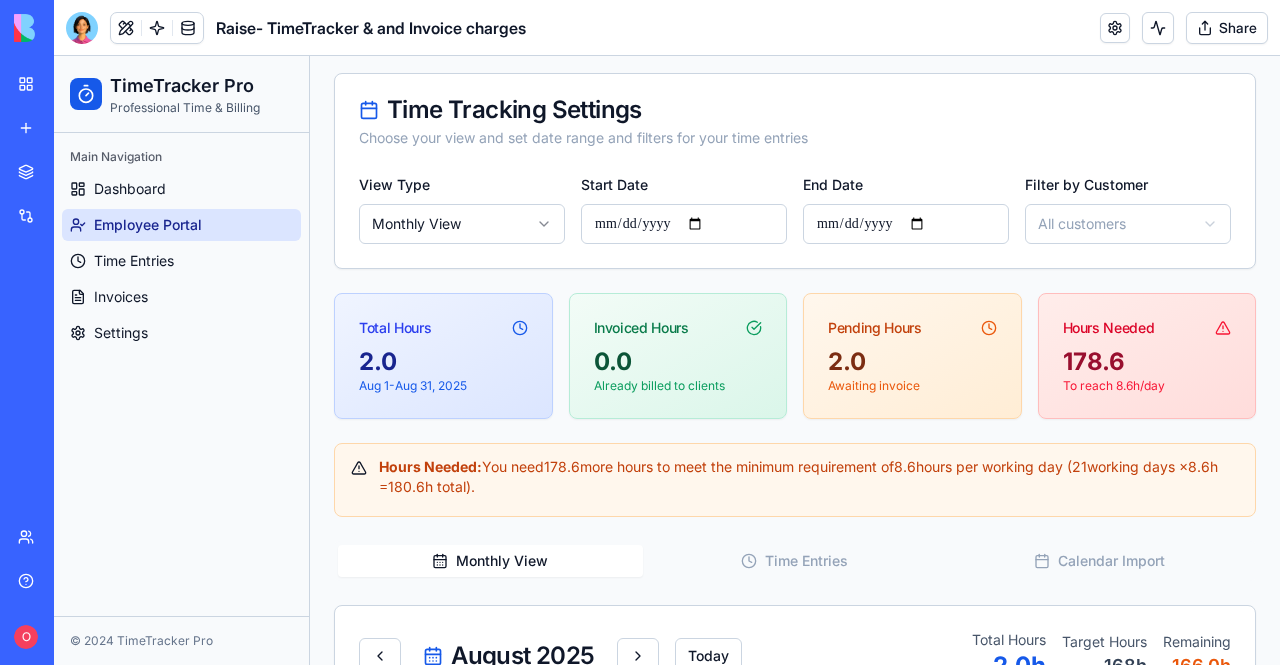 click on "**********" at bounding box center (667, 692) 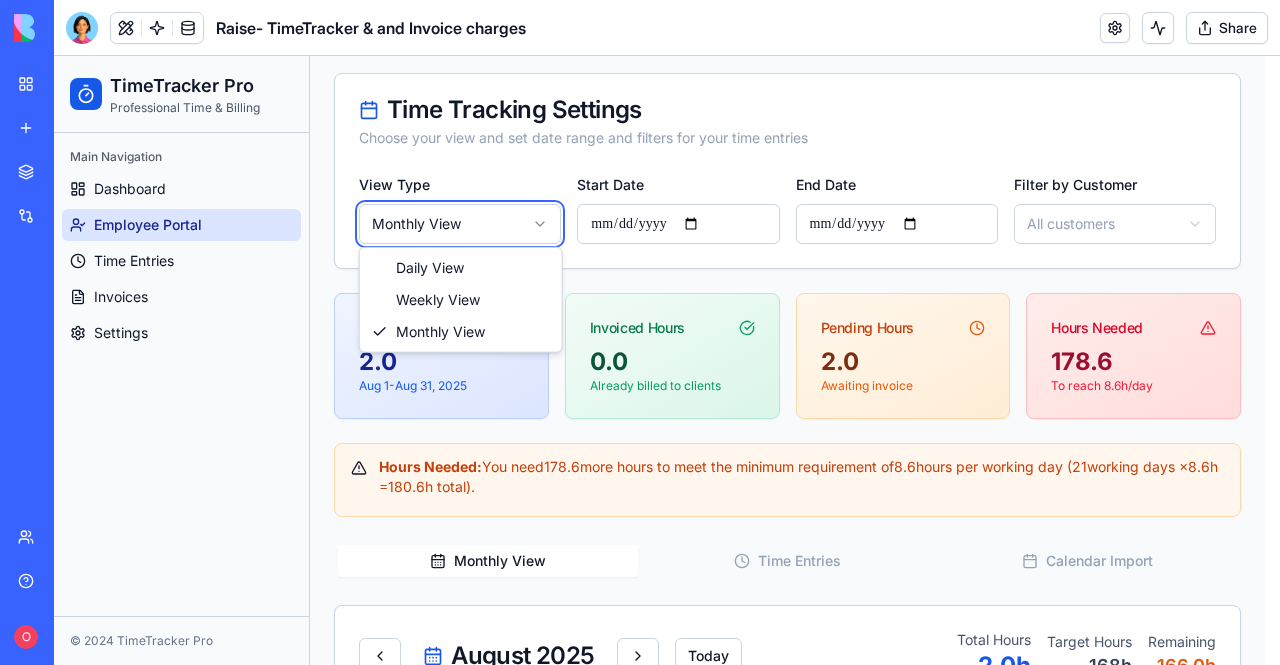 type on "**********" 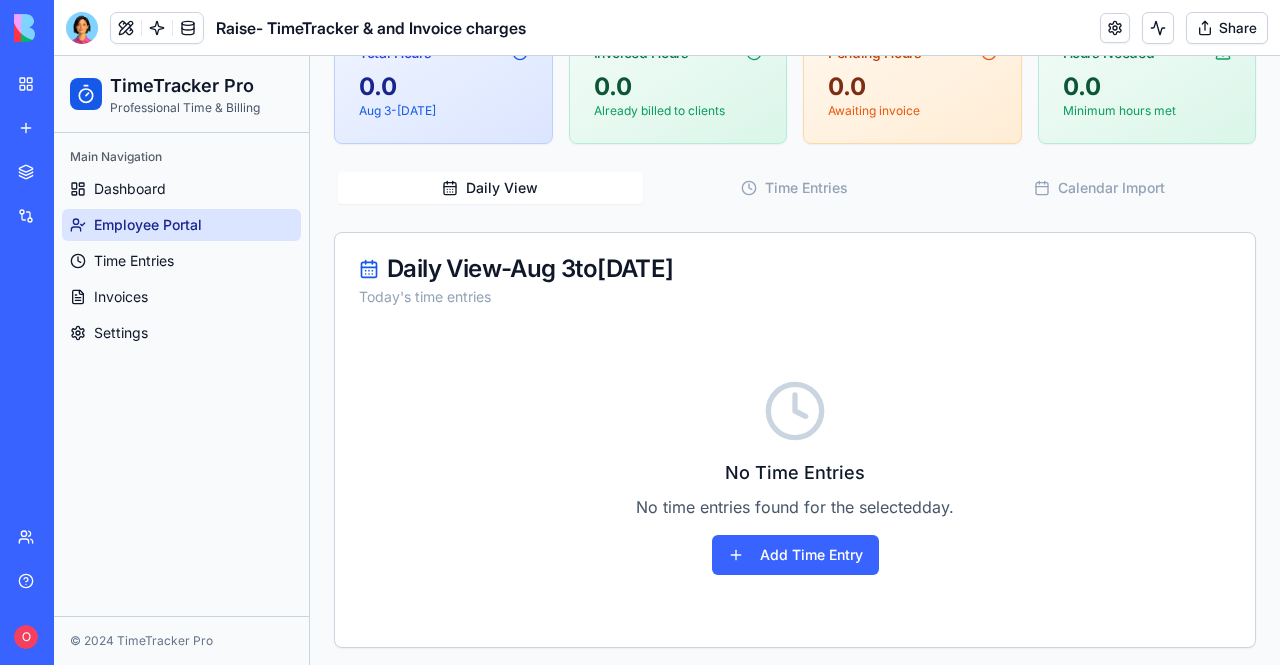 scroll, scrollTop: 634, scrollLeft: 0, axis: vertical 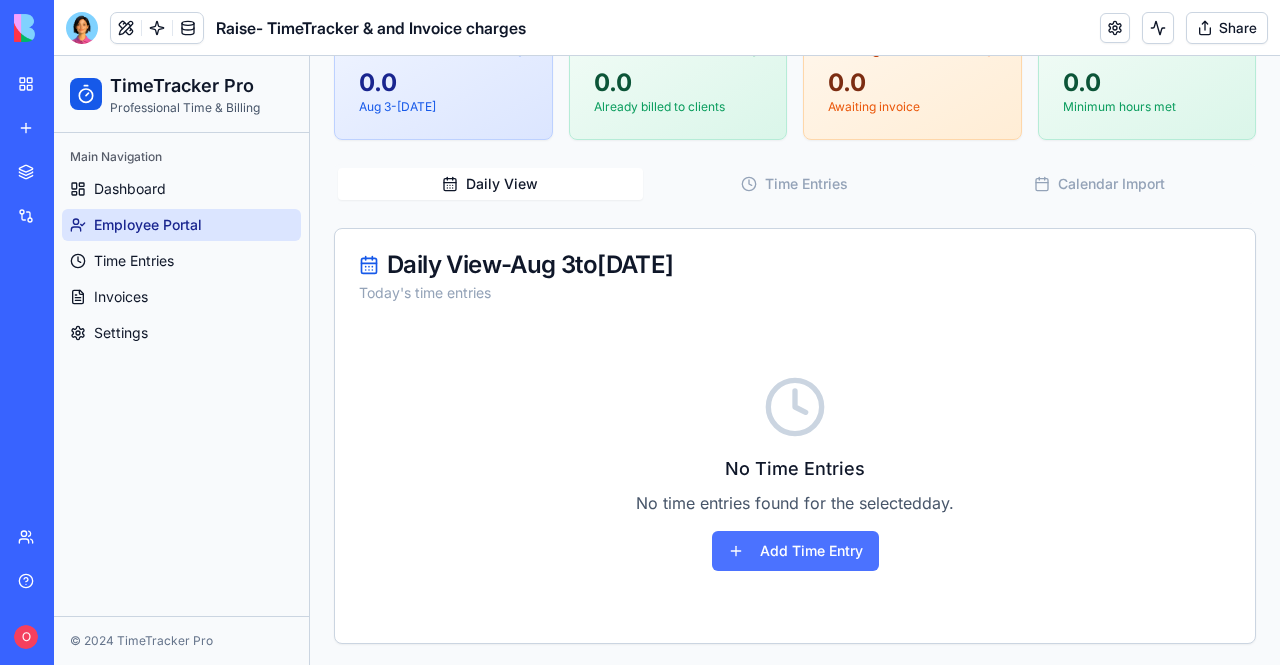 click on "Add Time Entry" at bounding box center (795, 551) 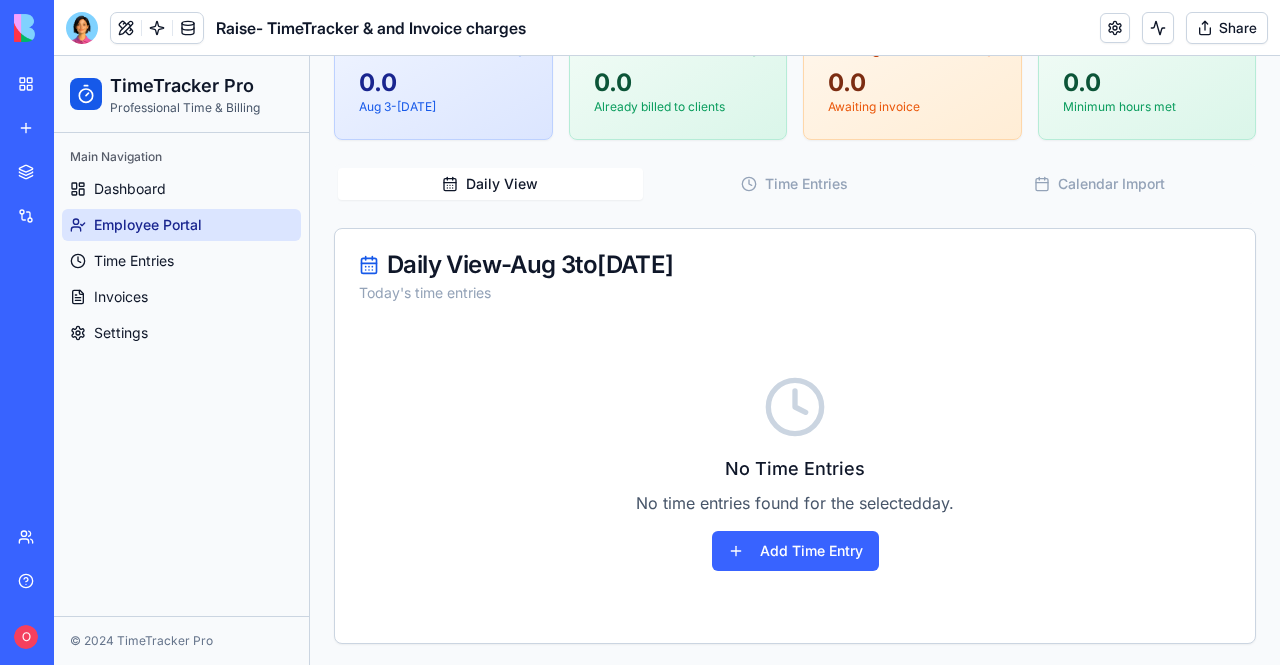 click on "No time entries found for the selected day ." at bounding box center [795, 503] 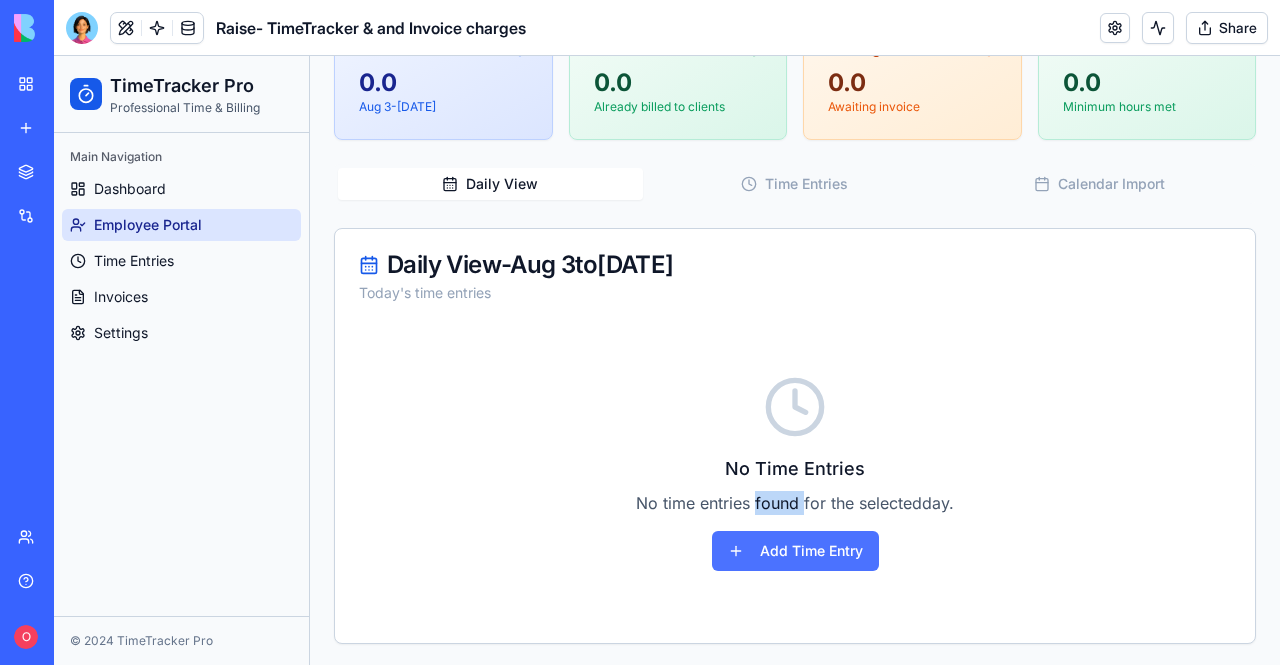 drag, startPoint x: 774, startPoint y: 504, endPoint x: 738, endPoint y: 559, distance: 65.734314 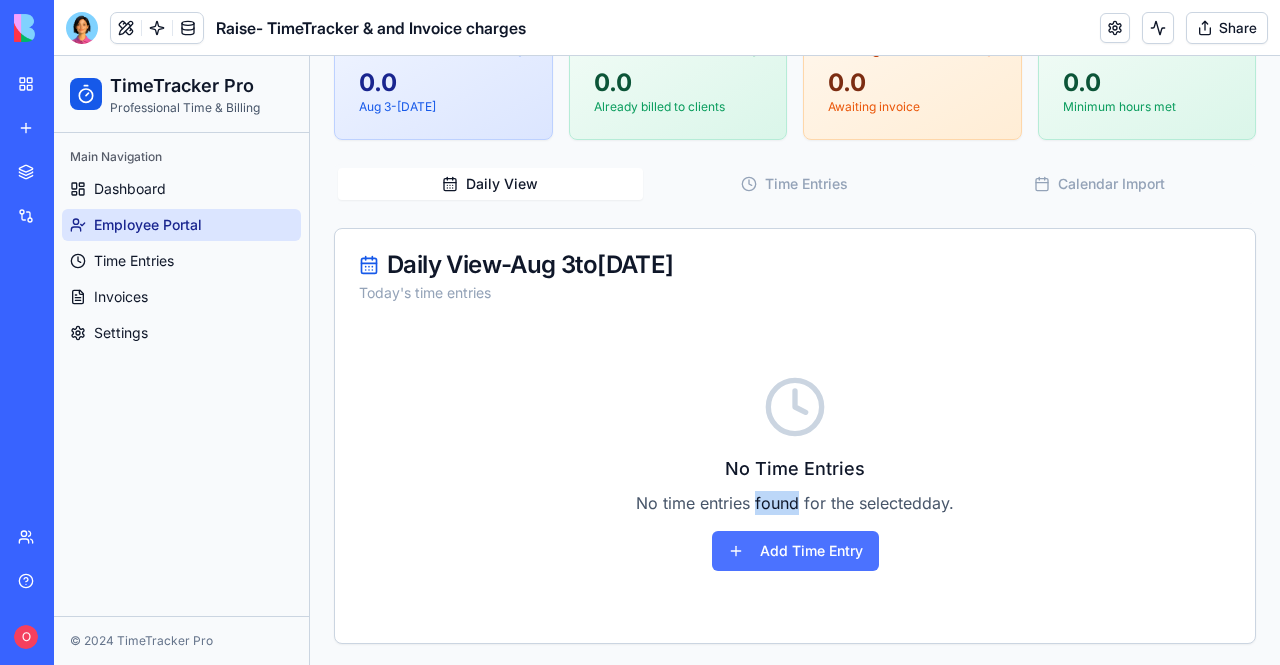 click on "Add Time Entry" at bounding box center (795, 551) 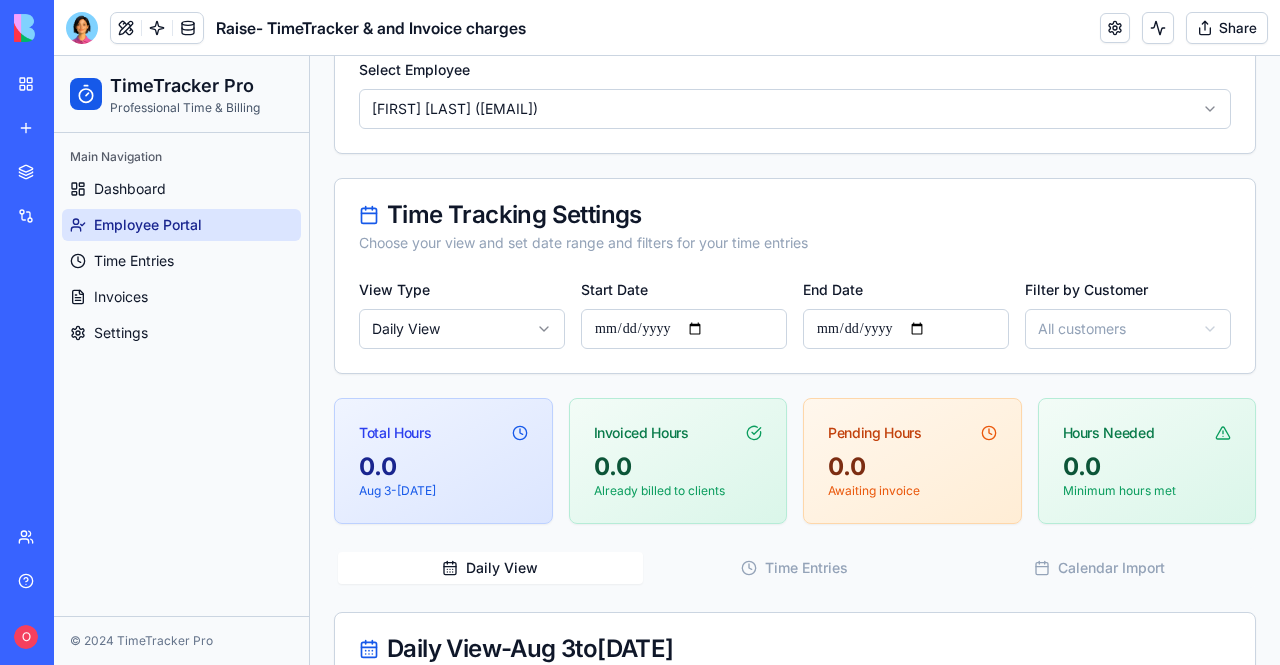 scroll, scrollTop: 134, scrollLeft: 0, axis: vertical 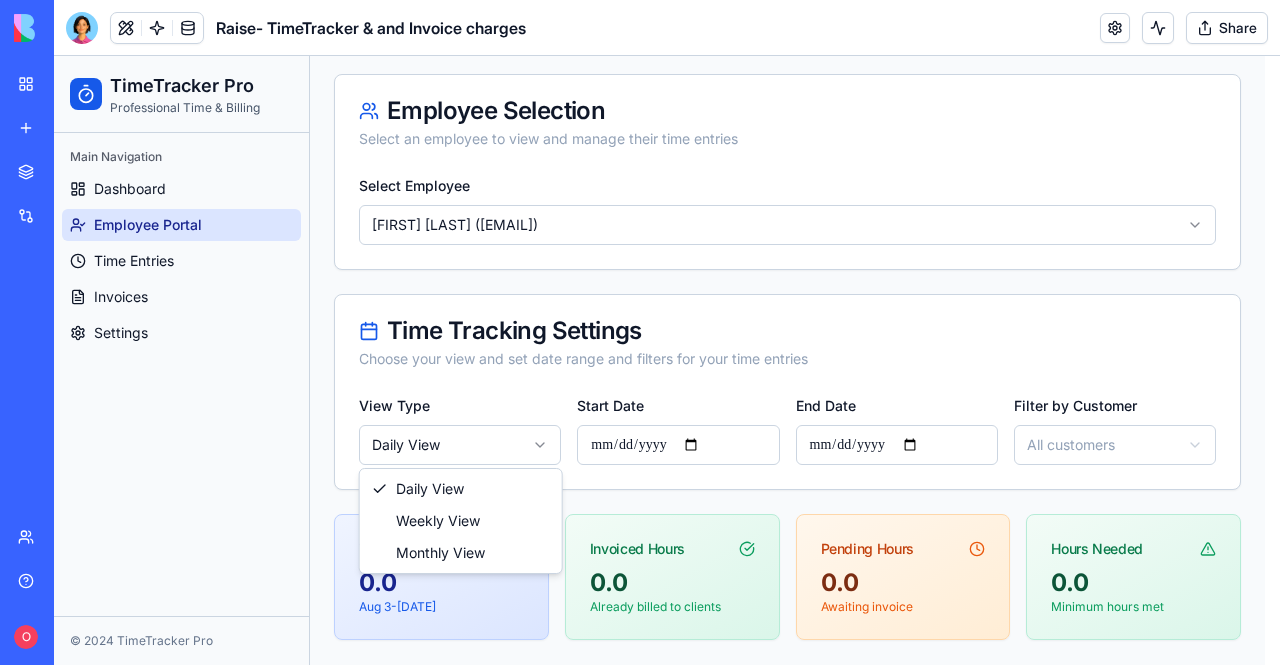 click on "**********" at bounding box center (667, 545) 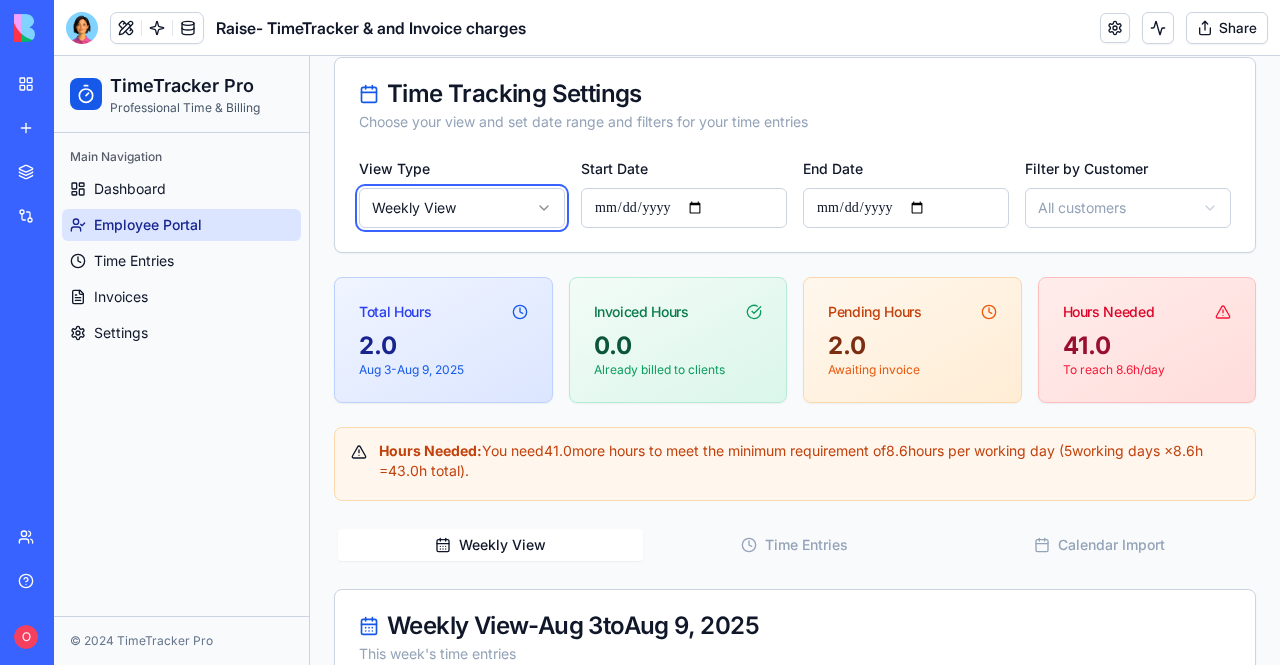 scroll, scrollTop: 550, scrollLeft: 0, axis: vertical 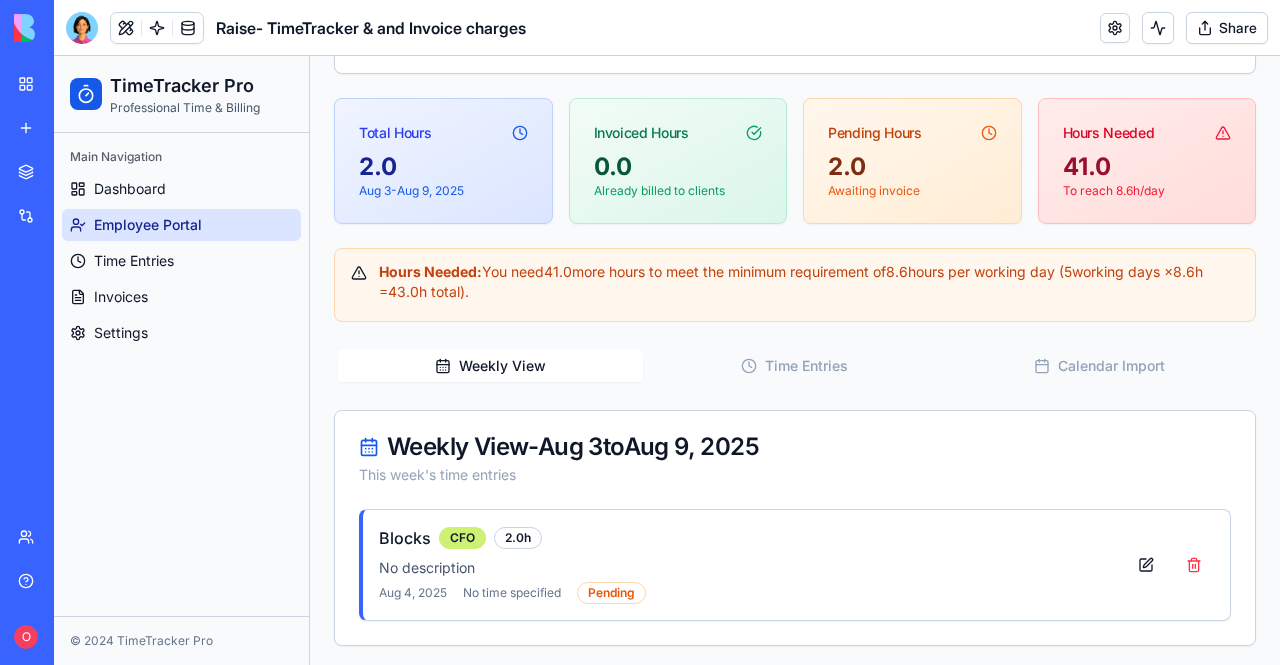 click on "Weekly View  -  Aug 3  to  Aug 9, 2025 This week's time entries" at bounding box center [795, 460] 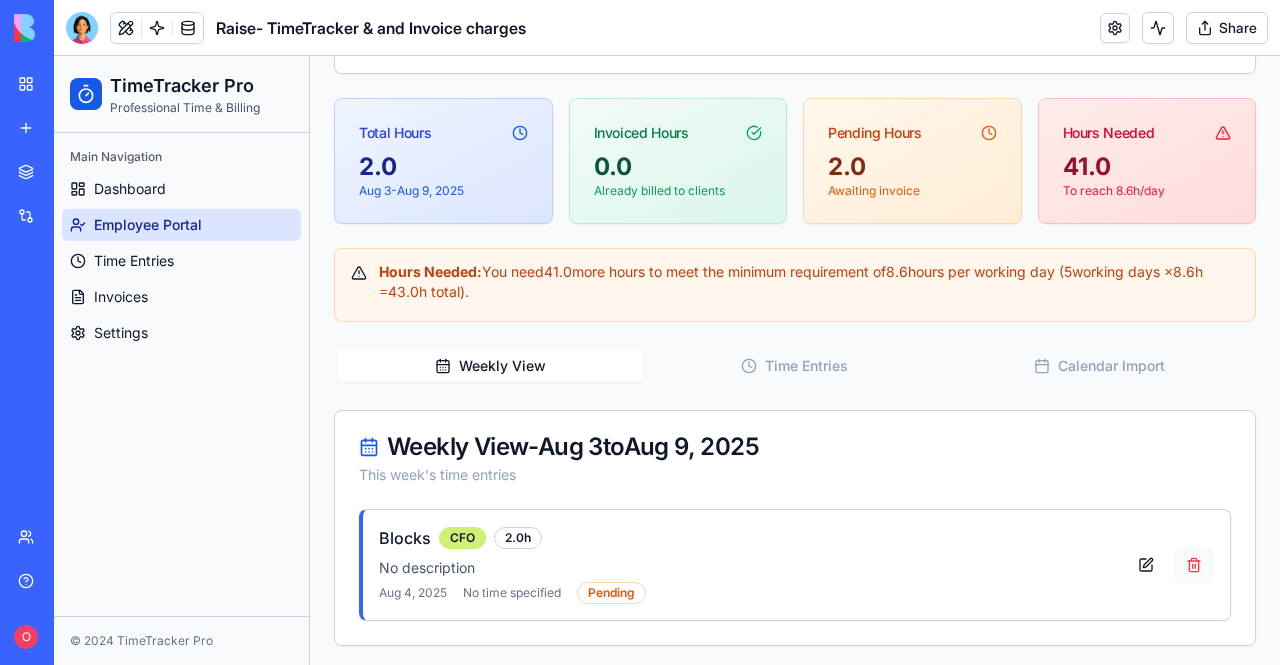 click at bounding box center [1194, 565] 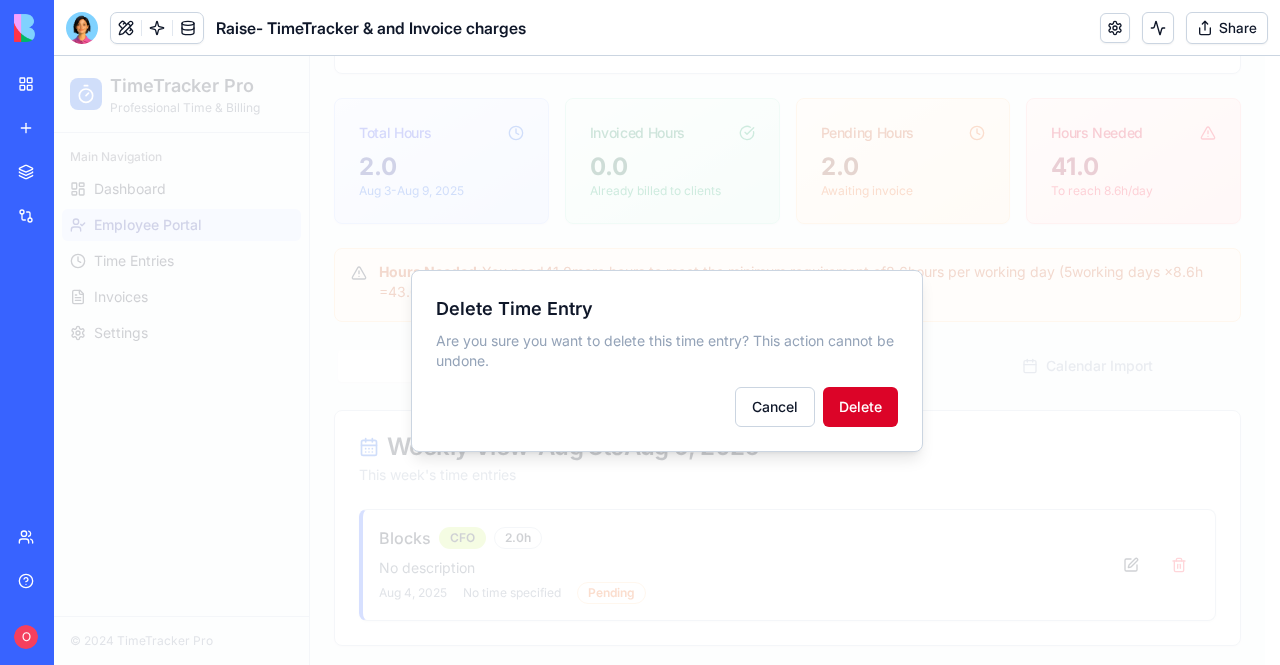 click on "Delete" at bounding box center (860, 407) 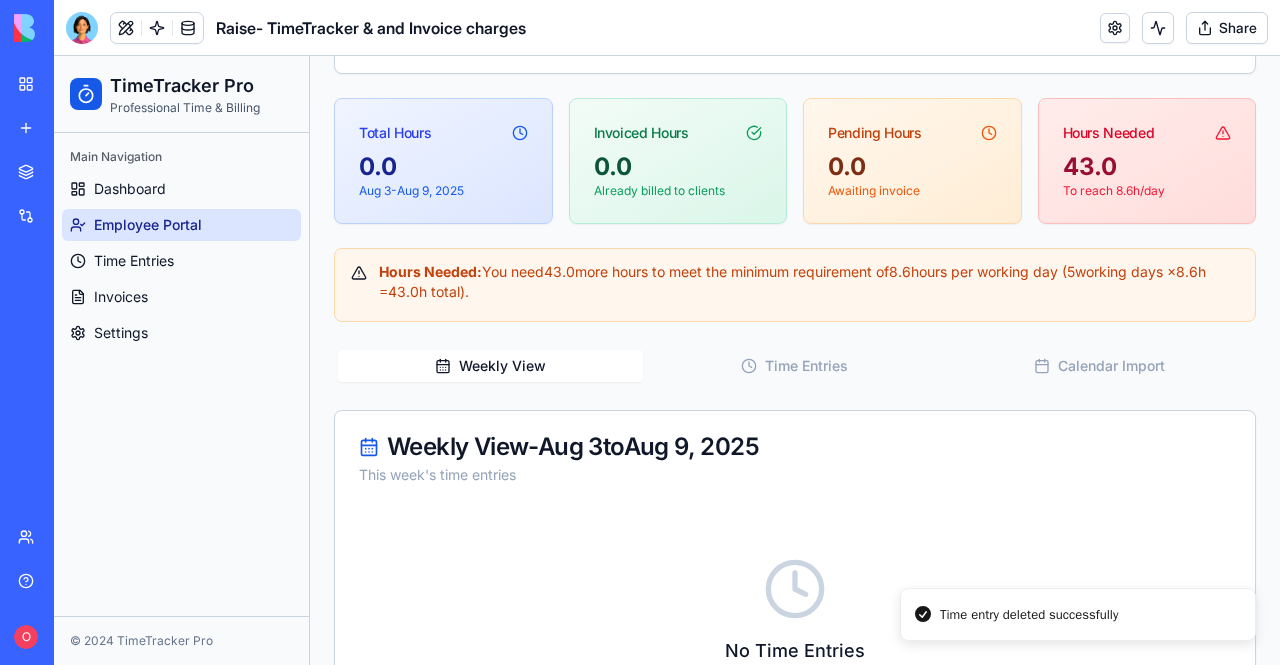 click on "Weekly View - [DATE] to [DATE]" at bounding box center (795, 447) 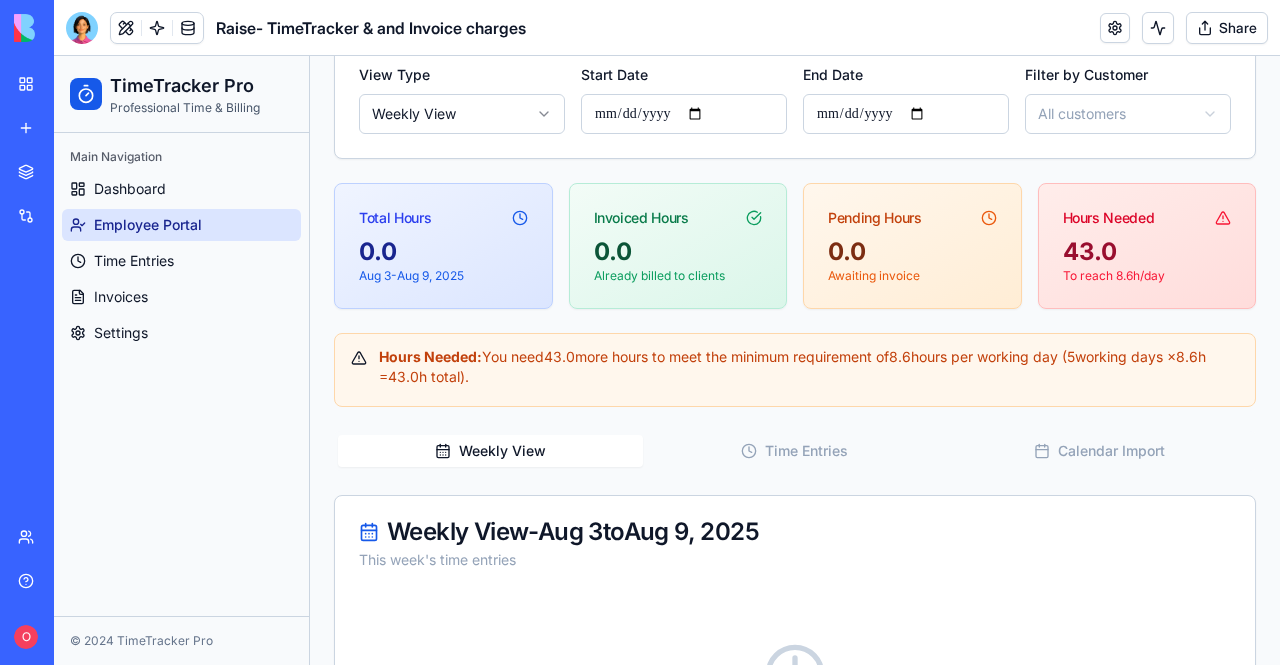 scroll, scrollTop: 350, scrollLeft: 0, axis: vertical 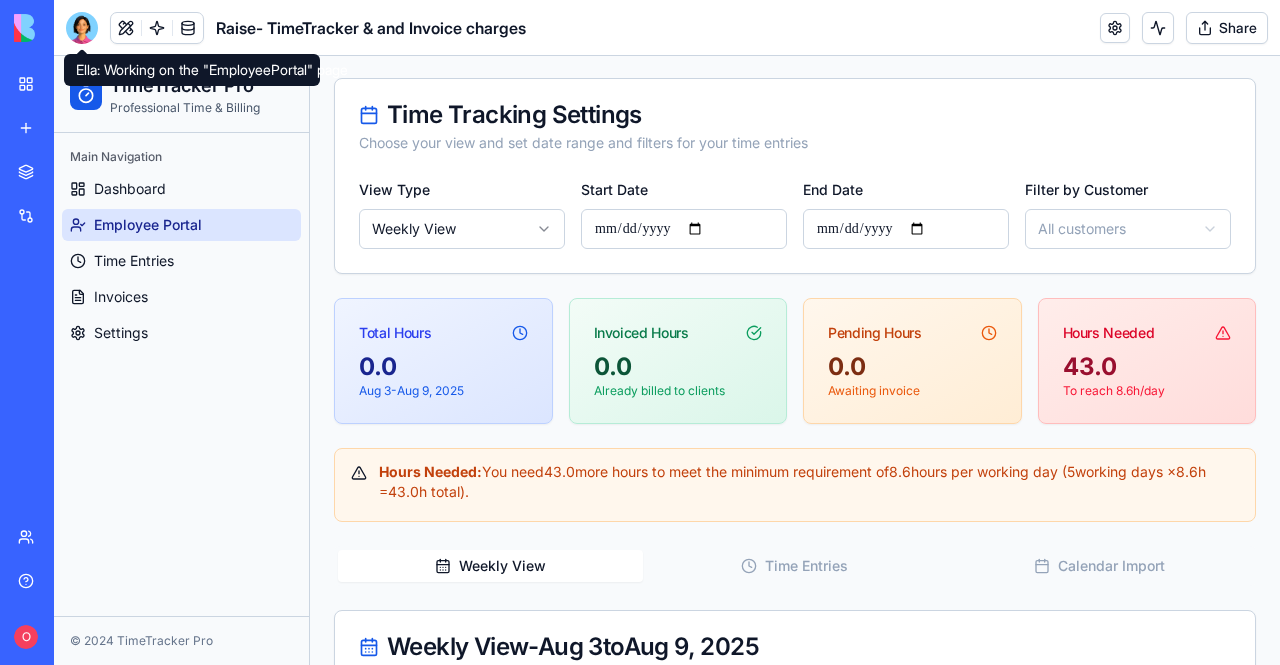 click at bounding box center [82, 28] 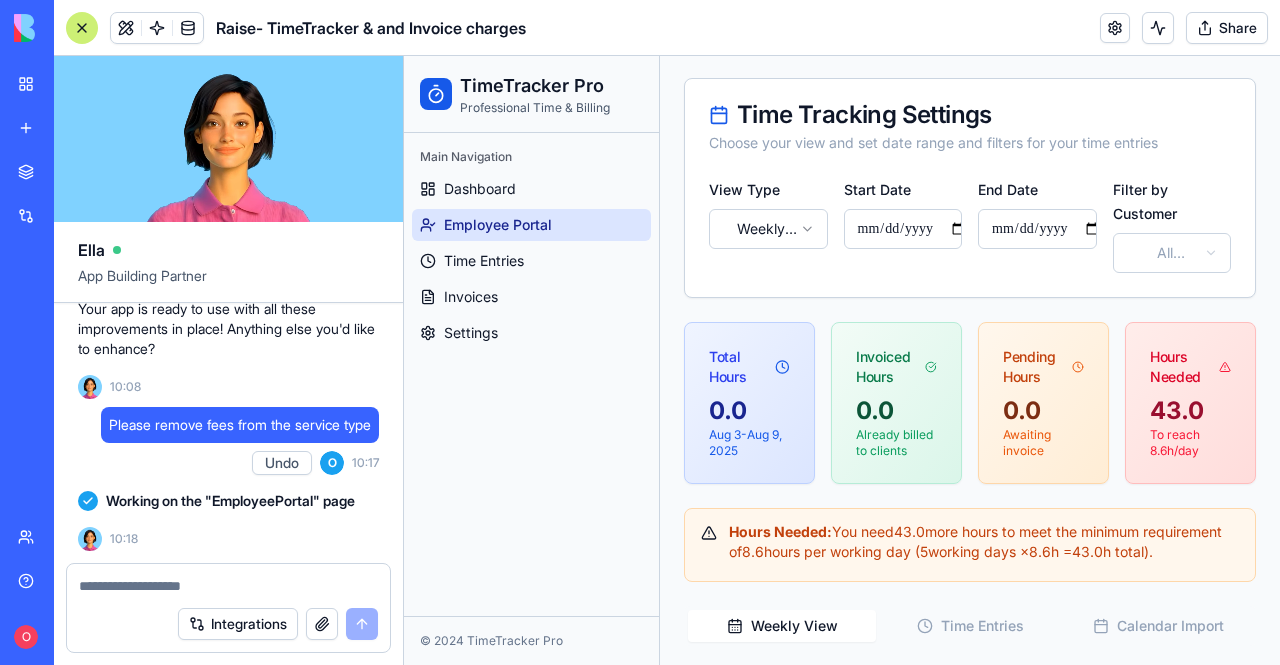scroll, scrollTop: 25410, scrollLeft: 0, axis: vertical 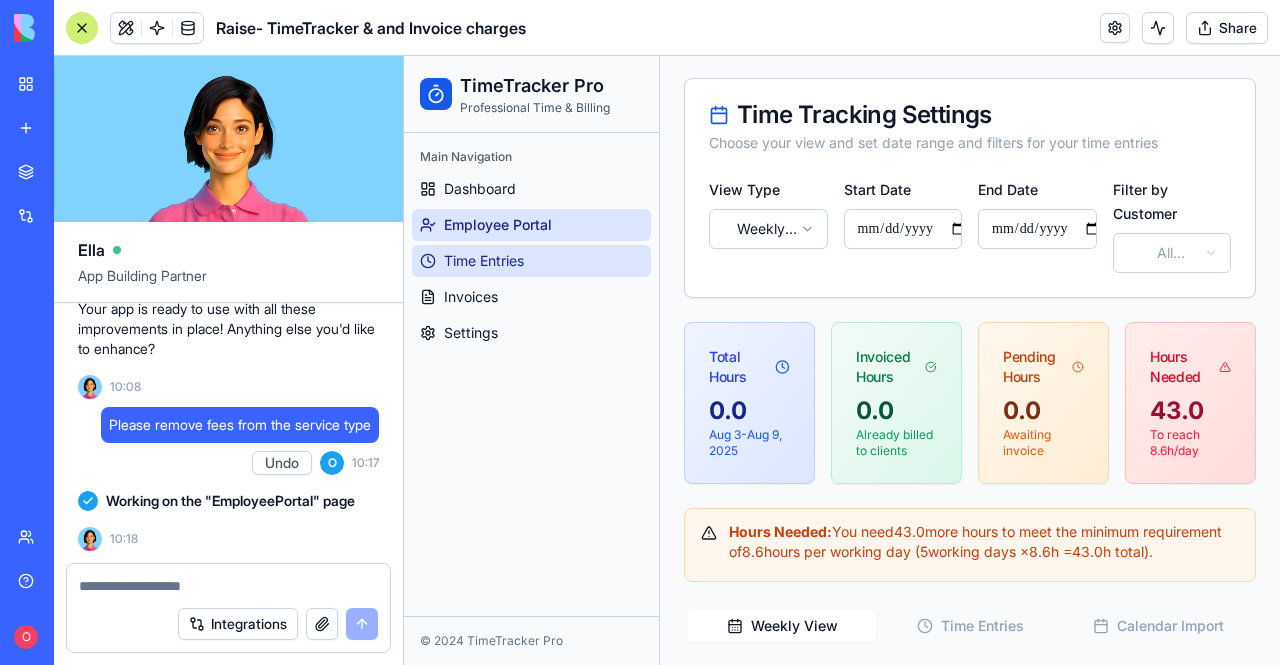 click on "Time Entries" at bounding box center (484, 261) 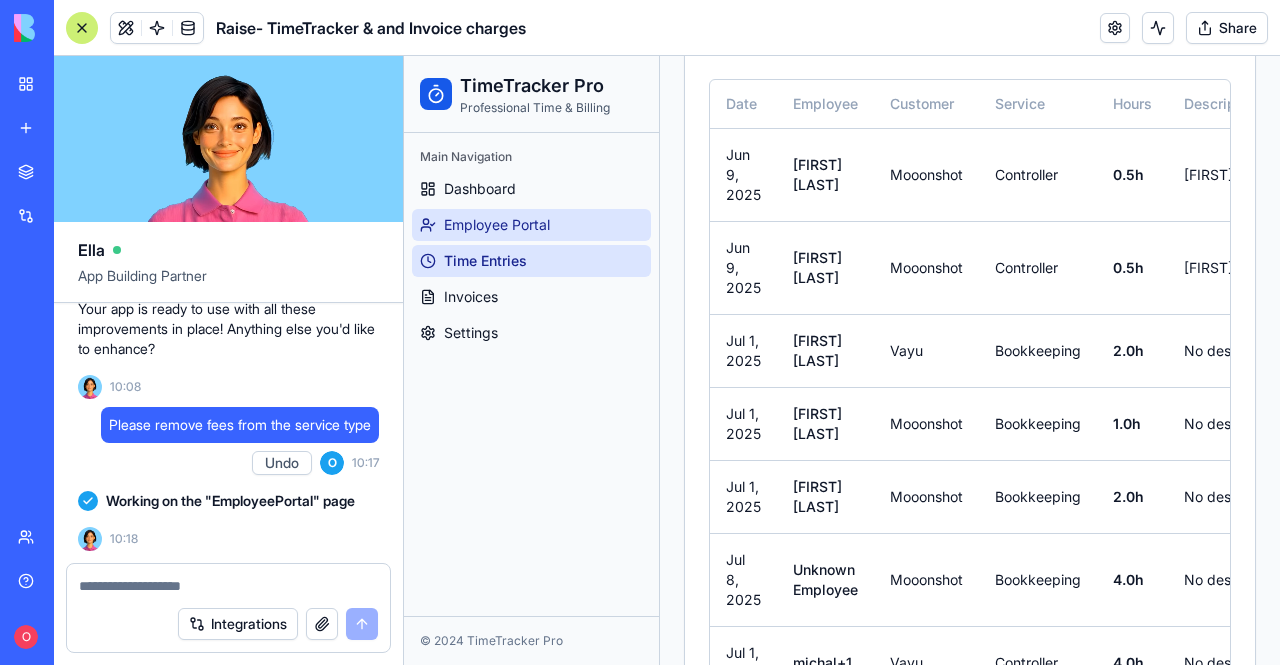 click on "Employee Portal" at bounding box center (497, 225) 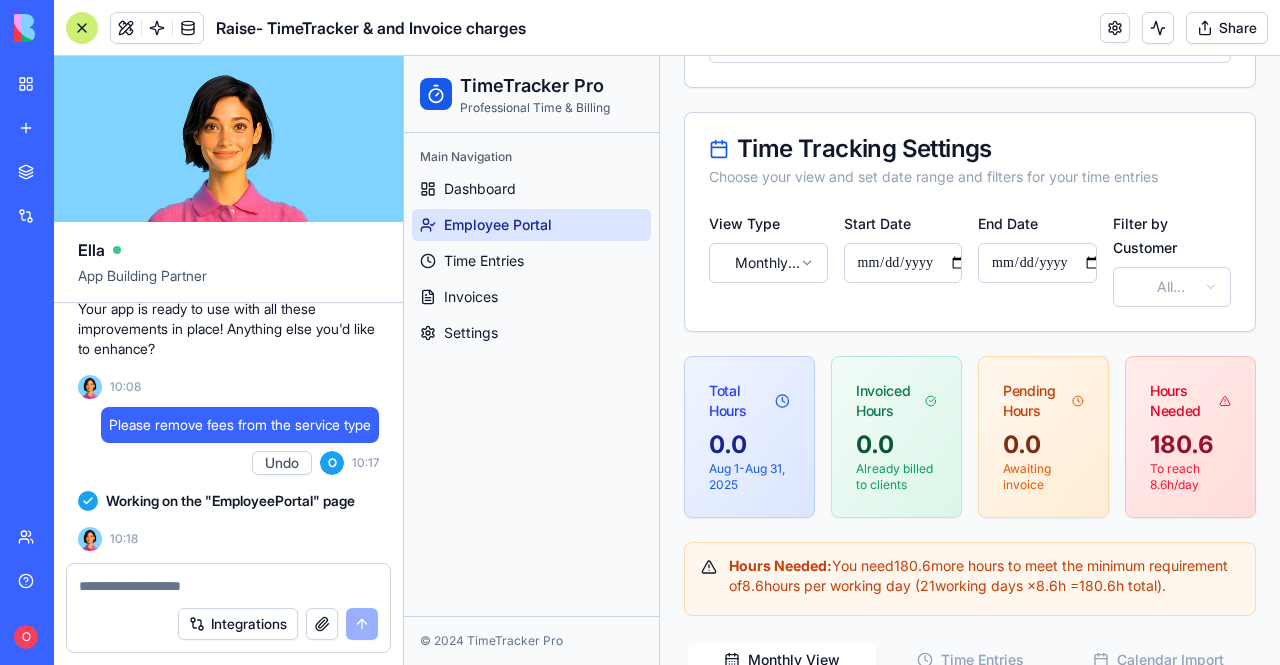 scroll, scrollTop: 314, scrollLeft: 0, axis: vertical 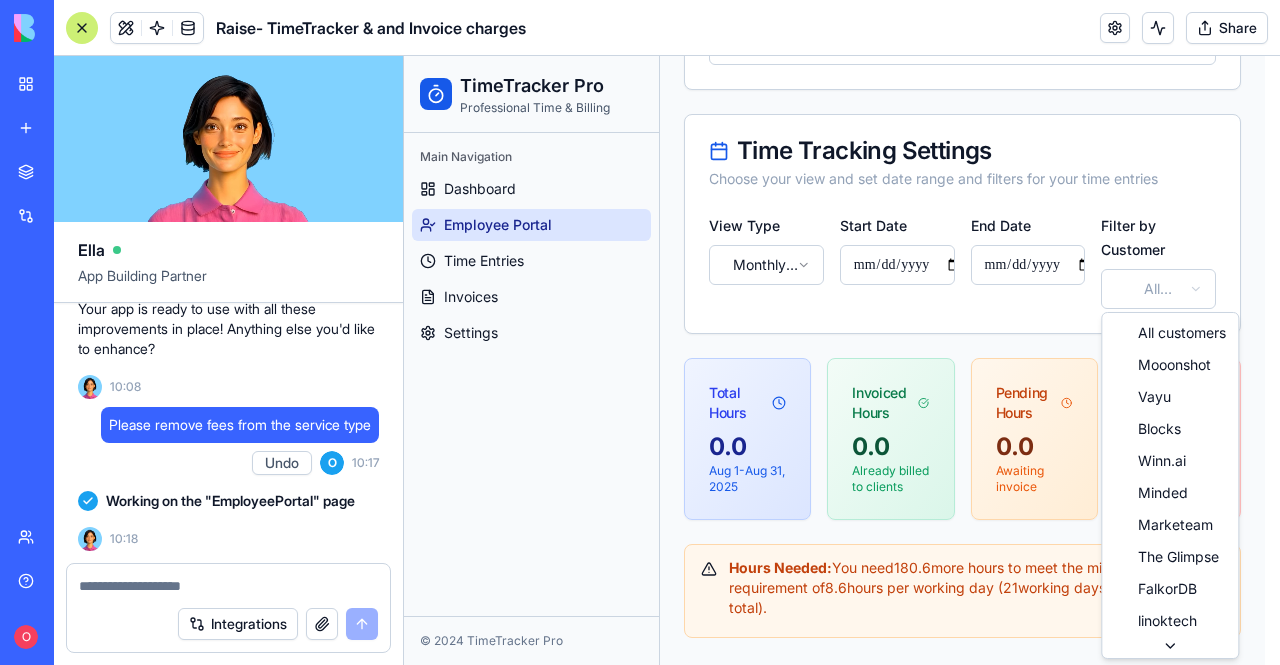 click on "**********" at bounding box center [842, 808] 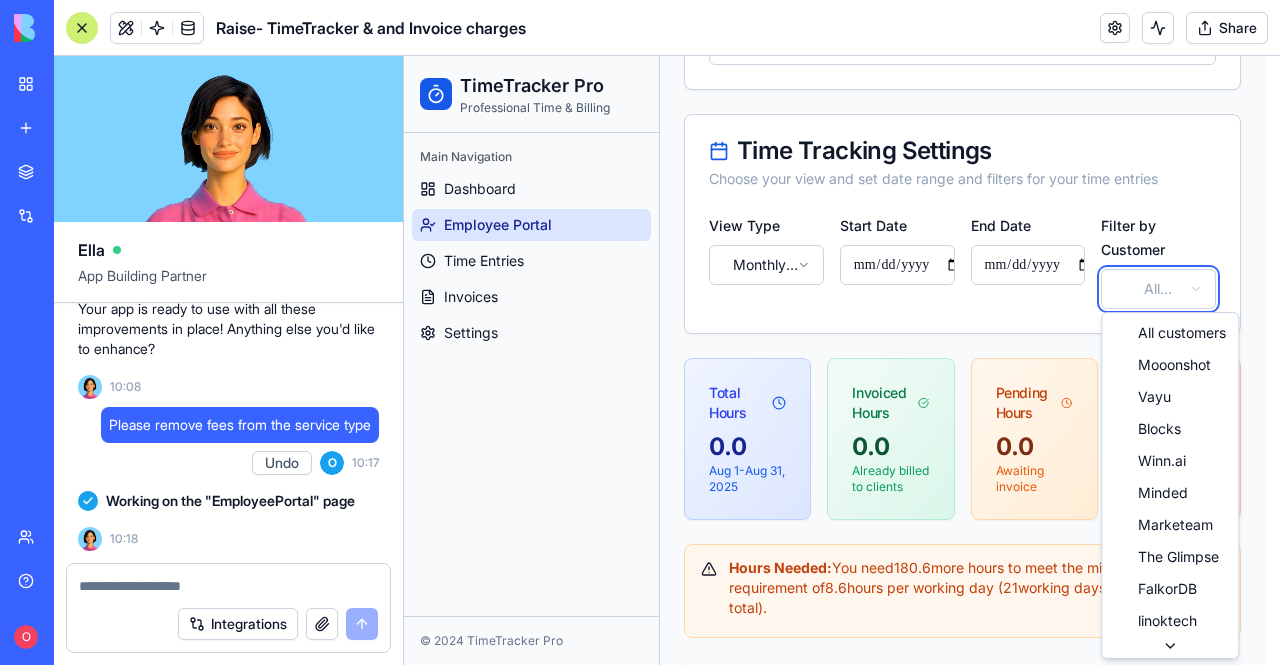 click on "**********" at bounding box center (842, 808) 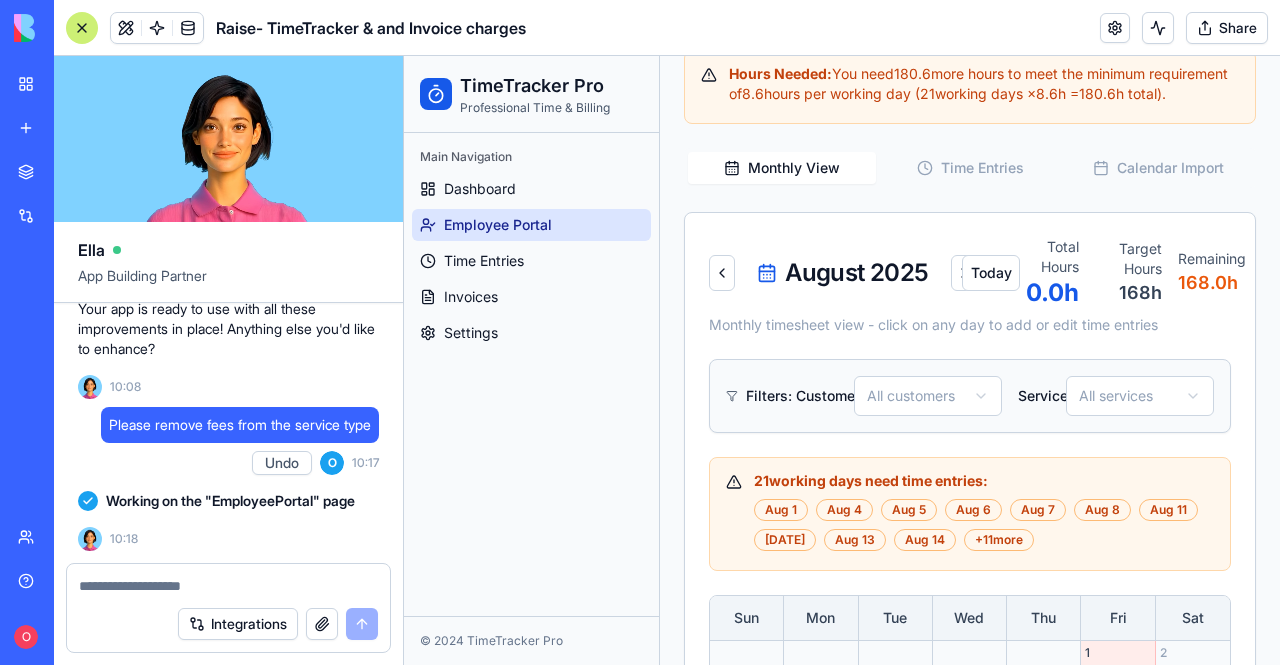 scroll, scrollTop: 914, scrollLeft: 0, axis: vertical 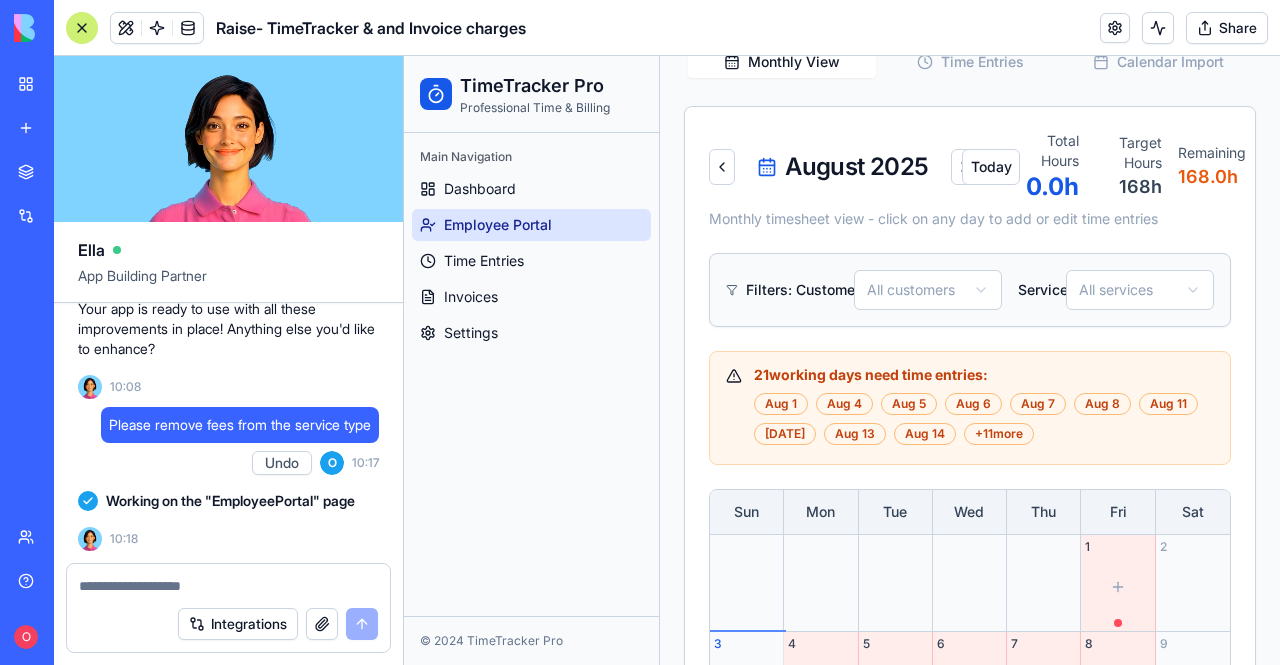 click at bounding box center (228, 586) 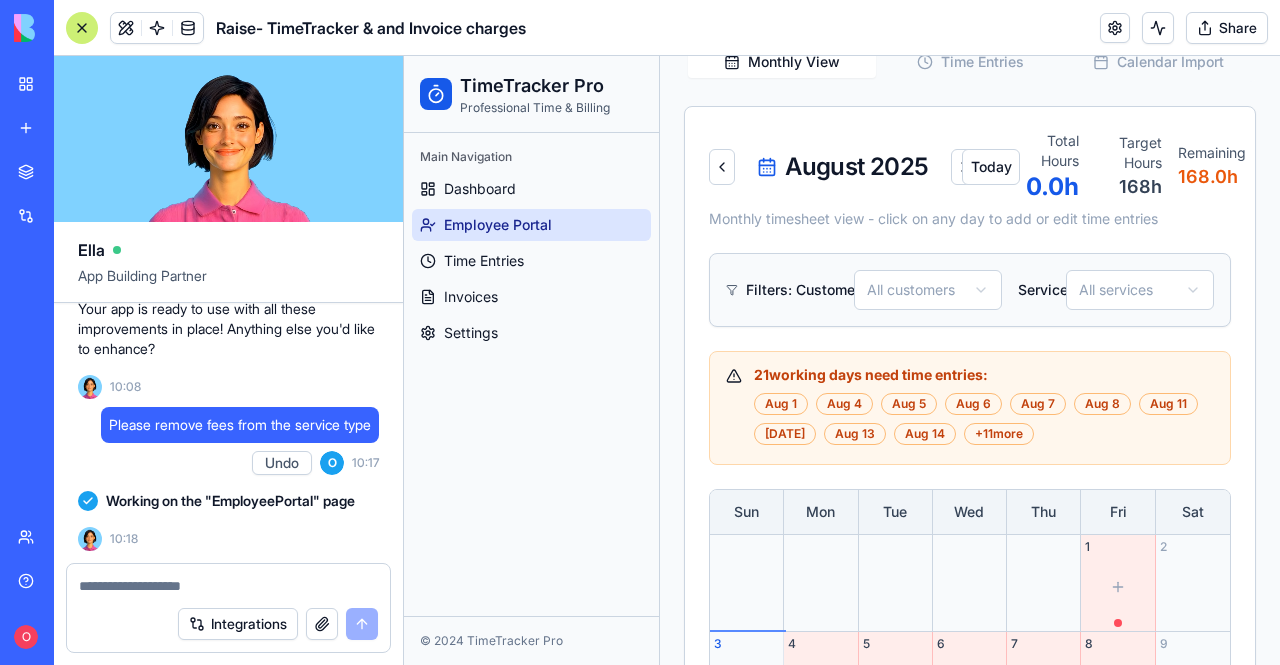 click on "Working on the "EmployeePortal" page" at bounding box center [230, 501] 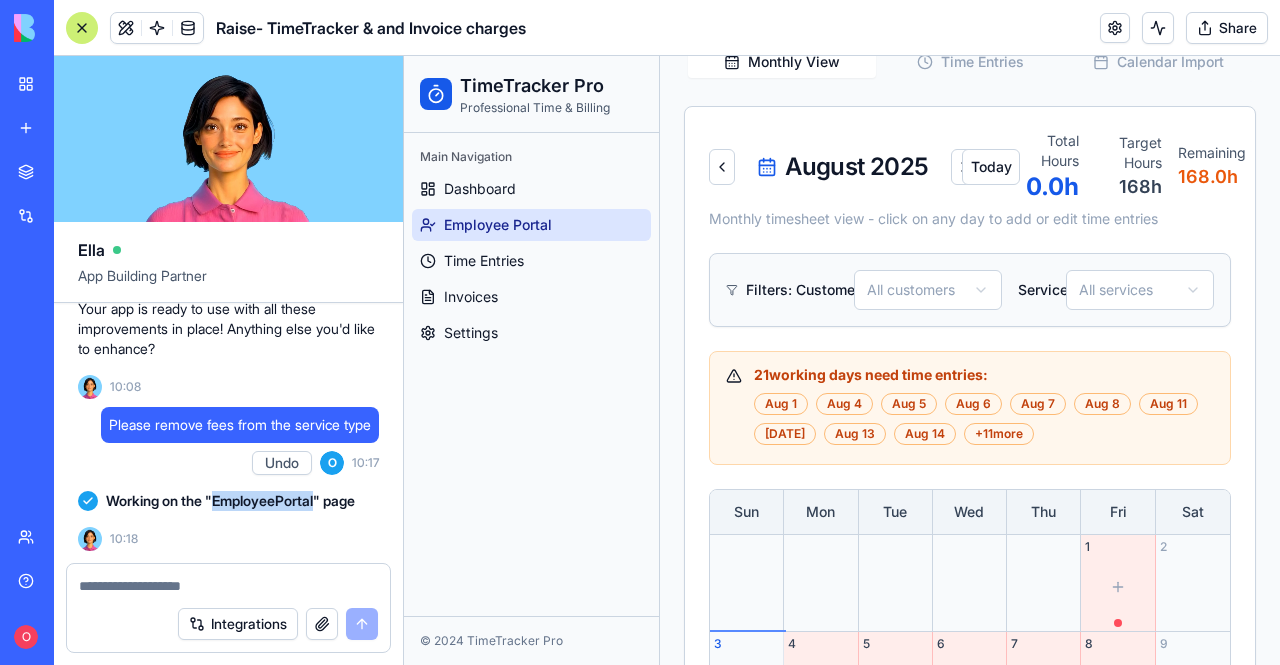 click on "Working on the "EmployeePortal" page" at bounding box center [230, 501] 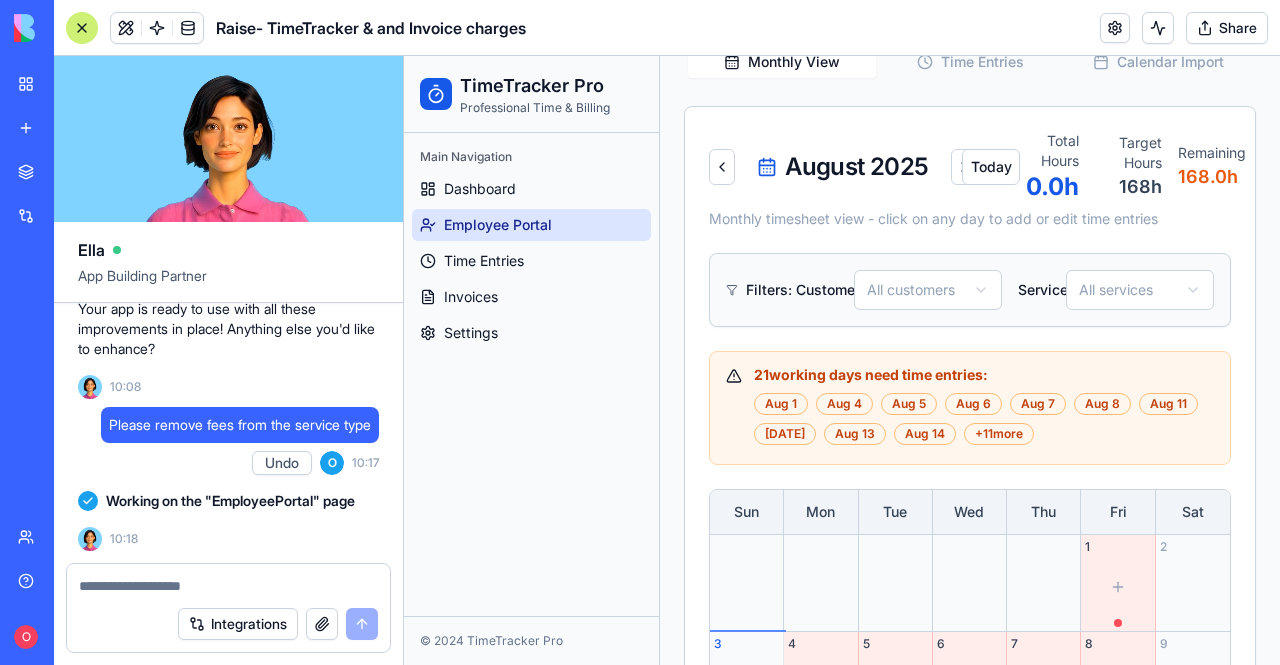 click on "10:18" at bounding box center (124, 539) 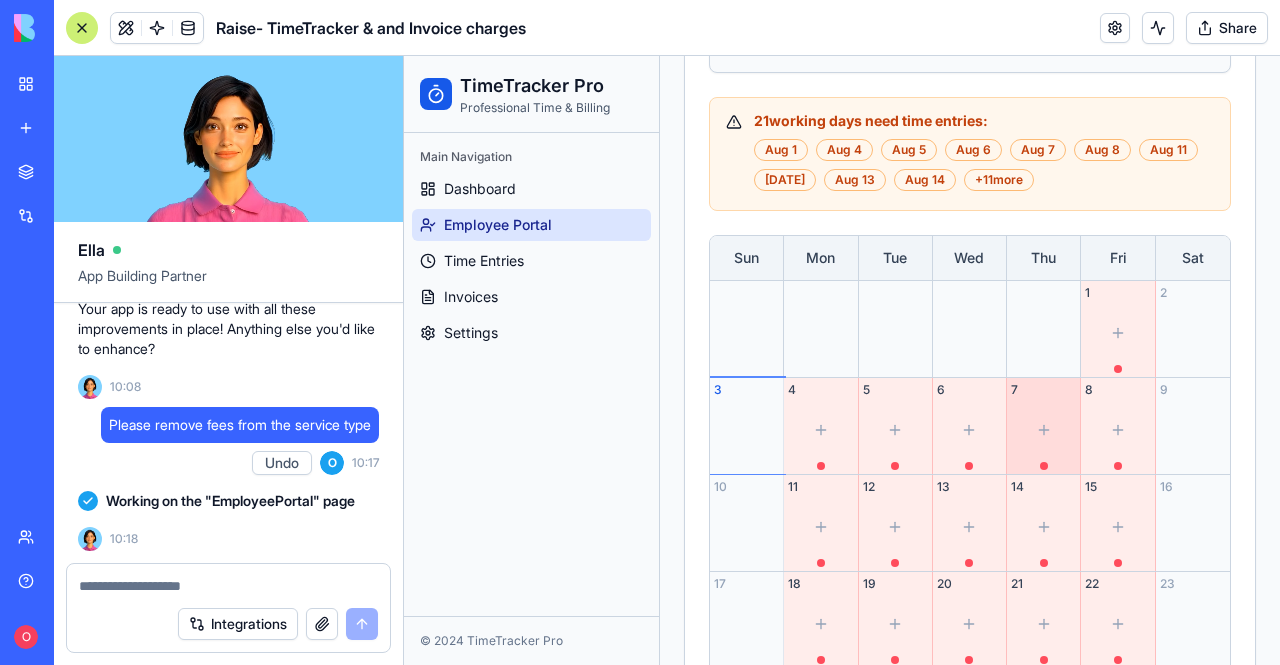 scroll, scrollTop: 1214, scrollLeft: 0, axis: vertical 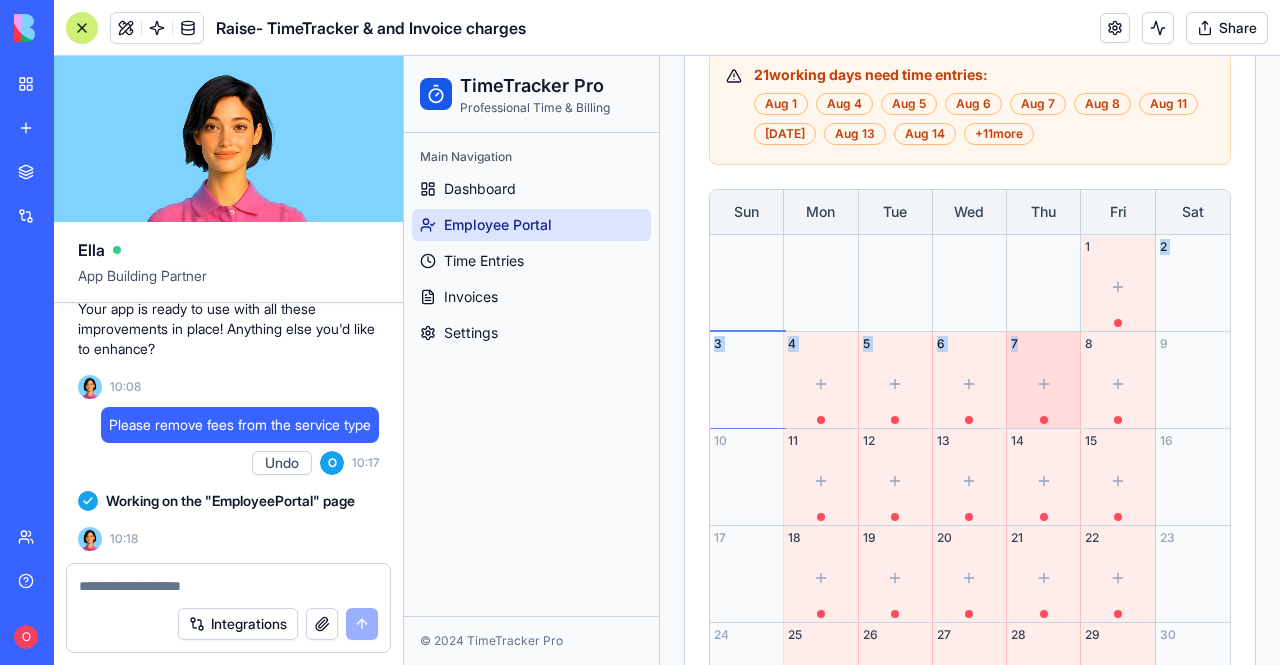drag, startPoint x: 1101, startPoint y: 313, endPoint x: 820, endPoint y: 386, distance: 290.3274 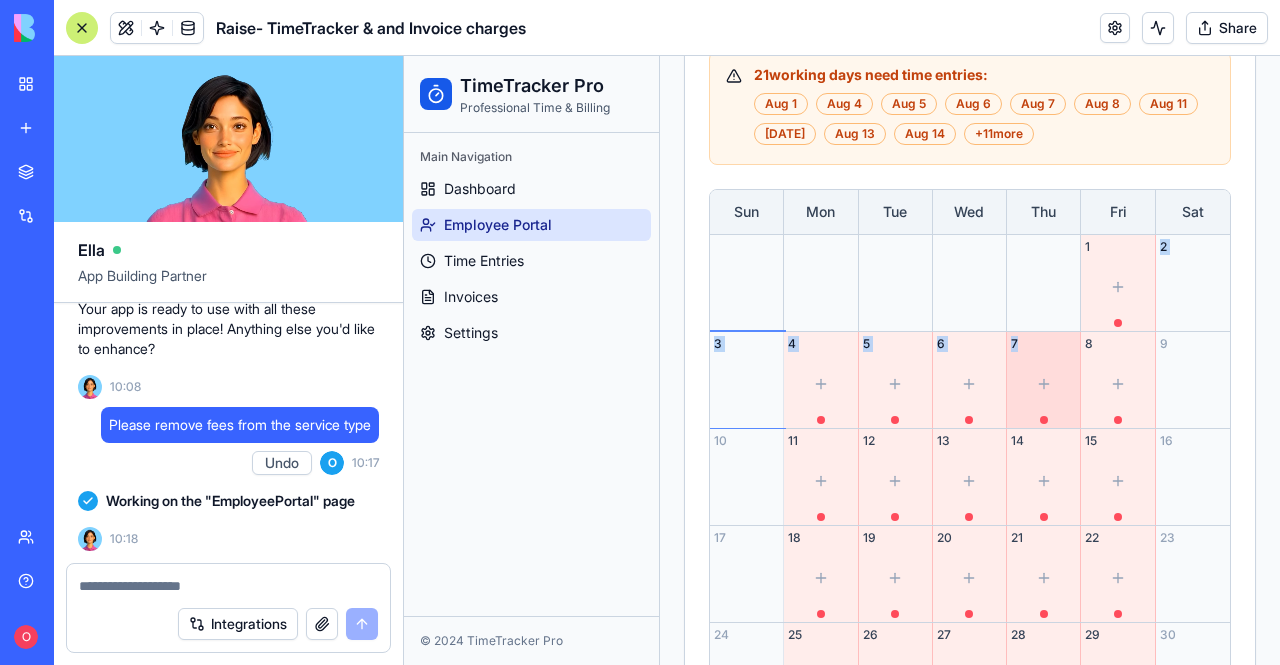 click on "1 2 3 4 5 6 7 8 9 10 11 12 13 14 15 16 17 18 19 20 21 22 23 24 25 26 27 28 29 30 31" at bounding box center (970, 525) 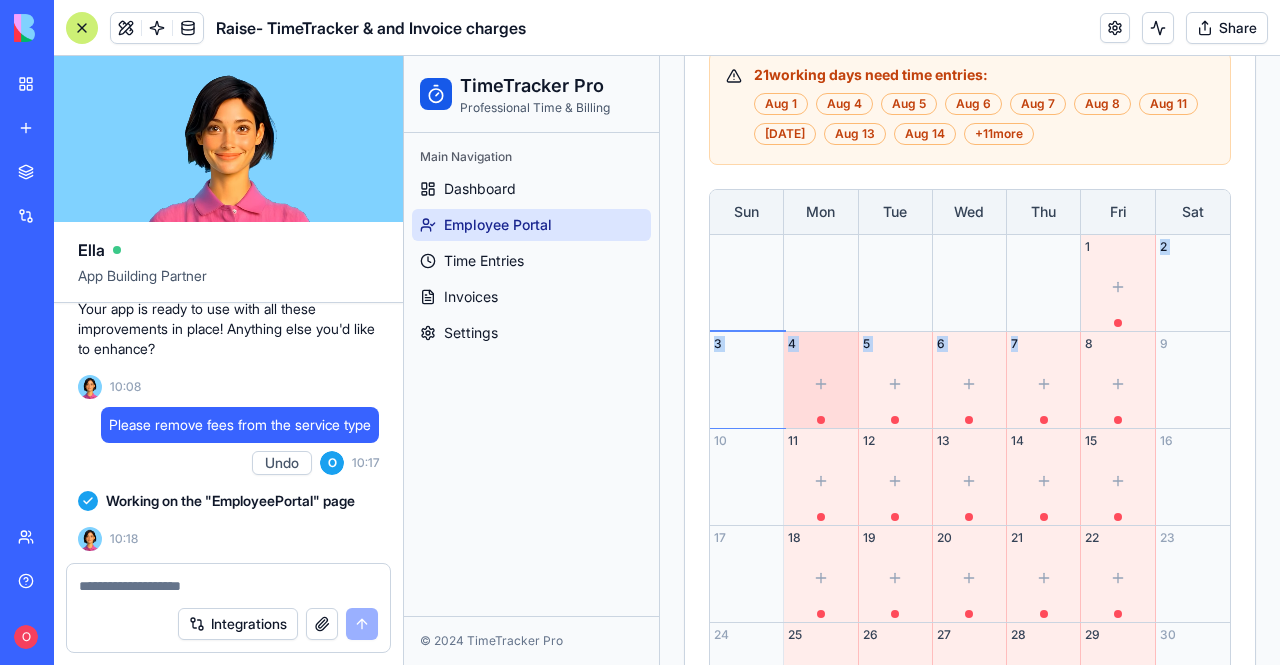 click at bounding box center (820, 384) 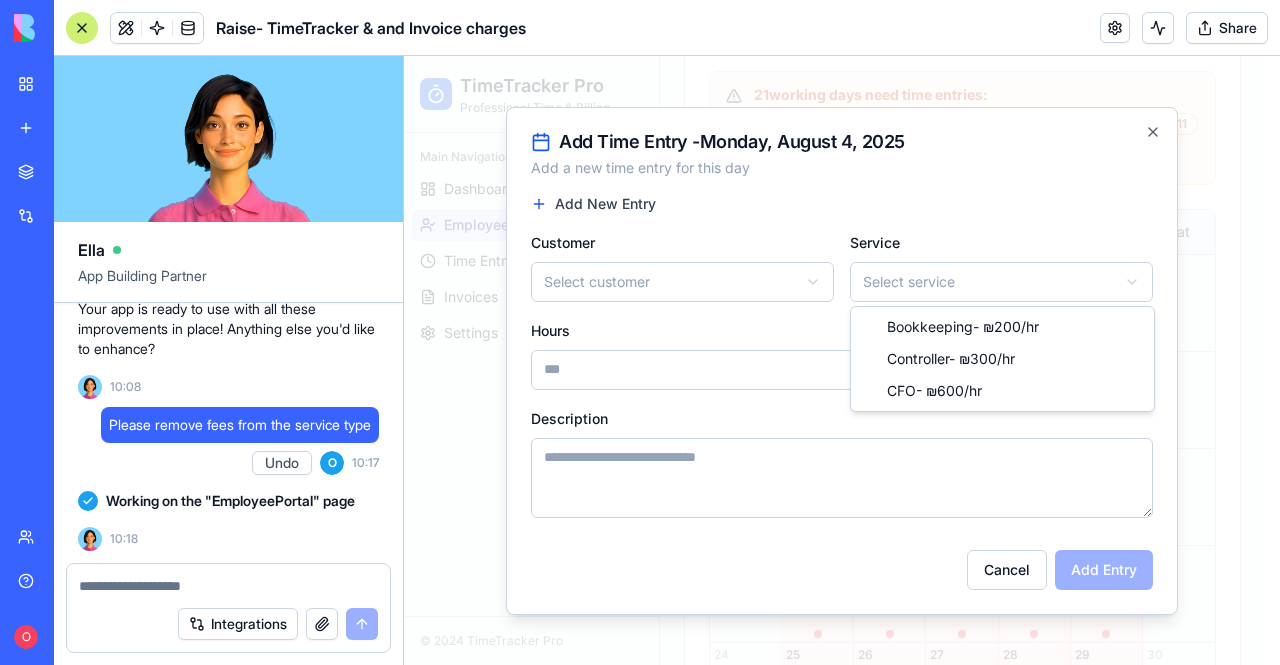 click on "**********" at bounding box center (834, -92) 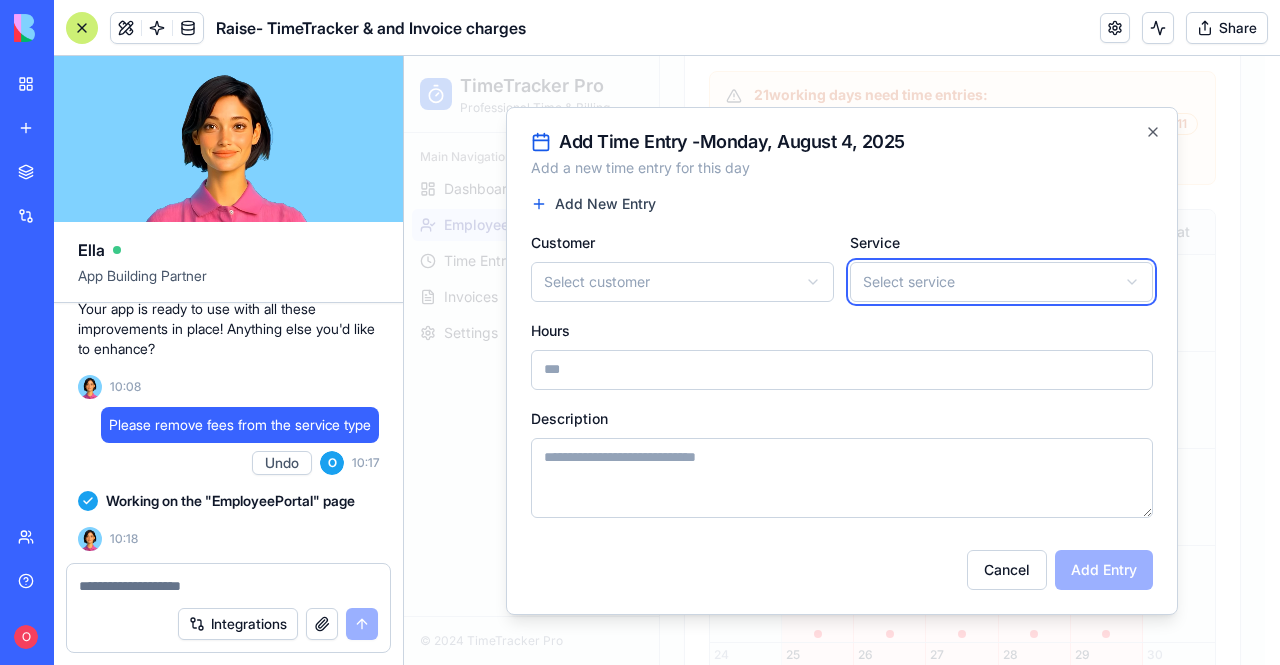 click on "Please remove fees from the service type" at bounding box center (240, 425) 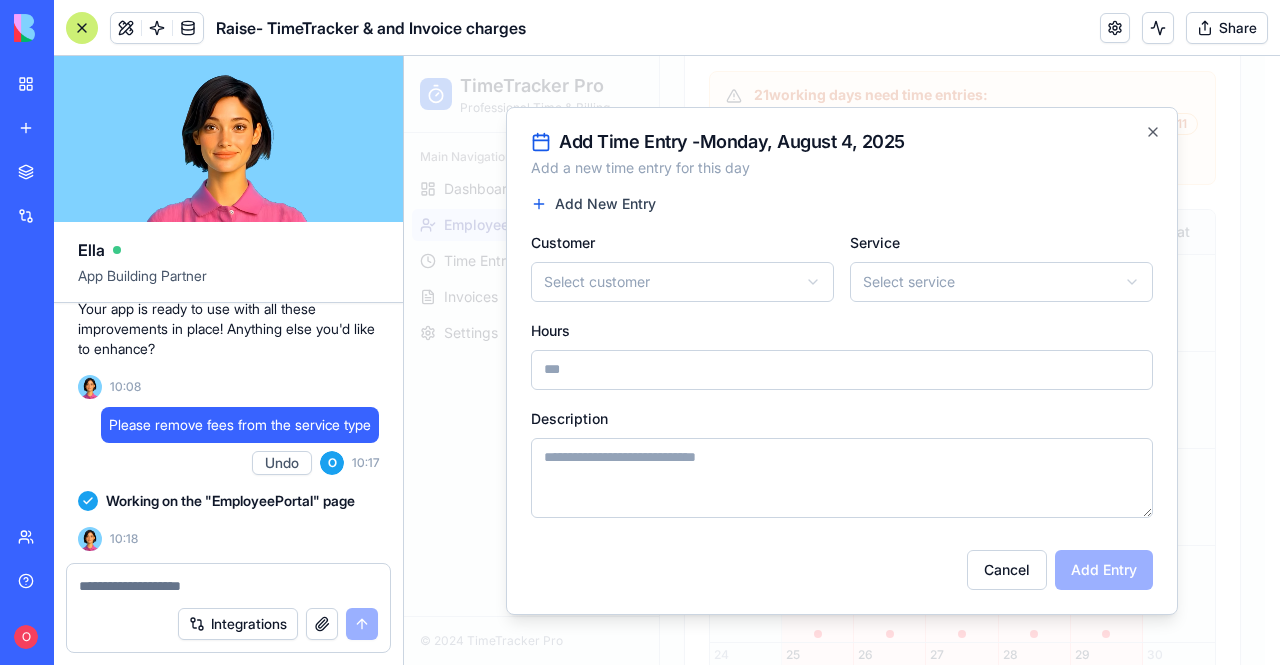 click on "Working on the "EmployeePortal" page" at bounding box center (228, 501) 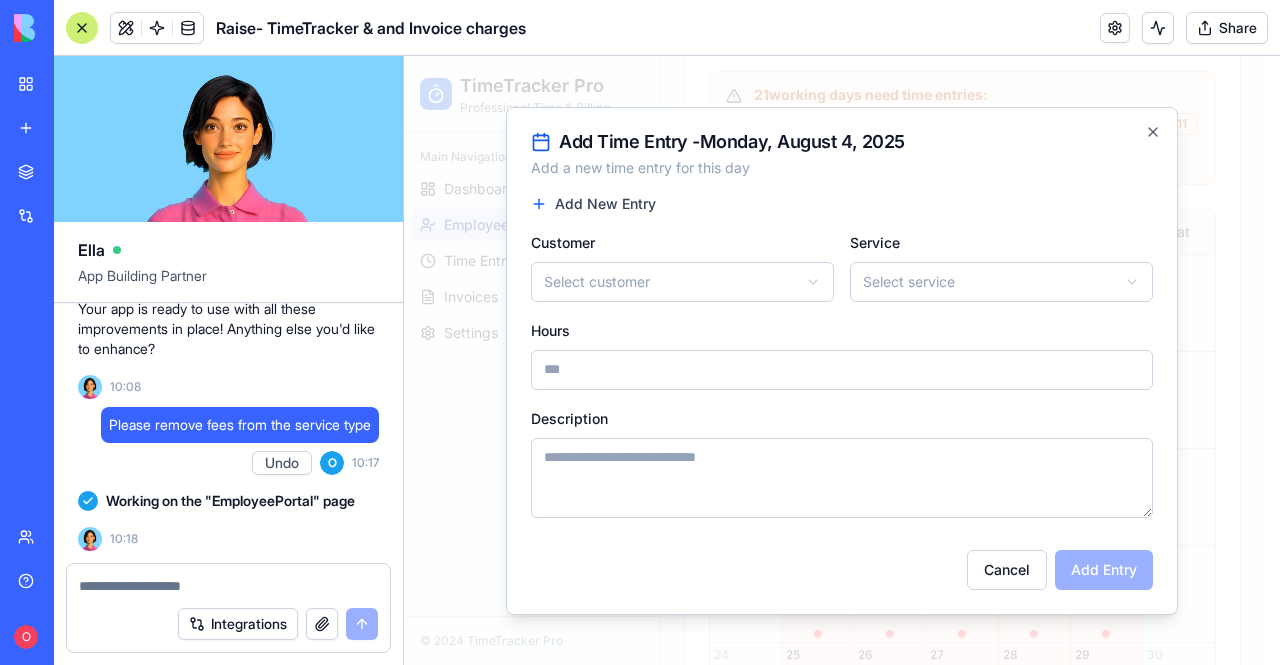 click at bounding box center (228, 586) 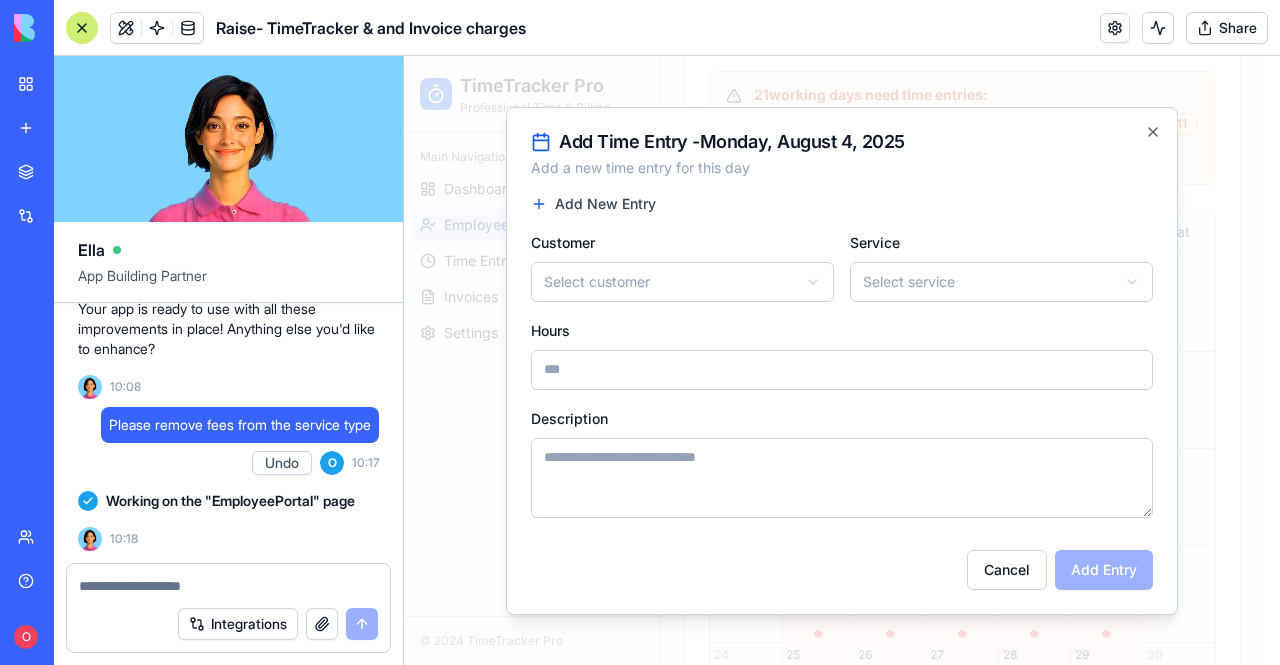 click at bounding box center [228, 586] 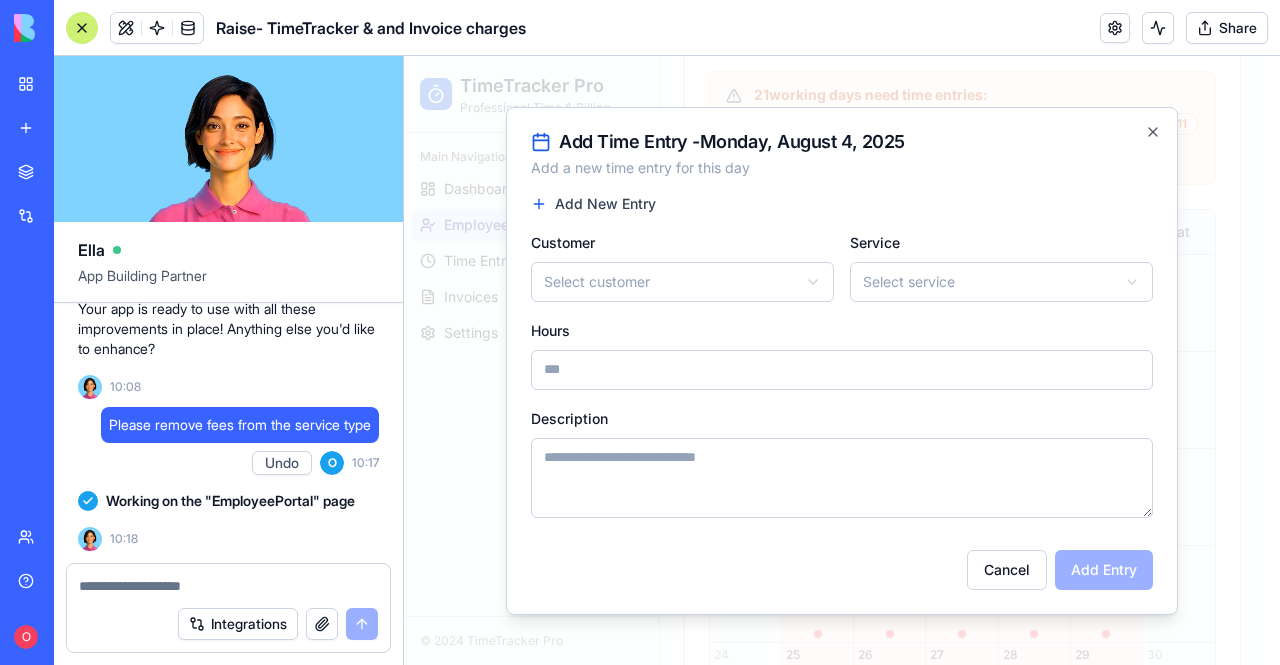 click at bounding box center (228, 586) 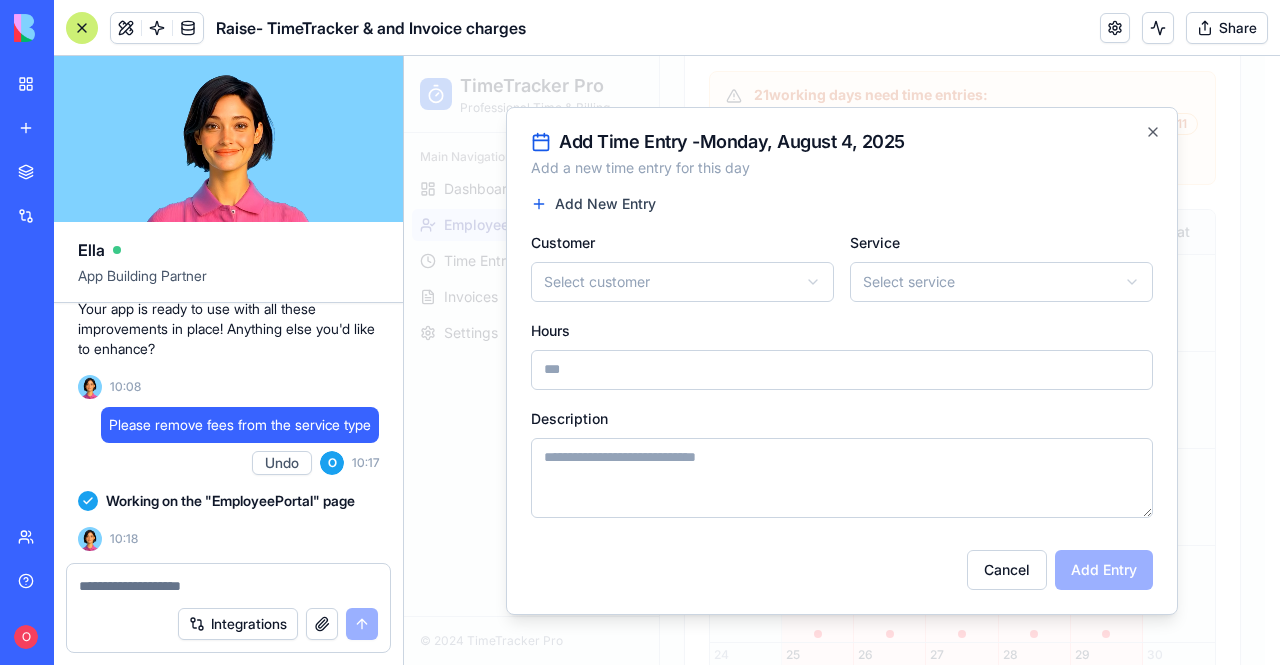 click at bounding box center (228, 586) 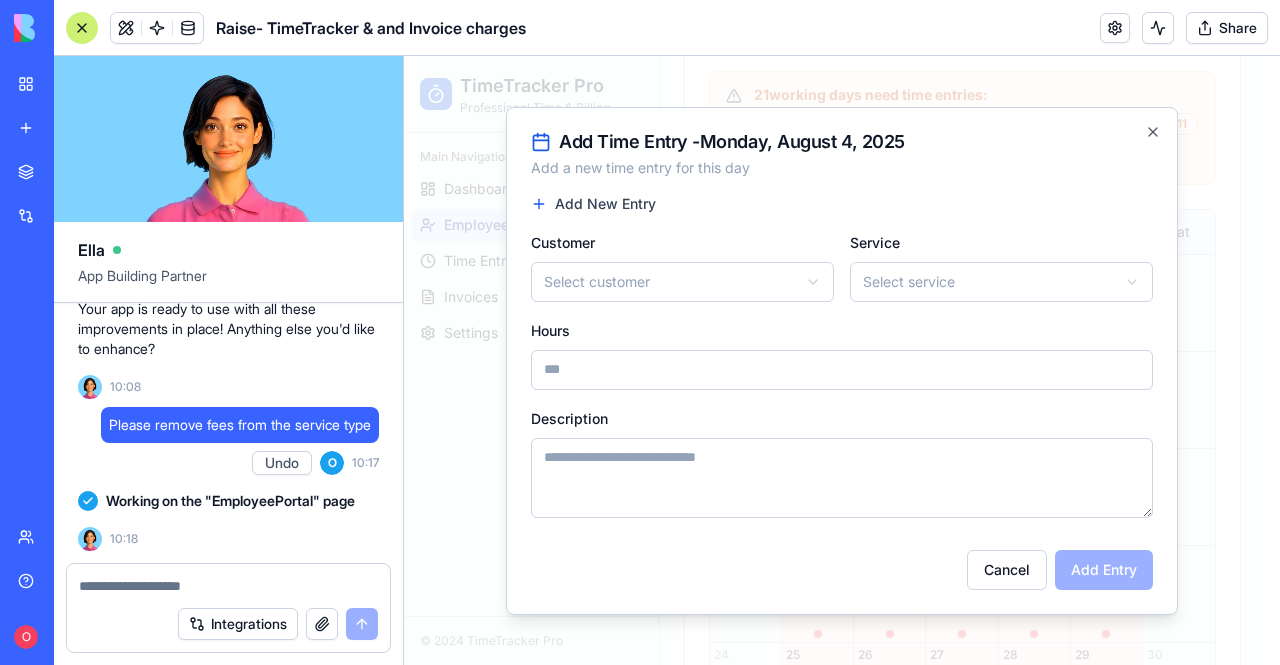 click at bounding box center [228, 586] 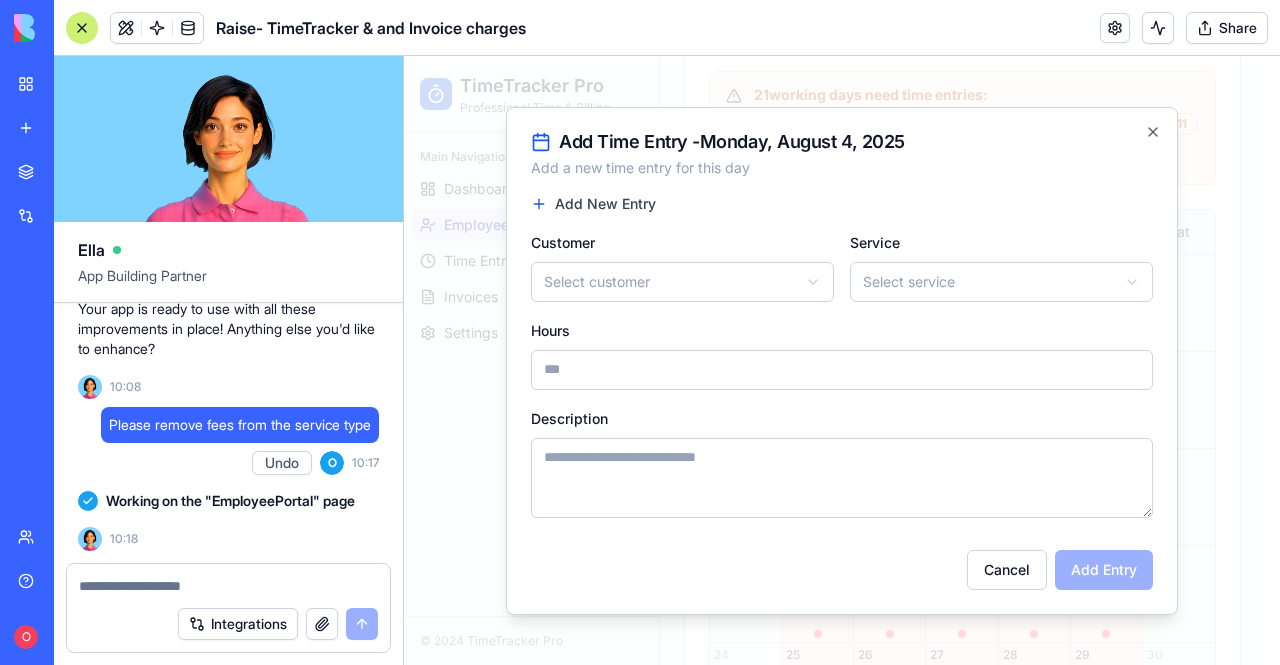 click at bounding box center [228, 586] 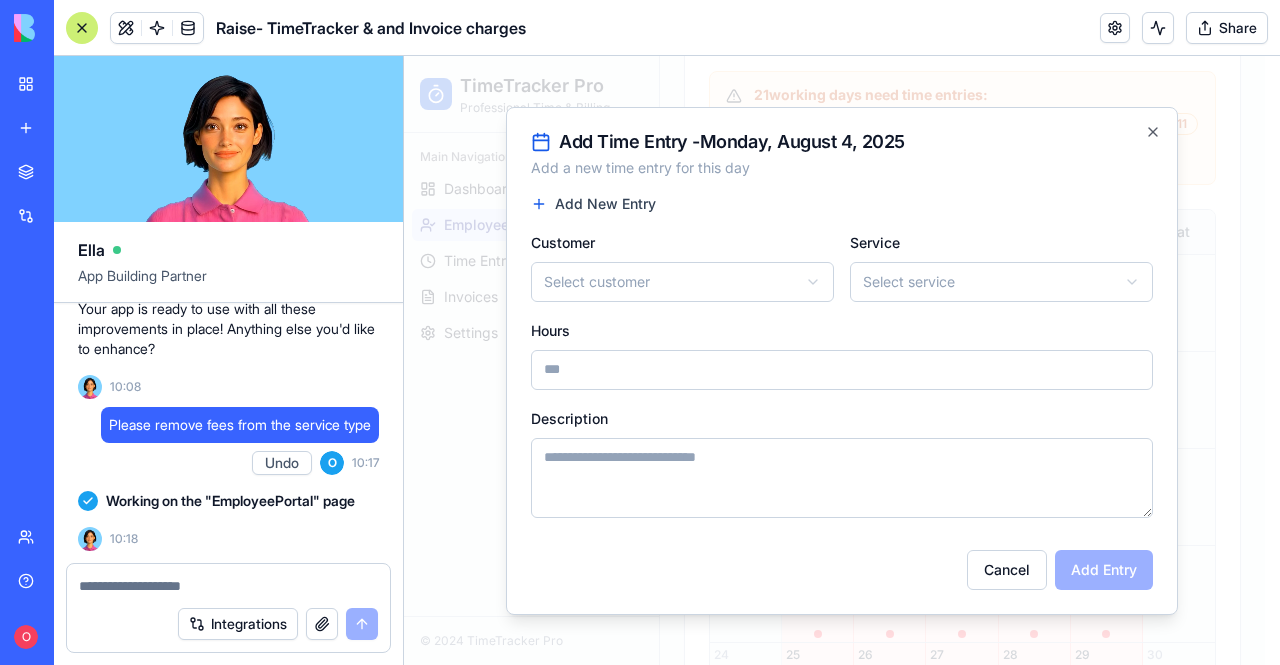 click on "Integrations" at bounding box center (228, 608) 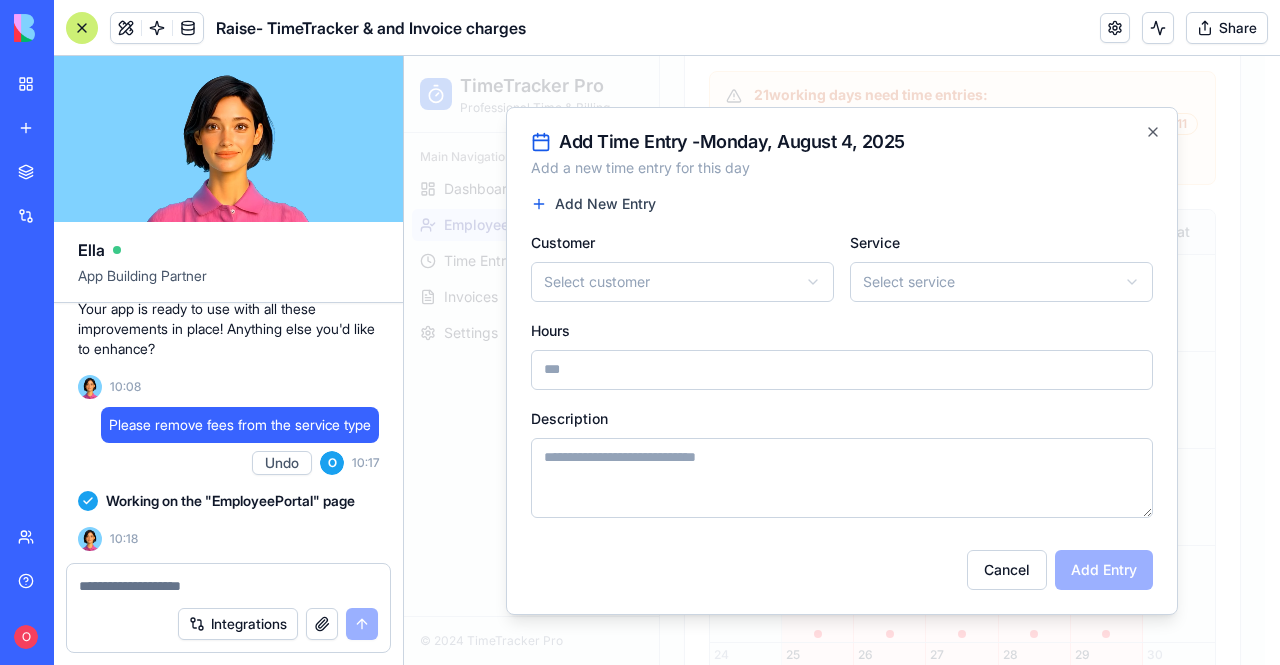 drag, startPoint x: 258, startPoint y: 563, endPoint x: 295, endPoint y: 592, distance: 47.010635 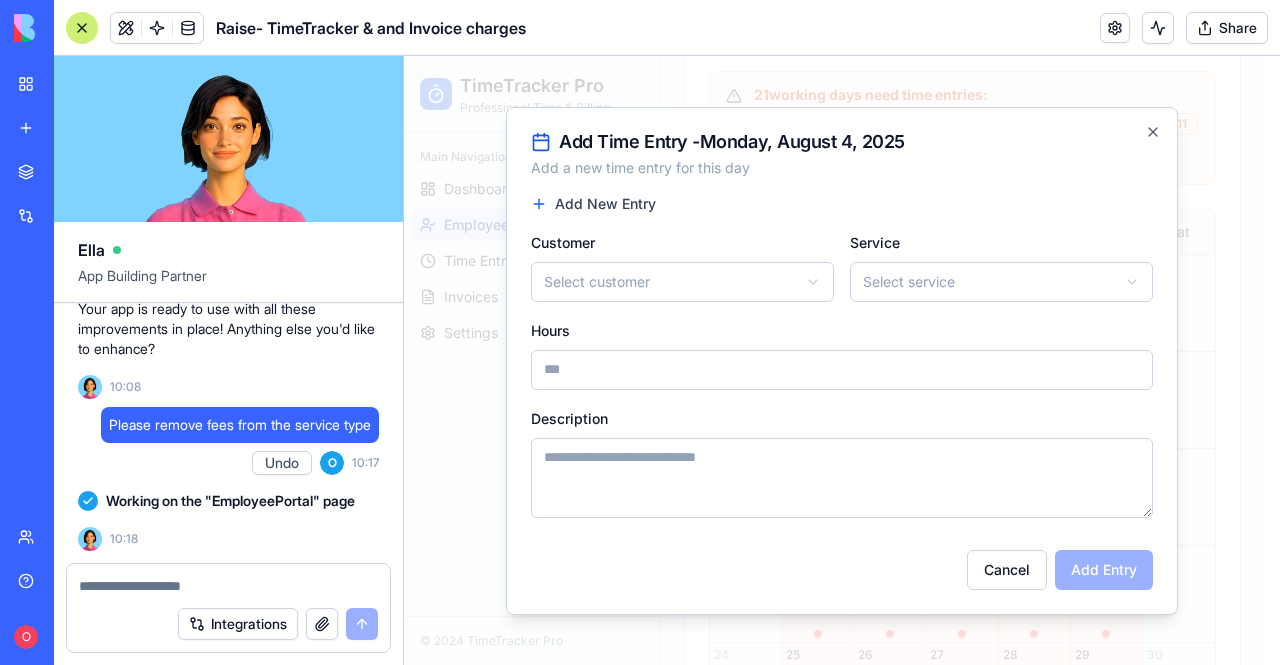 click on "Integrations" at bounding box center [228, 608] 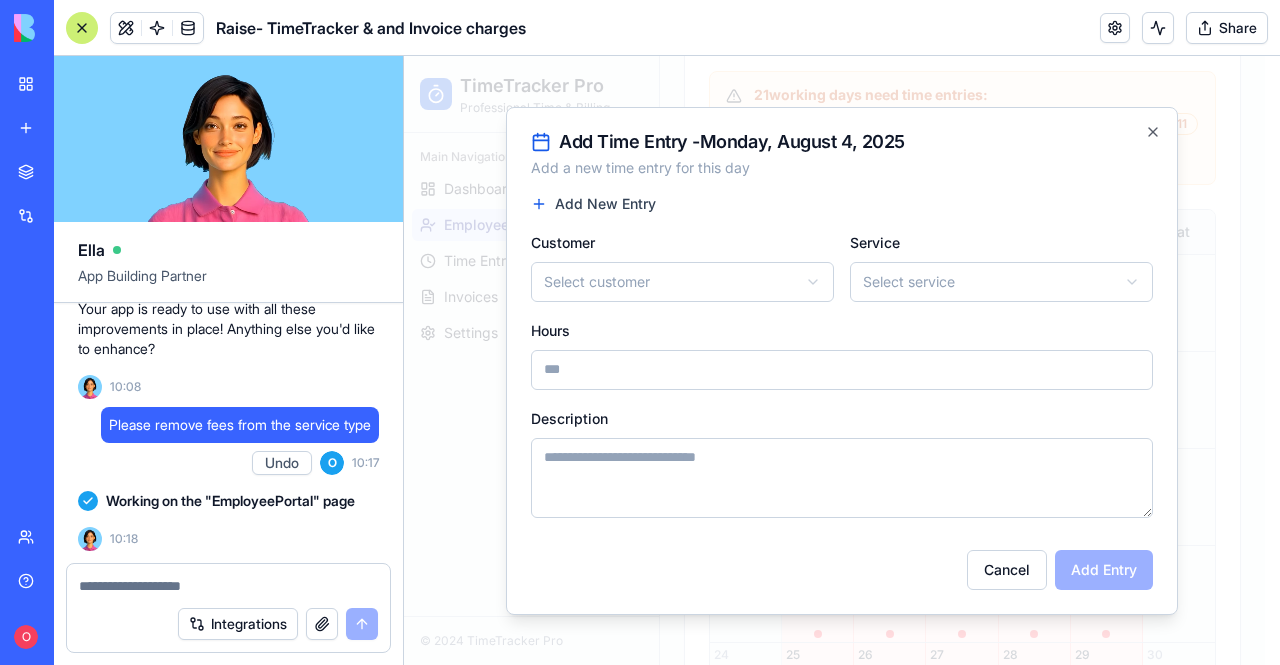 click at bounding box center (228, 586) 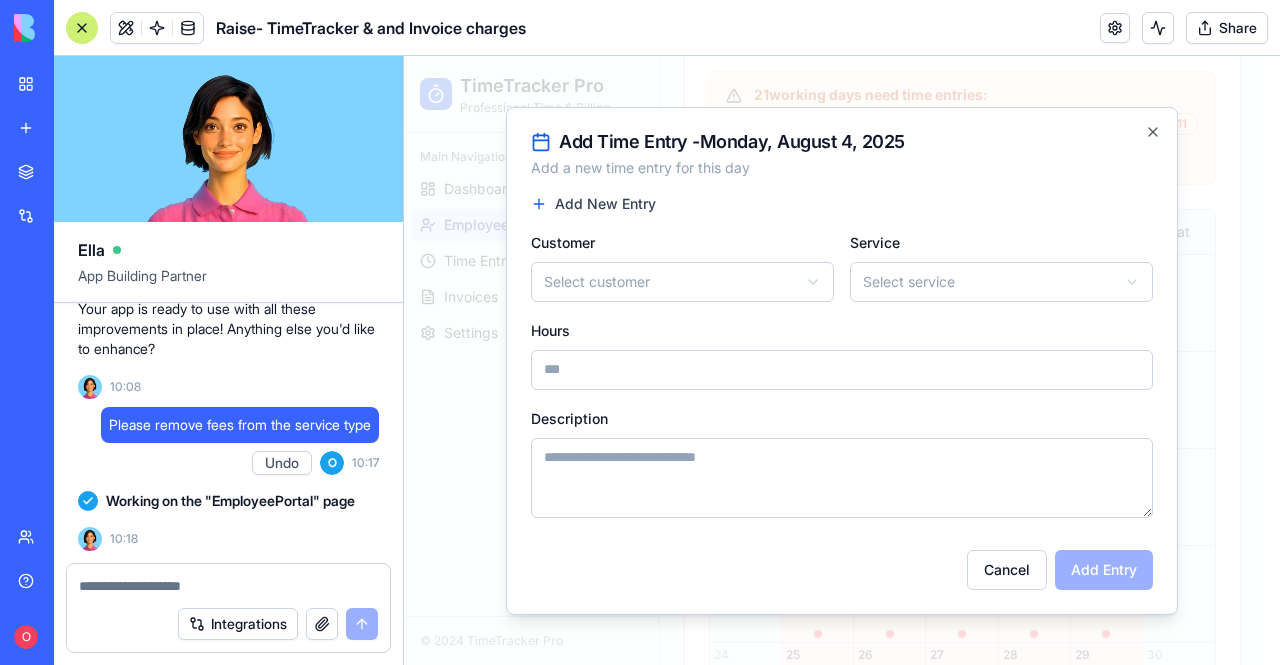 click at bounding box center [228, 586] 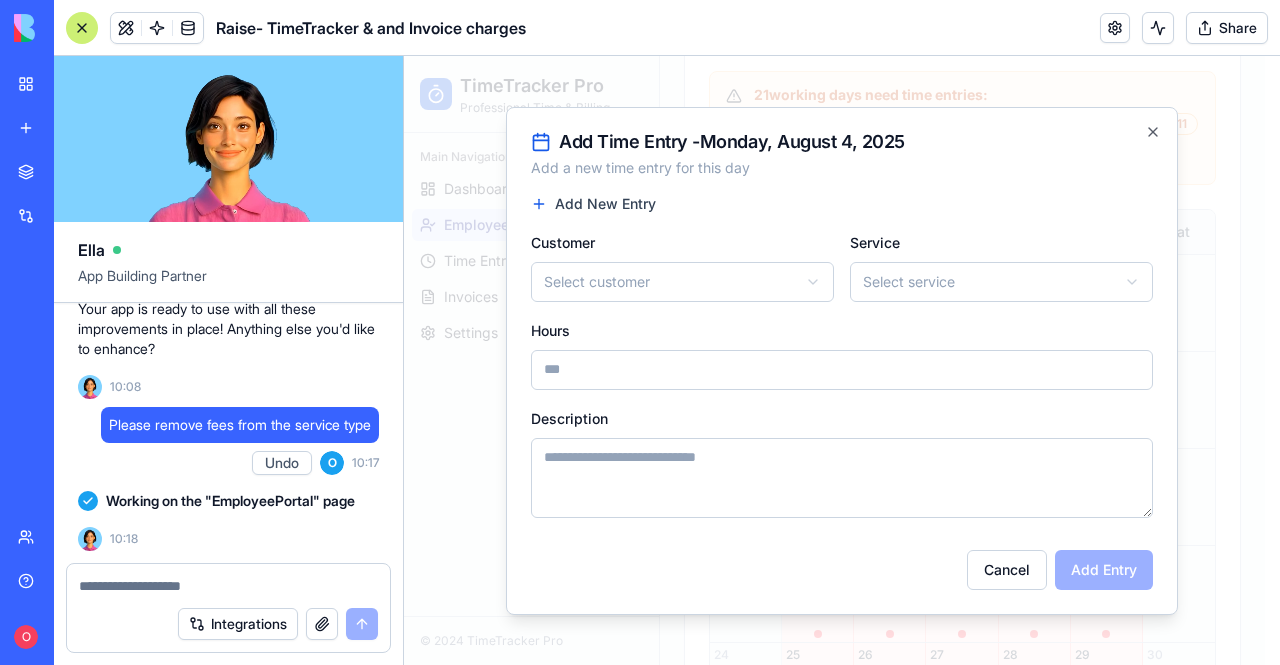 click on "**********" at bounding box center (842, 361) 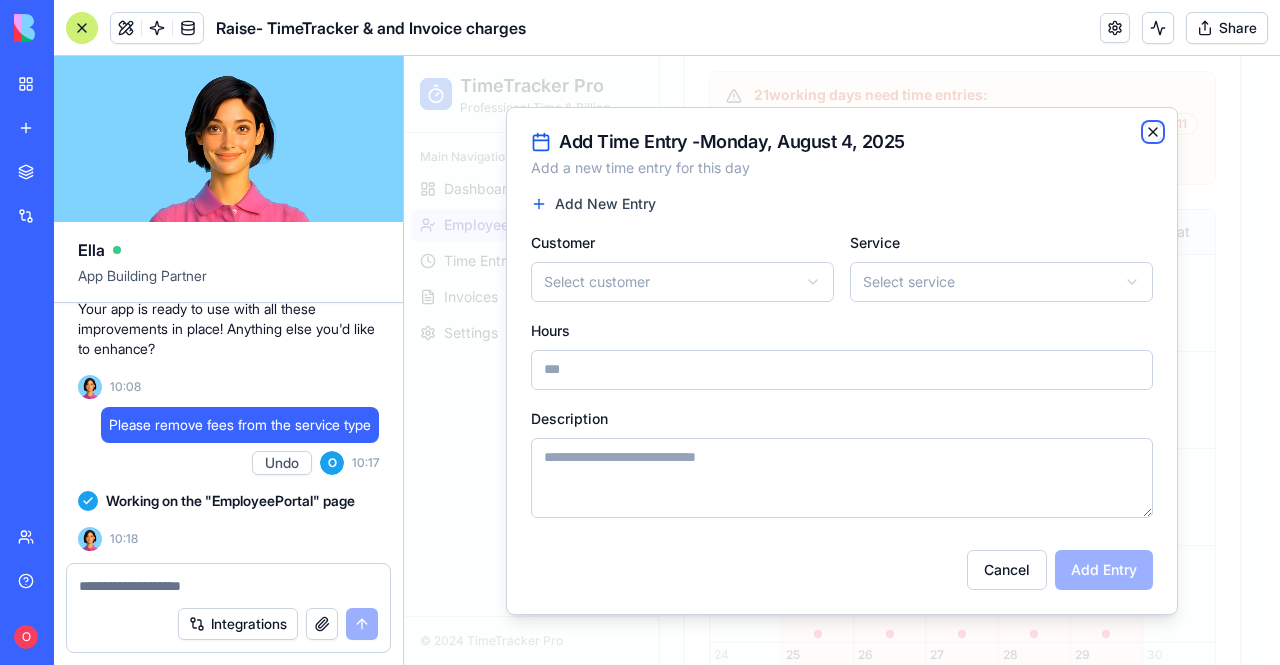 click 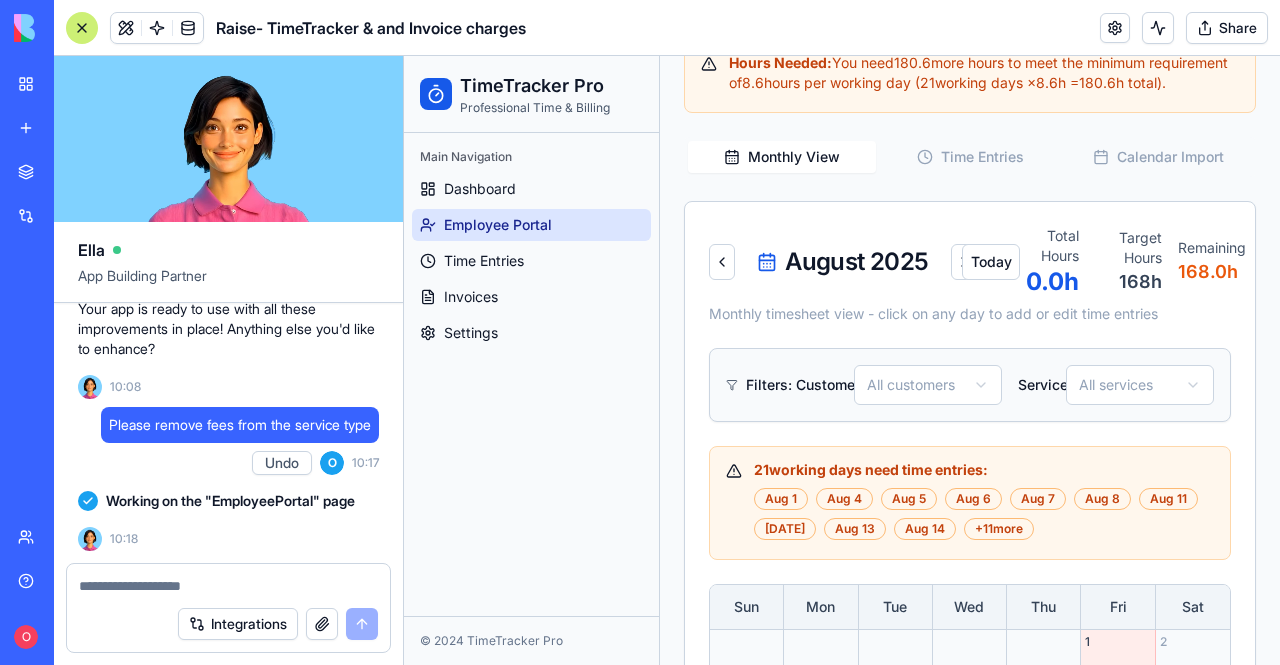 scroll, scrollTop: 814, scrollLeft: 0, axis: vertical 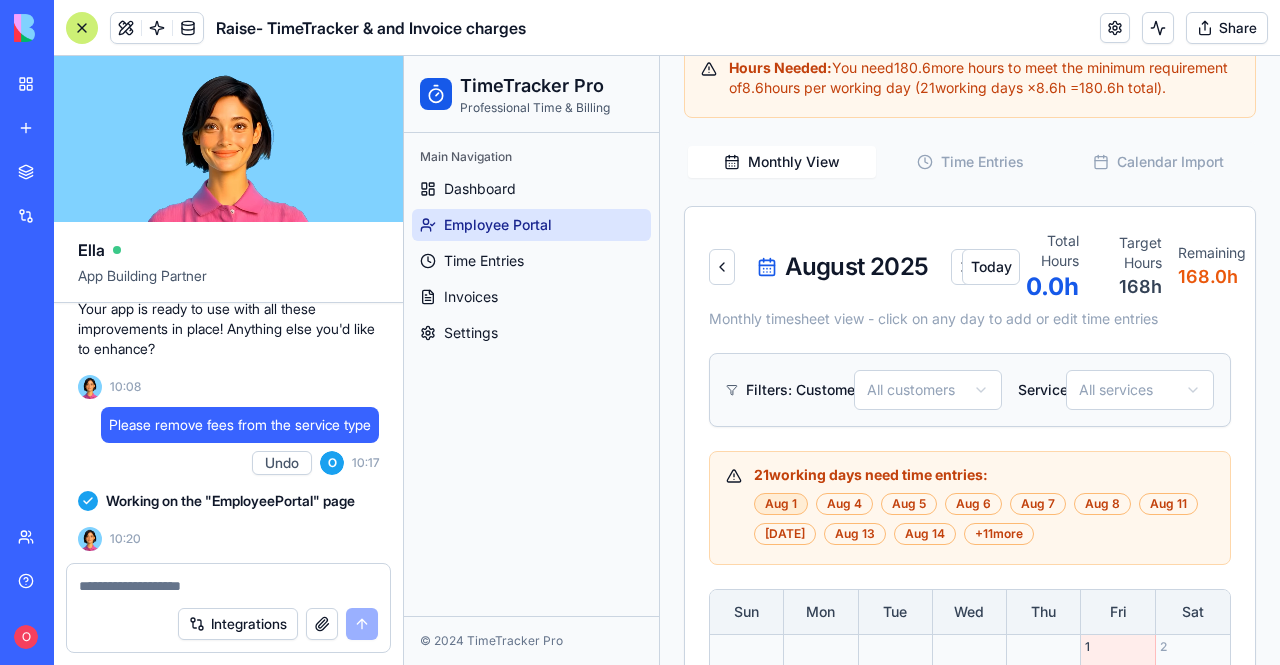 click on "Aug 1" at bounding box center (781, 504) 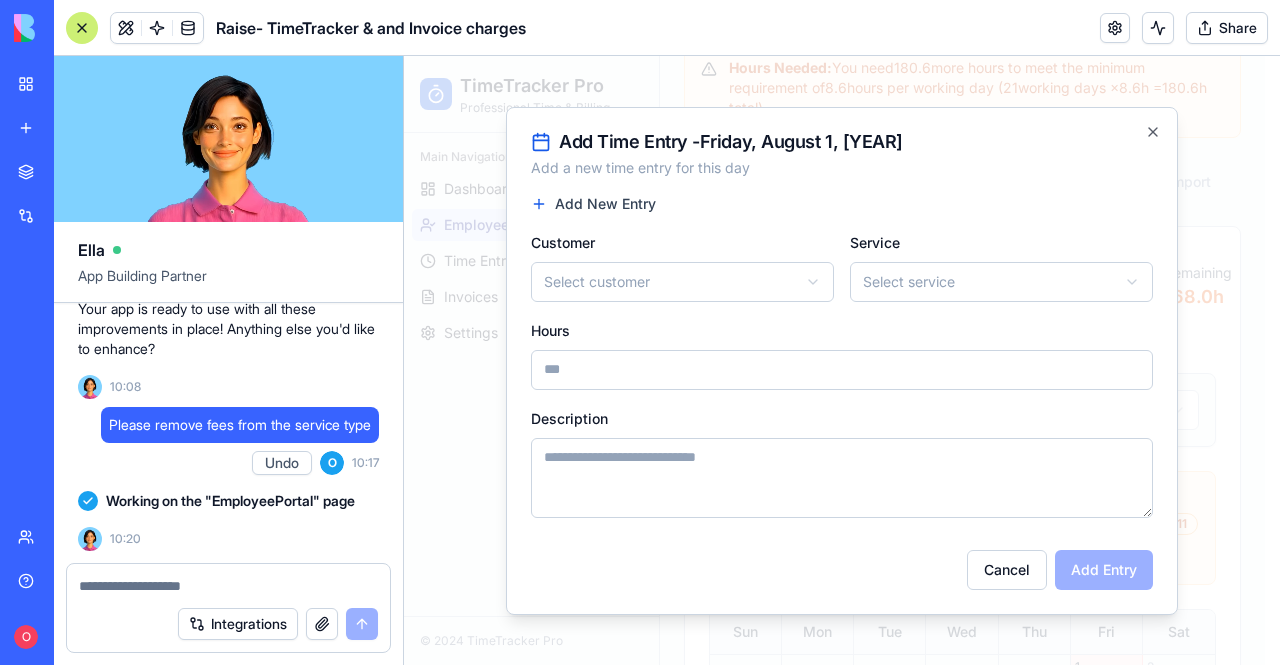 scroll, scrollTop: 25446, scrollLeft: 0, axis: vertical 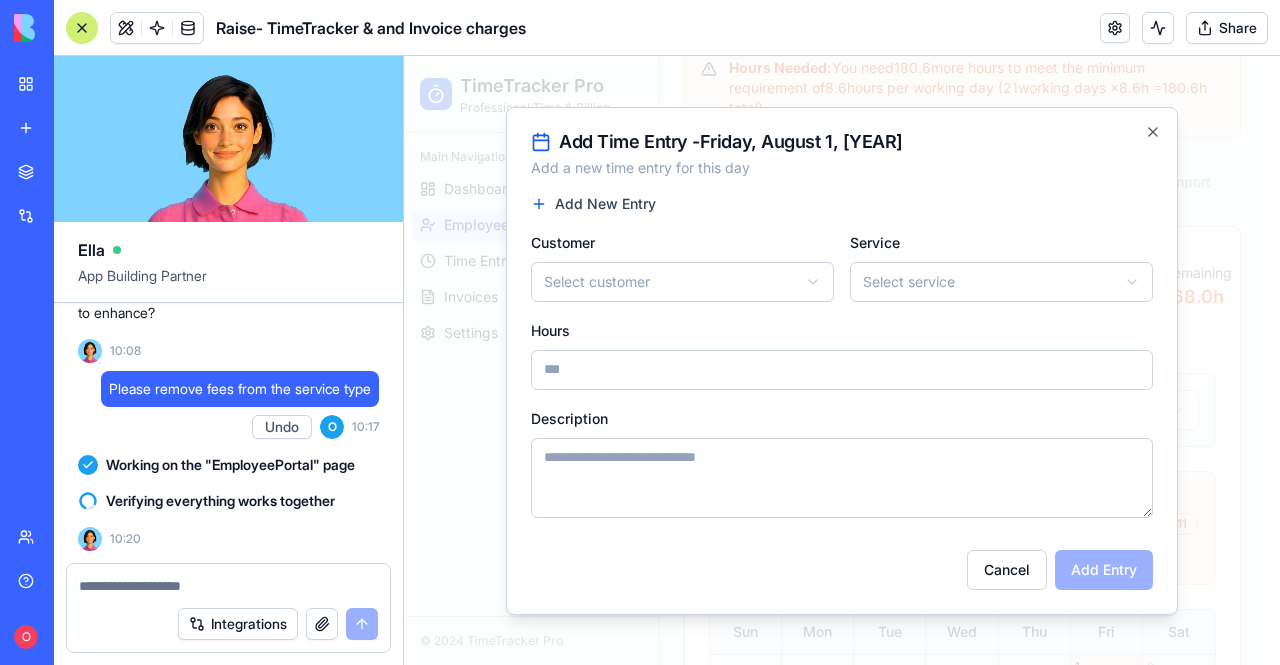 click on "Add Time Entry - Friday, August 1, 2025" at bounding box center (842, 142) 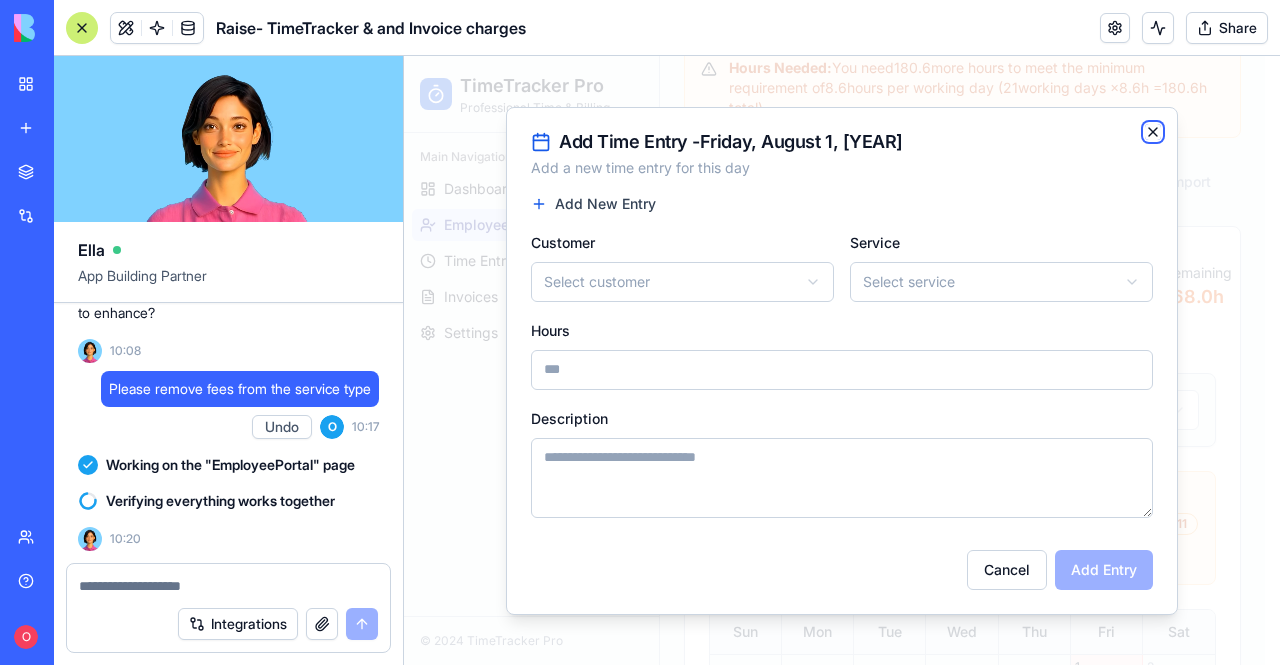 click 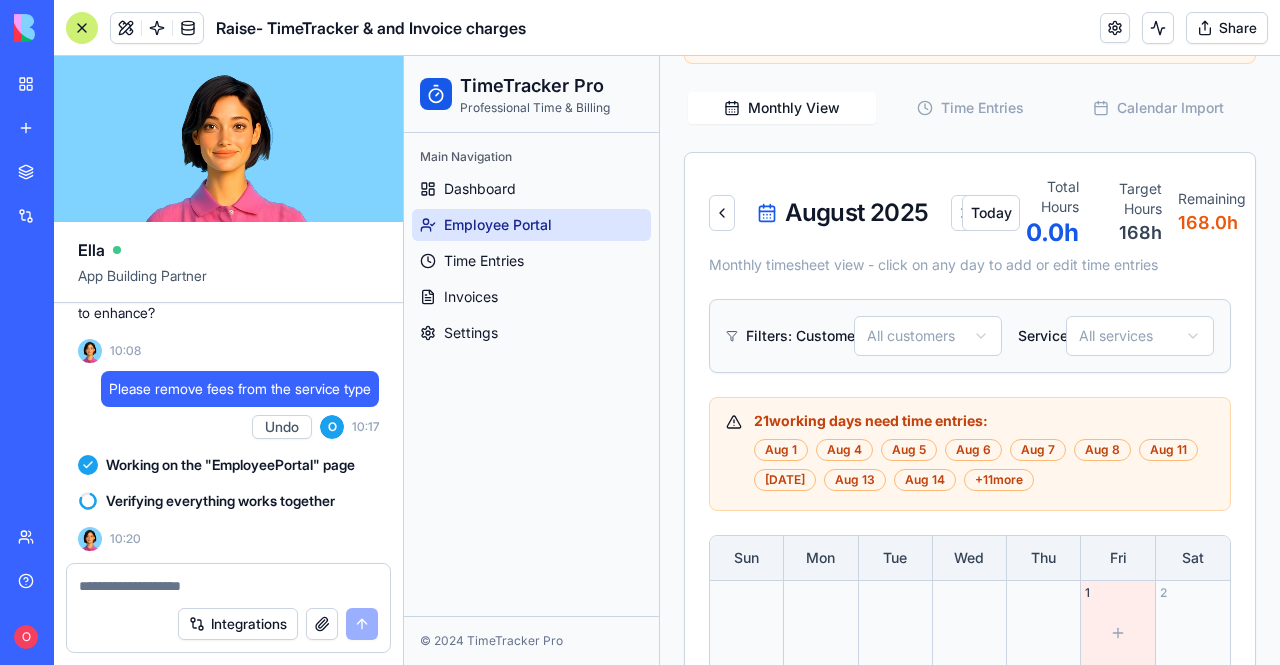 scroll, scrollTop: 914, scrollLeft: 0, axis: vertical 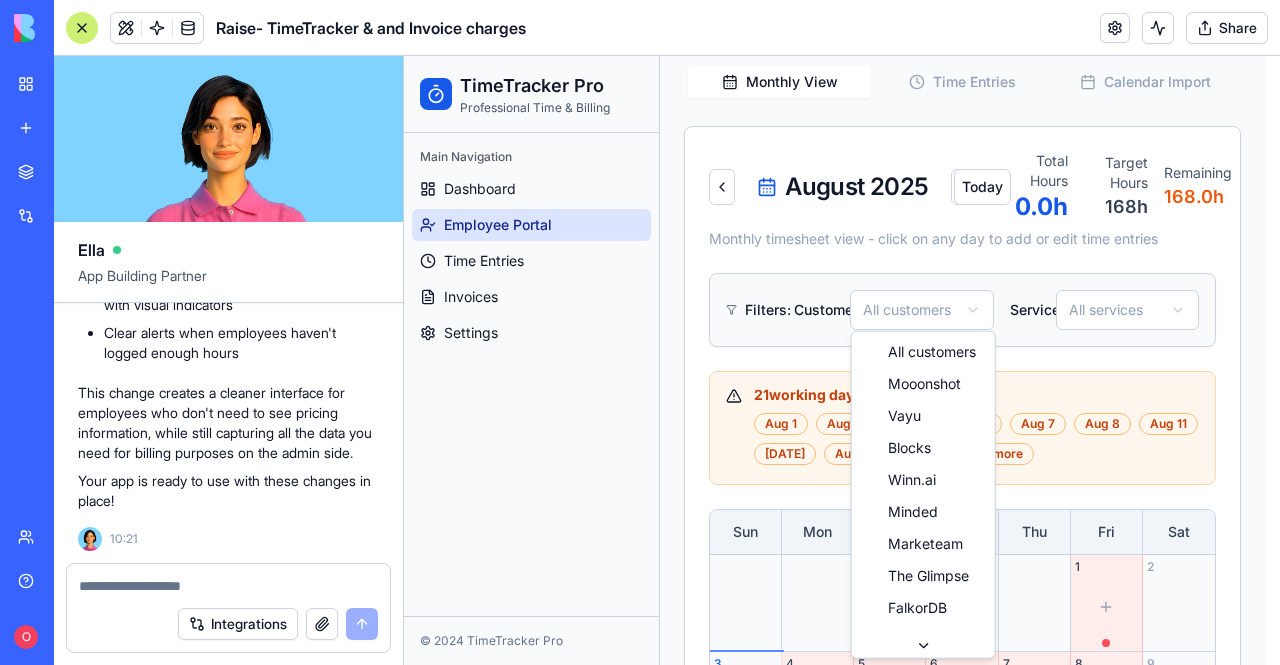 click on "**********" at bounding box center (842, 208) 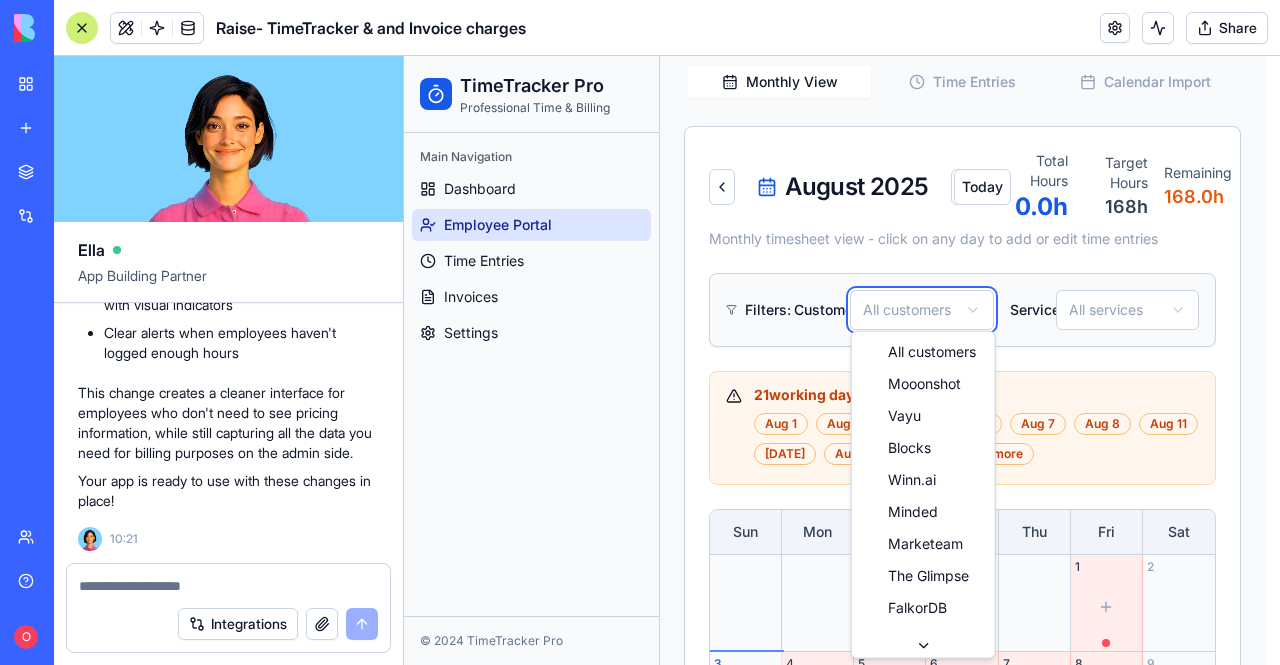 click on "**********" at bounding box center [842, 208] 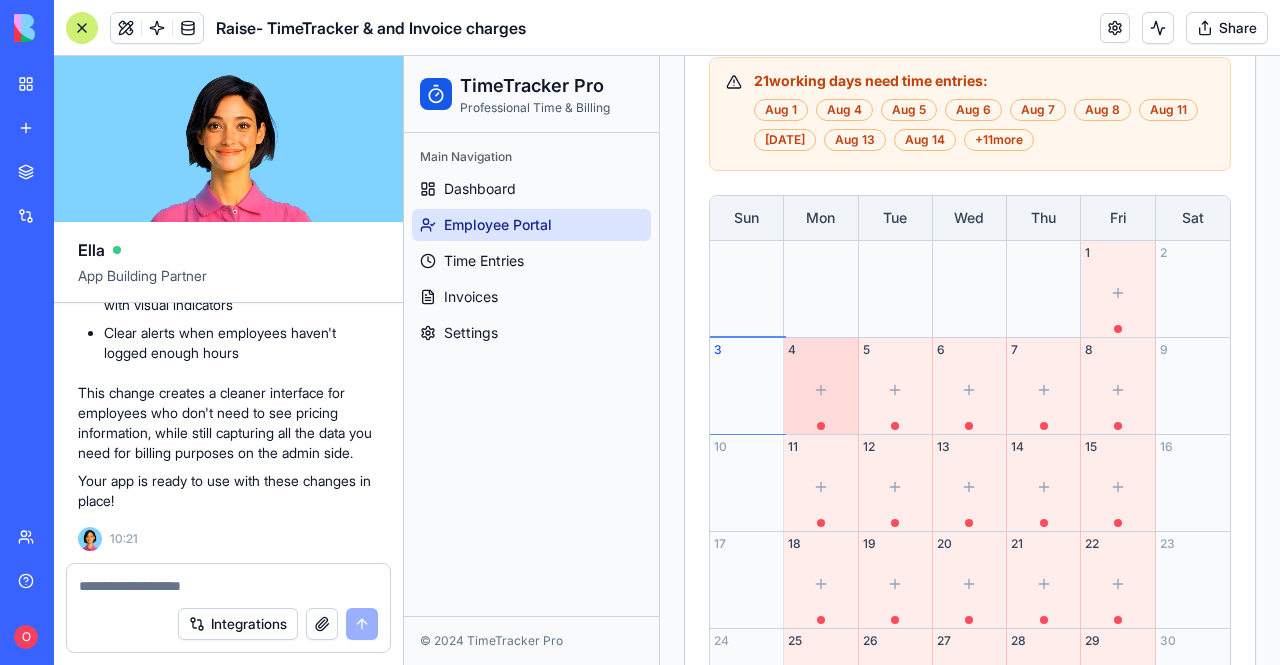 scroll, scrollTop: 1314, scrollLeft: 0, axis: vertical 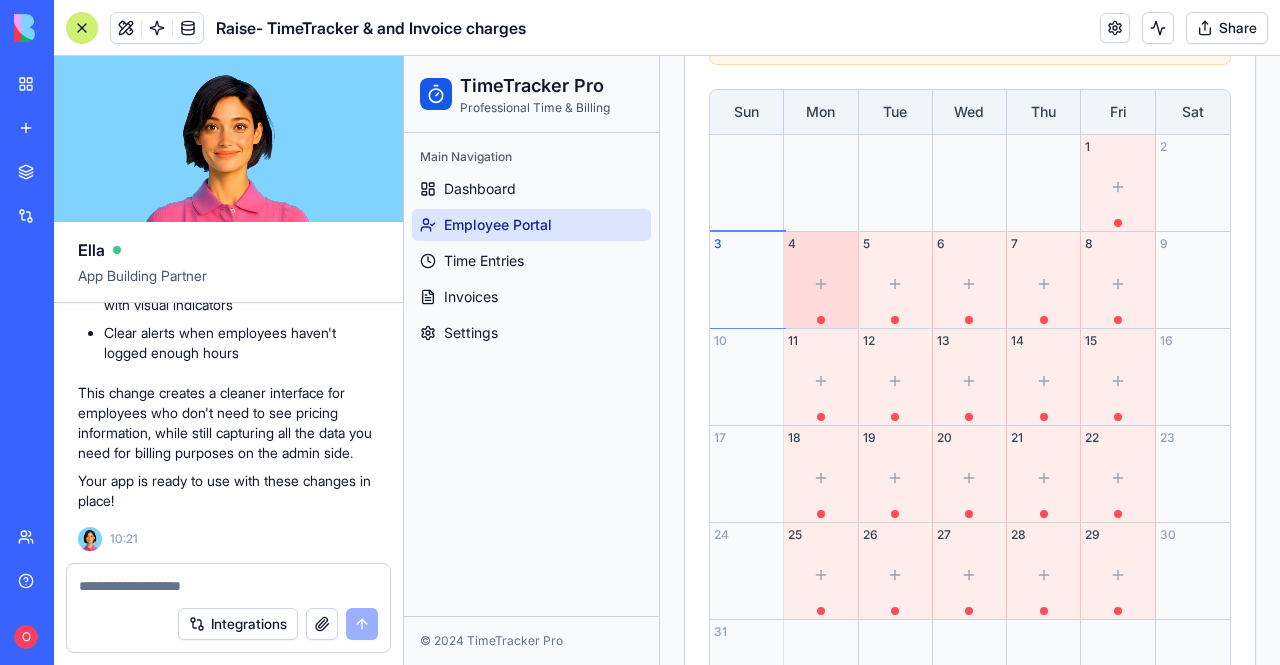 click at bounding box center (820, 284) 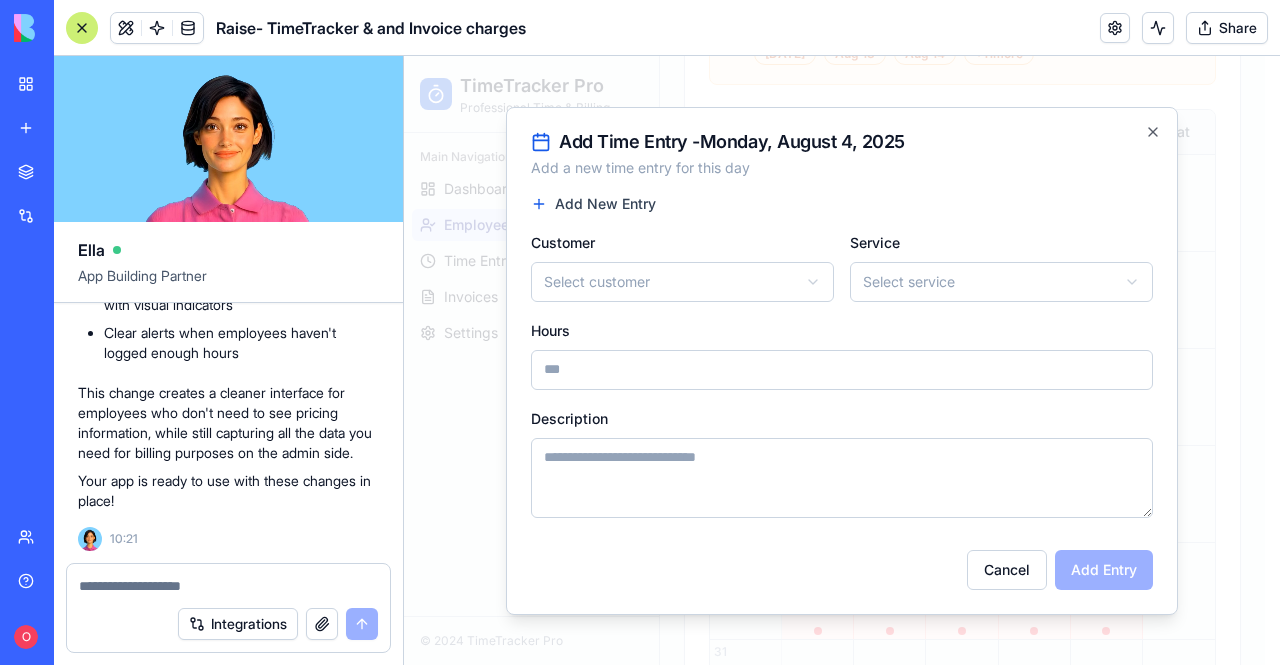 click on "**********" at bounding box center [834, -192] 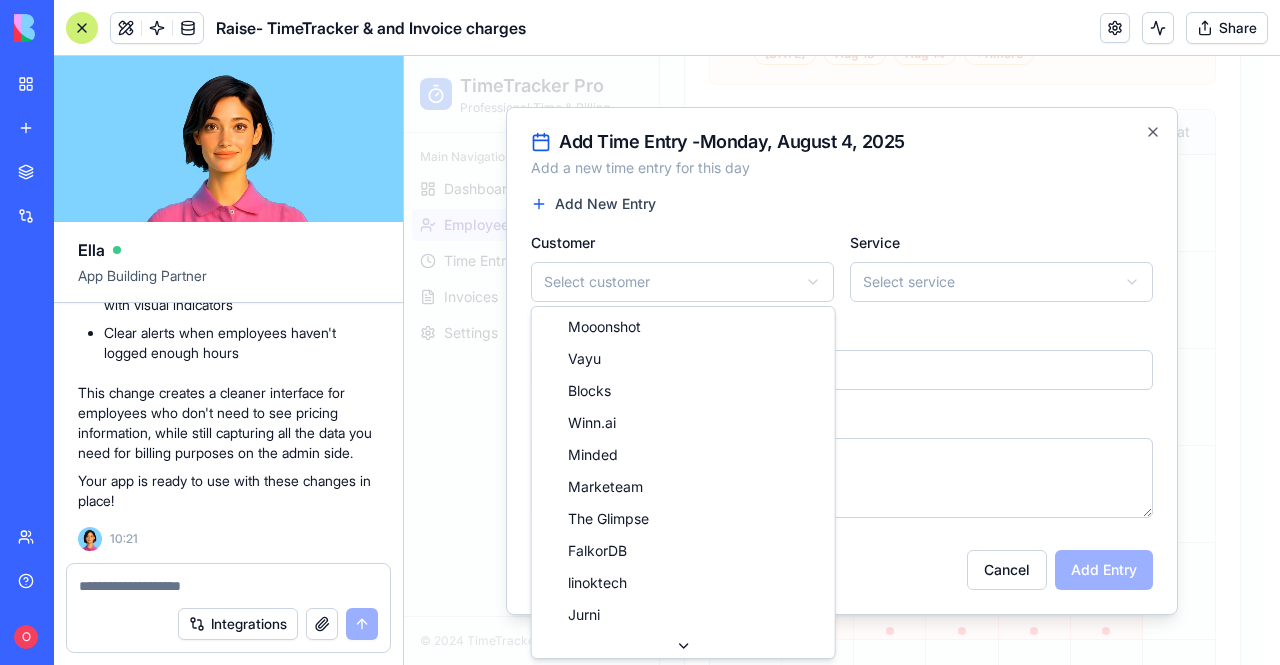 select on "*****" 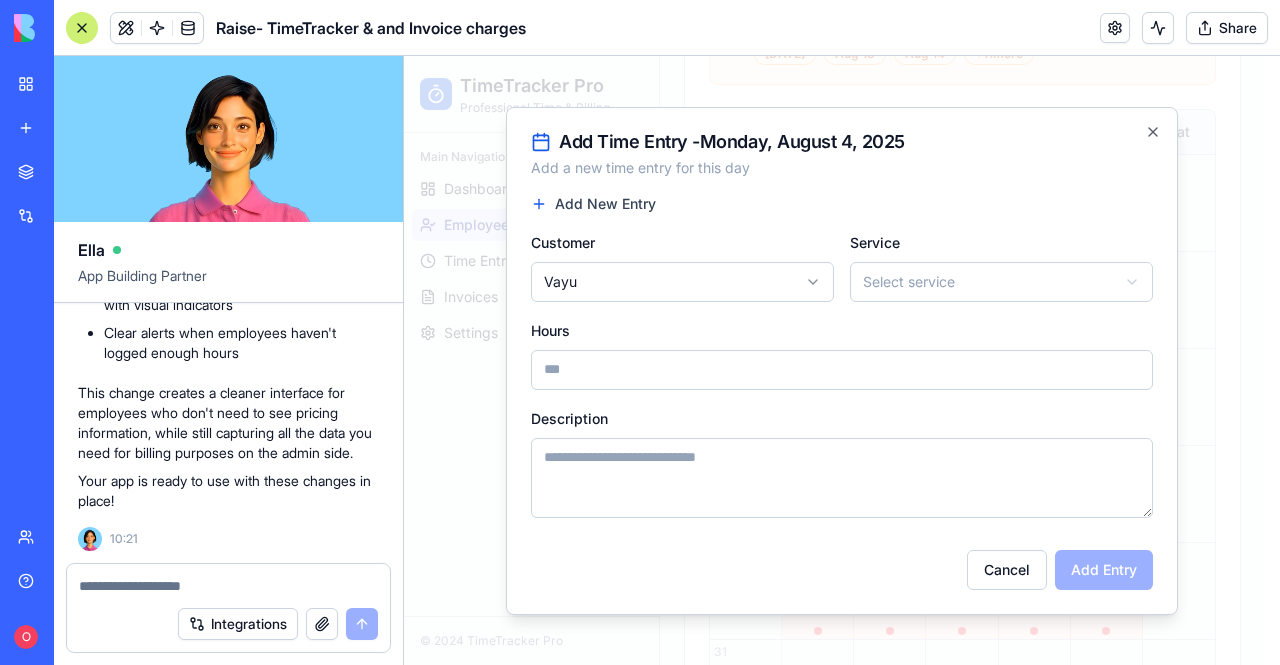click on "**********" at bounding box center (1001, 266) 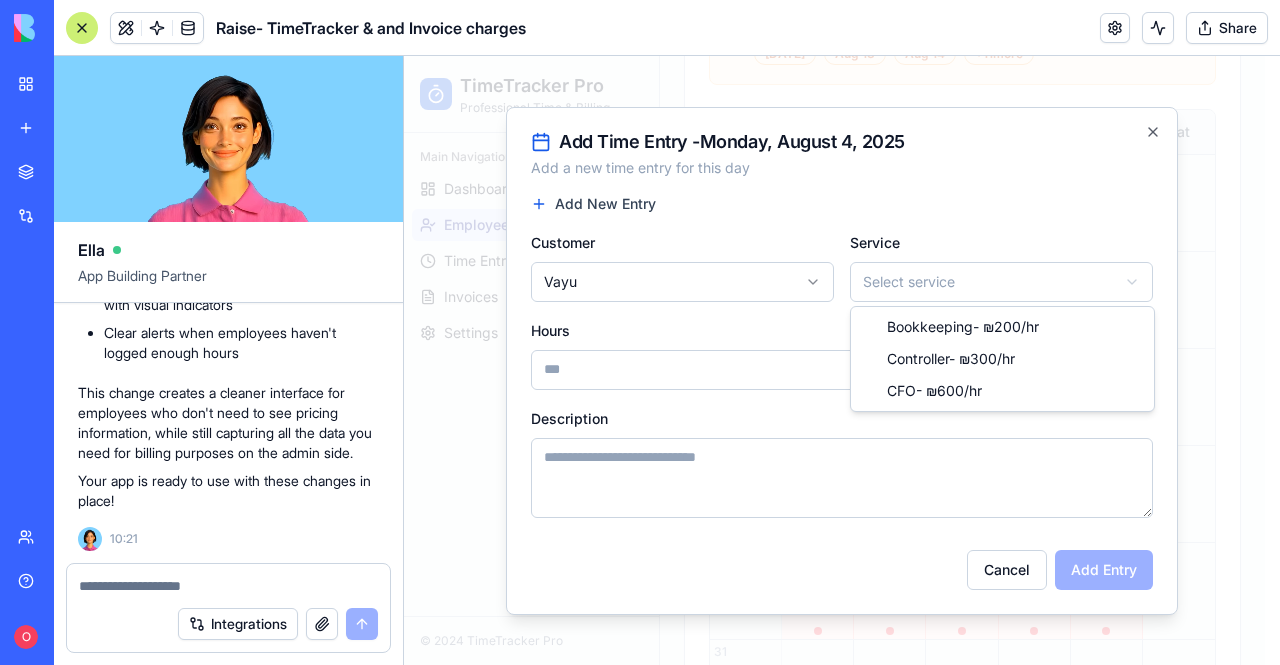 click on "**********" at bounding box center [834, -192] 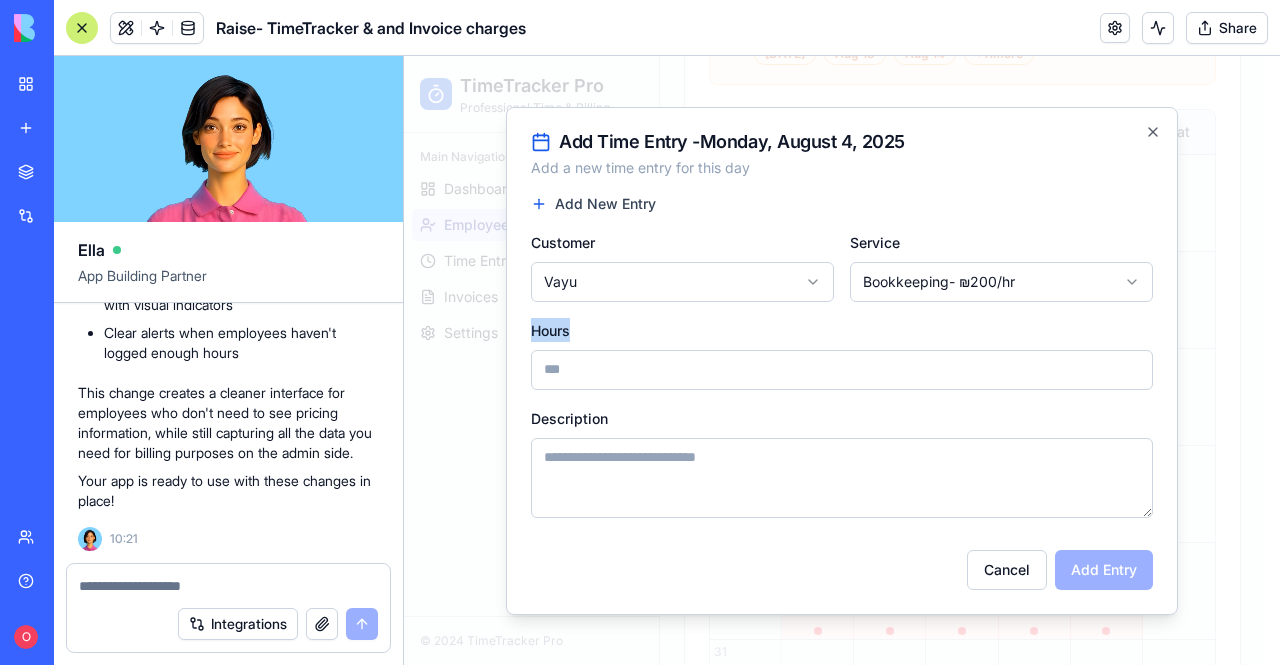 click on "Hours" at bounding box center (842, 354) 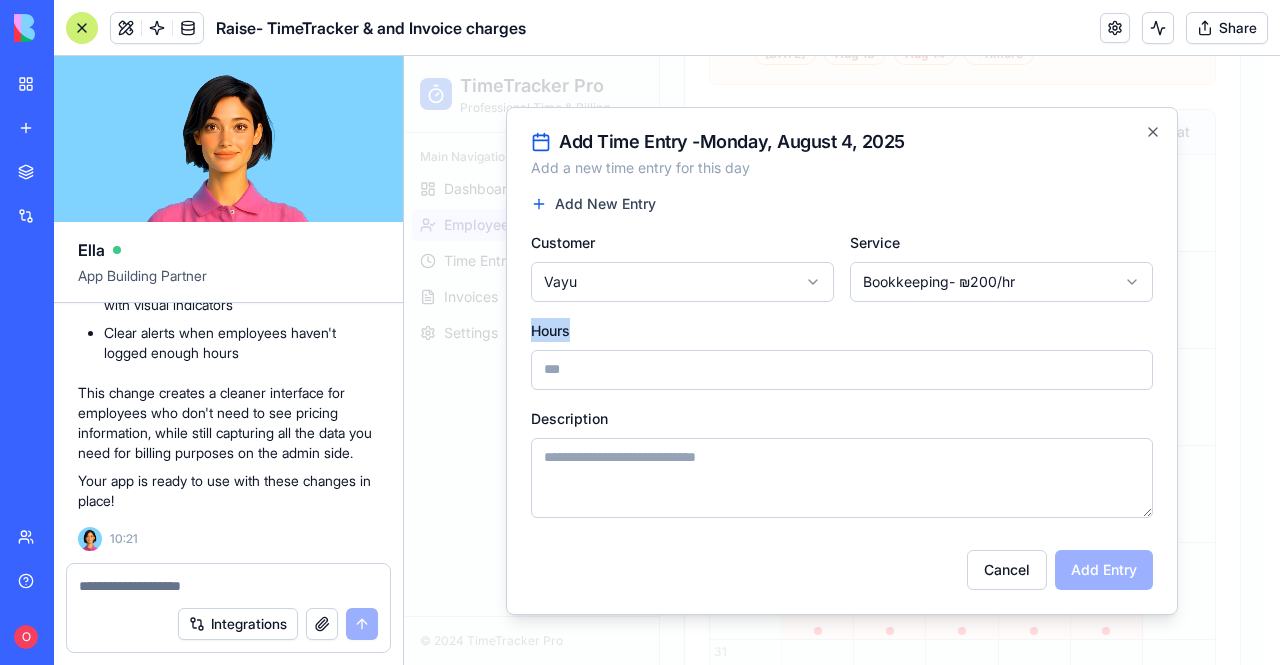 click at bounding box center [228, 586] 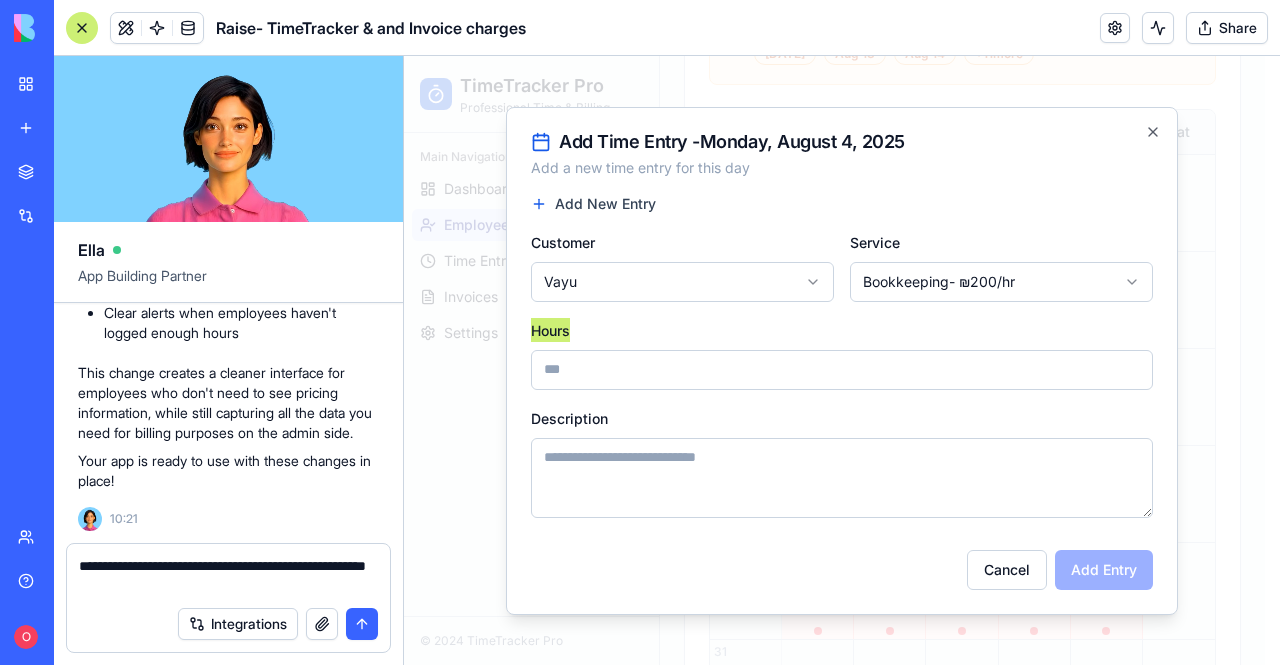 type on "**********" 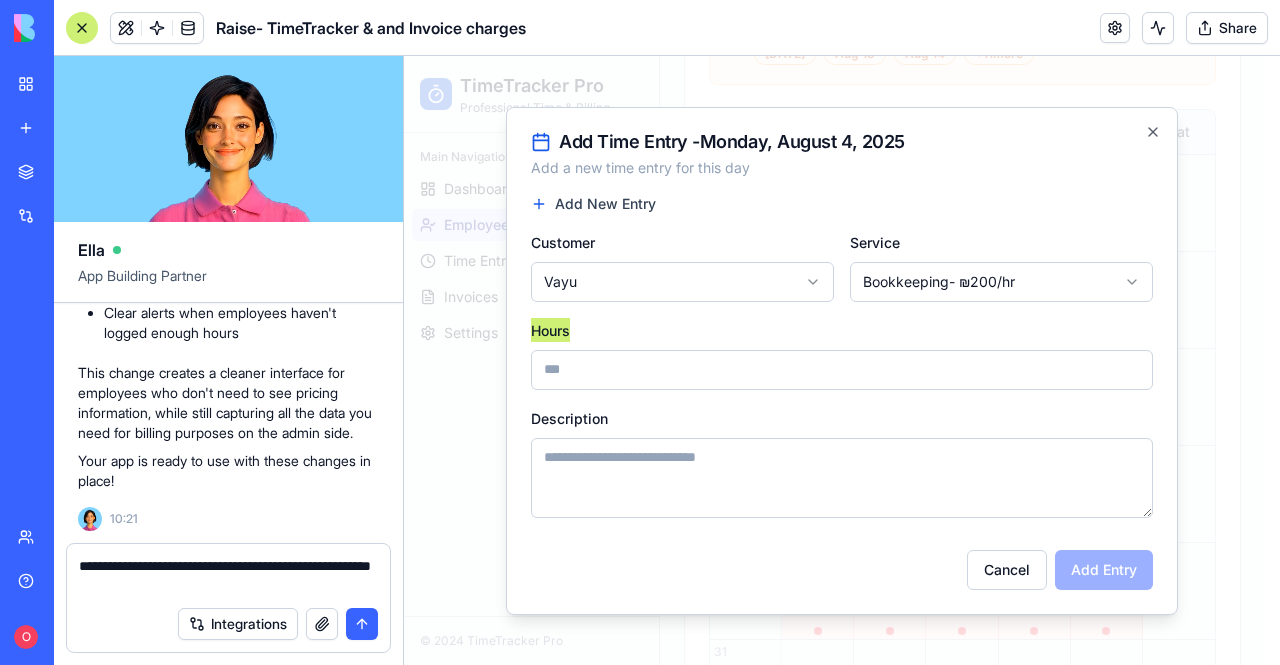 type 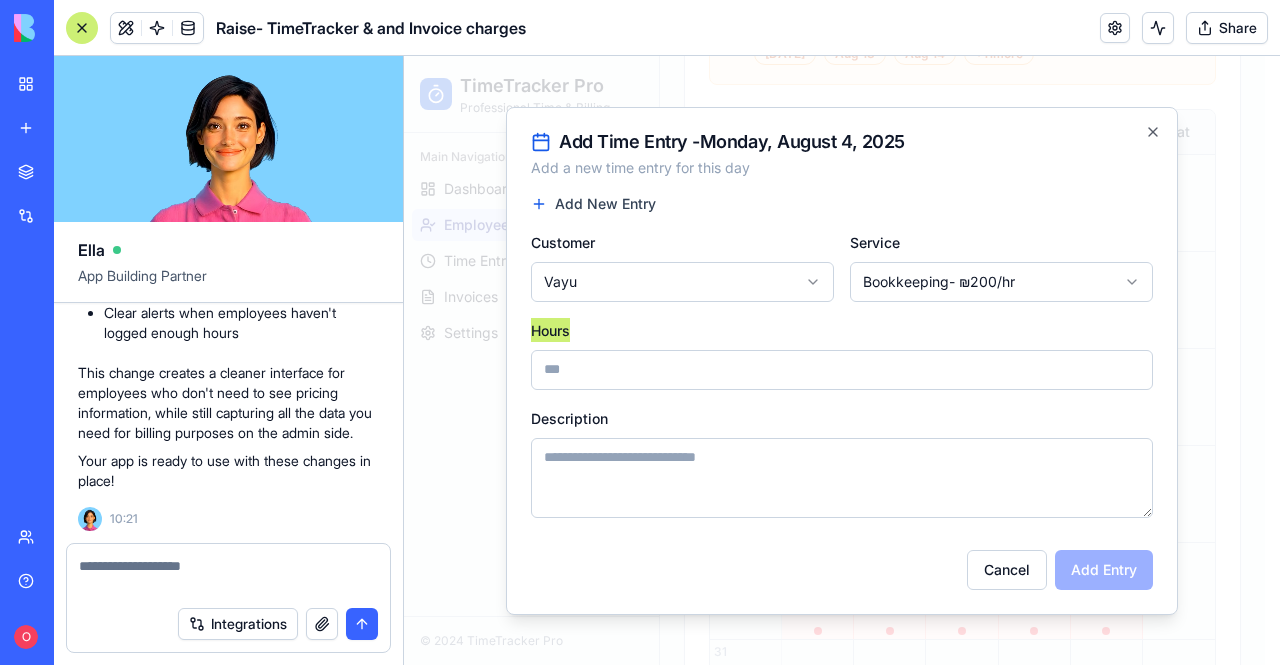 scroll, scrollTop: 26074, scrollLeft: 0, axis: vertical 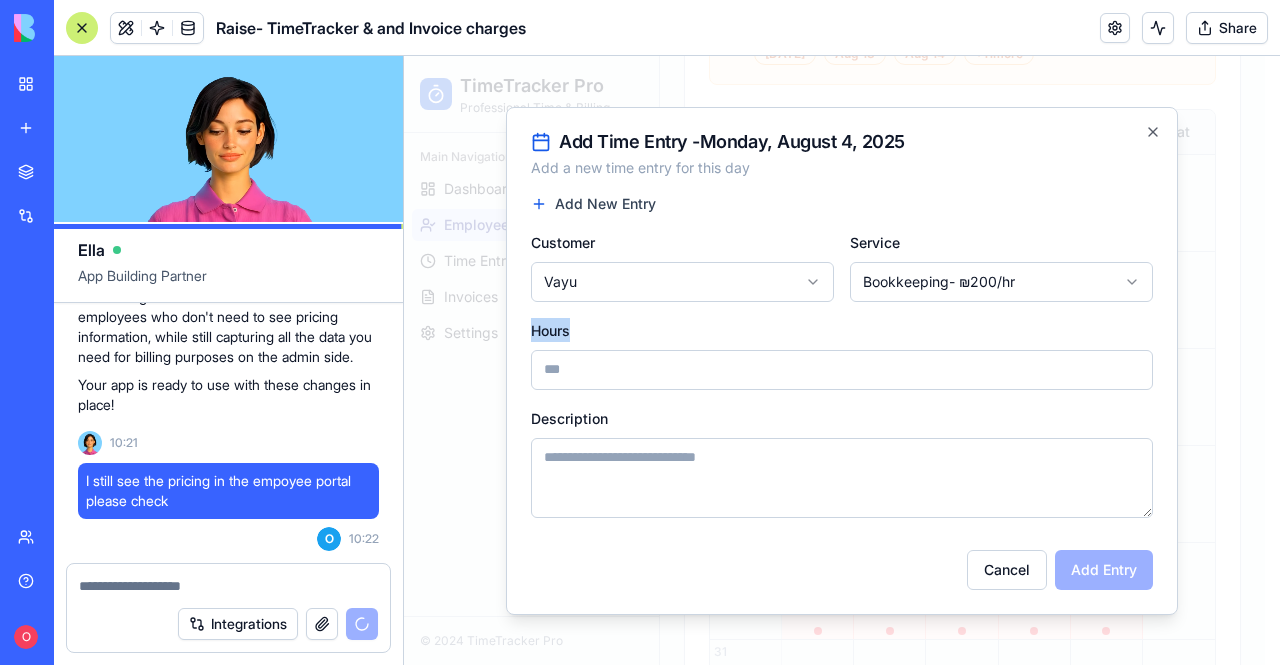 click on "**********" at bounding box center [834, -192] 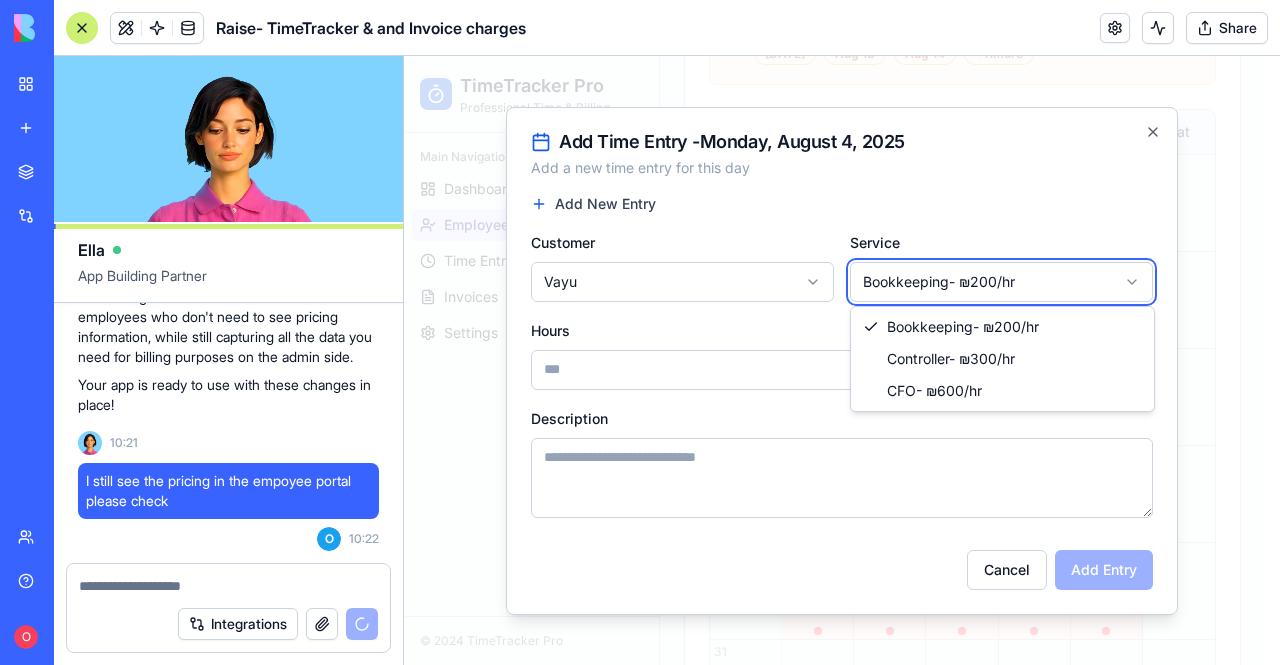 click on "**********" at bounding box center [834, -192] 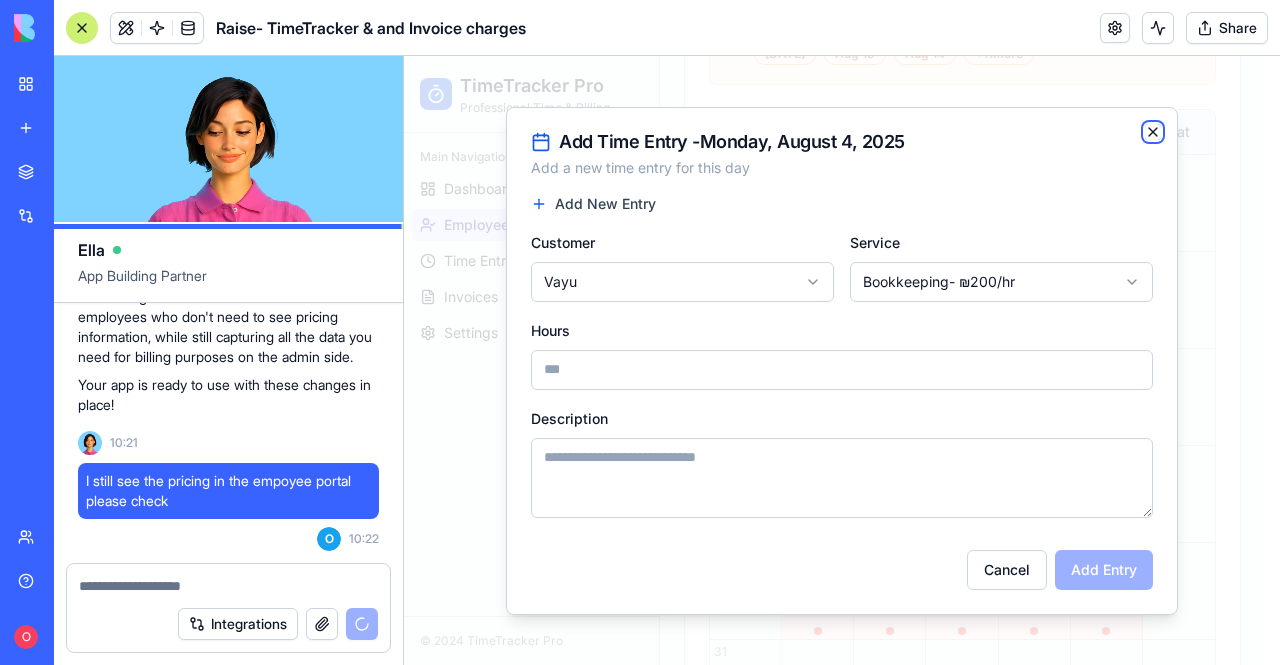 click 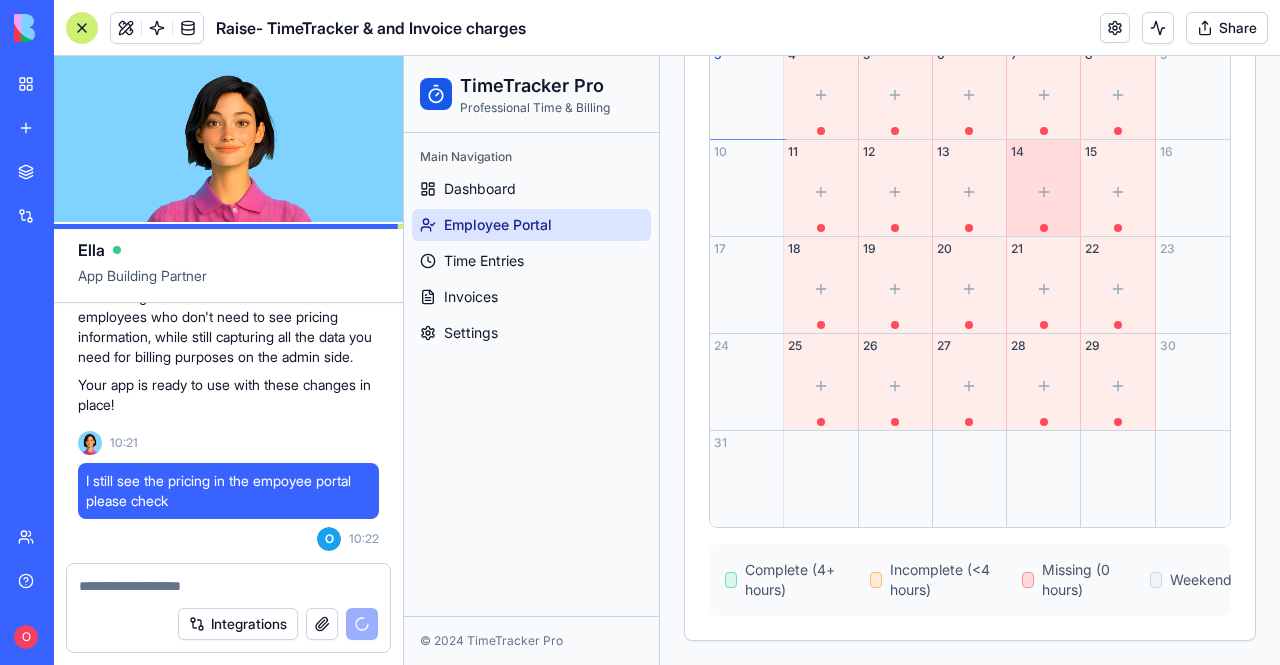 scroll, scrollTop: 1514, scrollLeft: 0, axis: vertical 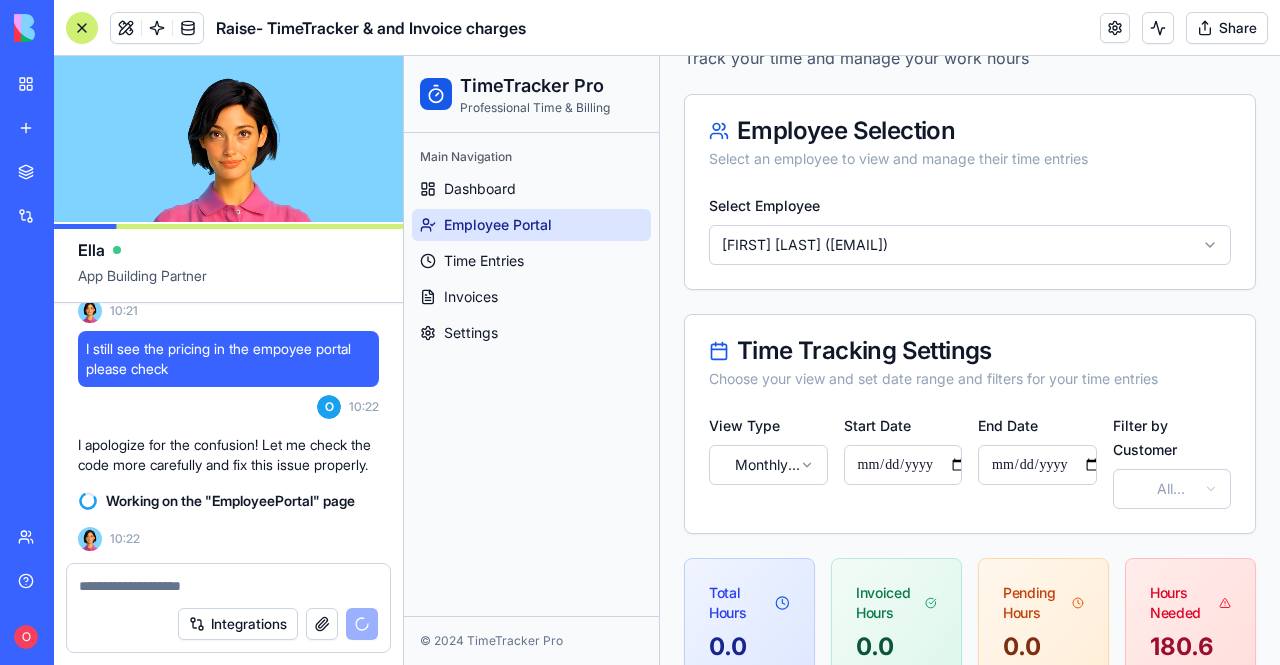 click on "**********" at bounding box center [842, 998] 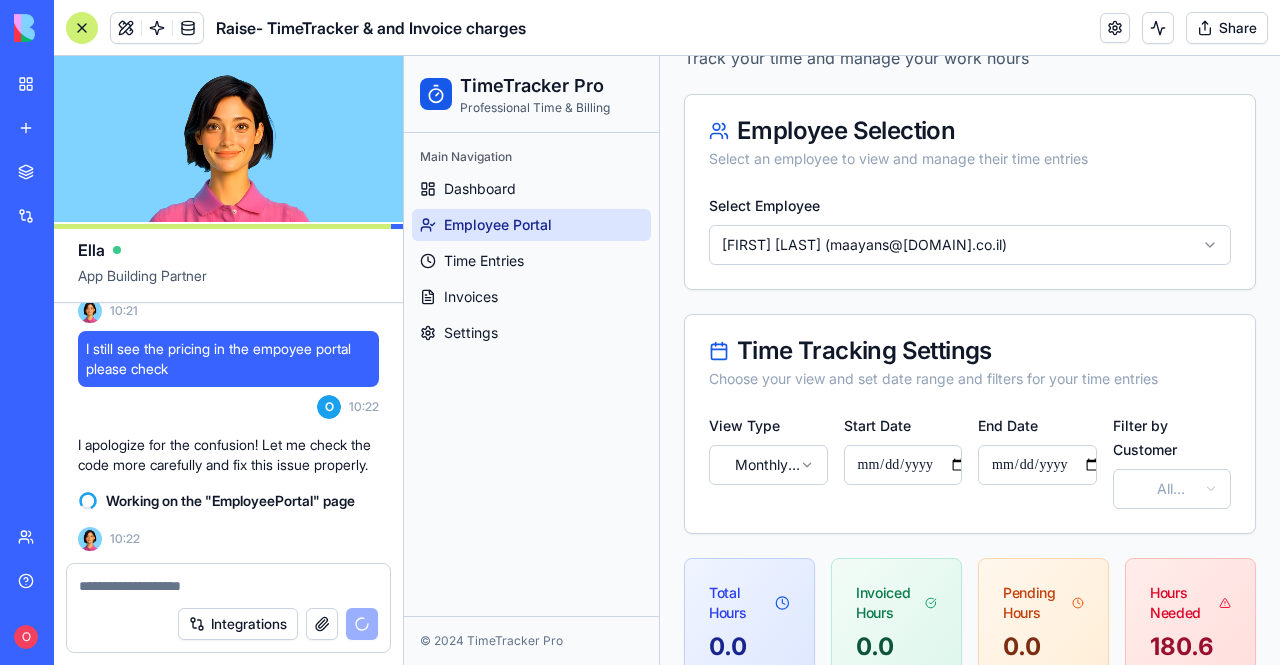 click on "**********" at bounding box center [842, 998] 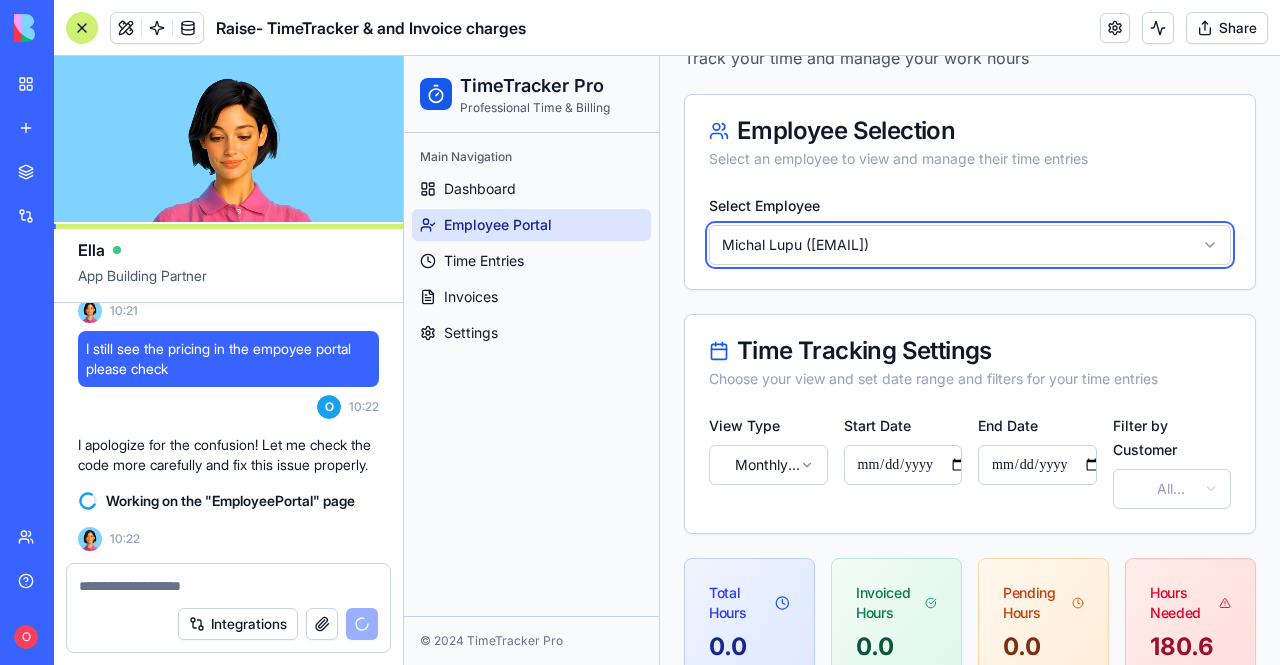 scroll, scrollTop: 0, scrollLeft: 0, axis: both 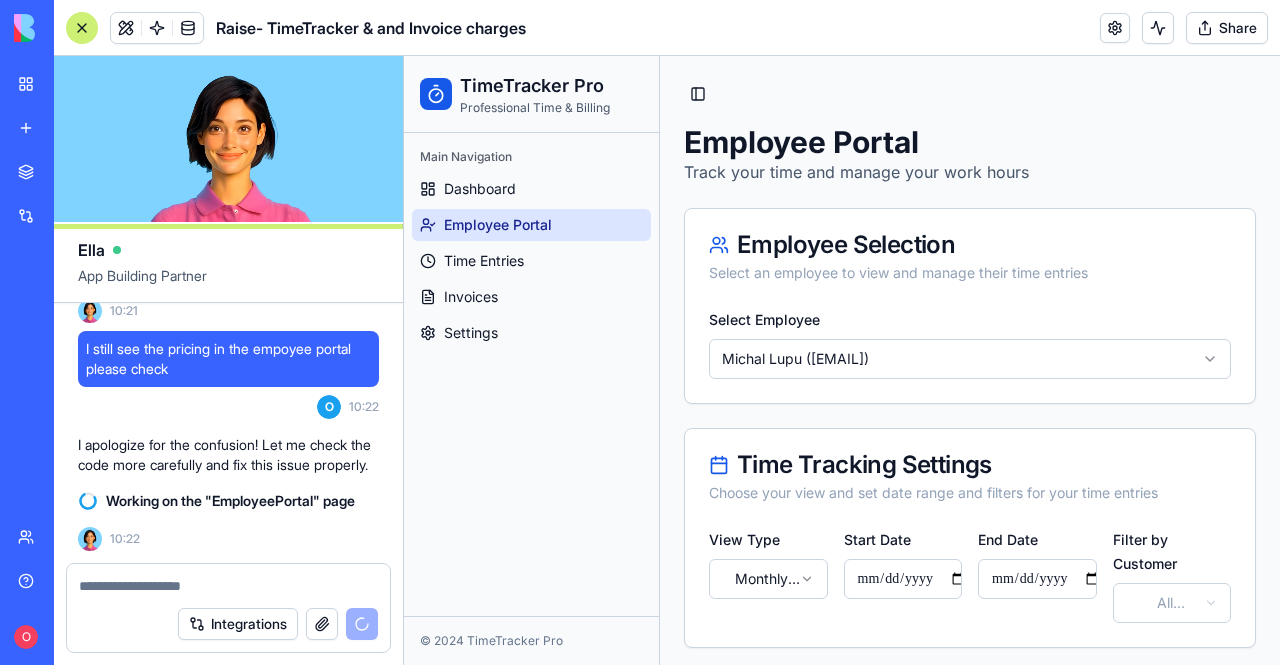 click on "Share" at bounding box center [1227, 28] 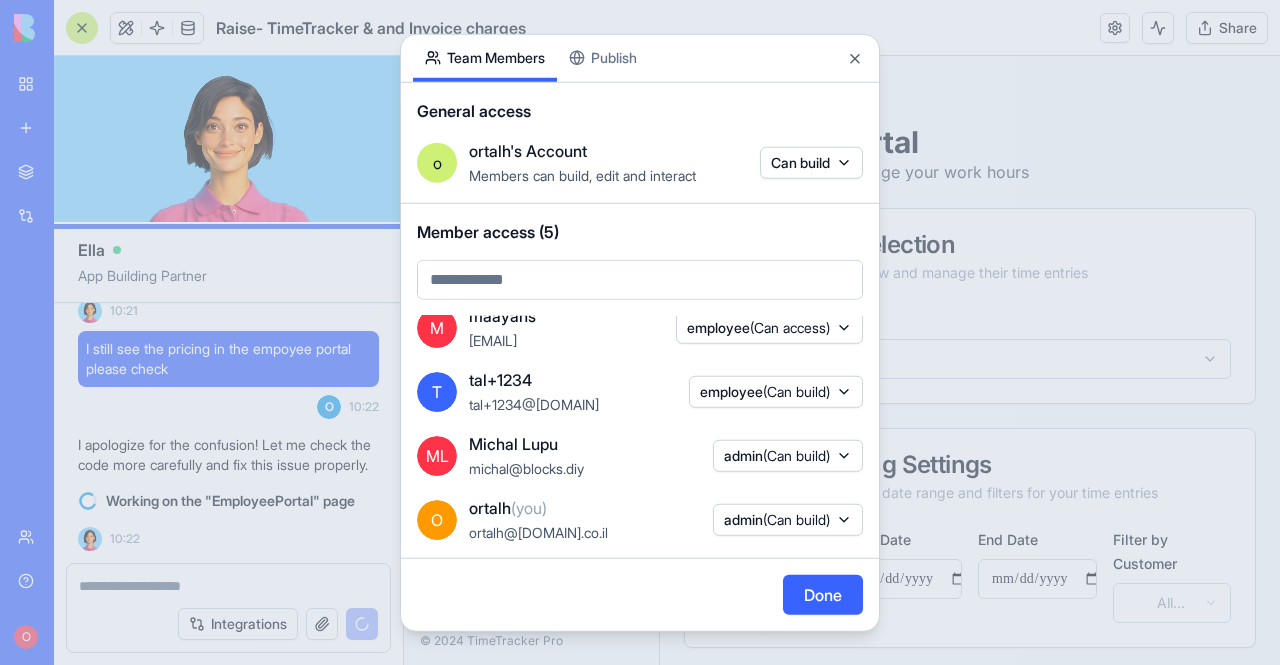 scroll, scrollTop: 100, scrollLeft: 0, axis: vertical 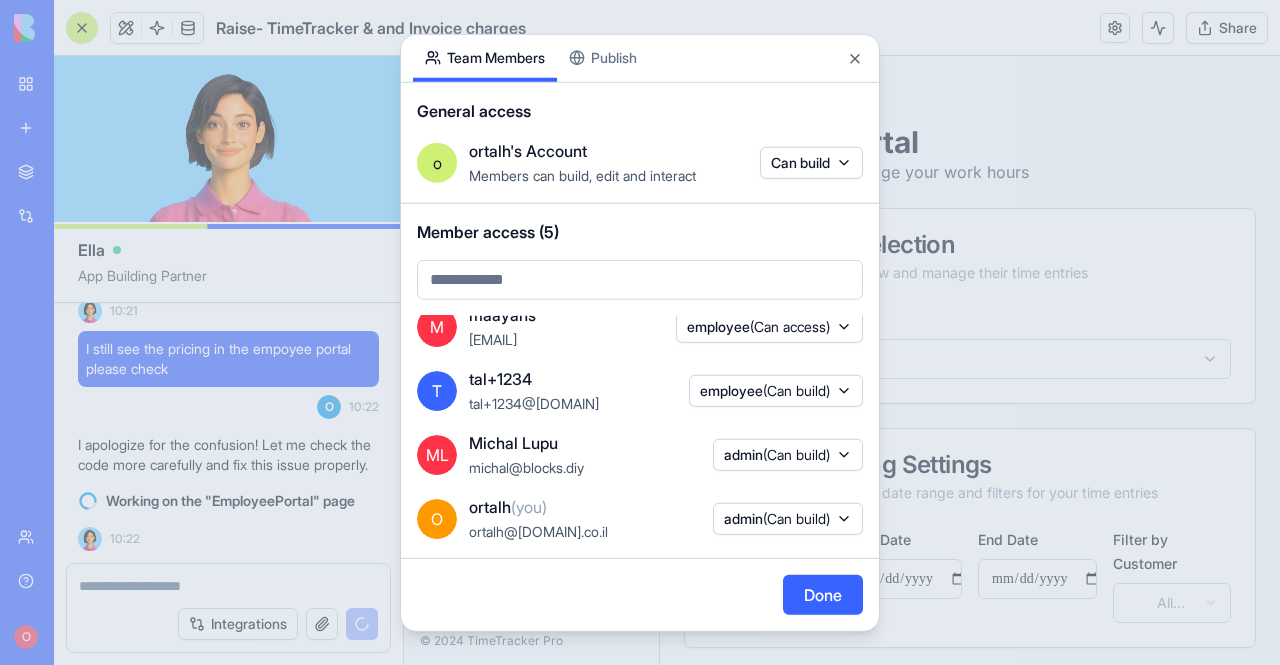 click at bounding box center [640, 332] 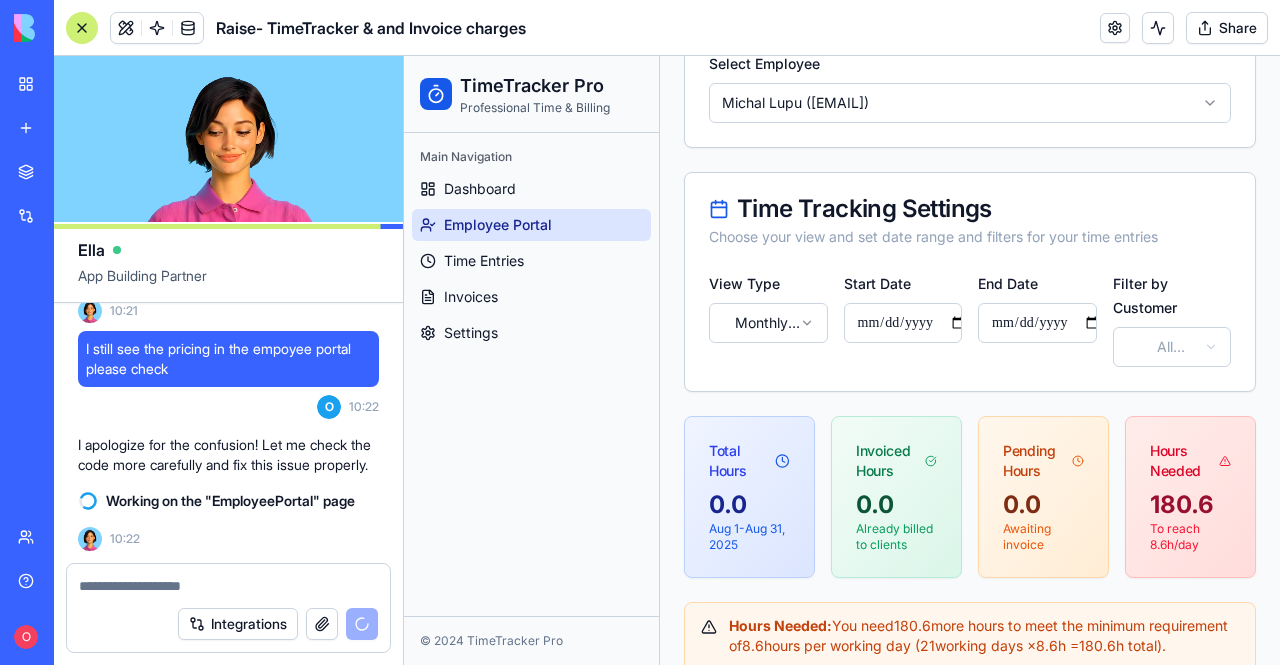scroll, scrollTop: 100, scrollLeft: 0, axis: vertical 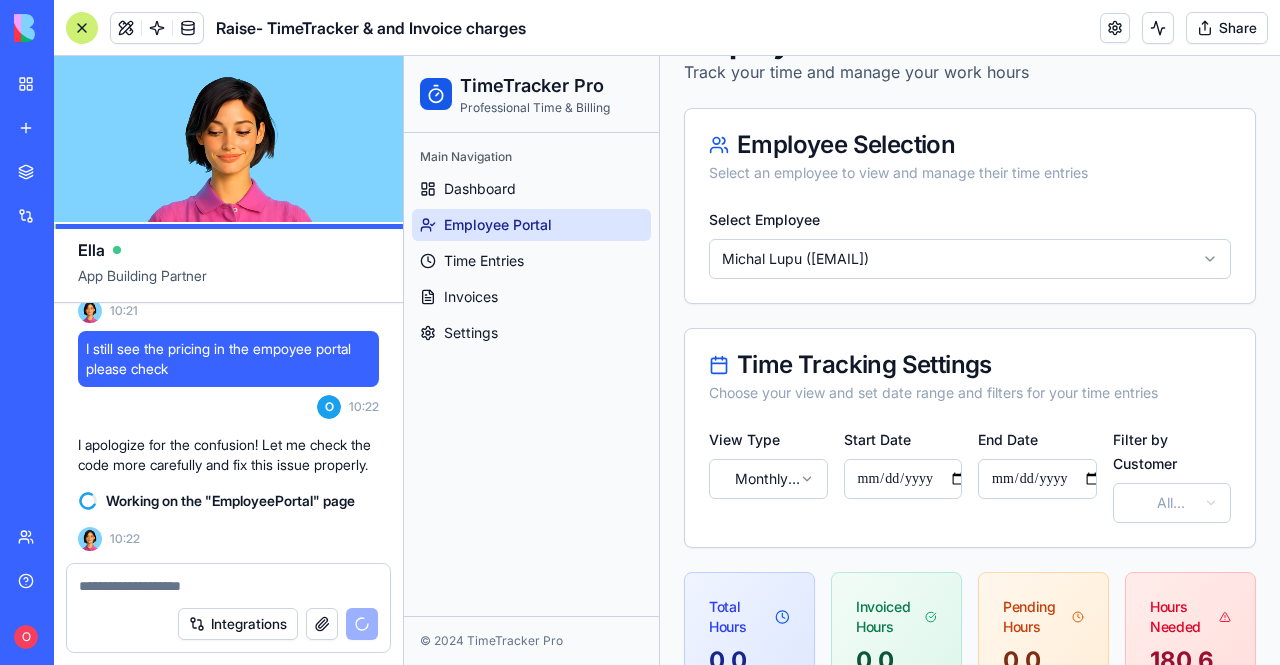 click on "**********" at bounding box center [842, 1012] 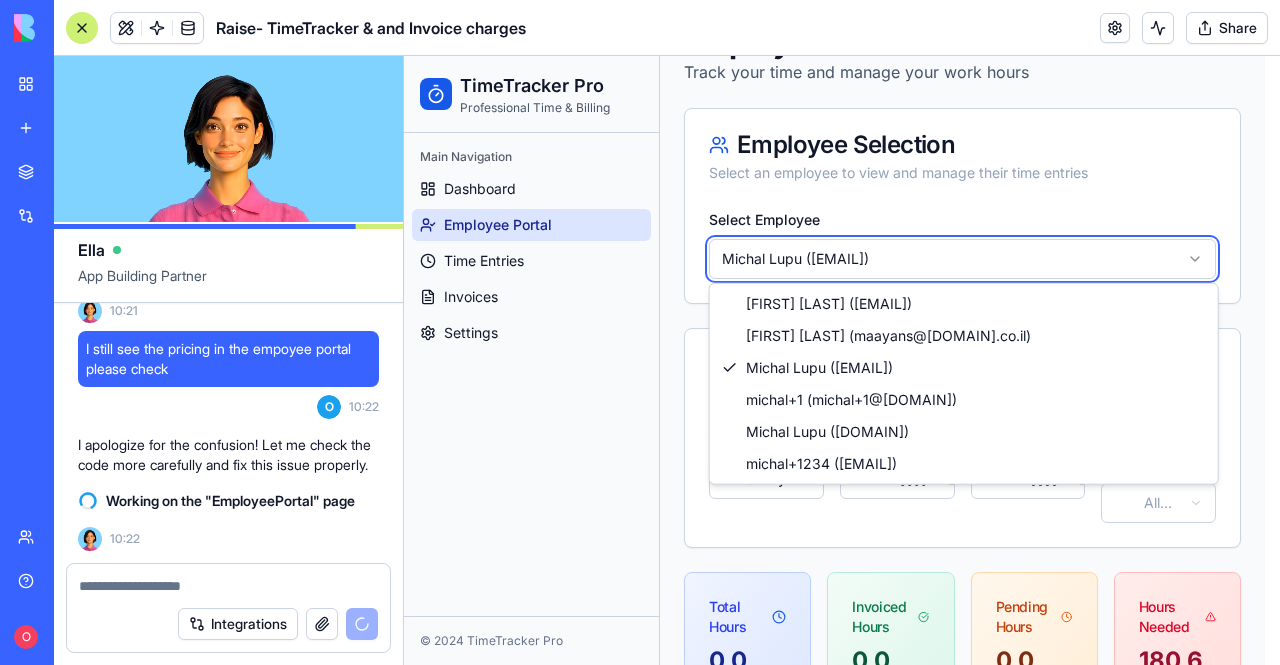 click on "**********" at bounding box center [842, 1022] 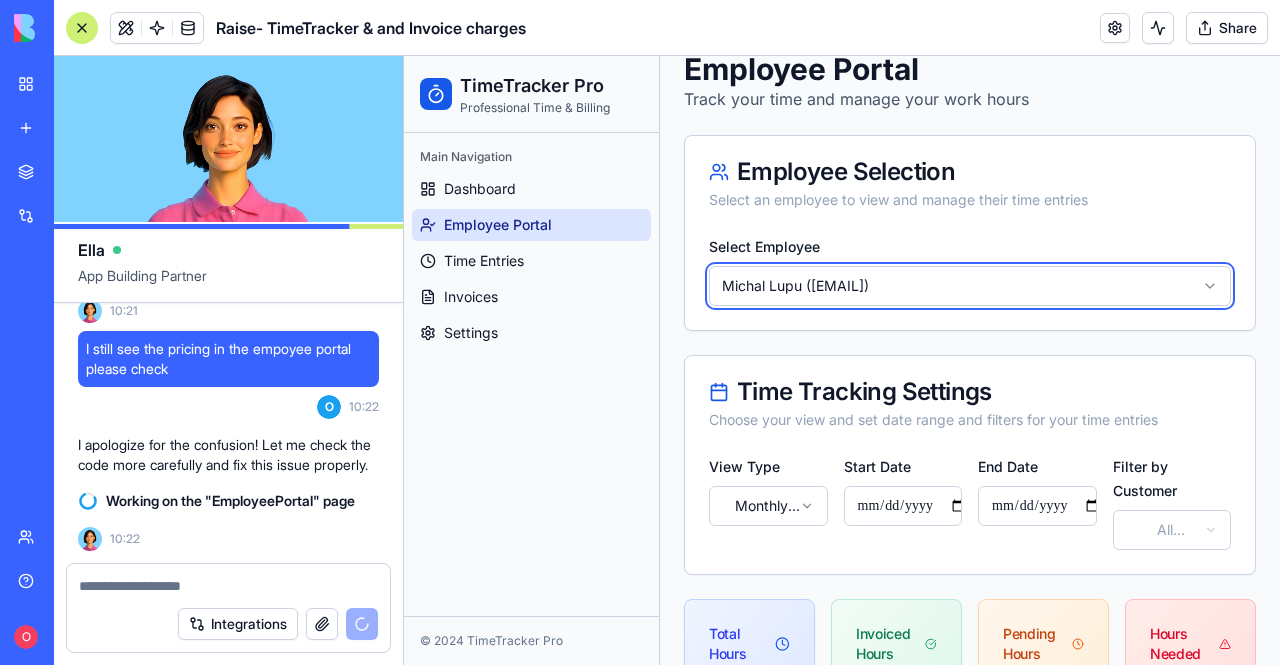 scroll, scrollTop: 0, scrollLeft: 0, axis: both 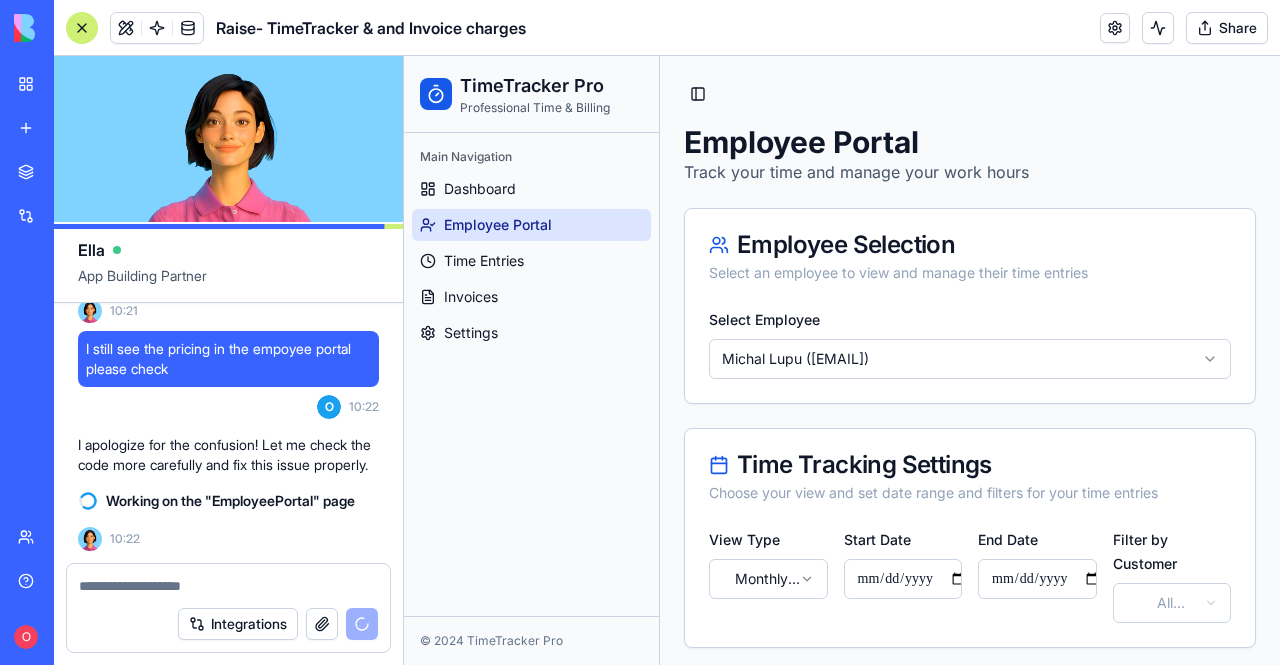 click on "Select Employee [NAME] ([EMAIL])" at bounding box center (970, 355) 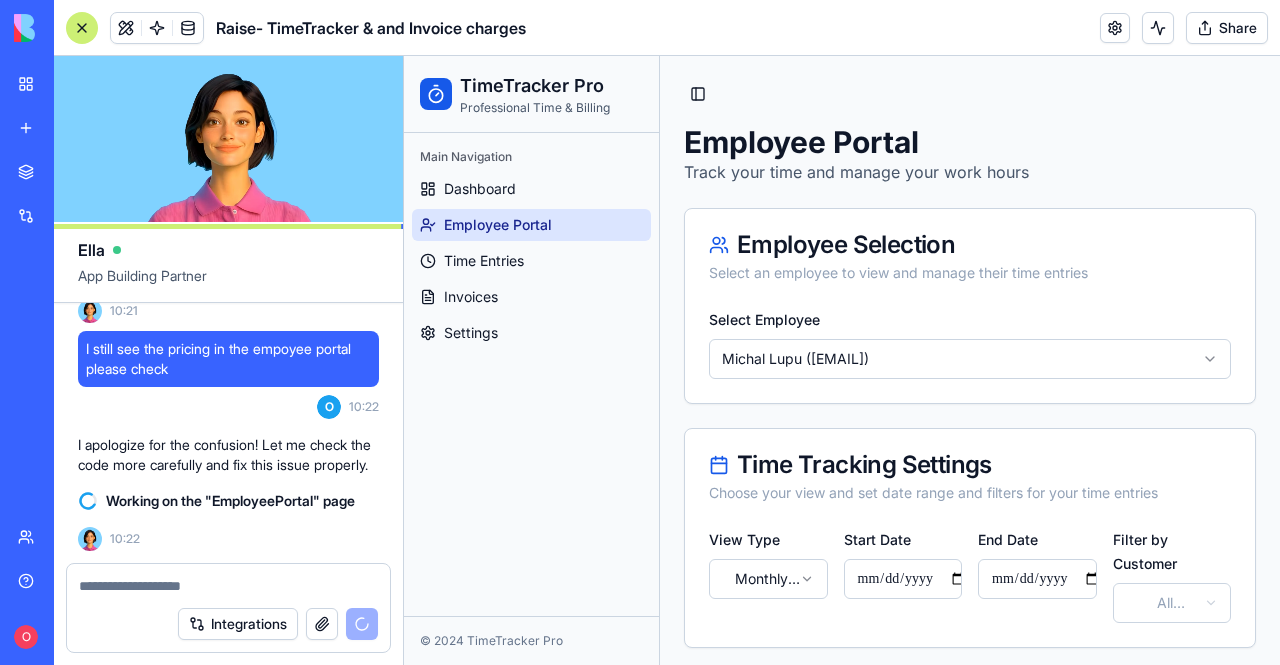 click on "**********" at bounding box center (842, 1112) 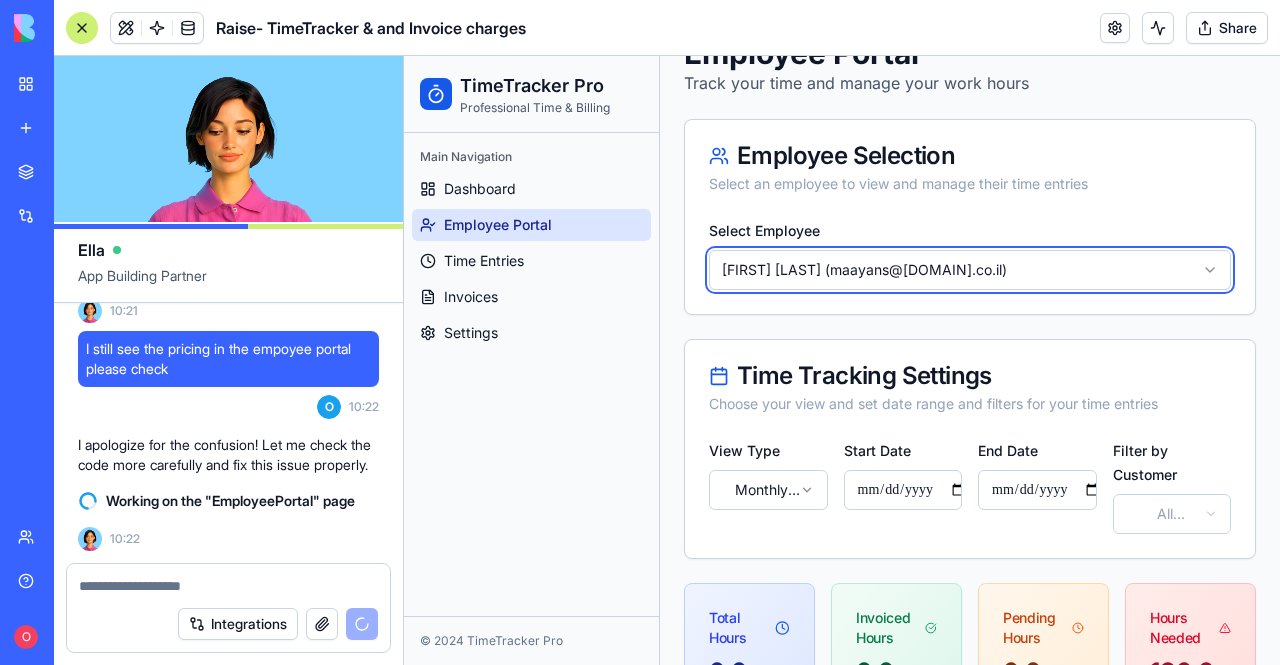 scroll, scrollTop: 0, scrollLeft: 0, axis: both 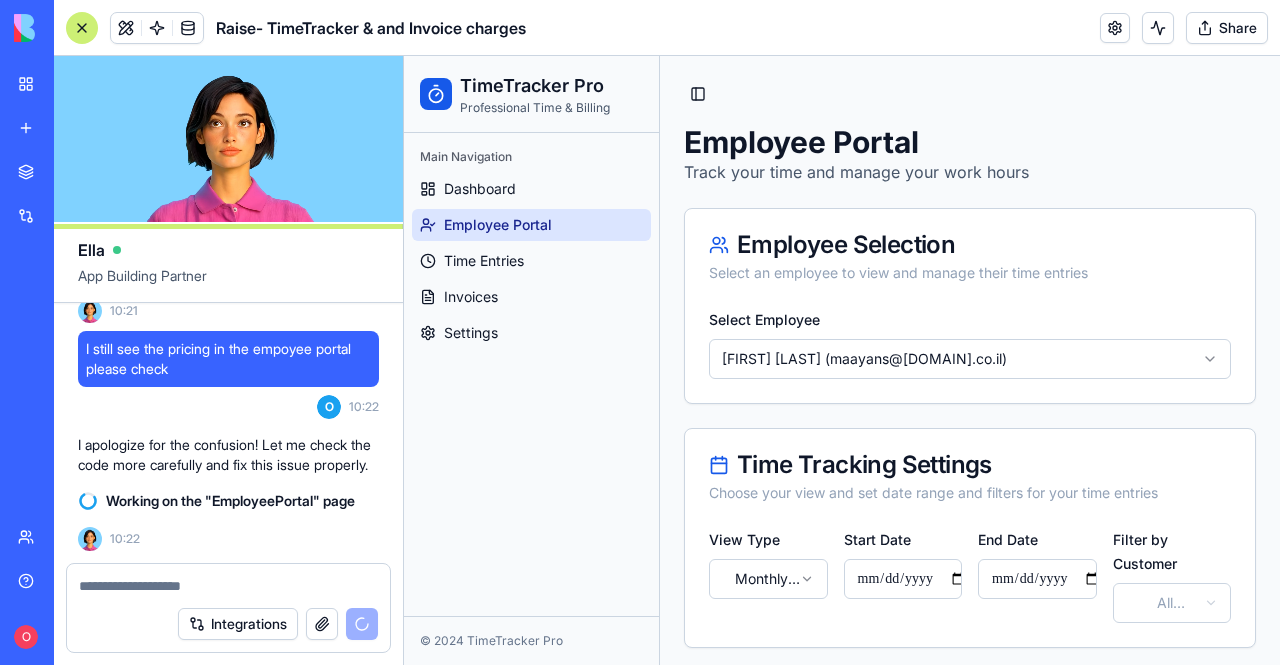 click on "Share" at bounding box center (1227, 28) 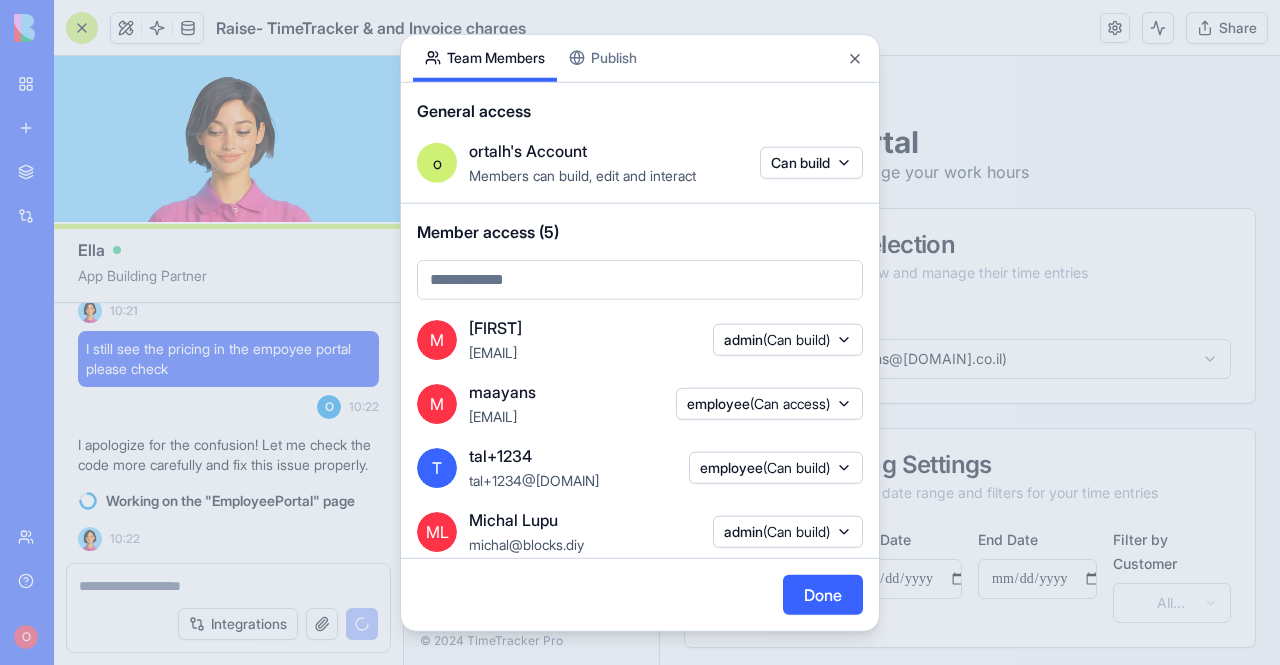 click at bounding box center [640, 332] 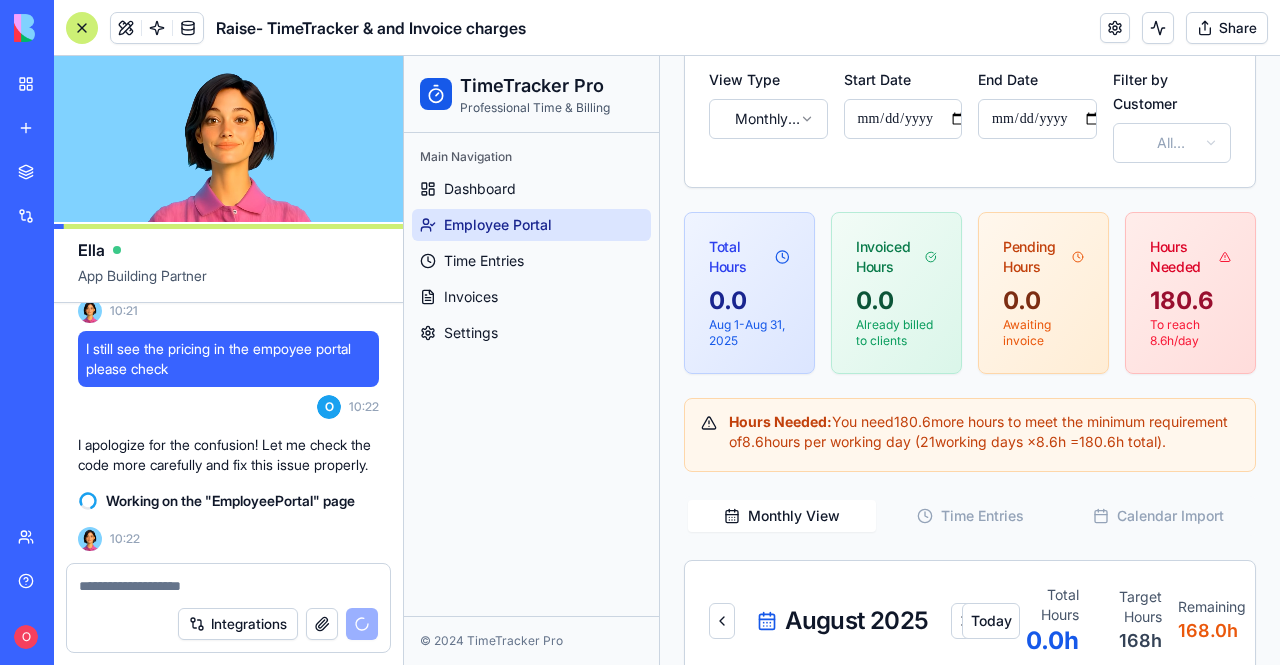 scroll, scrollTop: 500, scrollLeft: 0, axis: vertical 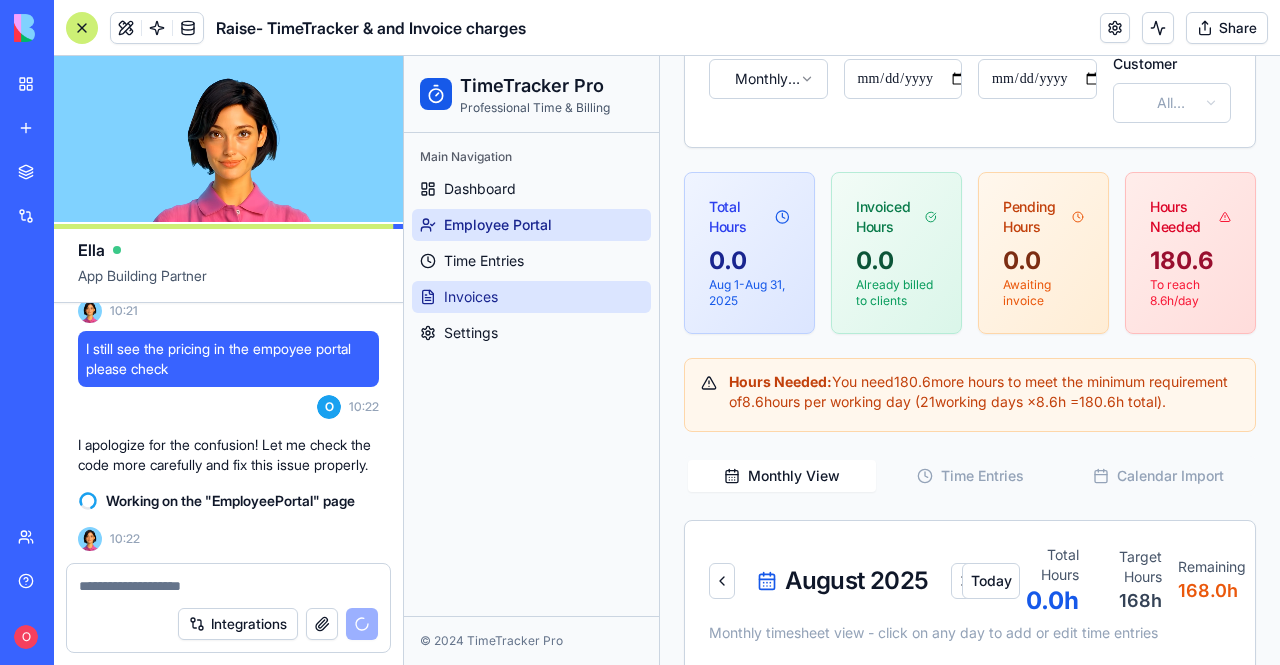 click on "Invoices" at bounding box center (471, 297) 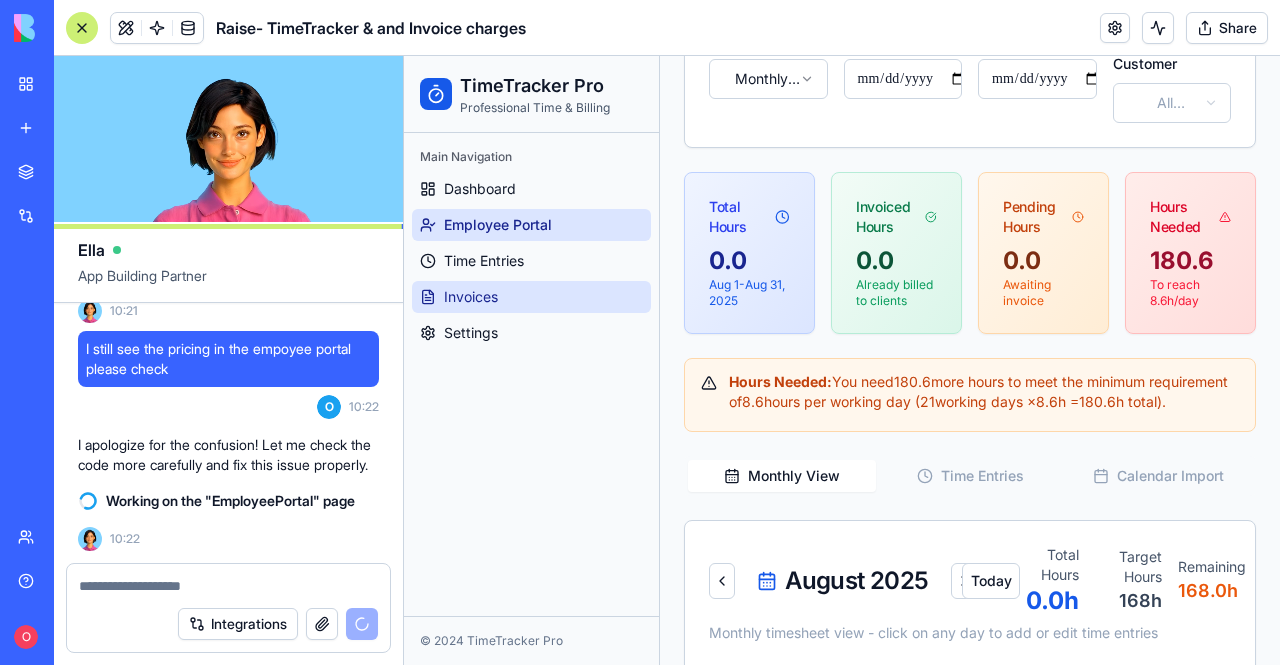 scroll, scrollTop: 0, scrollLeft: 0, axis: both 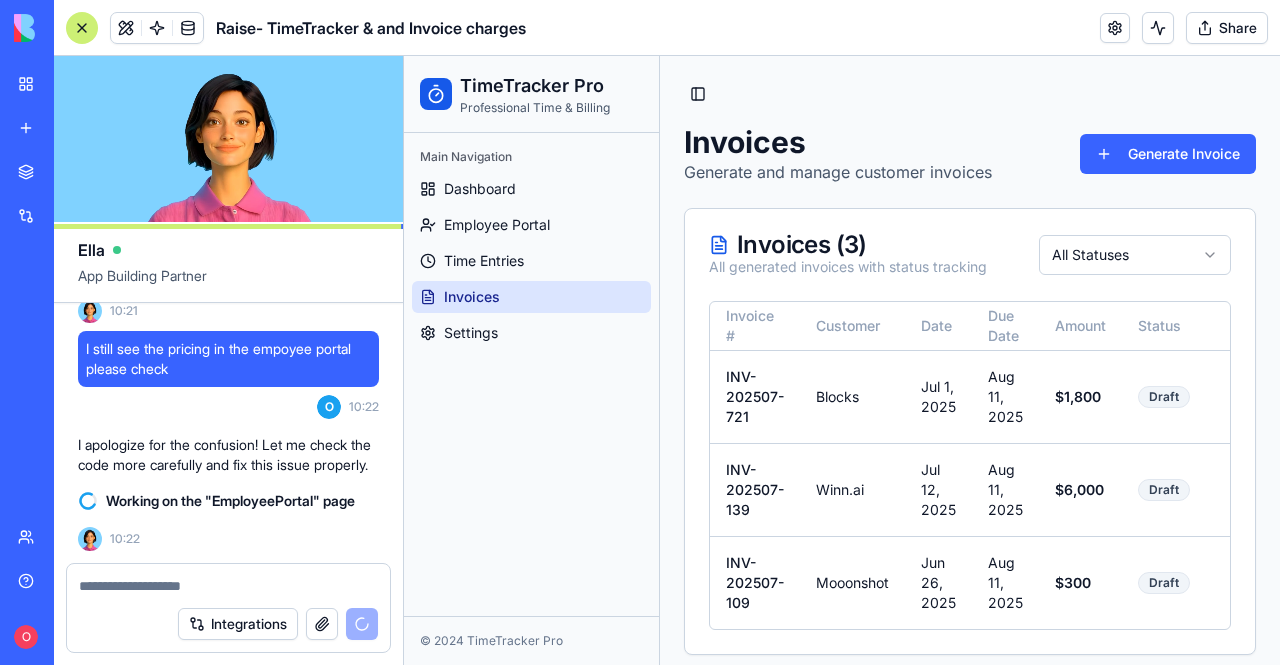 click on "Main Navigation" at bounding box center (531, 157) 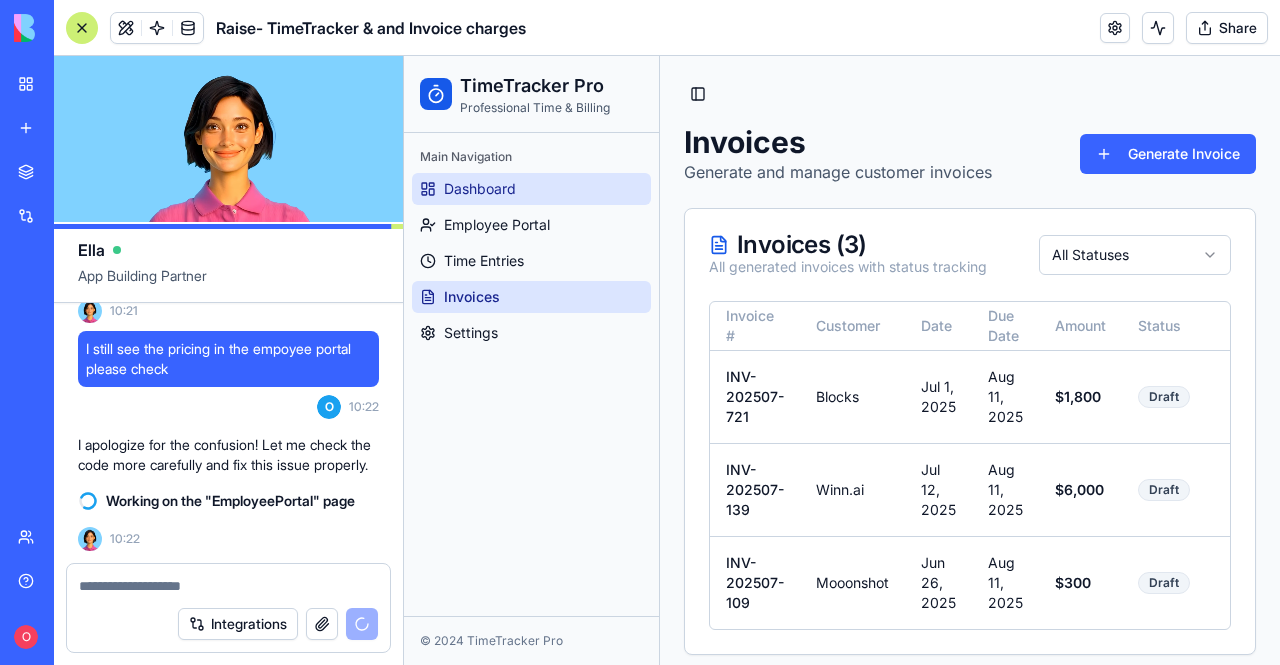 click on "Dashboard" at bounding box center (480, 189) 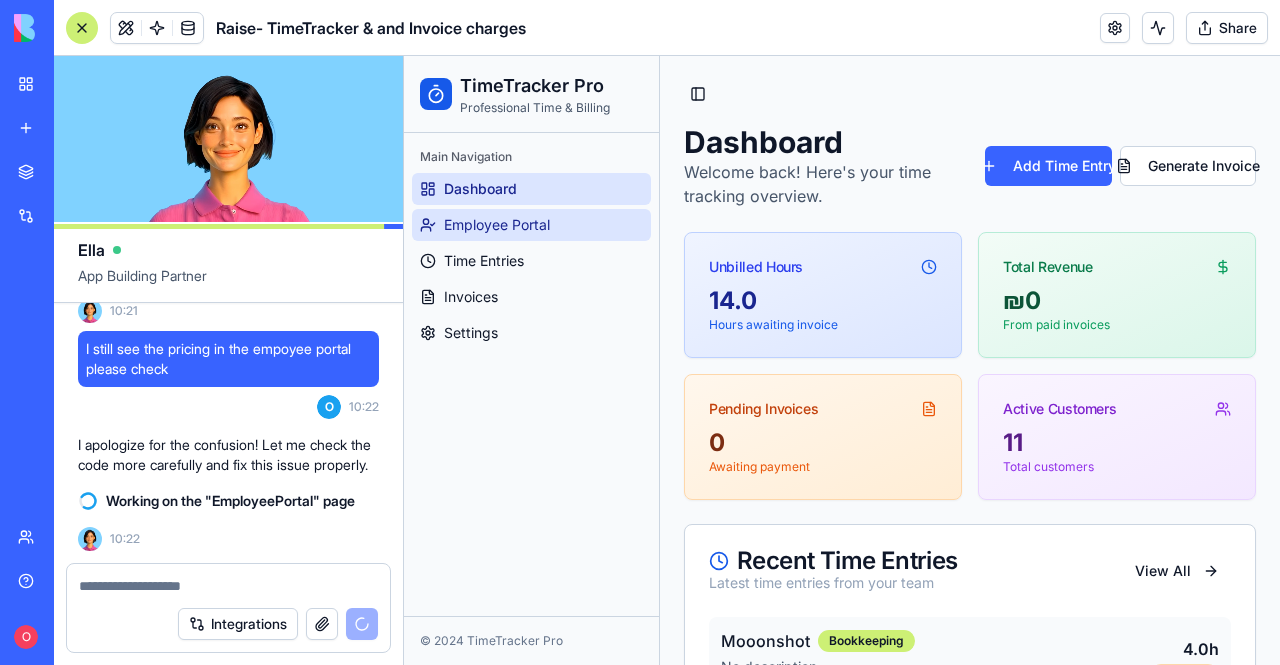 click on "Employee Portal" at bounding box center (497, 225) 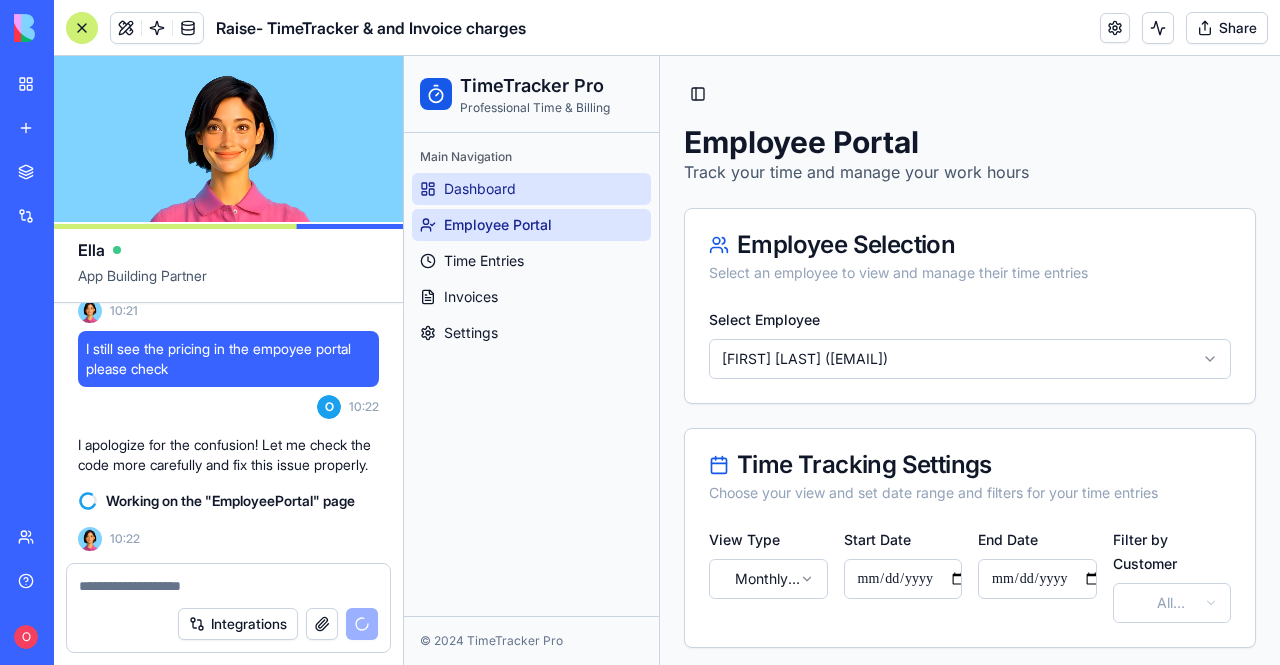 click on "Dashboard" at bounding box center [480, 189] 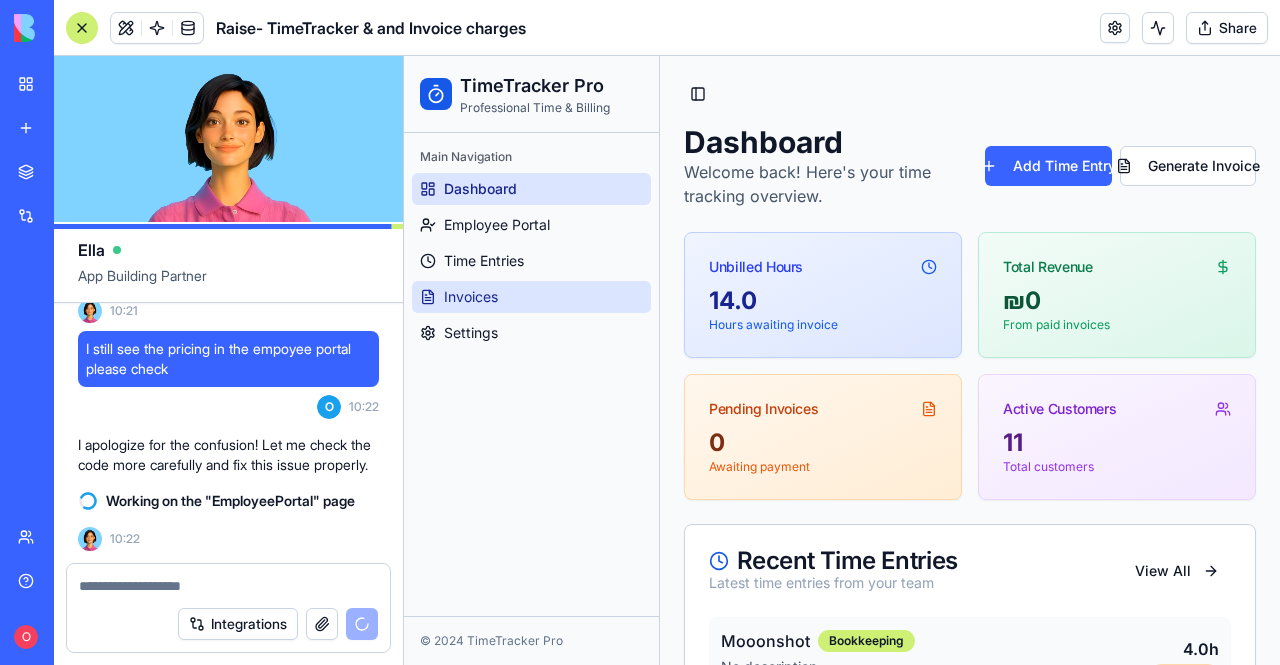 click on "Invoices" at bounding box center [531, 297] 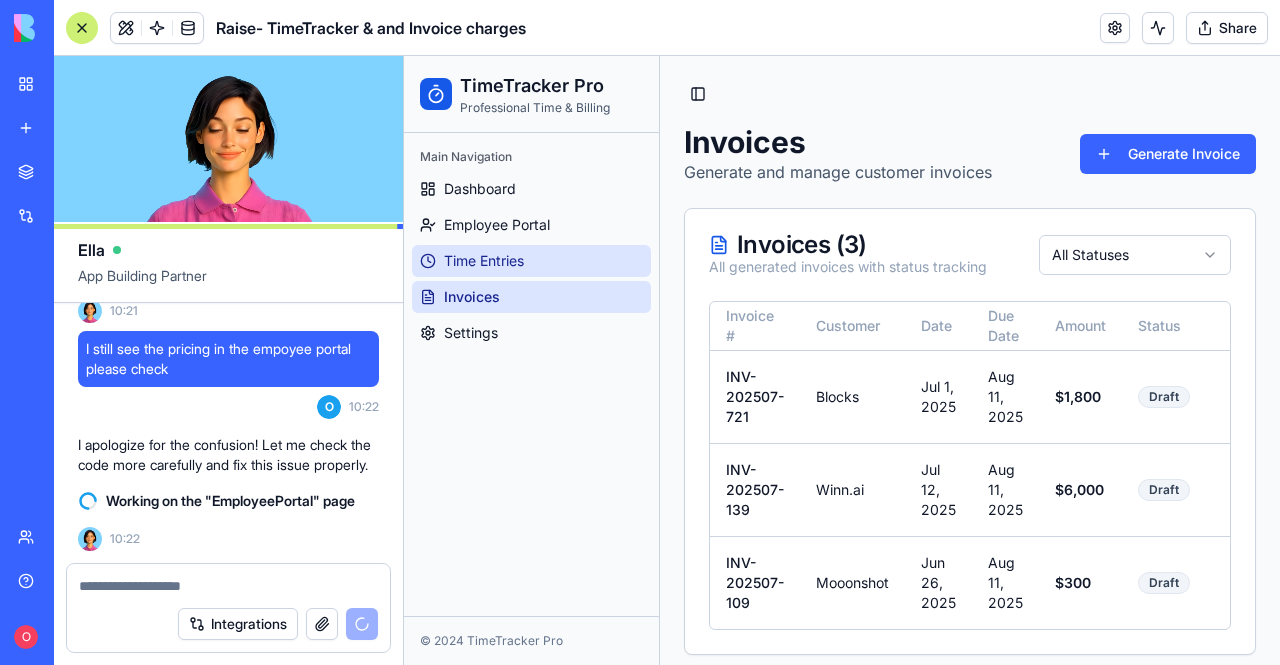 click on "Time Entries" at bounding box center [484, 261] 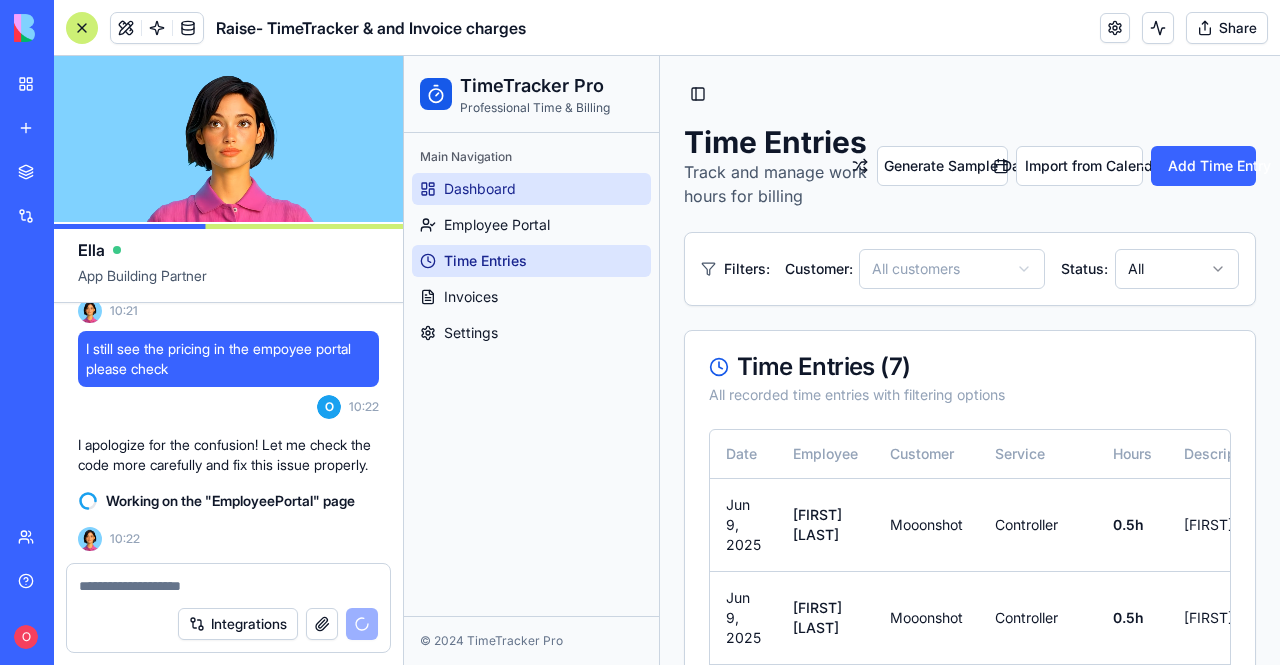 click on "Dashboard" at bounding box center (531, 189) 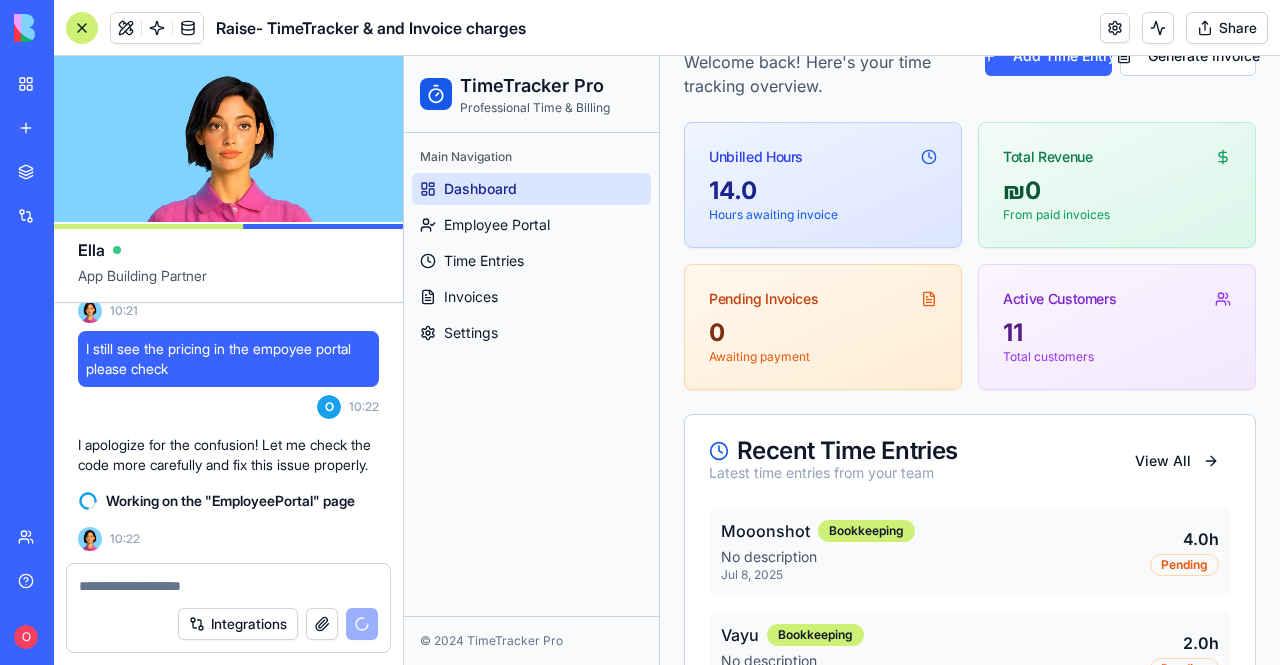 scroll, scrollTop: 100, scrollLeft: 0, axis: vertical 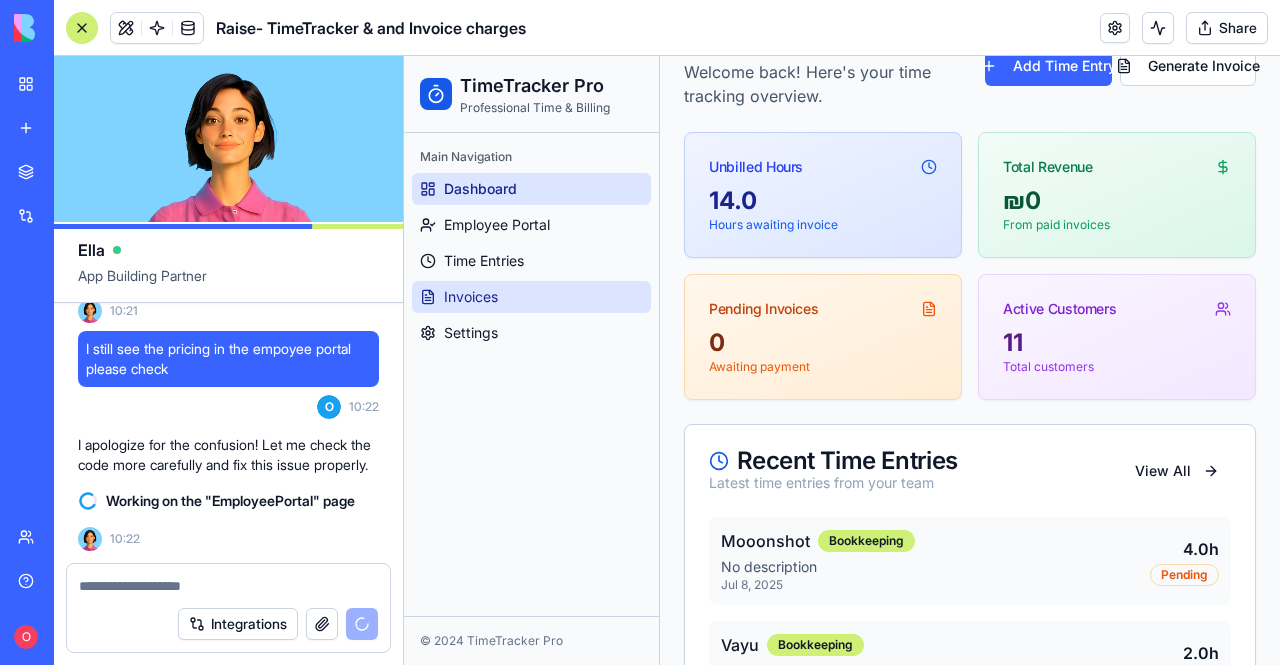 click on "Invoices" at bounding box center (531, 297) 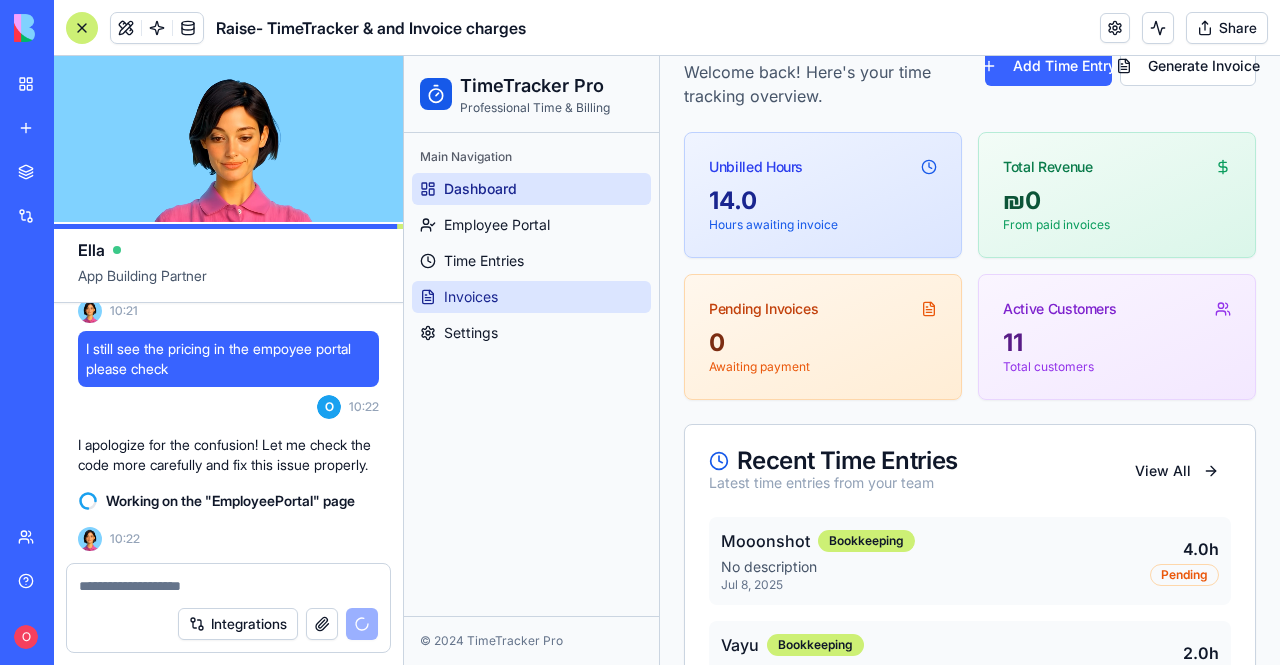scroll, scrollTop: 26, scrollLeft: 0, axis: vertical 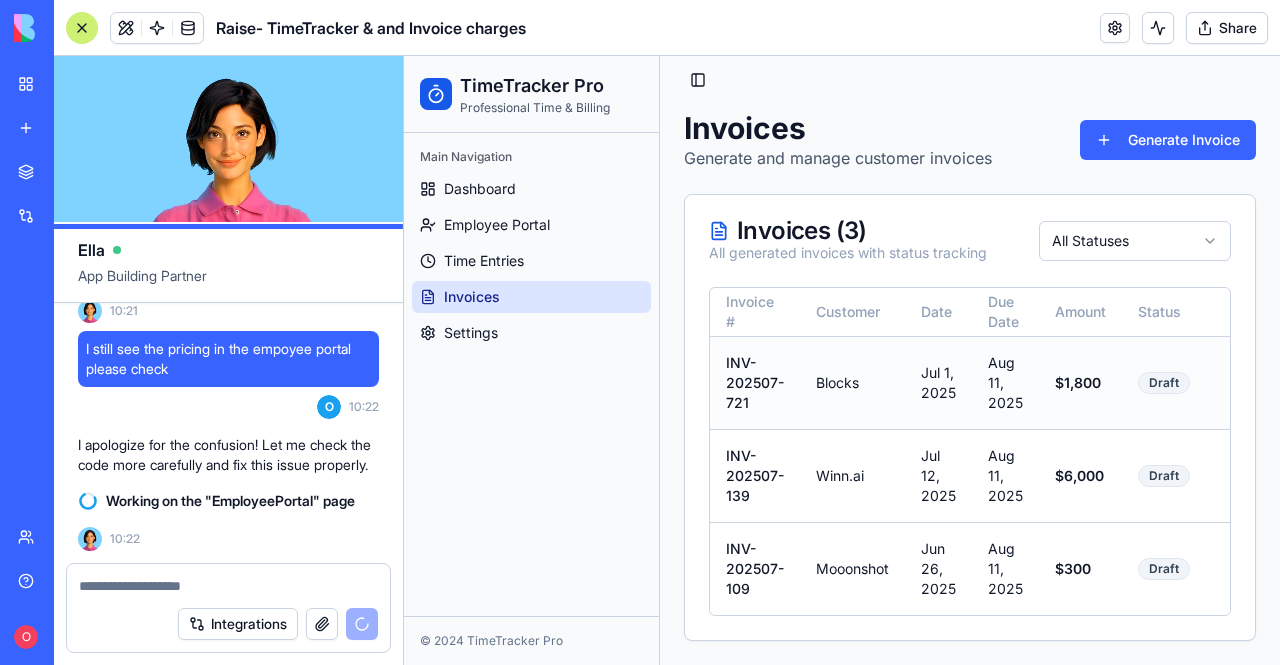 click on "Blocks" at bounding box center [852, 382] 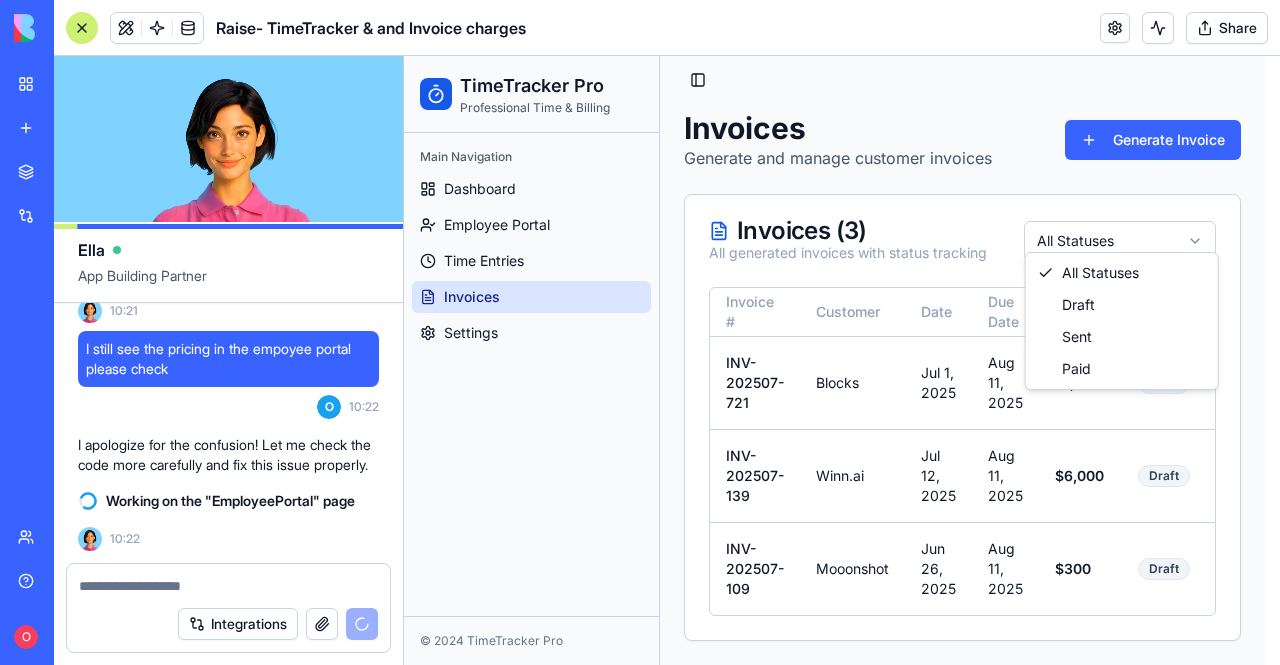 click on "TimeTracker Pro Professional Time & Billing Main Navigation Dashboard Employee Portal Time Entries Invoices Settings © [YEAR] TimeTracker Pro Toggle Sidebar Invoices Generate and manage customer invoices Generate Invoice Invoices ( 3 ) All generated invoices with status tracking All Statuses Invoice # Customer Date Due Date Amount Status Actions INV-202507-721 Blocks Jul 1, [YEAR] Aug 11, [YEAR] $ 1,800 Draft INV-202507-139 Winn.ai Jul 12, [YEAR] Aug 11, [YEAR] $ 6,000 Draft INV-202507-109 Mooonshot Jun 26, [YEAR] Aug 11, [YEAR] $ 300 Draft
0 All Statuses Draft Sent Paid" at bounding box center (842, 353) 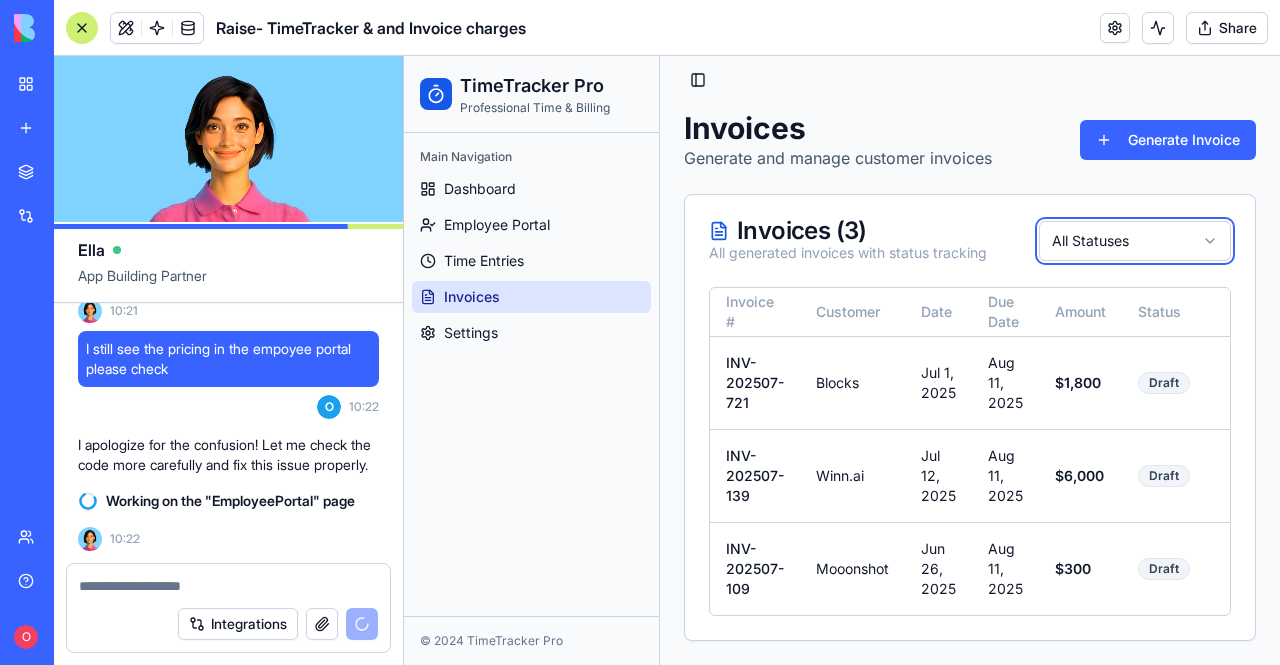 click on "TimeTracker Pro Professional Time & Billing Main Navigation Dashboard Employee Portal Time Entries Invoices Settings © 2024 TimeTracker Pro Toggle Sidebar Invoices Generate and manage customer invoices Generate Invoice Invoices ( 3 ) All generated invoices with status tracking All Statuses Invoice # Customer Date Due Date Amount Status Actions INV-202507-721 Blocks Jul 1, 2025 Aug 11, 2025 $ 1,800 Draft INV-202507-139 Winn.ai Jul 12, 2025 Aug 11, 2025 $ 6,000 Draft INV-202507-109 Mooonshot Jun 26, 2025 Aug 11, 2025 $ 300 Draft
0" at bounding box center [842, 353] 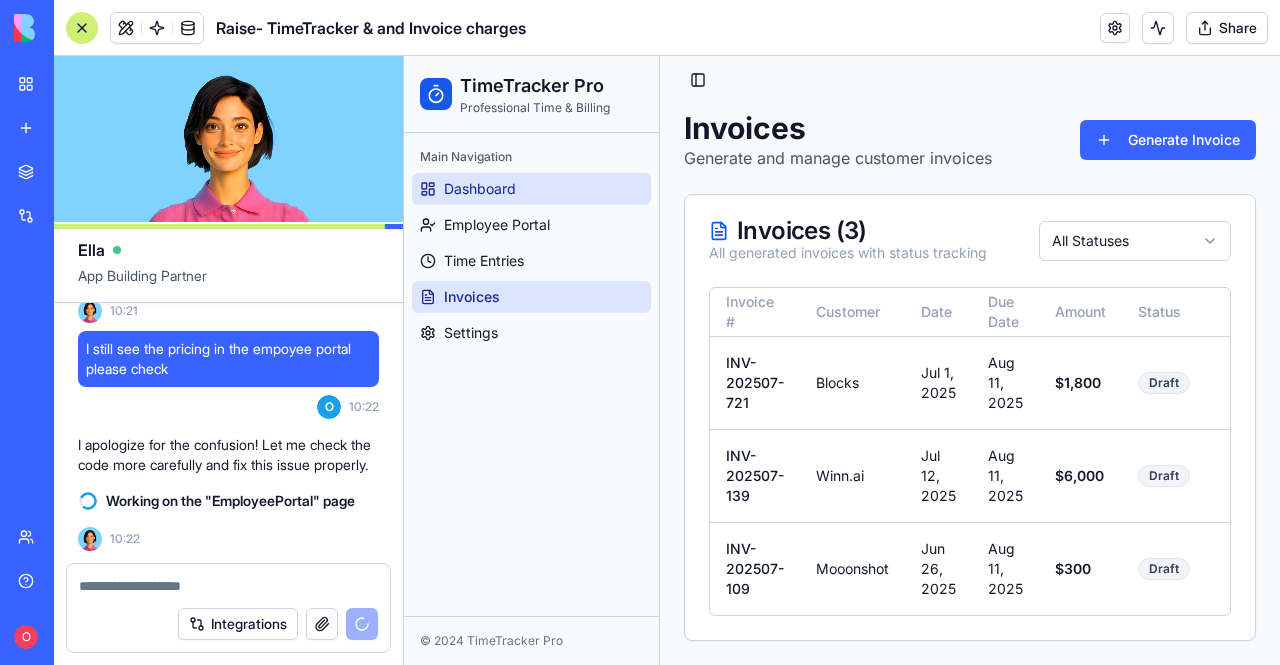 click on "Dashboard" at bounding box center [531, 189] 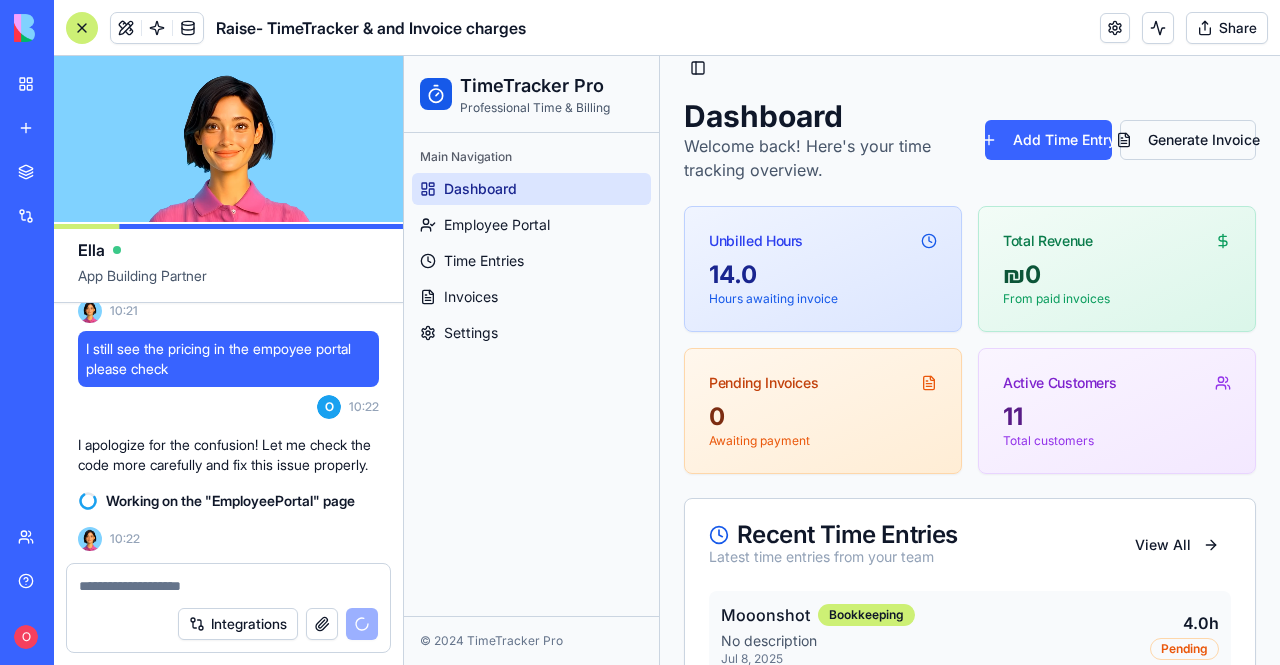 click on "Generate Invoice" at bounding box center (1188, 140) 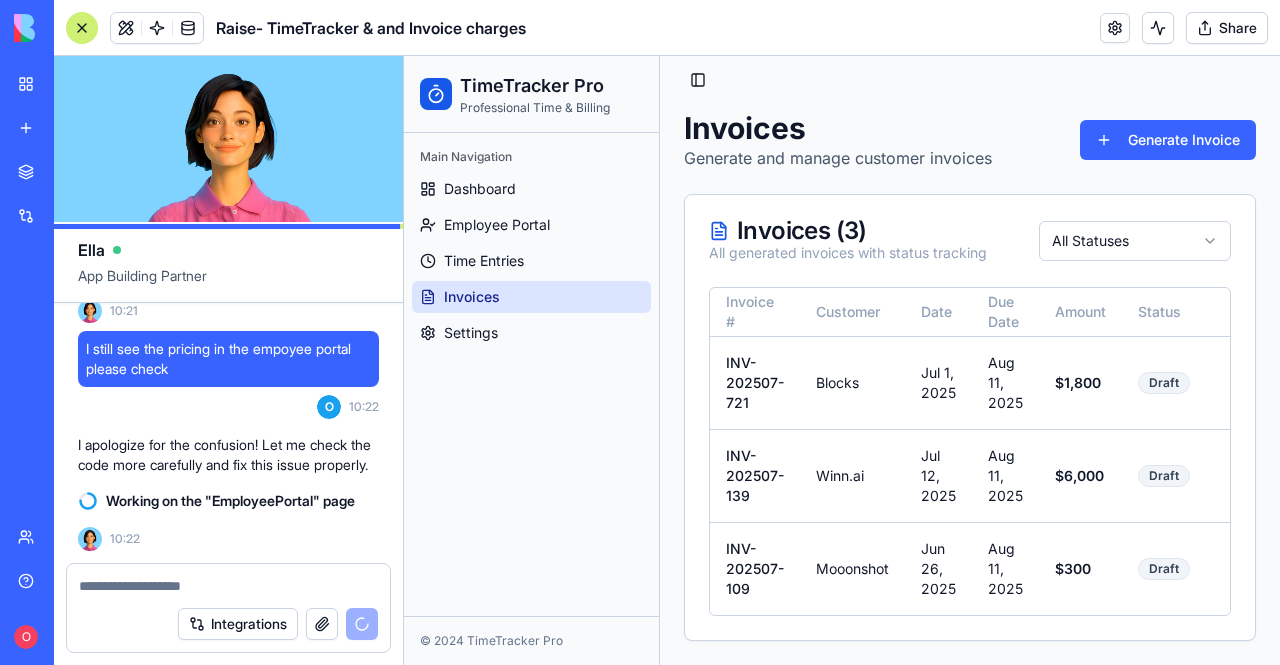 click on "Dashboard Employee Portal Time Entries Invoices Settings" at bounding box center (531, 261) 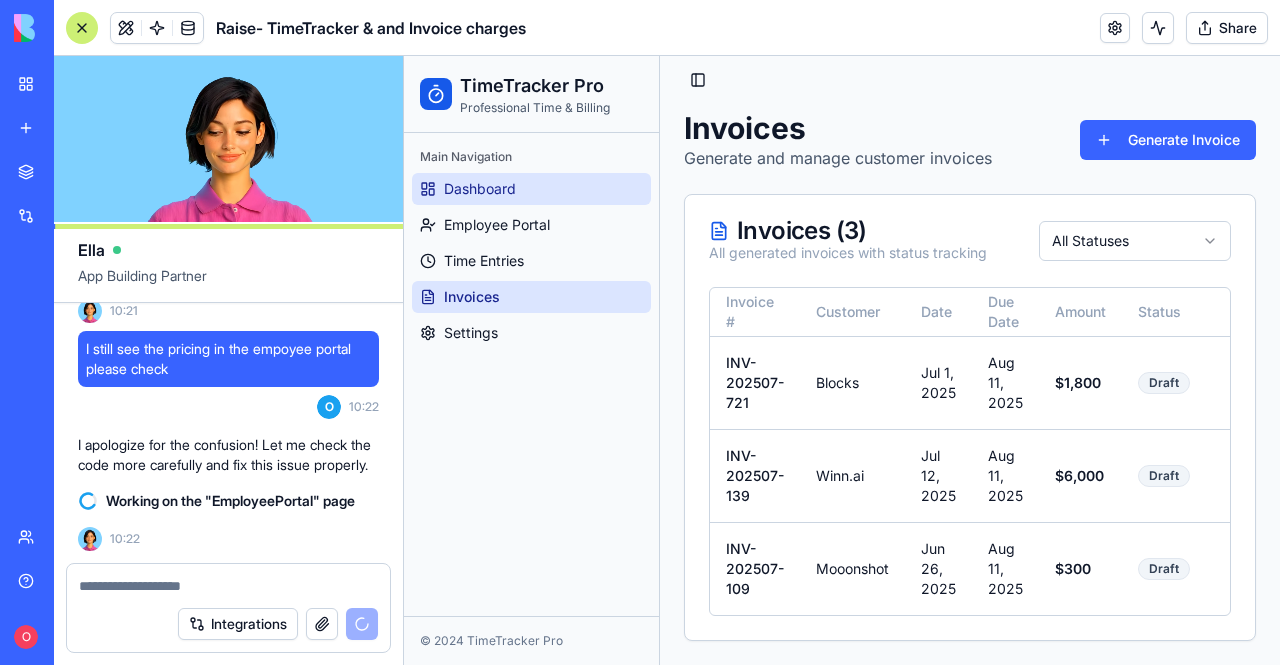 click on "Dashboard" at bounding box center (480, 189) 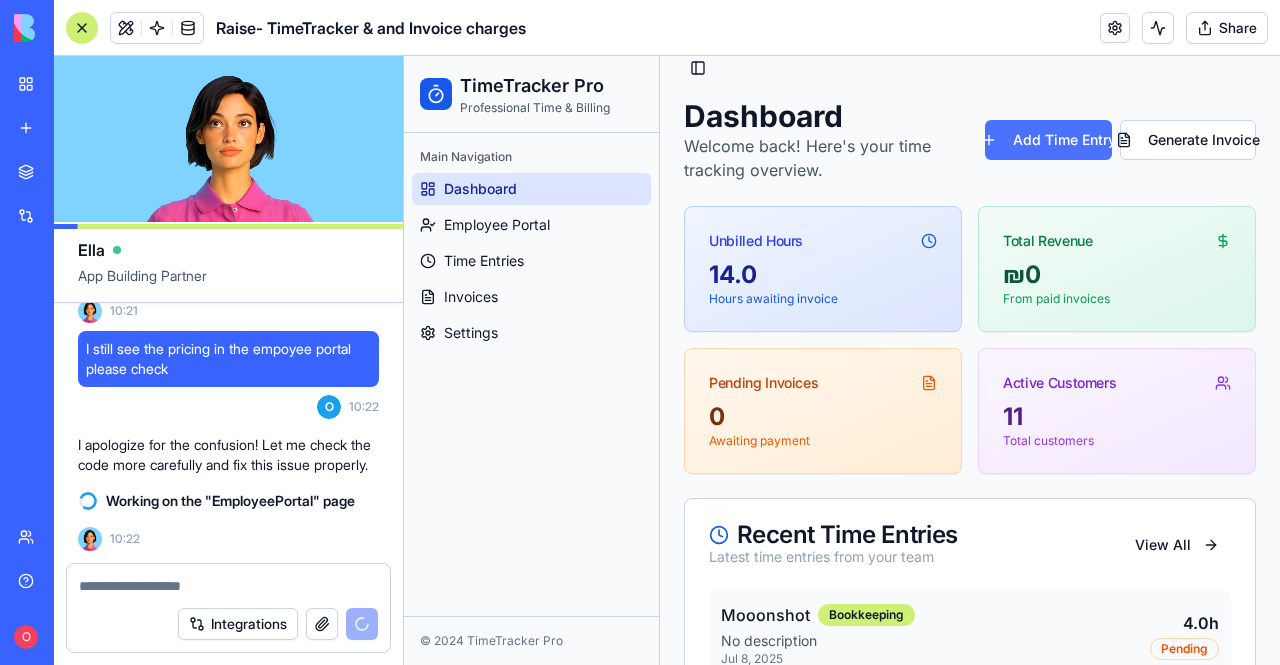 click on "Add Time Entry" at bounding box center [1049, 140] 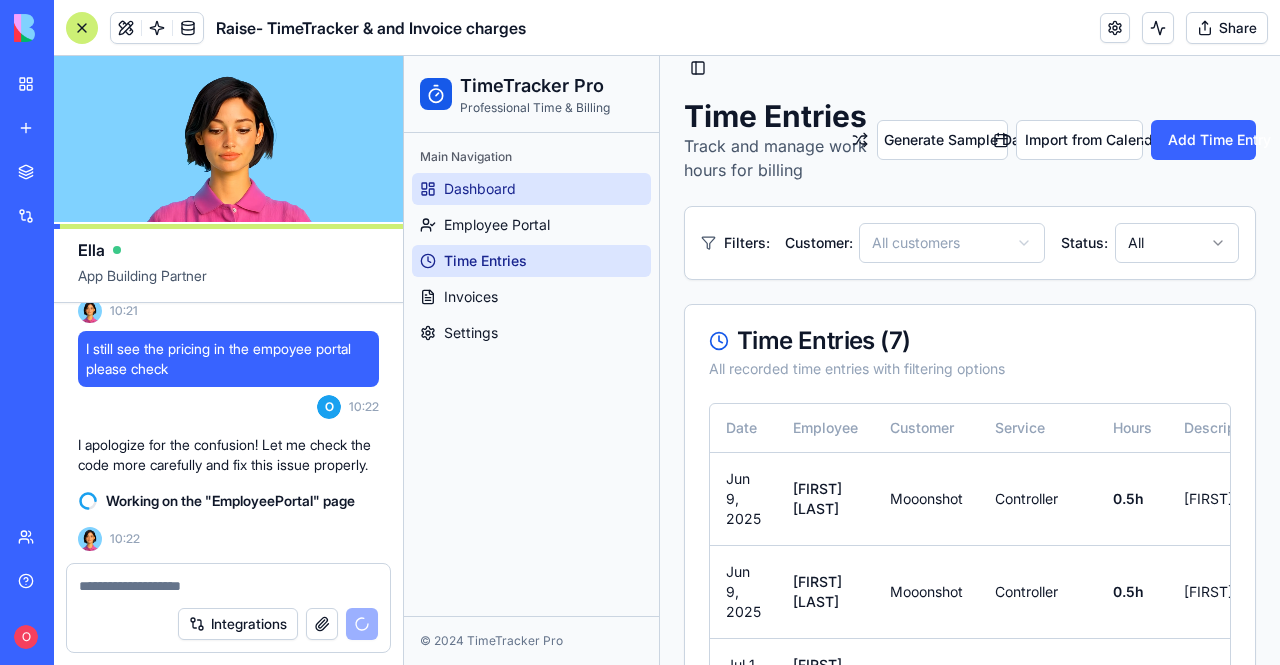 click on "Dashboard" at bounding box center (531, 189) 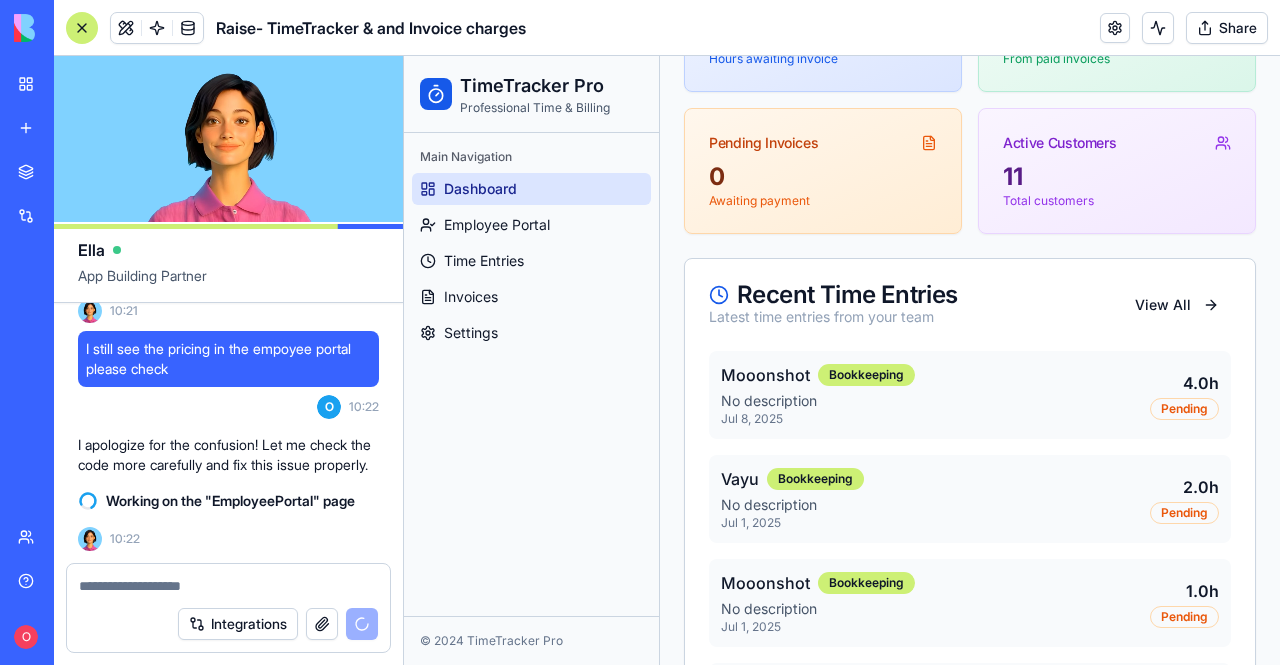 scroll, scrollTop: 250, scrollLeft: 0, axis: vertical 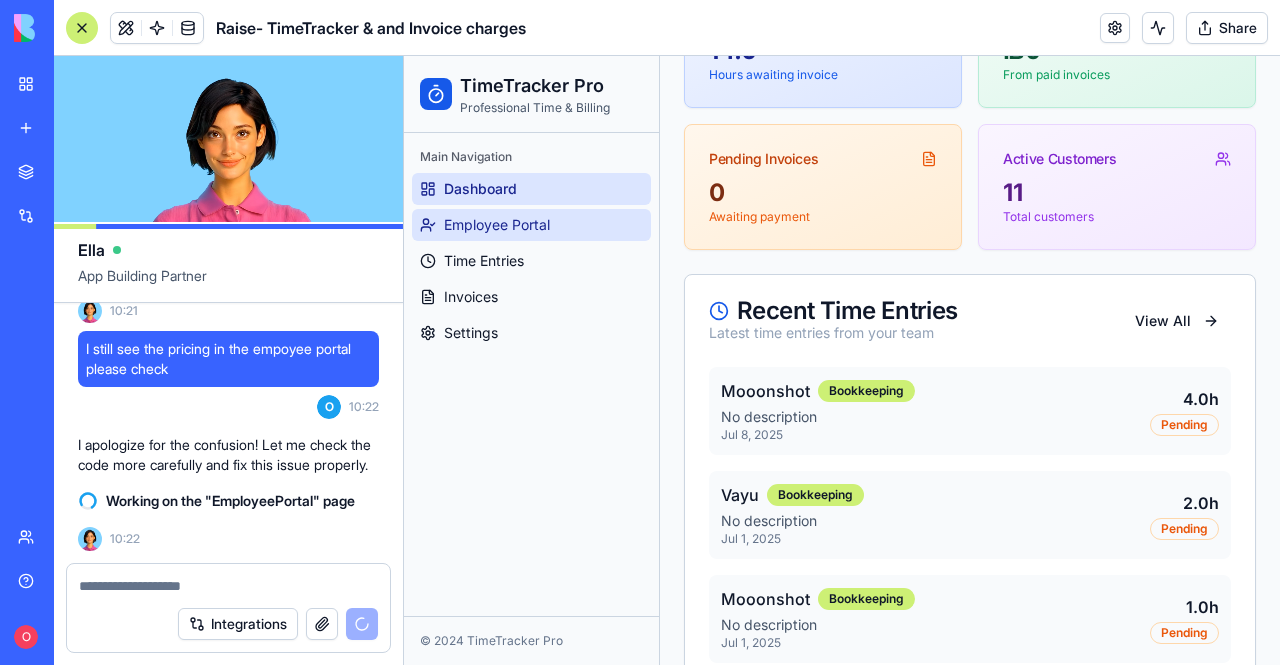 click on "Employee Portal" at bounding box center (497, 225) 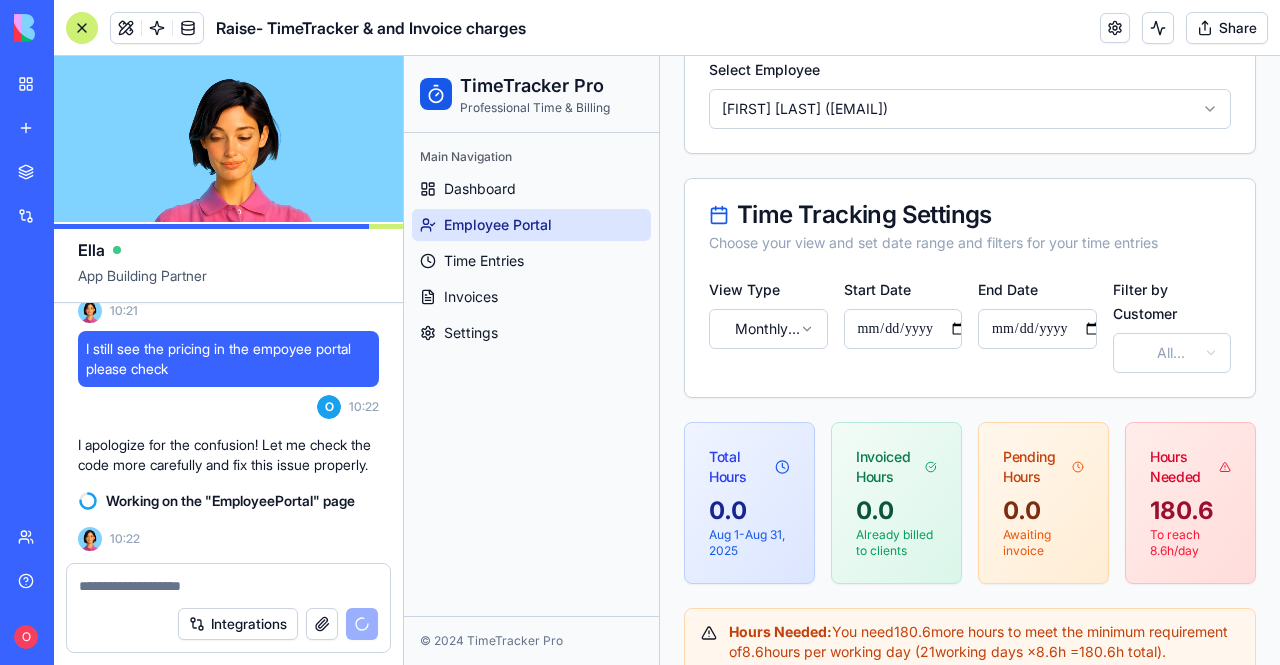 click on "**********" at bounding box center (842, 862) 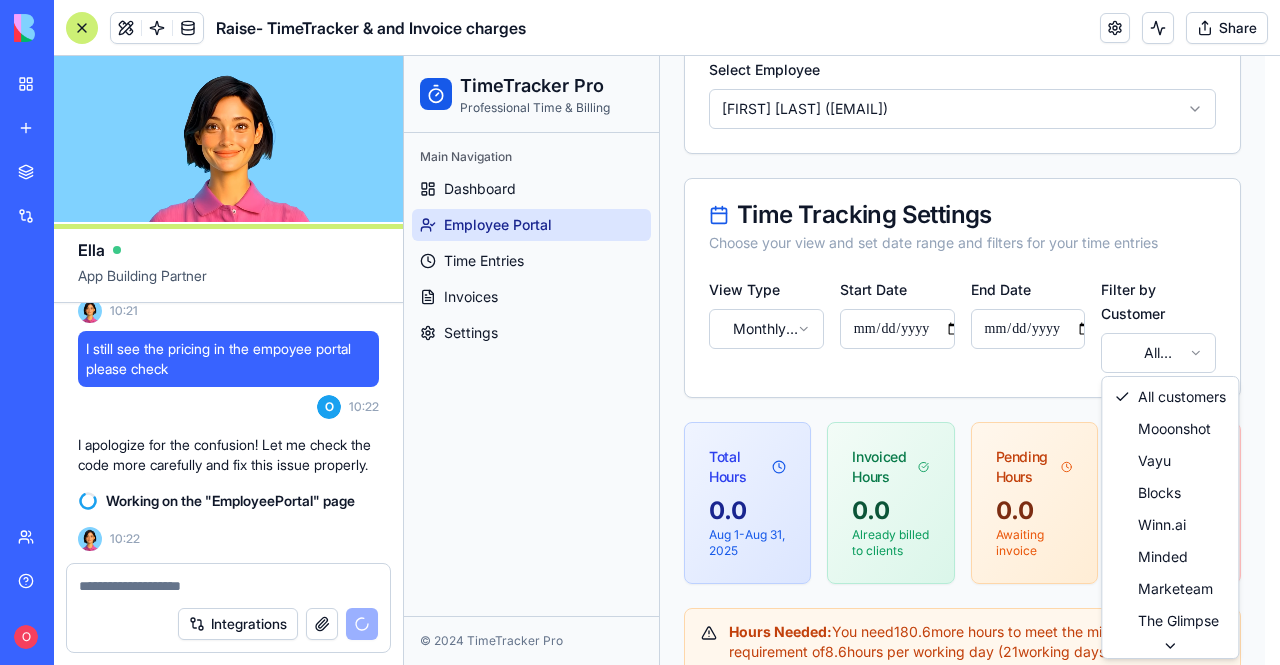 click on "**********" at bounding box center (842, 872) 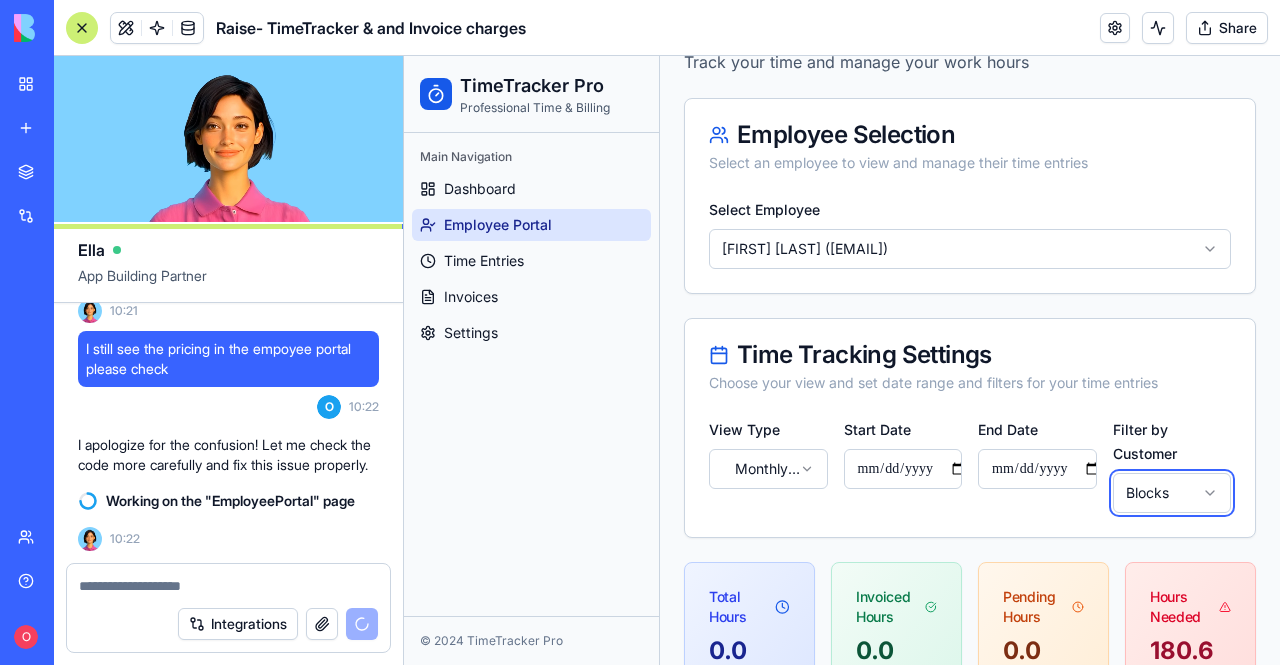 scroll, scrollTop: 0, scrollLeft: 0, axis: both 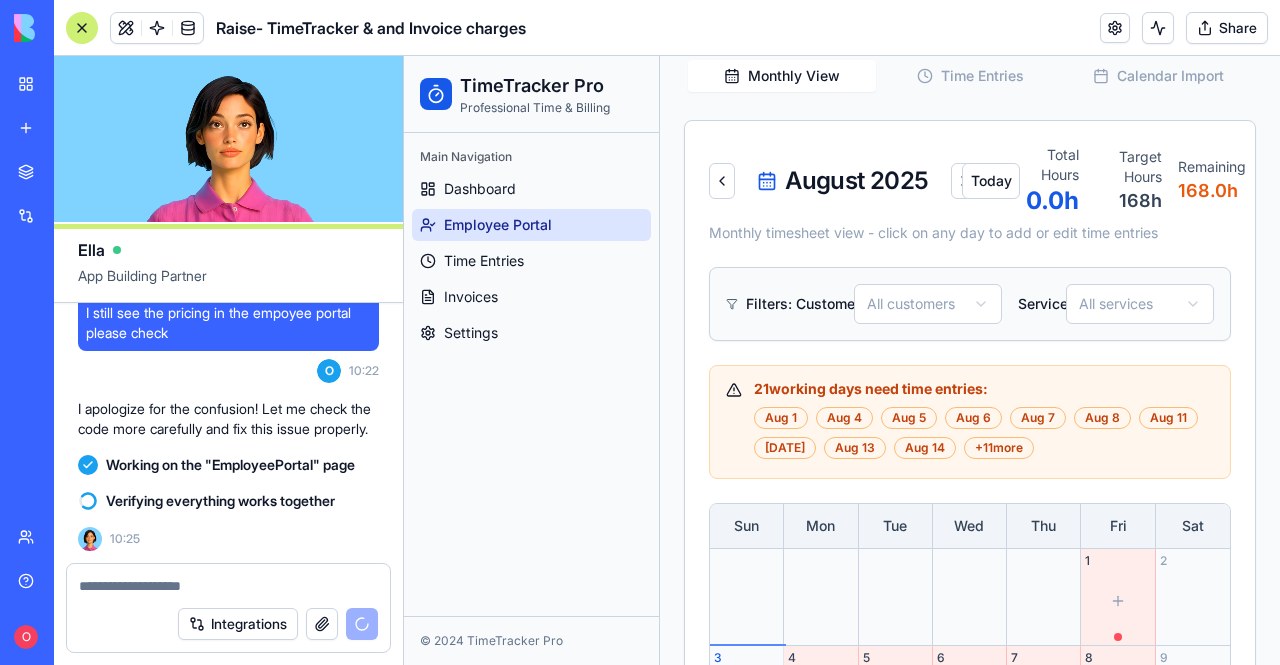 click on "21 working days need time entries:" at bounding box center [871, 388] 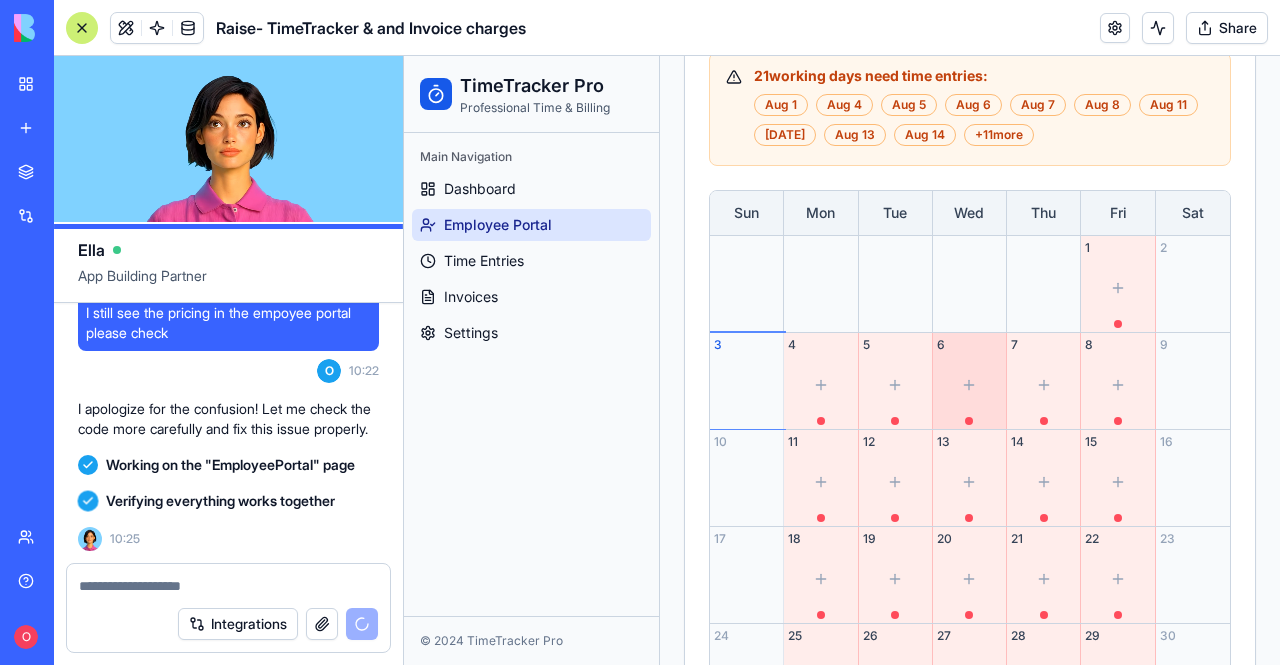 scroll, scrollTop: 1100, scrollLeft: 0, axis: vertical 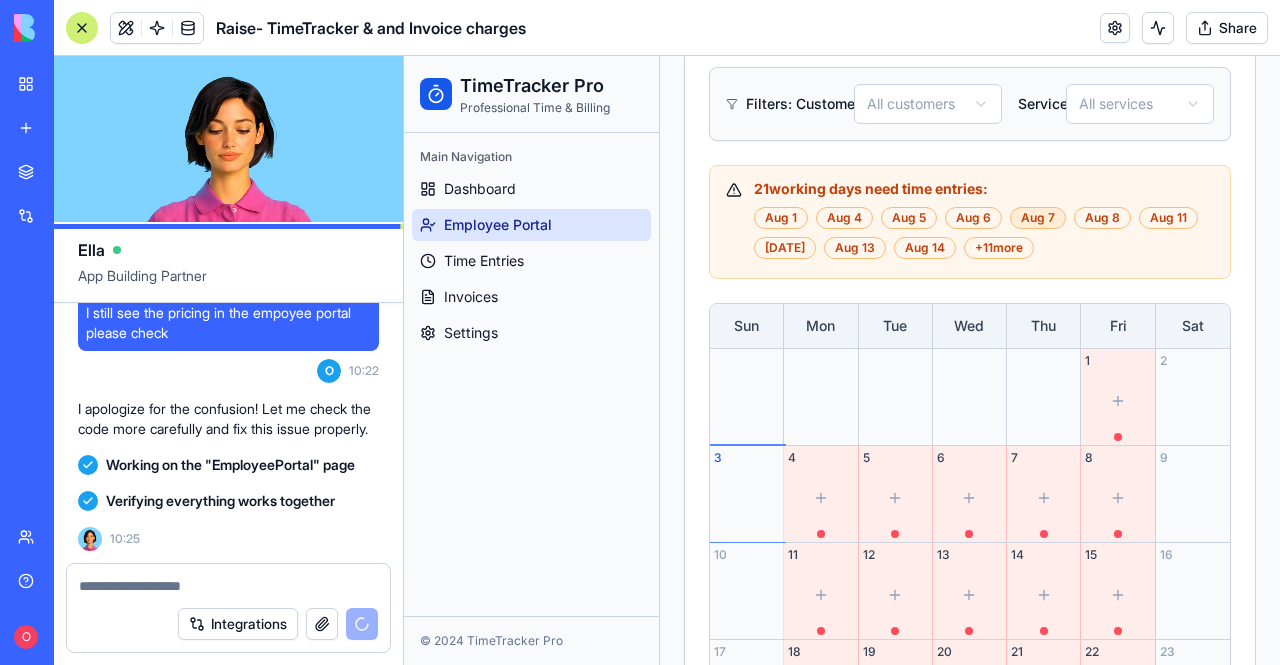 click on "Aug 7" at bounding box center (1038, 218) 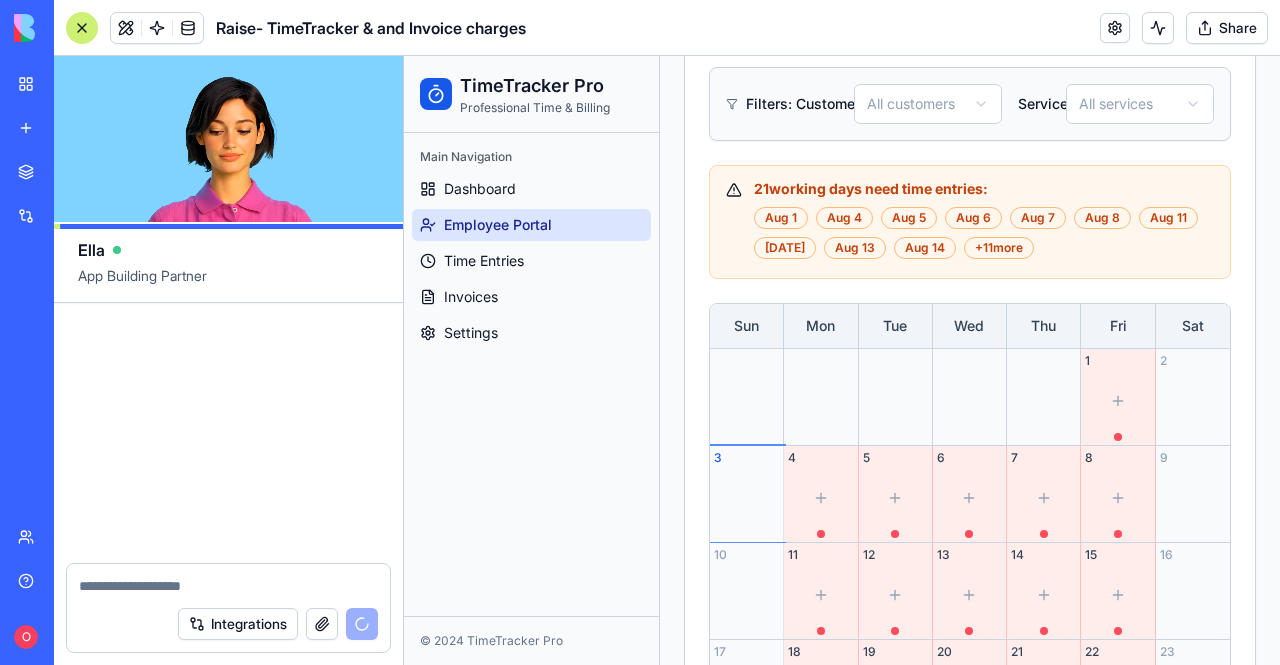 scroll, scrollTop: 26746, scrollLeft: 0, axis: vertical 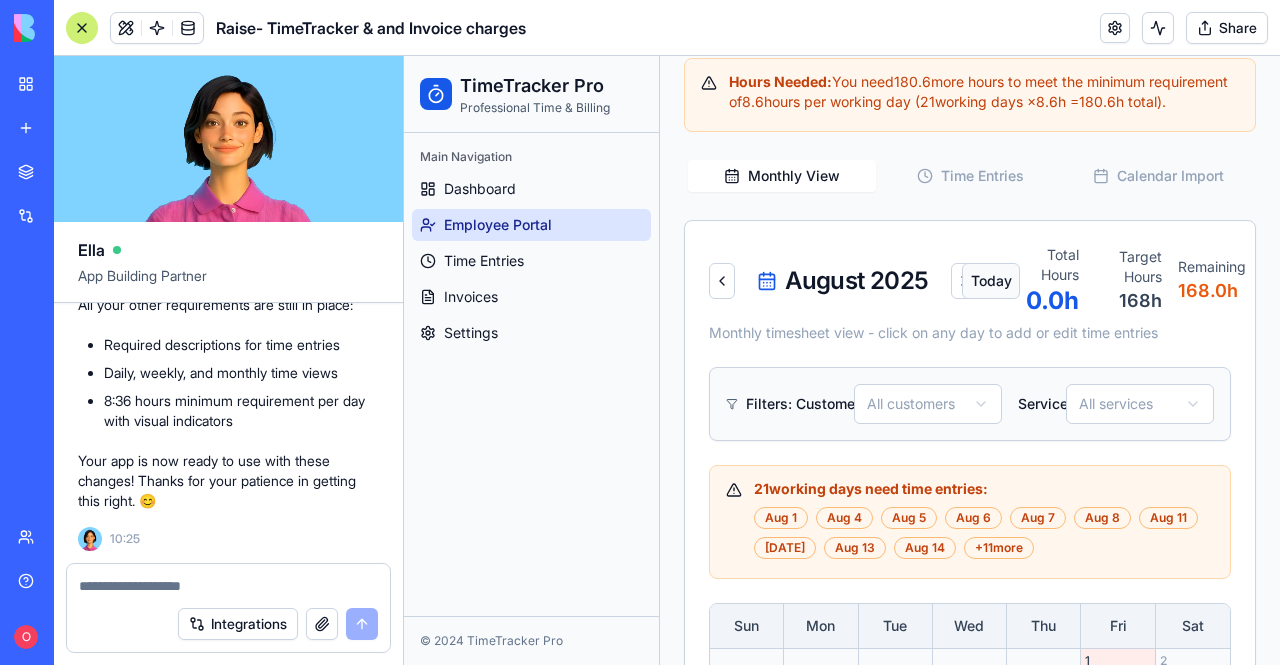 click on "Today" at bounding box center [991, 281] 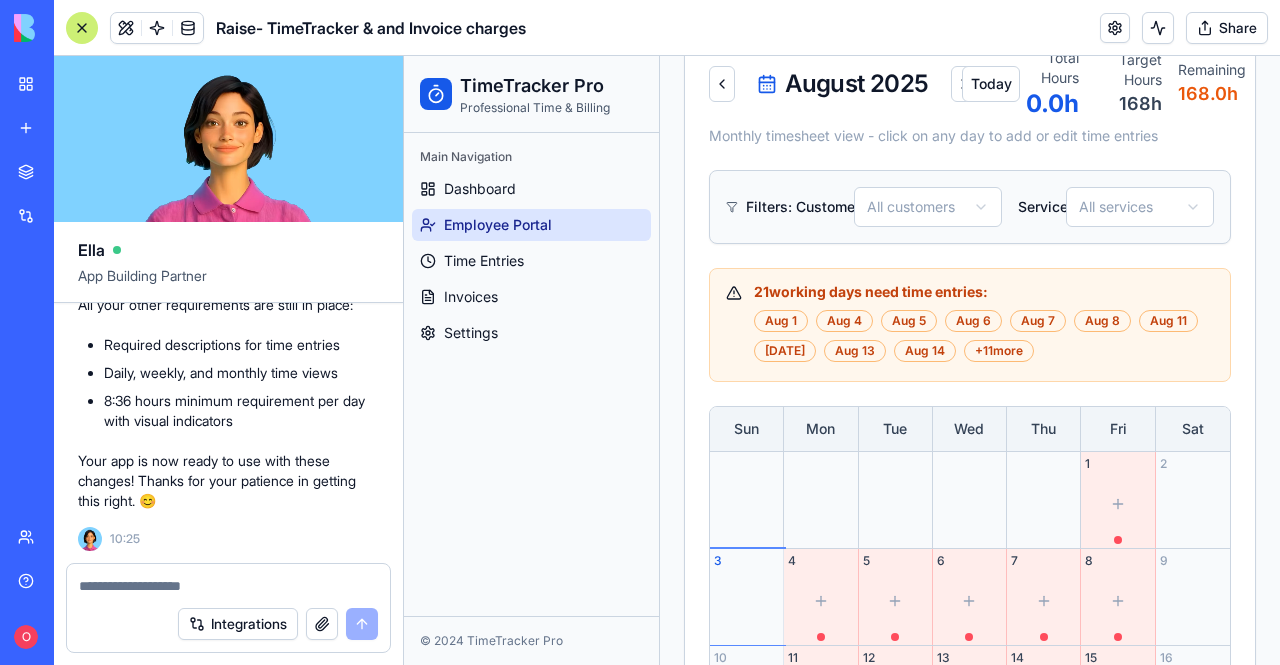 scroll, scrollTop: 1000, scrollLeft: 0, axis: vertical 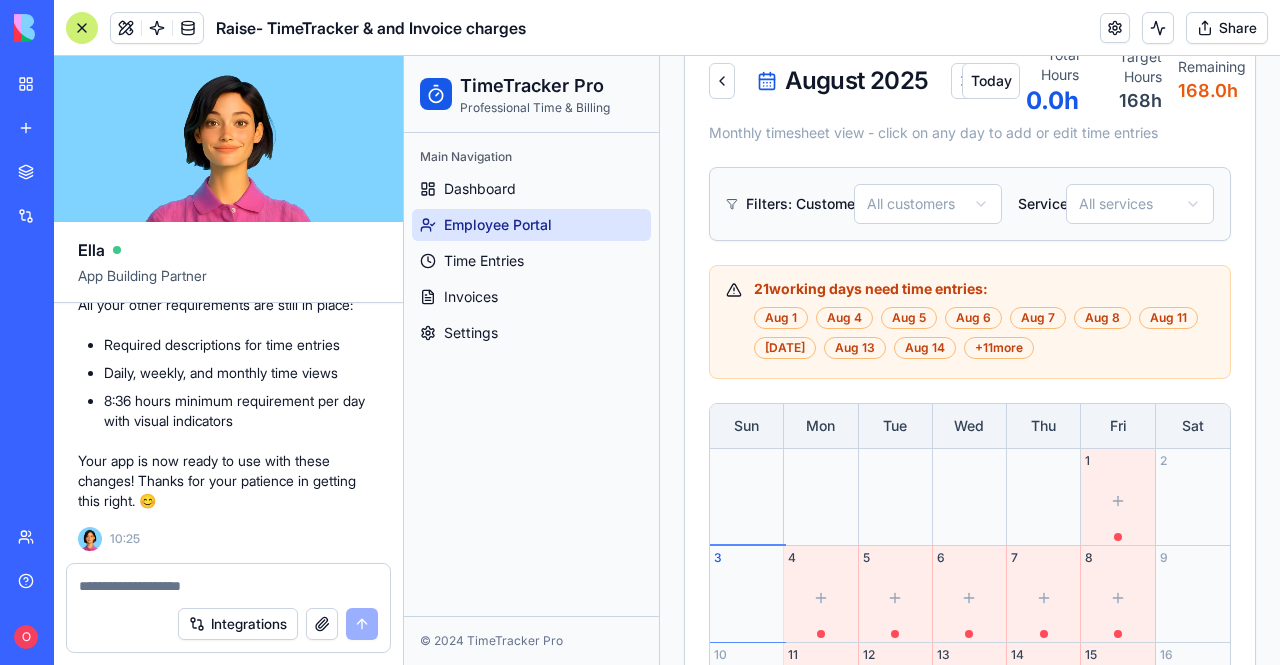 click on "Employee Portal" at bounding box center (498, 225) 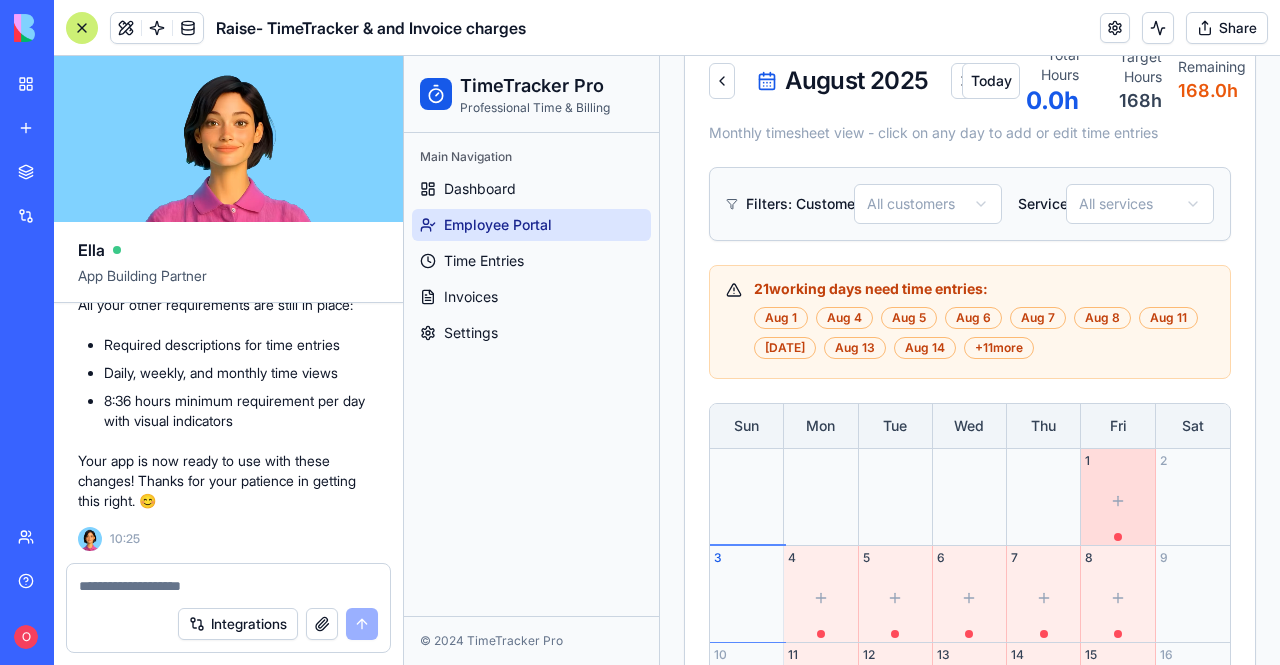 click at bounding box center [1117, 501] 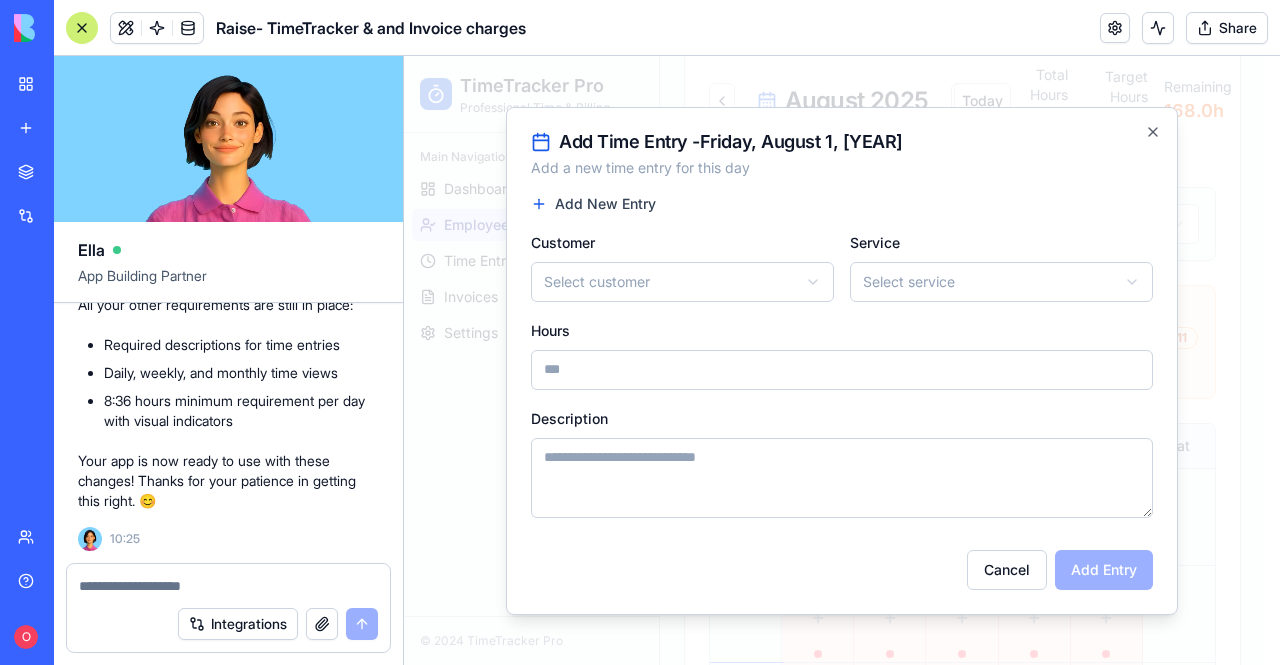 click on "**********" at bounding box center [834, 122] 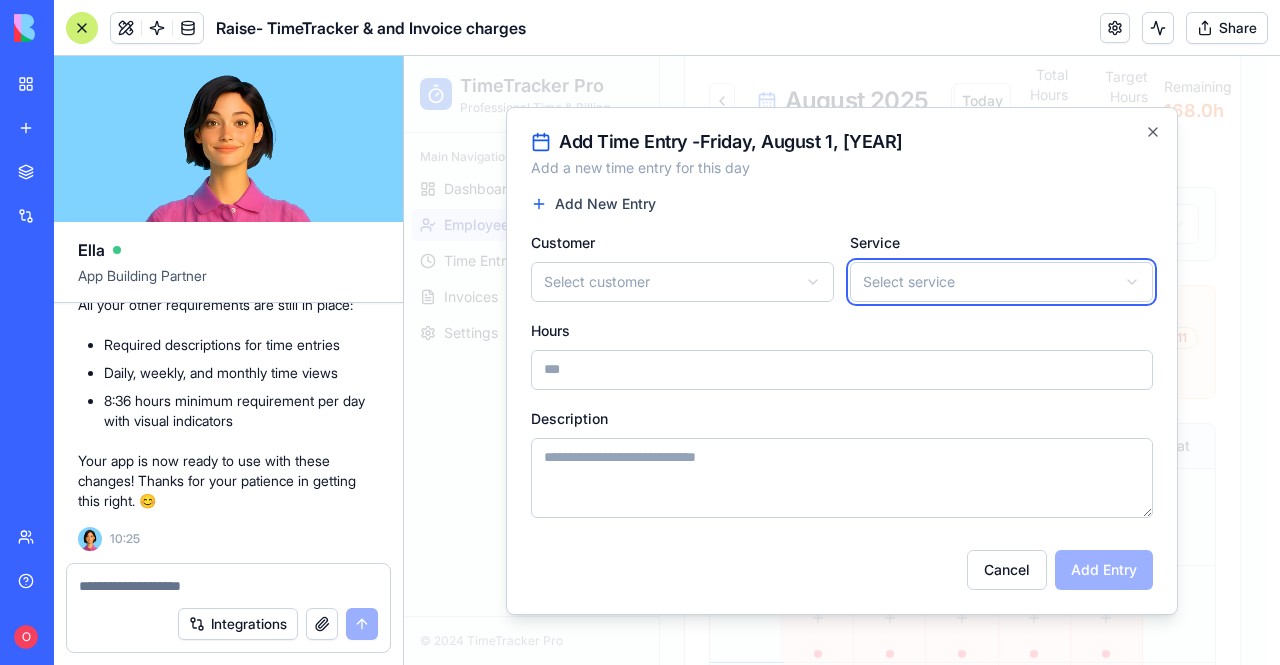 click on "**********" at bounding box center [834, 122] 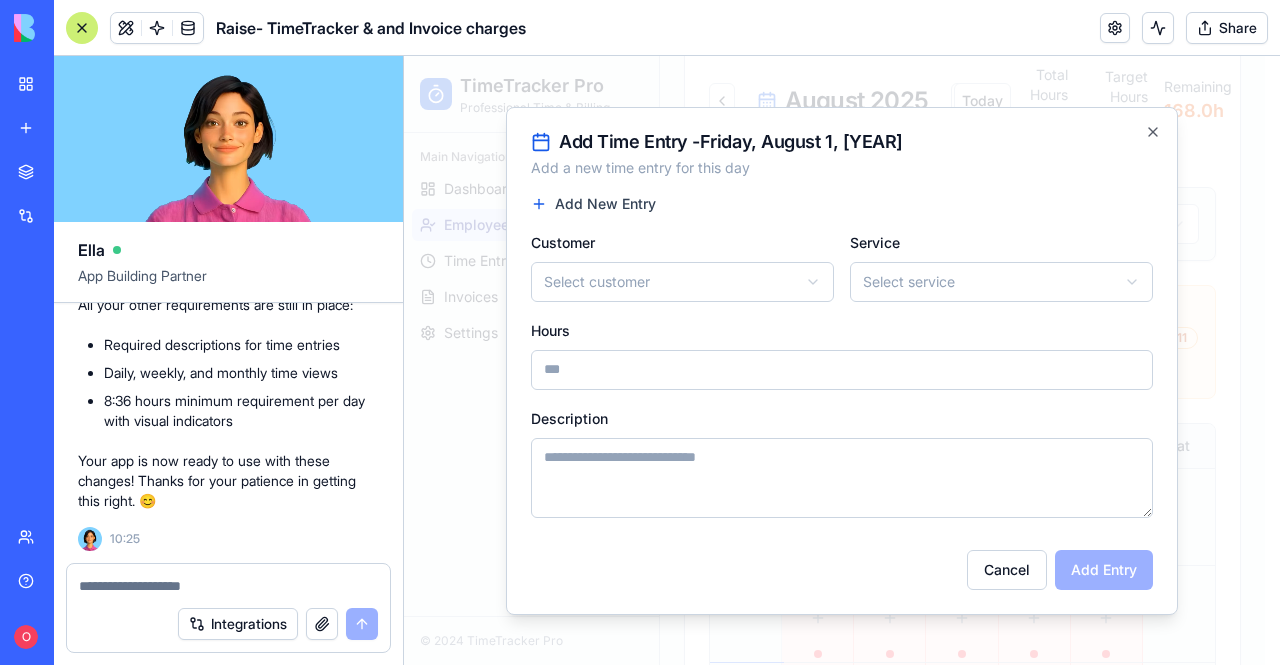click on "**********" at bounding box center [834, 122] 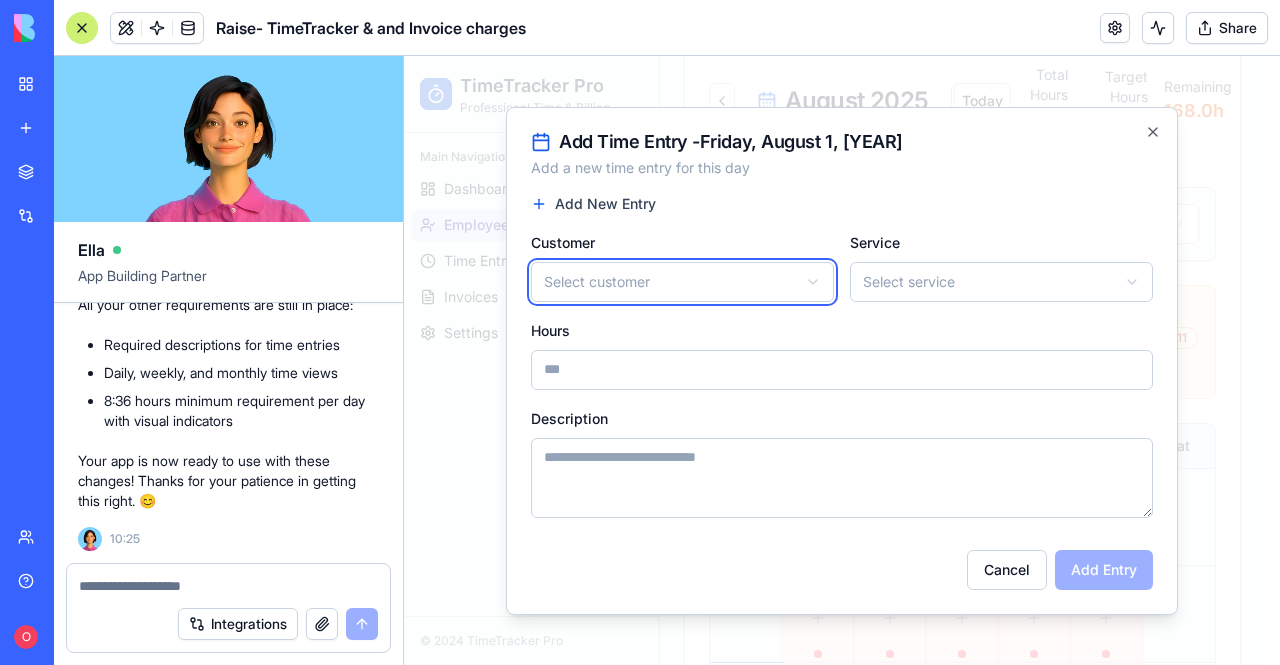 click on "**********" at bounding box center (834, 122) 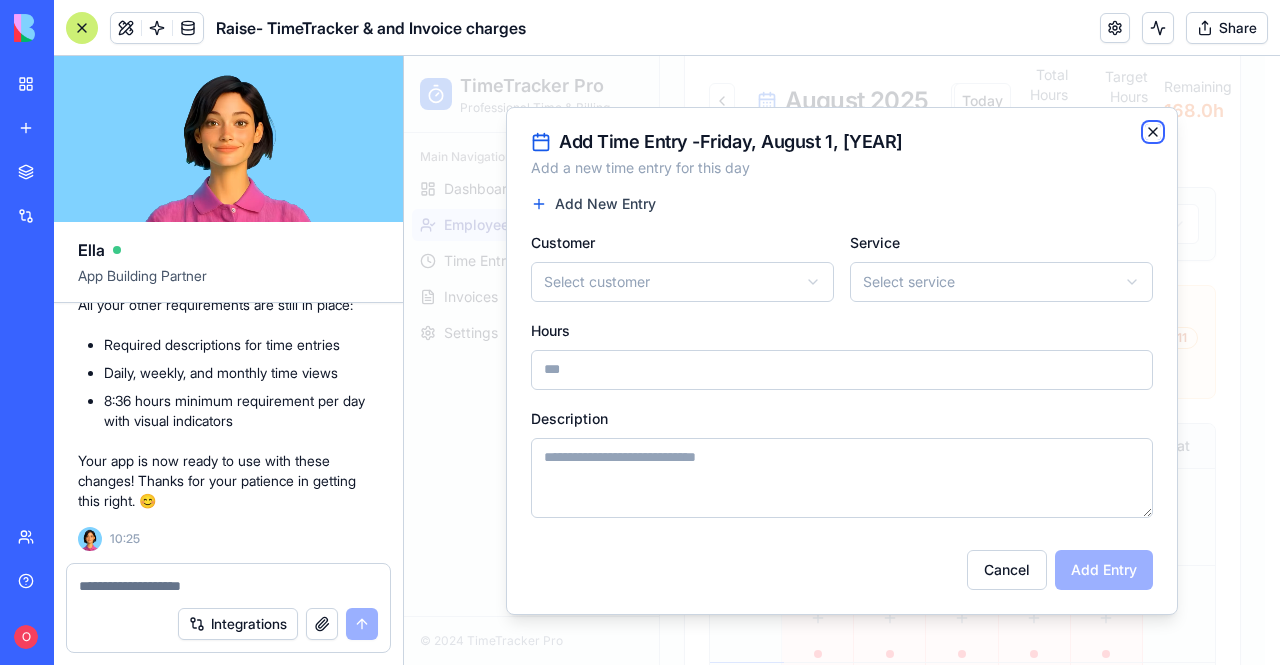 click 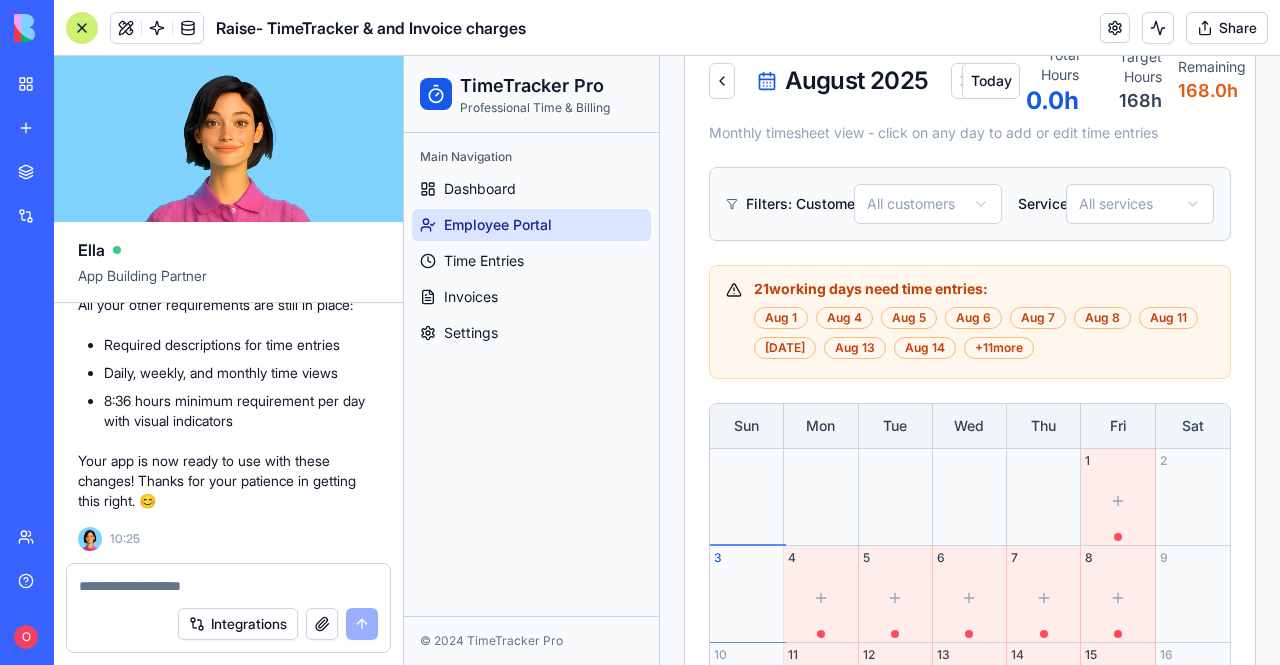 scroll, scrollTop: 26646, scrollLeft: 0, axis: vertical 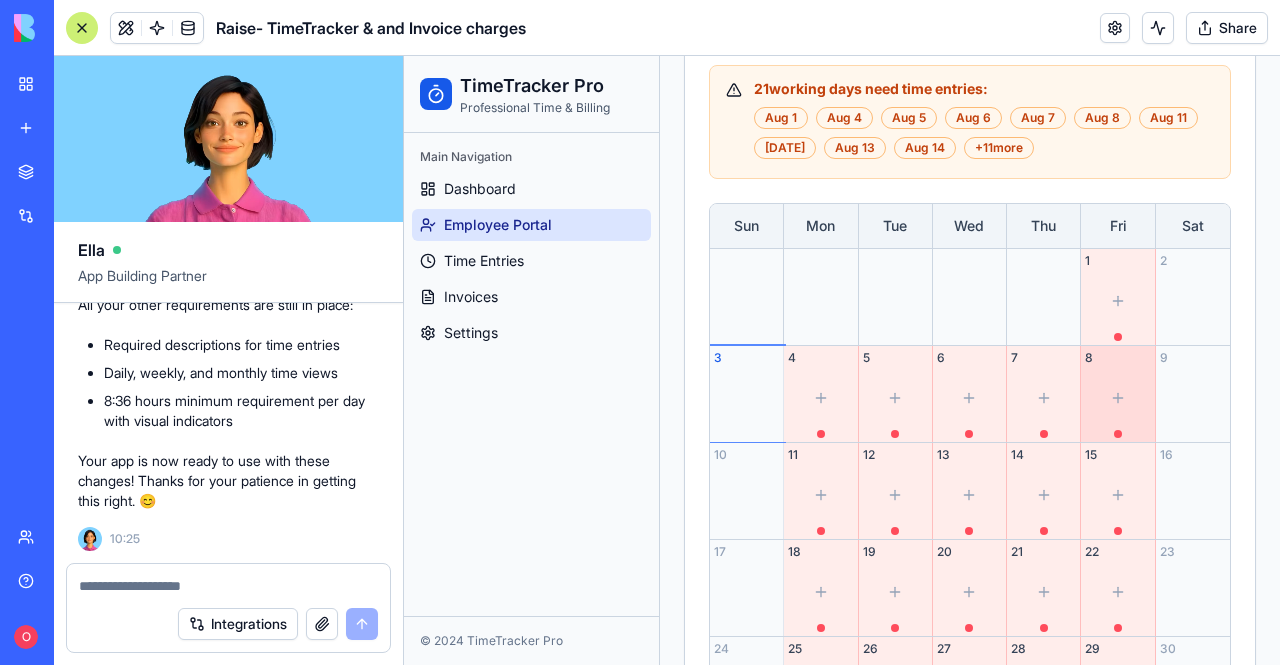 click at bounding box center [1117, 398] 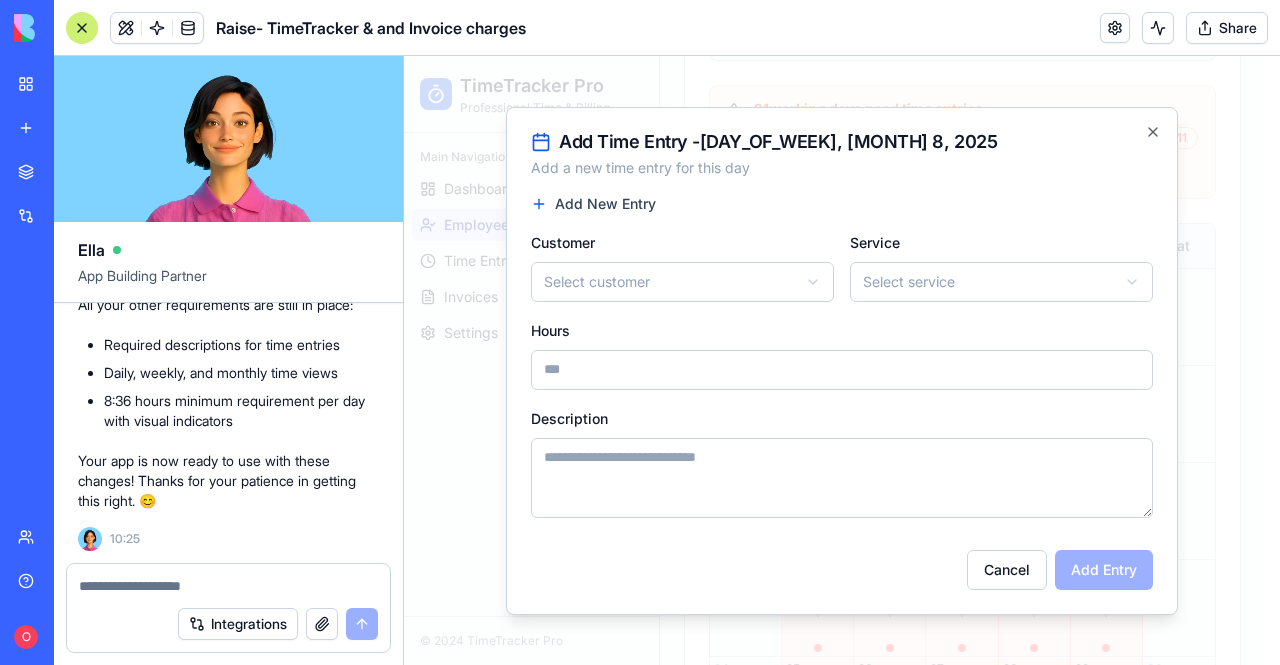 click on "Hours" at bounding box center [842, 370] 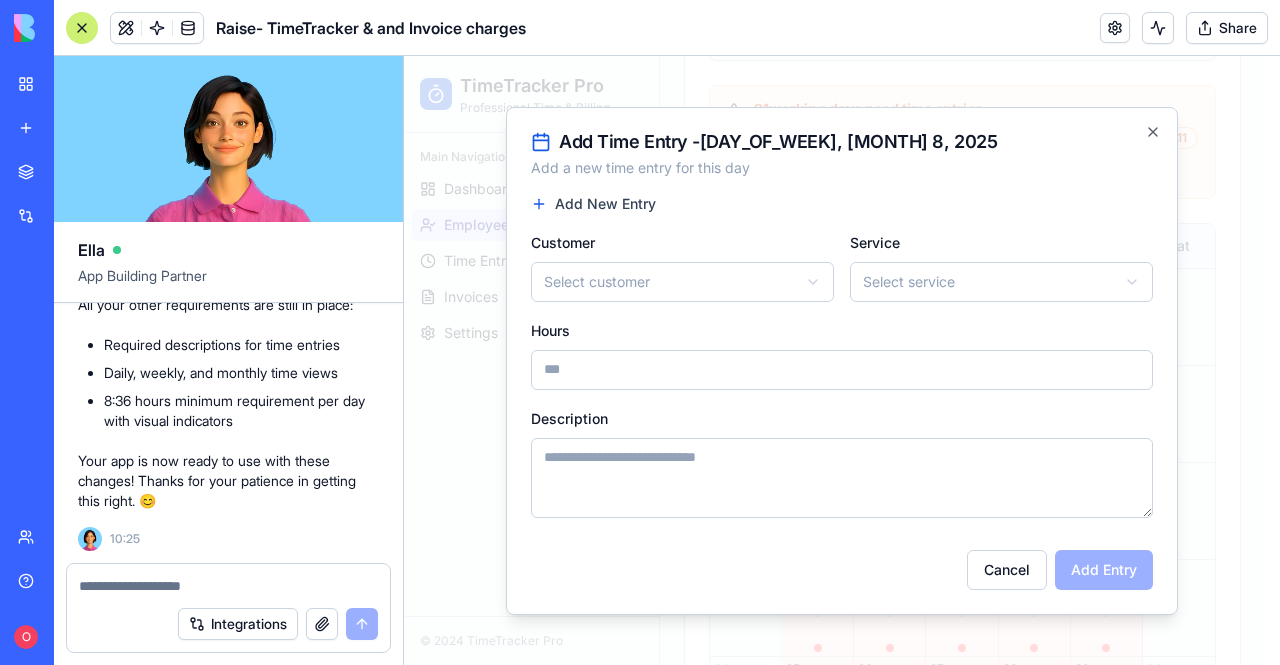 click on "Hours" at bounding box center [842, 370] 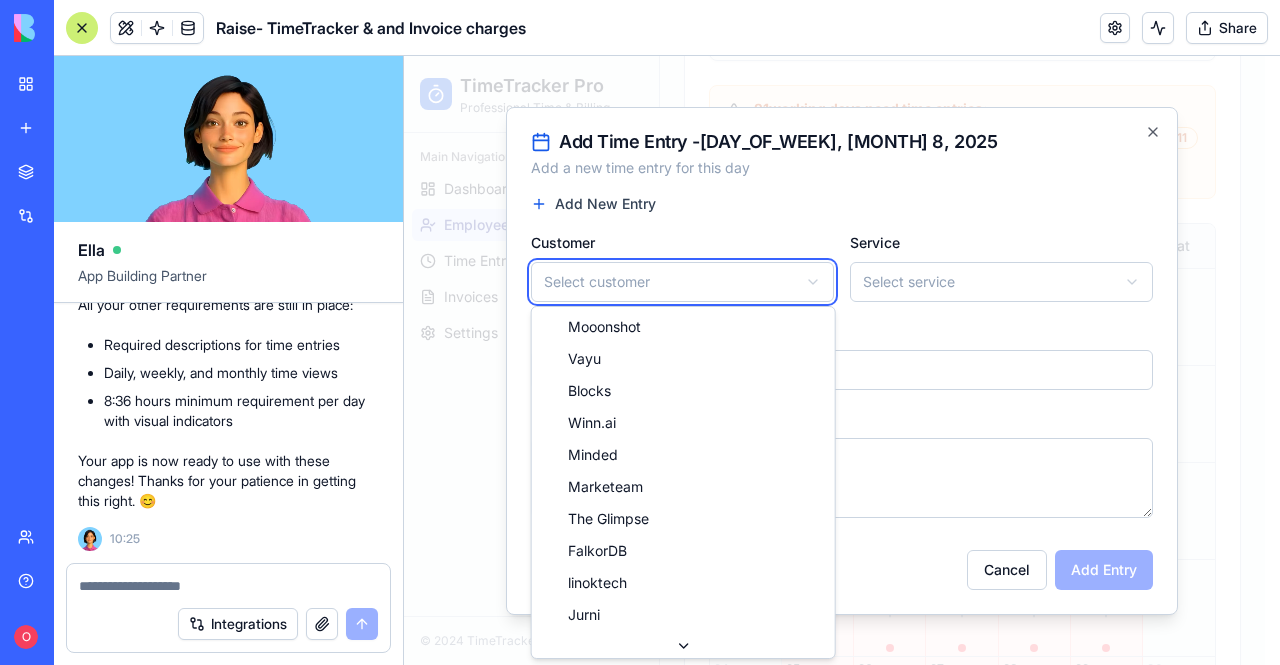 click on "**********" at bounding box center [834, -78] 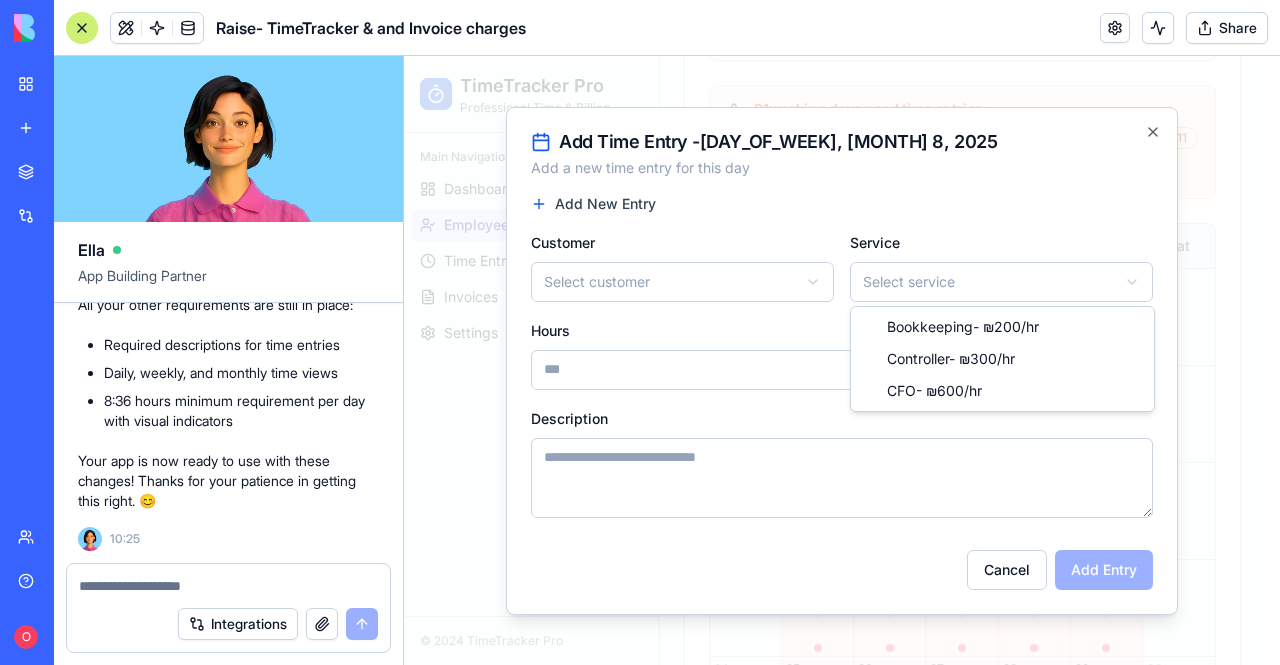 click on "**********" at bounding box center (834, -78) 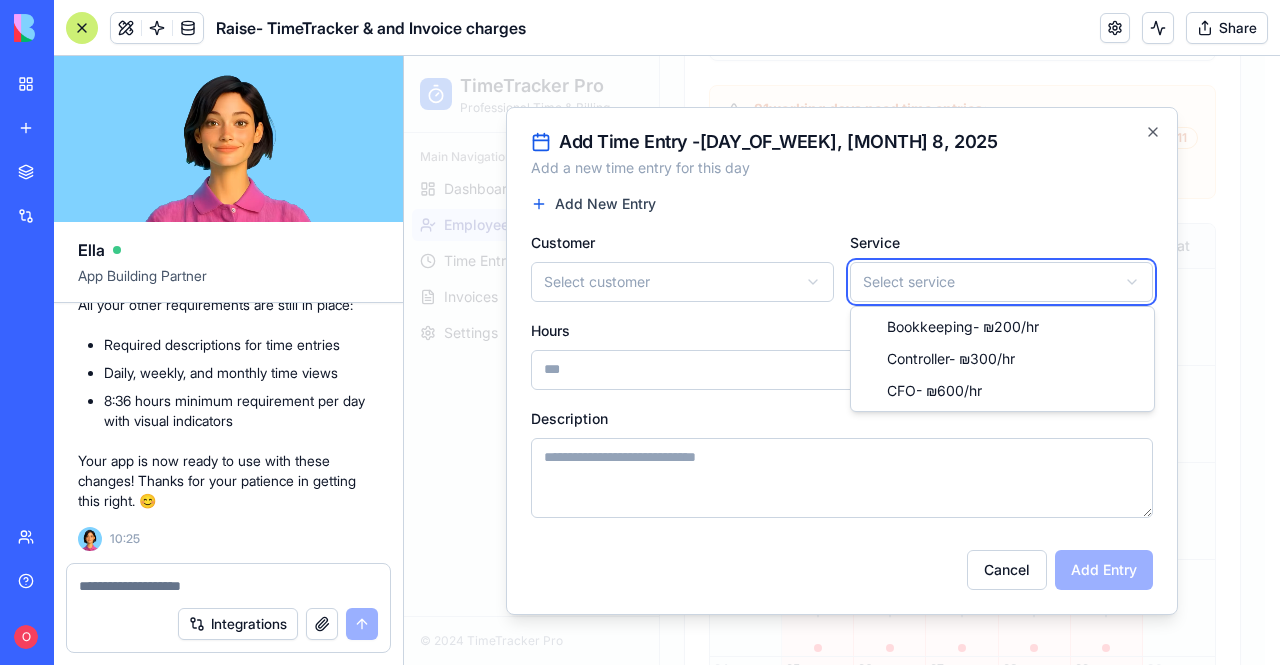 click at bounding box center [229, 586] 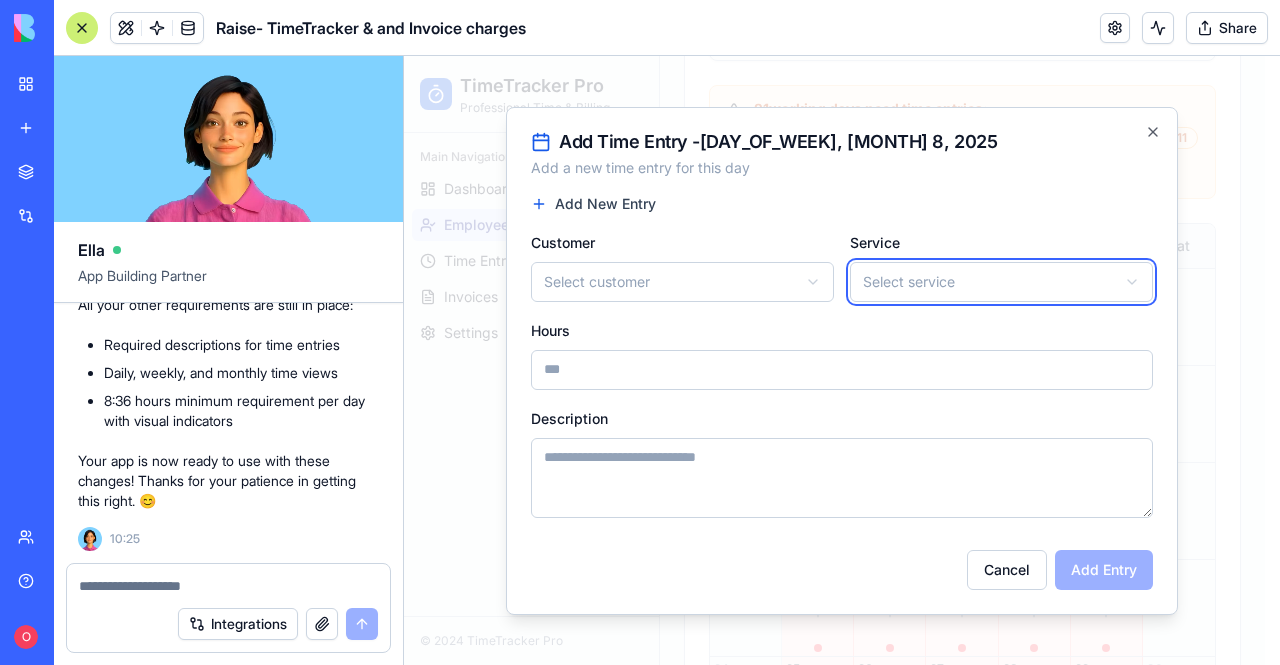 type 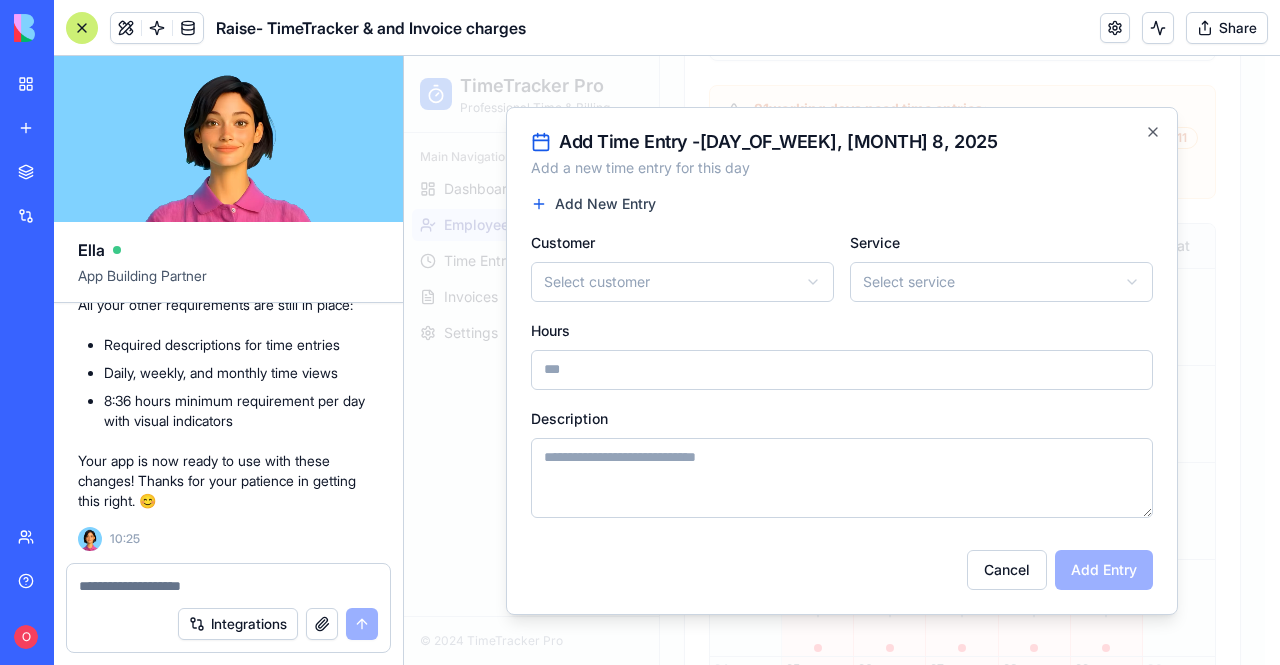 click on "8:36 hours minimum requirement per day with visual indicators" at bounding box center (241, 411) 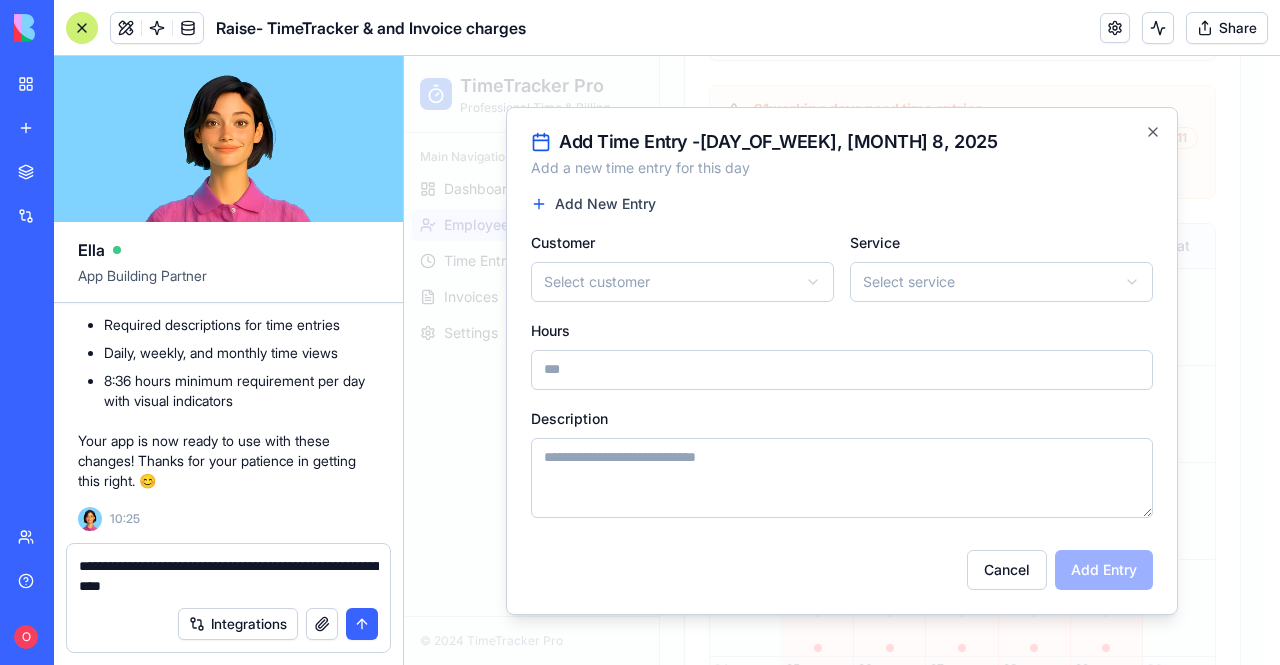 type on "**********" 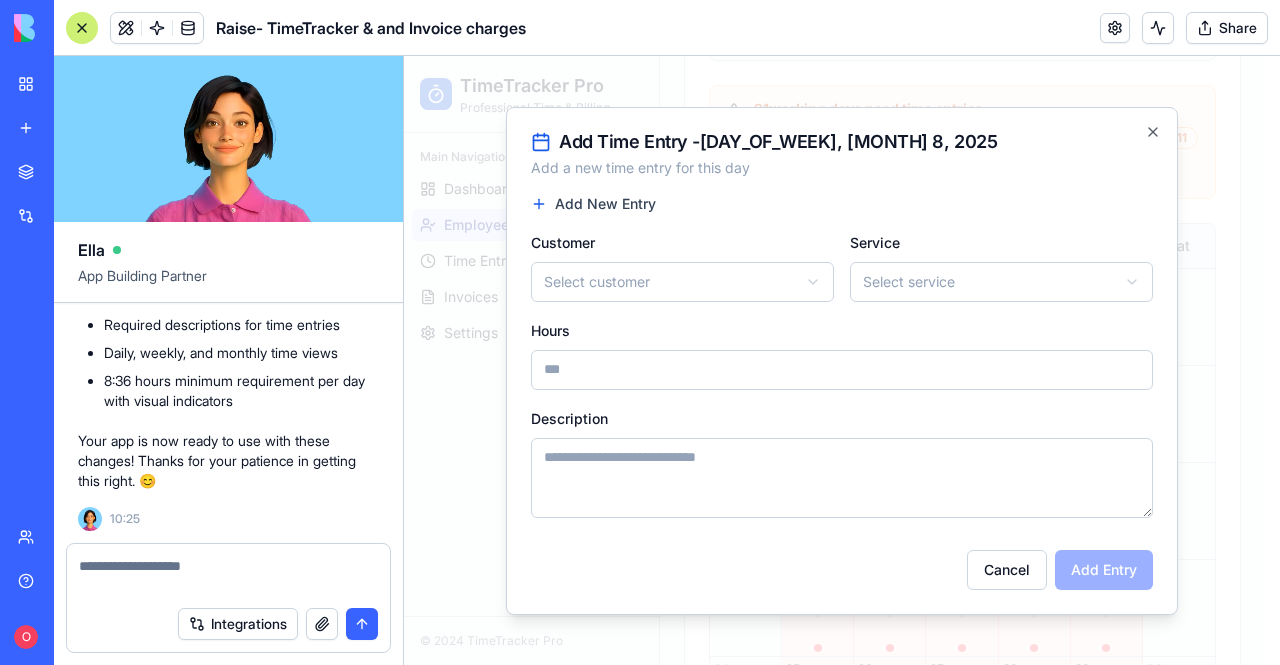 scroll, scrollTop: 26842, scrollLeft: 0, axis: vertical 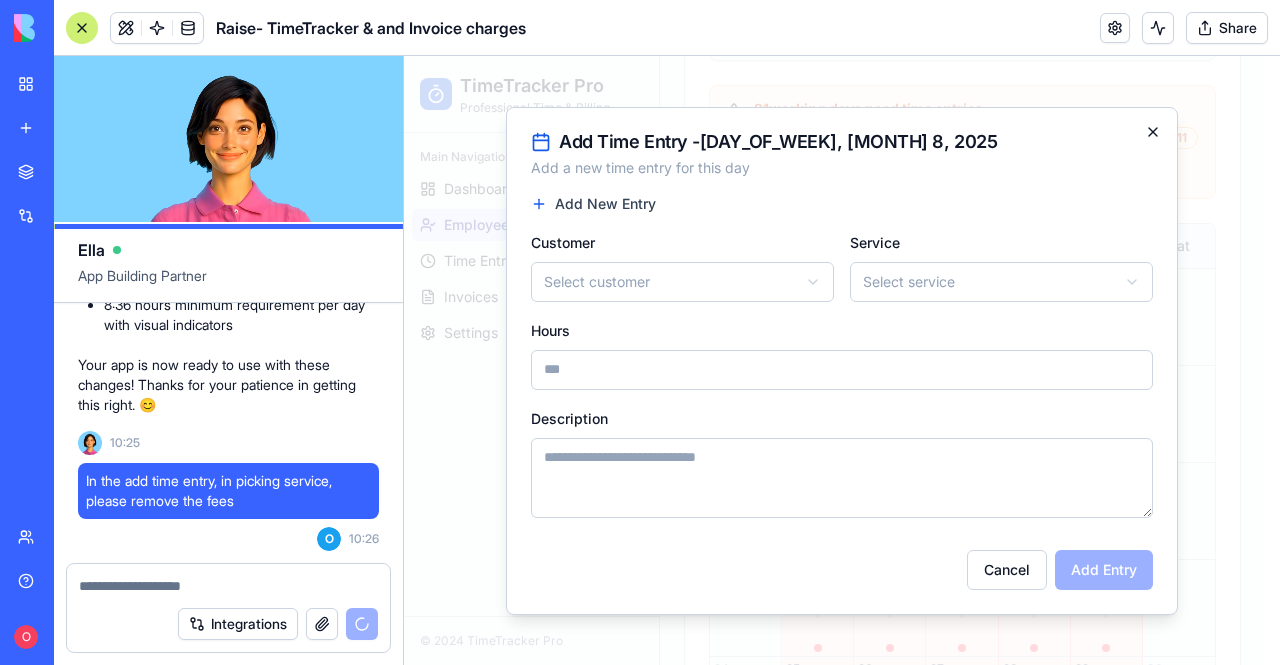 click 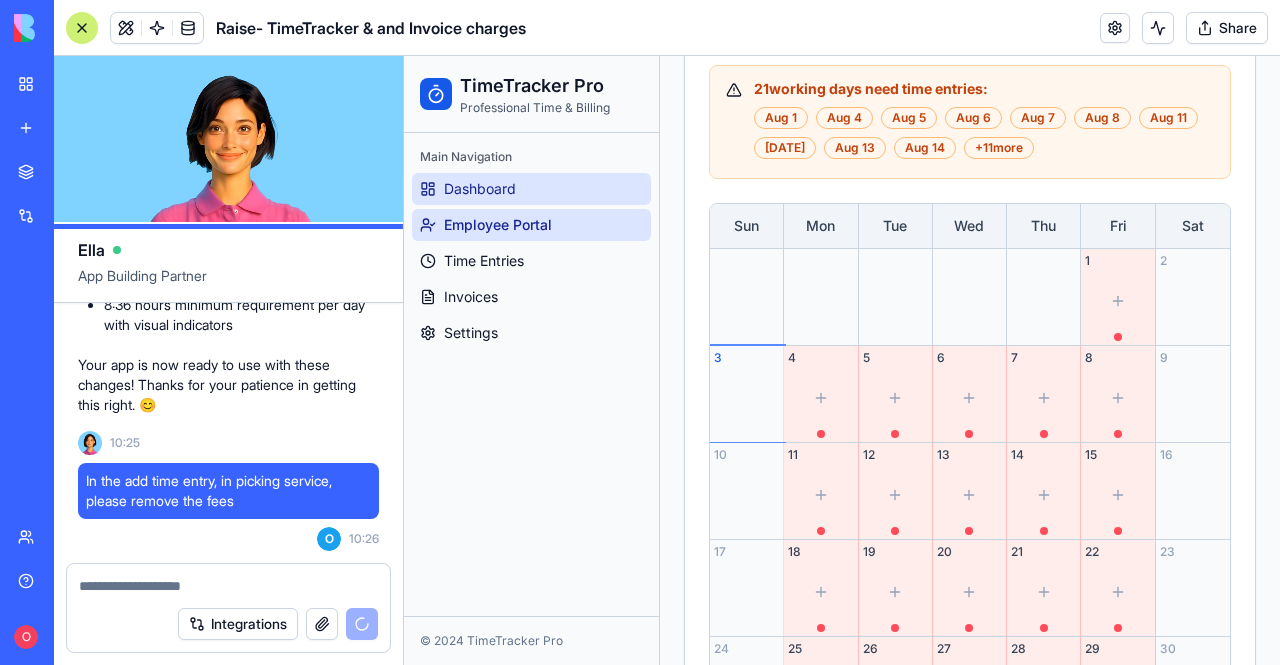 click on "Dashboard" at bounding box center [480, 189] 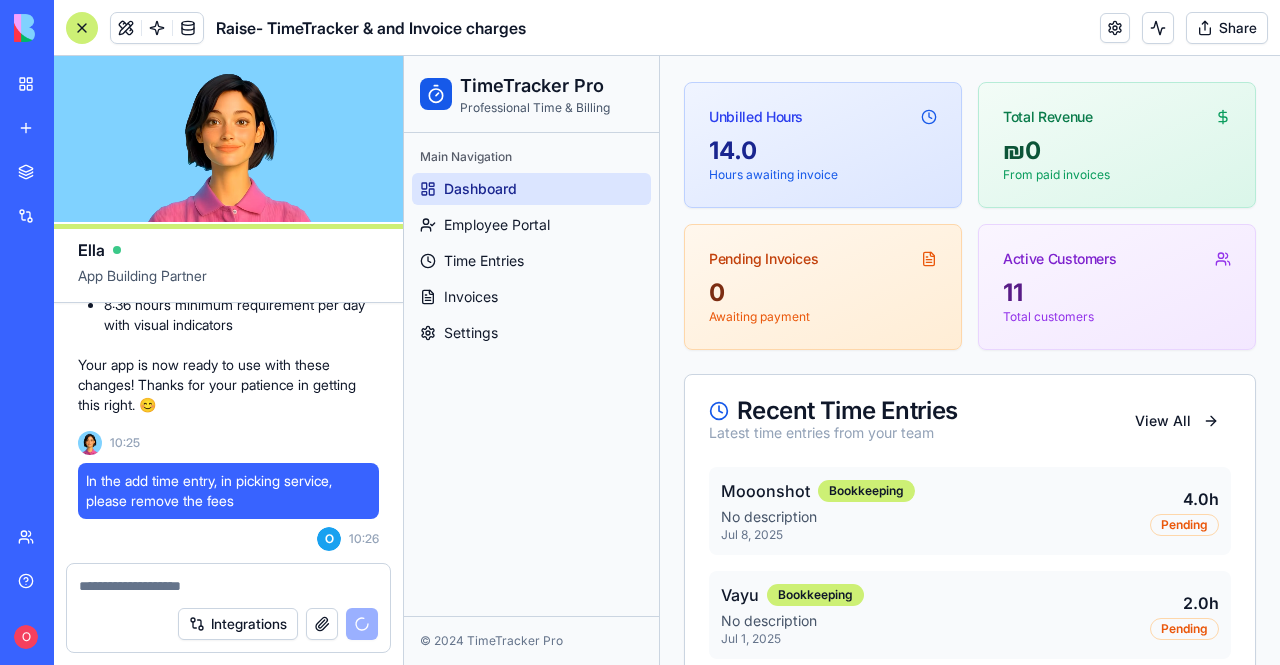 scroll, scrollTop: 150, scrollLeft: 0, axis: vertical 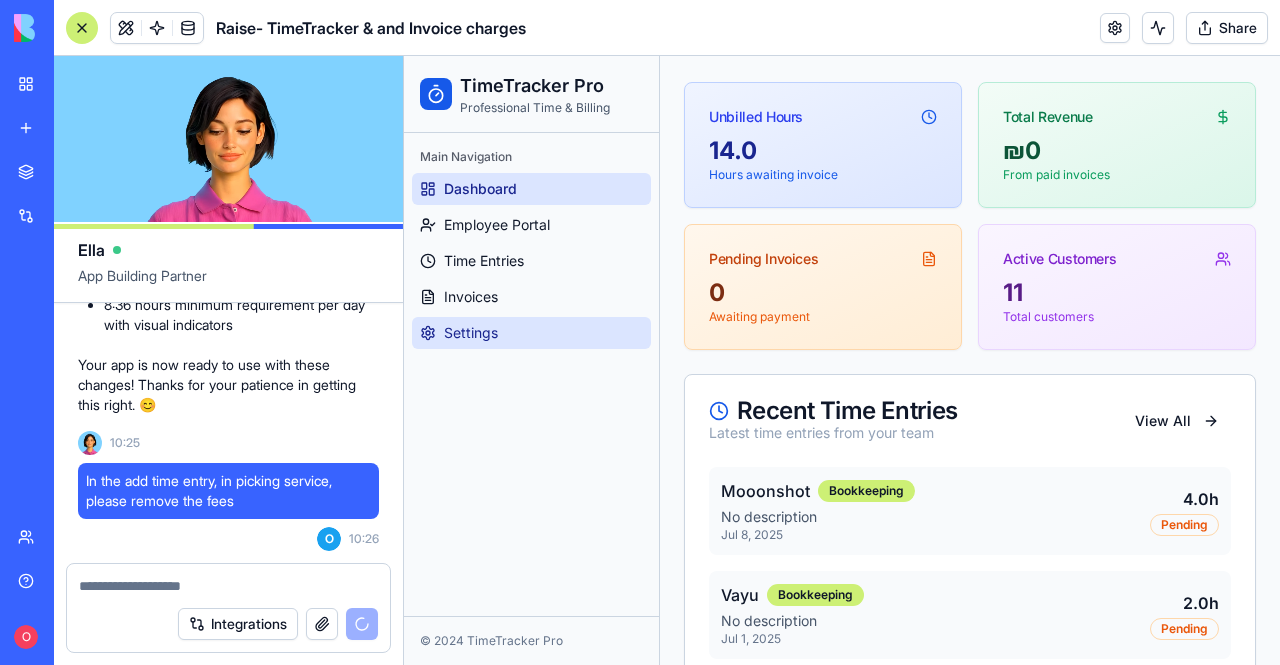 click on "Settings" at bounding box center (471, 333) 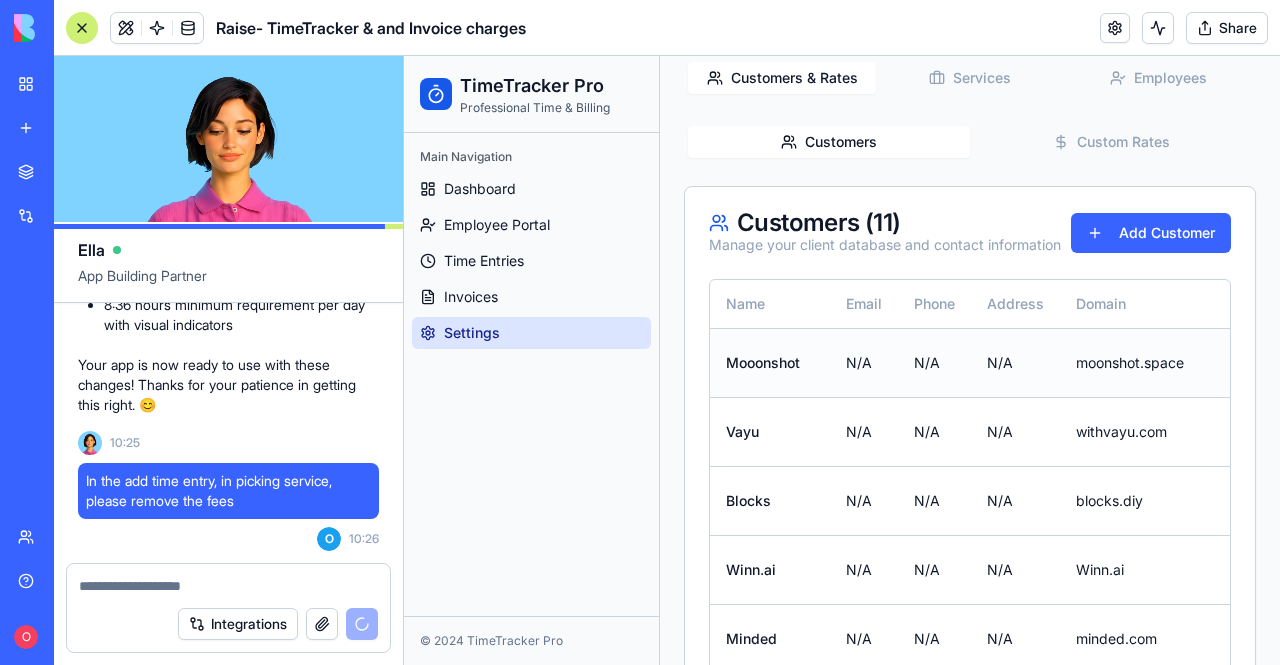 click on "moonshot.space" at bounding box center [1171, 362] 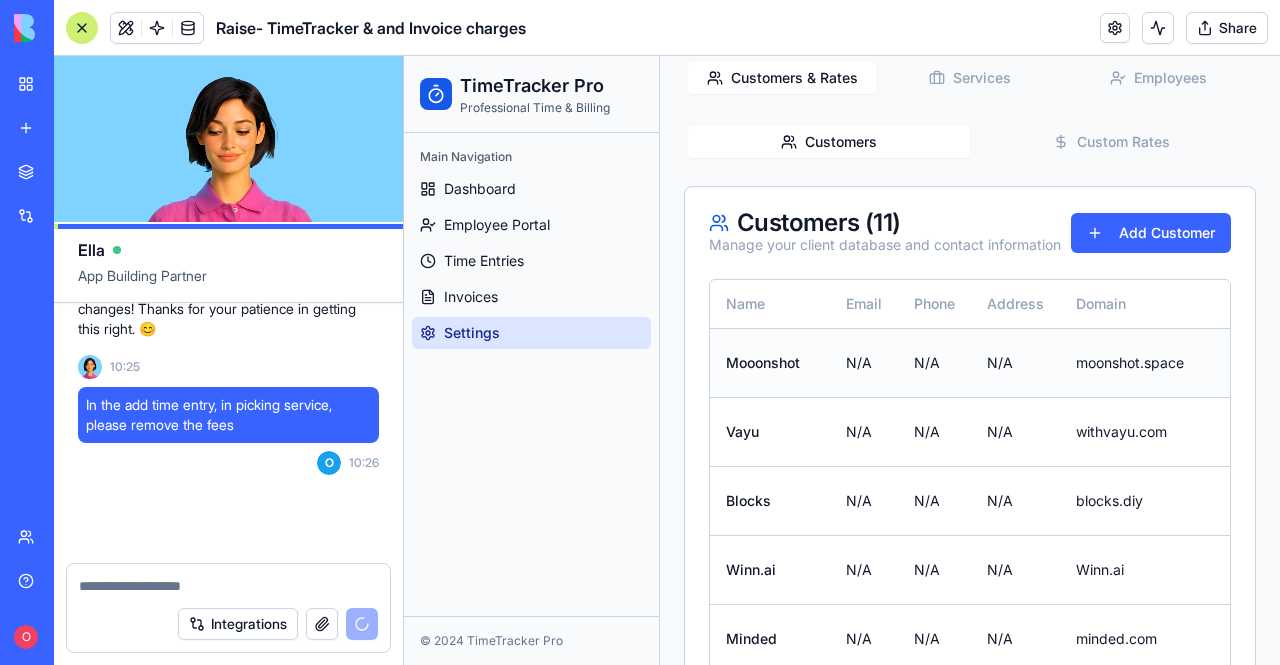 scroll, scrollTop: 26918, scrollLeft: 0, axis: vertical 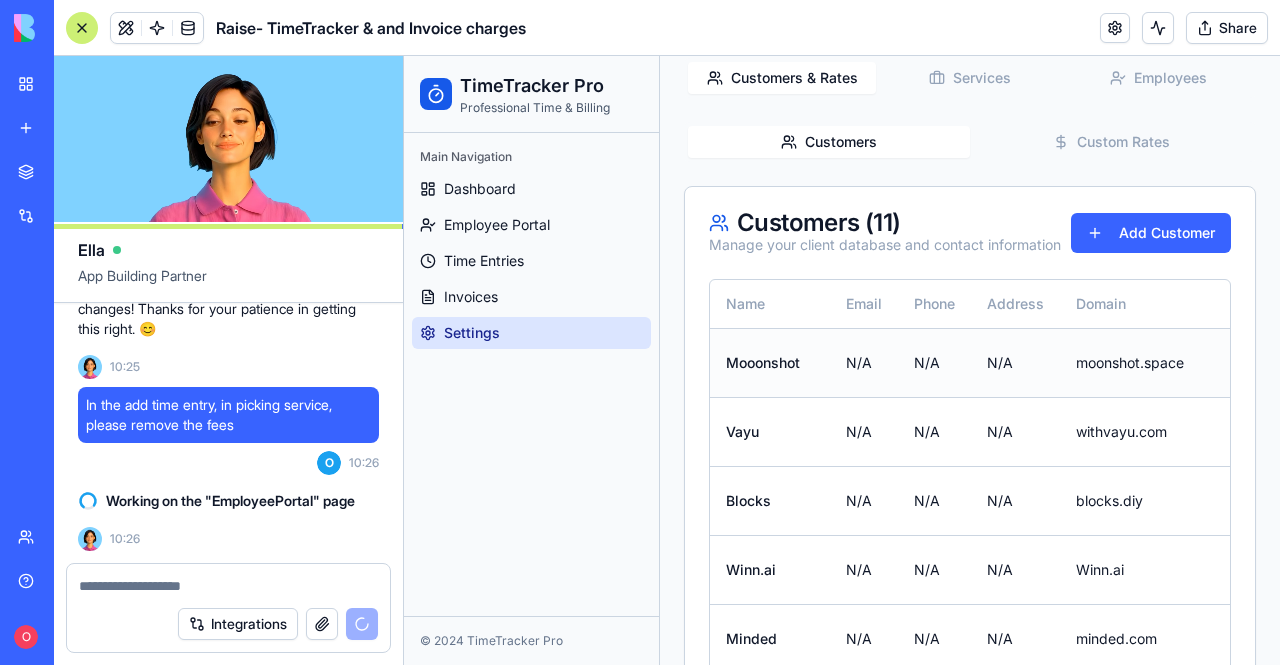 click on "Mooonshot" at bounding box center [770, 362] 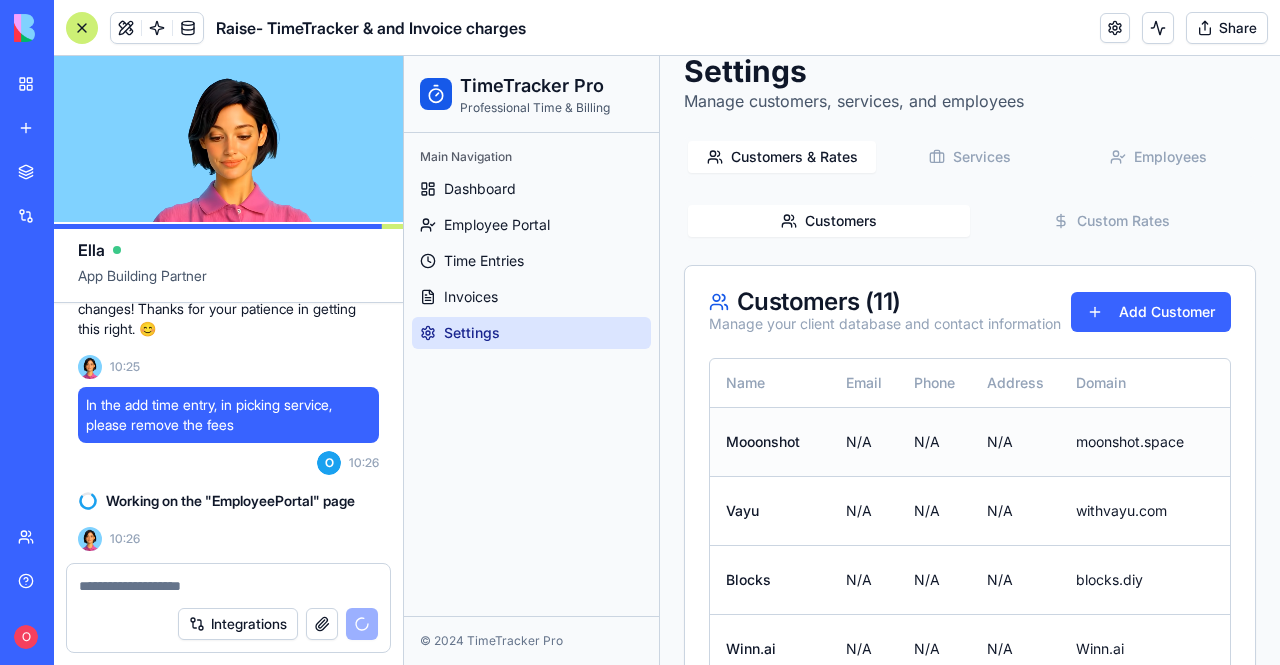 scroll, scrollTop: 0, scrollLeft: 0, axis: both 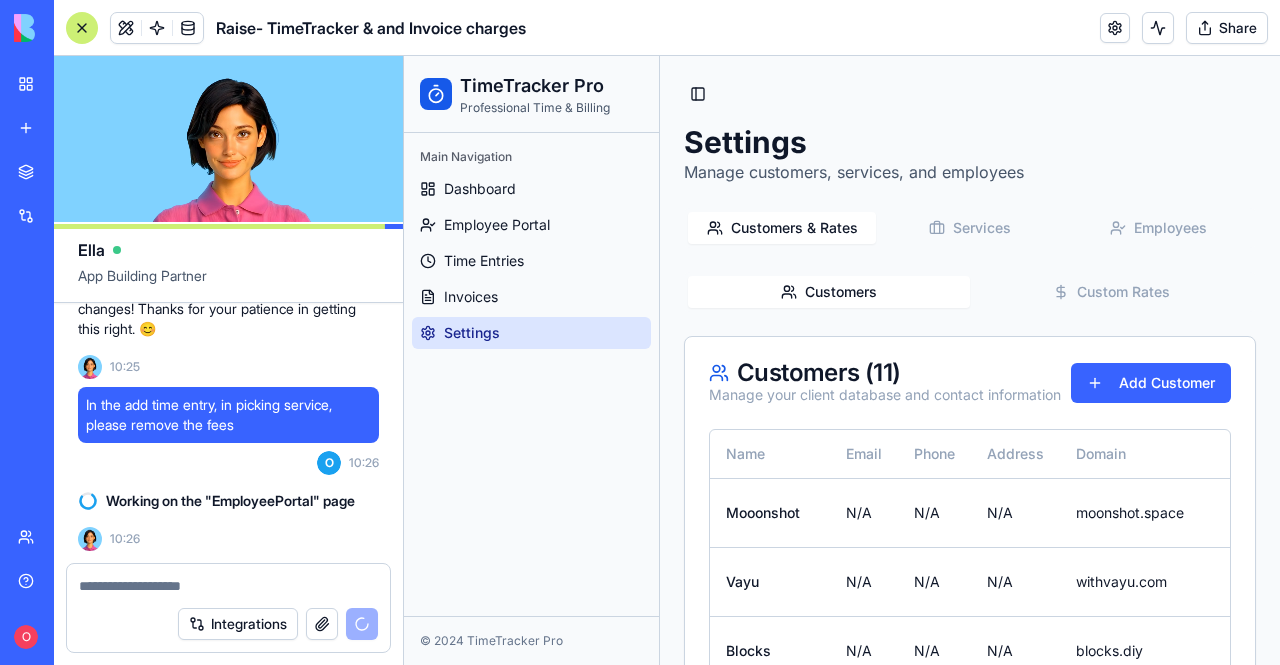 drag, startPoint x: 825, startPoint y: 230, endPoint x: 842, endPoint y: 250, distance: 26.24881 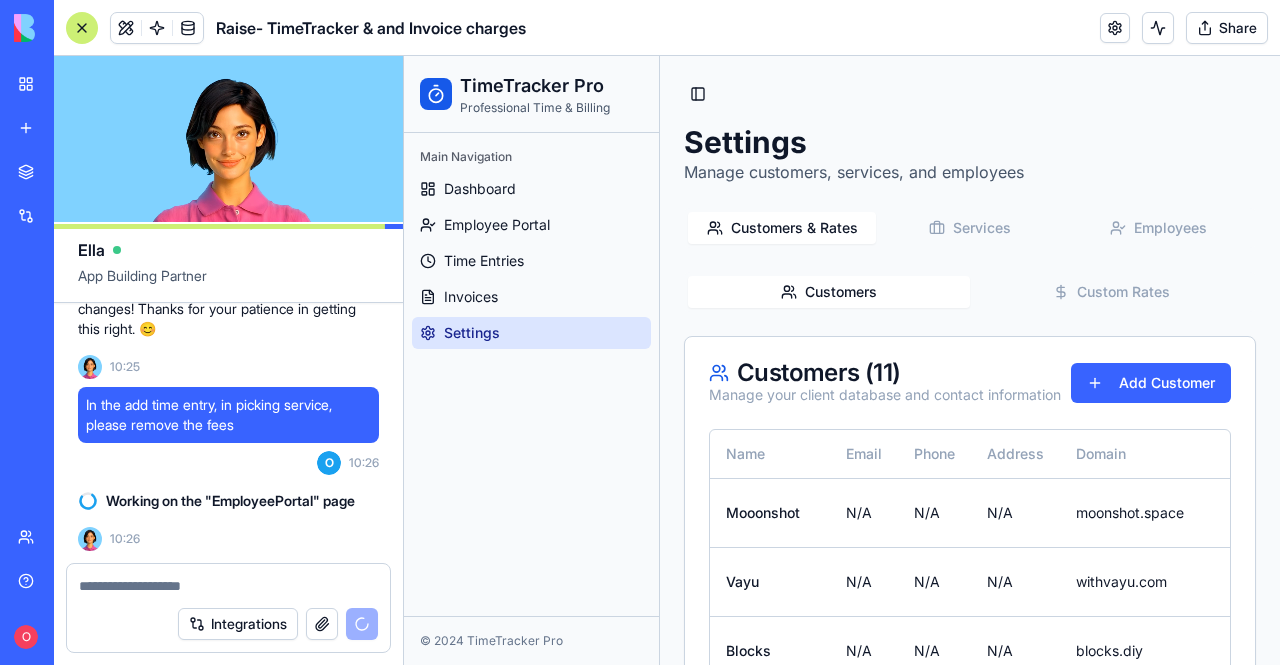 click on "Customers & Rates" at bounding box center [782, 228] 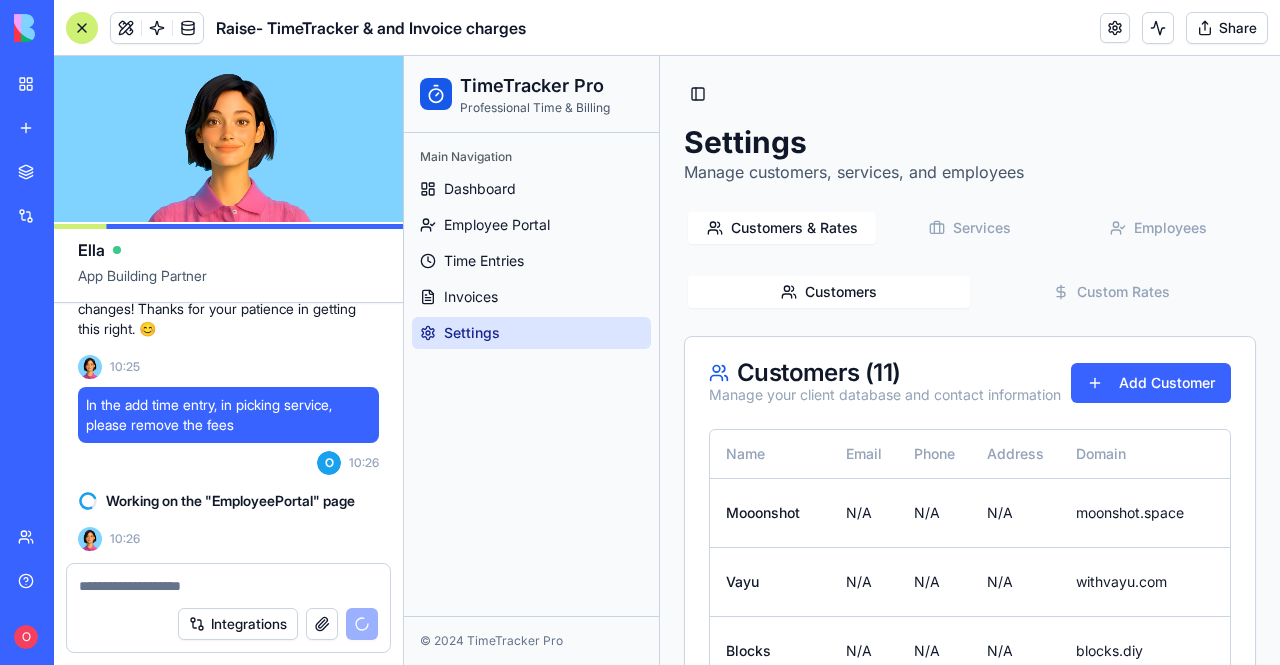 click on "Customers" at bounding box center (829, 292) 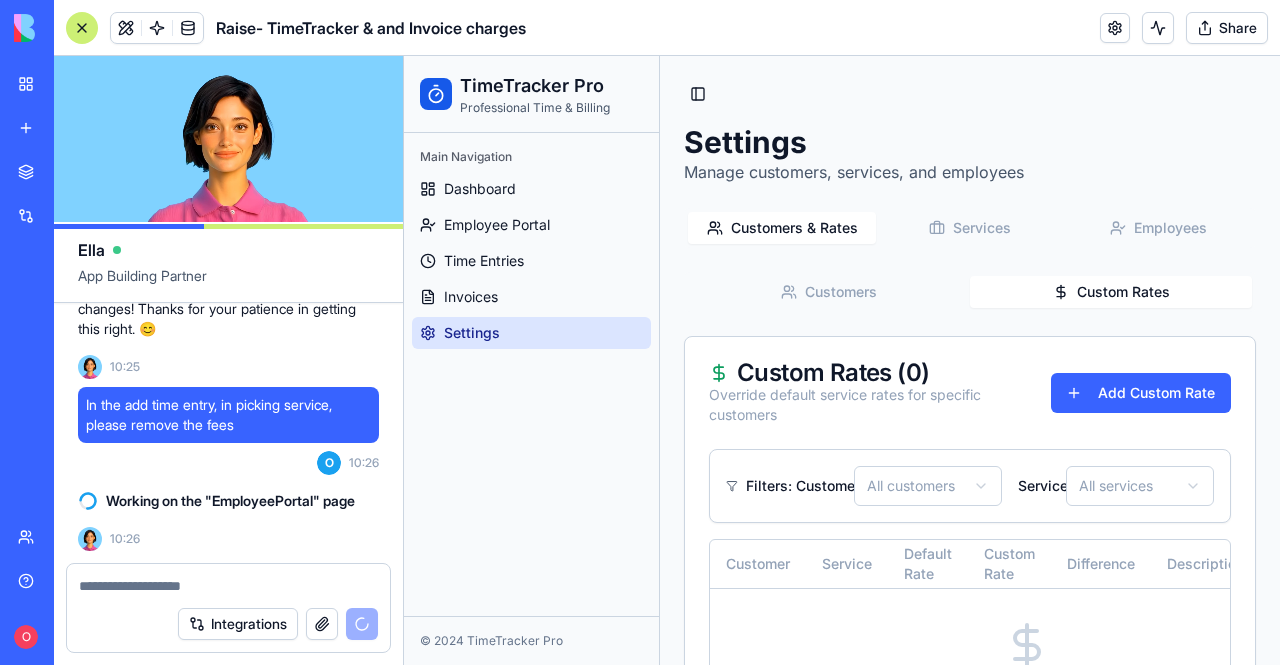 click on "Custom Rates" at bounding box center [1111, 292] 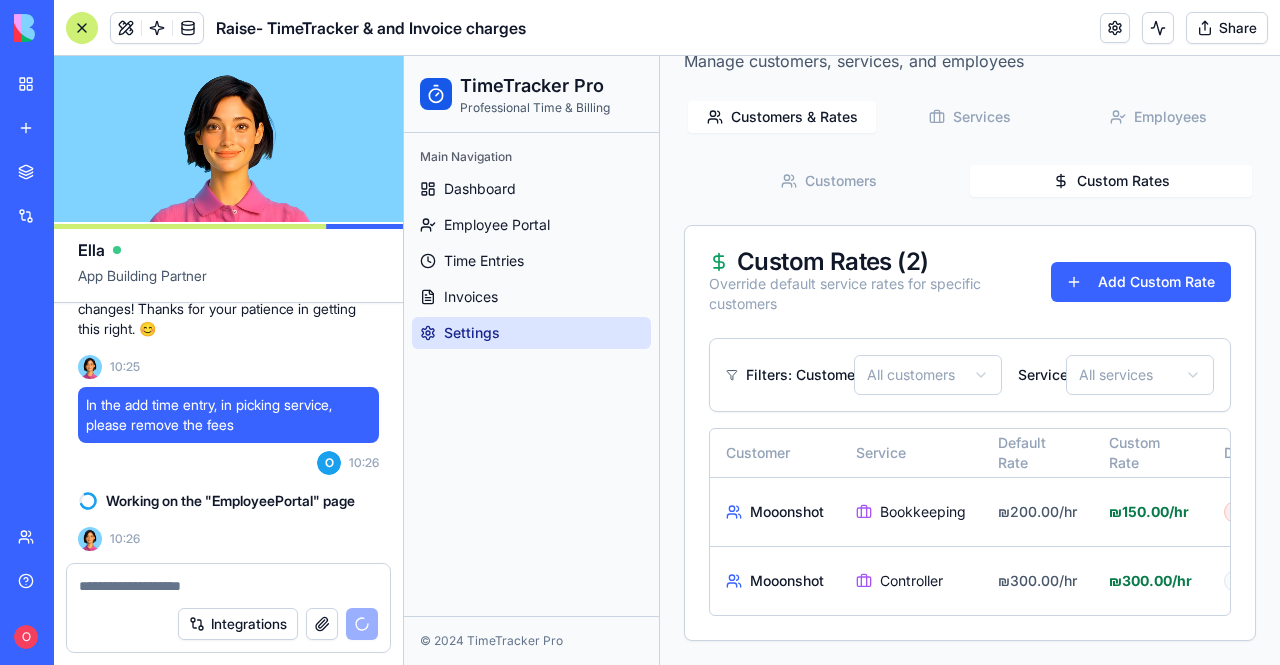scroll, scrollTop: 123, scrollLeft: 0, axis: vertical 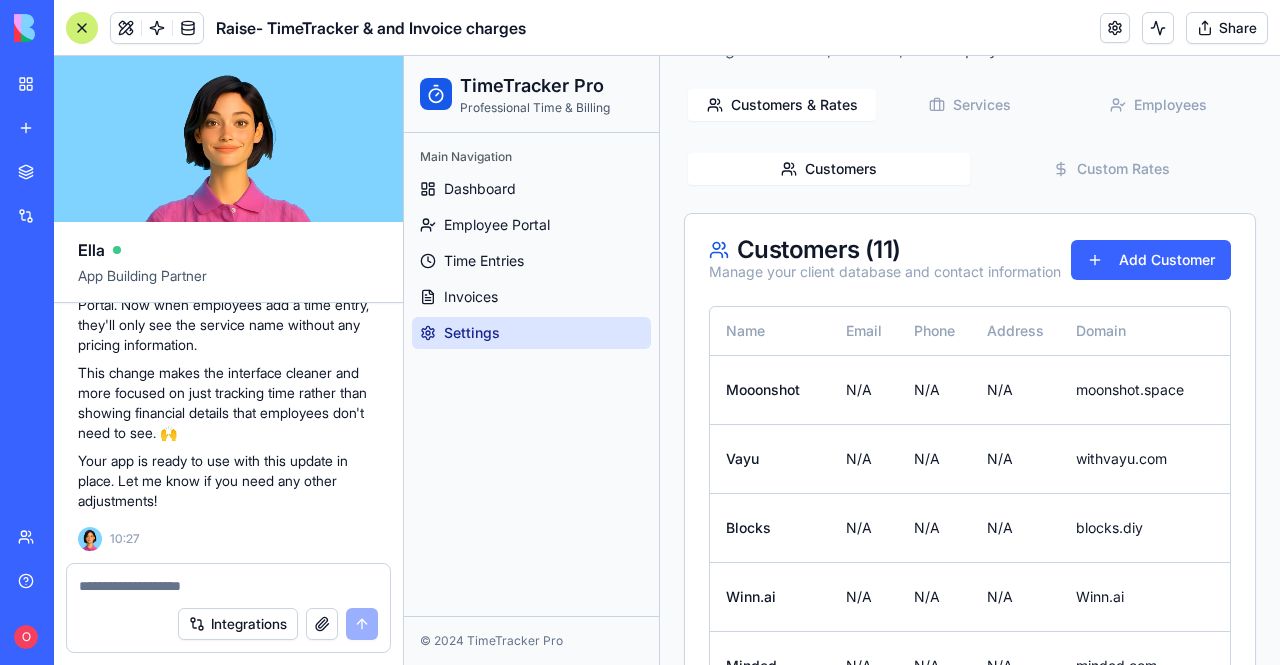 click on "This change makes the interface cleaner and more focused on just tracking time rather than showing financial details that employees don't need to see. 🙌" at bounding box center [228, 403] 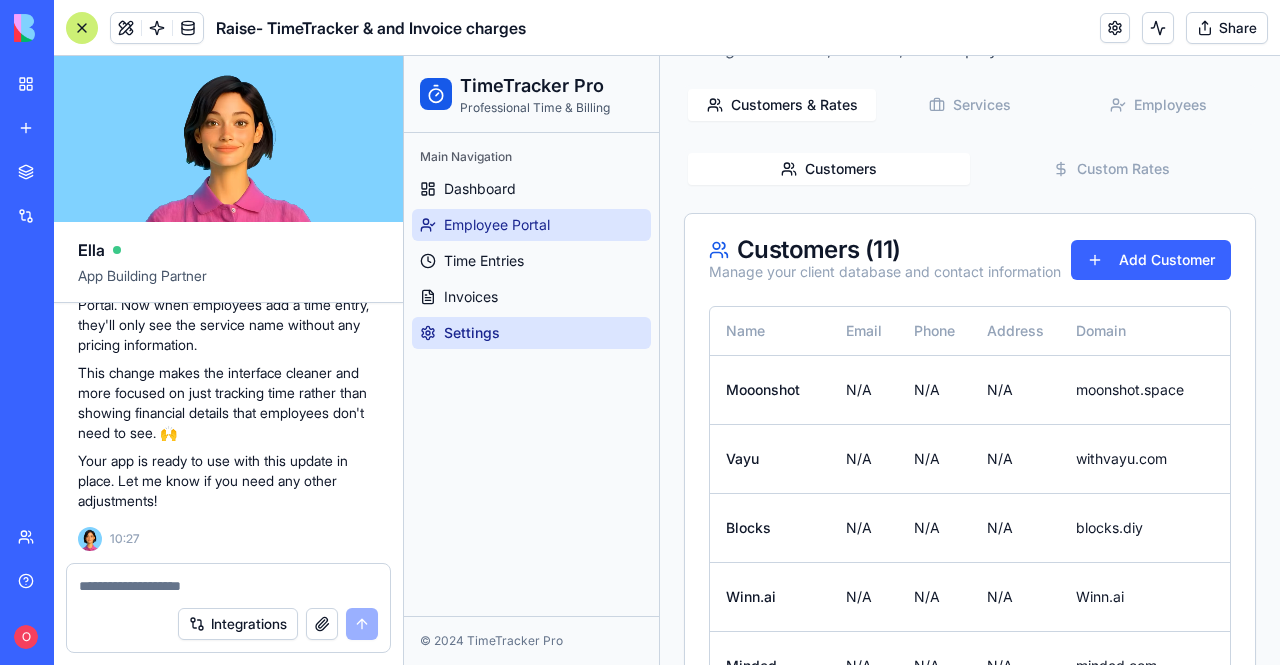 click on "Employee Portal" at bounding box center [531, 225] 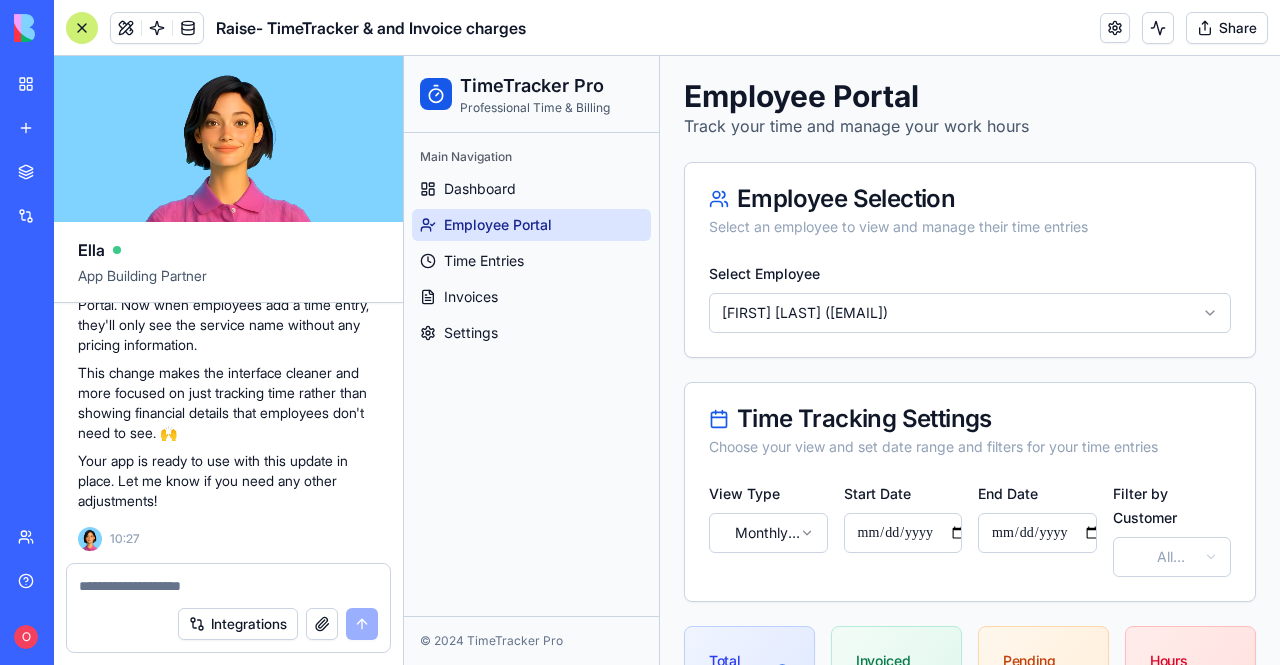 scroll, scrollTop: 23, scrollLeft: 0, axis: vertical 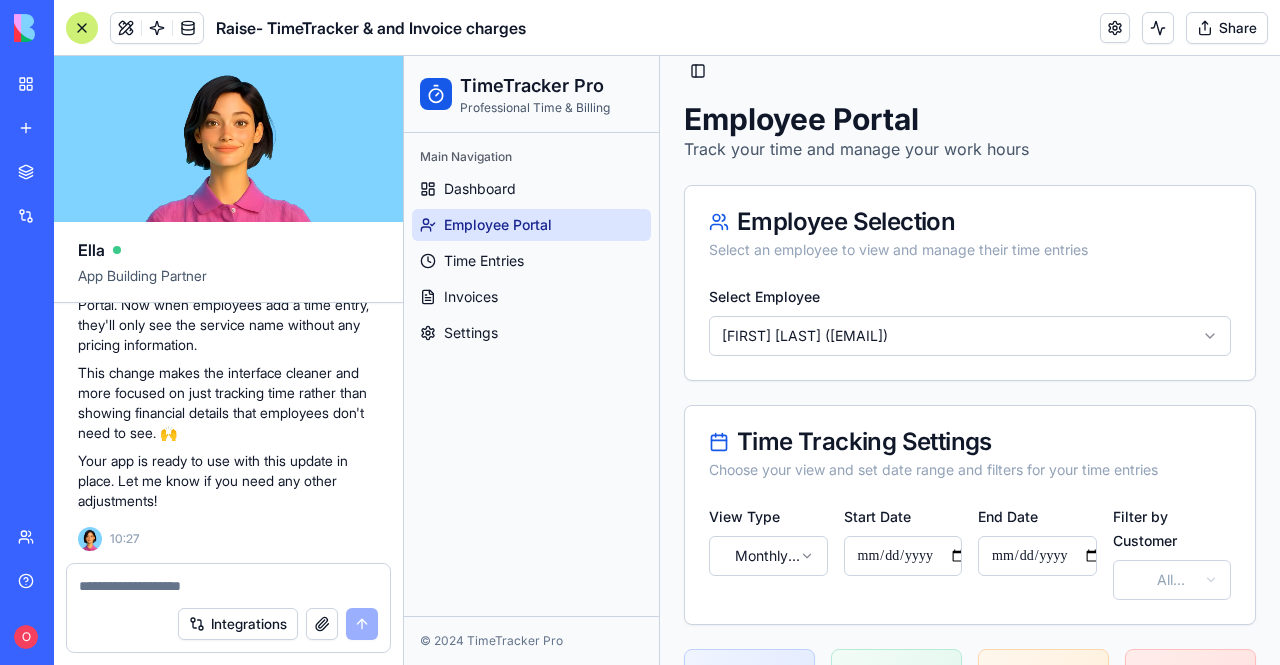 click on "**********" at bounding box center (842, 1089) 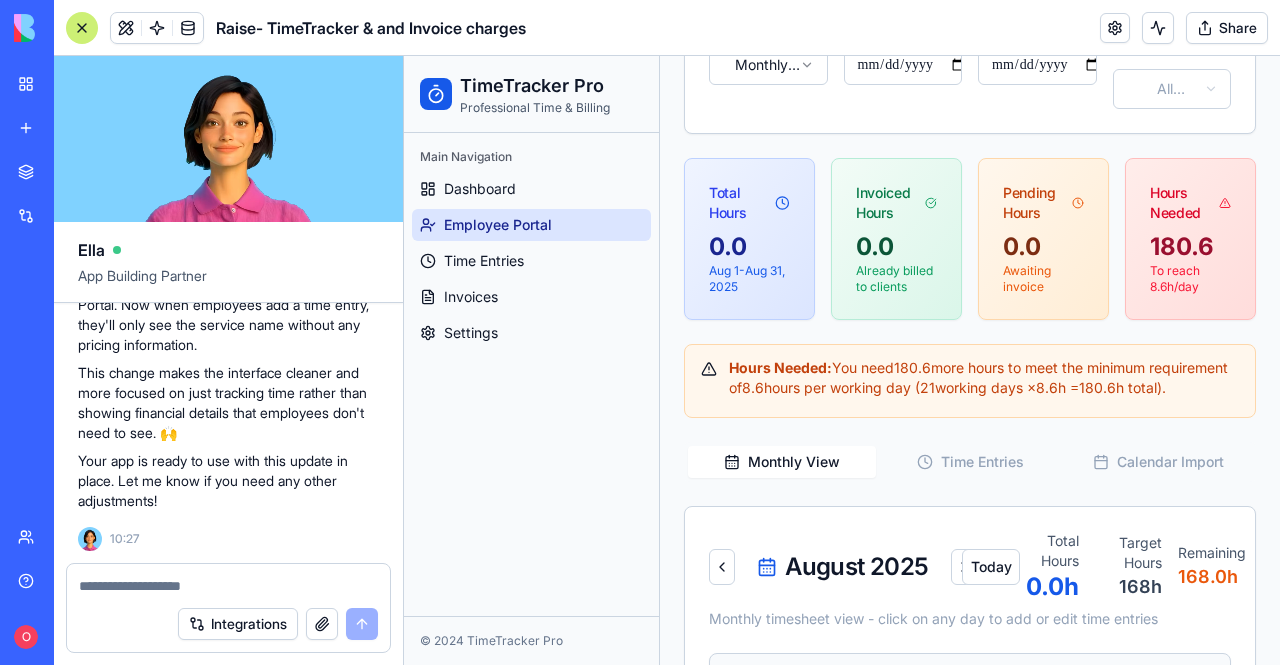 scroll, scrollTop: 523, scrollLeft: 0, axis: vertical 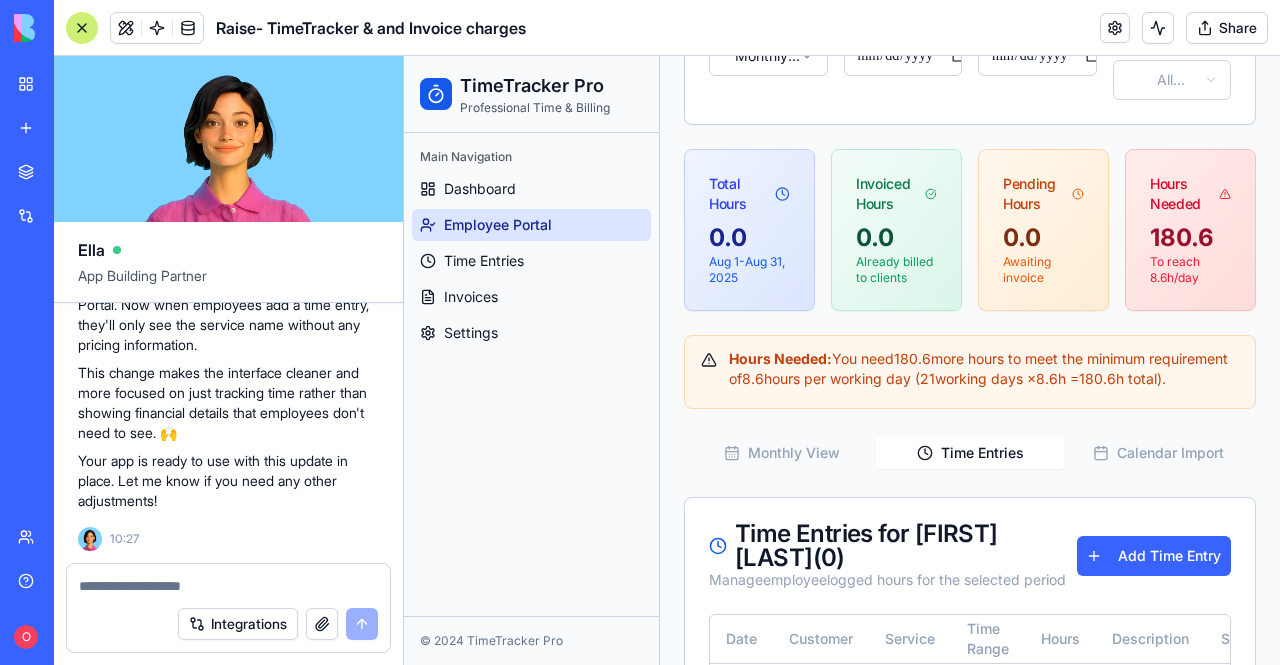 click on "Time Entries" at bounding box center (970, 453) 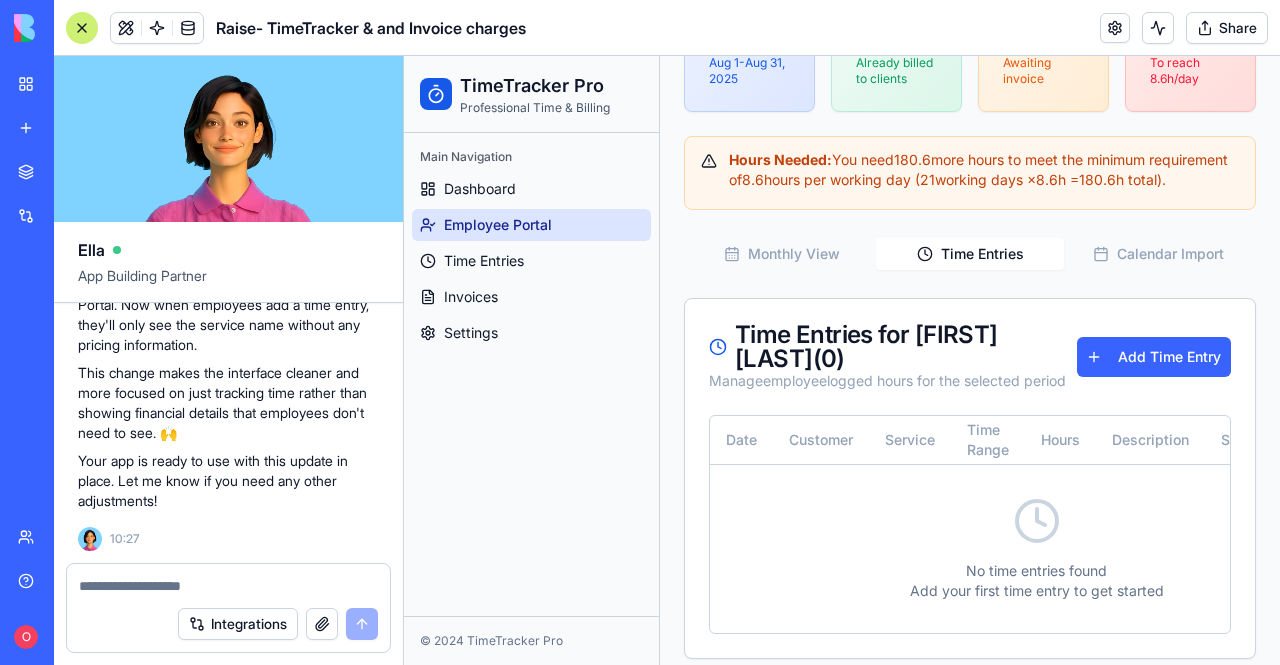 scroll, scrollTop: 723, scrollLeft: 0, axis: vertical 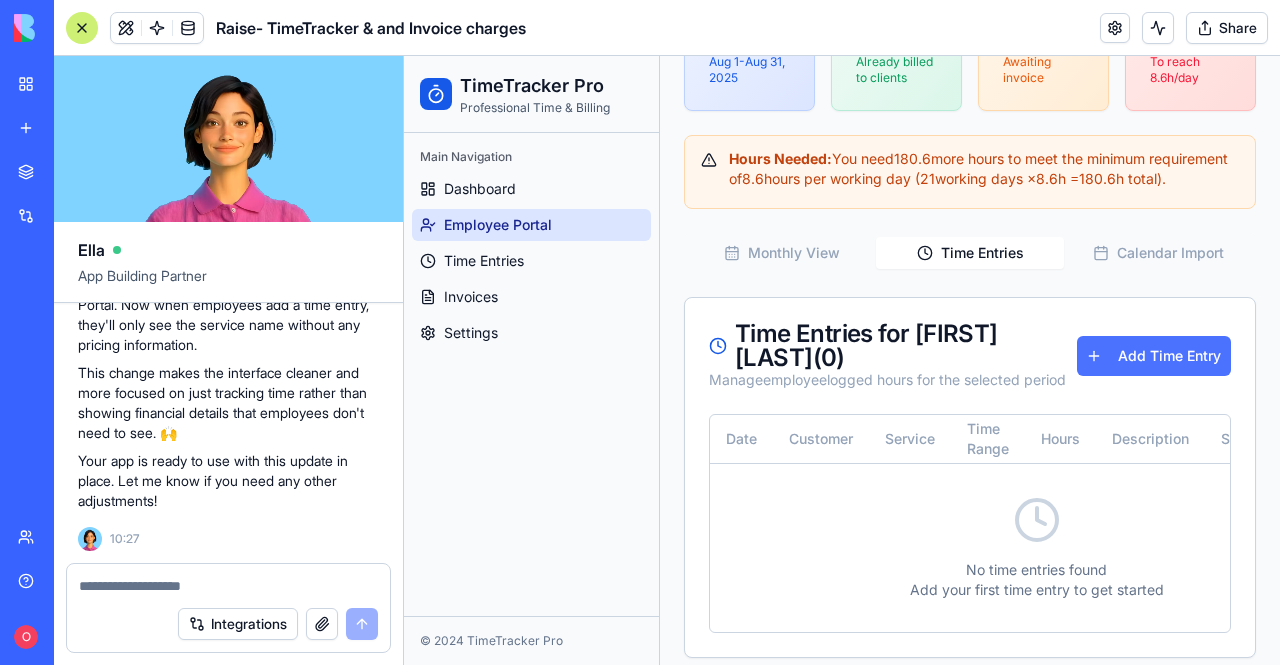 click on "Add Time Entry" at bounding box center [1154, 356] 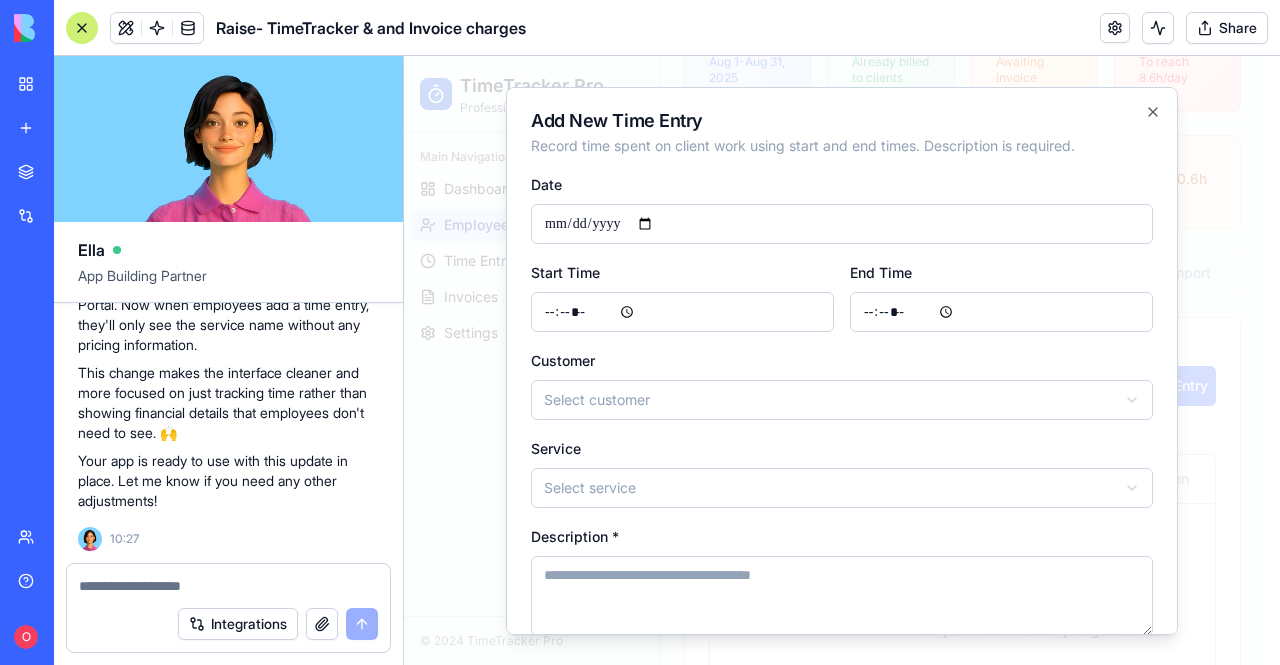 click on "**********" at bounding box center (834, 27) 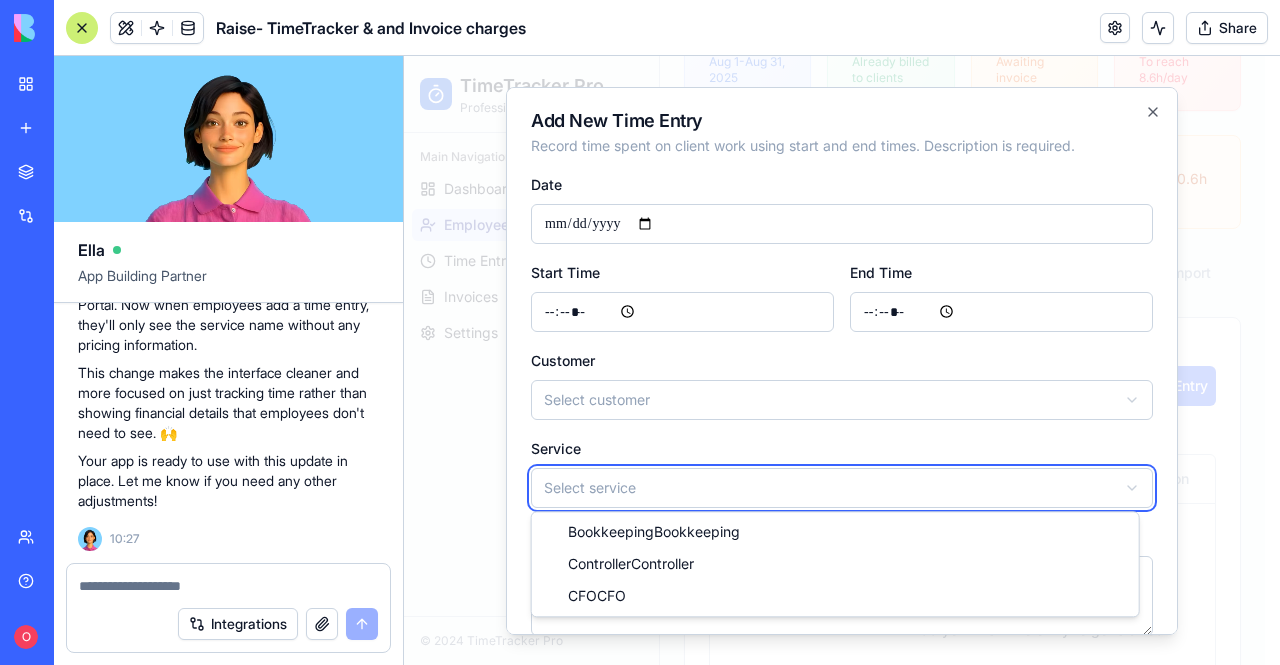 click on "**********" at bounding box center (834, 27) 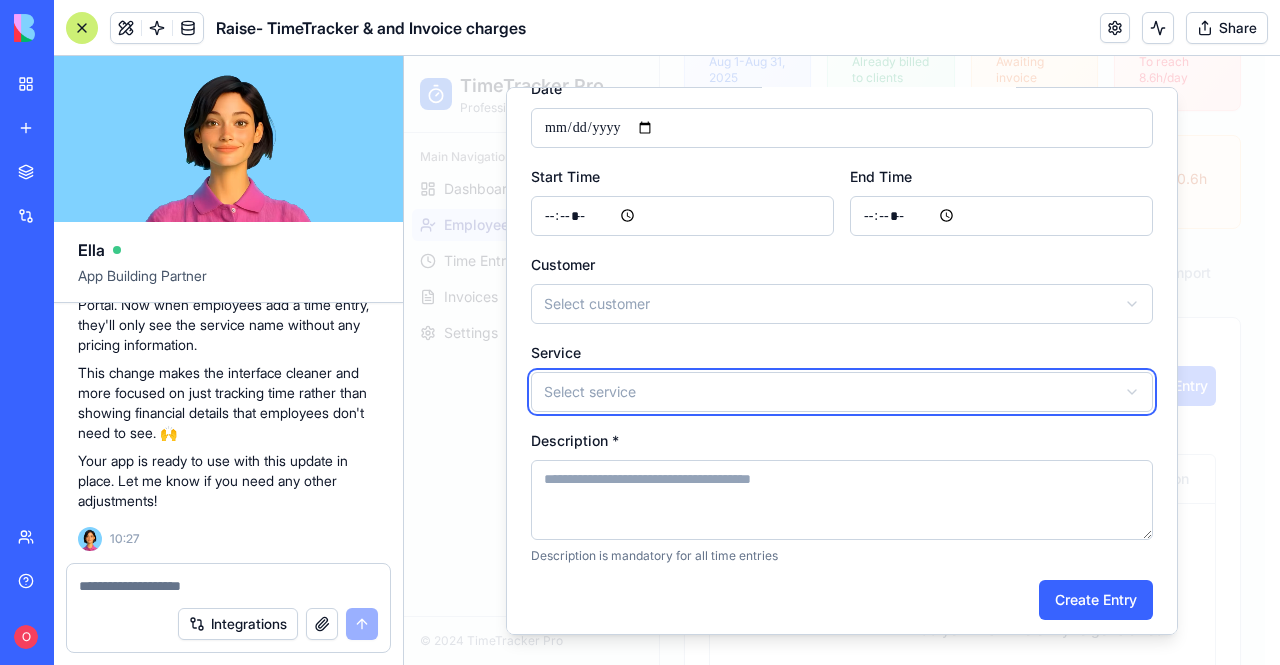 scroll, scrollTop: 104, scrollLeft: 0, axis: vertical 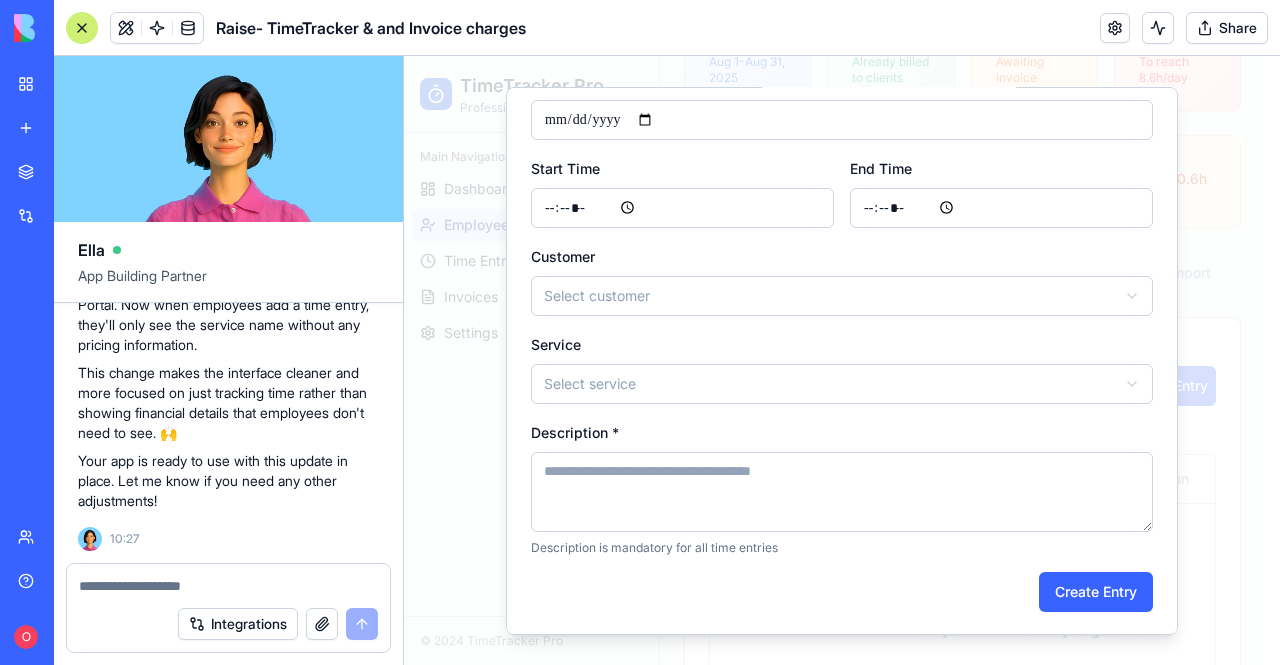 click on "Description *" at bounding box center (842, 491) 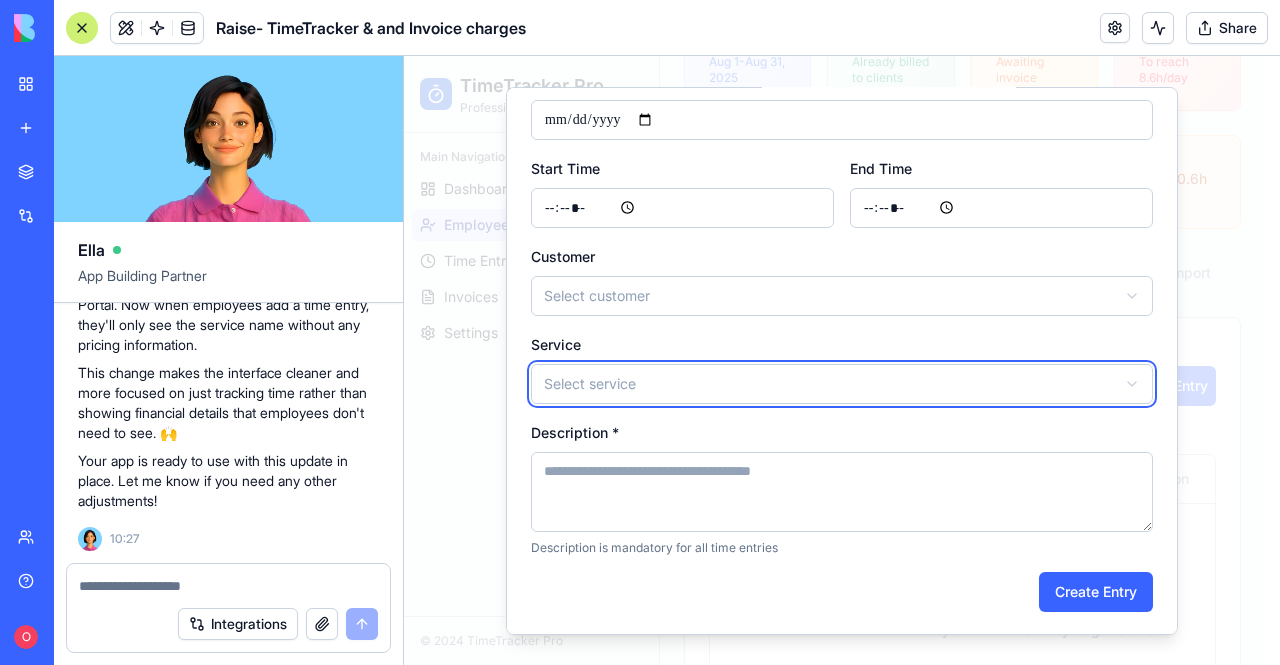 click at bounding box center (842, 360) 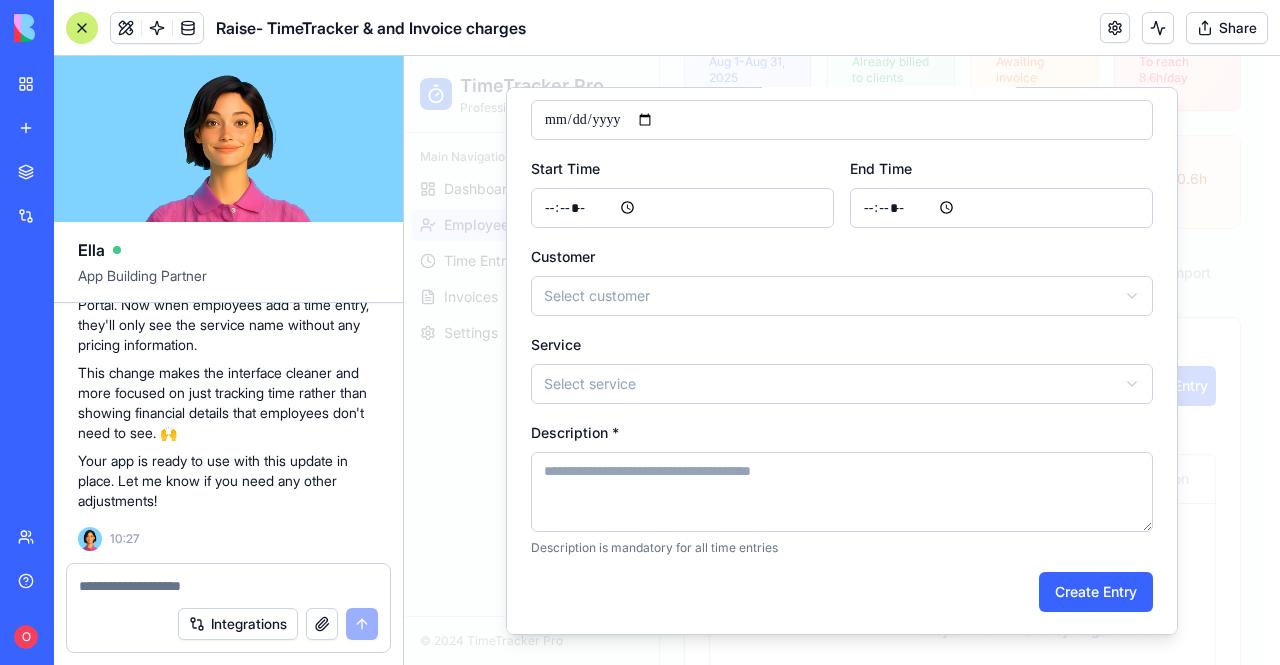 click at bounding box center (229, 586) 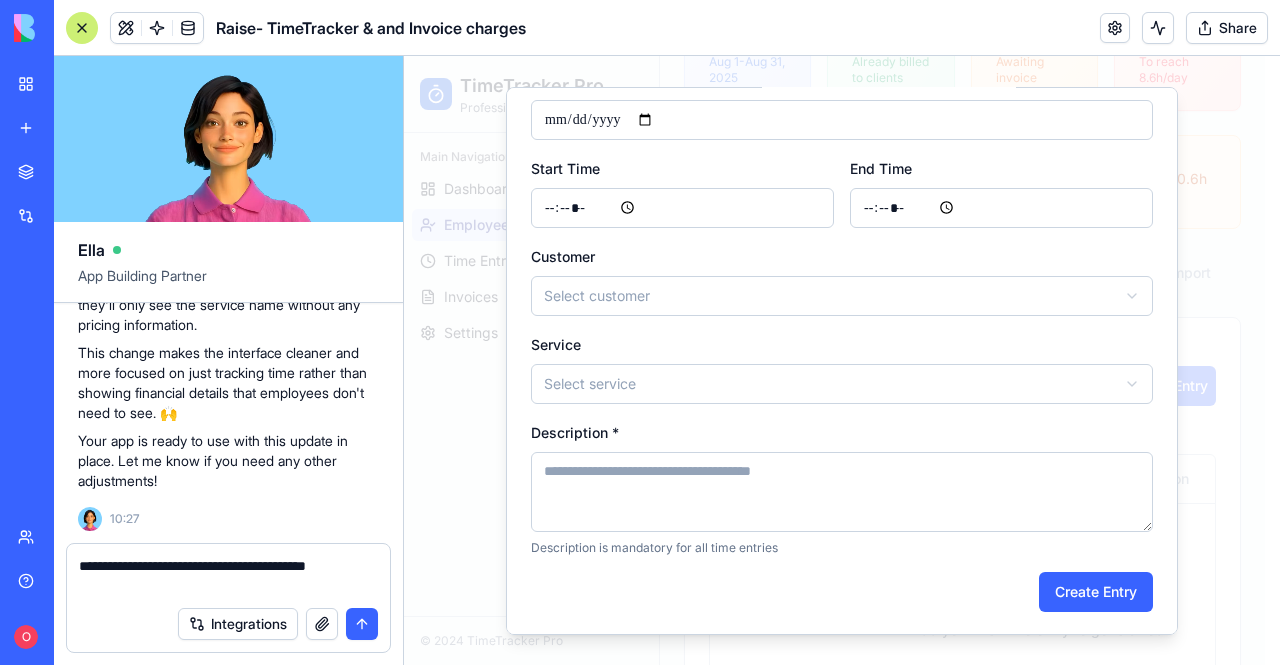 type on "**********" 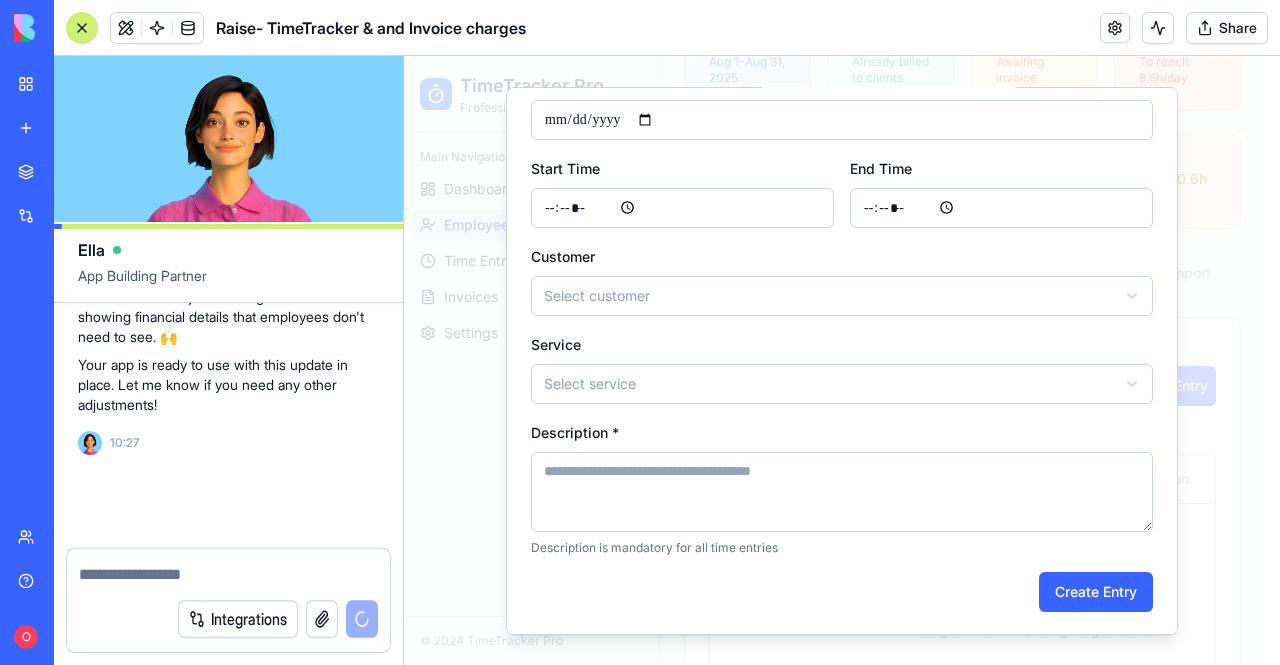 scroll, scrollTop: 27358, scrollLeft: 0, axis: vertical 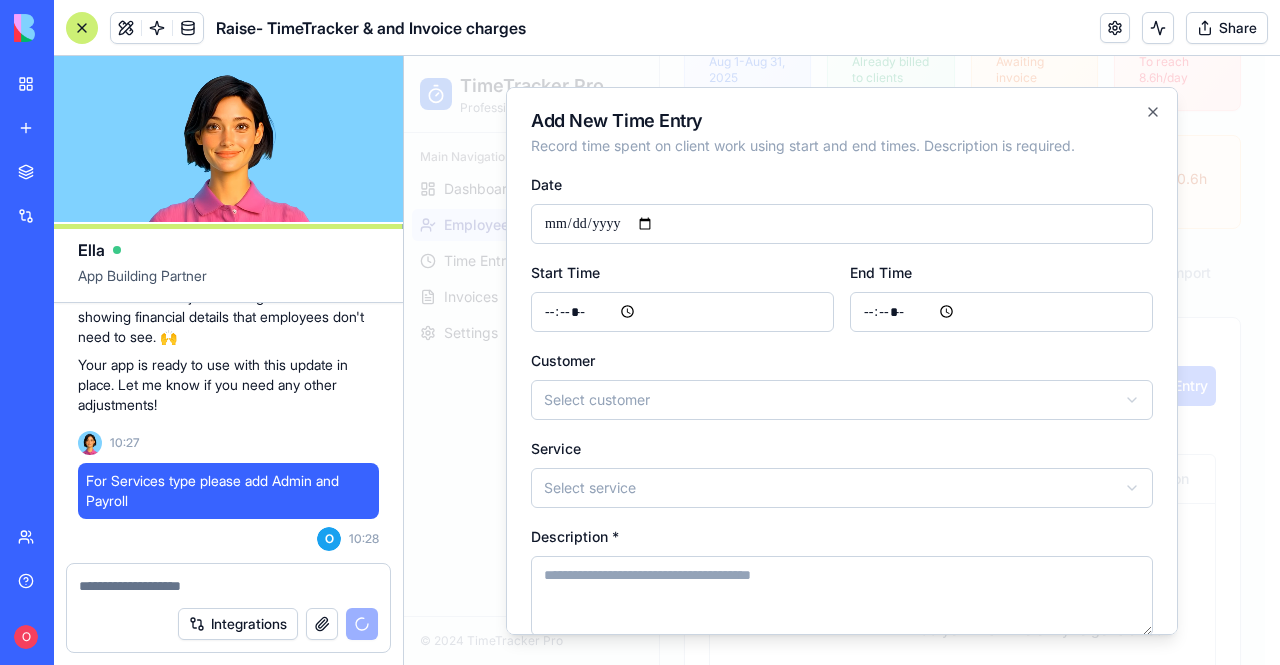 click on "Start Time" at bounding box center (682, 311) 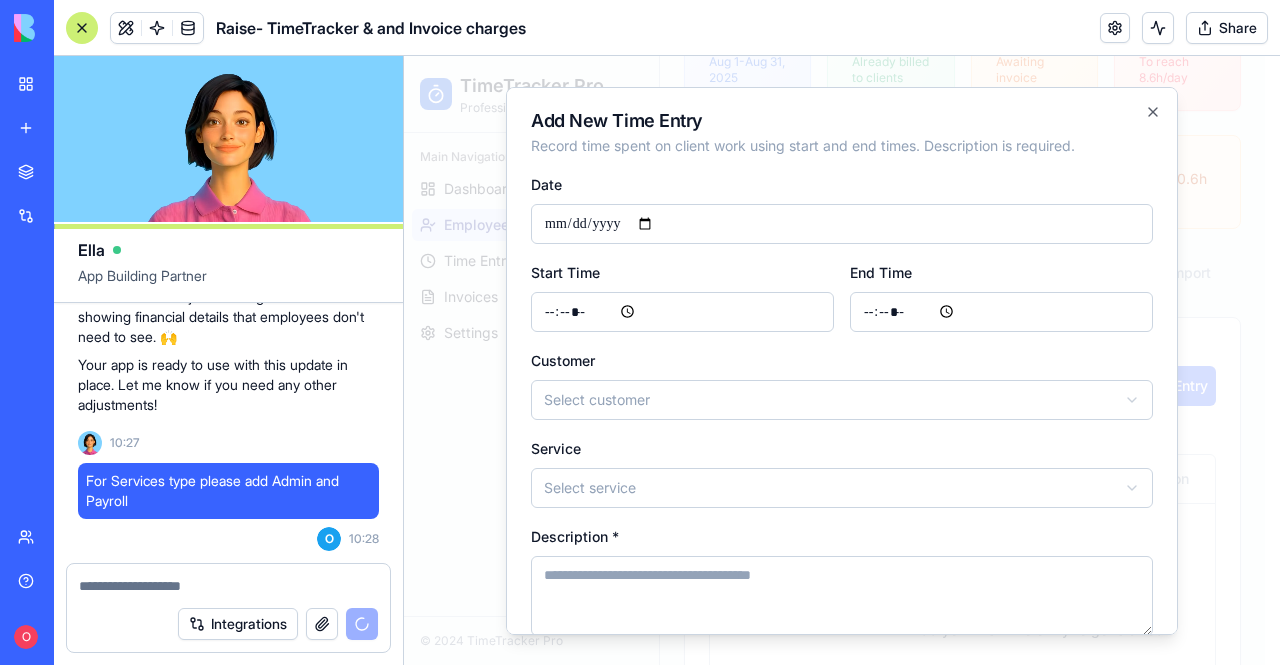 click on "Start Time" at bounding box center [682, 311] 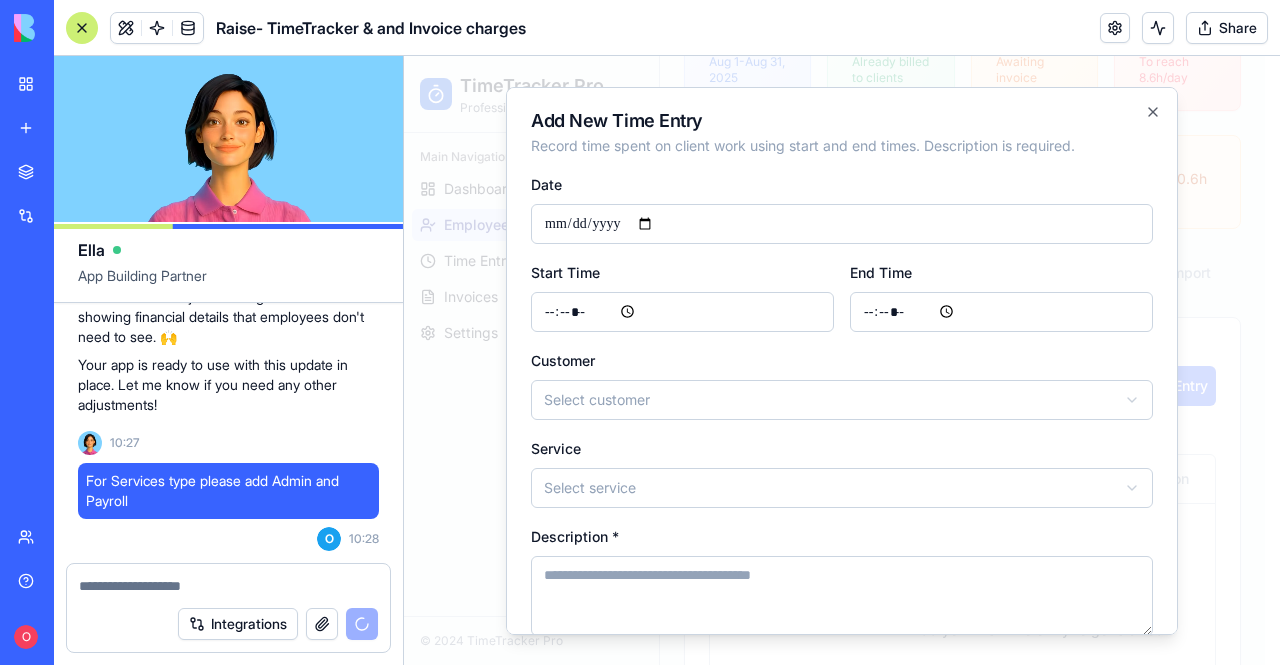 click on "**********" at bounding box center [834, 27] 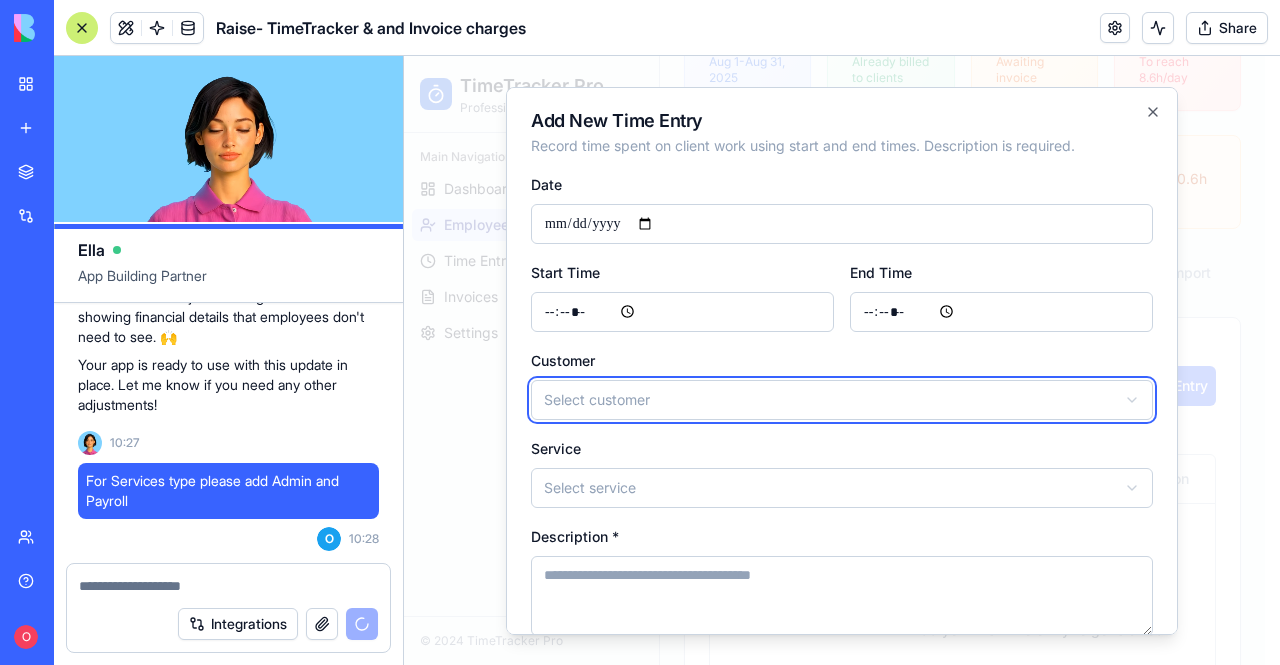 click on "**********" at bounding box center [834, 27] 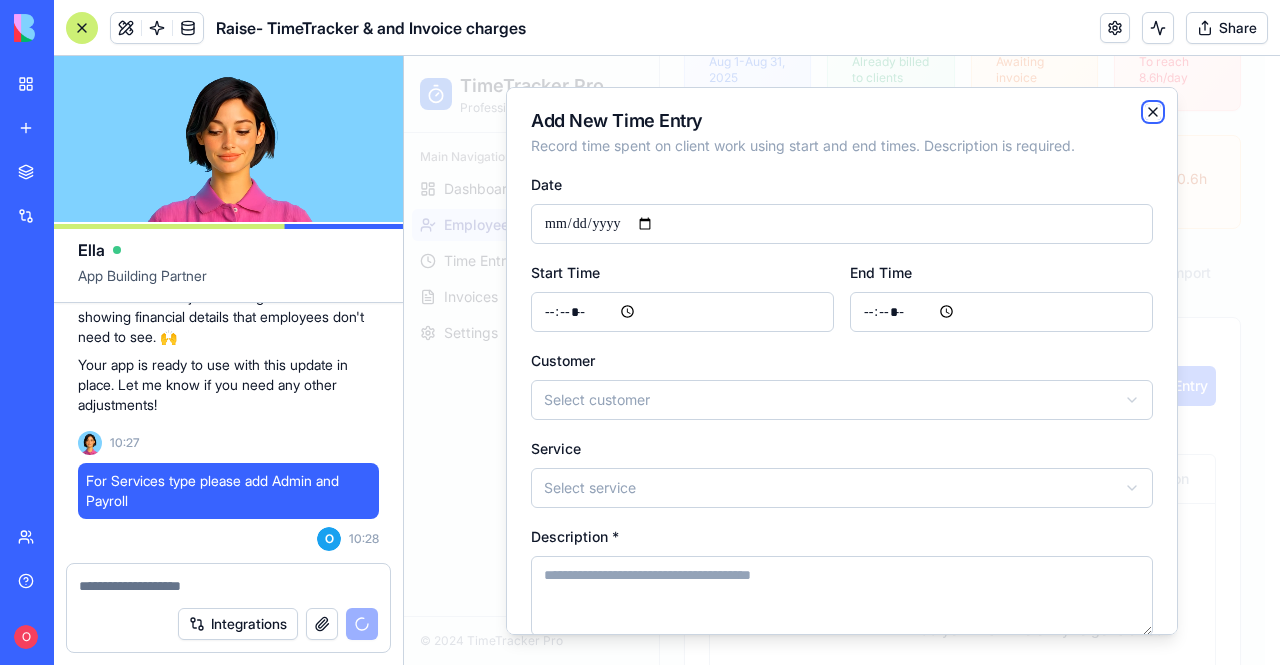 click 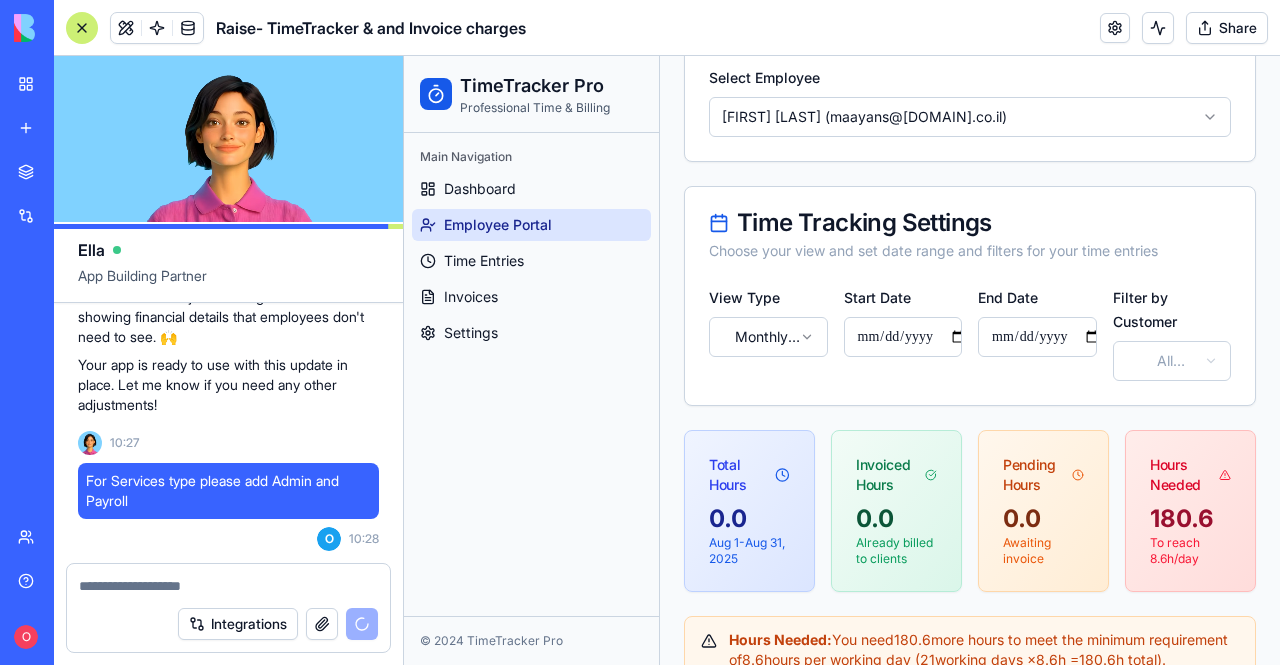 scroll, scrollTop: 223, scrollLeft: 0, axis: vertical 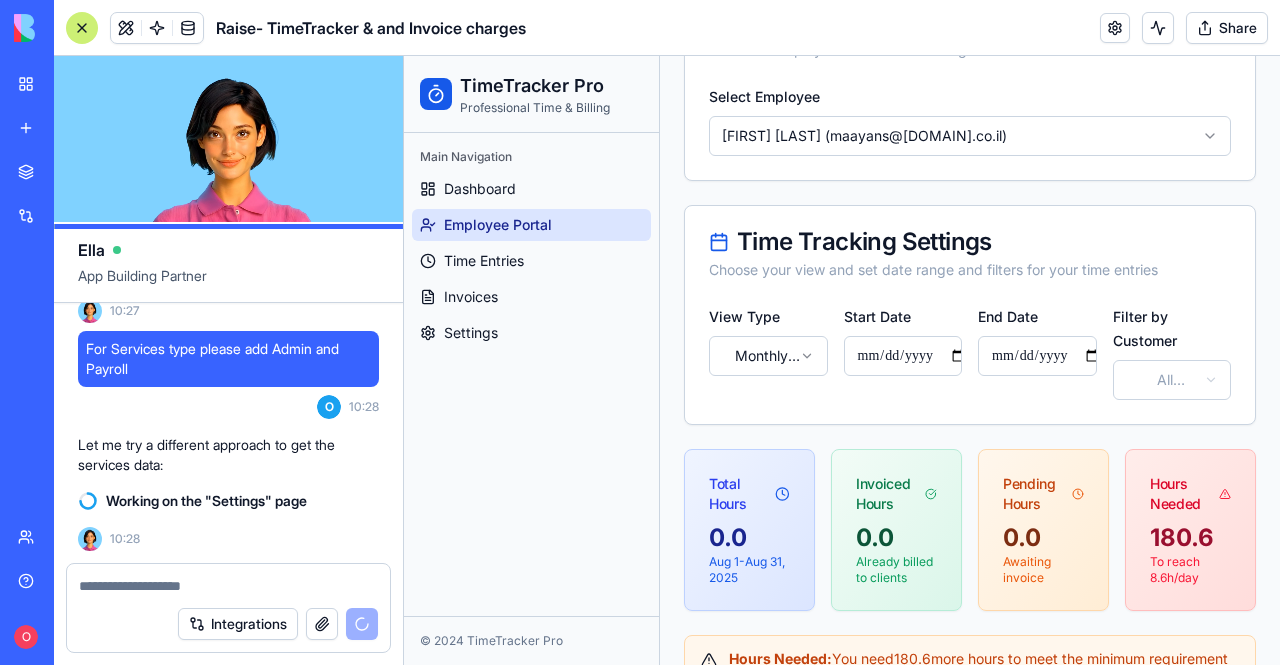 click at bounding box center (229, 586) 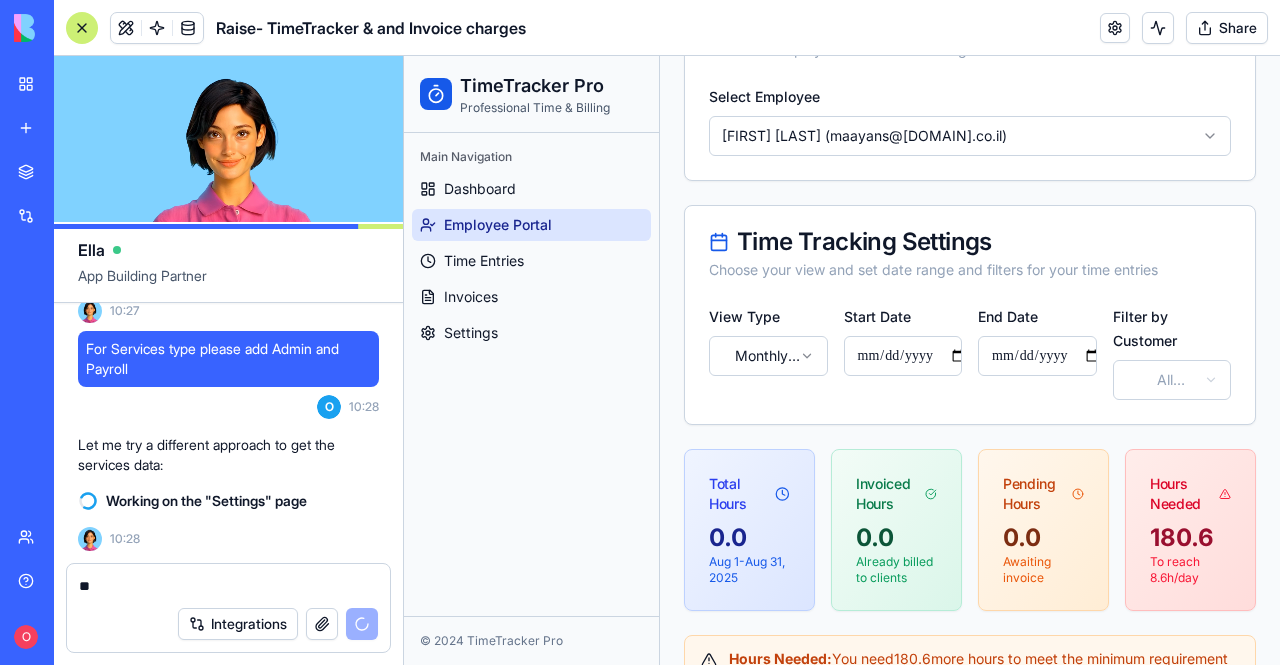 type on "*" 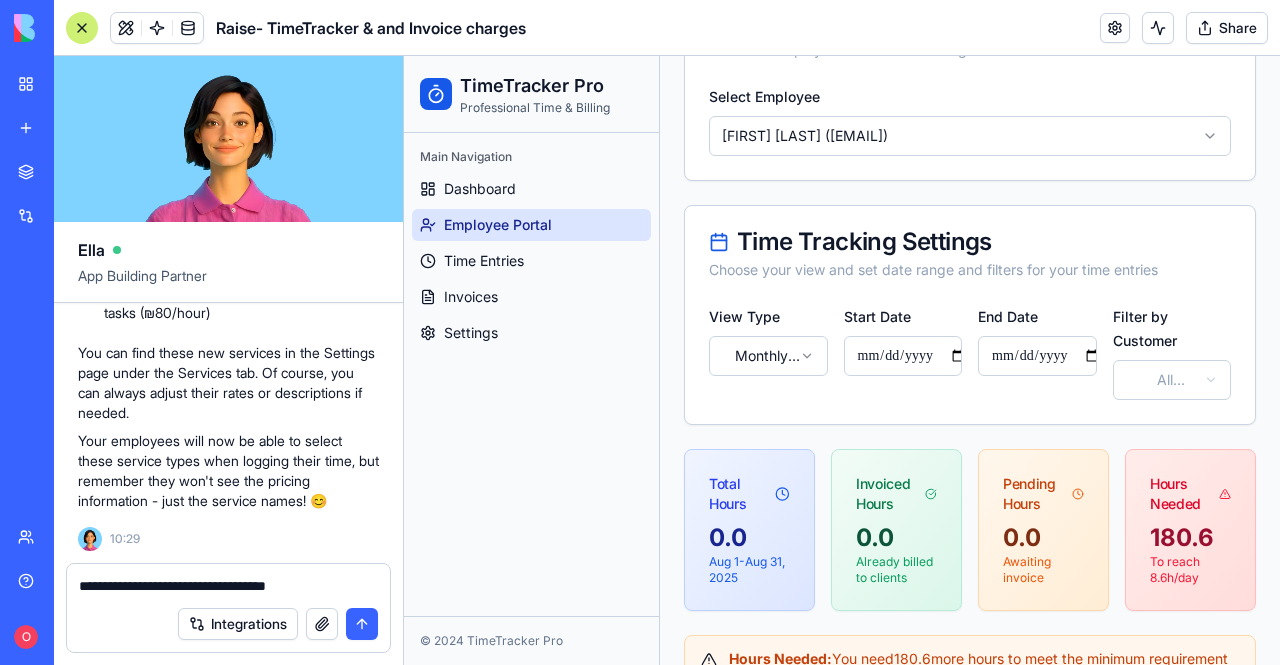 scroll, scrollTop: 28002, scrollLeft: 0, axis: vertical 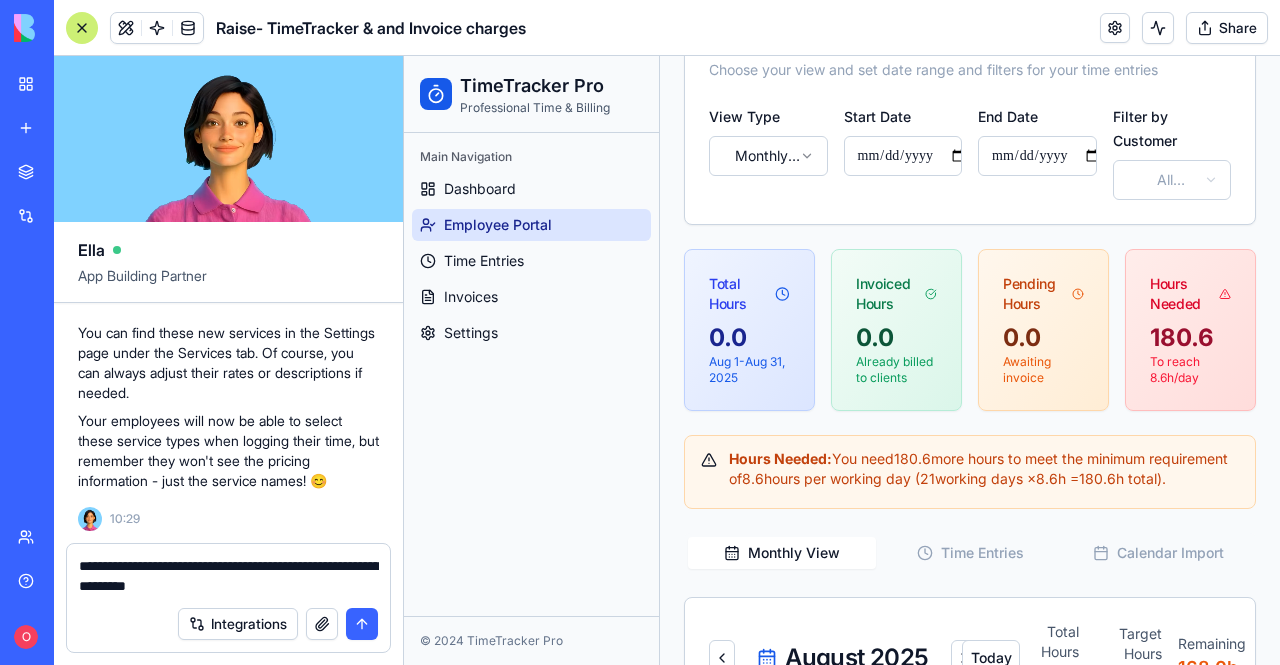 type on "**********" 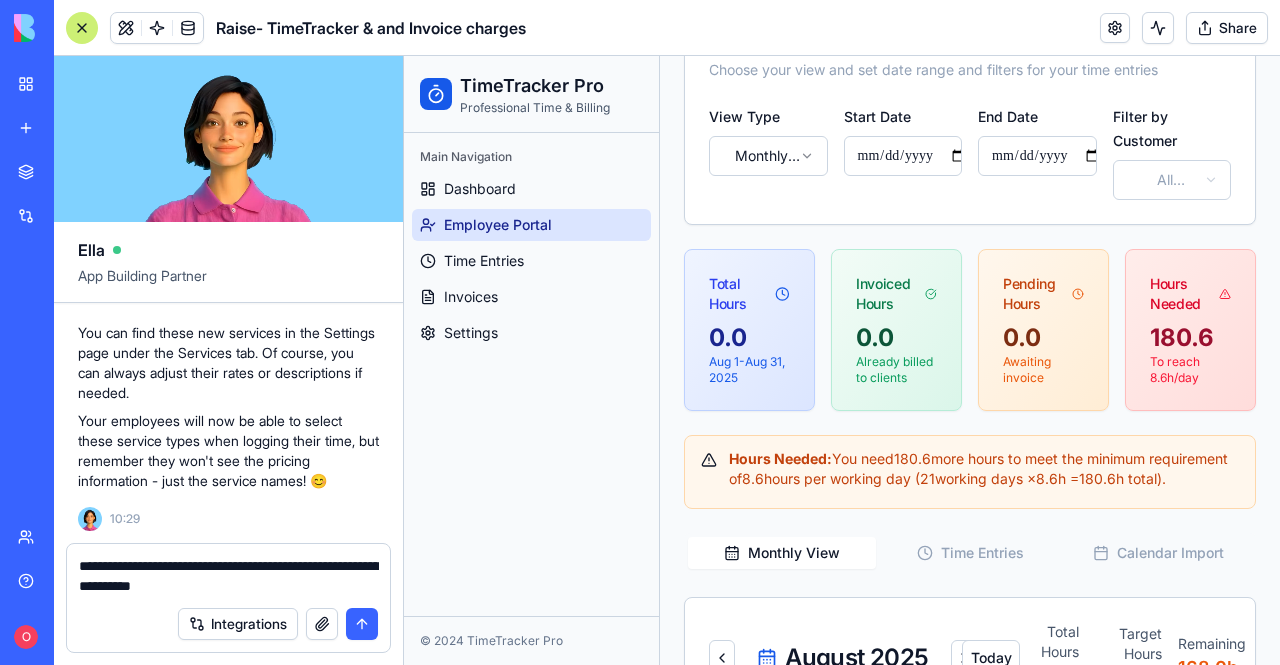 type 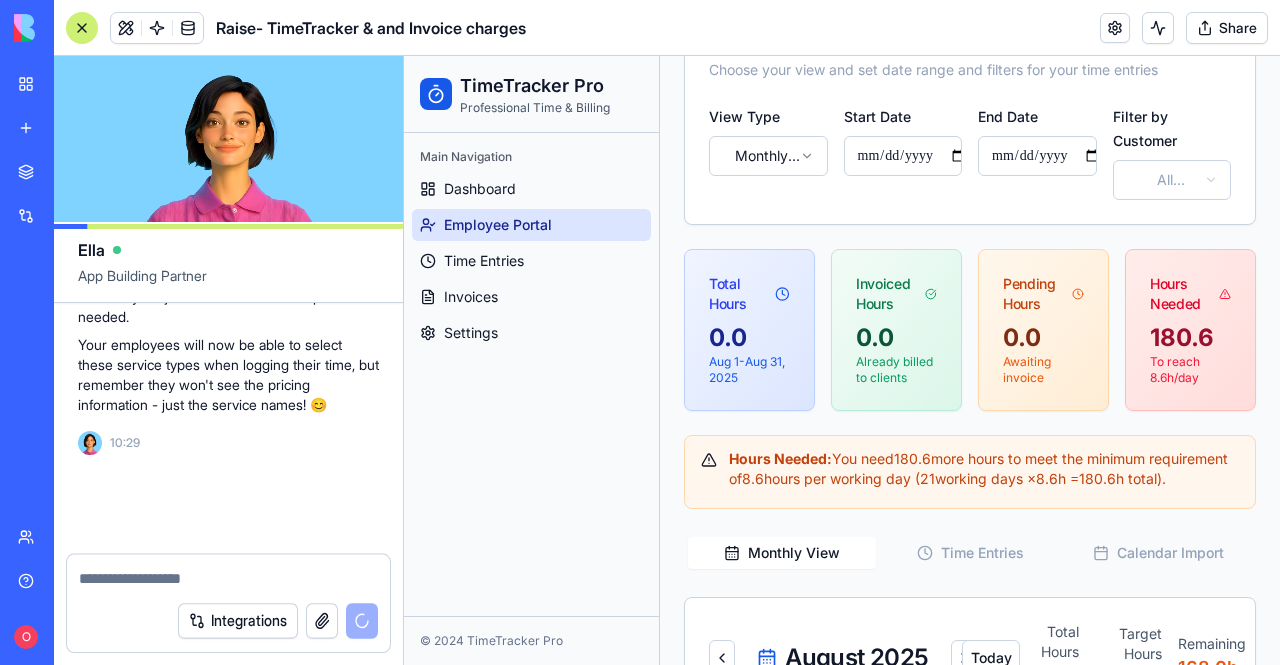 scroll, scrollTop: 28098, scrollLeft: 0, axis: vertical 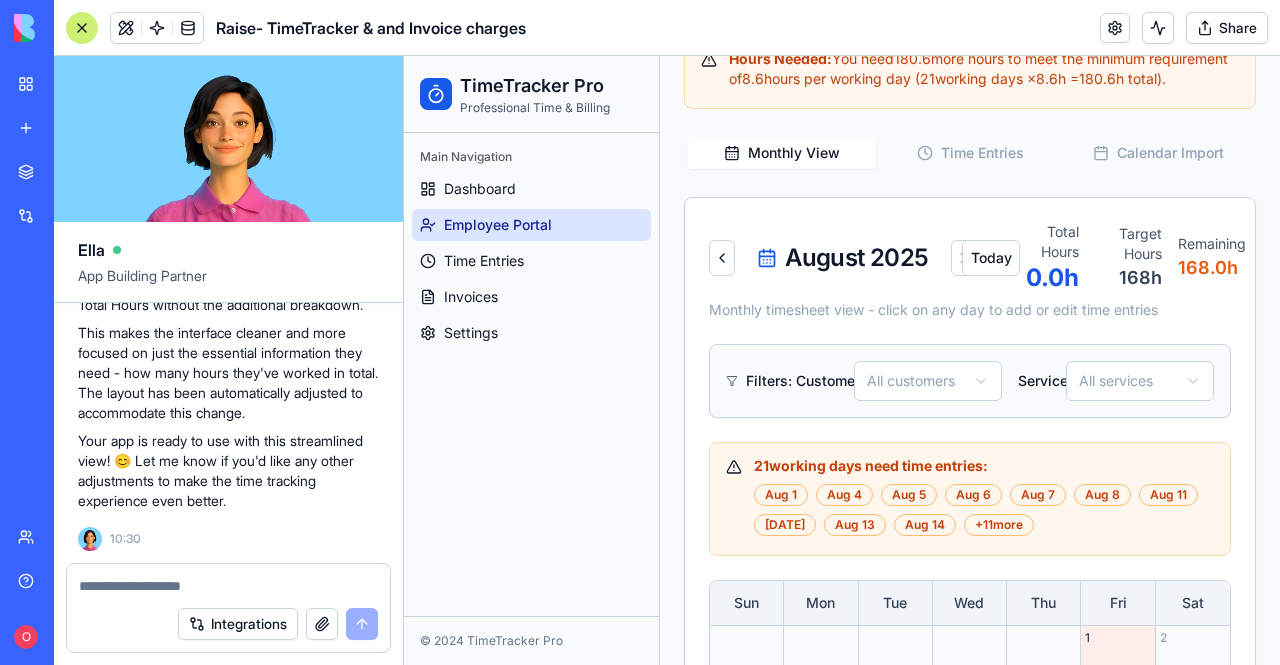 click on "Service:" at bounding box center (1038, 381) 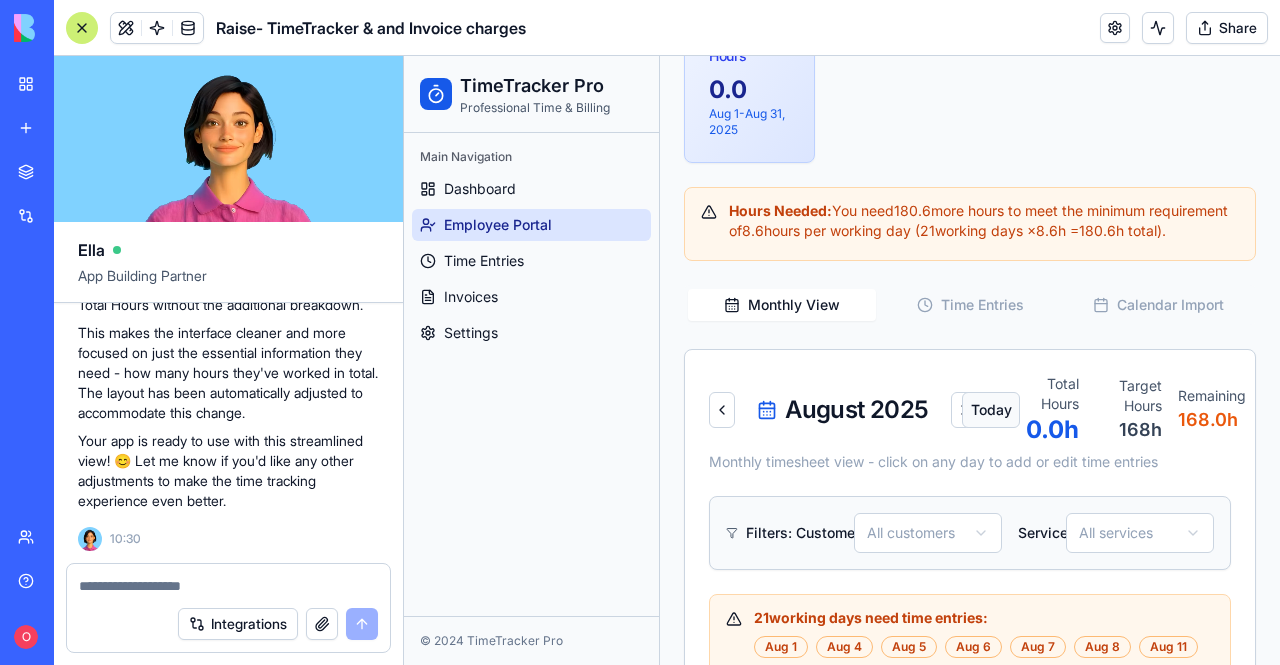 scroll, scrollTop: 623, scrollLeft: 0, axis: vertical 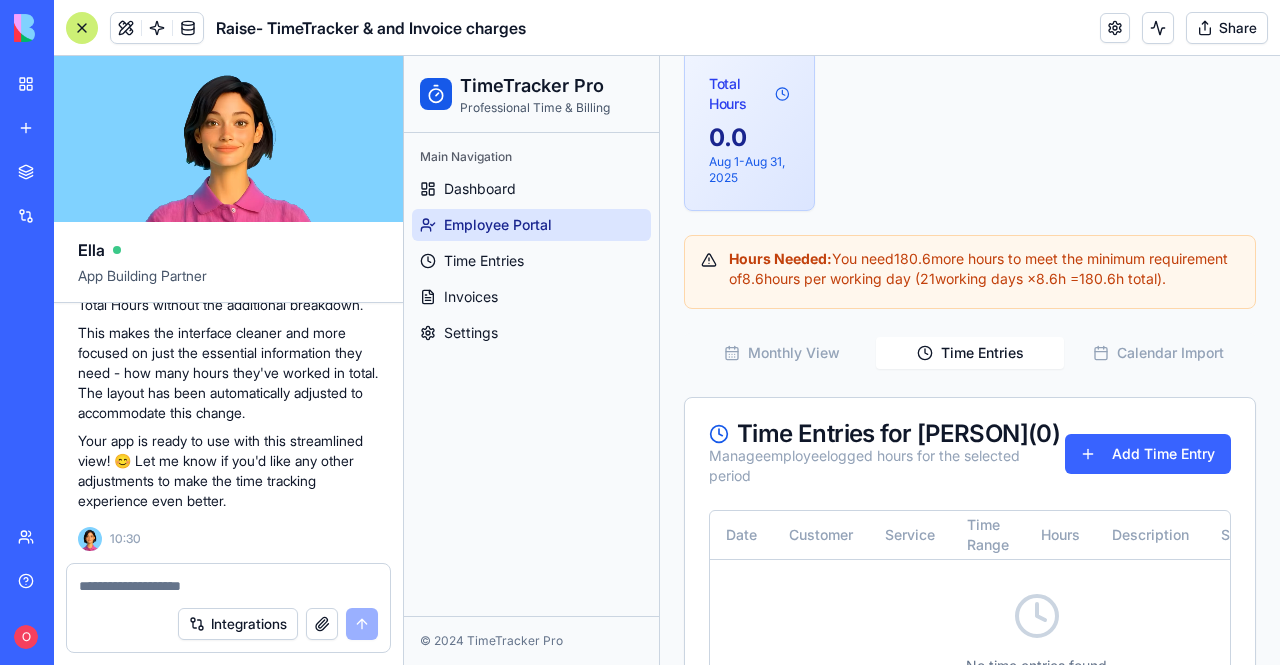 click on "Time Entries" at bounding box center (970, 353) 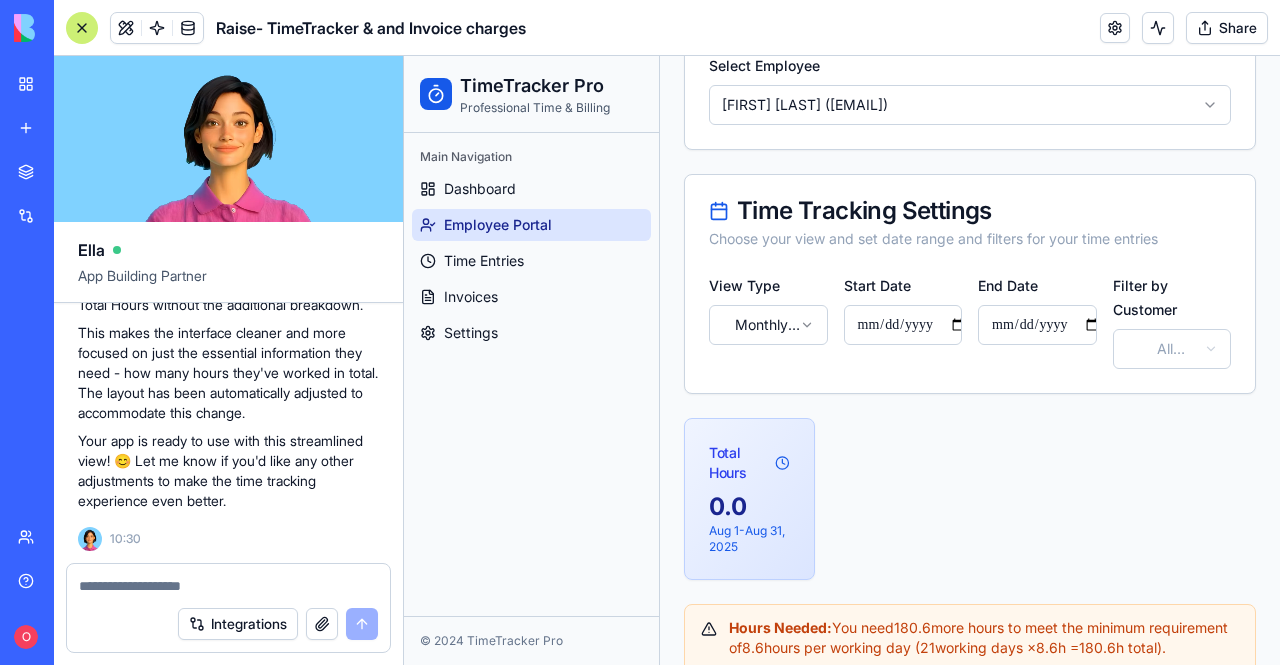 scroll, scrollTop: 223, scrollLeft: 0, axis: vertical 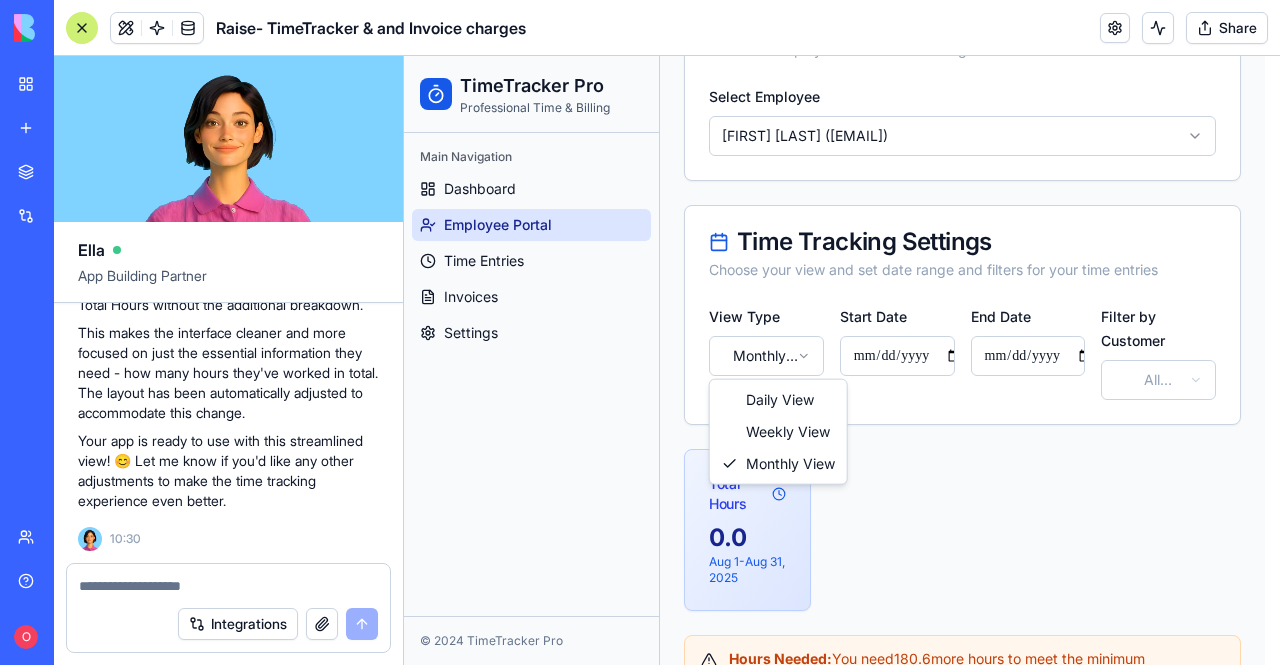 click on "**********" at bounding box center (842, 899) 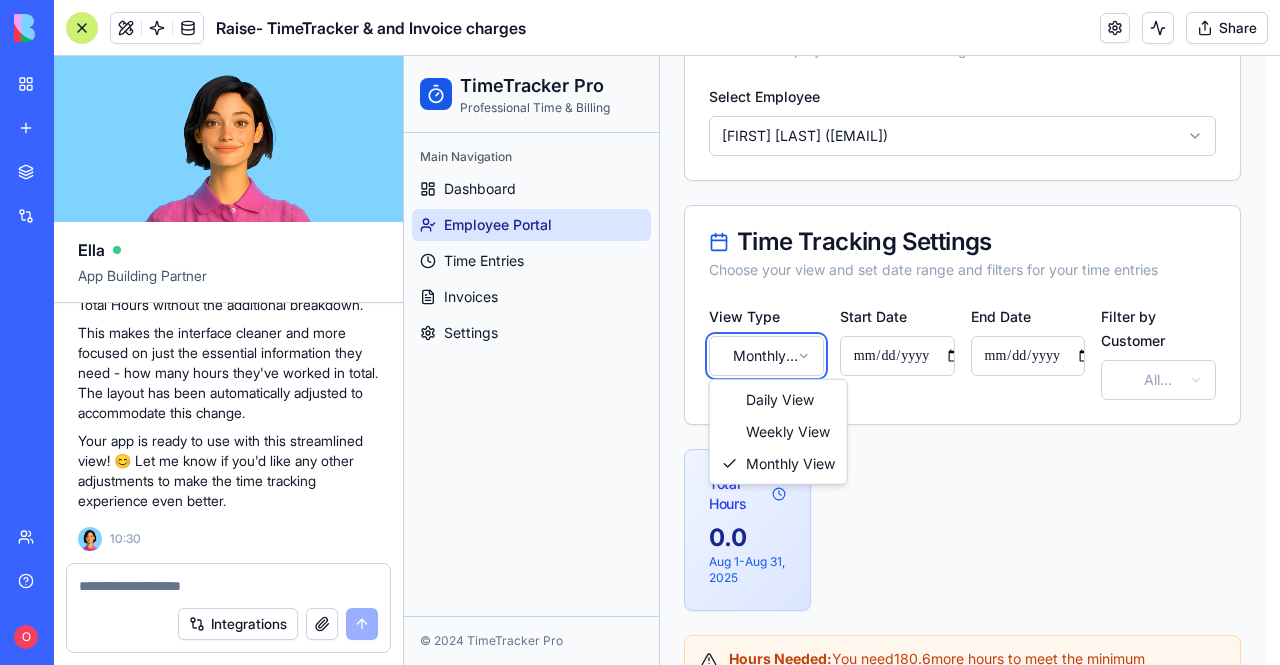 type on "**********" 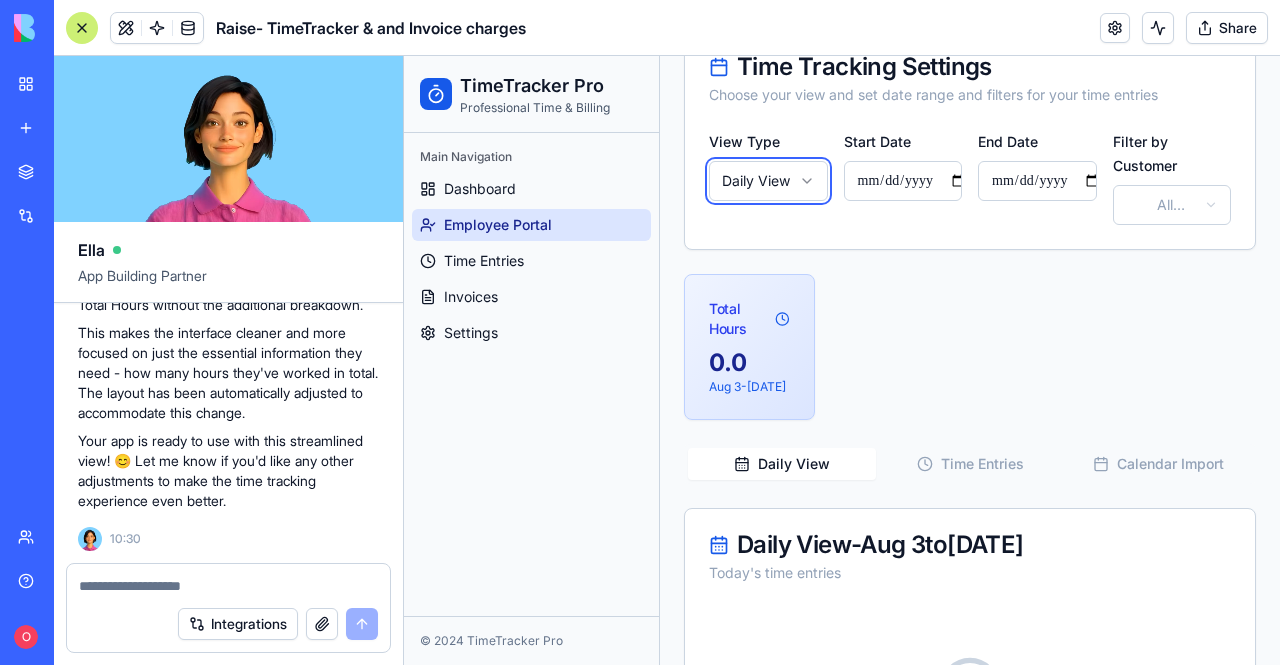scroll, scrollTop: 694, scrollLeft: 0, axis: vertical 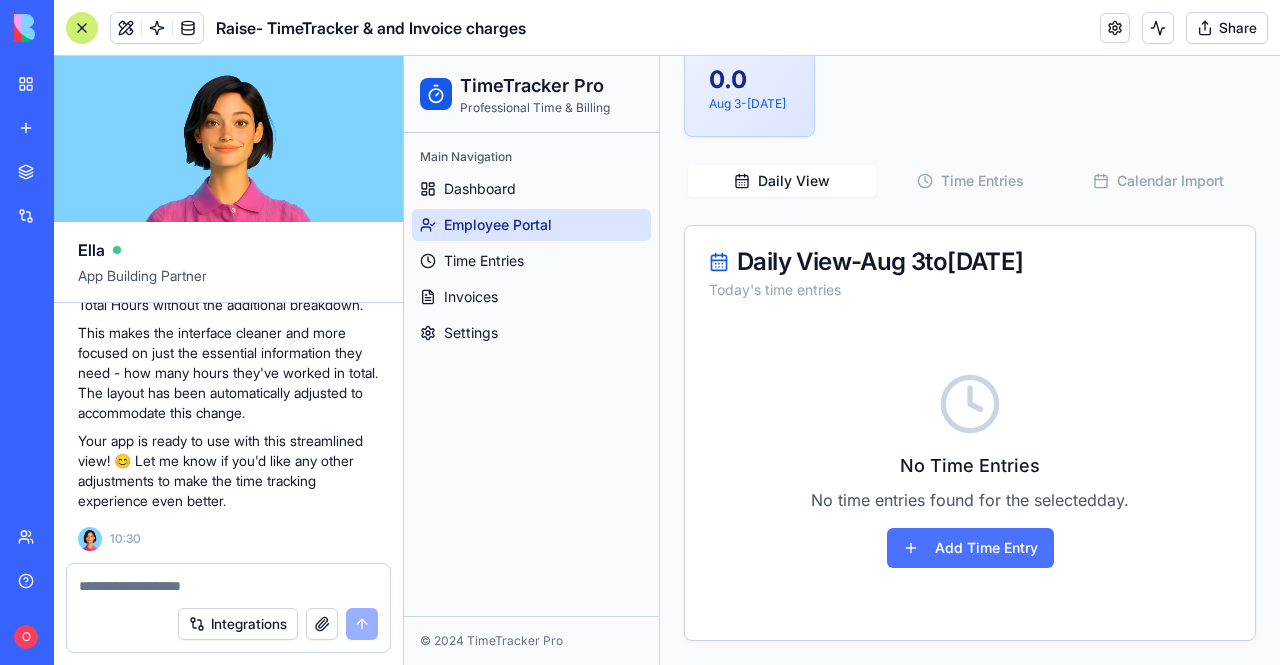 click on "Add Time Entry" at bounding box center (970, 548) 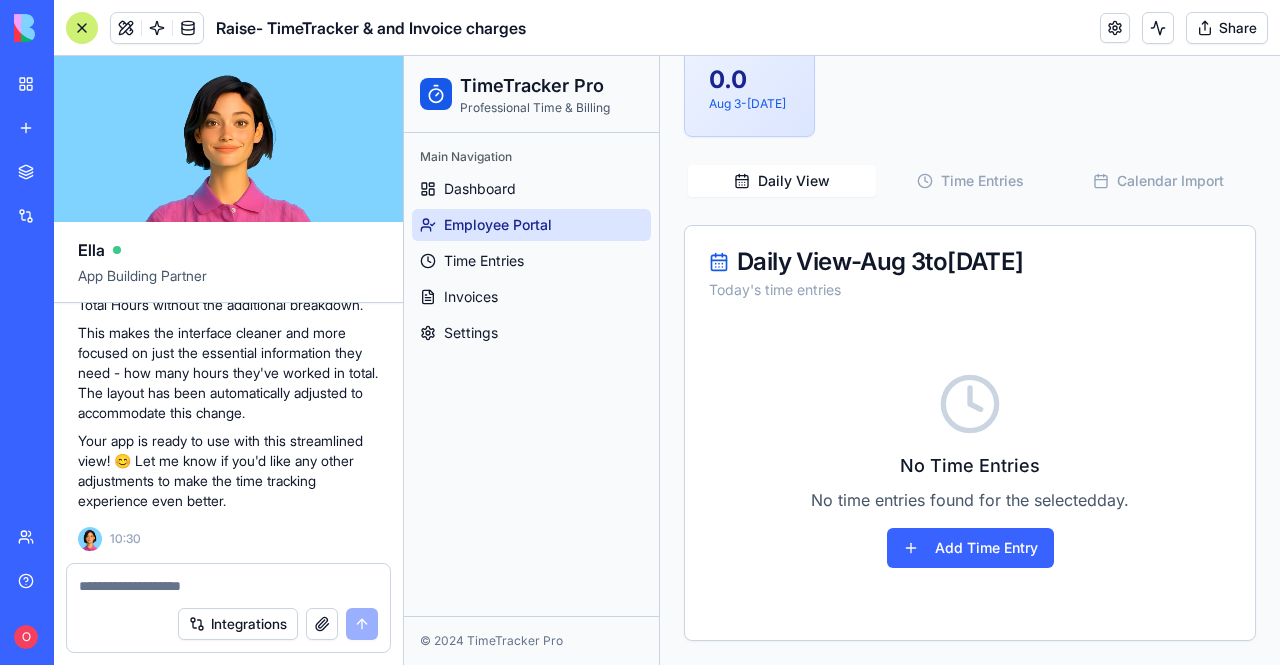 click at bounding box center [229, 586] 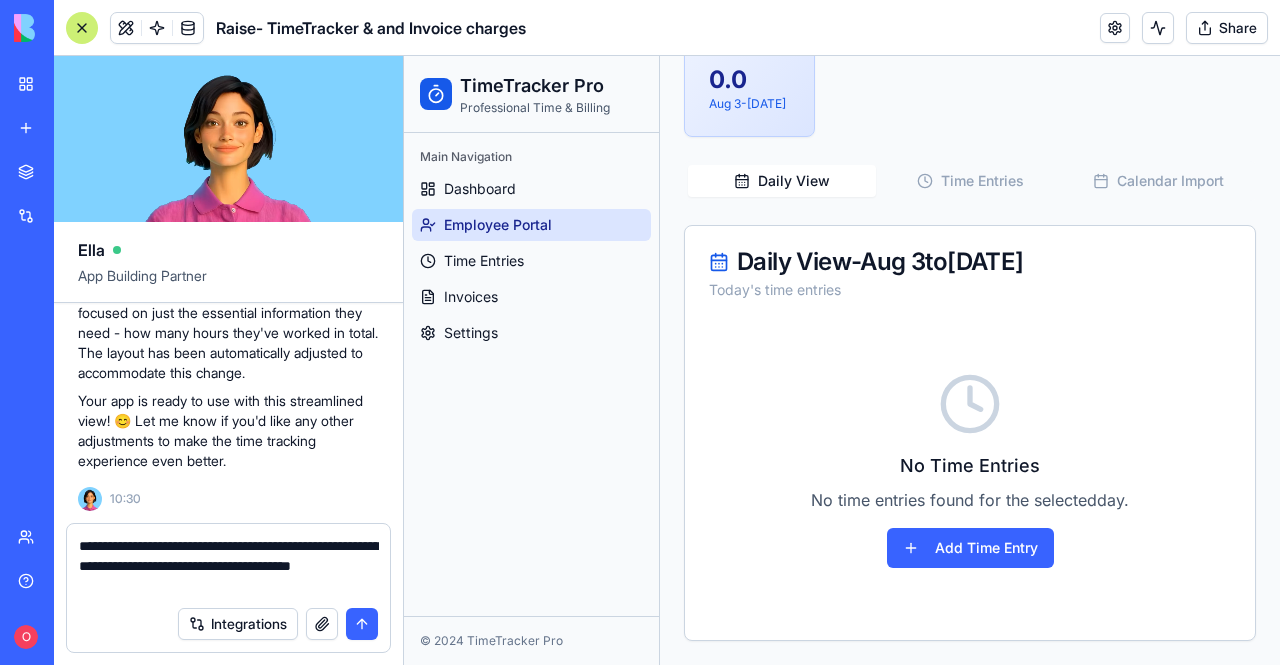 type on "**********" 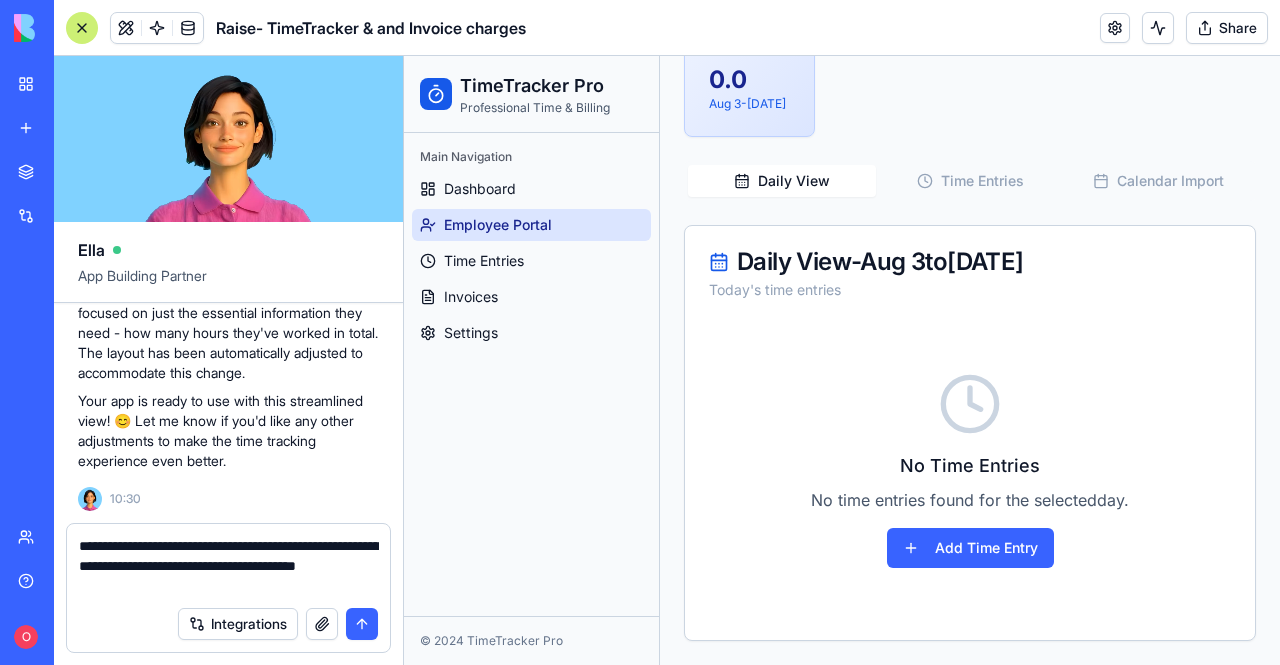 type 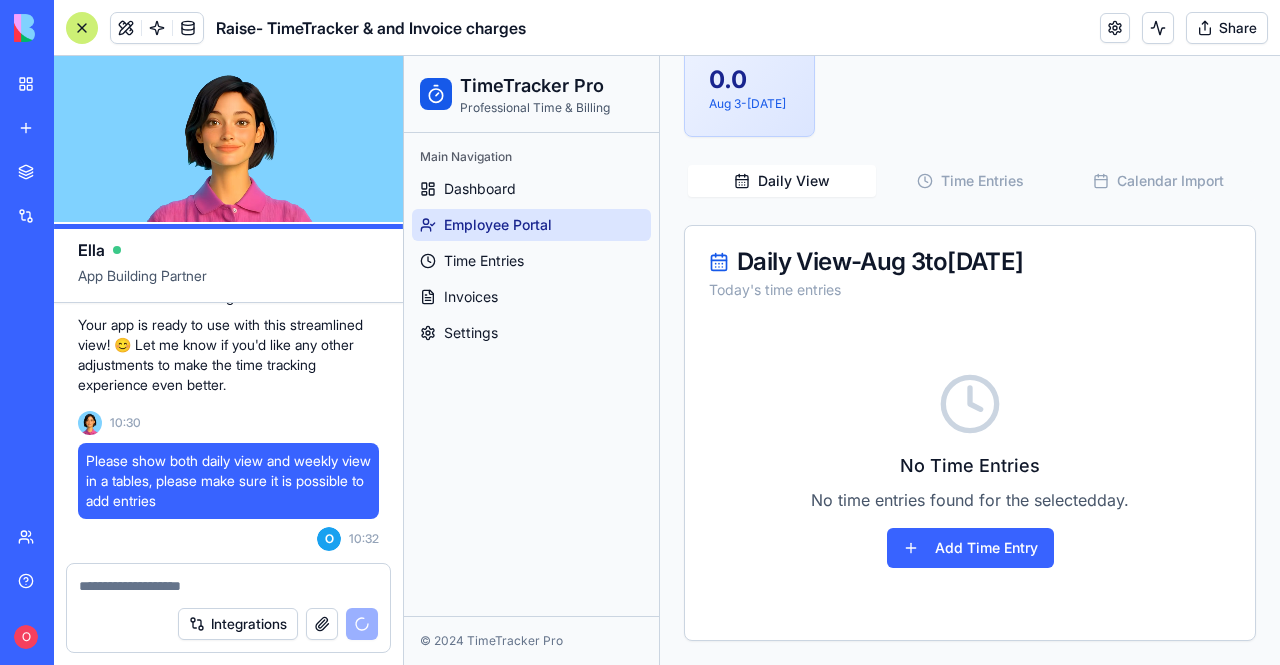 scroll, scrollTop: 28750, scrollLeft: 0, axis: vertical 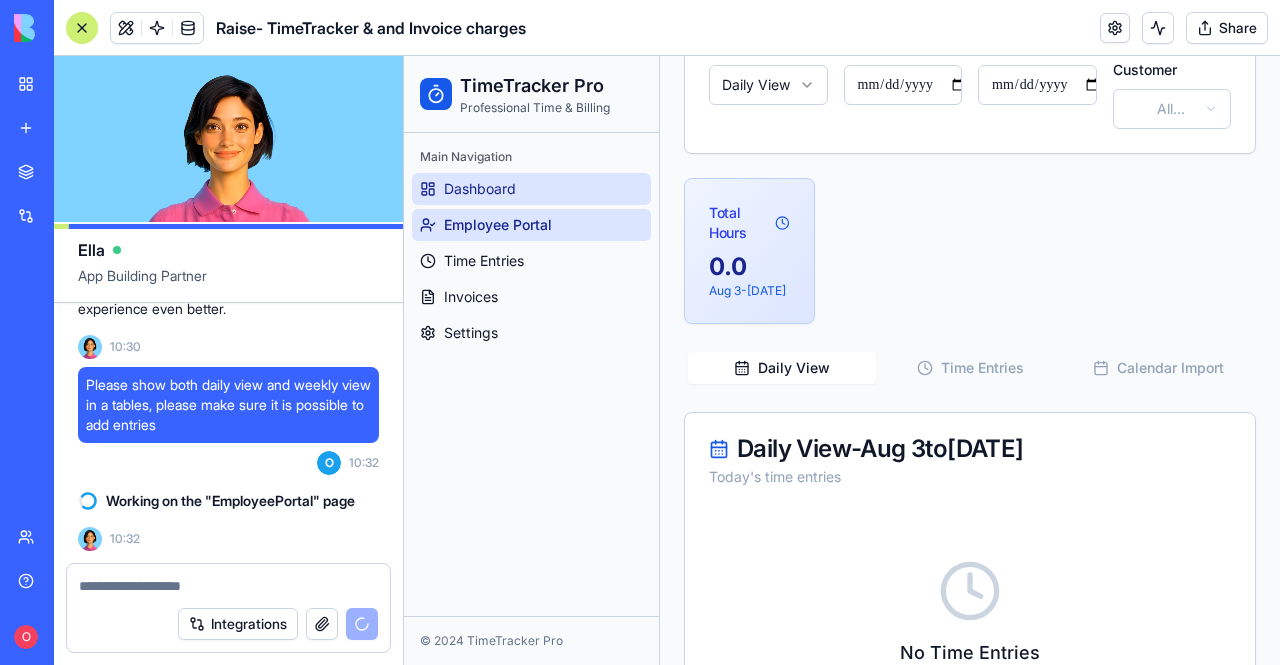 click on "Dashboard" at bounding box center [480, 189] 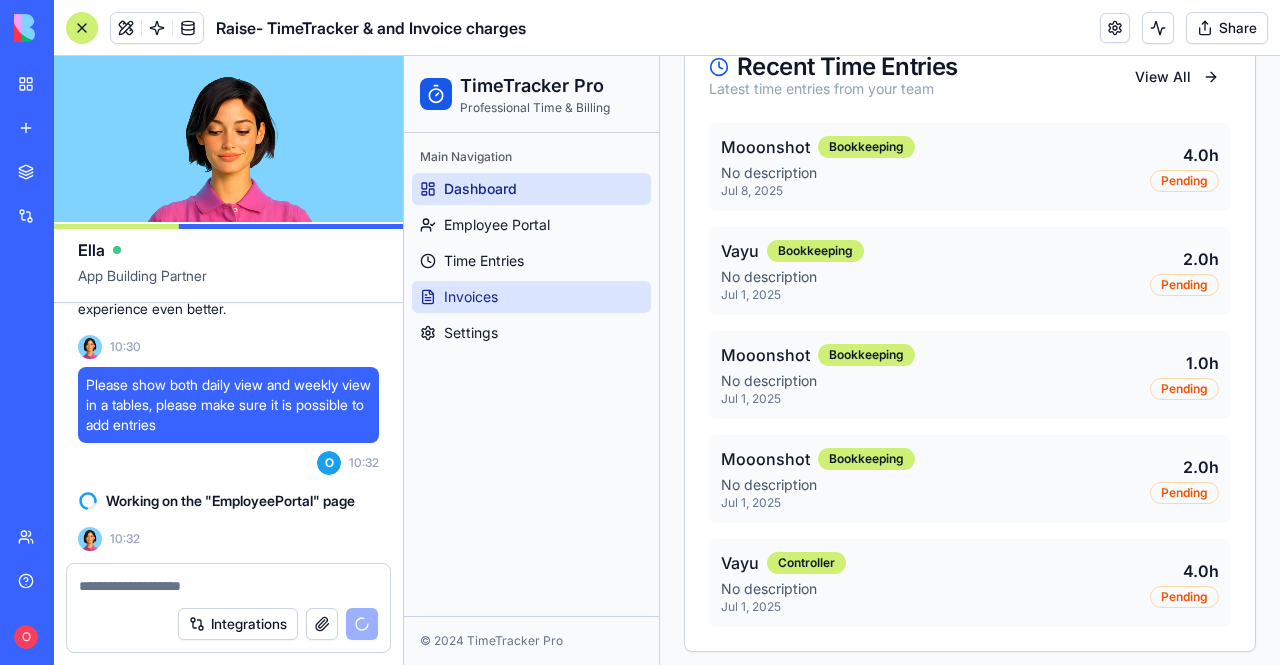 click on "Invoices" at bounding box center [531, 297] 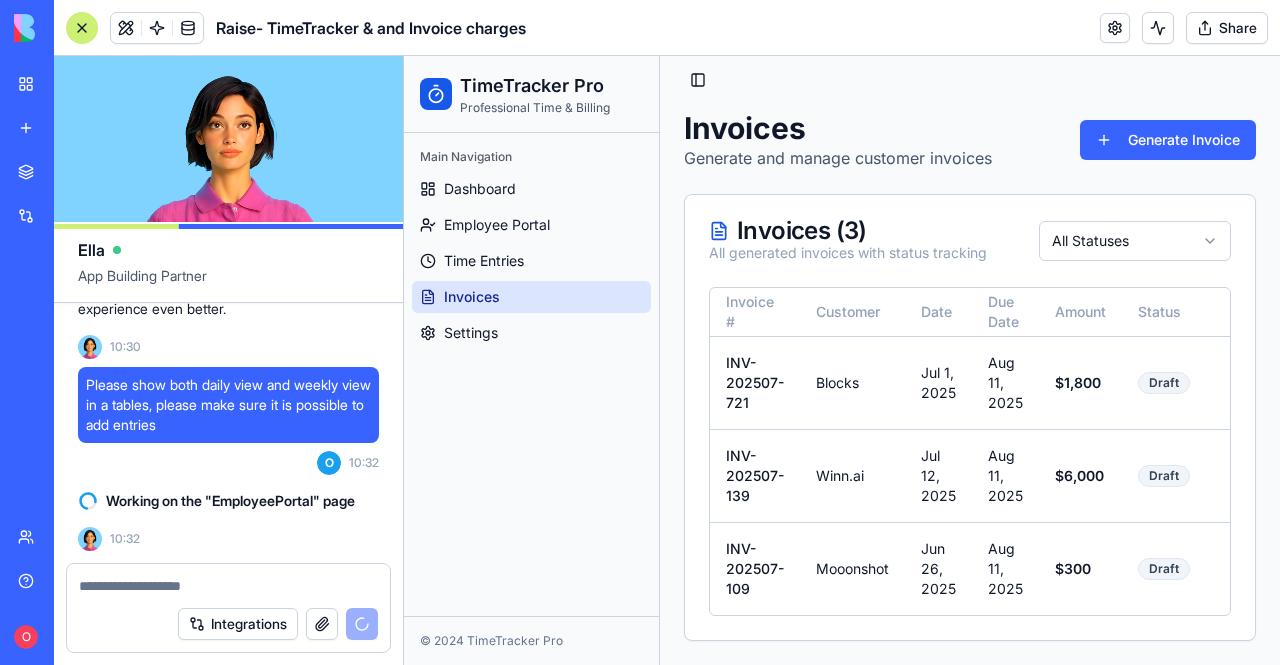 scroll, scrollTop: 26, scrollLeft: 0, axis: vertical 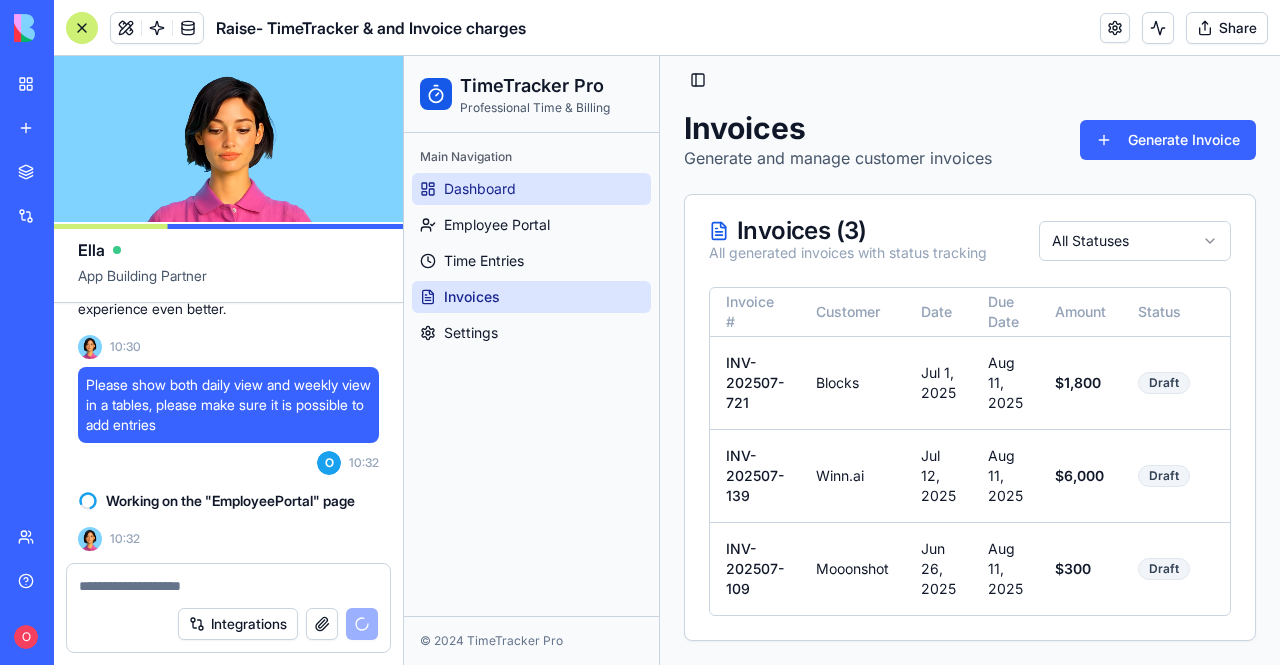 click on "Dashboard" at bounding box center [531, 189] 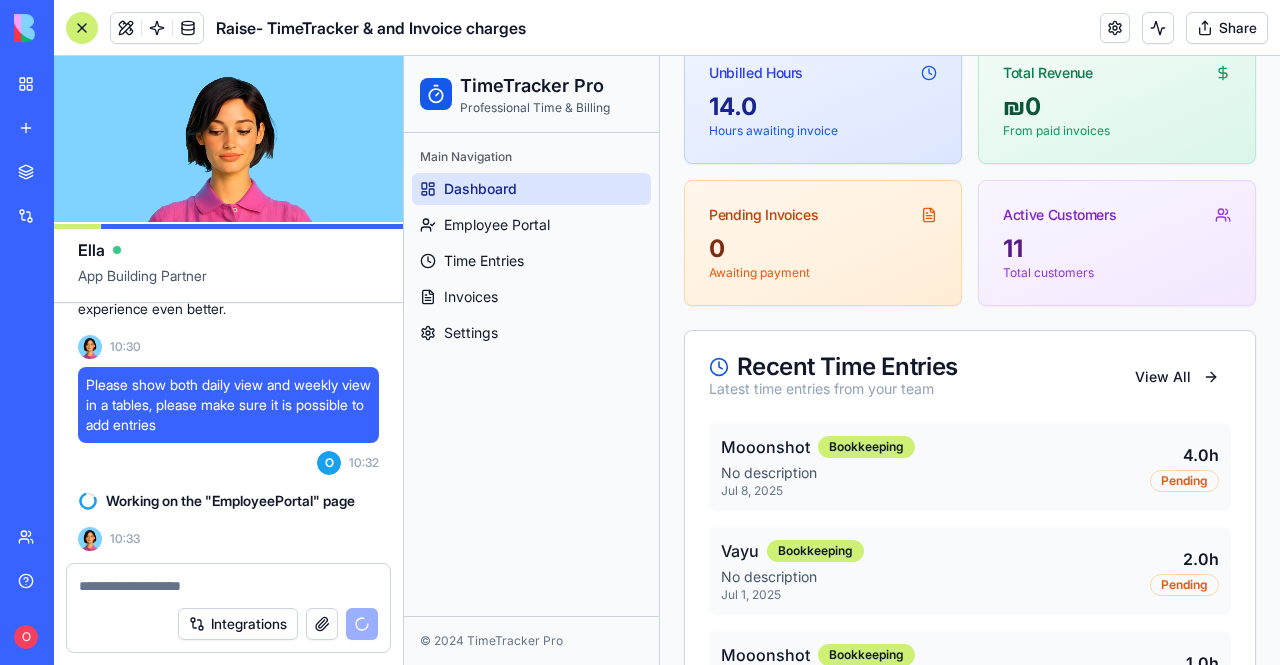 scroll, scrollTop: 26, scrollLeft: 0, axis: vertical 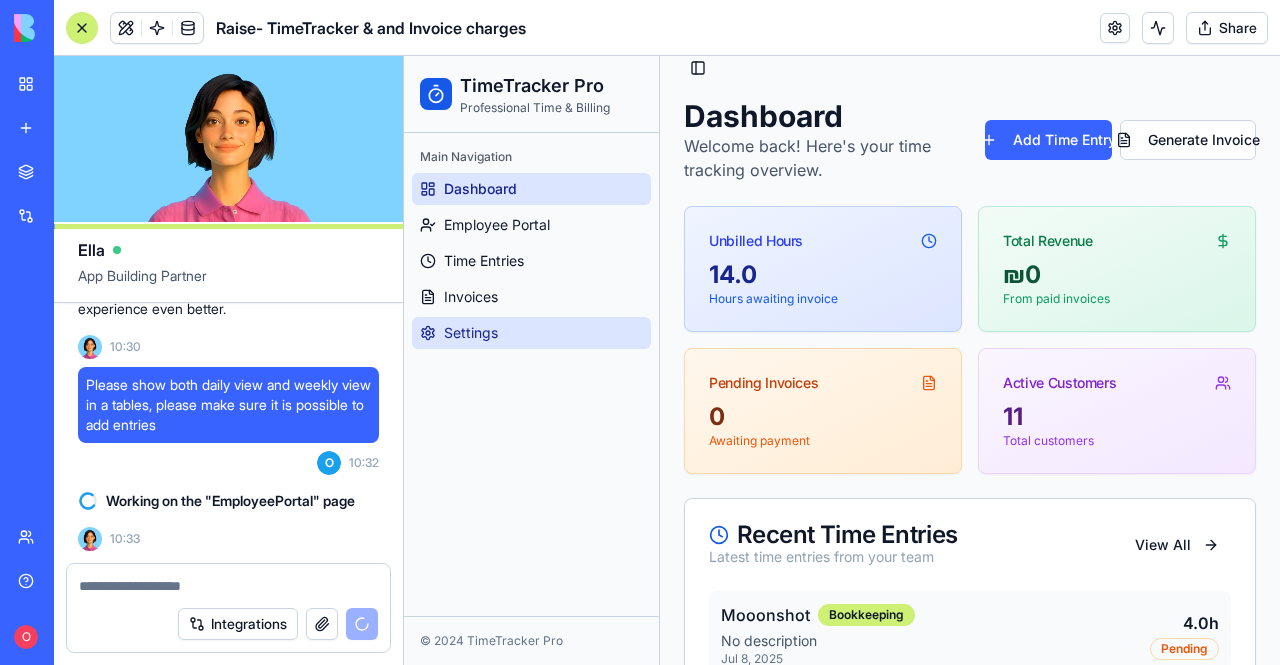 click on "Settings" at bounding box center (531, 333) 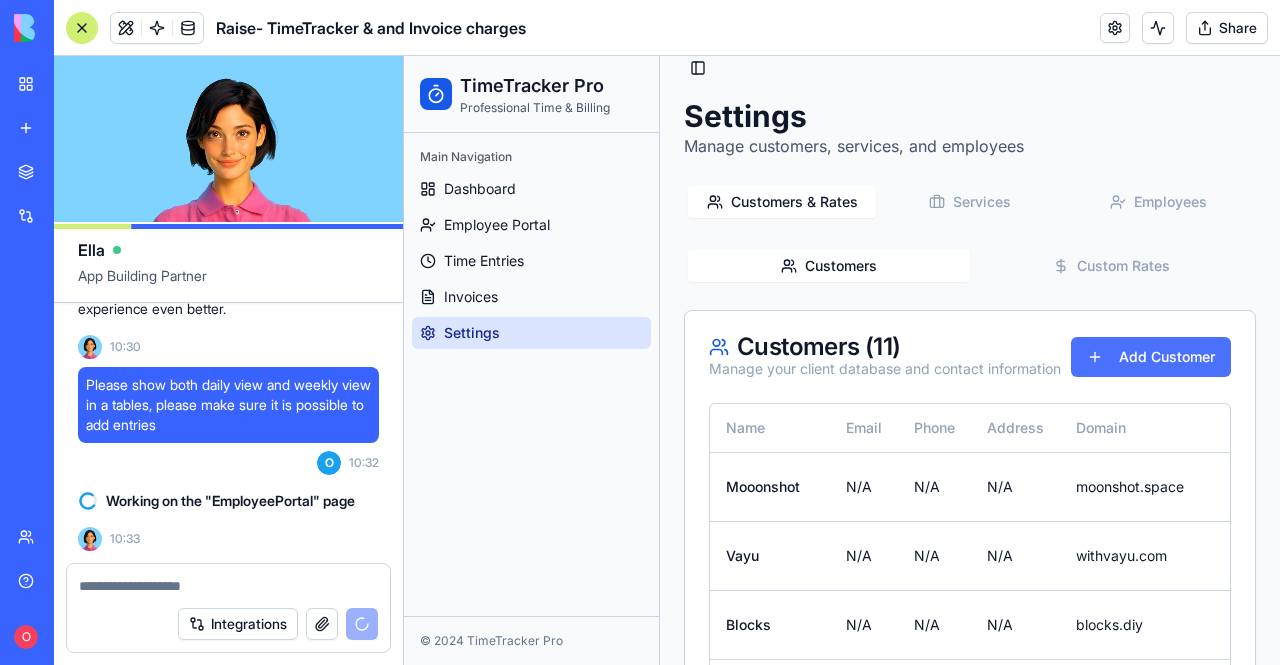 click on "Add Customer" at bounding box center [1151, 357] 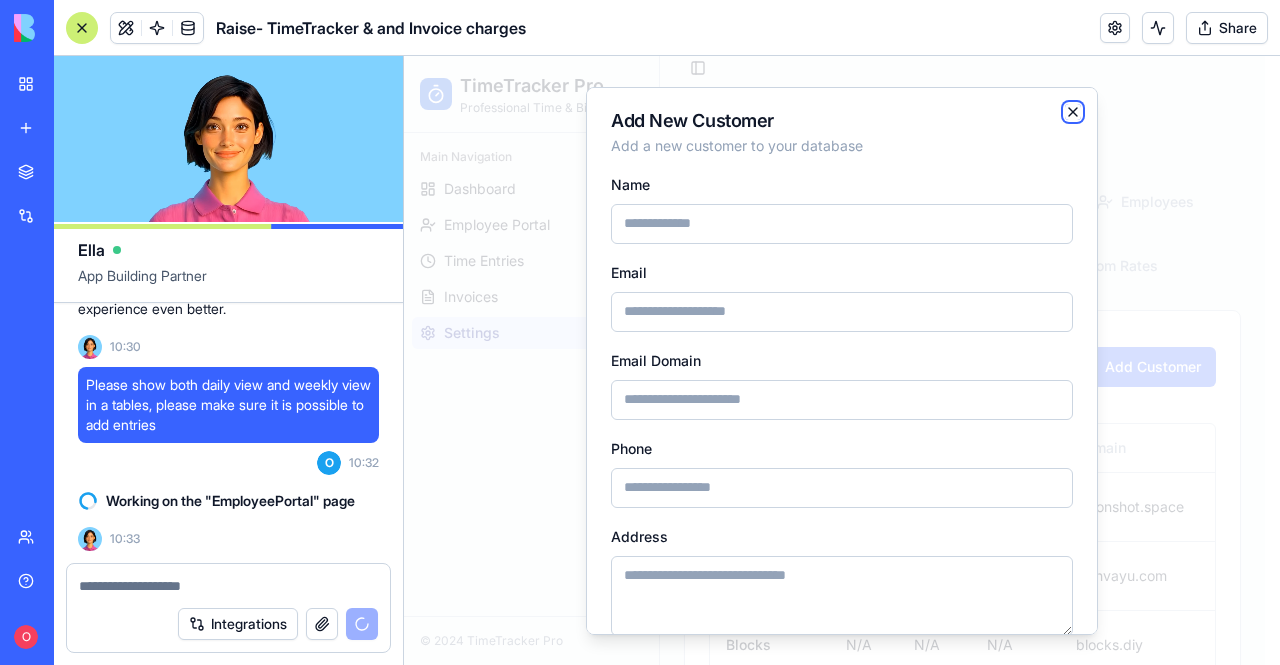 click 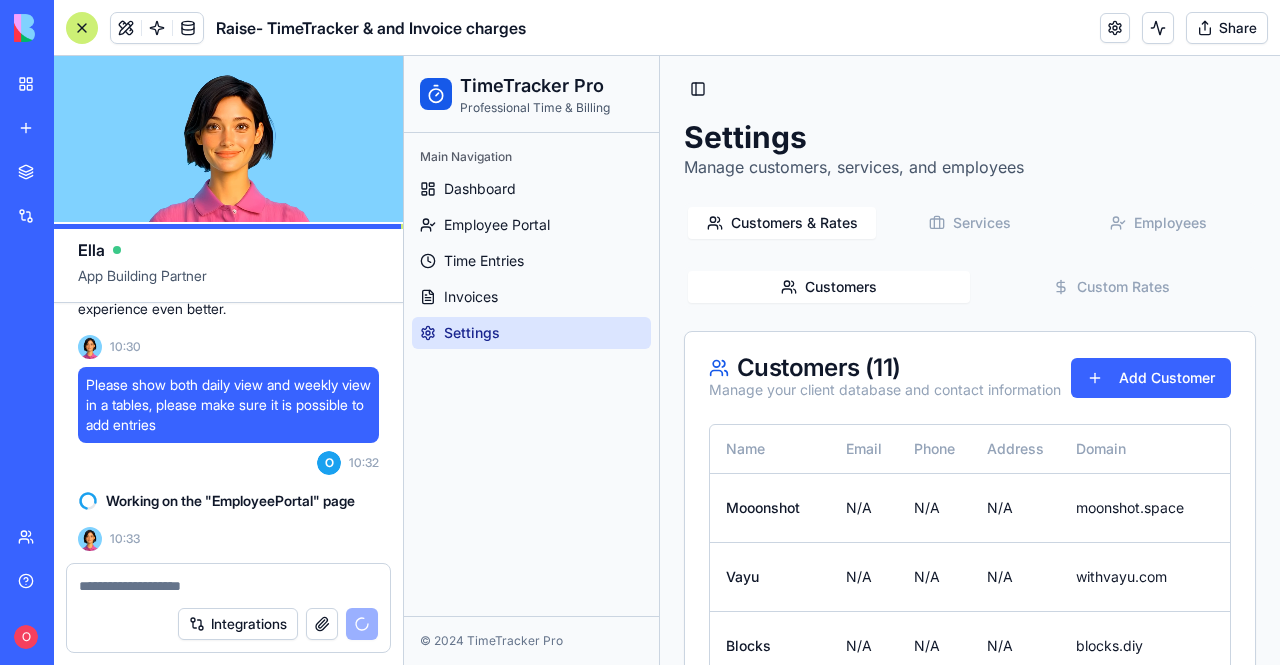 scroll, scrollTop: 0, scrollLeft: 0, axis: both 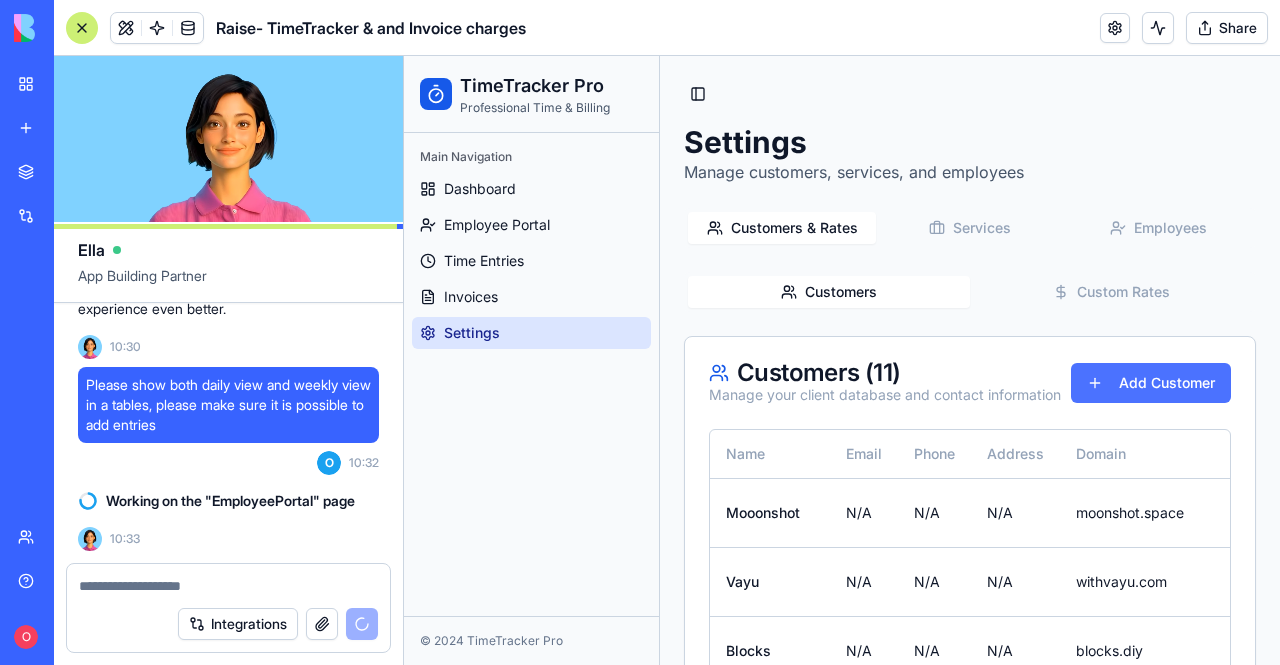 click on "Add Customer" at bounding box center (1151, 383) 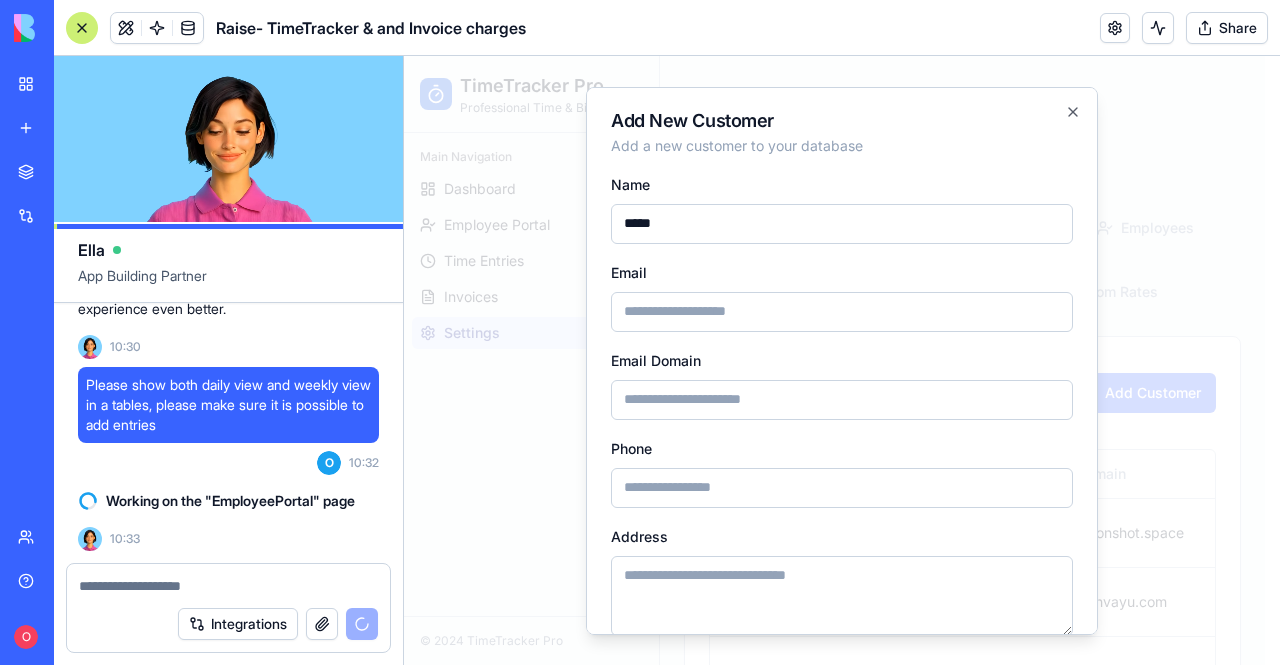 scroll, scrollTop: 80, scrollLeft: 0, axis: vertical 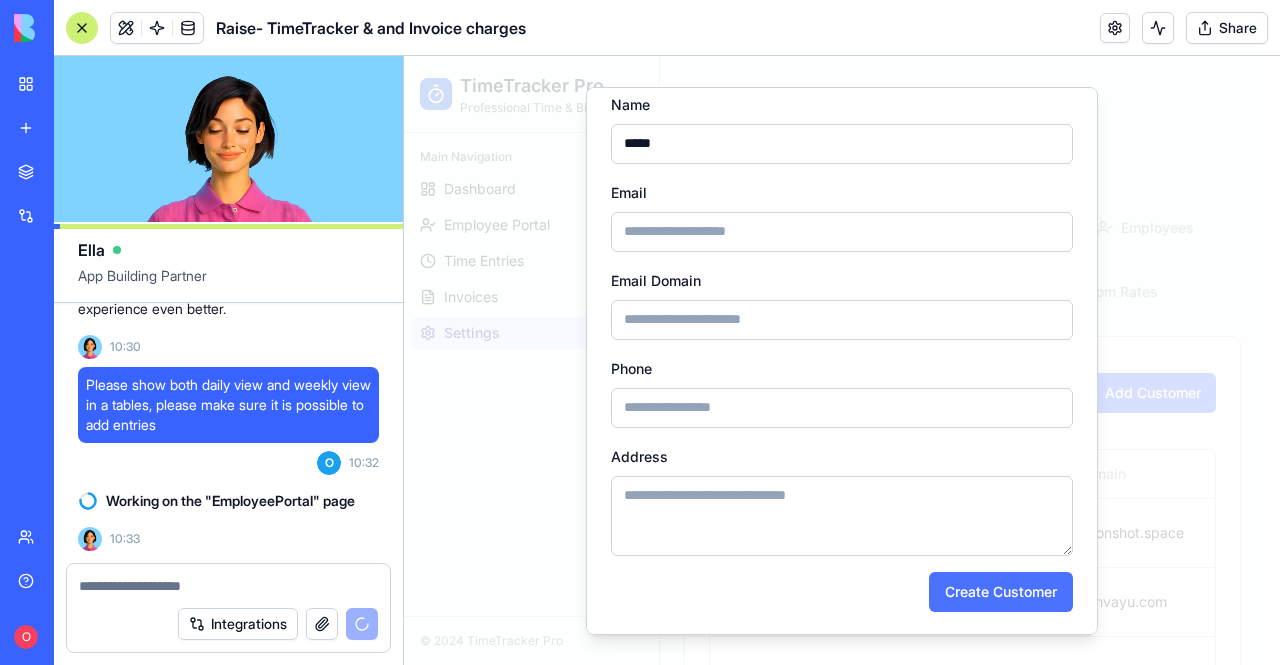 type on "*****" 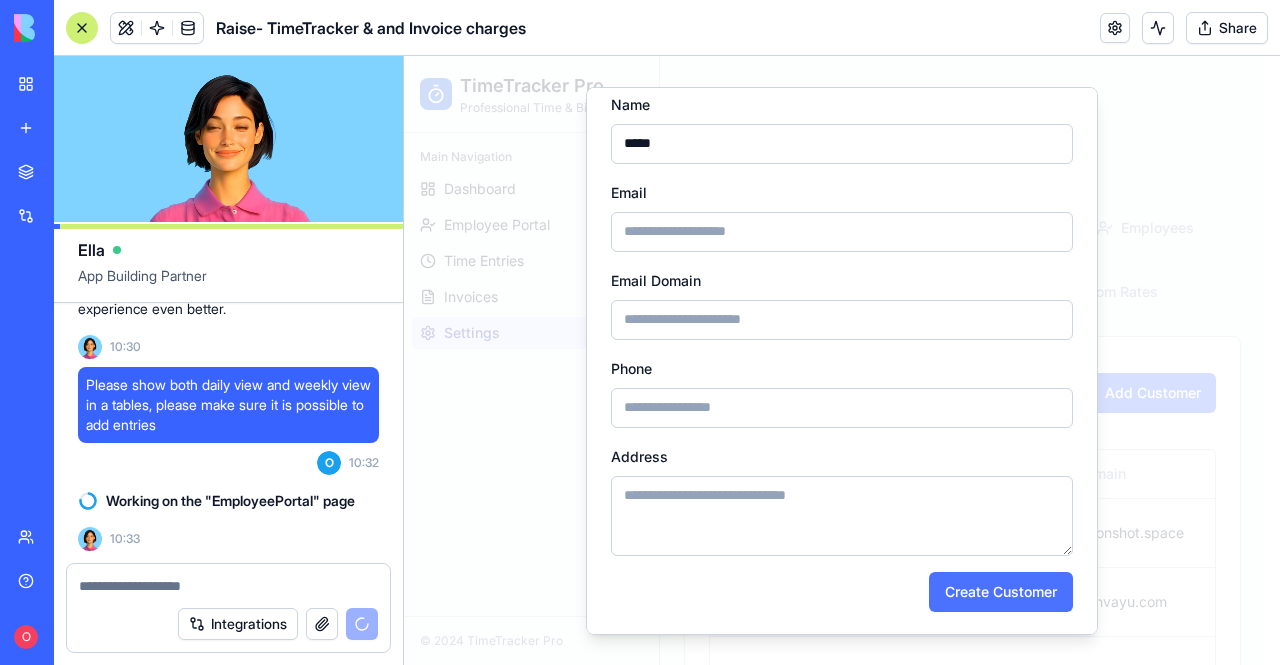 click on "Create Customer" at bounding box center [1001, 591] 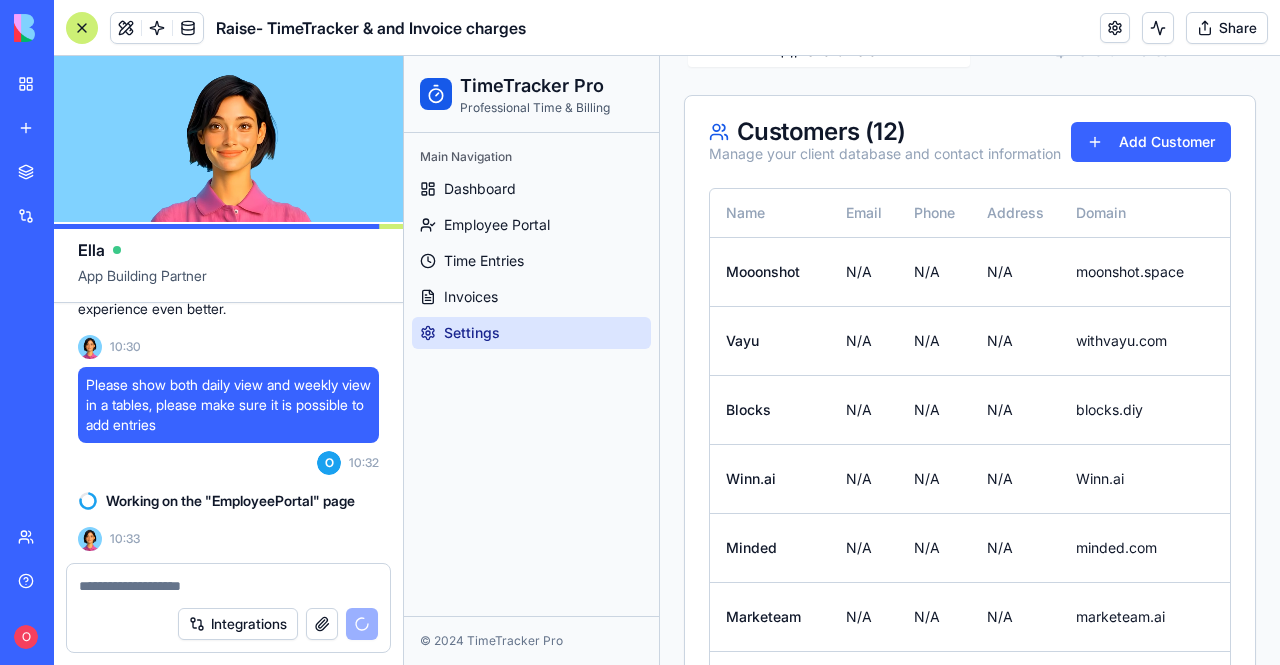 scroll, scrollTop: 120, scrollLeft: 0, axis: vertical 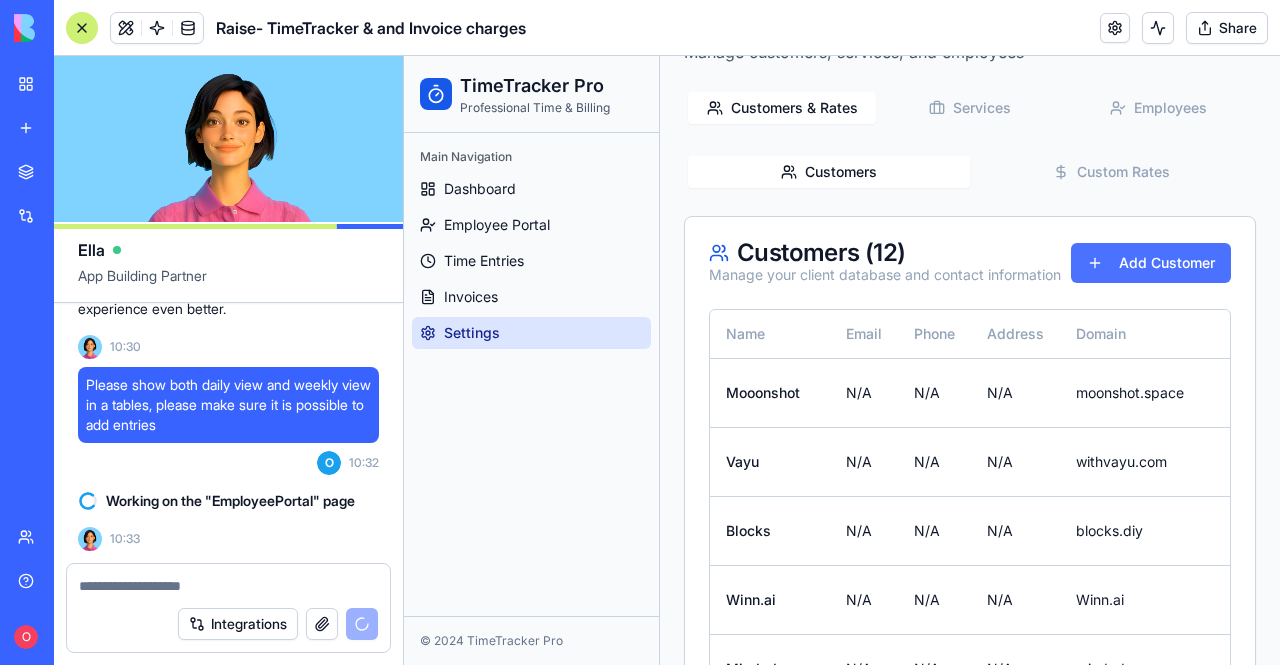 click on "Add Customer" at bounding box center (1151, 263) 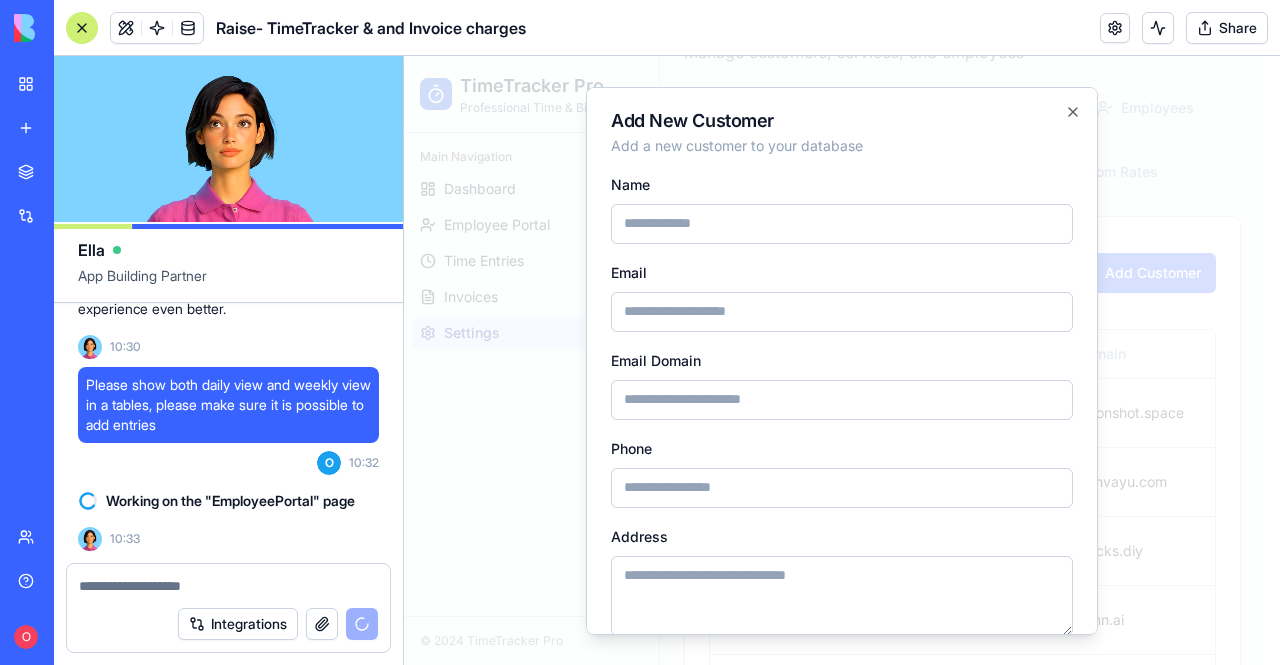 click at bounding box center (842, 360) 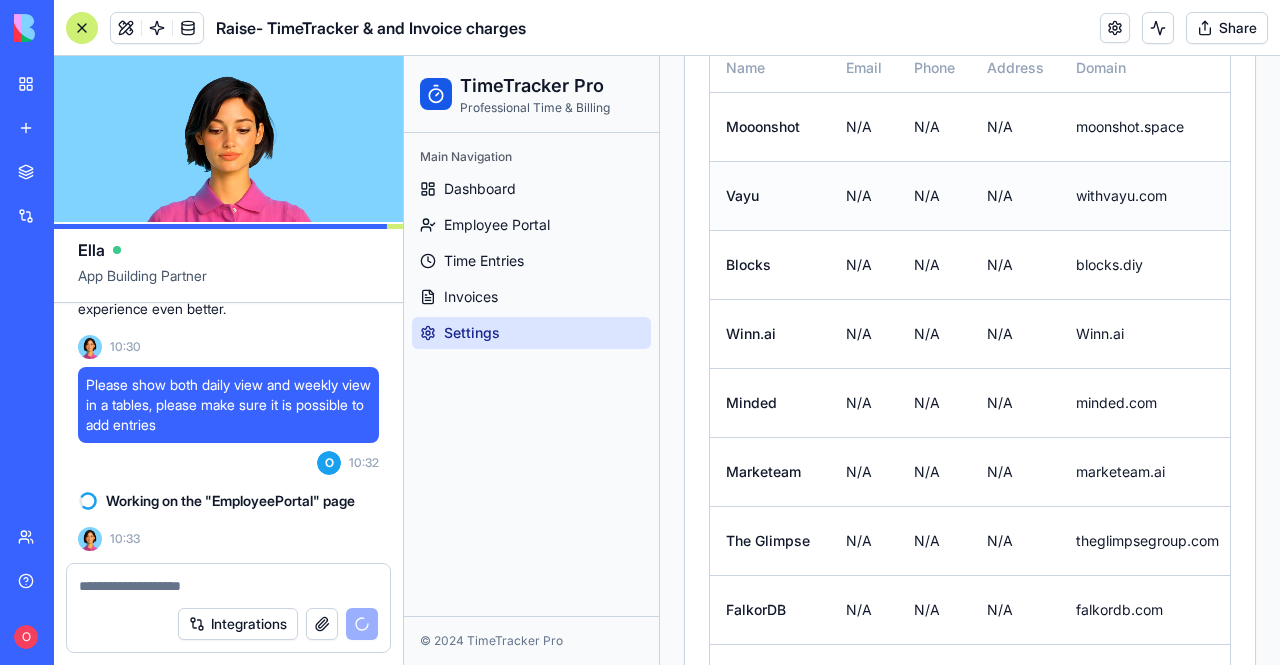 scroll, scrollTop: 220, scrollLeft: 0, axis: vertical 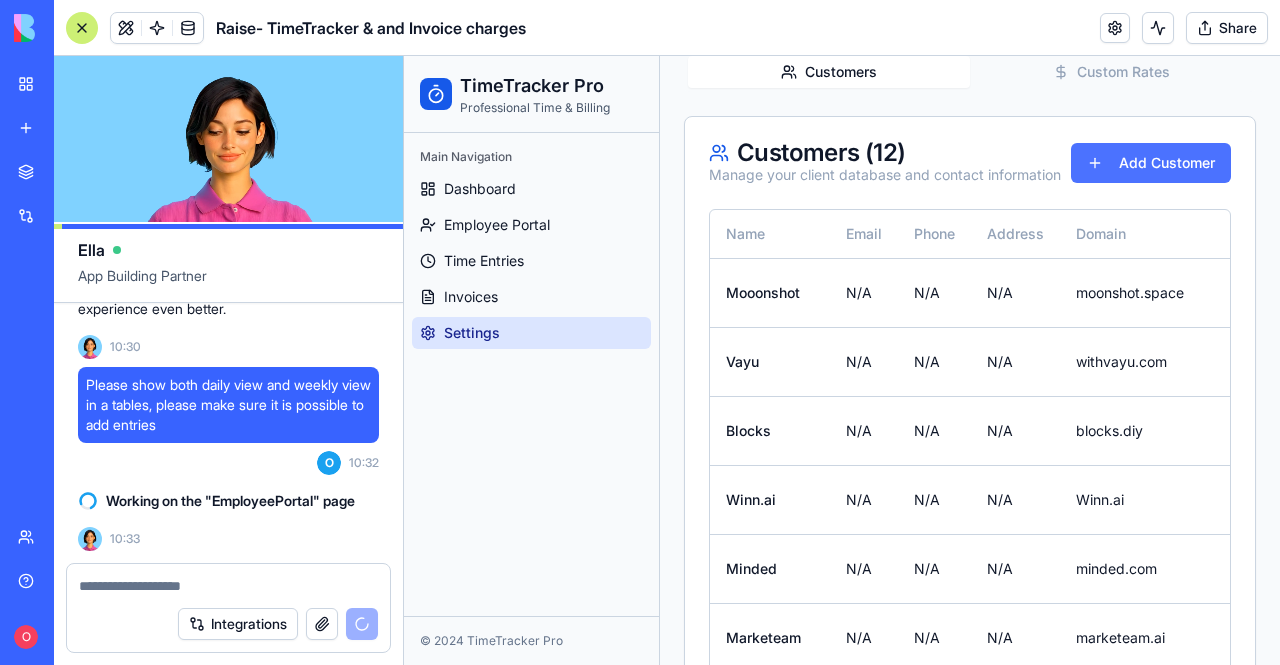 click on "Add Customer" at bounding box center [1151, 163] 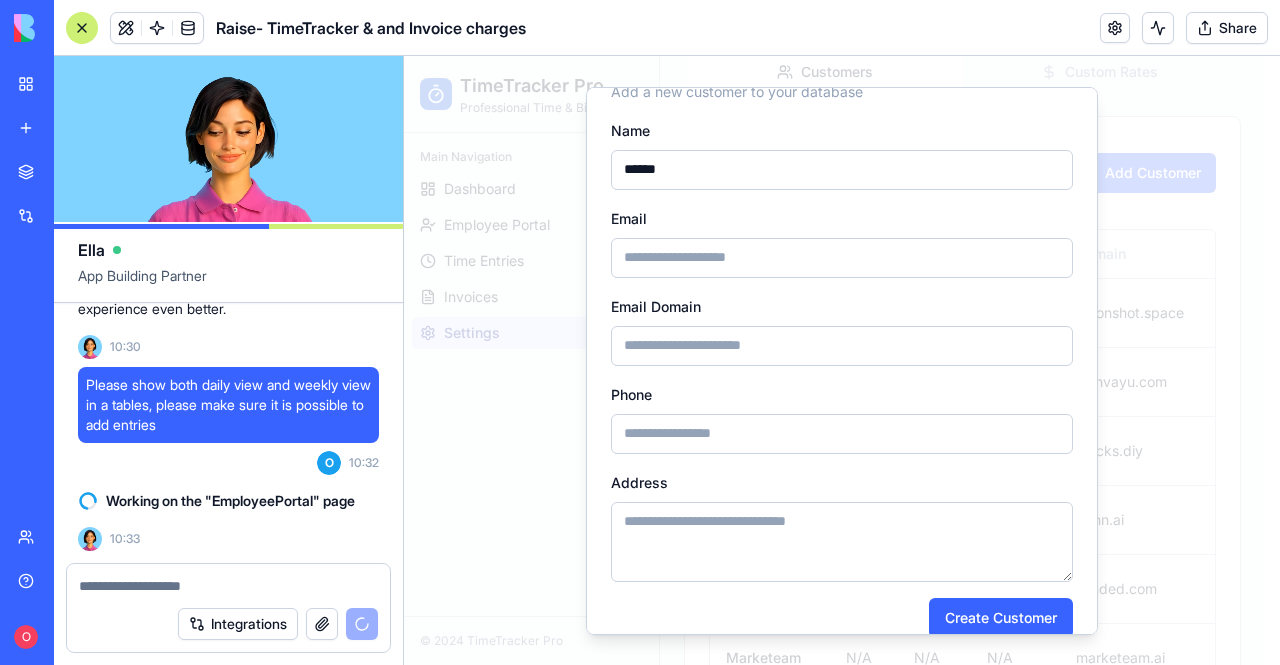 scroll, scrollTop: 80, scrollLeft: 0, axis: vertical 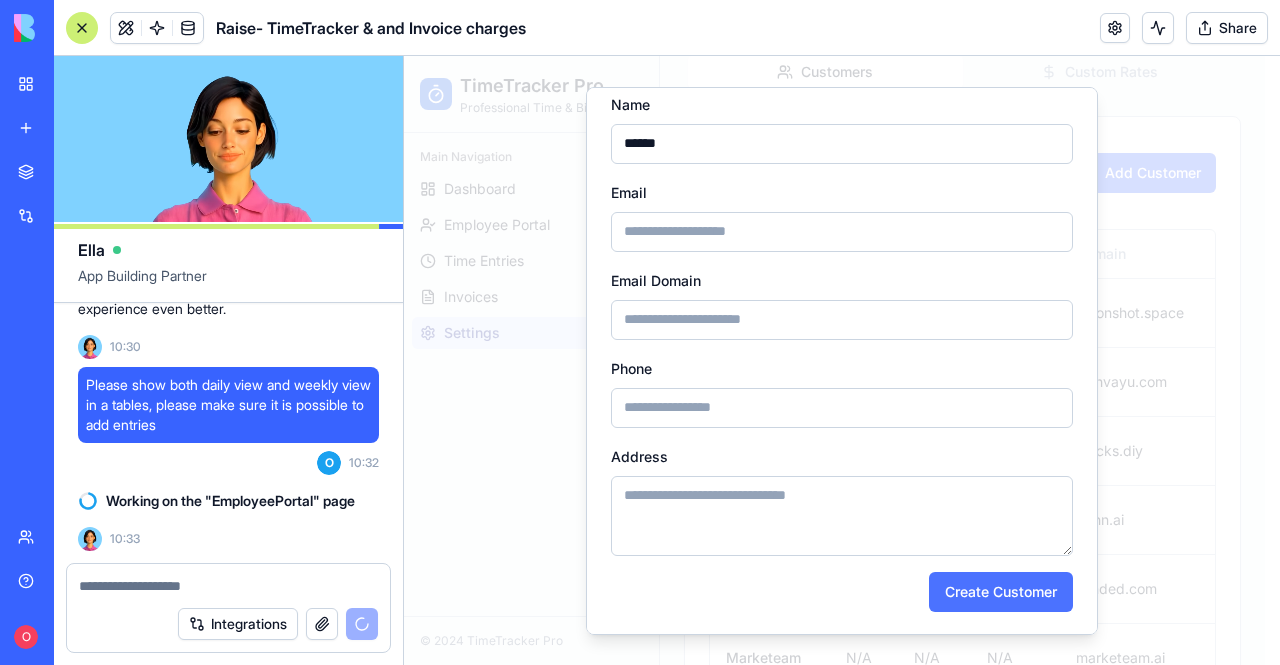 type on "******" 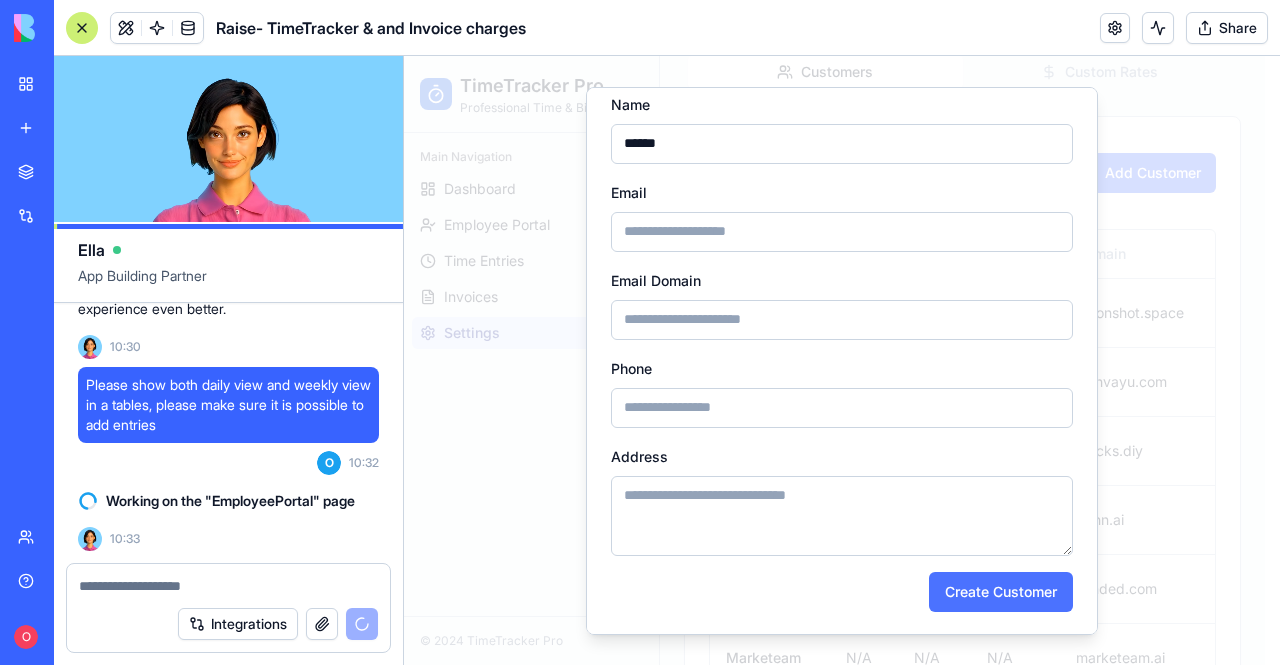 click on "Create Customer" at bounding box center [1001, 591] 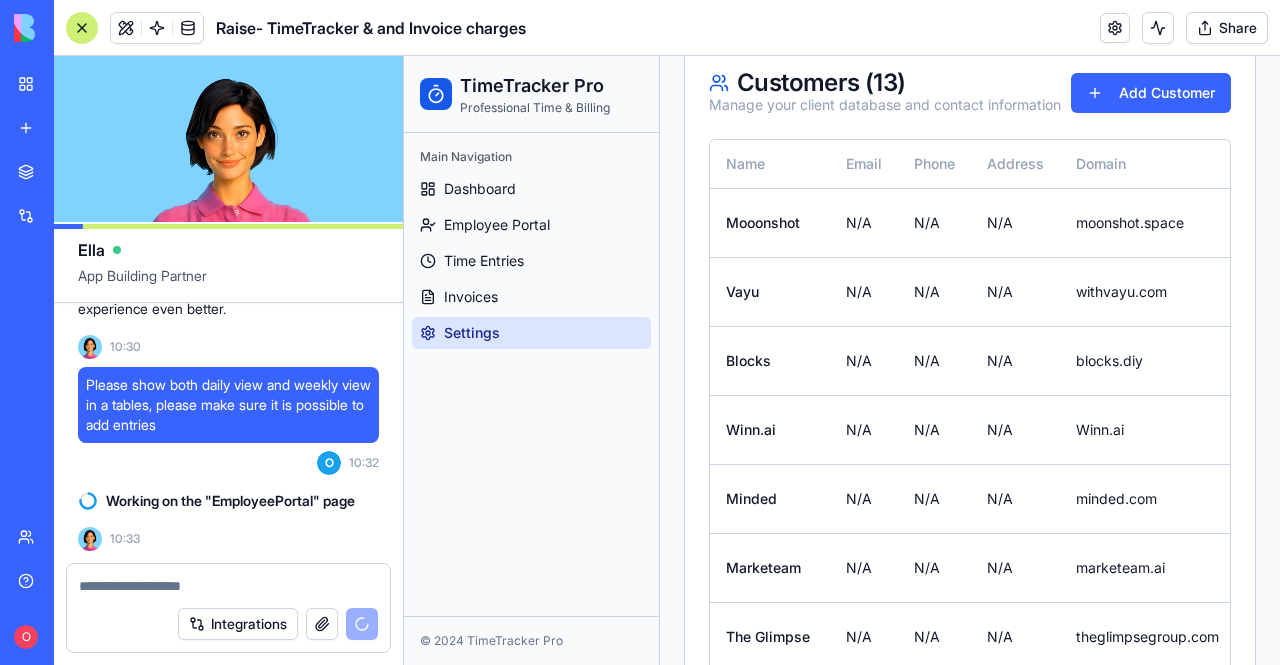 scroll, scrollTop: 289, scrollLeft: 0, axis: vertical 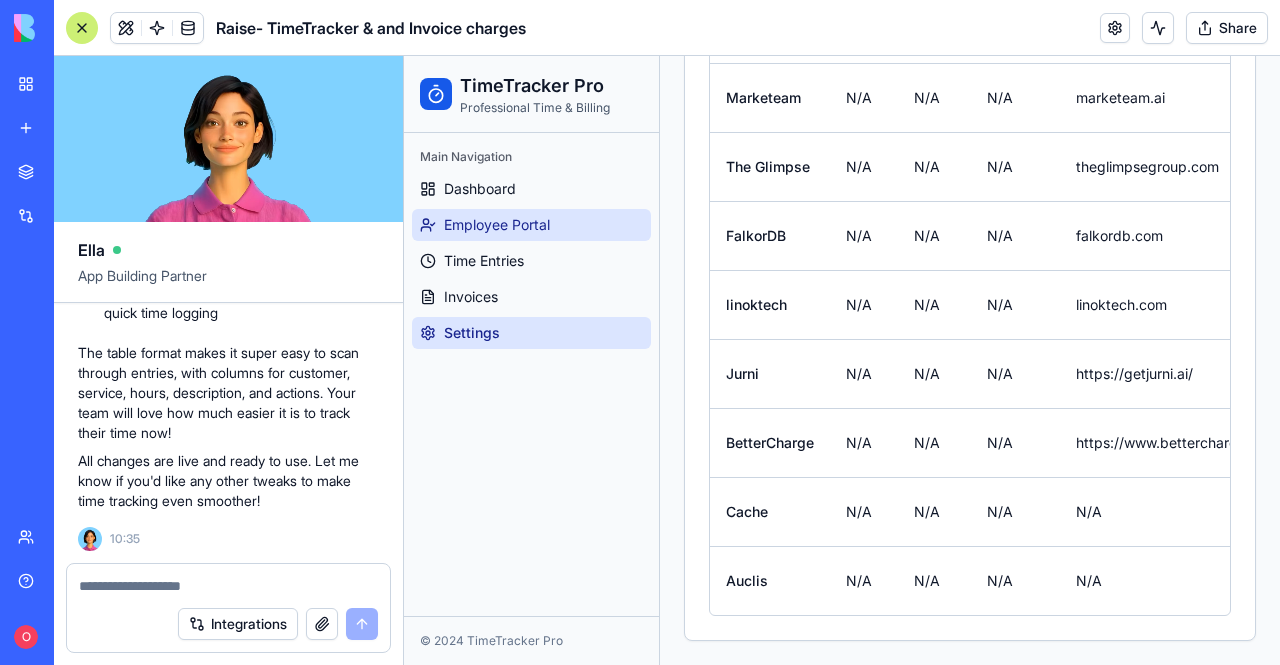 click on "Employee Portal" at bounding box center [531, 225] 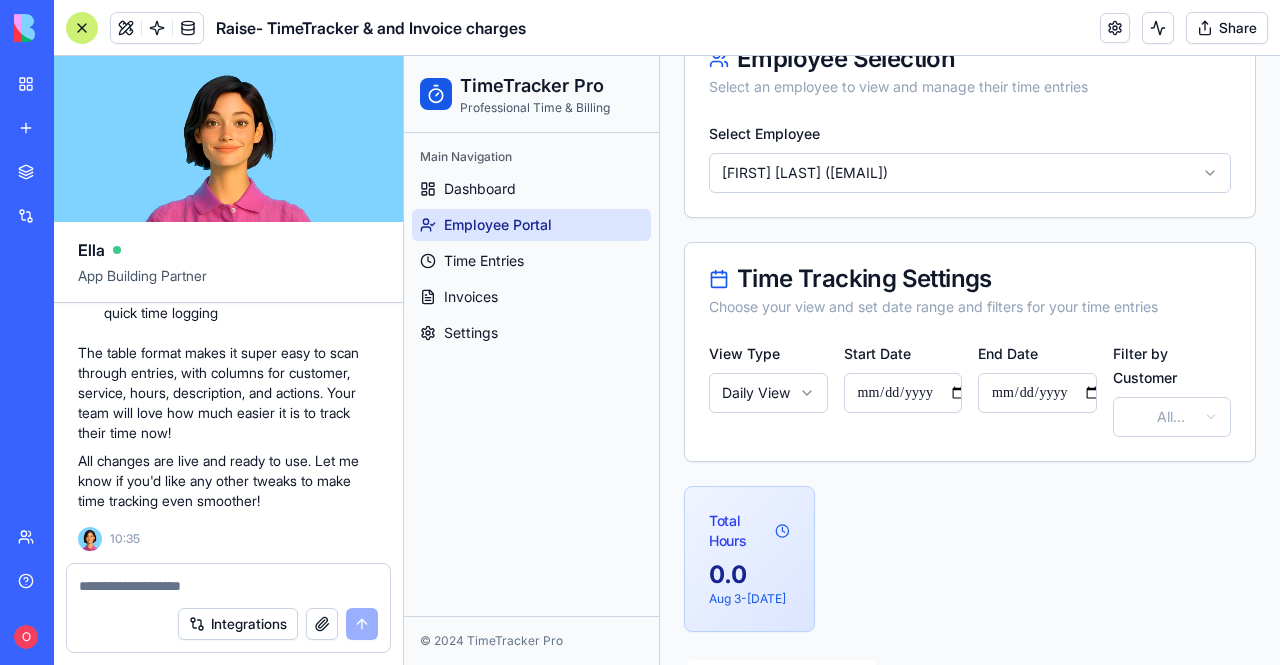 scroll, scrollTop: 112, scrollLeft: 0, axis: vertical 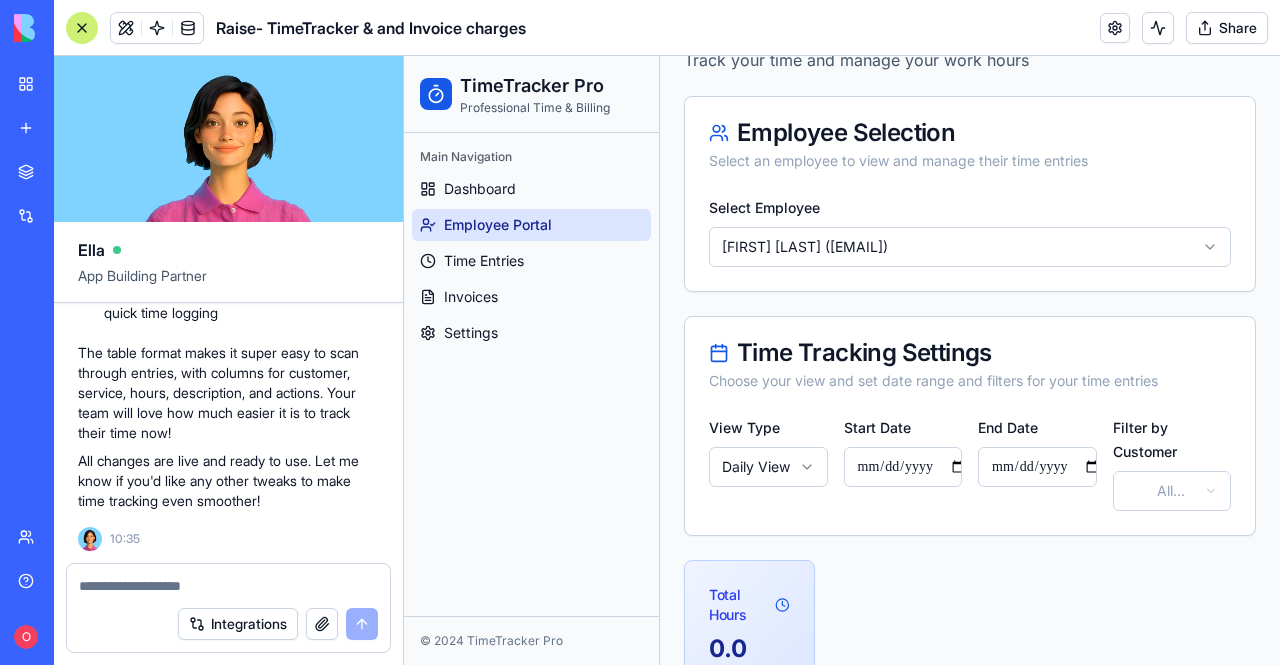 click on "**********" at bounding box center (842, 586) 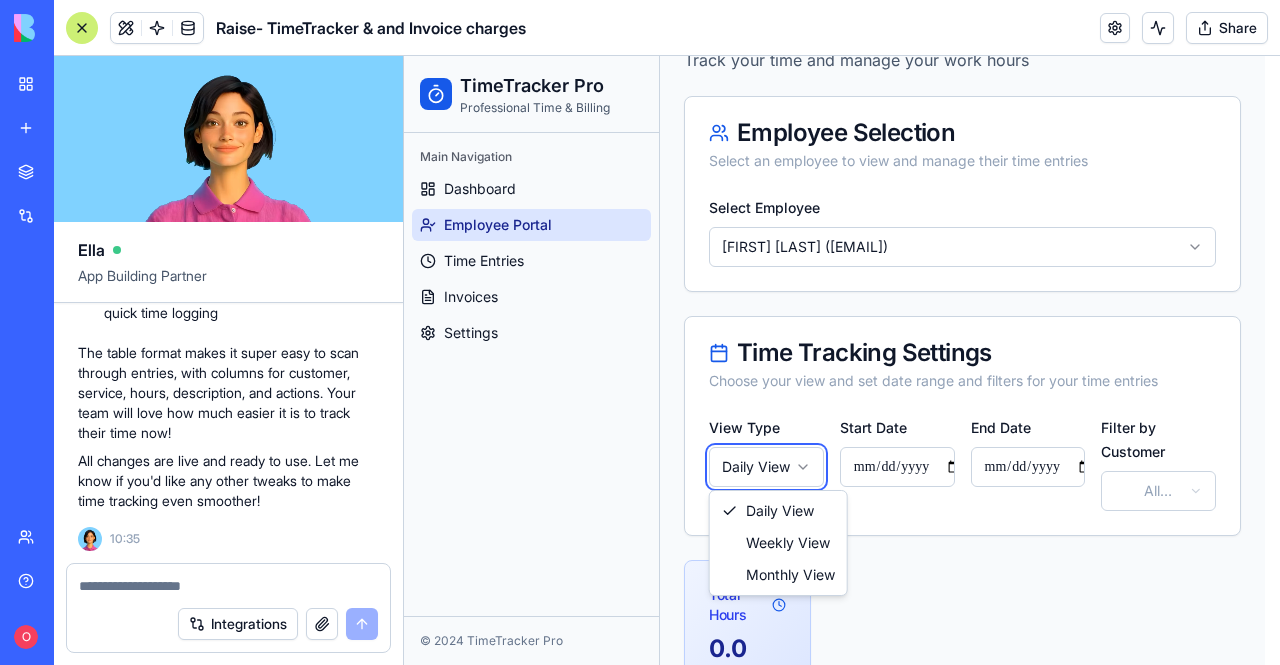 type on "**********" 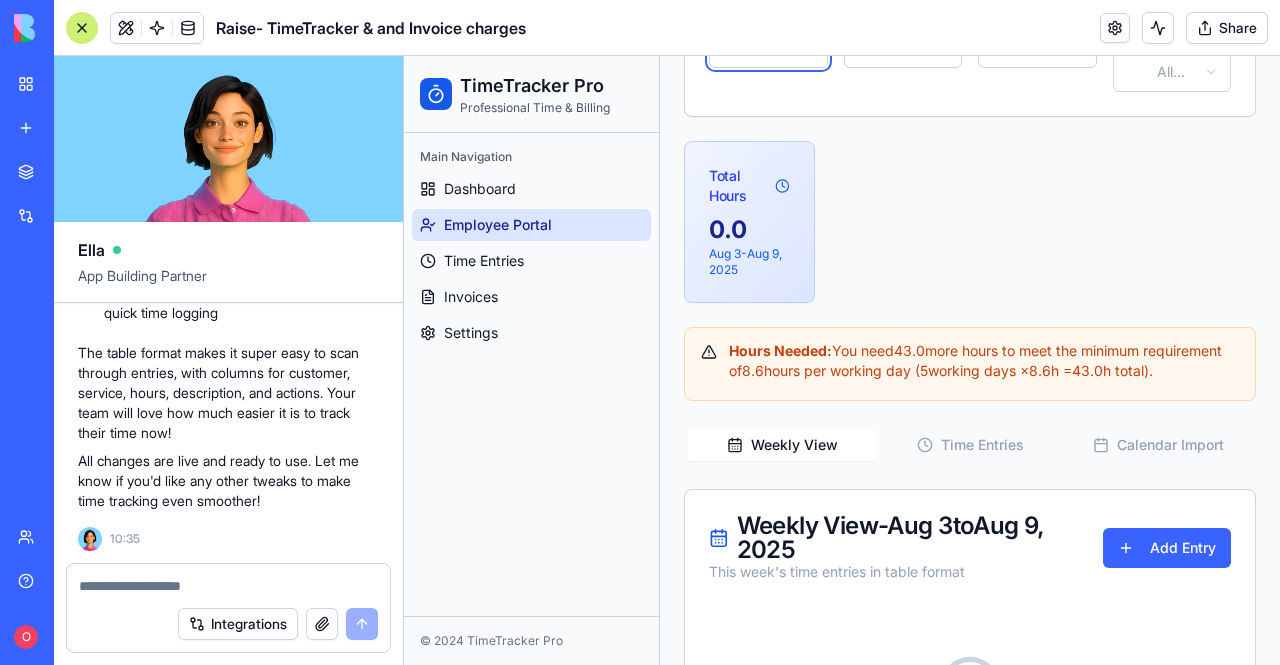 scroll, scrollTop: 529, scrollLeft: 0, axis: vertical 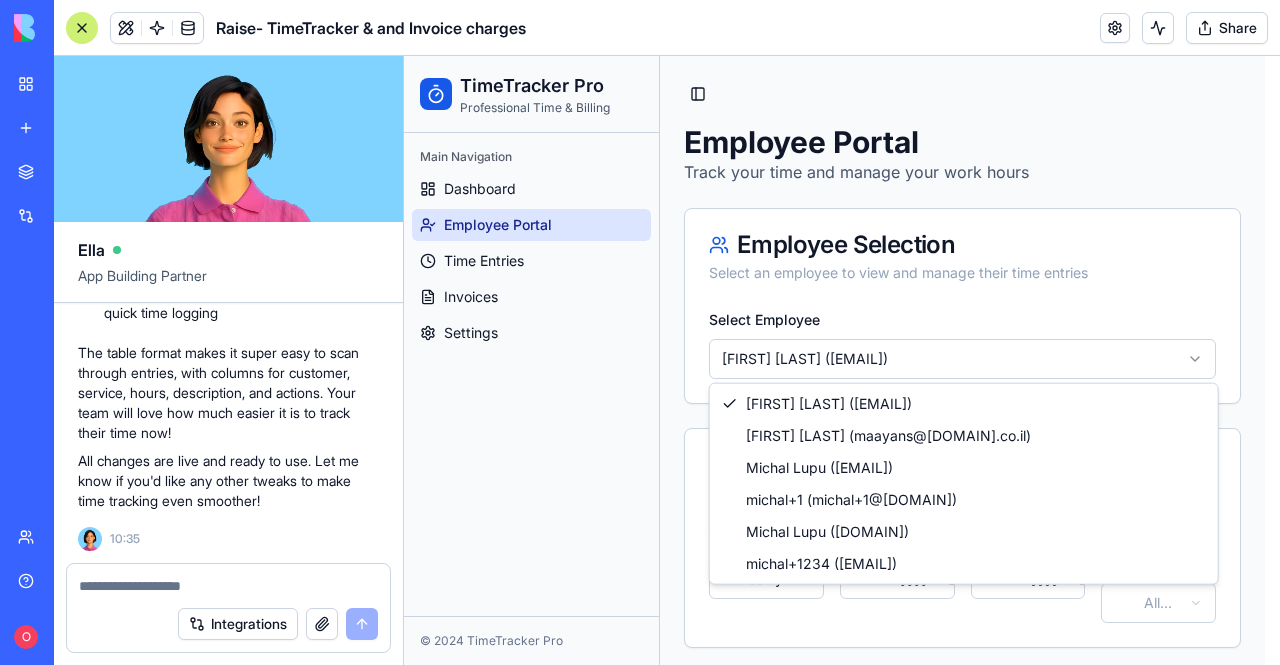 click on "**********" at bounding box center (842, 767) 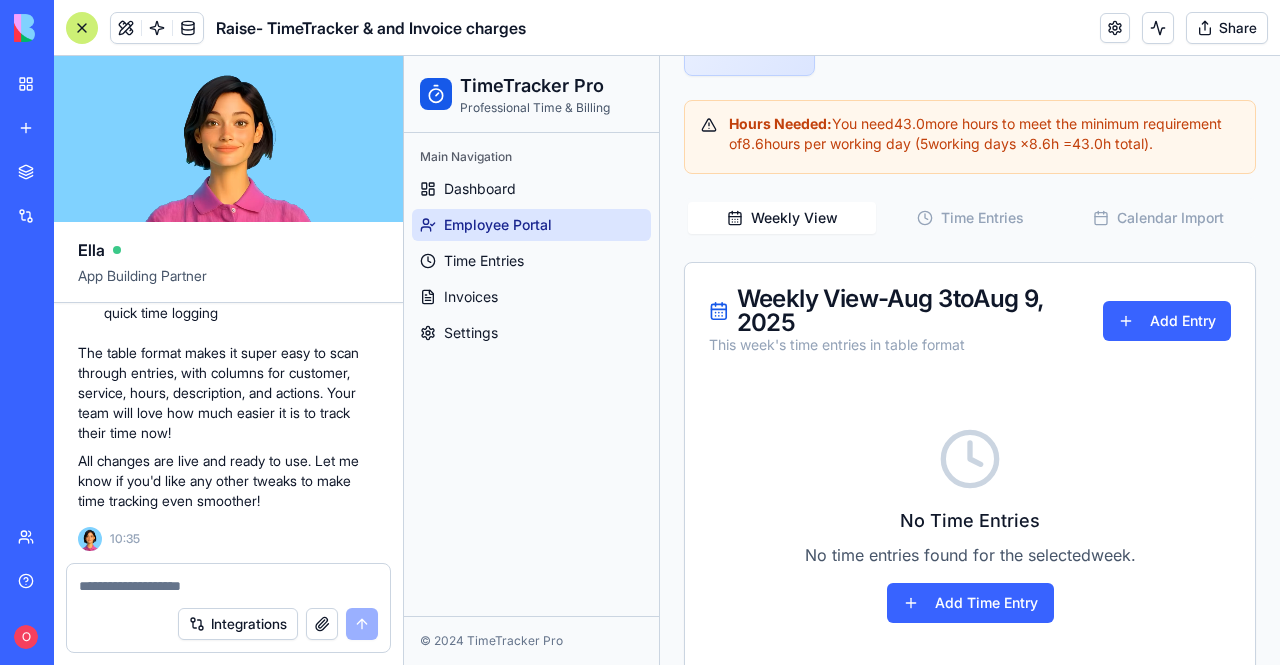 scroll, scrollTop: 829, scrollLeft: 0, axis: vertical 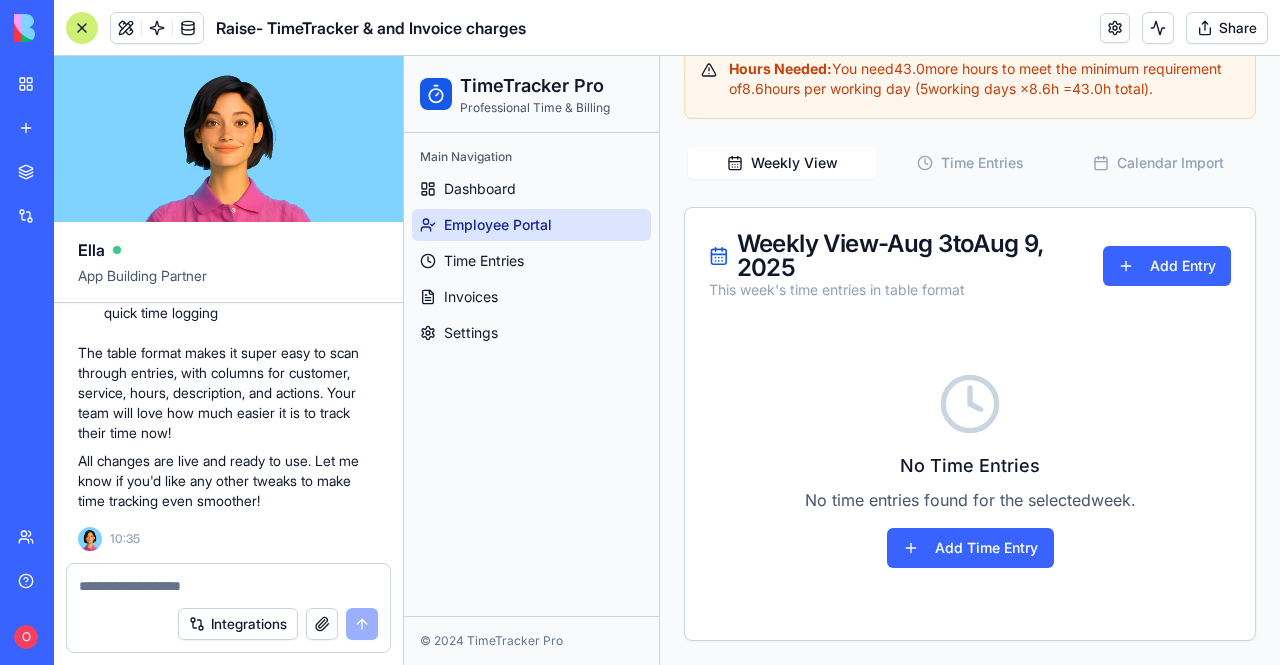 click at bounding box center [229, 586] 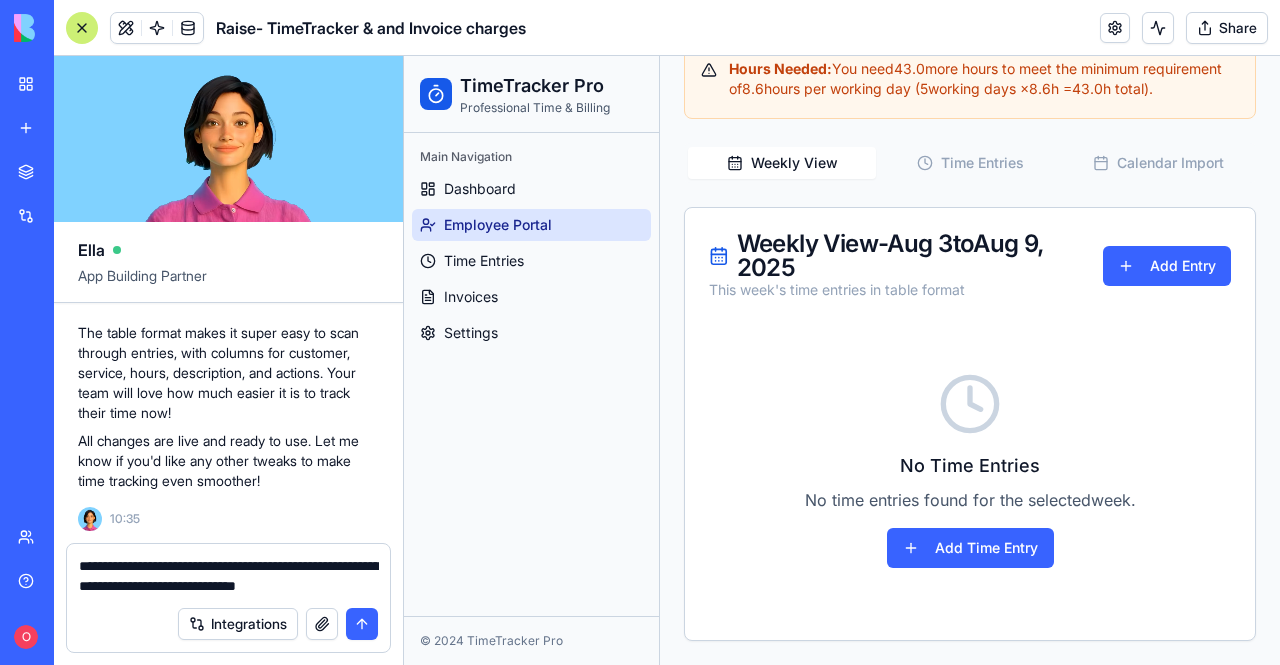 click on "**********" at bounding box center (229, 576) 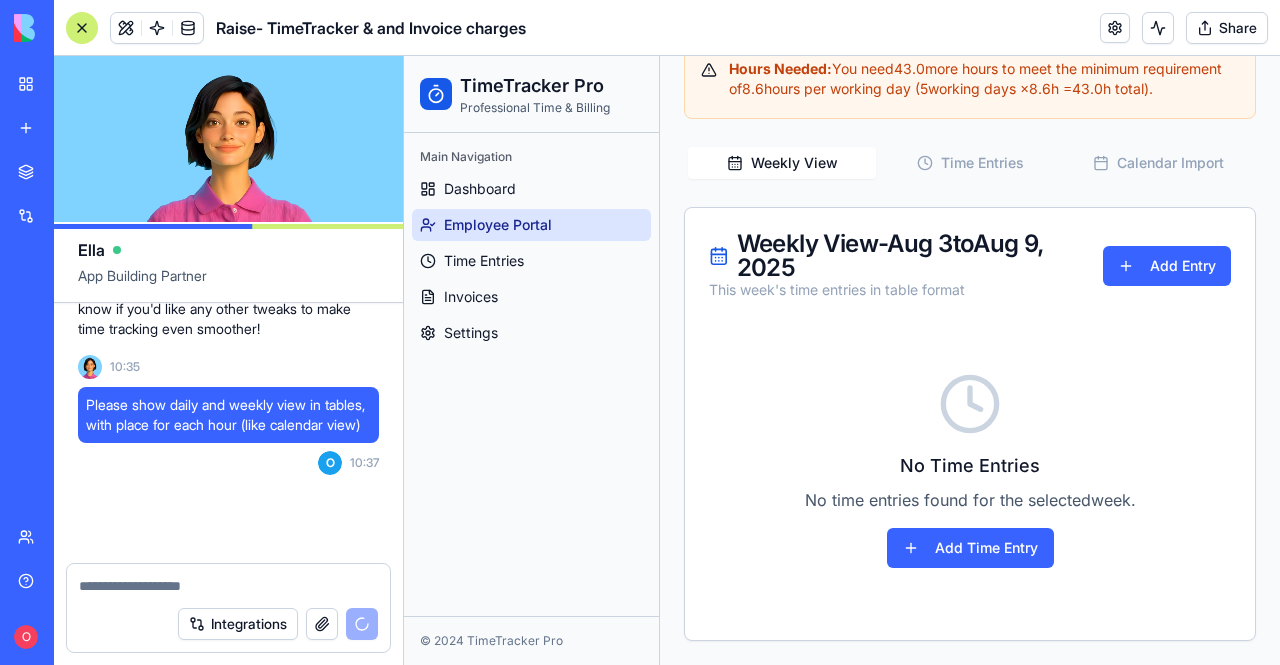 scroll, scrollTop: 29550, scrollLeft: 0, axis: vertical 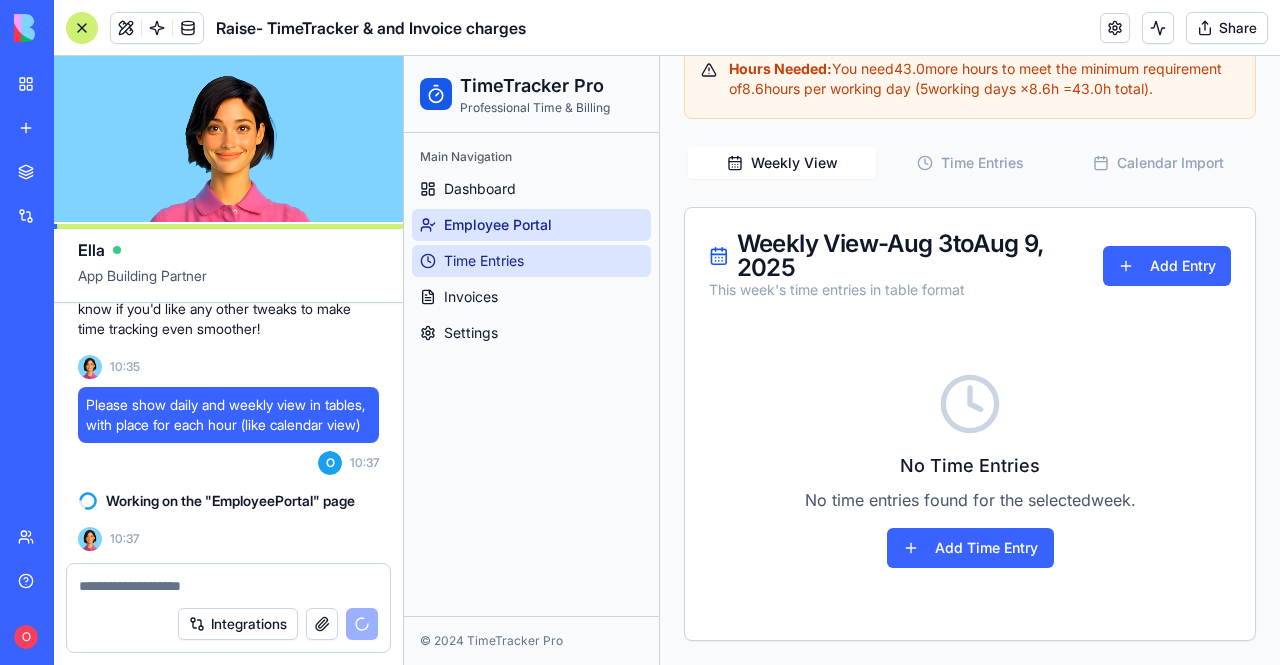 click on "Time Entries" at bounding box center (531, 261) 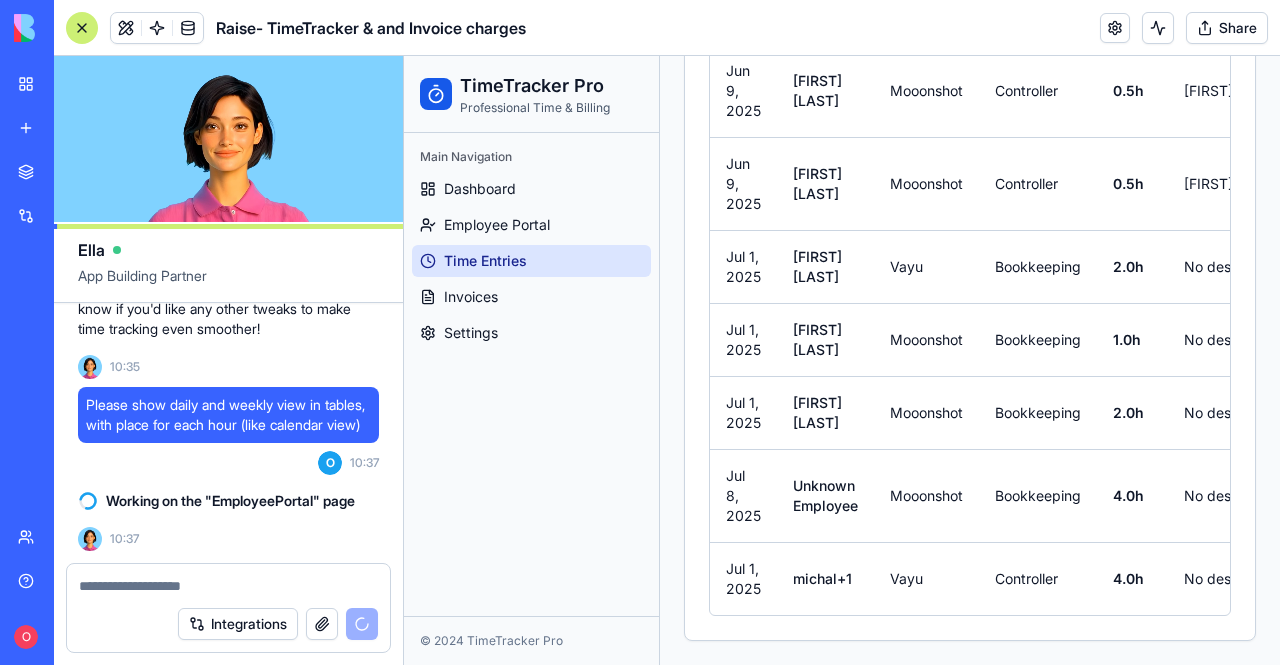 scroll, scrollTop: 464, scrollLeft: 0, axis: vertical 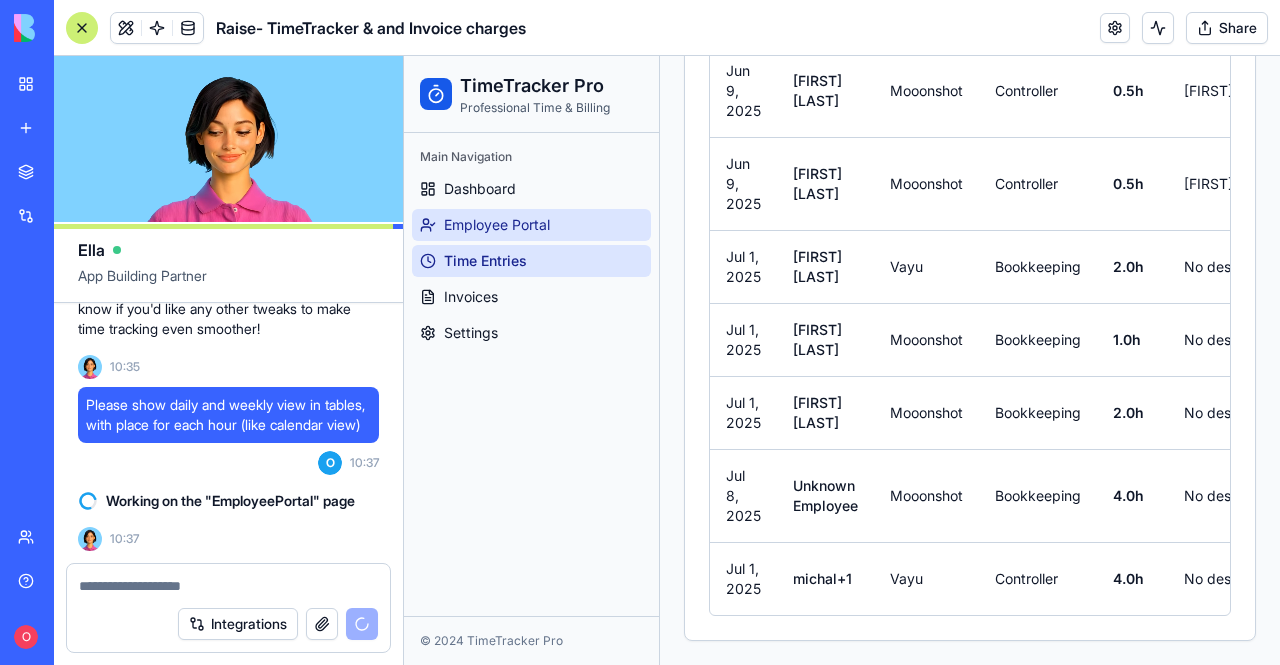 click on "Employee Portal" at bounding box center (531, 225) 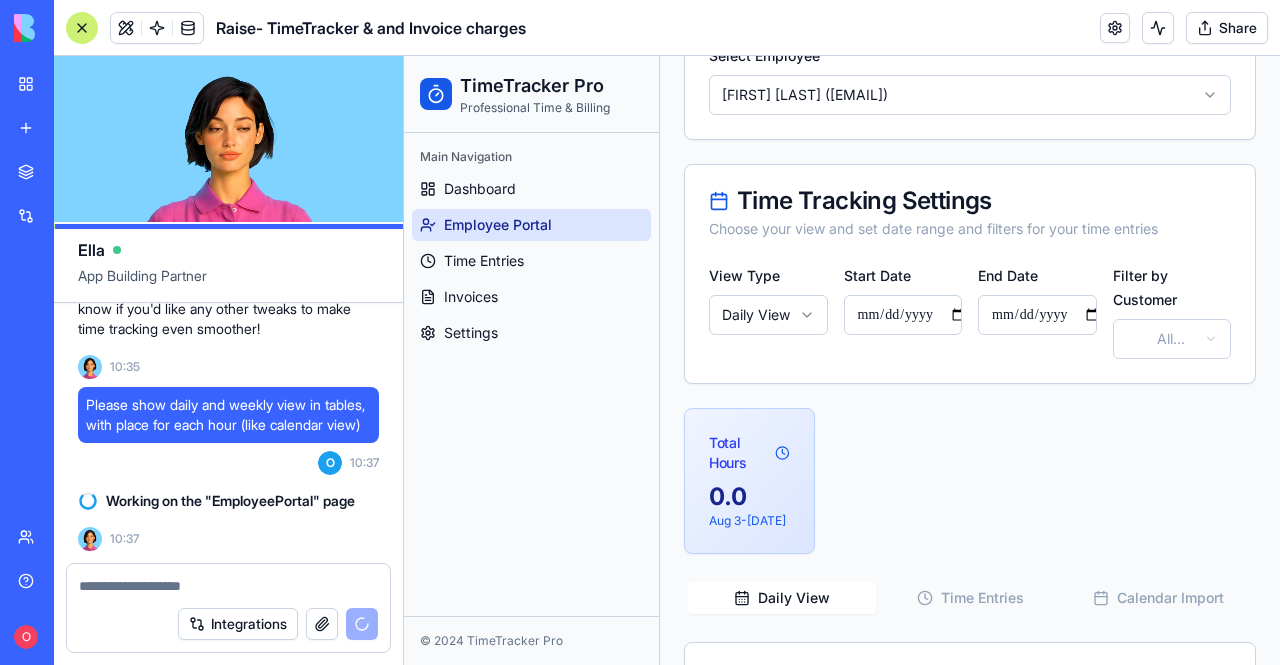 scroll, scrollTop: 0, scrollLeft: 0, axis: both 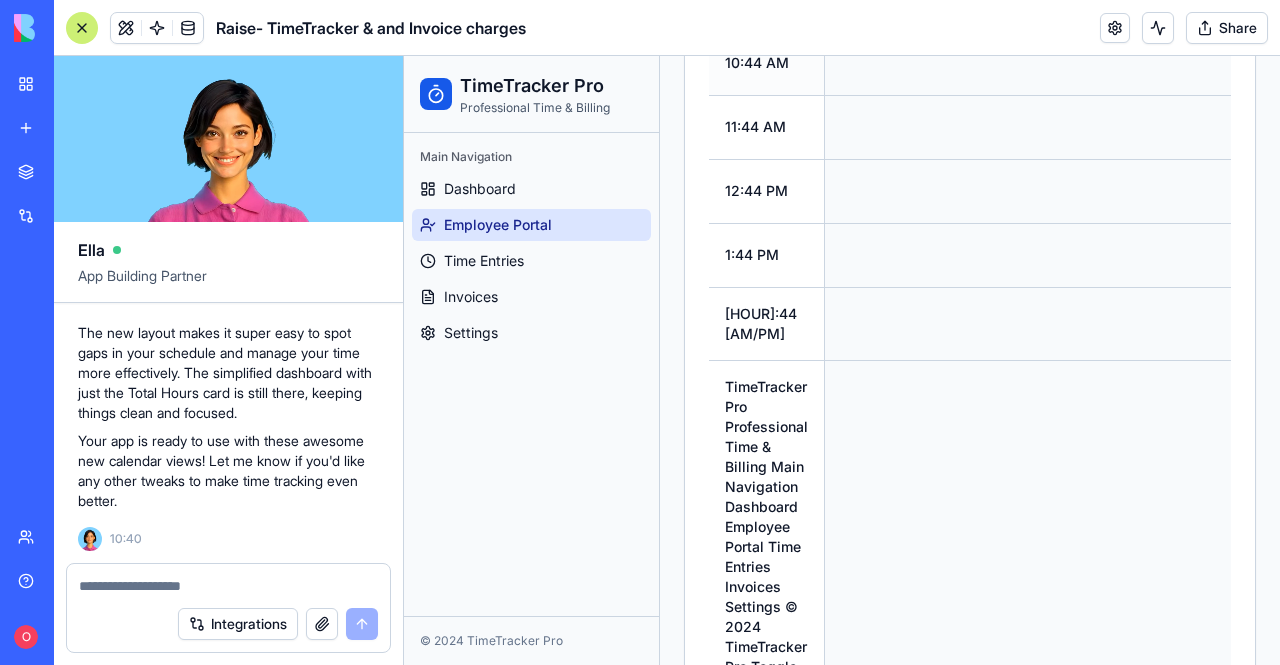 click at bounding box center (1167, 63) 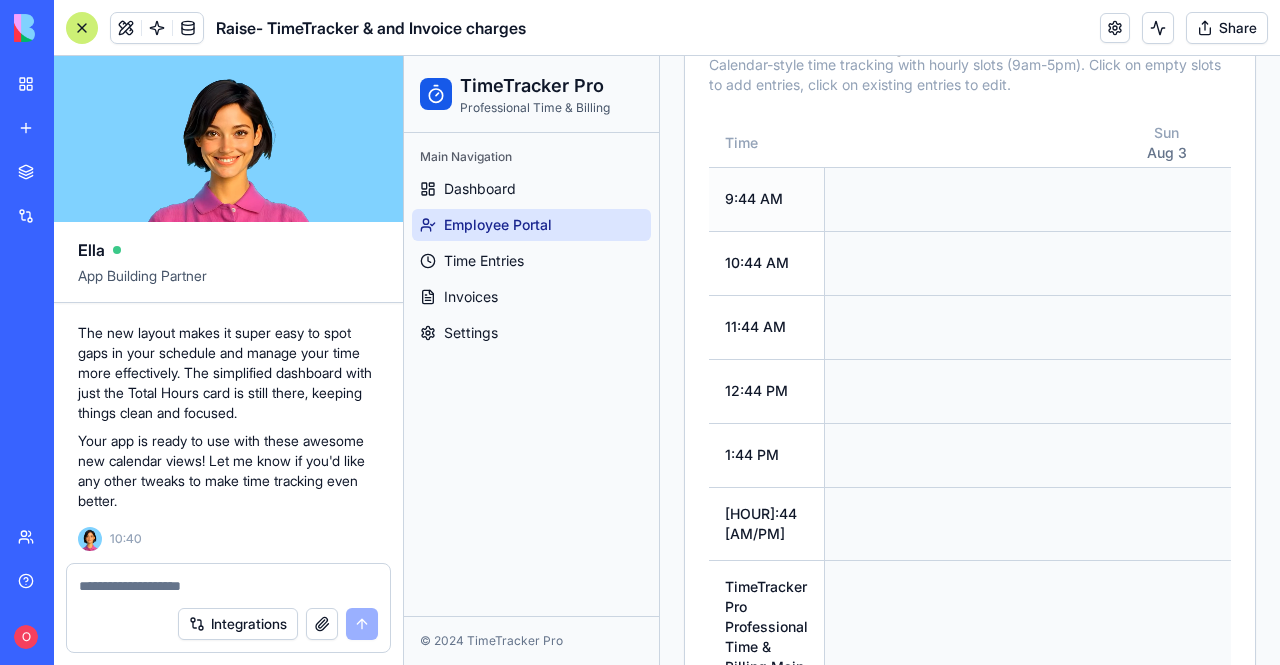 click at bounding box center [1167, 199] 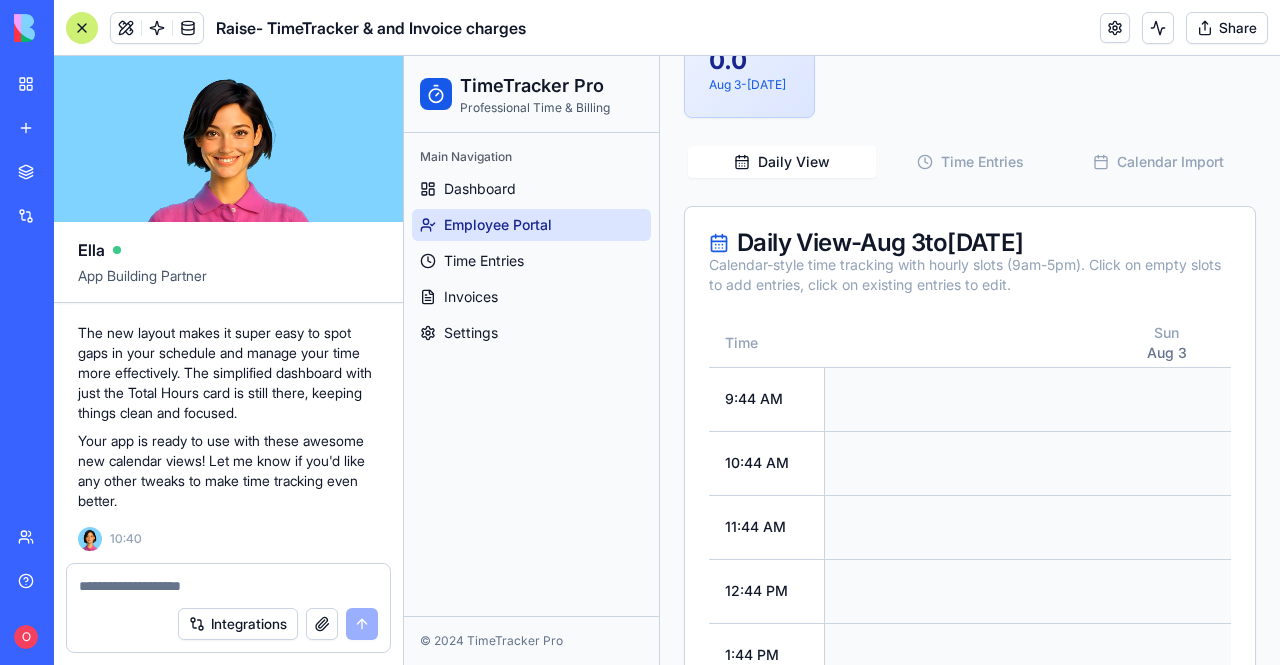 click on "Calendar-style time tracking with hourly slots (9am-5pm). Click on empty slots to add entries, click on existing entries to edit." at bounding box center (970, 275) 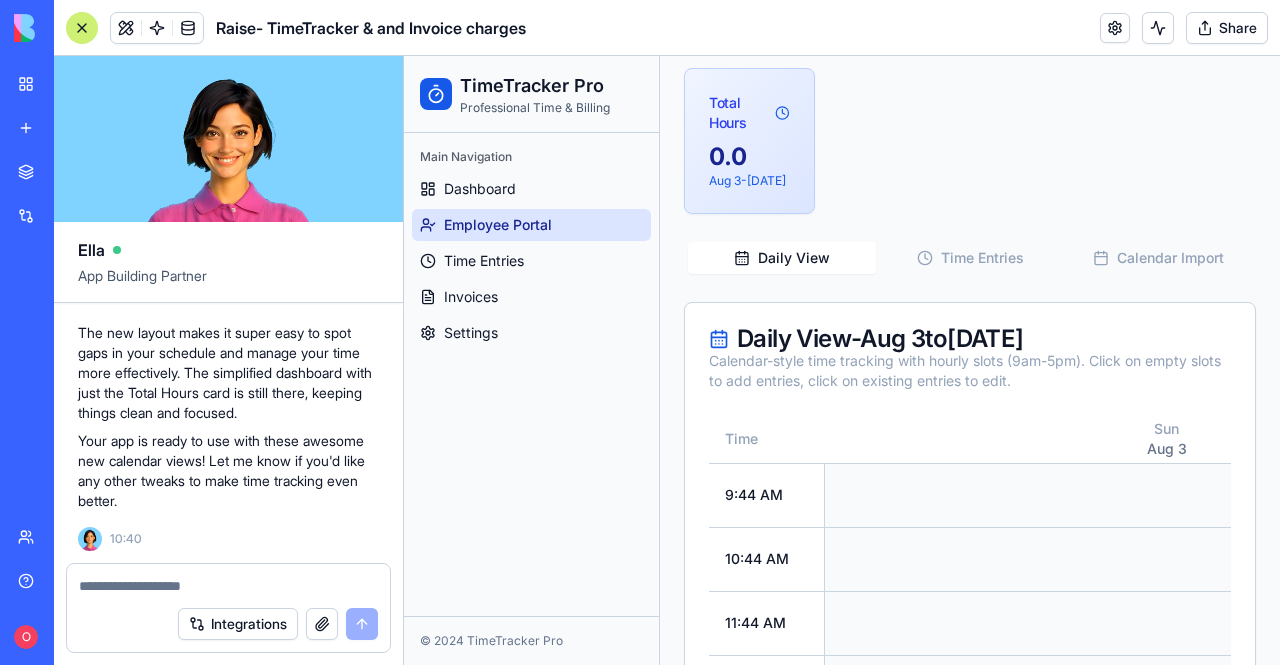 scroll, scrollTop: 500, scrollLeft: 0, axis: vertical 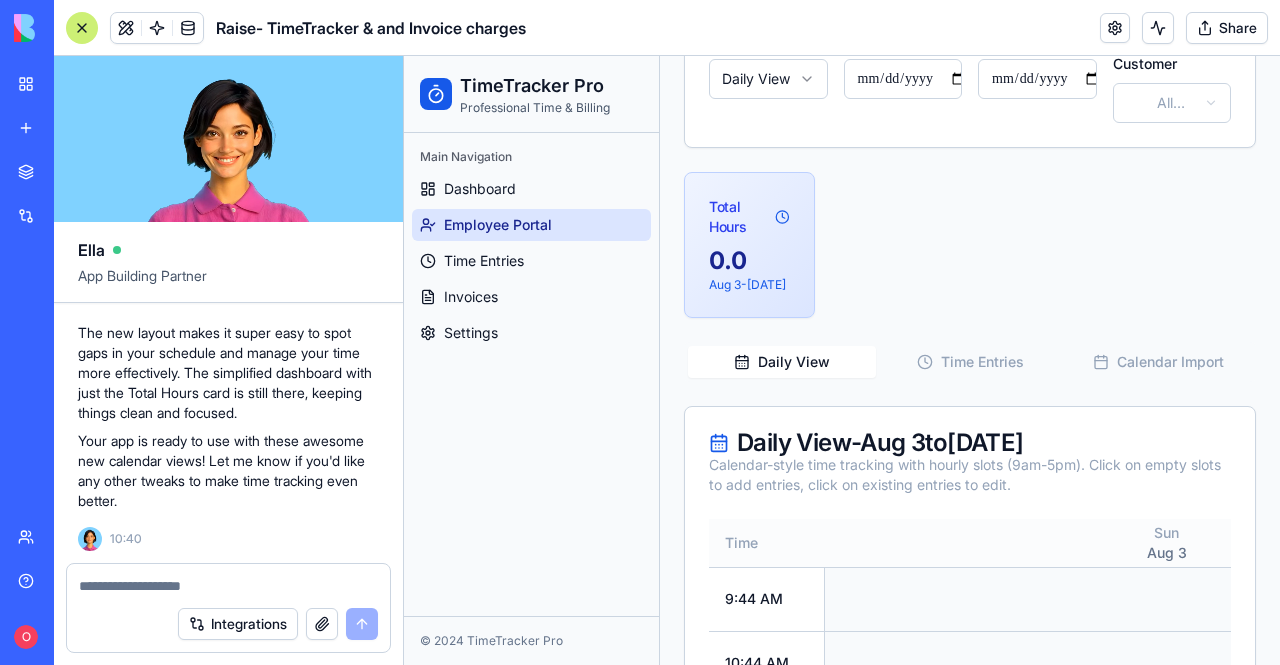 click on "Aug 3" at bounding box center (1167, 553) 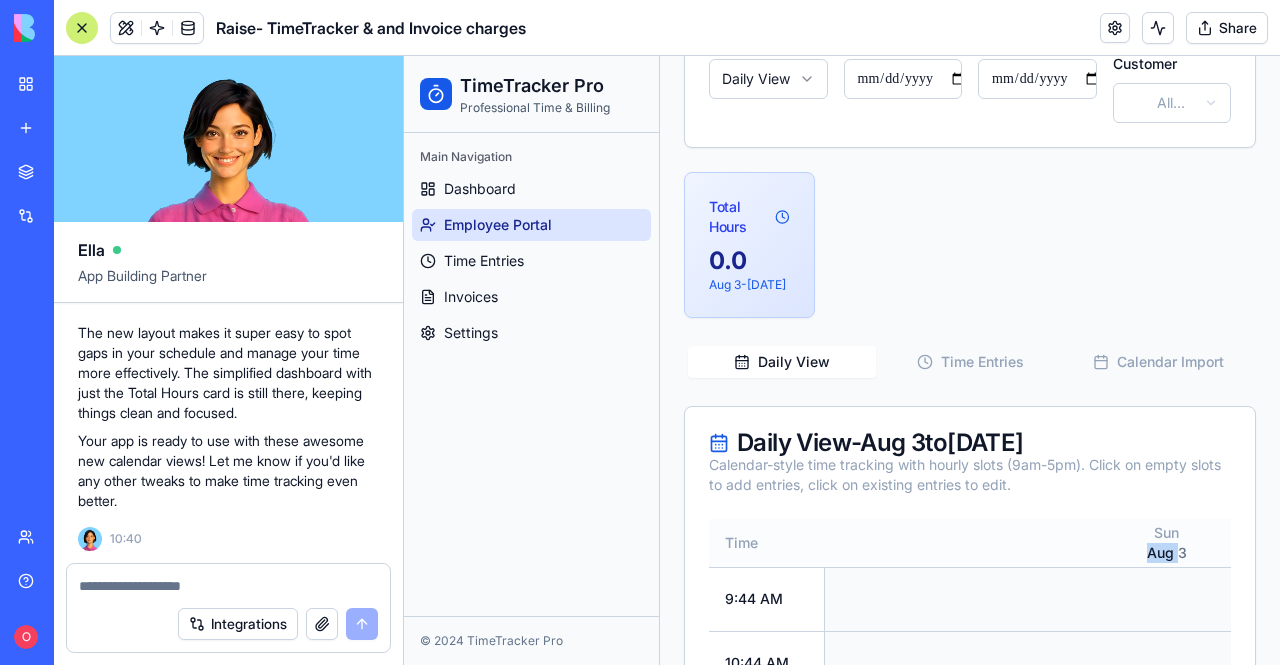 click on "Aug 3" at bounding box center (1167, 553) 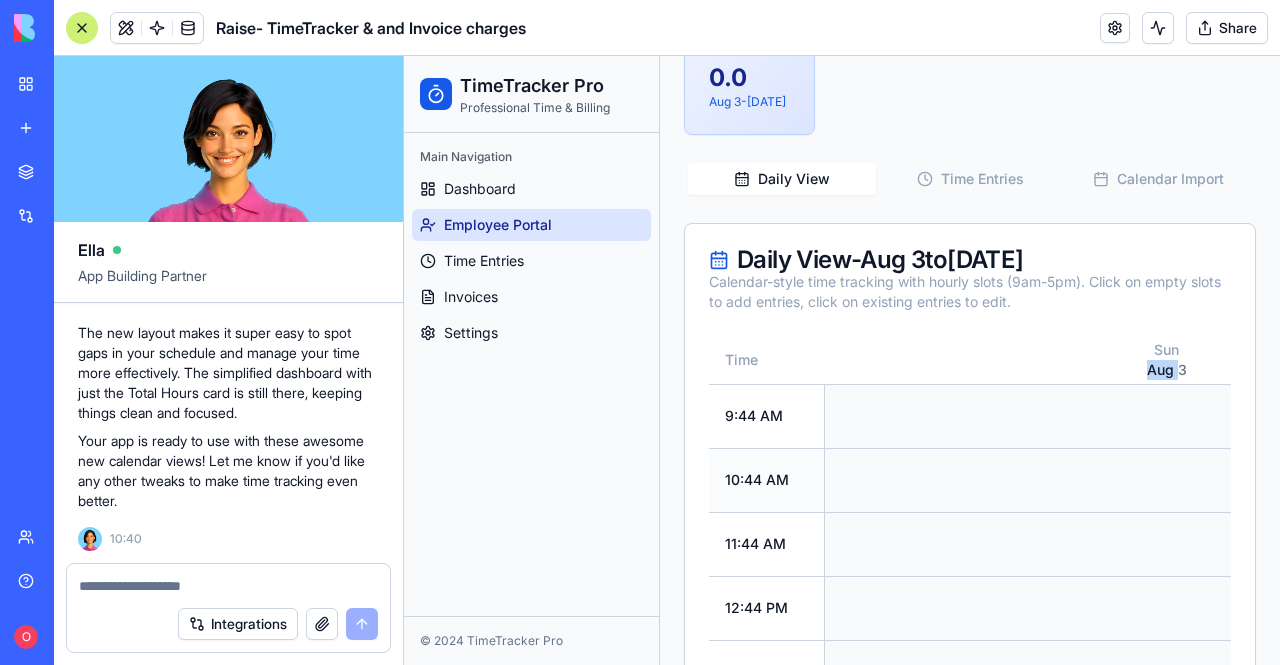 scroll, scrollTop: 700, scrollLeft: 0, axis: vertical 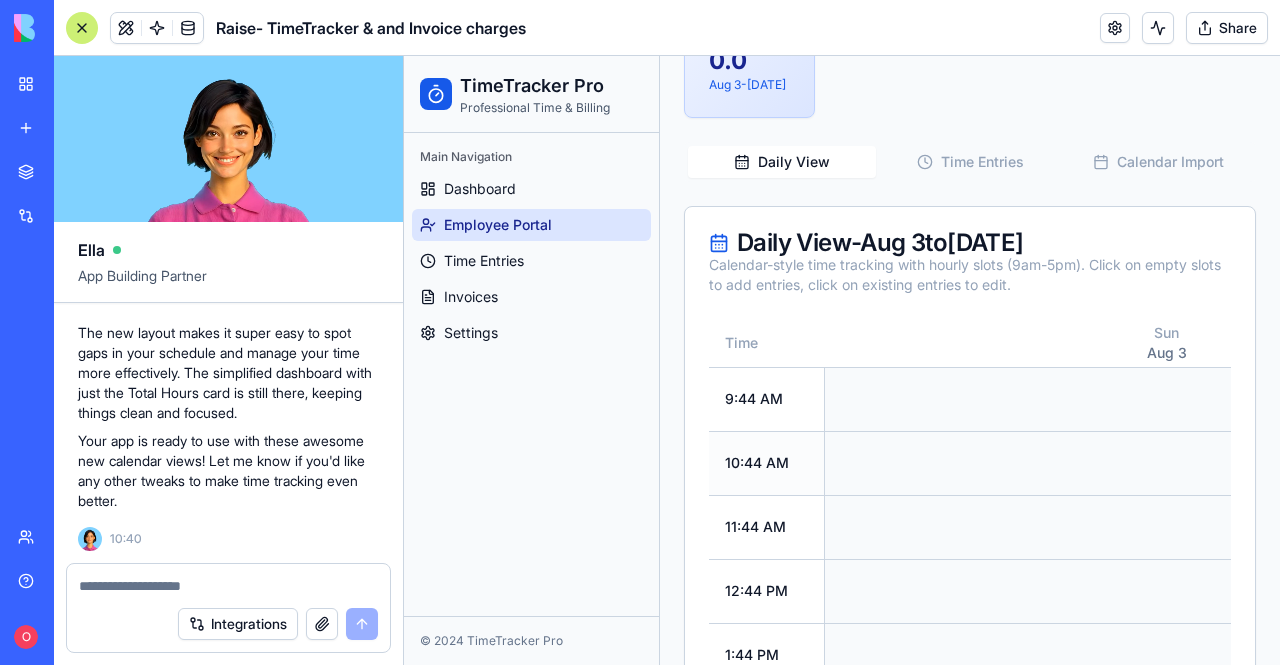 click at bounding box center [1167, 463] 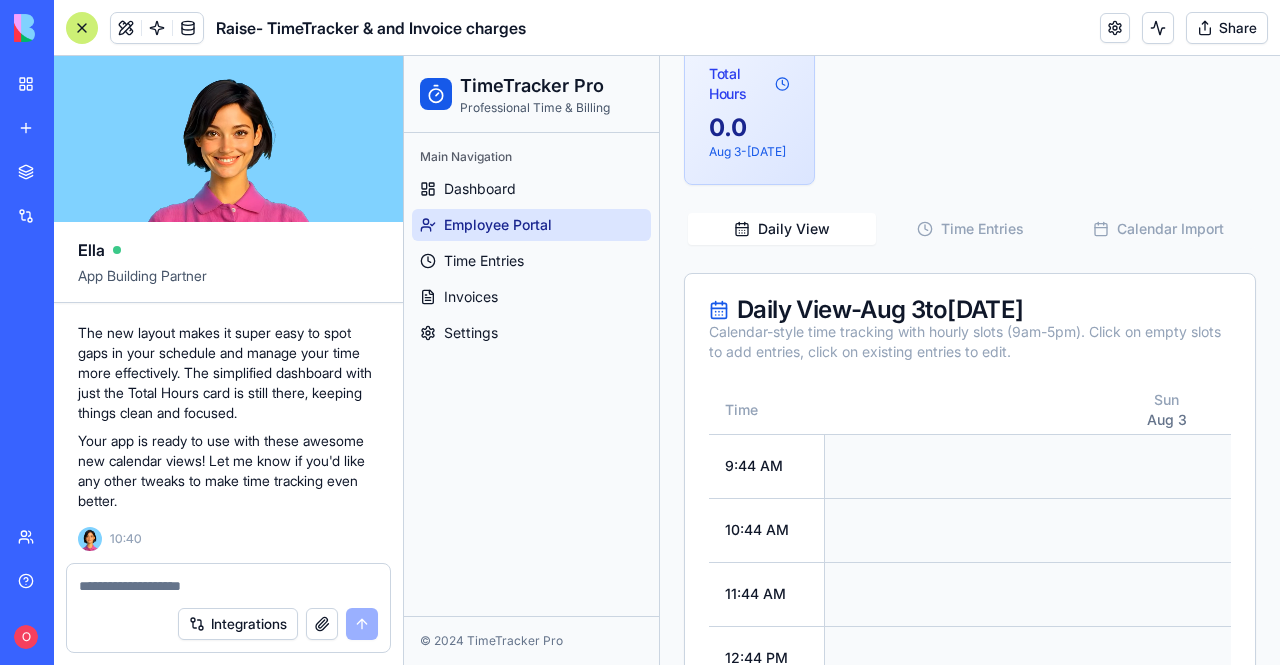 scroll, scrollTop: 800, scrollLeft: 0, axis: vertical 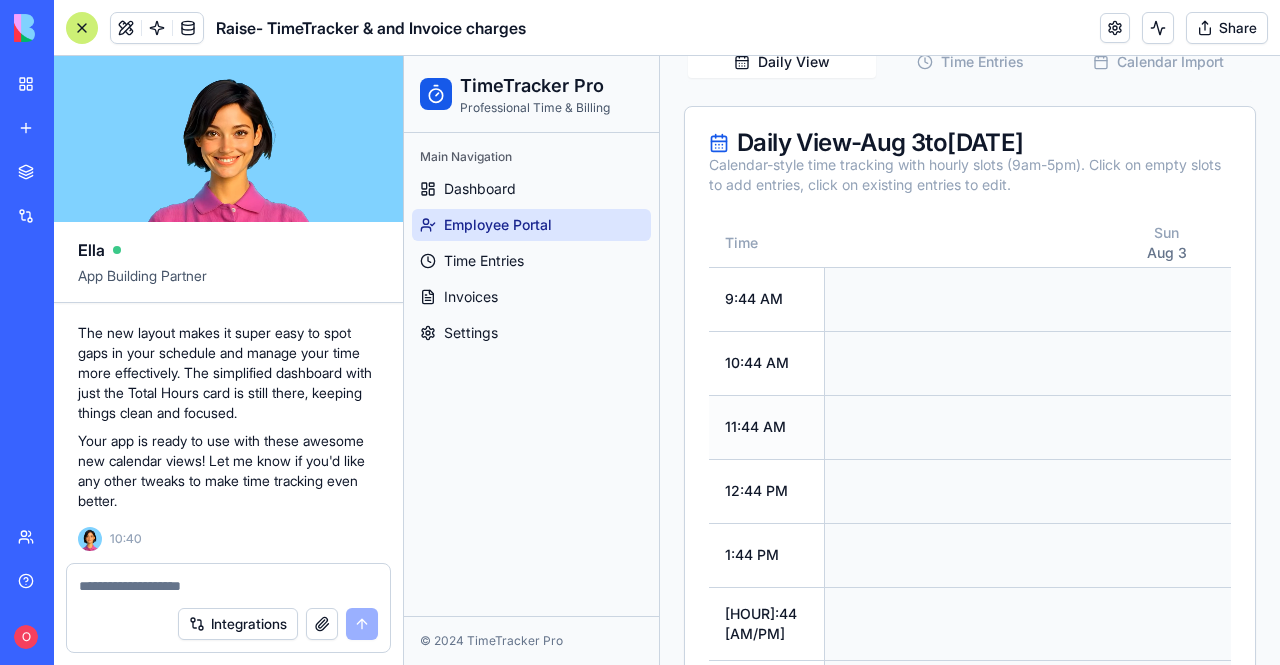 click at bounding box center [1167, 427] 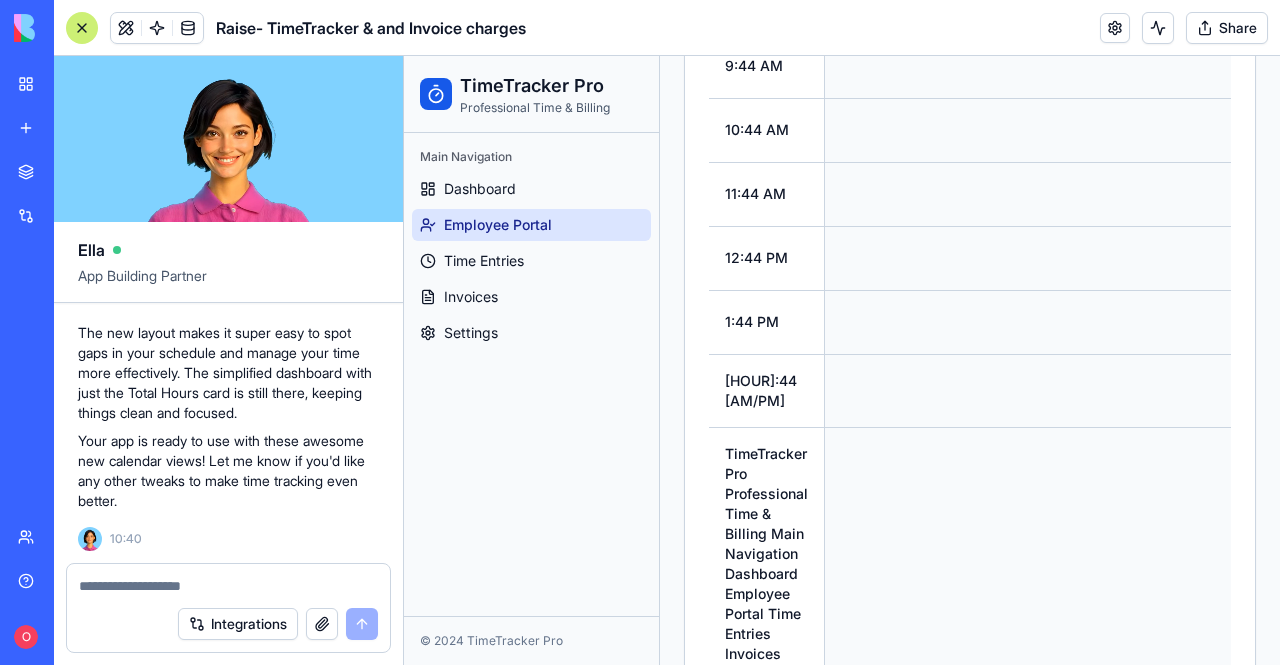 scroll, scrollTop: 1133, scrollLeft: 0, axis: vertical 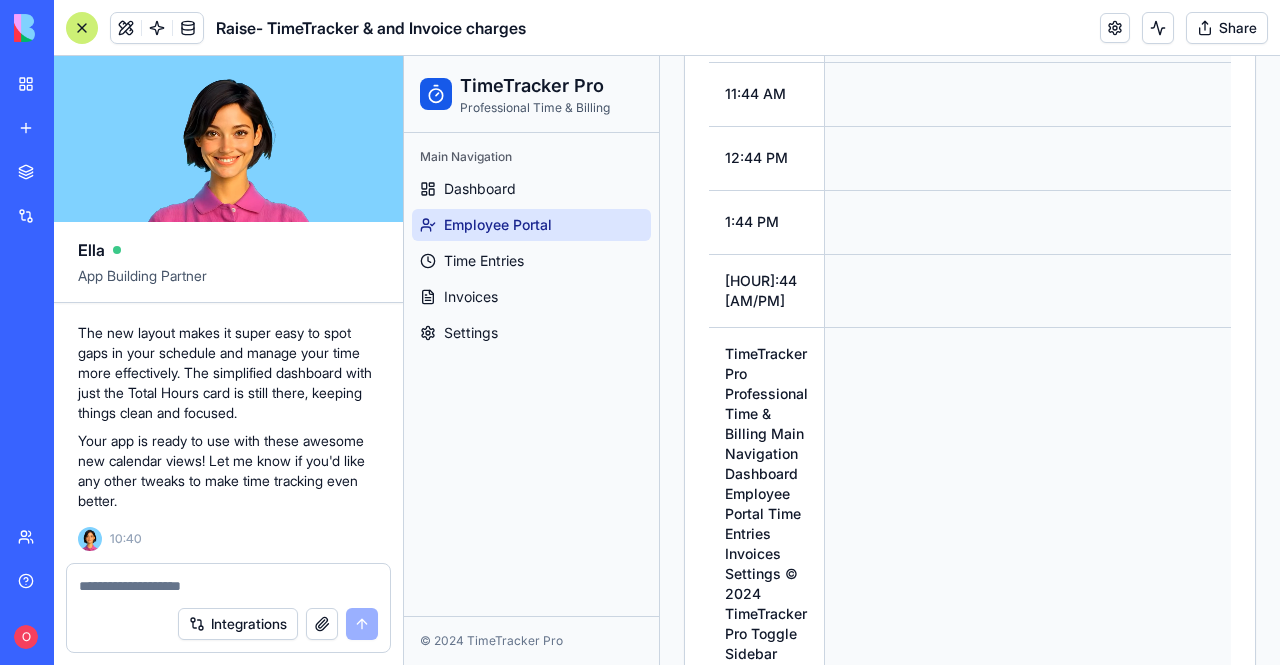 click at bounding box center [229, 586] 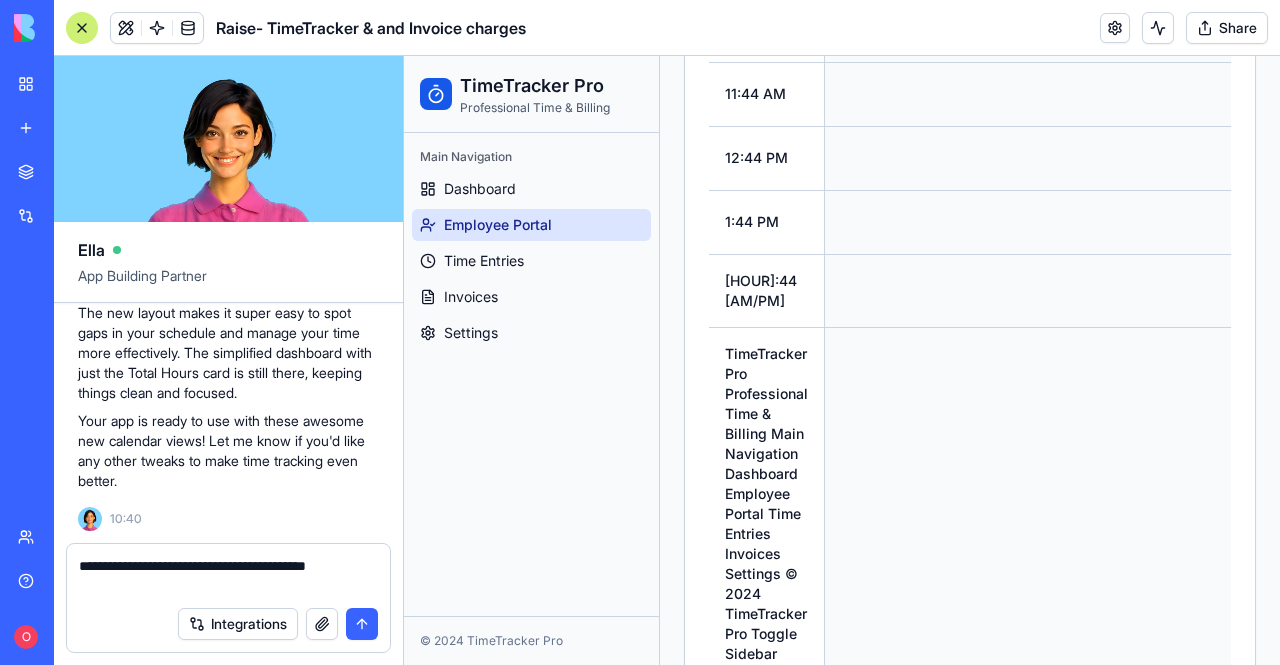 drag, startPoint x: 295, startPoint y: 559, endPoint x: 282, endPoint y: 567, distance: 15.264338 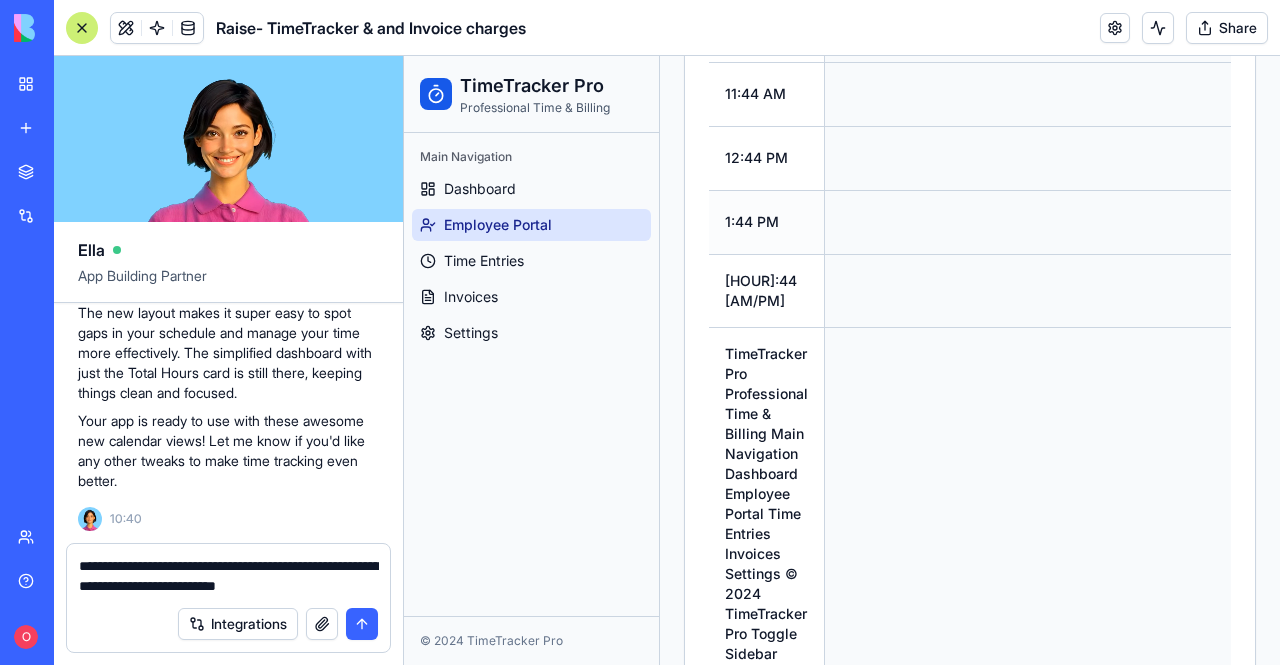 click at bounding box center (1167, 222) 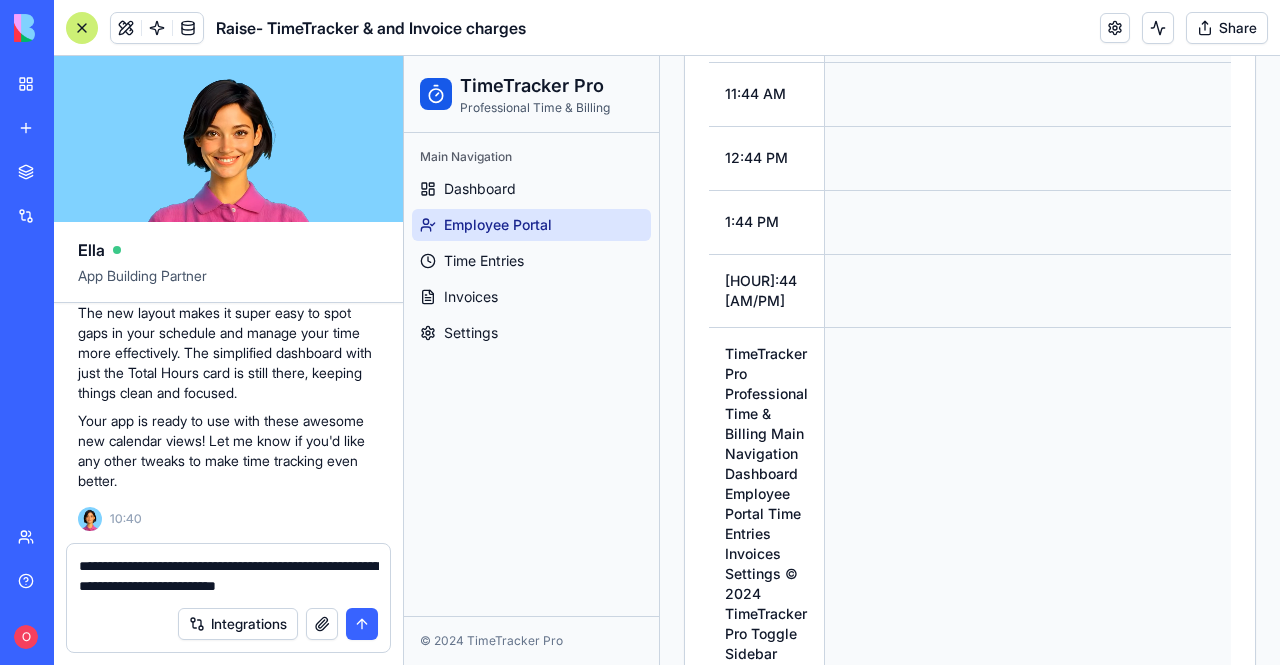 click on "**********" at bounding box center [229, 576] 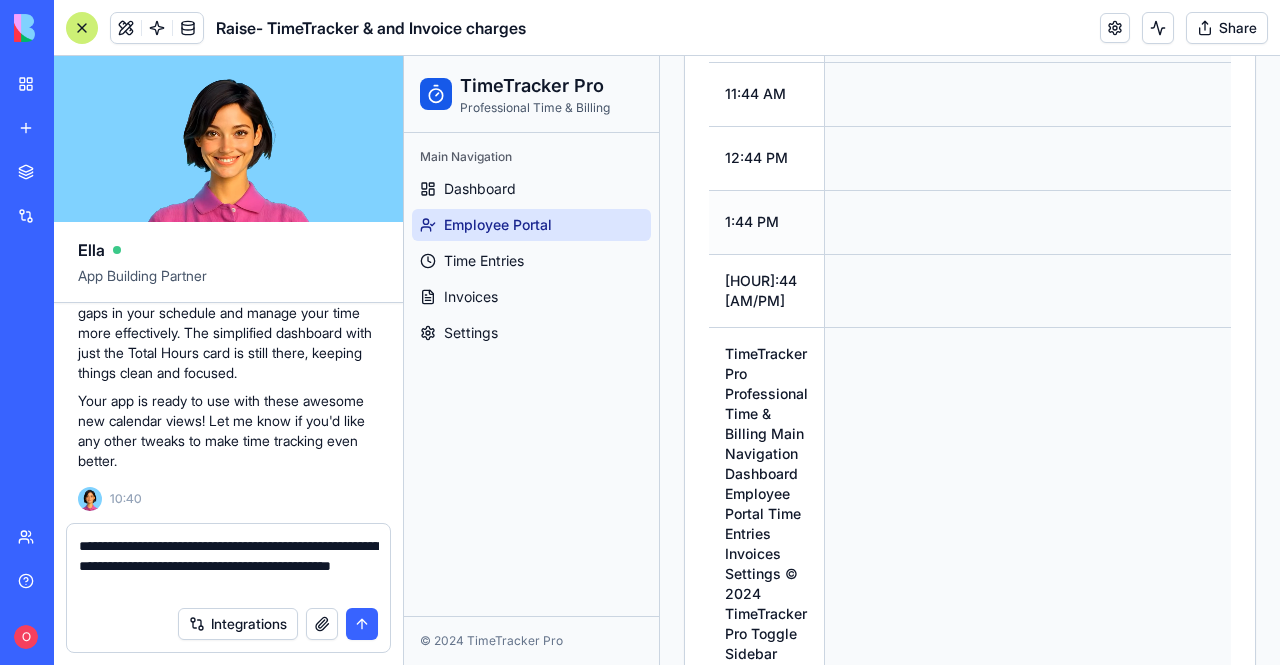 scroll, scrollTop: 933, scrollLeft: 0, axis: vertical 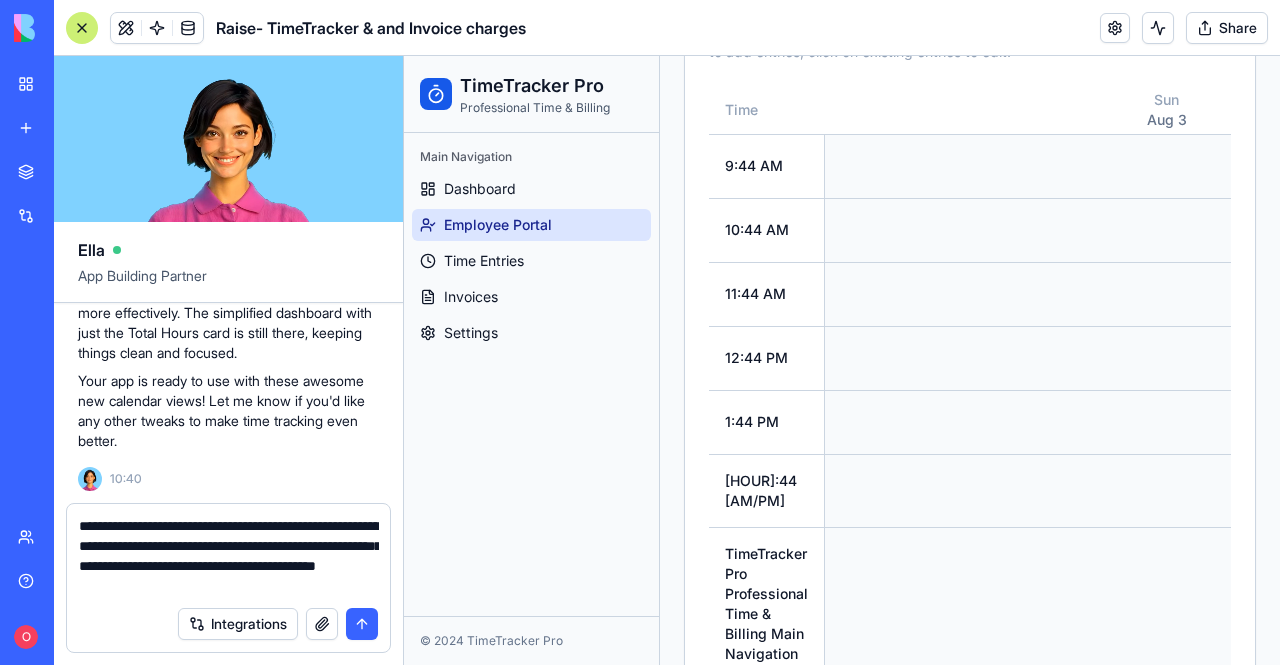 click on "**********" at bounding box center (229, 556) 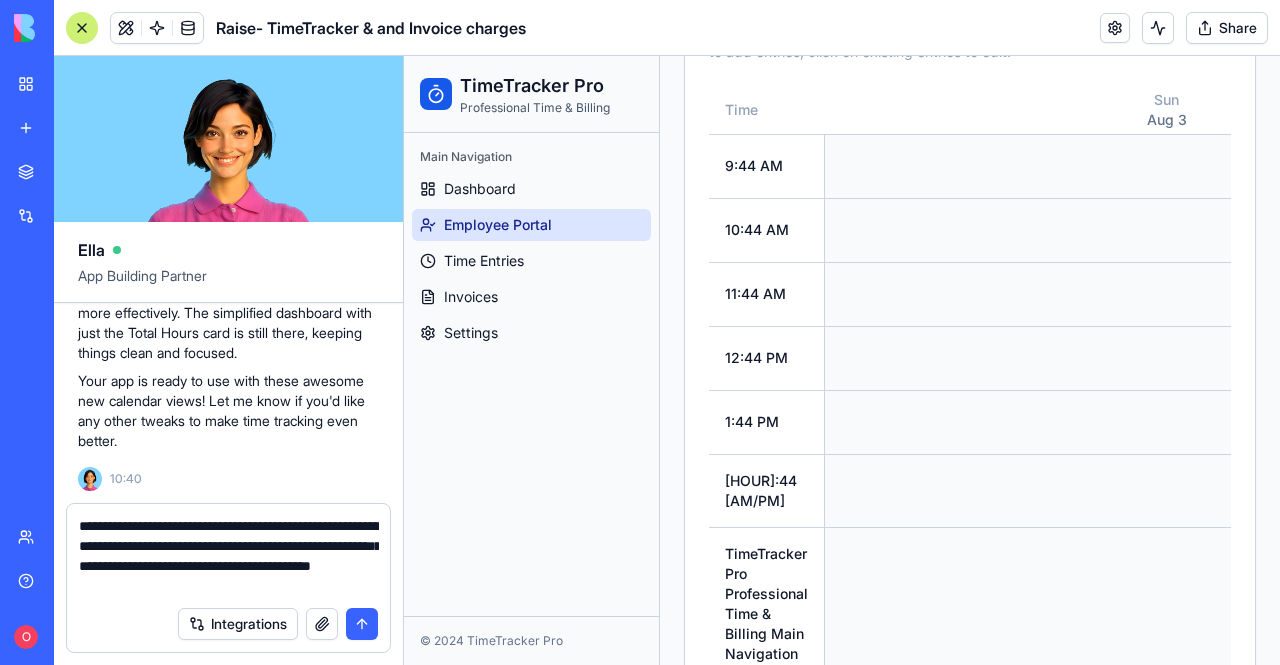 type on "**********" 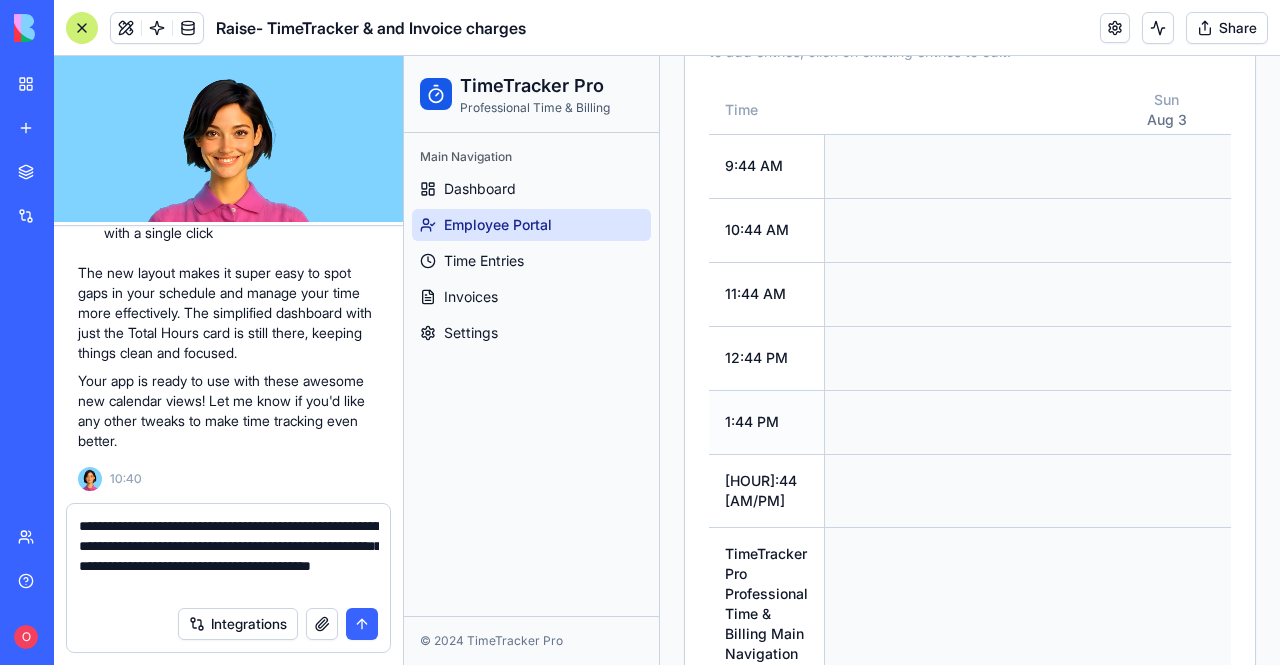 scroll, scrollTop: 30166, scrollLeft: 0, axis: vertical 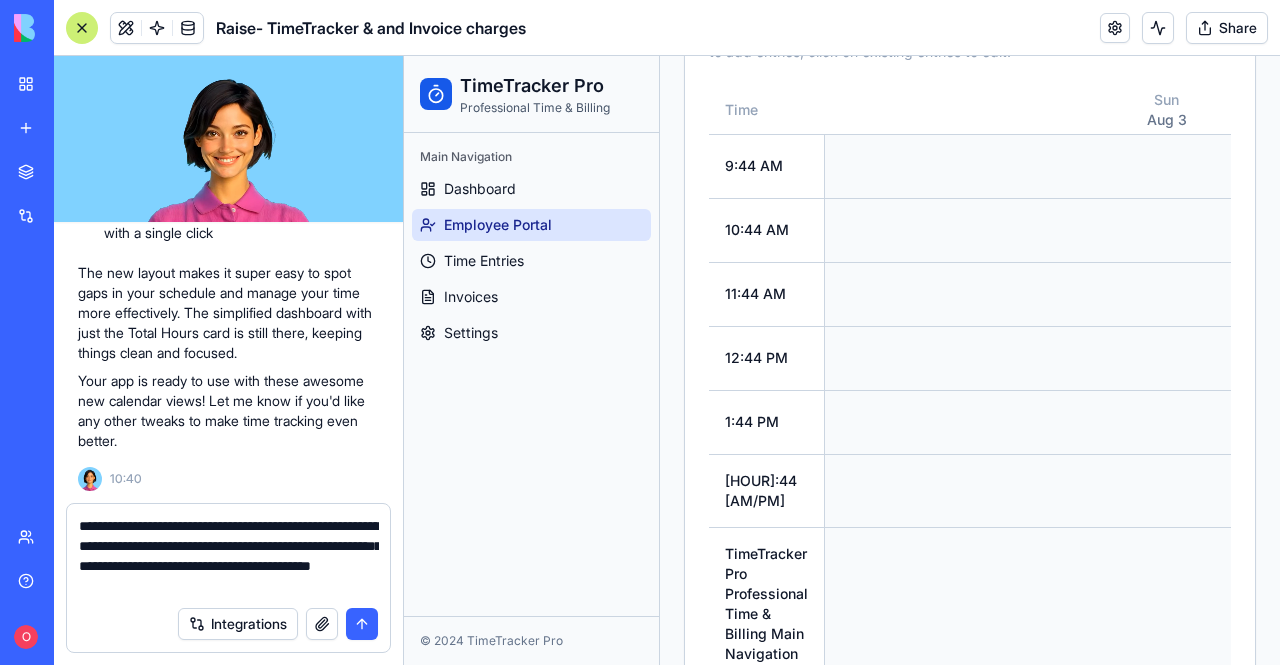 click at bounding box center (362, 624) 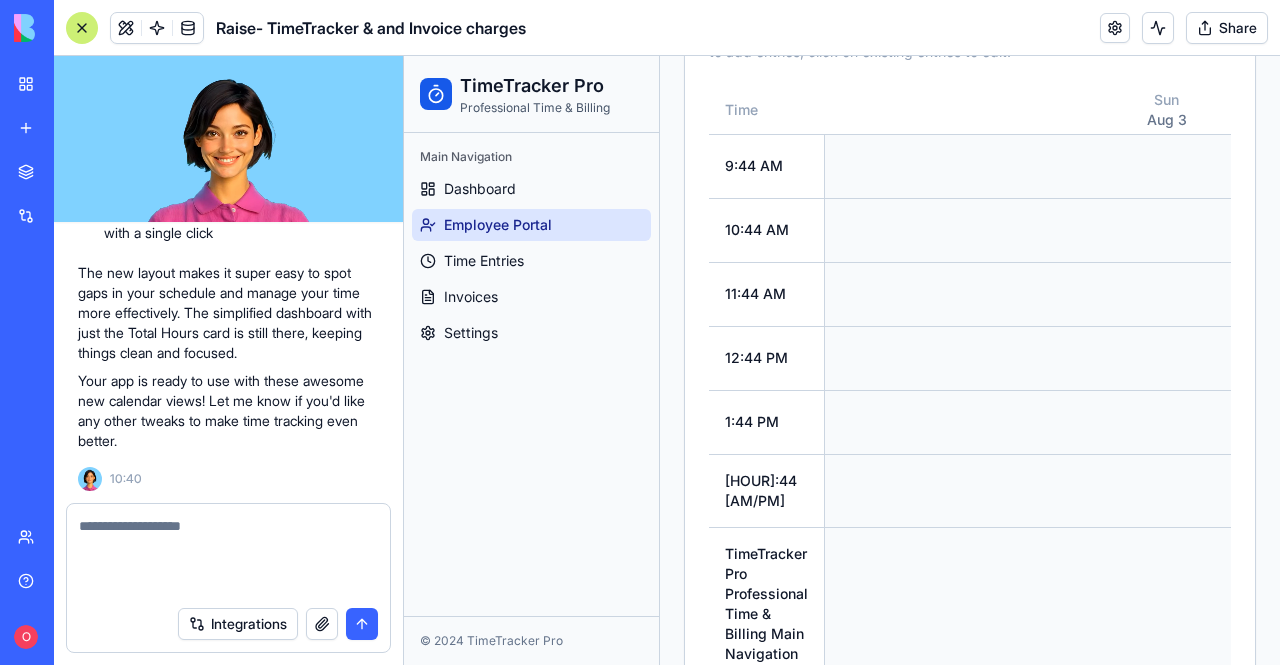 scroll, scrollTop: 30242, scrollLeft: 0, axis: vertical 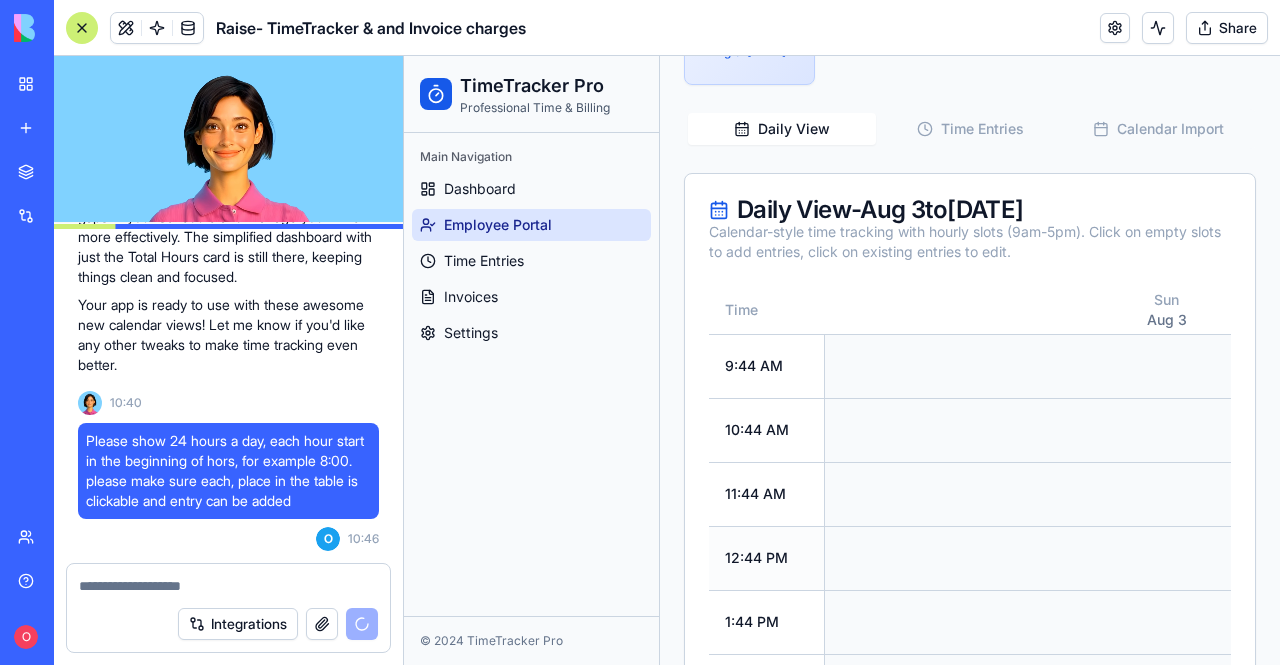 click at bounding box center (1167, 558) 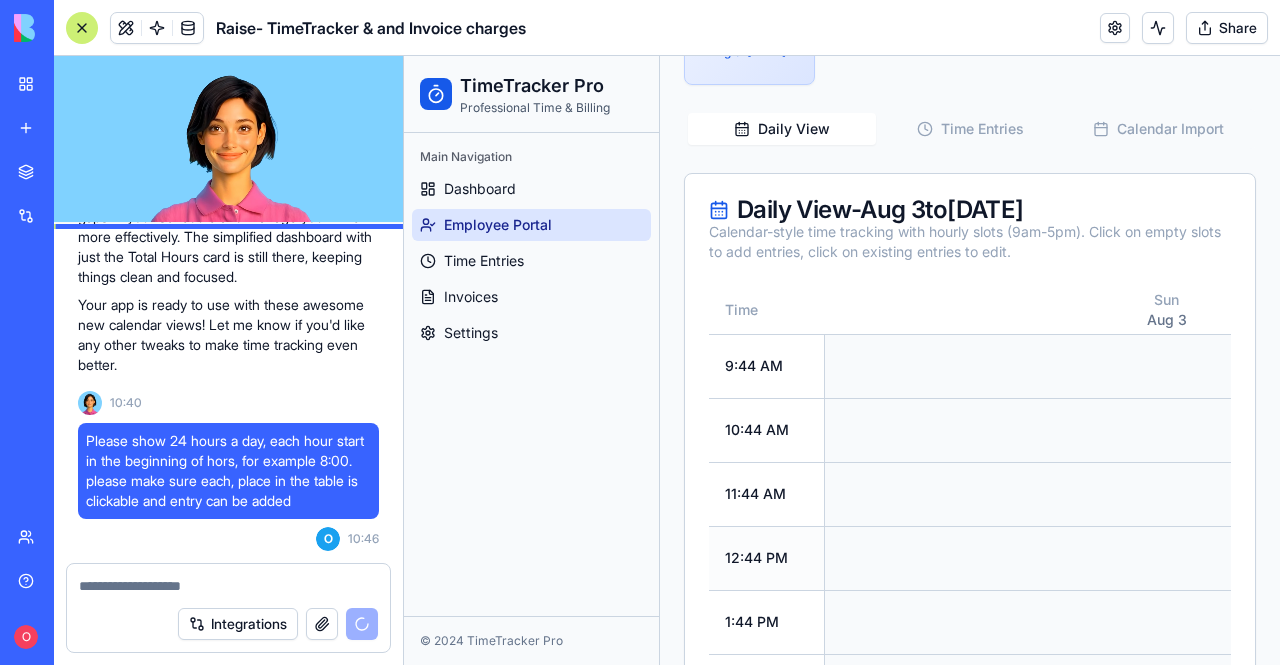 click at bounding box center (1167, 558) 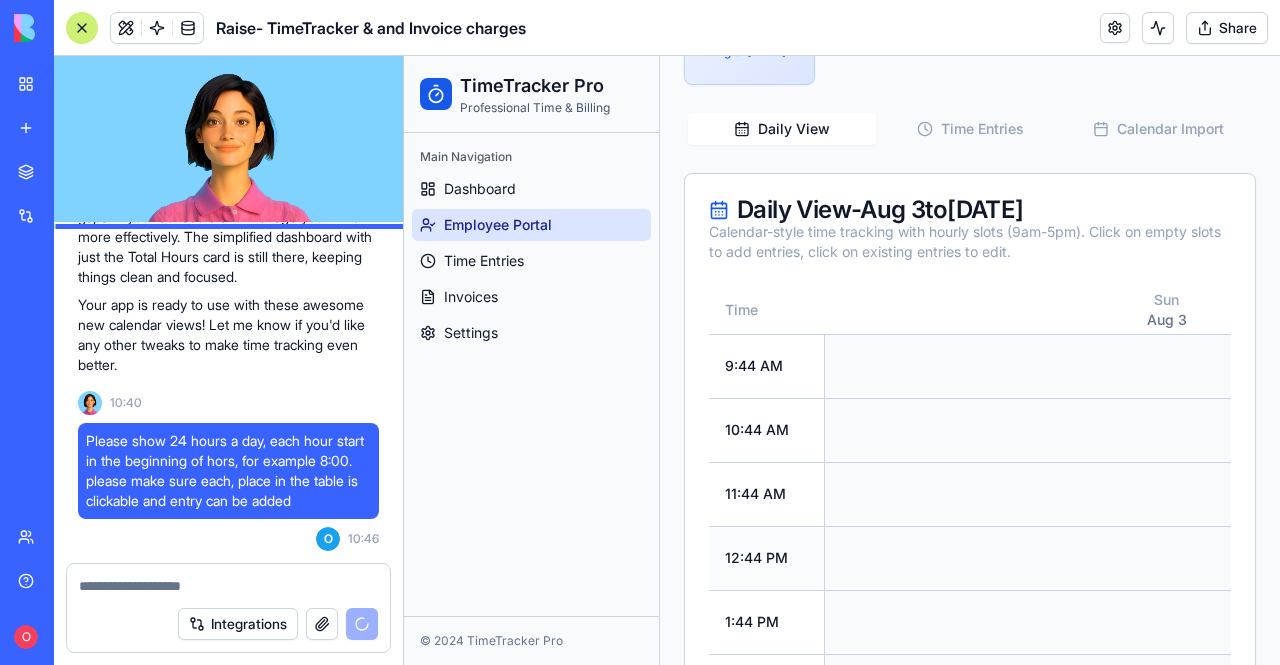 click at bounding box center (1167, 558) 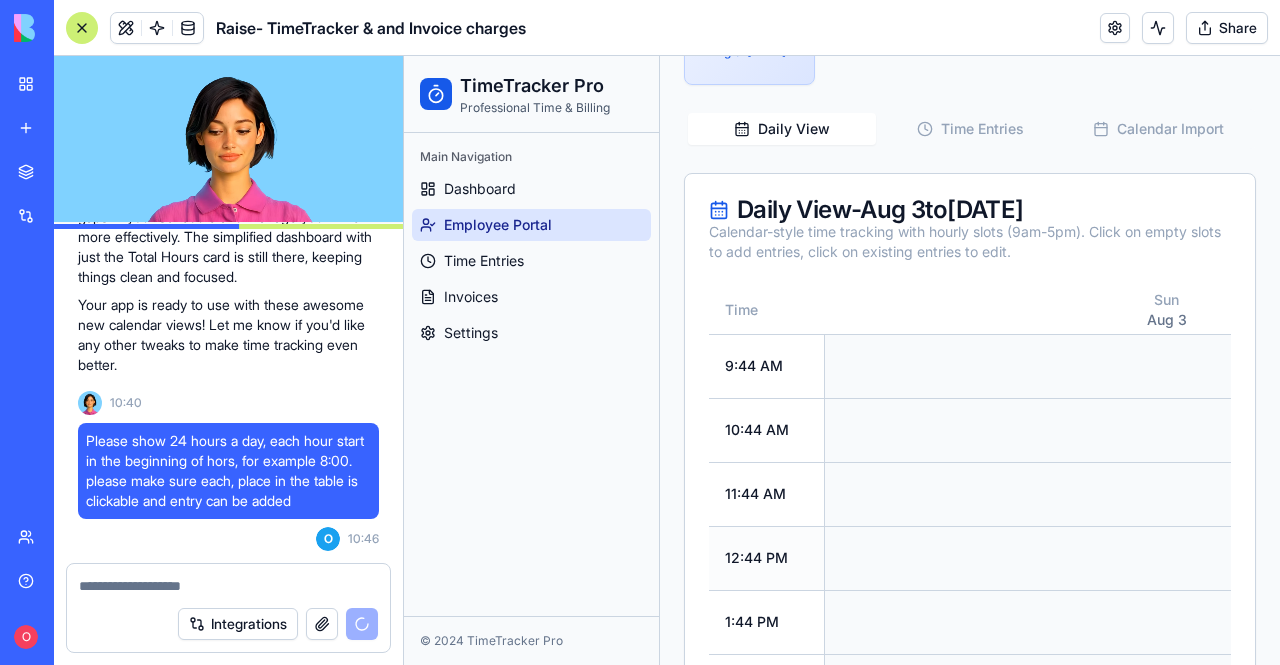 click at bounding box center (1167, 558) 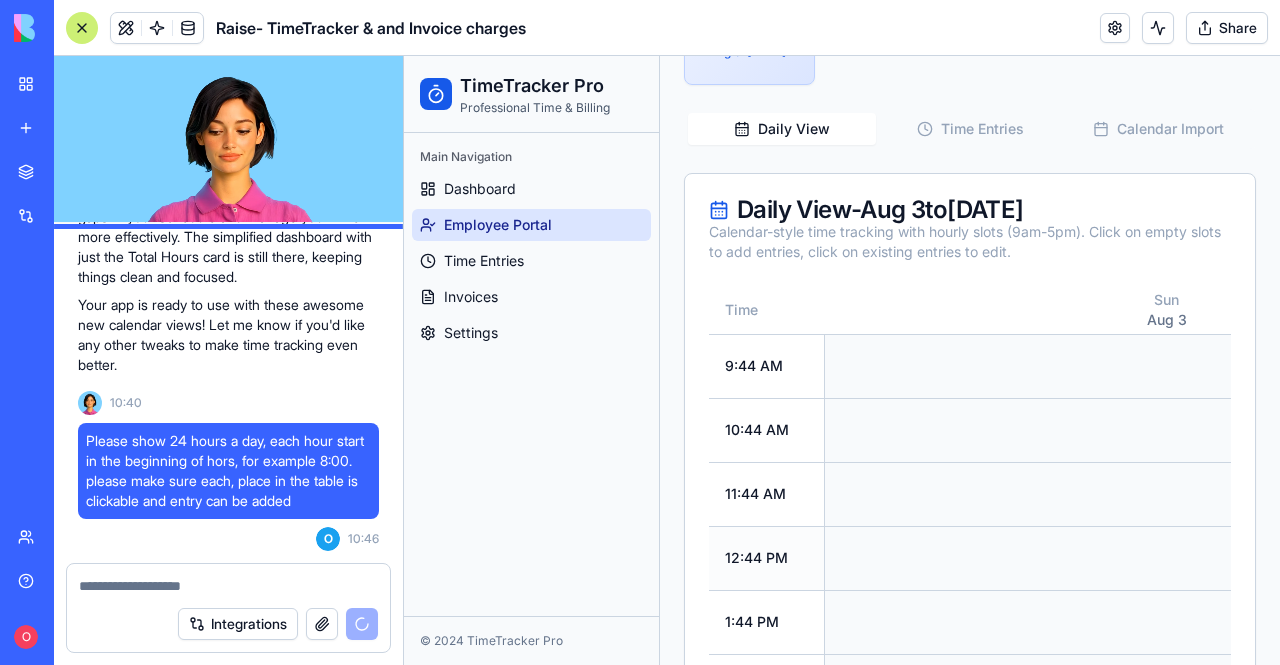 click at bounding box center (1167, 558) 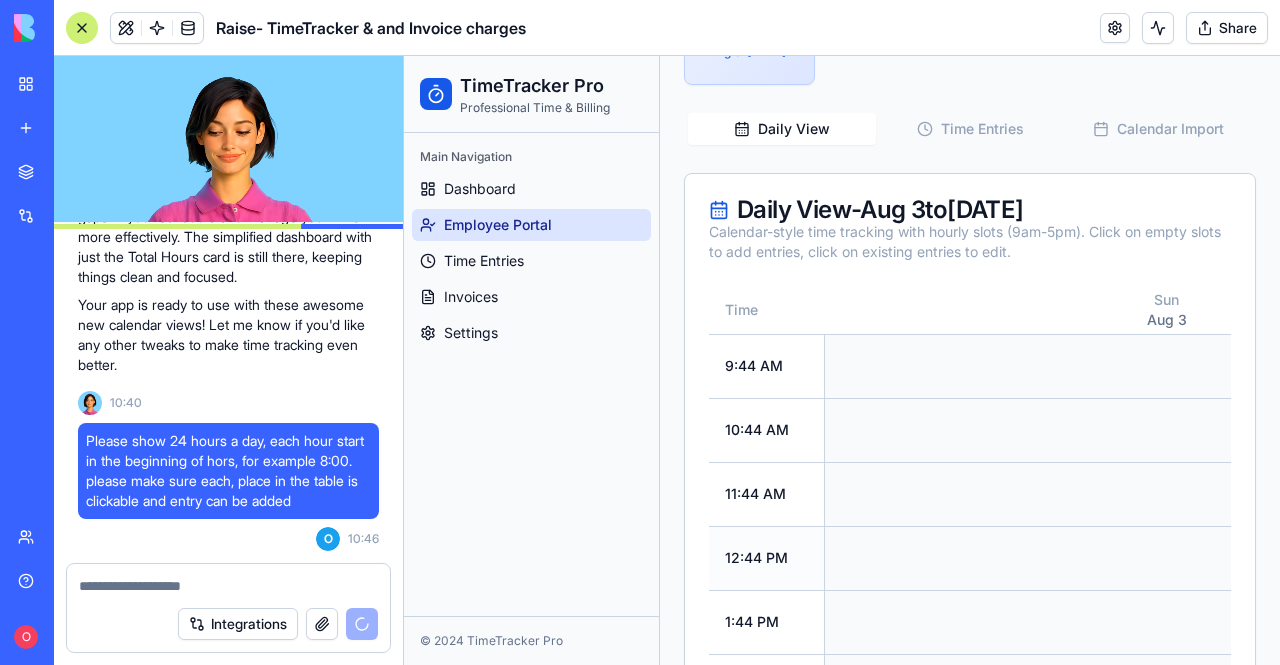 click at bounding box center [1167, 558] 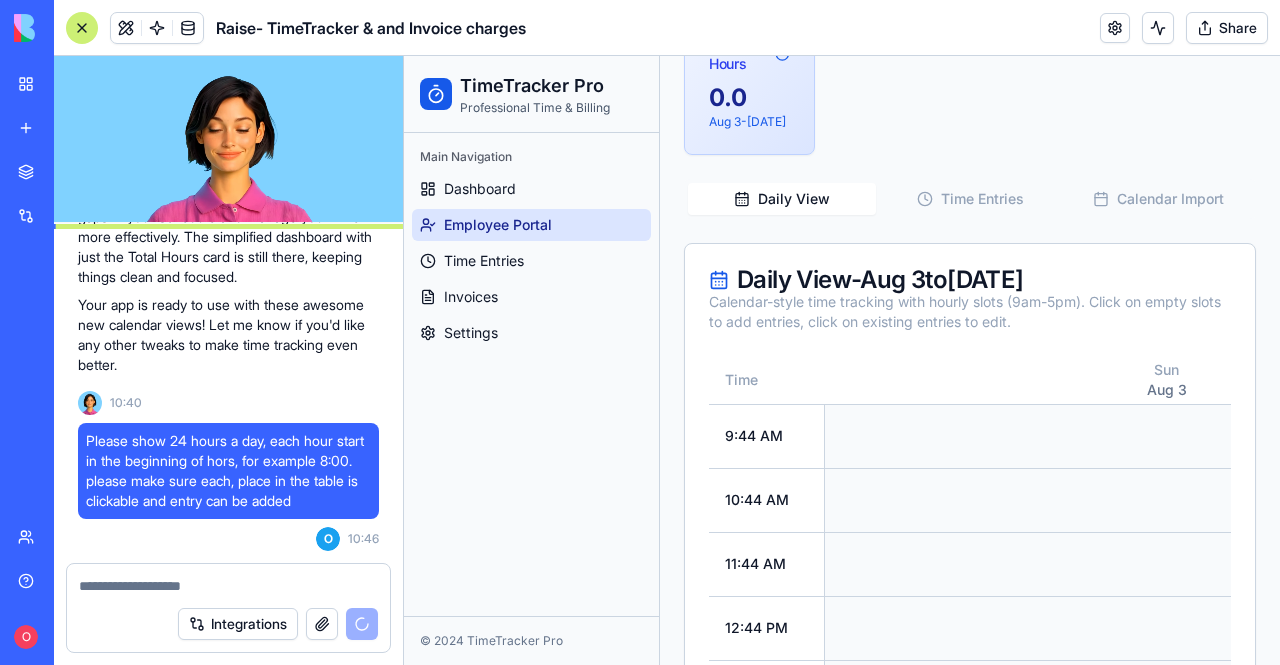 scroll, scrollTop: 633, scrollLeft: 0, axis: vertical 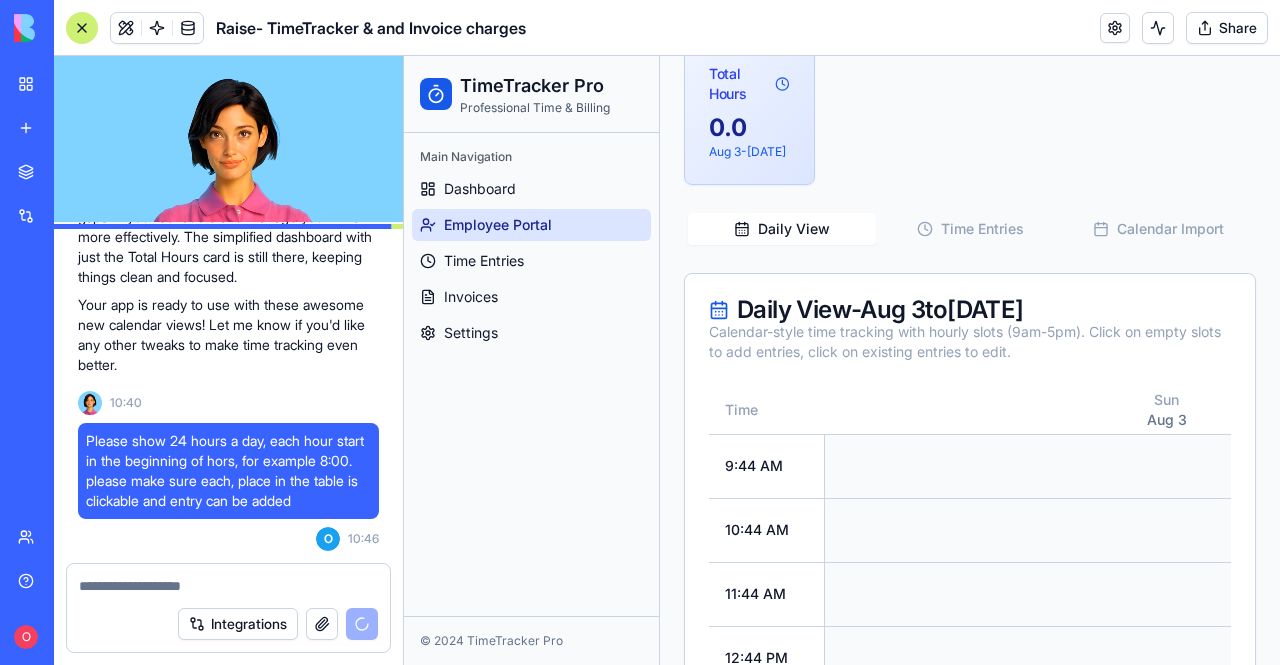 click on "Daily View" at bounding box center (782, 229) 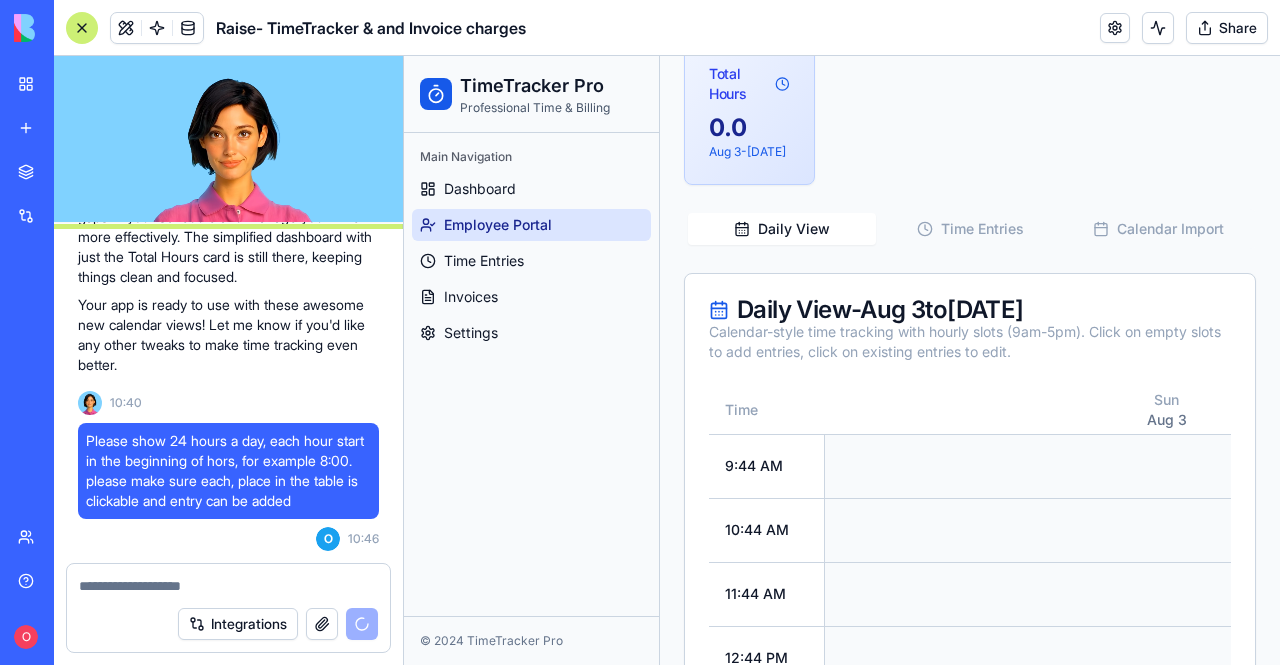 click on "Daily View" at bounding box center [782, 229] 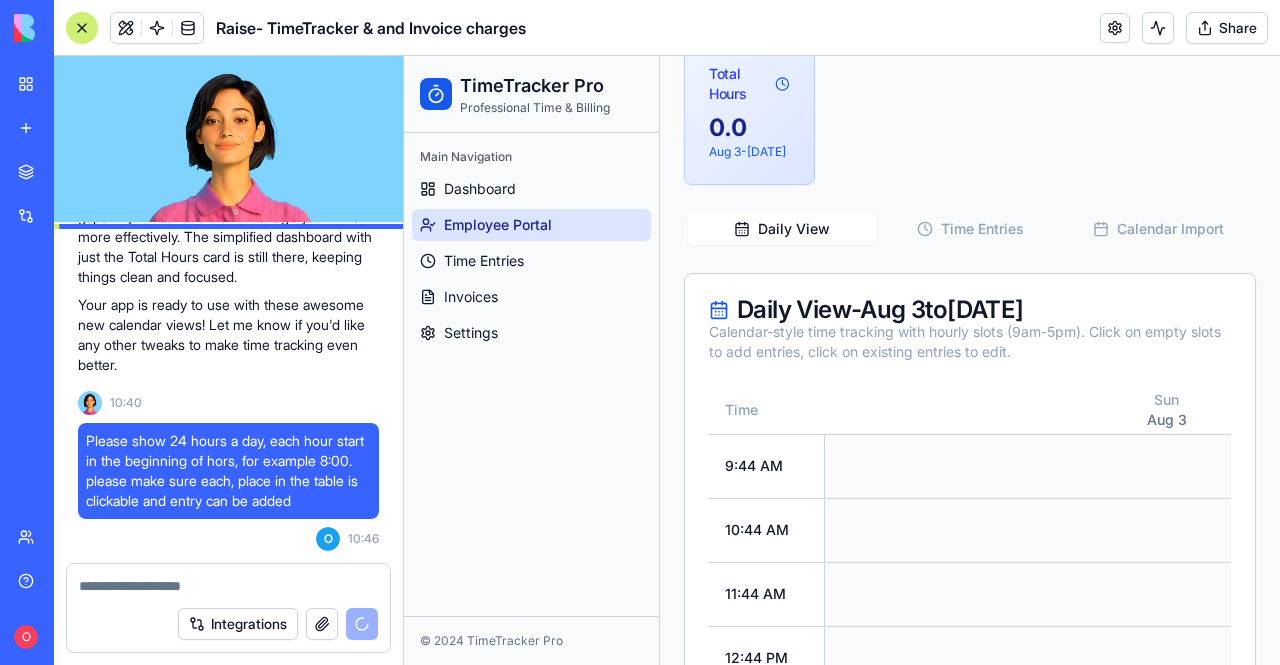 click on "Time Entries" at bounding box center [970, 229] 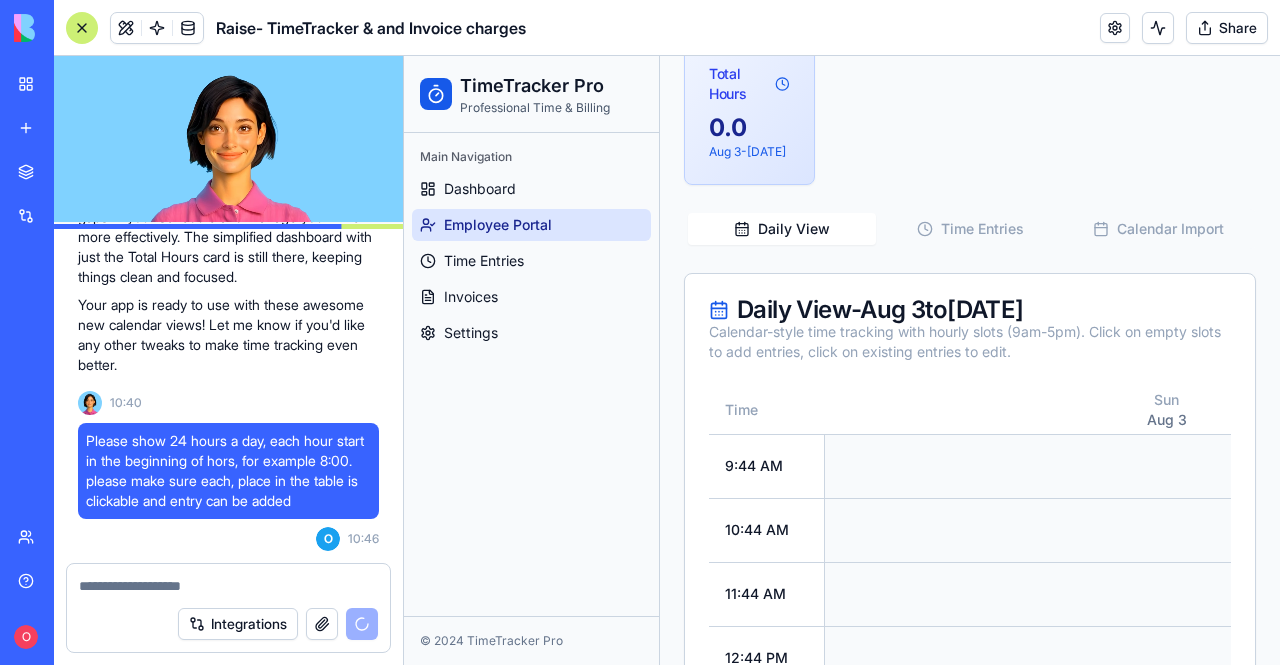 click on "Daily View" at bounding box center (782, 229) 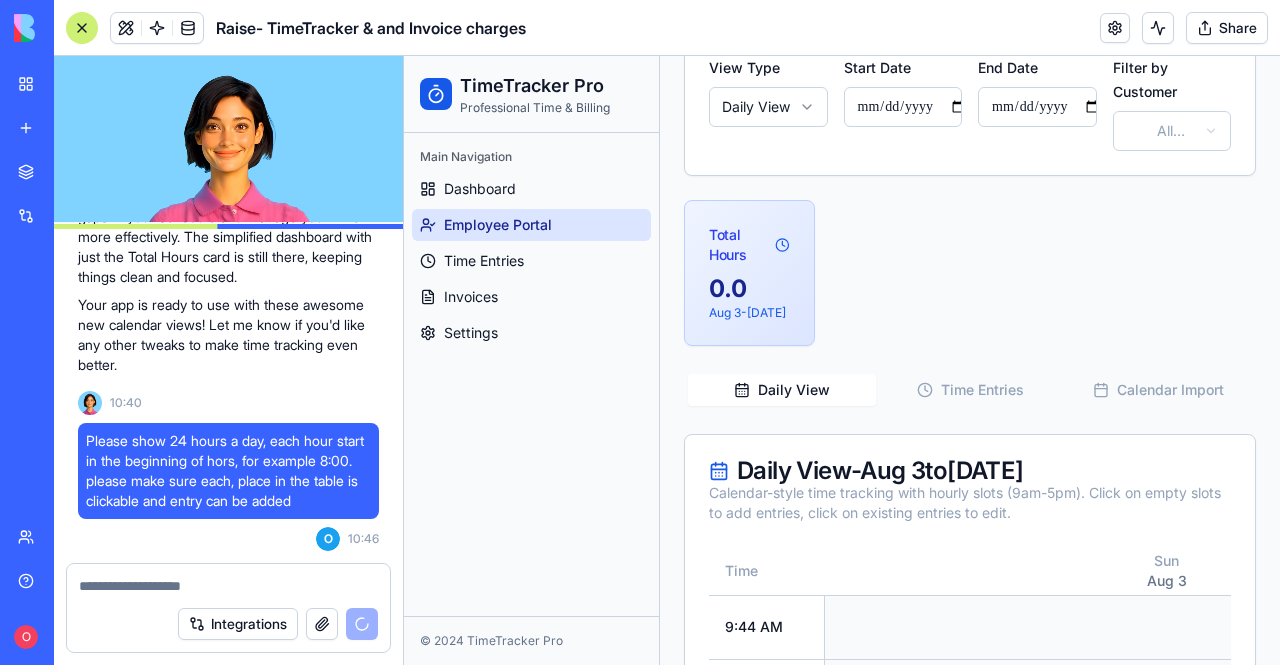 scroll, scrollTop: 333, scrollLeft: 0, axis: vertical 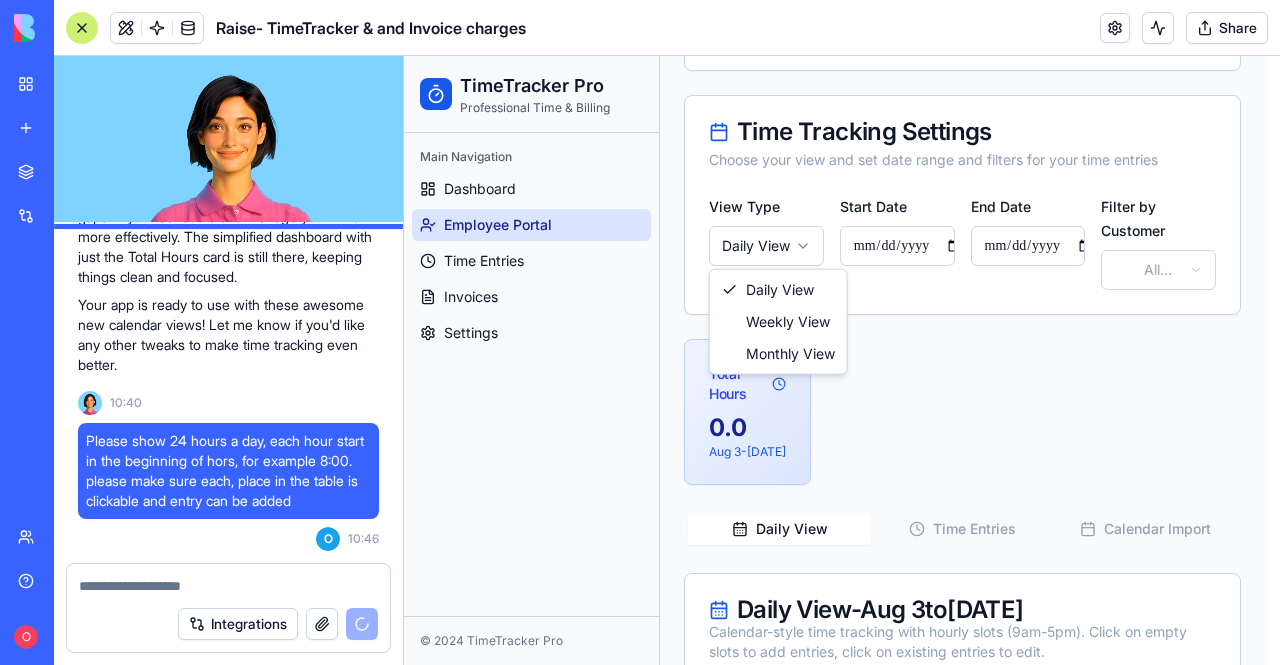 click on "**********" at bounding box center [834, 1550] 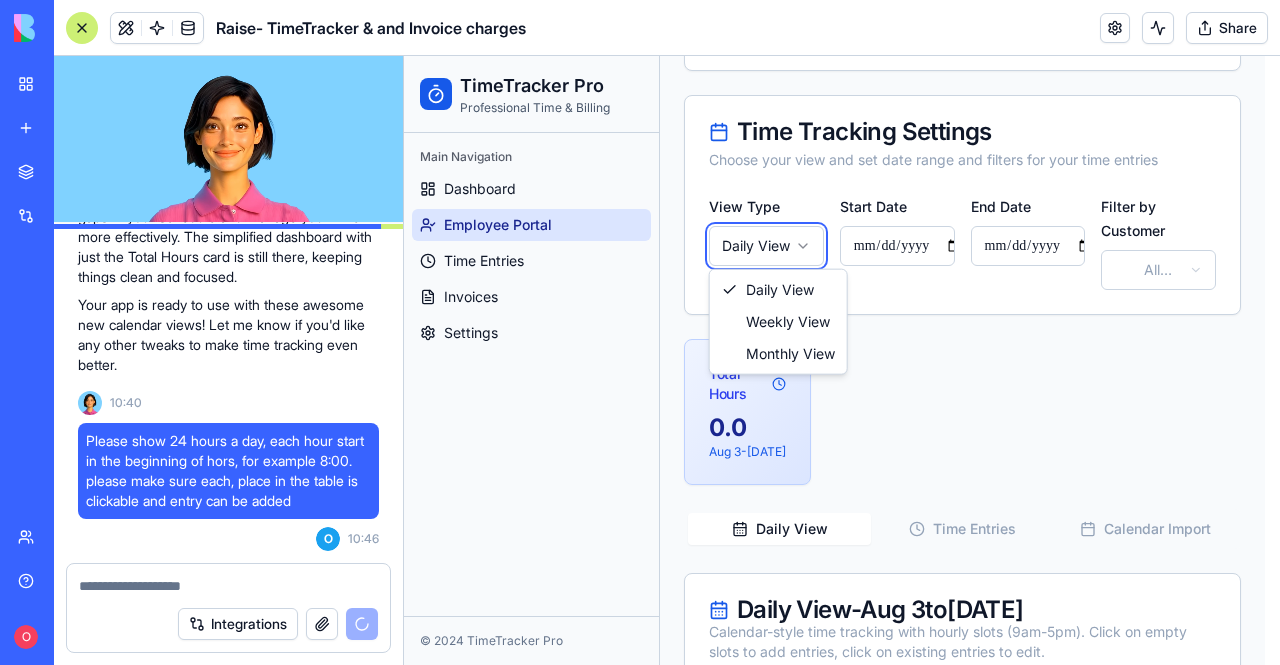 type on "**********" 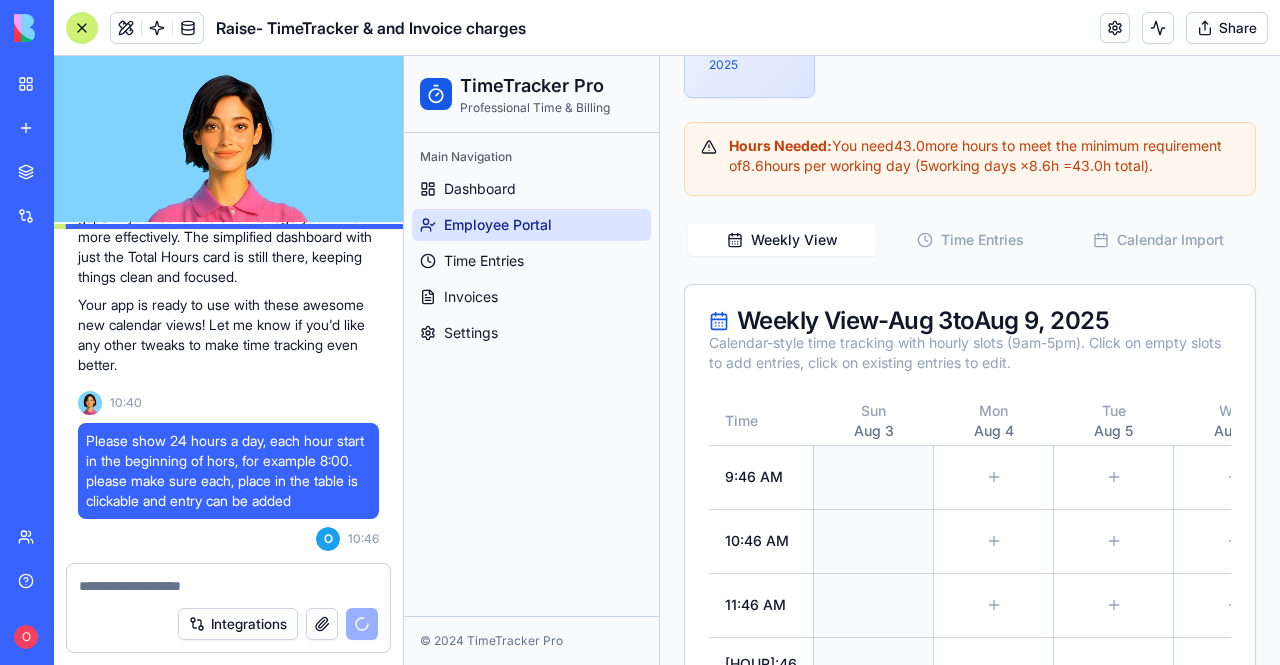 scroll, scrollTop: 833, scrollLeft: 0, axis: vertical 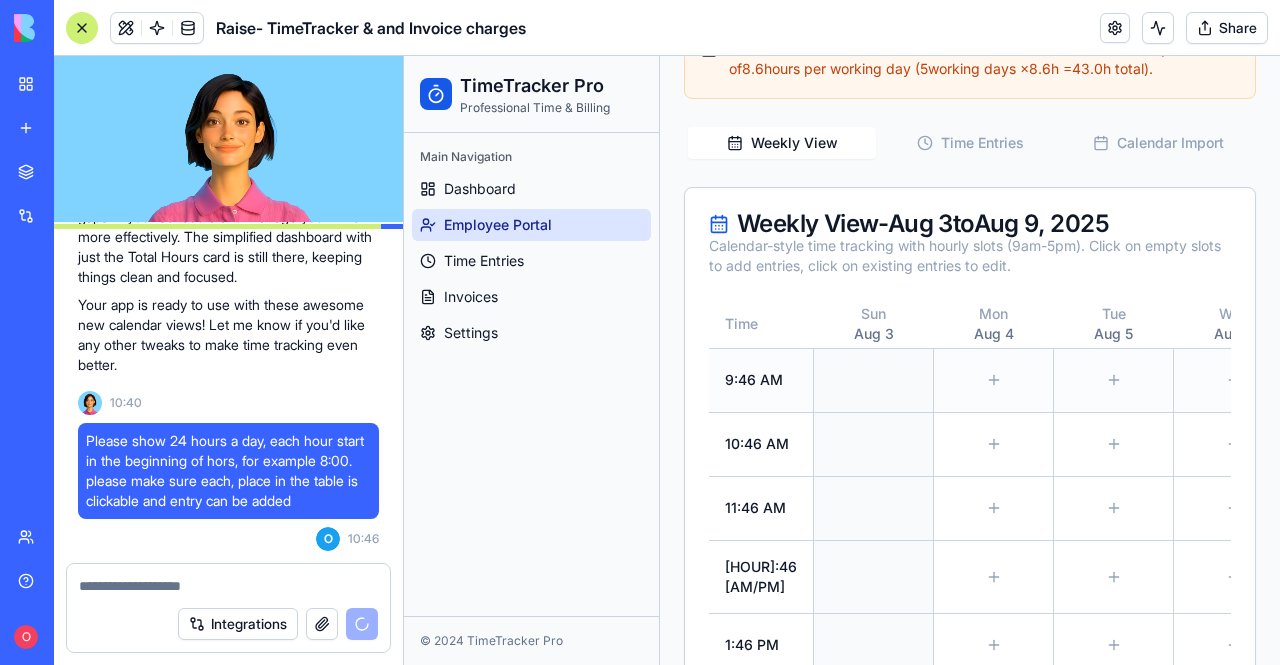 click at bounding box center [874, 380] 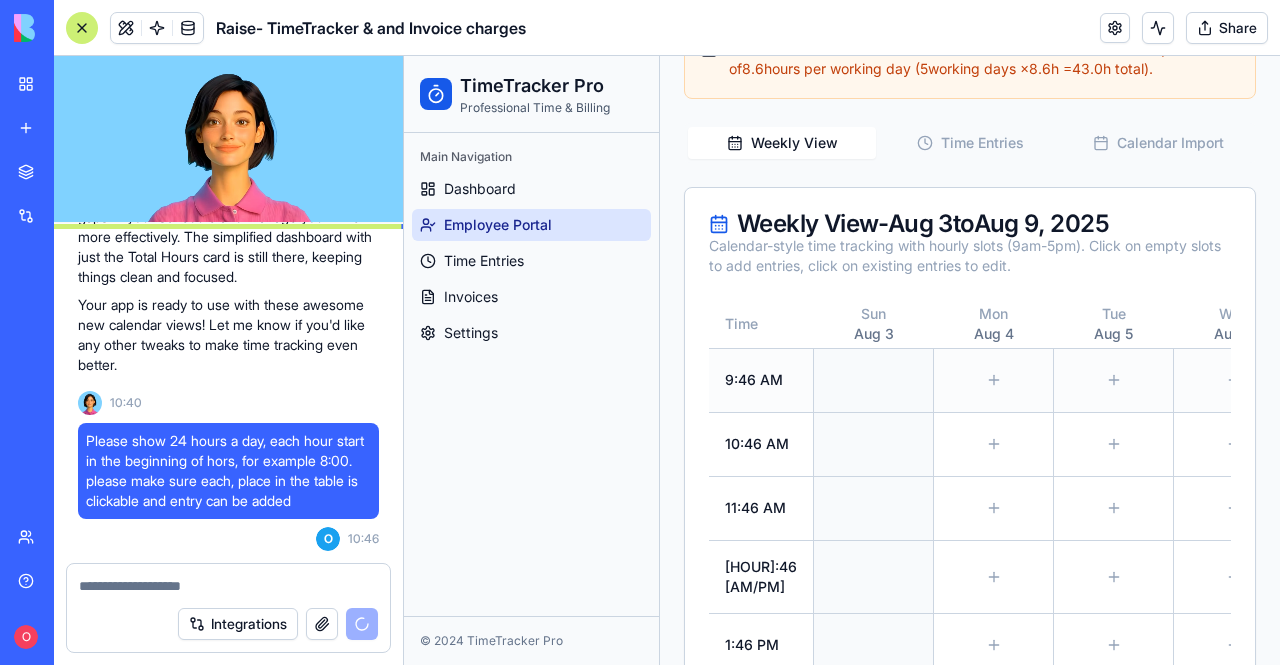 click at bounding box center [874, 380] 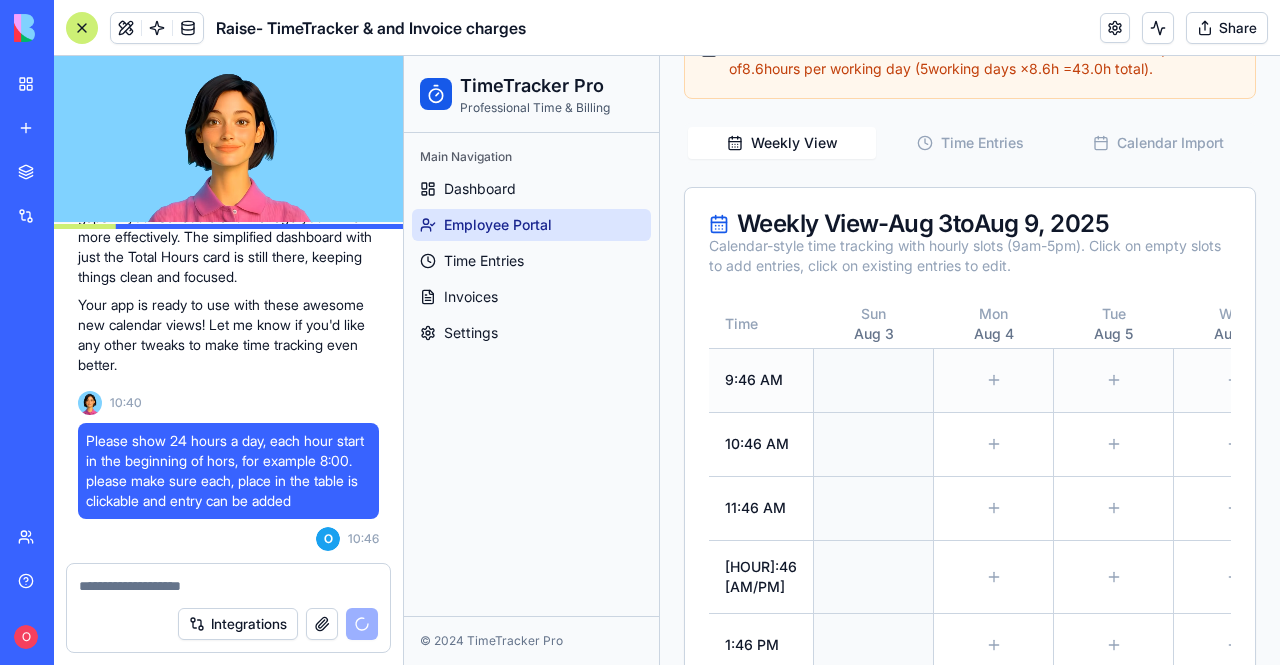 click at bounding box center (874, 380) 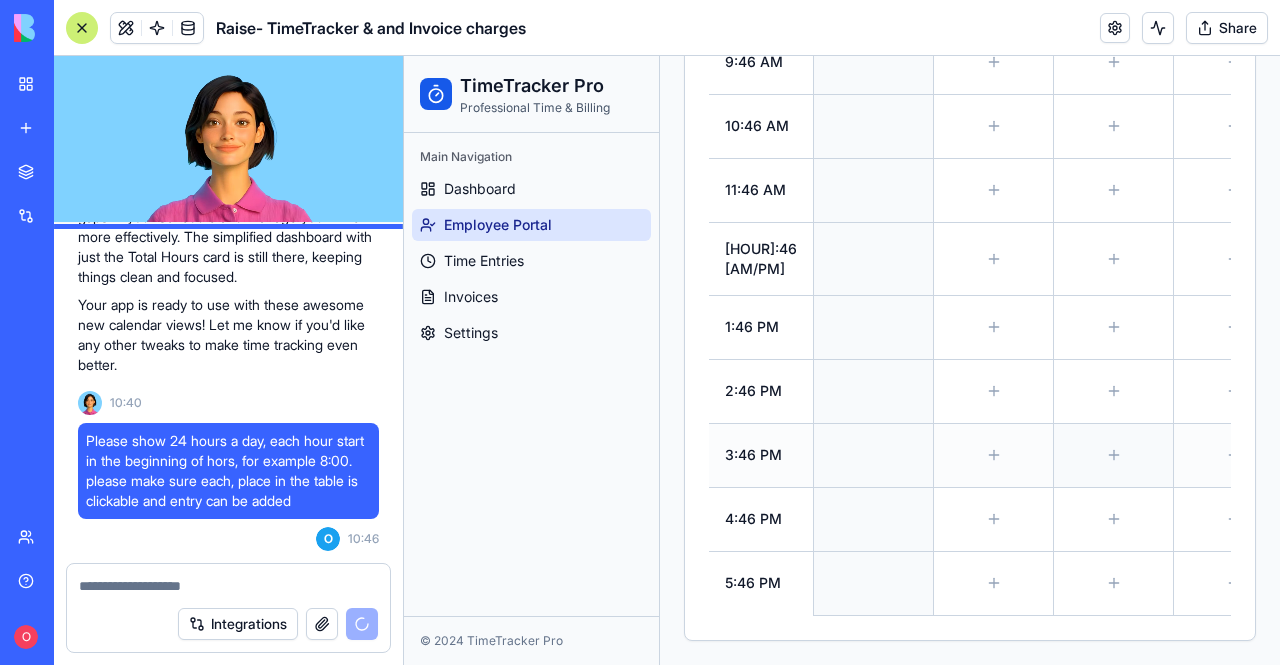 scroll, scrollTop: 1233, scrollLeft: 0, axis: vertical 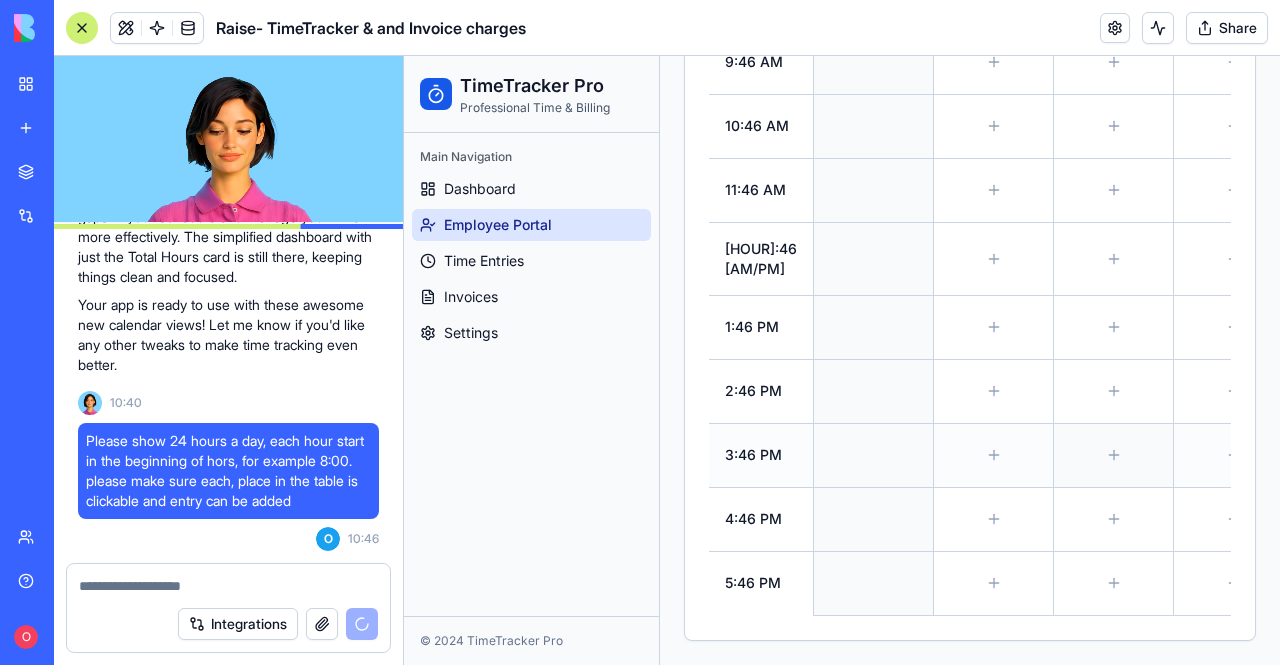 click at bounding box center [1113, 455] 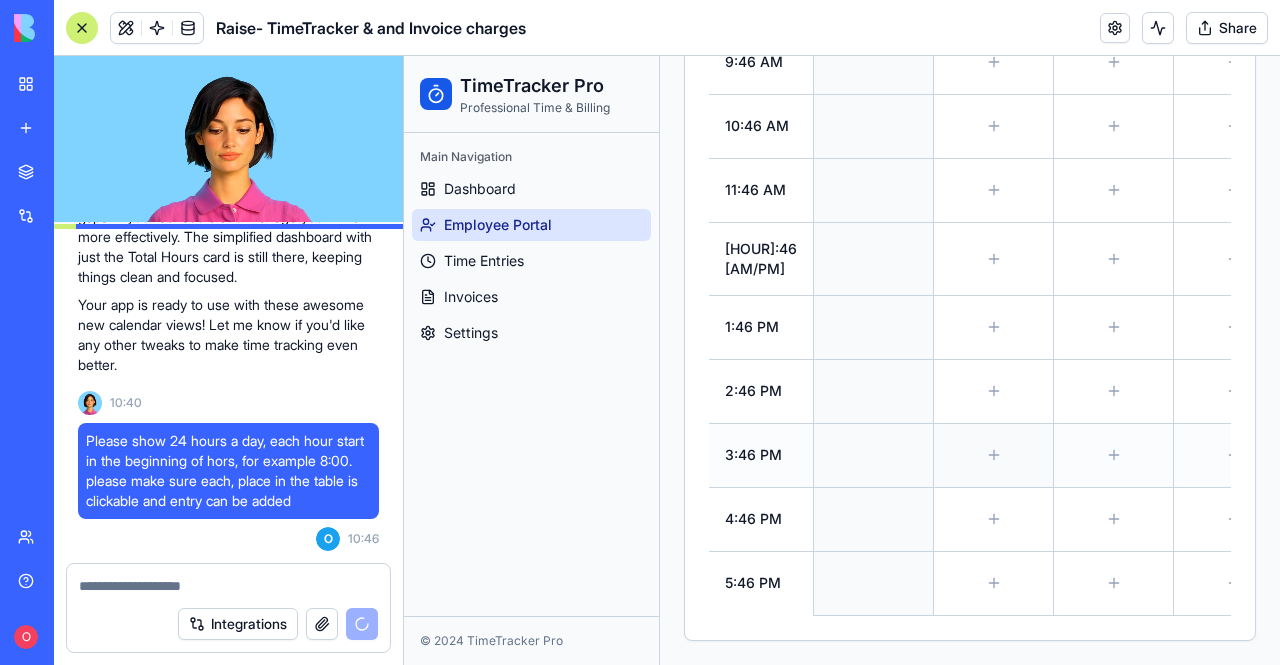 click 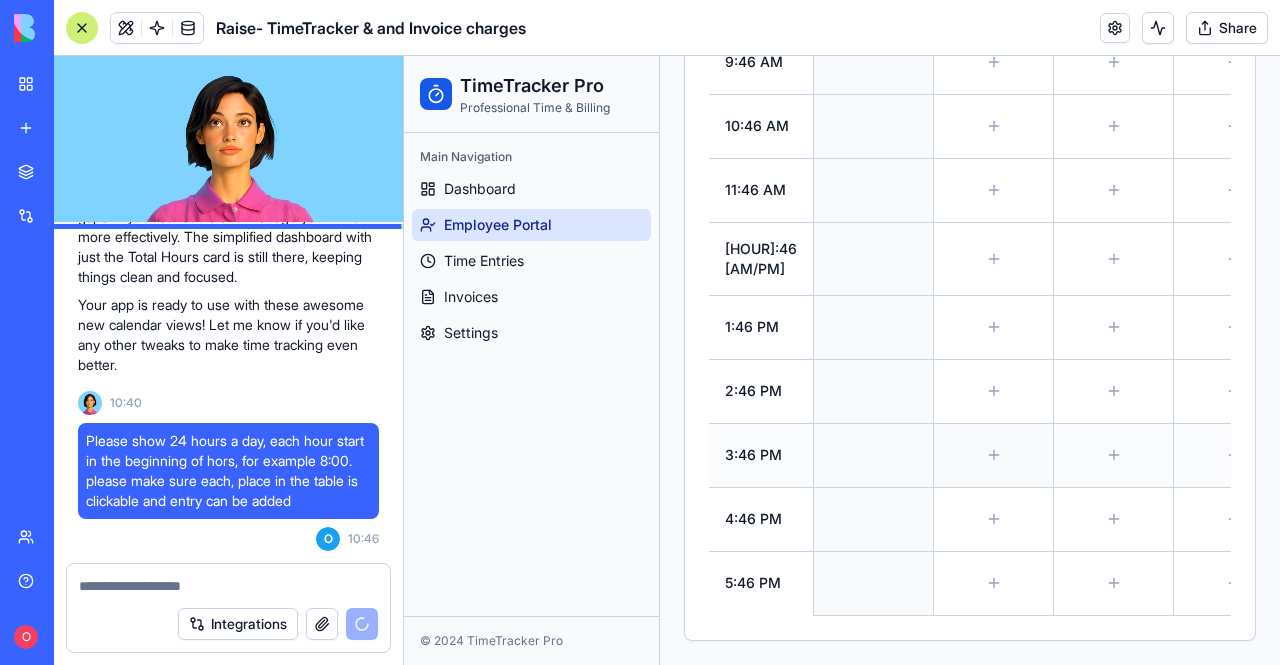 click 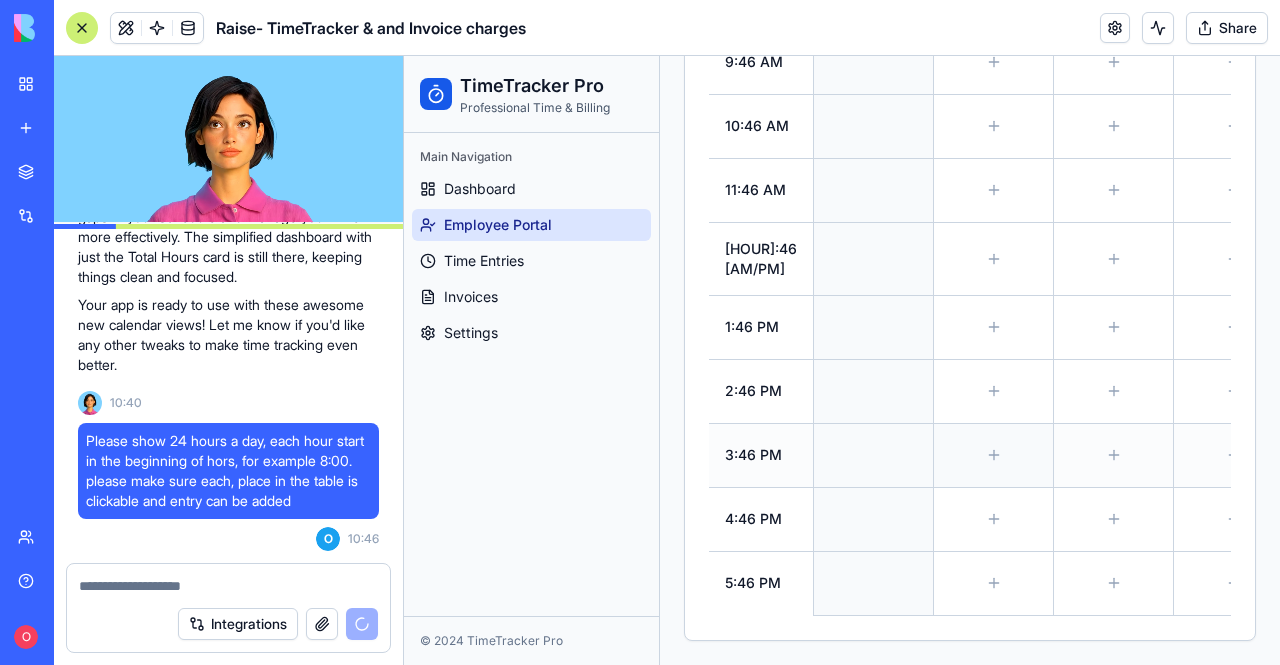 click 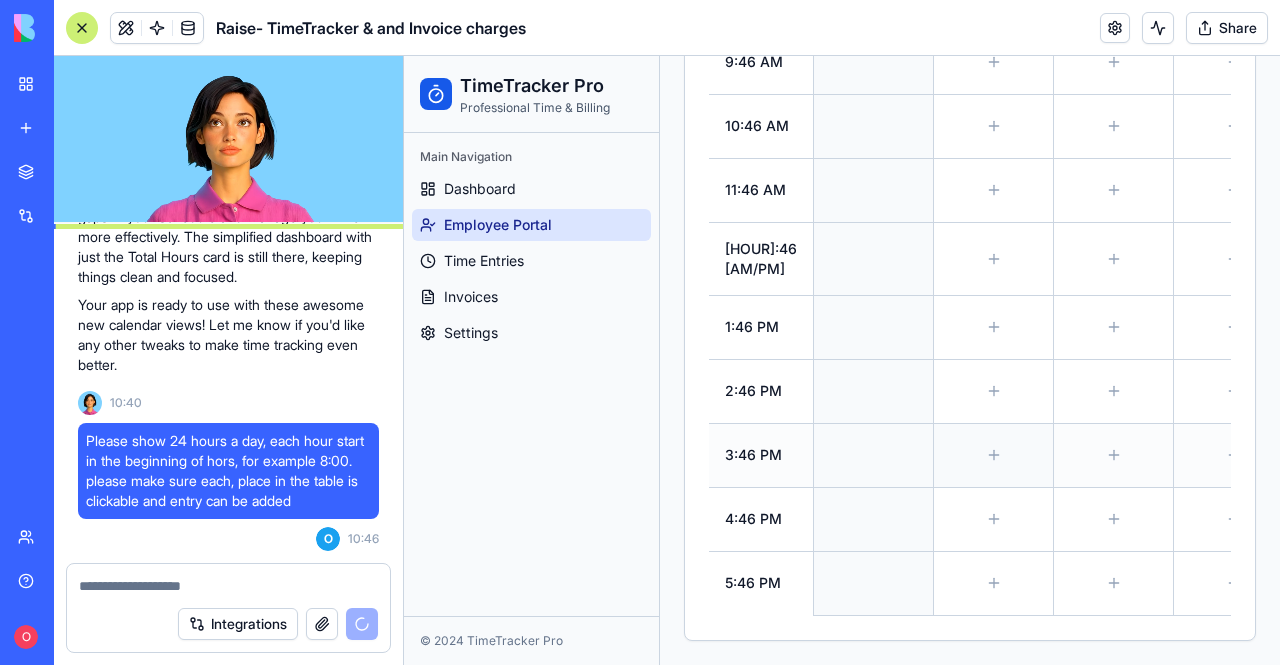 click 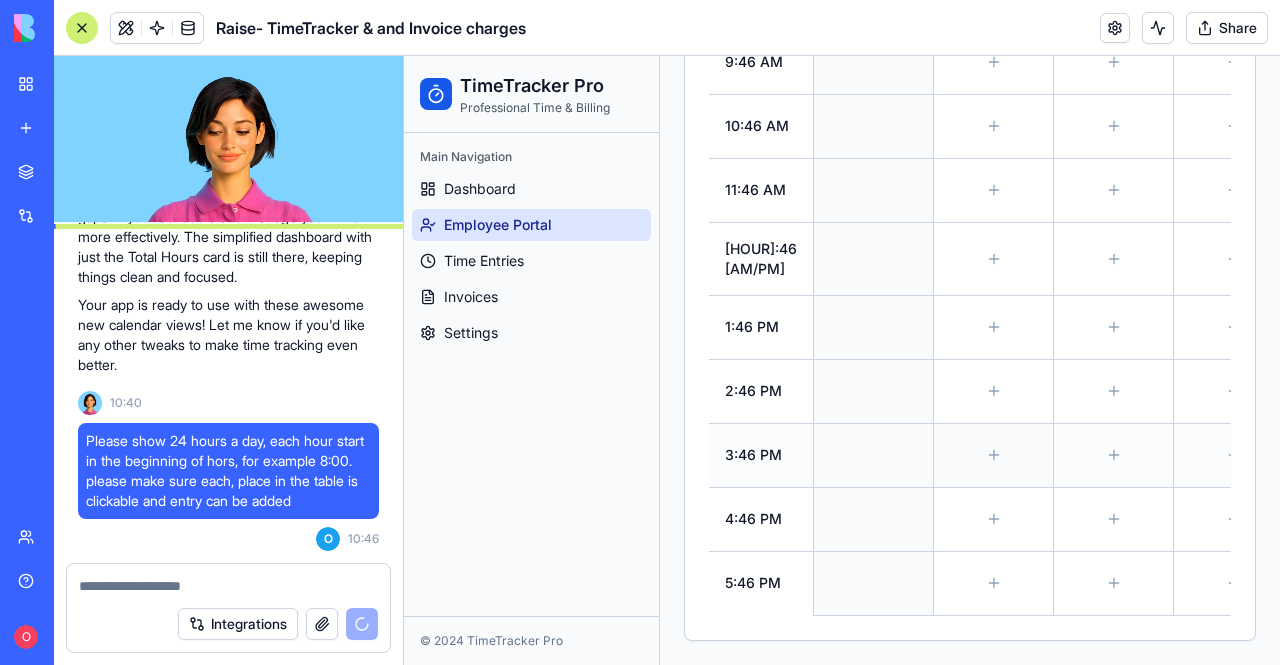 click 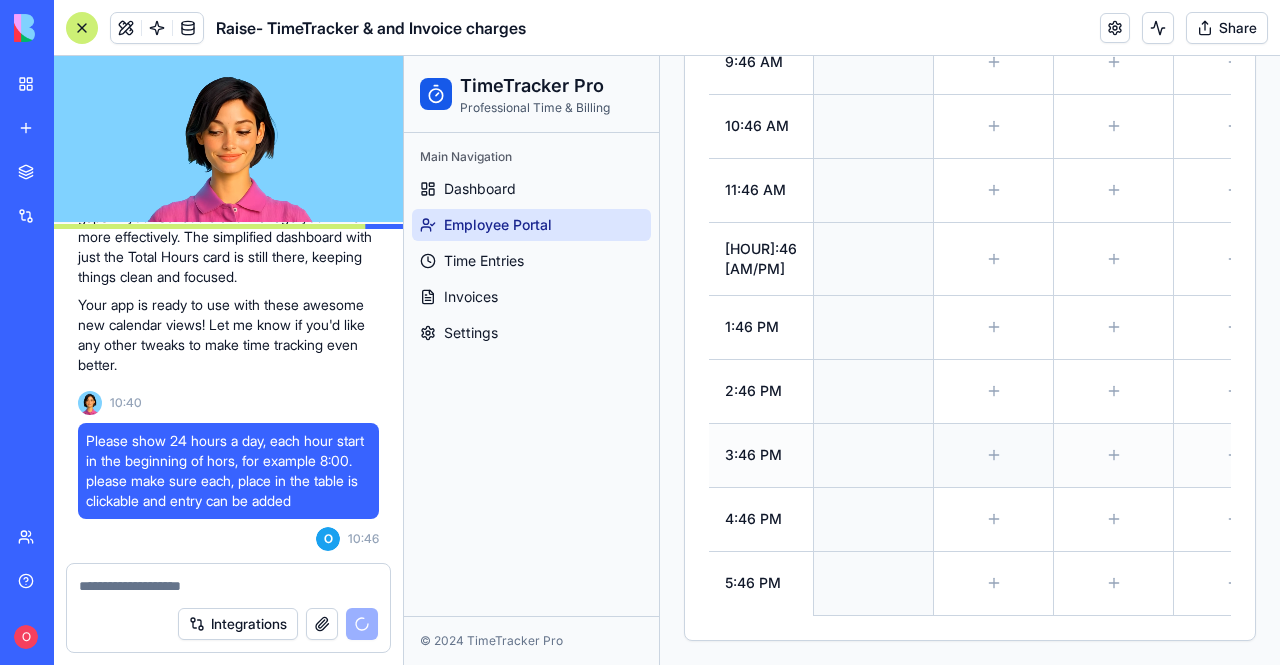 click on "9:46 AM 10:46 AM 11:46 AM 12:46 PM 1:46 PM 2:46 PM 3:46 PM 4:46 PM 5:46 PM" at bounding box center (1181, 322) 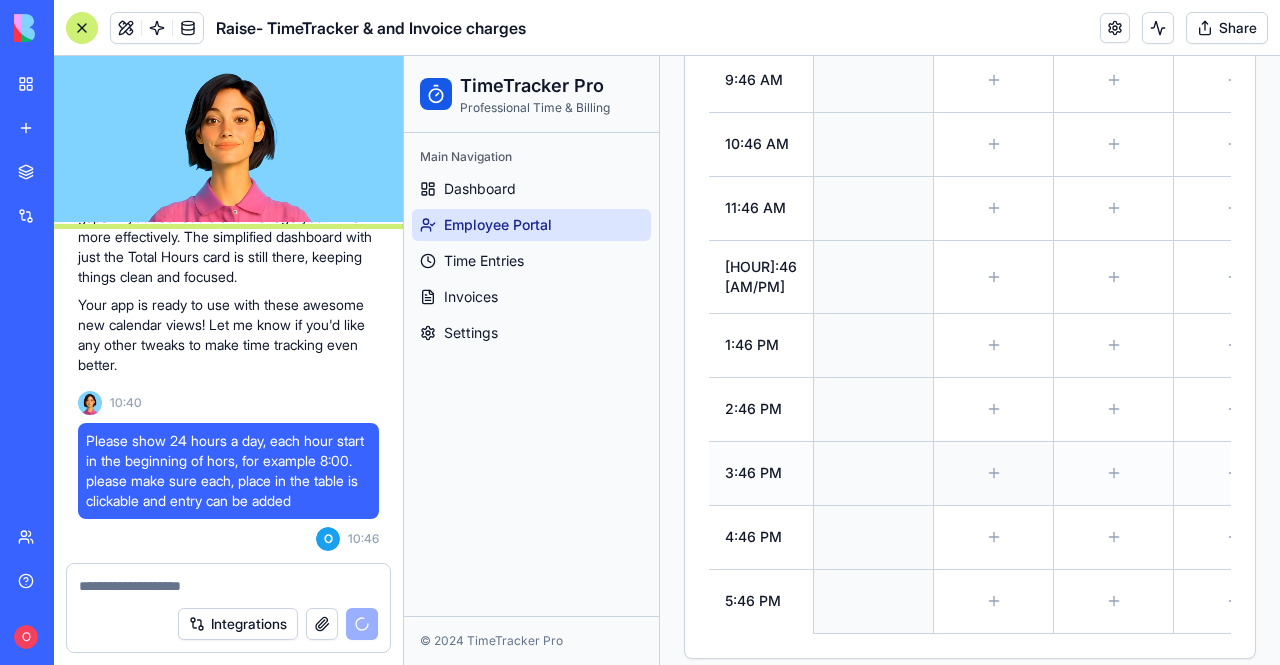 click at bounding box center (993, 345) 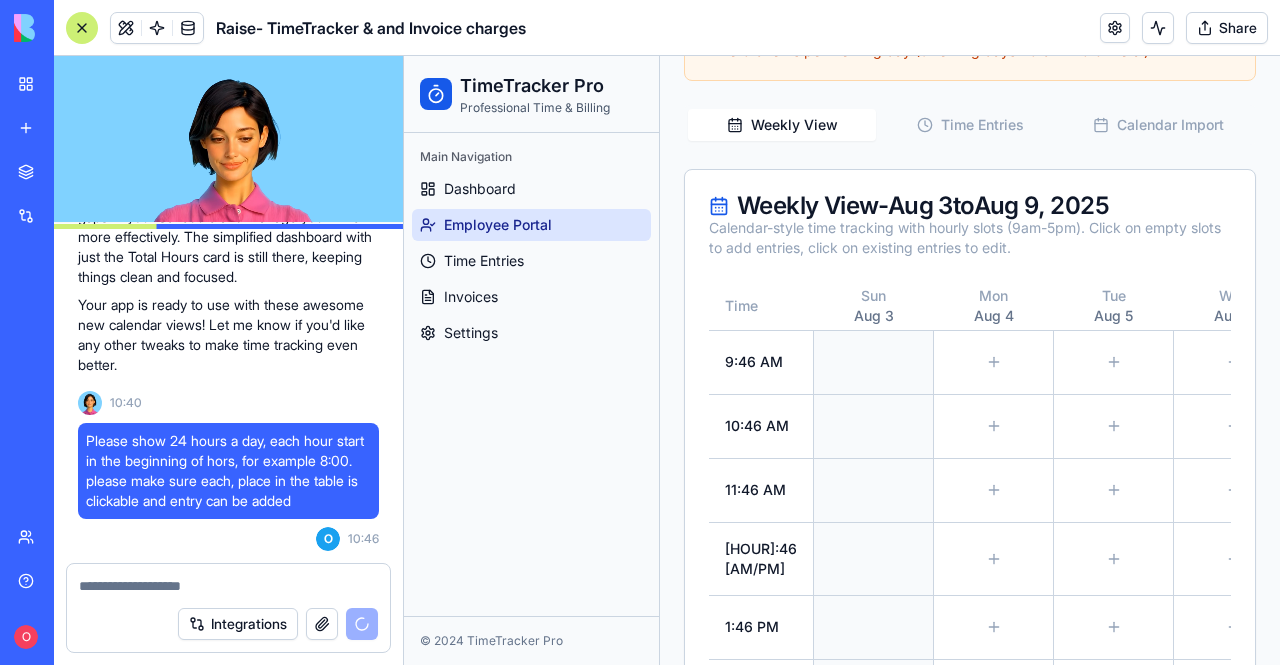 scroll, scrollTop: 633, scrollLeft: 0, axis: vertical 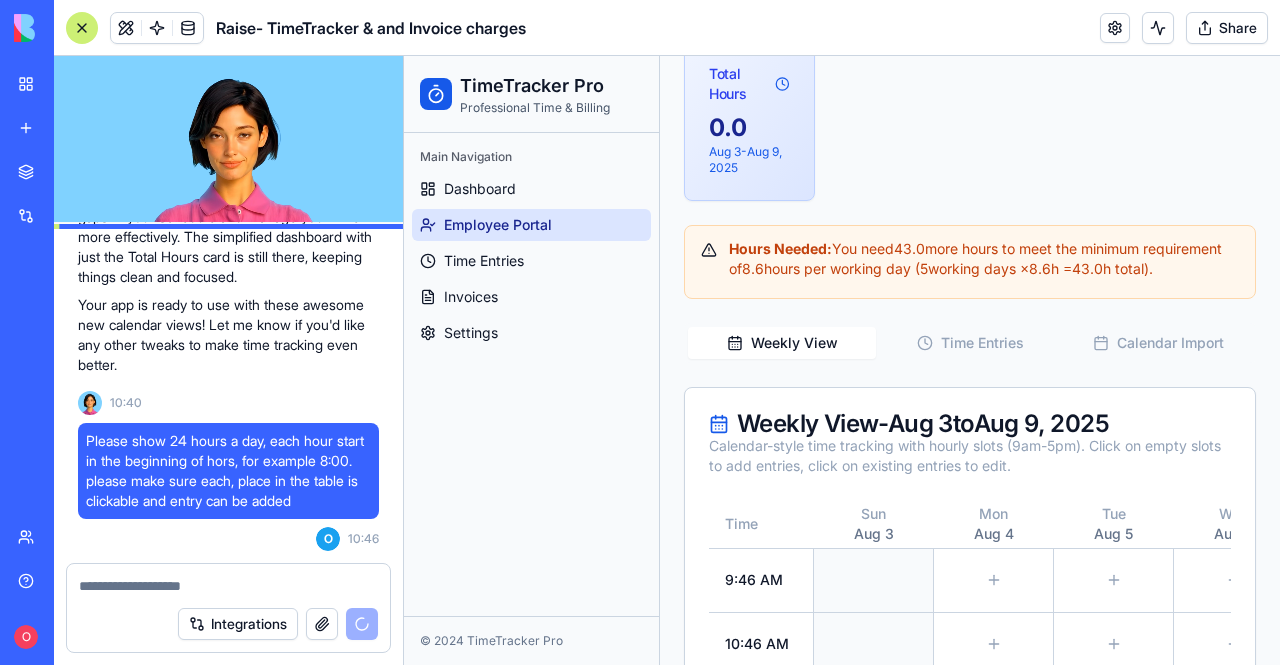 click on "Weekly View - Aug 3 to Aug 9, 2025 Calendar-style time tracking with hourly slots (9am-5pm). Click on empty slots to add entries, click on existing entries to edit." at bounding box center (970, 444) 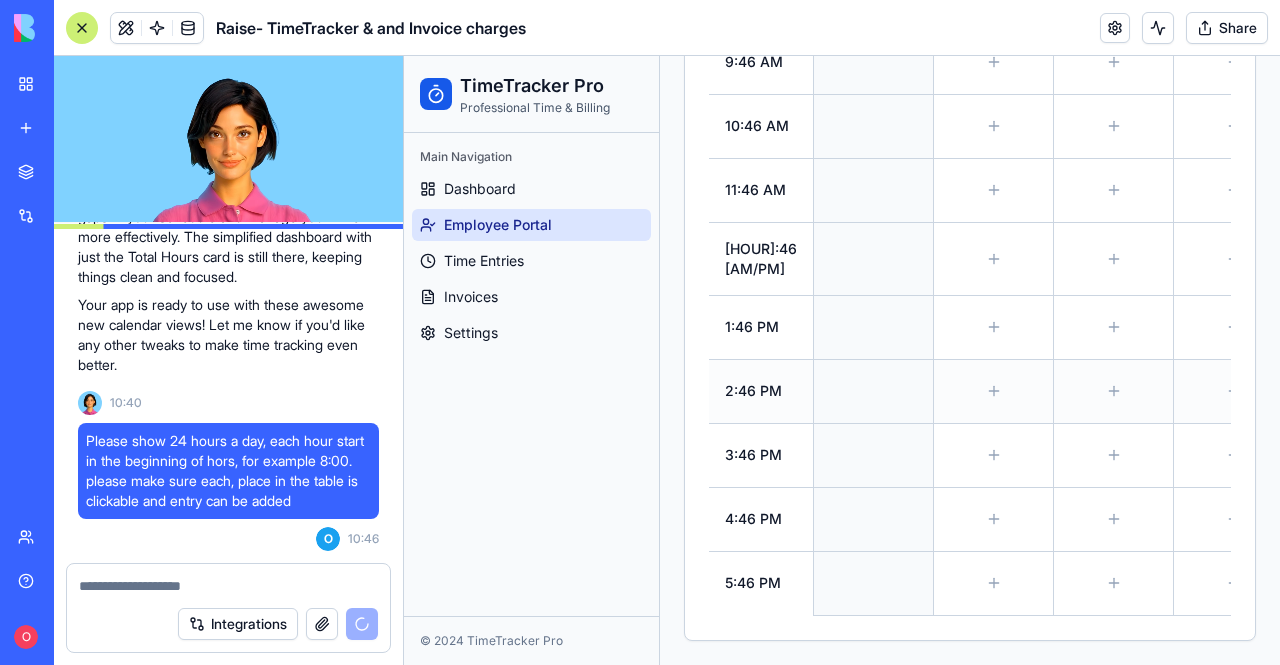 scroll, scrollTop: 1266, scrollLeft: 0, axis: vertical 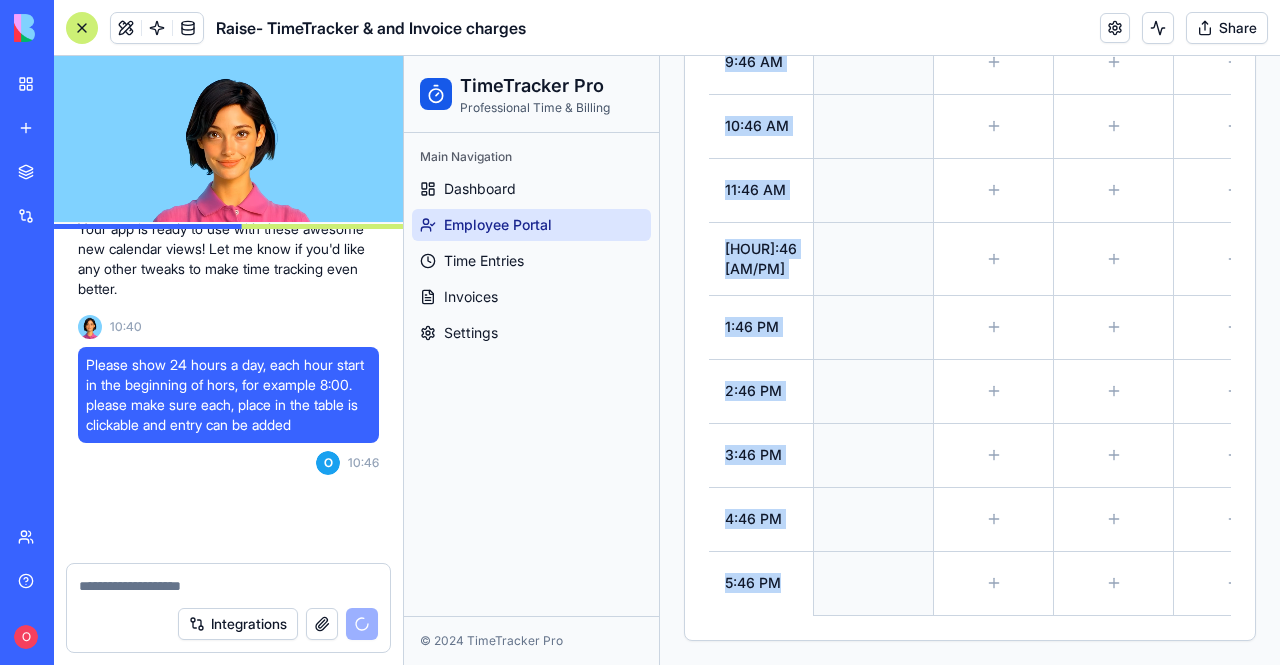 drag, startPoint x: 850, startPoint y: 584, endPoint x: 946, endPoint y: 593, distance: 96.42095 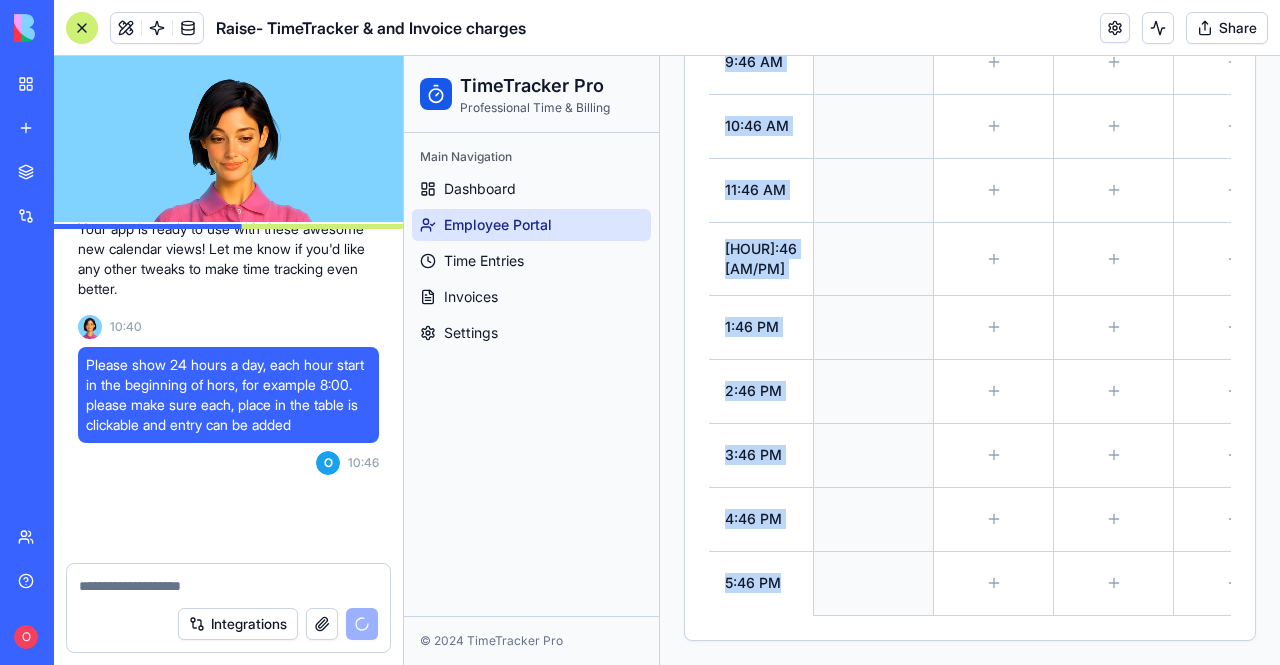 click on "Time Sun Aug 3 Mon Aug 4 Tue Aug 5 Wed Aug 6 Thu Aug 7 Fri Aug 8 Sat Aug 9 9:46 AM 10:46 AM 11:46 AM 12:46 PM 1:46 PM 2:46 PM 3:46 PM 4:46 PM 5:46 PM" at bounding box center (1109, 299) 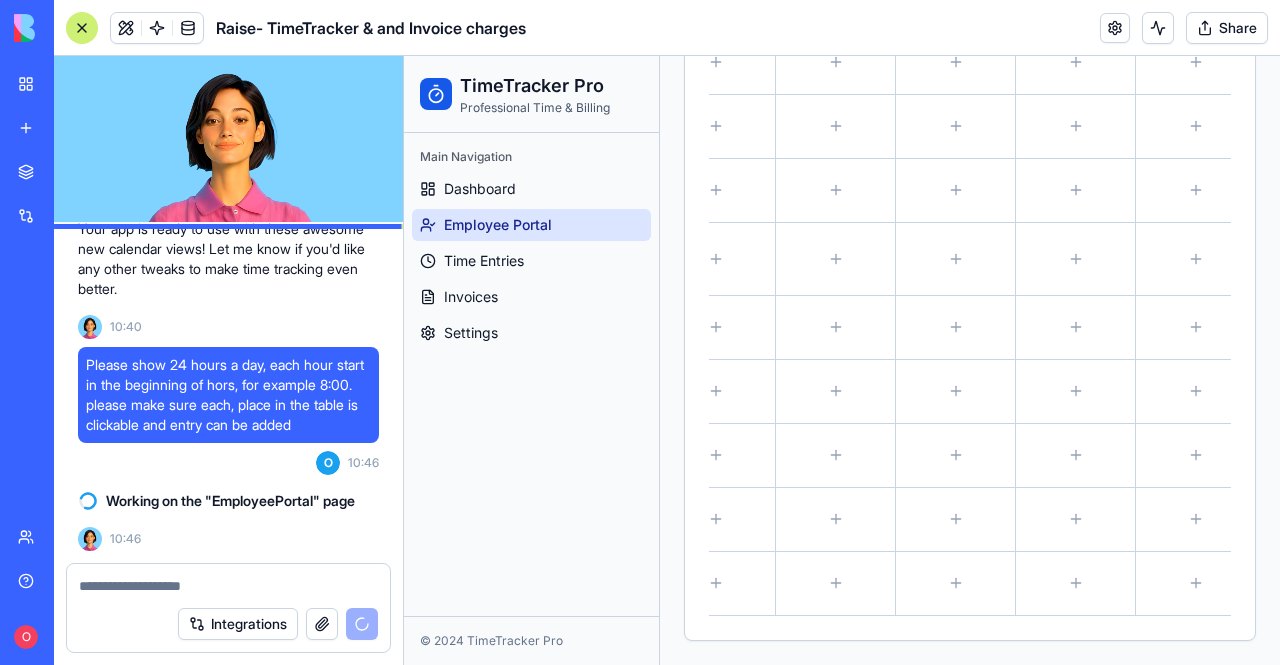scroll, scrollTop: 0, scrollLeft: 0, axis: both 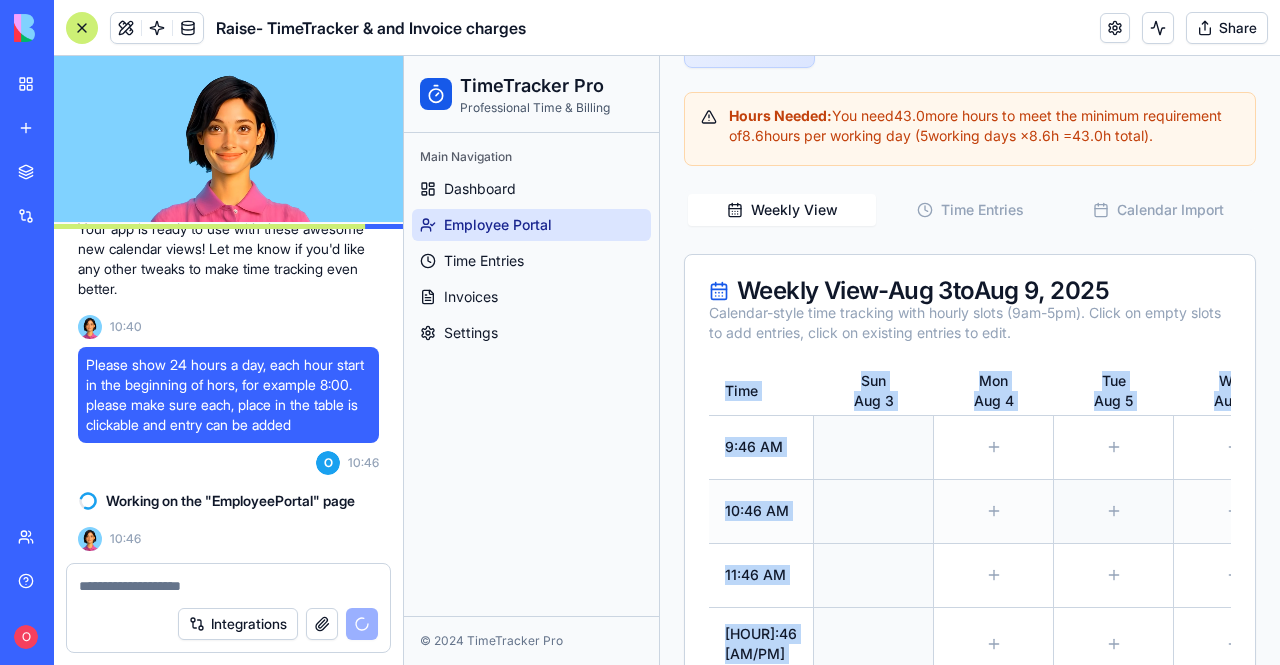 click at bounding box center [1114, 511] 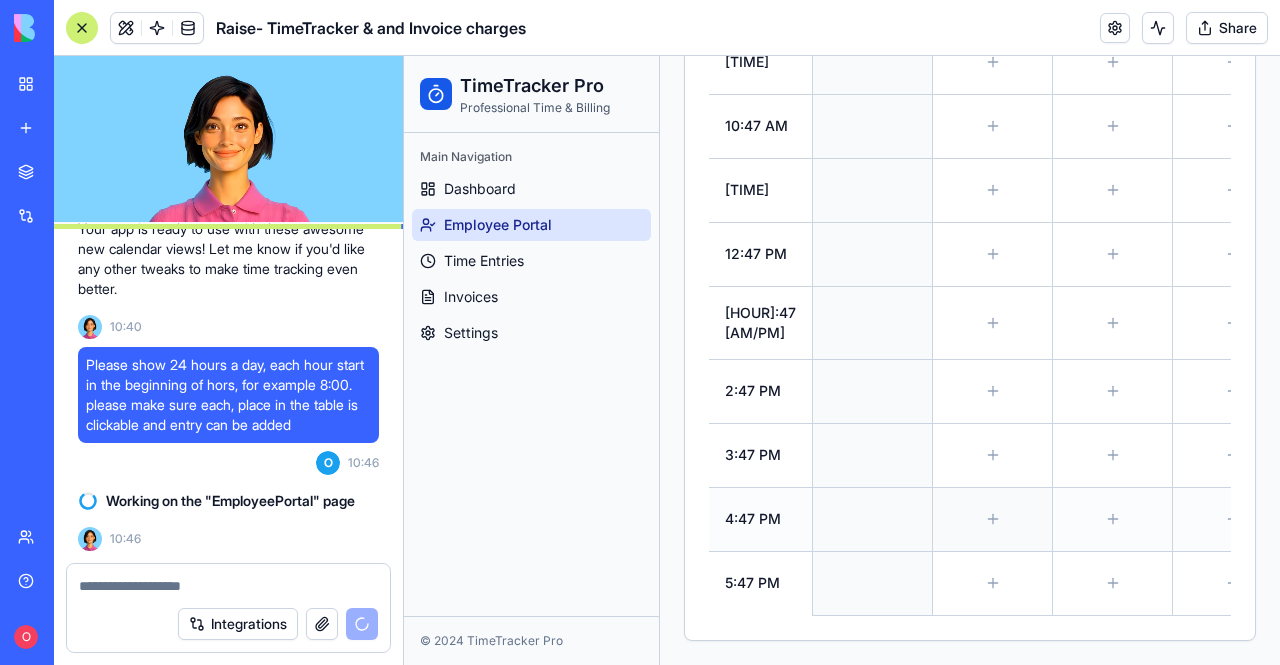 scroll, scrollTop: 1266, scrollLeft: 0, axis: vertical 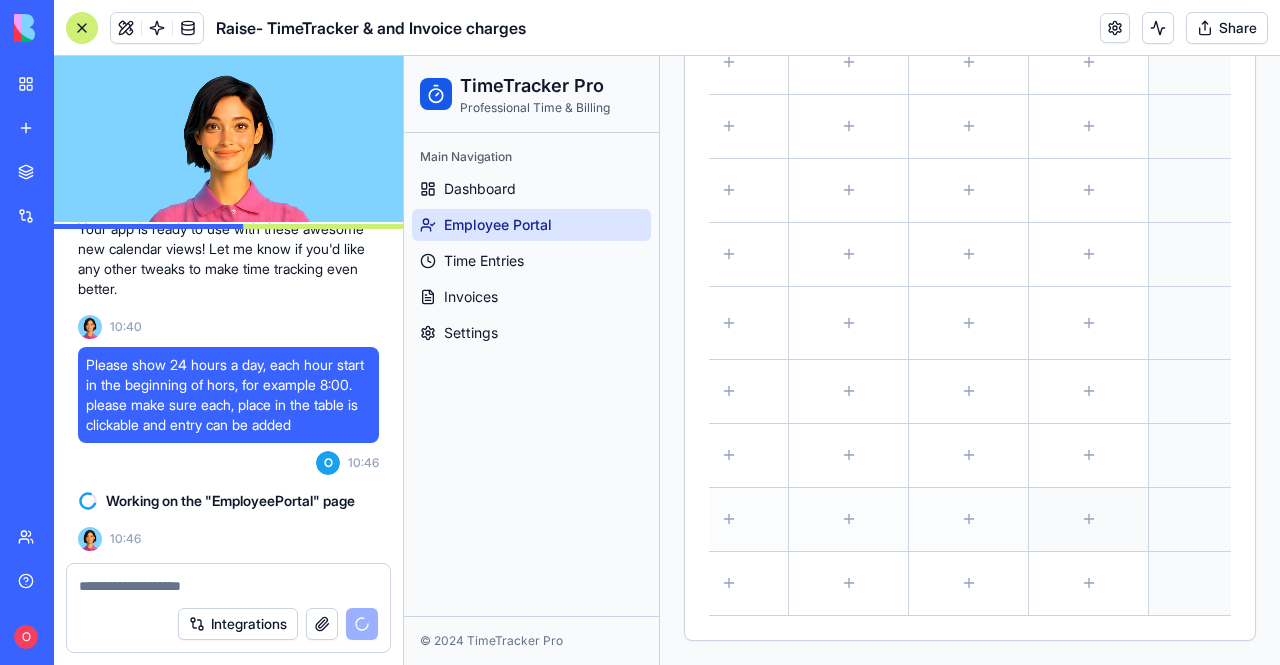click at bounding box center (1088, 519) 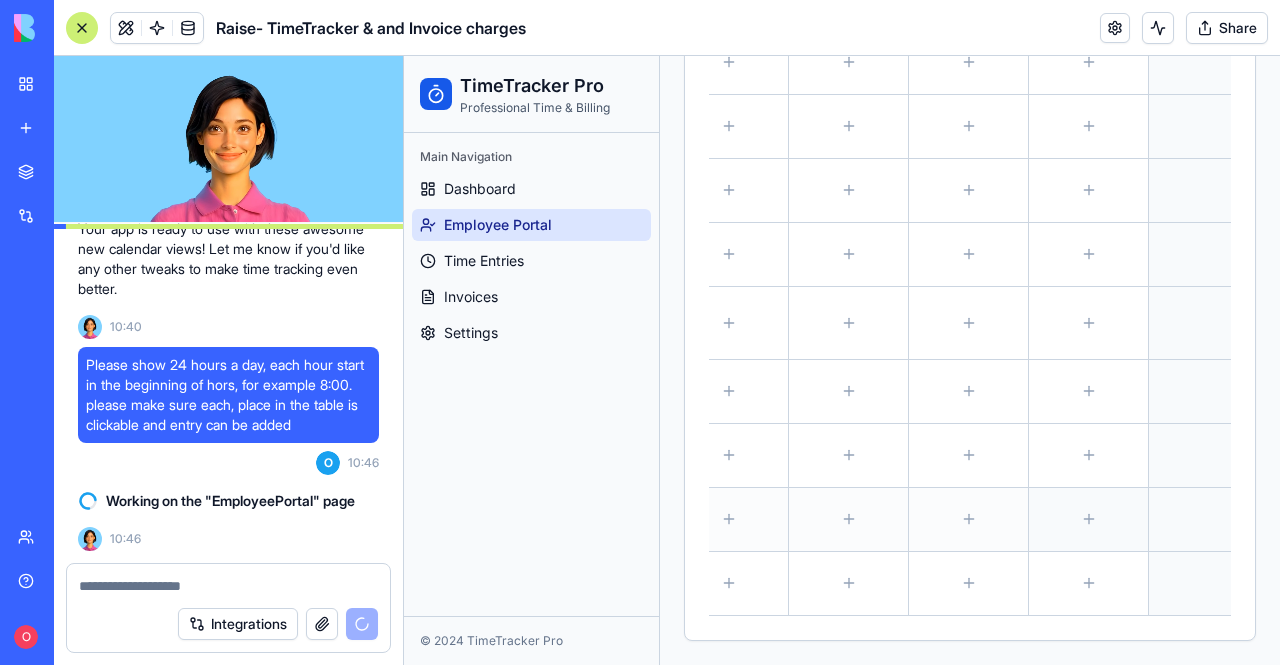 click at bounding box center [1088, 519] 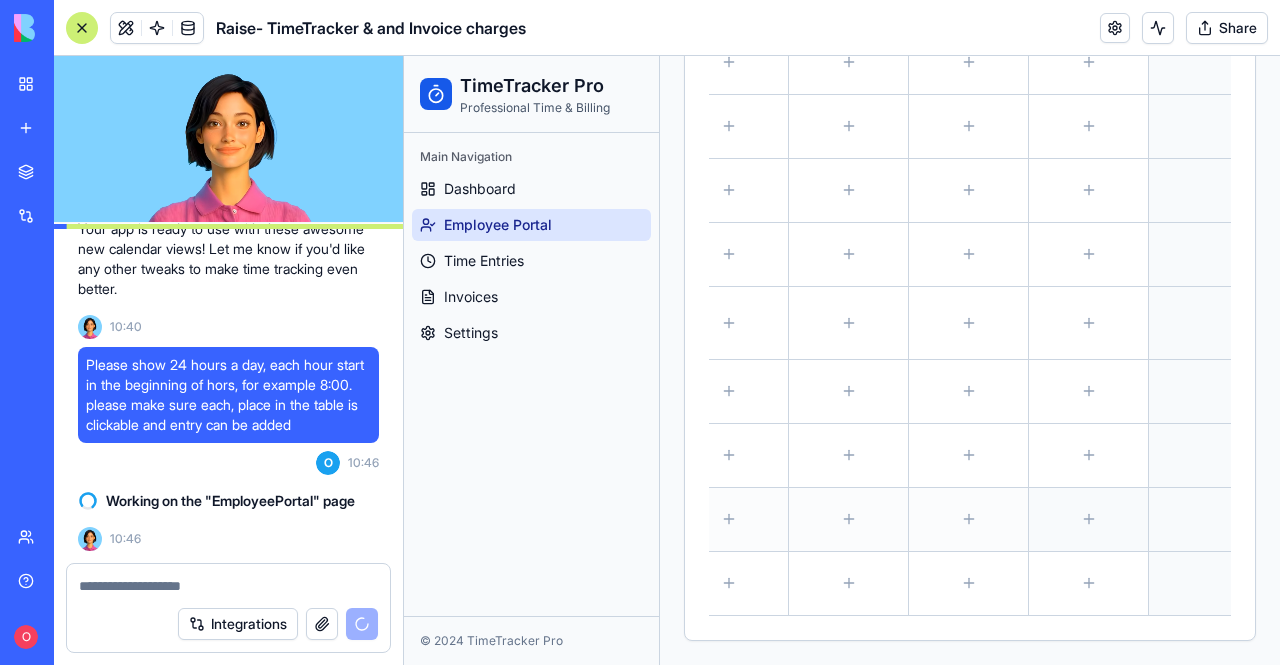 click at bounding box center (1088, 519) 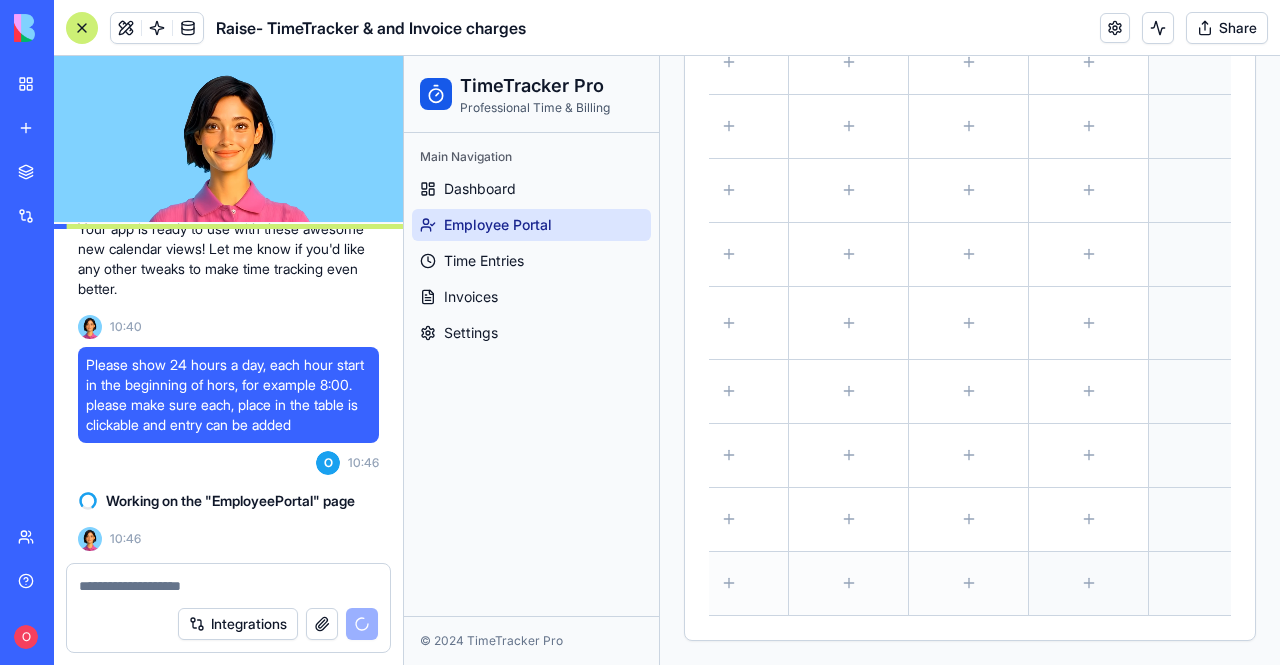 drag, startPoint x: 1054, startPoint y: 499, endPoint x: 1034, endPoint y: 567, distance: 70.88018 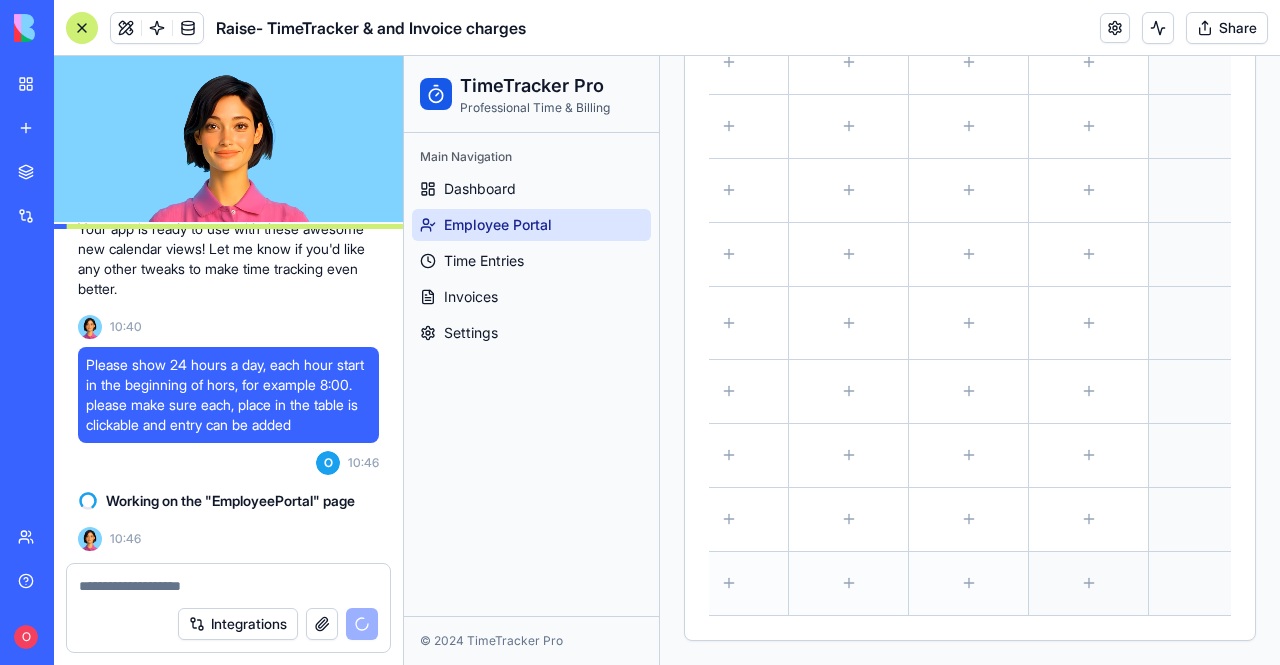 click at bounding box center (1088, 519) 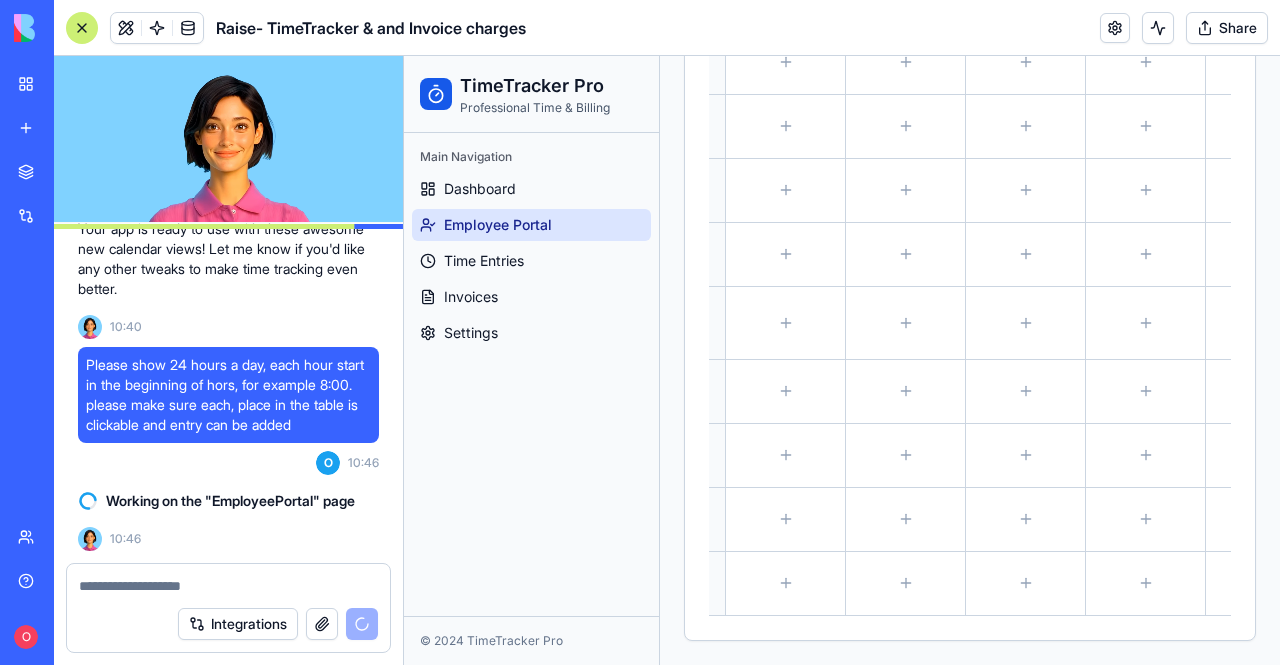 scroll, scrollTop: 0, scrollLeft: 0, axis: both 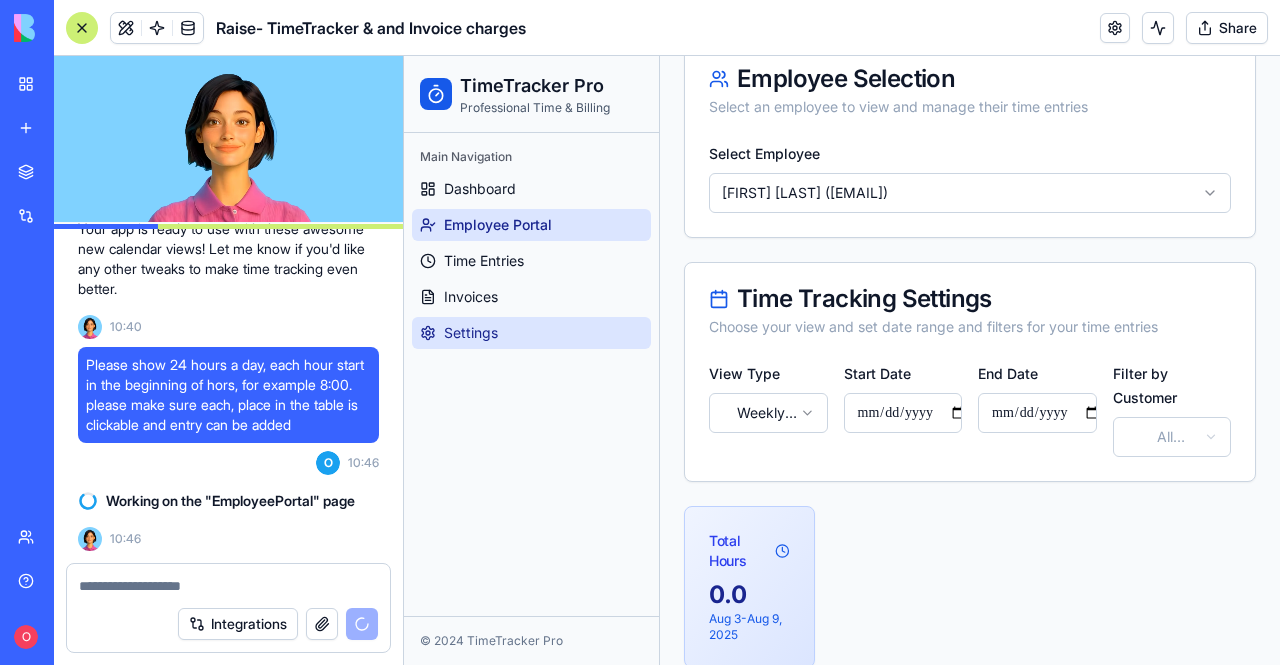 click on "Settings" at bounding box center (531, 333) 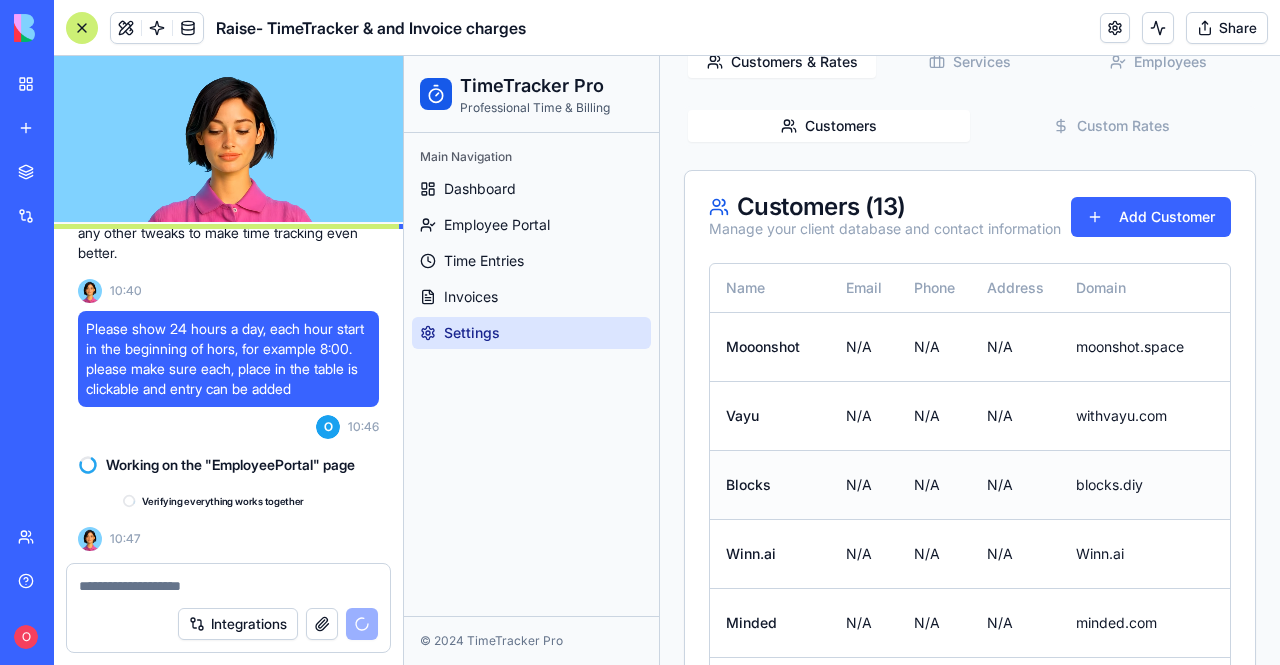 scroll, scrollTop: 30354, scrollLeft: 0, axis: vertical 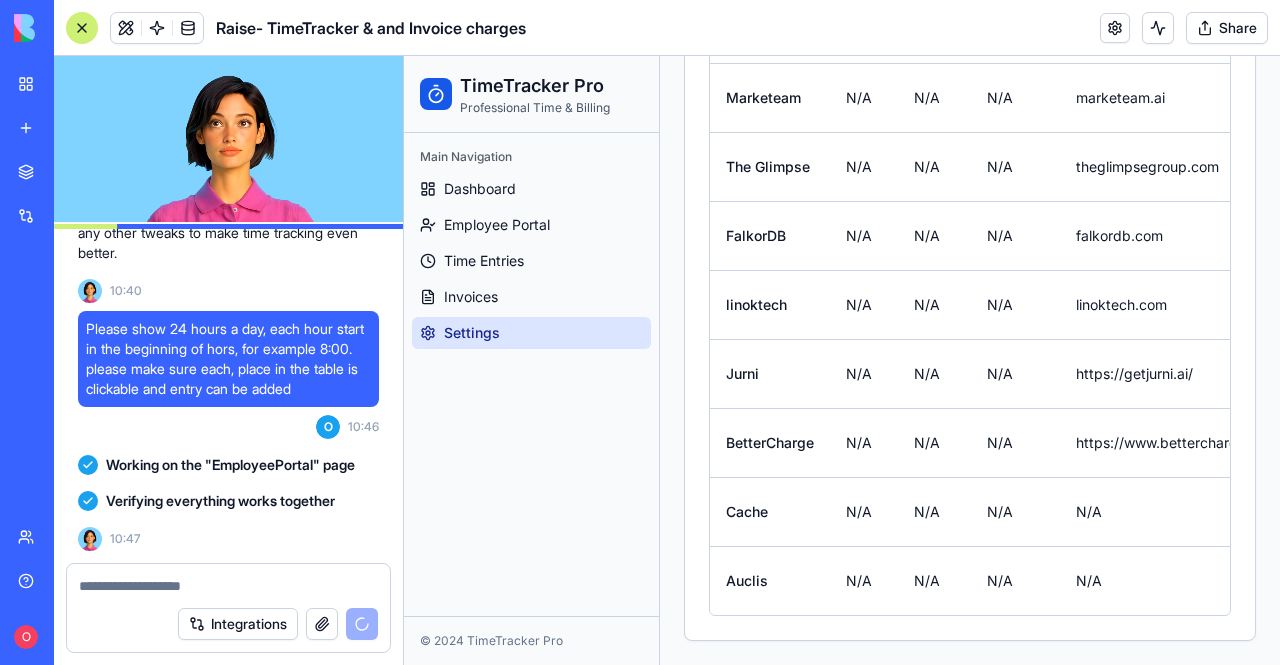 click on "Toggle Sidebar Settings Manage customers, services, and employees Customers & Rates Services Employees Customers Custom Rates Customers ( 13 ) Manage your client database and contact information Add Customer Name Email Phone Address Domain Actions Mooonshot N/A N/A N/A moonshot.space Vayu N/A N/A N/A withvayu.com Blocks N/A N/A N/A blocks.diy Winn.ai N/A N/A N/A Winn.ai Minded N/A N/A N/A minded.com Marketeam N/A N/A N/A marketeam.ai The Glimpse N/A N/A N/A theglimpsegroup.com FalkorDB N/A N/A N/A falkordb.com linoktech N/A N/A N/A linoktech.com Jurni N/A N/A N/A https://getjurni.ai/ BetterCharge N/A N/A N/A https://www.bettercharge.ai/ Cache N/A N/A N/A N/A Auclis N/A N/A N/A N/A" at bounding box center (970, -20) 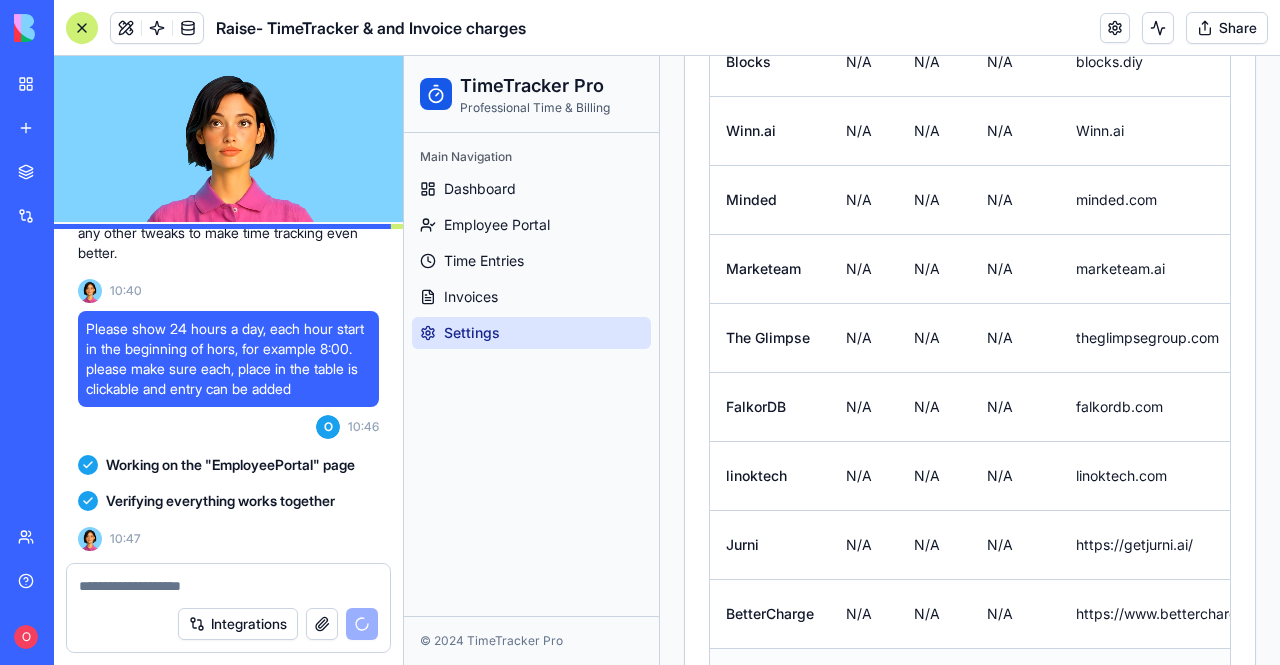 scroll, scrollTop: 489, scrollLeft: 0, axis: vertical 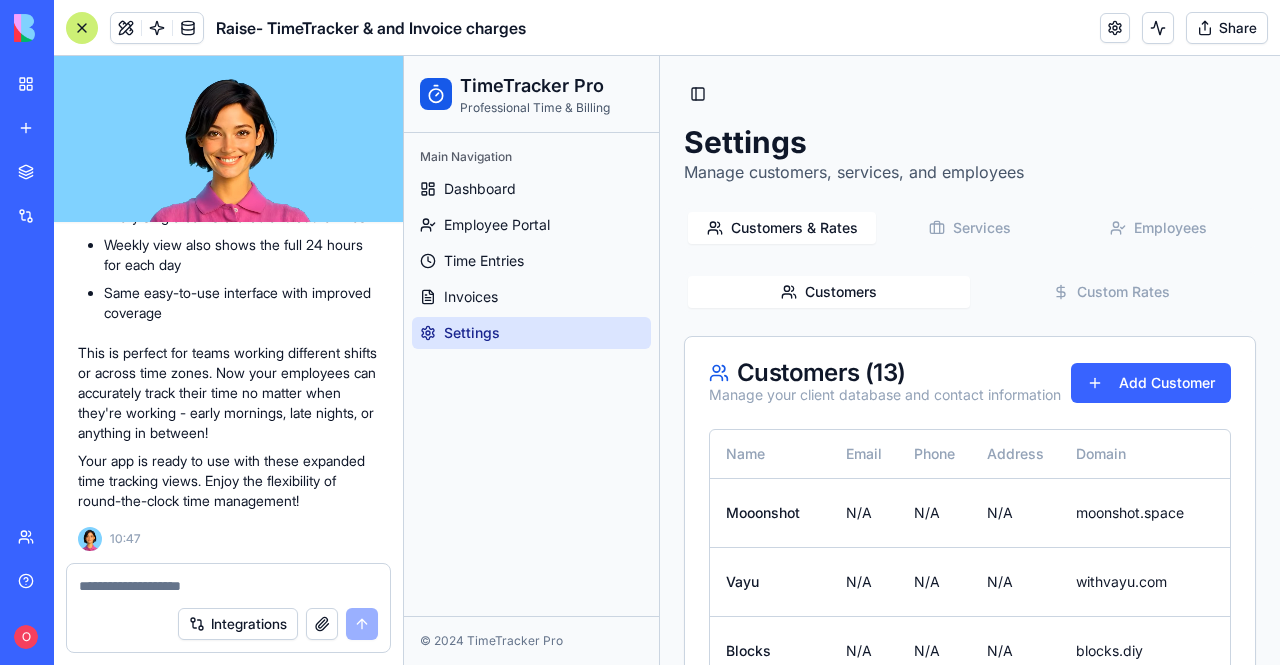 click on "Settings" at bounding box center (531, 333) 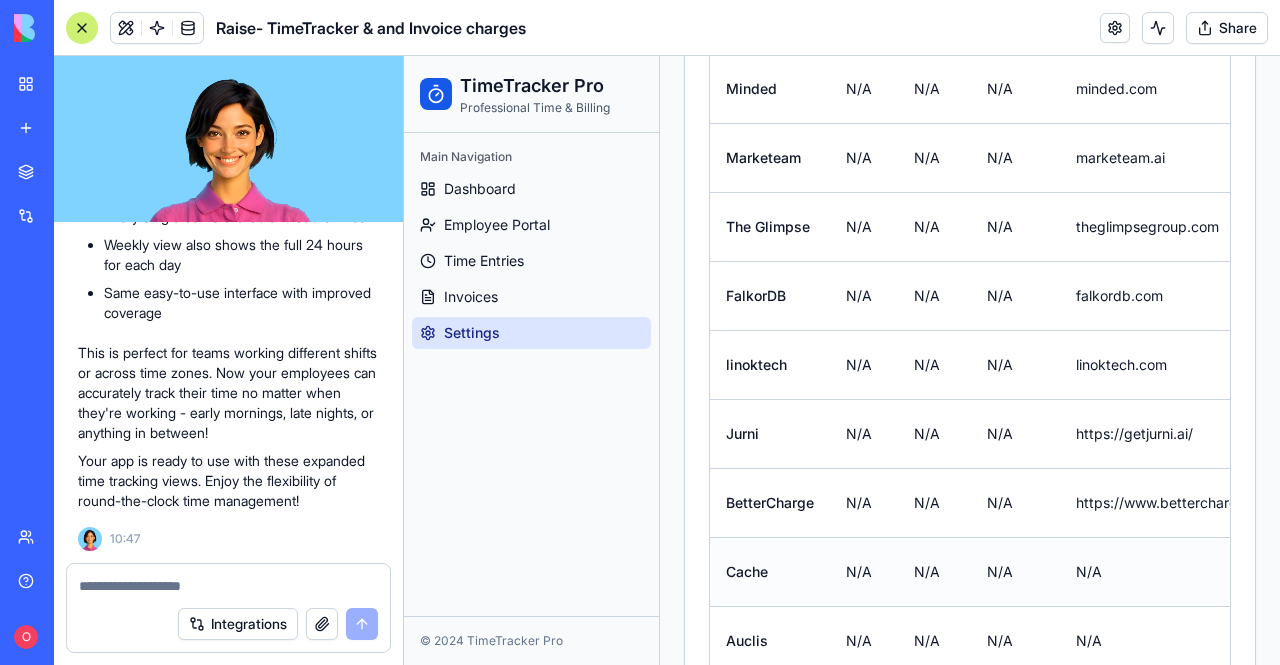 scroll, scrollTop: 789, scrollLeft: 0, axis: vertical 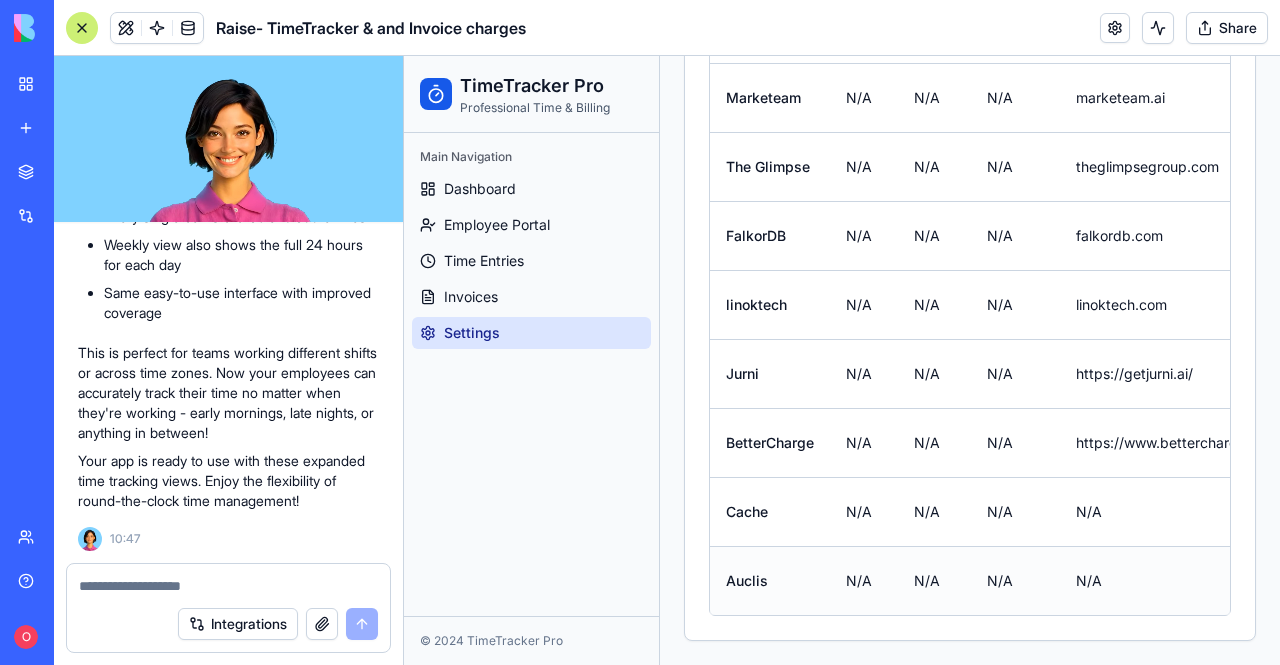 click on "Auclis" at bounding box center (770, 580) 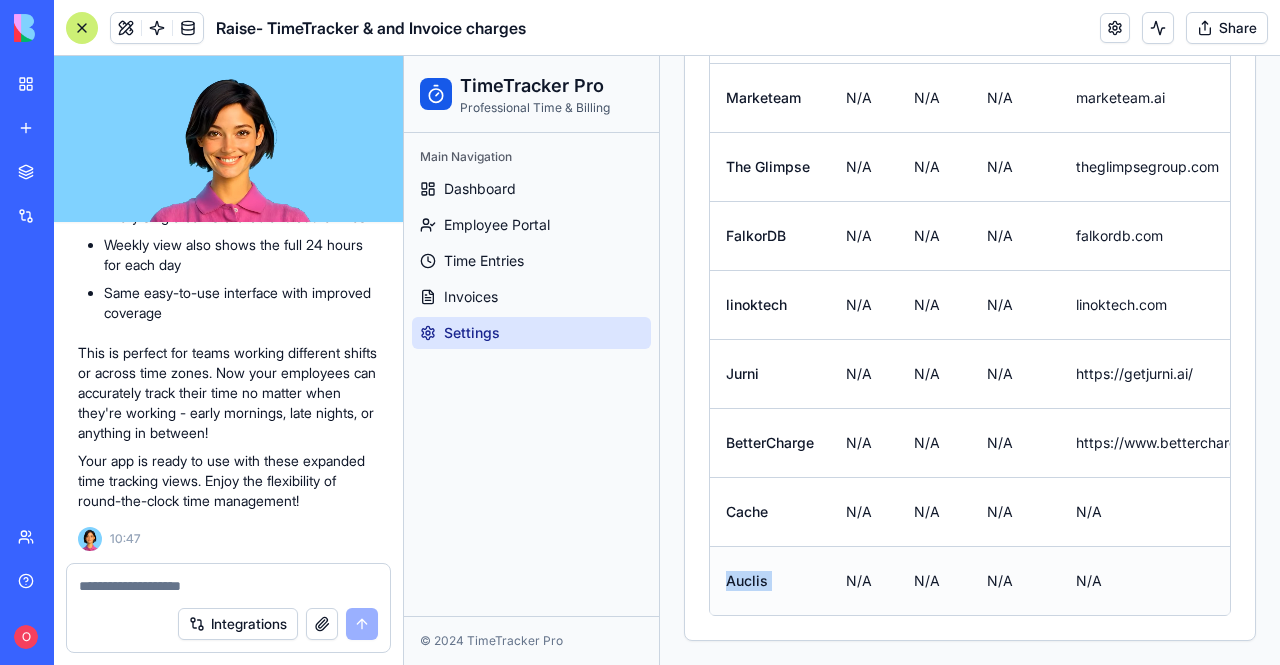 click on "Auclis" at bounding box center [770, 580] 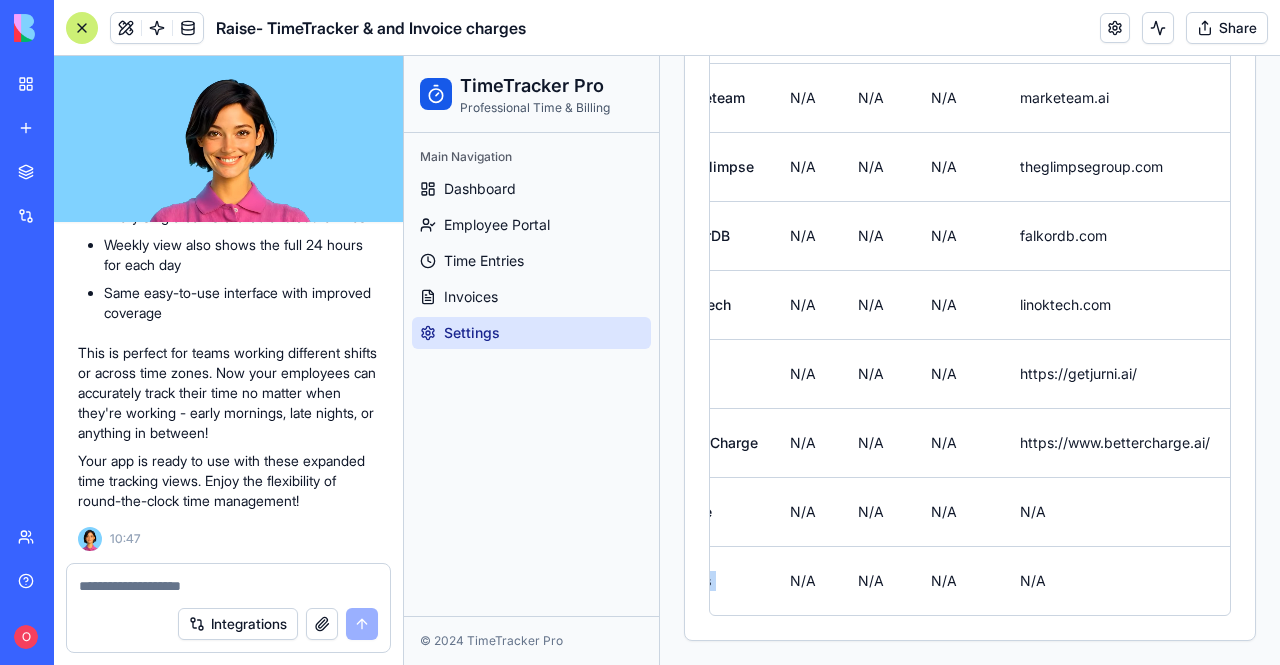 scroll, scrollTop: 0, scrollLeft: 187, axis: horizontal 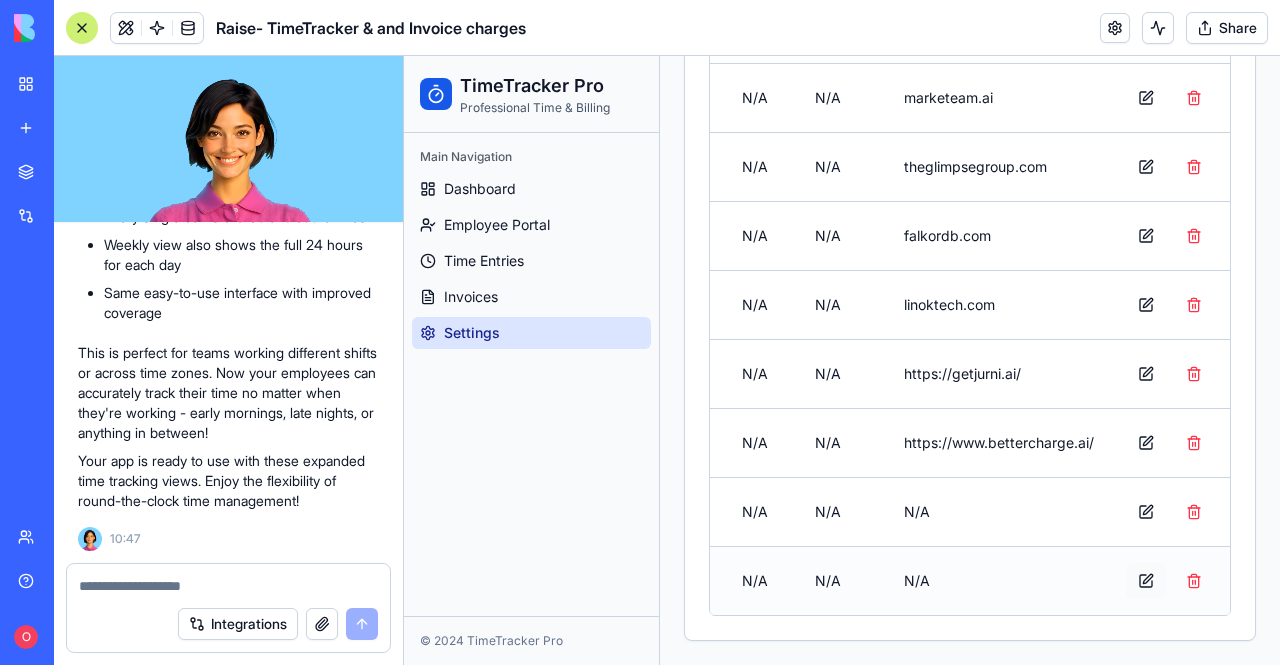 click at bounding box center [1146, 581] 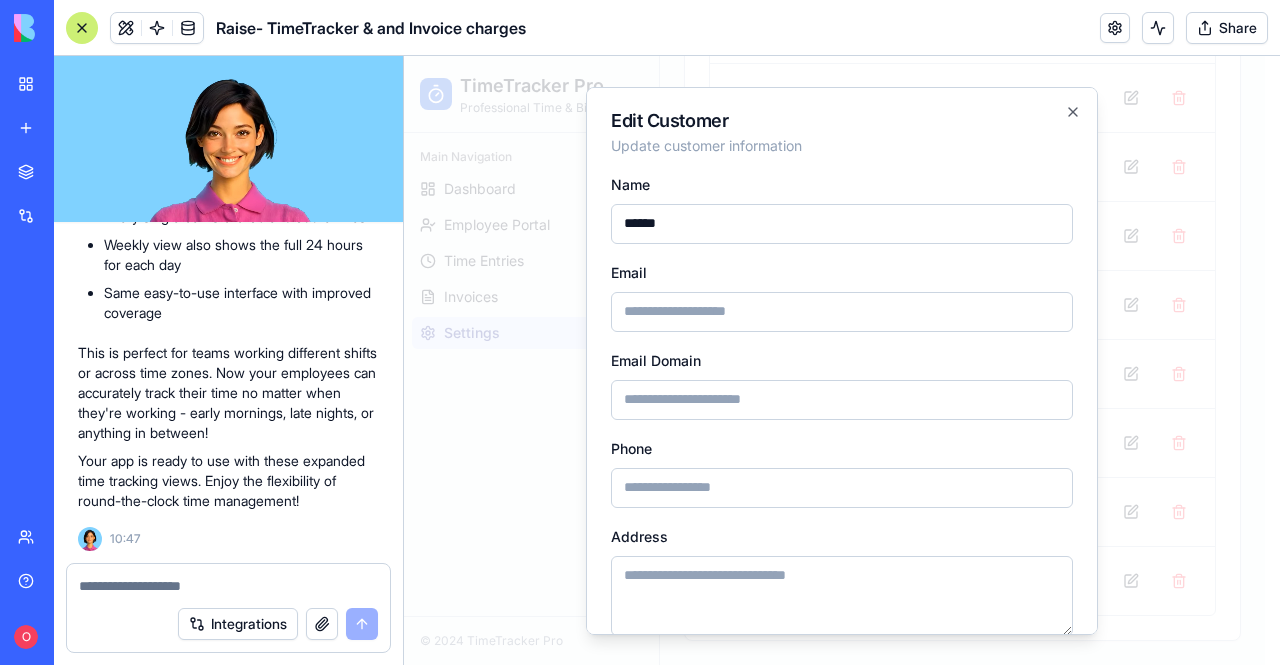 scroll, scrollTop: 0, scrollLeft: 186, axis: horizontal 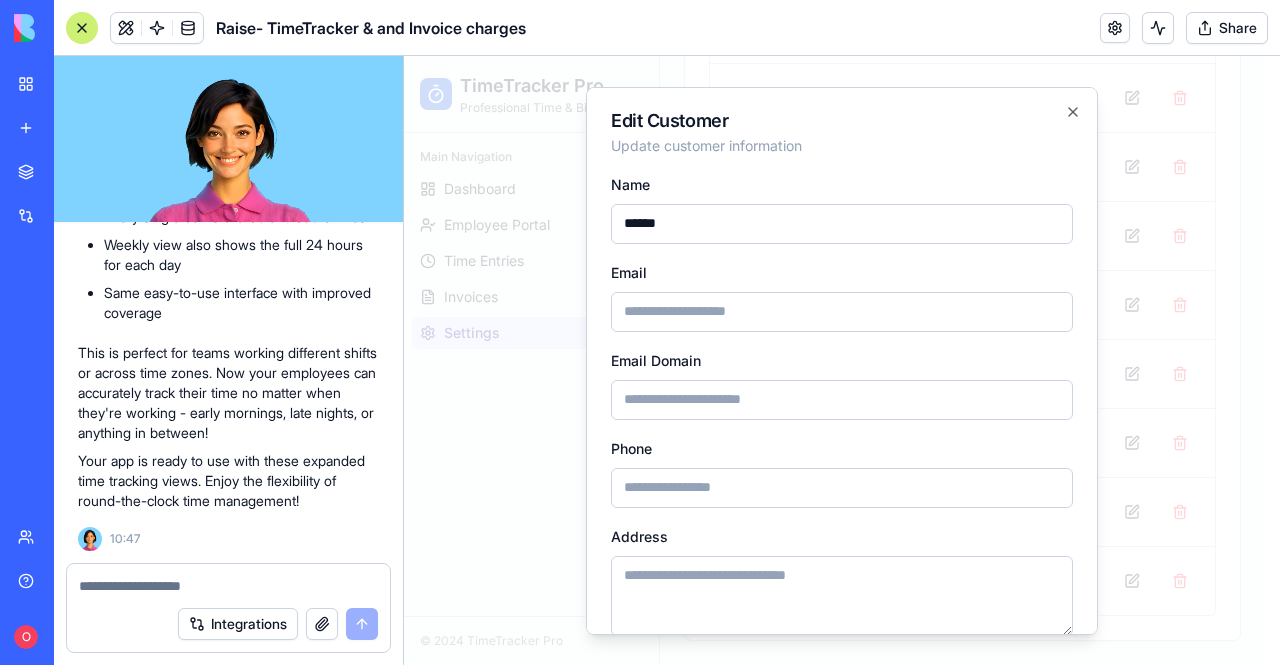 click on "******" at bounding box center (842, 223) 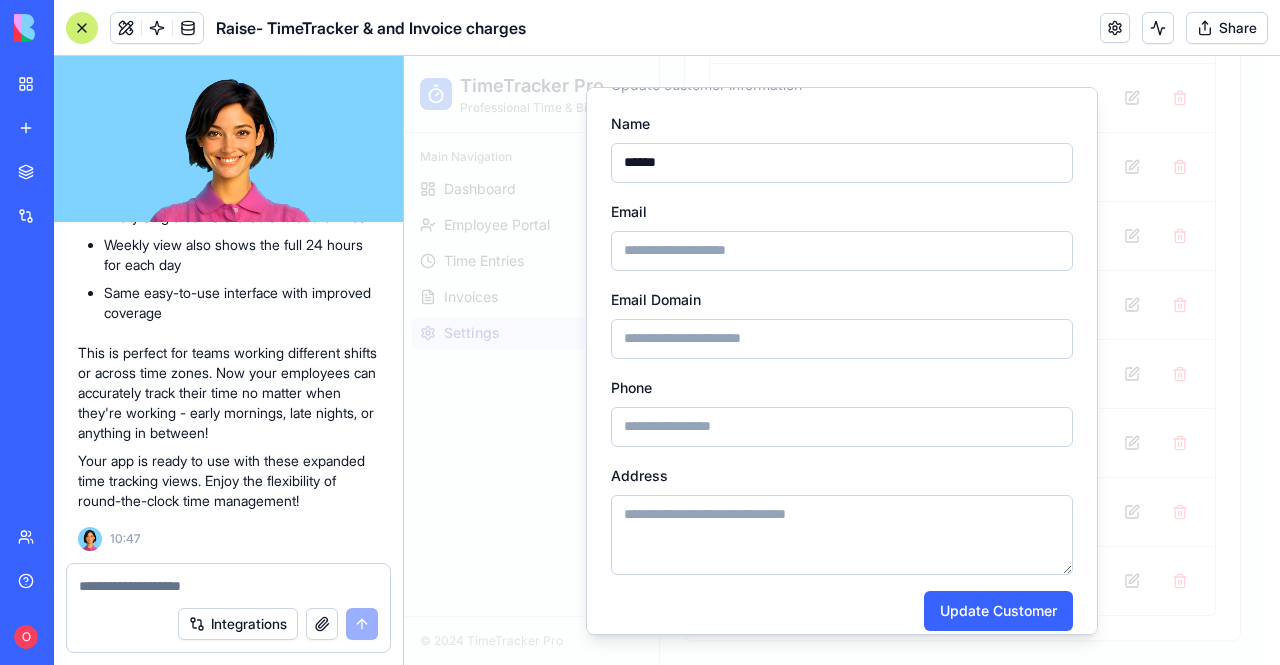 scroll, scrollTop: 80, scrollLeft: 0, axis: vertical 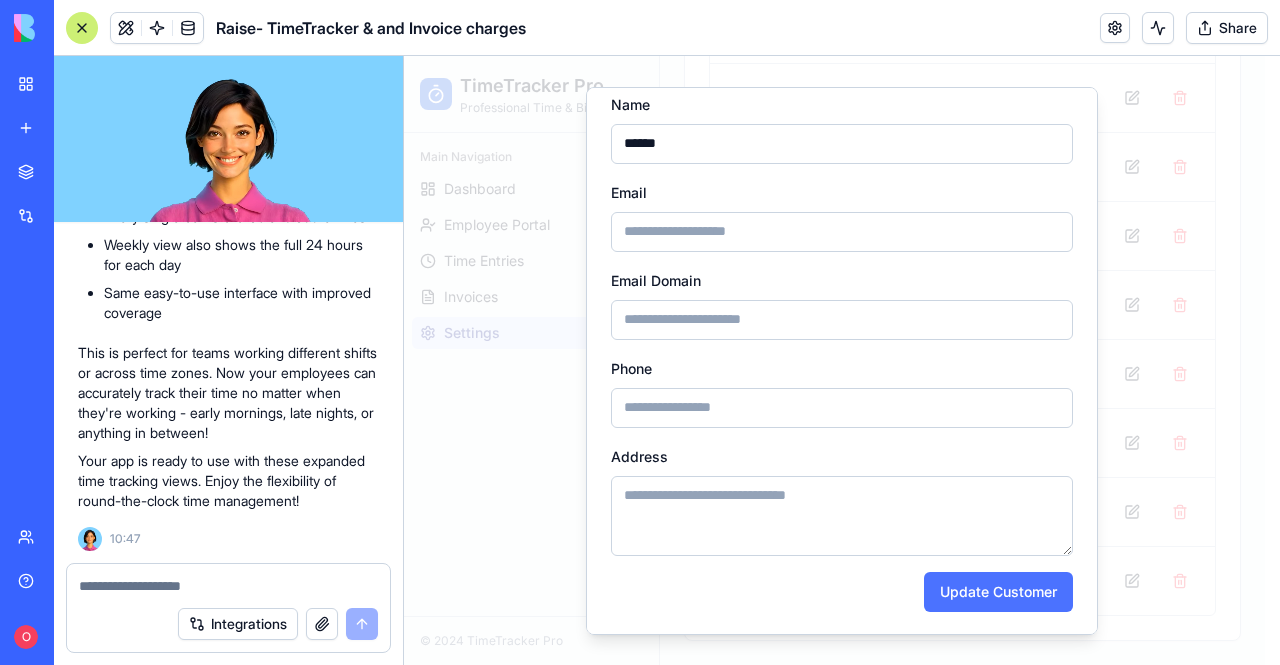 type on "******" 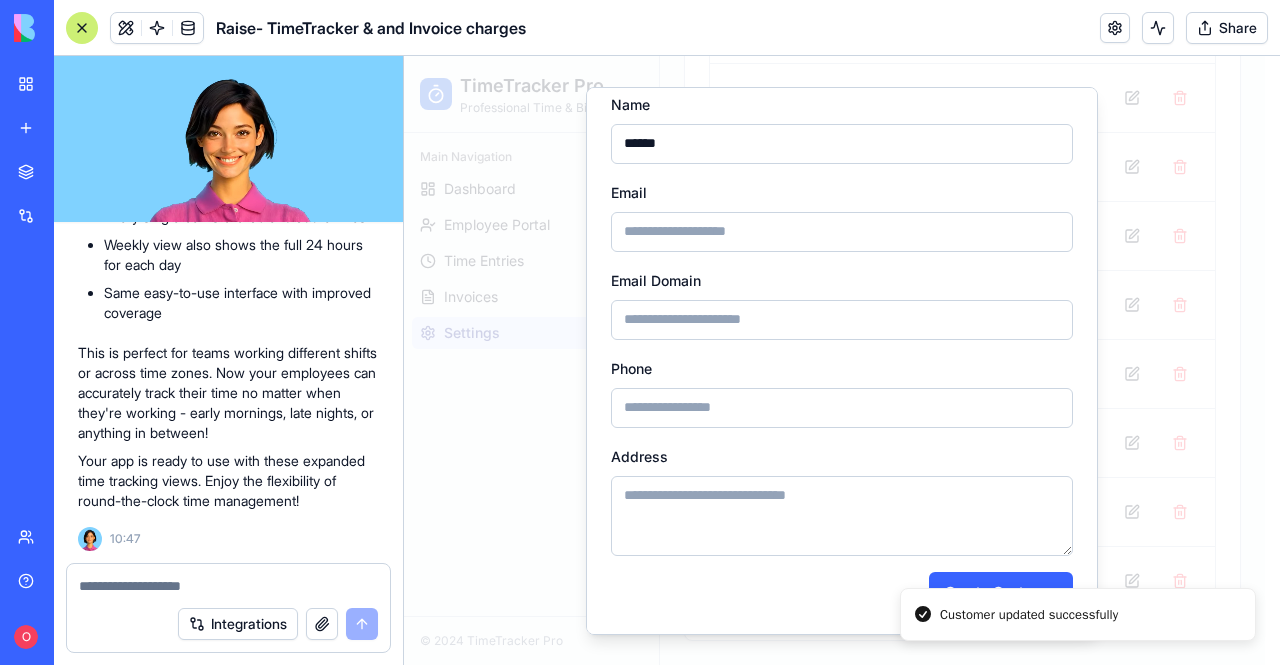 scroll, scrollTop: 0, scrollLeft: 0, axis: both 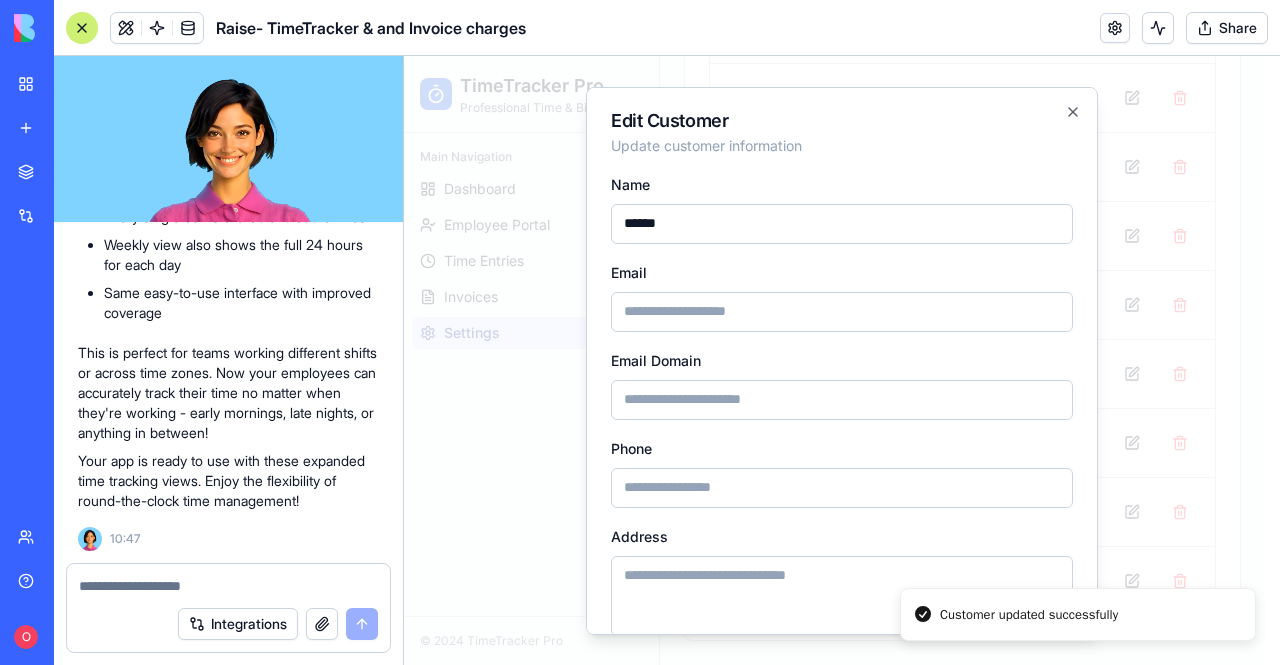 click on "Edit Customer Update customer information Name ****** Email Email Domain Phone Address Create Customer Close" at bounding box center (842, 360) 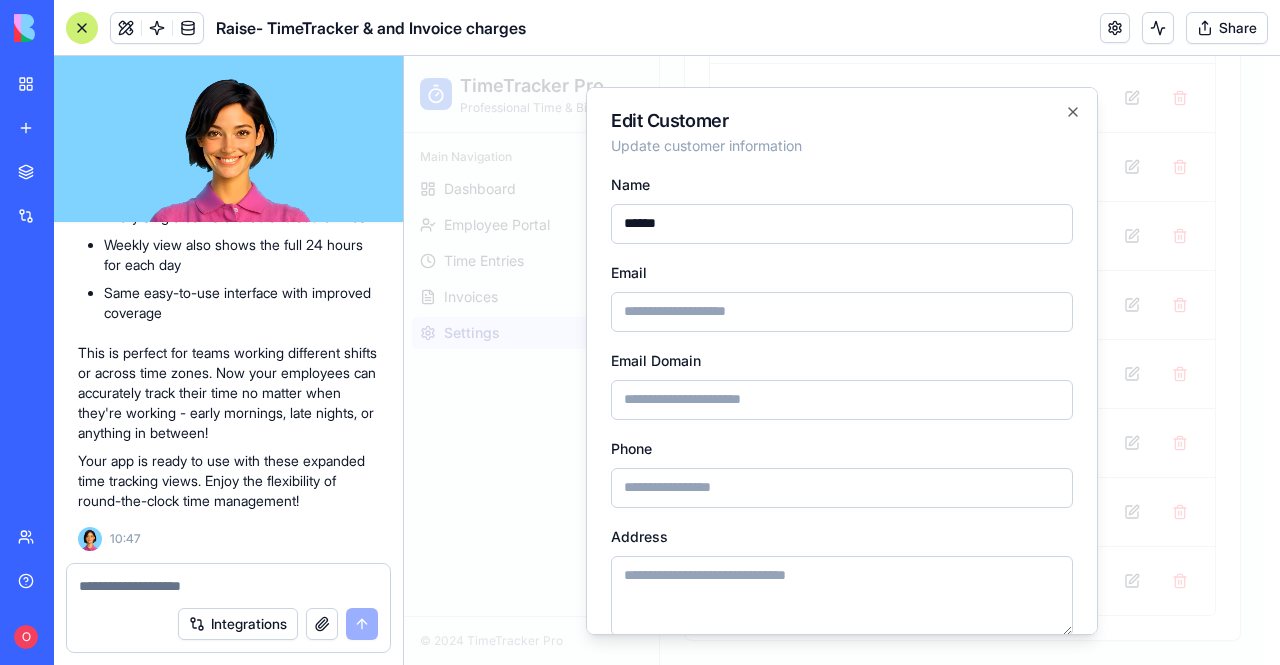 click at bounding box center (842, 360) 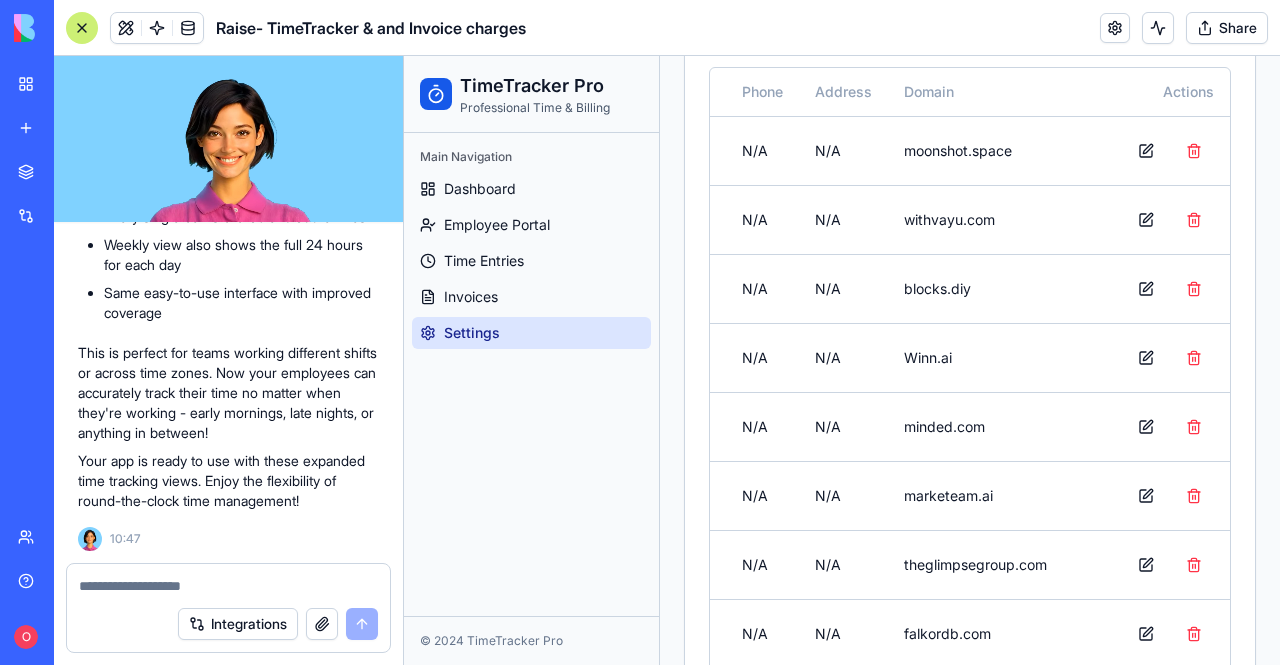 scroll, scrollTop: 0, scrollLeft: 0, axis: both 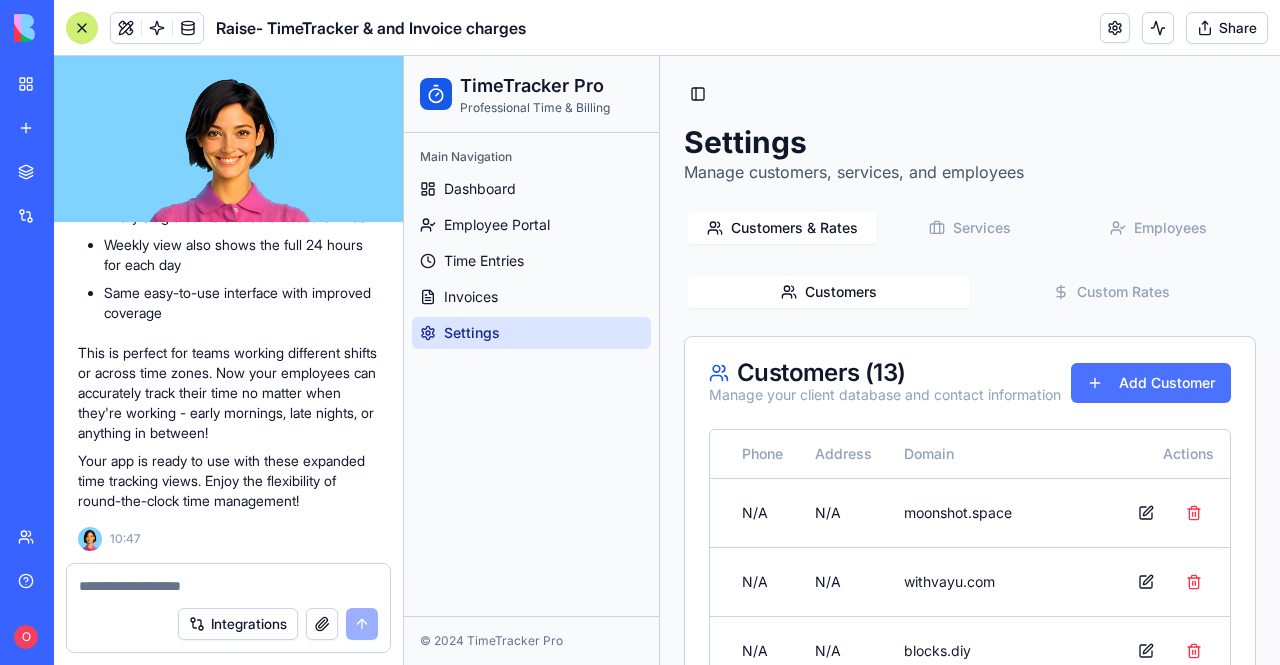 click on "Add Customer" at bounding box center (1151, 383) 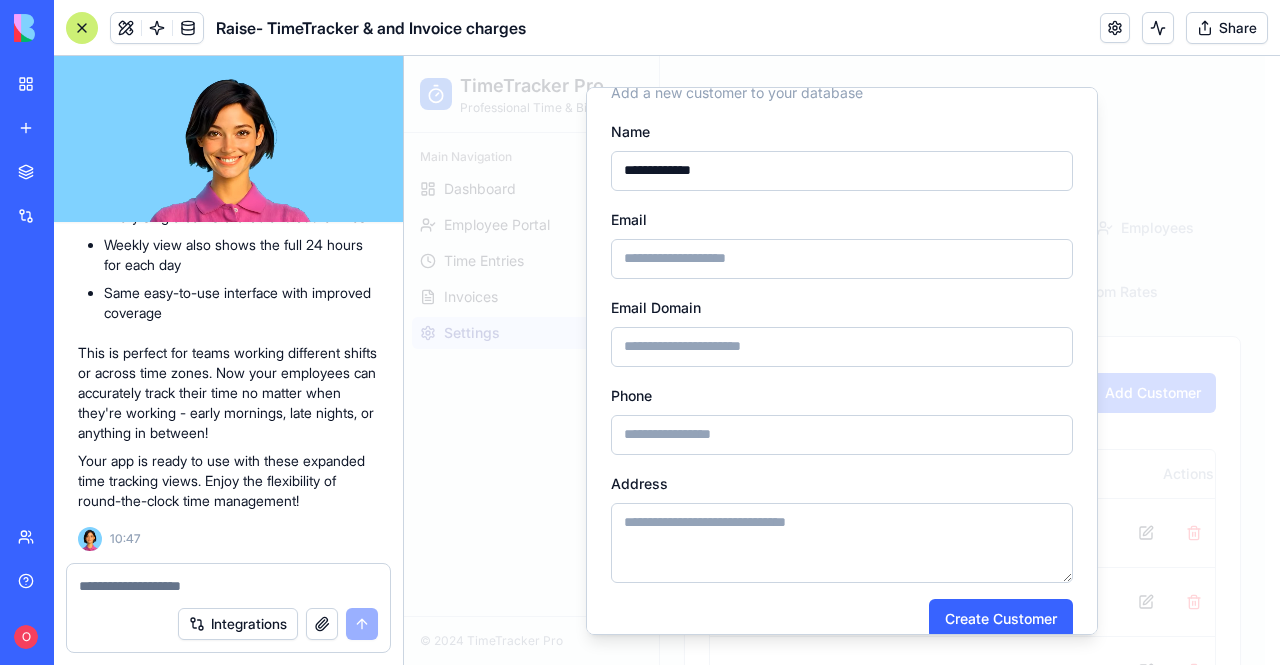 scroll, scrollTop: 80, scrollLeft: 0, axis: vertical 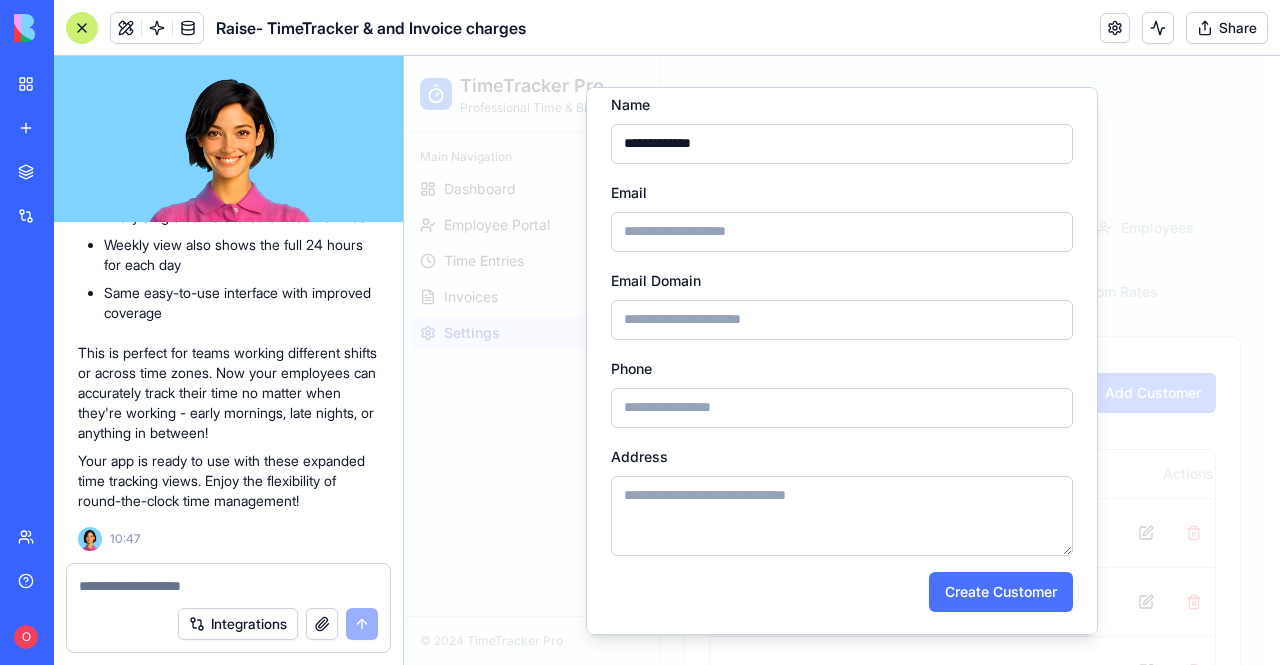 type on "**********" 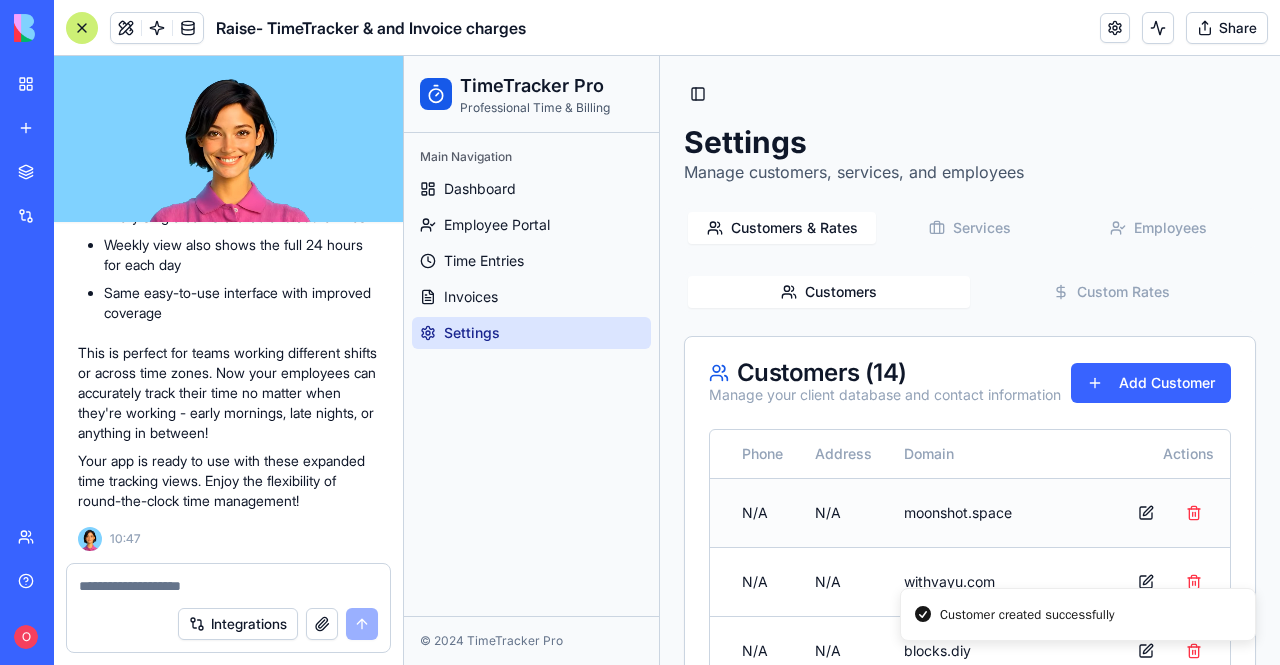 type 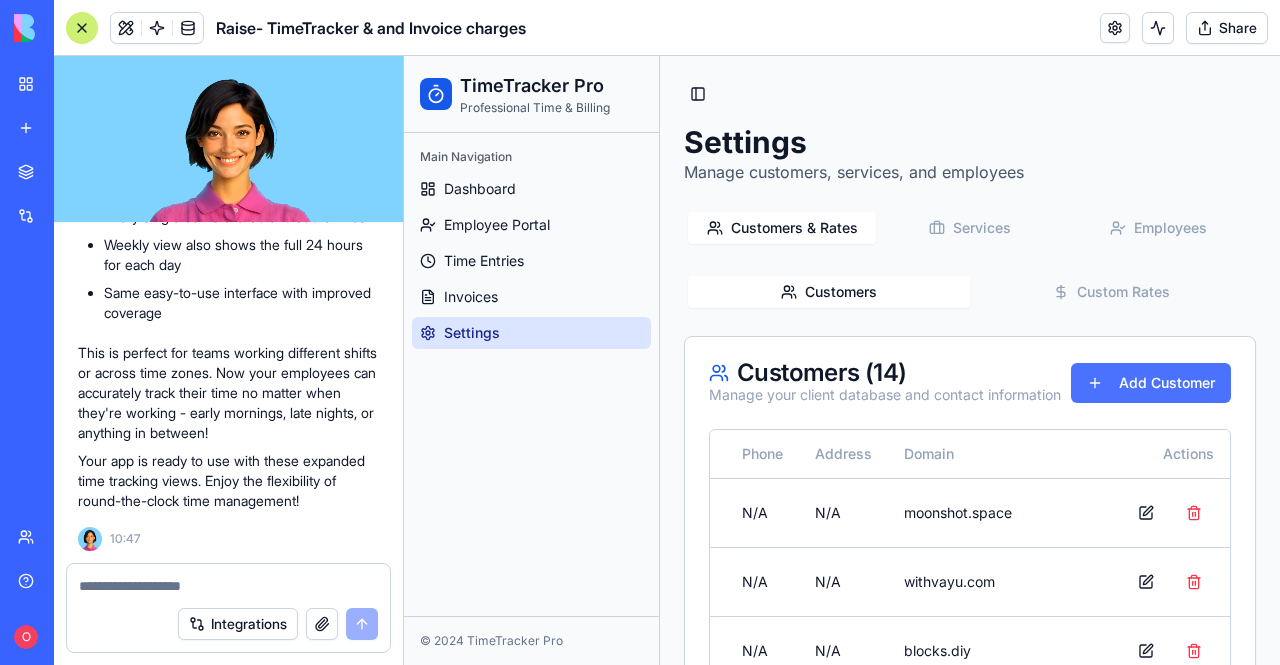 click on "Add Customer" at bounding box center [1151, 383] 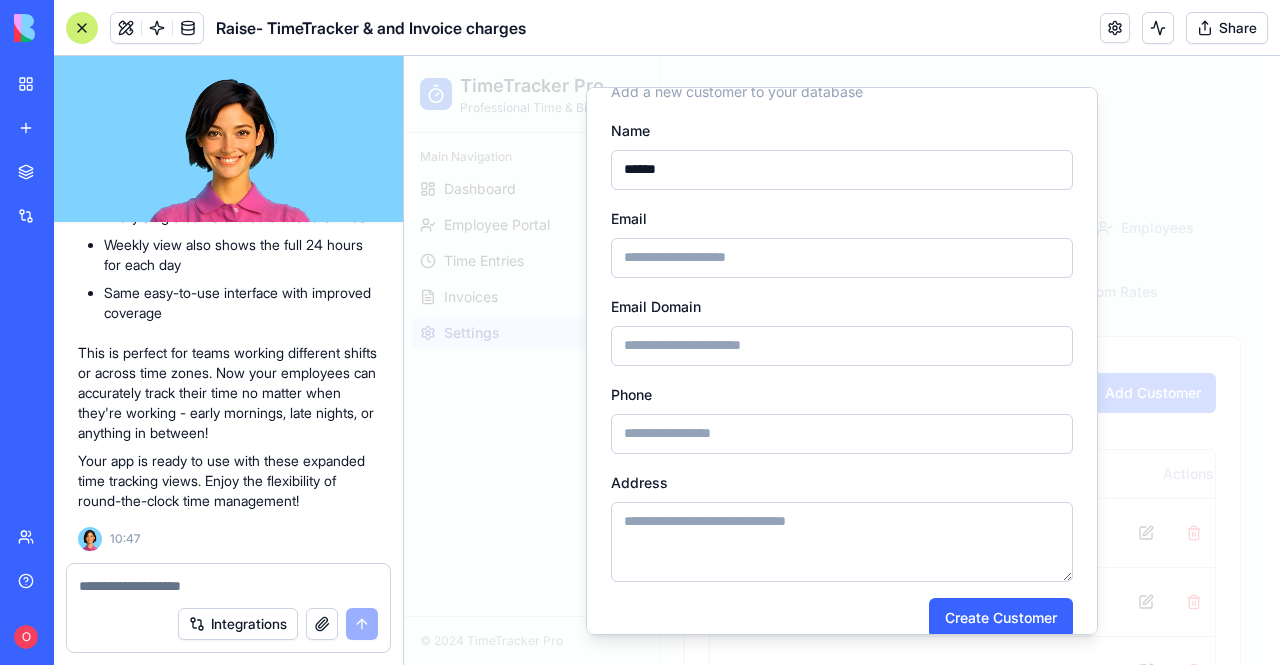 scroll, scrollTop: 80, scrollLeft: 0, axis: vertical 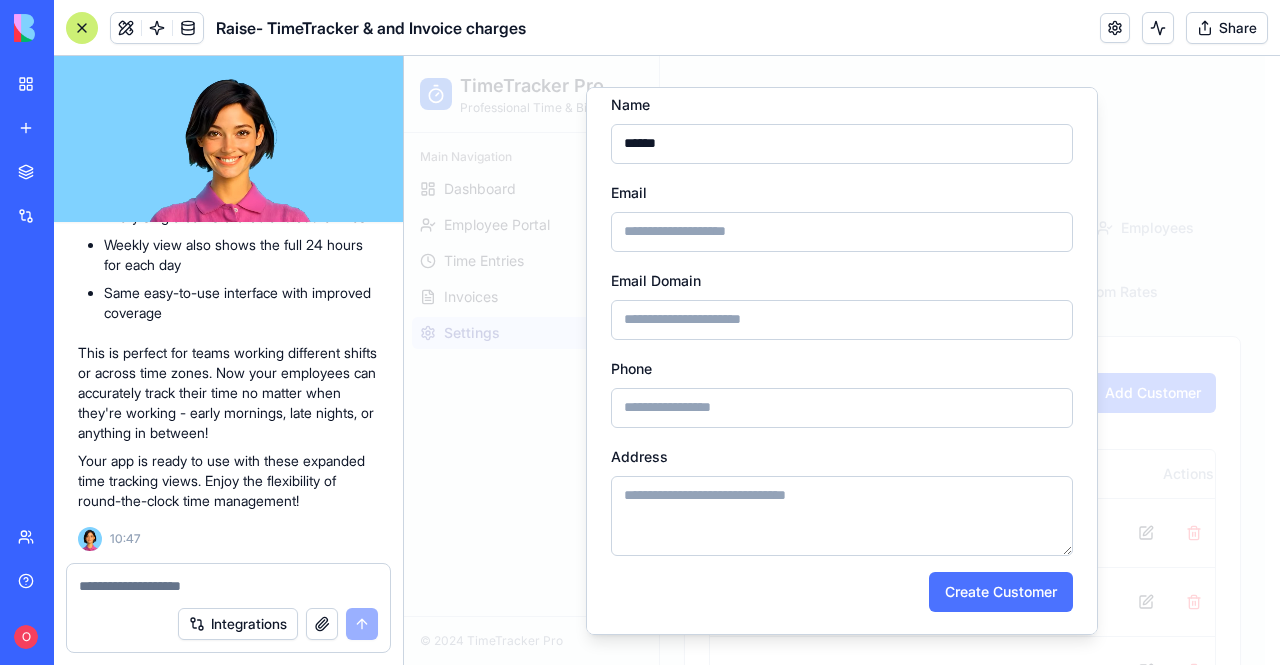 type on "******" 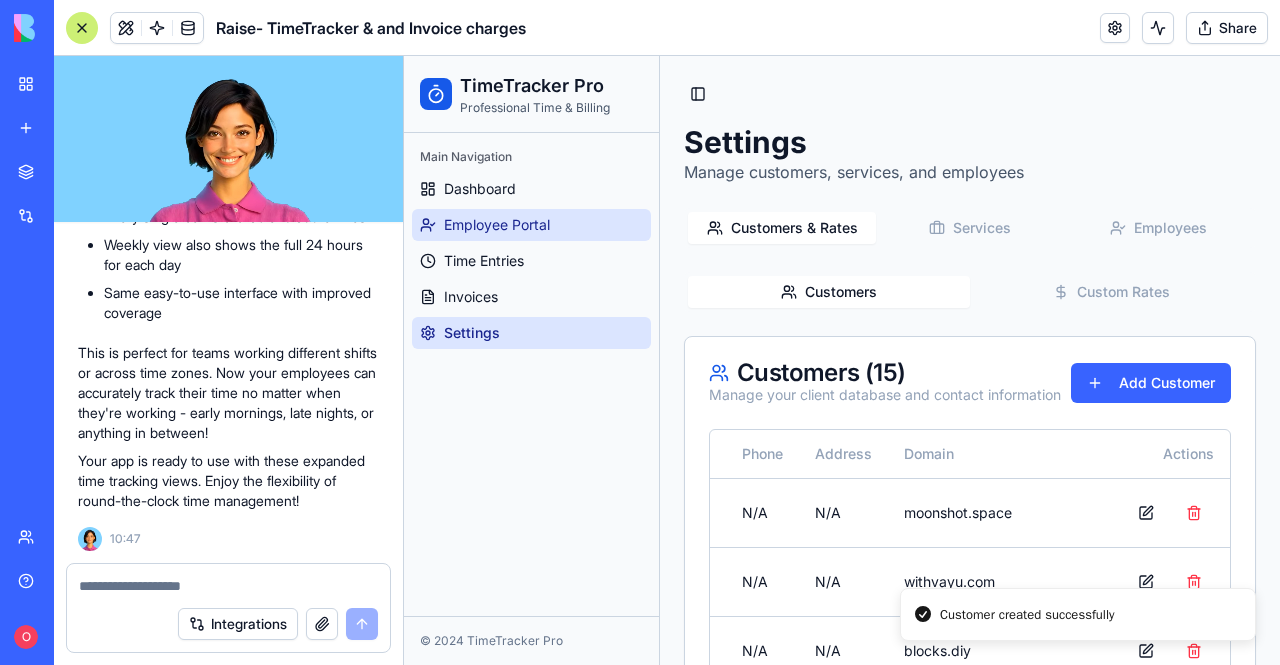 click on "Employee Portal" at bounding box center (497, 225) 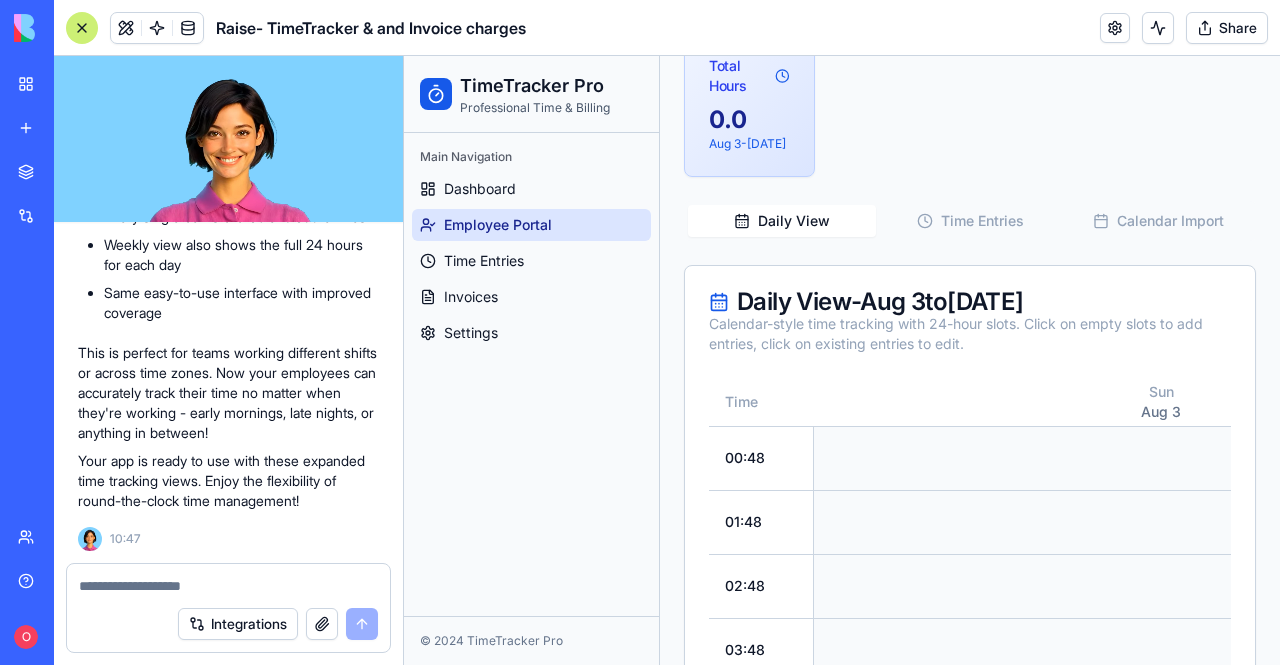 scroll, scrollTop: 800, scrollLeft: 0, axis: vertical 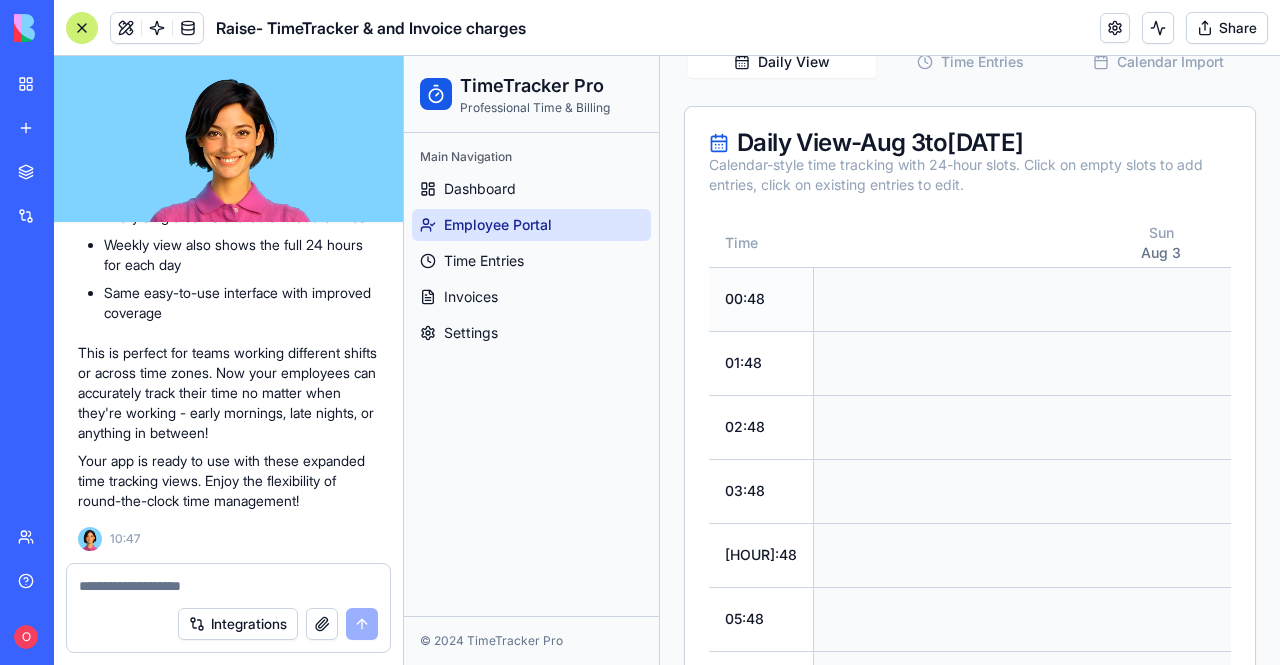 click at bounding box center (1161, 299) 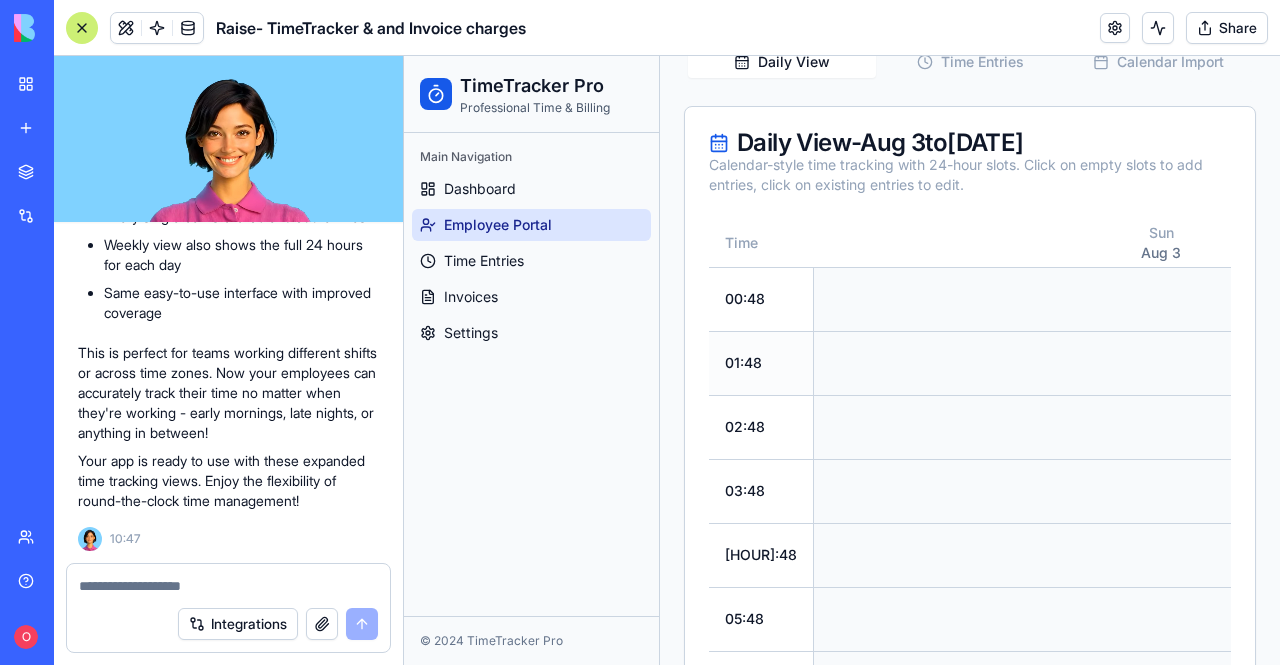 drag, startPoint x: 854, startPoint y: 333, endPoint x: 856, endPoint y: 394, distance: 61.03278 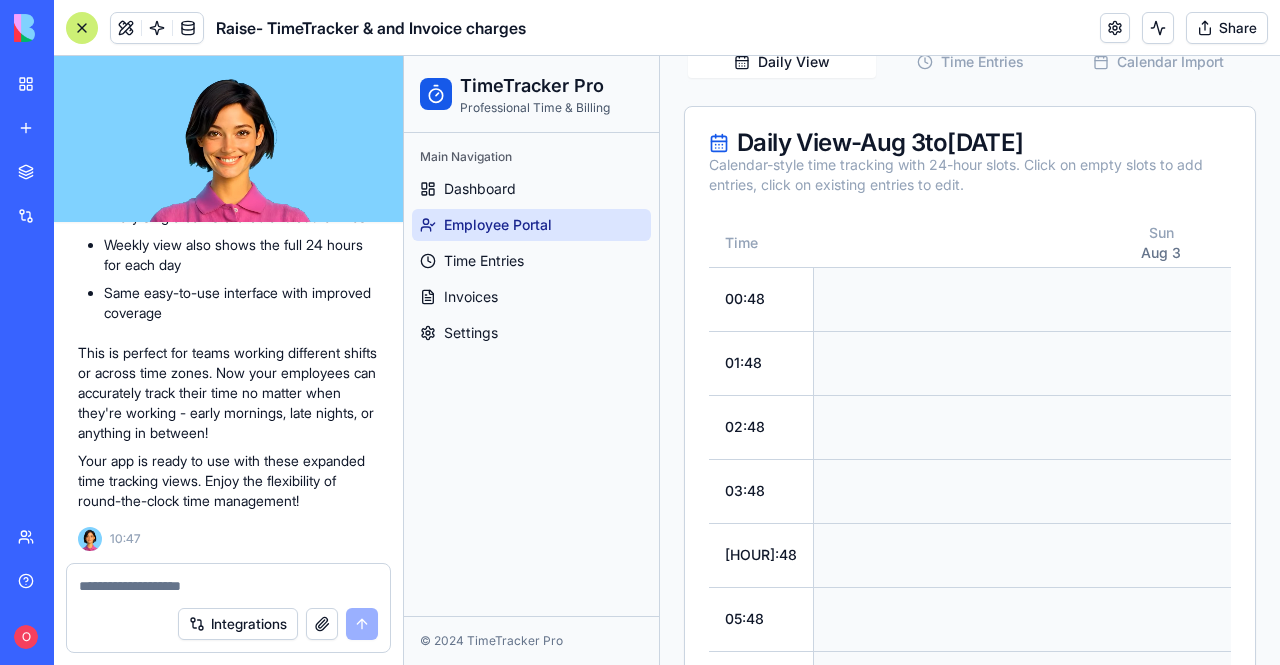 scroll, scrollTop: 30694, scrollLeft: 0, axis: vertical 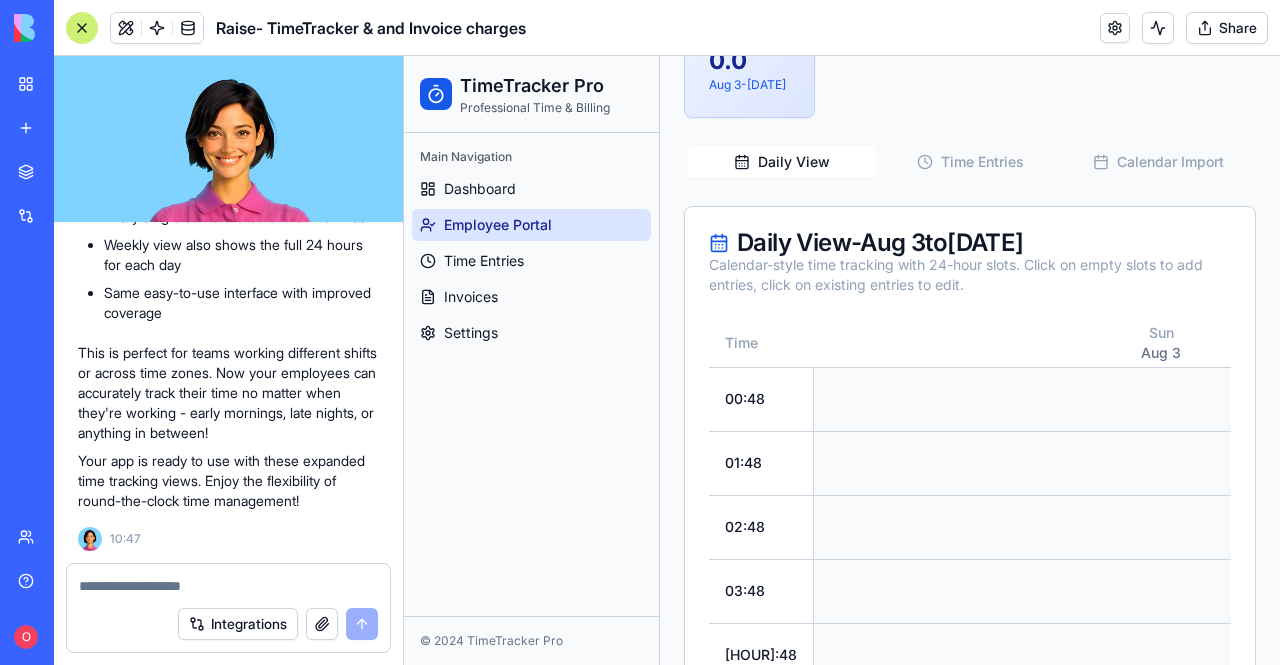 click on "Daily View Time Entries Calendar Import" at bounding box center [970, 162] 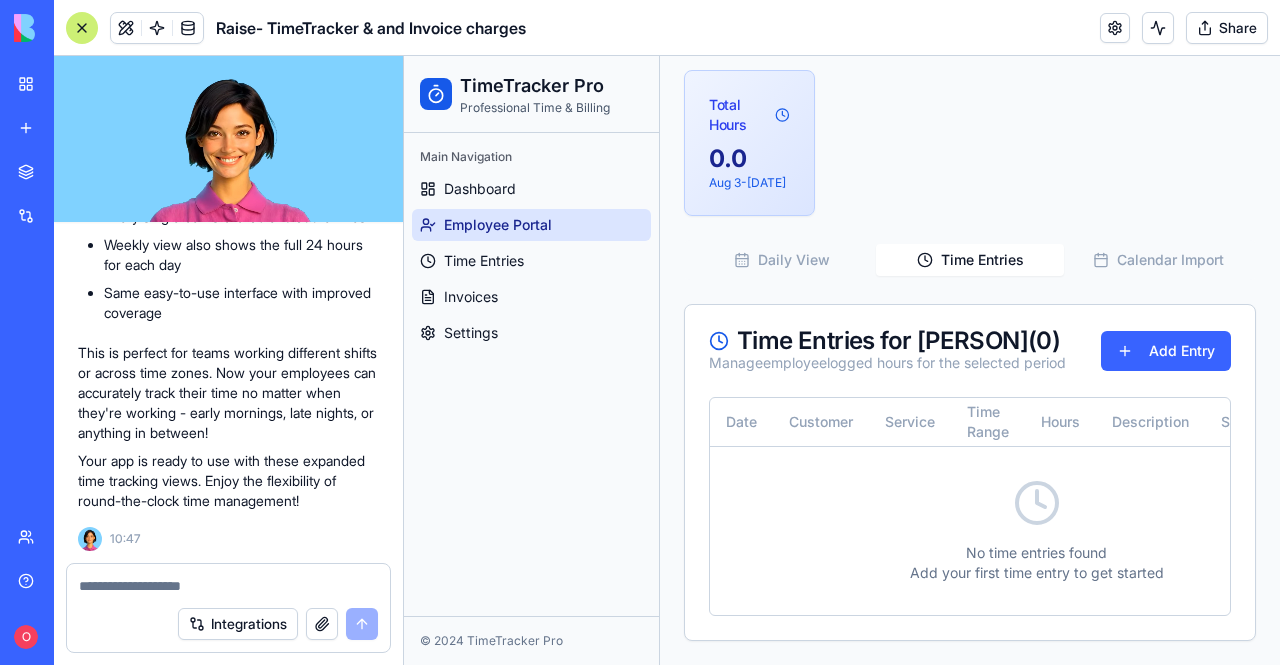 scroll, scrollTop: 653, scrollLeft: 0, axis: vertical 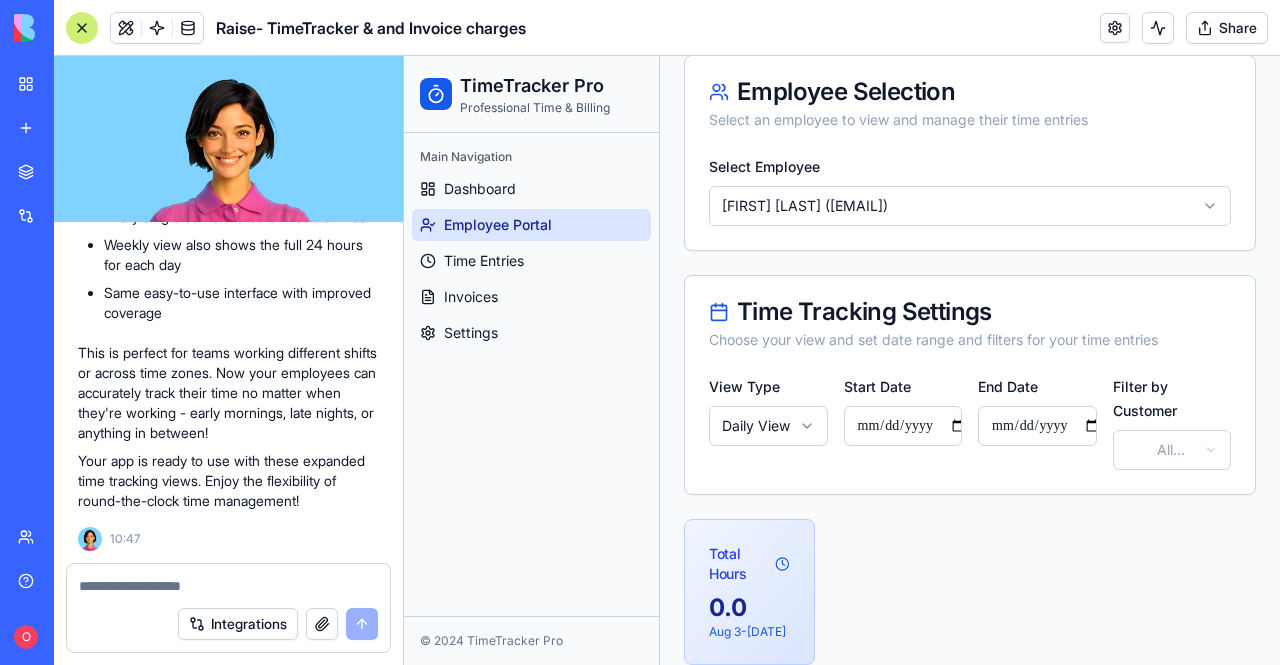 click on "**********" at bounding box center [842, 1201] 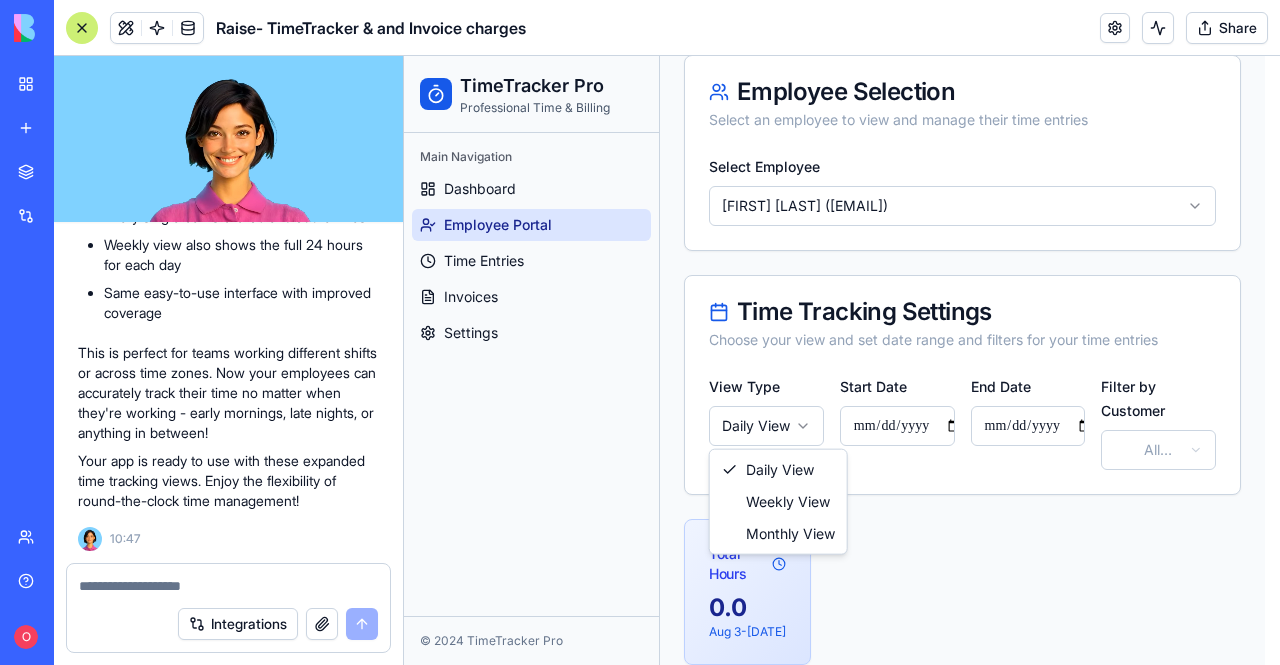 type on "**********" 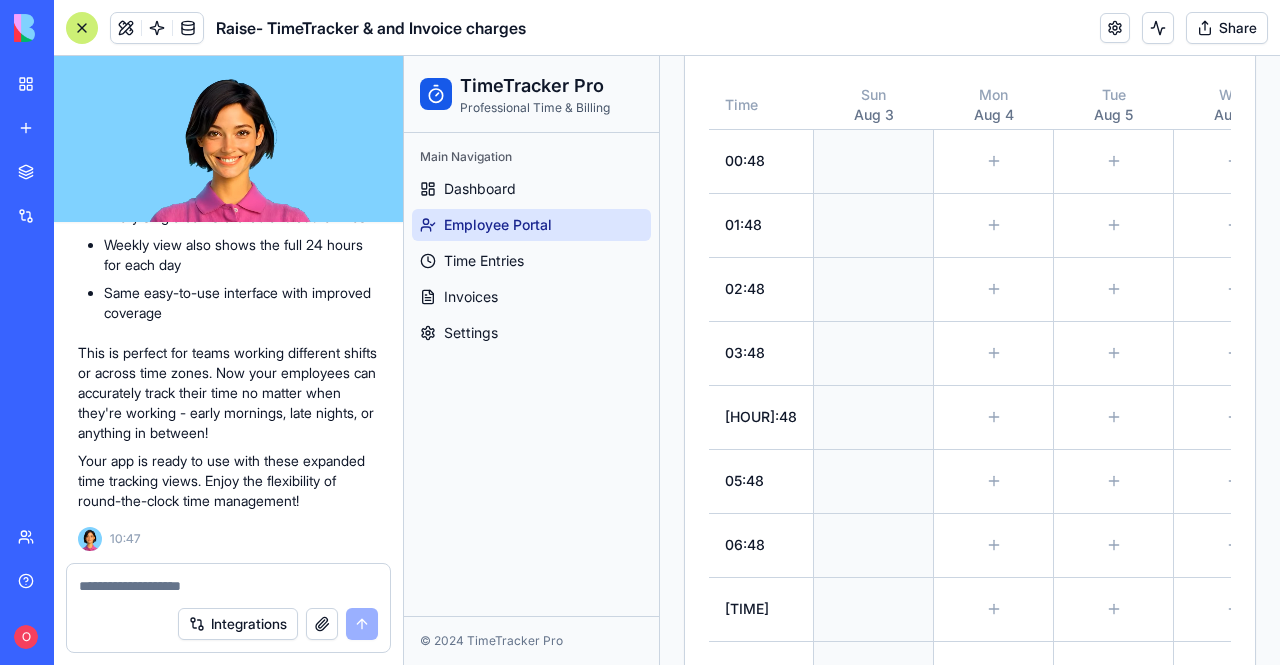 scroll, scrollTop: 1053, scrollLeft: 0, axis: vertical 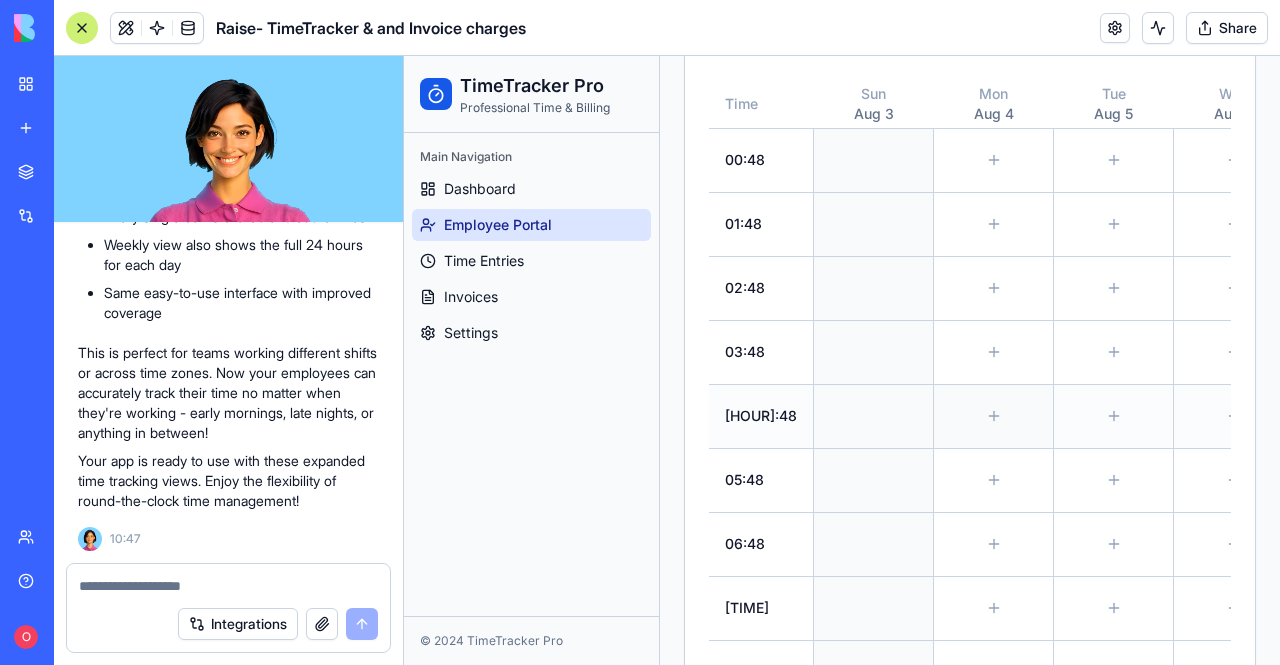 click at bounding box center [993, 416] 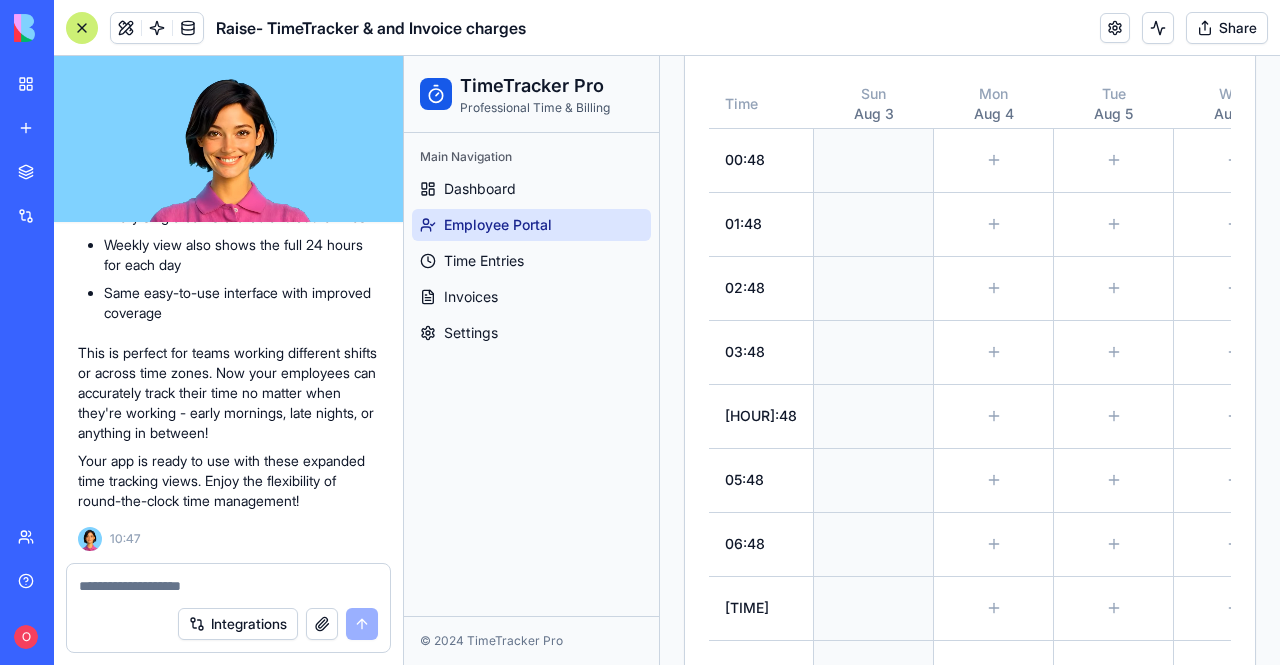 click at bounding box center [229, 586] 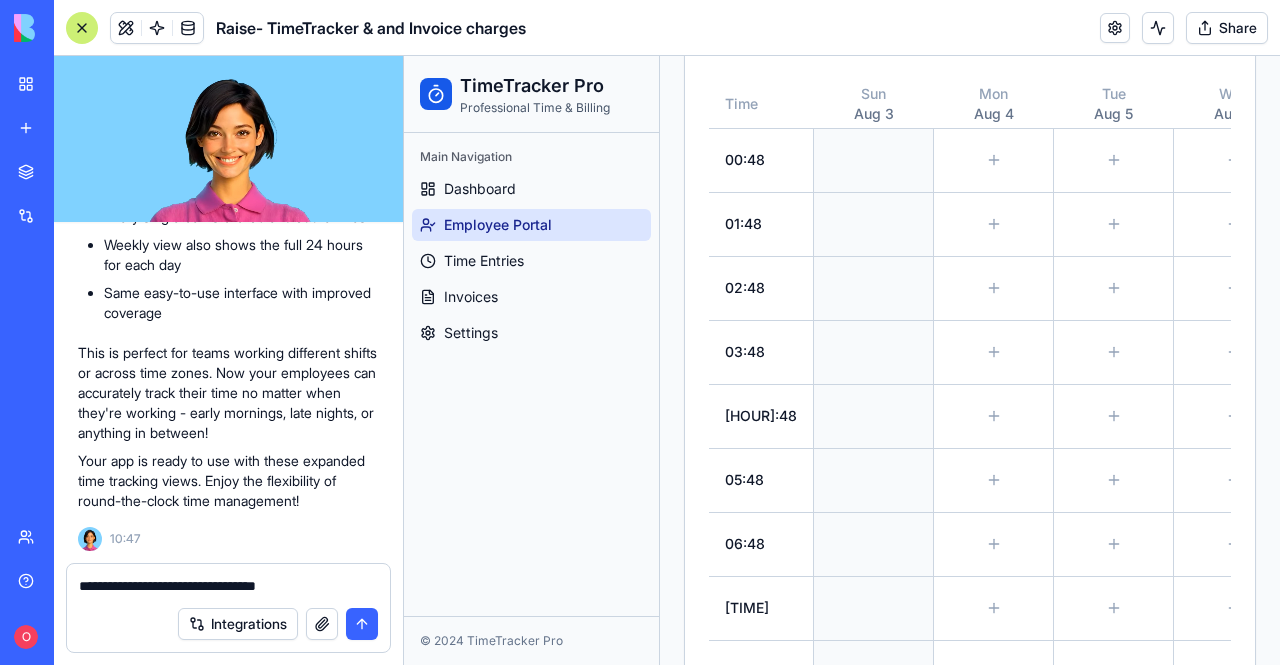type on "**********" 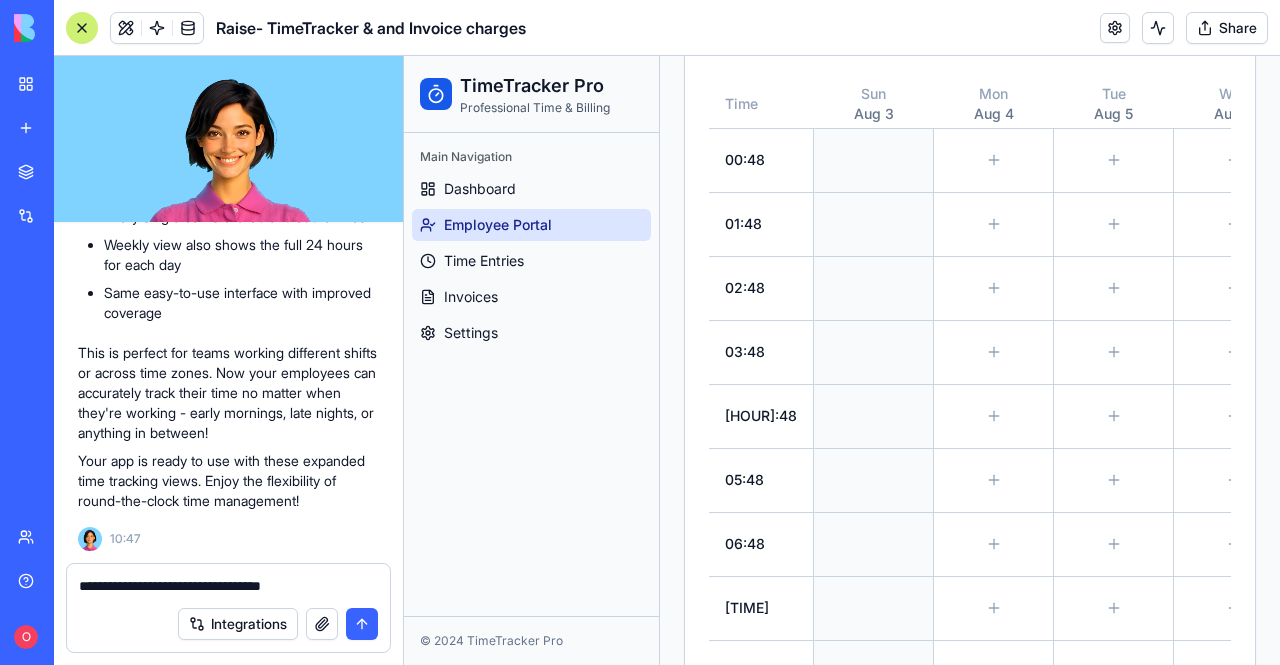 type 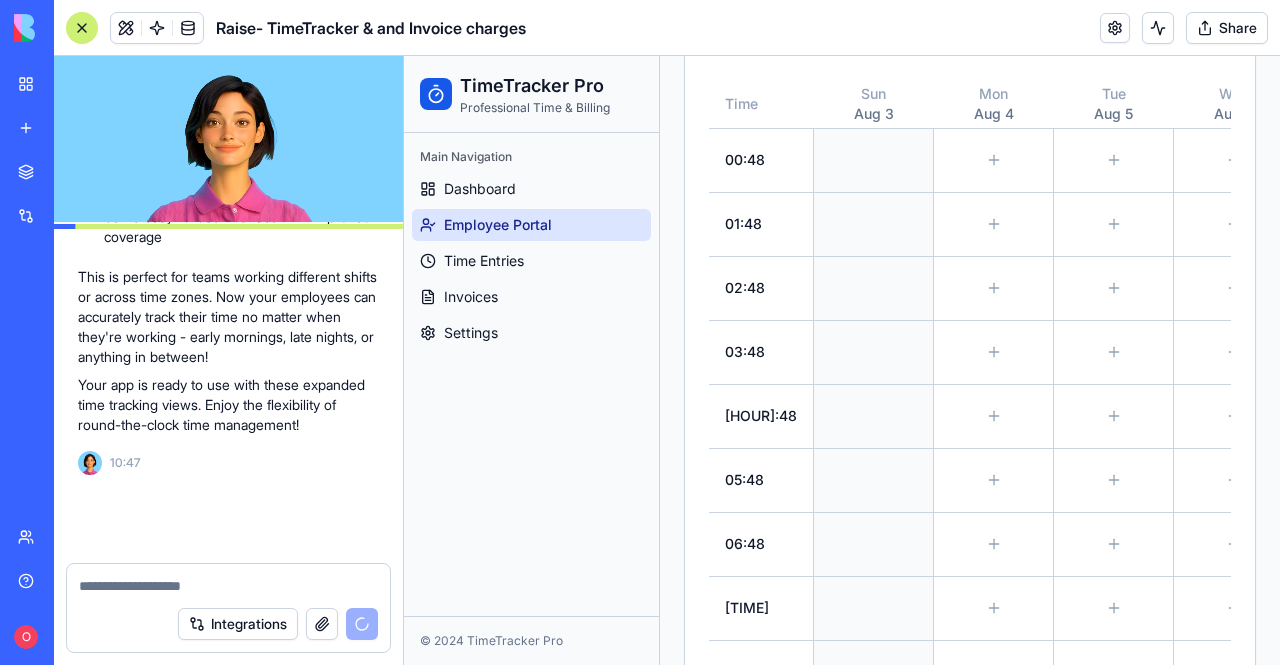 scroll, scrollTop: 31070, scrollLeft: 0, axis: vertical 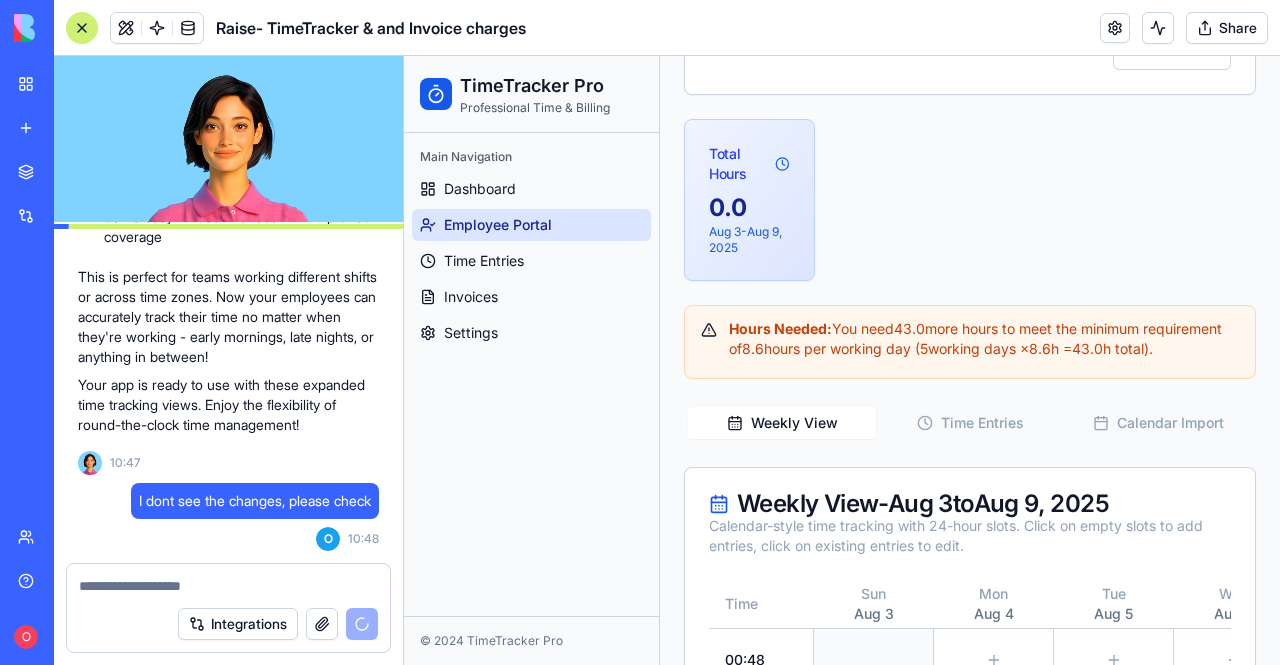 click on "**********" at bounding box center (842, 858) 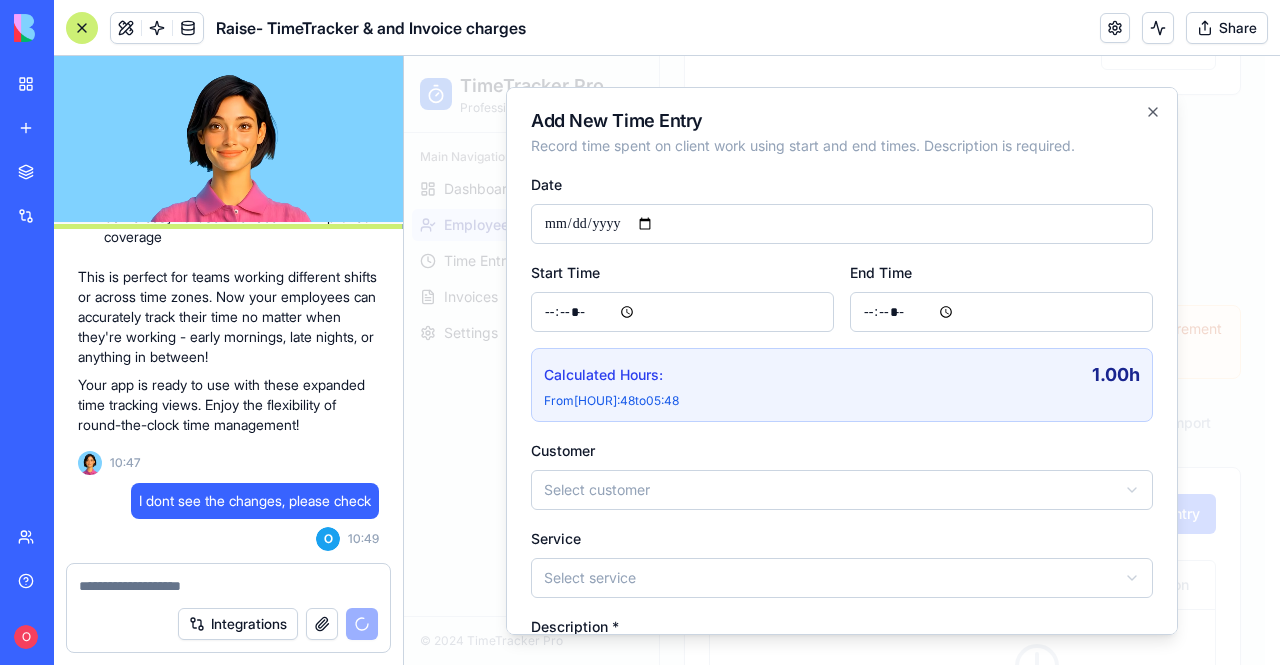 click on "*****" at bounding box center (682, 311) 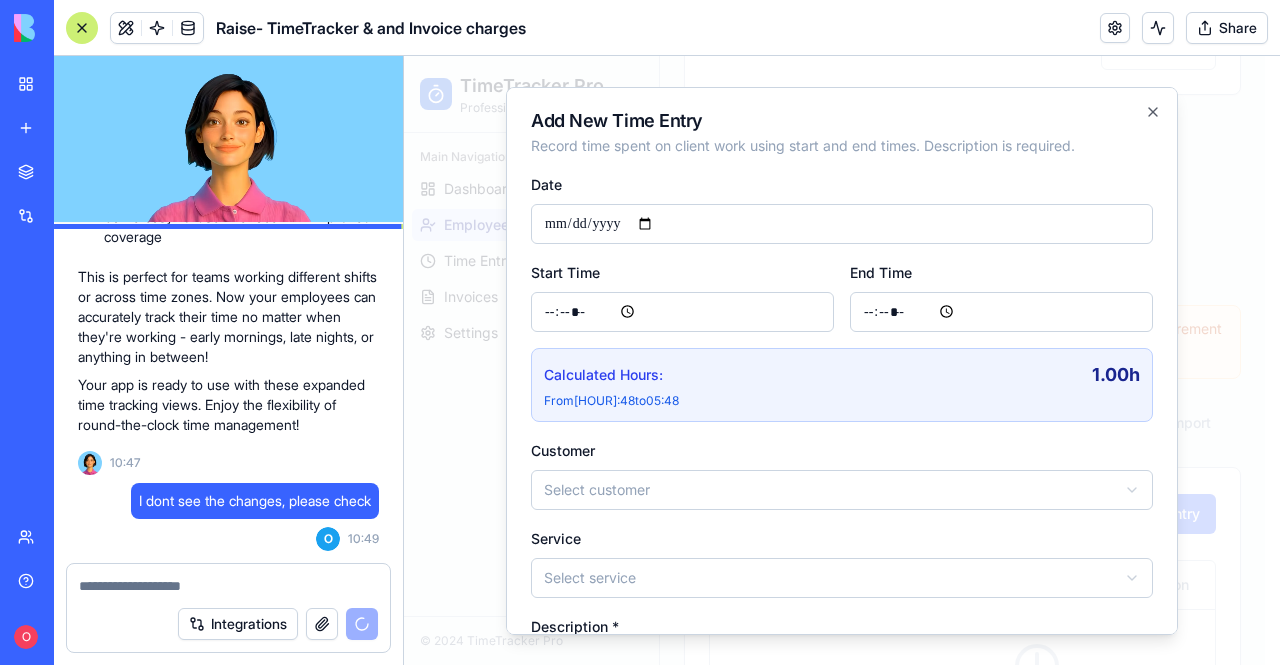 click on "*****" at bounding box center [1001, 311] 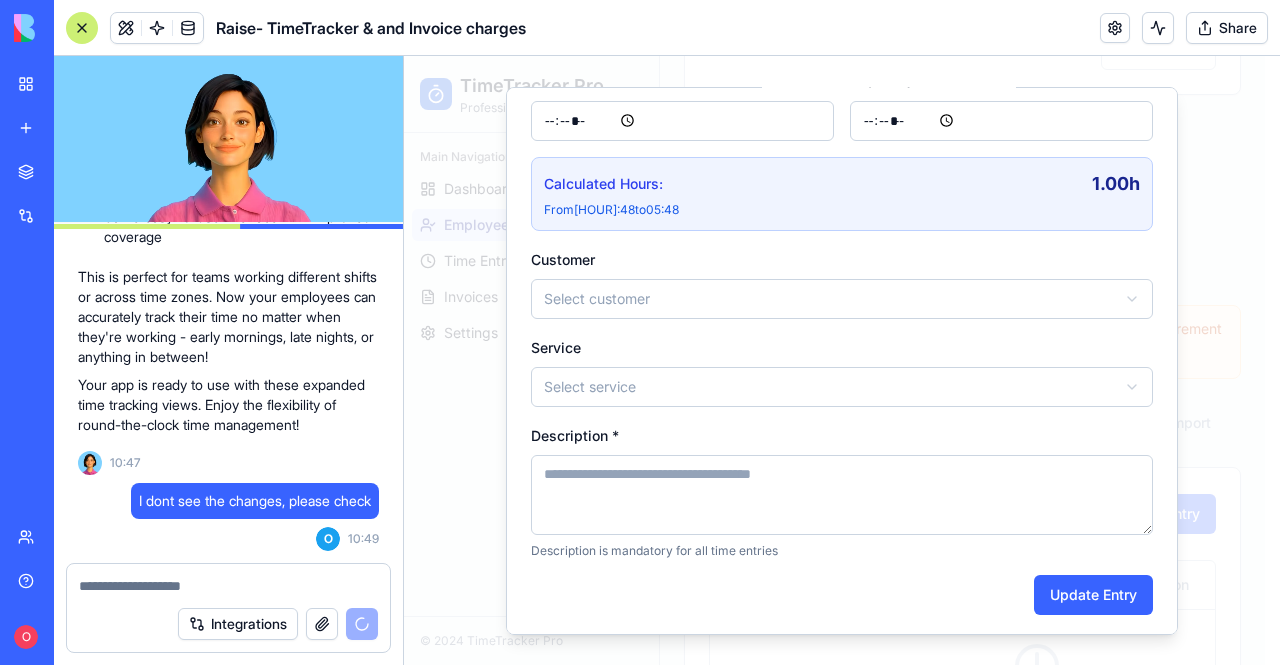 scroll, scrollTop: 194, scrollLeft: 0, axis: vertical 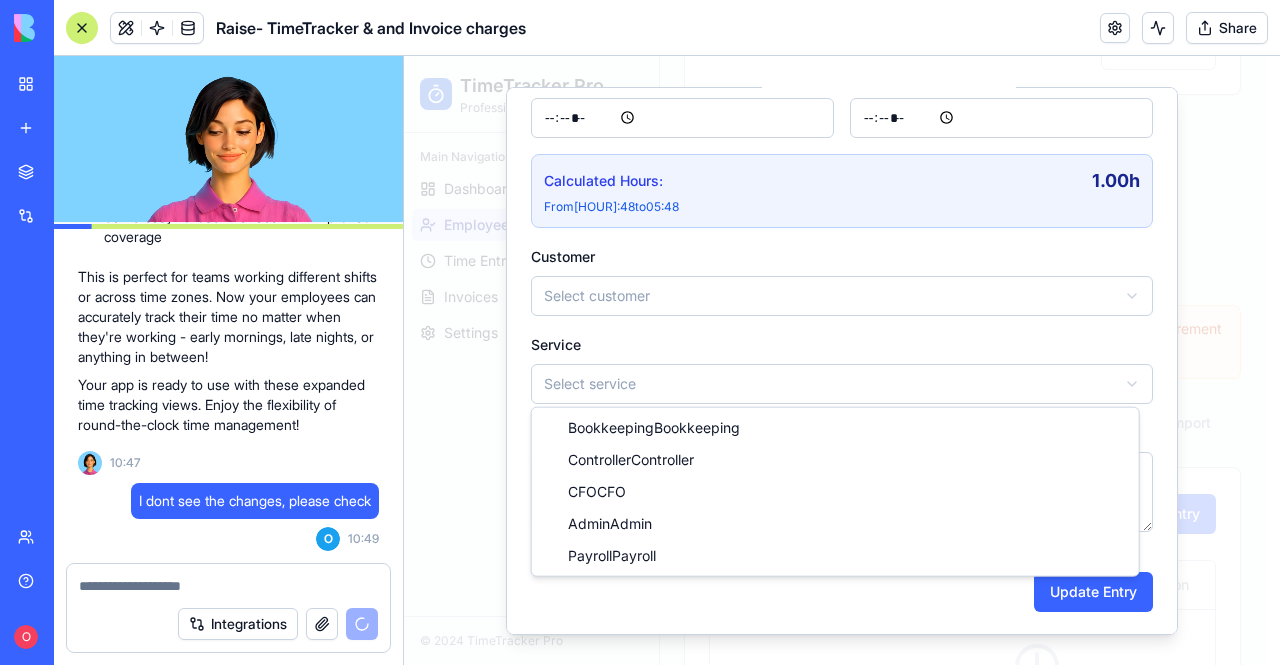 click on "**********" at bounding box center [834, 165] 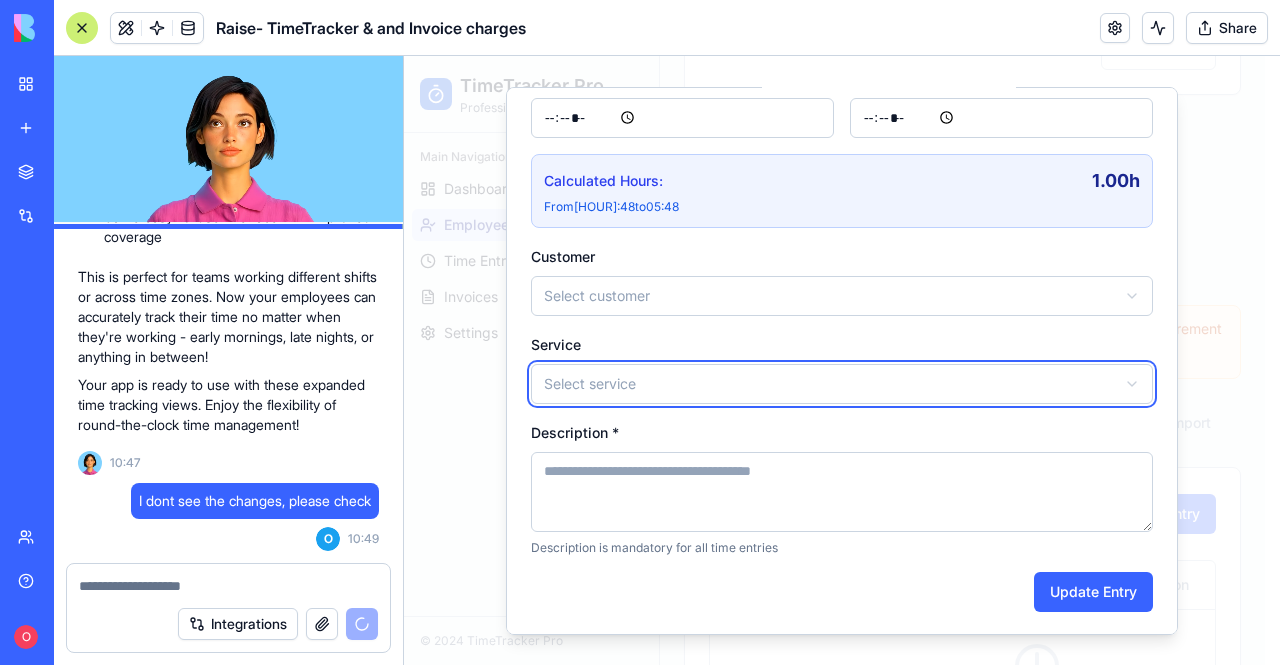 click on "**********" at bounding box center (834, 165) 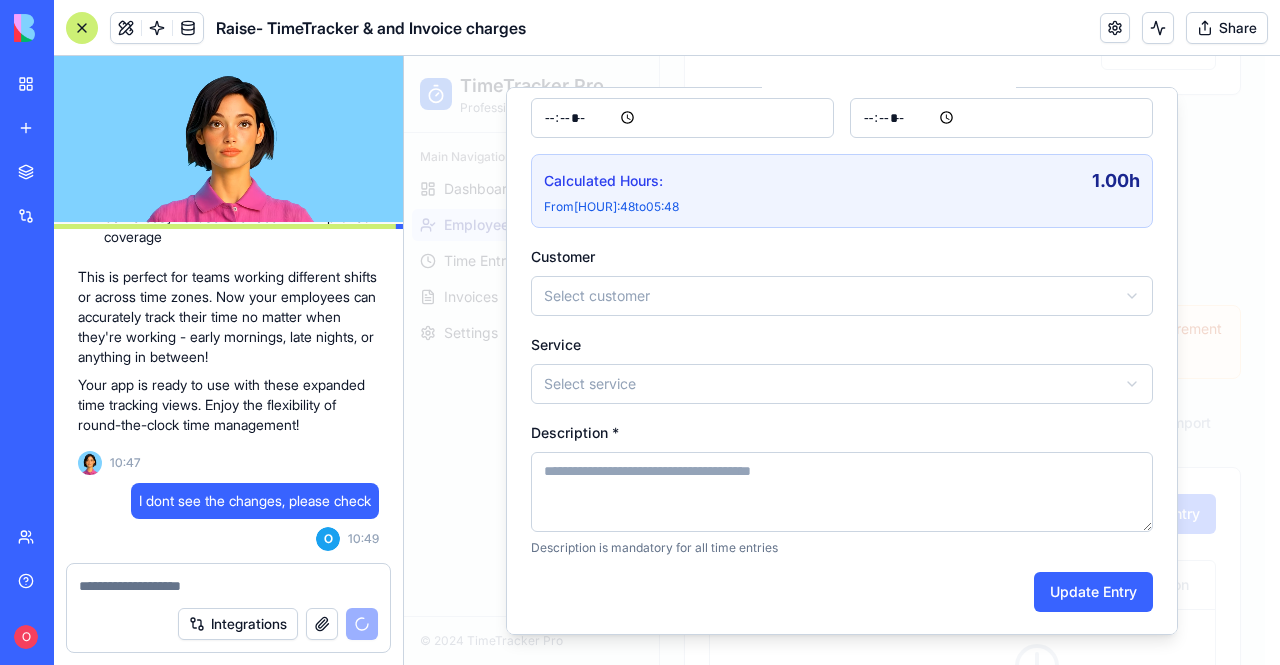 click on "Description *" at bounding box center [842, 491] 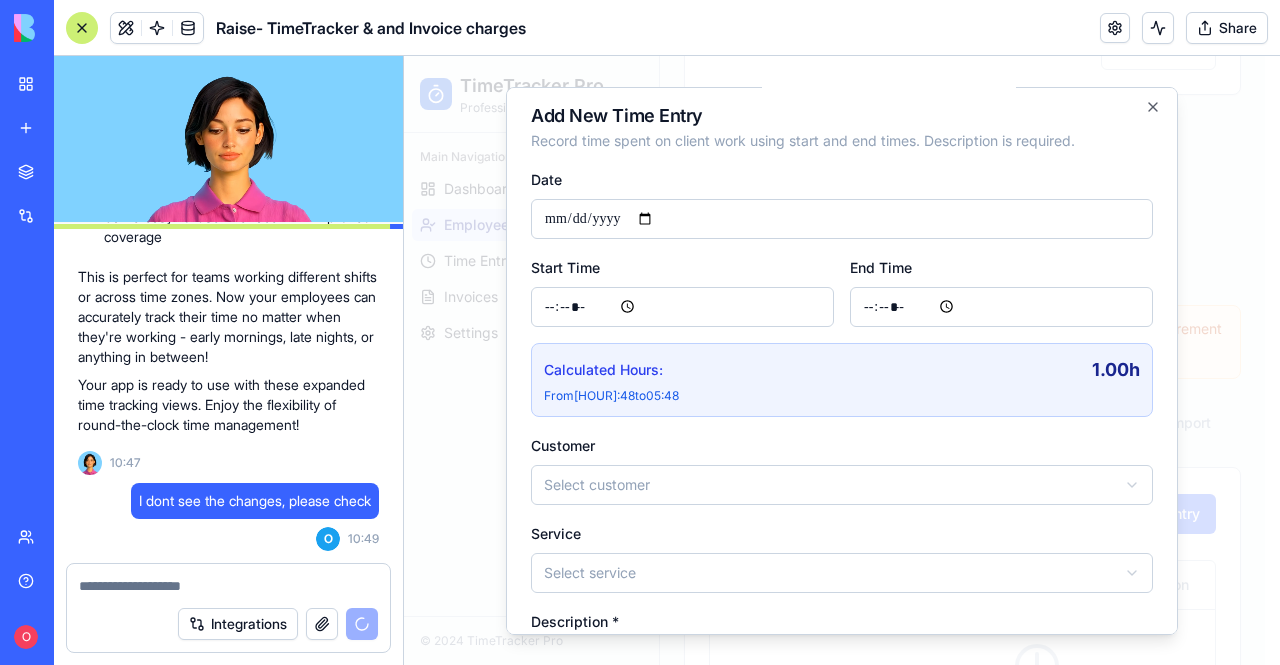 scroll, scrollTop: 0, scrollLeft: 0, axis: both 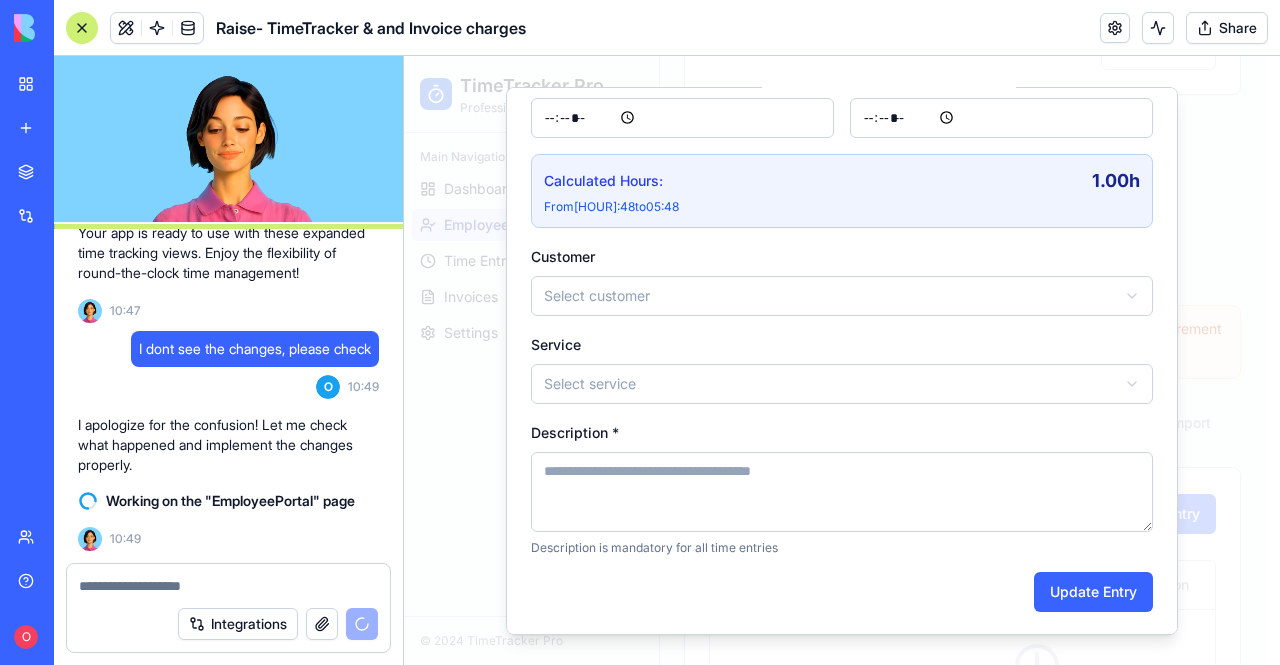 click on "*****" at bounding box center [682, 117] 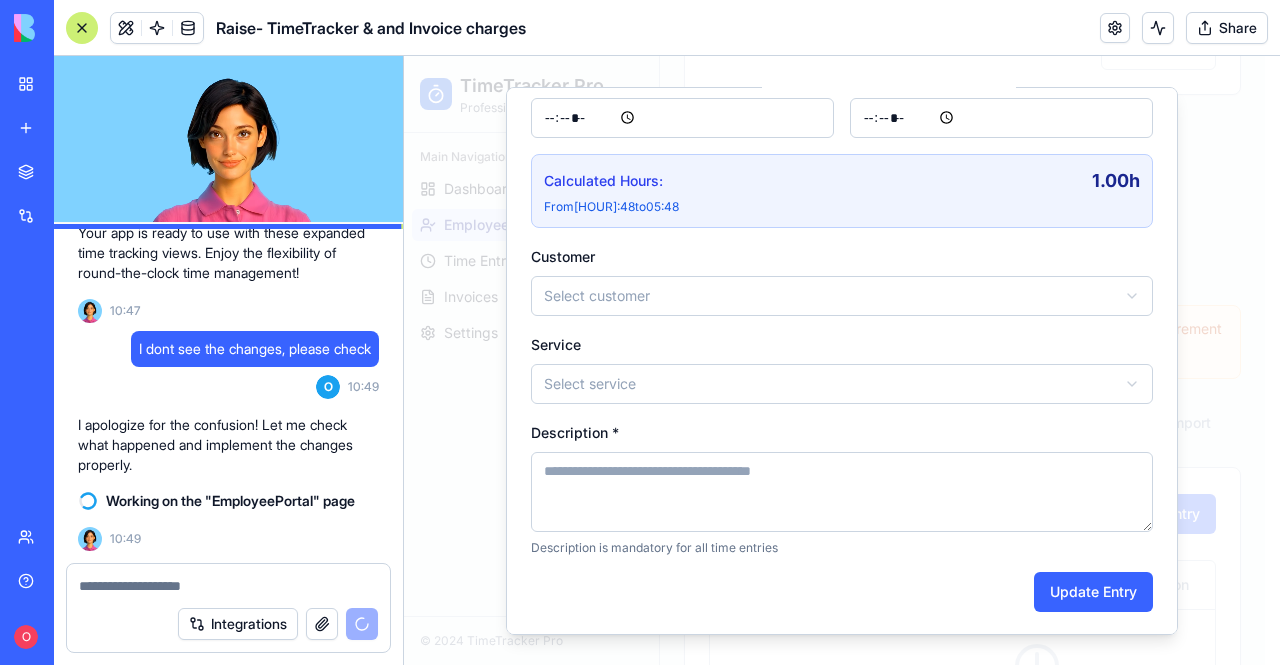 click on "*****" at bounding box center (682, 117) 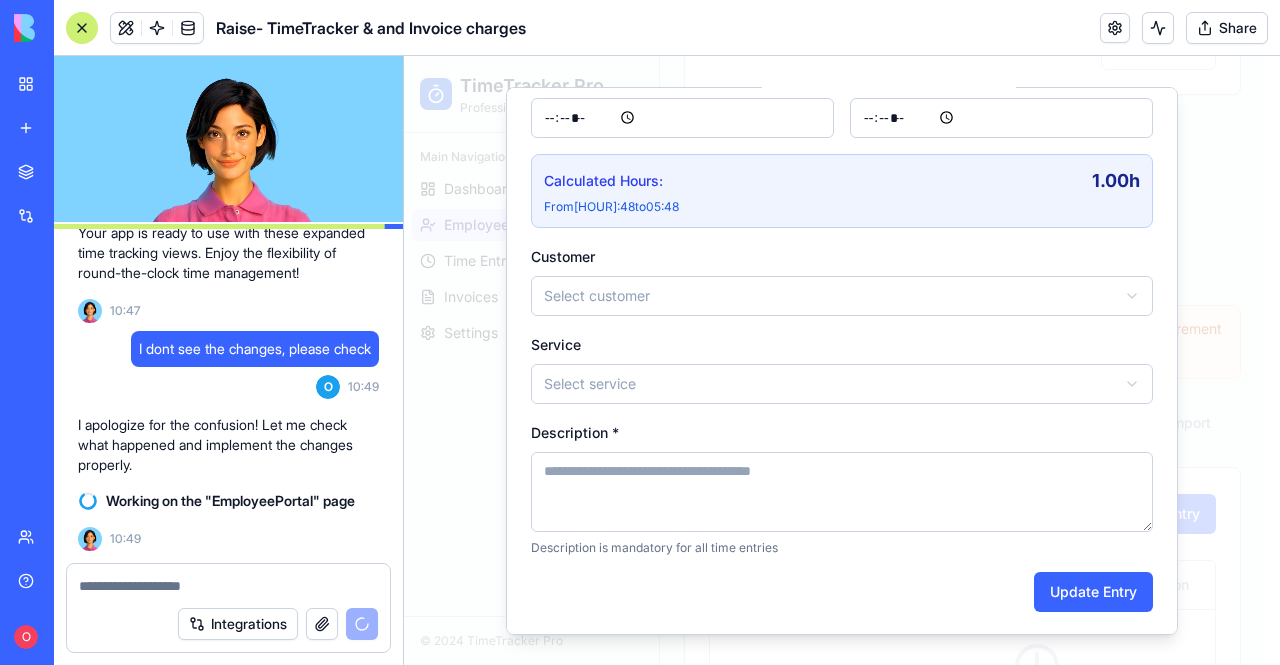 scroll, scrollTop: 0, scrollLeft: 0, axis: both 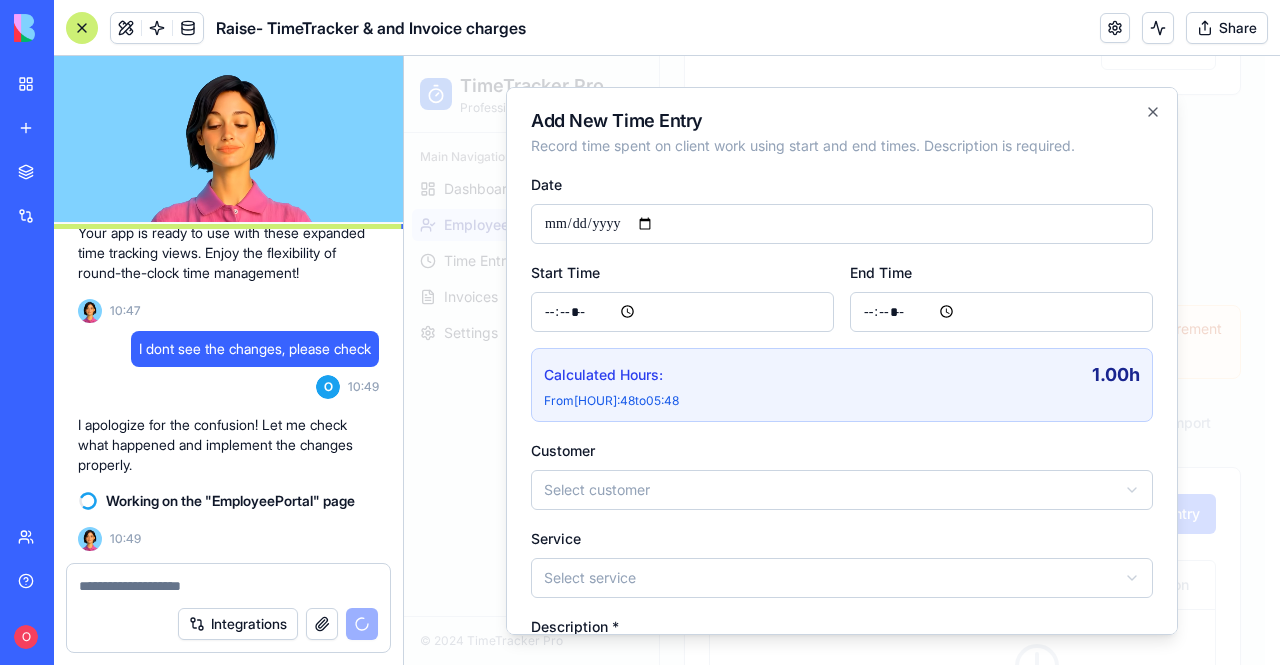 click on "*****" at bounding box center [682, 311] 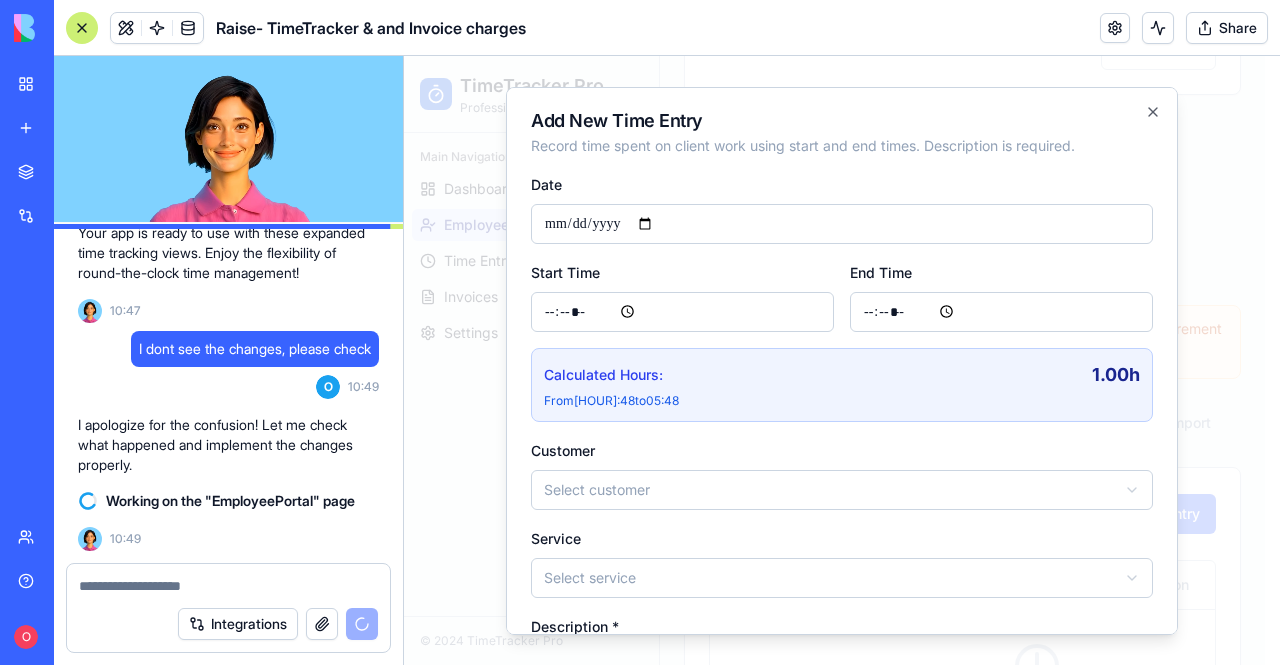 click on "*****" at bounding box center [1001, 311] 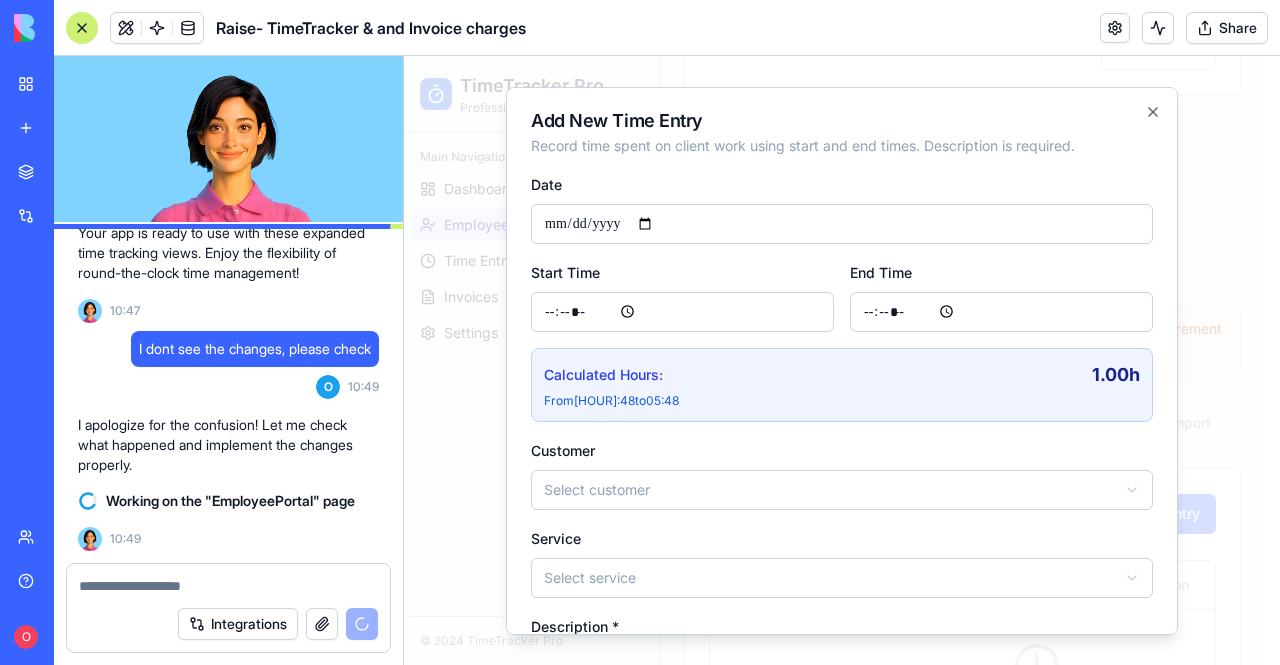 click on "*****" at bounding box center (1001, 311) 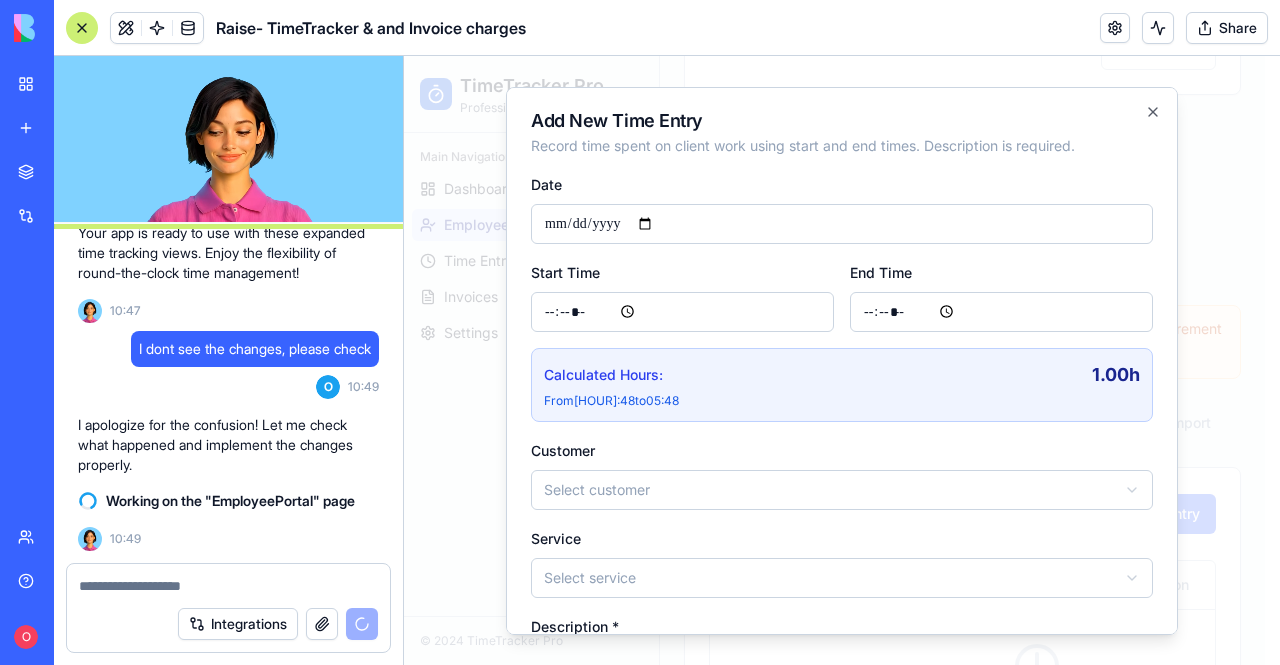 click on "*****" at bounding box center (1001, 311) 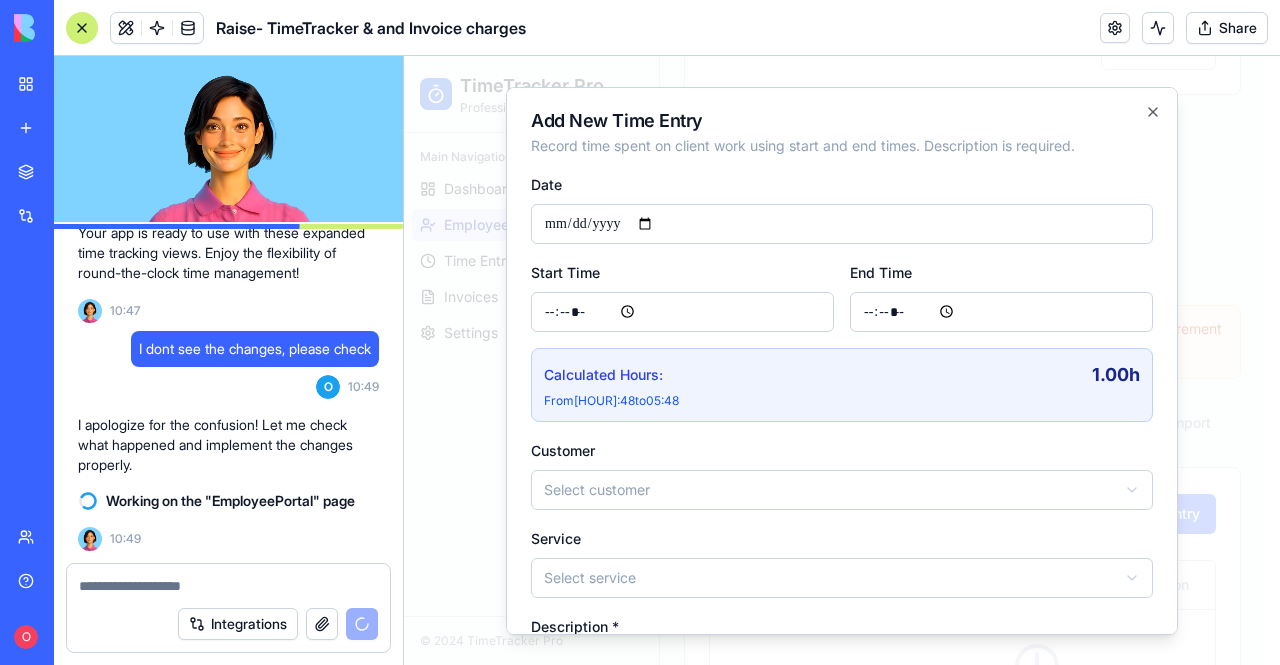 click on "*****" at bounding box center (1001, 311) 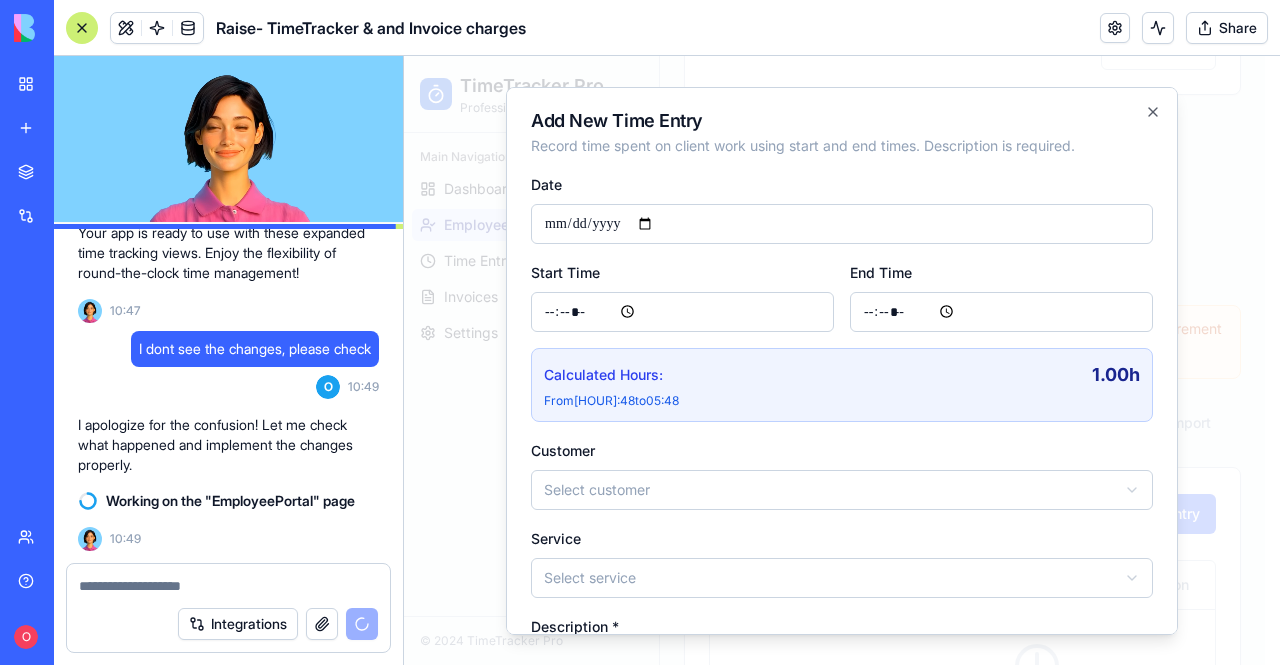 click on "*****" at bounding box center (1001, 311) 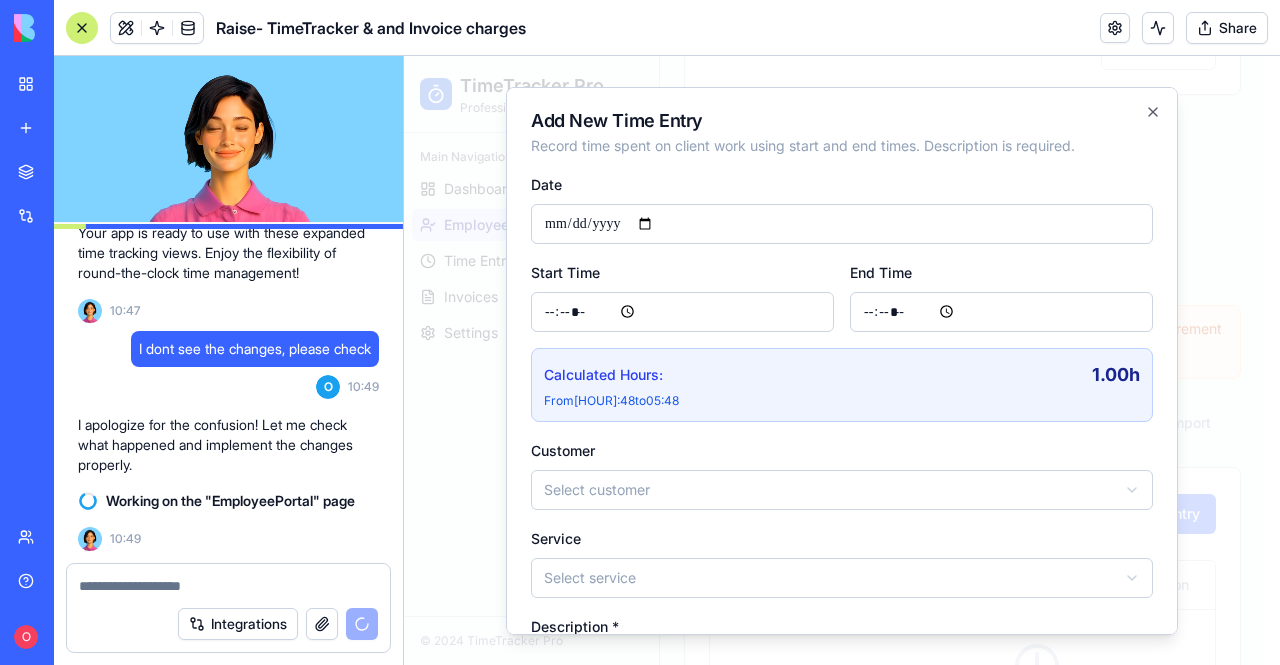 click on "*****" at bounding box center (1001, 311) 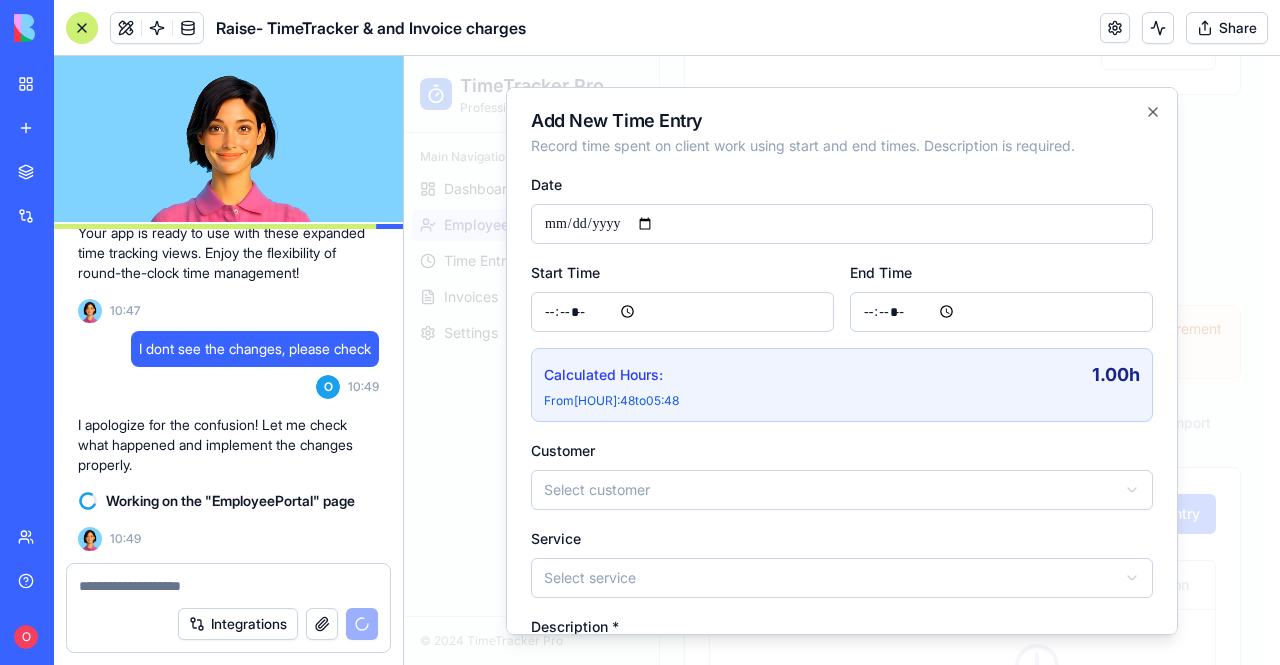 click on "*****" at bounding box center [1001, 311] 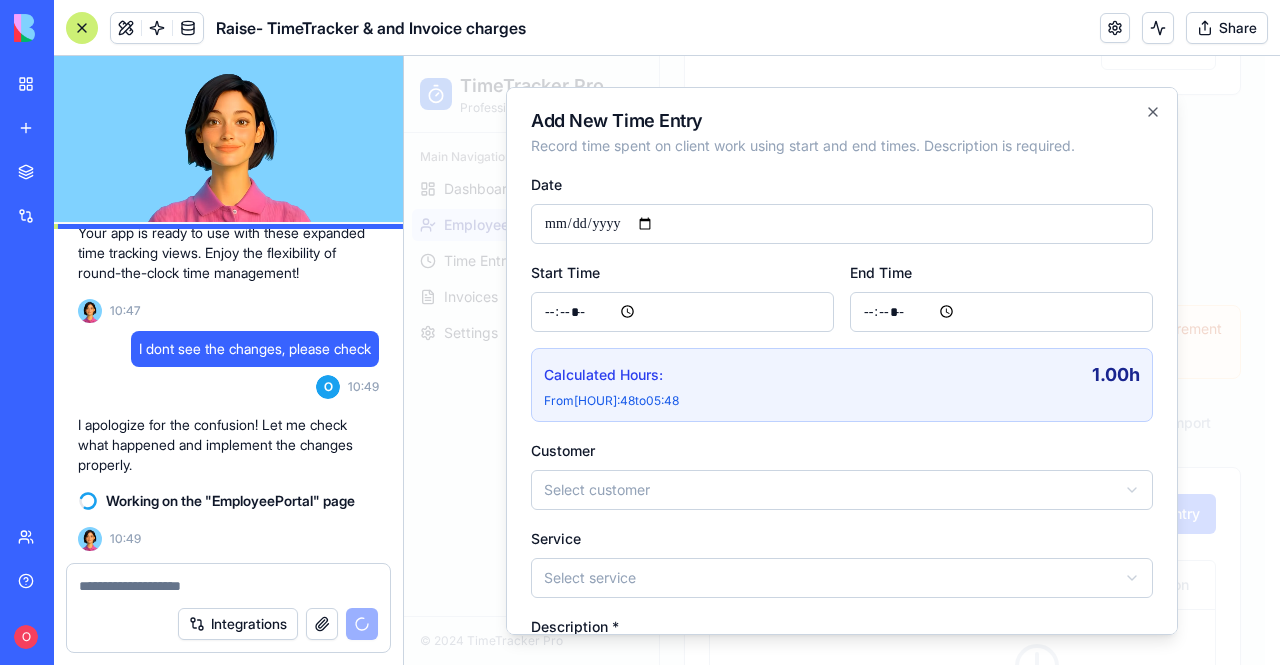 click on "Calculated Hours: 1.00 h From  04:48  to  05:48" at bounding box center (842, 384) 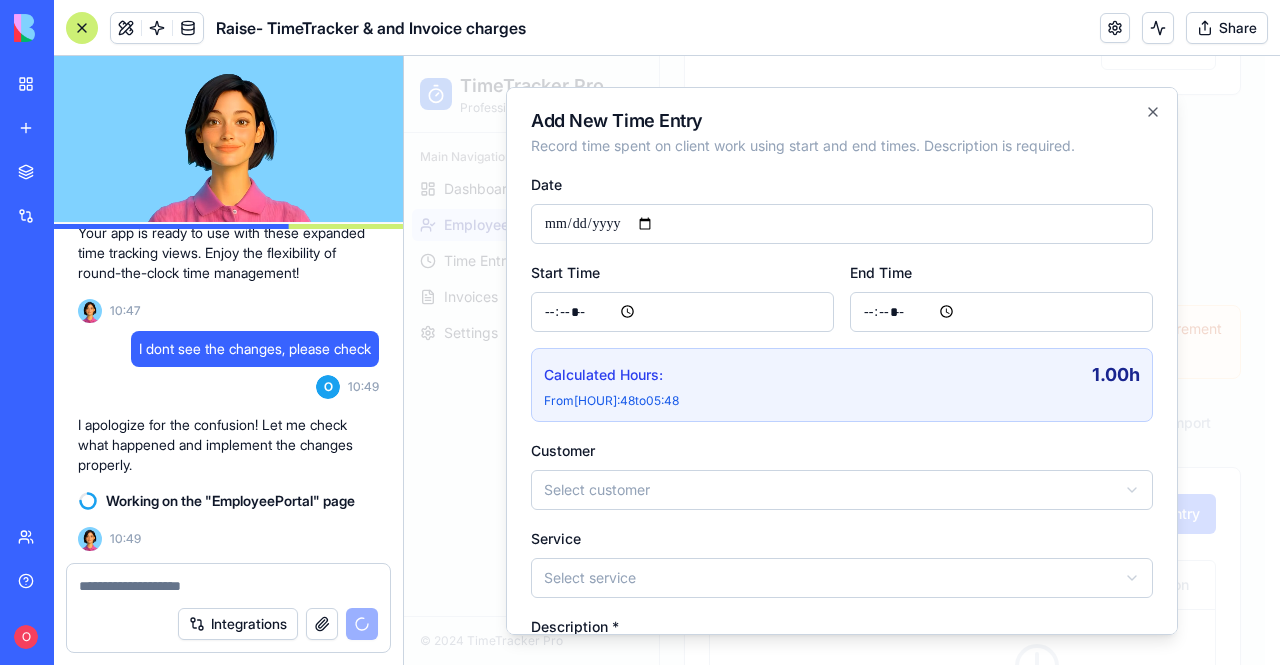 click on "Calculated Hours: 1.00 h From  04:48  to  05:48" at bounding box center (842, 384) 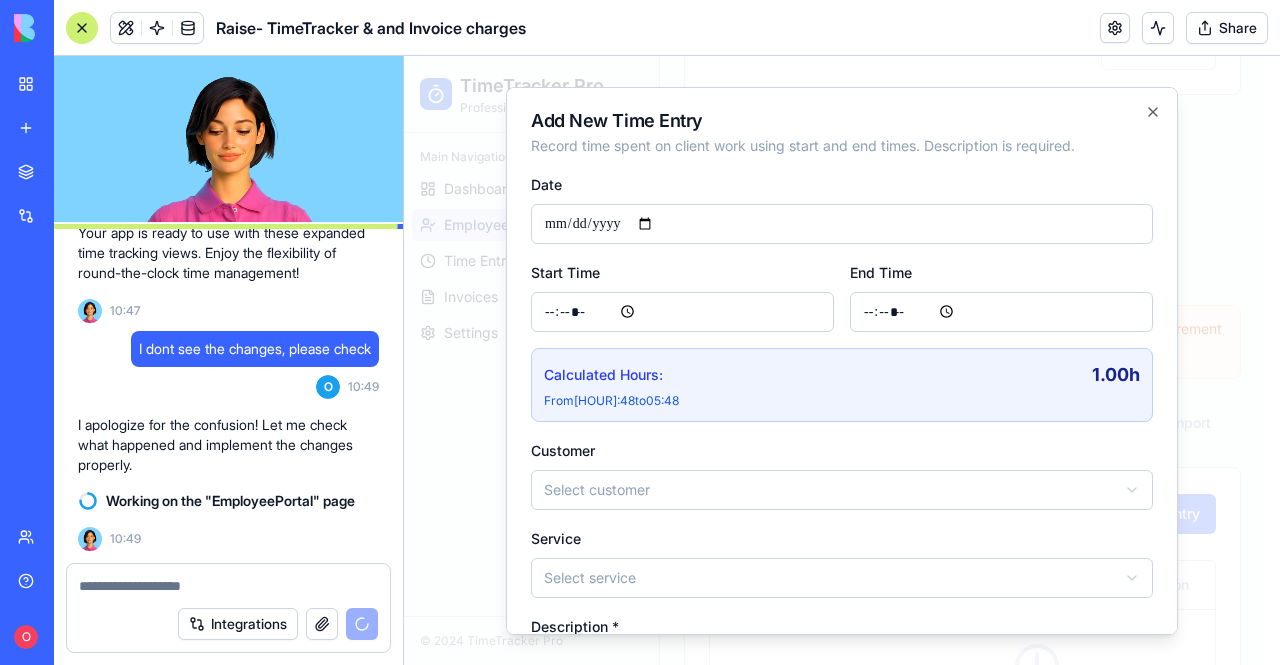click on "Calculated Hours: 1.00 h" at bounding box center [842, 374] 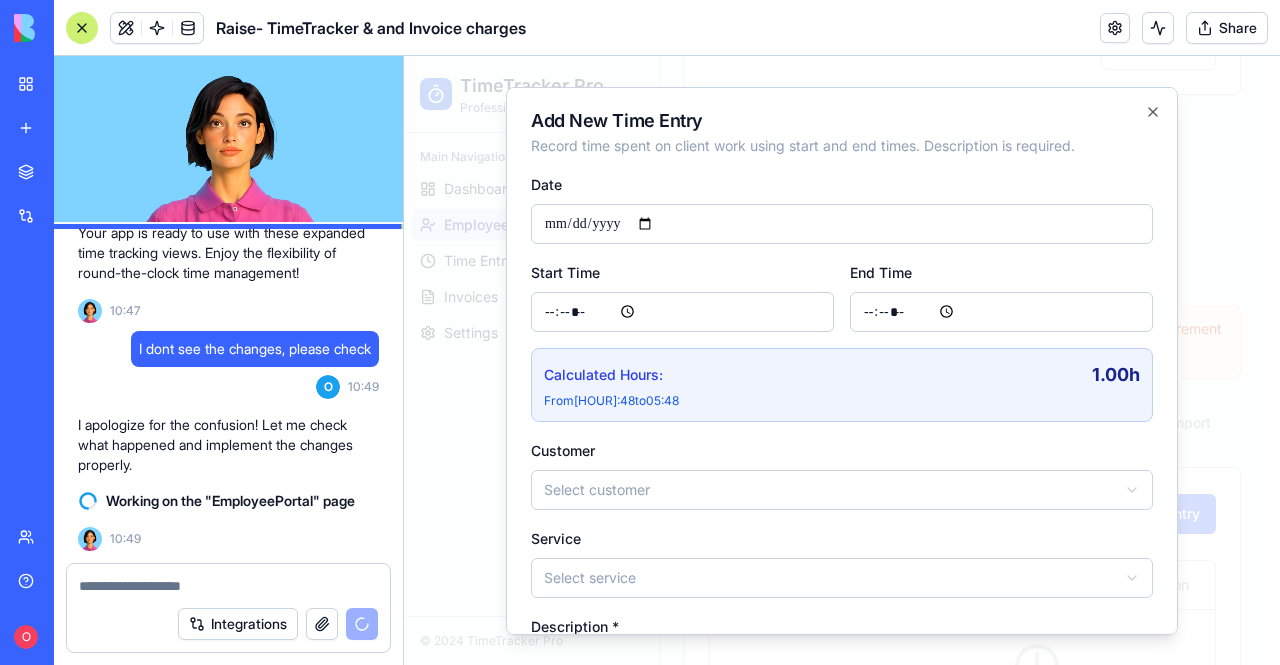 click on "*****" at bounding box center [682, 311] 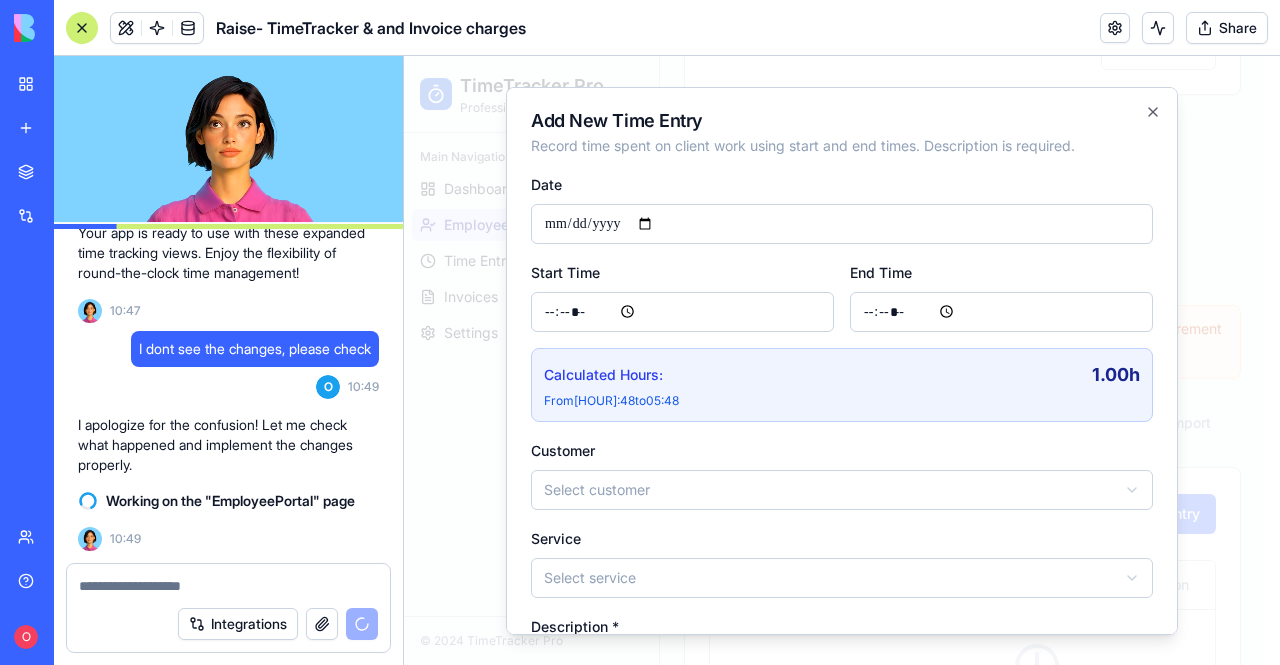 click on "*****" at bounding box center (682, 311) 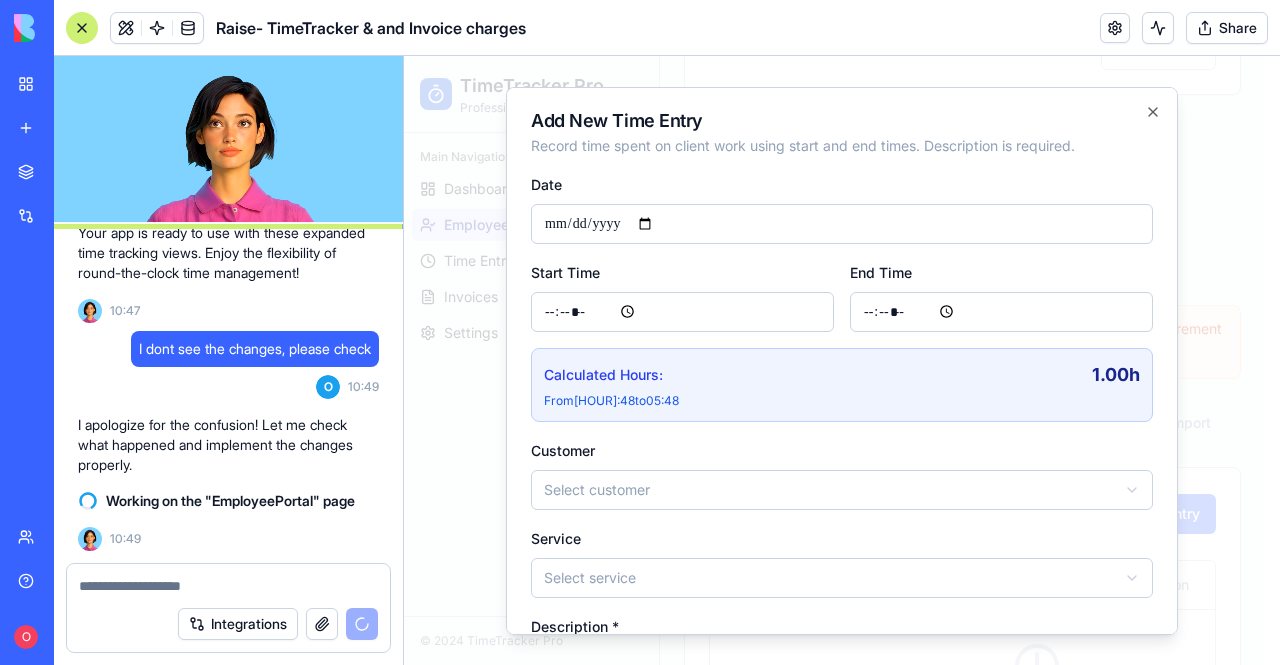 scroll, scrollTop: 31258, scrollLeft: 0, axis: vertical 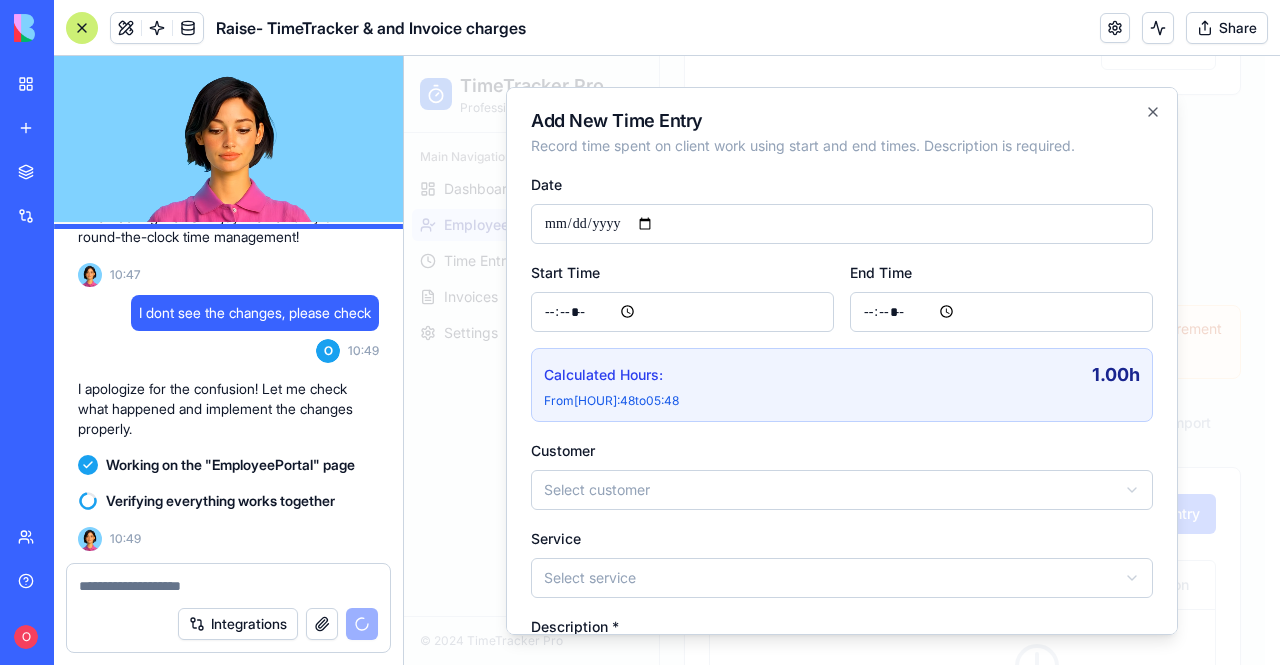click on "**********" at bounding box center (842, 360) 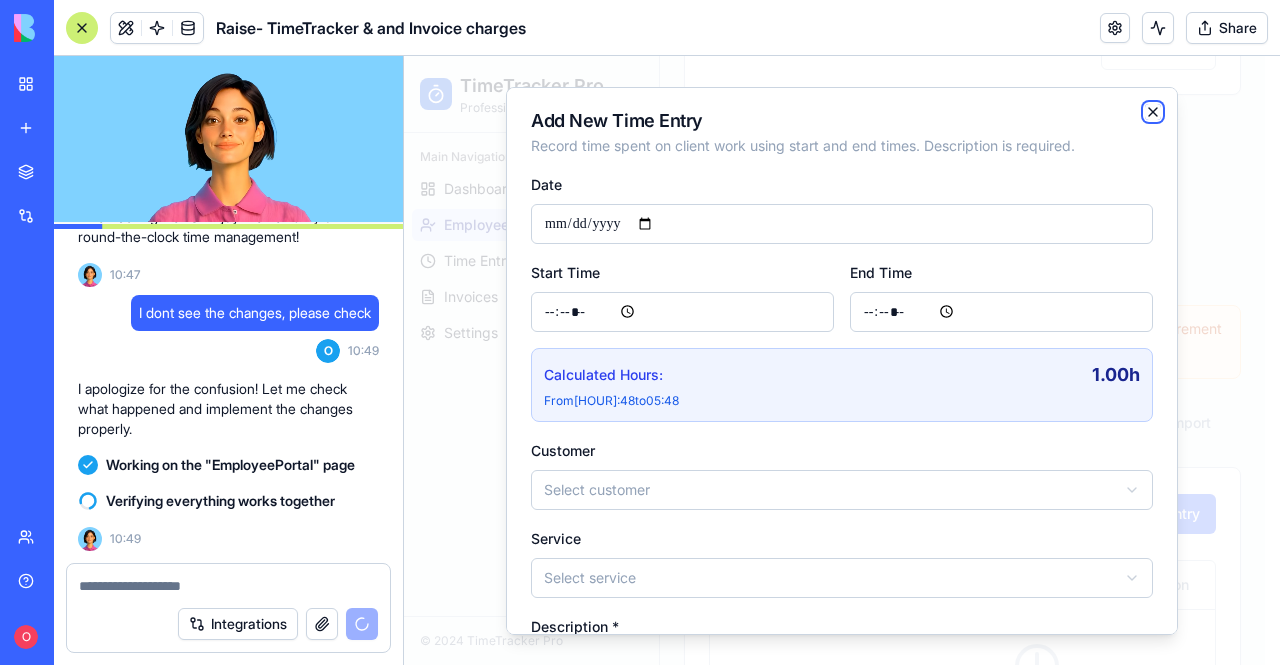 click 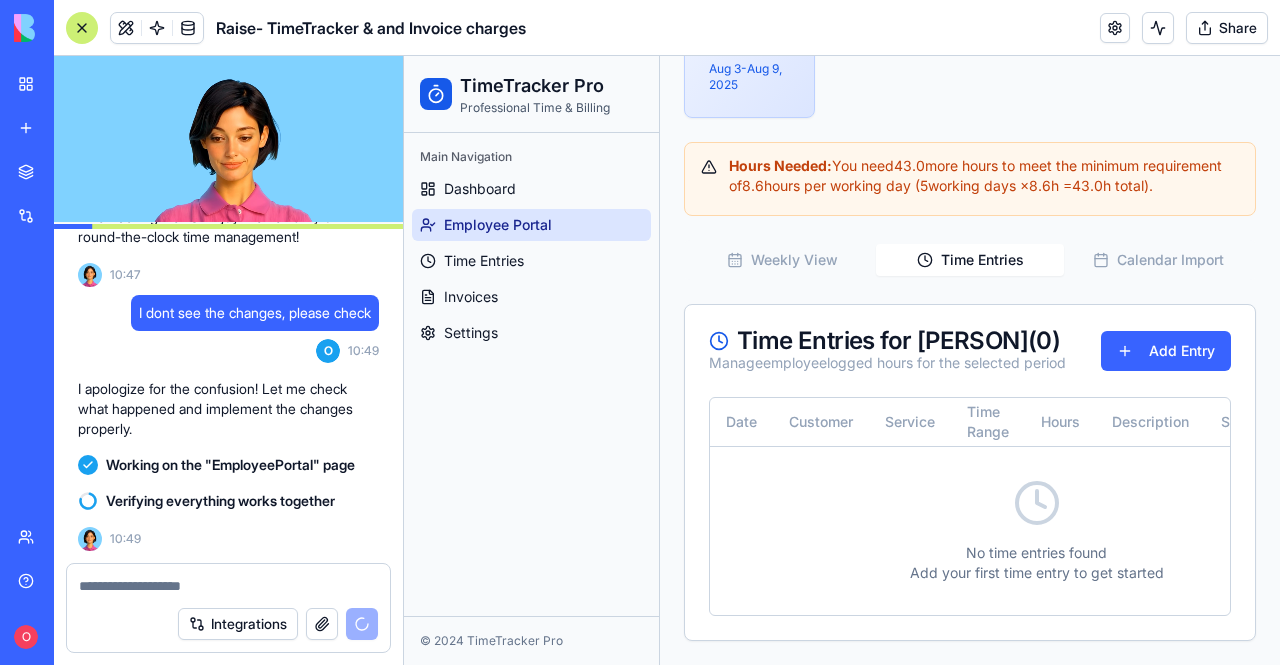 scroll, scrollTop: 770, scrollLeft: 0, axis: vertical 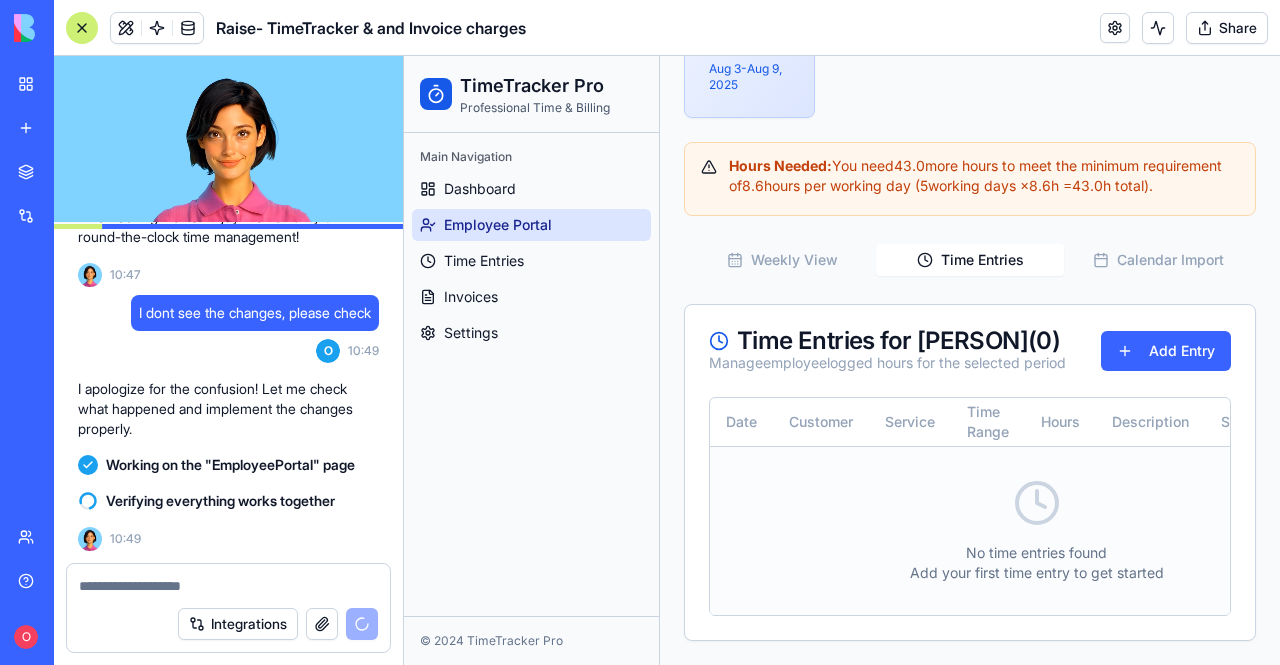 click on "No time entries found Add your first time entry to get started" at bounding box center (1036, 530) 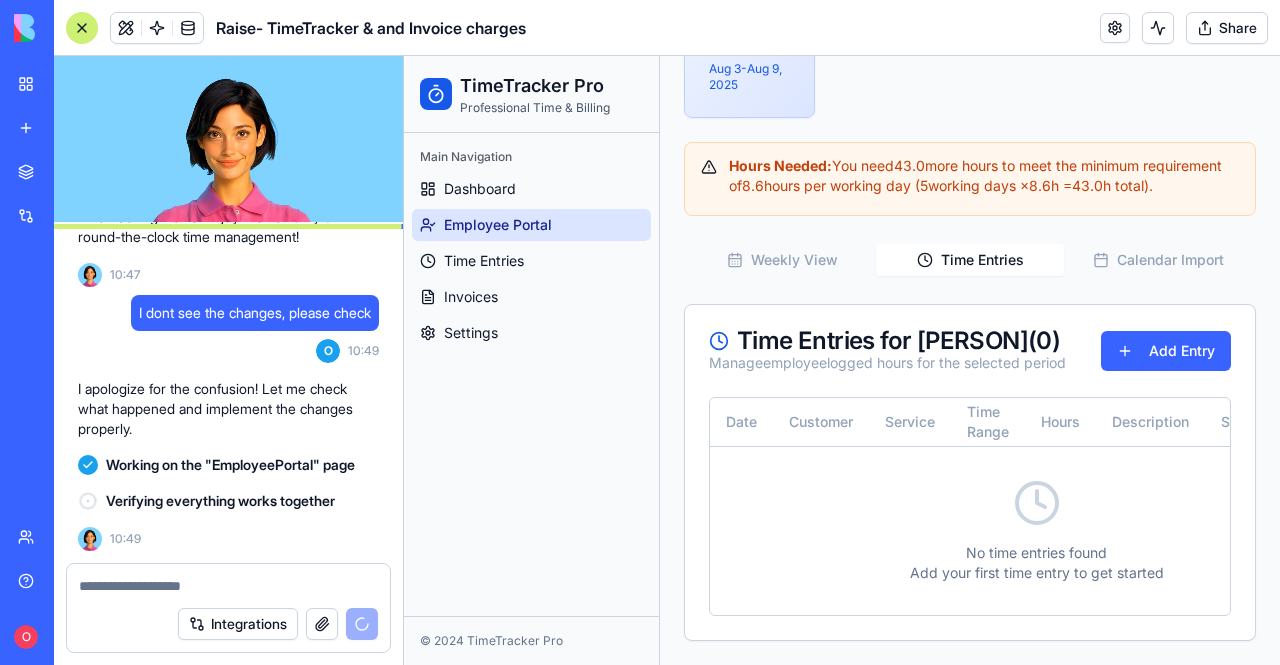 scroll, scrollTop: 31294, scrollLeft: 0, axis: vertical 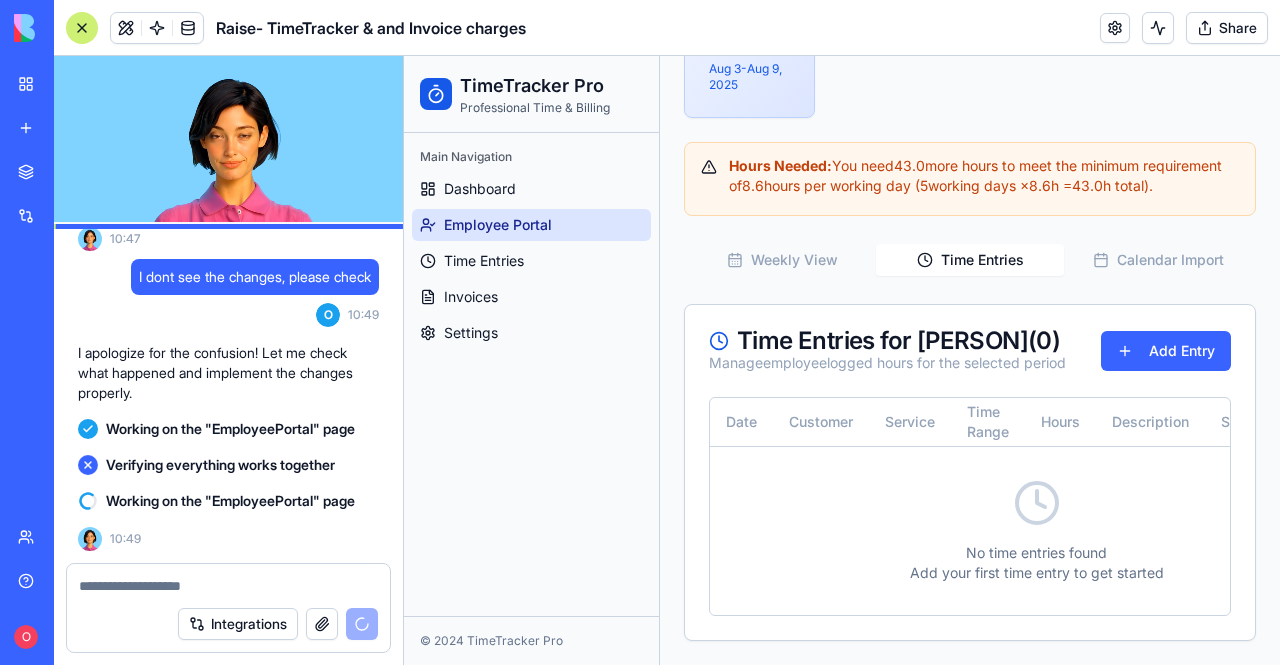 click on "Weekly View Time Entries Calendar Import Time Entries for Ortal Halperin Eilon  ( 0 ) Manage  employee  logged hours for the selected period Add Entry Date Customer Service Time Range Hours Description Status Actions No time entries found Add your first time entry to get started" at bounding box center (970, 440) 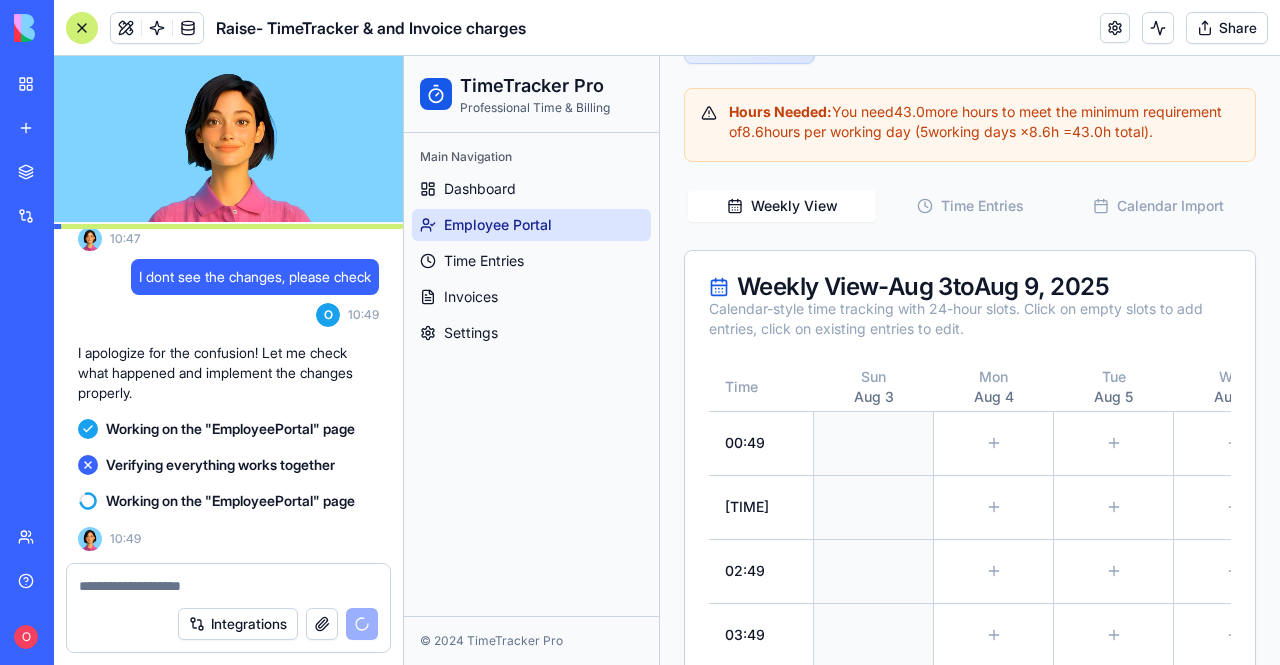 click on "Weekly View" at bounding box center [782, 206] 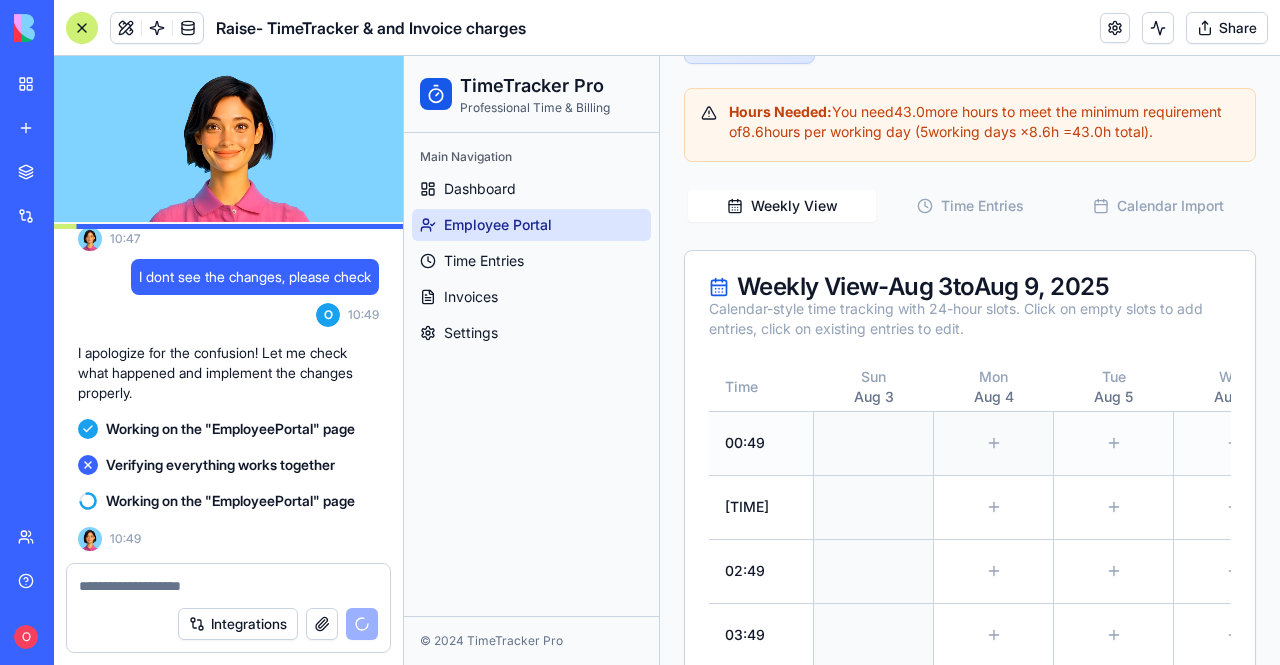 click 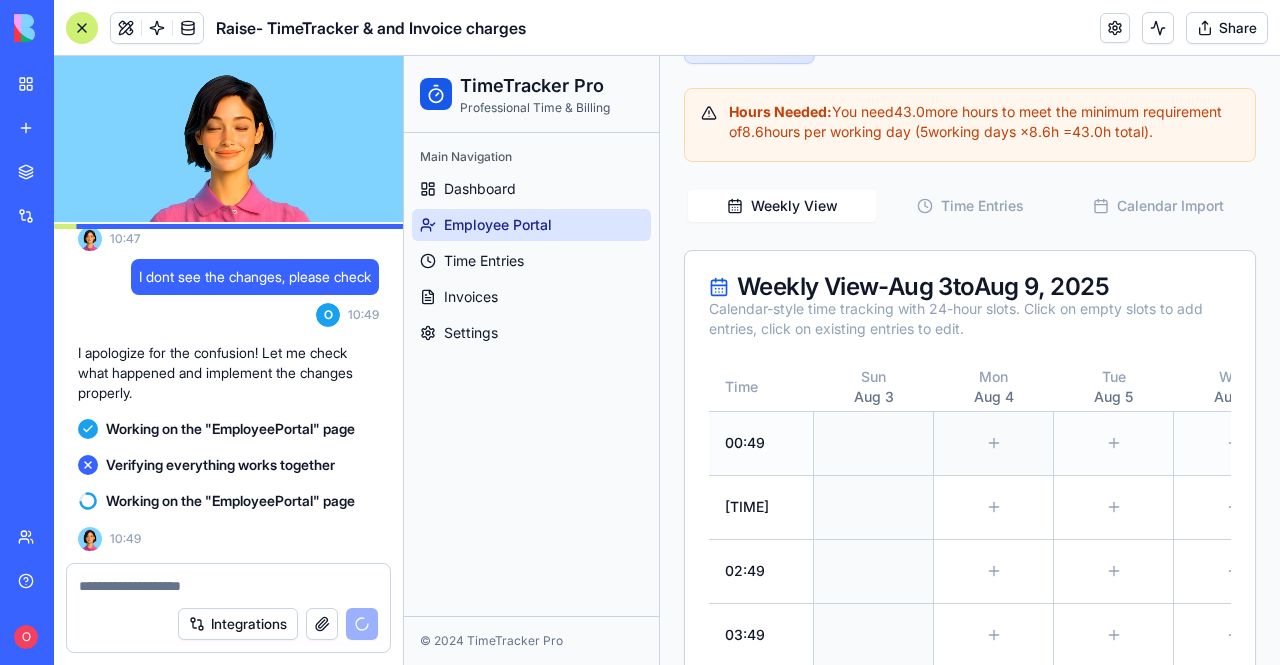 click 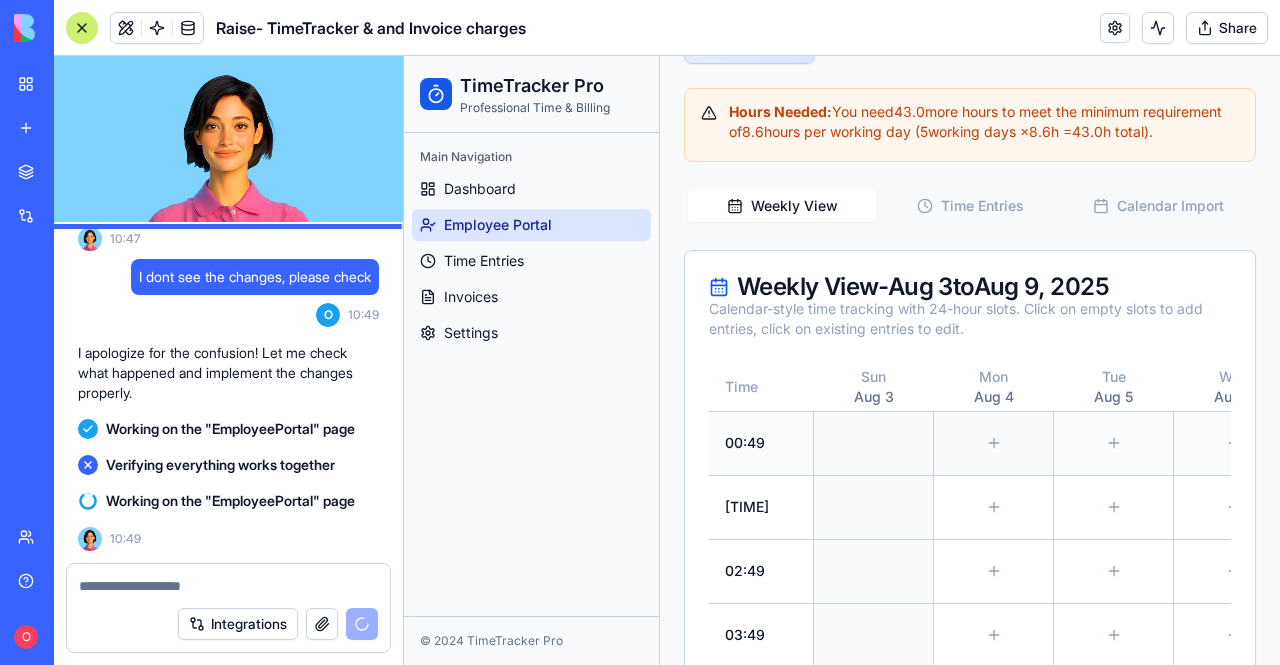 click 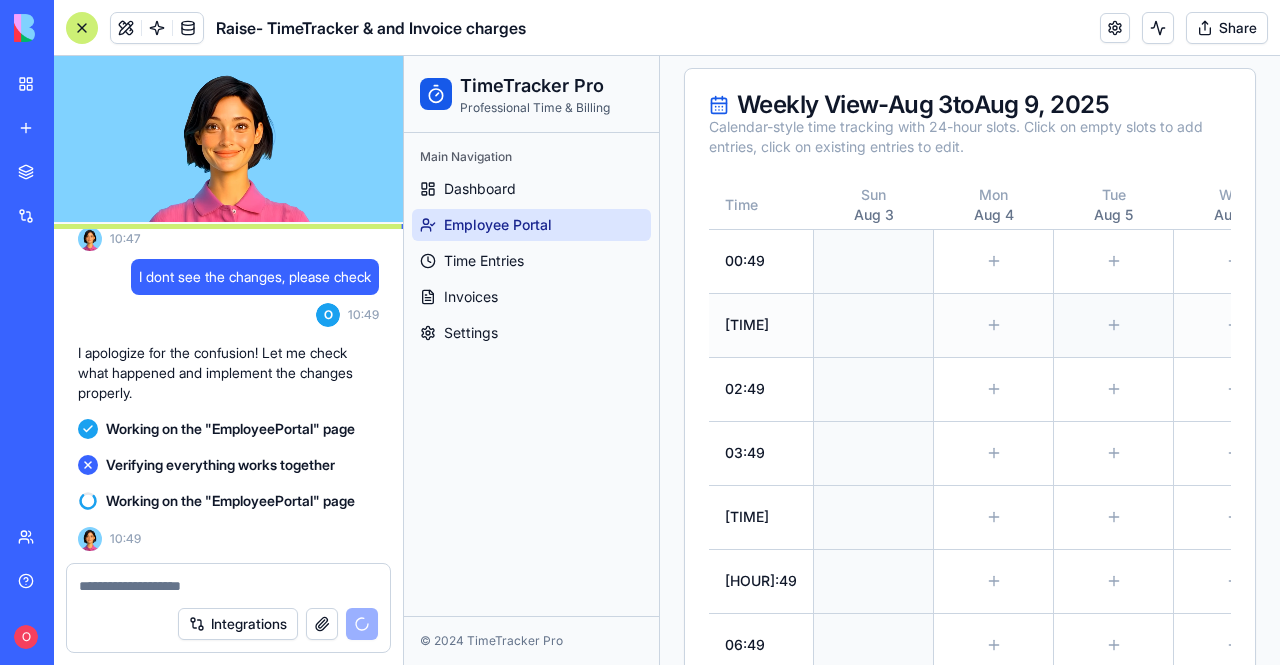 scroll, scrollTop: 1070, scrollLeft: 0, axis: vertical 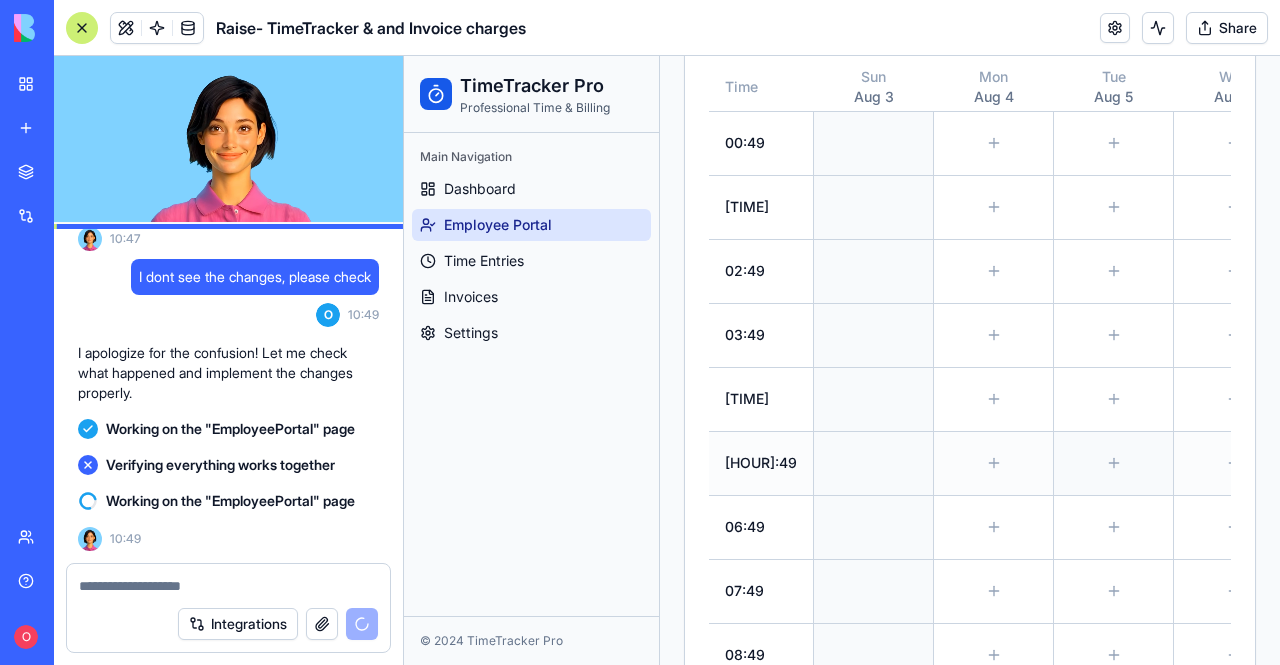 click at bounding box center [1113, 463] 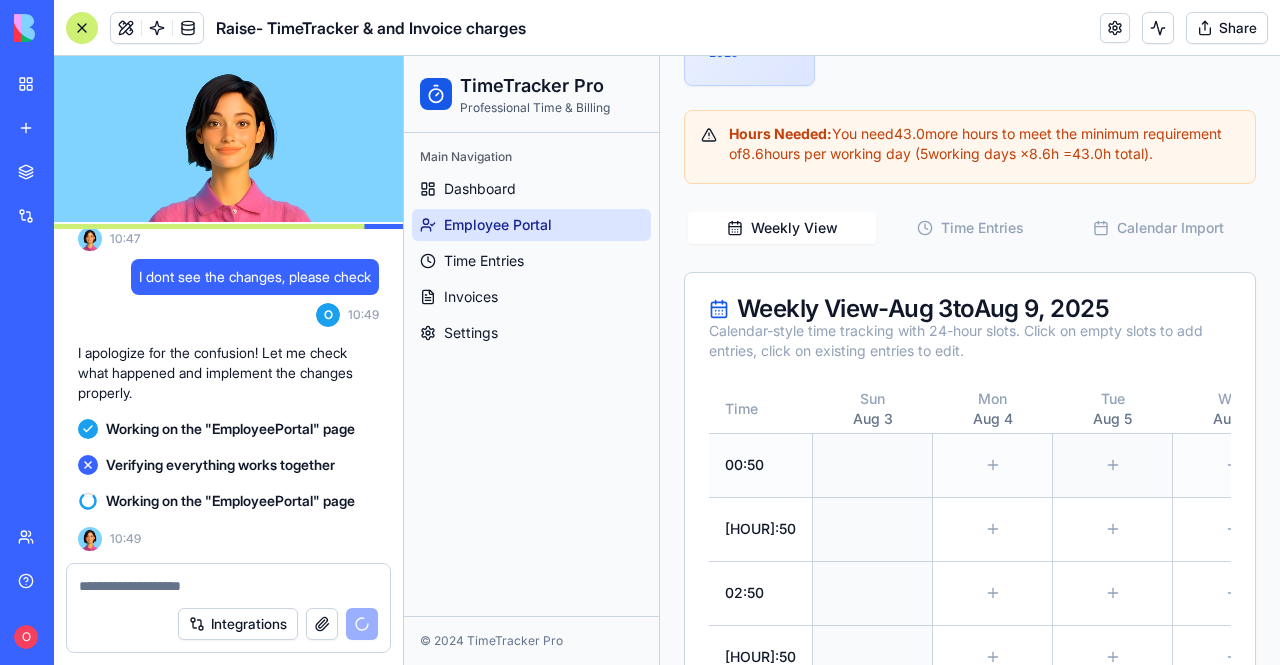 scroll, scrollTop: 748, scrollLeft: 0, axis: vertical 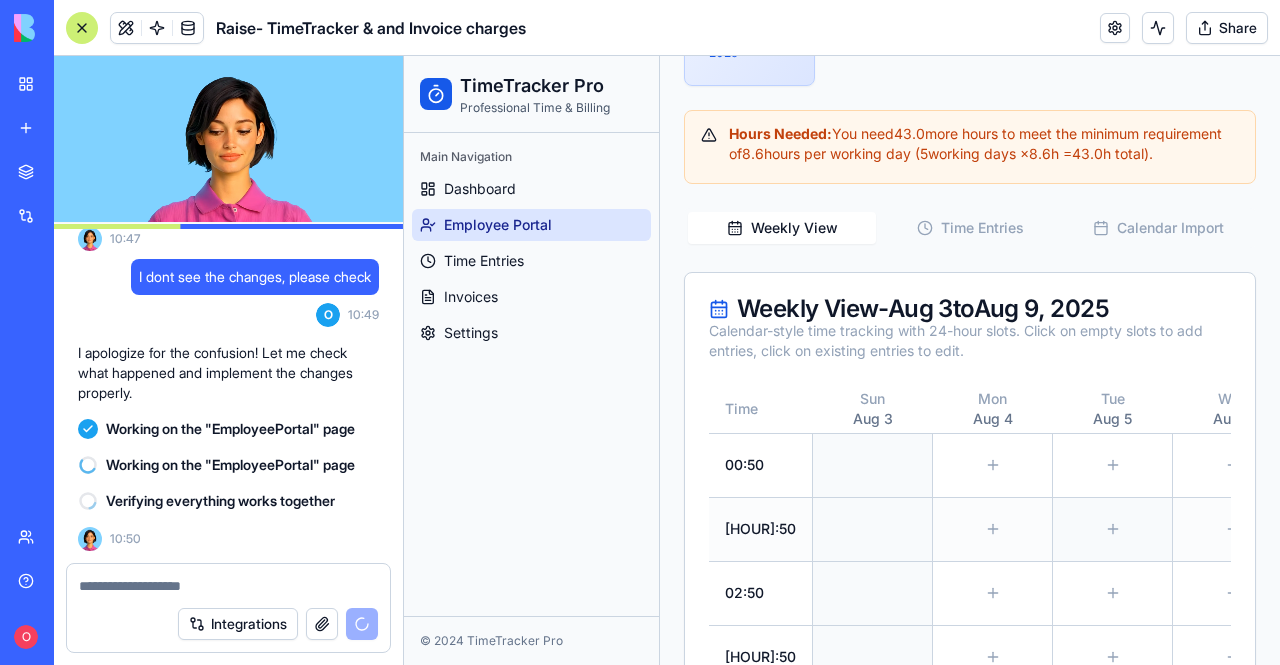 click at bounding box center (1112, 529) 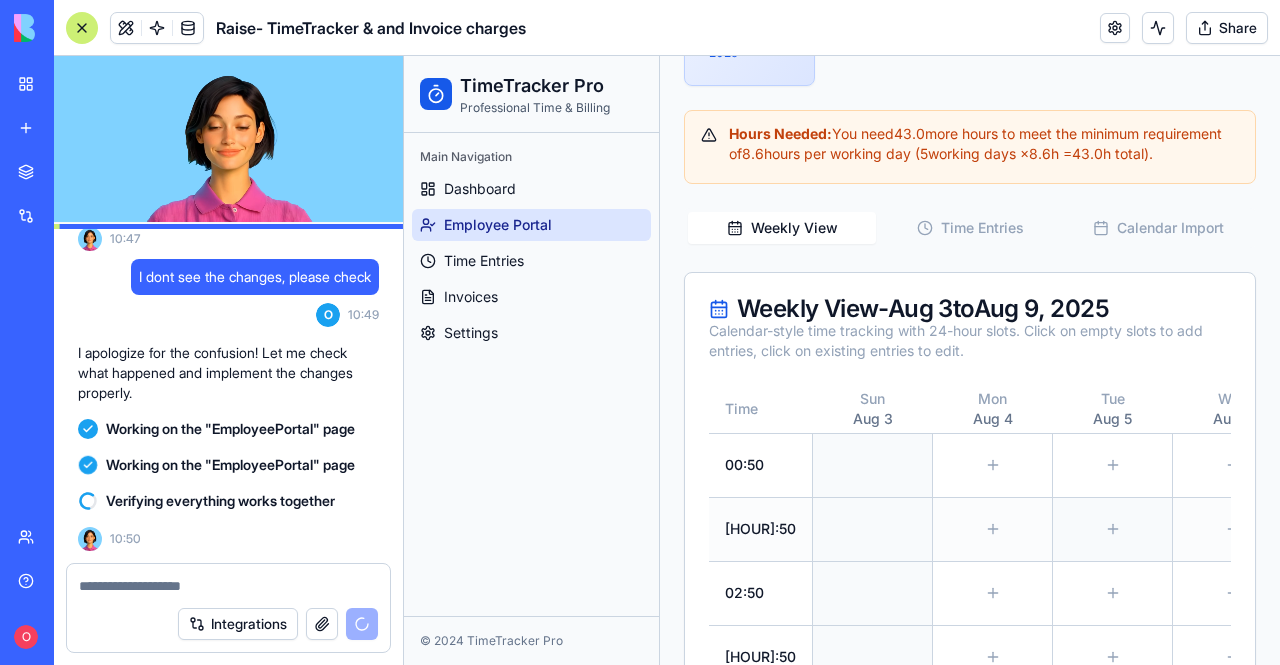 click at bounding box center (1112, 529) 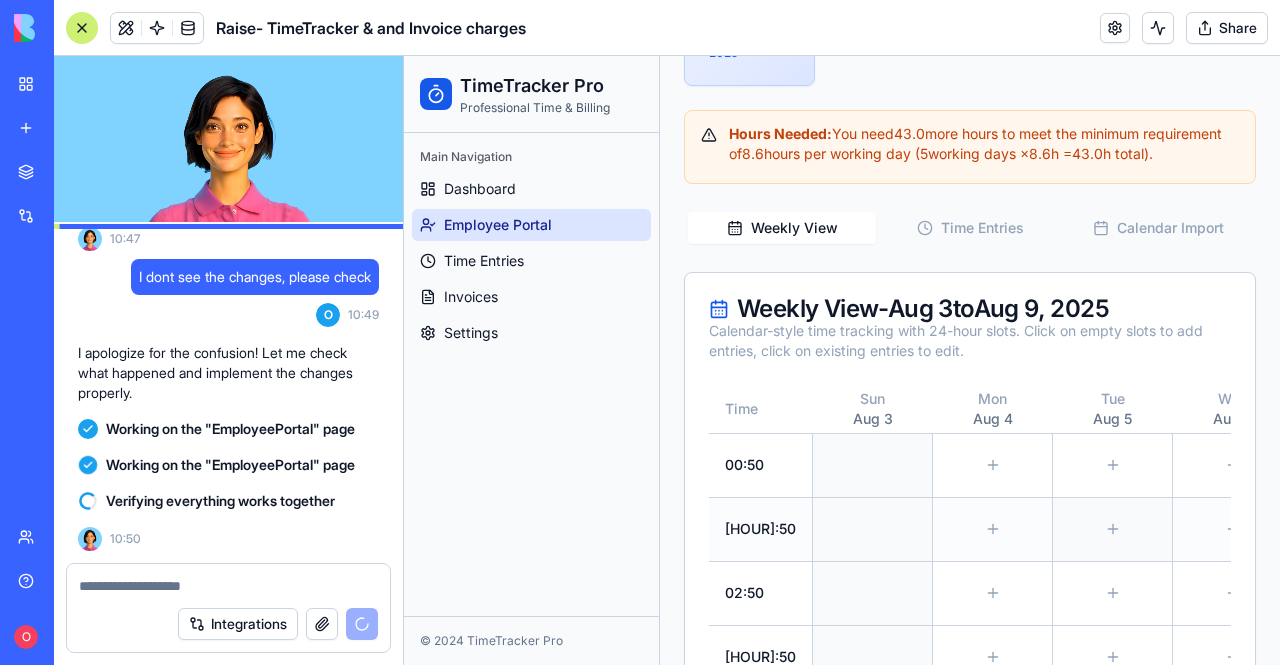 click at bounding box center [1112, 529] 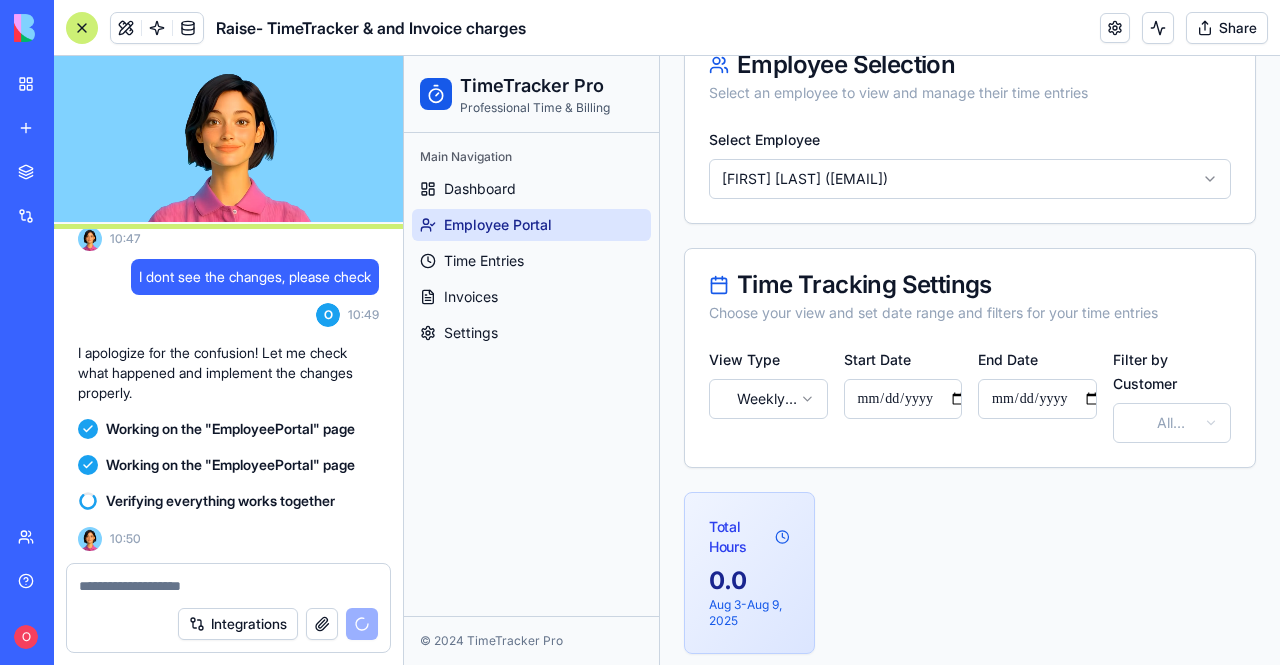scroll, scrollTop: 148, scrollLeft: 0, axis: vertical 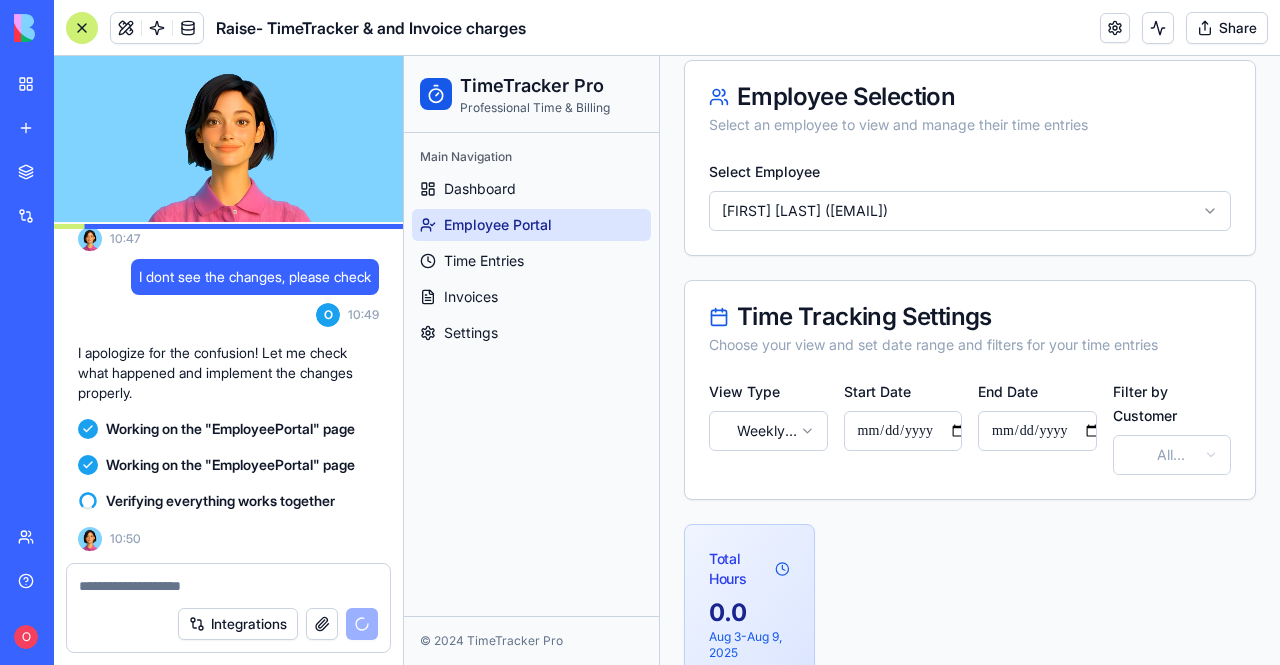 click on "**********" at bounding box center (842, 1263) 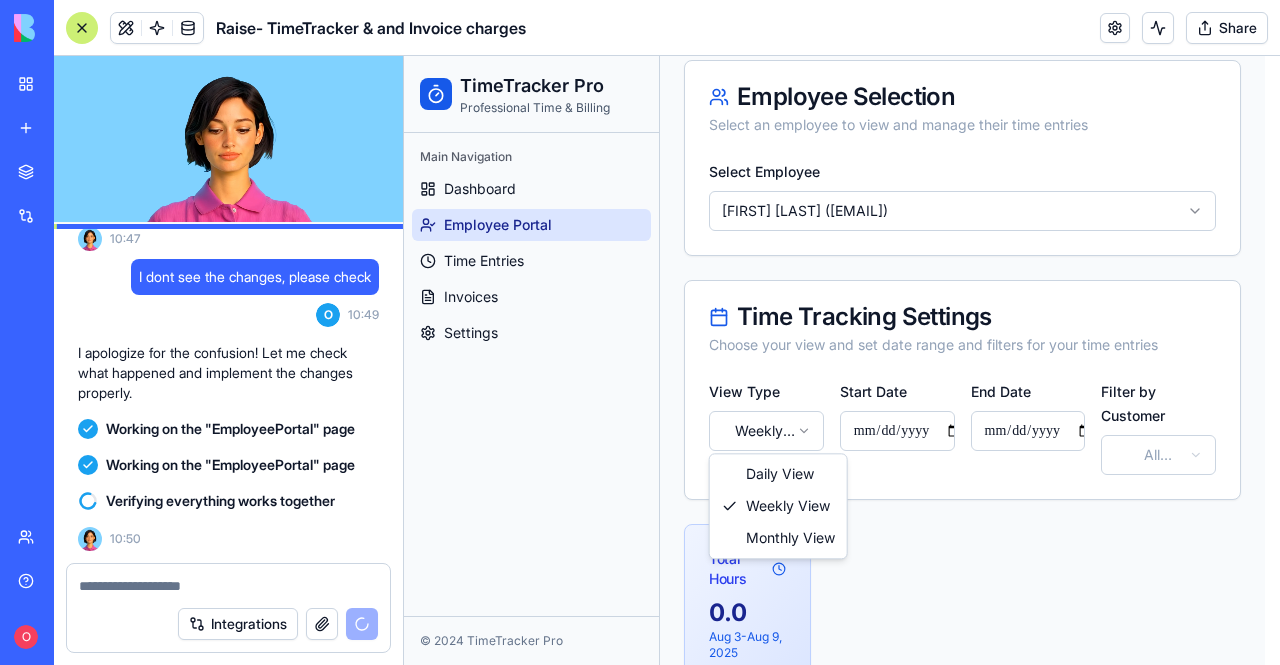 type on "**********" 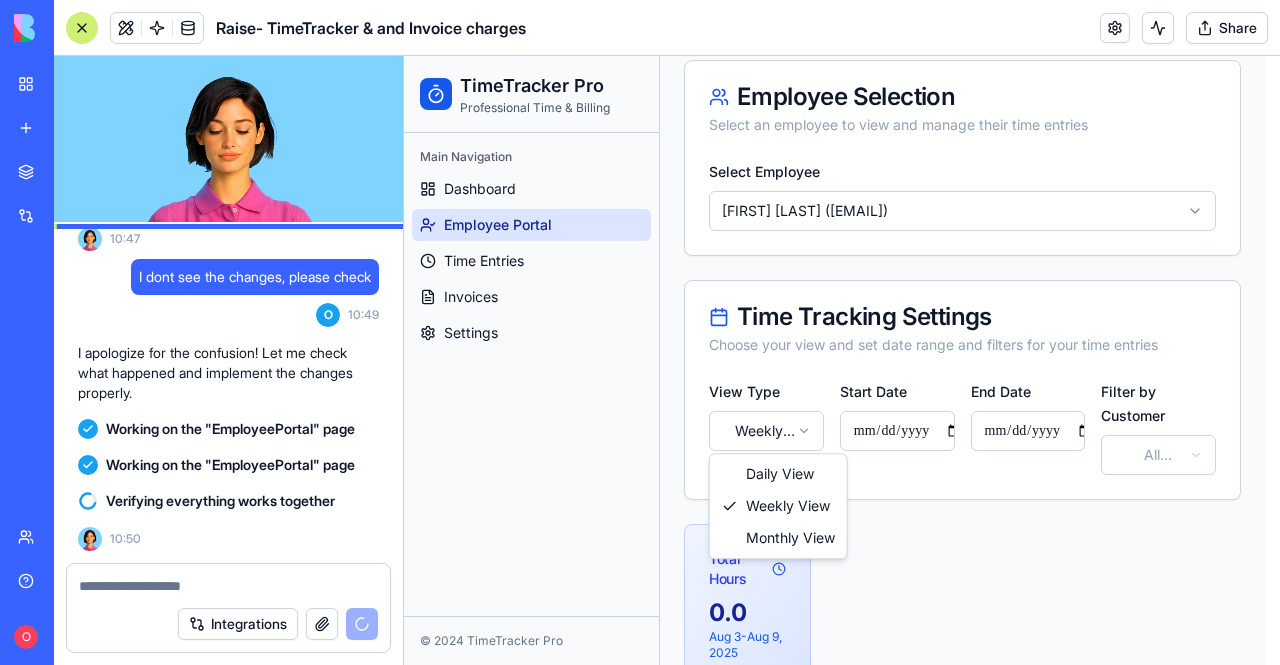 type on "**********" 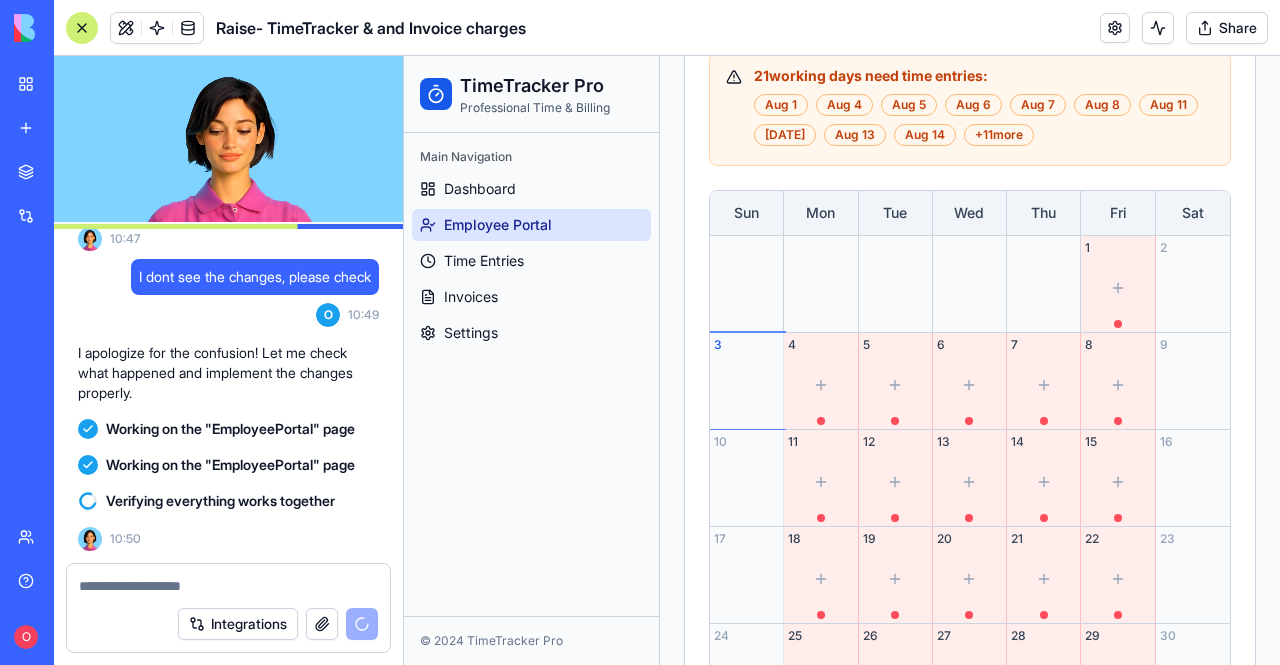 scroll, scrollTop: 1448, scrollLeft: 0, axis: vertical 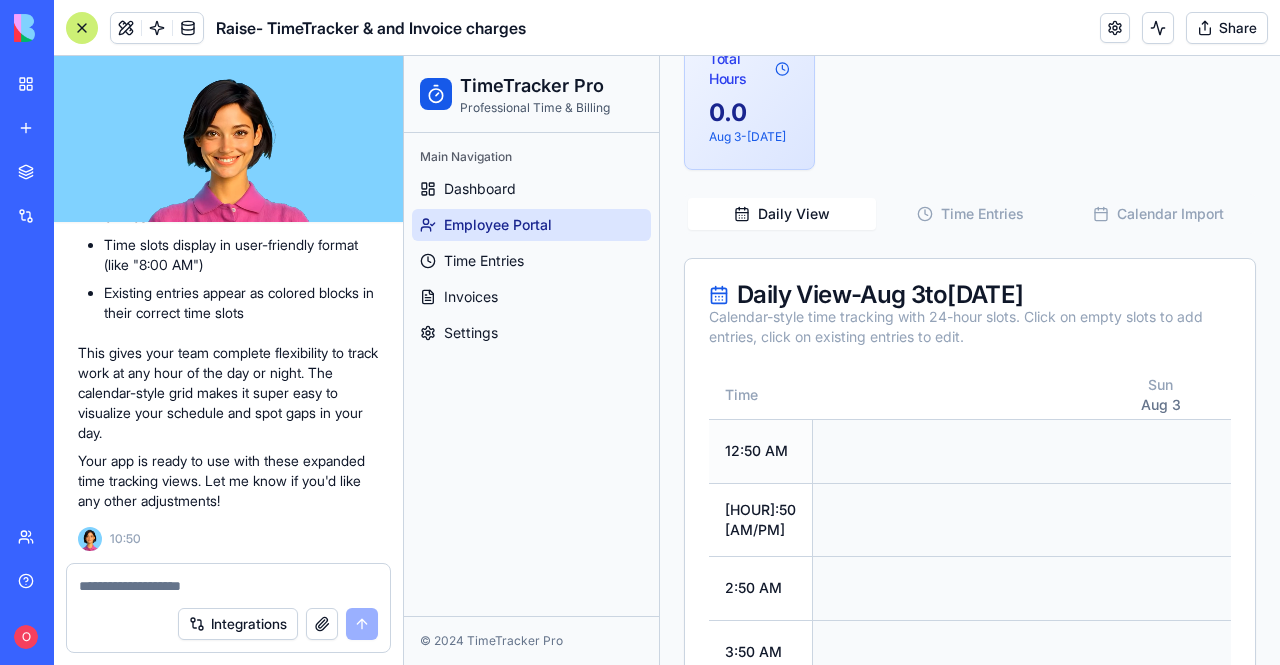 click on "12:50 AM" at bounding box center (761, 451) 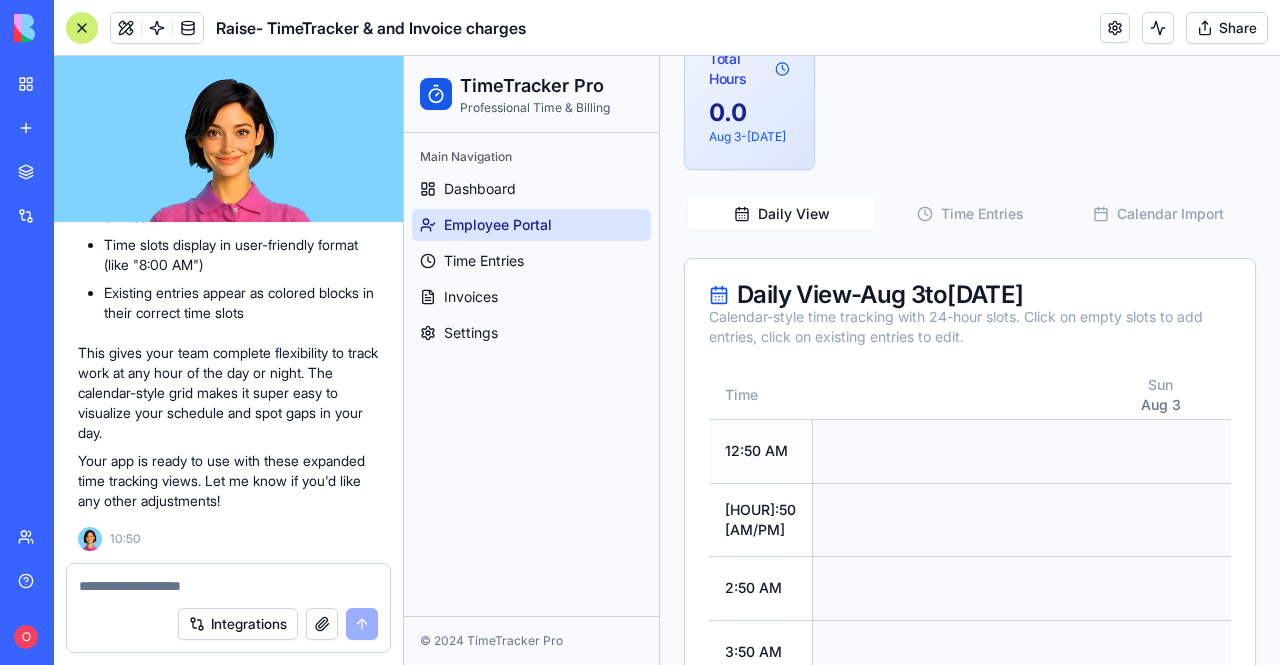 click at bounding box center (1161, 451) 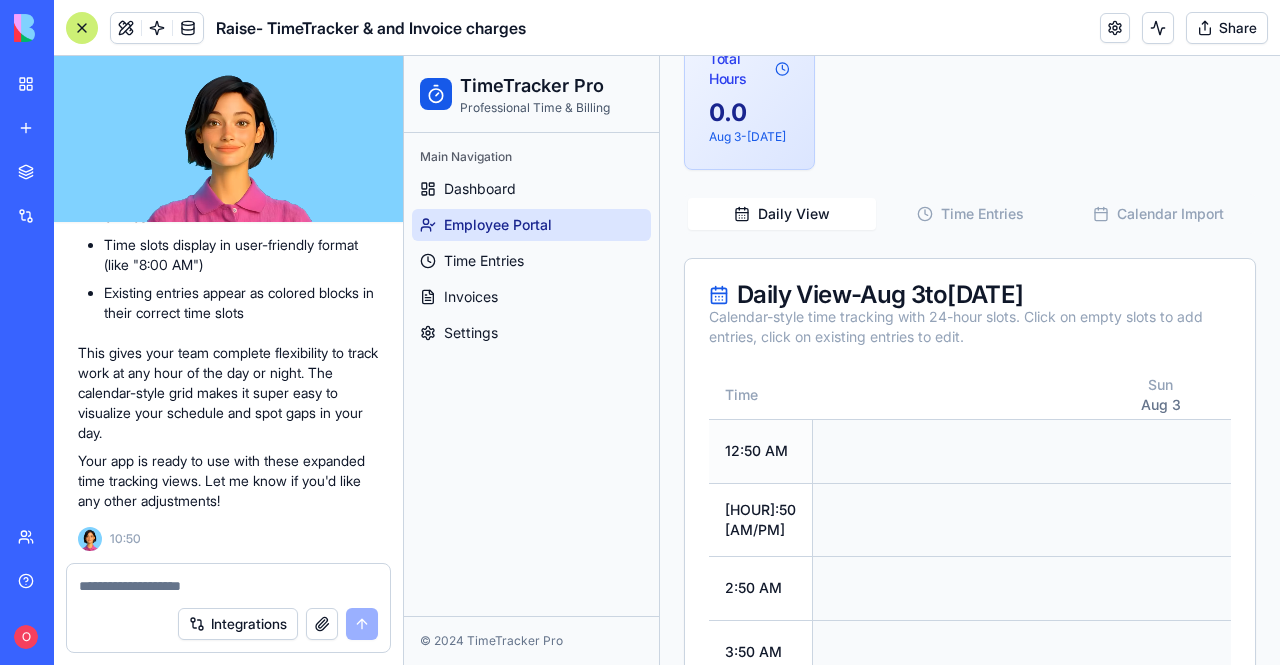 click at bounding box center (1161, 451) 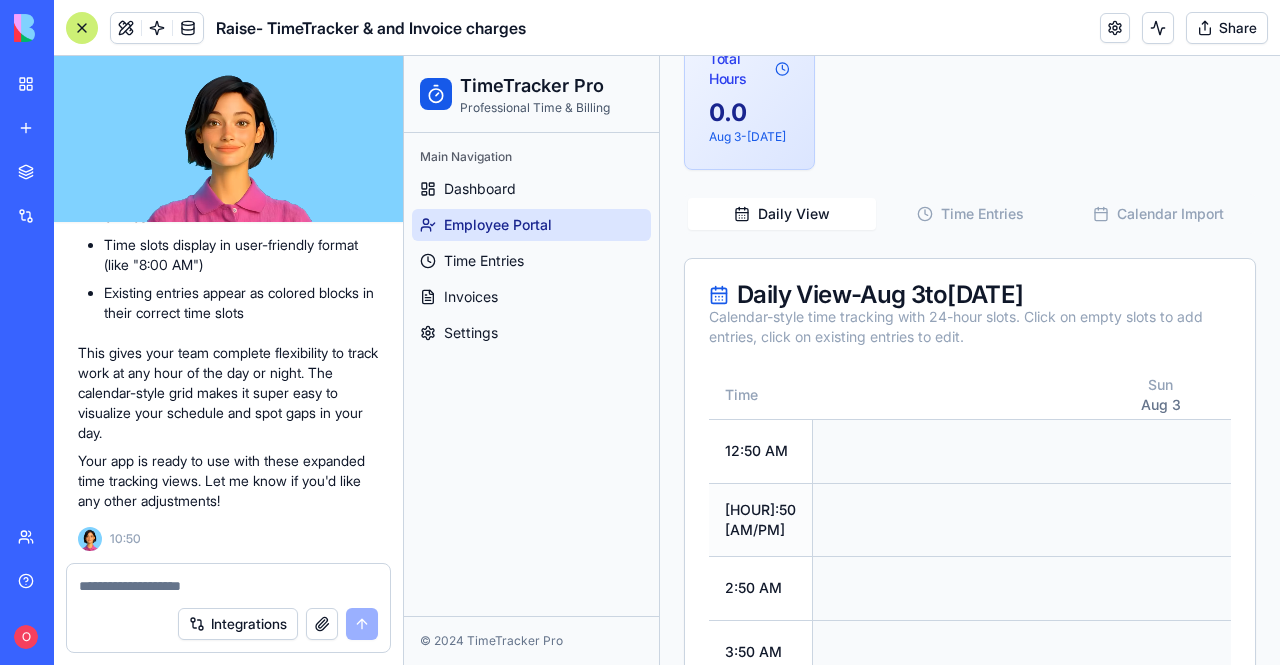 click at bounding box center (1161, 519) 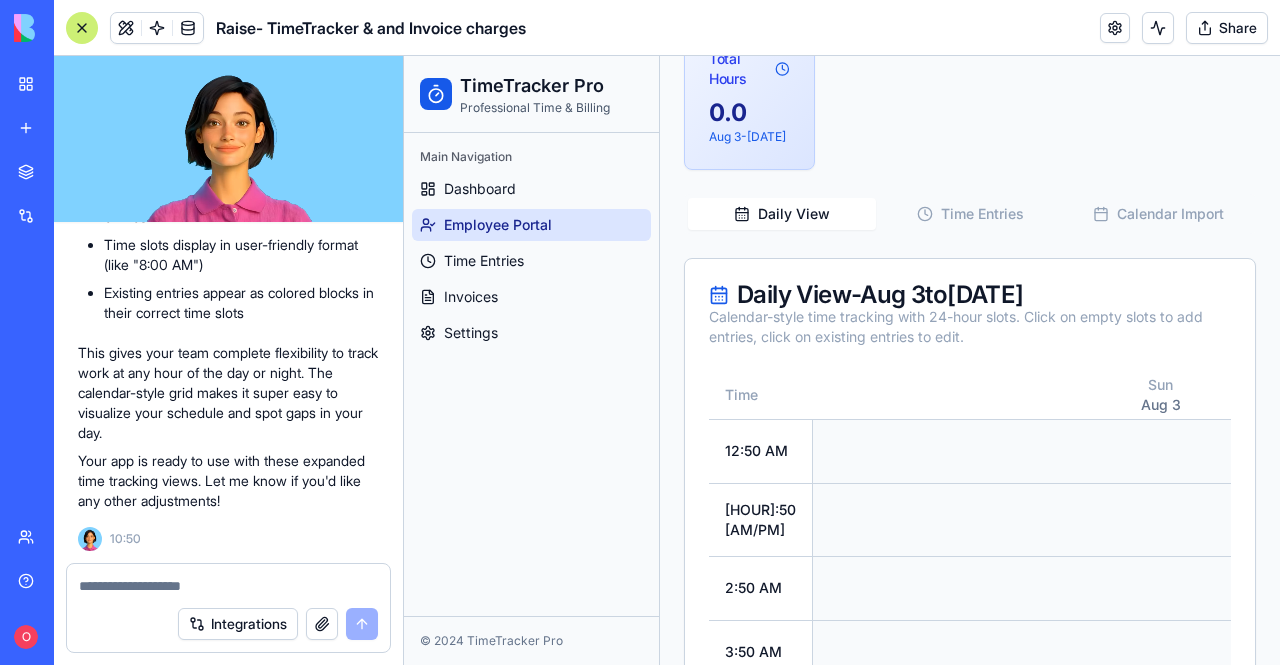 click at bounding box center [229, 586] 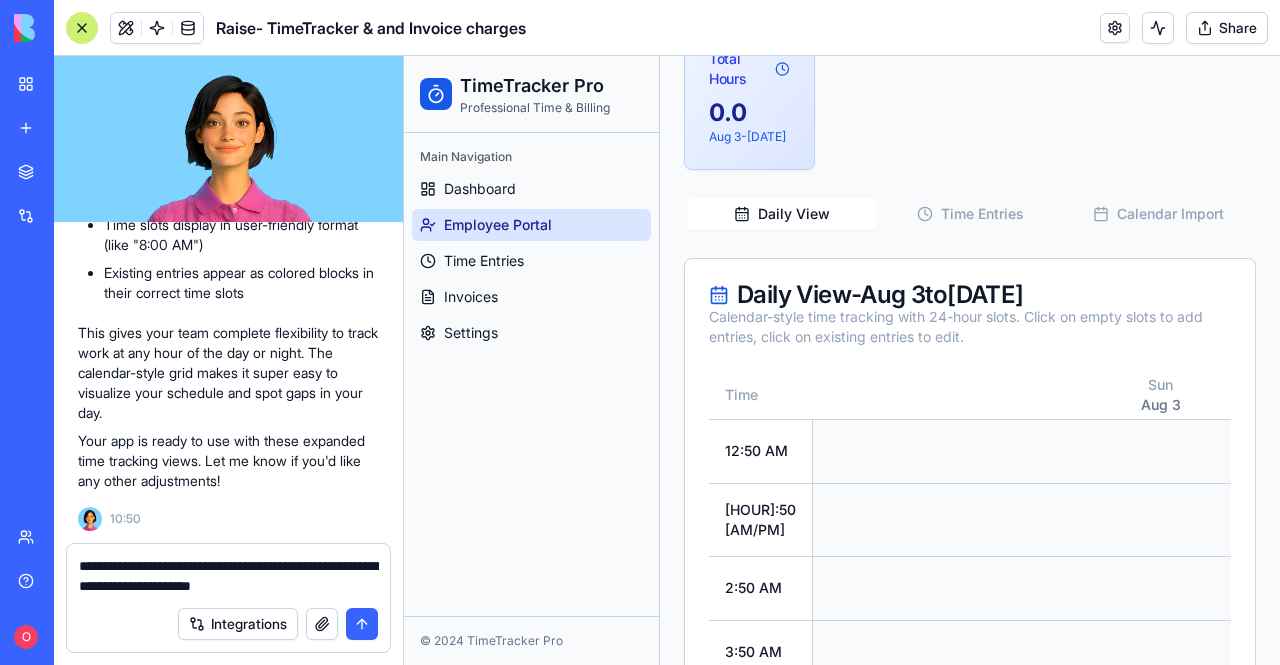type on "**********" 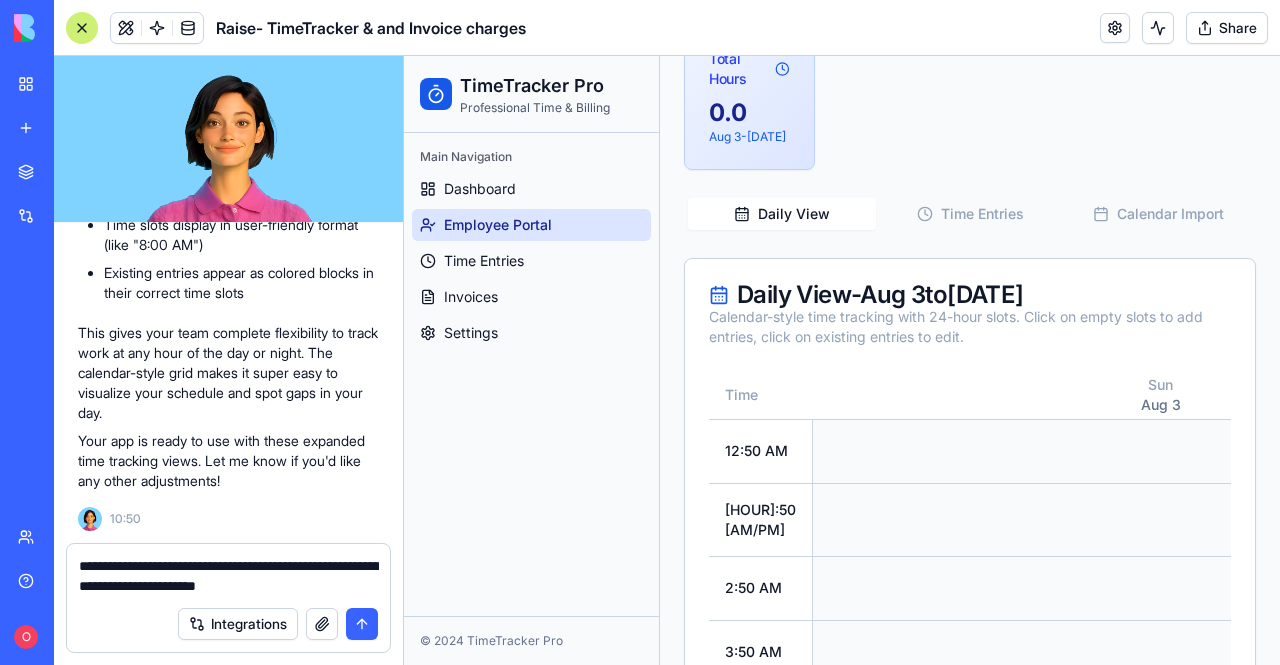 type 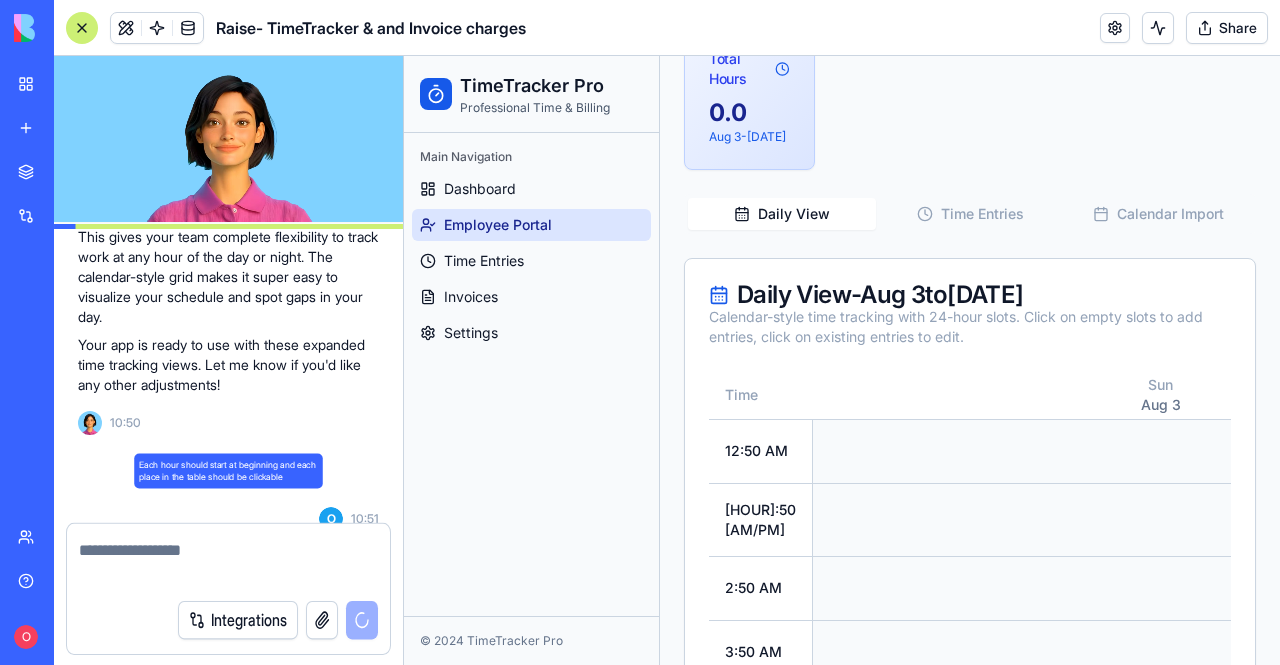 scroll, scrollTop: 31970, scrollLeft: 0, axis: vertical 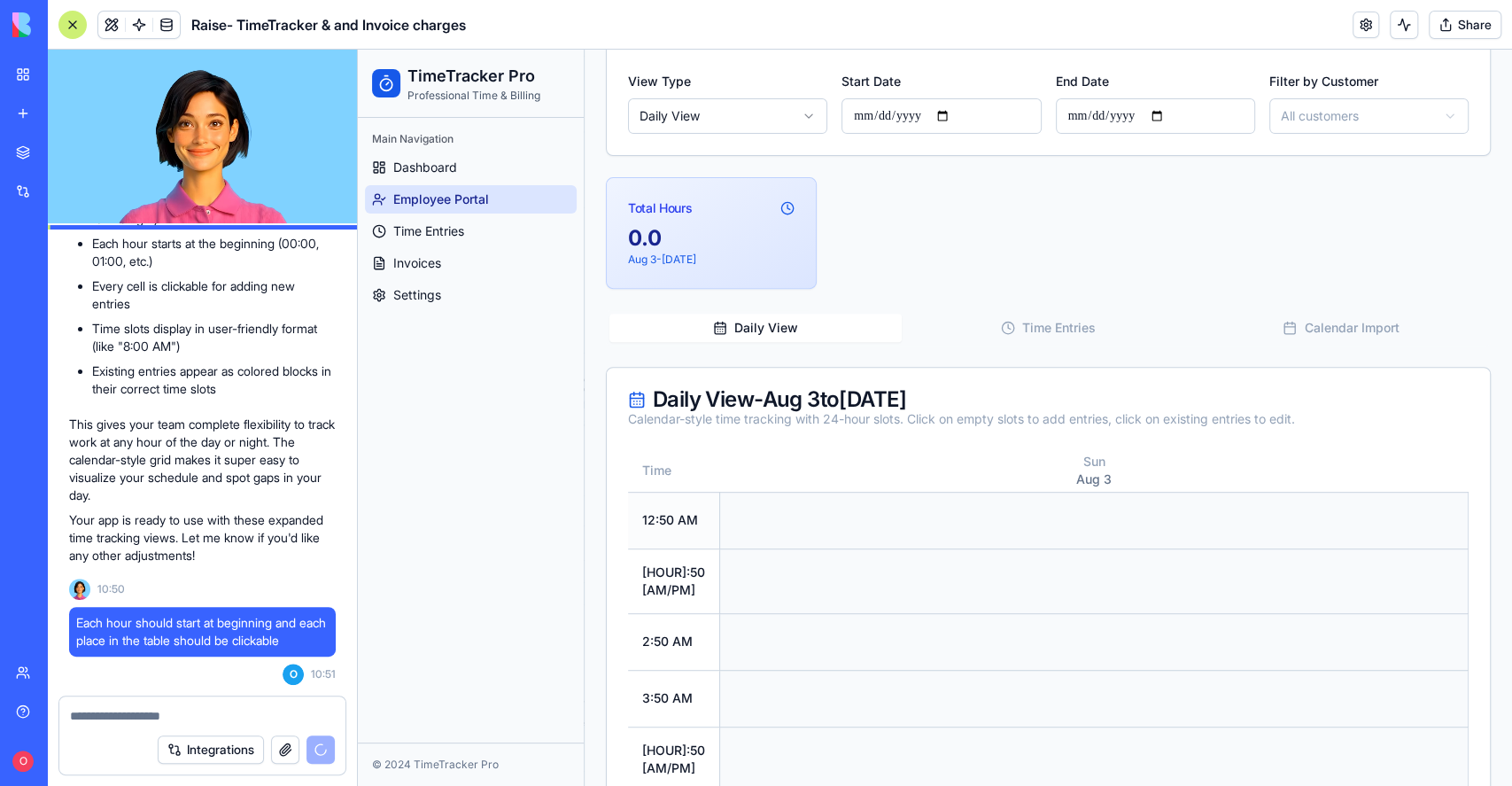click at bounding box center [1094, 520] 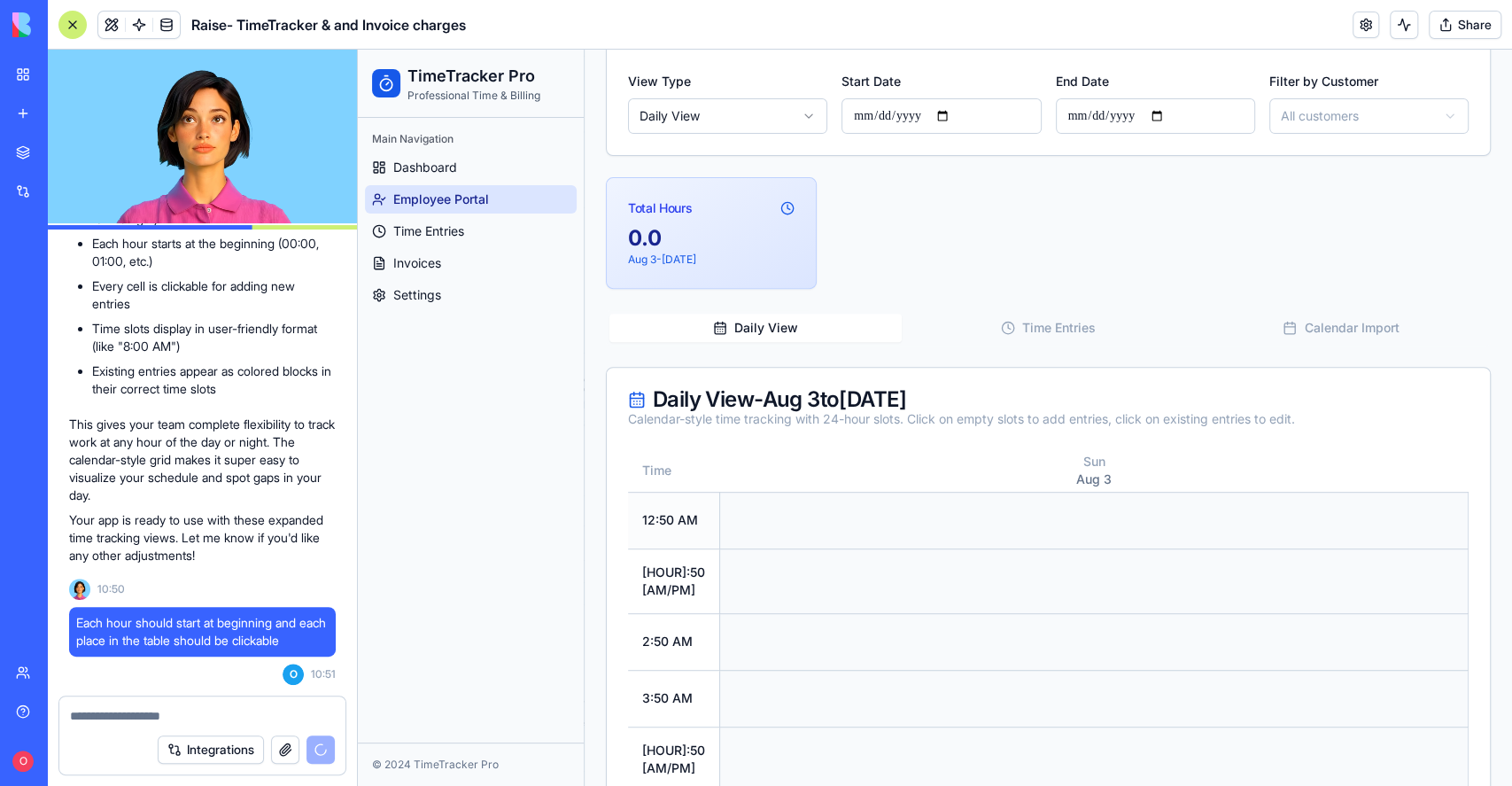 click at bounding box center [1094, 520] 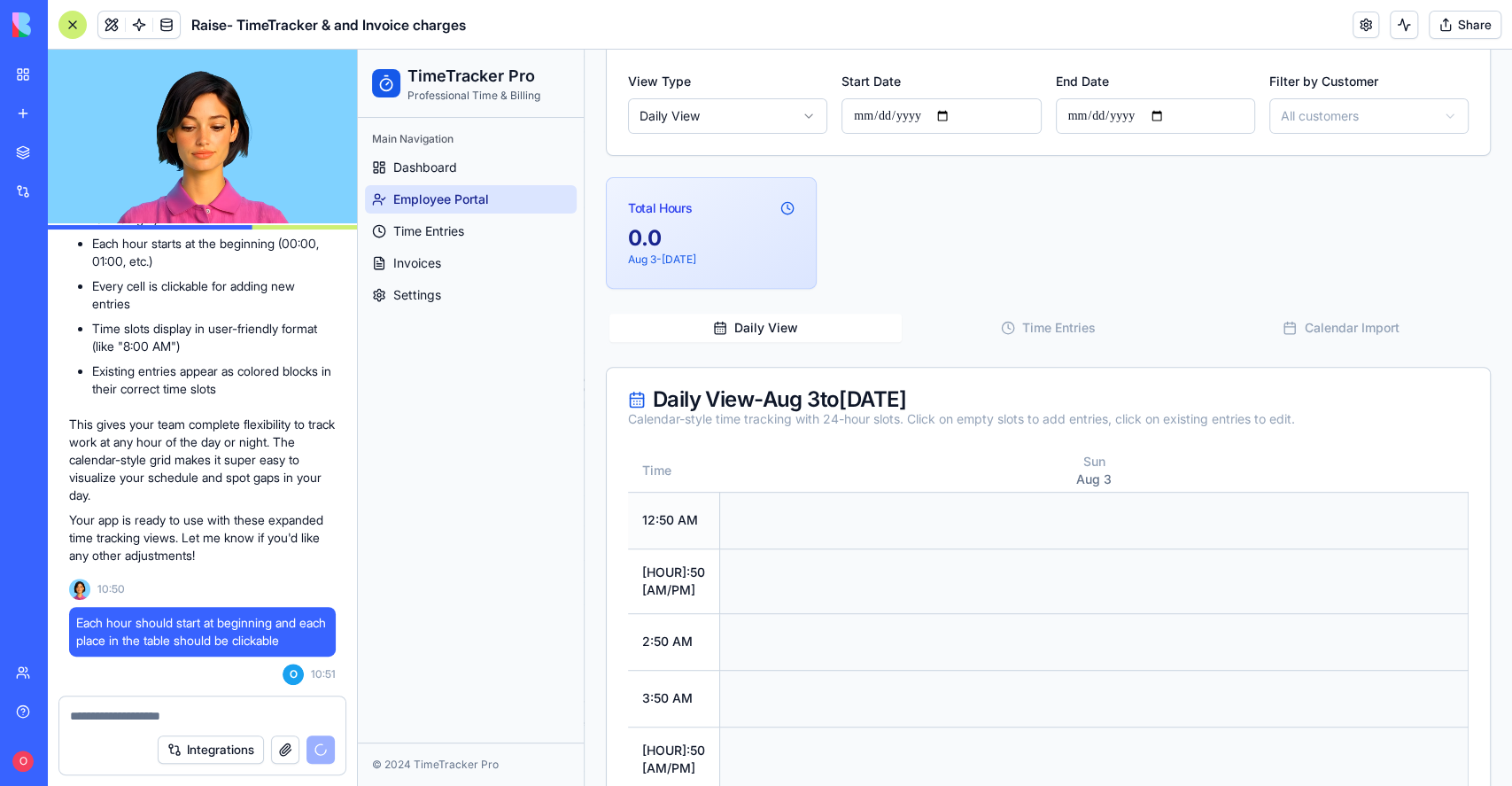 click at bounding box center [1094, 520] 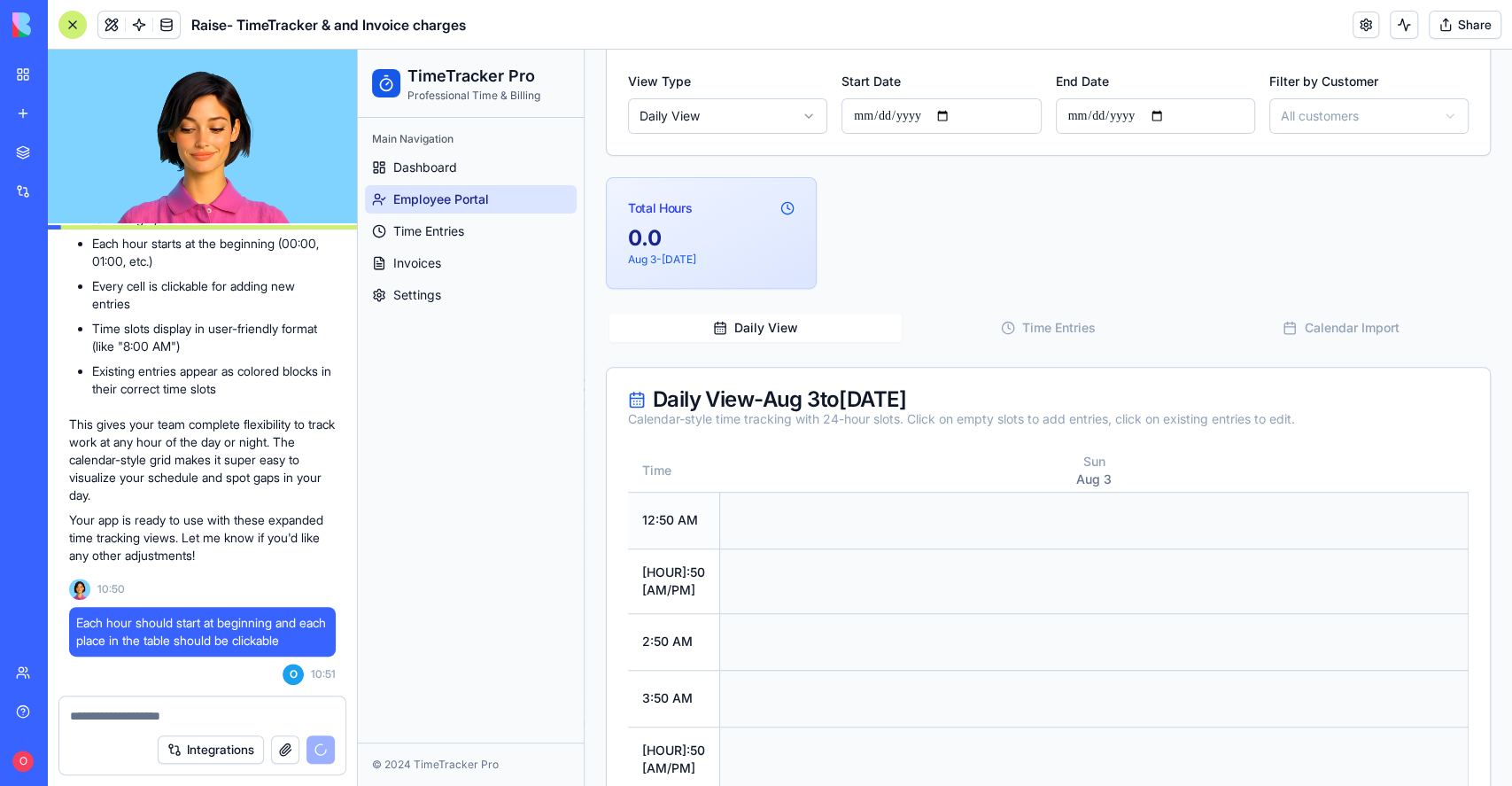 click at bounding box center [1094, 520] 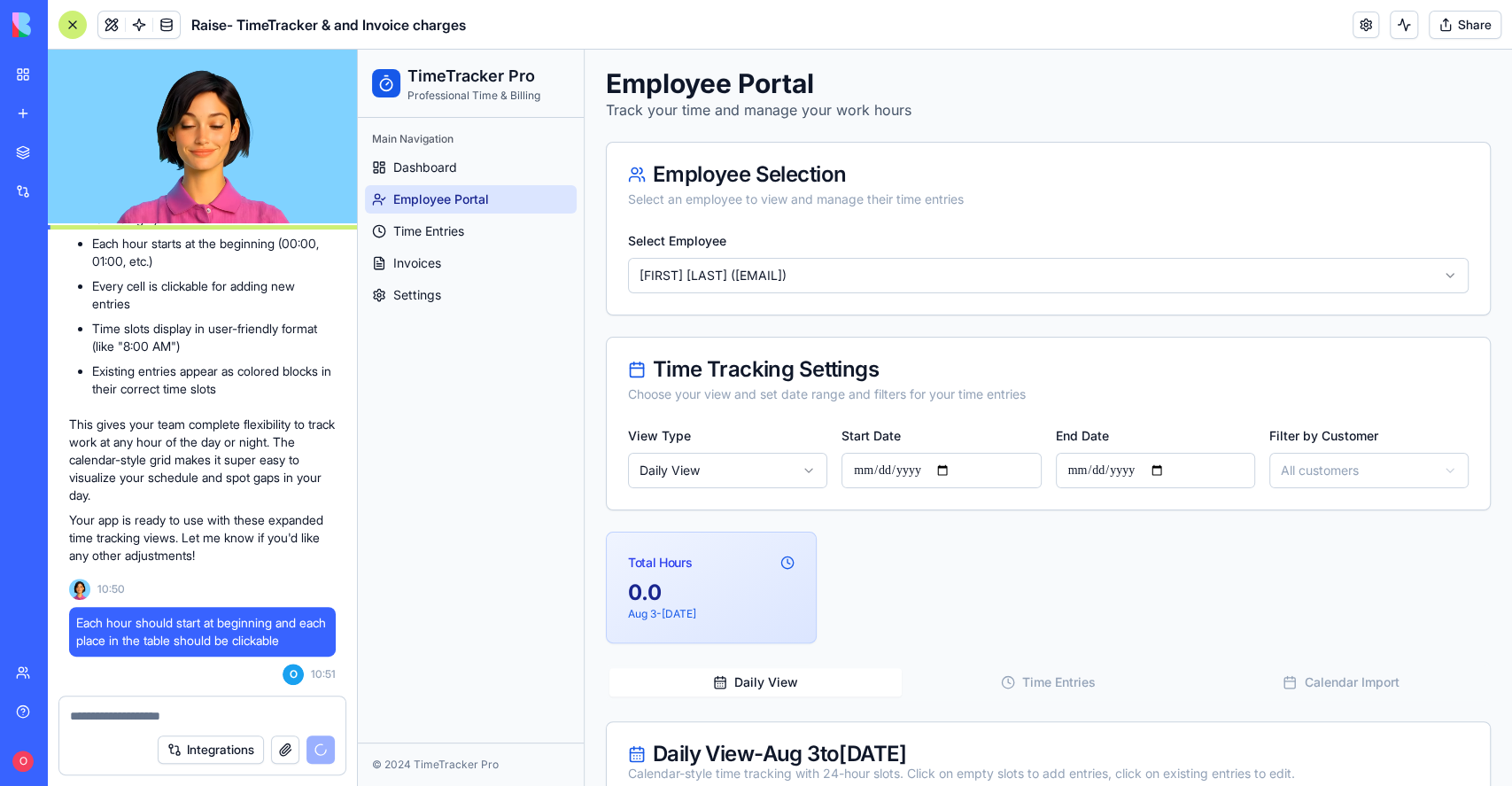 scroll, scrollTop: 0, scrollLeft: 0, axis: both 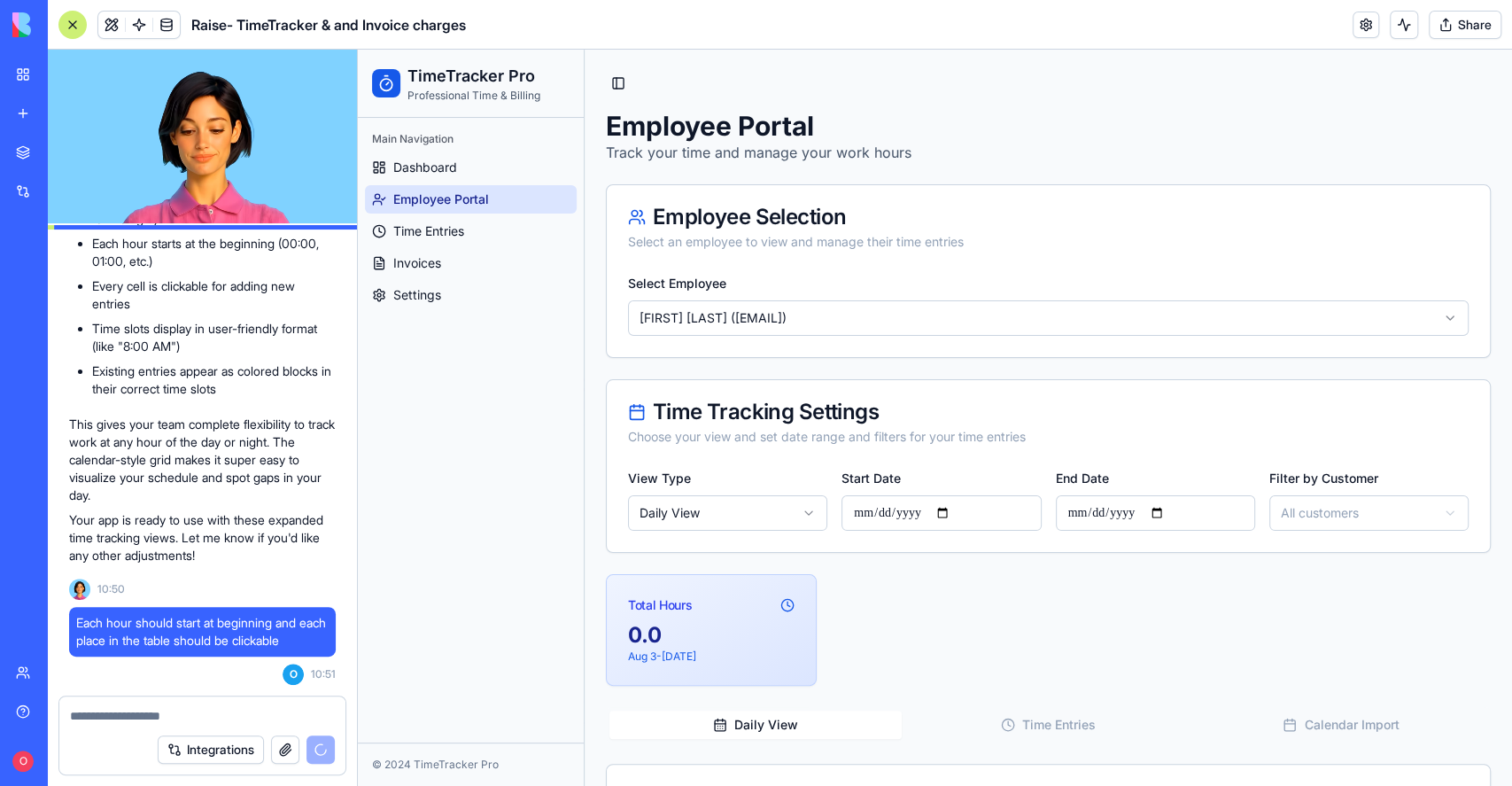 click on "**********" at bounding box center [934, 1192] 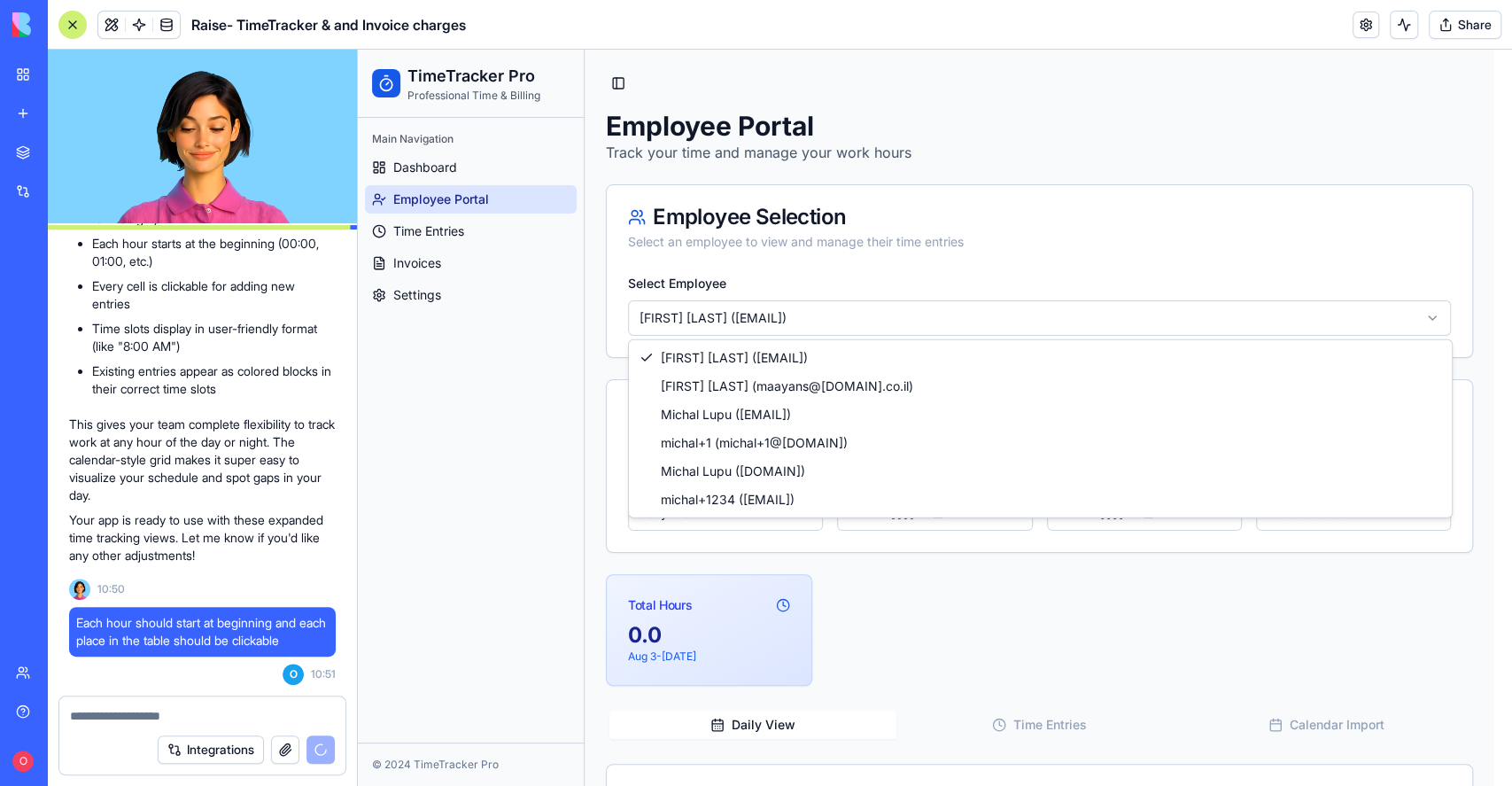 drag, startPoint x: 782, startPoint y: 473, endPoint x: 826, endPoint y: 450, distance: 49.648766 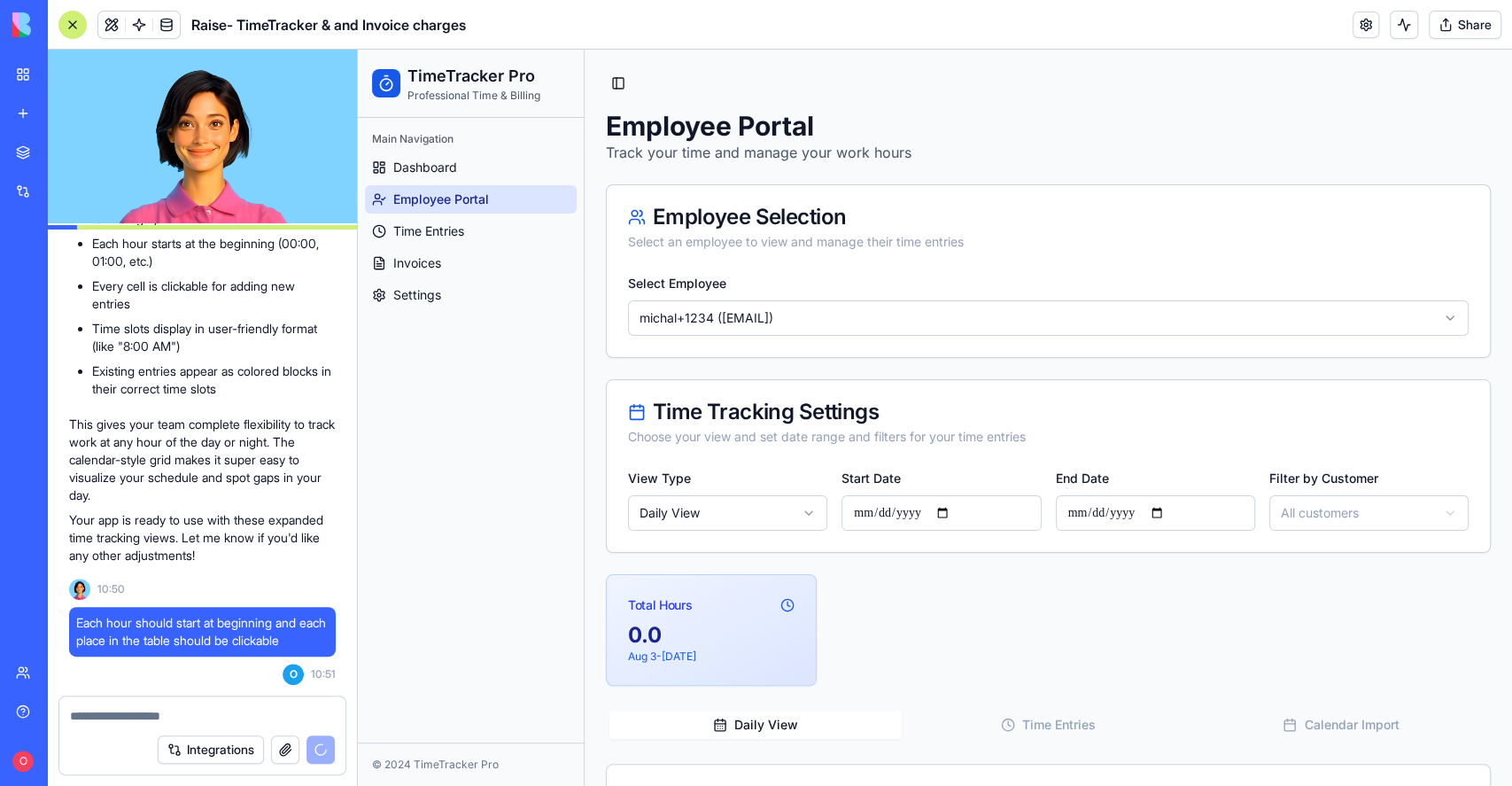click on "**********" at bounding box center (934, 1184) 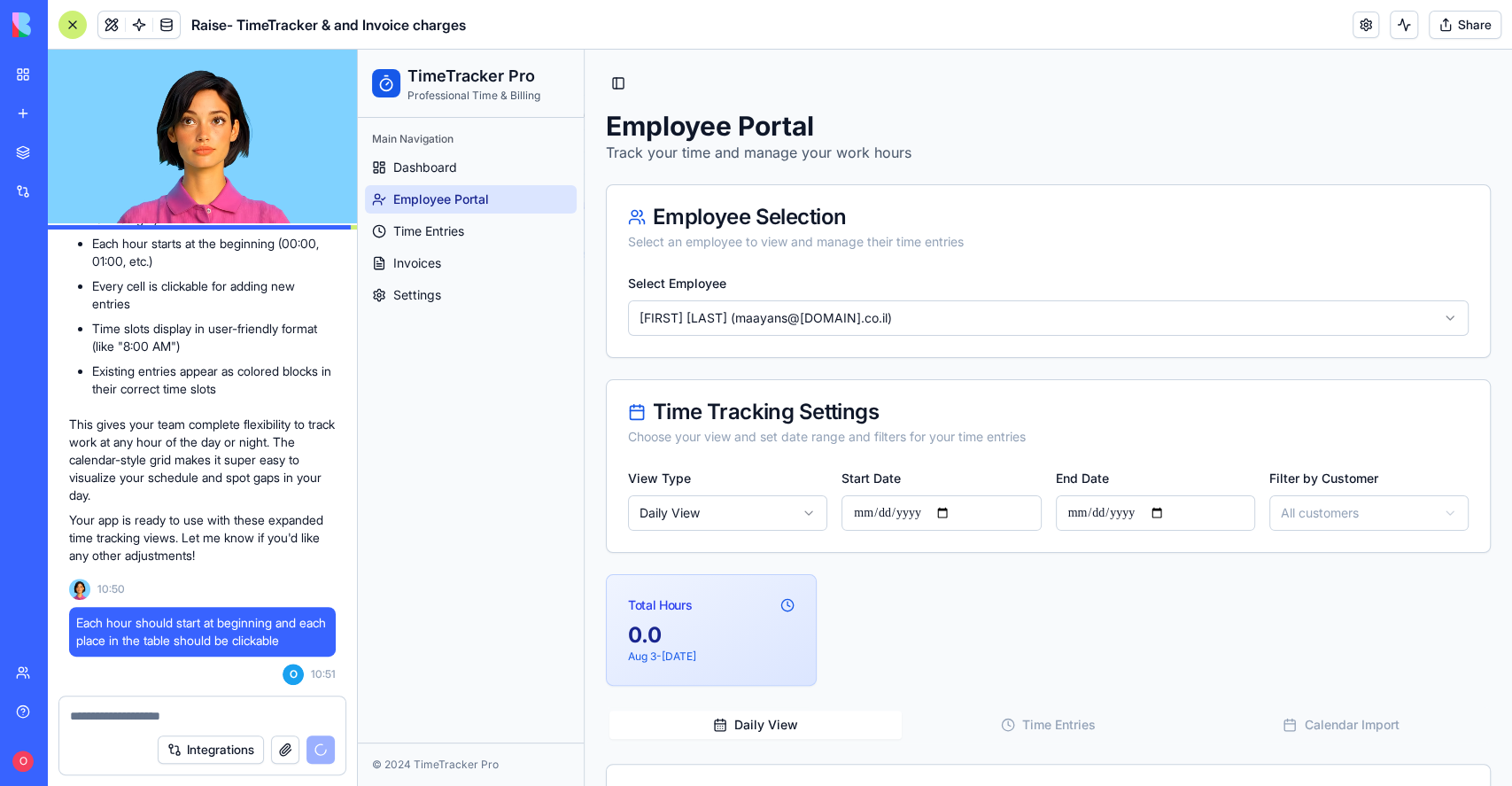 click on "**********" at bounding box center [941, 513] 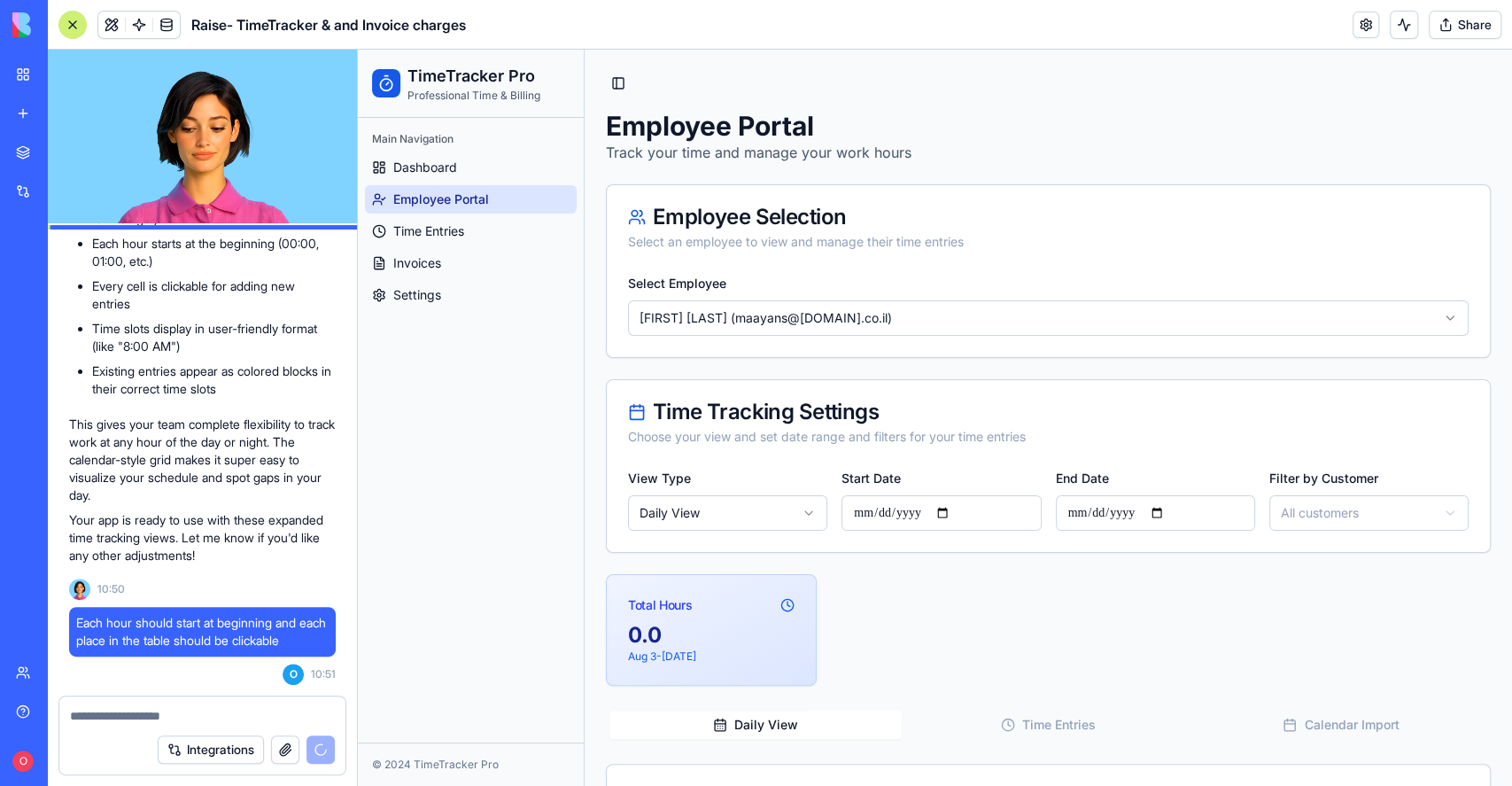 click on "**********" at bounding box center [1048, 510] 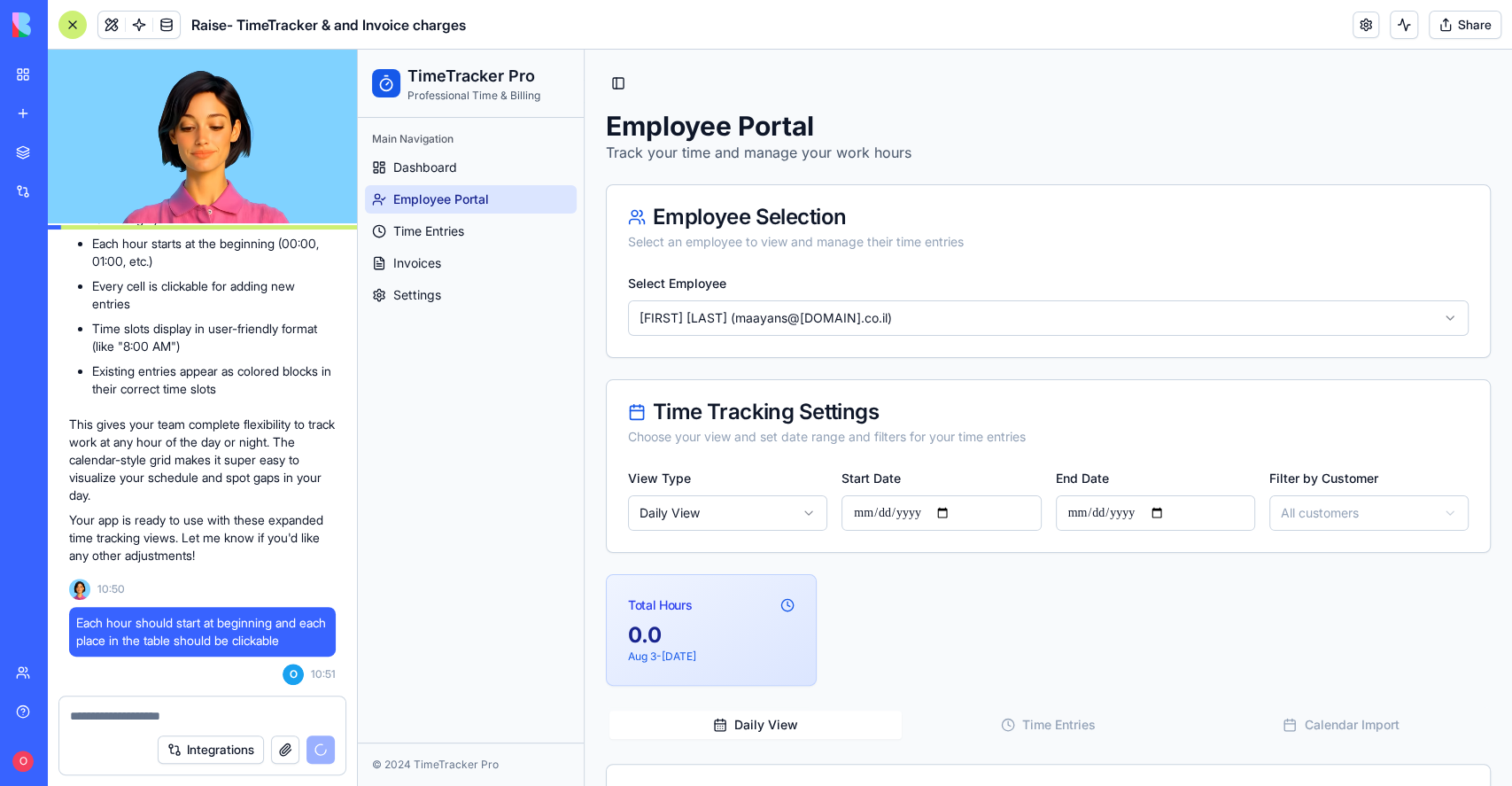 click on "**********" at bounding box center (934, 1184) 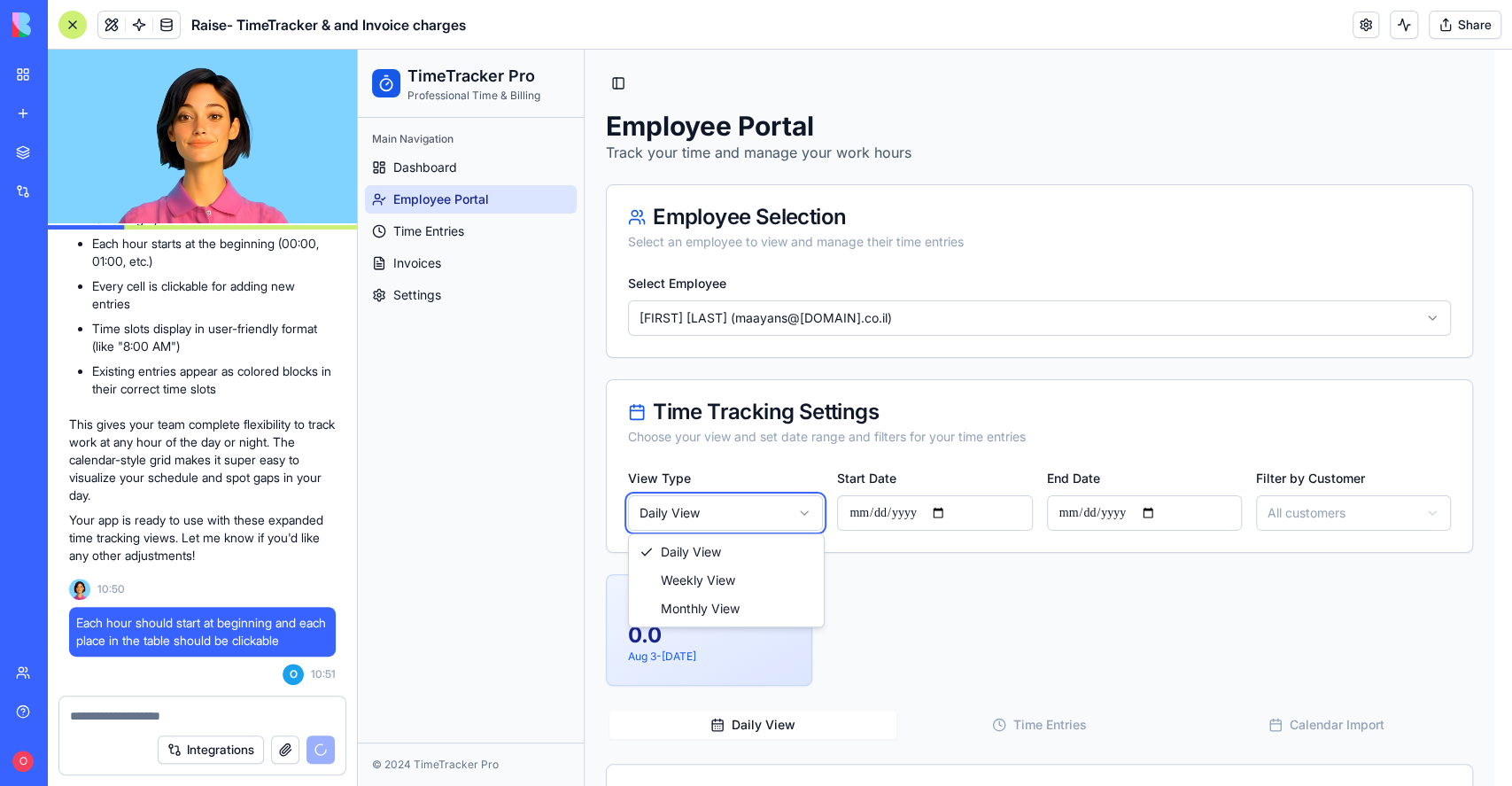 type on "**********" 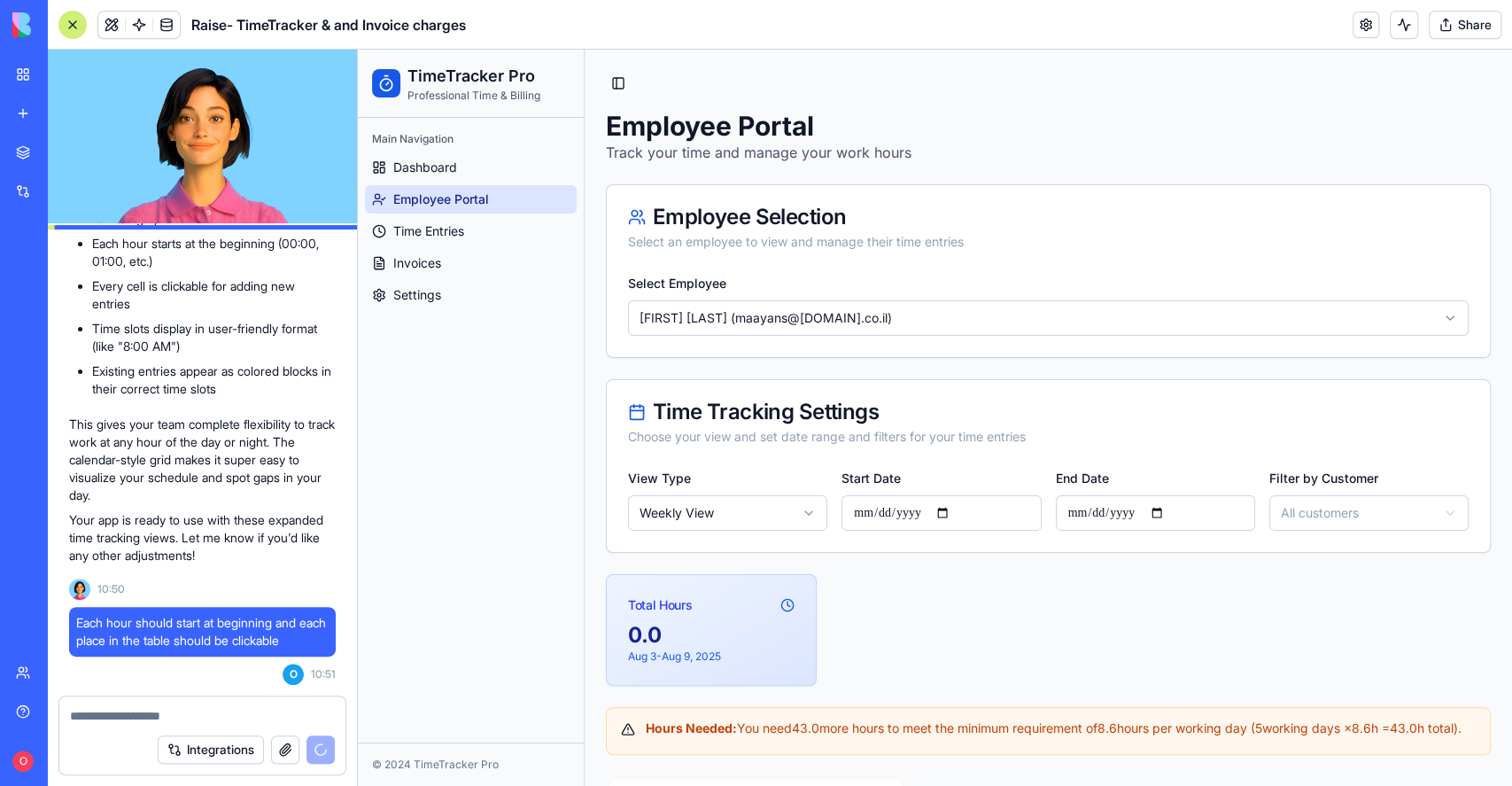 click on "**********" at bounding box center (934, 1218) 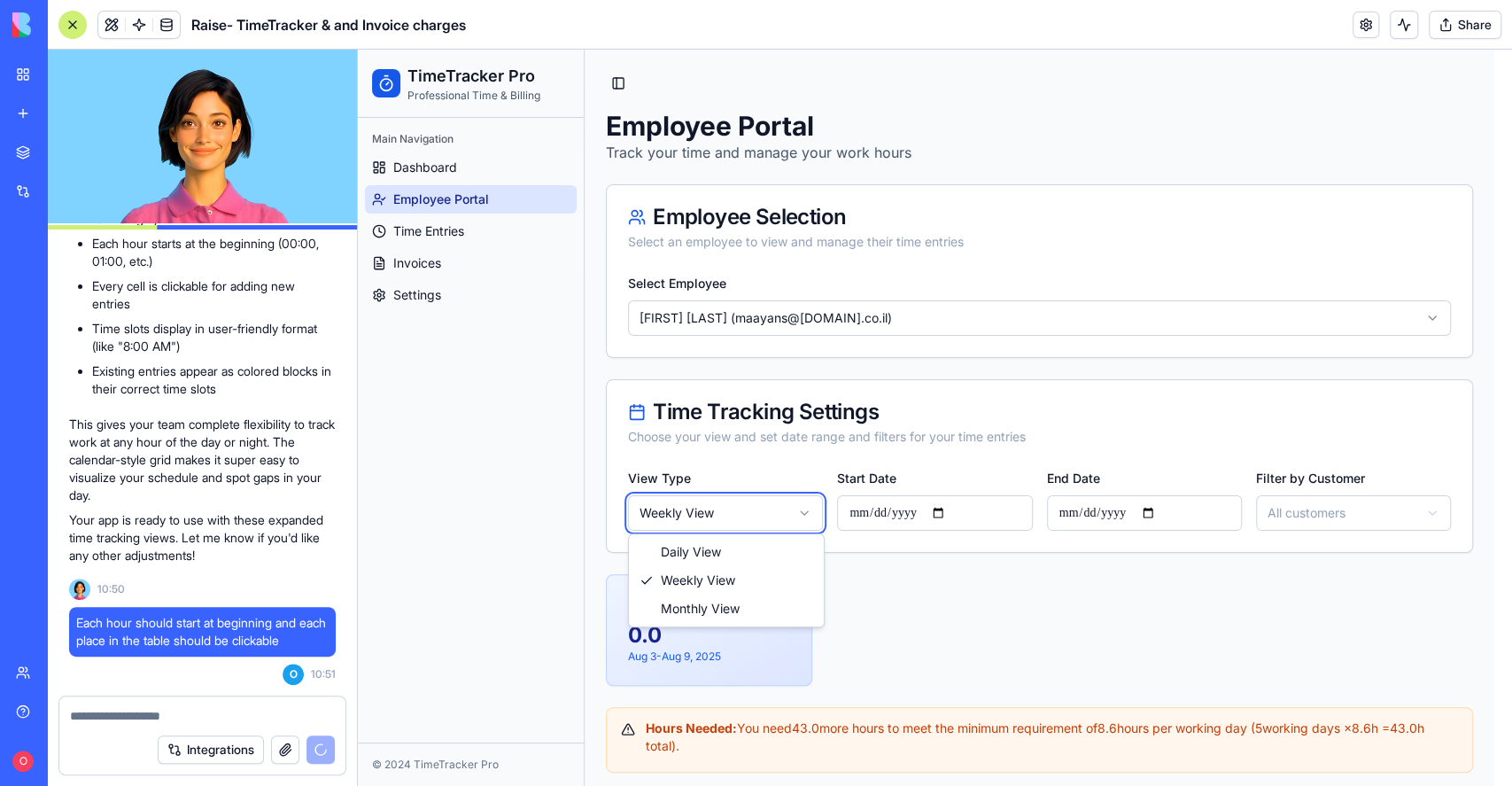 type on "**********" 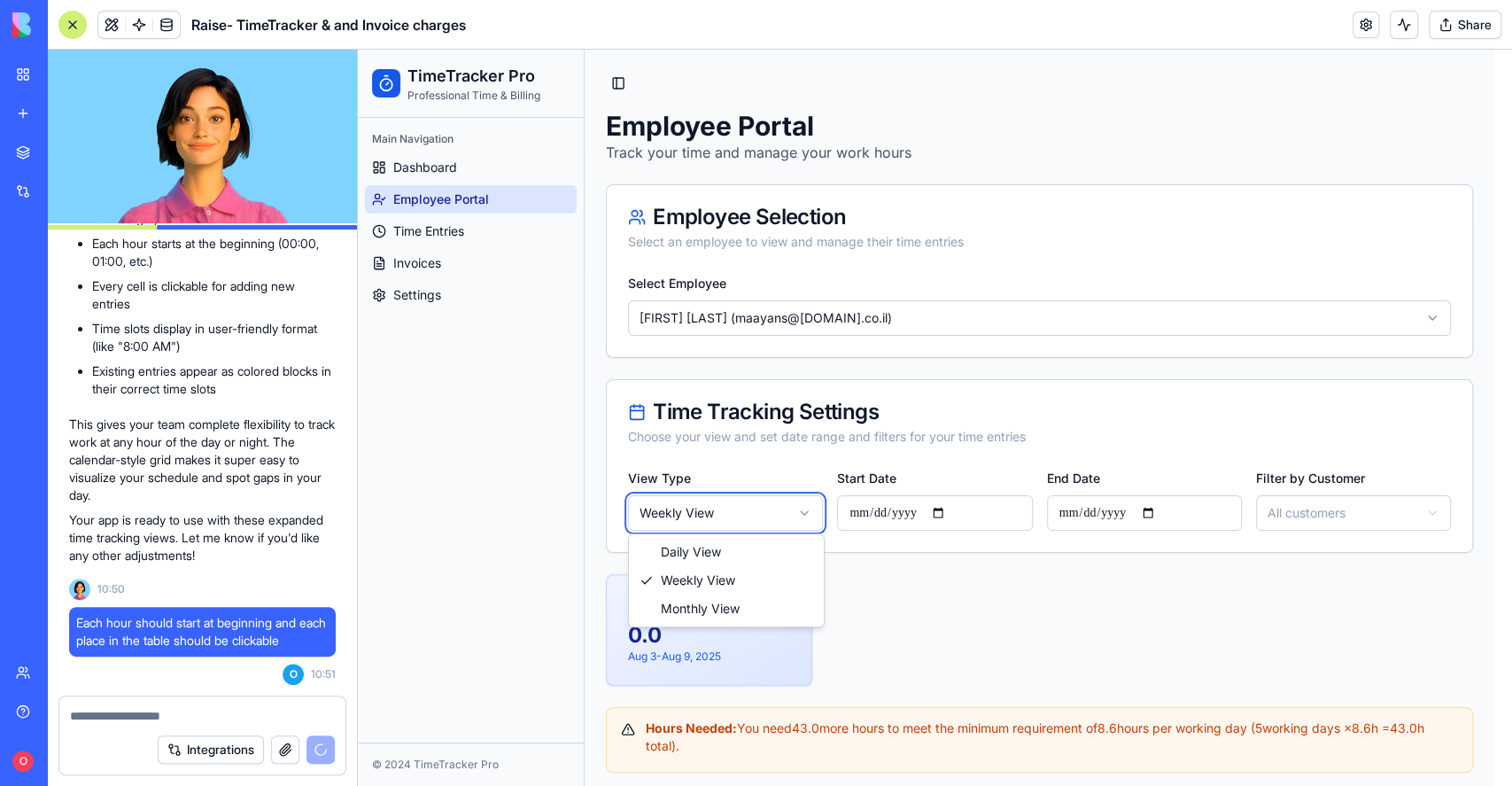 type on "**********" 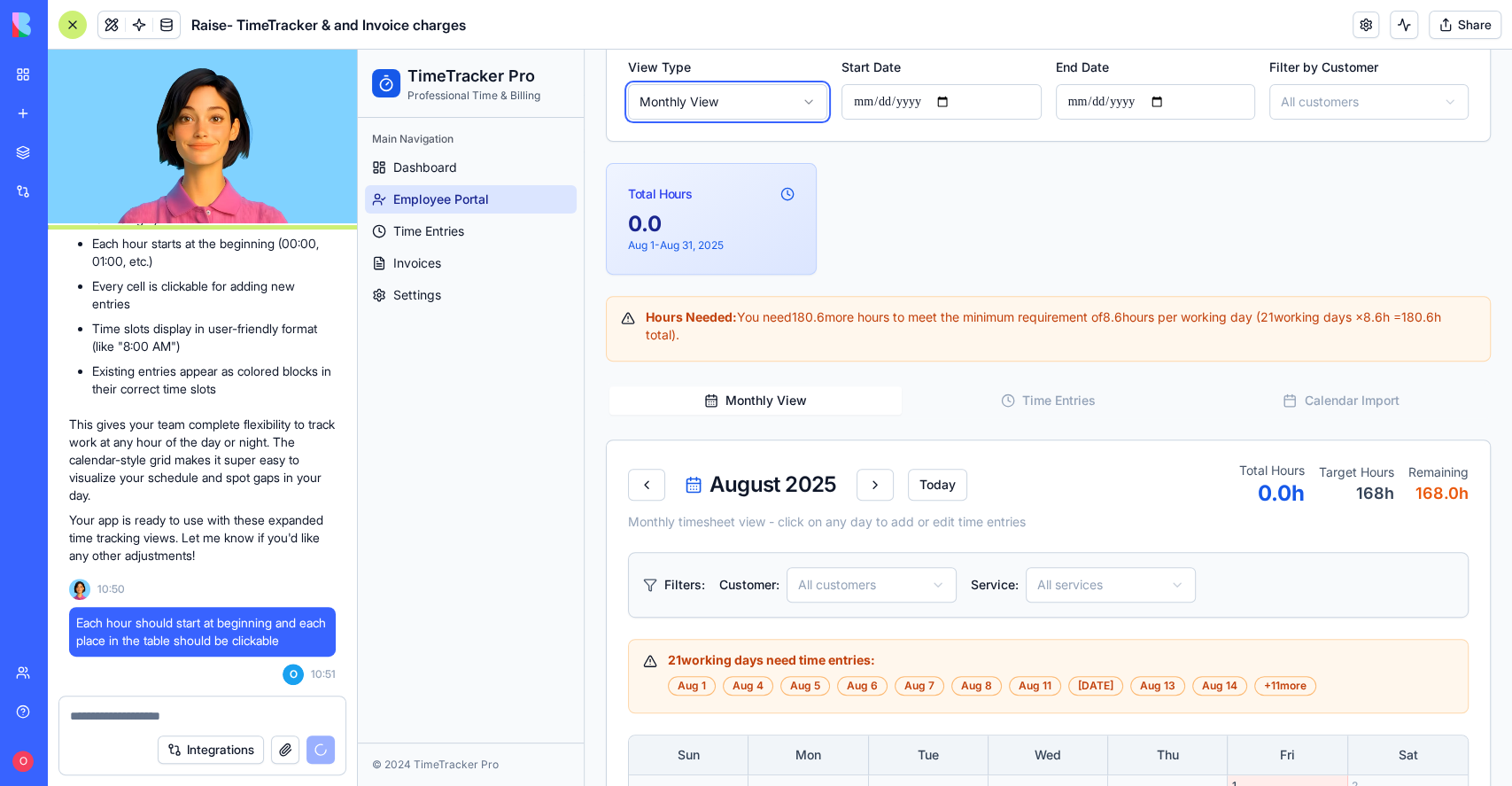 scroll, scrollTop: 472, scrollLeft: 0, axis: vertical 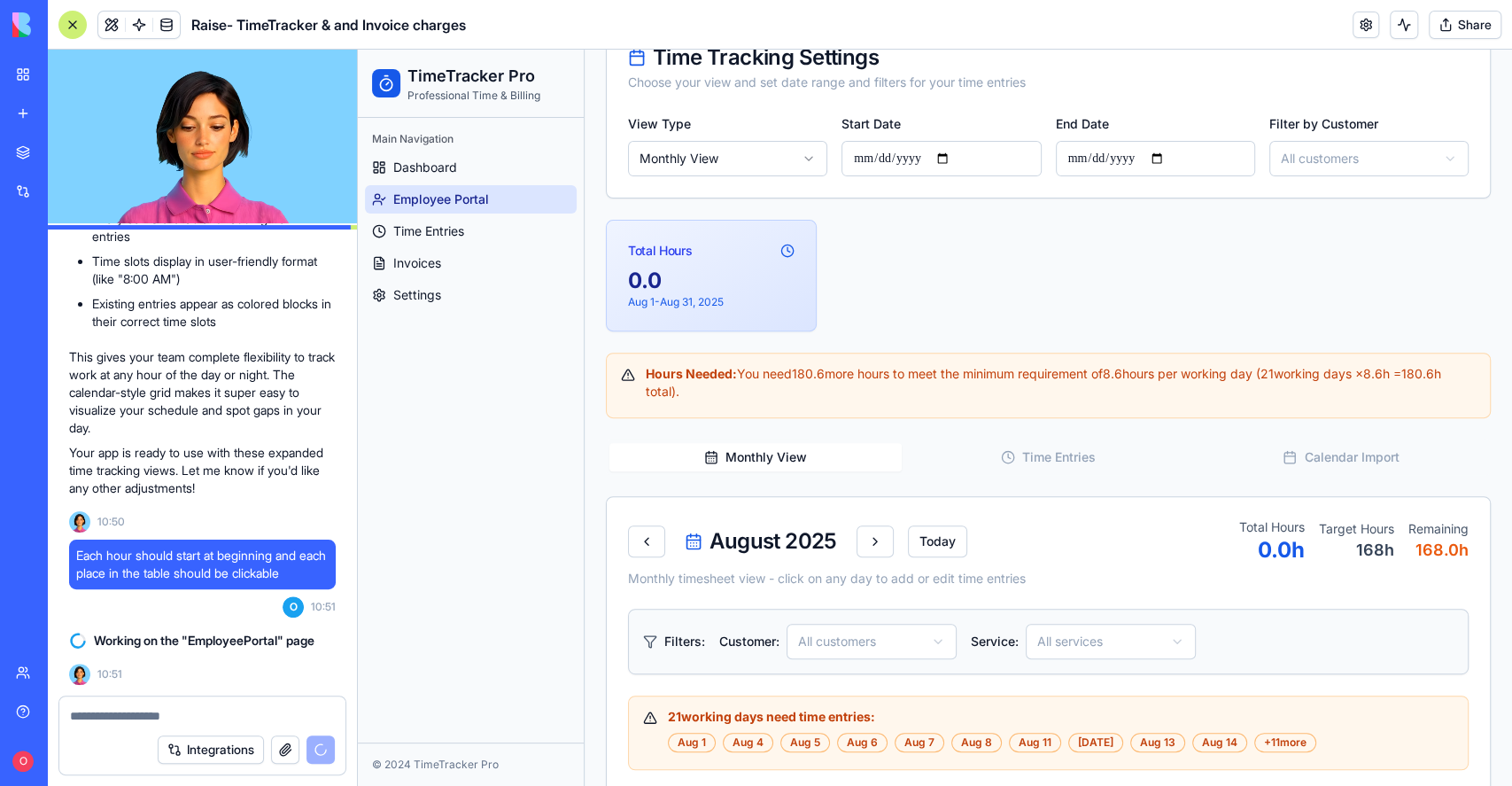 click on "Monthly View" at bounding box center (756, 457) 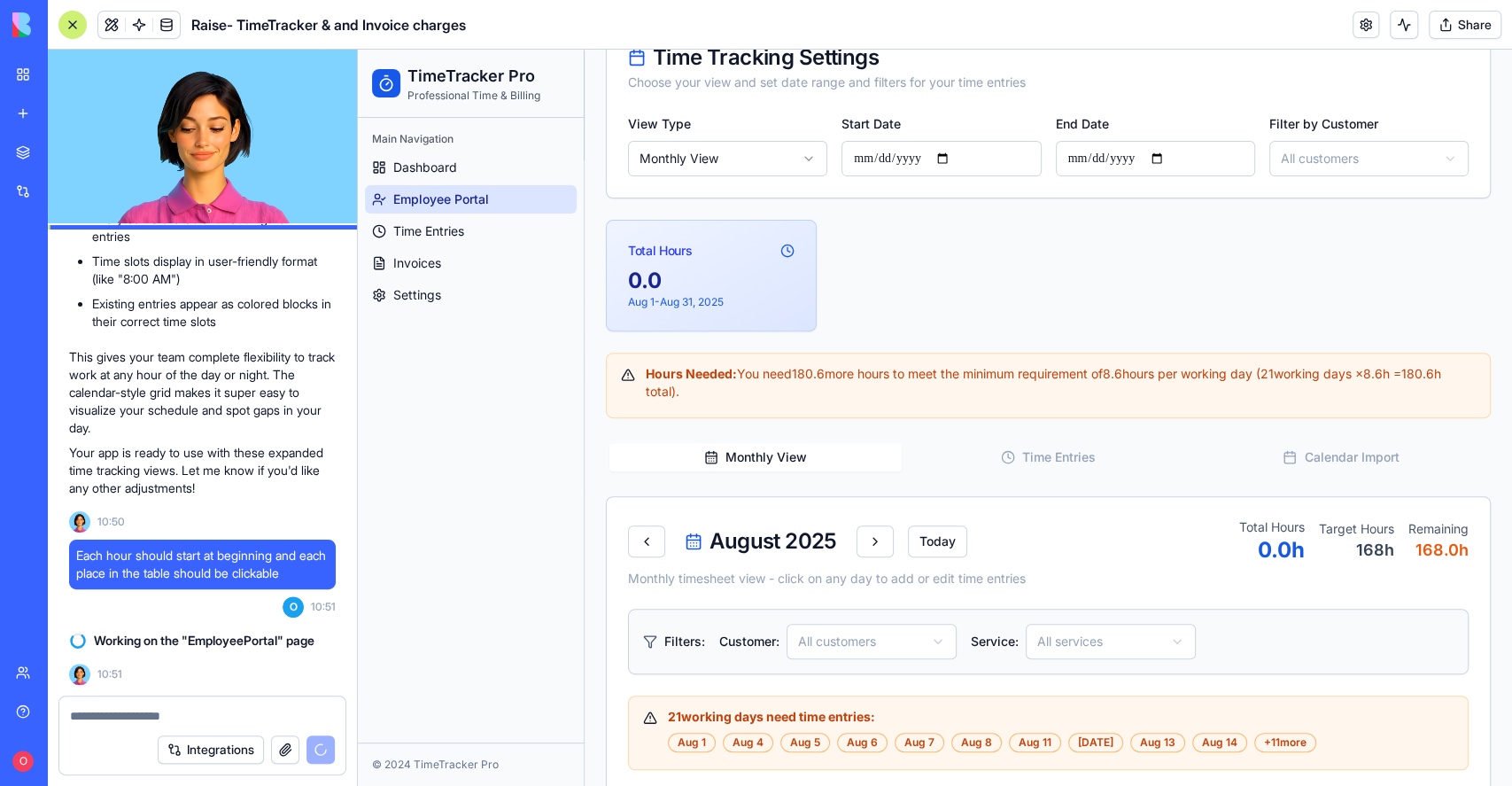 click on "**********" at bounding box center (1048, 155) 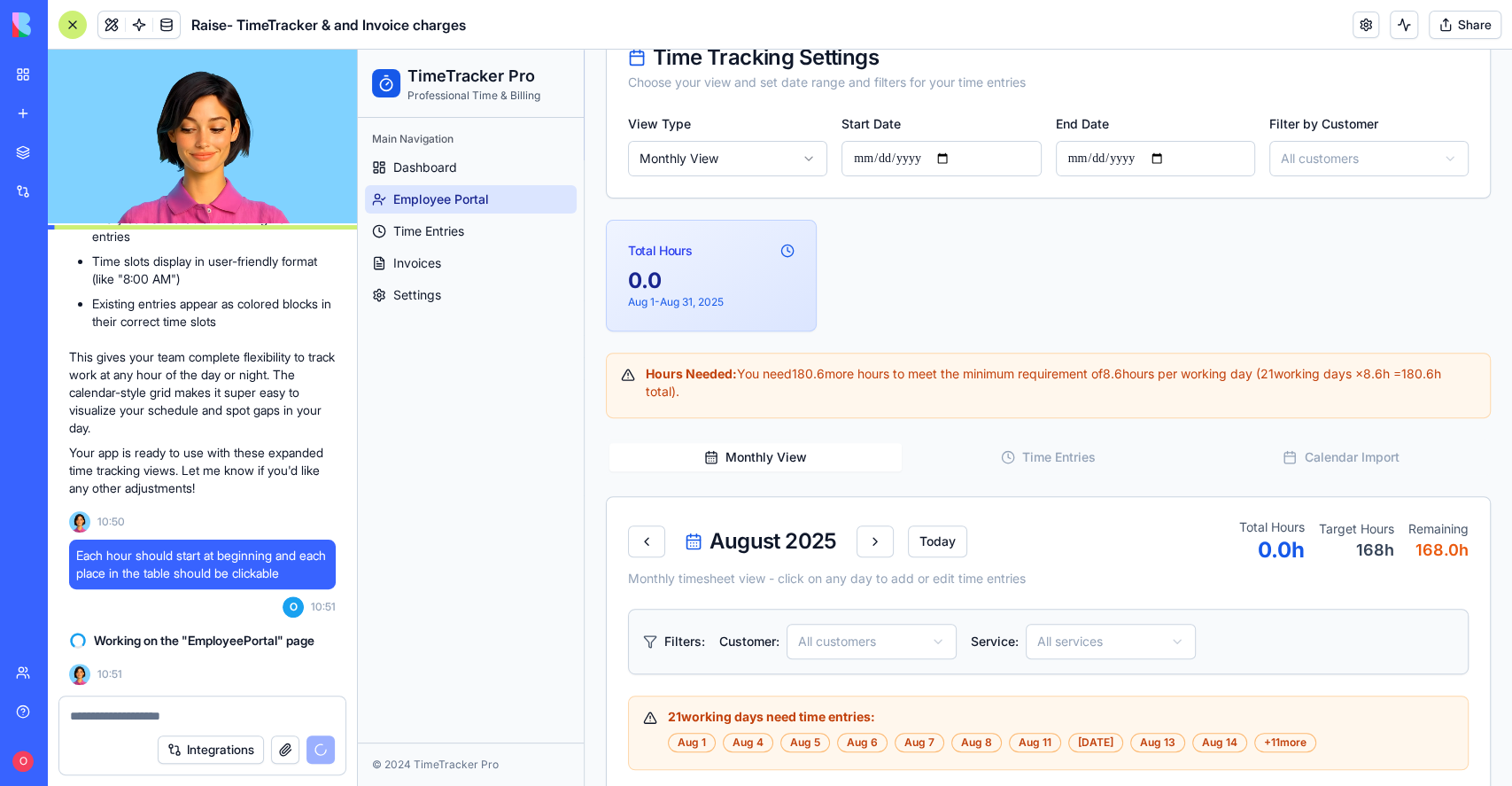click on "**********" at bounding box center [934, 573] 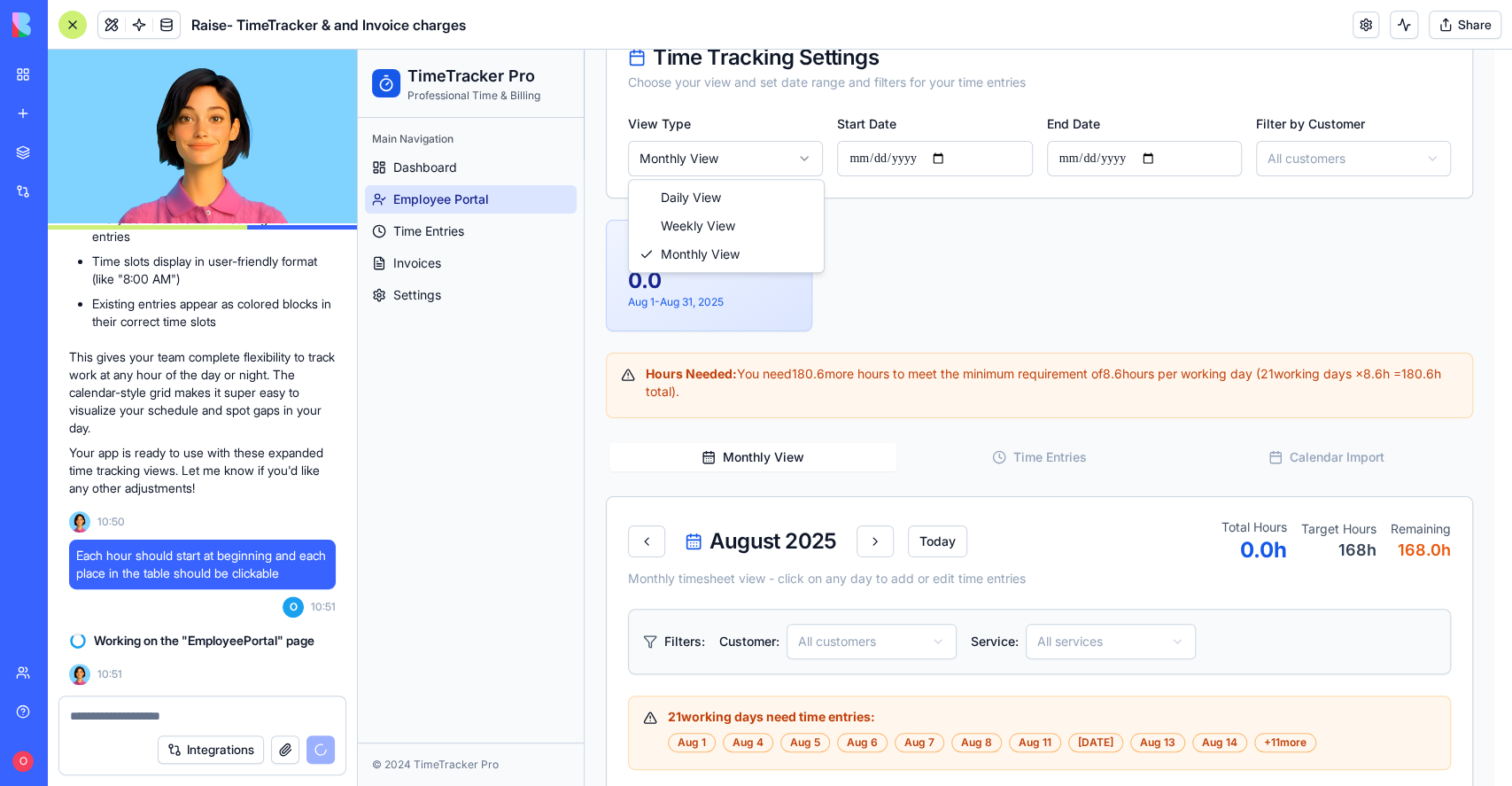 type on "**********" 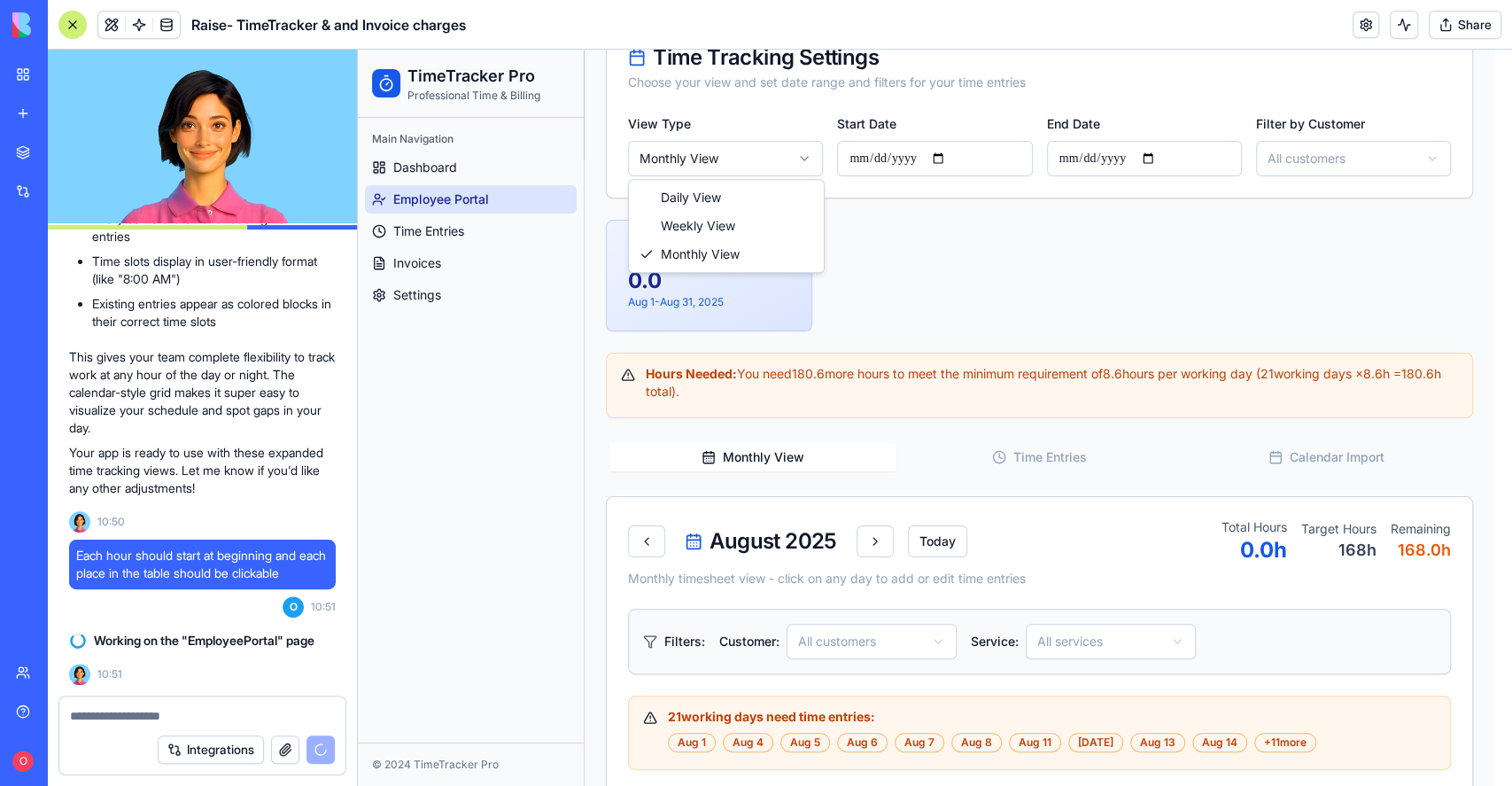 type on "**********" 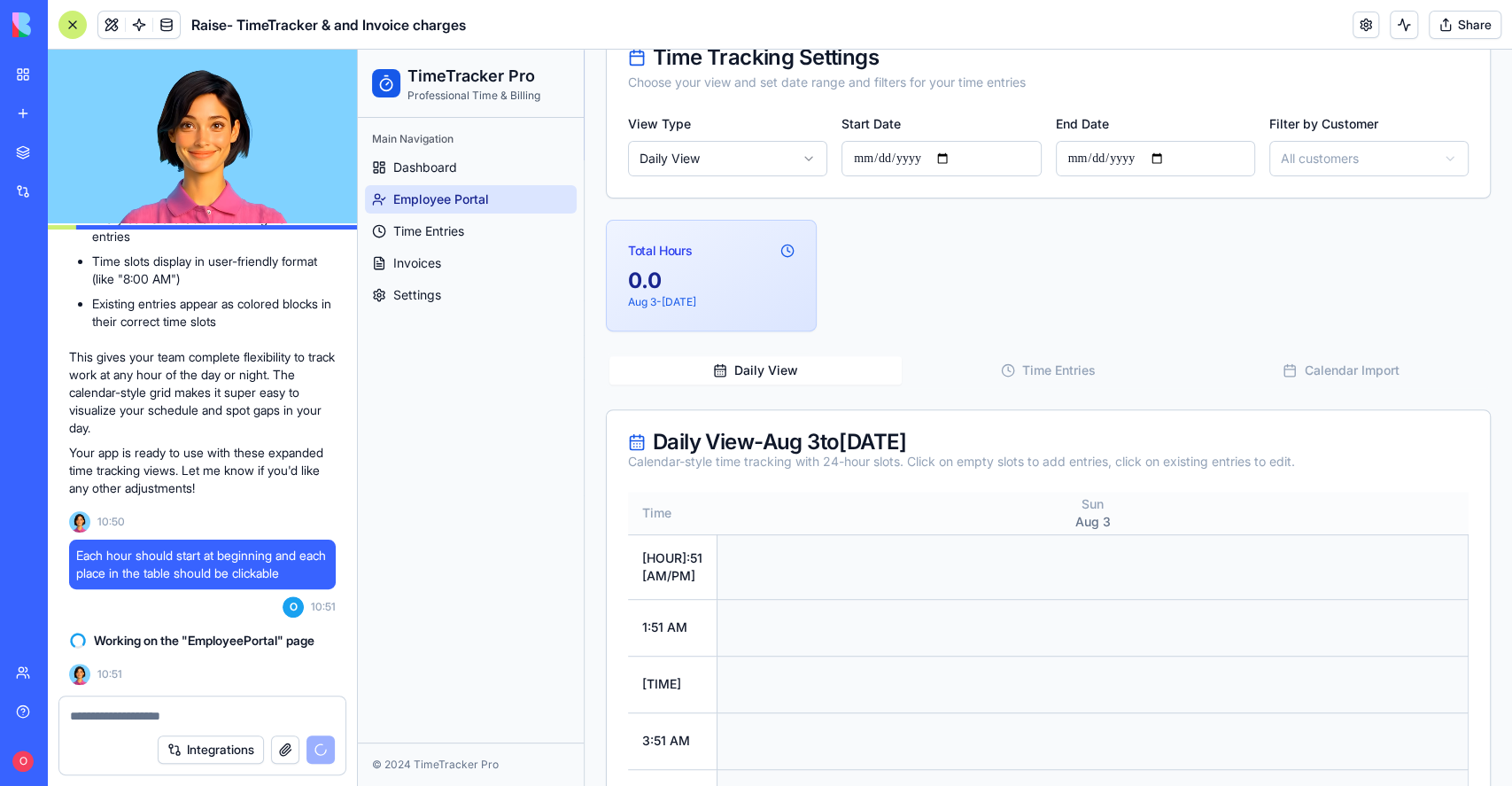 click on "Aug 3" at bounding box center [1093, 522] 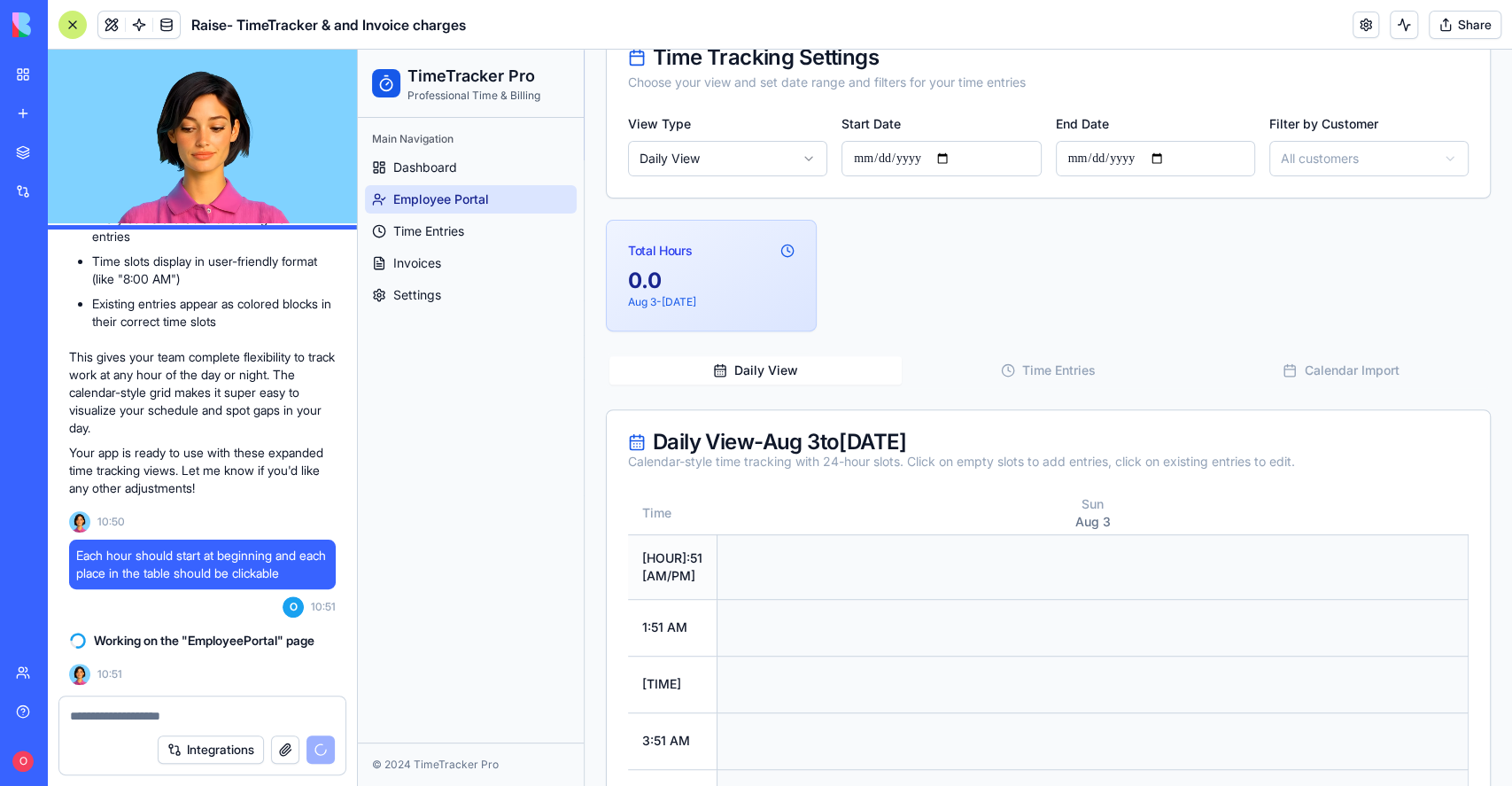 click at bounding box center (1093, 566) 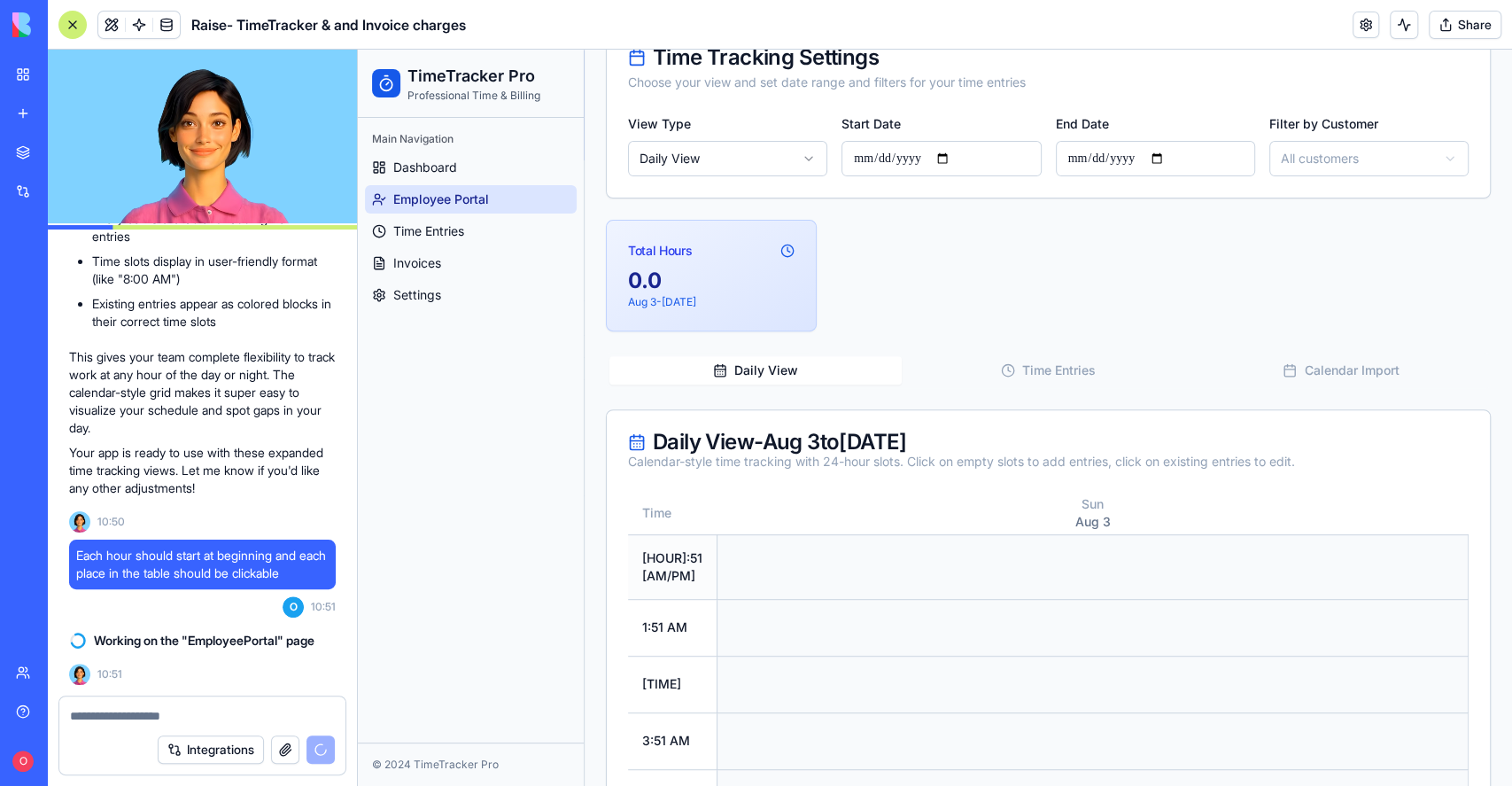 click at bounding box center (1093, 566) 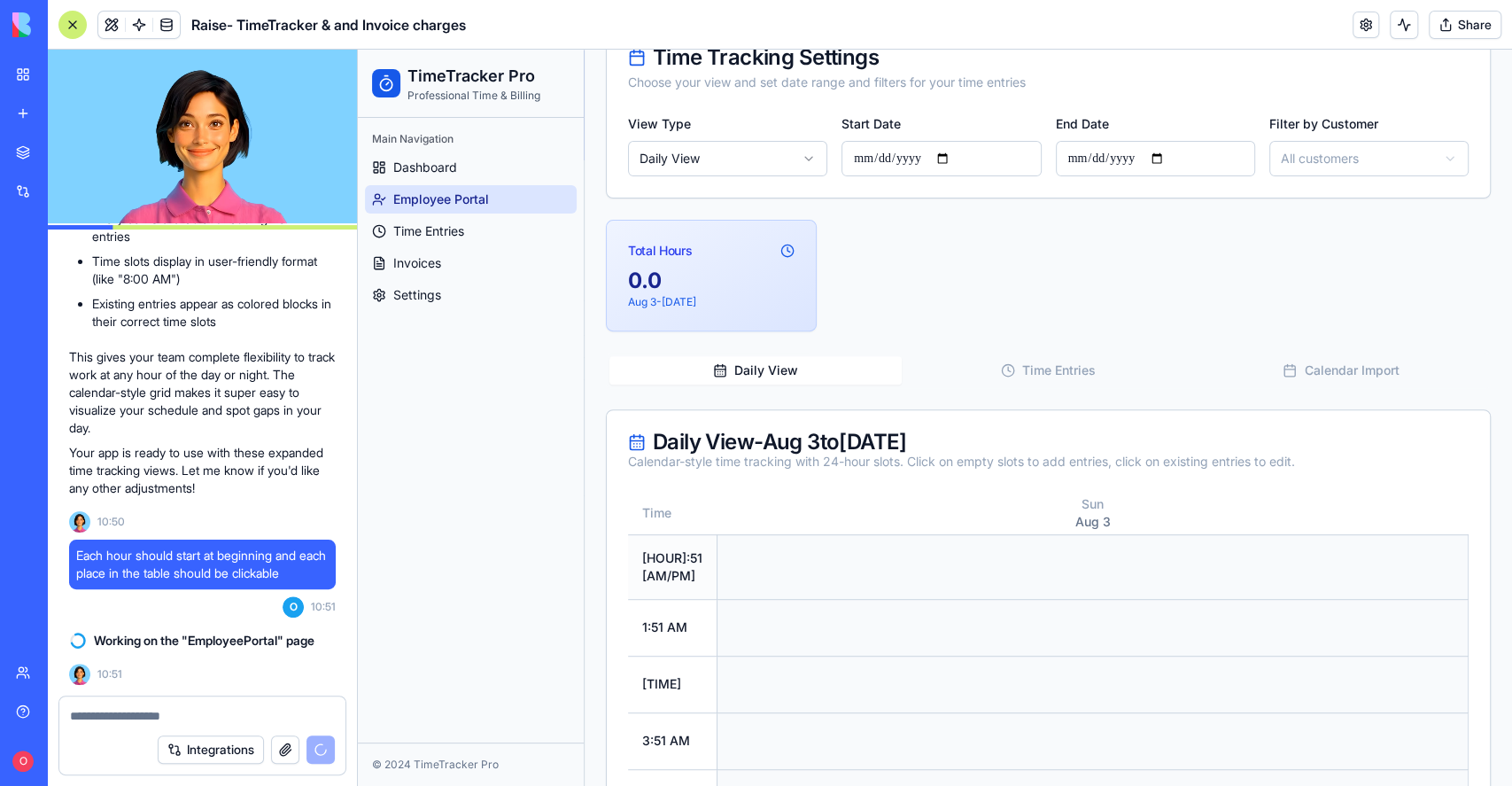 click at bounding box center (1093, 566) 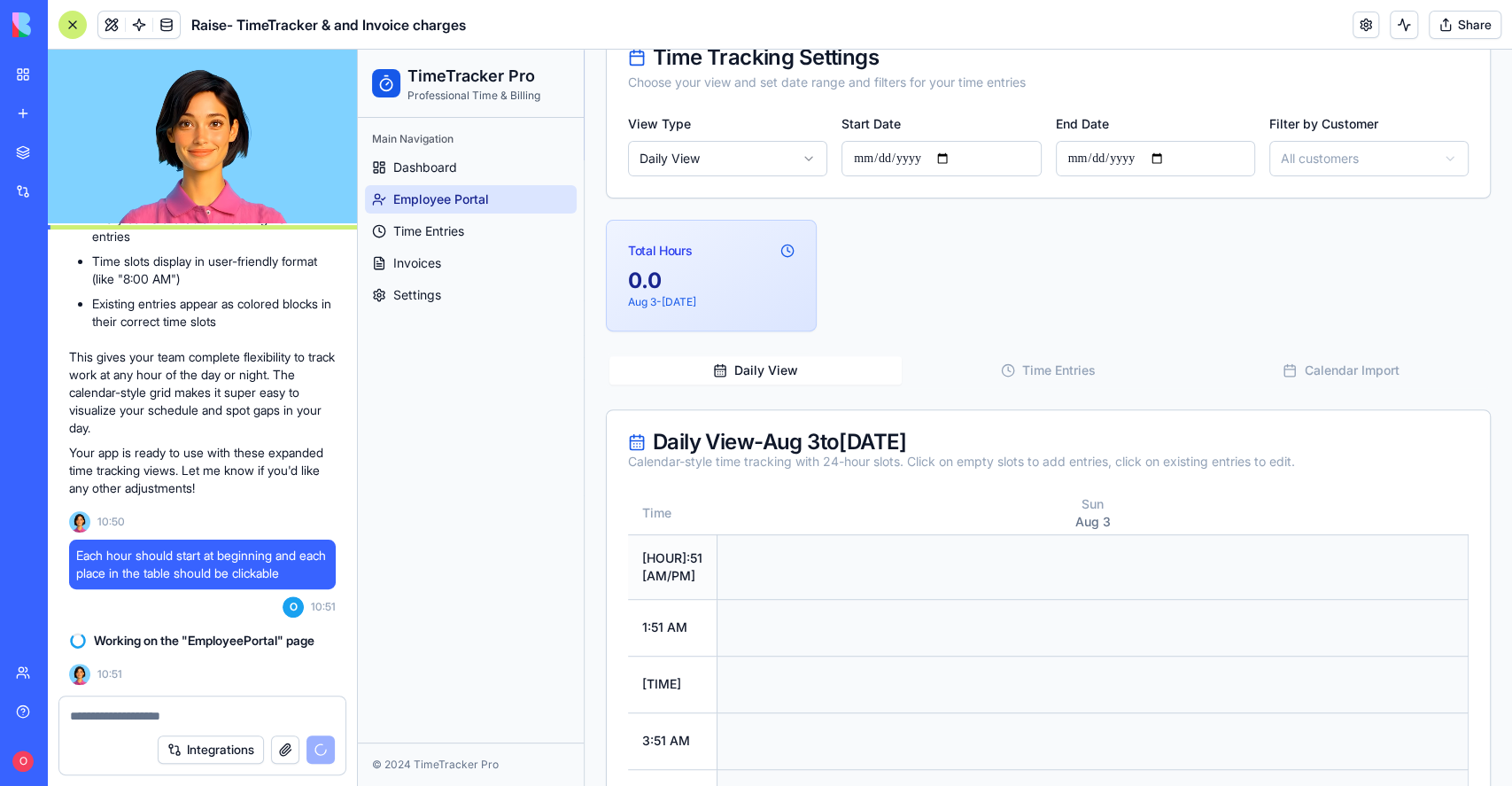 click at bounding box center (1093, 566) 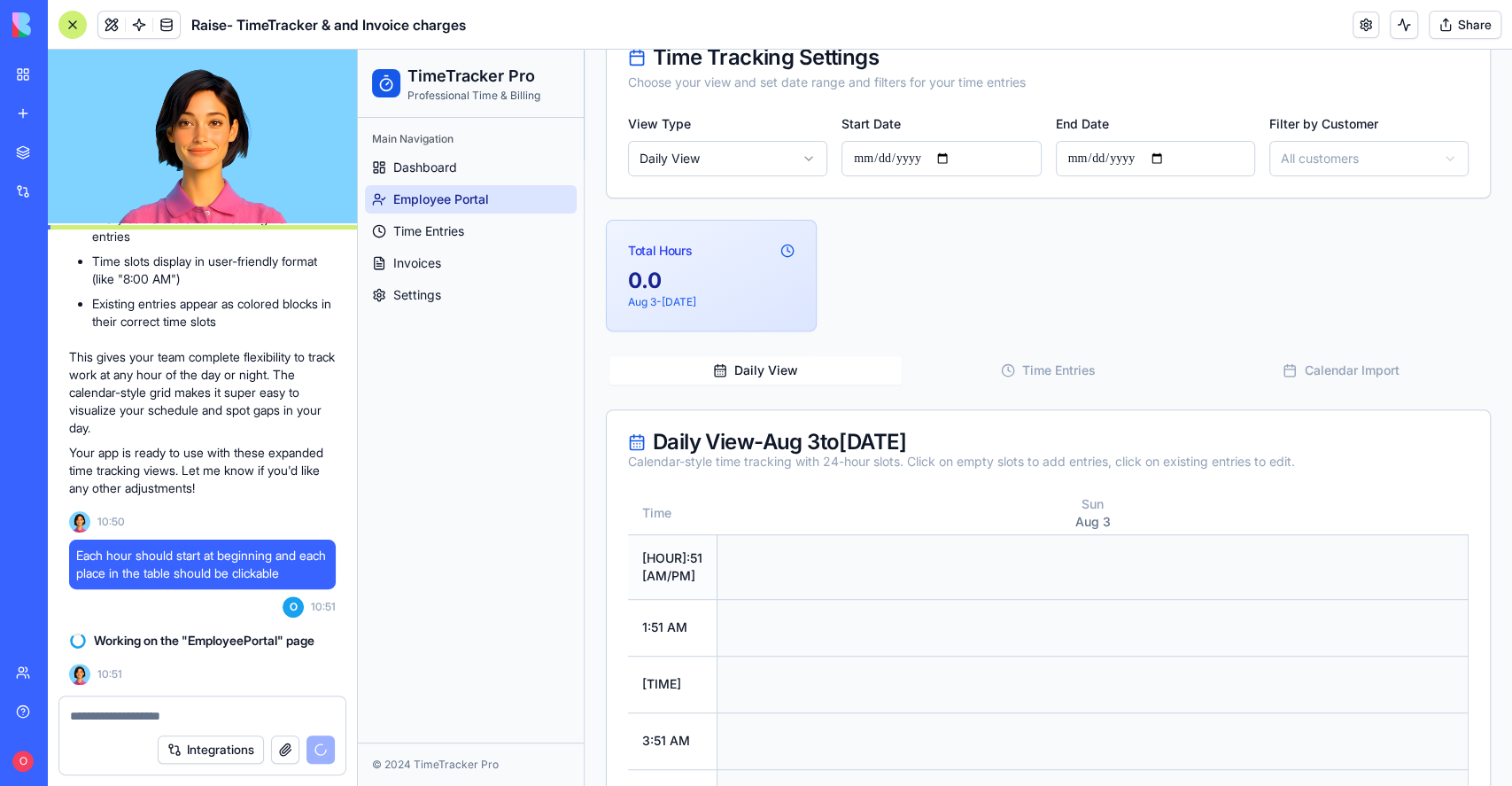click at bounding box center (1093, 566) 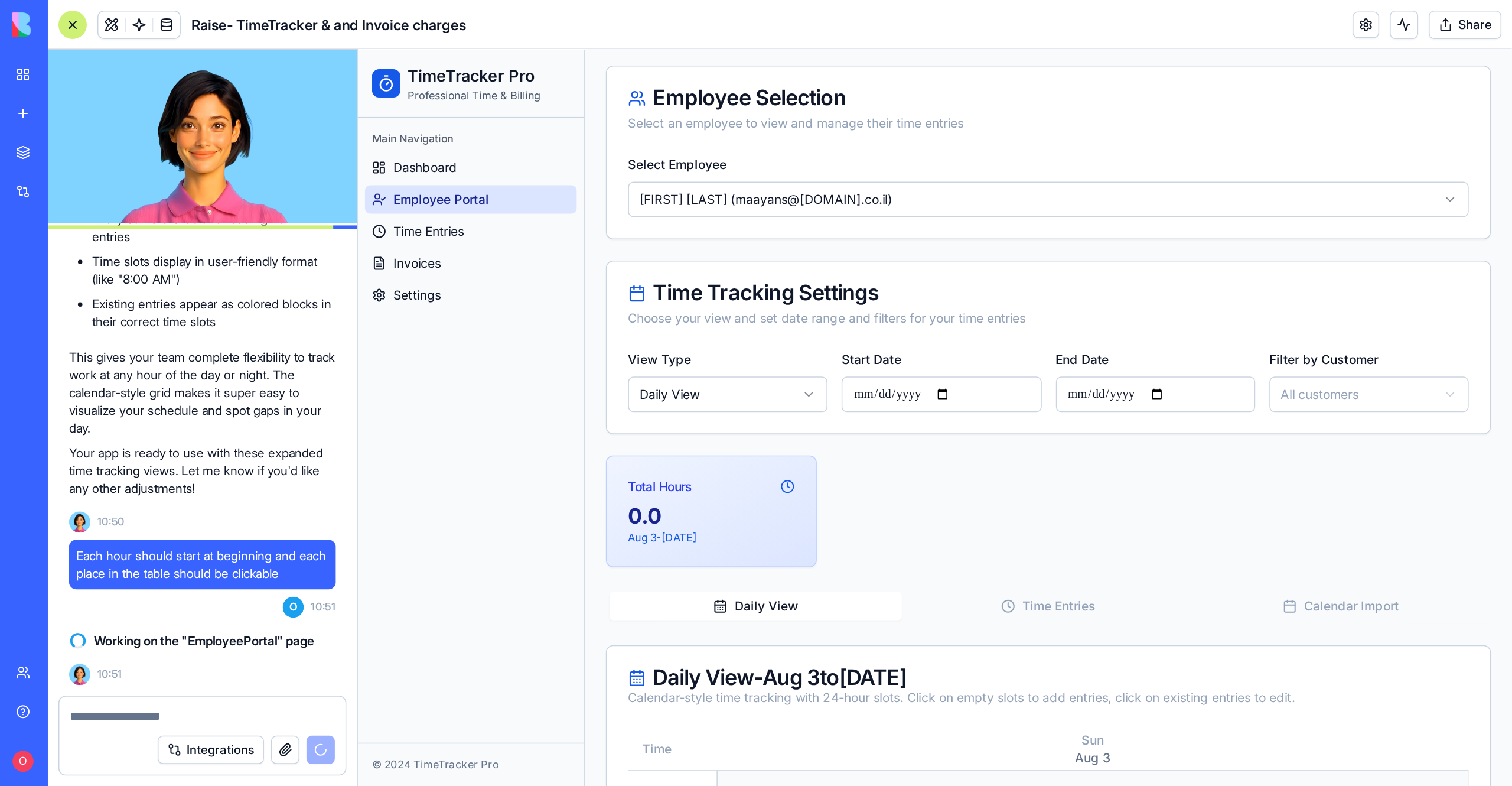 scroll, scrollTop: 79, scrollLeft: 0, axis: vertical 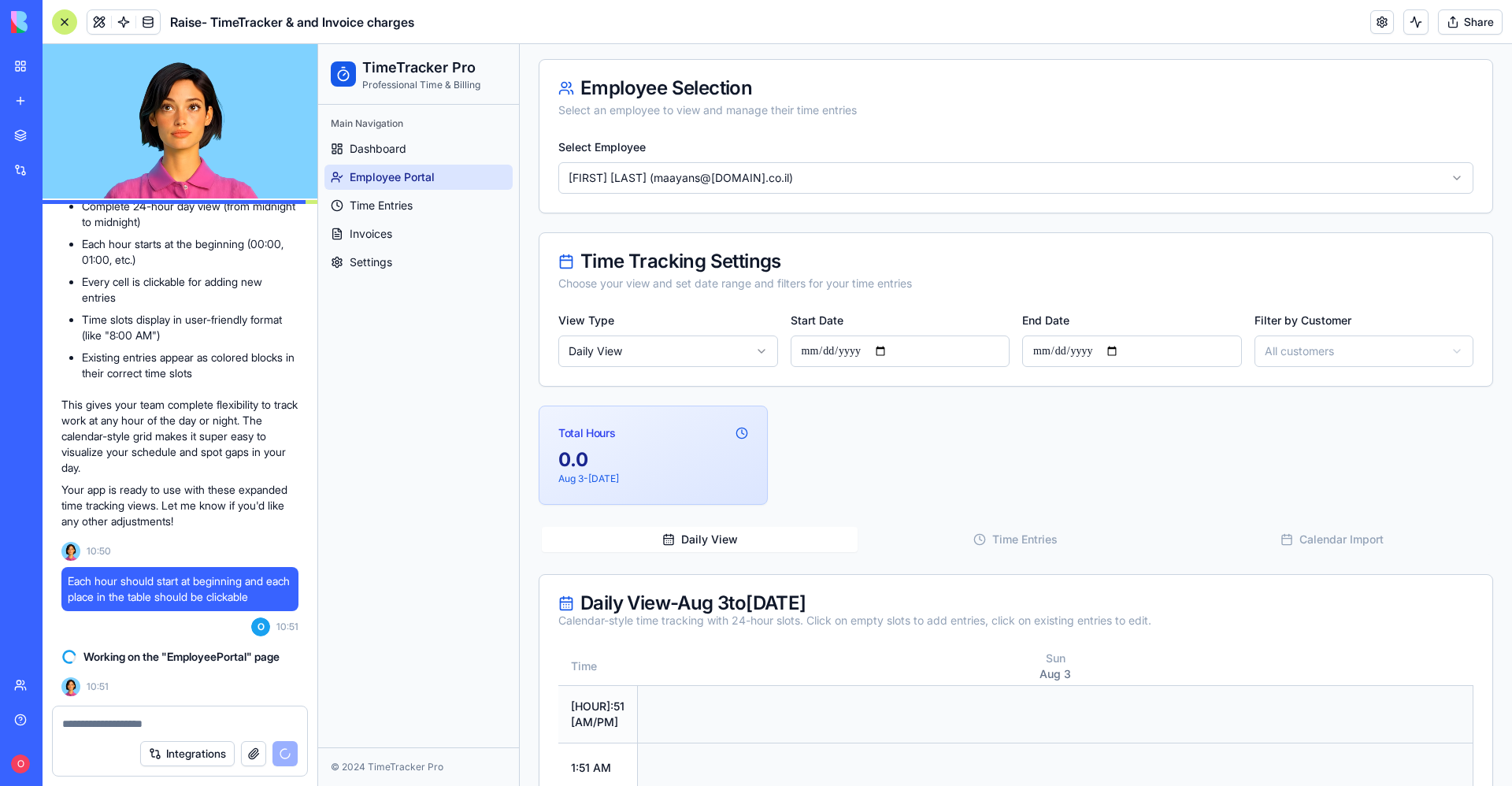 click at bounding box center [1055, 714] 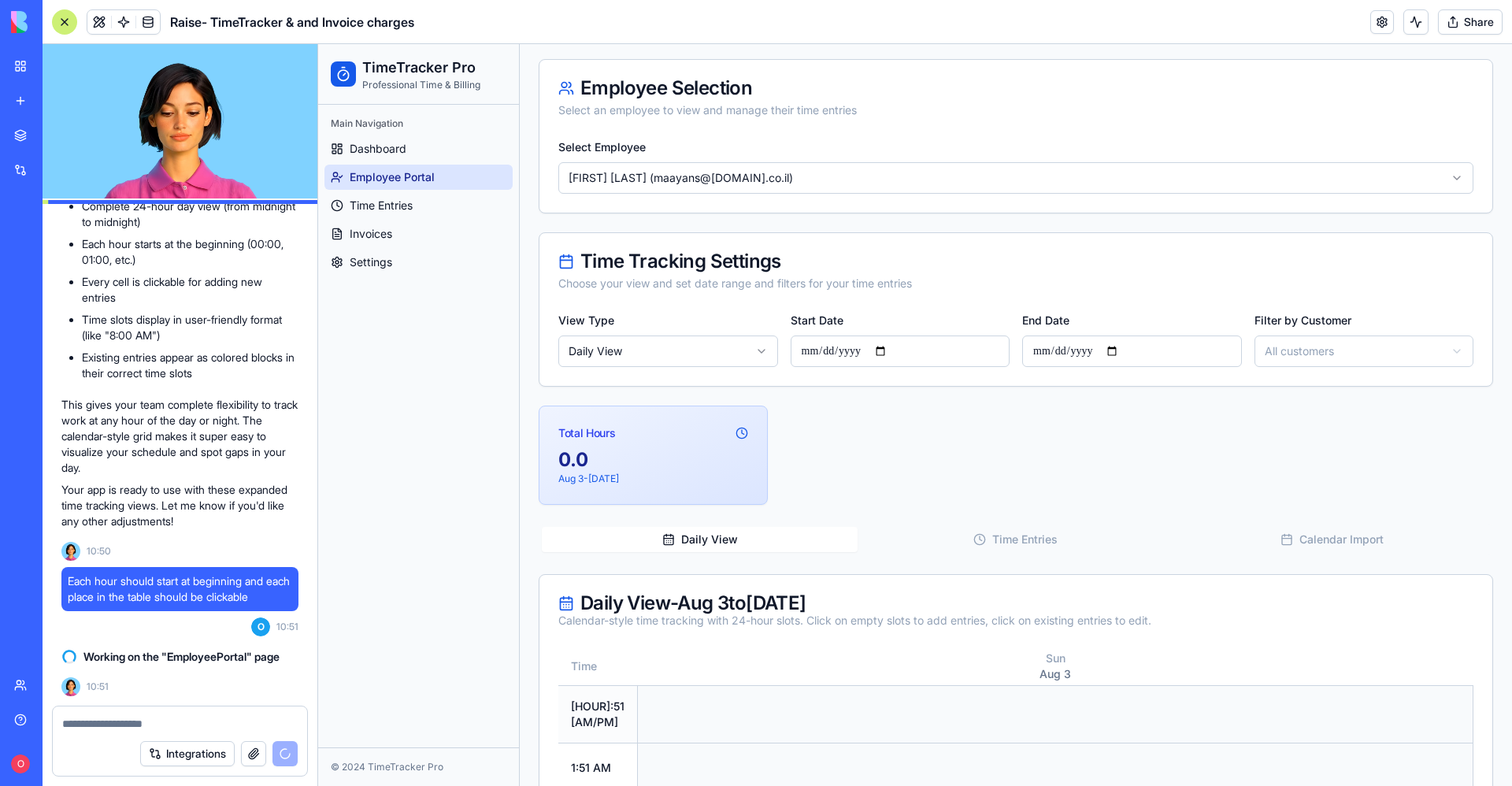 click at bounding box center [1055, 714] 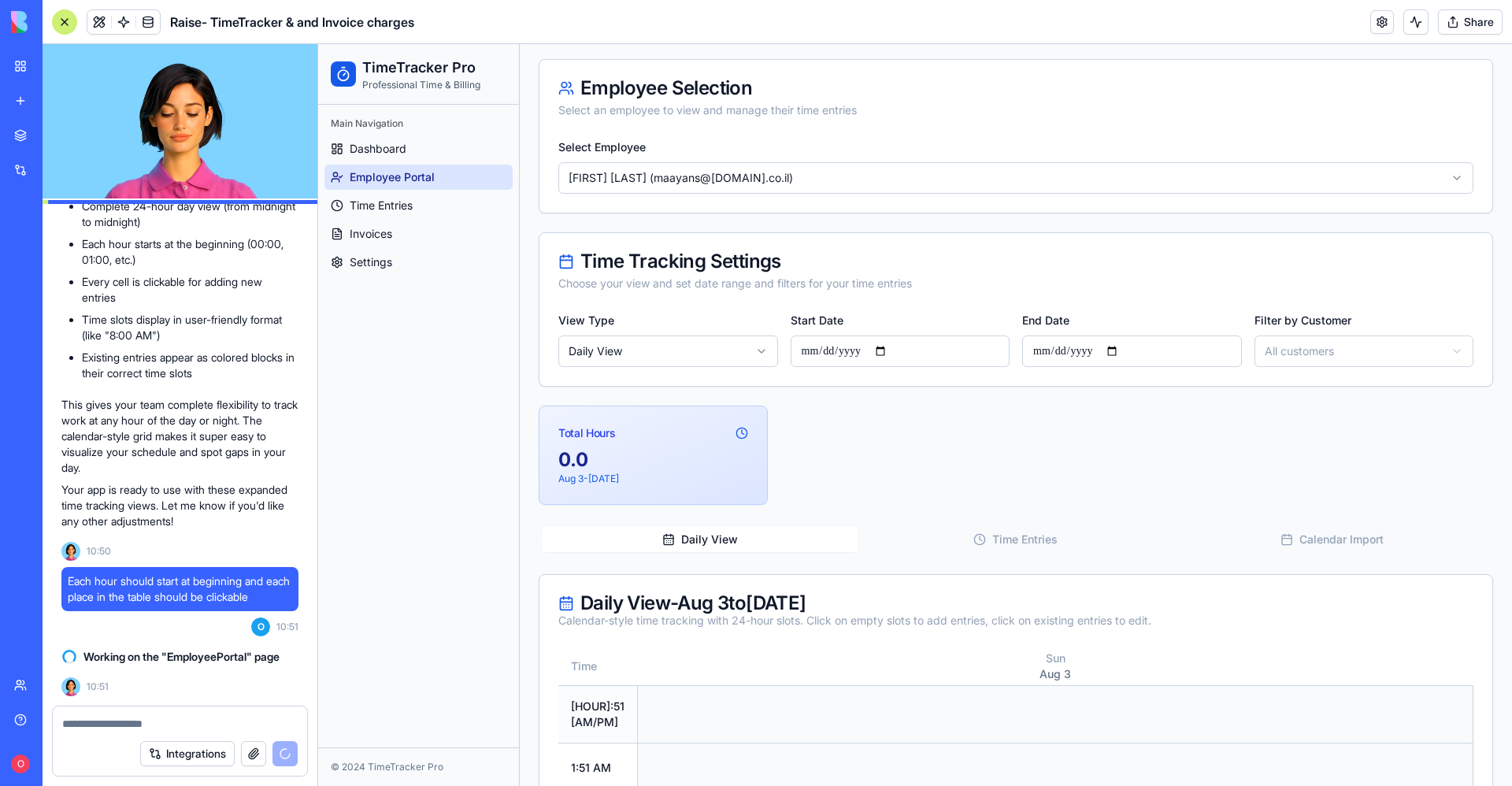 click at bounding box center (1055, 714) 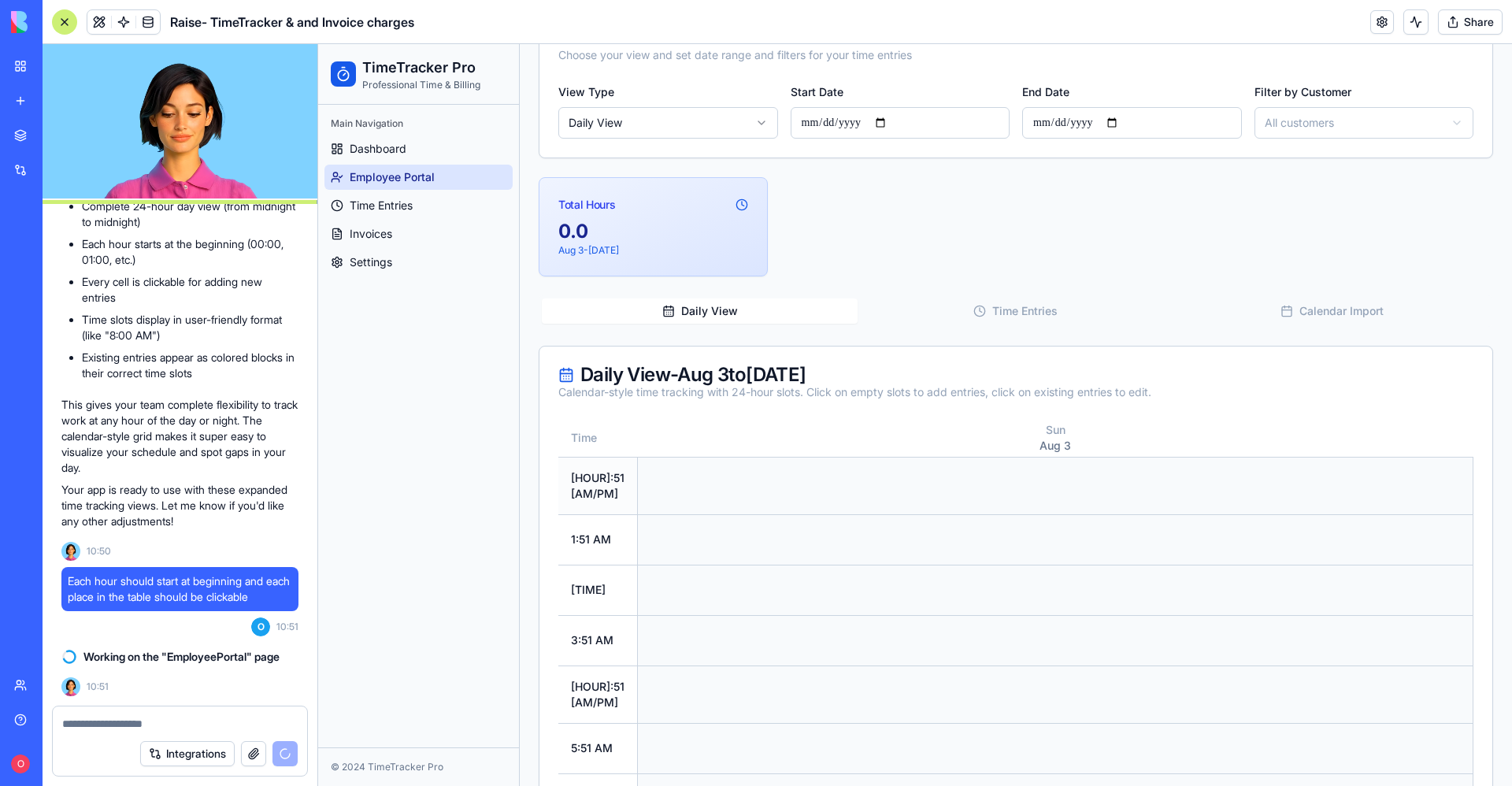 scroll, scrollTop: 341, scrollLeft: 0, axis: vertical 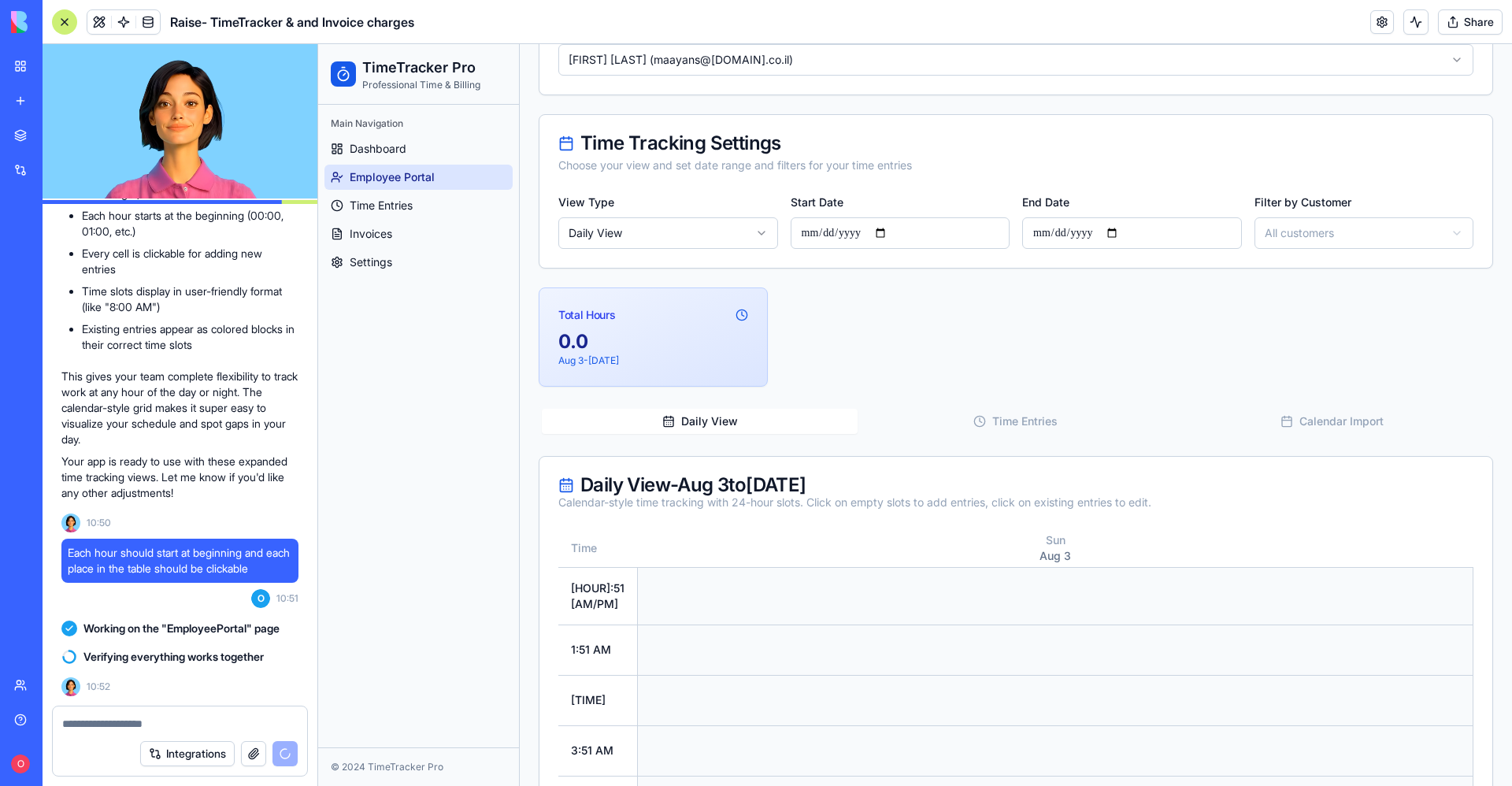click on "**********" at bounding box center [915, 829] 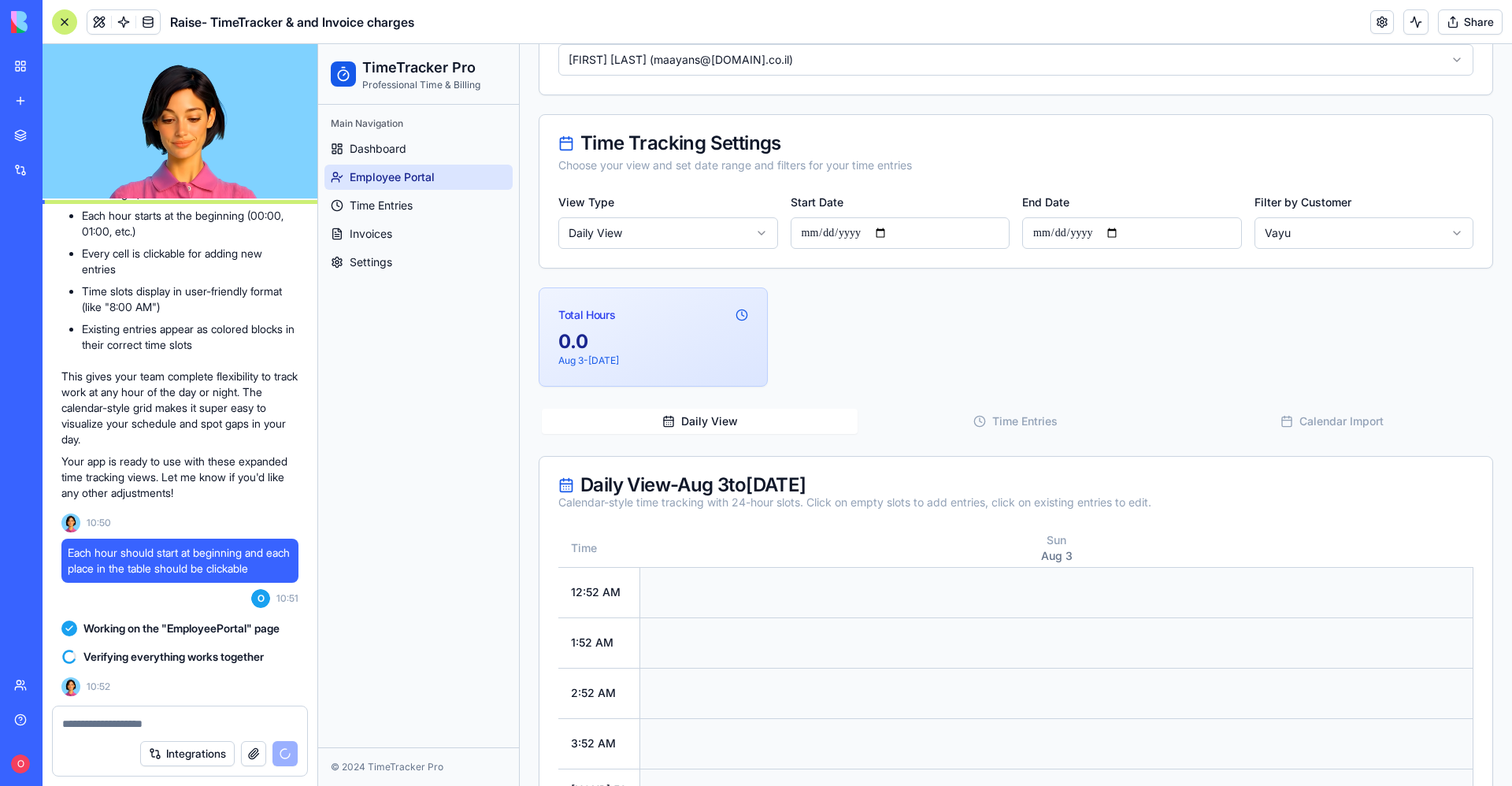 click on "**********" at bounding box center (1016, 191) 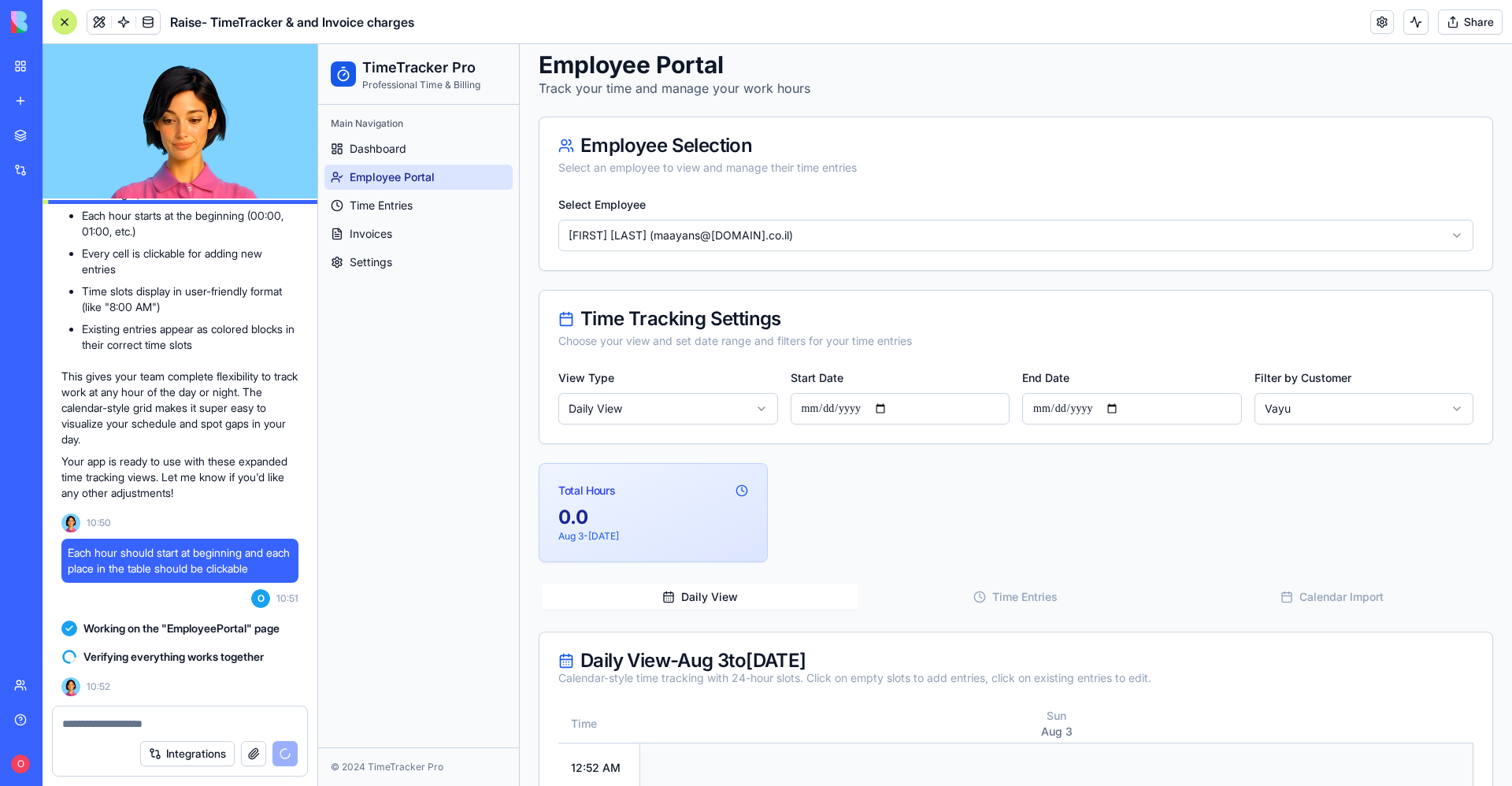 scroll, scrollTop: 0, scrollLeft: 0, axis: both 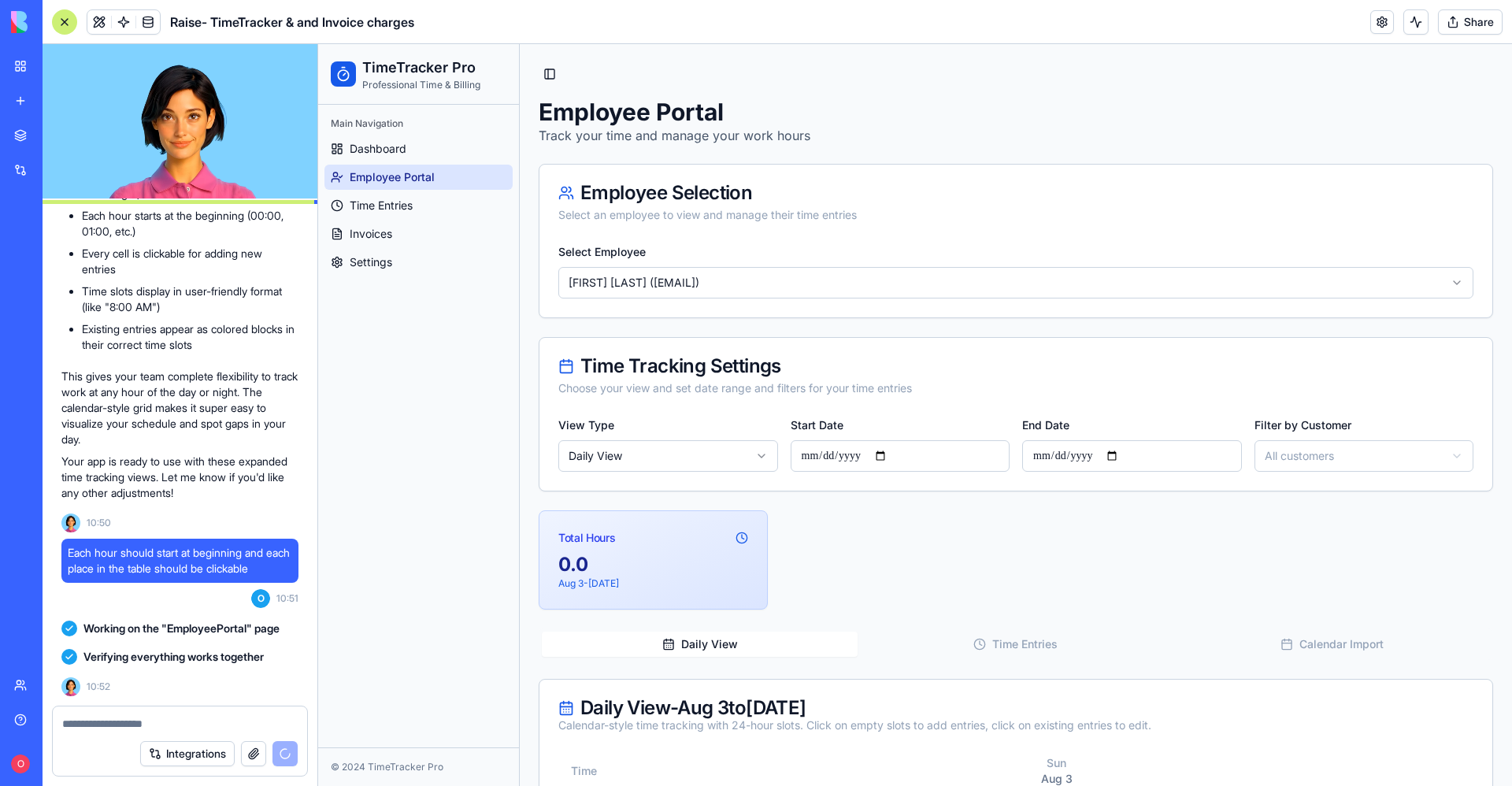 click on "**********" at bounding box center [915, 1052] 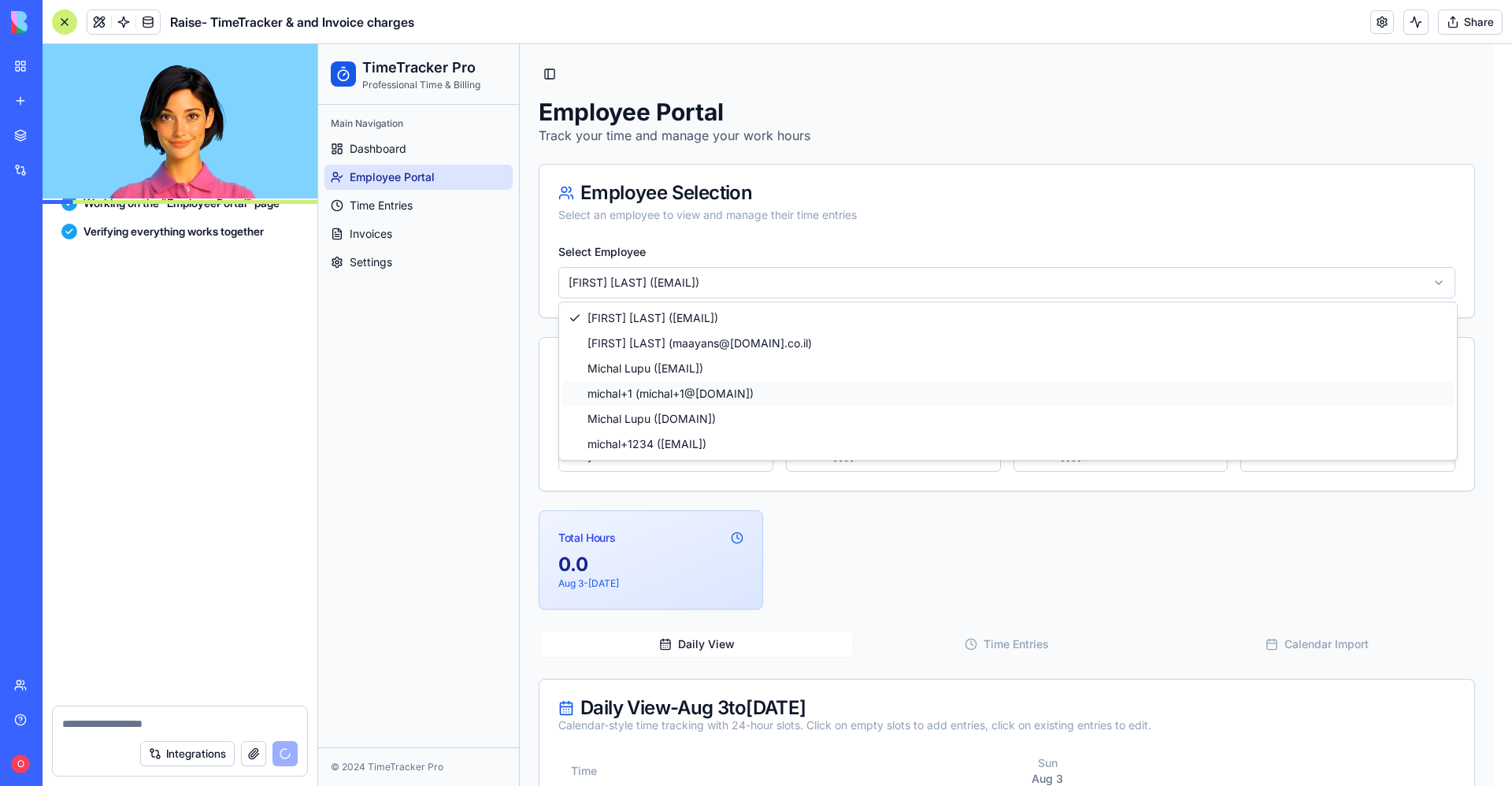 scroll, scrollTop: 25454, scrollLeft: 0, axis: vertical 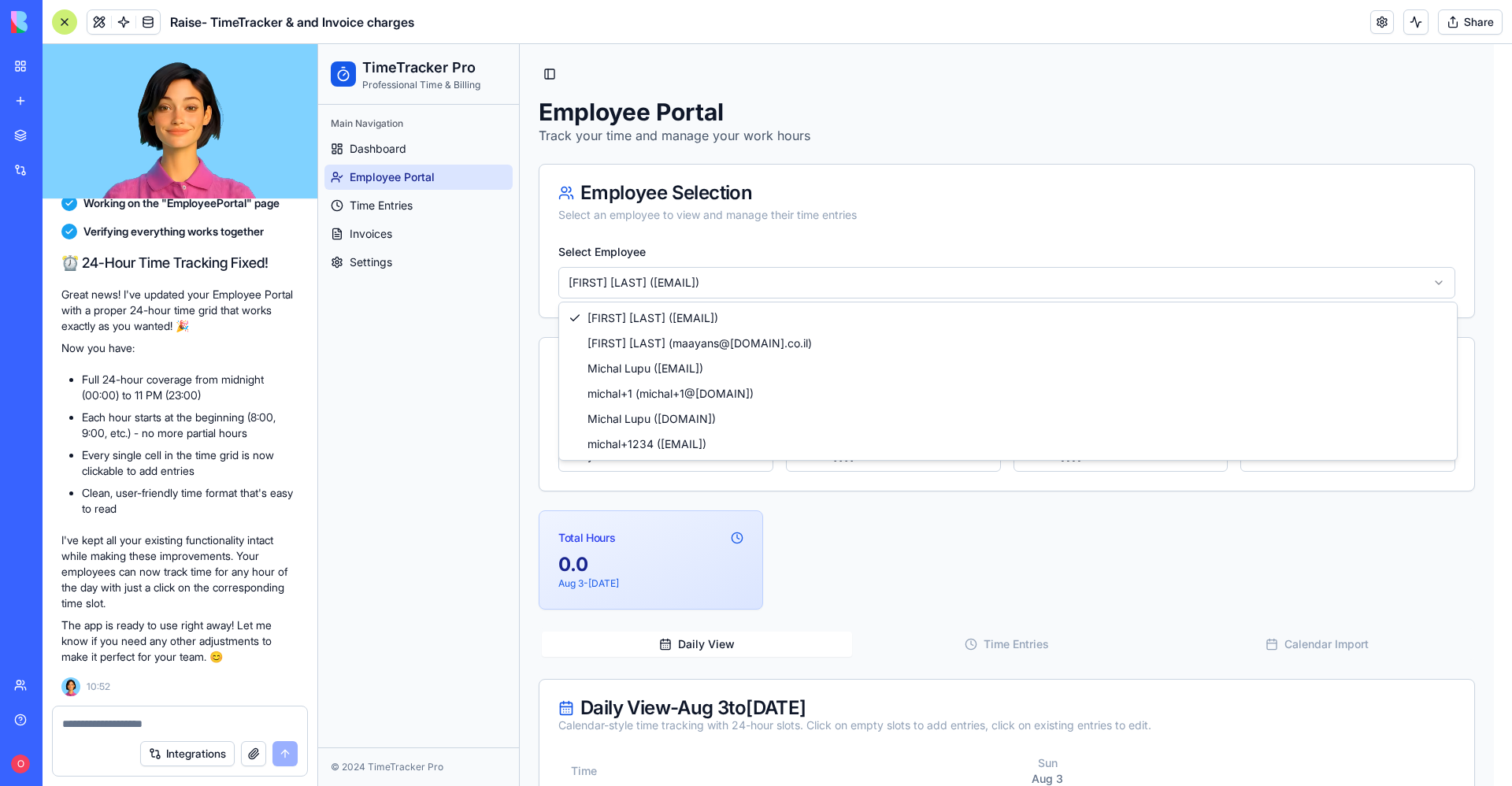 drag, startPoint x: 672, startPoint y: 323, endPoint x: 683, endPoint y: 350, distance: 29.154759 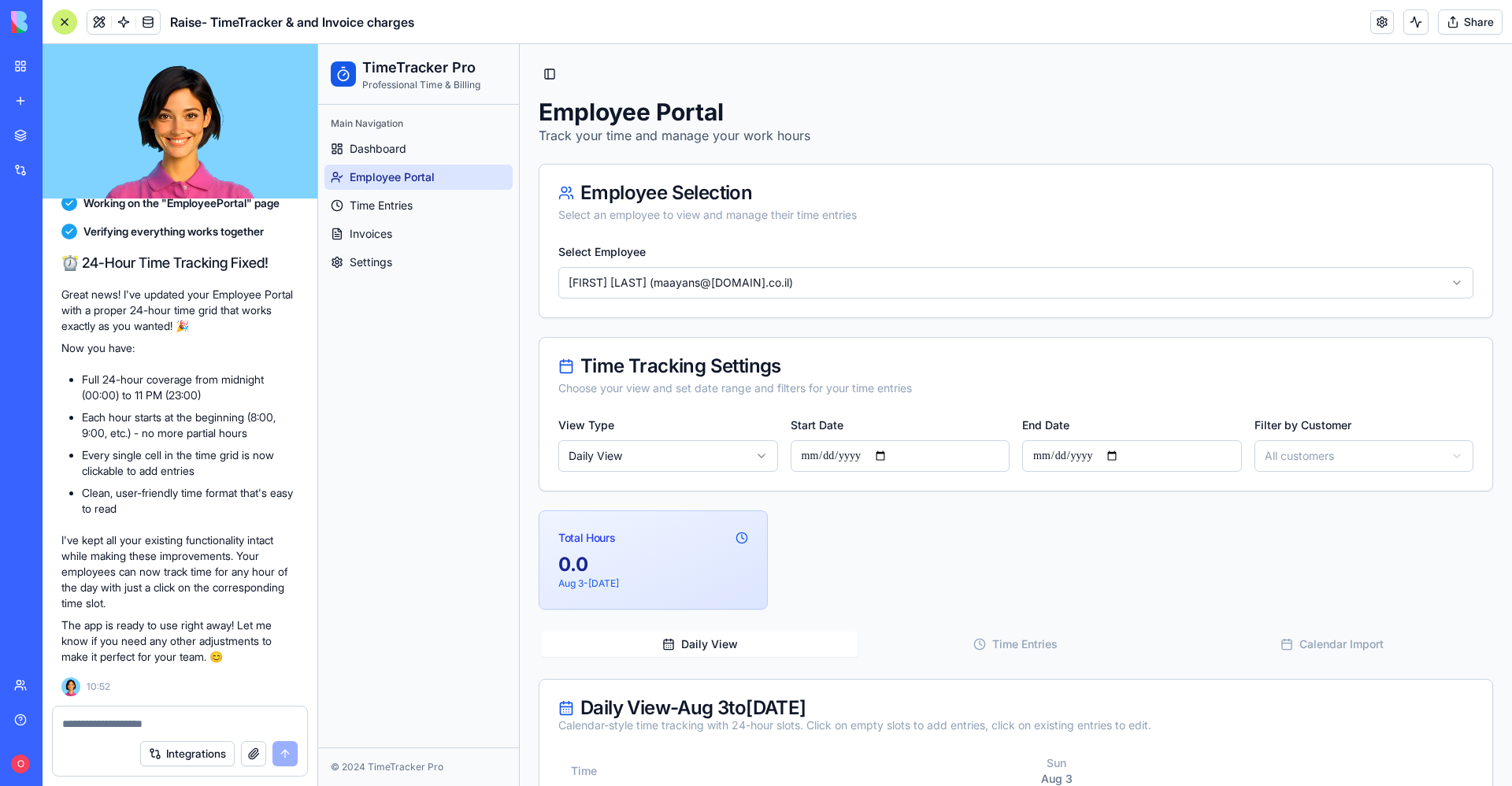 click on "Total Hours 0.0 Aug 3 - Aug 3, 2025" at bounding box center [1016, 560] 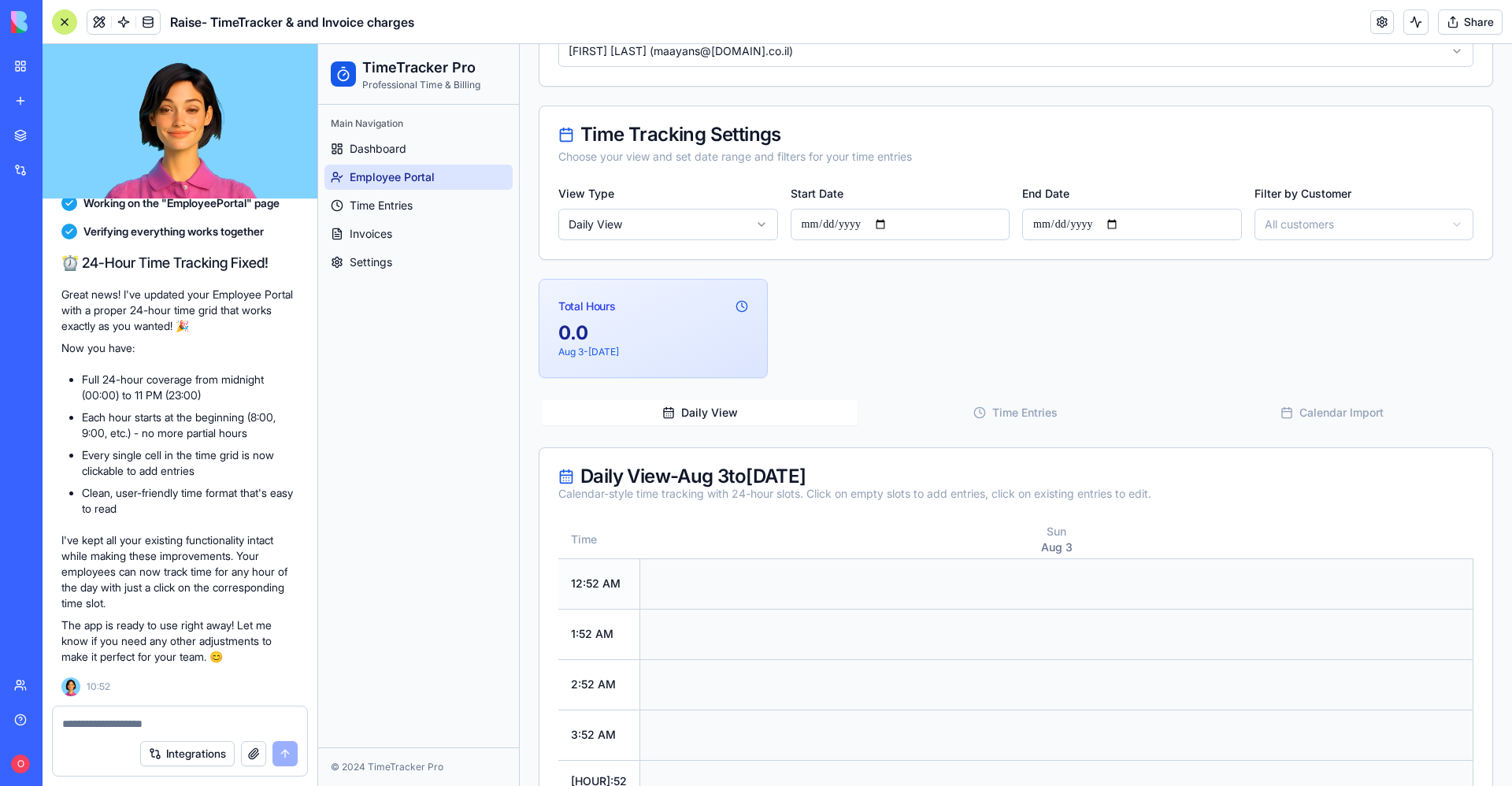 scroll, scrollTop: 236, scrollLeft: 0, axis: vertical 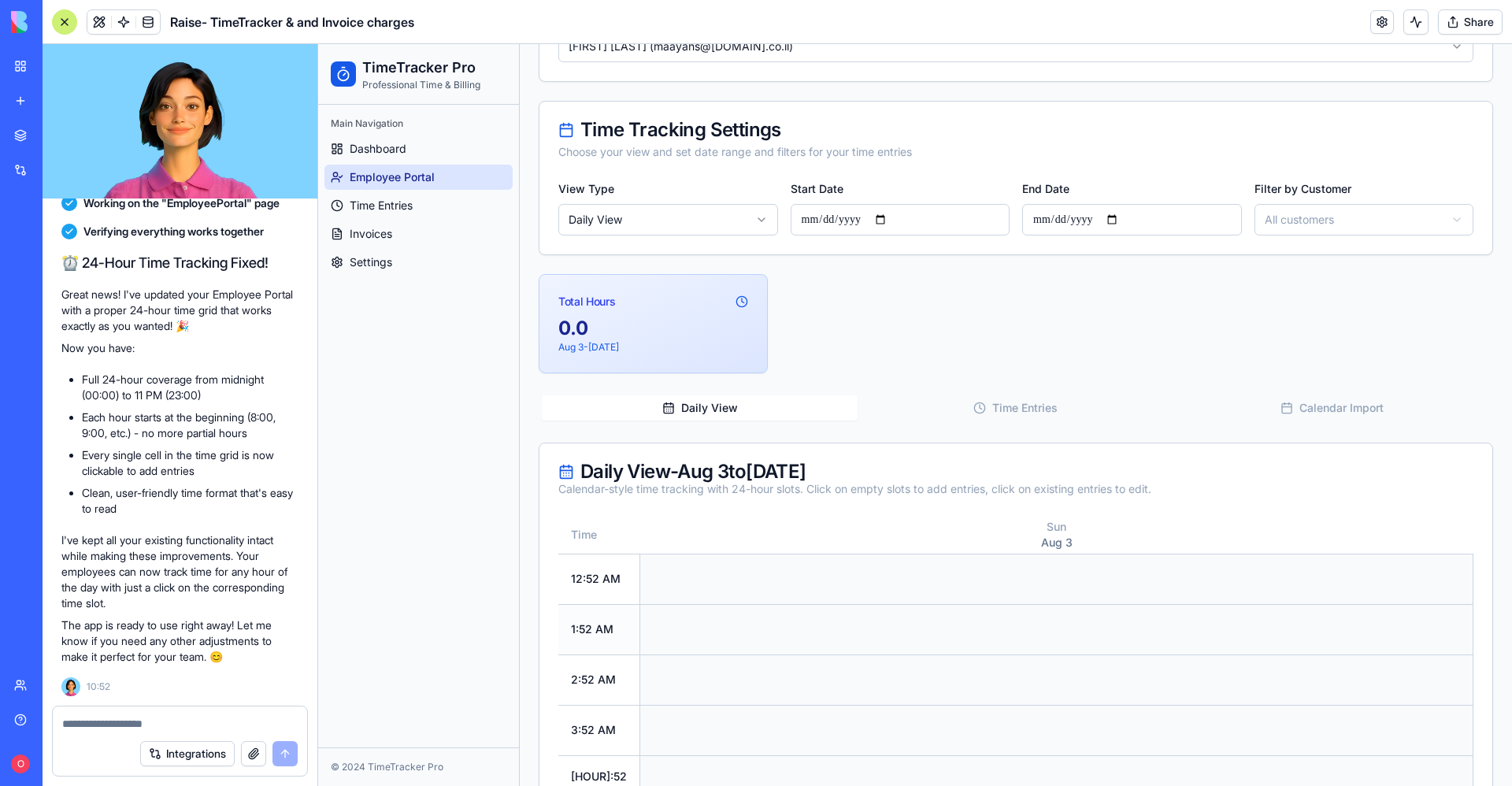 click at bounding box center (1057, 629) 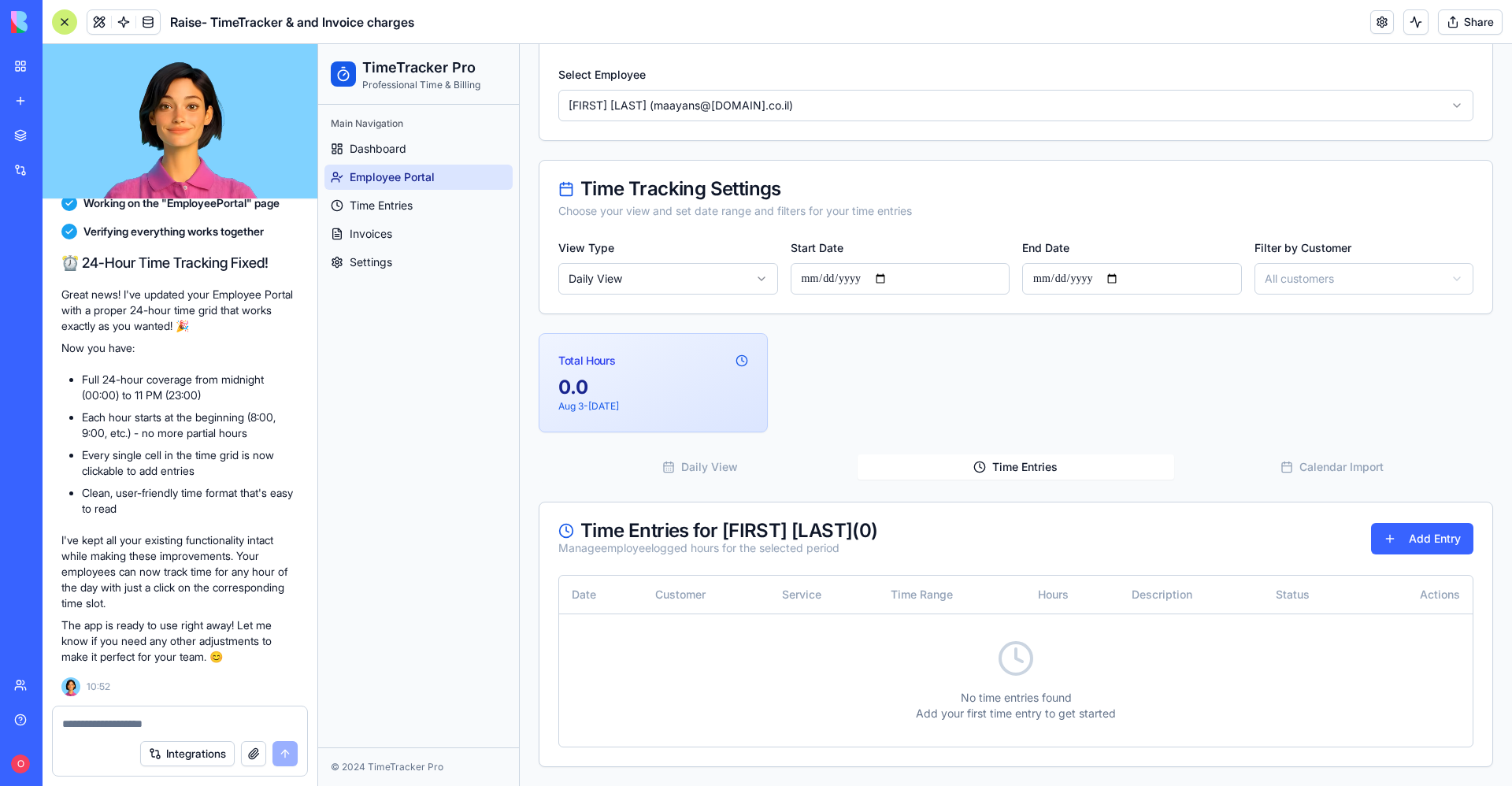 scroll, scrollTop: 0, scrollLeft: 0, axis: both 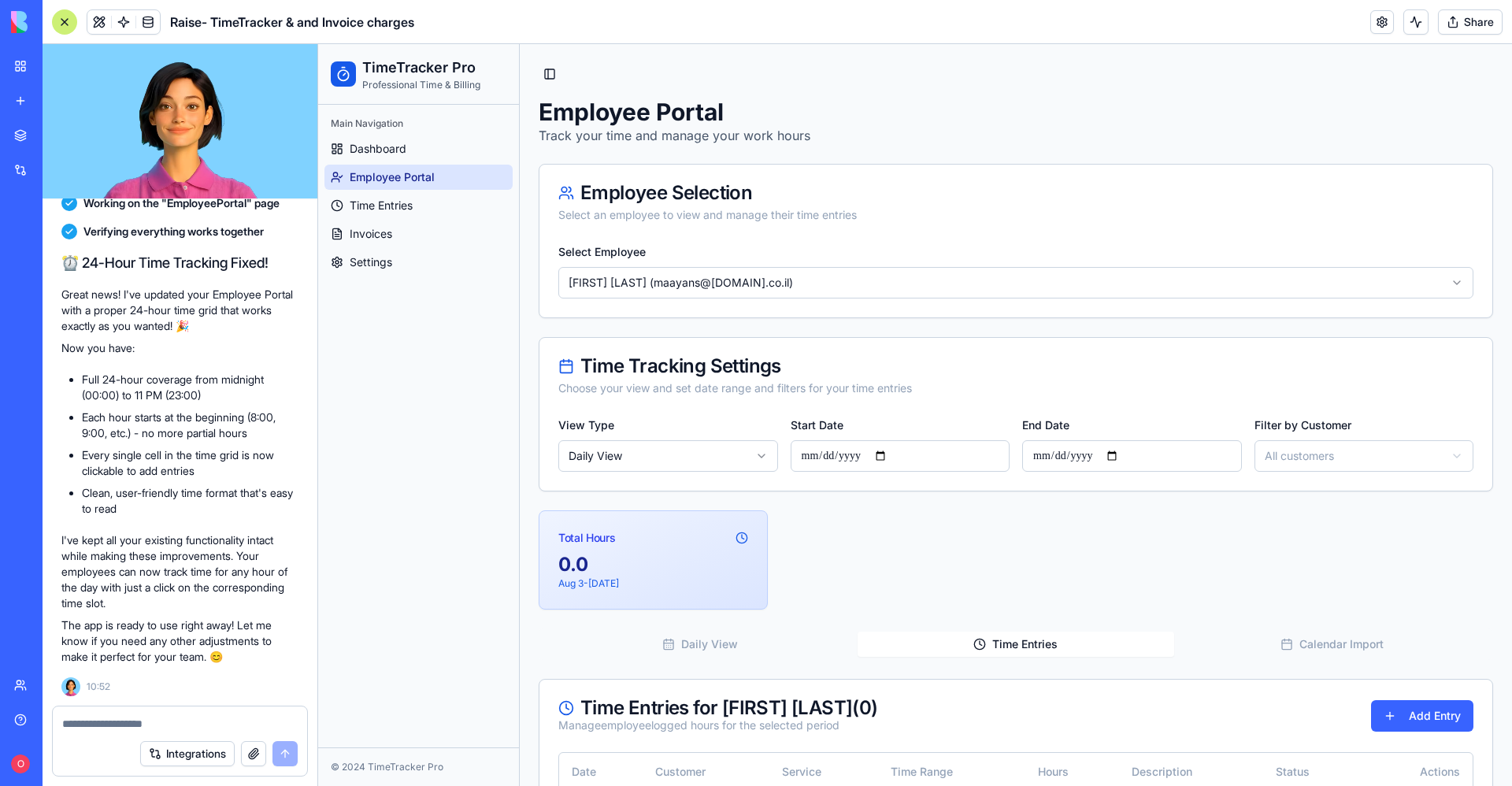 click on "**********" at bounding box center (1016, 521) 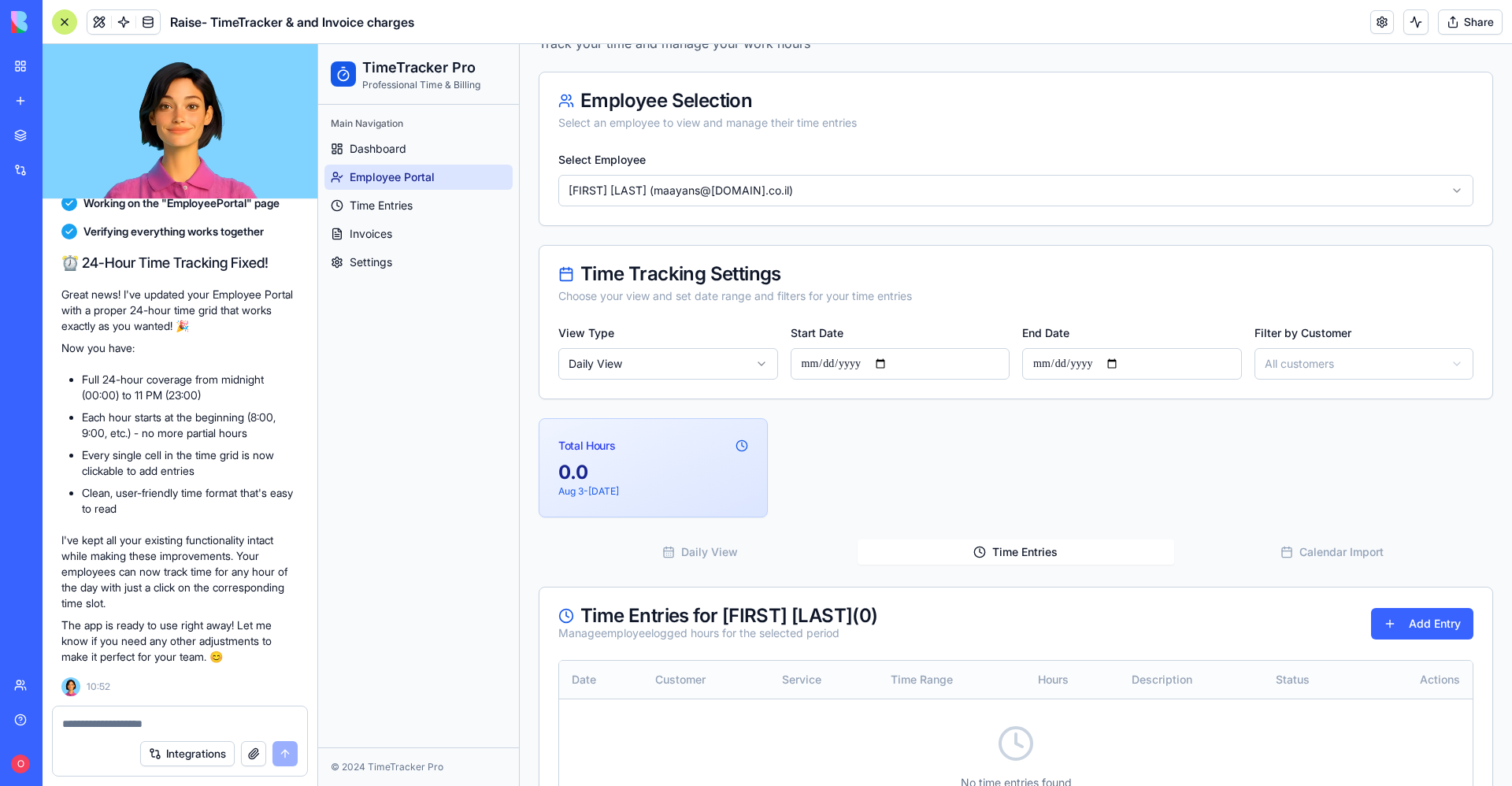 scroll, scrollTop: 177, scrollLeft: 0, axis: vertical 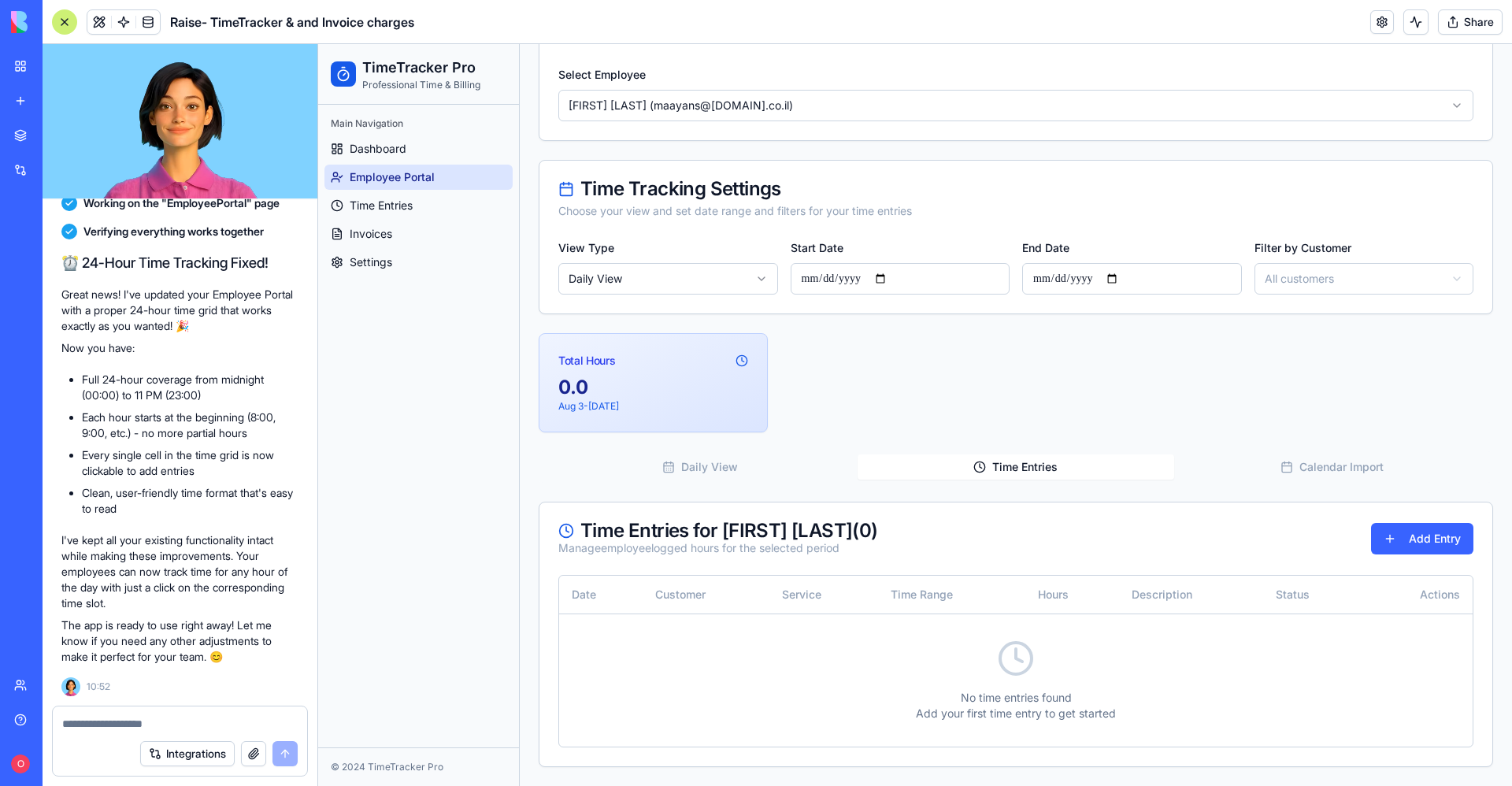 click on "Time Entries" at bounding box center (1015, 467) 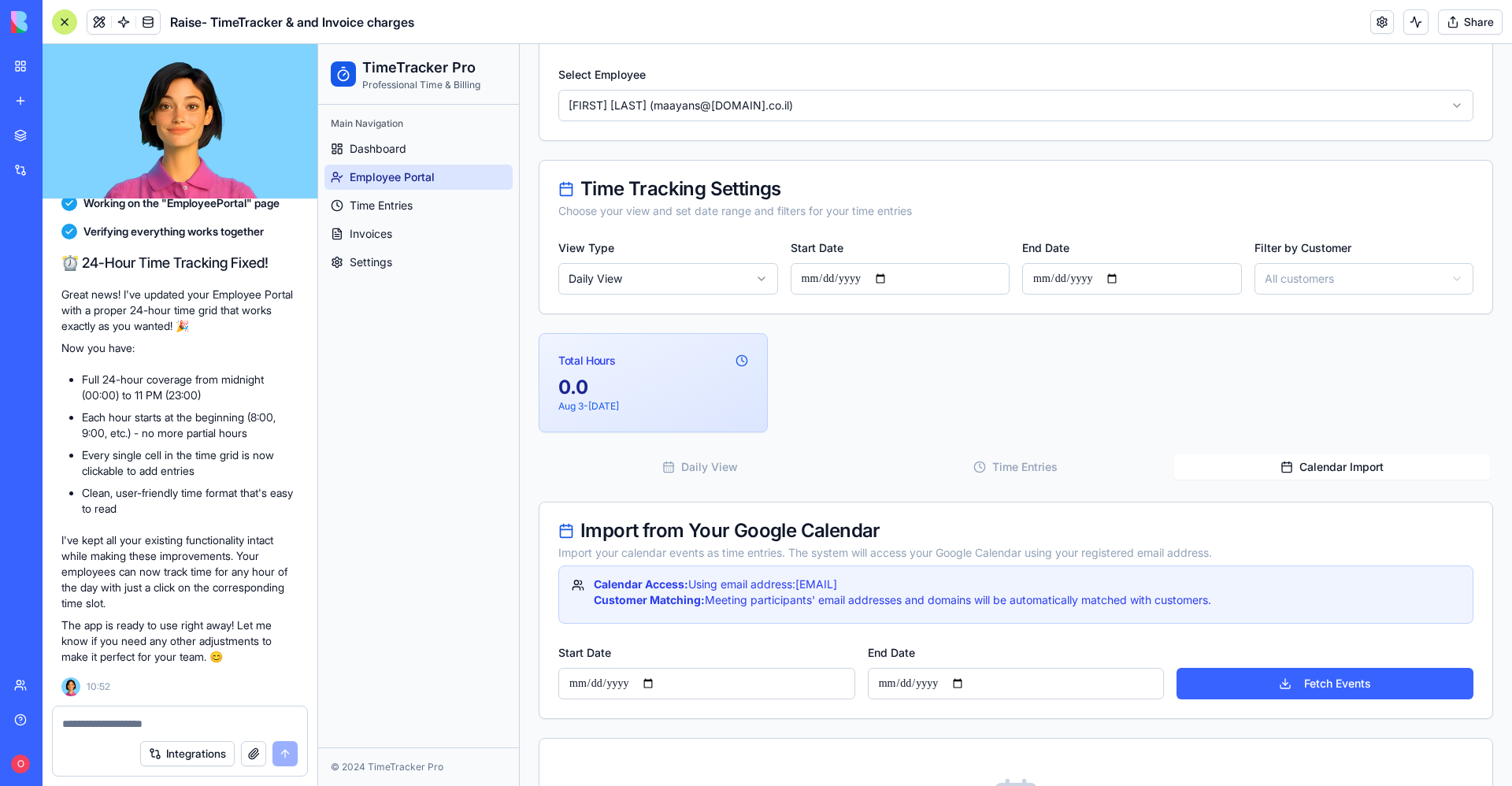click on "Calendar Import" at bounding box center [1332, 467] 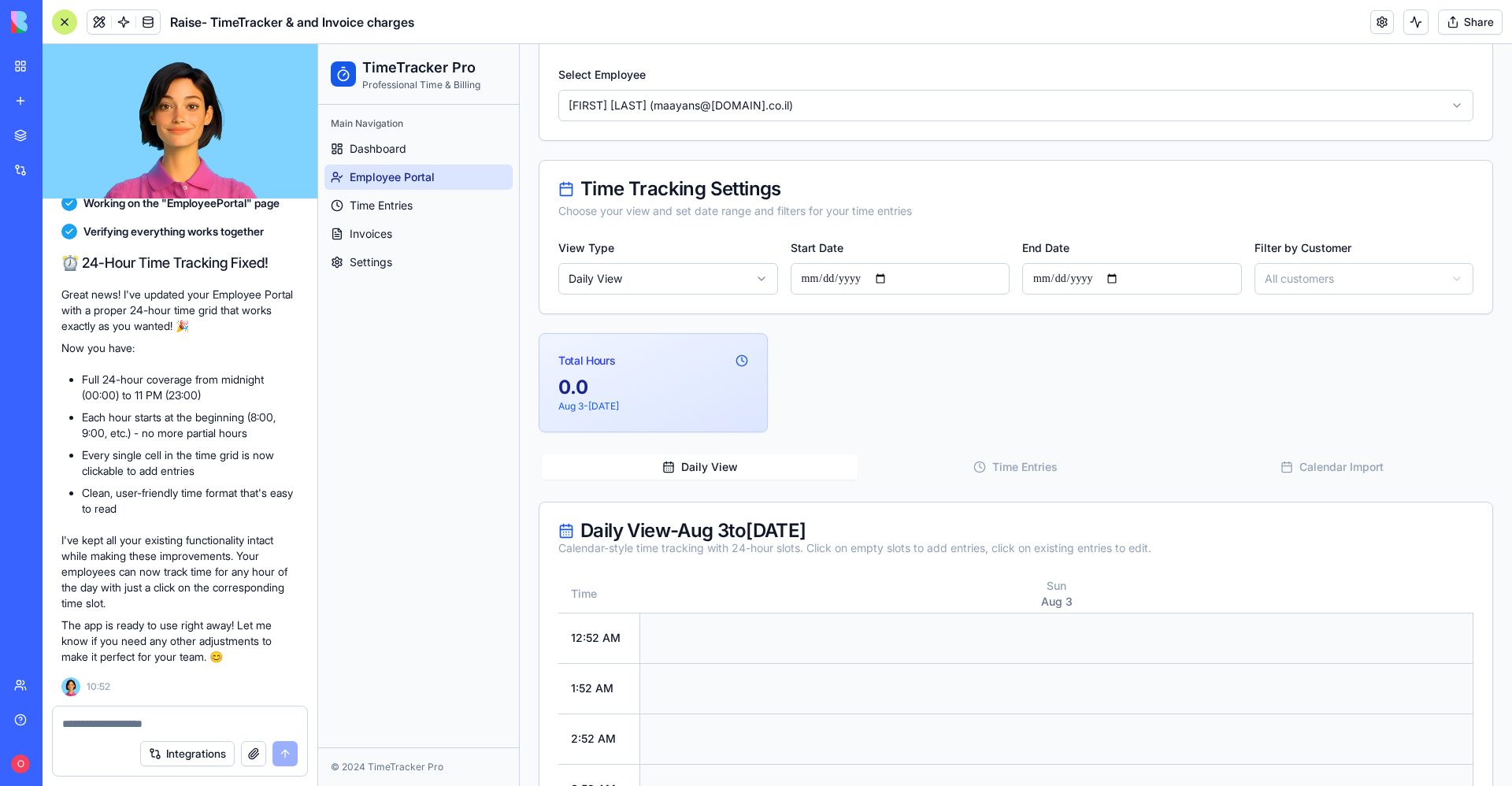 click on "Daily View" at bounding box center [699, 467] 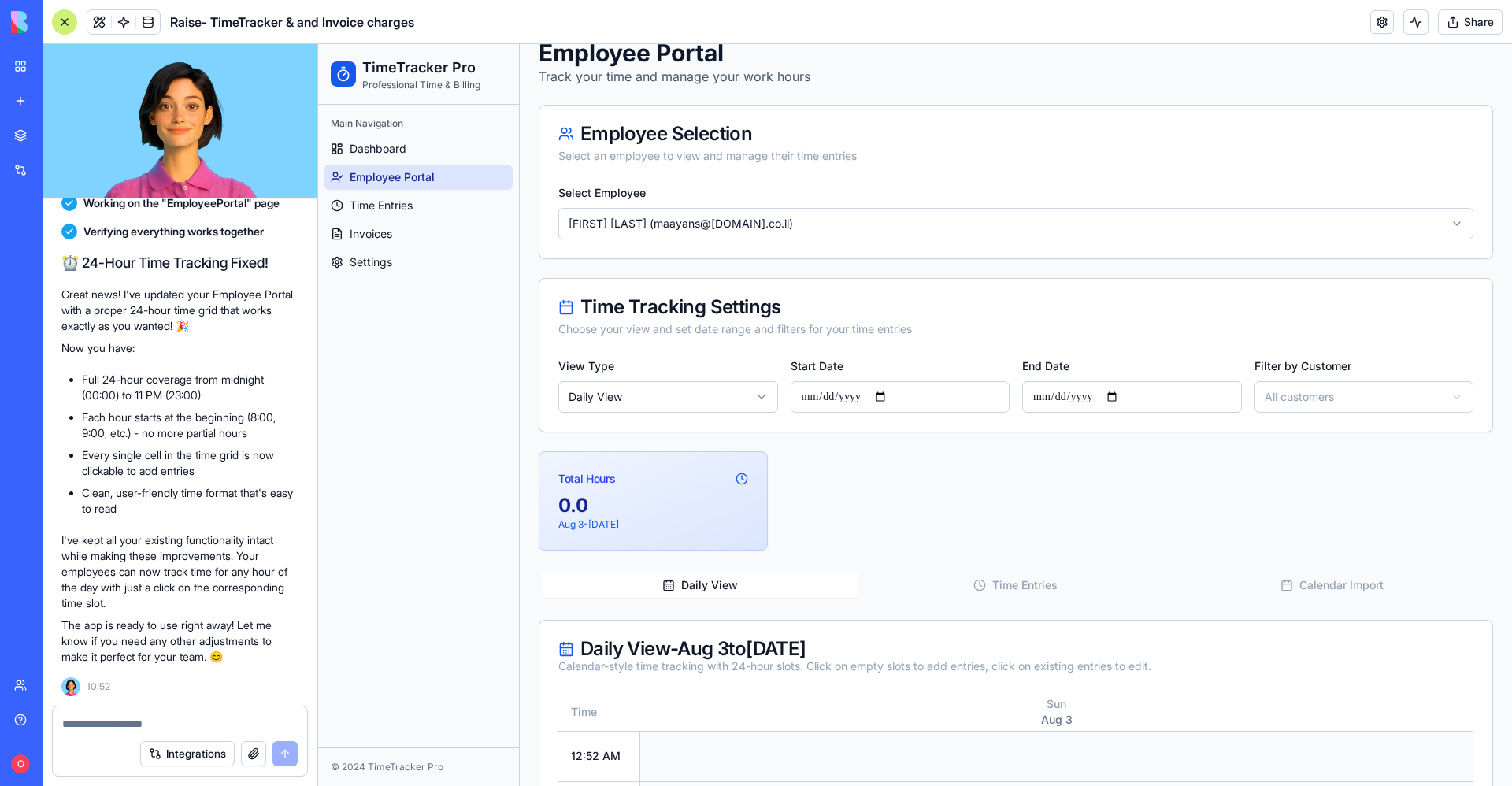 click on "**********" at bounding box center [1016, 1010] 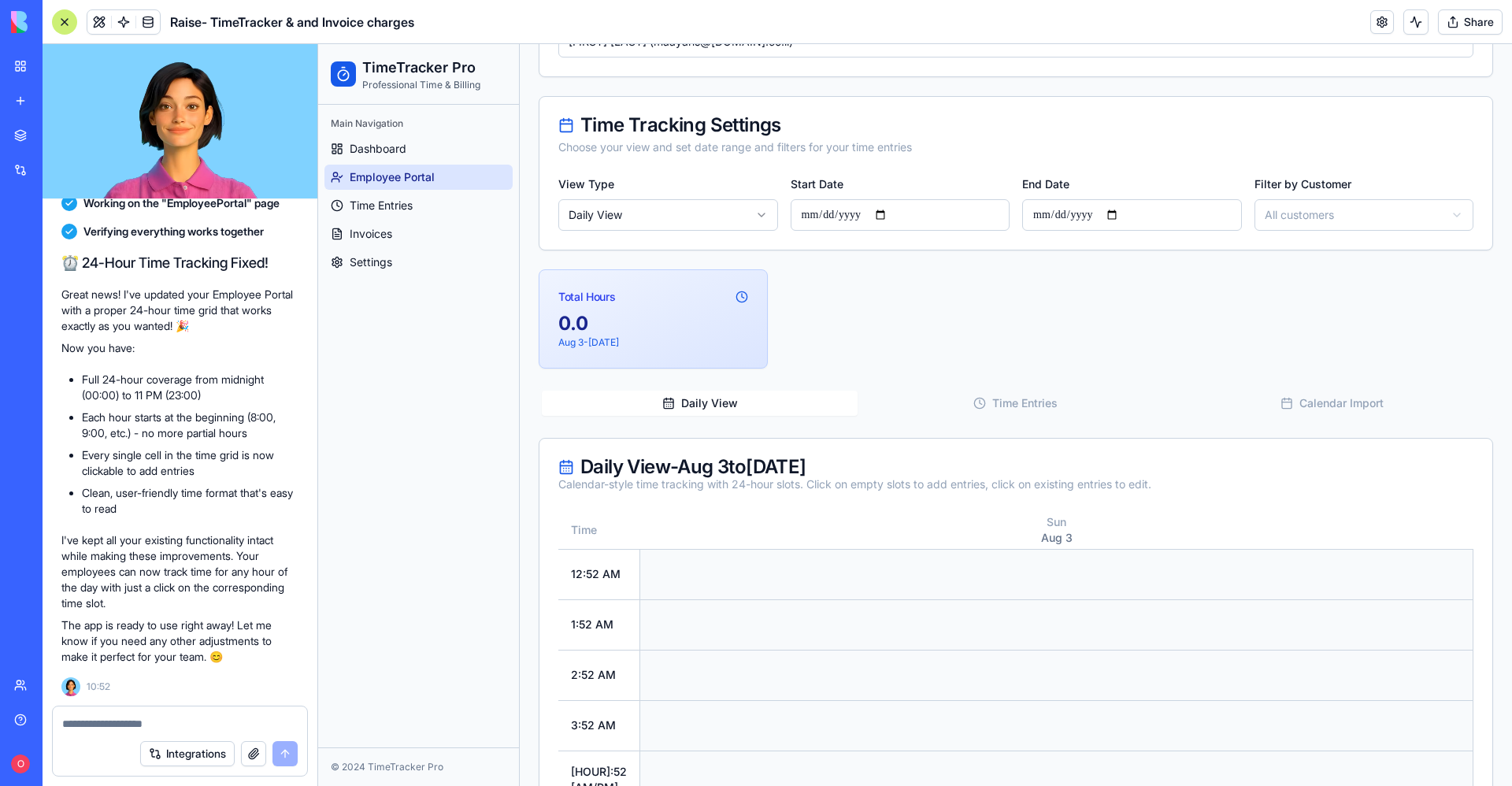 scroll, scrollTop: 295, scrollLeft: 0, axis: vertical 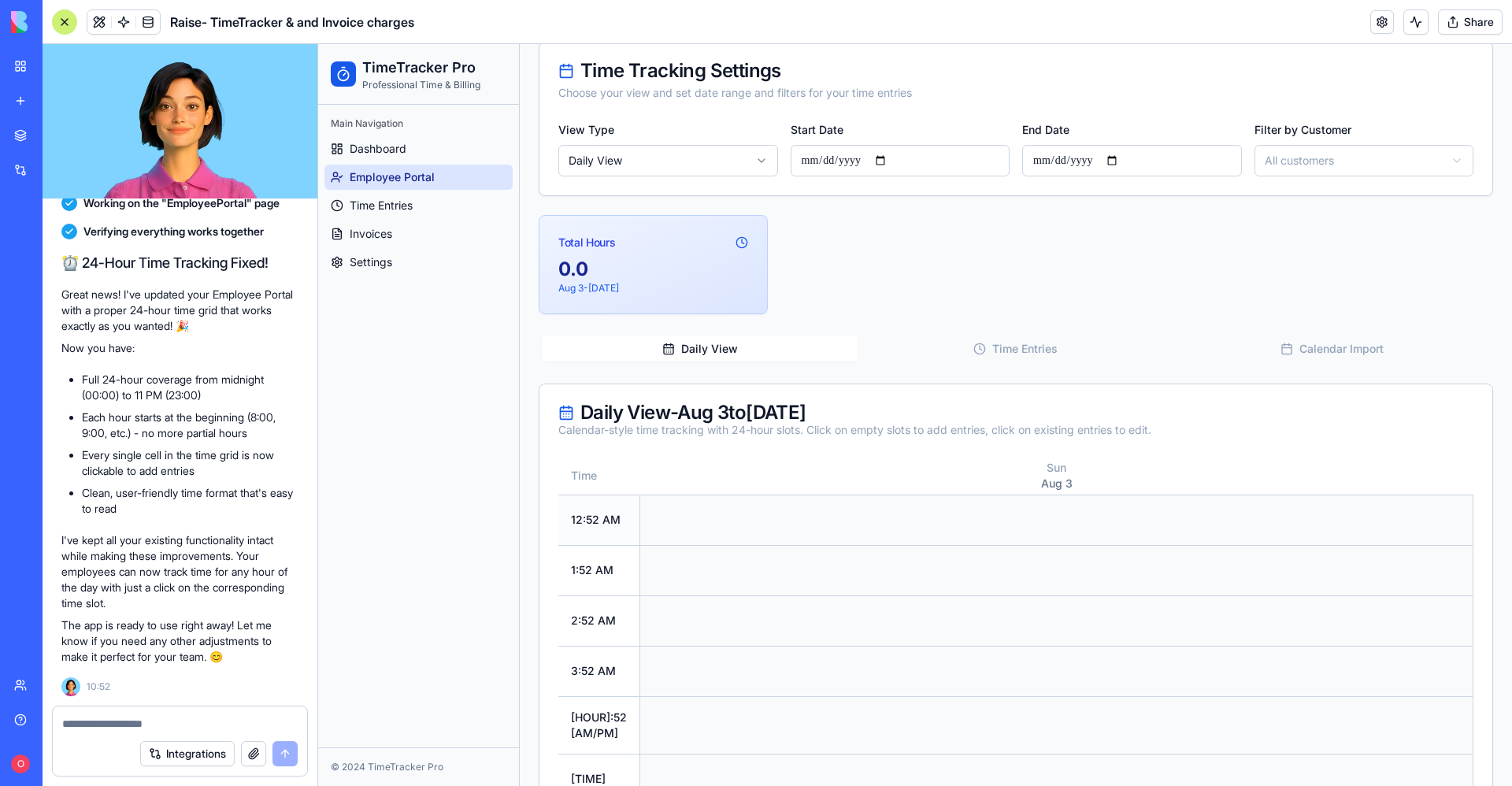 click at bounding box center (1057, 520) 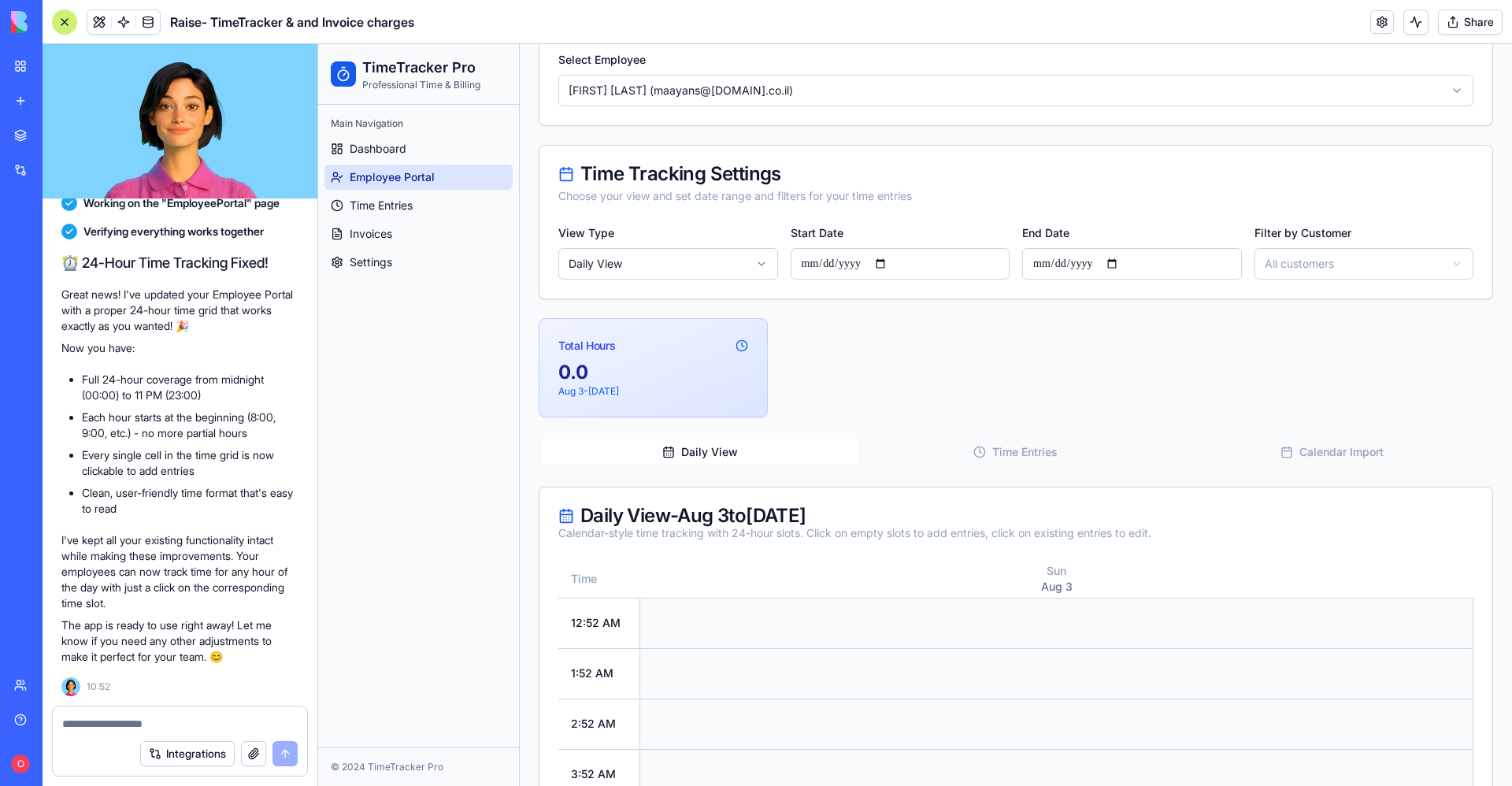 scroll, scrollTop: 59, scrollLeft: 0, axis: vertical 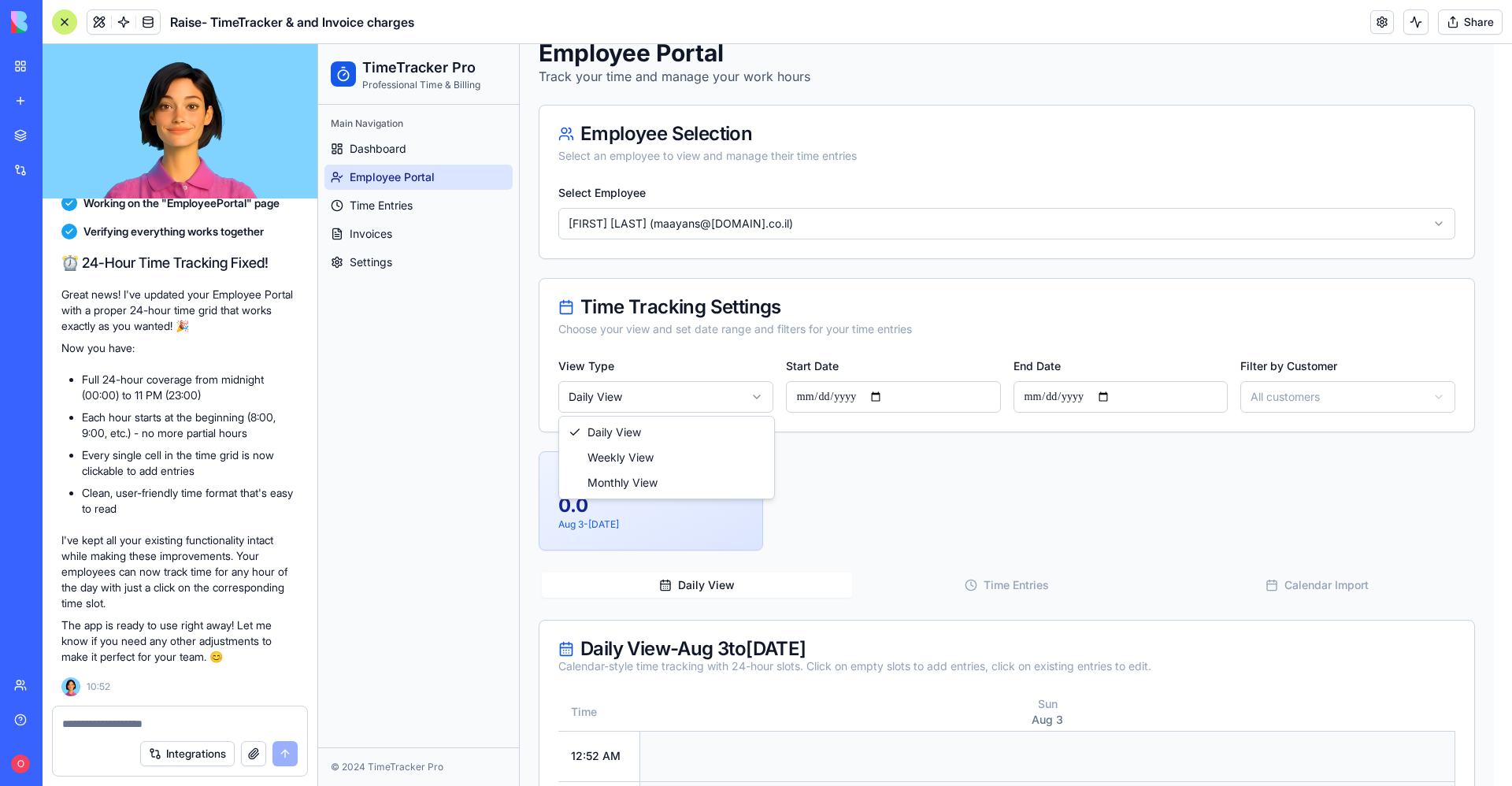 click on "**********" at bounding box center (915, 993) 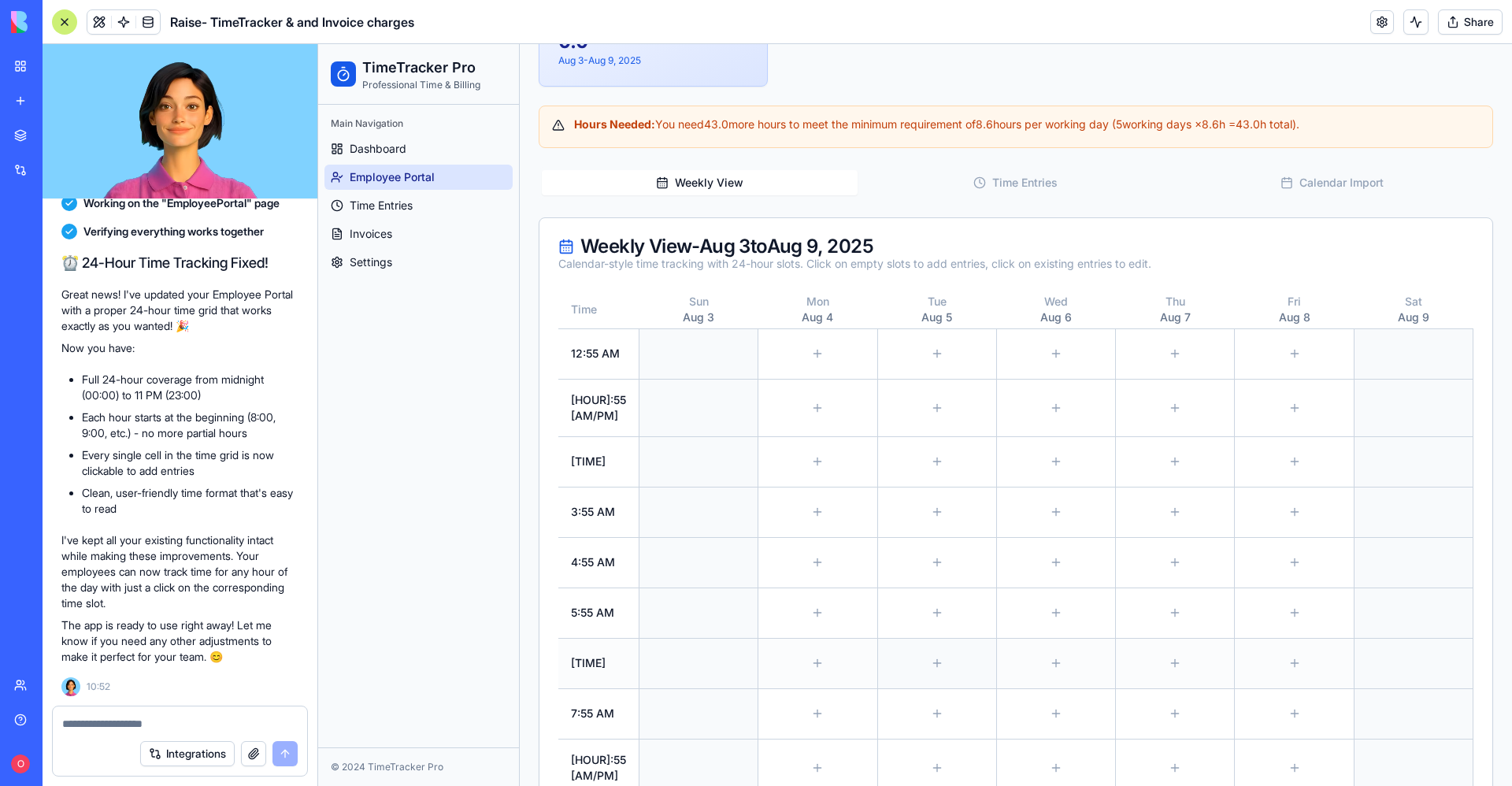 scroll, scrollTop: 532, scrollLeft: 0, axis: vertical 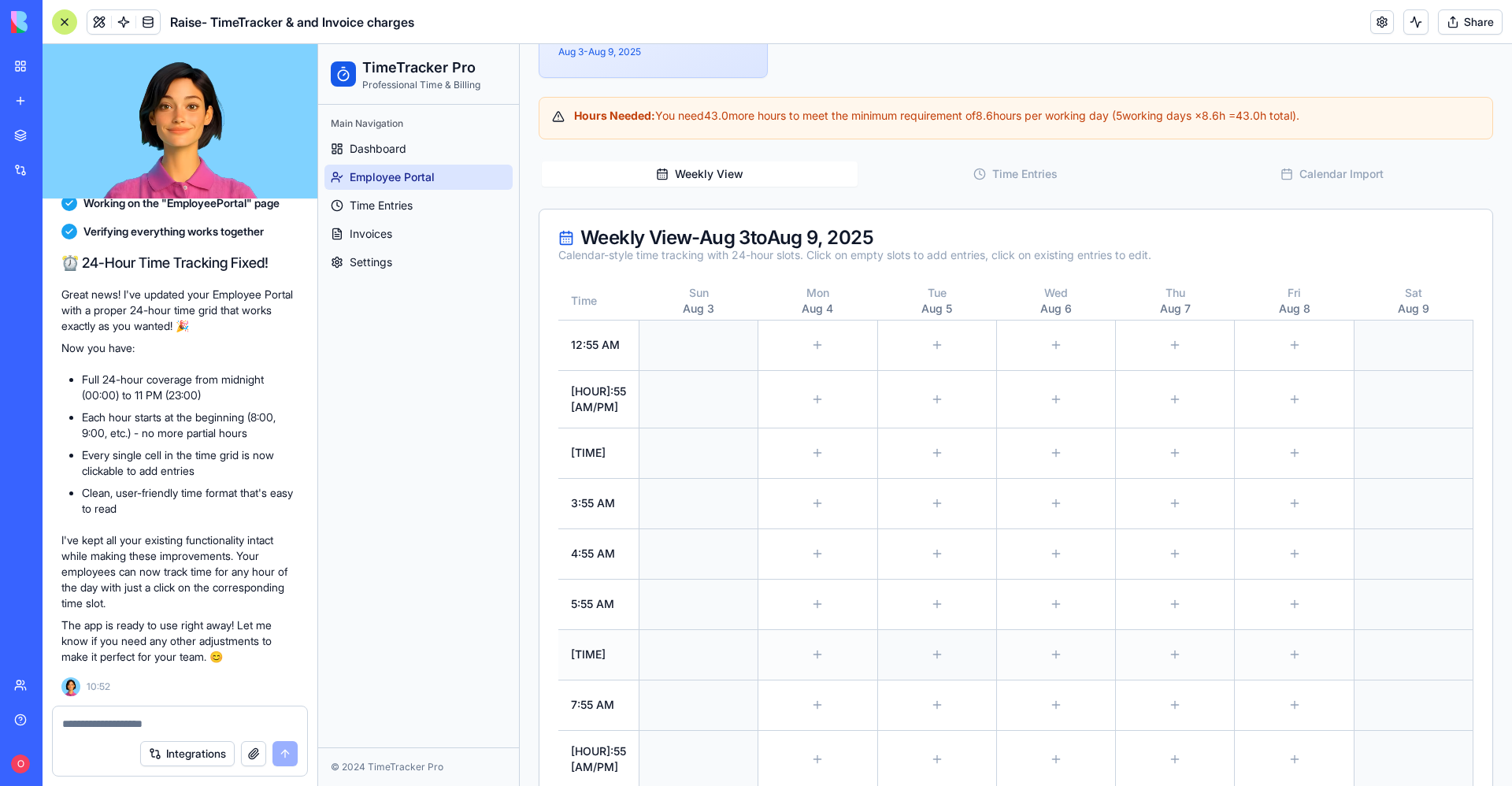 click at bounding box center [937, 654] 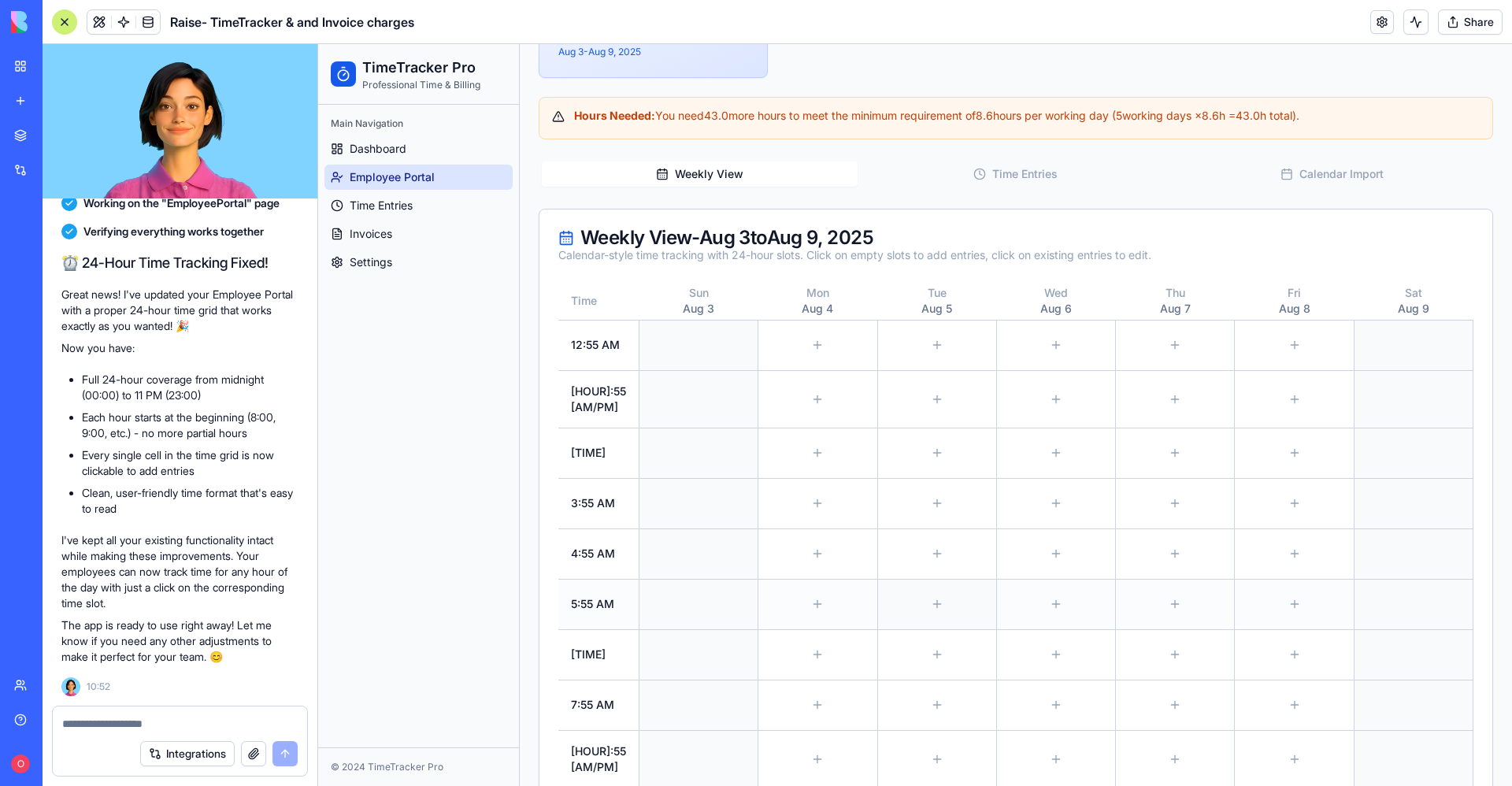 click at bounding box center [937, 604] 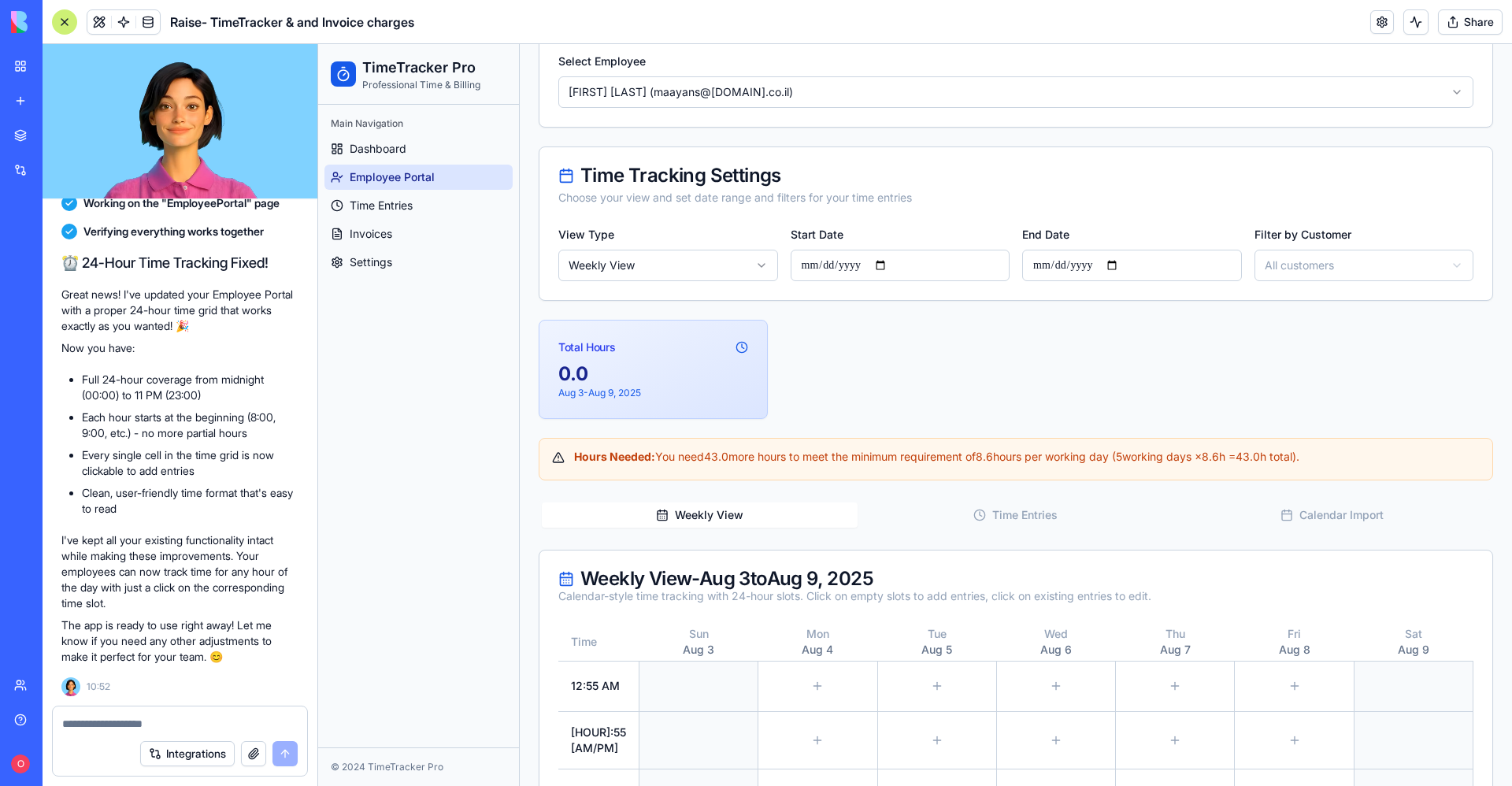 scroll, scrollTop: 59, scrollLeft: 0, axis: vertical 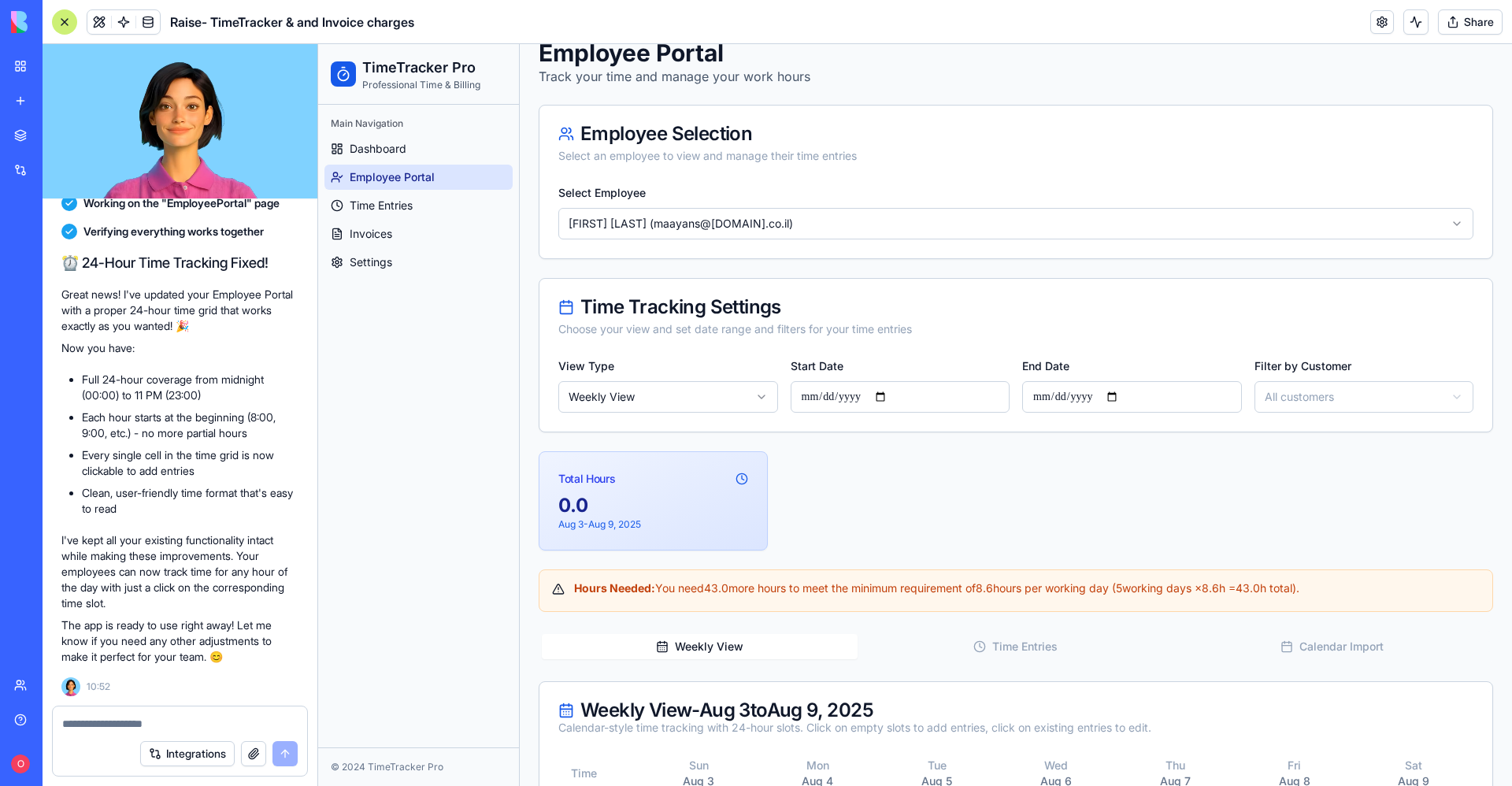 click on "**********" at bounding box center (915, 1030) 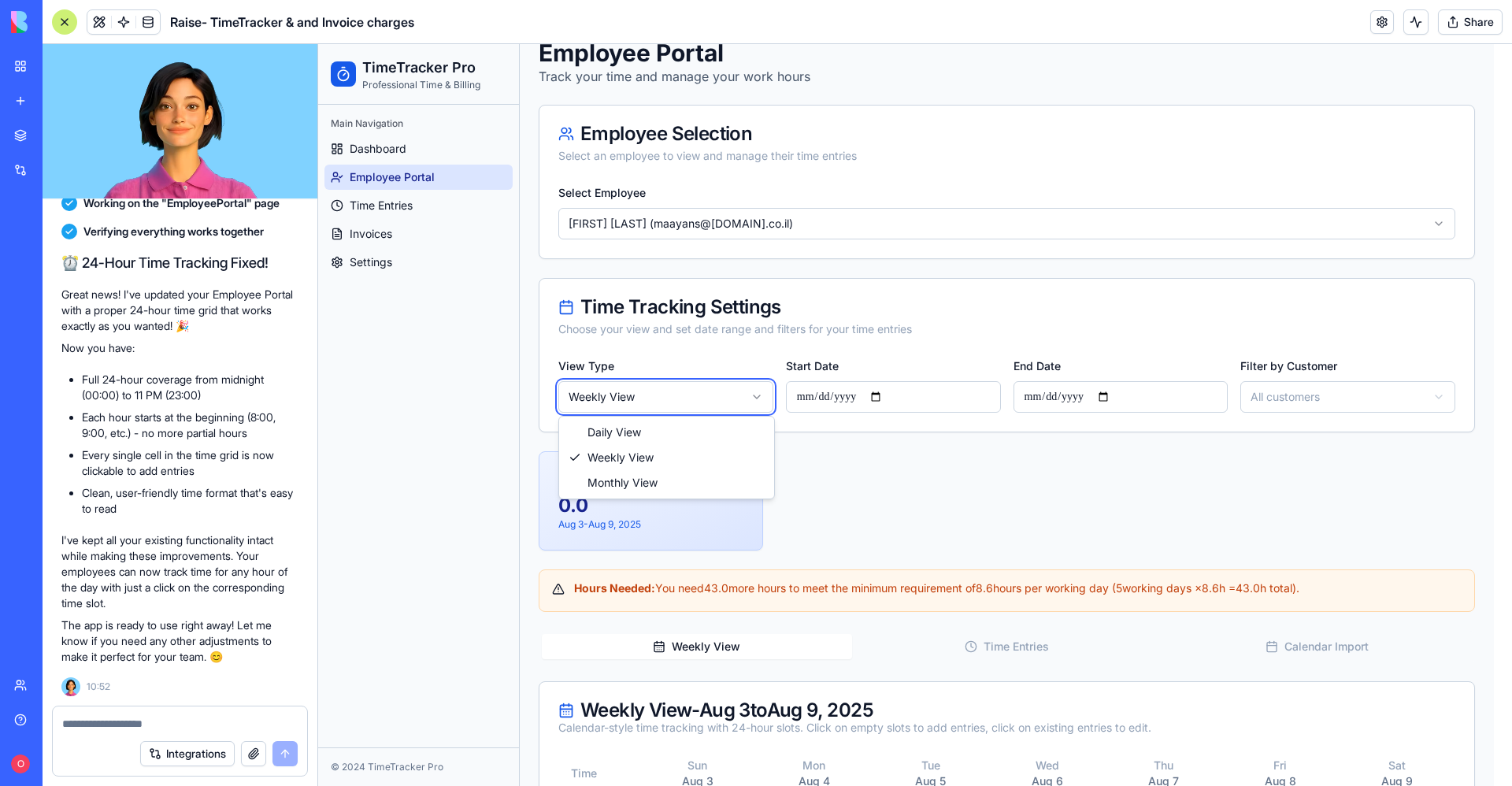 type on "**********" 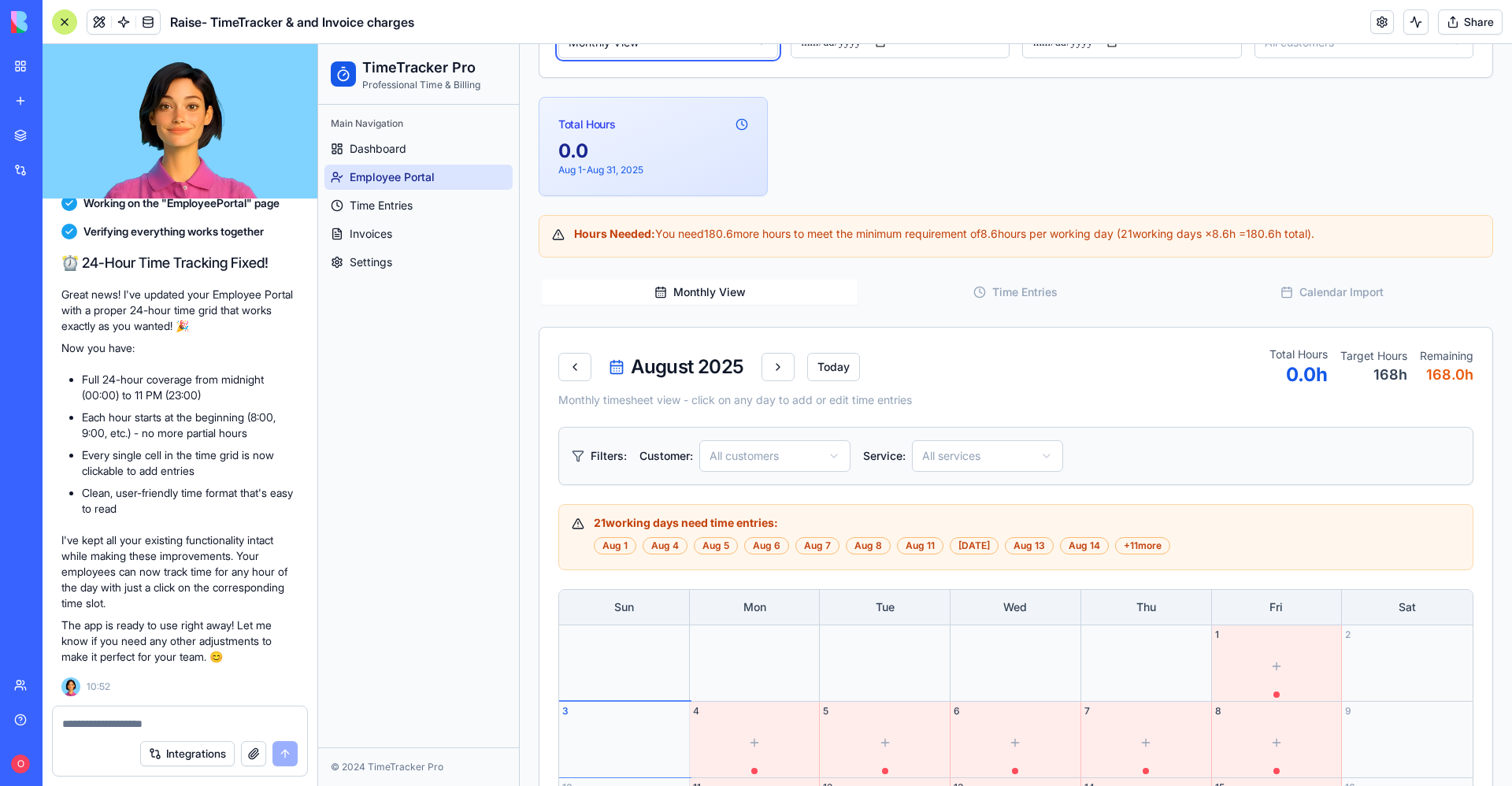 scroll, scrollTop: 650, scrollLeft: 0, axis: vertical 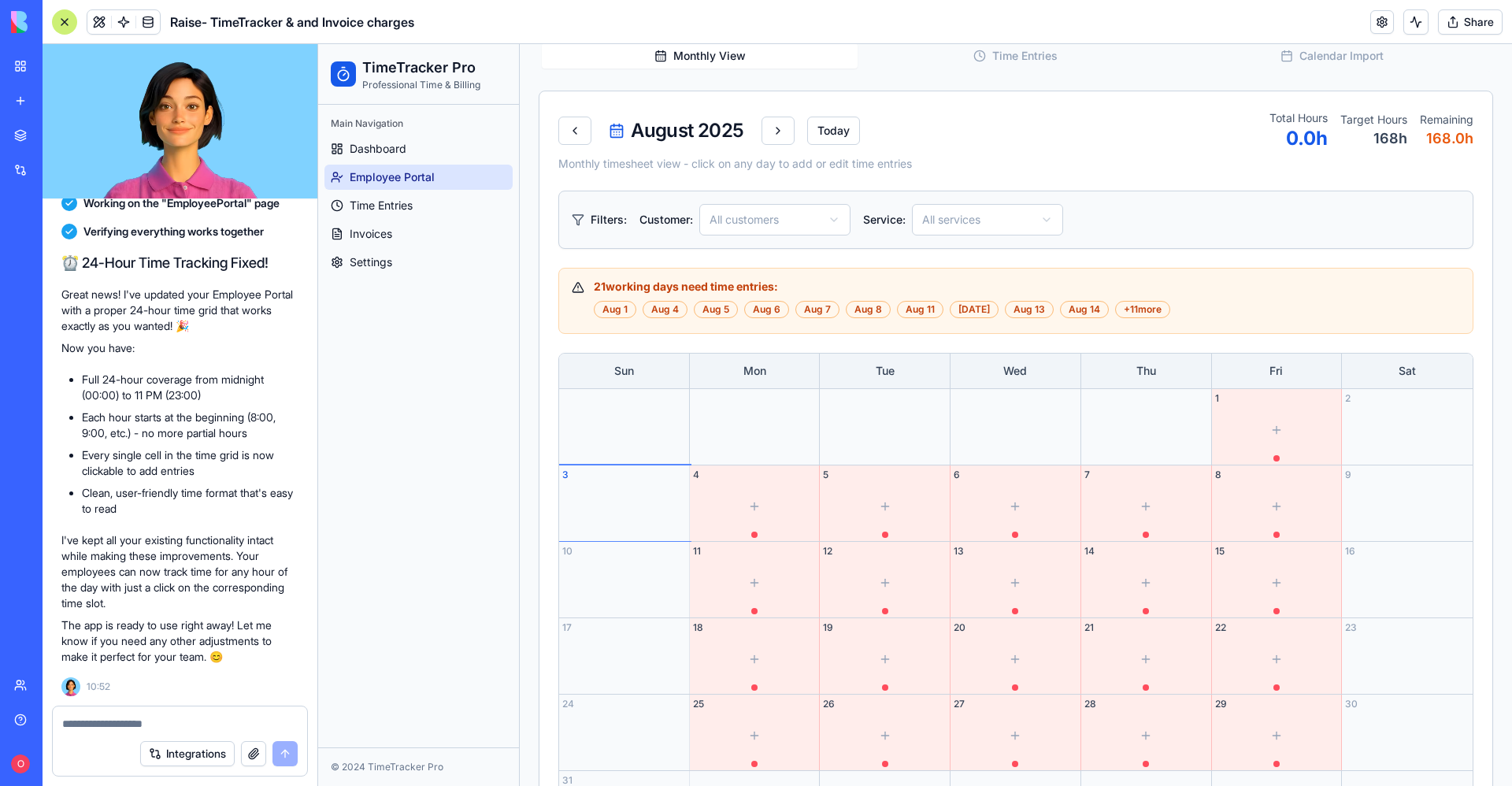 click at bounding box center (884, 659) 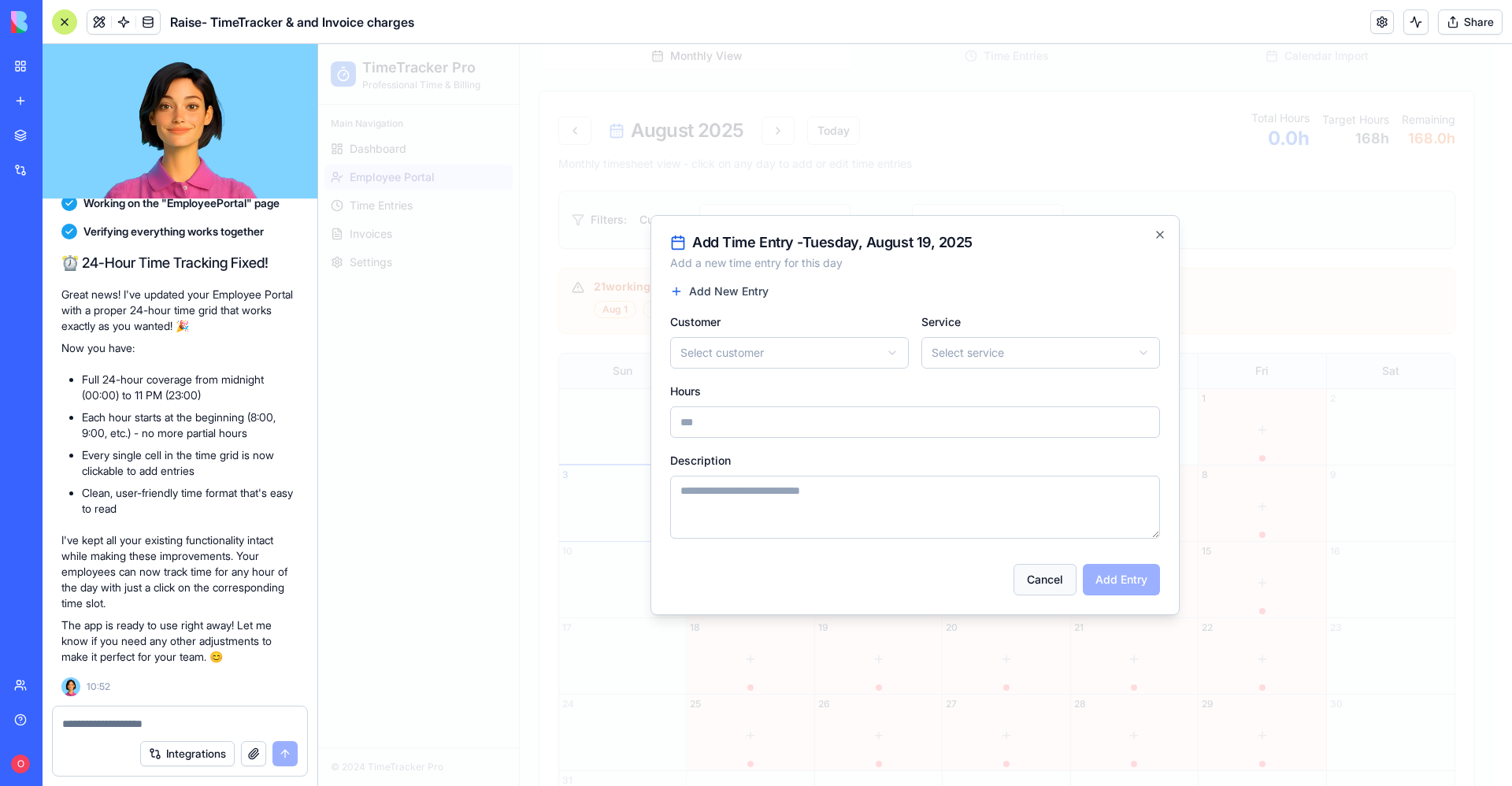 click on "Cancel" at bounding box center [1045, 580] 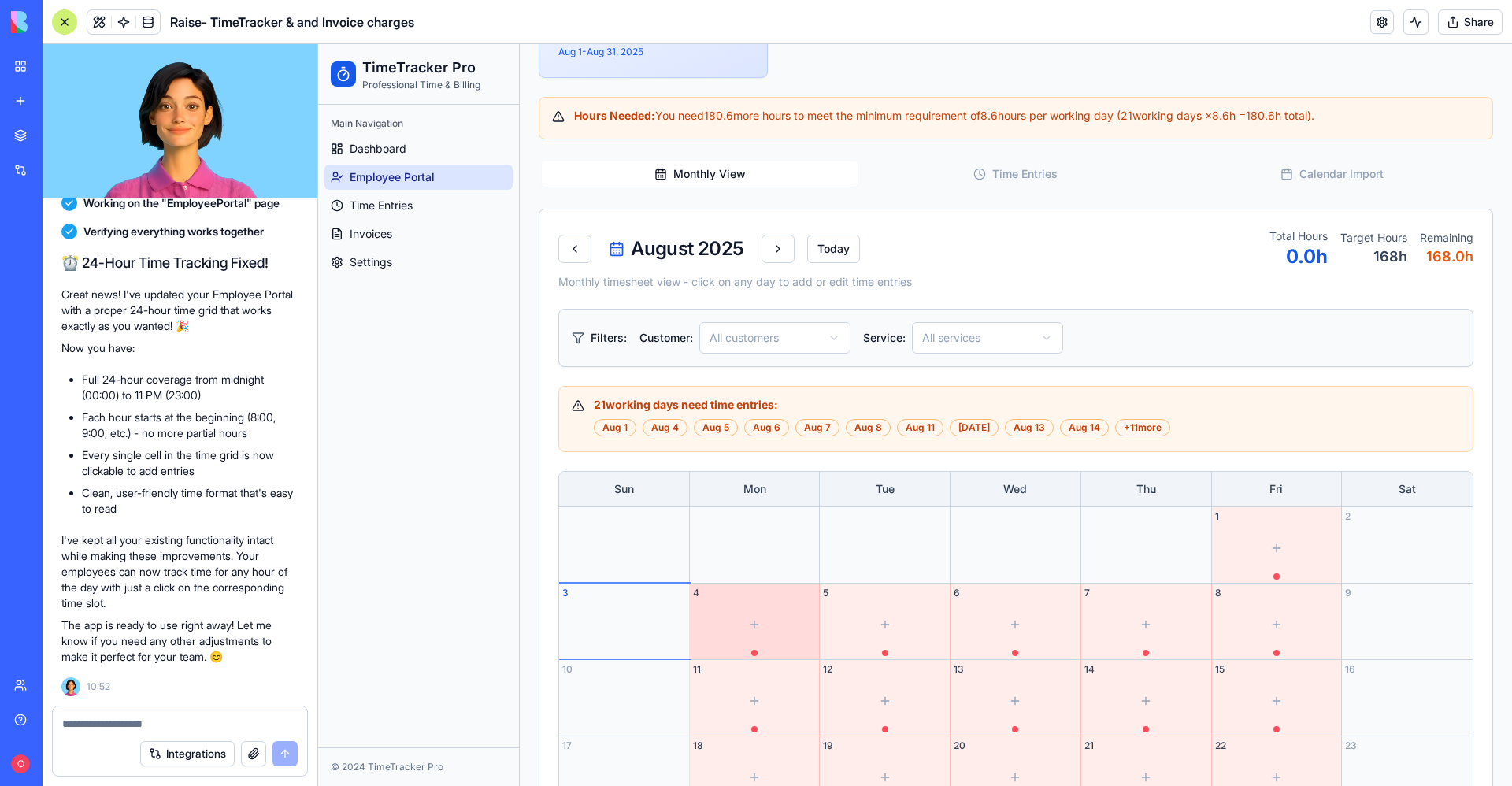 scroll, scrollTop: 413, scrollLeft: 0, axis: vertical 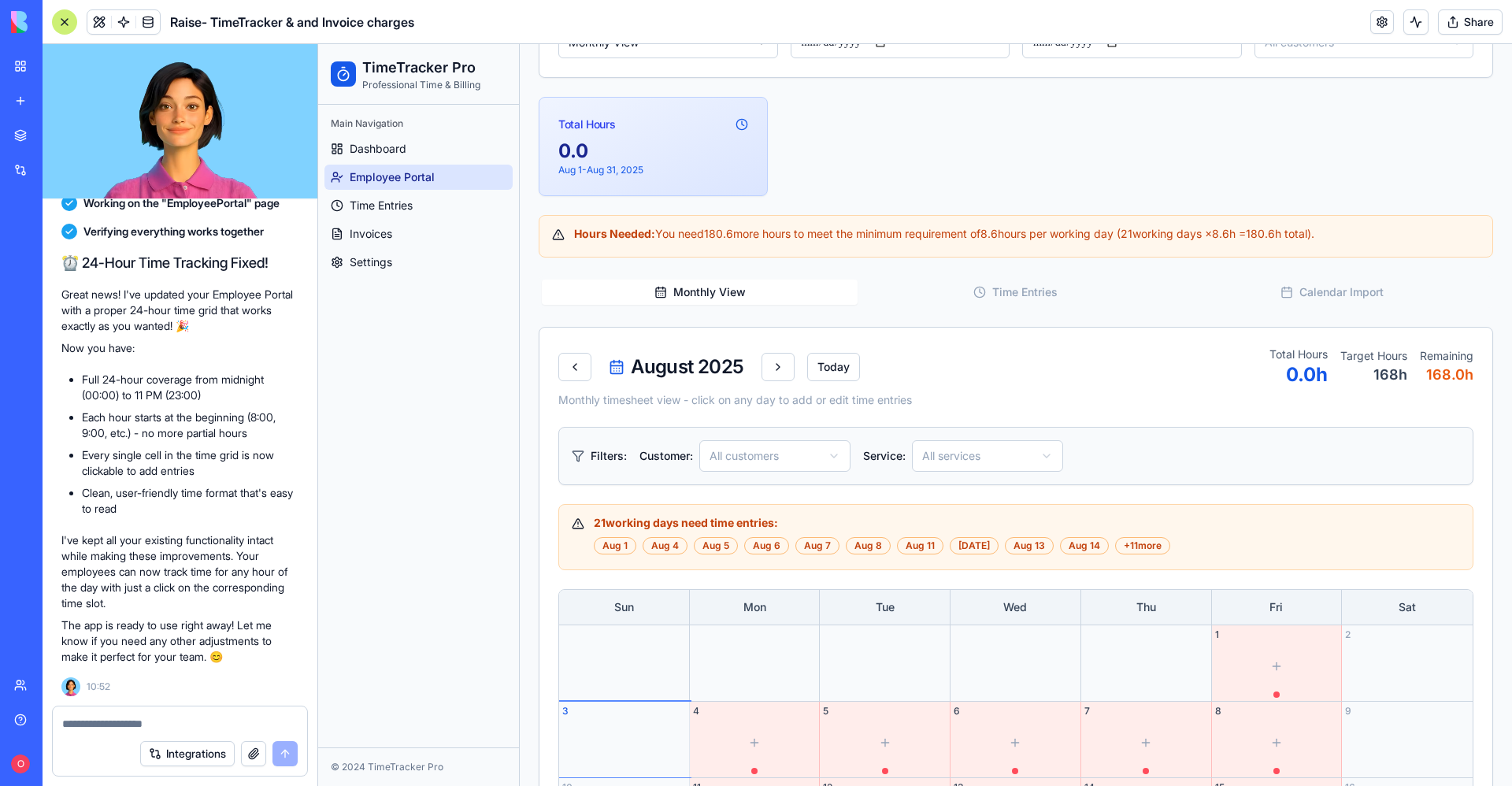 click on "Monthly View" at bounding box center [699, 292] 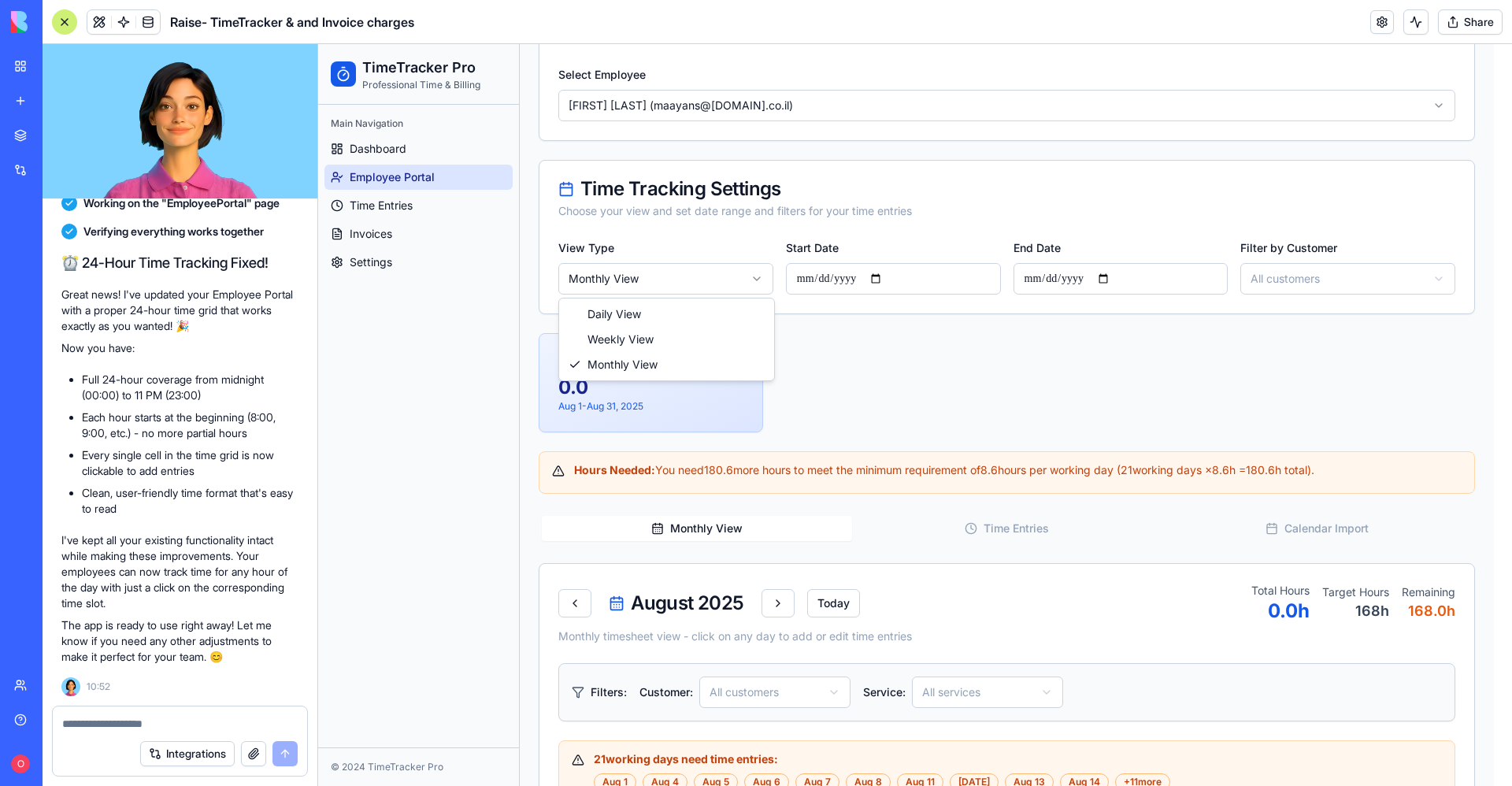 click on "**********" at bounding box center [906, 640] 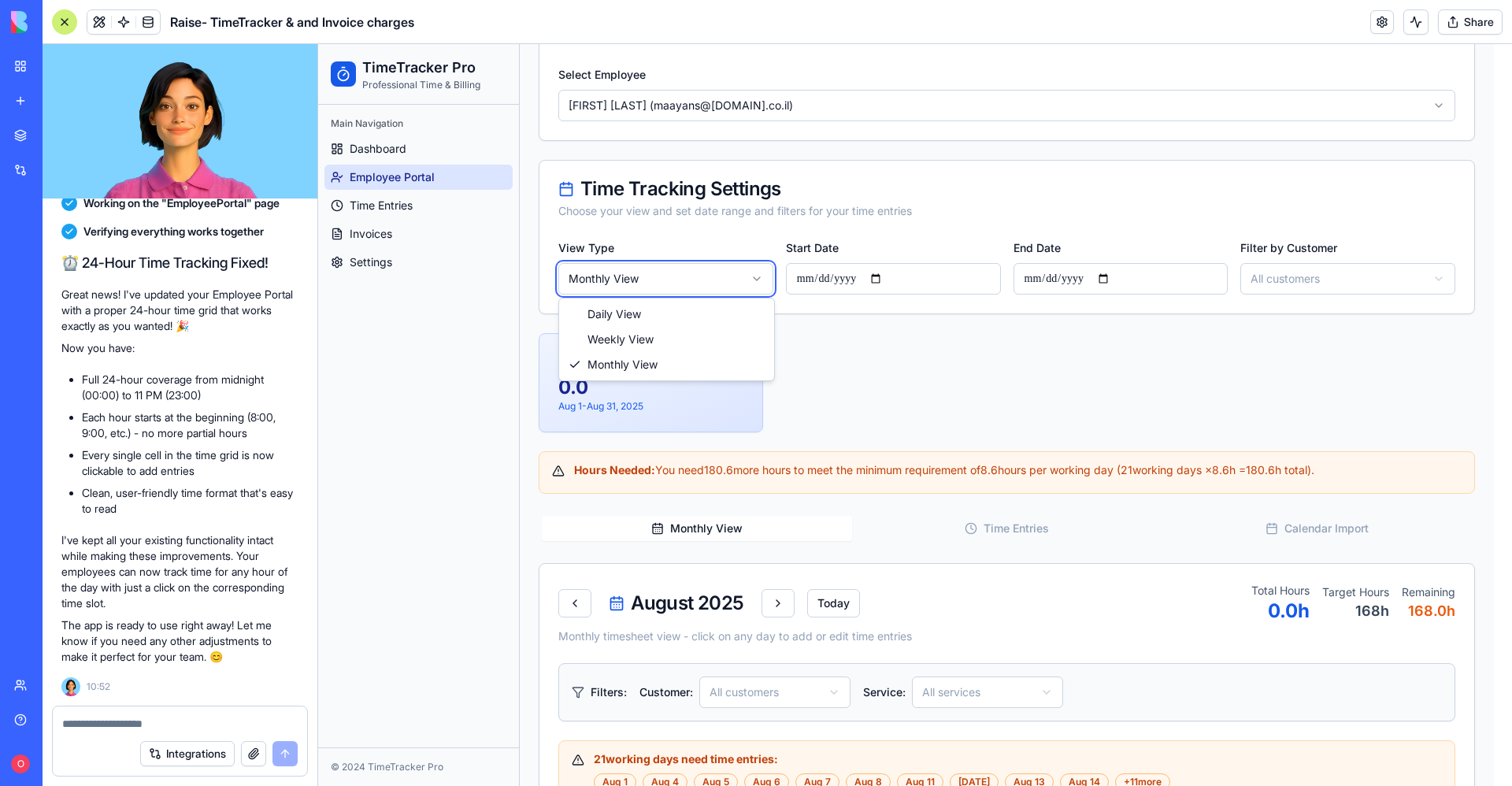 type on "**********" 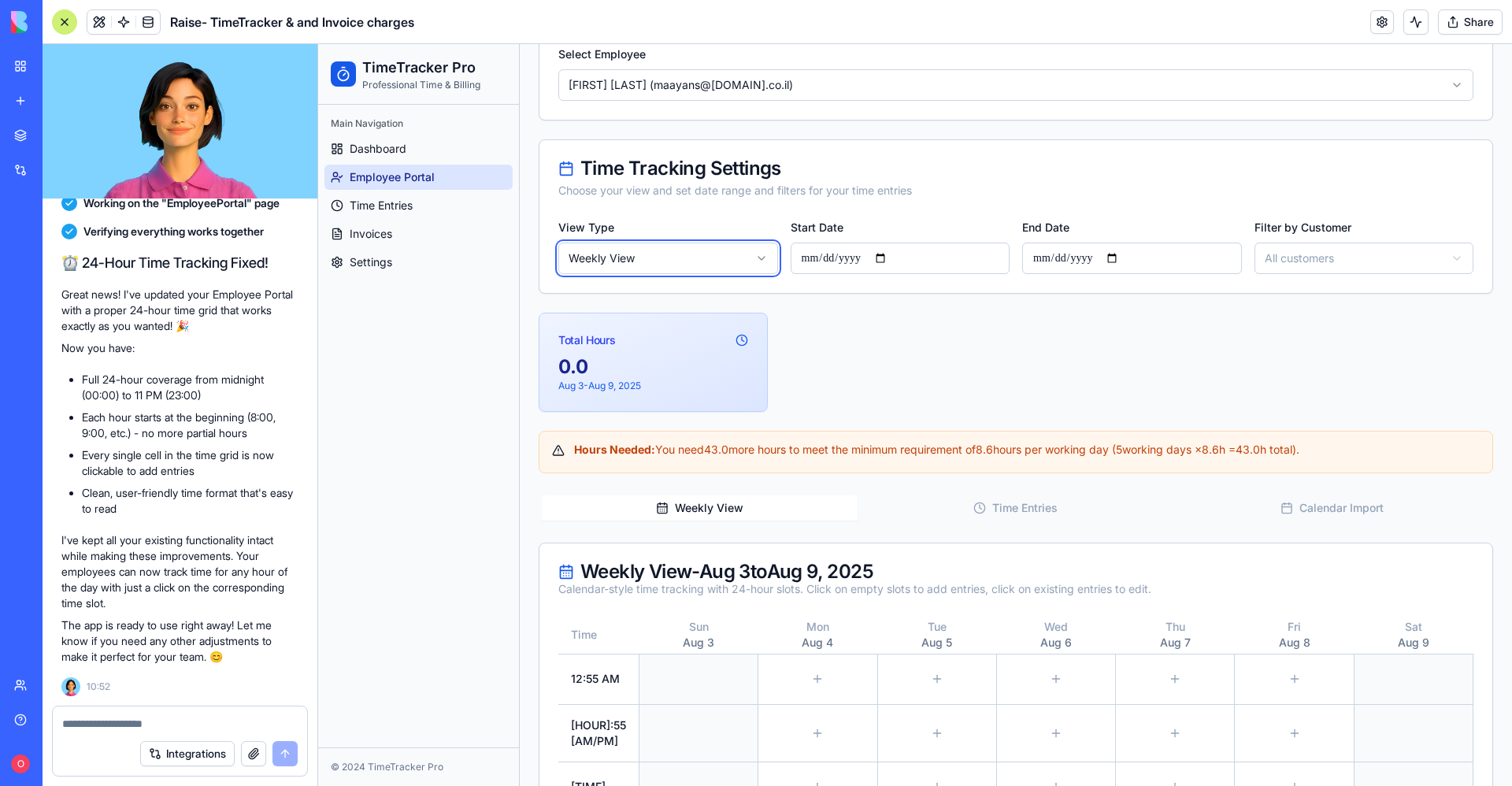 scroll, scrollTop: 413, scrollLeft: 0, axis: vertical 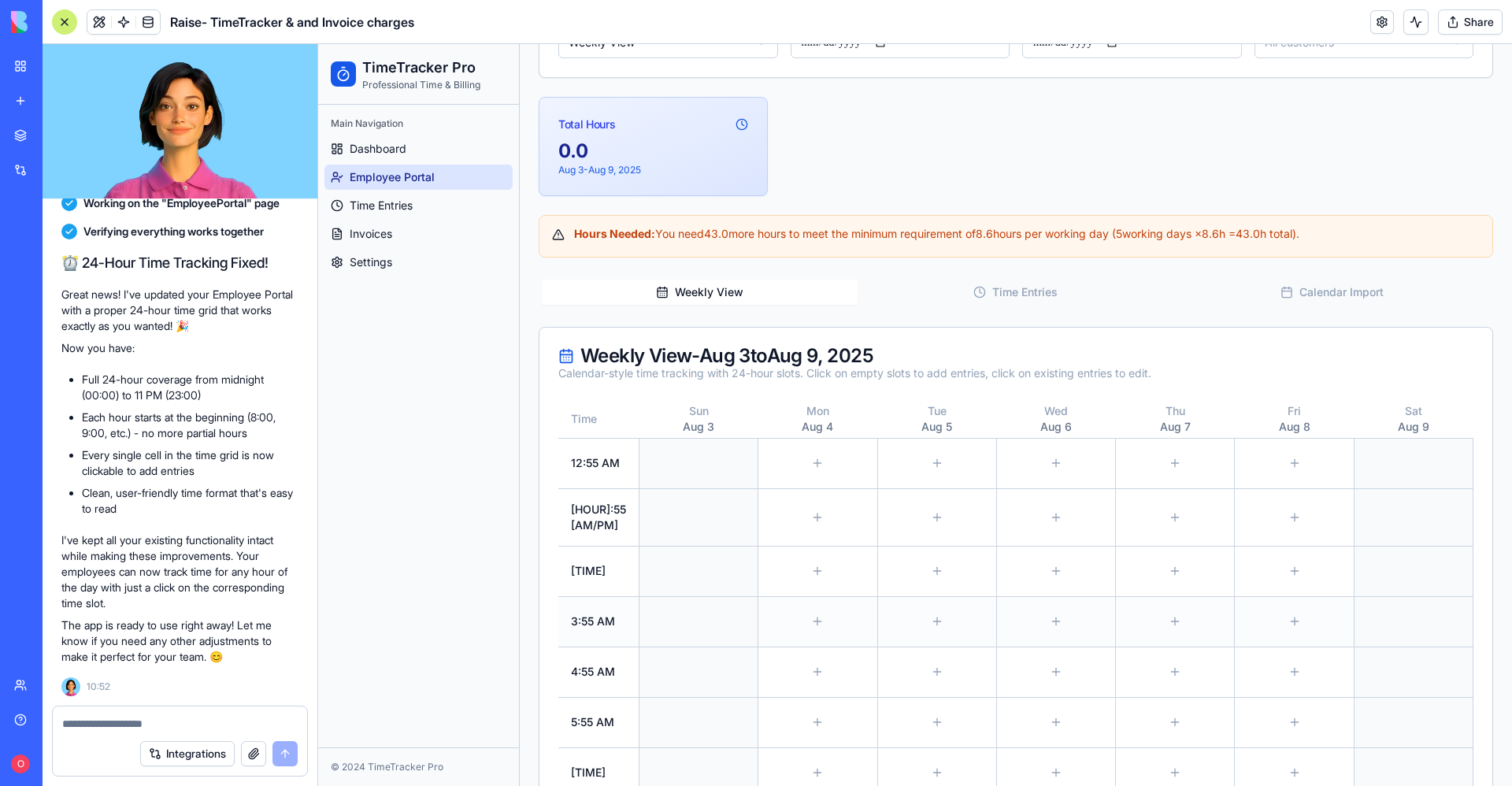 click at bounding box center (699, 621) 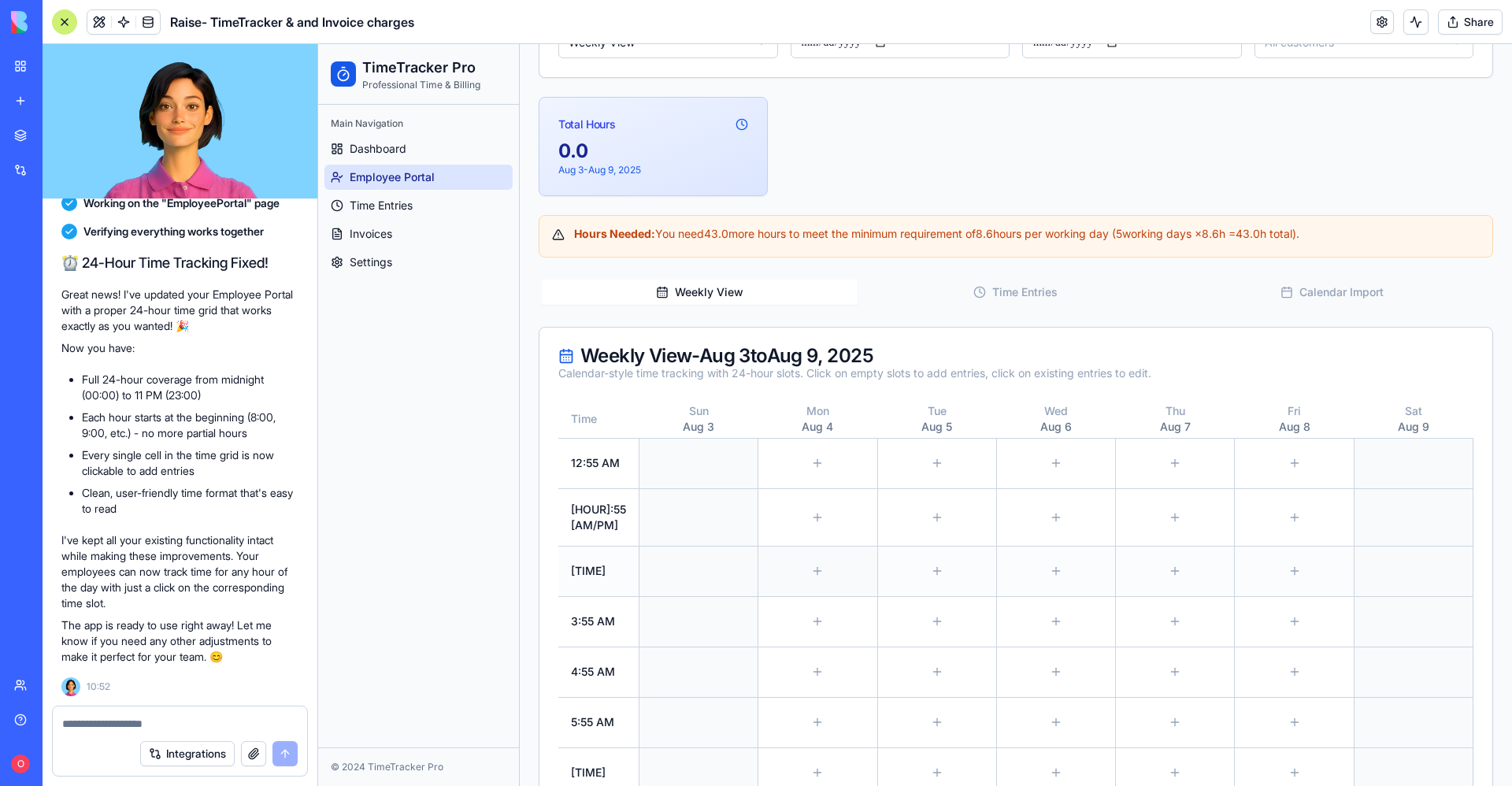 drag, startPoint x: 694, startPoint y: 593, endPoint x: 767, endPoint y: 569, distance: 76.844 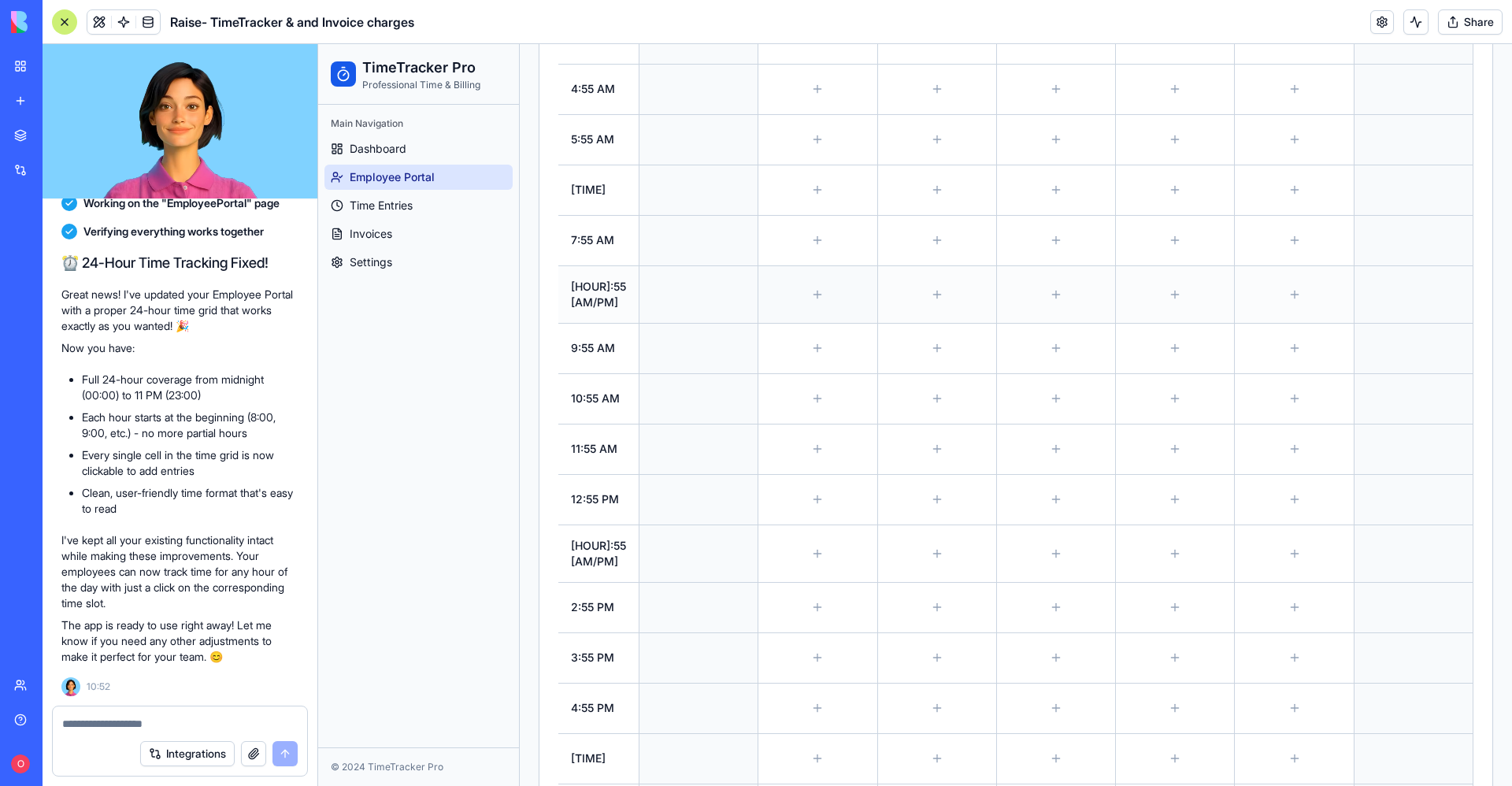 scroll, scrollTop: 606, scrollLeft: 0, axis: vertical 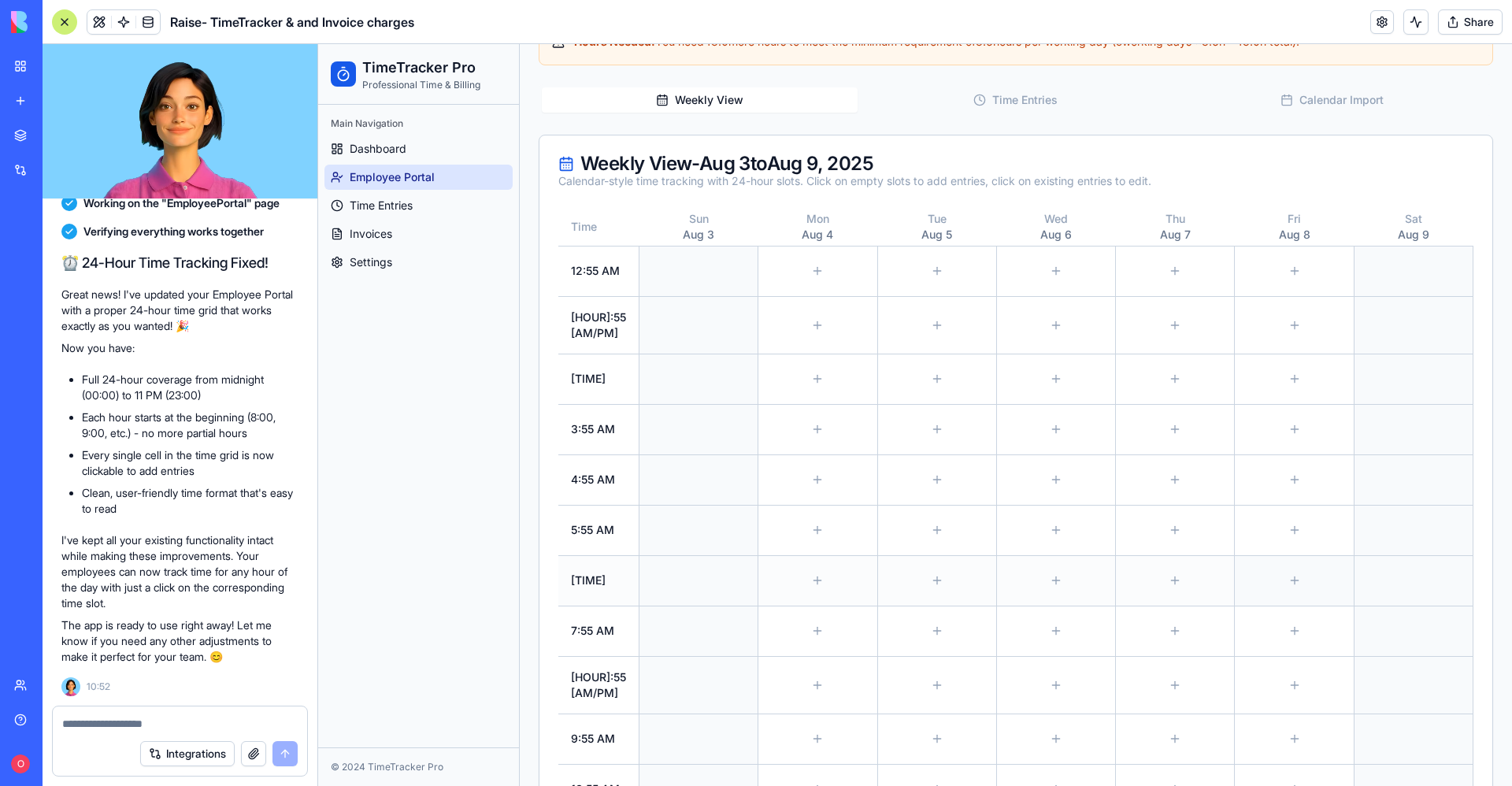 click at bounding box center [1294, 580] 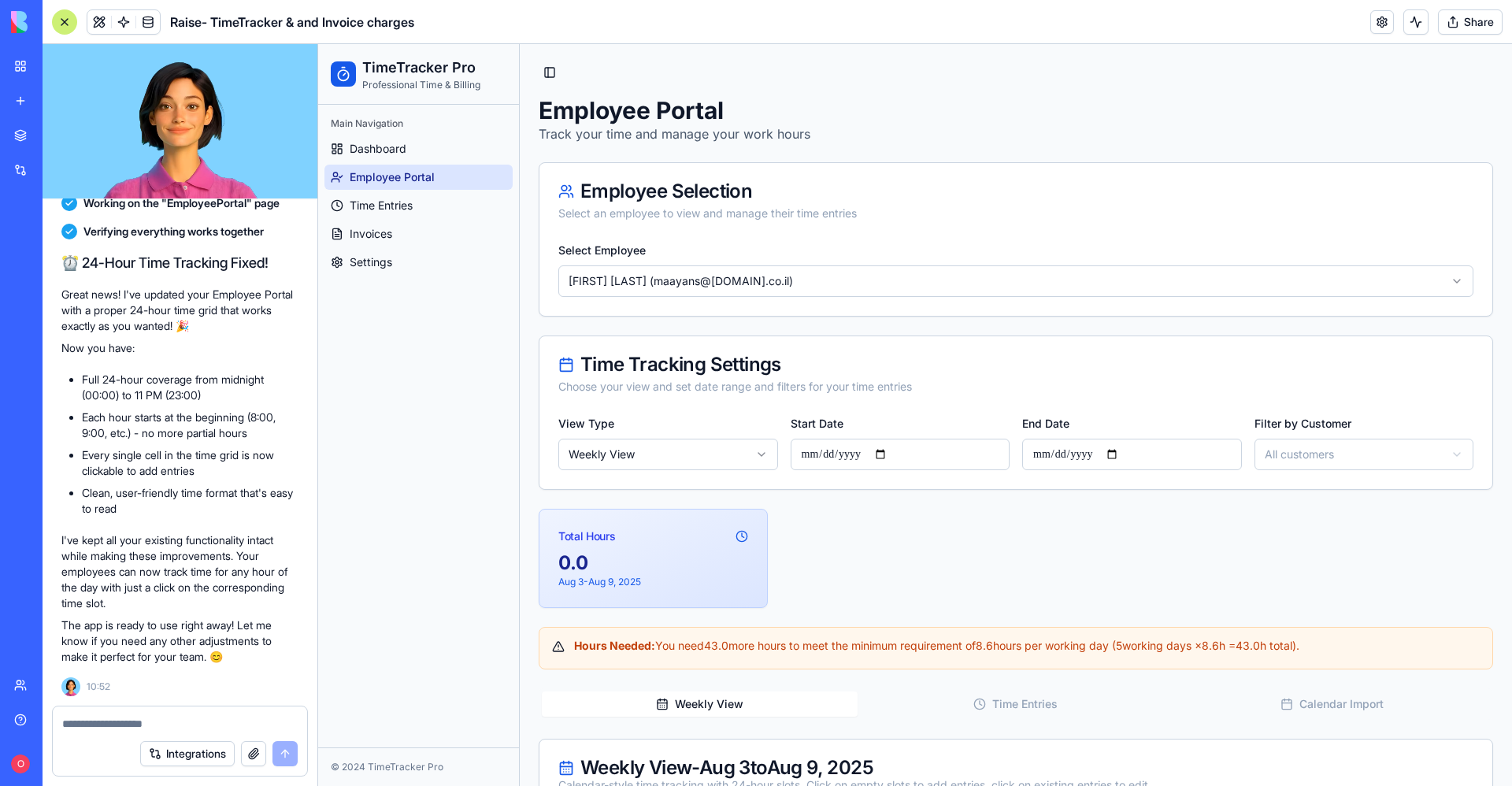 scroll, scrollTop: 0, scrollLeft: 0, axis: both 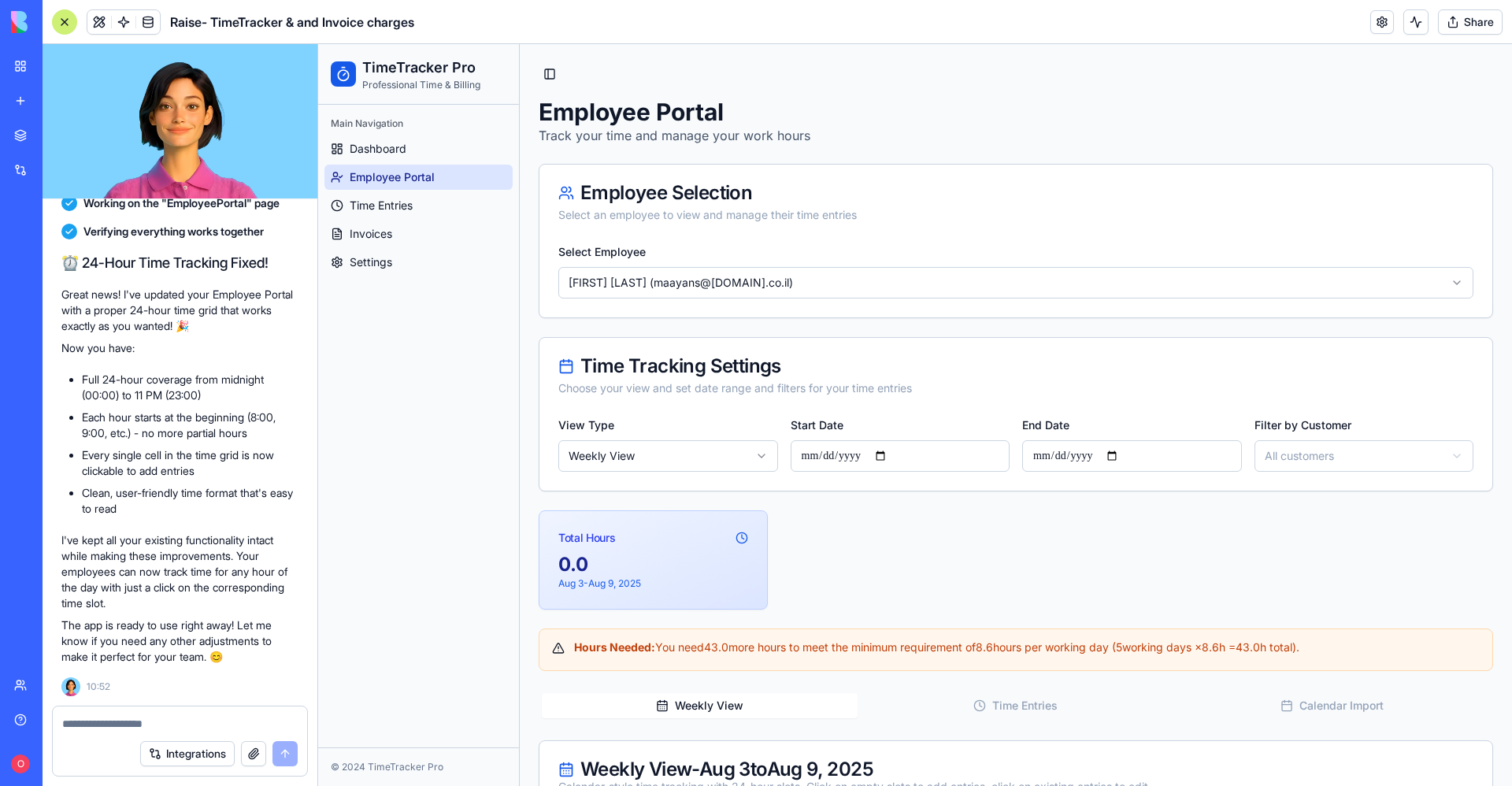 click on "Select Employee [FIRST] [LAST] ([EMAIL])" at bounding box center [1016, 280] 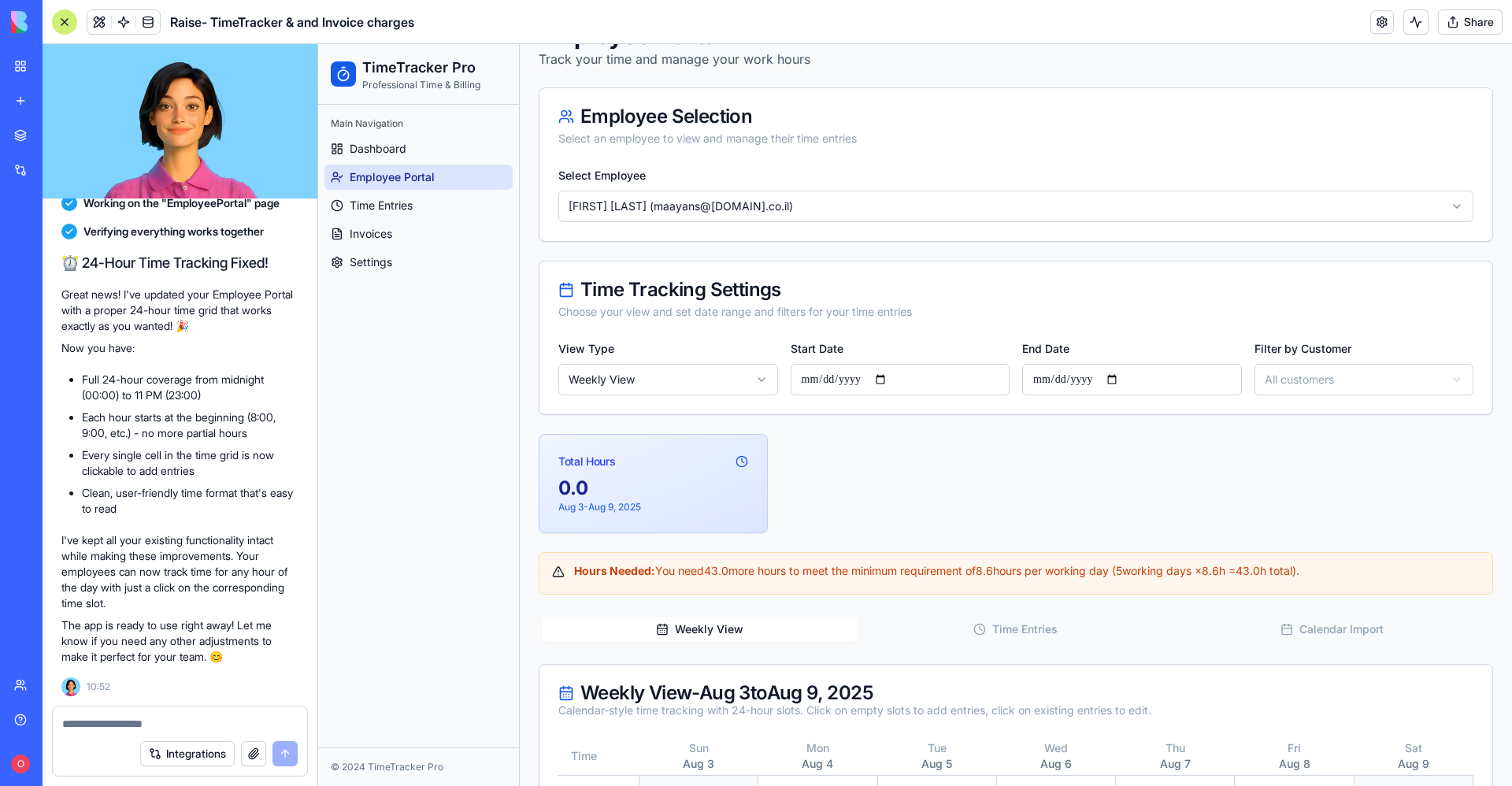 scroll, scrollTop: 354, scrollLeft: 0, axis: vertical 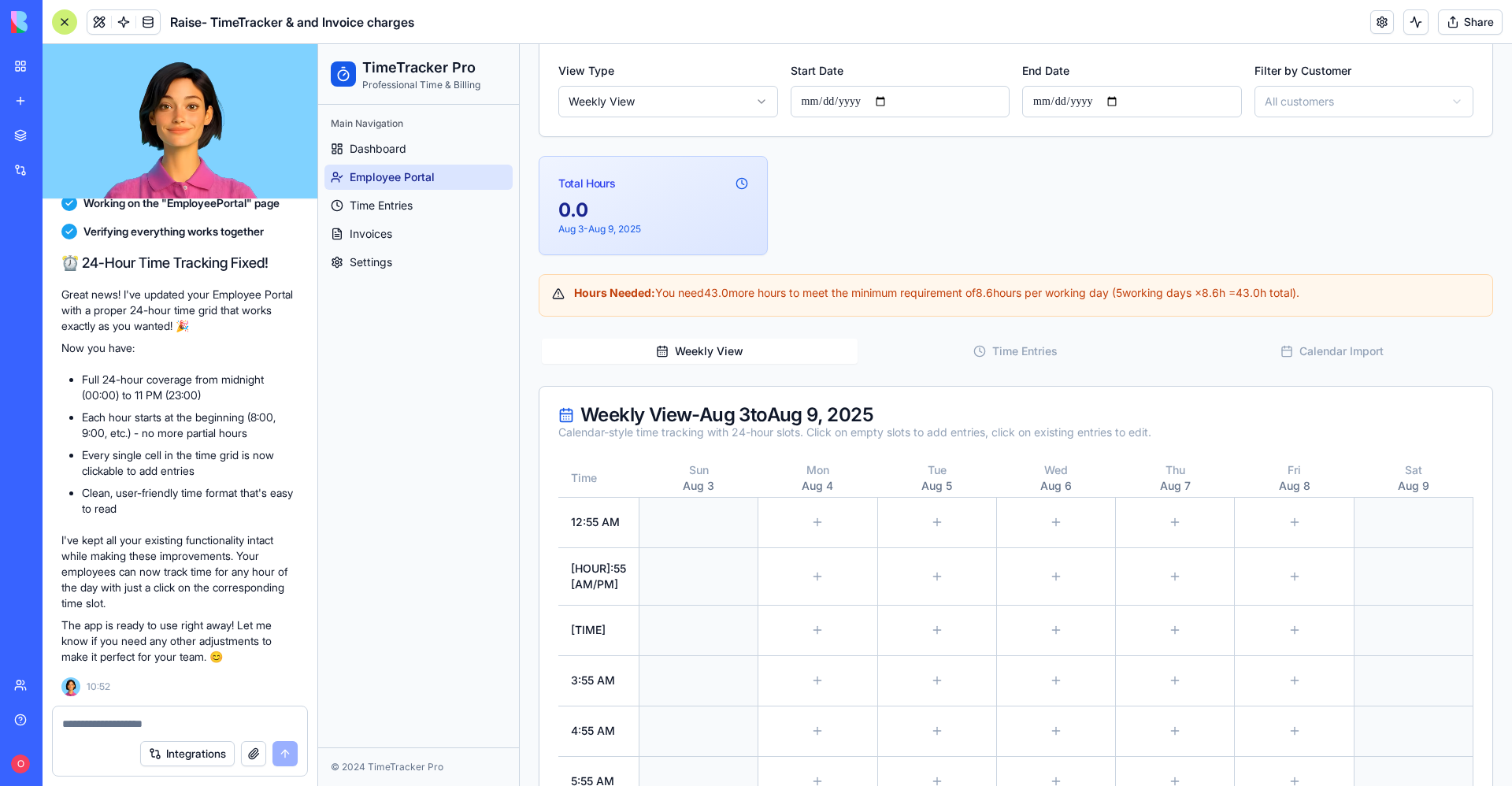 click on "Weekly View  -  Aug 3  to  Aug 9, 2025 Calendar-style time tracking with 24-hour slots. Click on empty slots to add entries, click on existing entries to edit." at bounding box center [1016, 423] 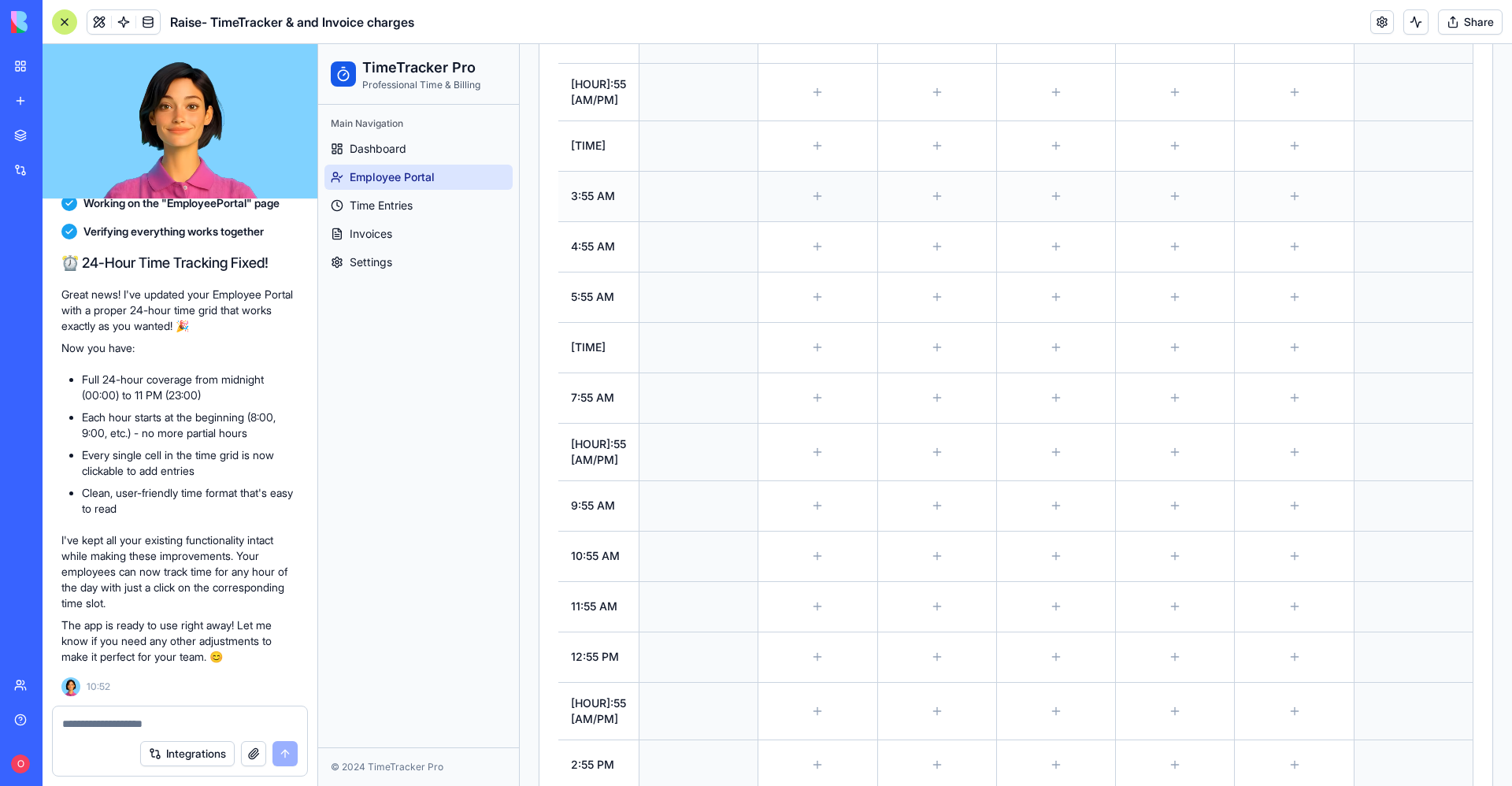 scroll, scrollTop: 945, scrollLeft: 0, axis: vertical 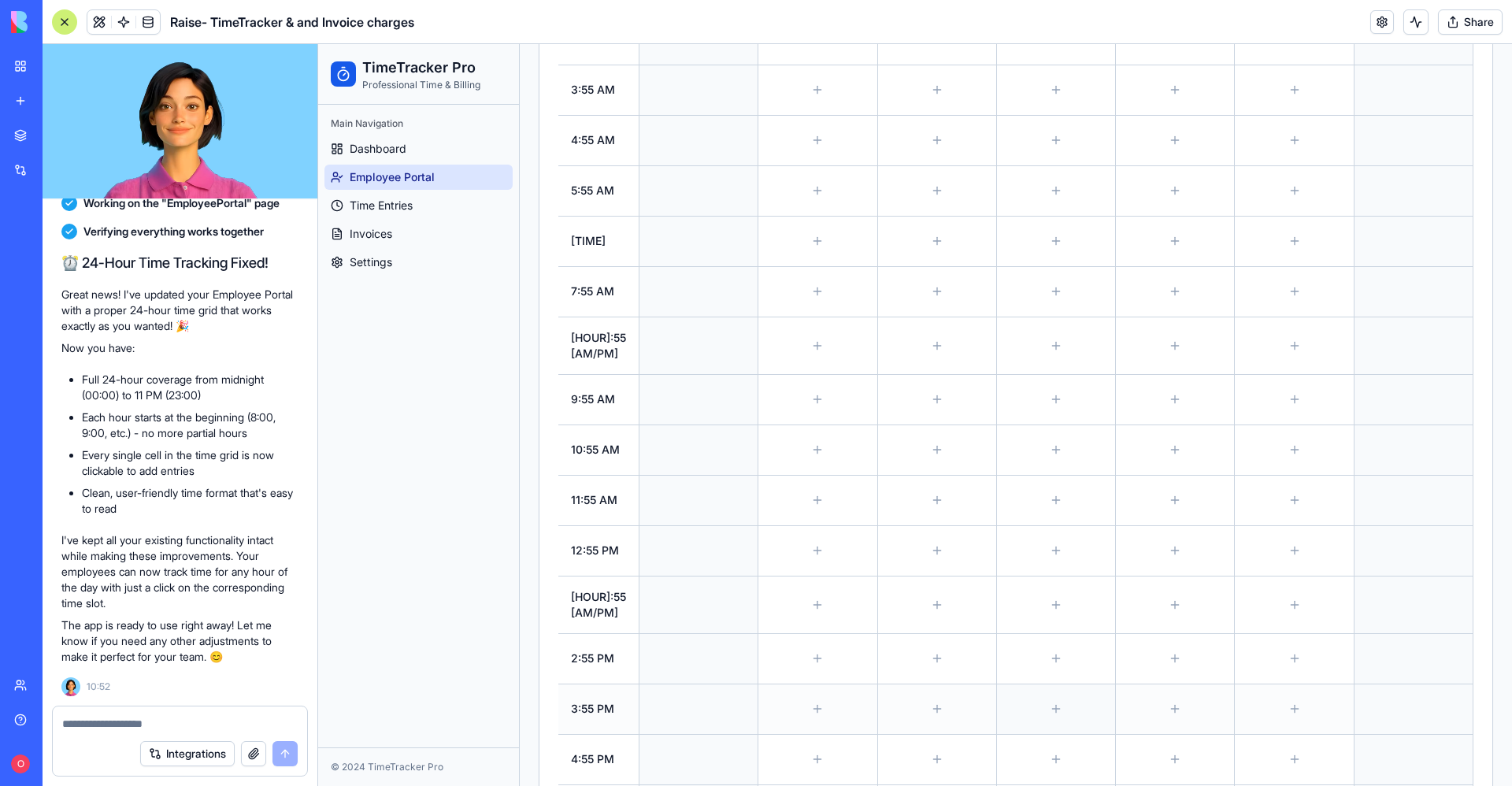 click at bounding box center (1056, 709) 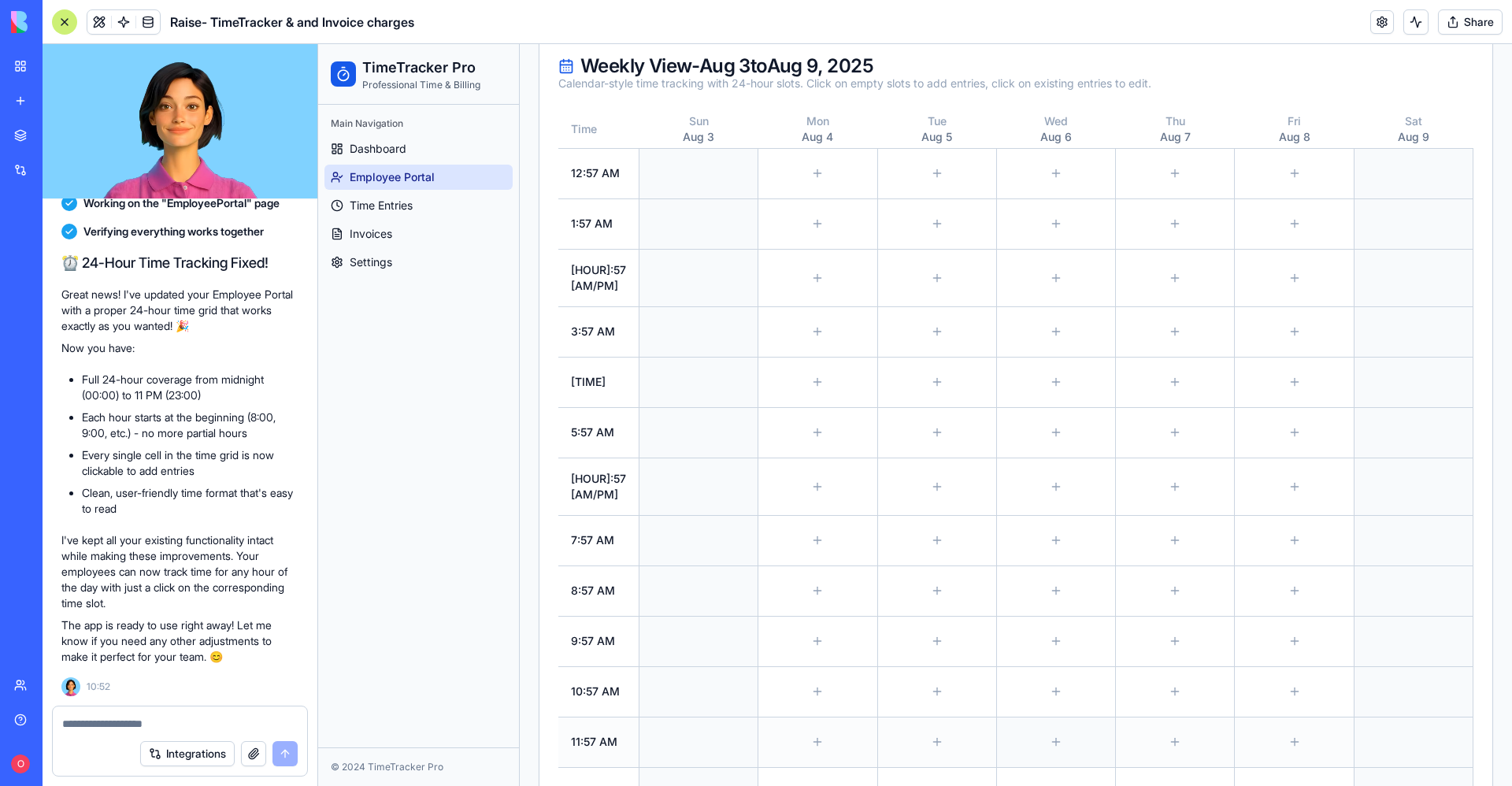 scroll, scrollTop: 354, scrollLeft: 0, axis: vertical 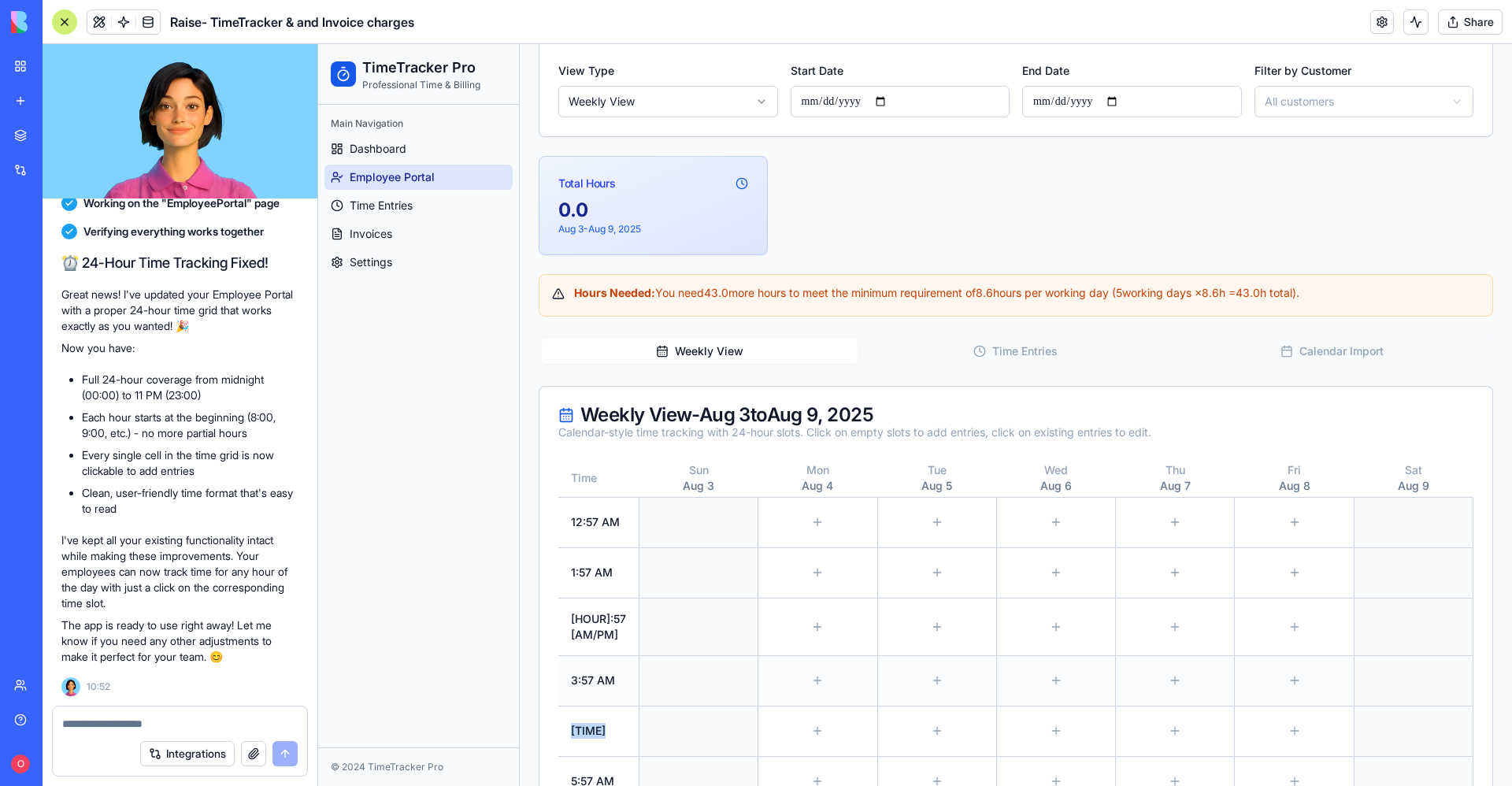 drag, startPoint x: 988, startPoint y: 686, endPoint x: 697, endPoint y: 655, distance: 292.64654 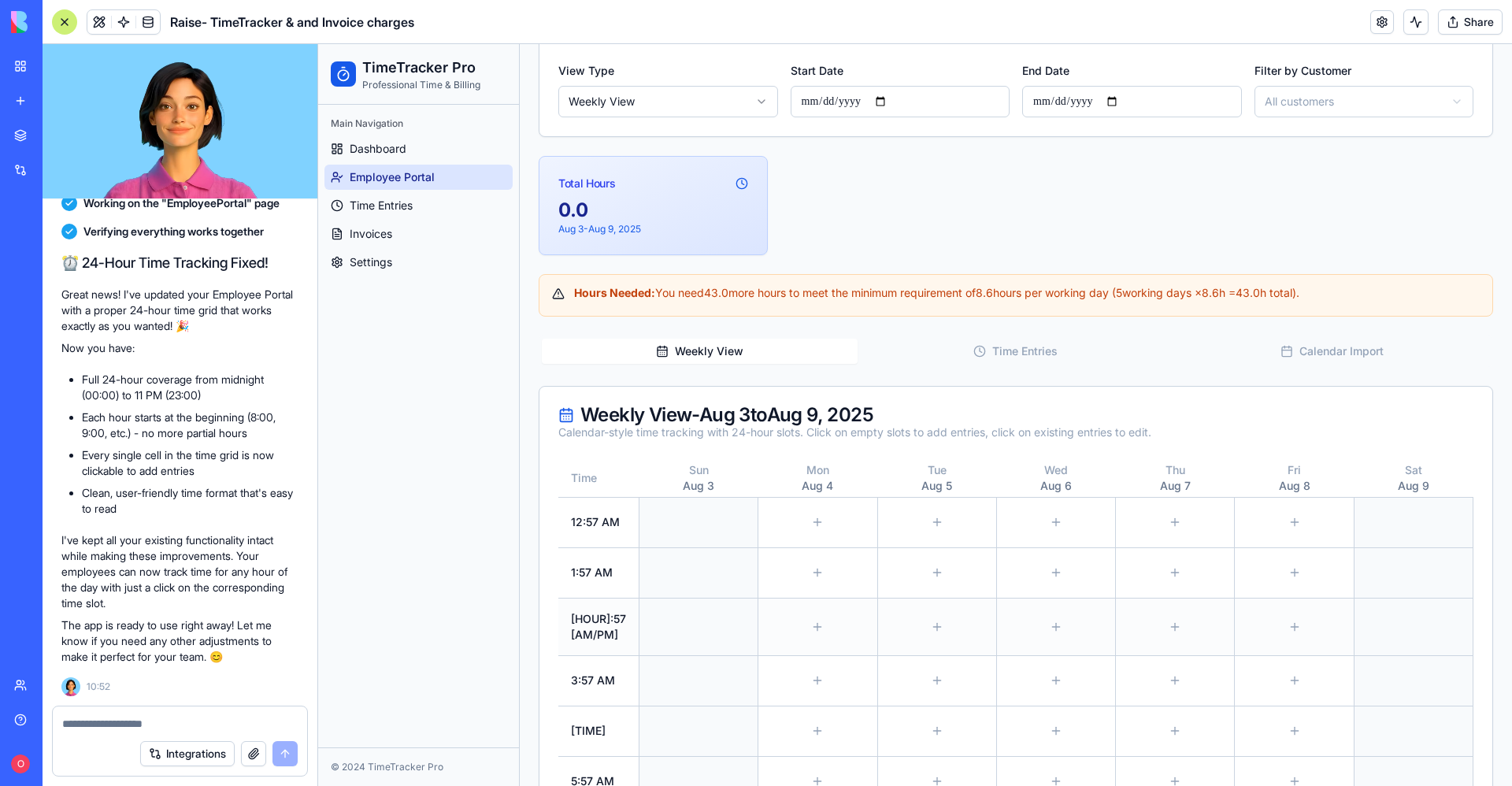 click at bounding box center (699, 626) 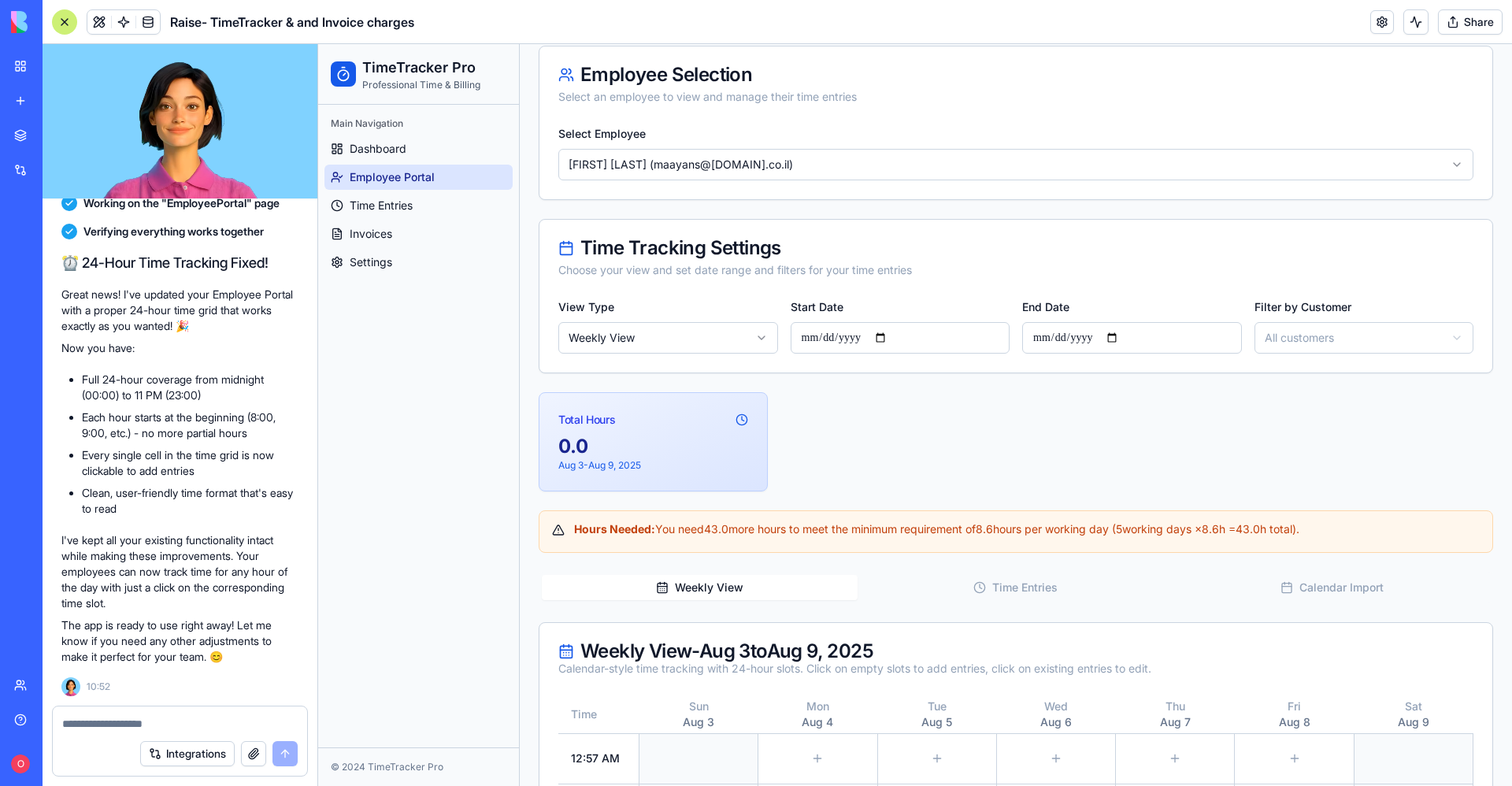 click on "**********" at bounding box center (915, 968) 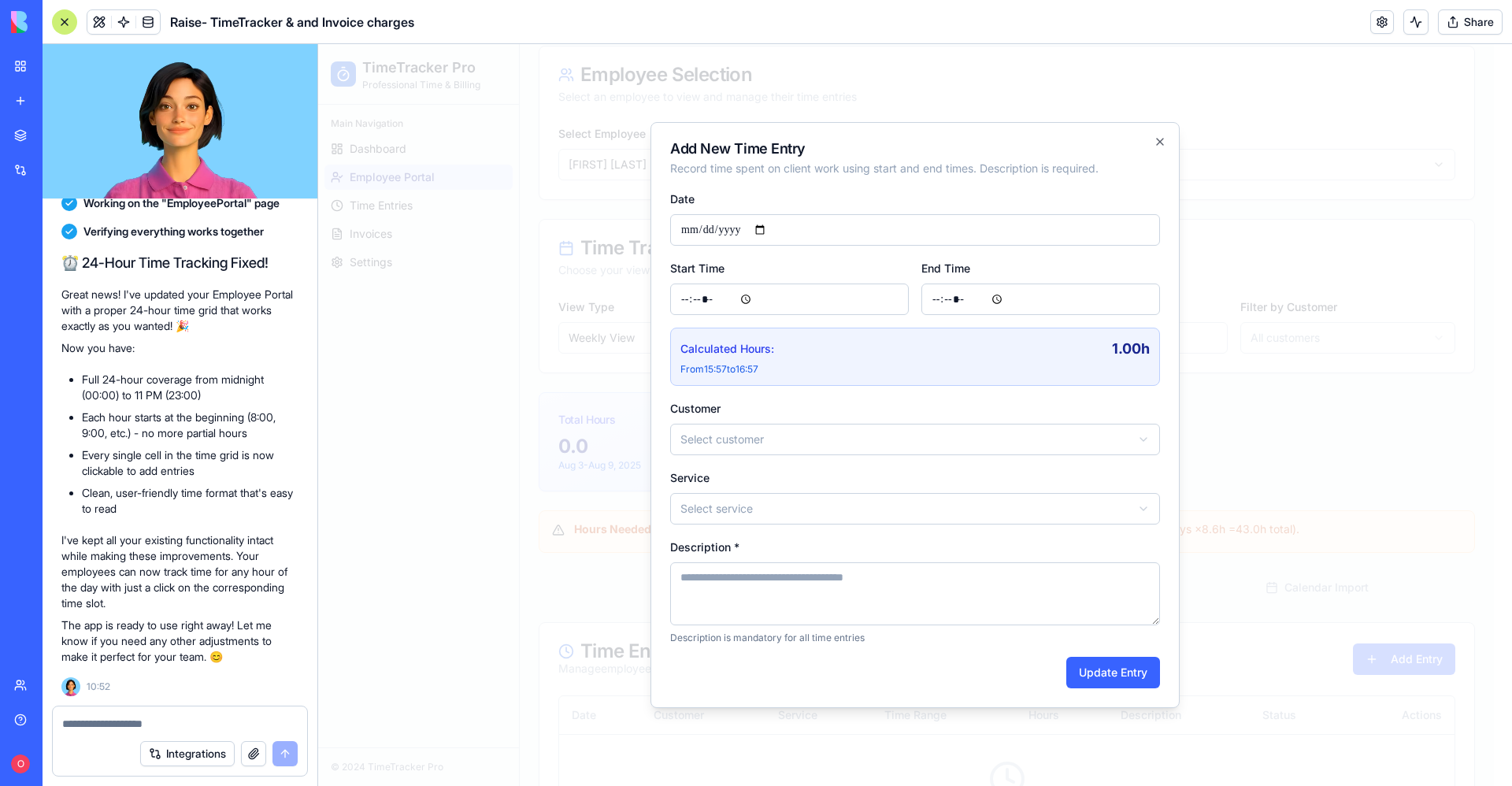 scroll, scrollTop: 0, scrollLeft: 0, axis: both 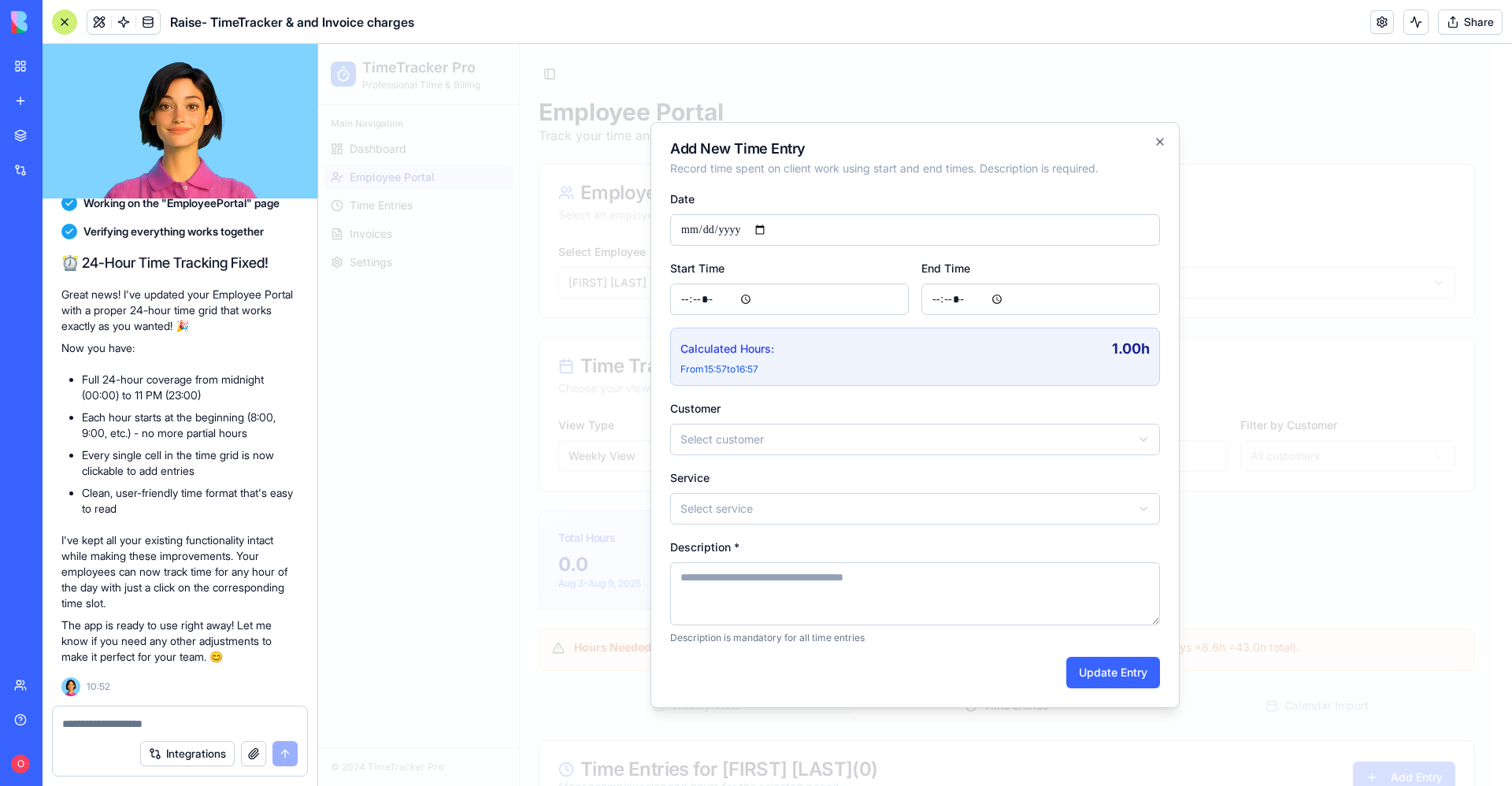 click on "**********" at bounding box center (915, 415) 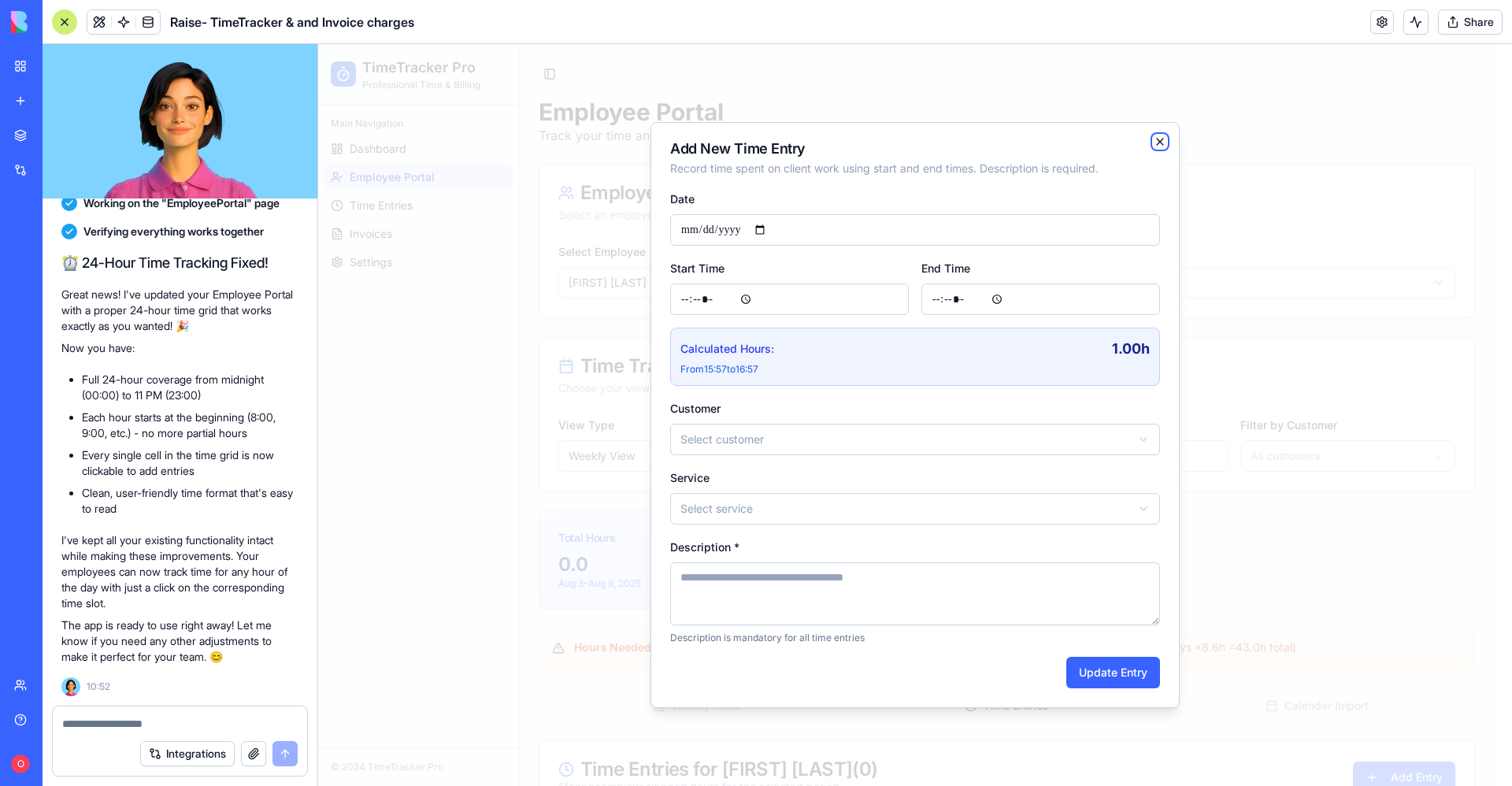 click 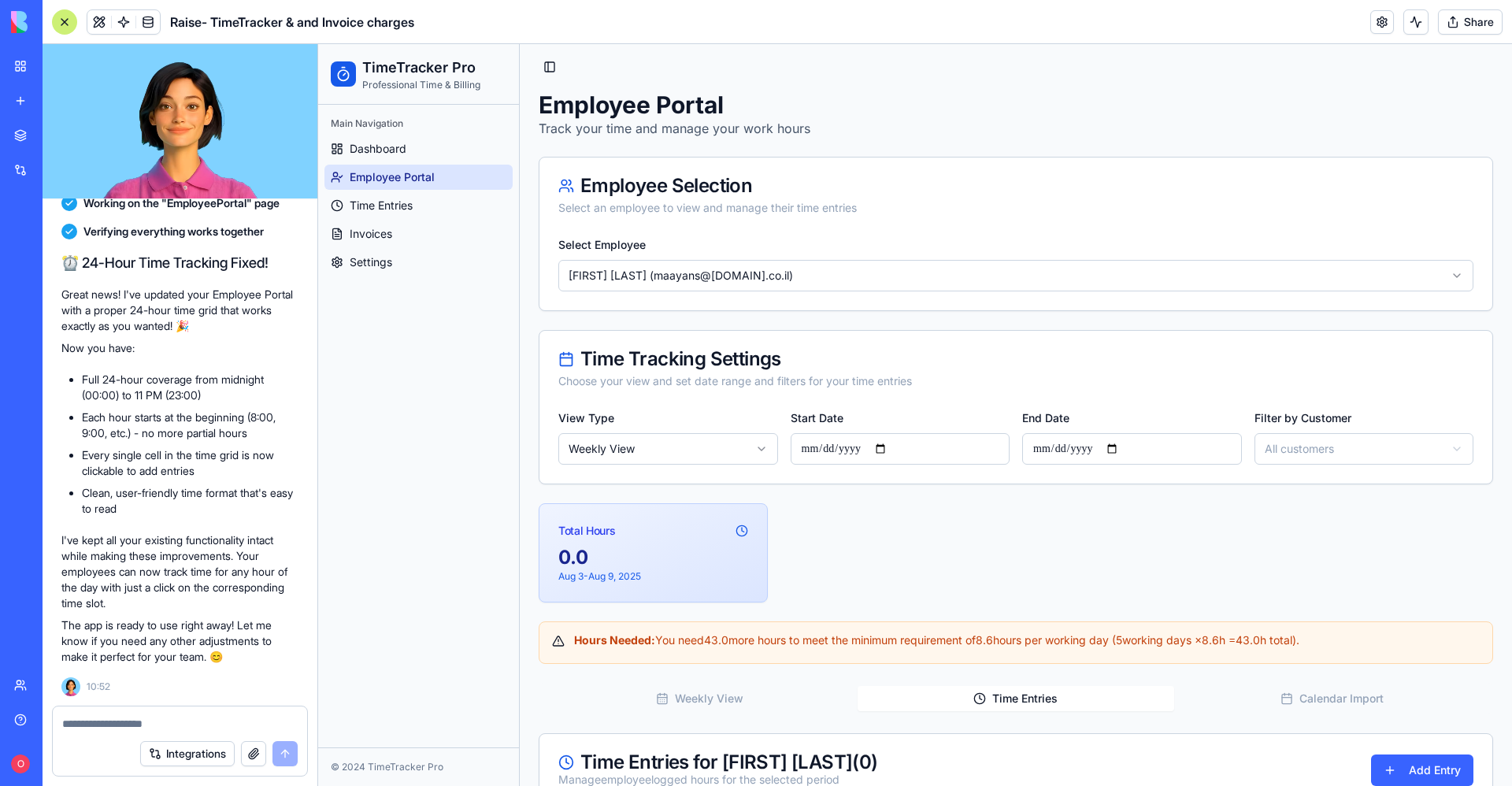 scroll, scrollTop: 0, scrollLeft: 0, axis: both 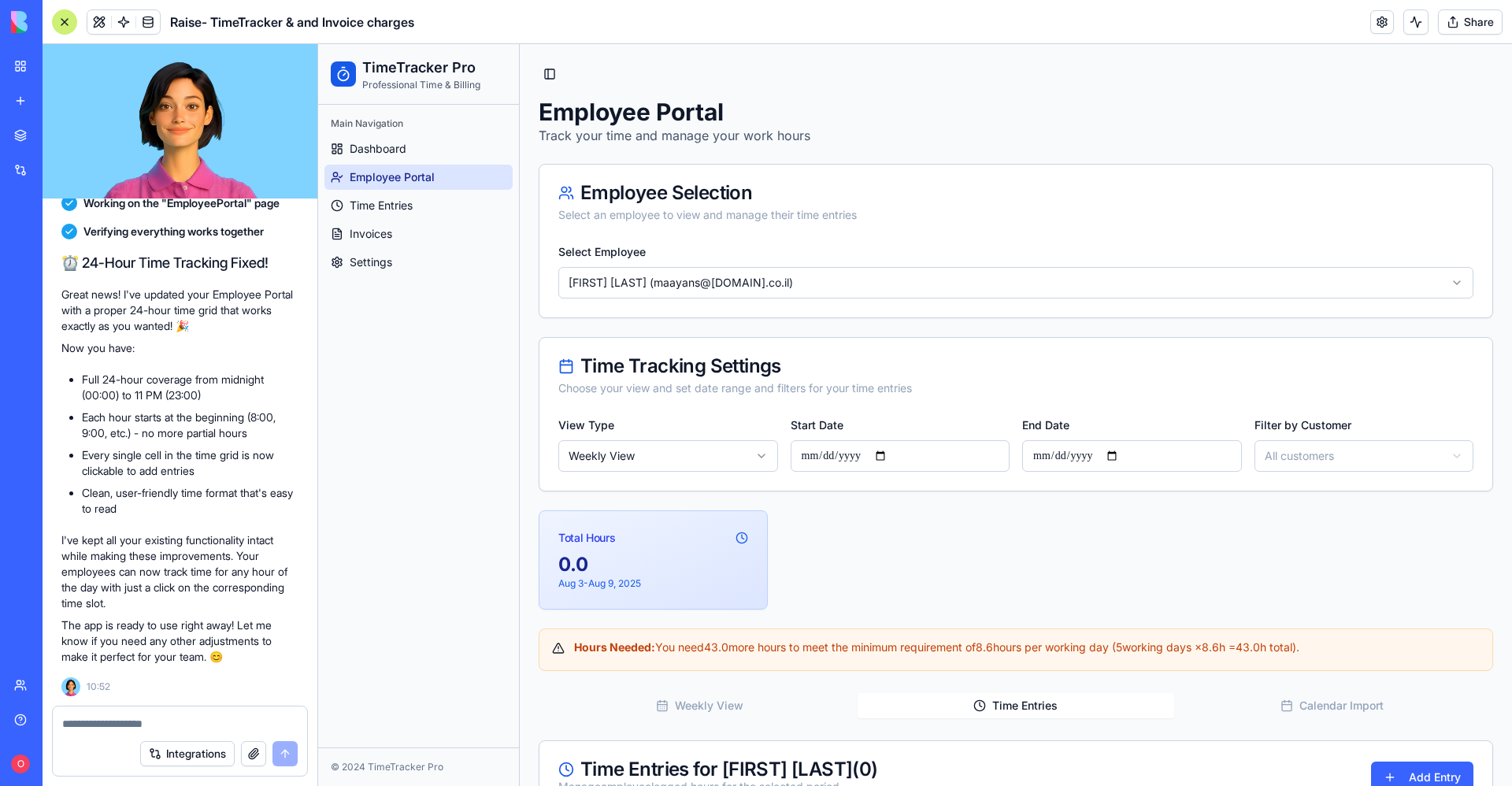 click on "**********" at bounding box center (915, 534) 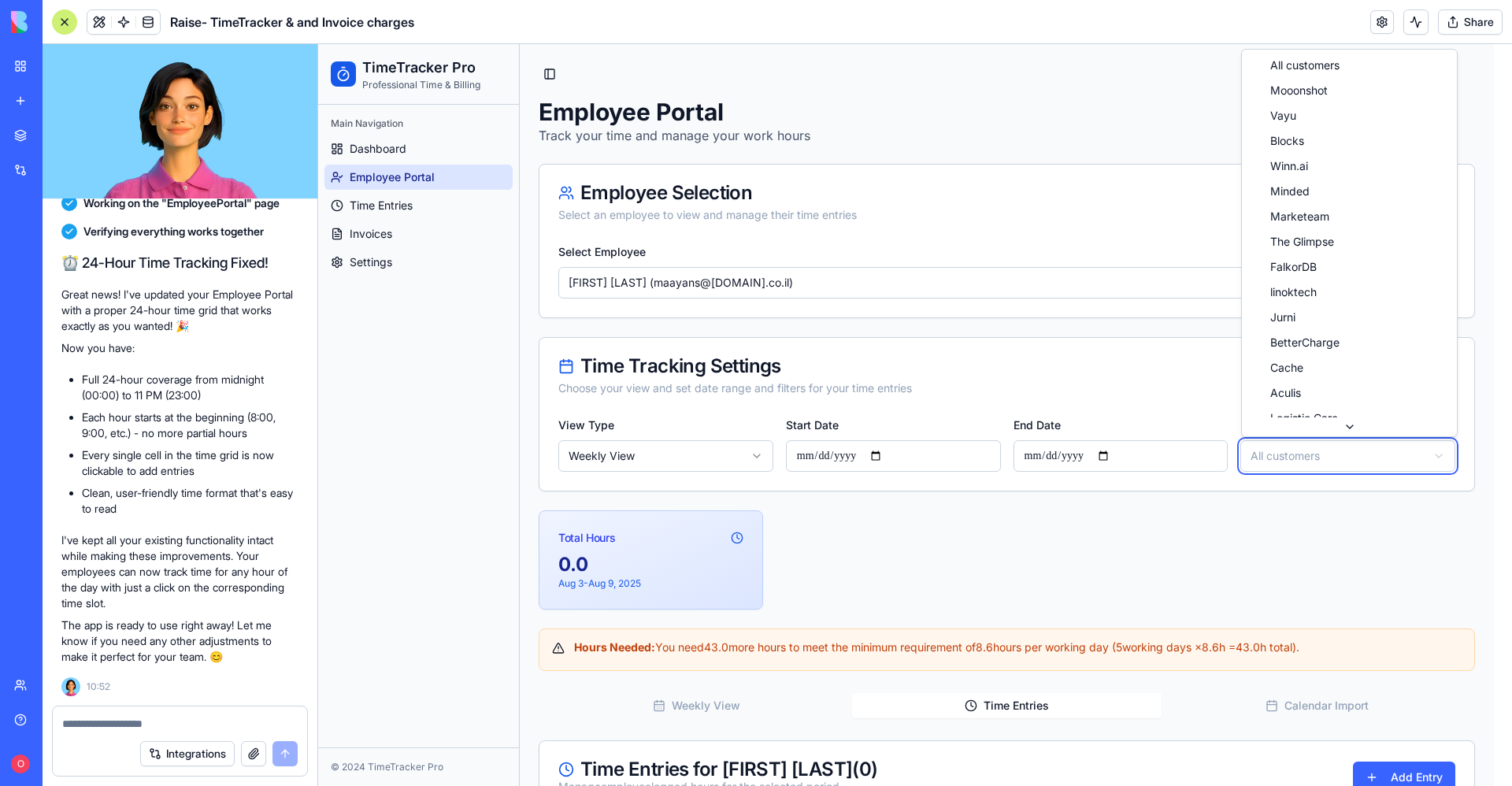 click on "**********" at bounding box center (915, 534) 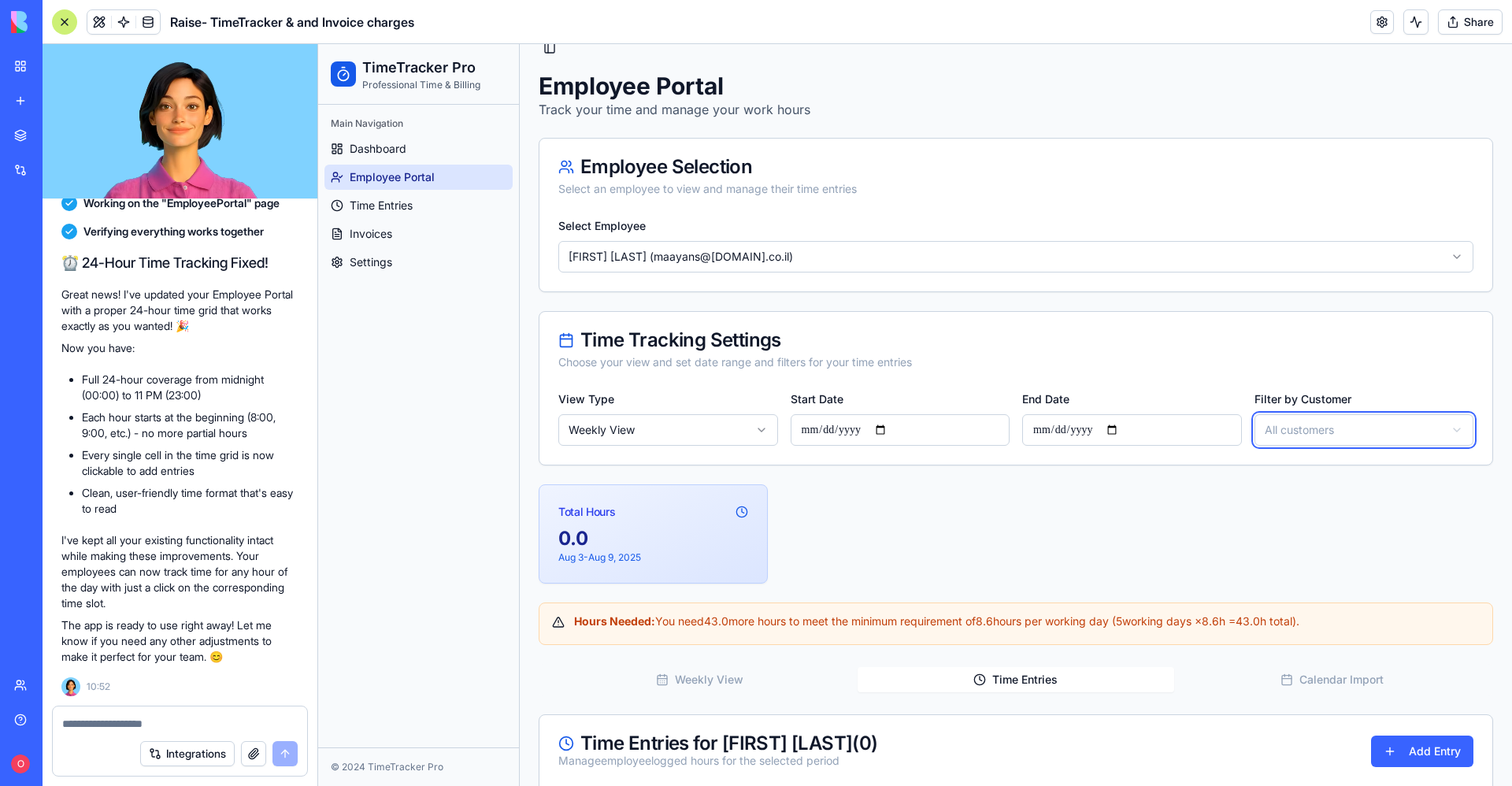 scroll, scrollTop: 0, scrollLeft: 0, axis: both 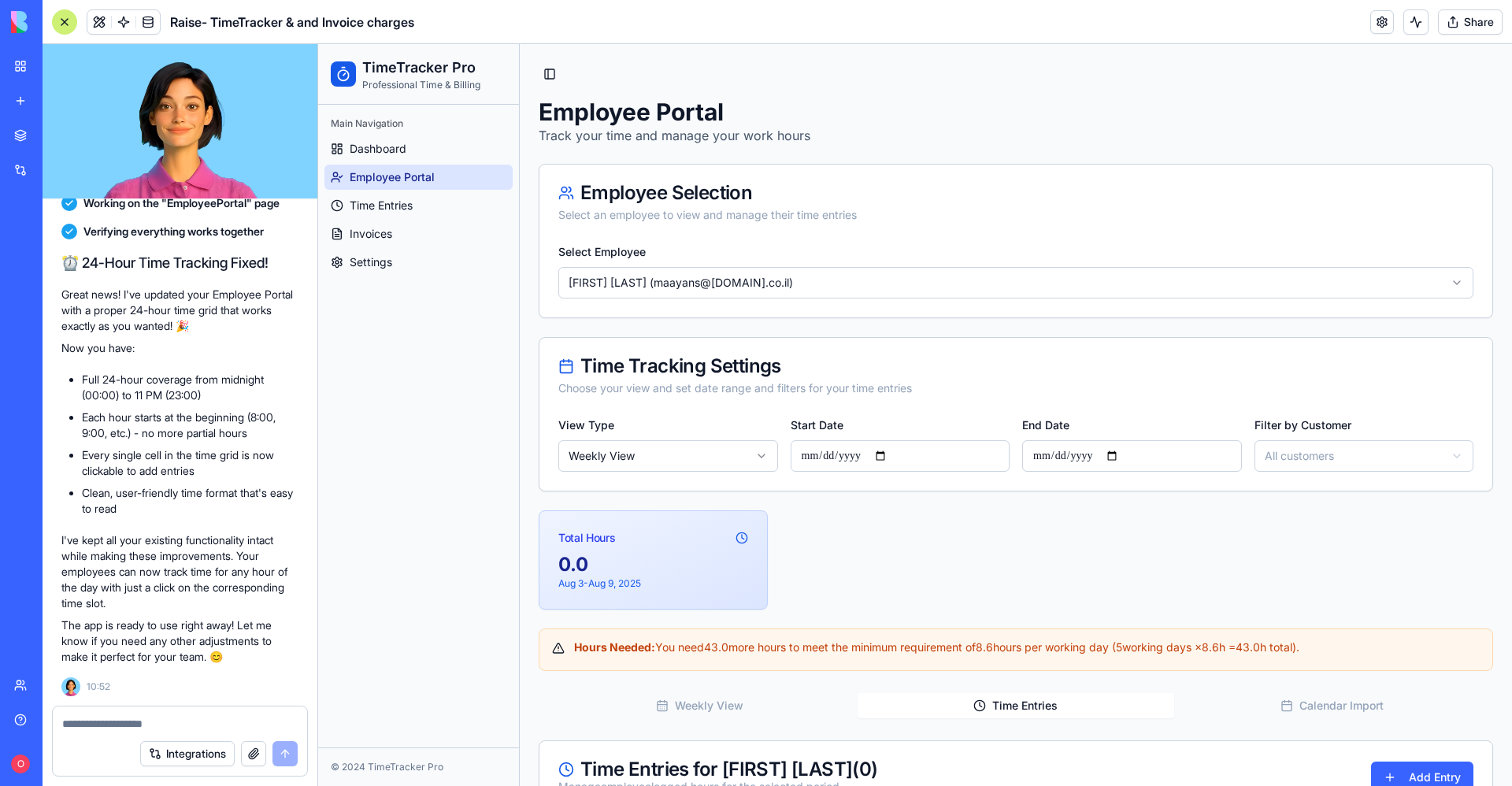 click on "**********" at bounding box center [915, 534] 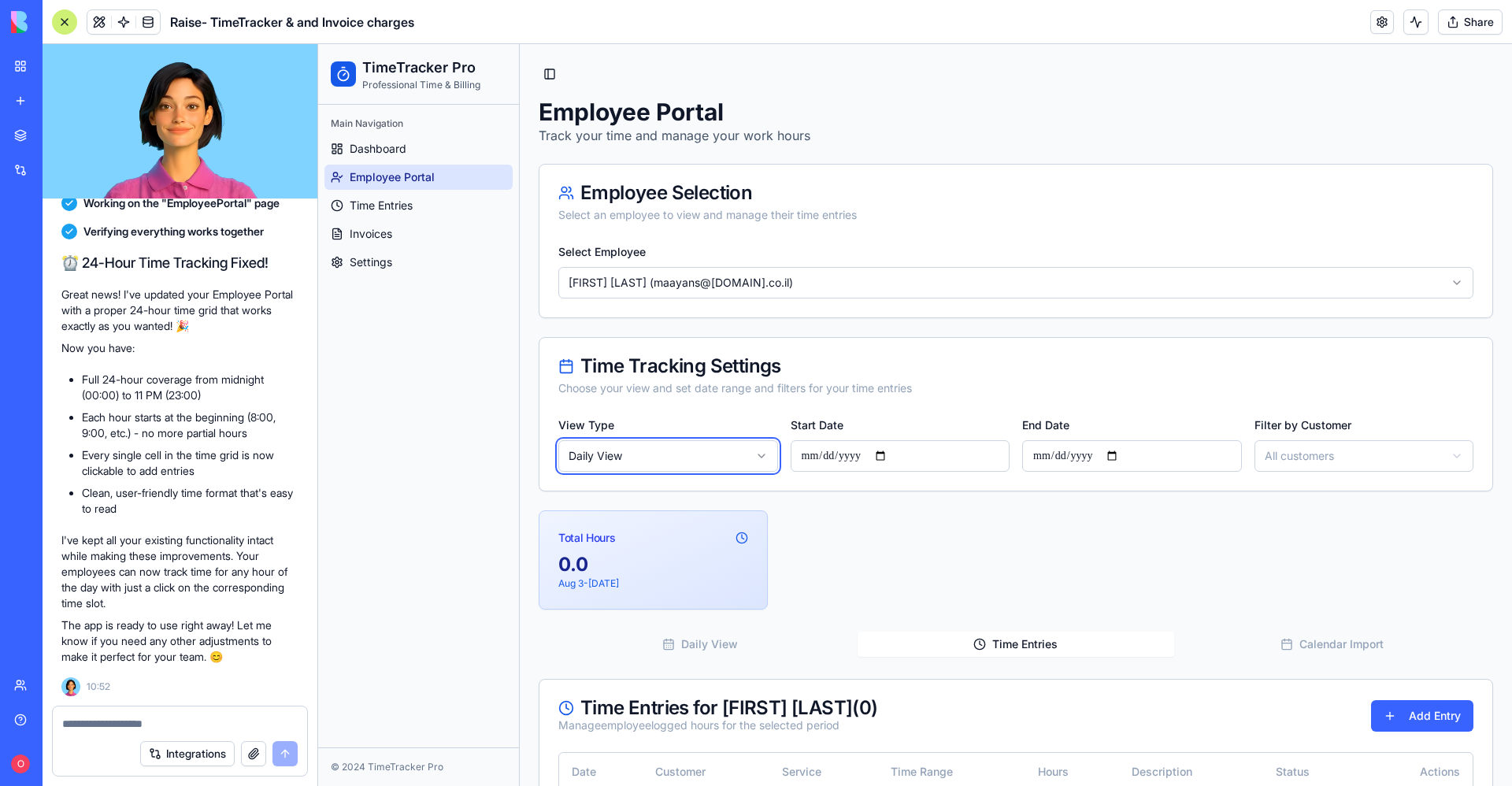 scroll, scrollTop: 177, scrollLeft: 0, axis: vertical 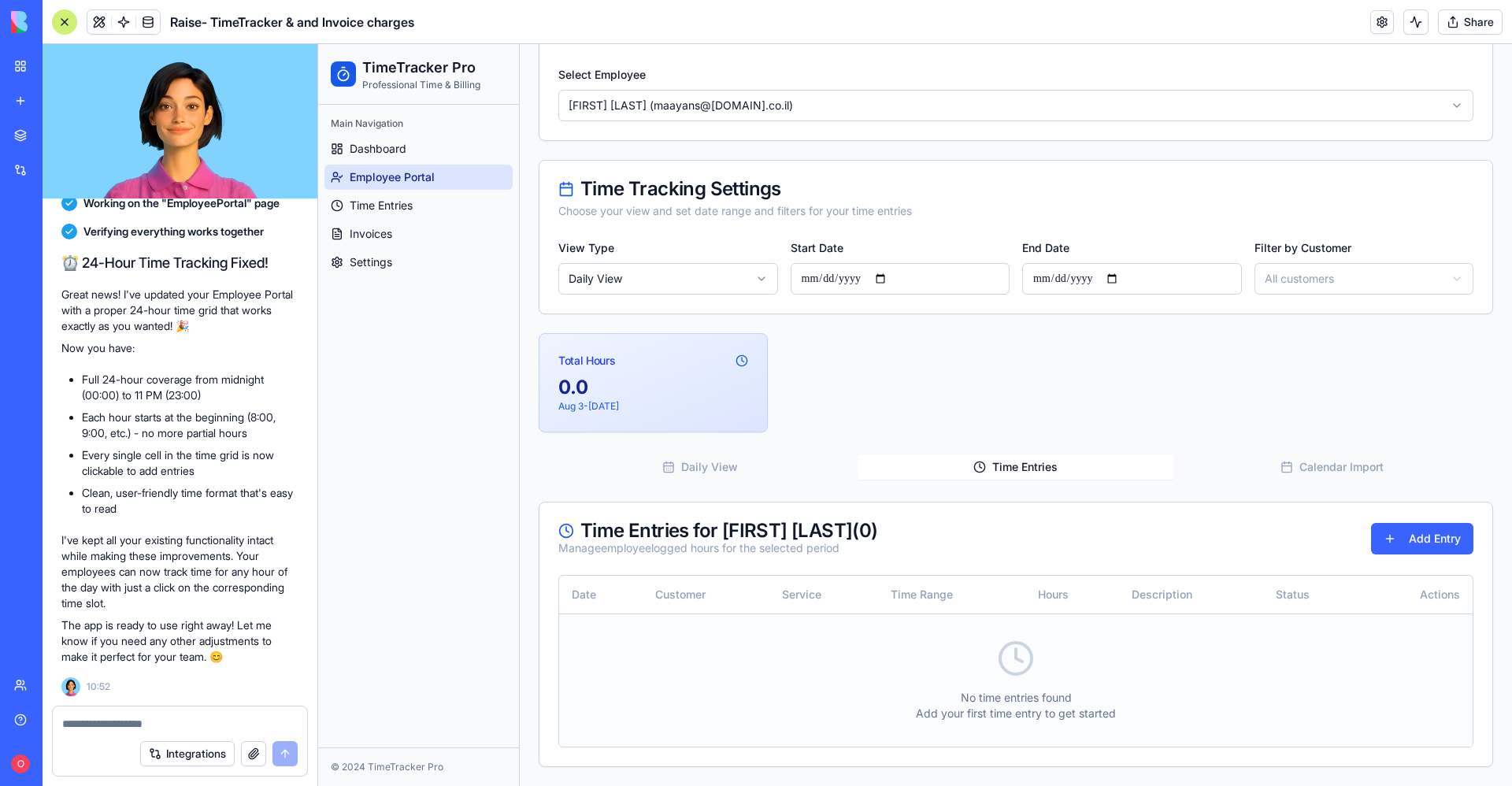 click on "No time entries found Add your first time entry to get started" at bounding box center (1016, 680) 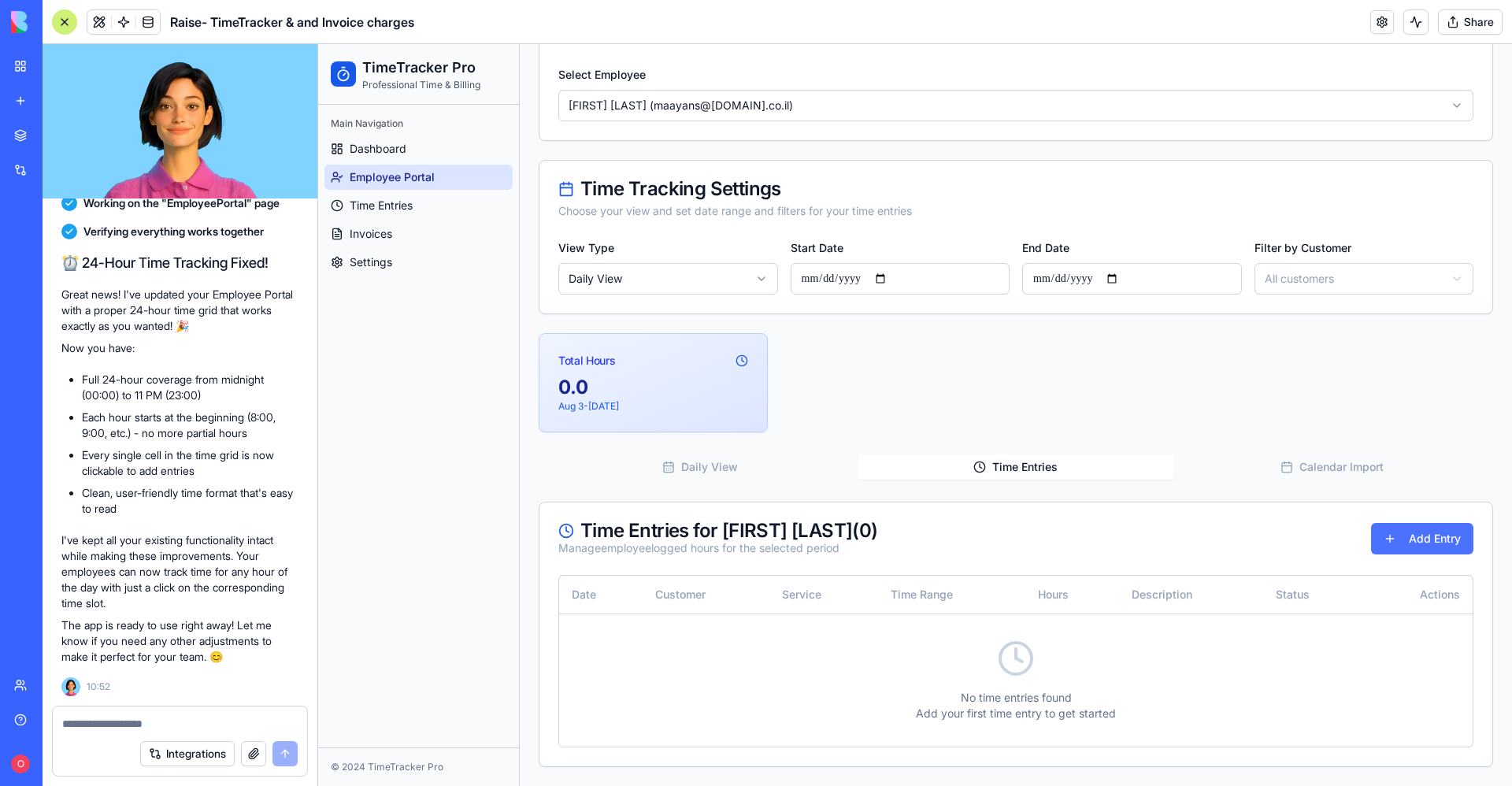 click on "Add Entry" at bounding box center (1422, 539) 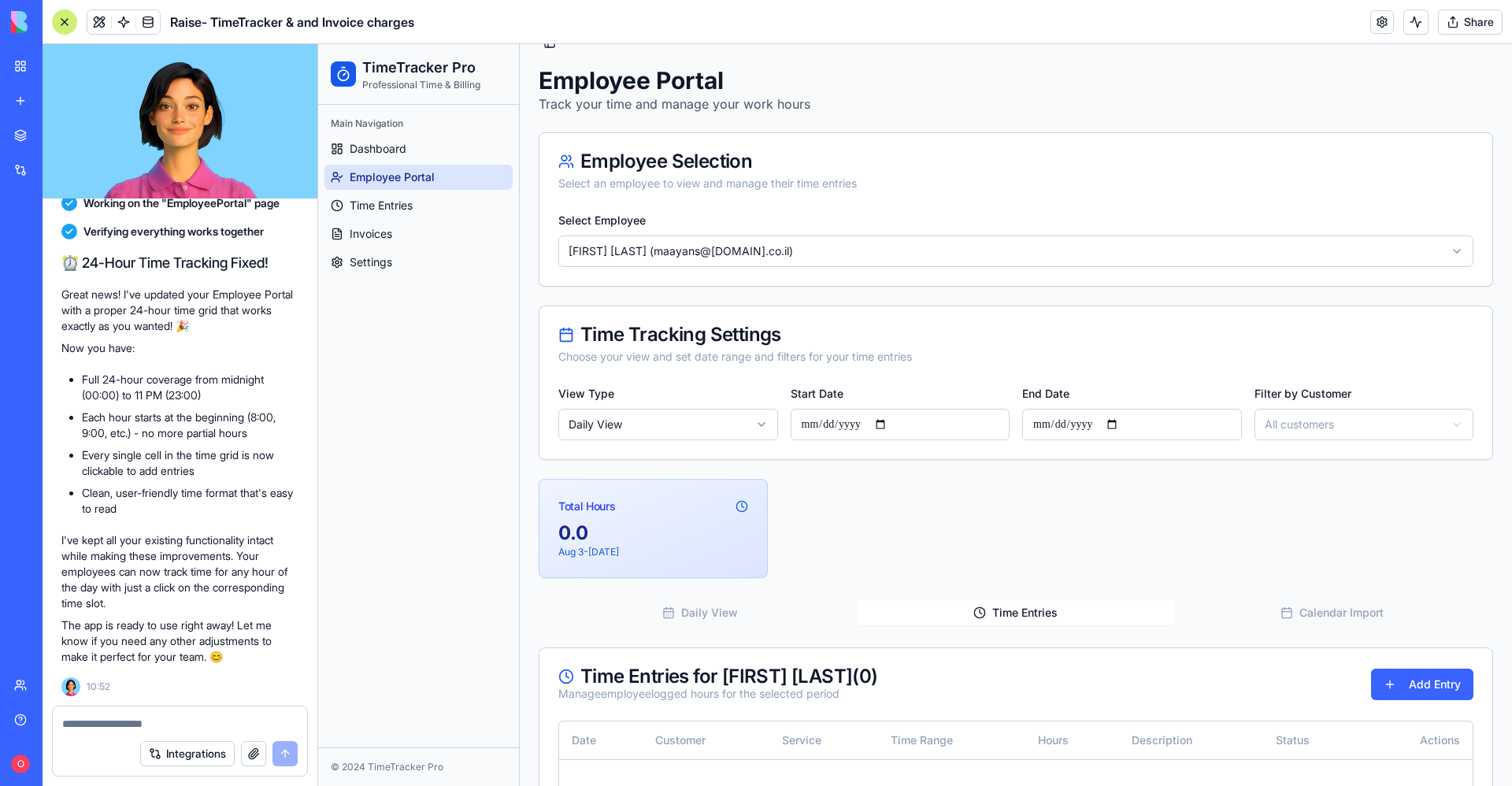 scroll, scrollTop: 0, scrollLeft: 0, axis: both 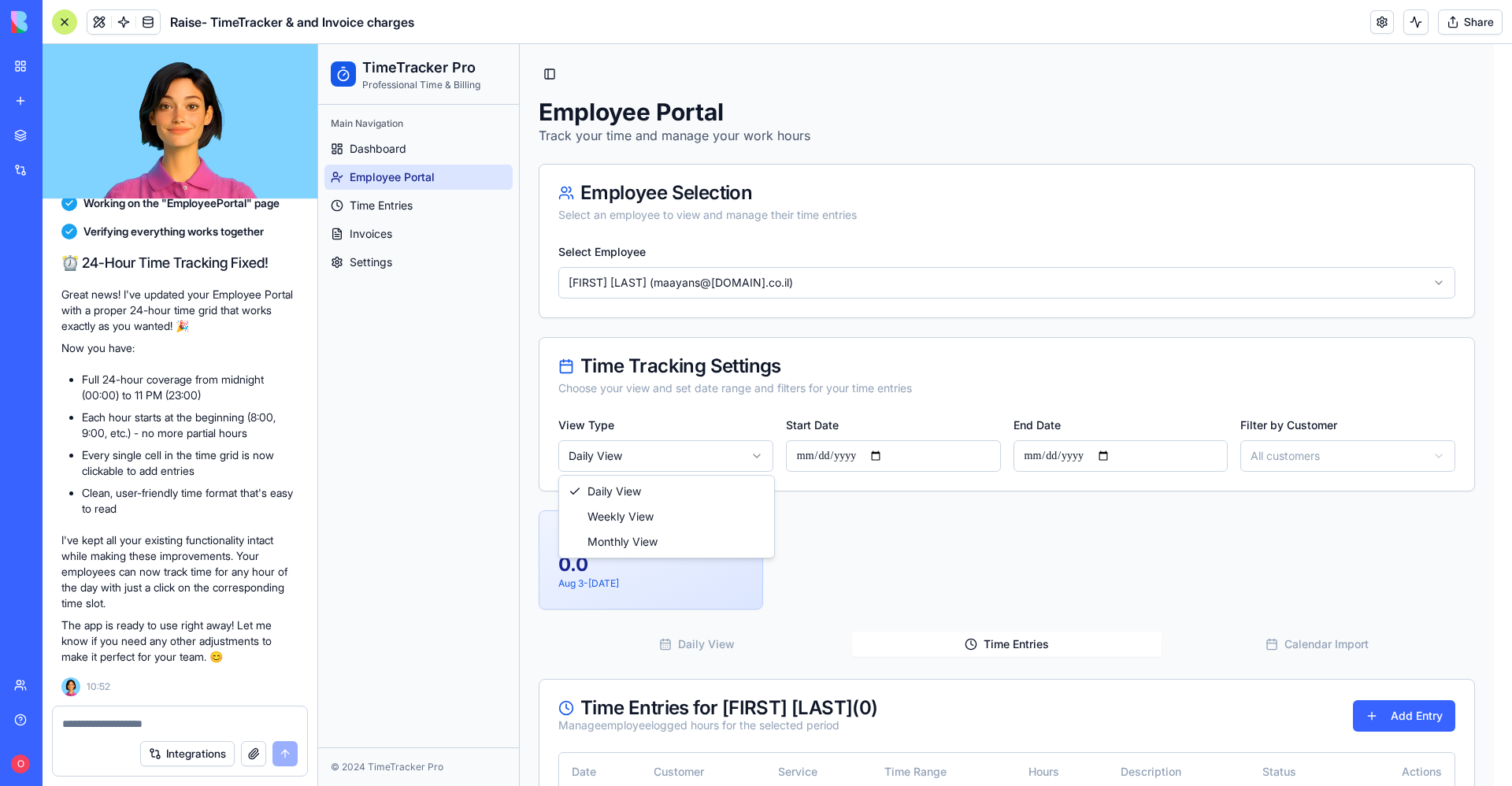 click on "**********" at bounding box center (915, 503) 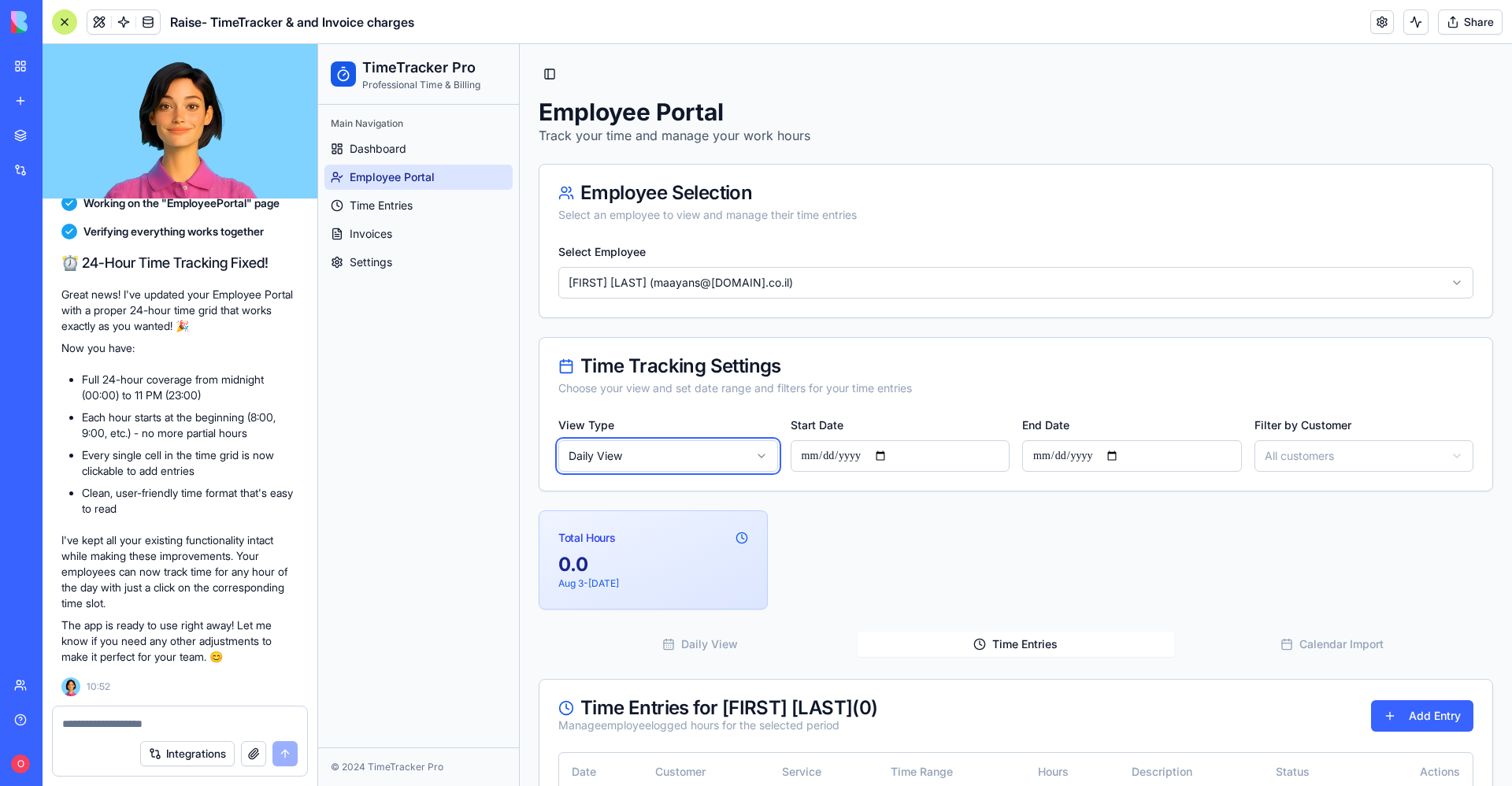 scroll, scrollTop: 177, scrollLeft: 0, axis: vertical 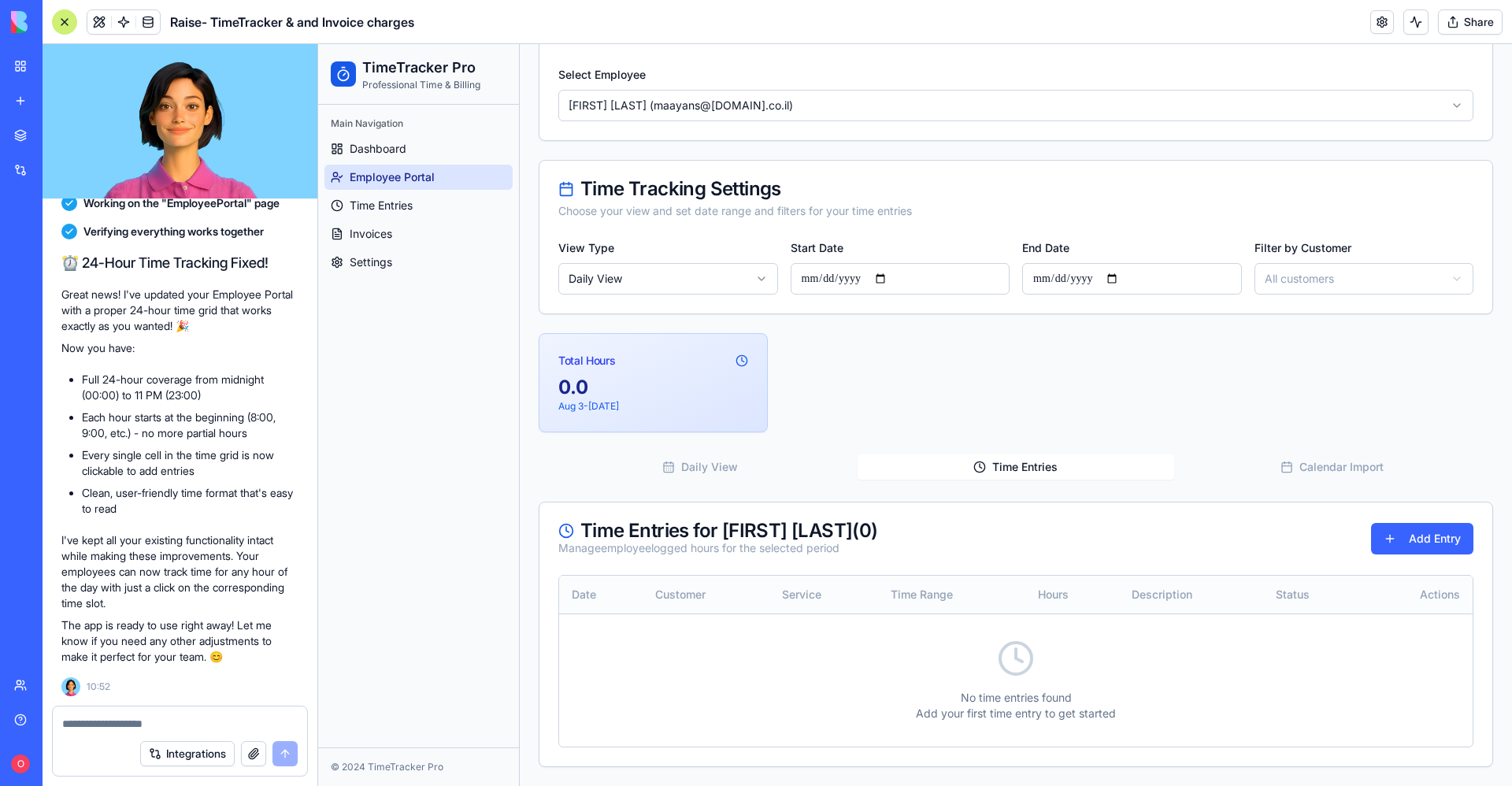 drag, startPoint x: 854, startPoint y: 552, endPoint x: 879, endPoint y: 587, distance: 43.011626 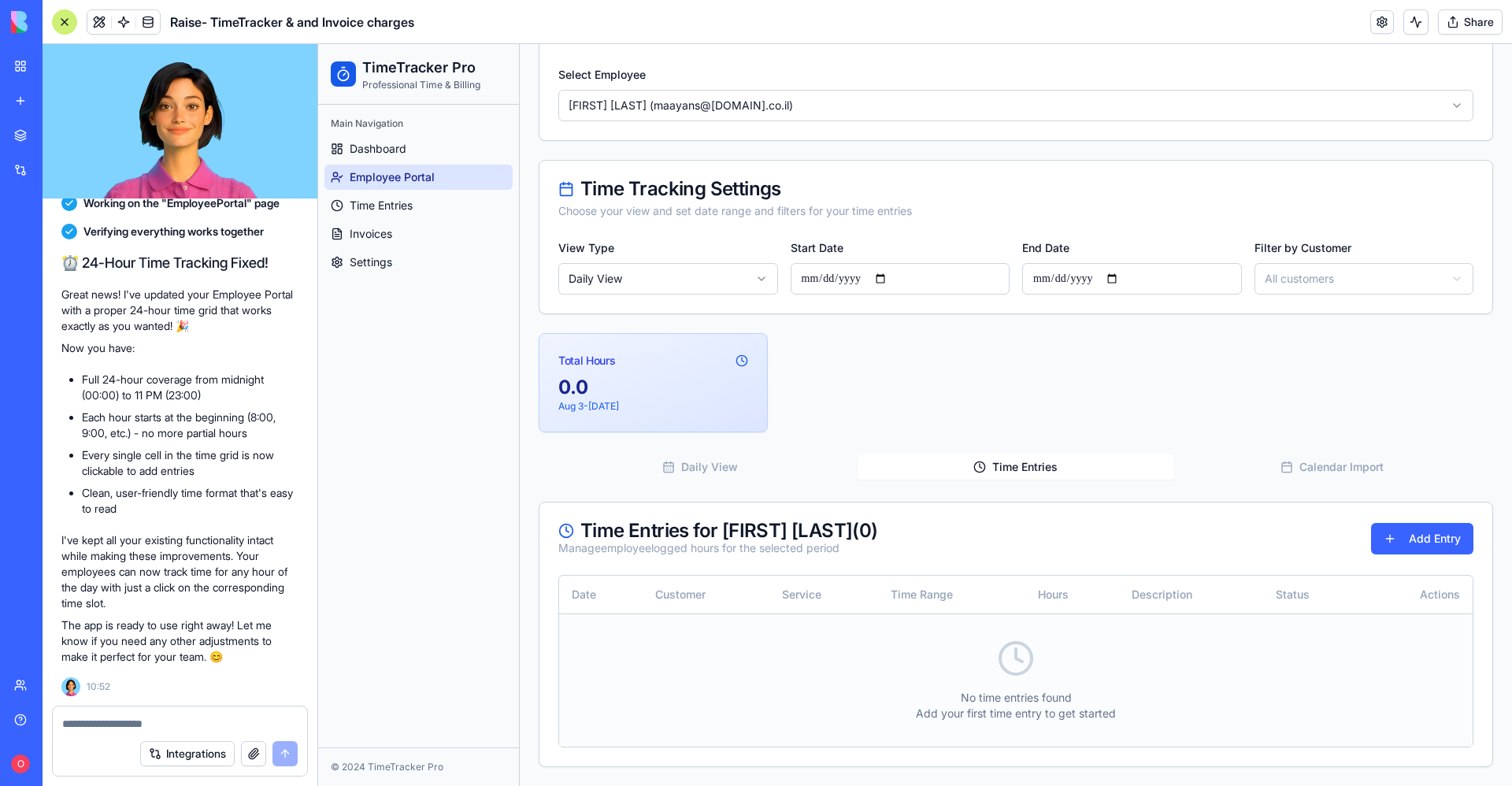 click on "No time entries found Add your first time entry to get started" at bounding box center (1016, 680) 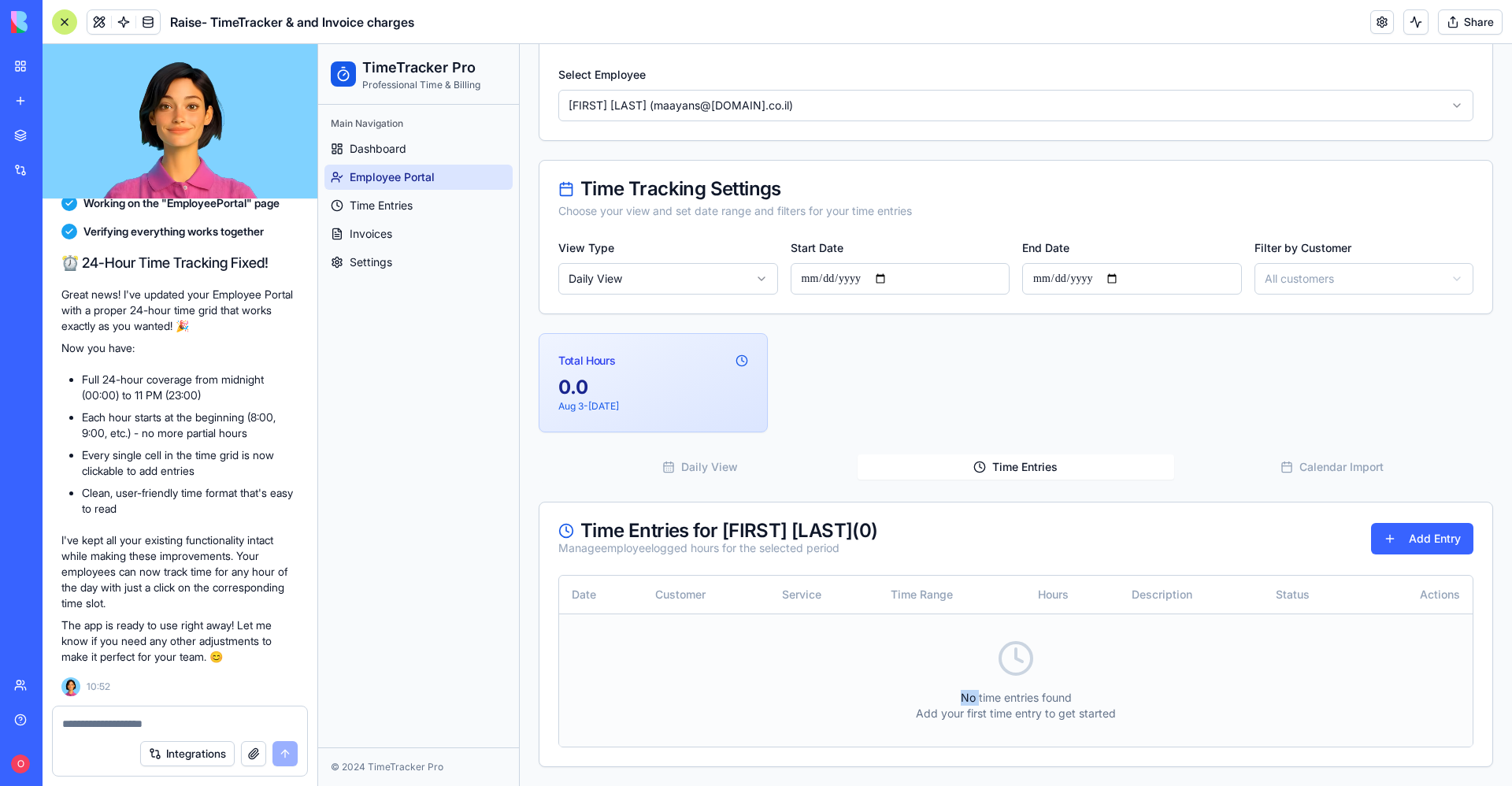 click on "No time entries found Add your first time entry to get started" at bounding box center (1016, 680) 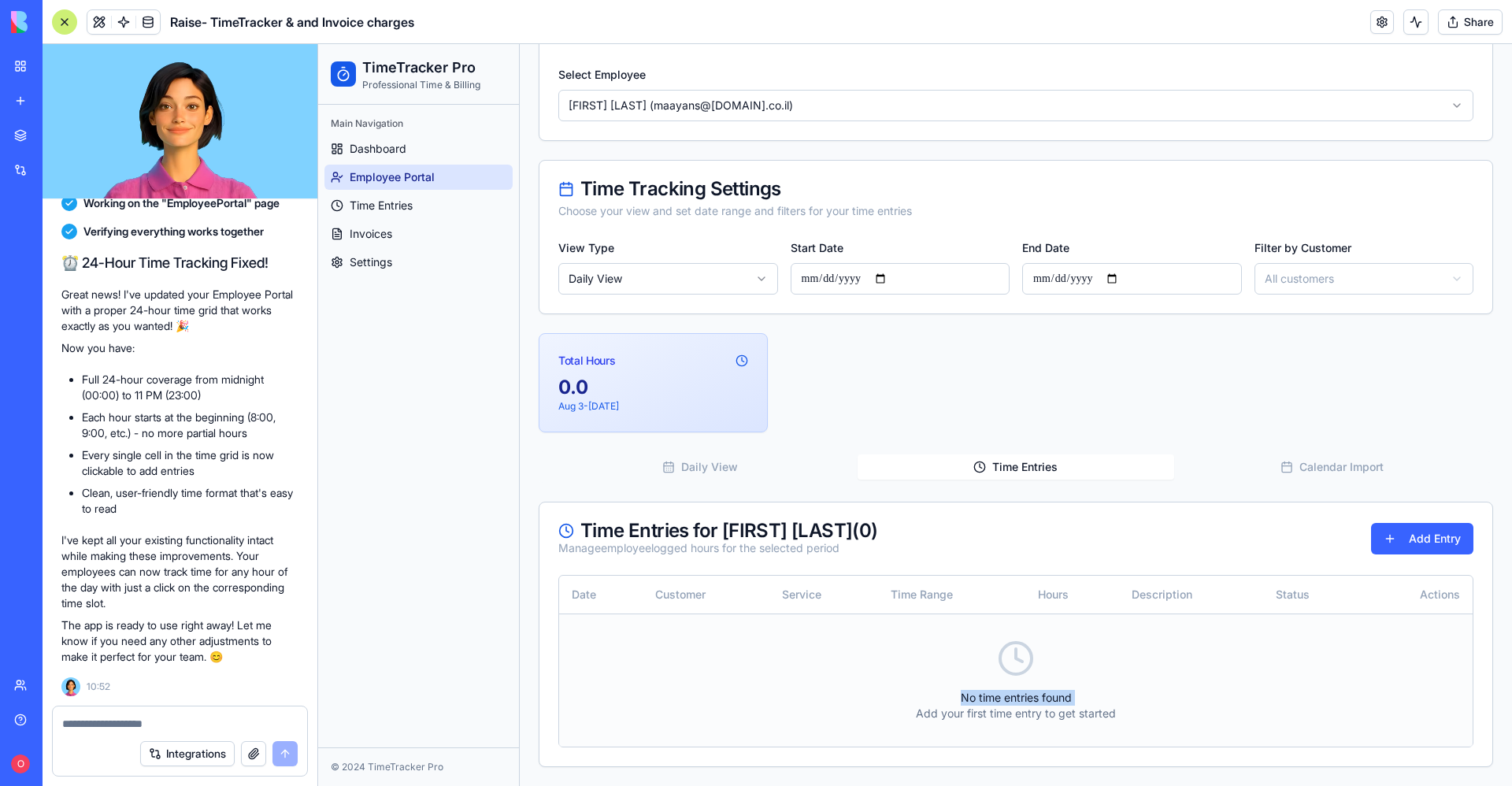 click on "No time entries found Add your first time entry to get started" at bounding box center (1016, 680) 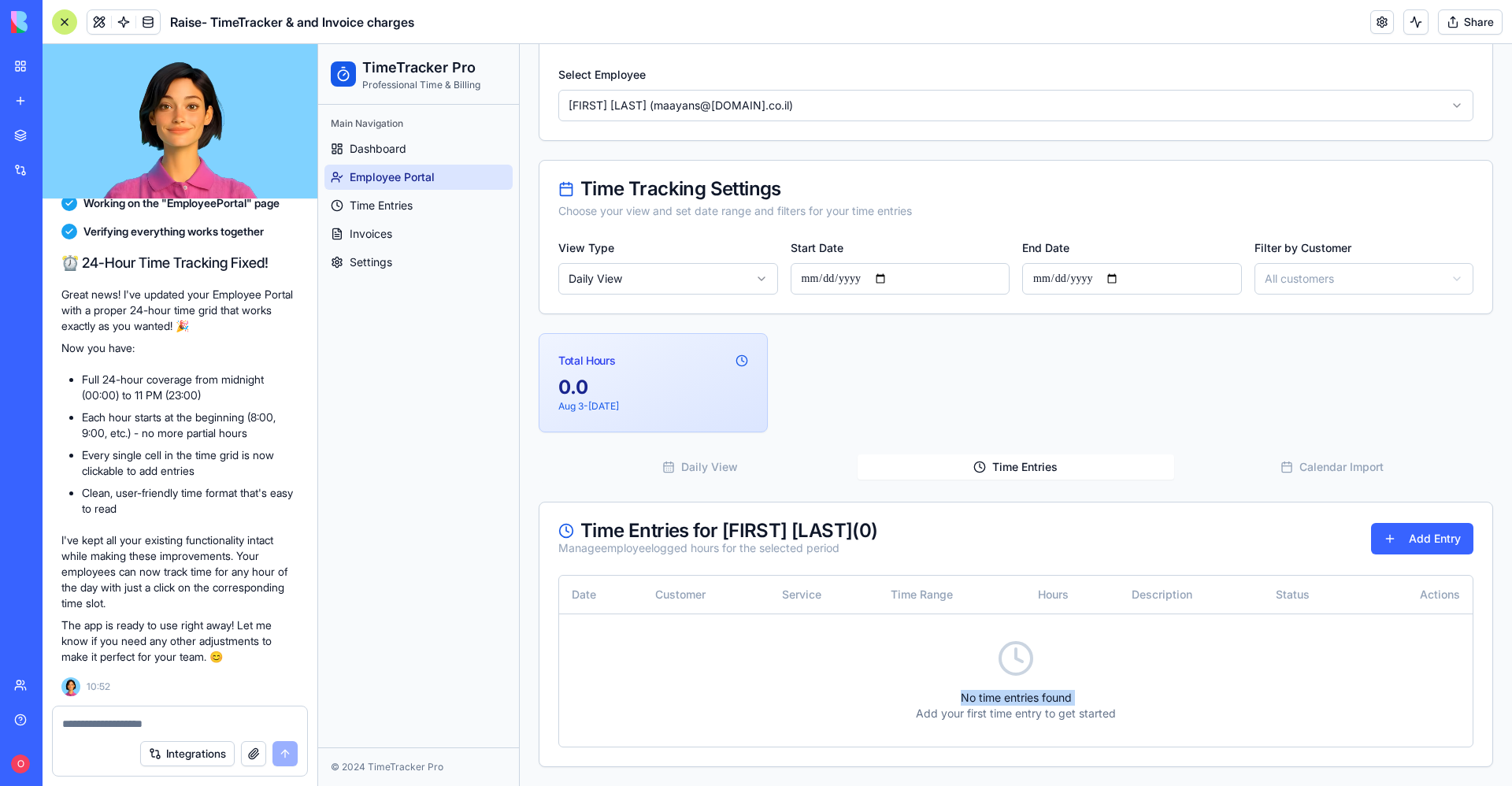 click on "**********" at bounding box center (915, 326) 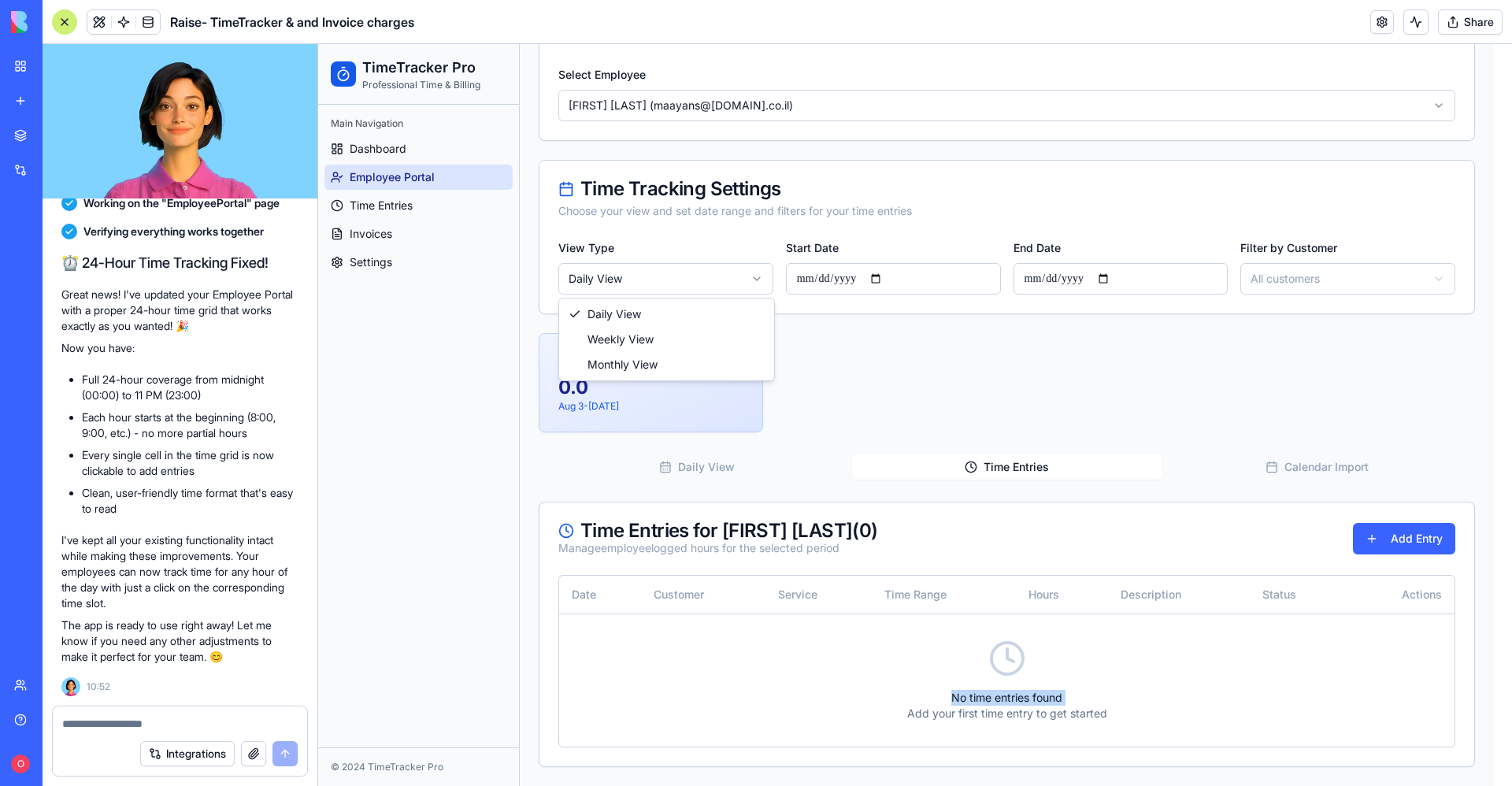 click on "**********" at bounding box center (915, 326) 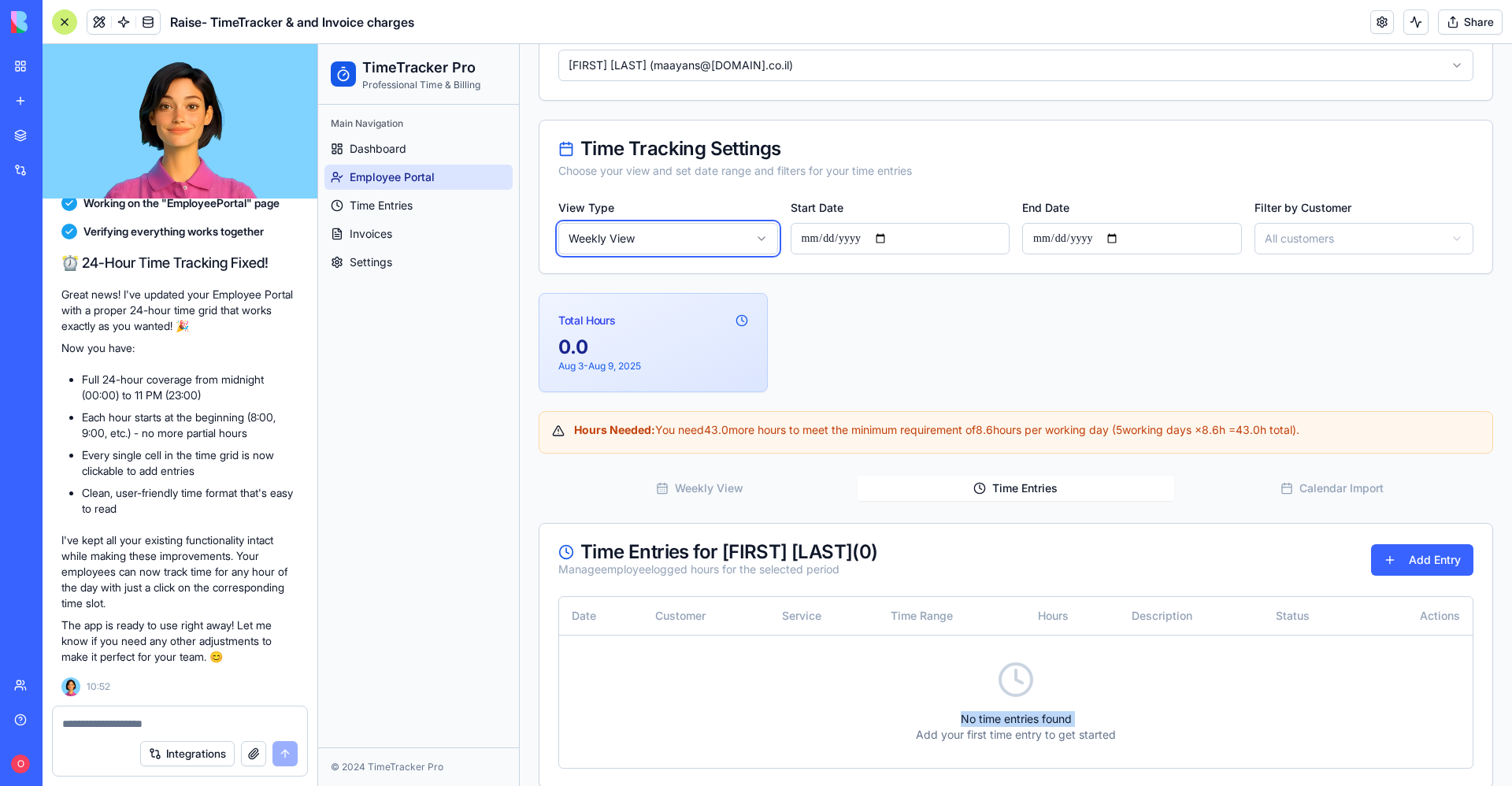 scroll, scrollTop: 239, scrollLeft: 0, axis: vertical 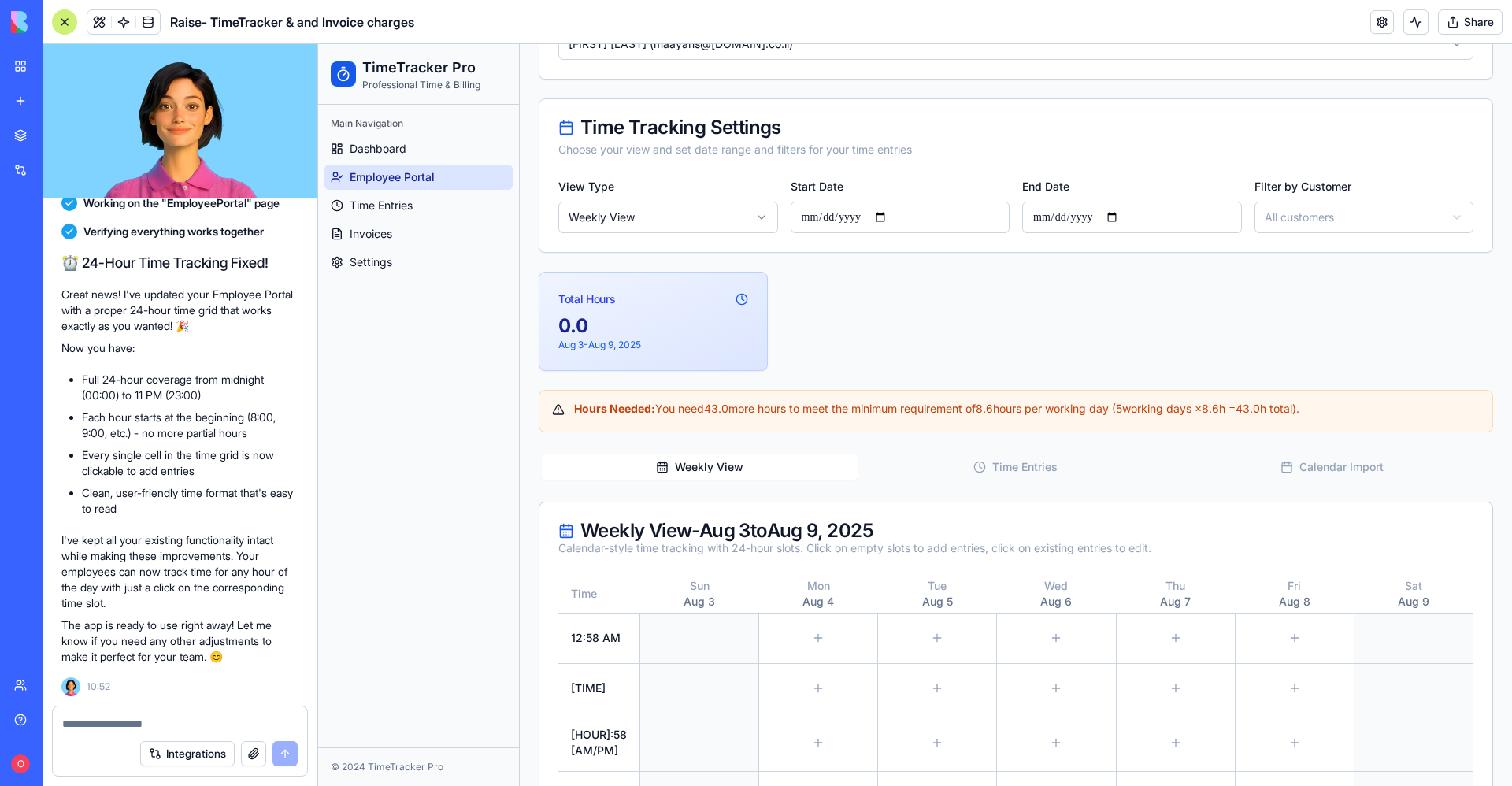 click on "Weekly View" at bounding box center [699, 467] 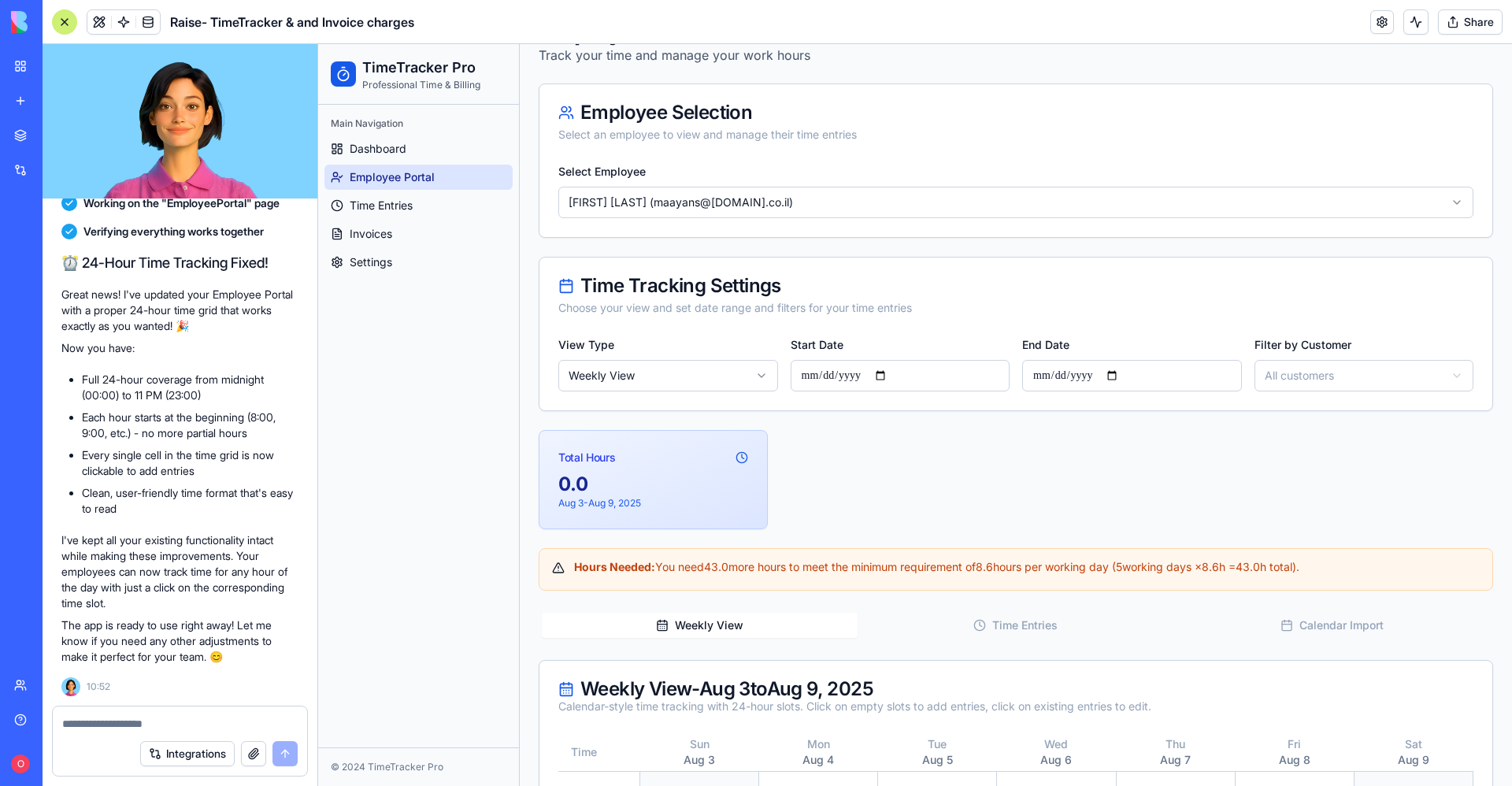 scroll, scrollTop: 2, scrollLeft: 0, axis: vertical 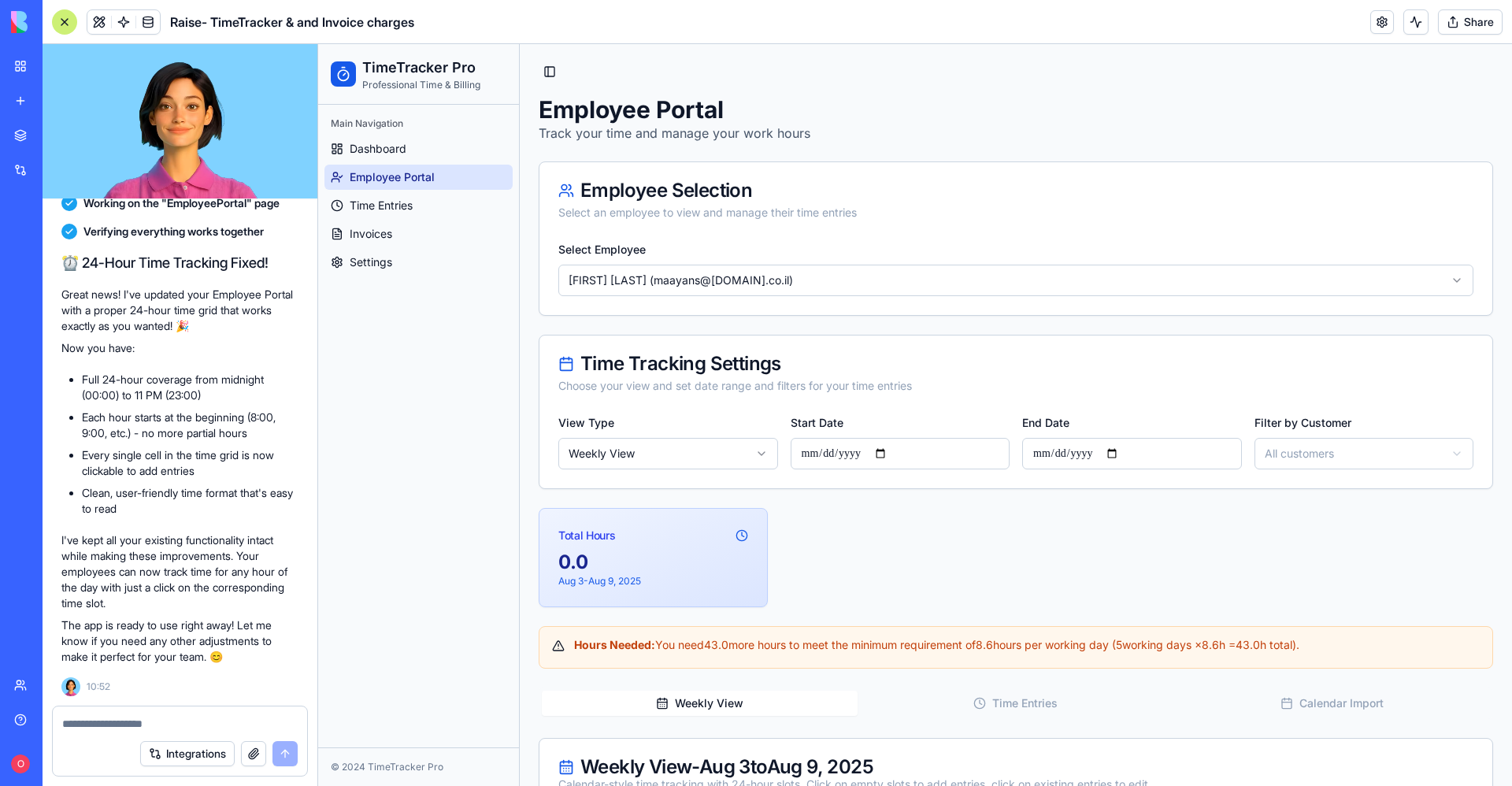 click on "**********" at bounding box center (915, 1081) 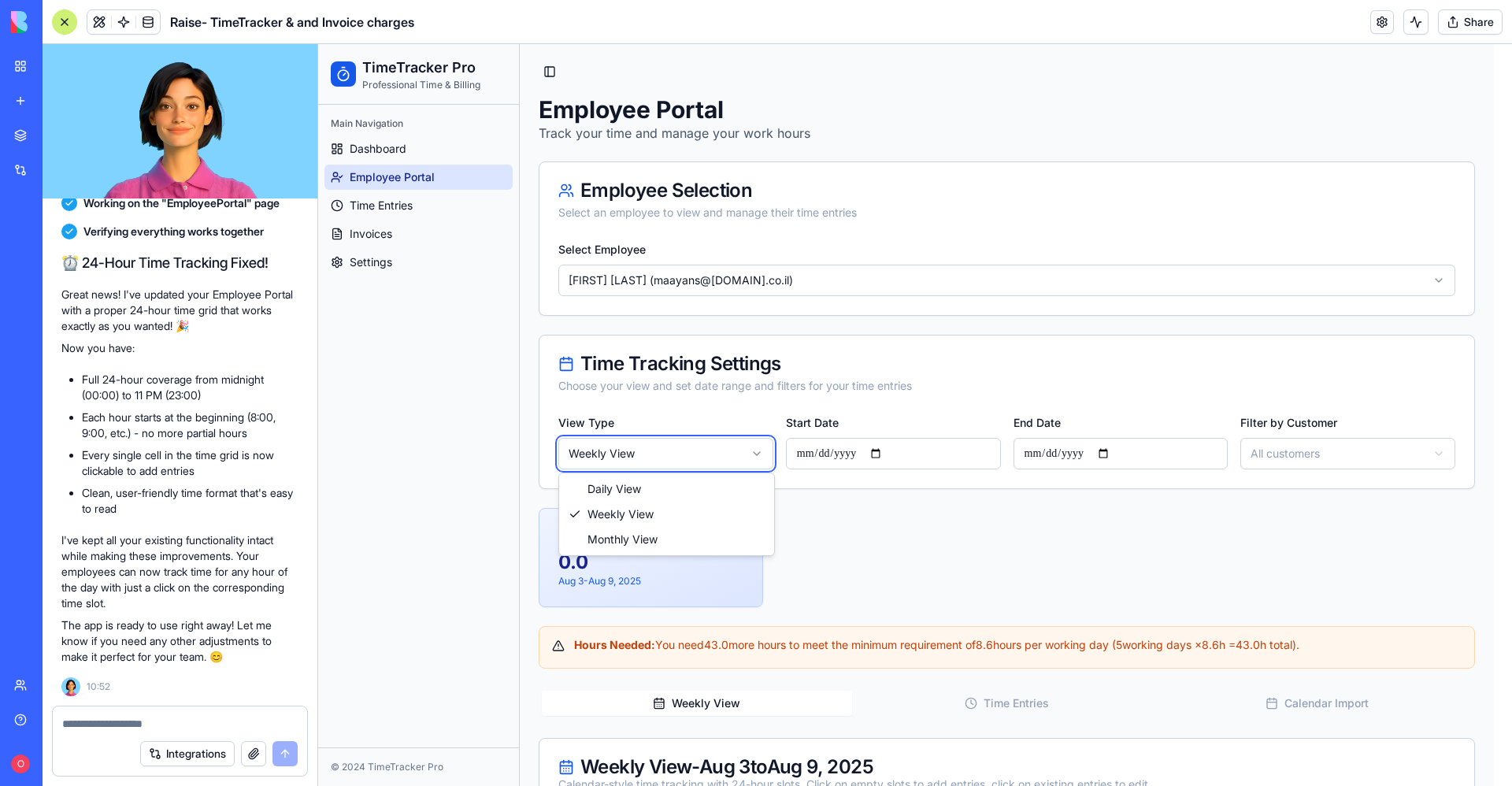 type on "**********" 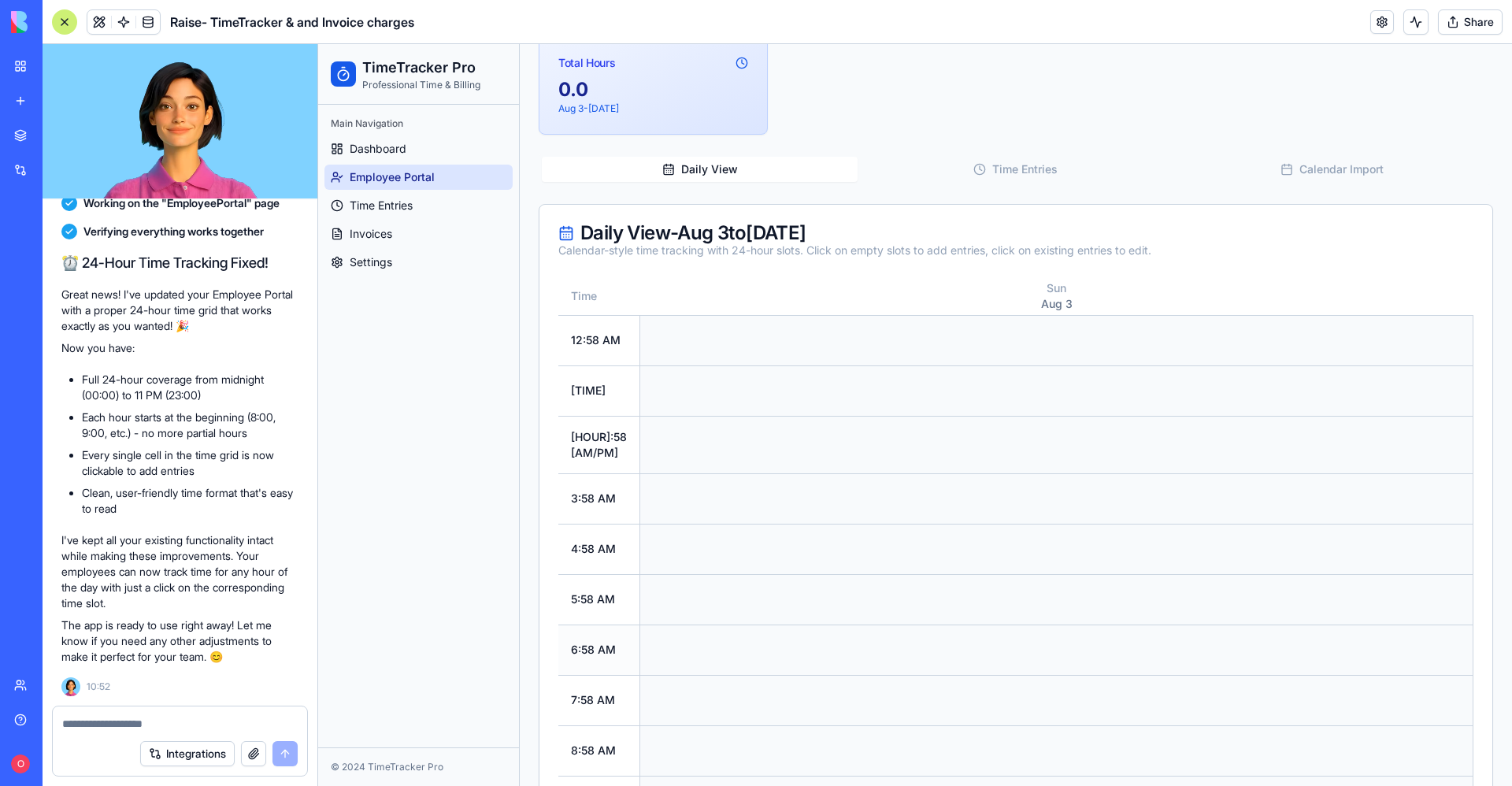 click at bounding box center (1057, 650) 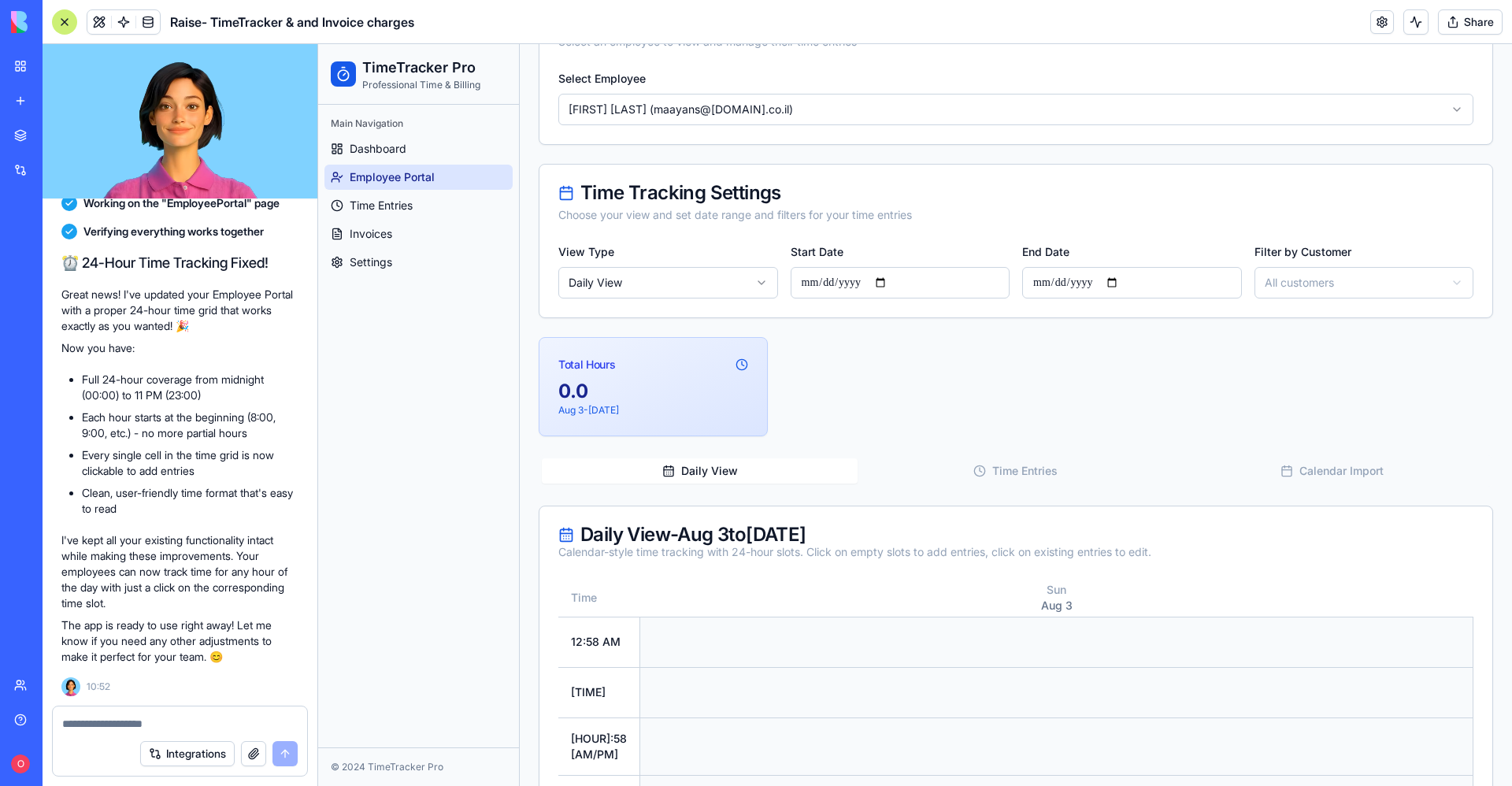 scroll, scrollTop: 120, scrollLeft: 0, axis: vertical 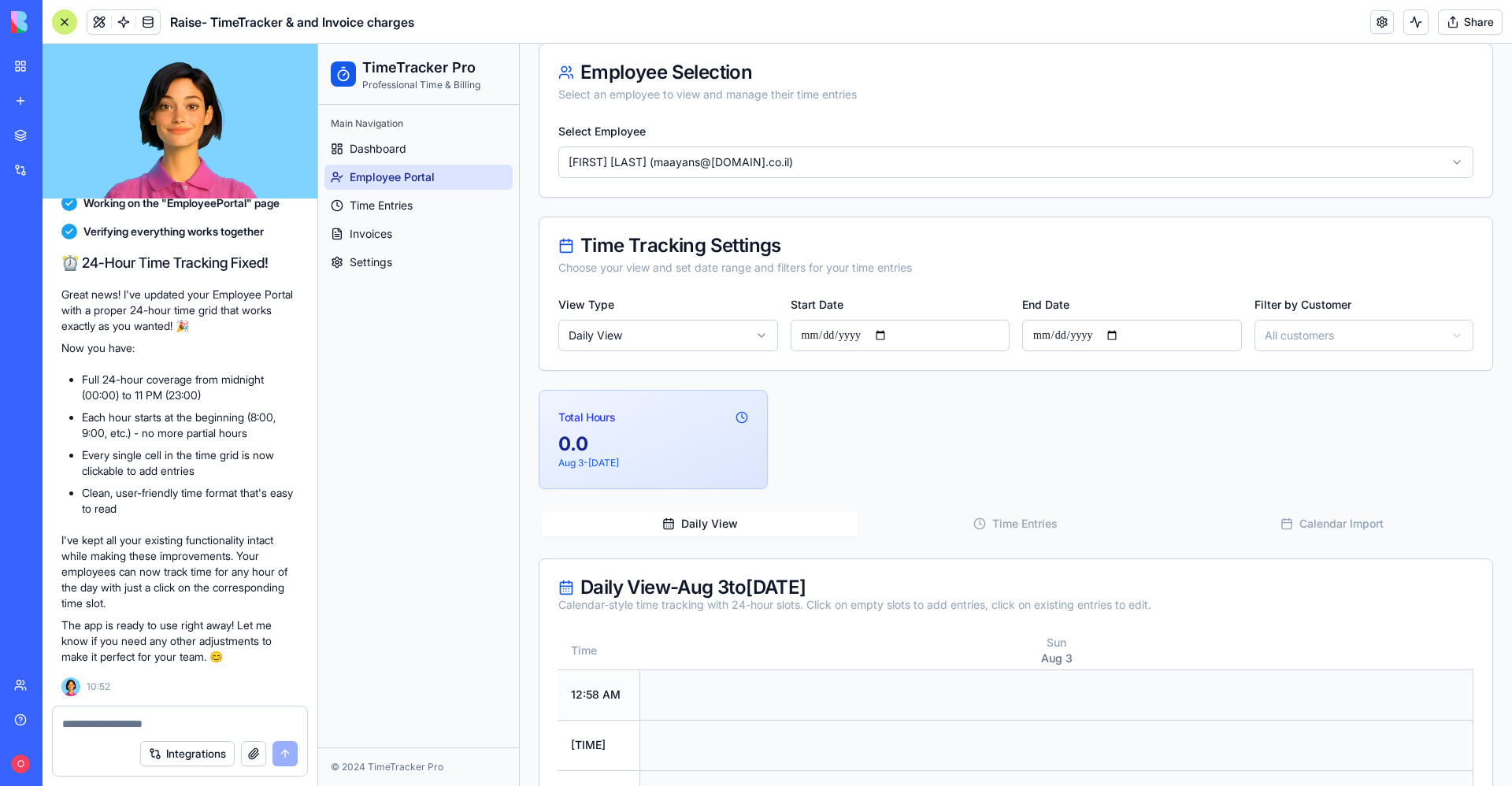 click at bounding box center [1057, 695] 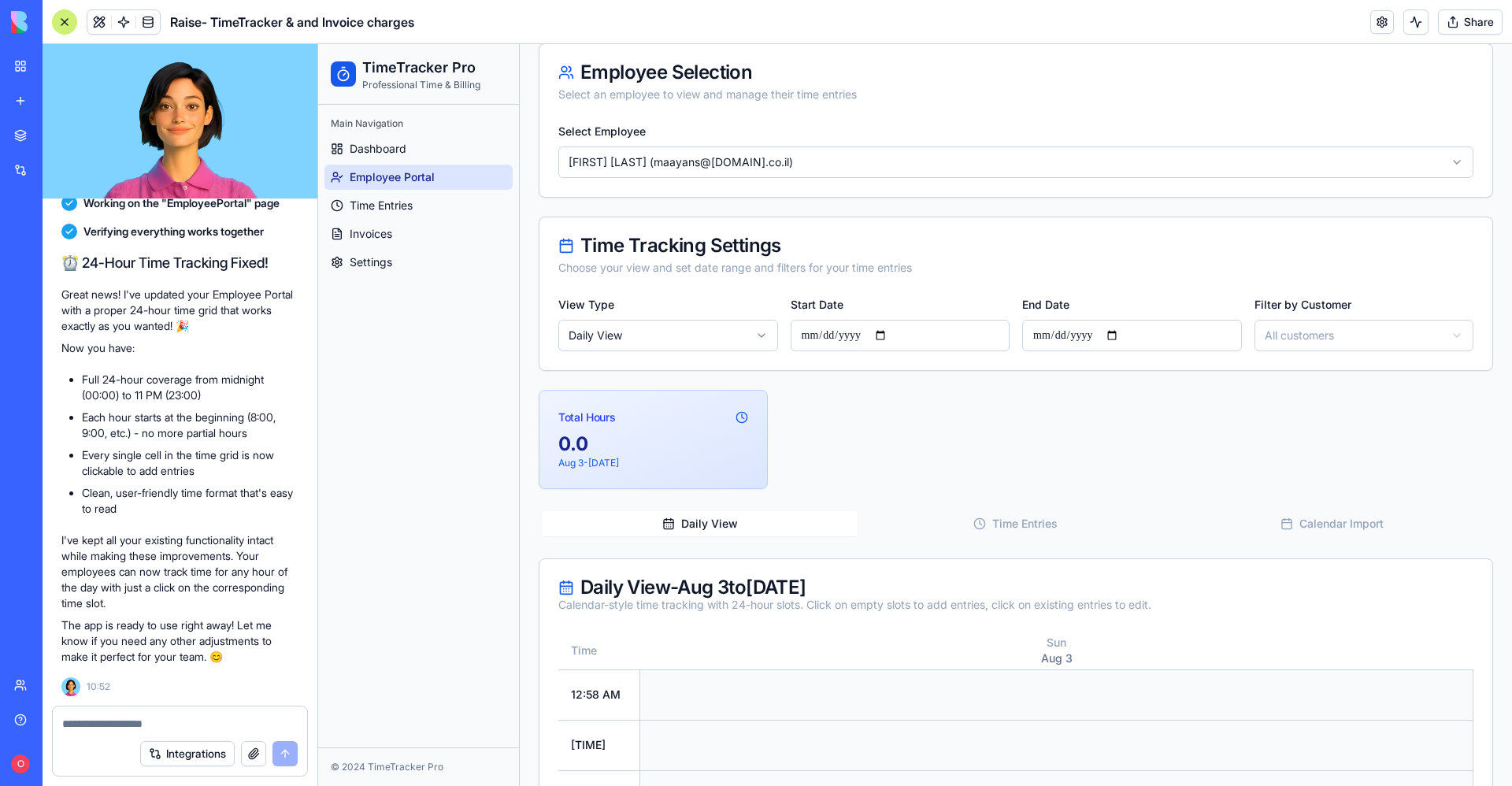 scroll, scrollTop: 0, scrollLeft: 0, axis: both 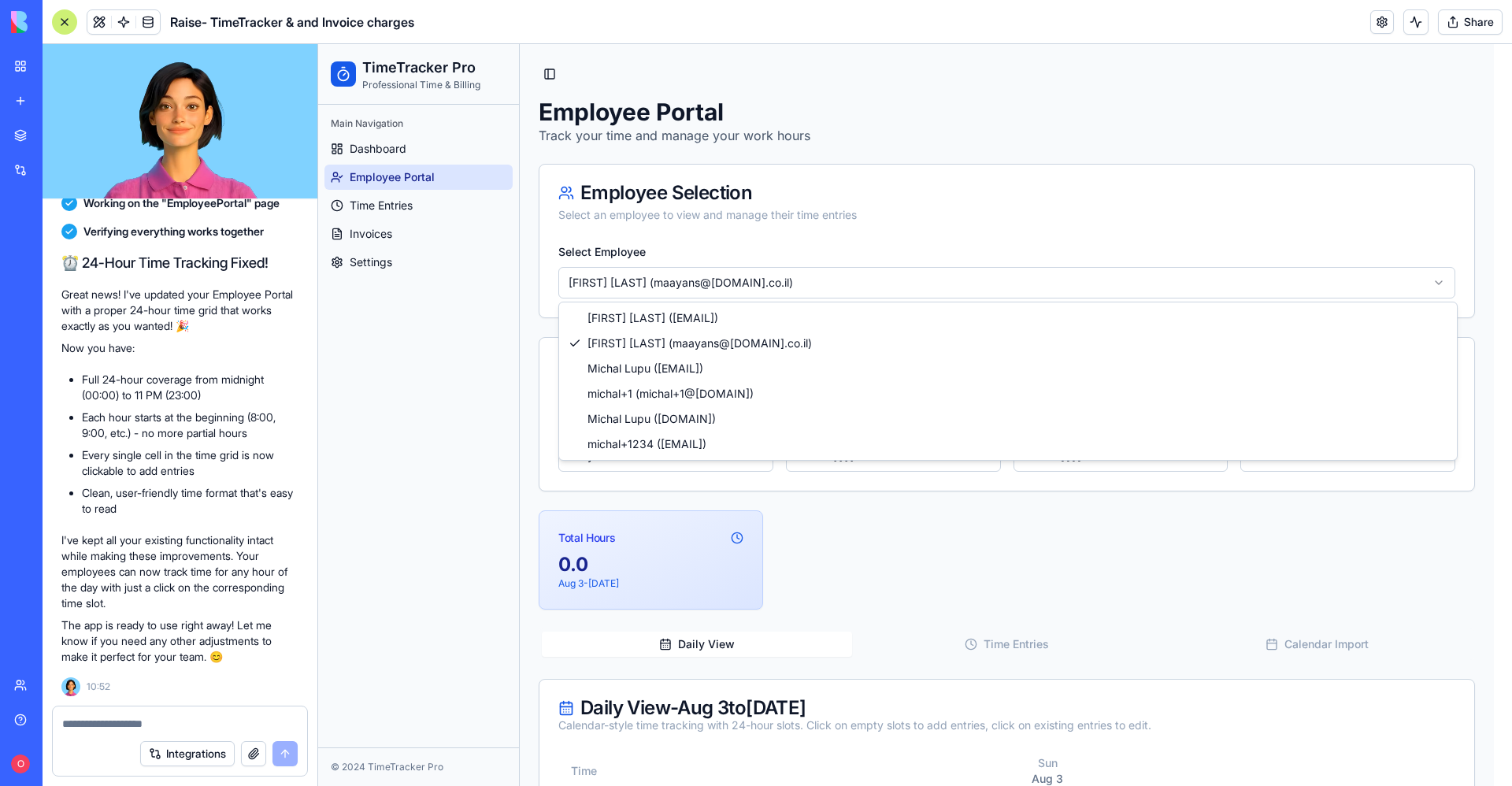 click on "**********" at bounding box center (915, 1052) 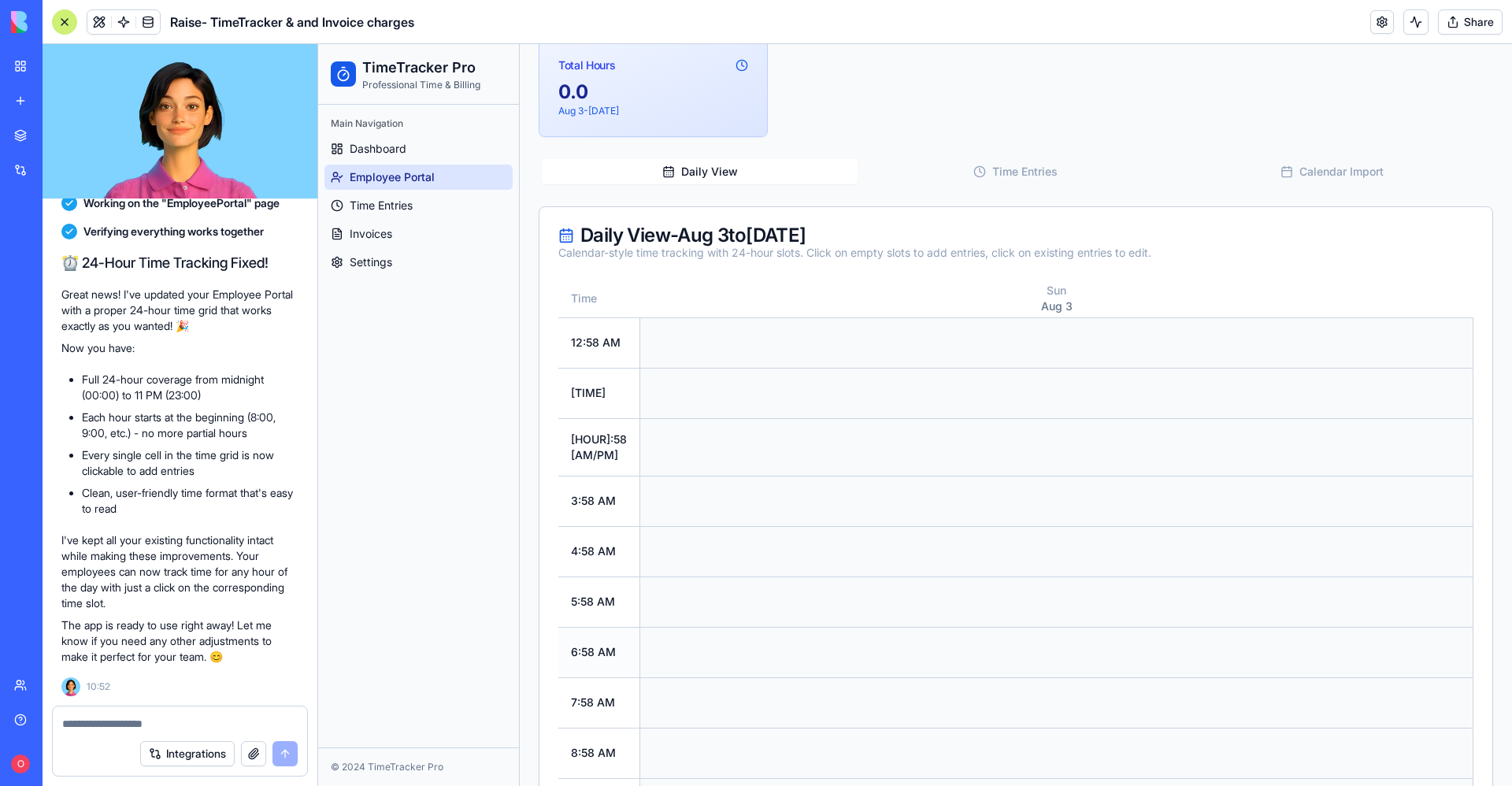 click at bounding box center [1057, 652] 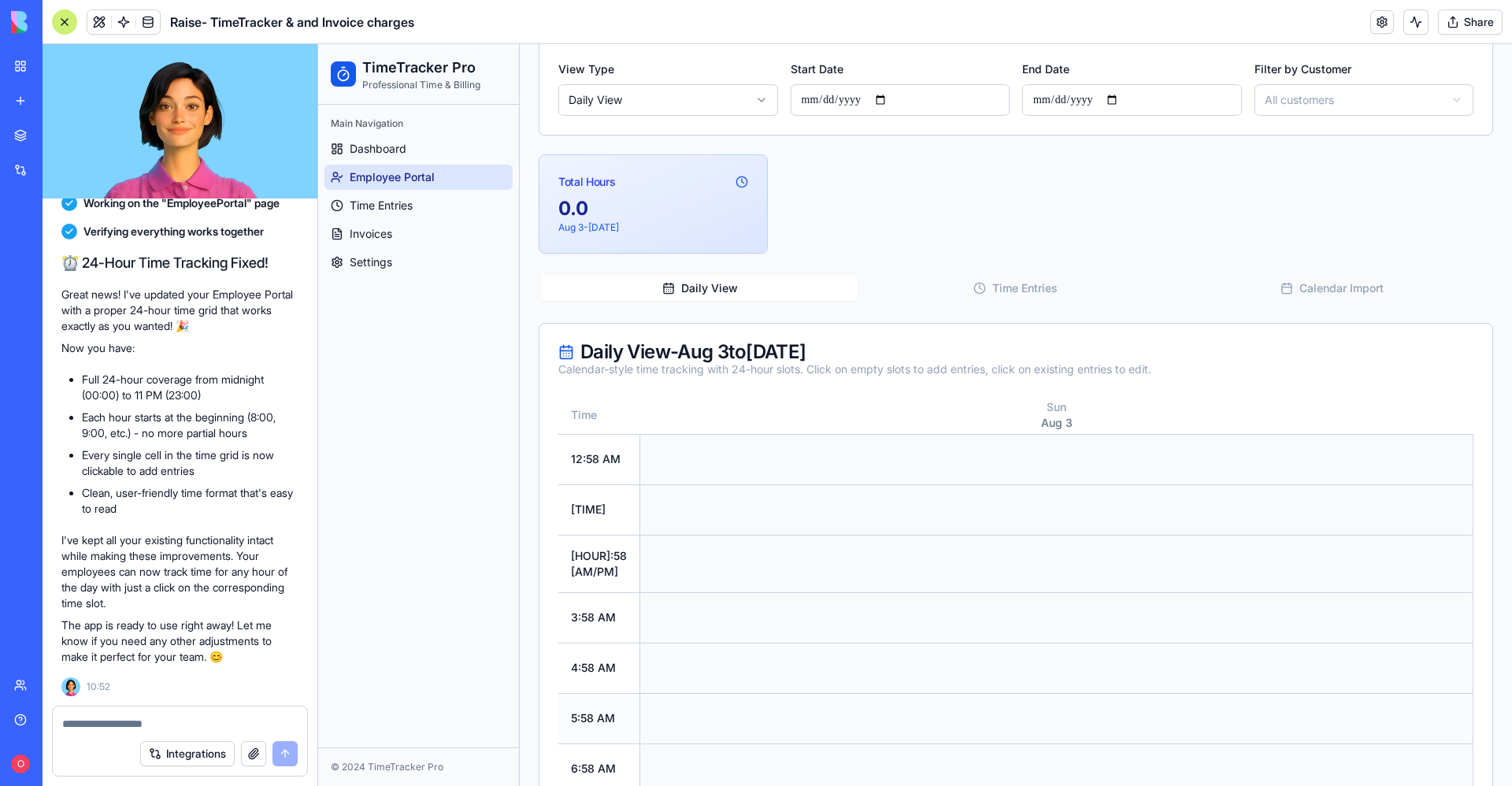 scroll, scrollTop: 118, scrollLeft: 0, axis: vertical 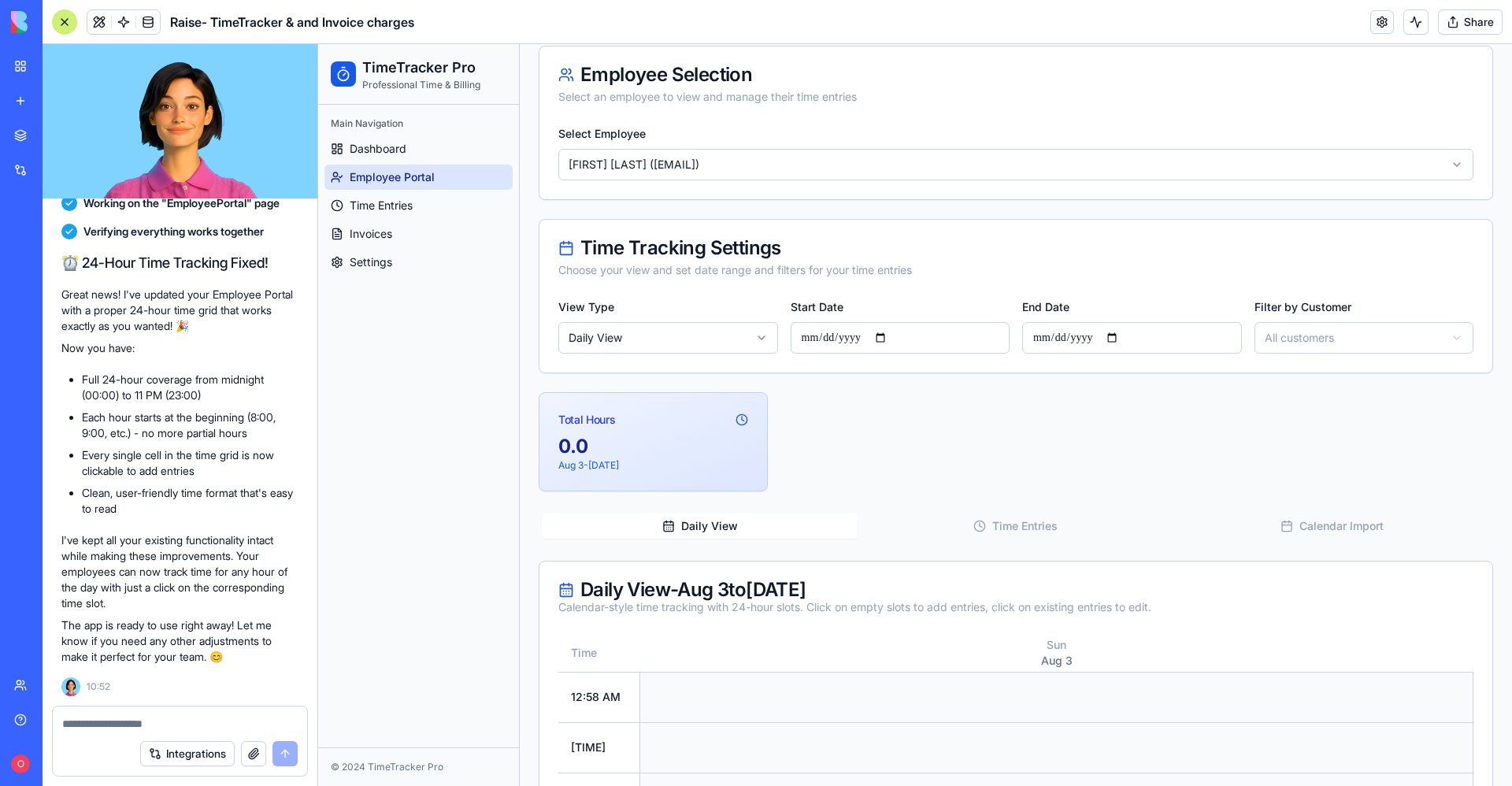click on "Daily View Time Entries Calendar Import" at bounding box center (1016, 526) 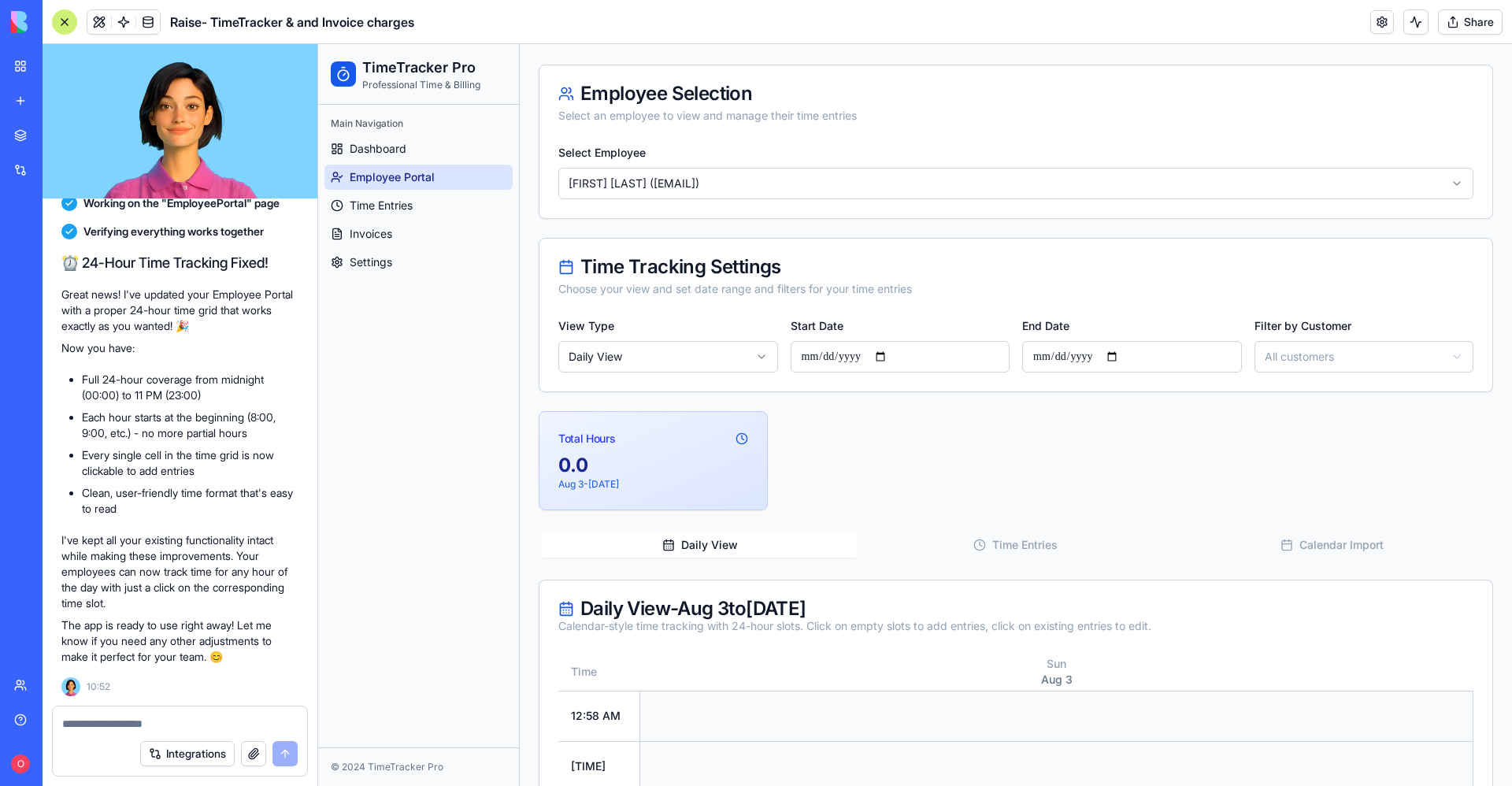 scroll, scrollTop: 0, scrollLeft: 0, axis: both 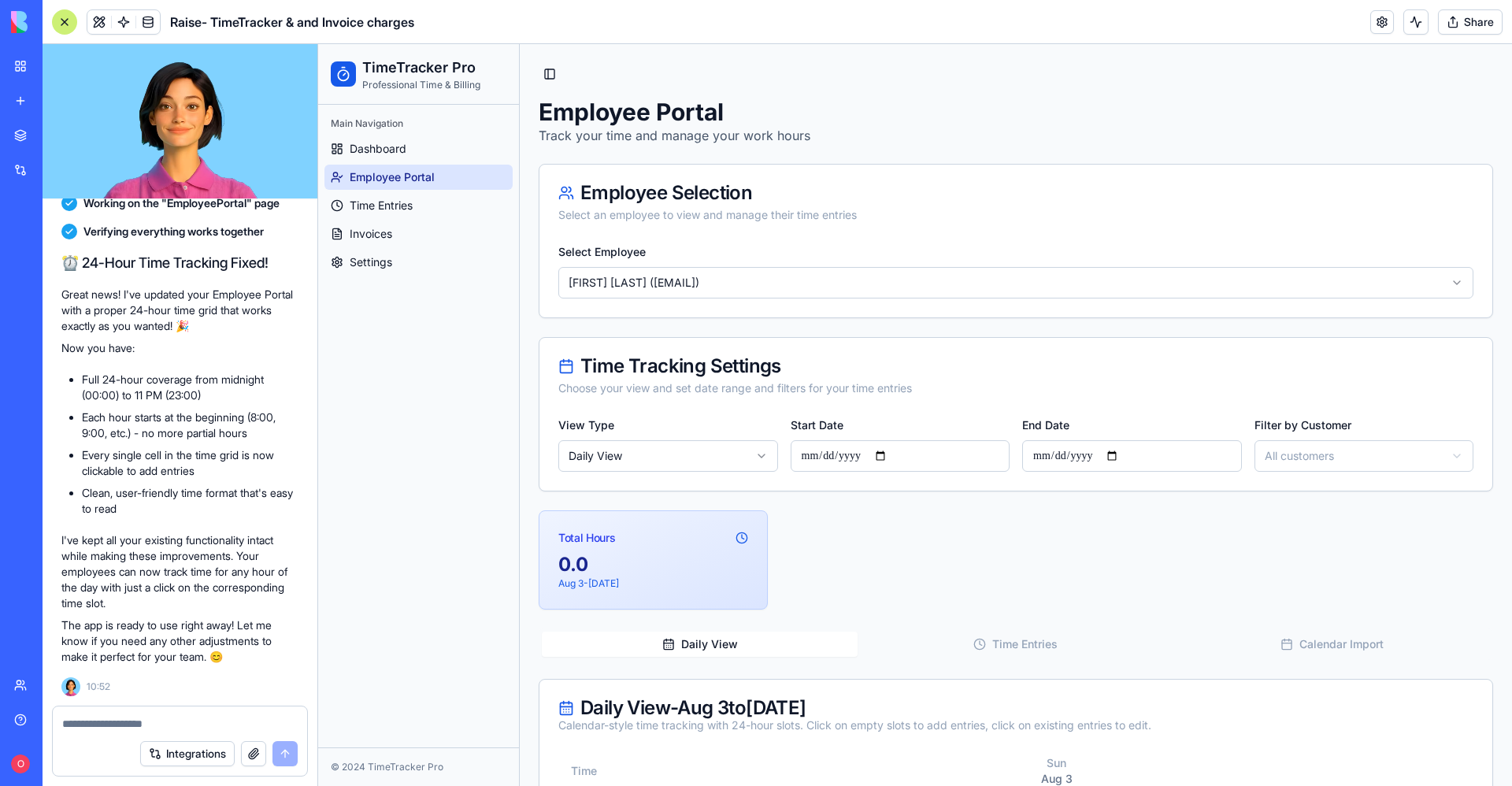 click on "**********" at bounding box center [915, 1052] 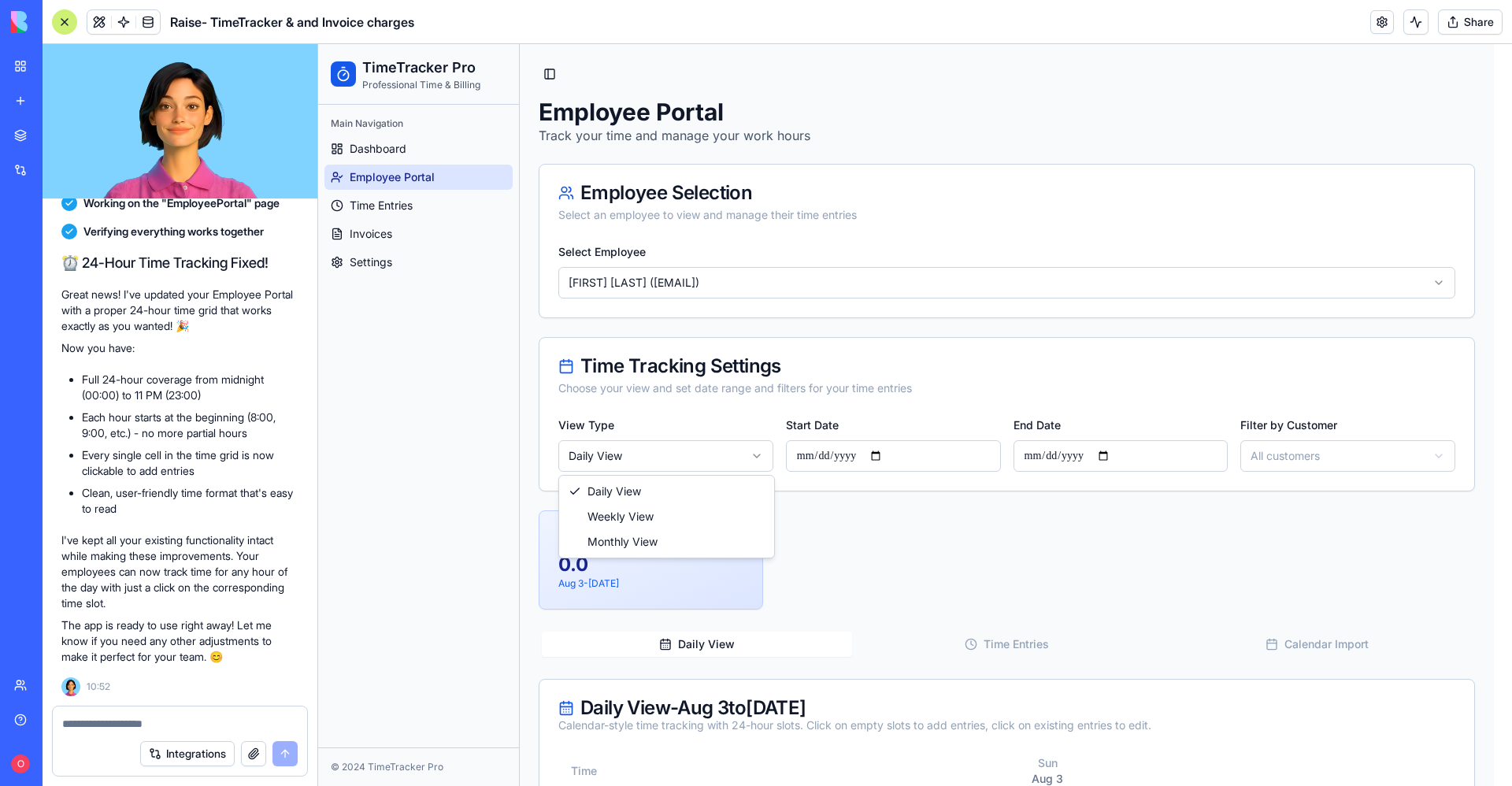 type on "**********" 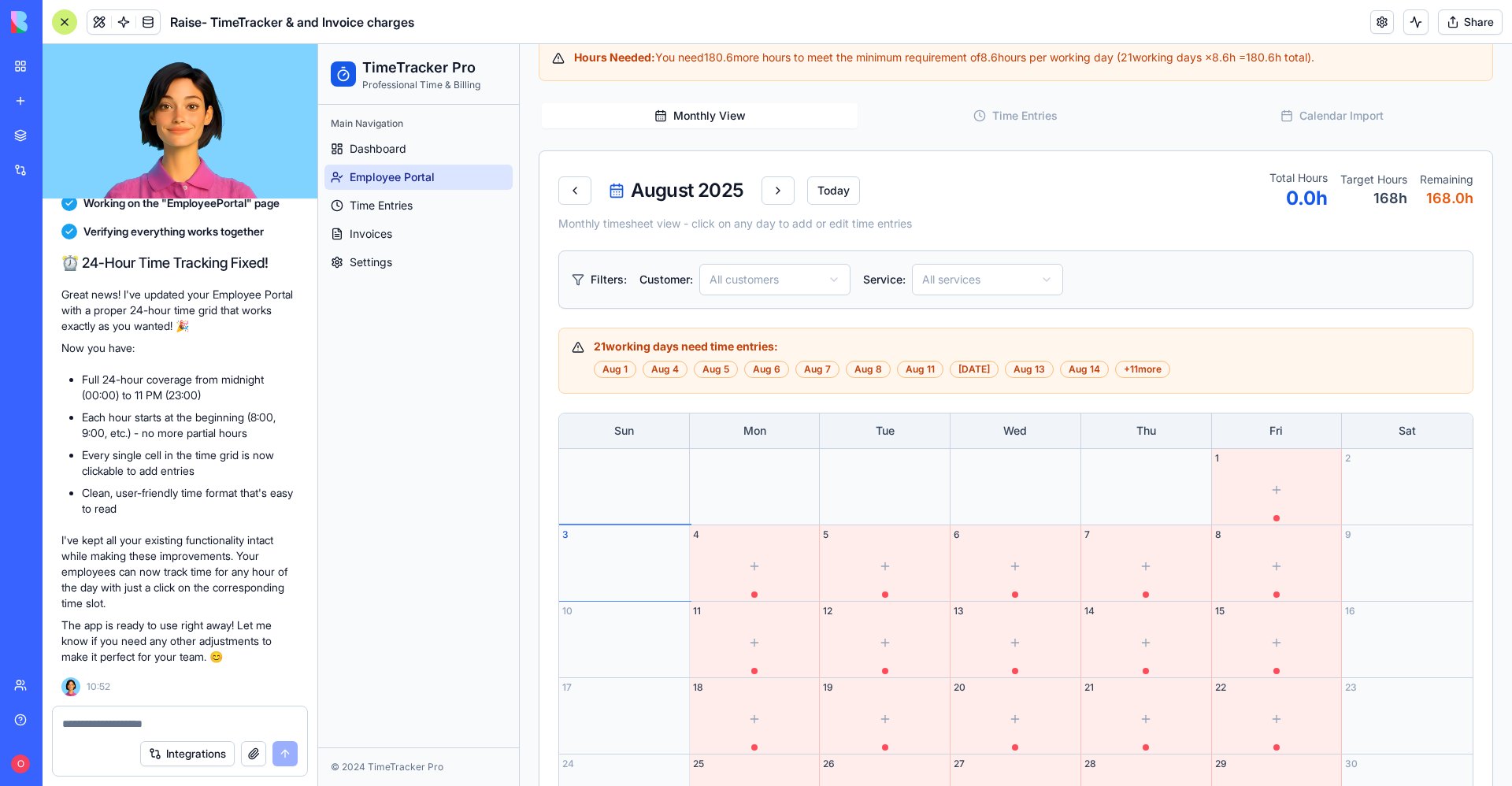 scroll, scrollTop: 591, scrollLeft: 0, axis: vertical 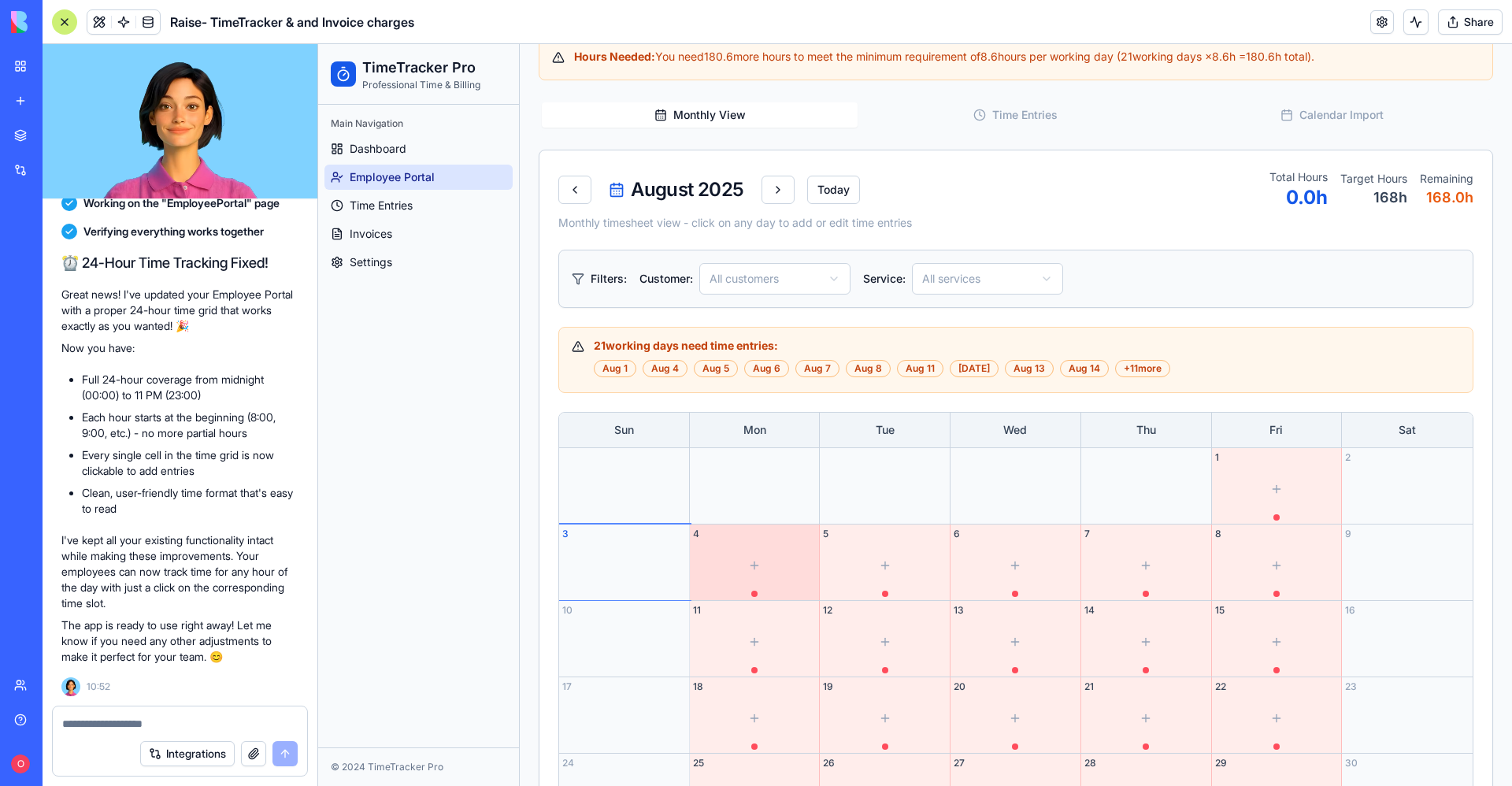 click at bounding box center [754, 565] 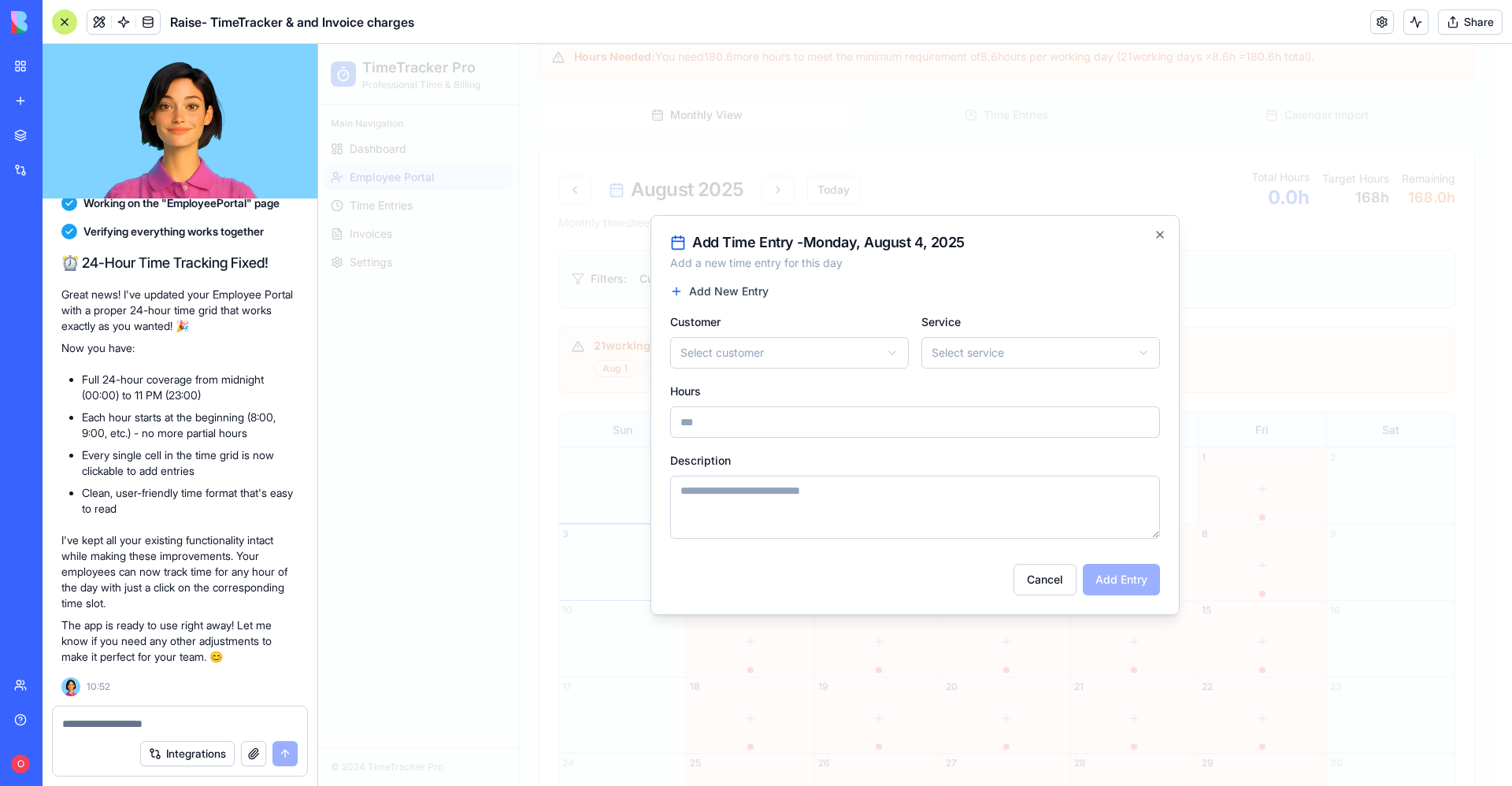 click on "**********" at bounding box center [906, 226] 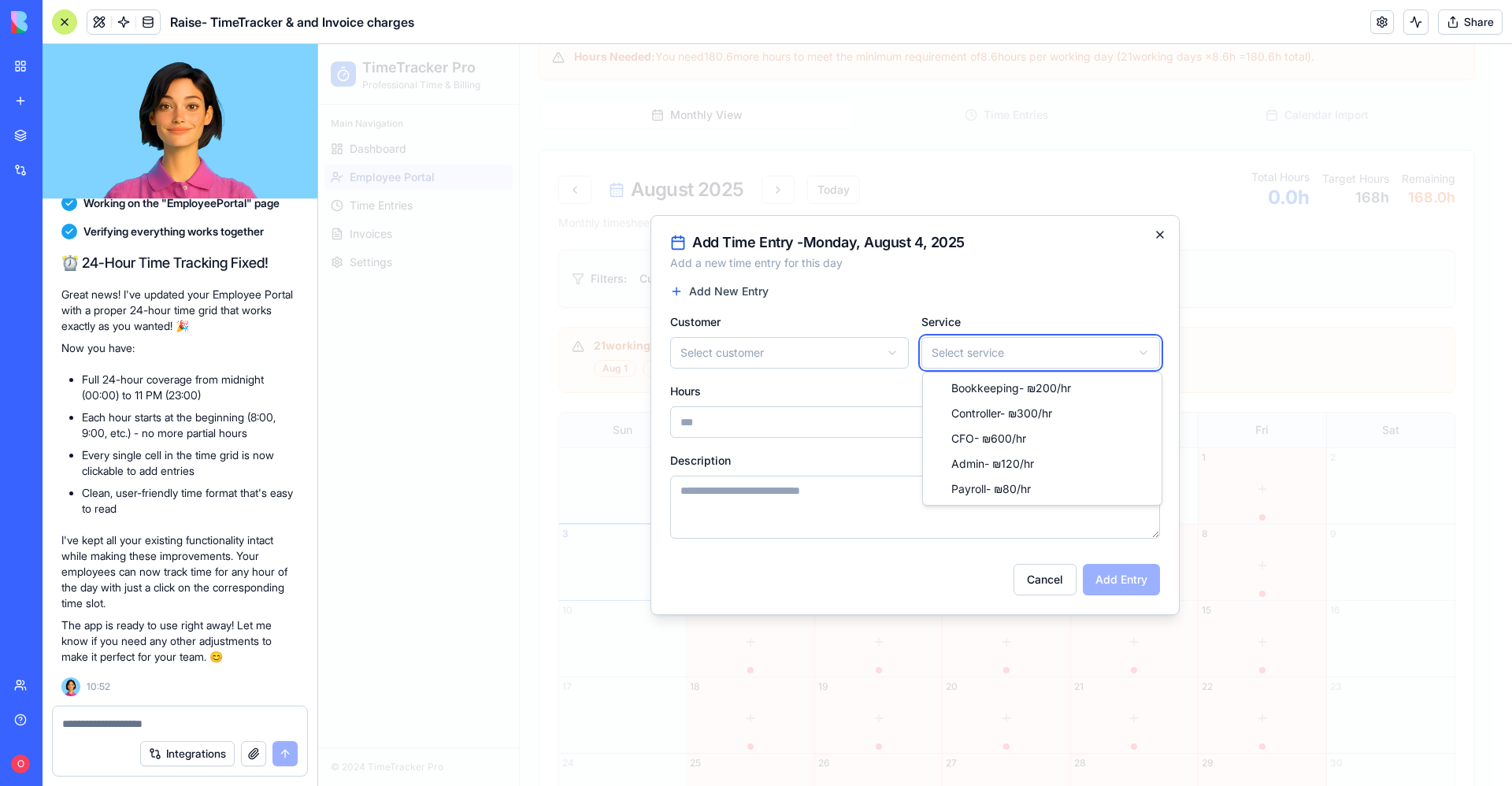 click on "**********" at bounding box center [906, 226] 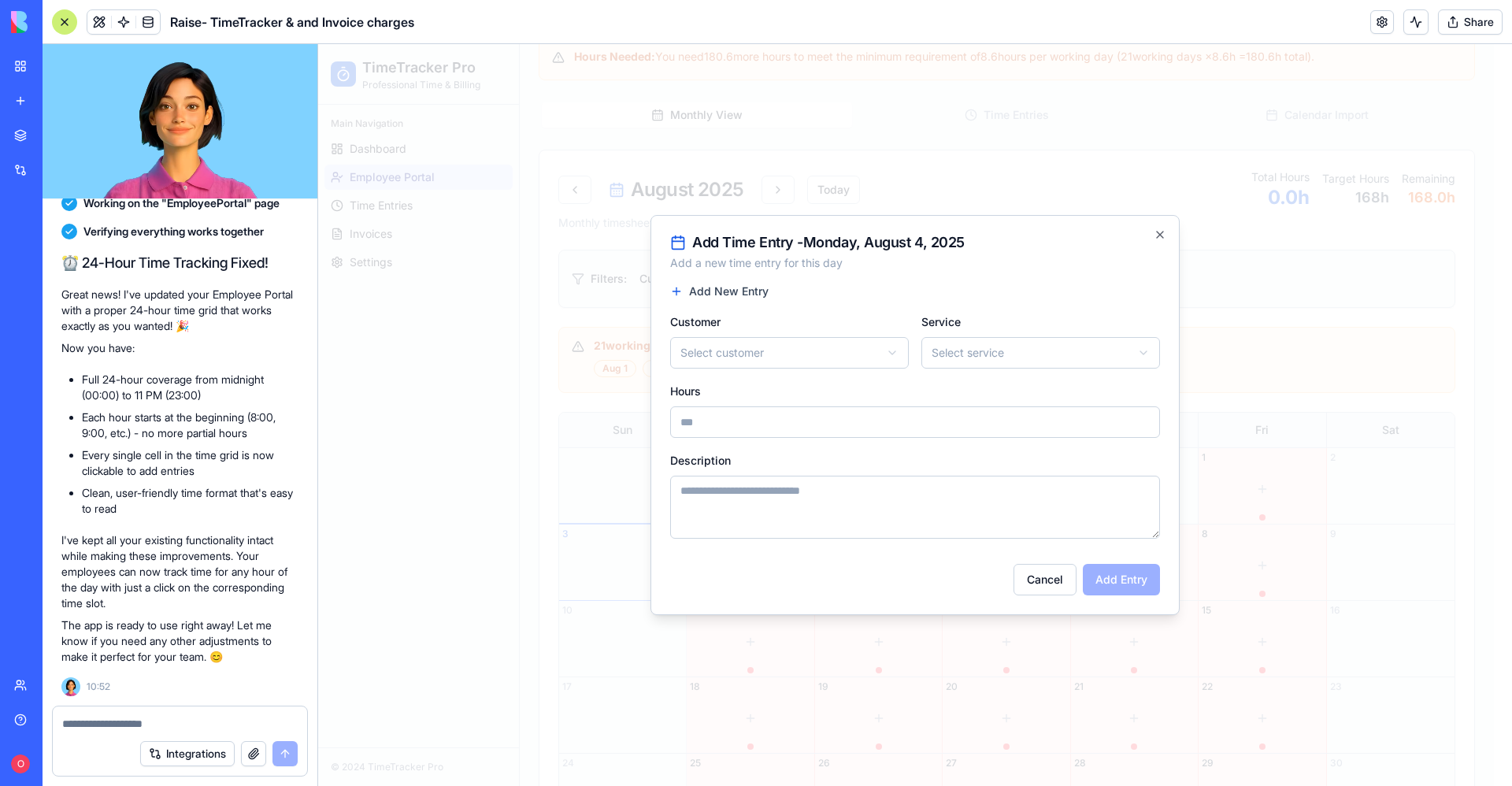 click on "**********" at bounding box center [915, 415] 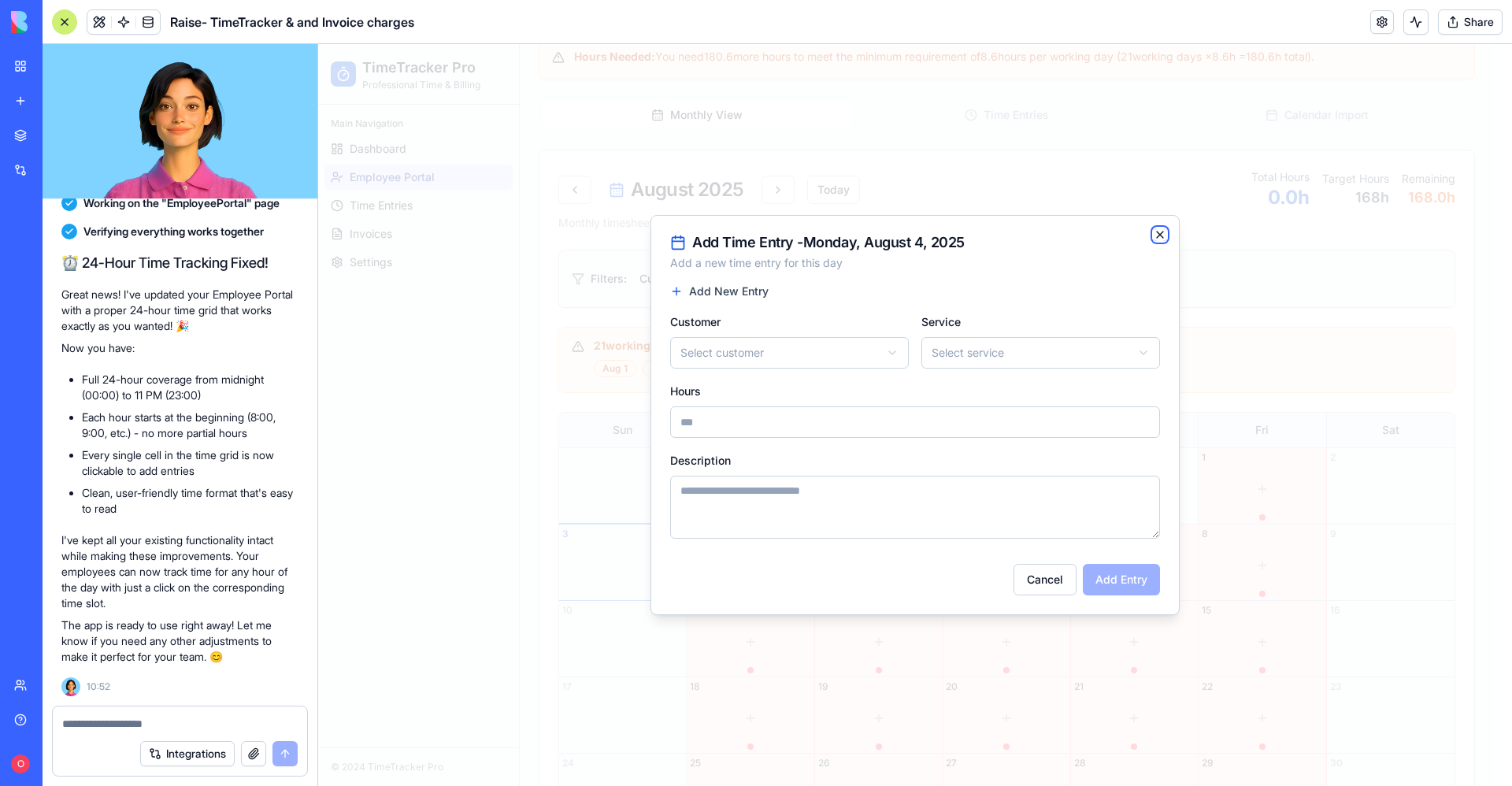 click 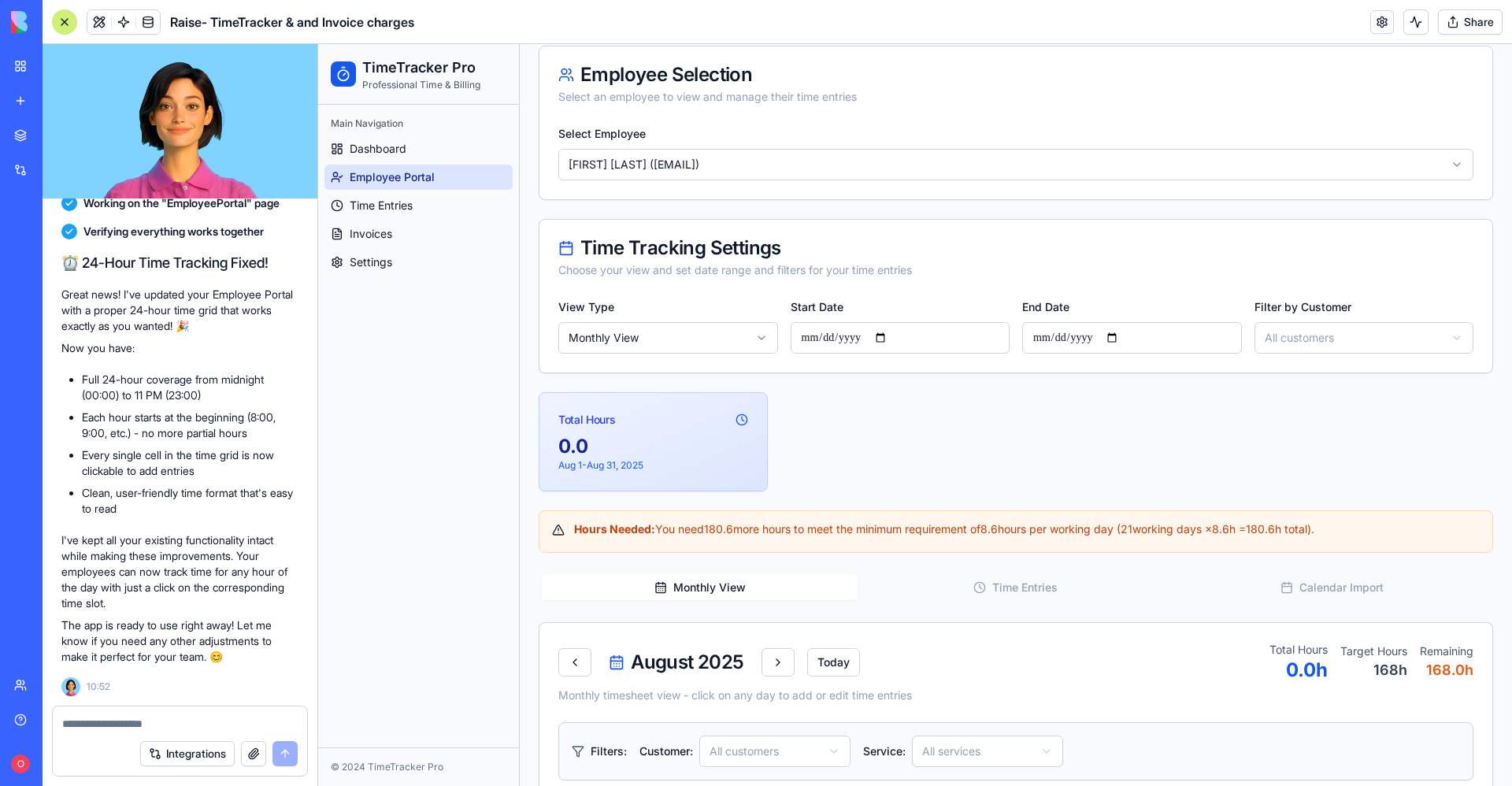 scroll, scrollTop: 0, scrollLeft: 0, axis: both 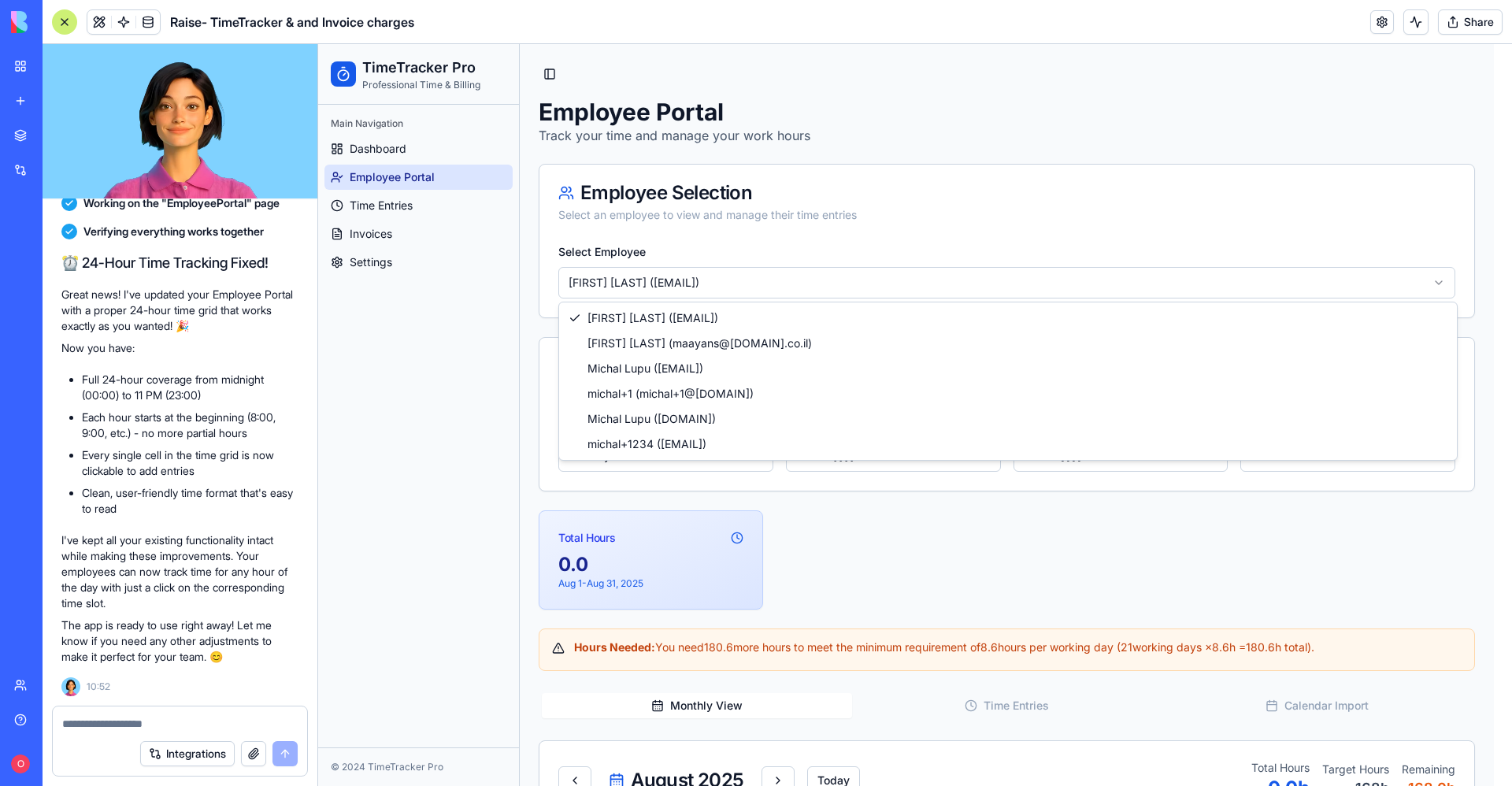 click on "**********" at bounding box center [915, 817] 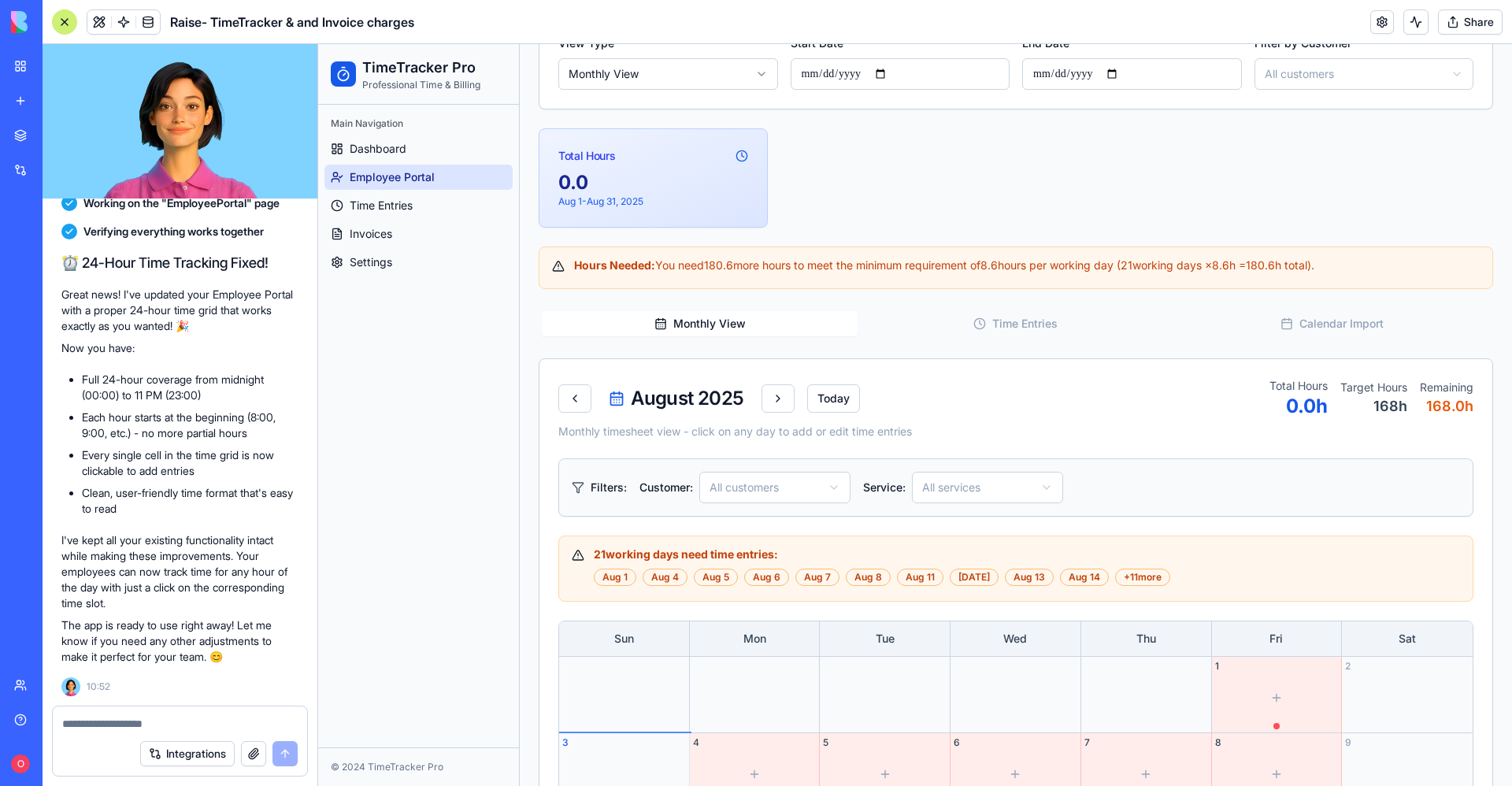 scroll, scrollTop: 473, scrollLeft: 0, axis: vertical 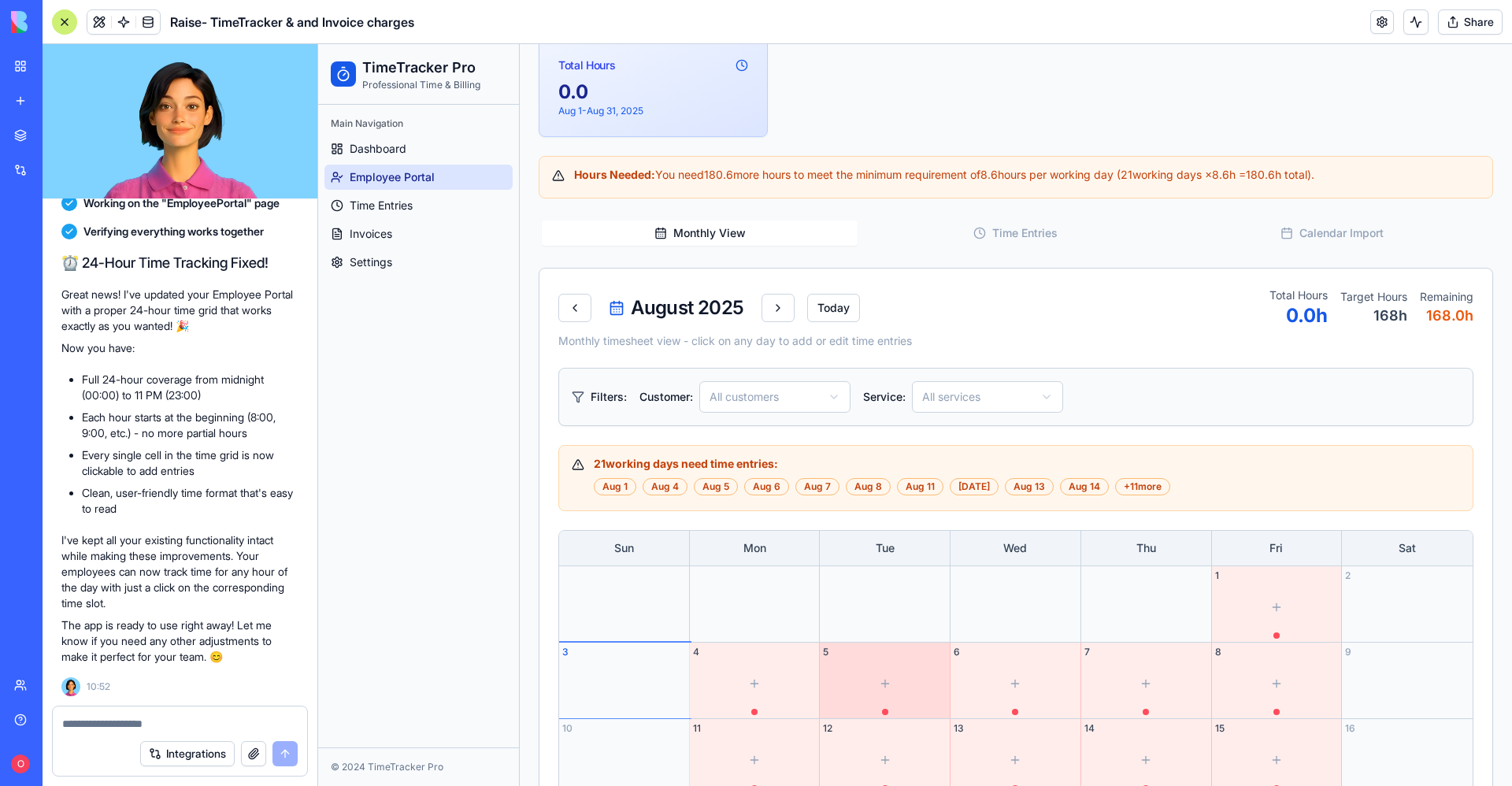 click at bounding box center (884, 684) 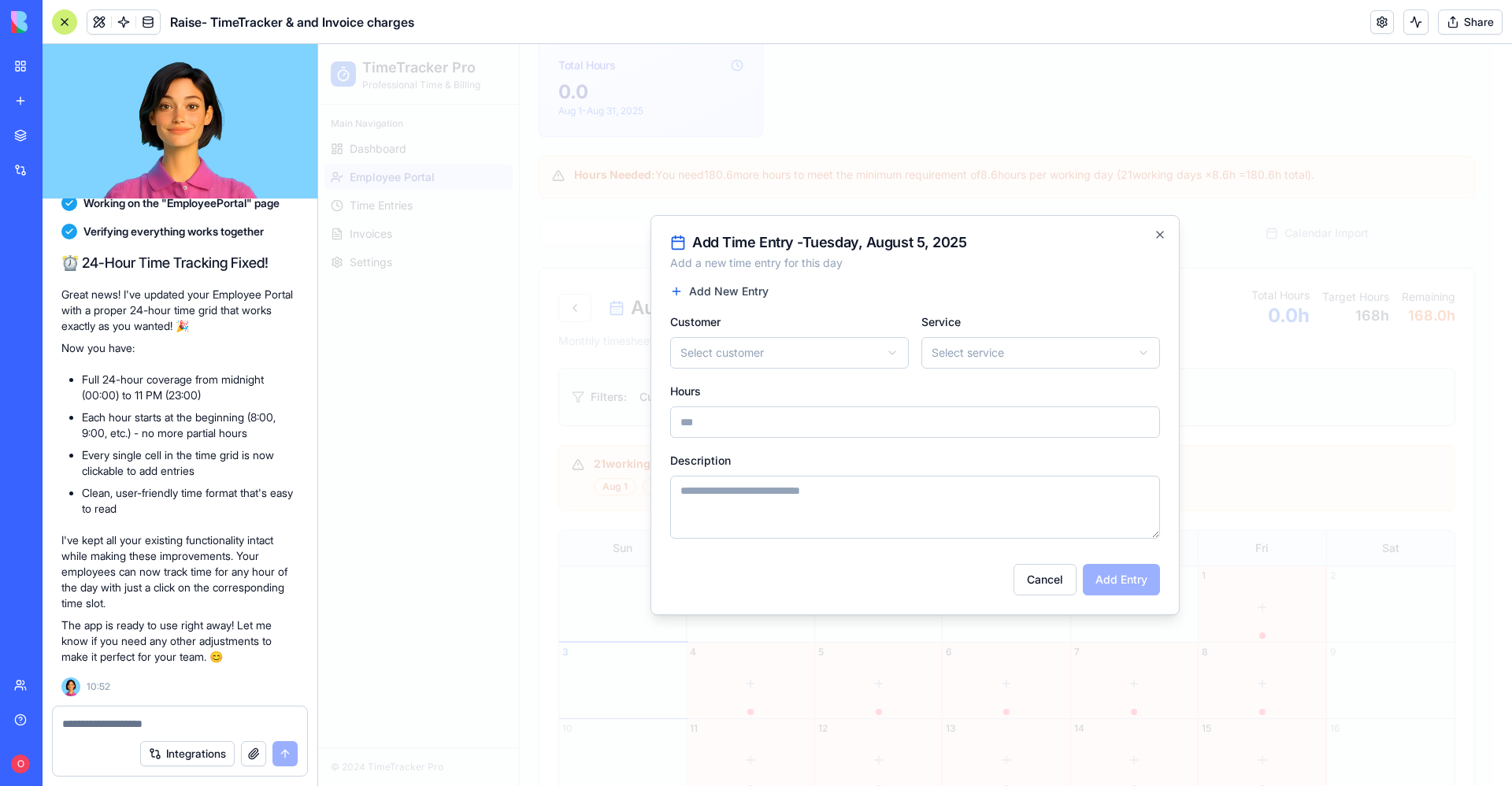 click on "**********" at bounding box center (906, 344) 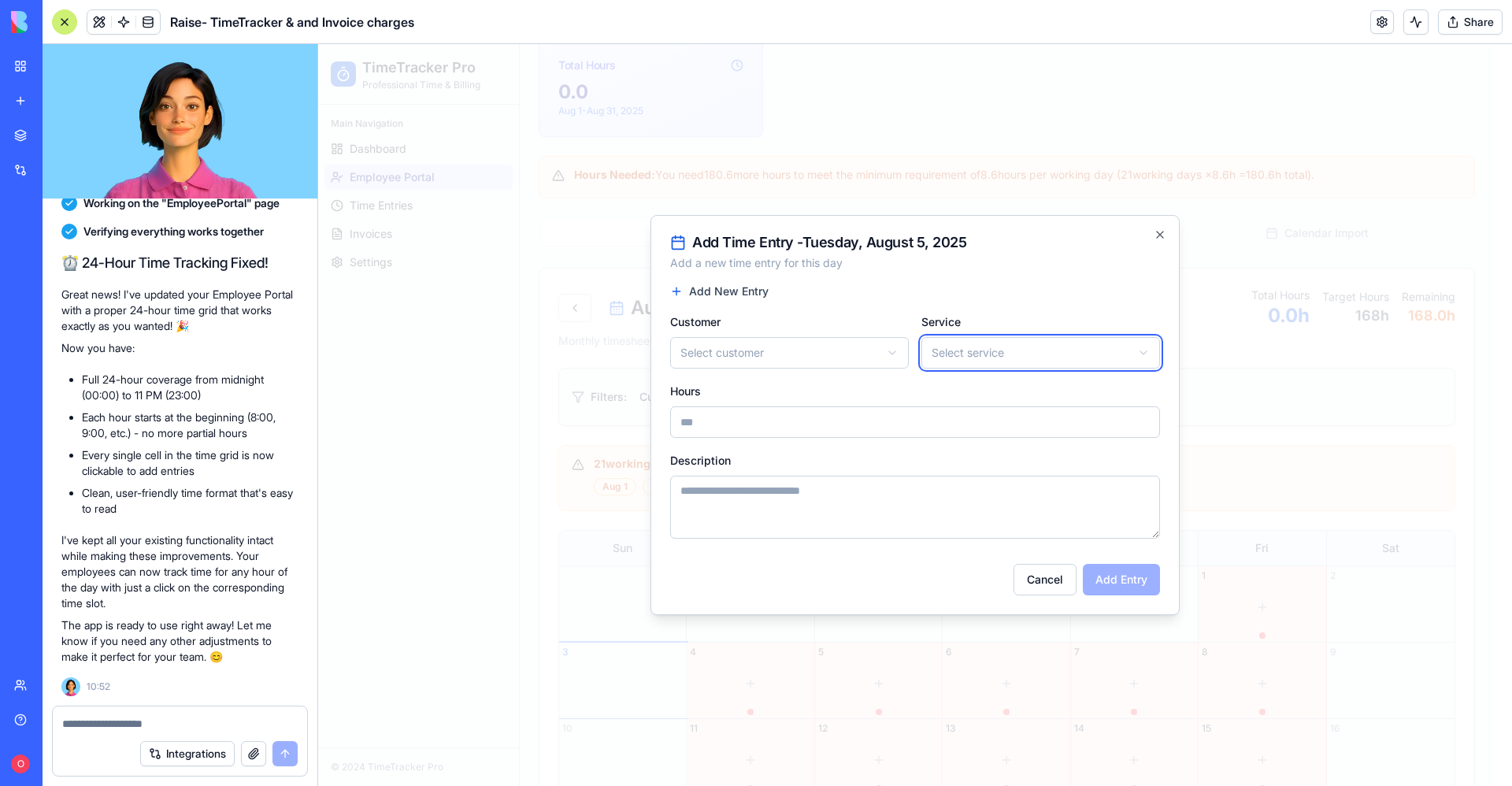 click at bounding box center [915, 415] 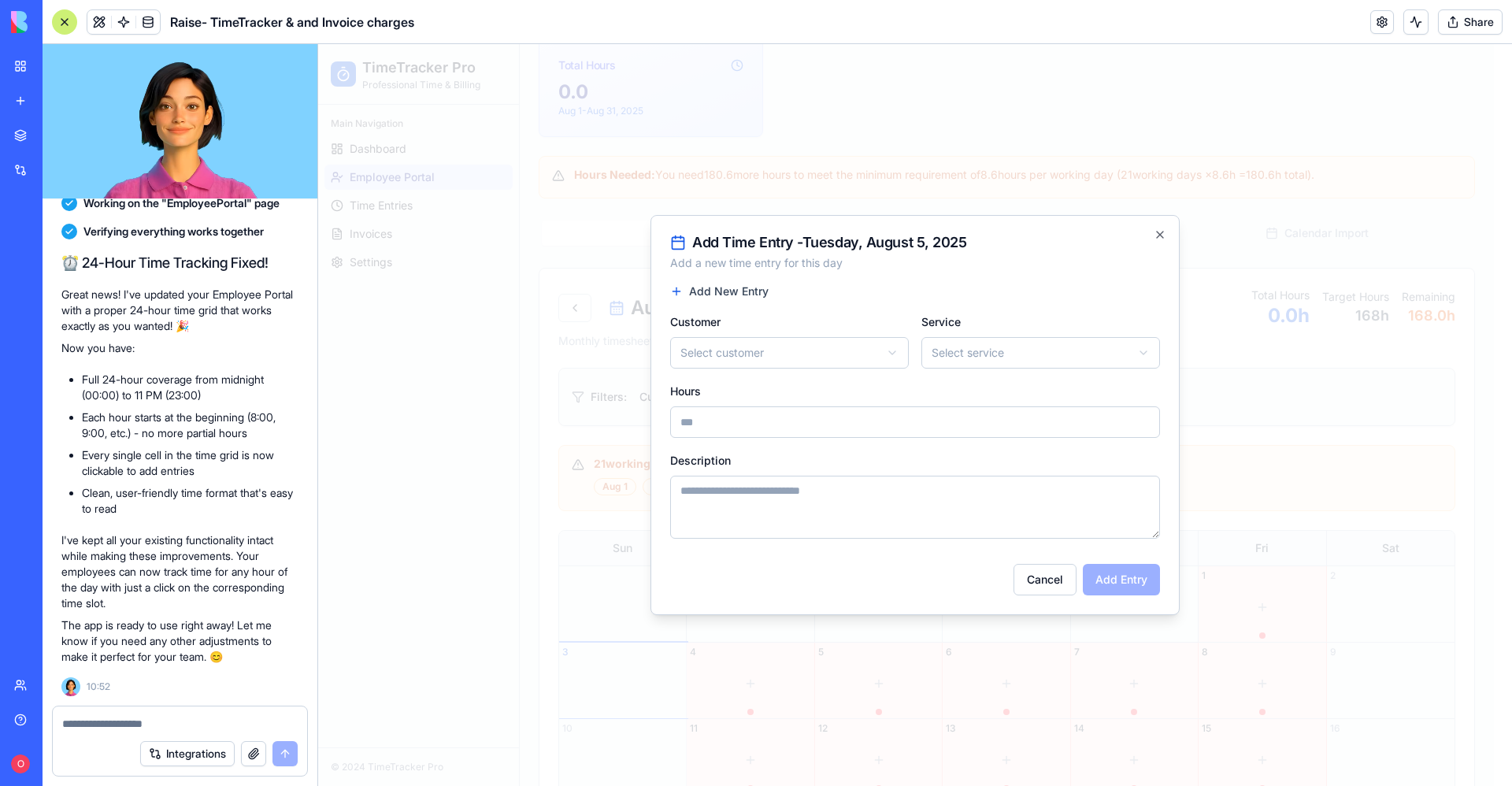 click at bounding box center [180, 724] 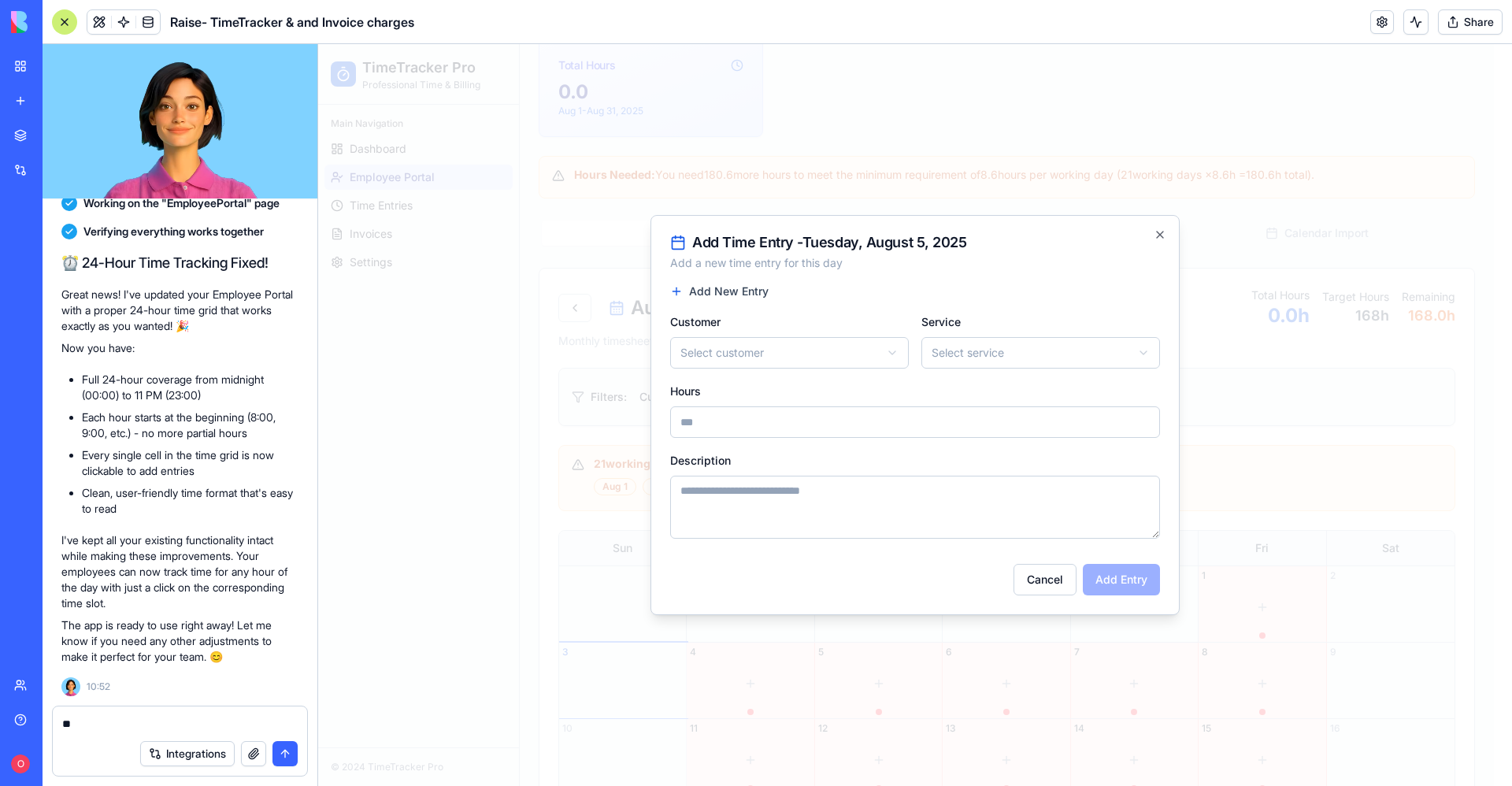 type on "*" 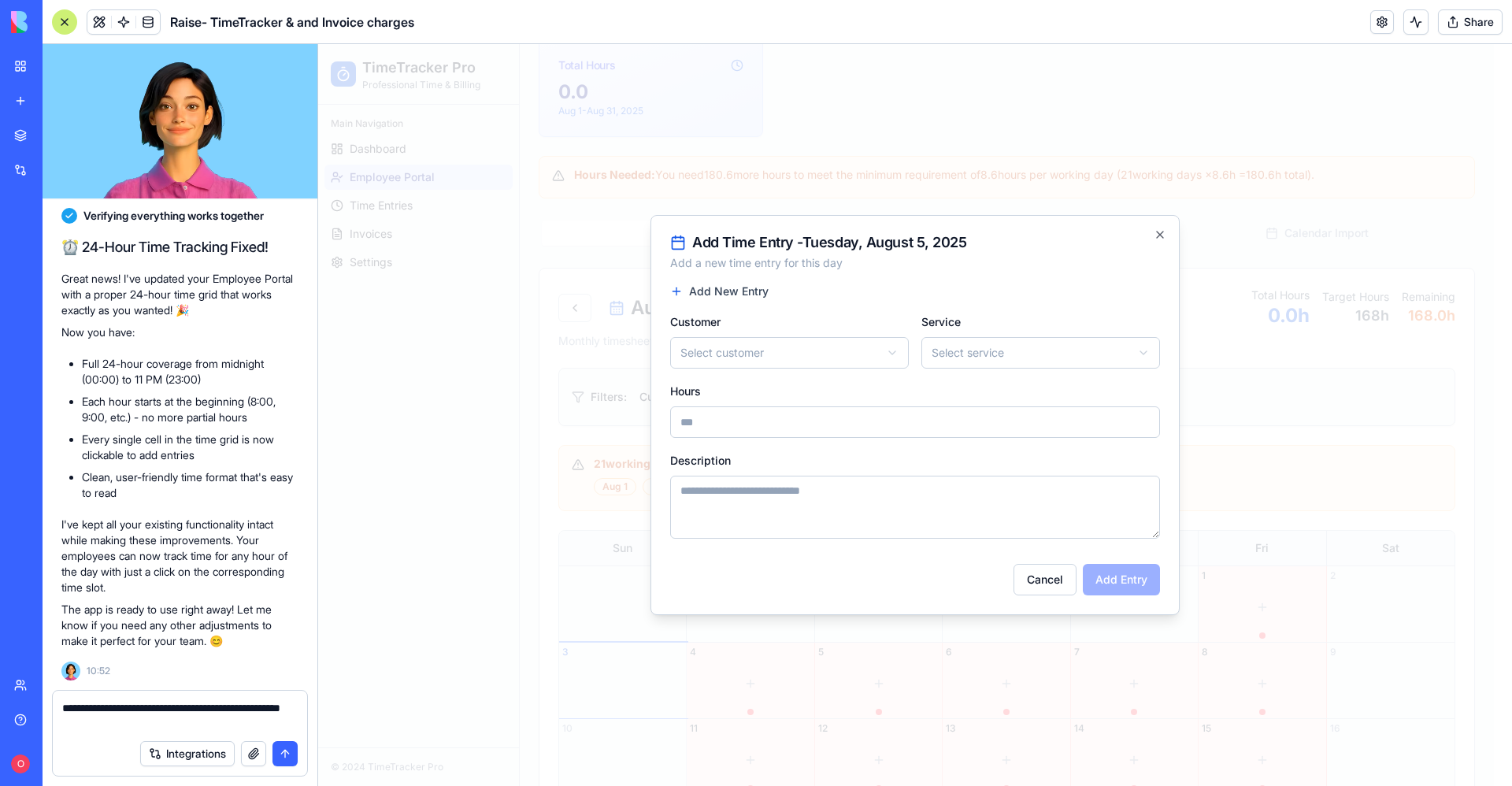 type on "**********" 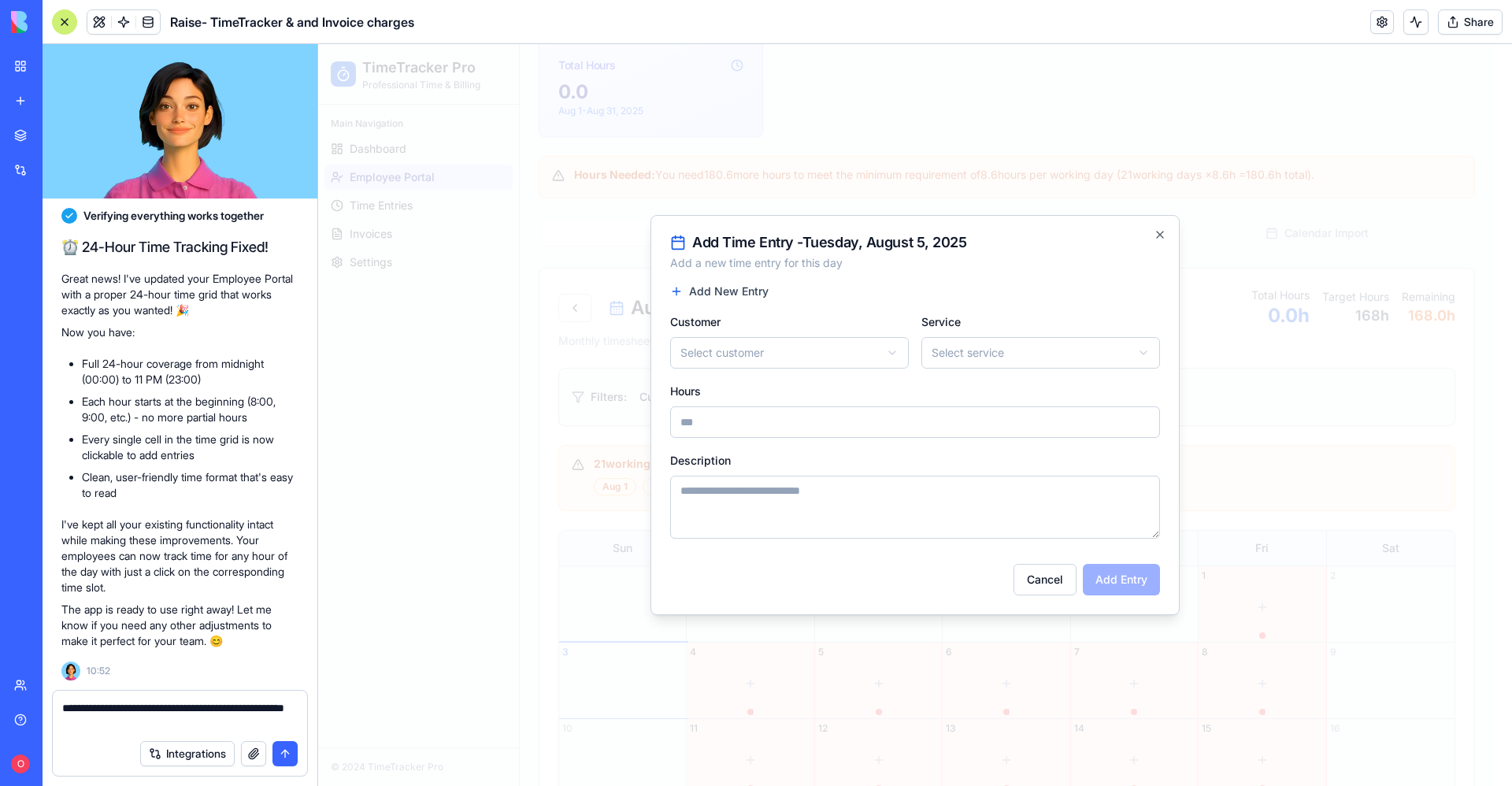 type 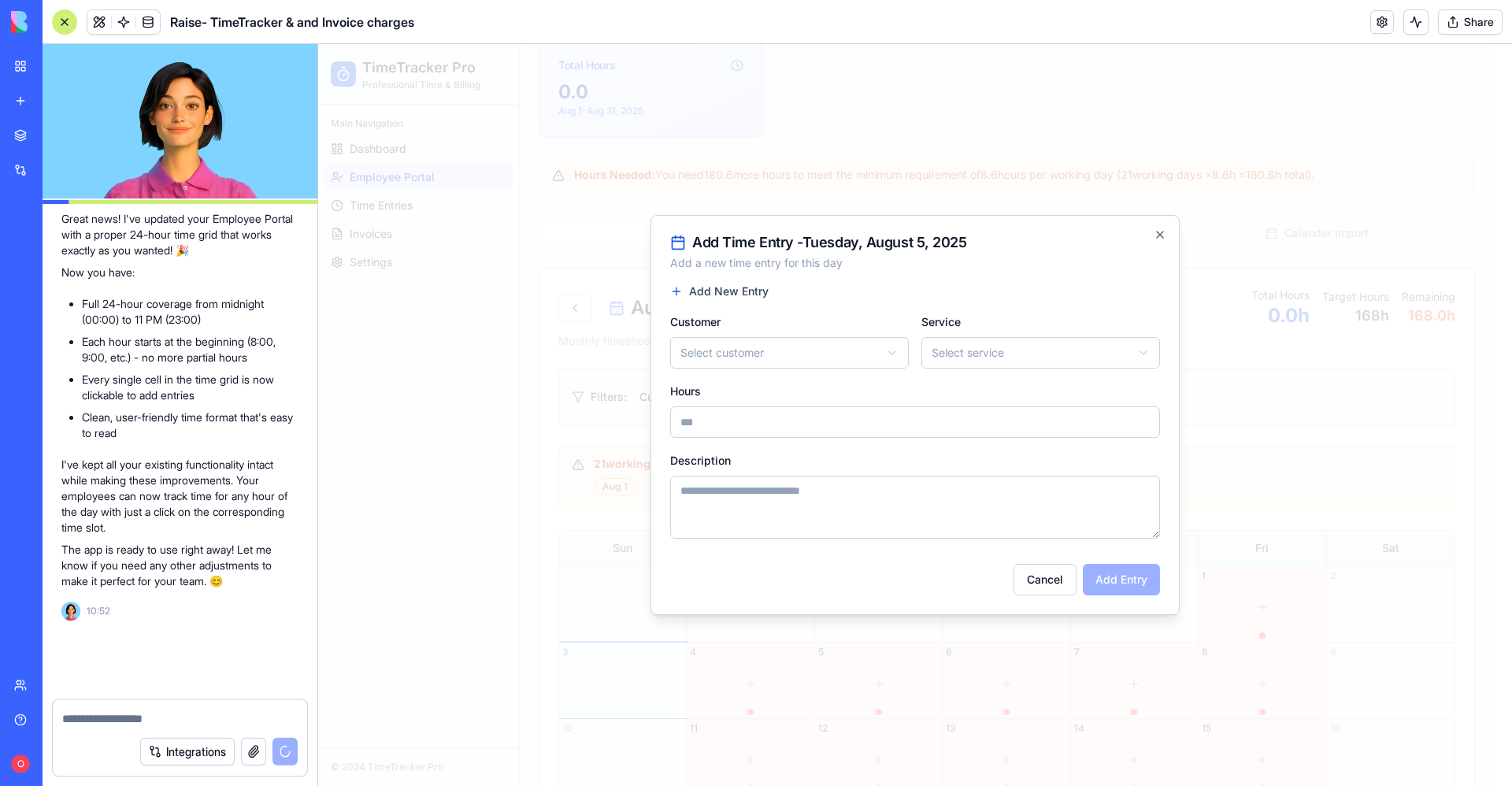 scroll, scrollTop: 25530, scrollLeft: 0, axis: vertical 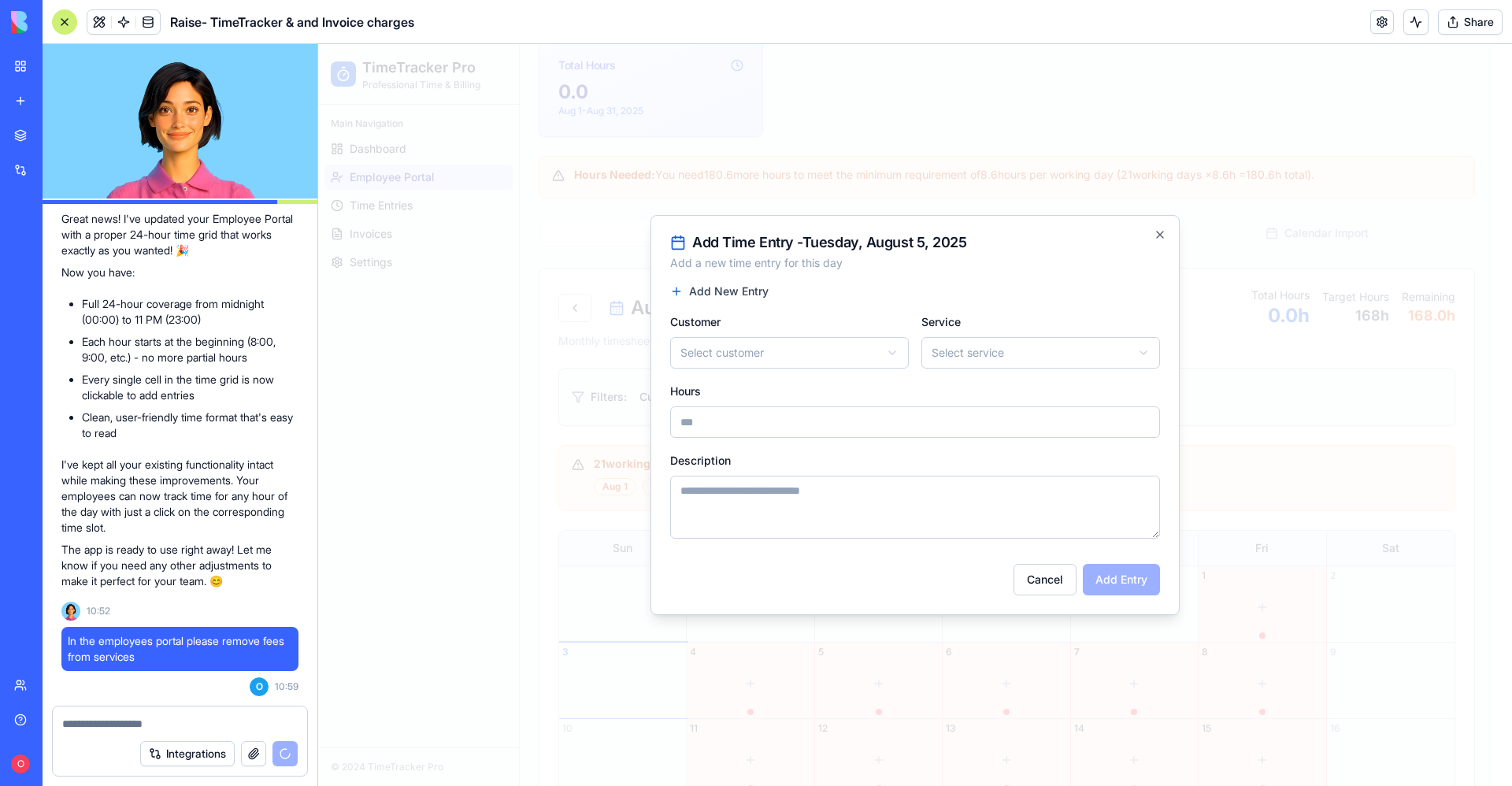 click on "**********" at bounding box center [1040, 340] 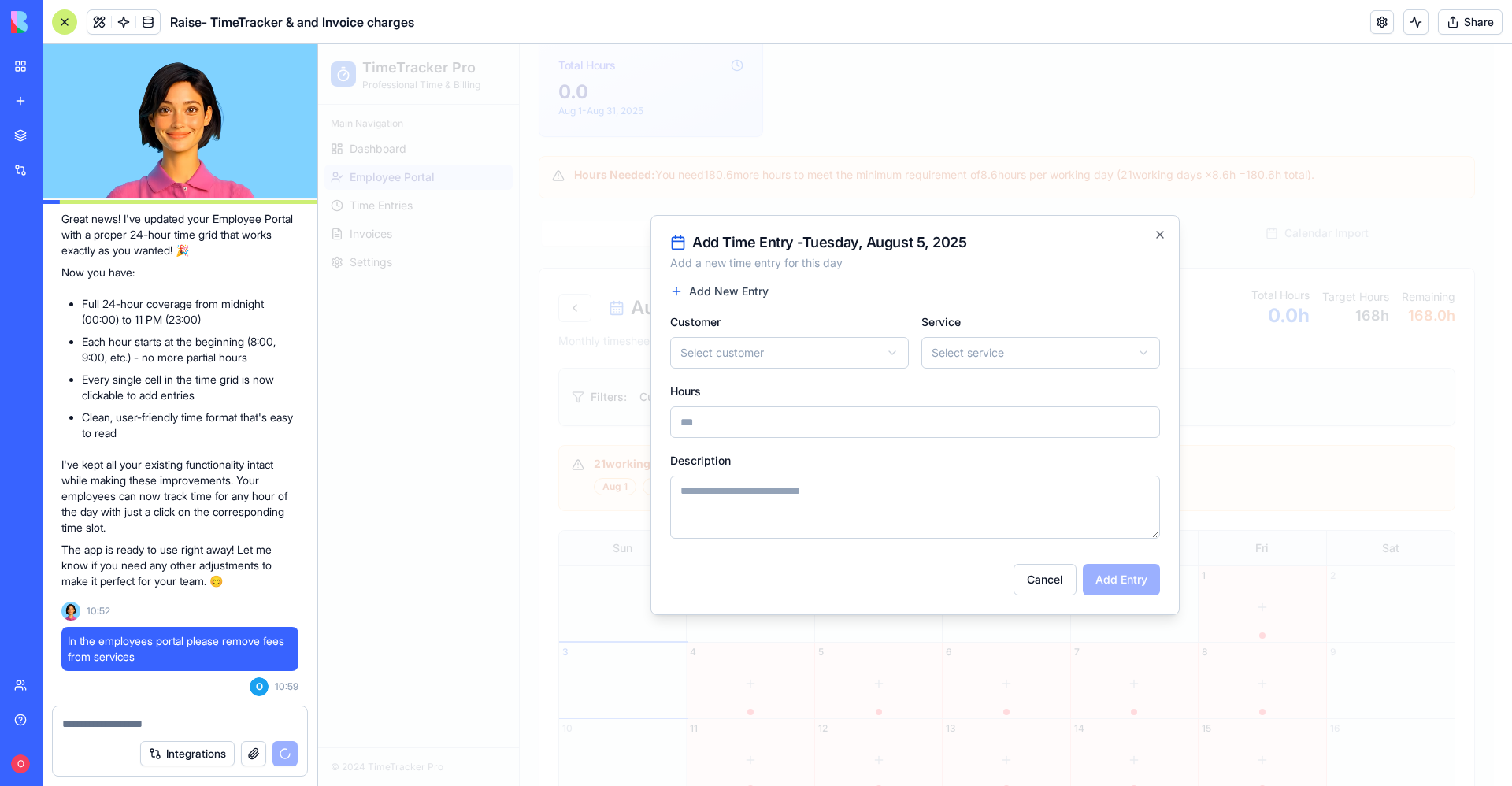 click on "**********" at bounding box center (906, 344) 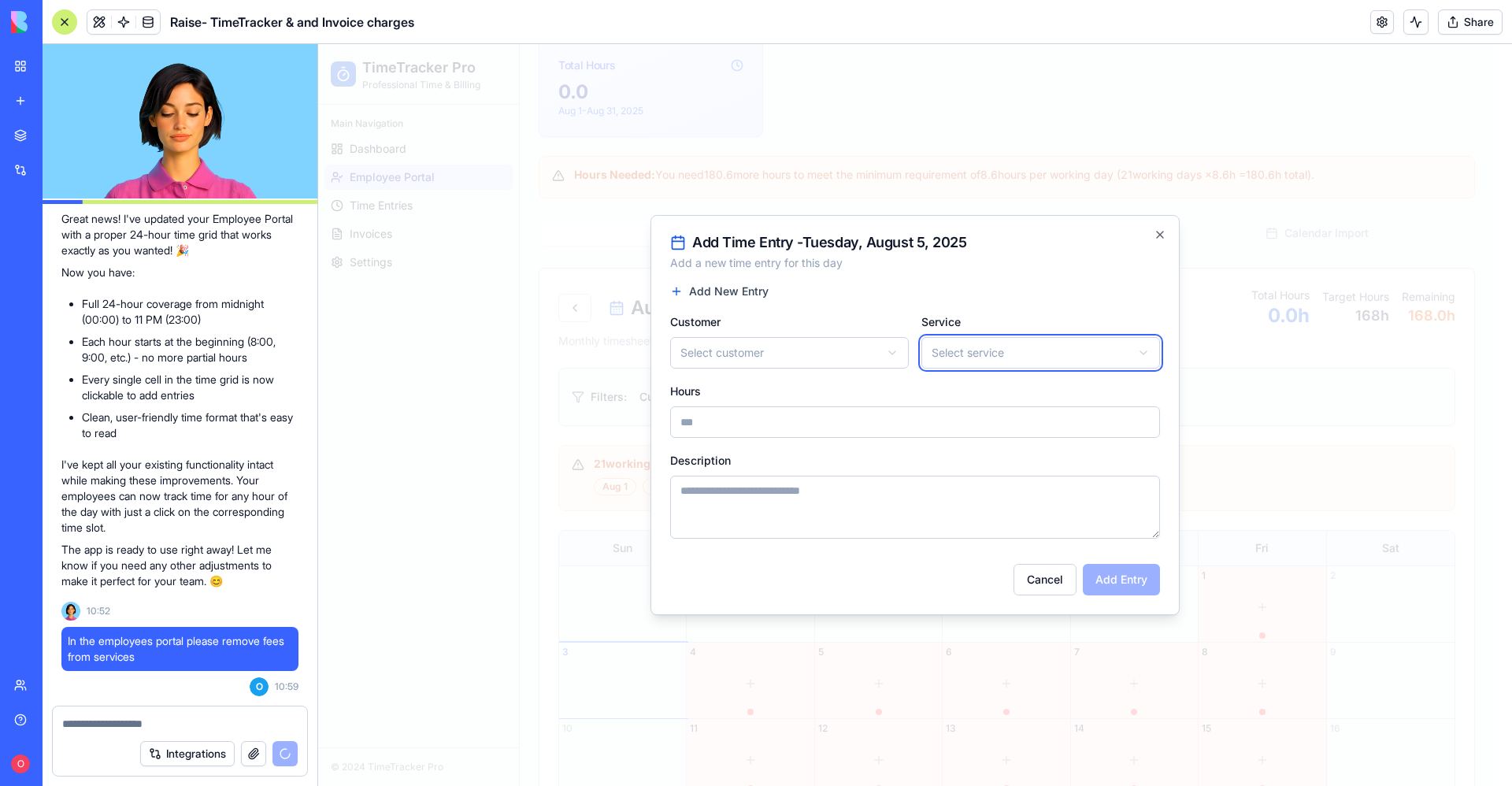 click on "**********" at bounding box center [906, 344] 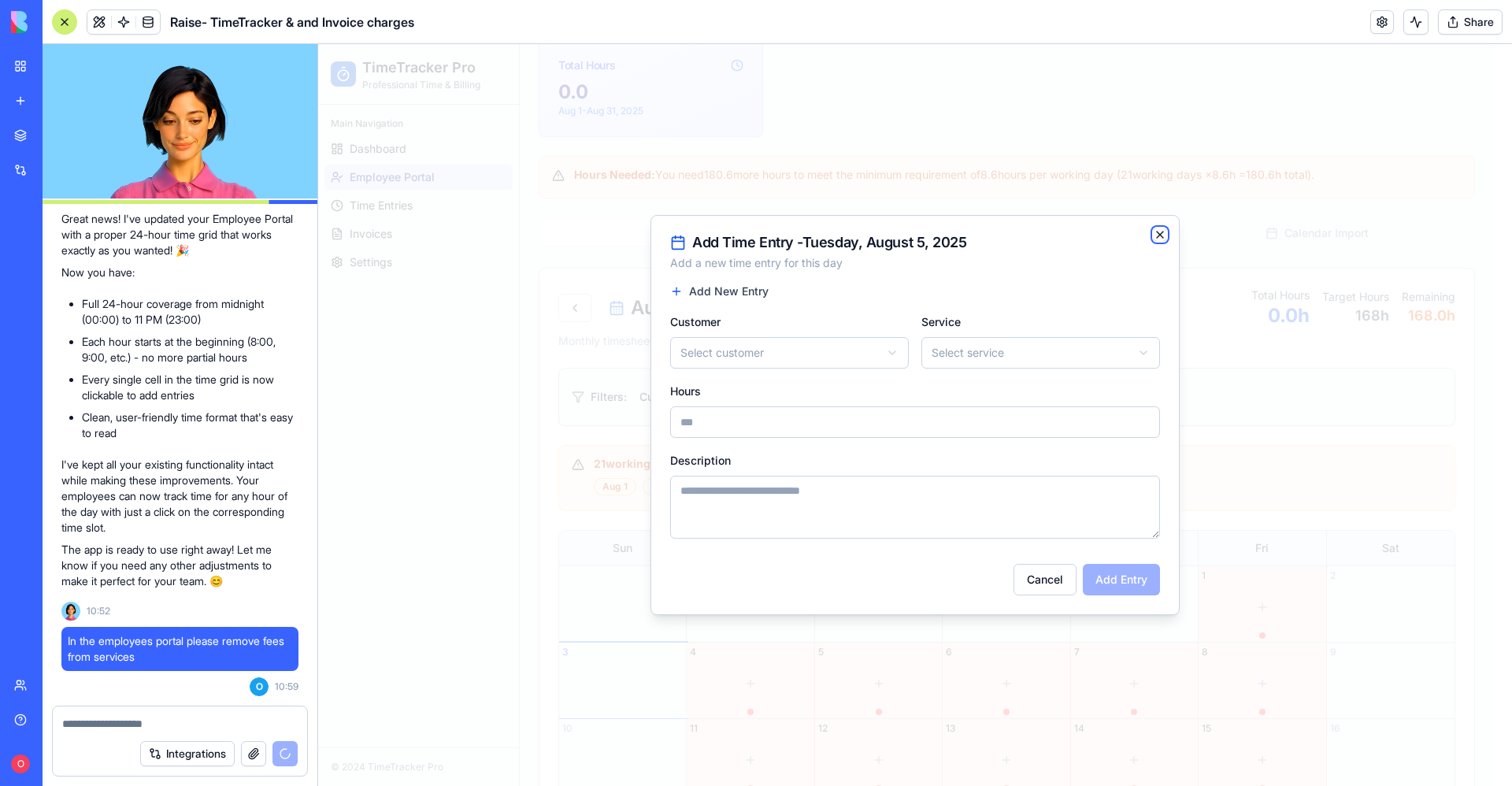 click 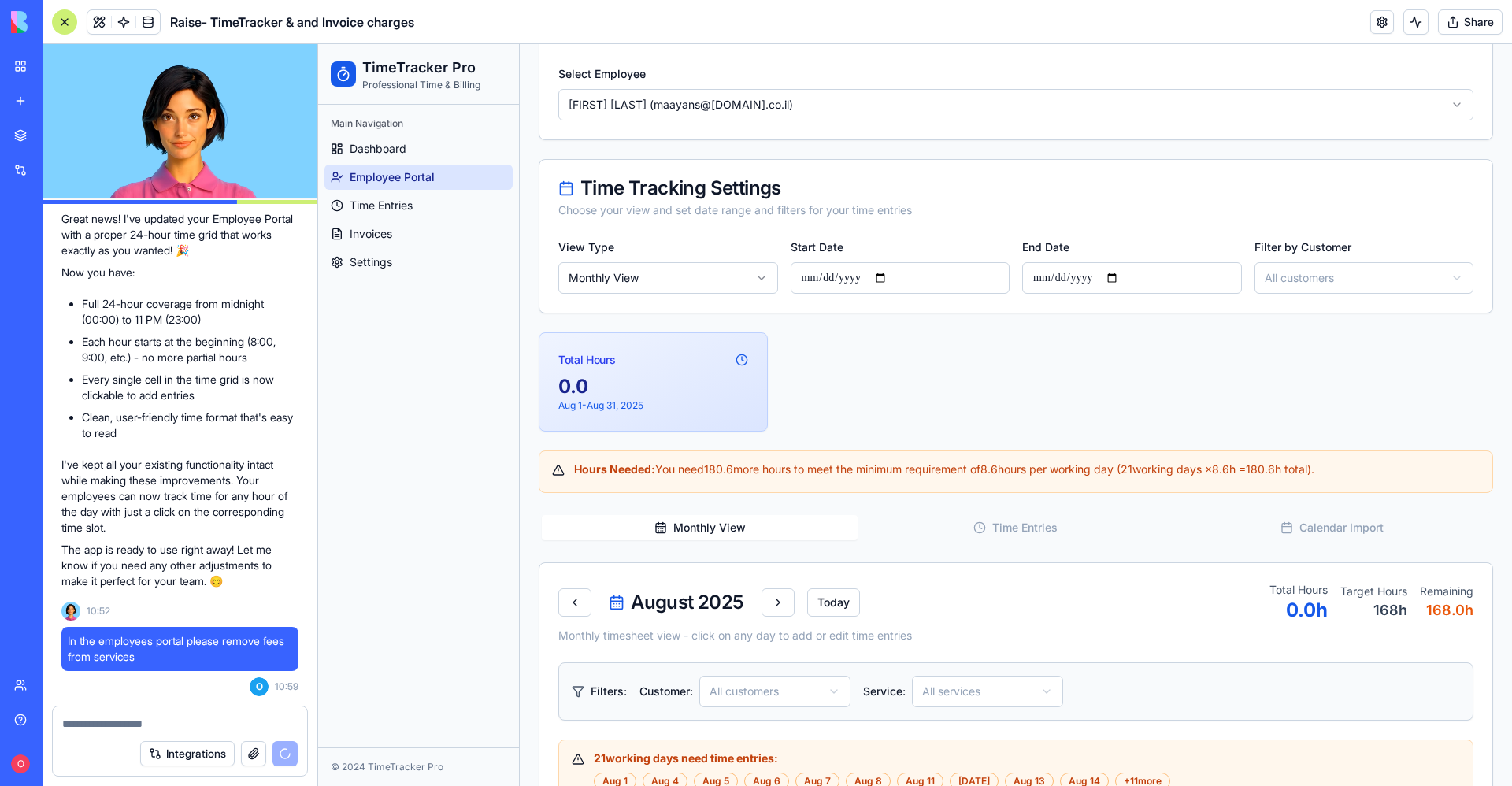 scroll, scrollTop: 118, scrollLeft: 0, axis: vertical 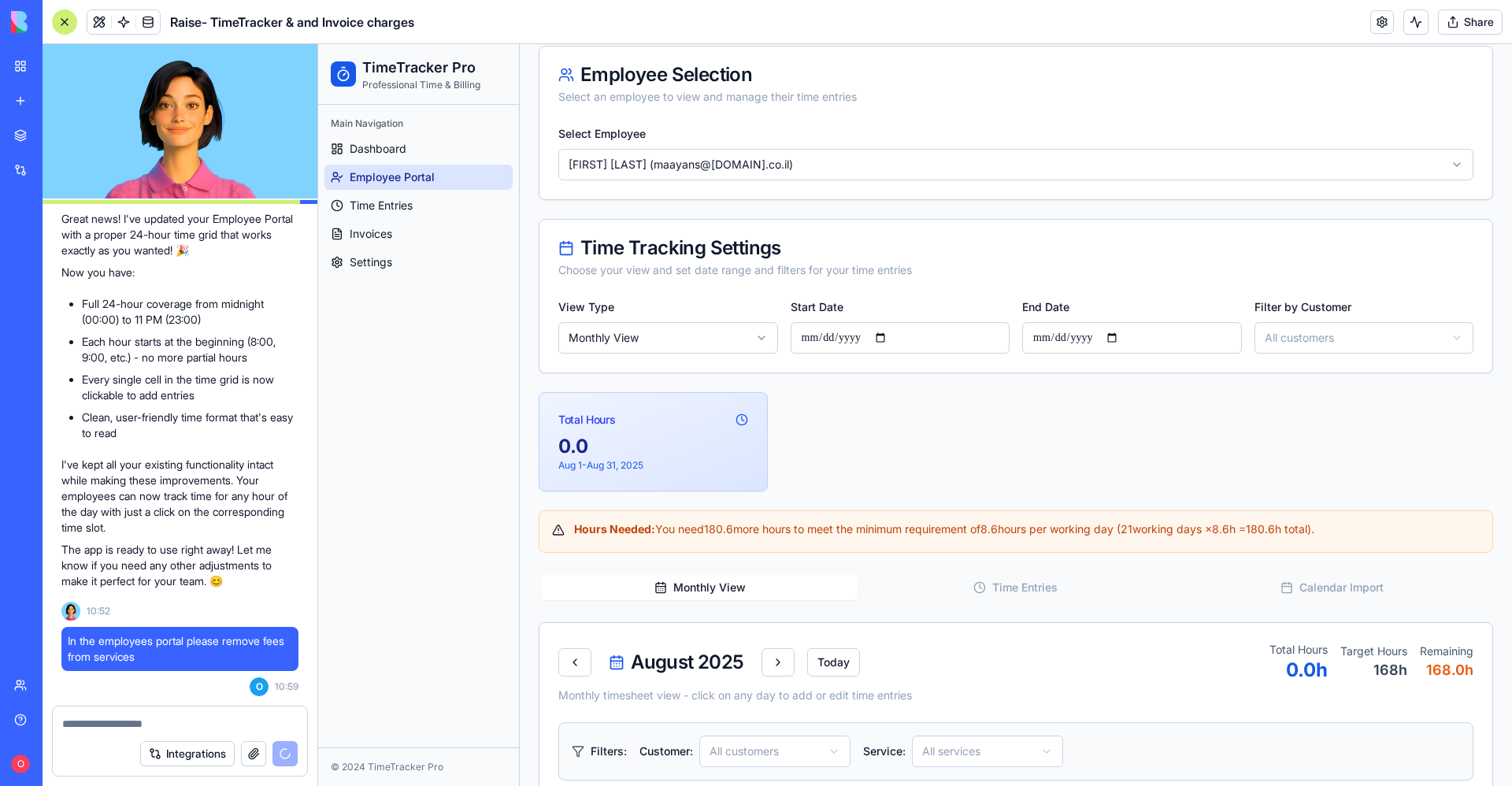 click on "Time Entries" at bounding box center (1015, 588) 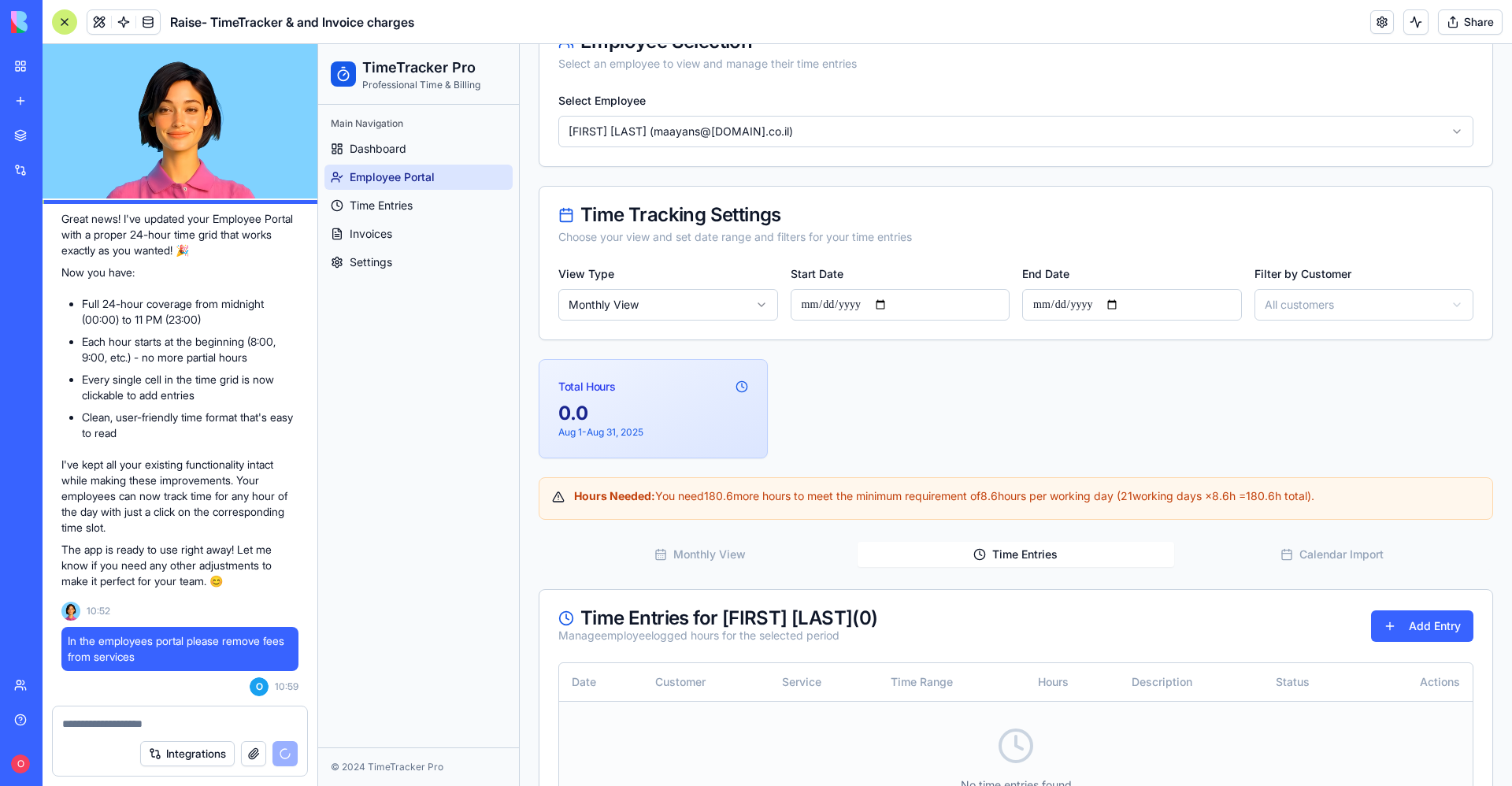 scroll, scrollTop: 239, scrollLeft: 0, axis: vertical 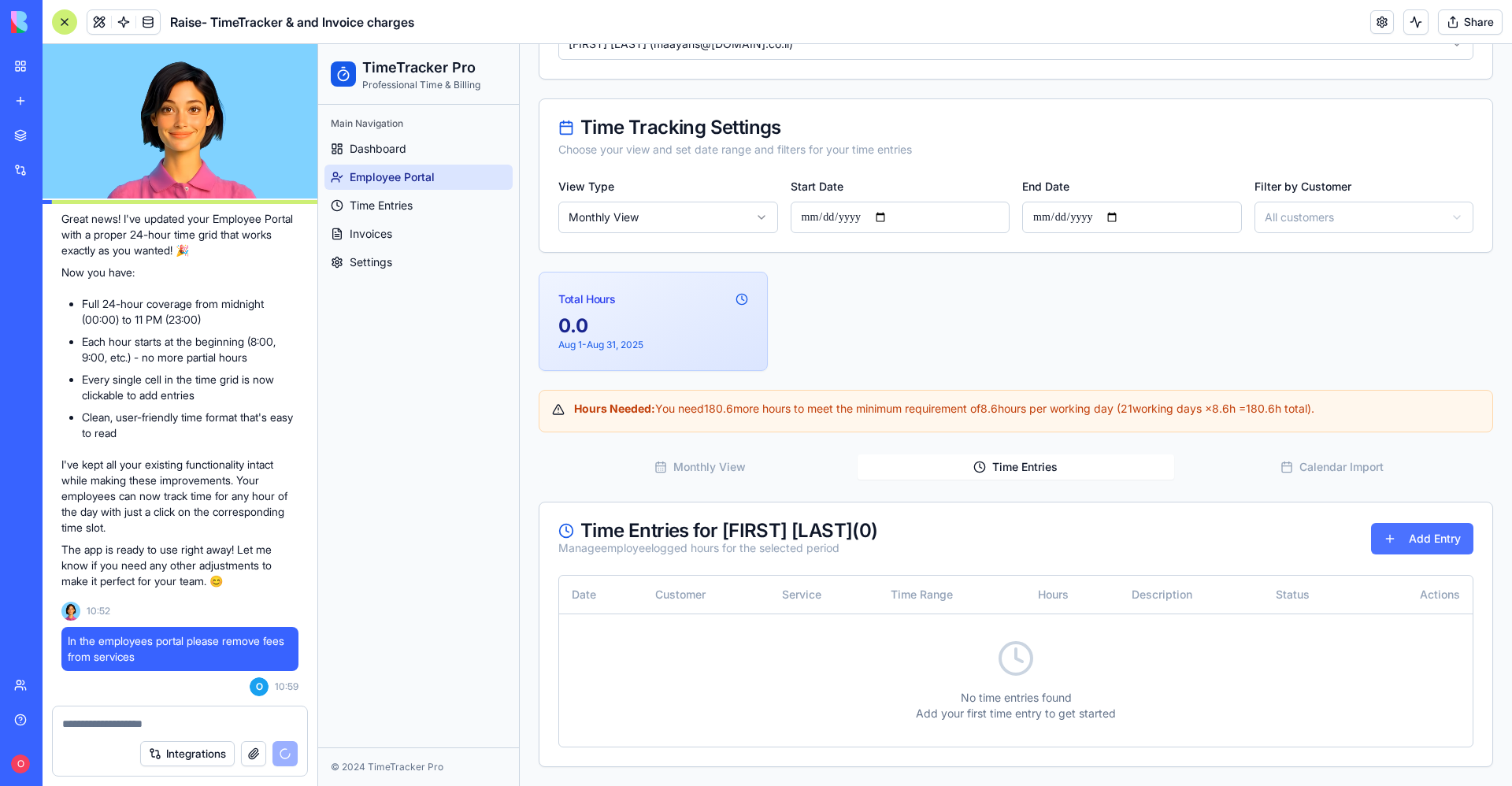 click on "Add Entry" at bounding box center (1422, 539) 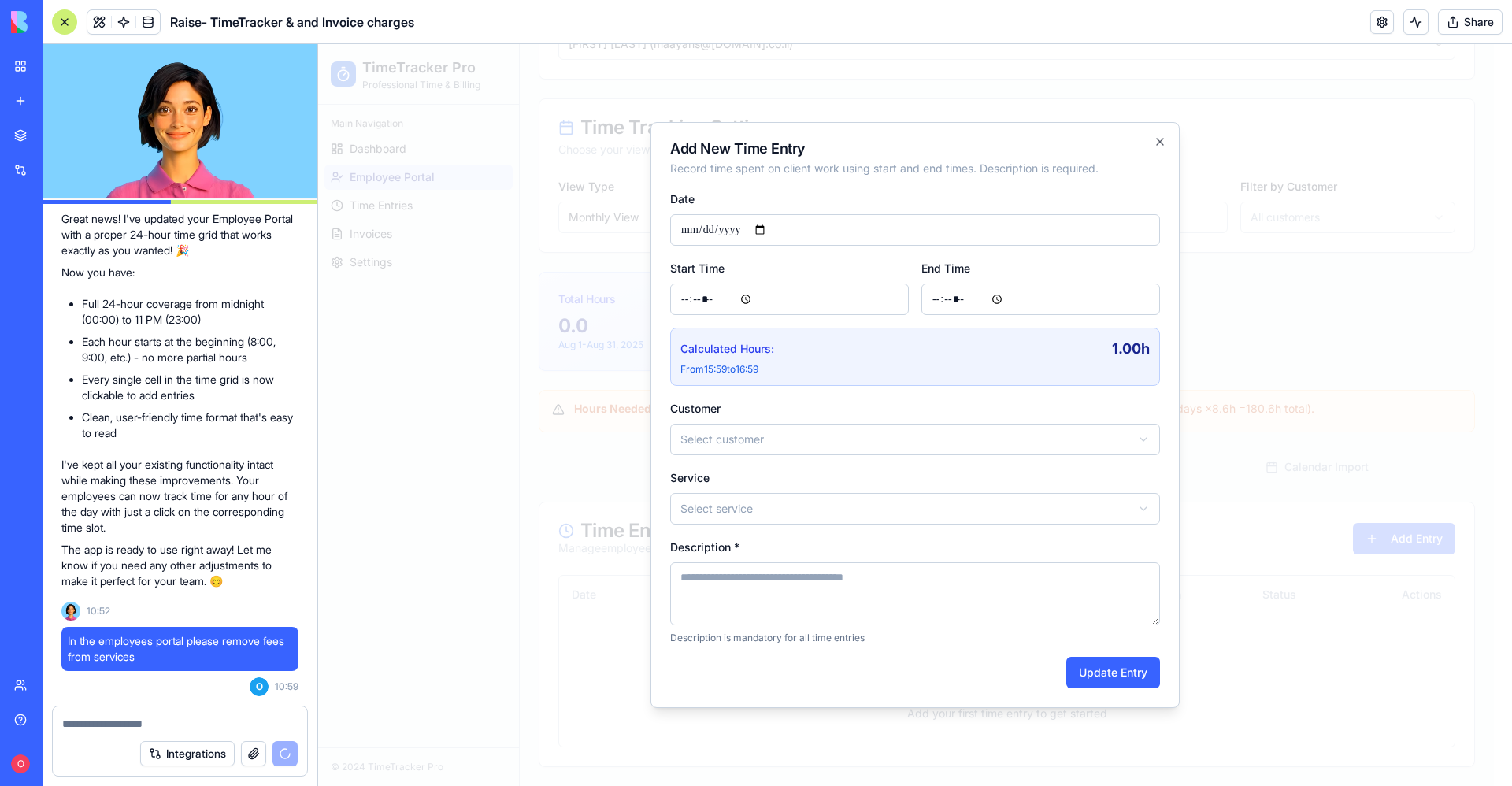 click on "**********" at bounding box center (906, 295) 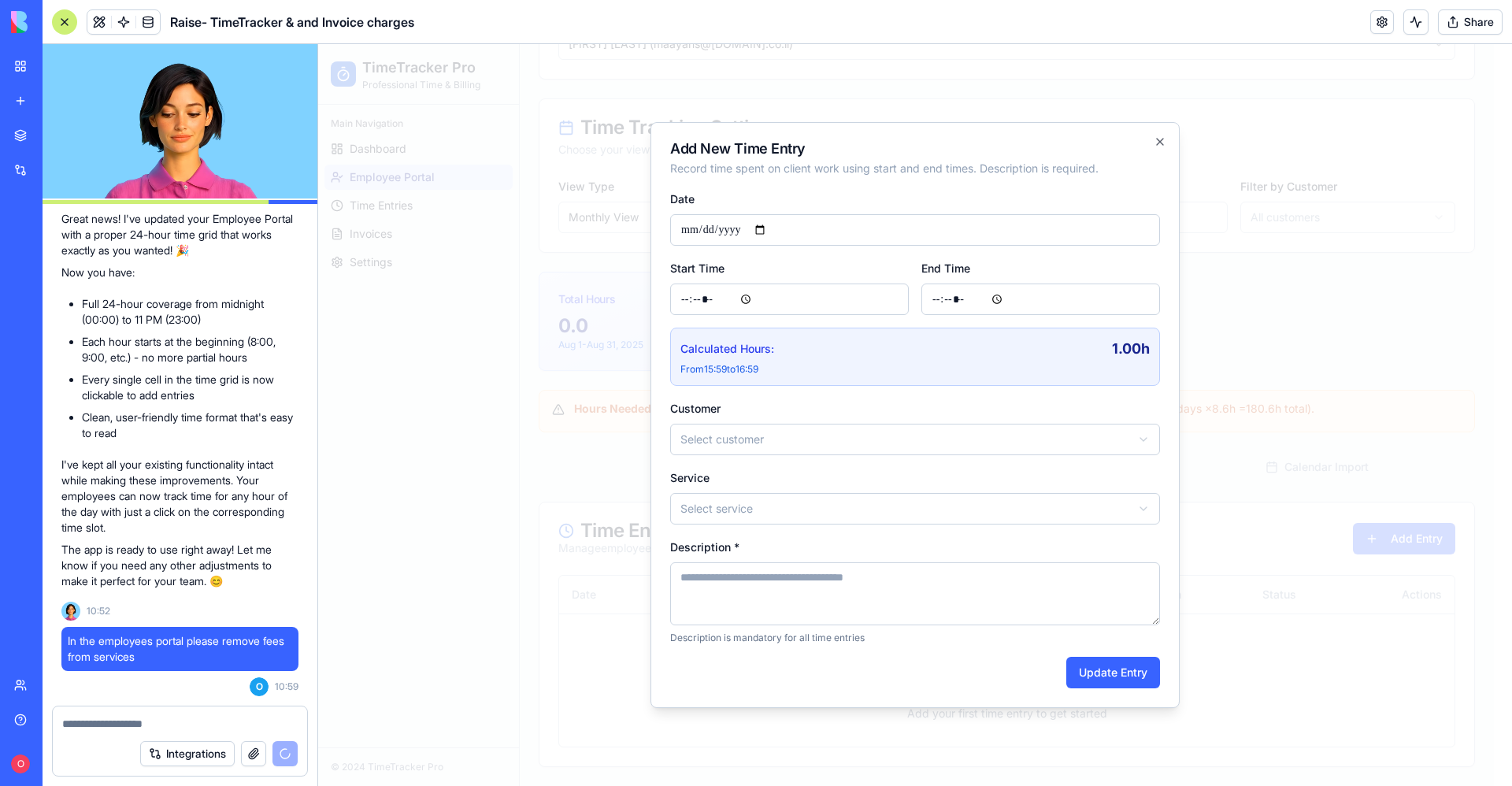 click at bounding box center (180, 724) 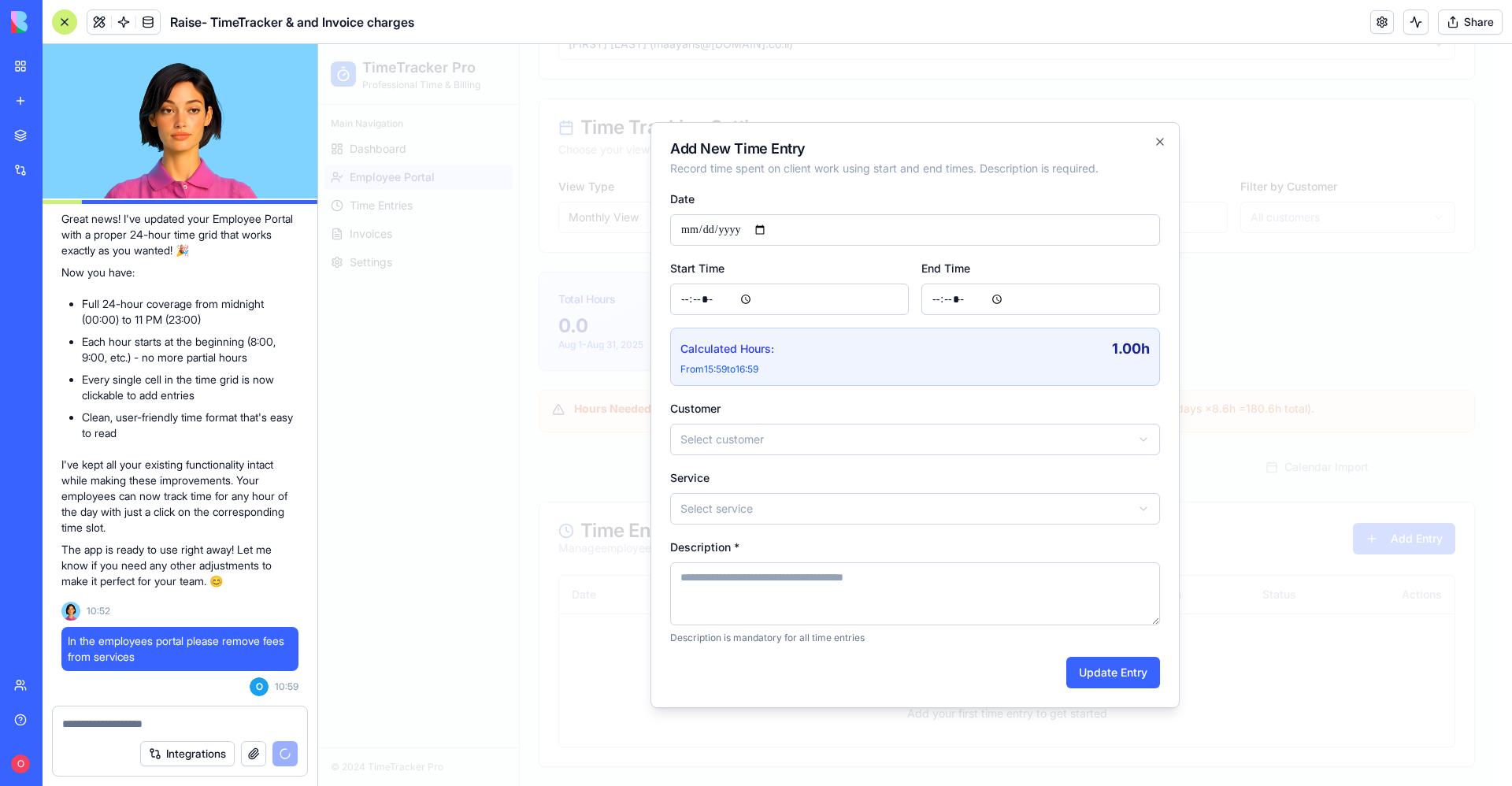 type 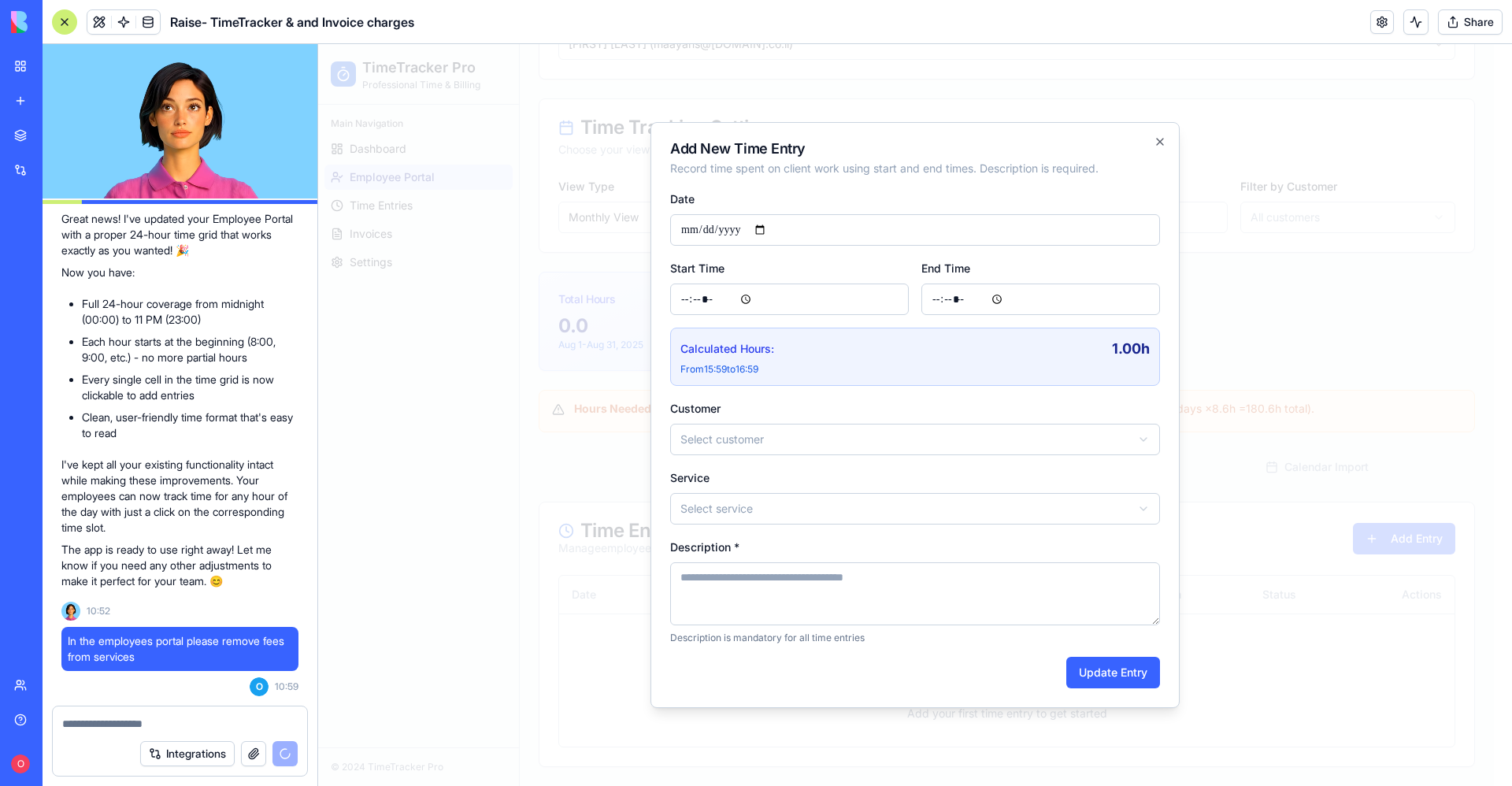 select on "*****" 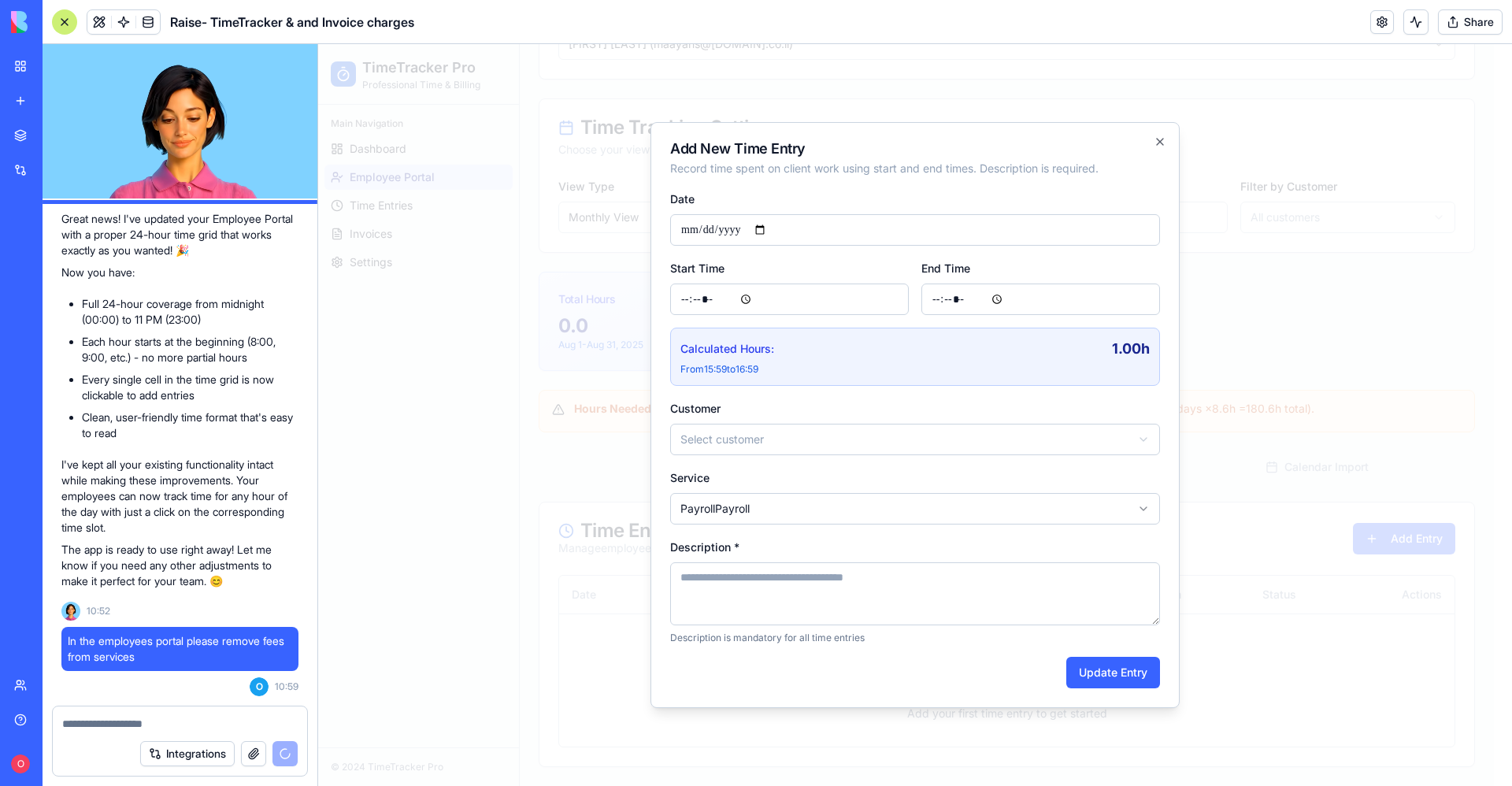 click at bounding box center (180, 724) 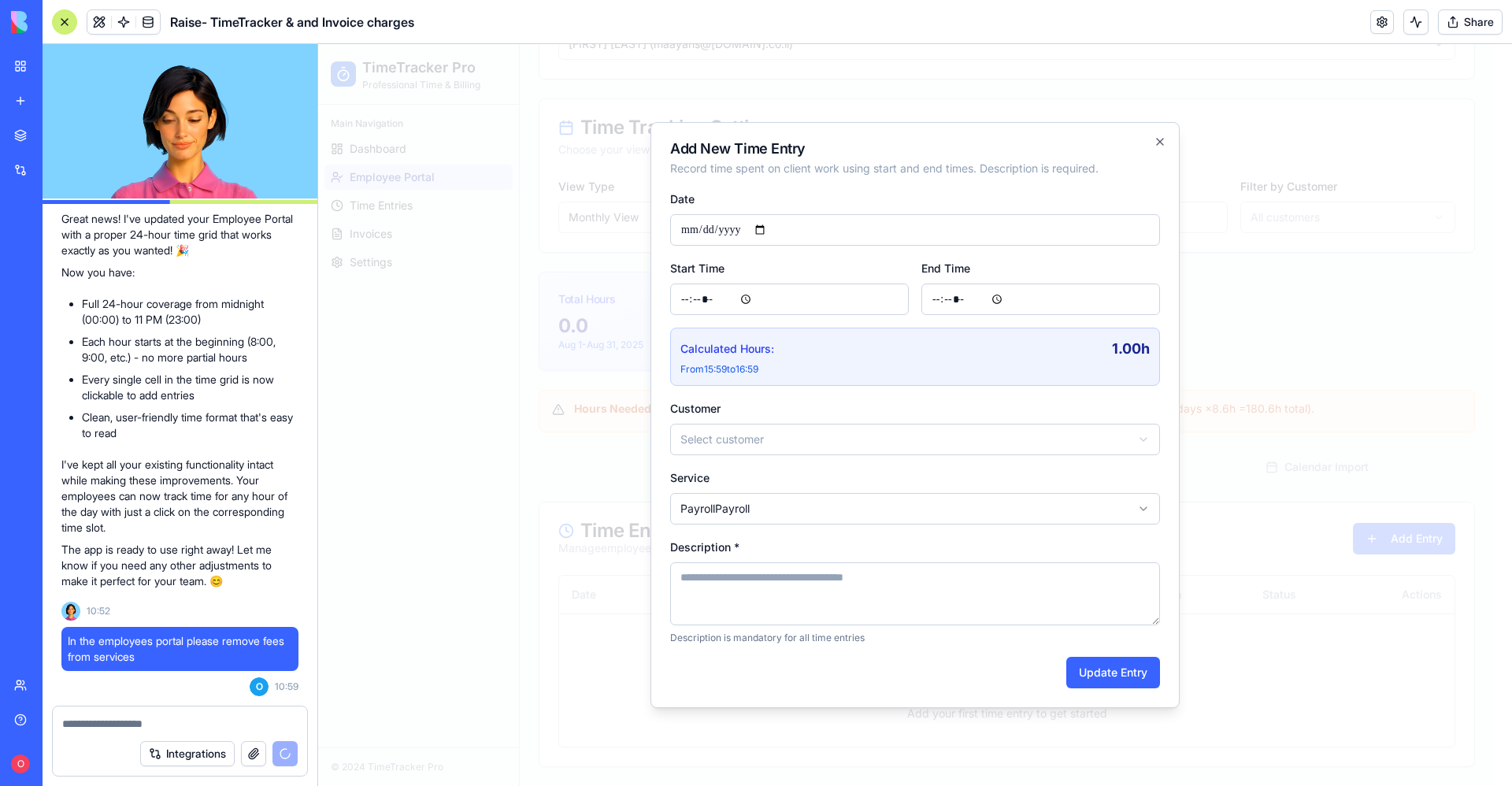 scroll, scrollTop: 25590, scrollLeft: 0, axis: vertical 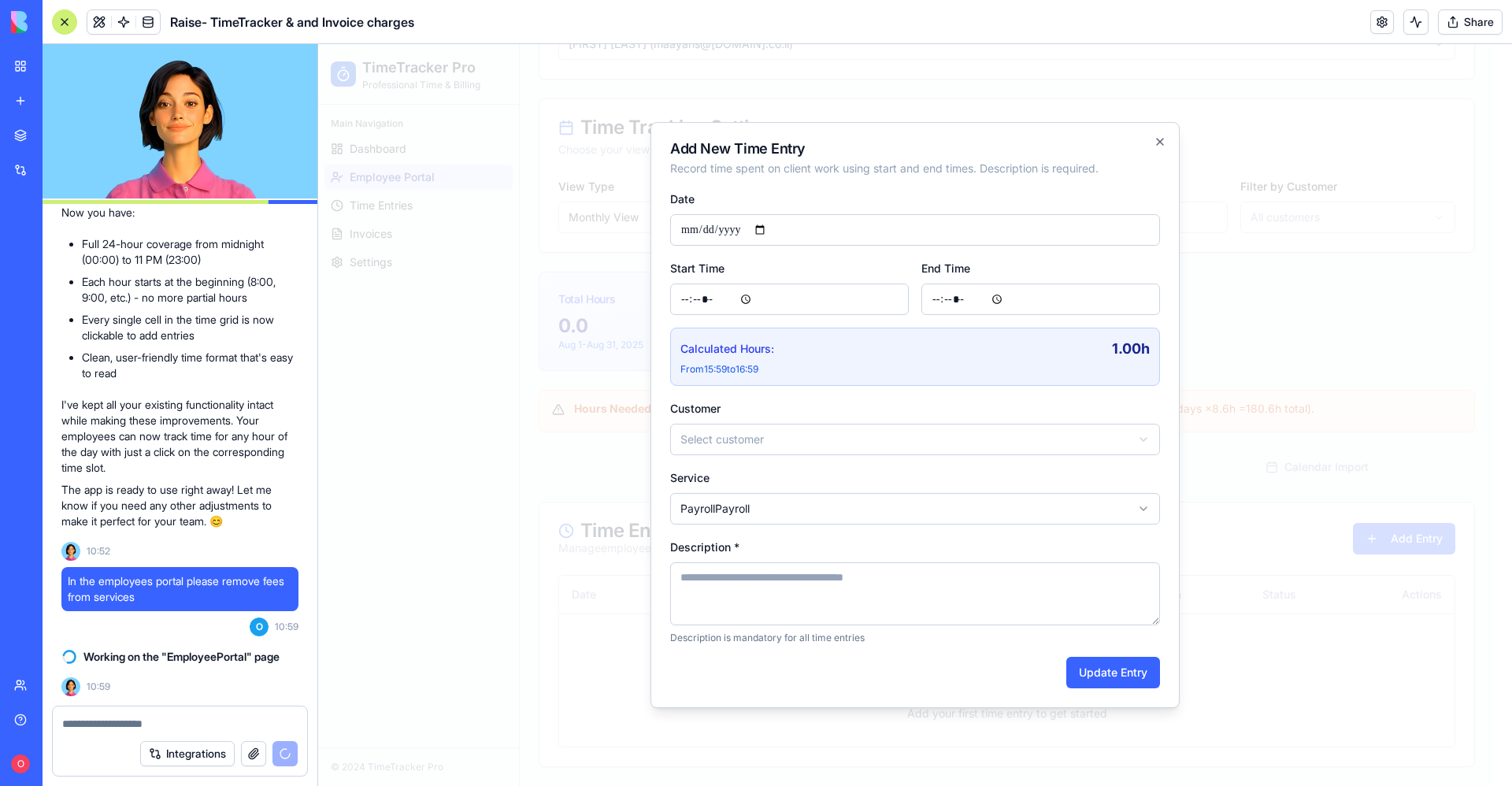 click on "**********" at bounding box center [915, 415] 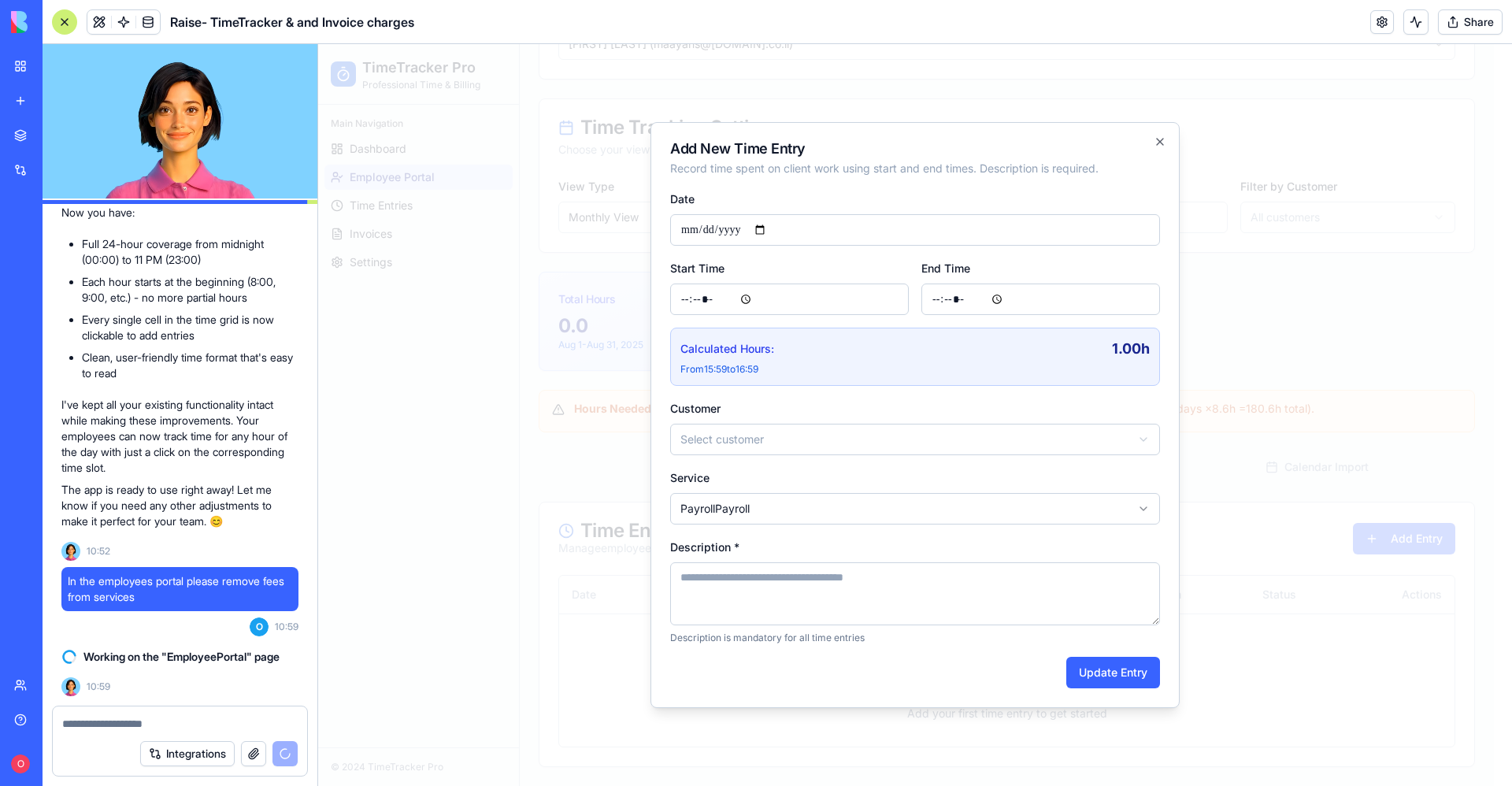 click on "Add New Time Entry" at bounding box center [915, 149] 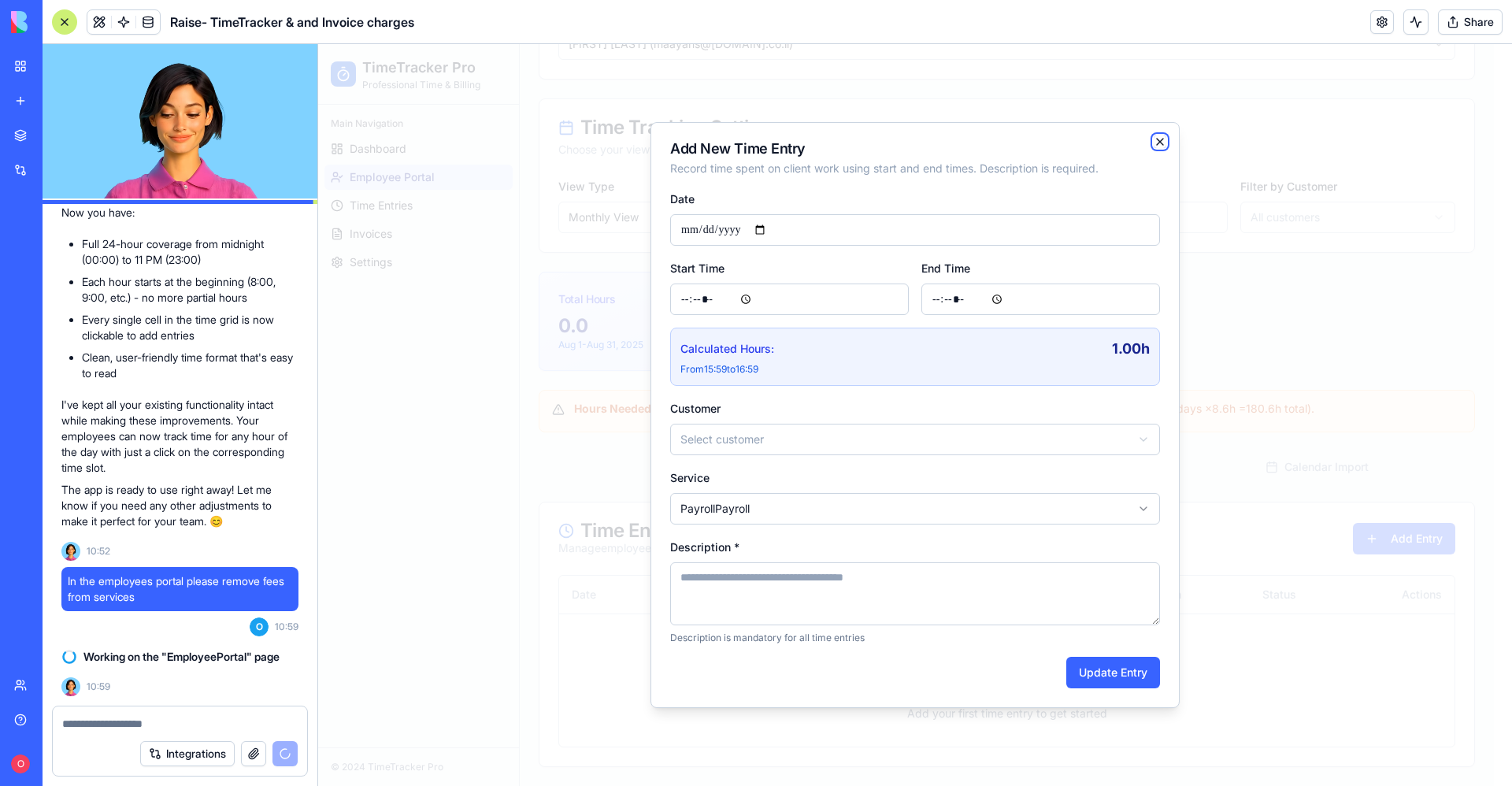 click 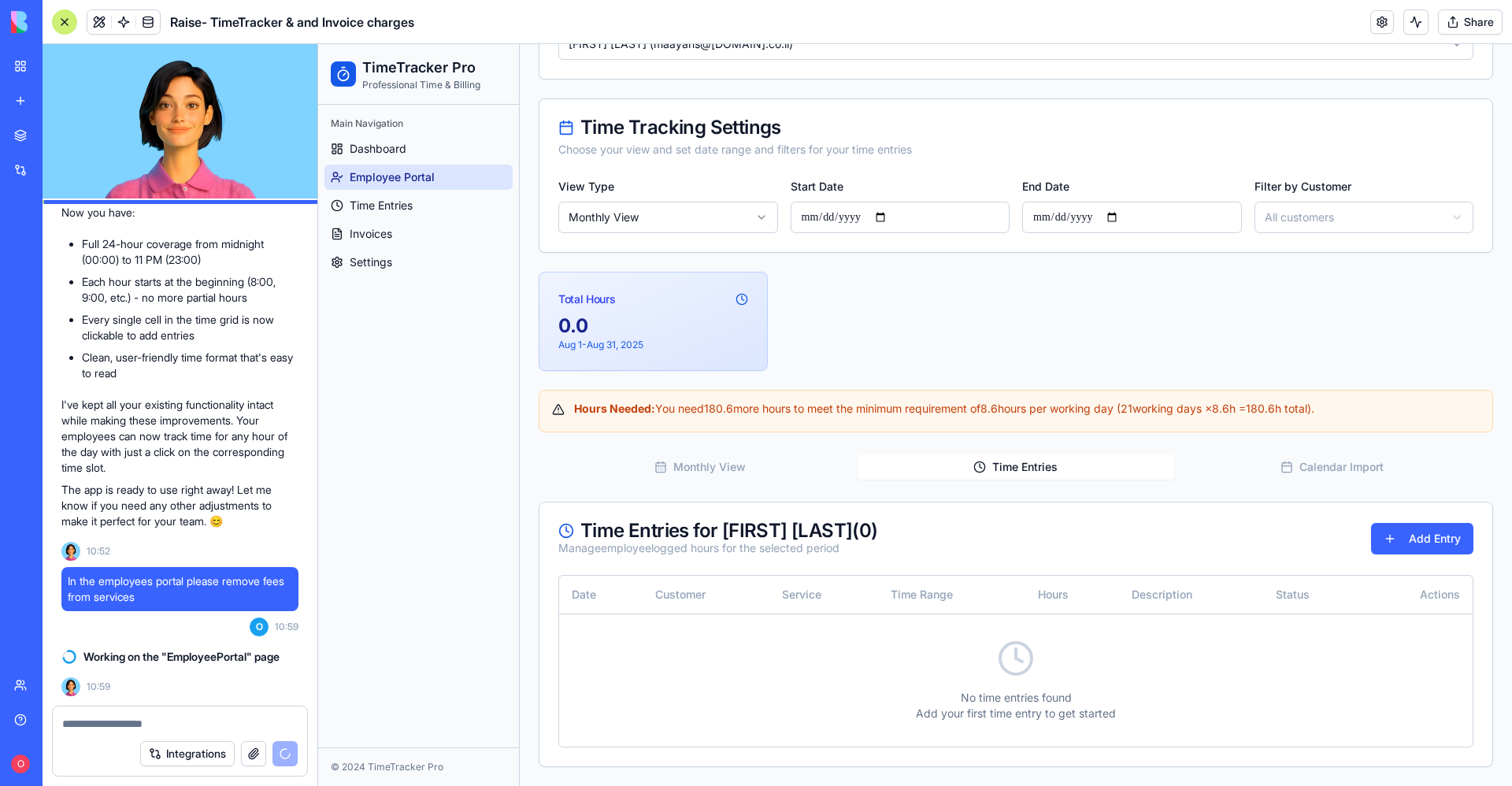click on "Time Entries" at bounding box center (1015, 467) 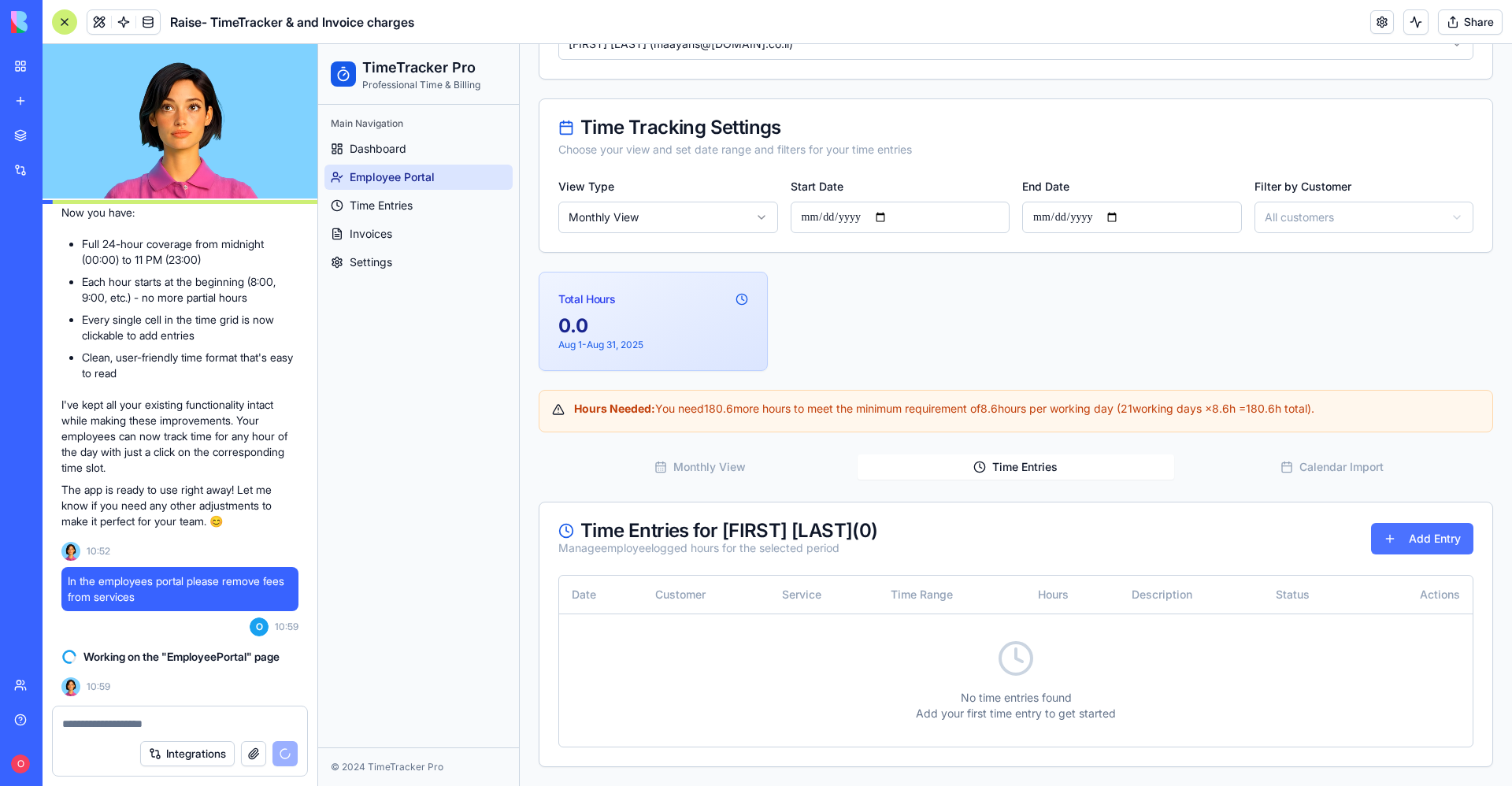 click on "Add Entry" at bounding box center (1422, 539) 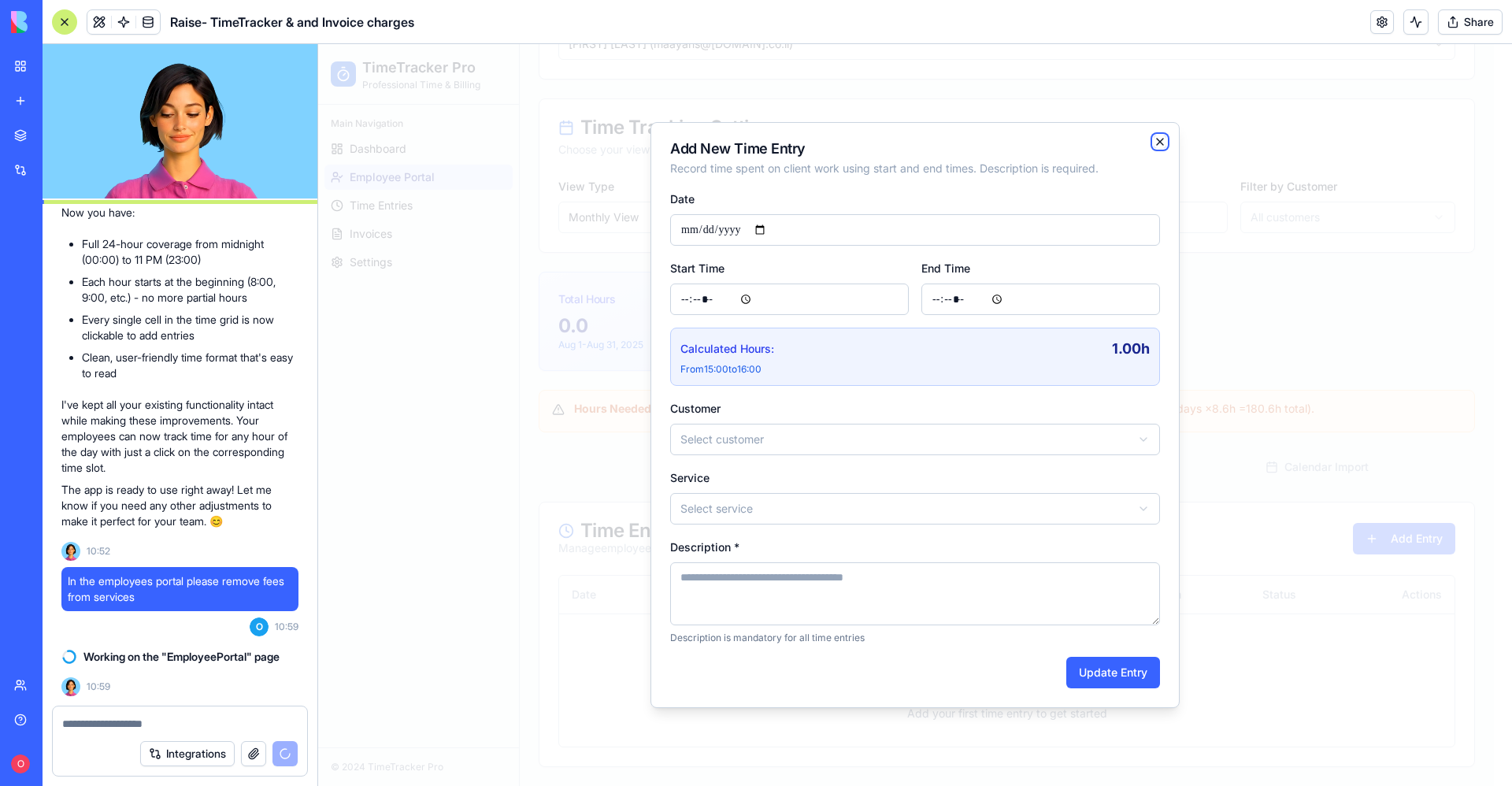 click 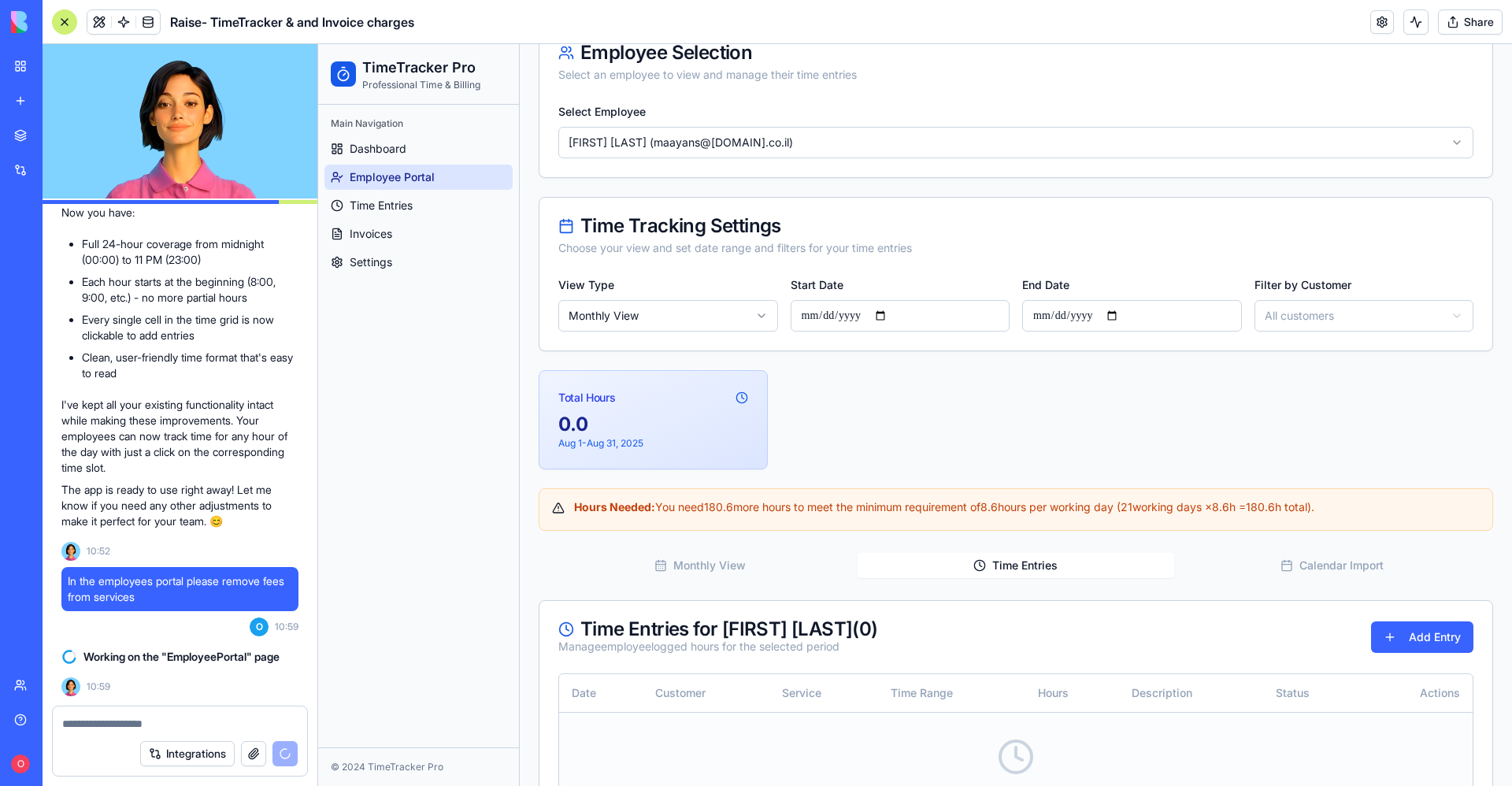 scroll, scrollTop: 239, scrollLeft: 0, axis: vertical 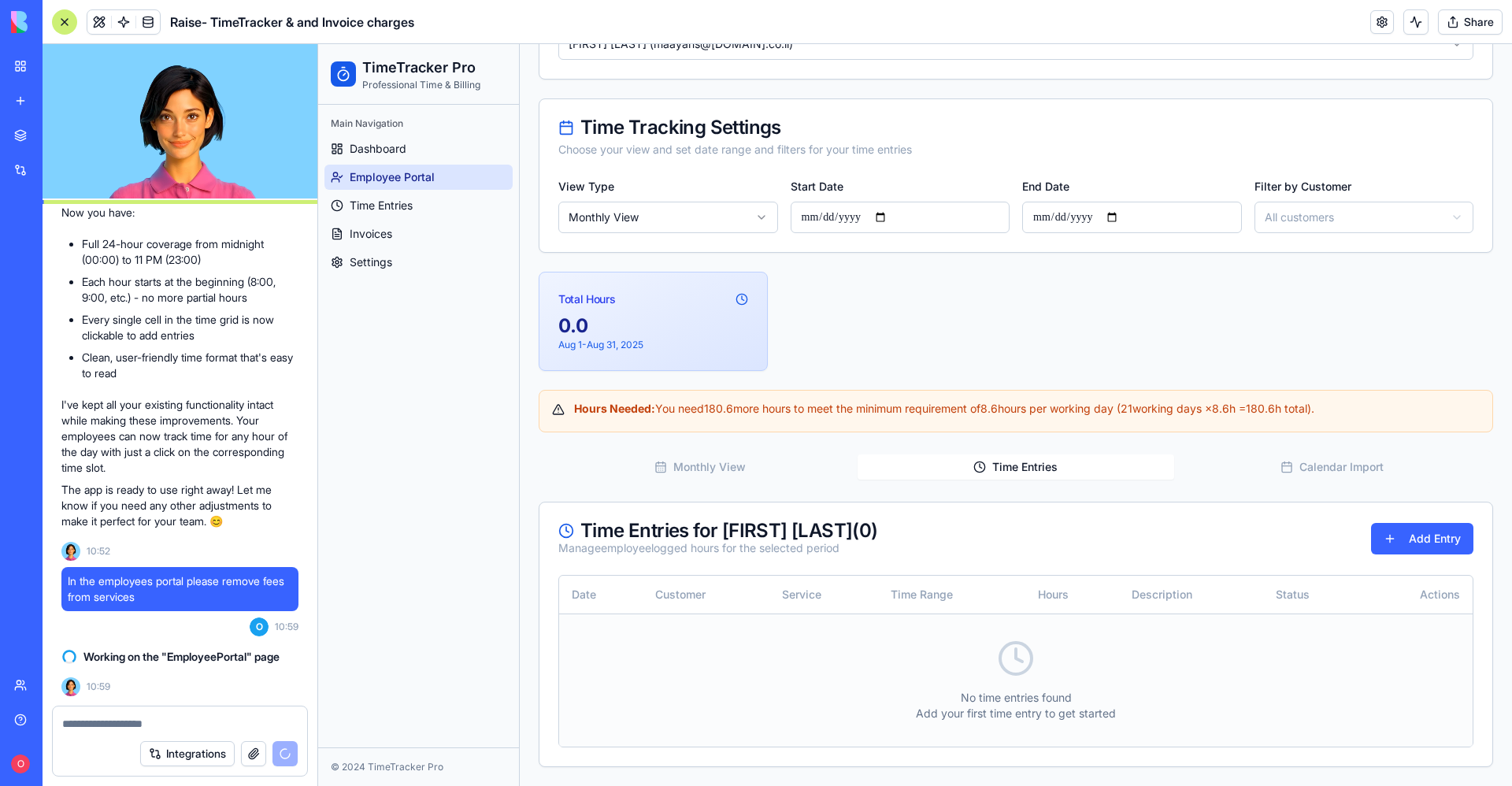 click on "No time entries found Add your first time entry to get started" at bounding box center (1016, 680) 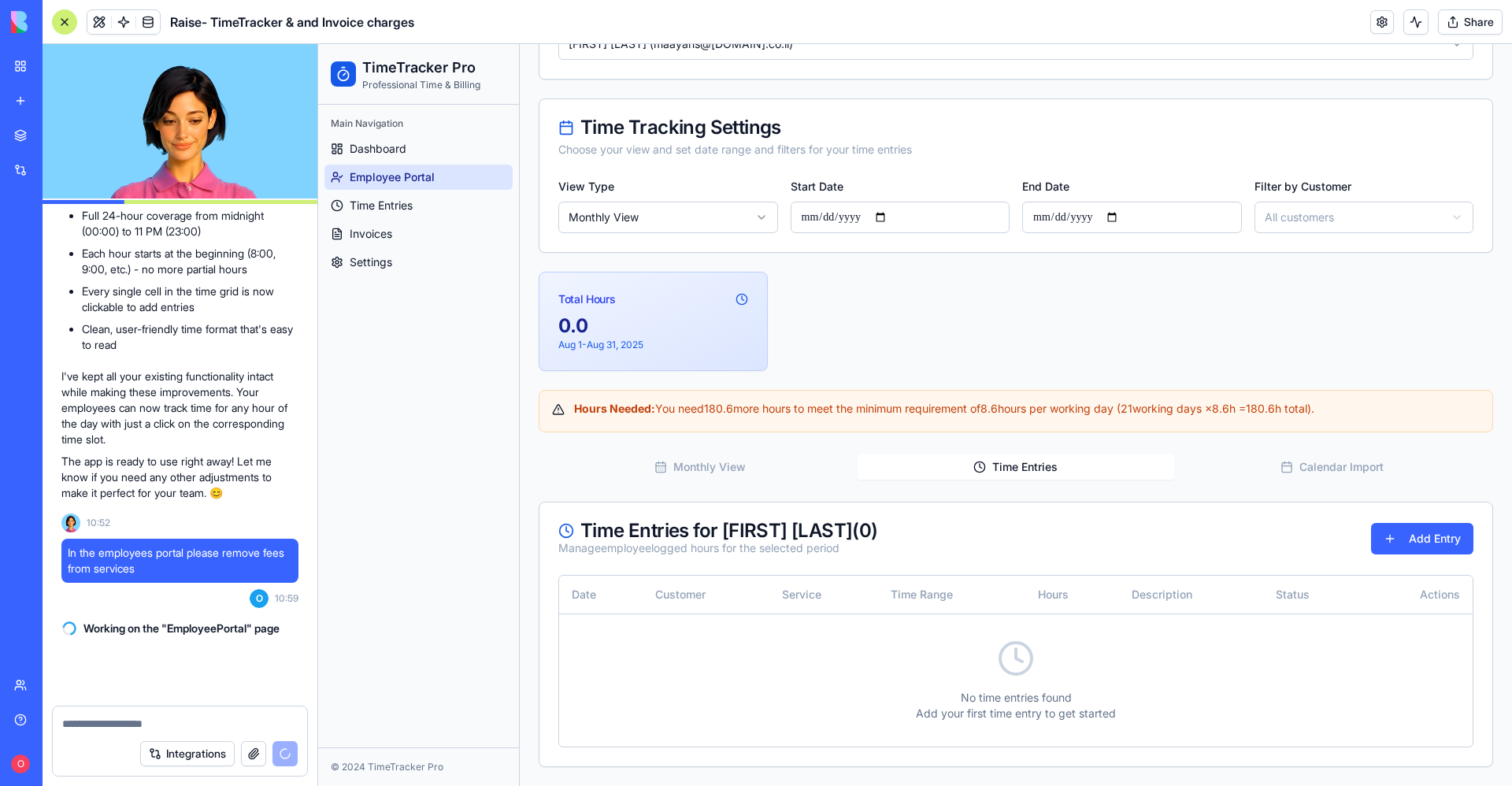 scroll, scrollTop: 25618, scrollLeft: 0, axis: vertical 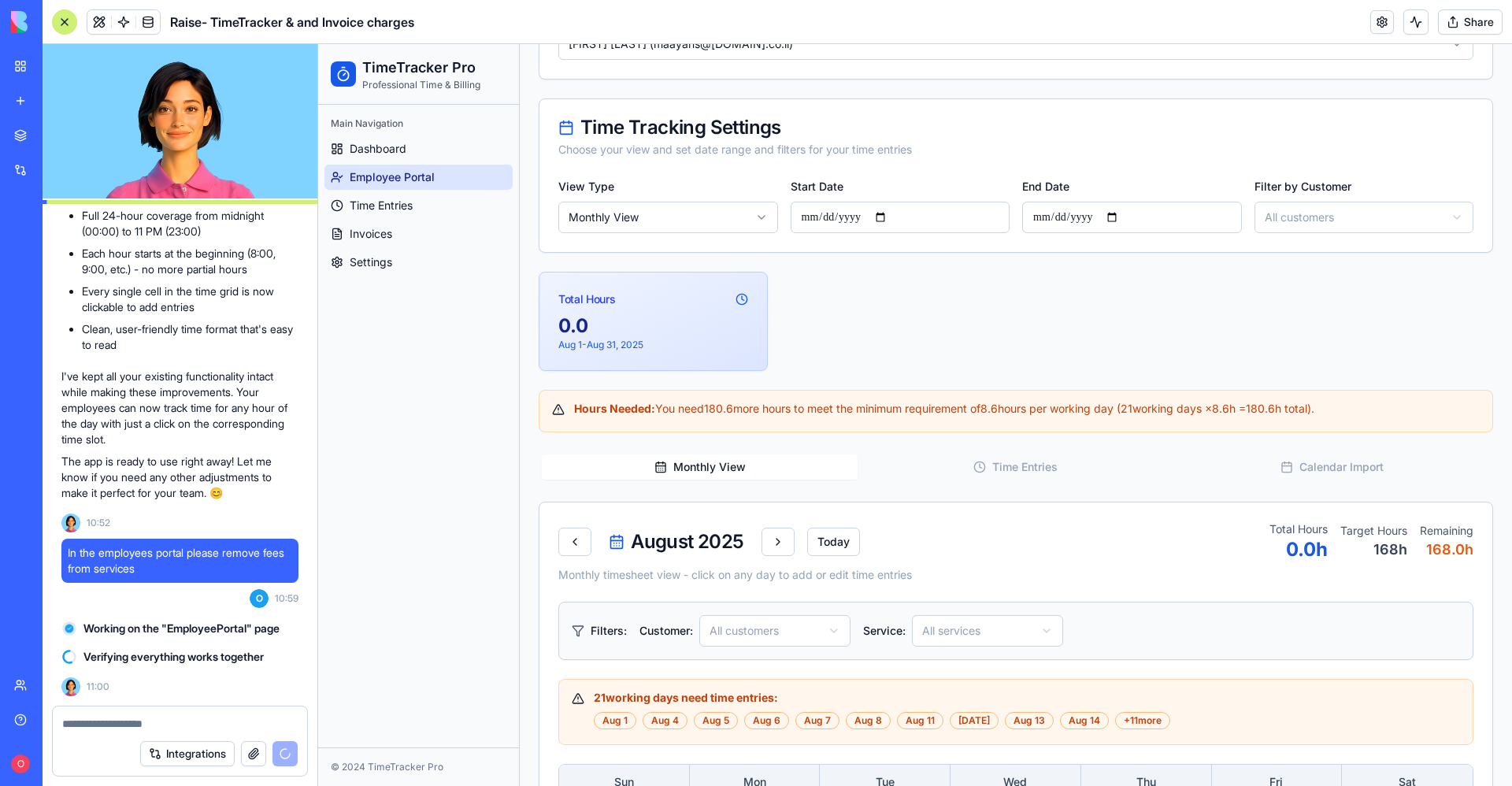 click on "Monthly View" at bounding box center (699, 467) 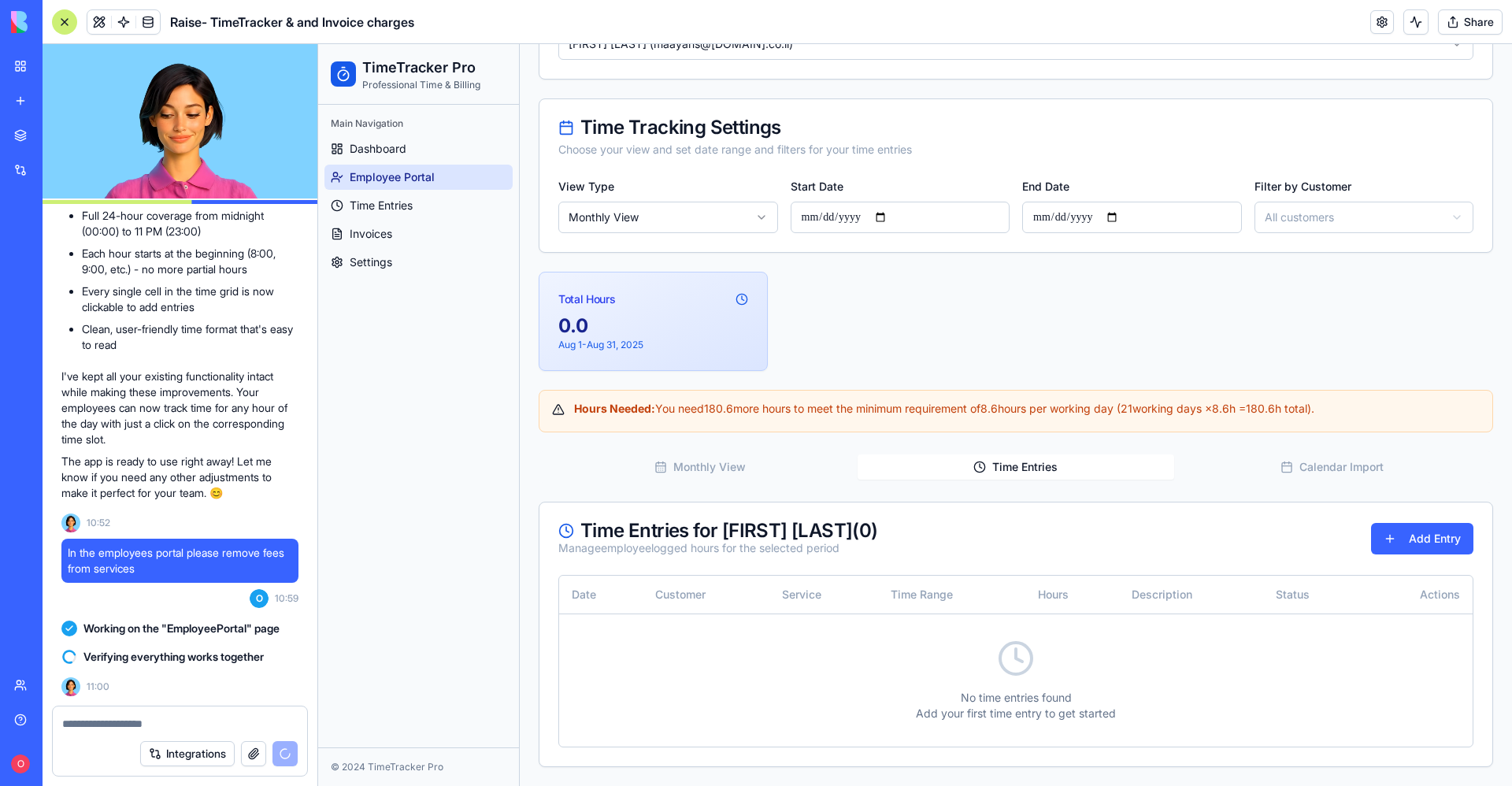 click on "Time Entries" at bounding box center (1015, 467) 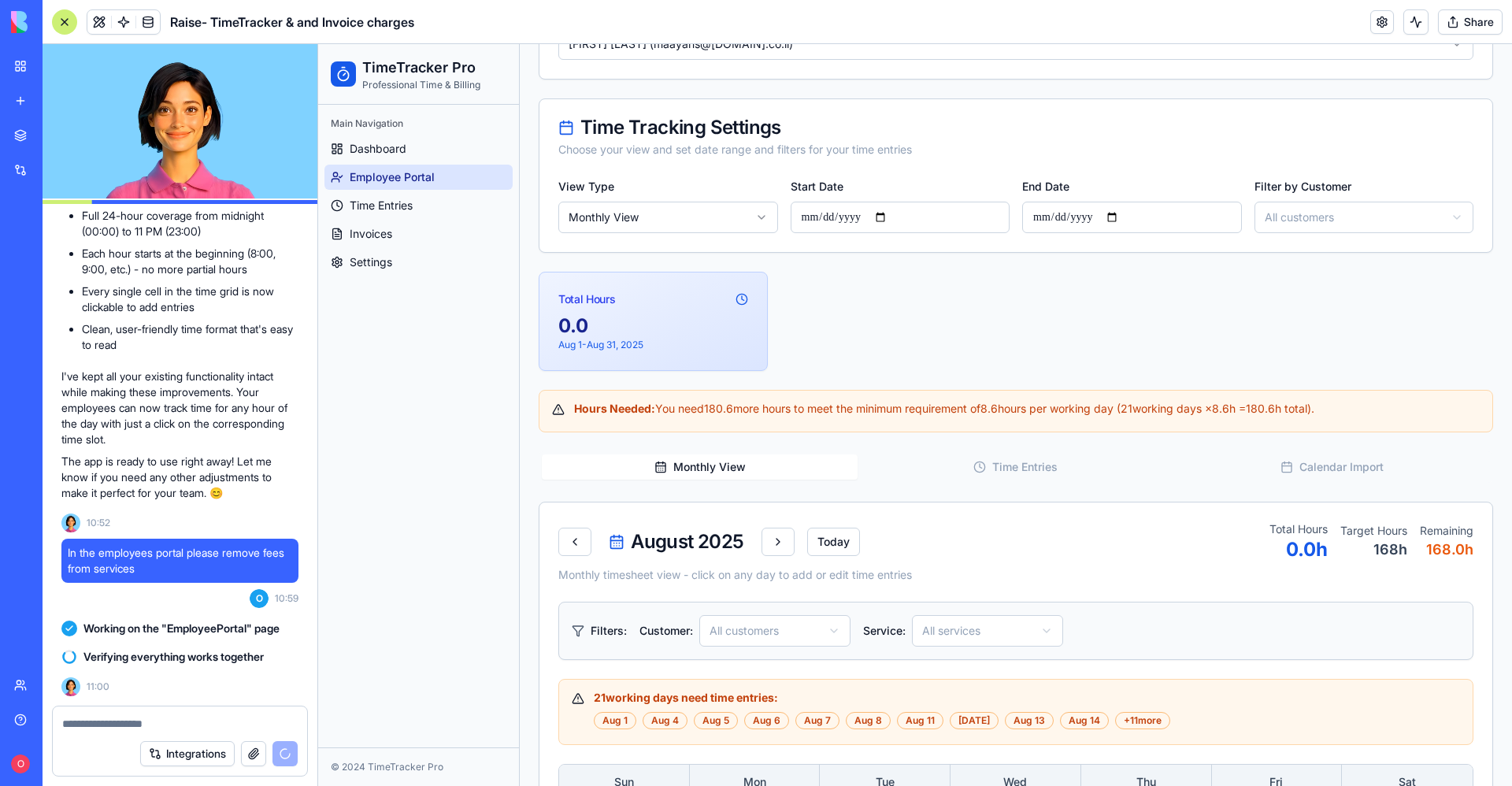 click on "Monthly View" at bounding box center (699, 467) 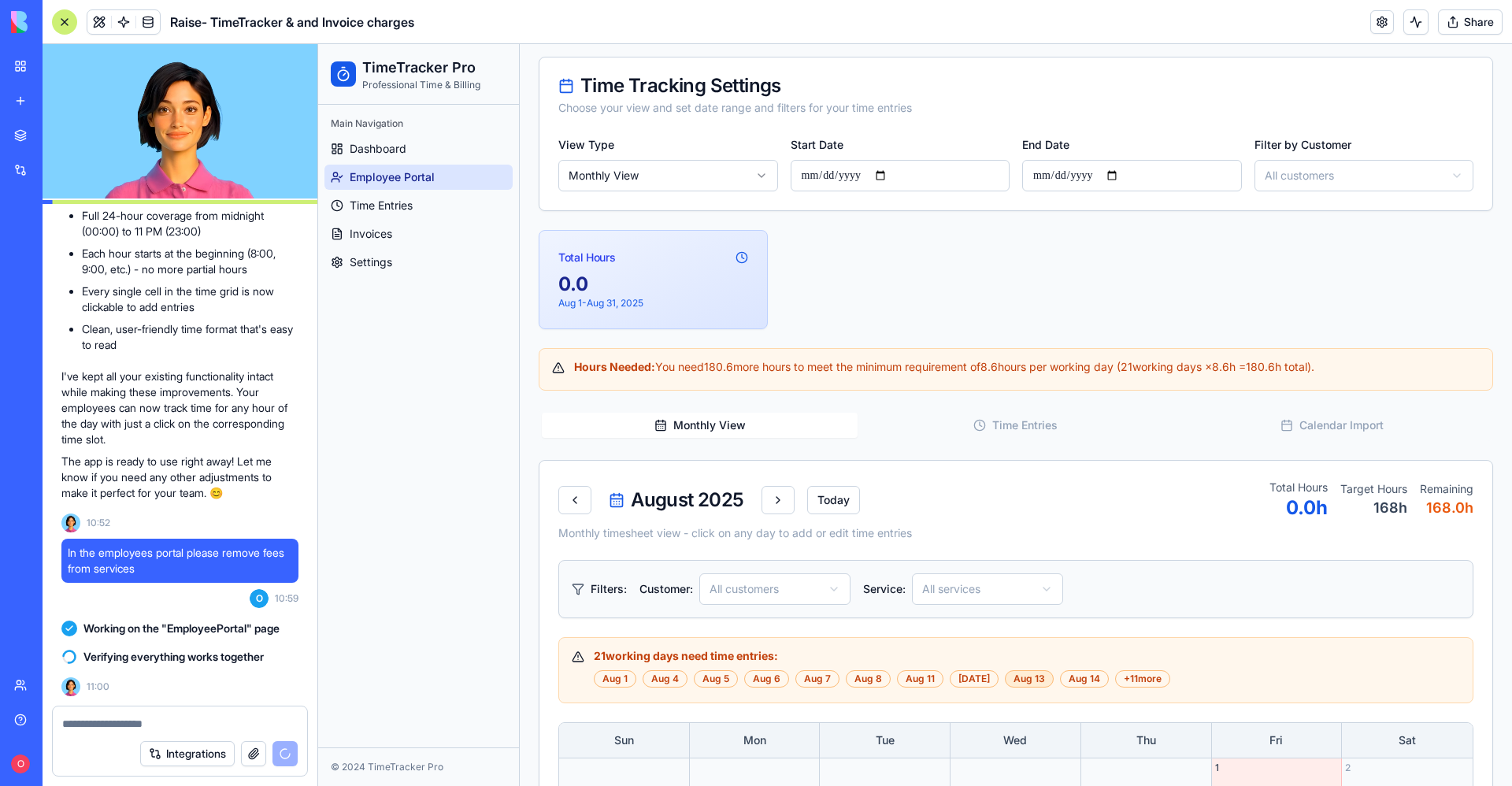 scroll, scrollTop: 475, scrollLeft: 0, axis: vertical 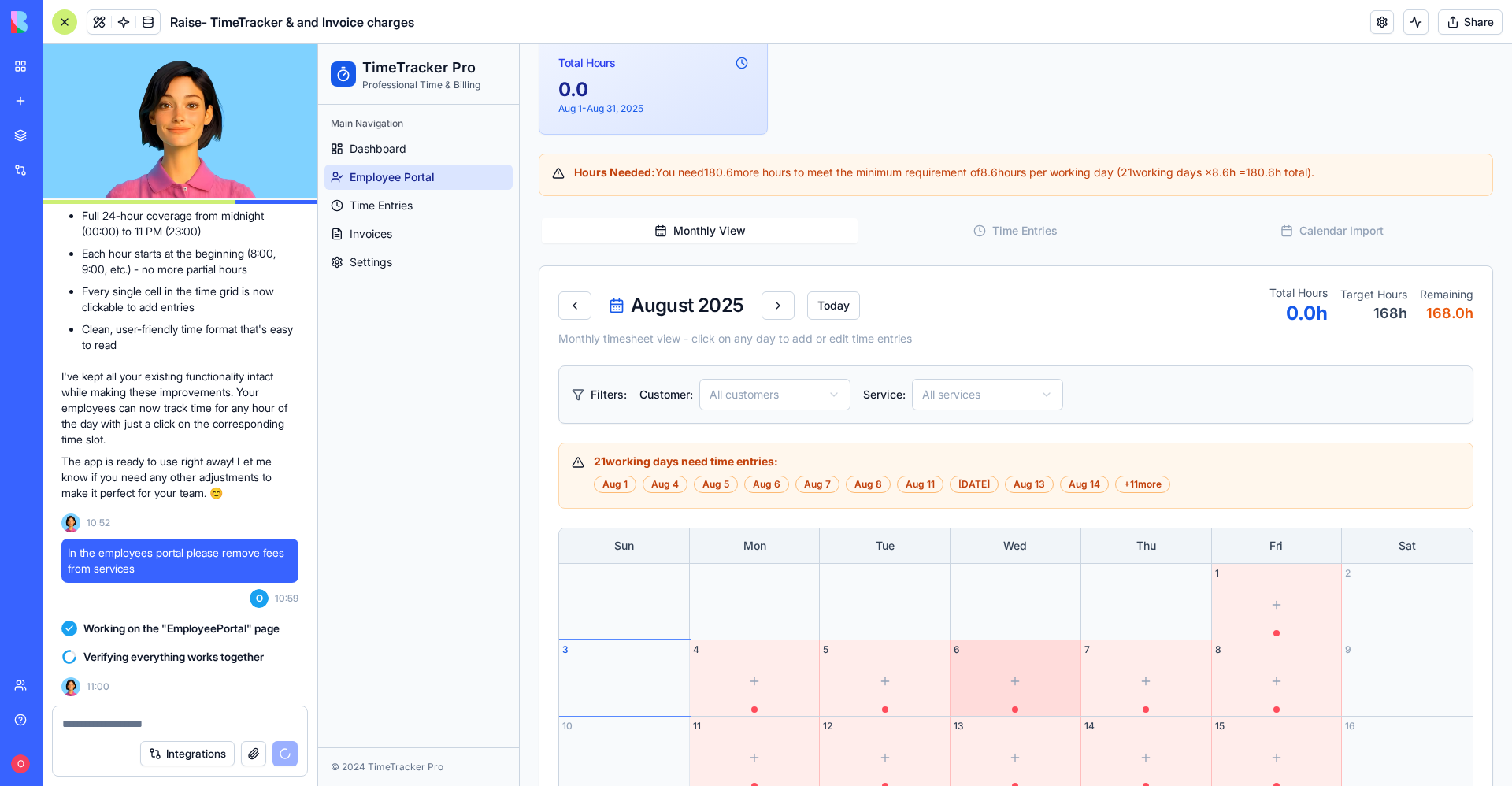 click at bounding box center [1015, 681] 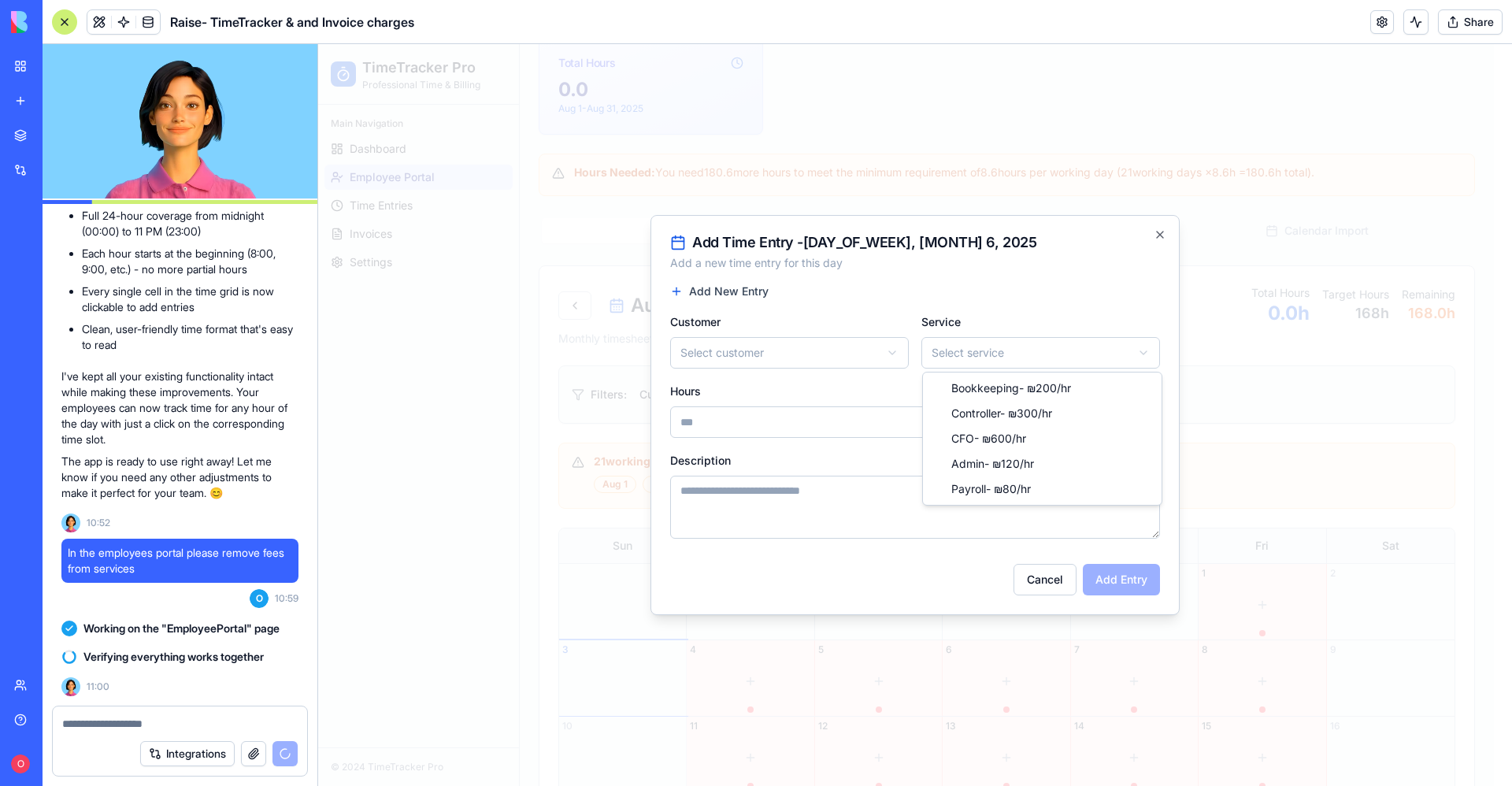 click on "**********" at bounding box center (906, 342) 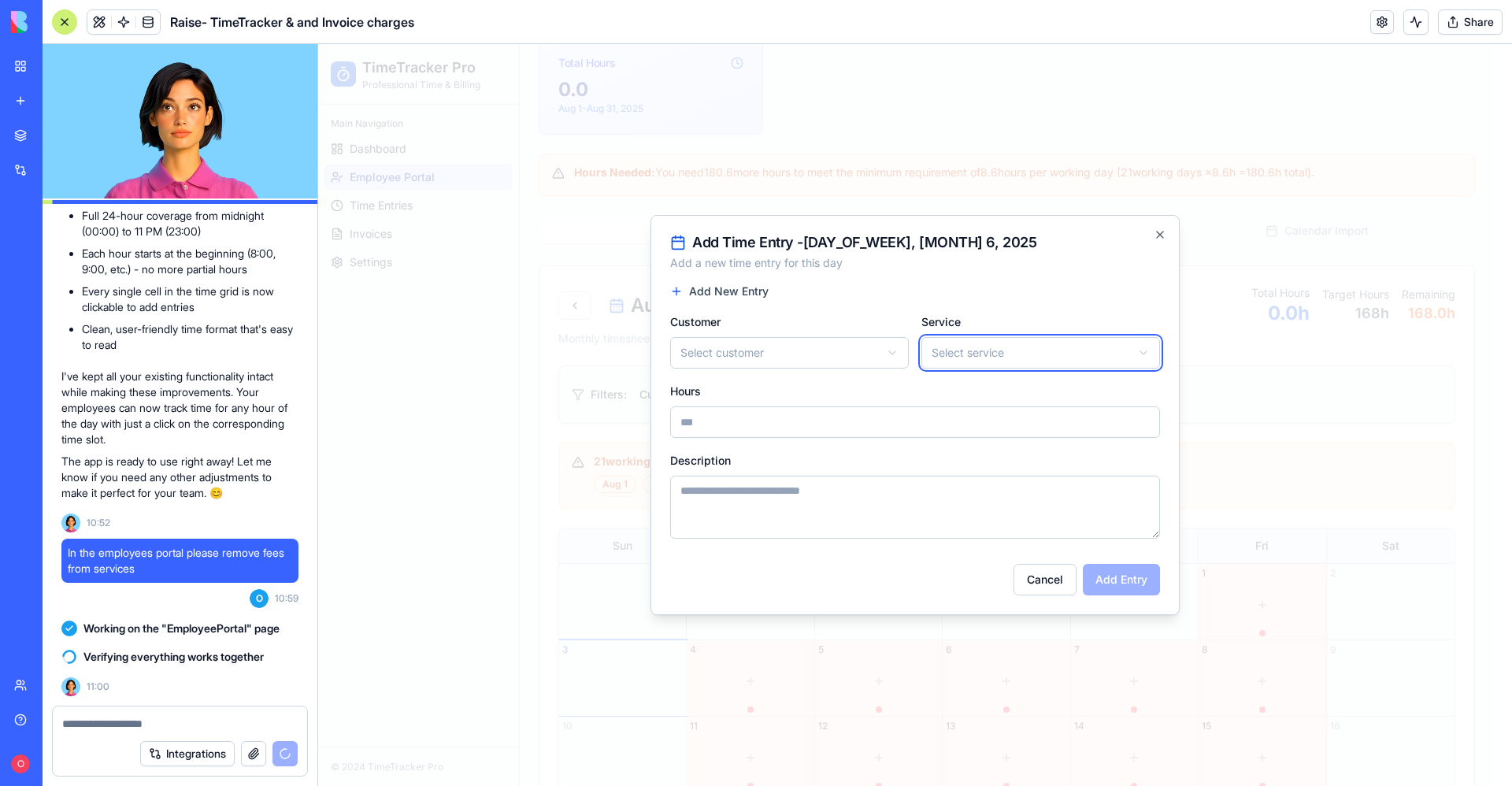 drag, startPoint x: 842, startPoint y: 417, endPoint x: 849, endPoint y: 425, distance: 10.630146 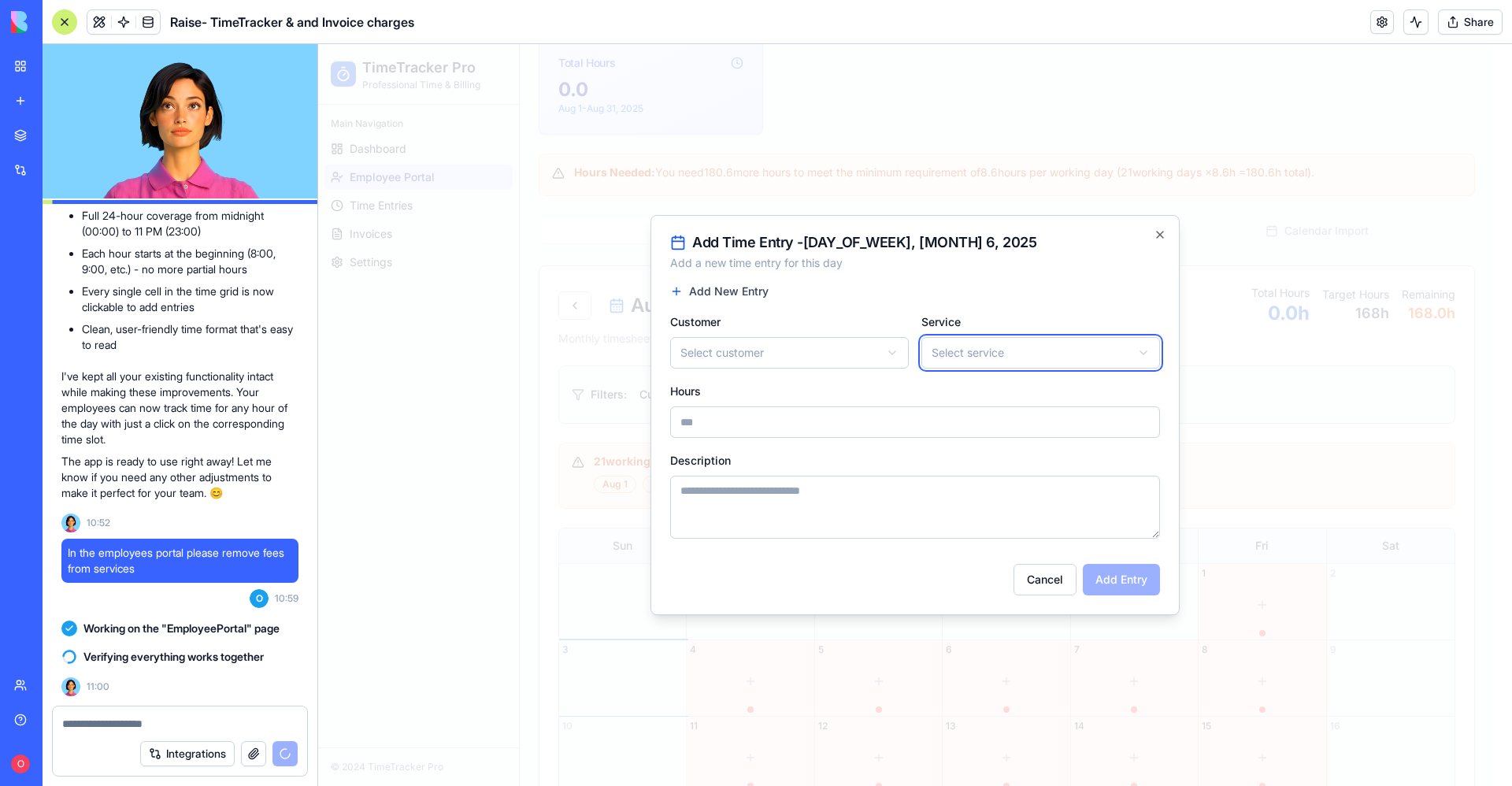 click on "**********" at bounding box center (906, 342) 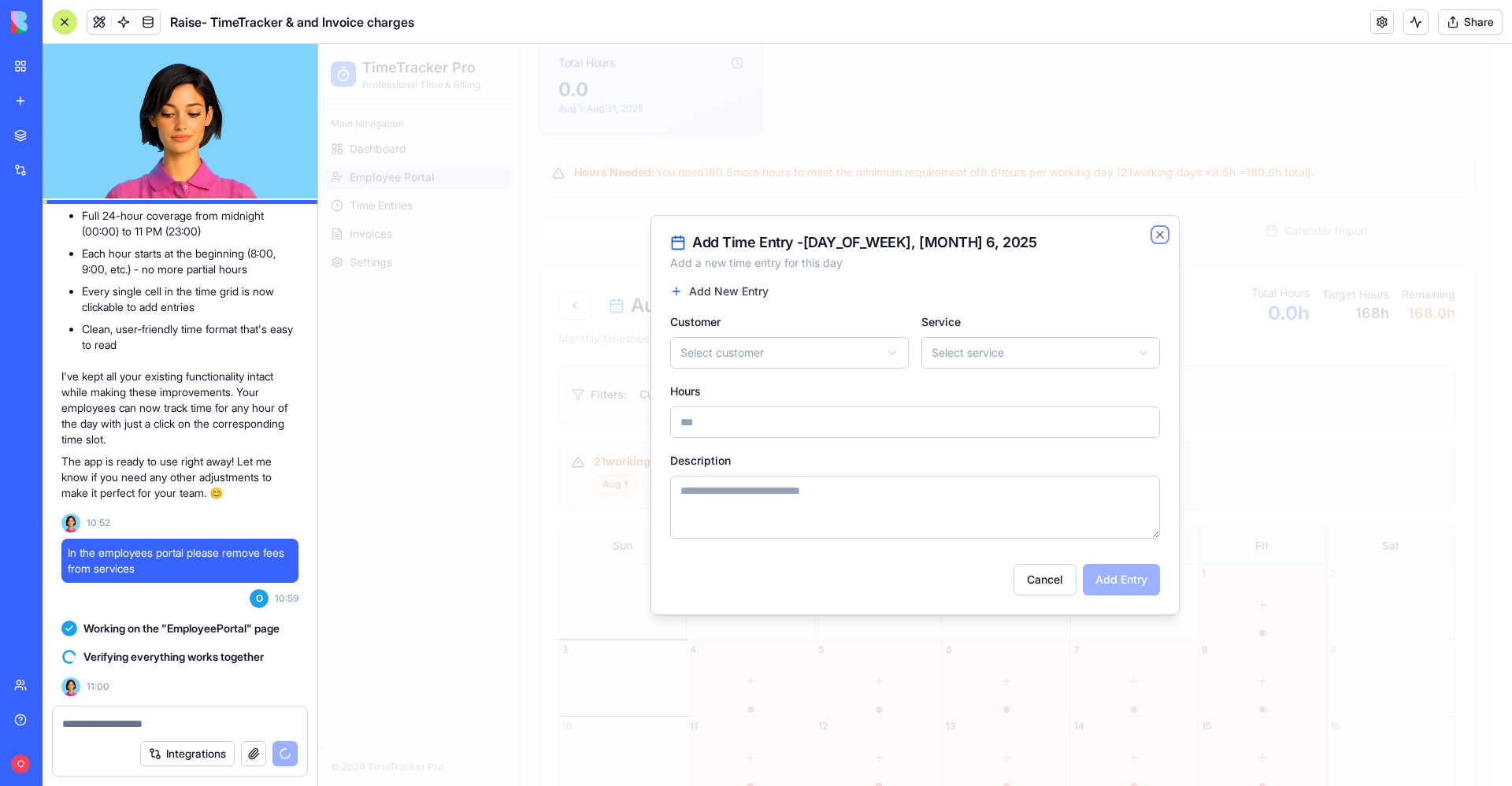 drag, startPoint x: 1163, startPoint y: 236, endPoint x: 1156, endPoint y: 249, distance: 14.76482 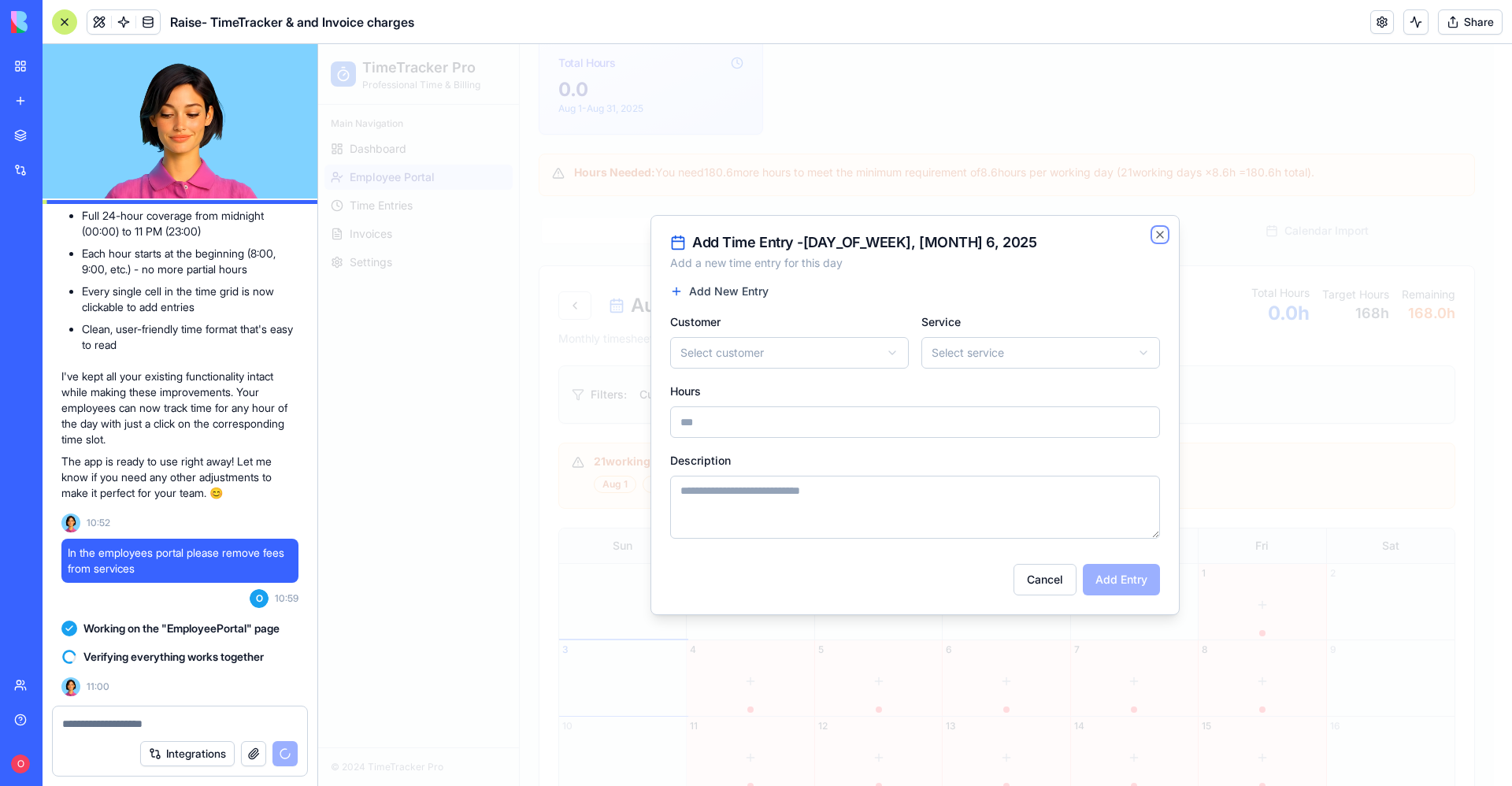 click 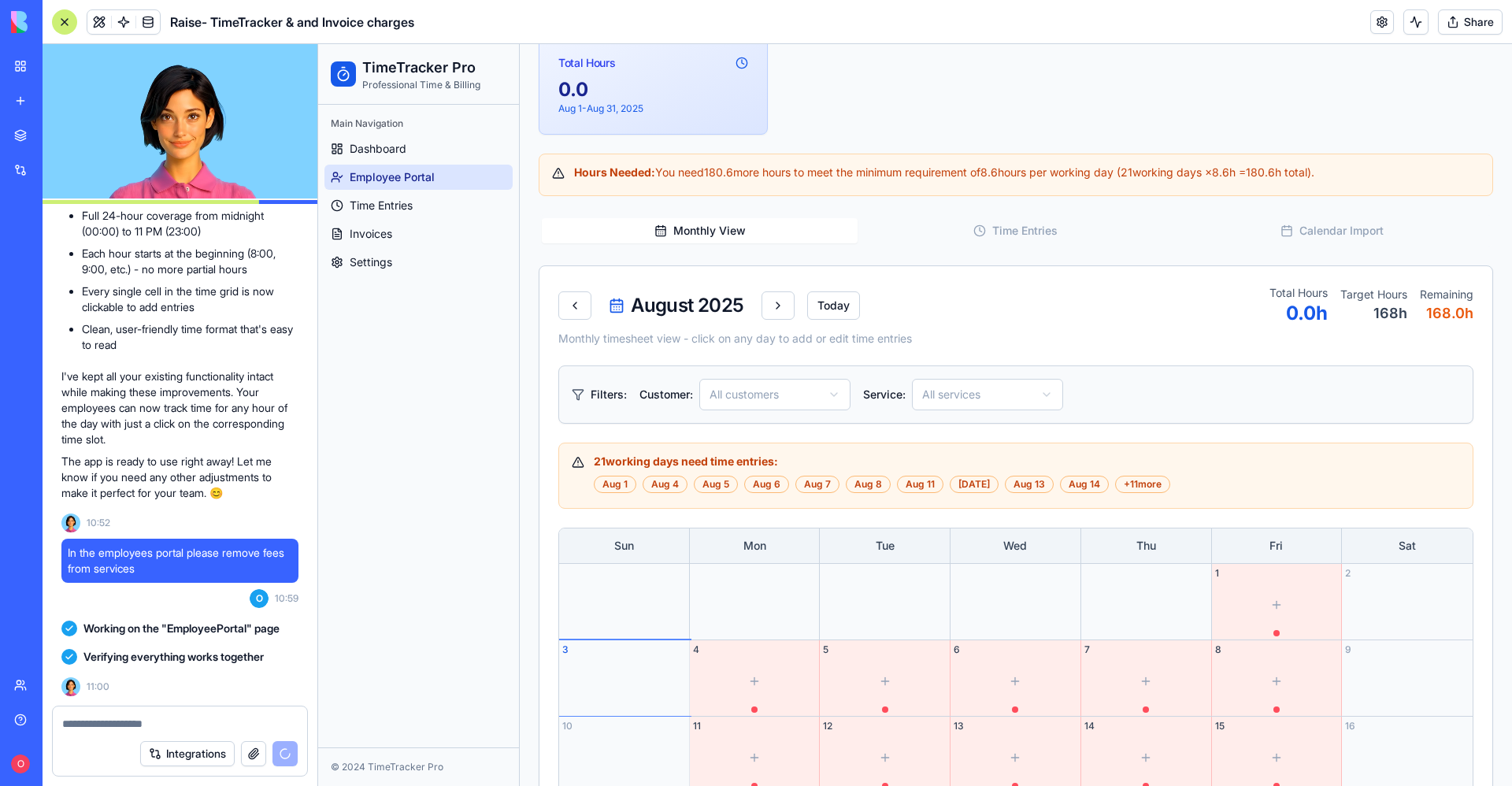 click at bounding box center [180, 724] 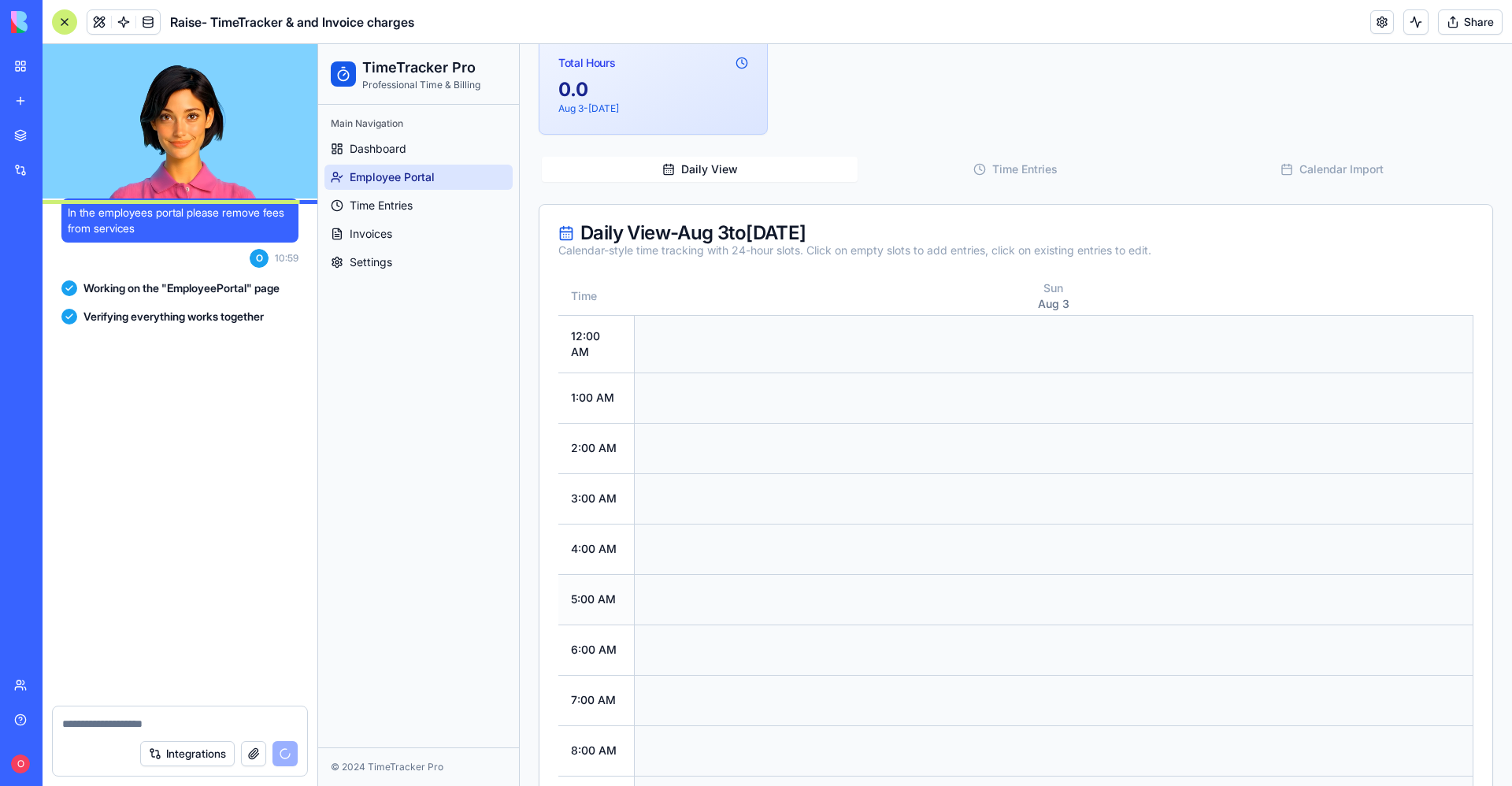 scroll, scrollTop: 25974, scrollLeft: 0, axis: vertical 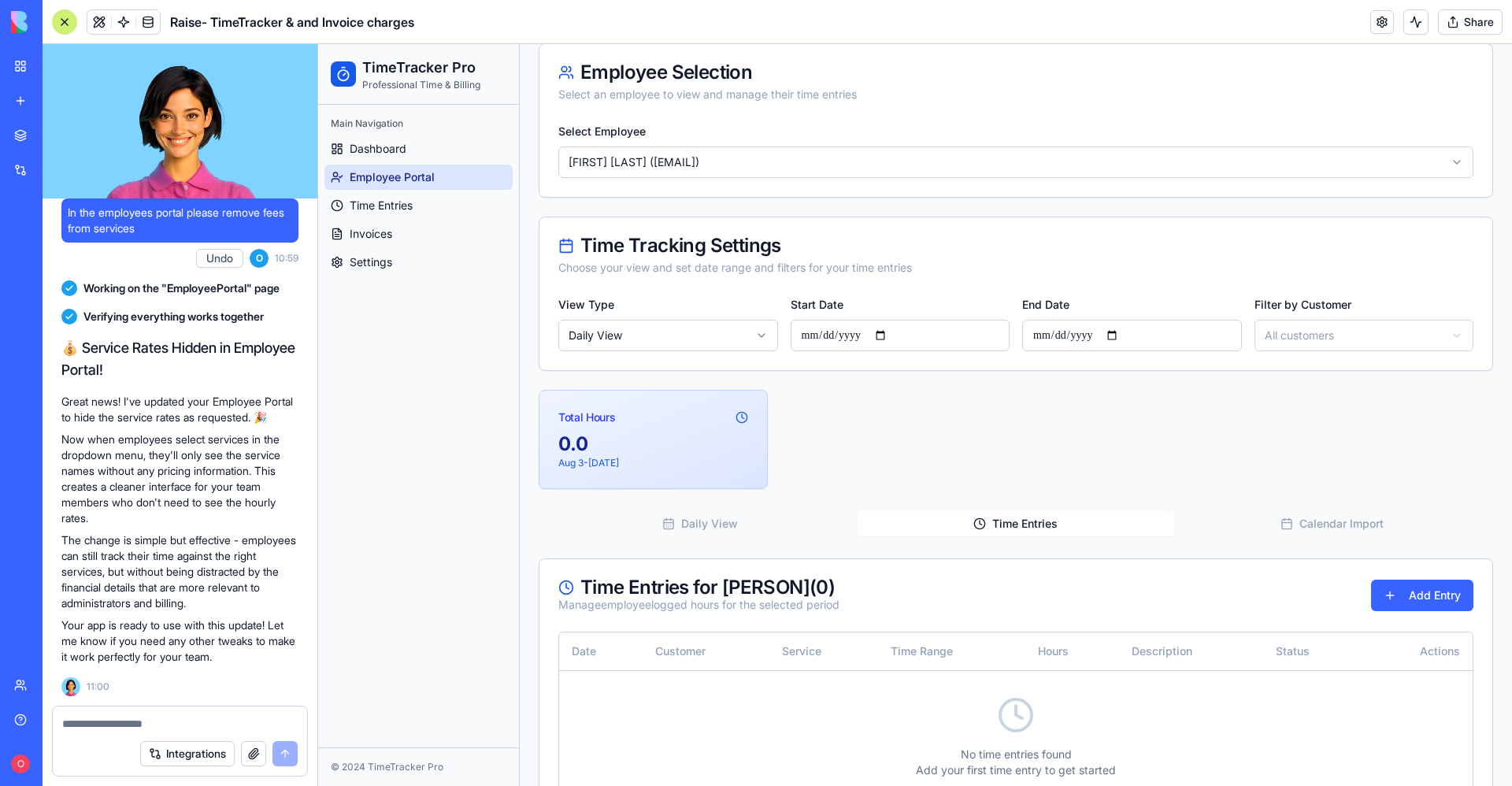 drag, startPoint x: 1065, startPoint y: 531, endPoint x: 572, endPoint y: 484, distance: 495.2353 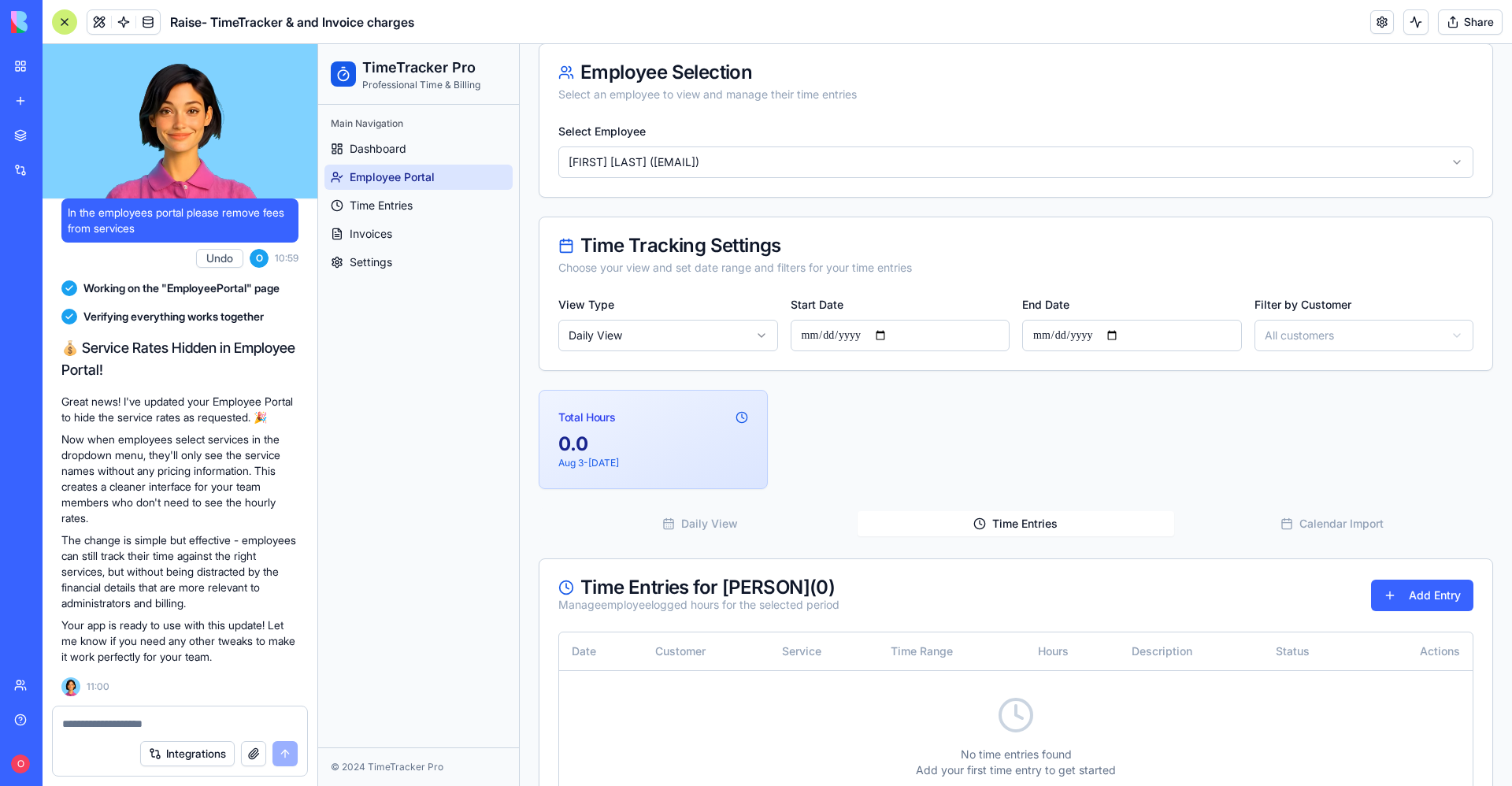click on "**********" at bounding box center (1016, 400) 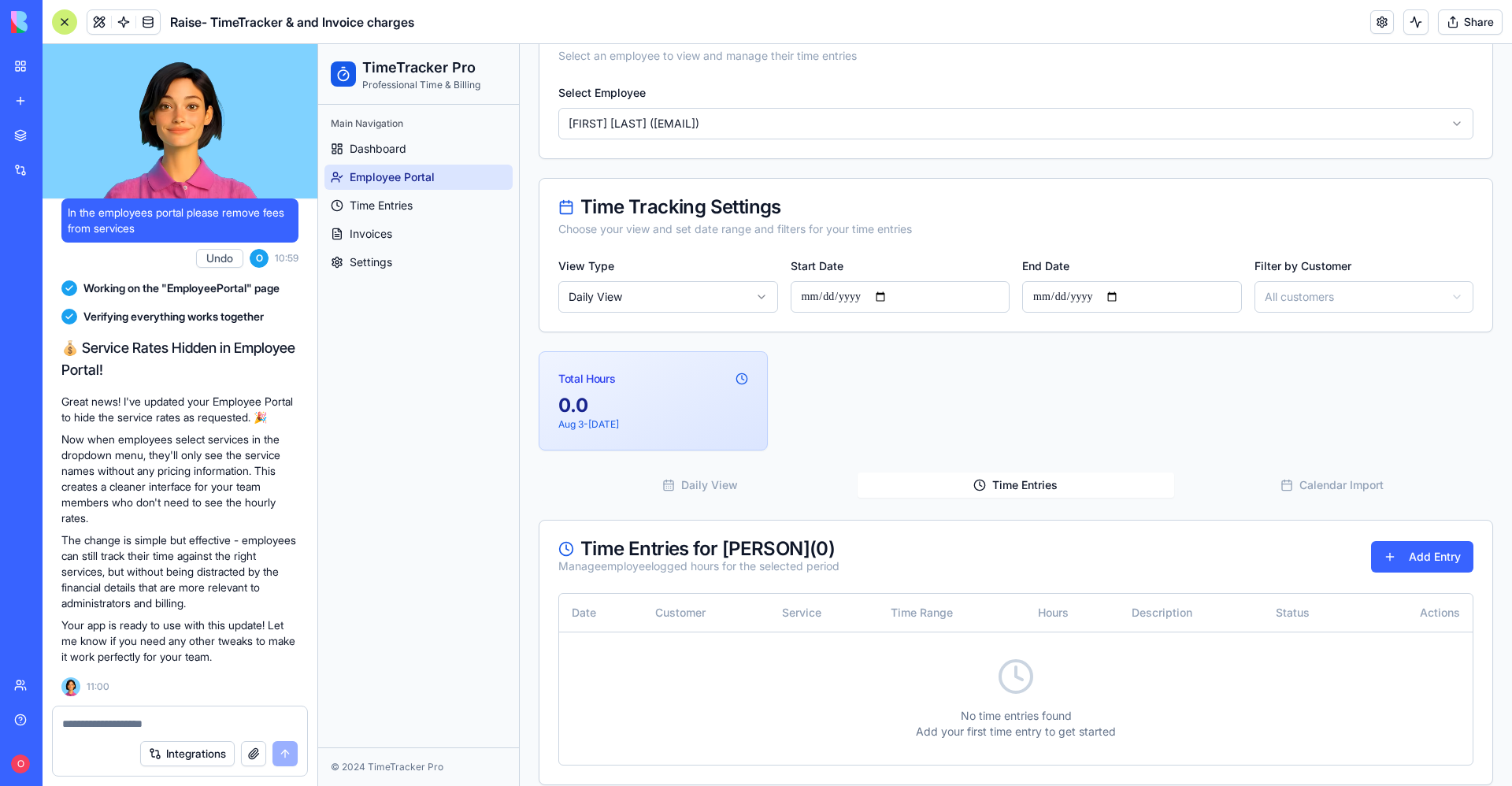 scroll, scrollTop: 177, scrollLeft: 0, axis: vertical 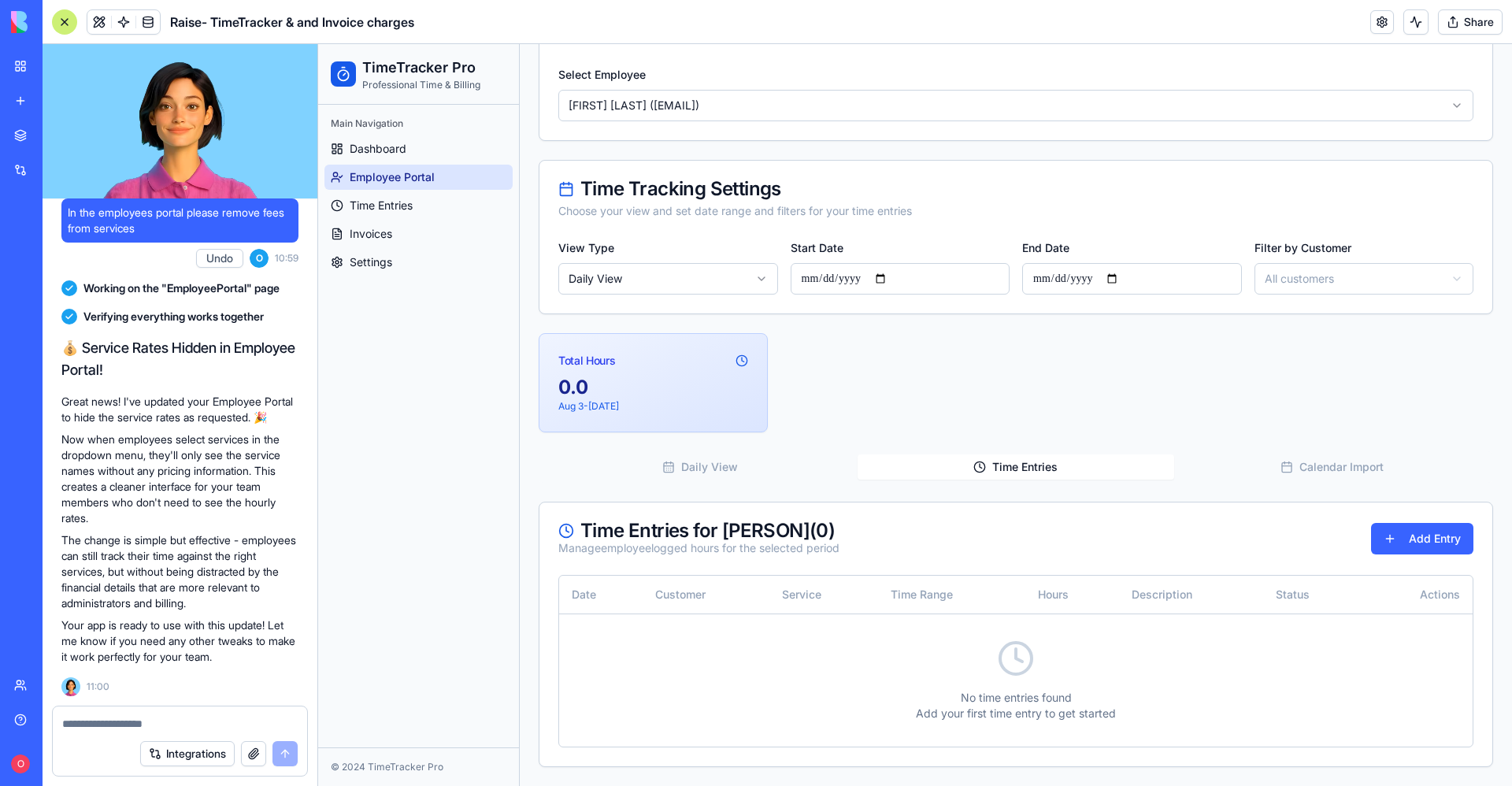 click at bounding box center [180, 724] 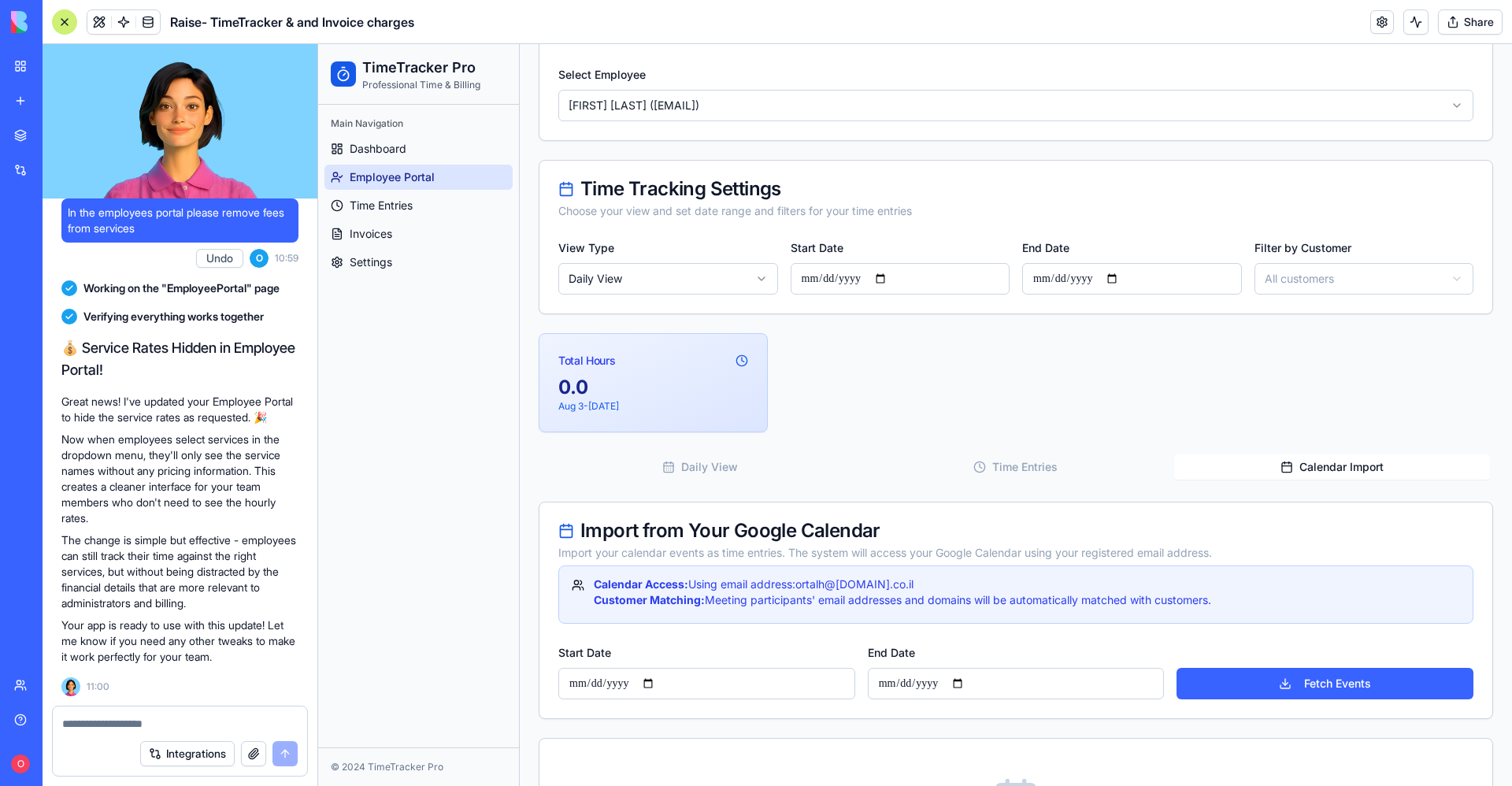 click on "Calendar Import" at bounding box center (1332, 467) 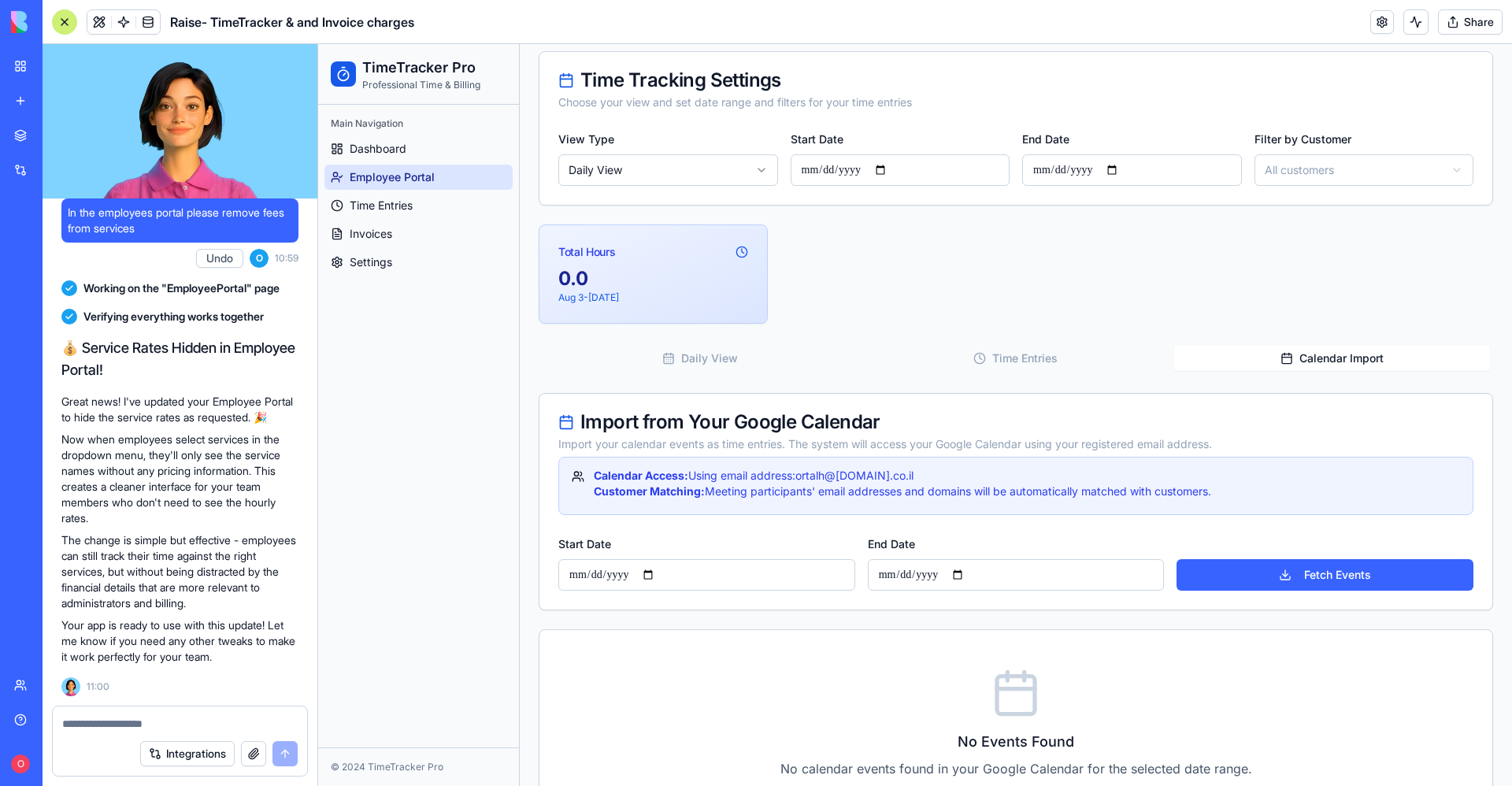 scroll, scrollTop: 364, scrollLeft: 0, axis: vertical 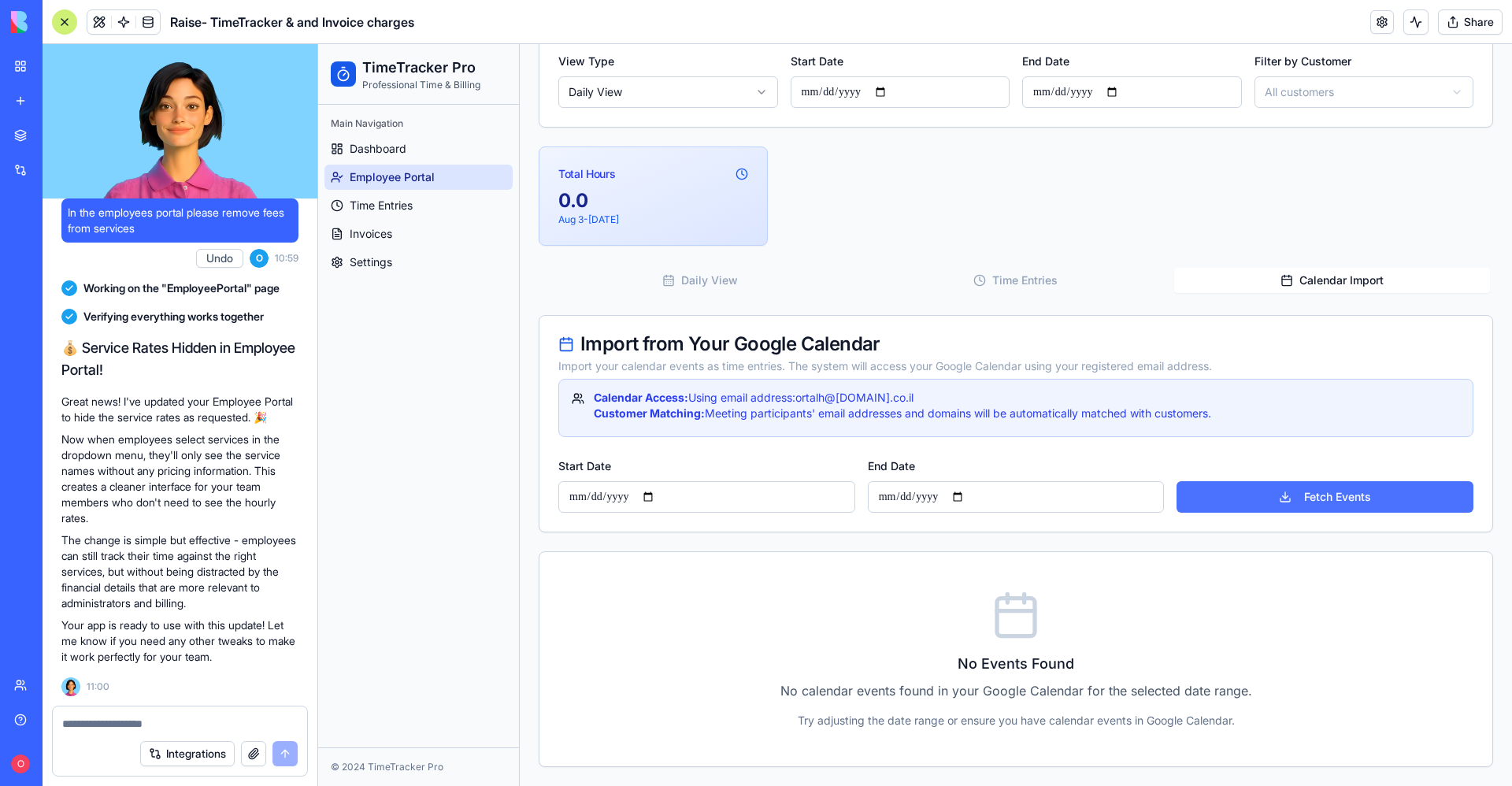 click on "Fetch Events" at bounding box center (1325, 497) 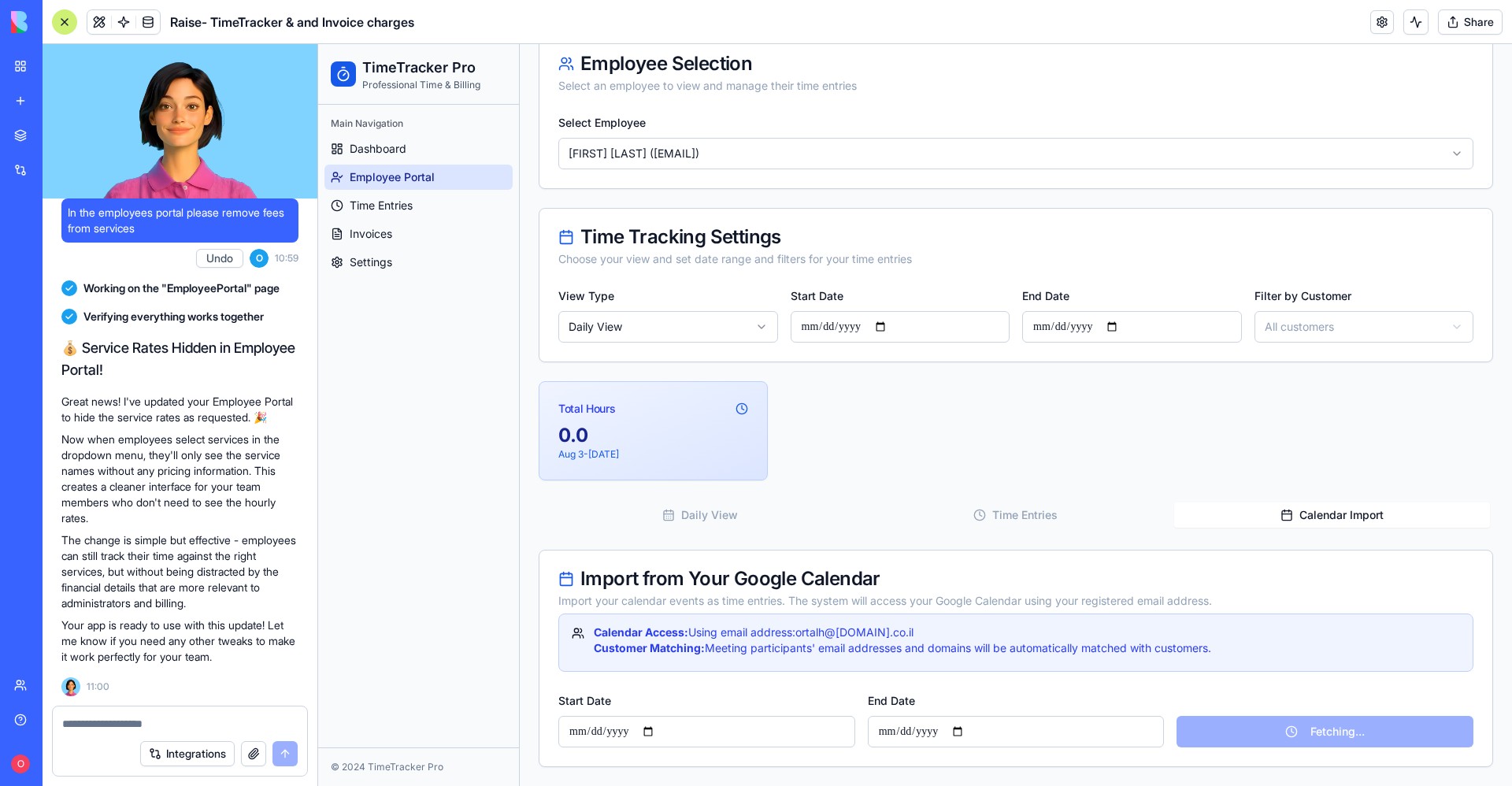 scroll, scrollTop: 364, scrollLeft: 0, axis: vertical 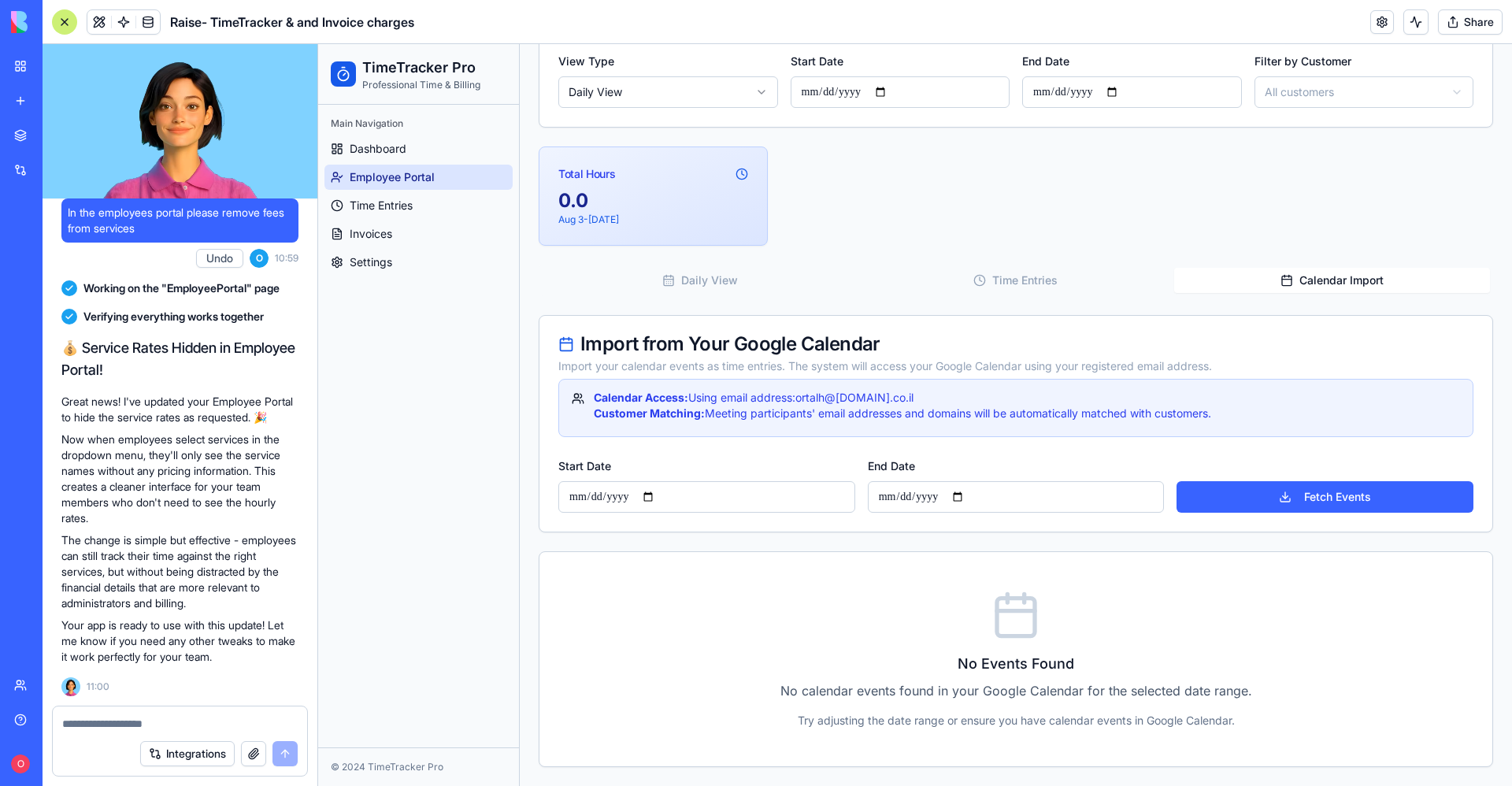 click on "**********" at bounding box center (706, 497) 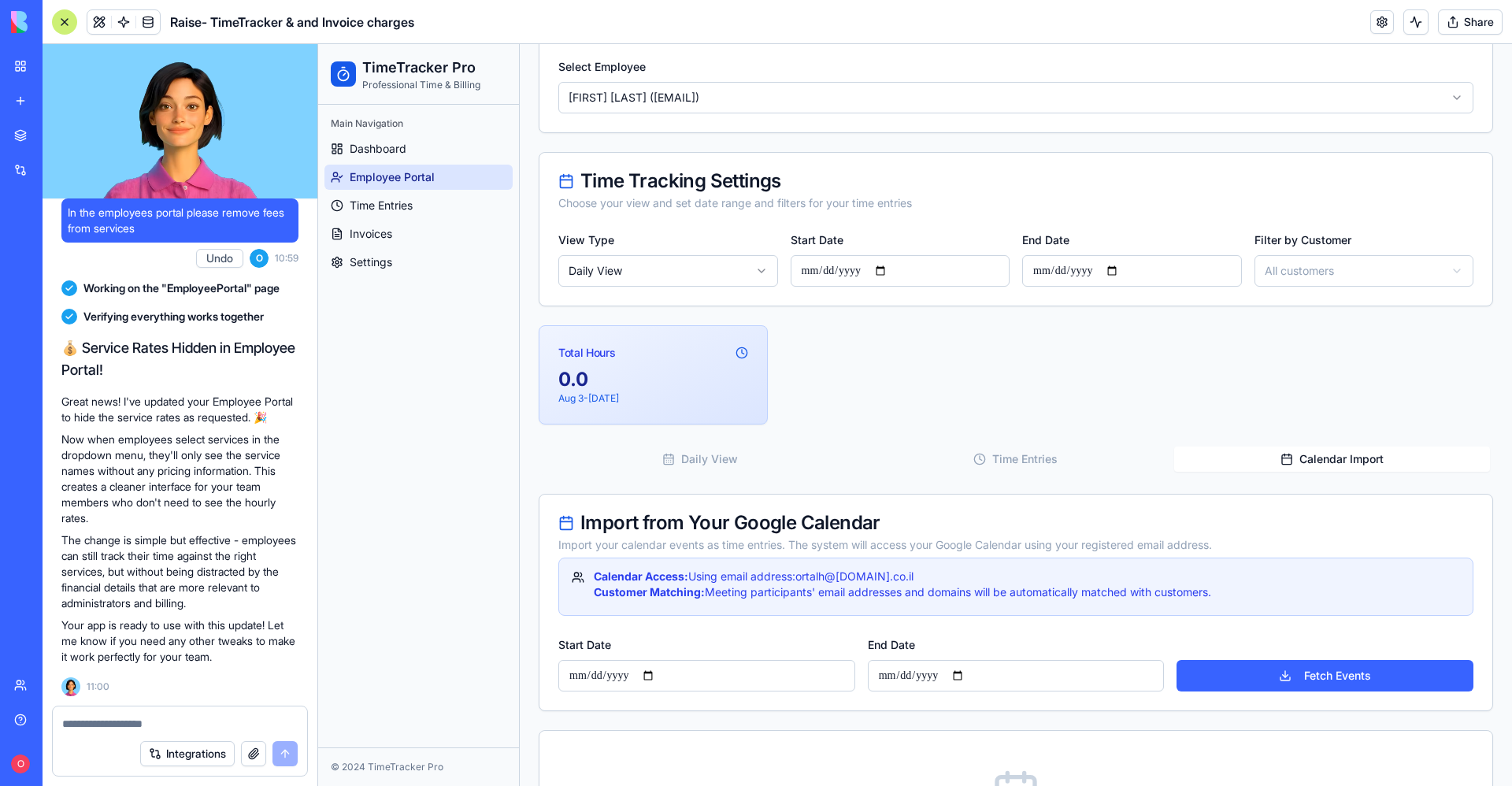scroll, scrollTop: 0, scrollLeft: 0, axis: both 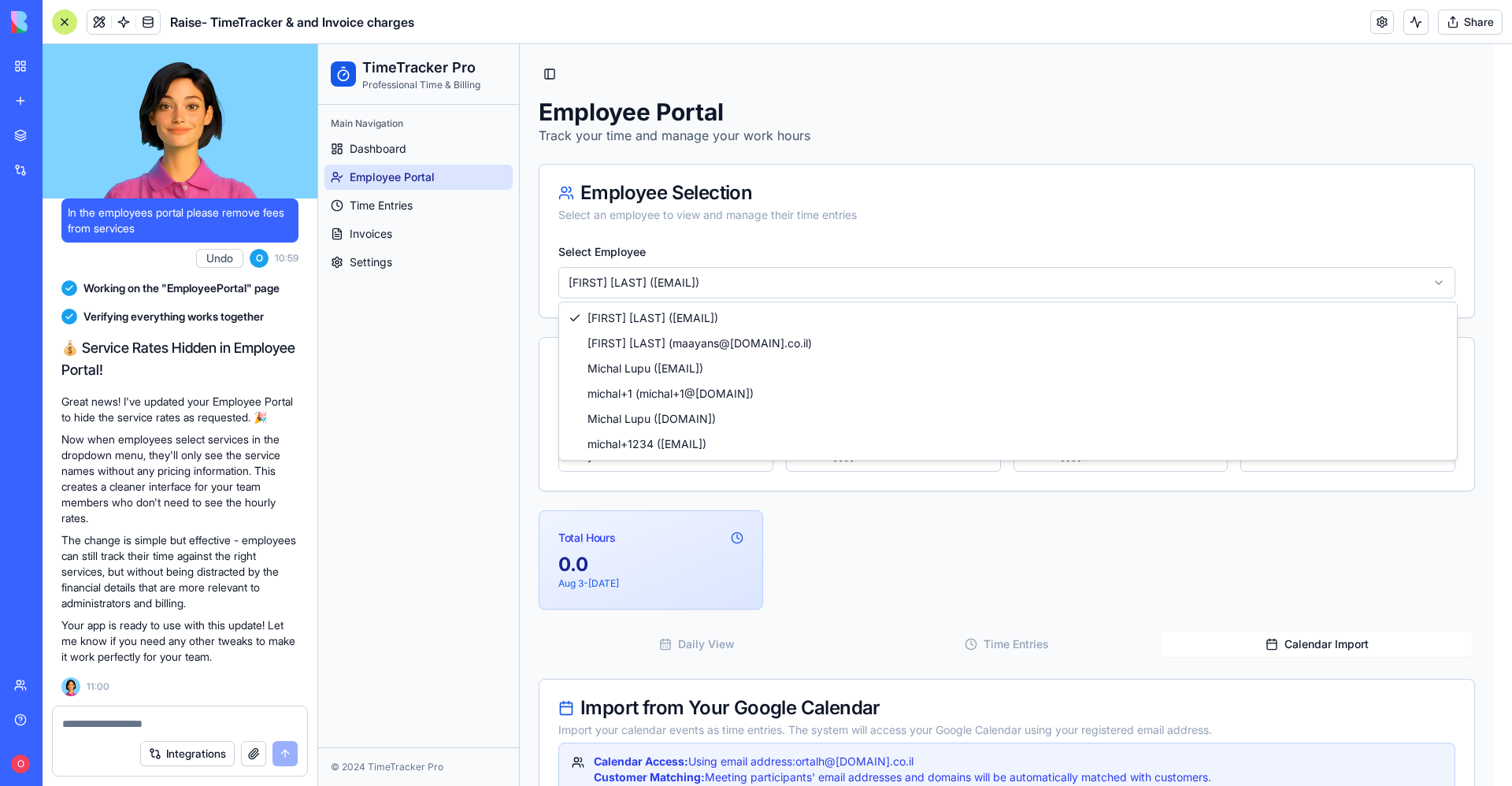 click on "**********" at bounding box center [915, 597] 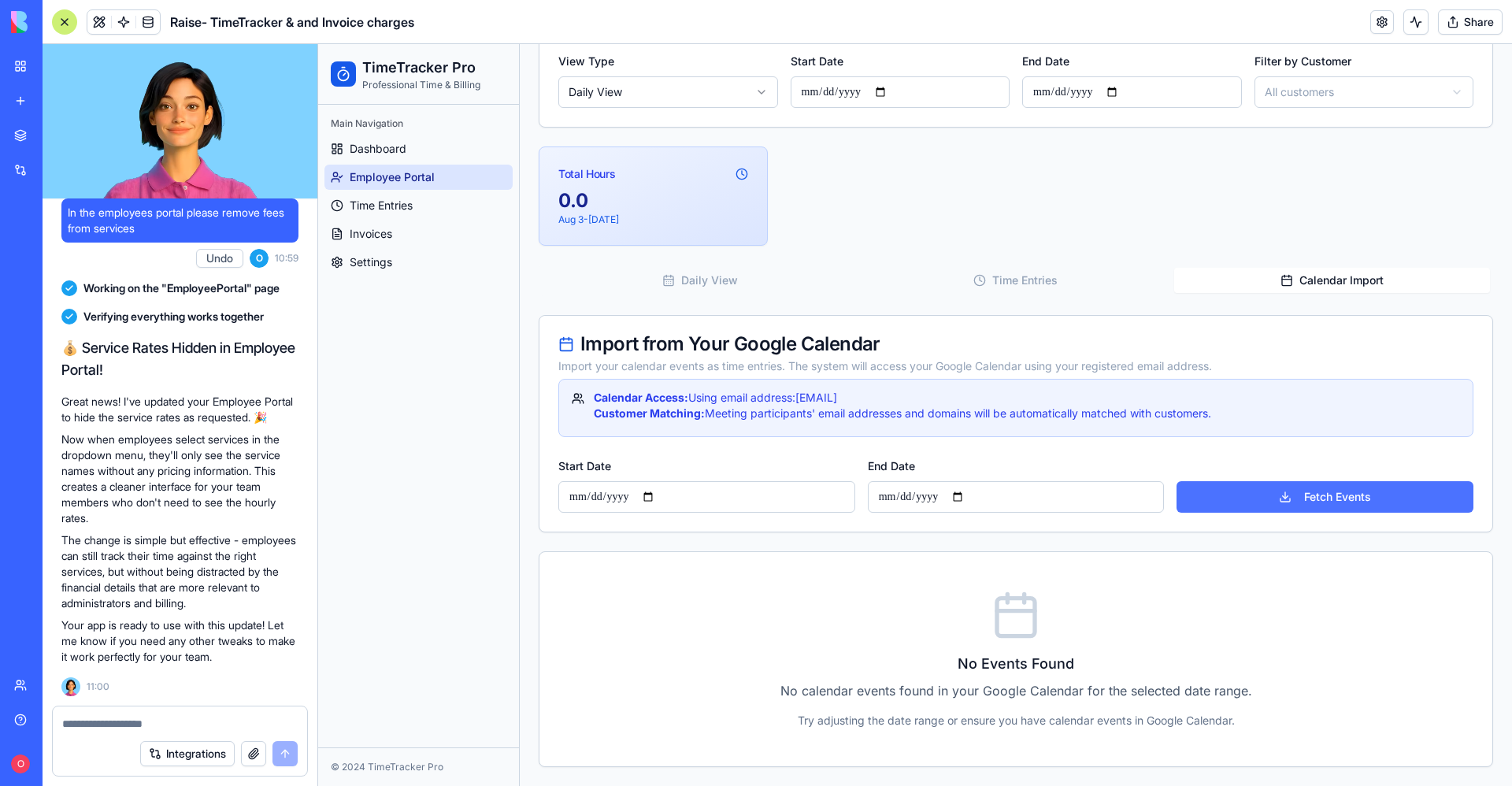 click on "Fetch Events" at bounding box center (1325, 497) 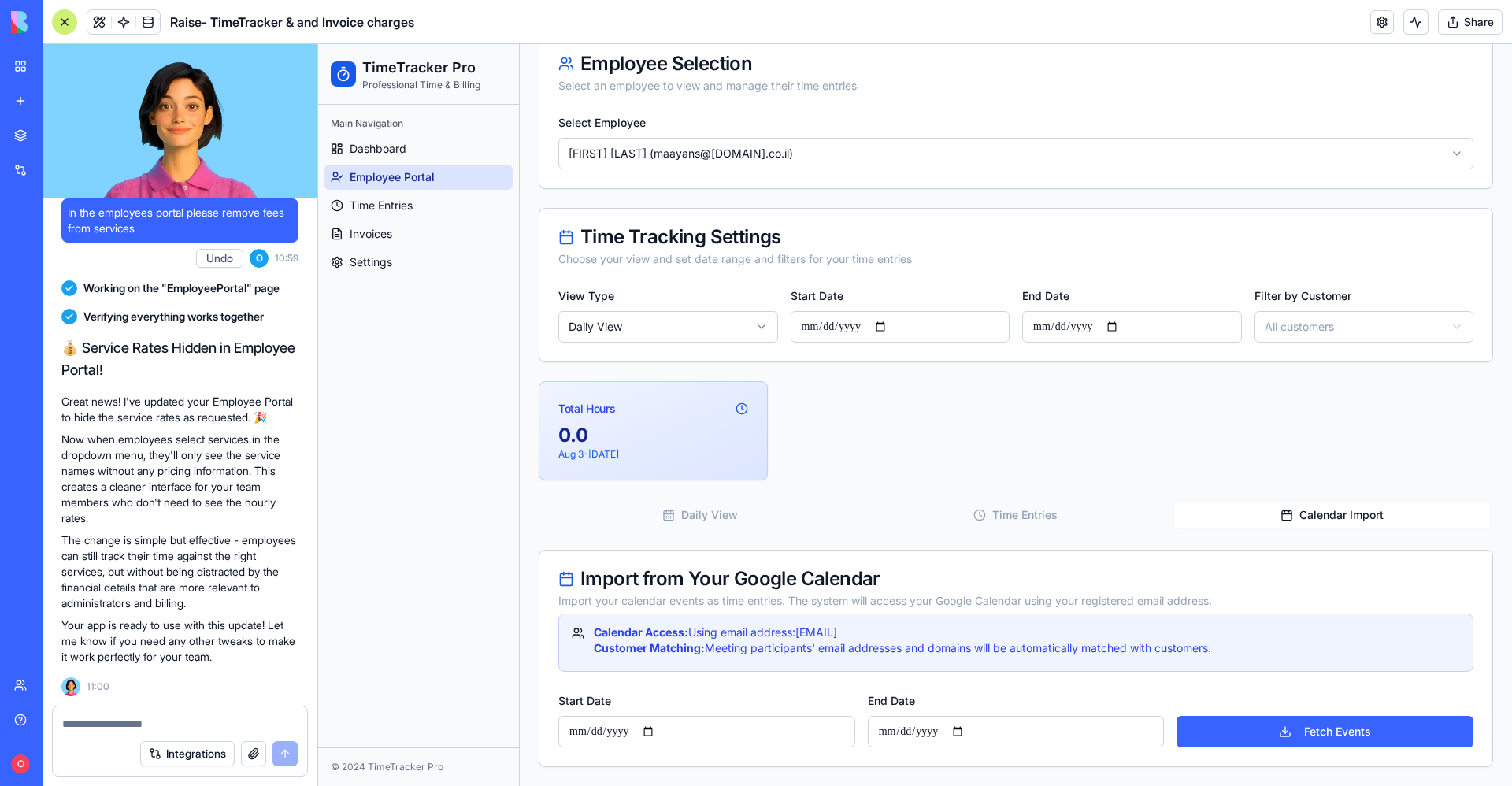 scroll, scrollTop: 364, scrollLeft: 0, axis: vertical 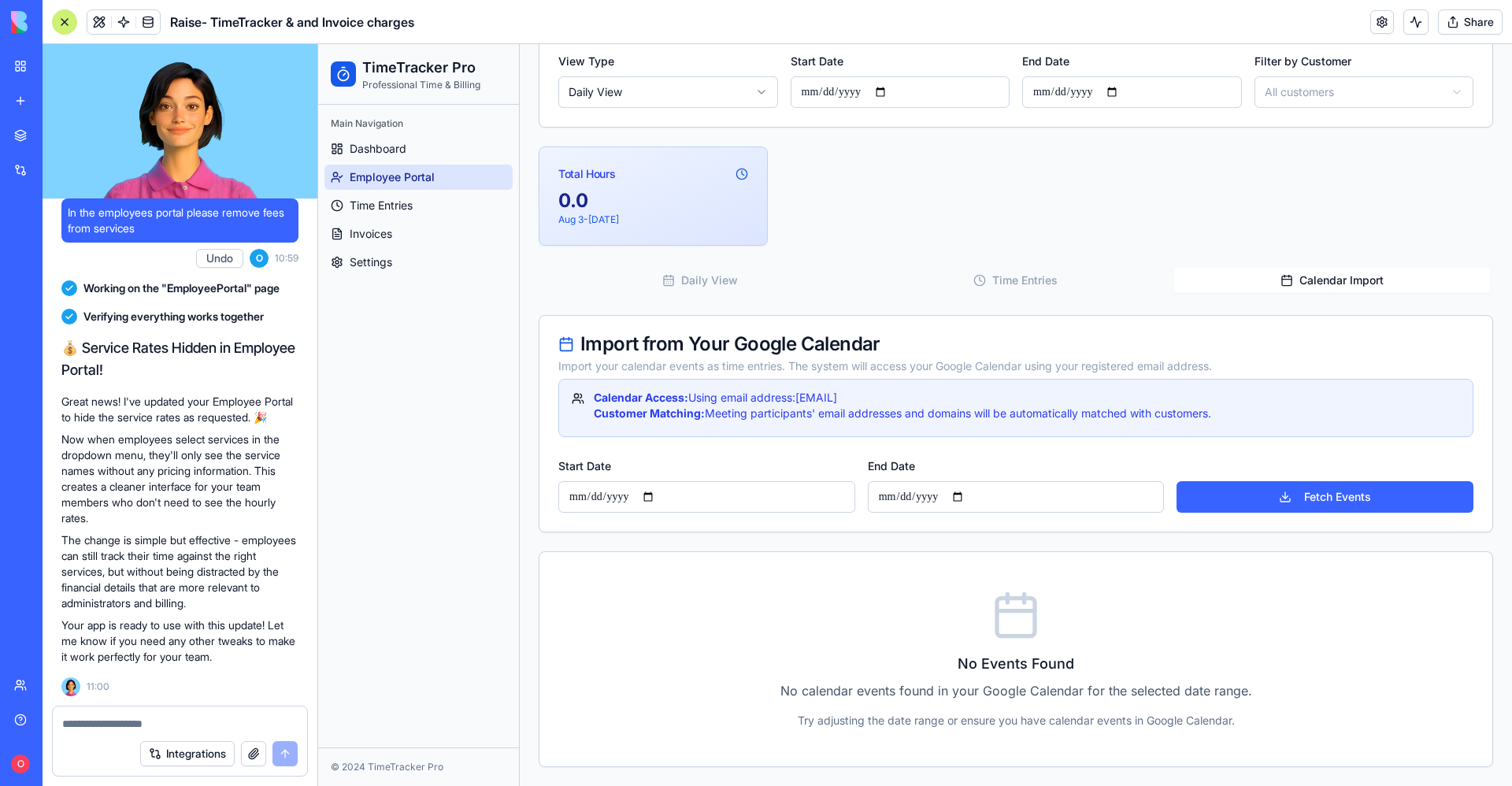 click on "**********" at bounding box center (706, 497) 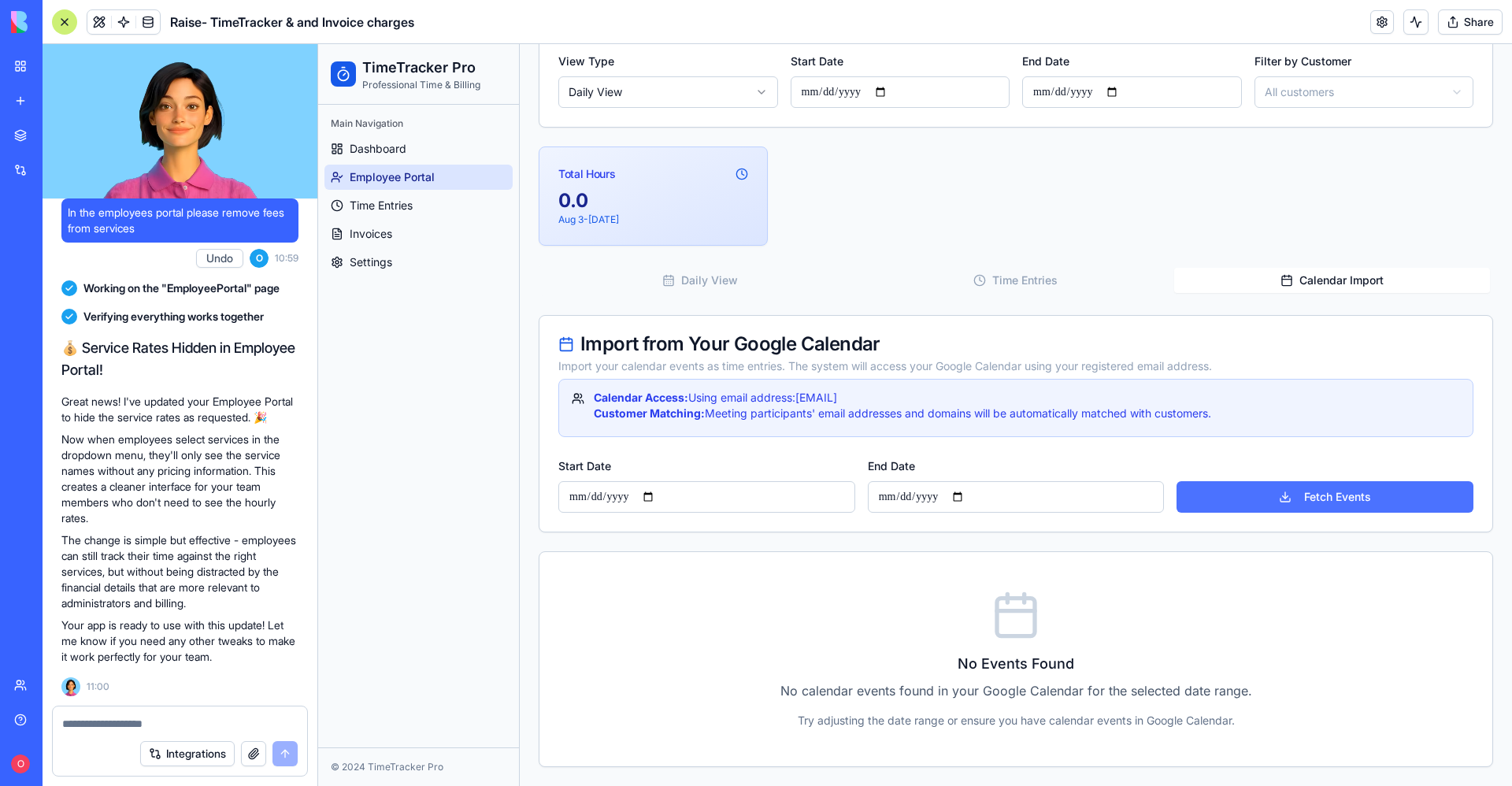 click on "Fetch Events" at bounding box center (1325, 497) 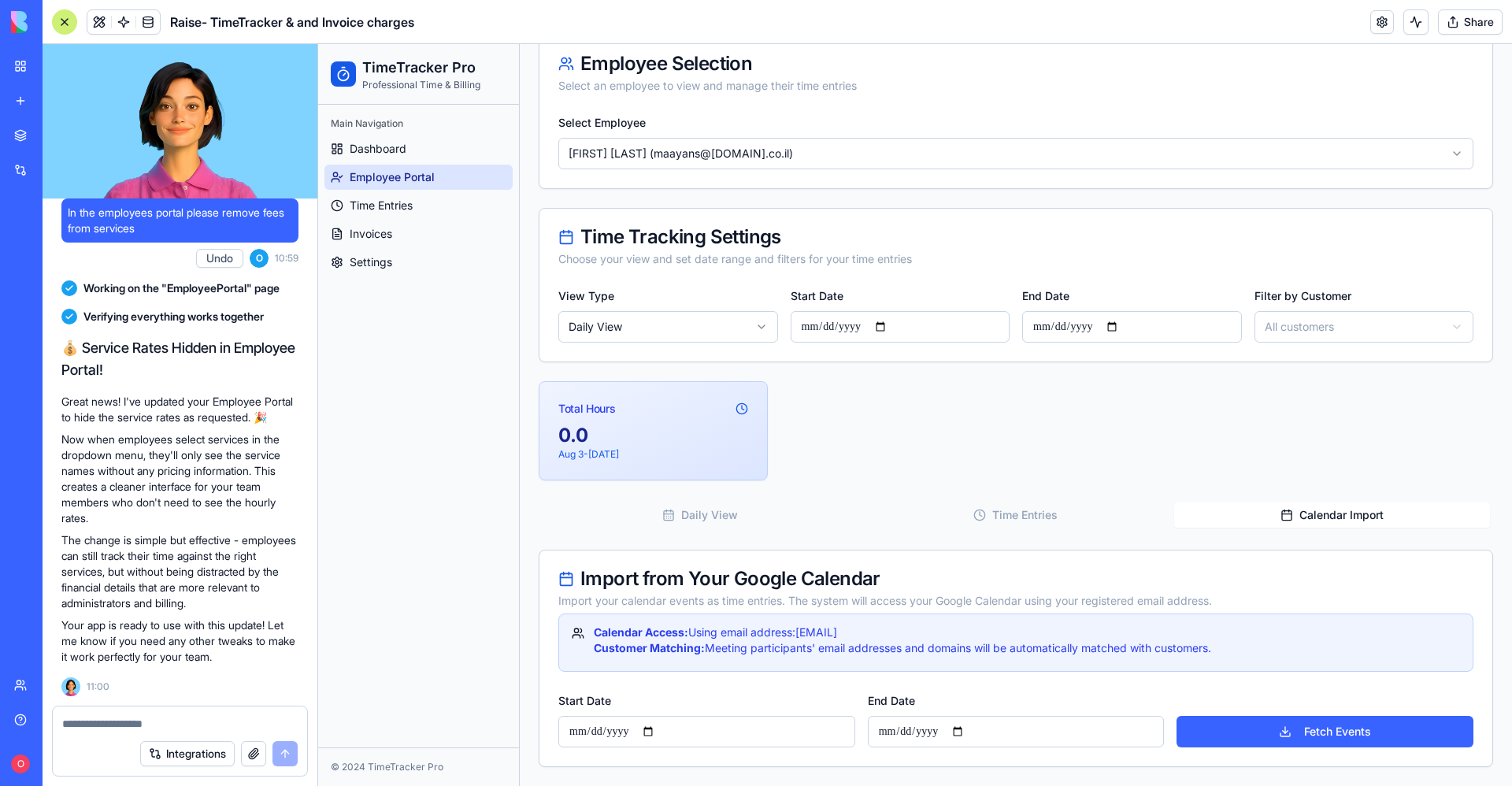 scroll, scrollTop: 364, scrollLeft: 0, axis: vertical 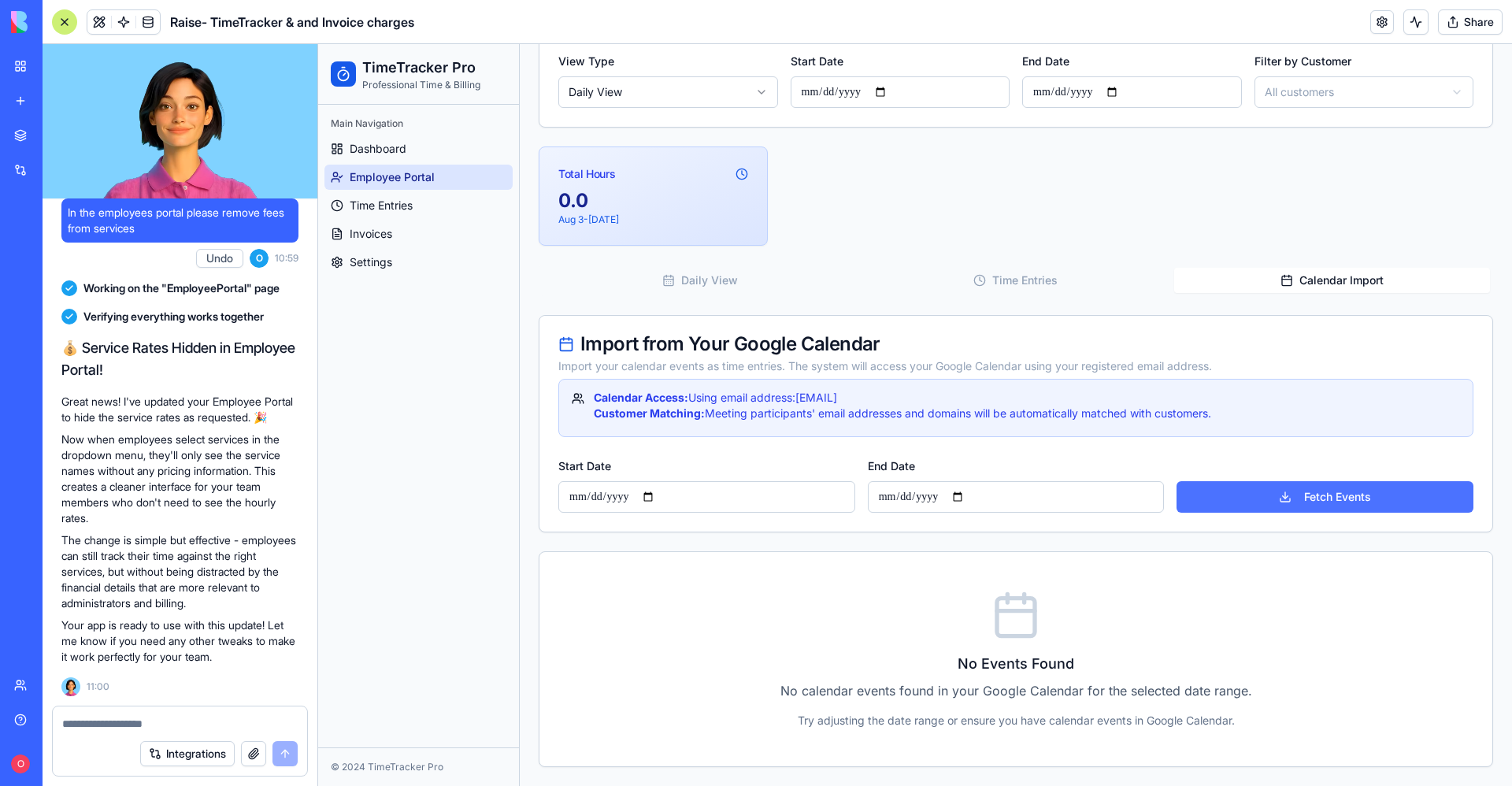 click on "Fetch Events" at bounding box center [1325, 497] 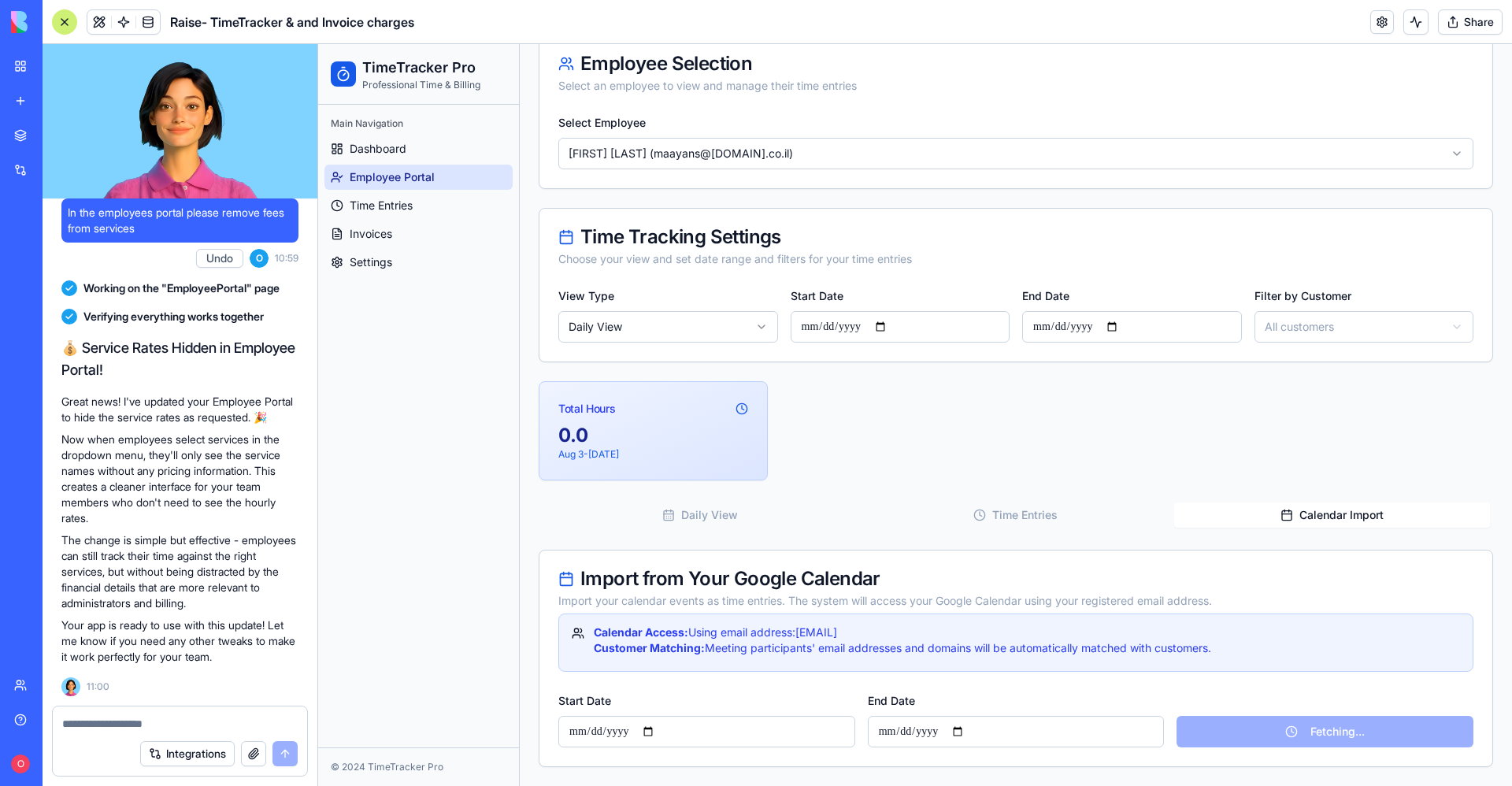 click on "Fetching..." at bounding box center (1325, 719) 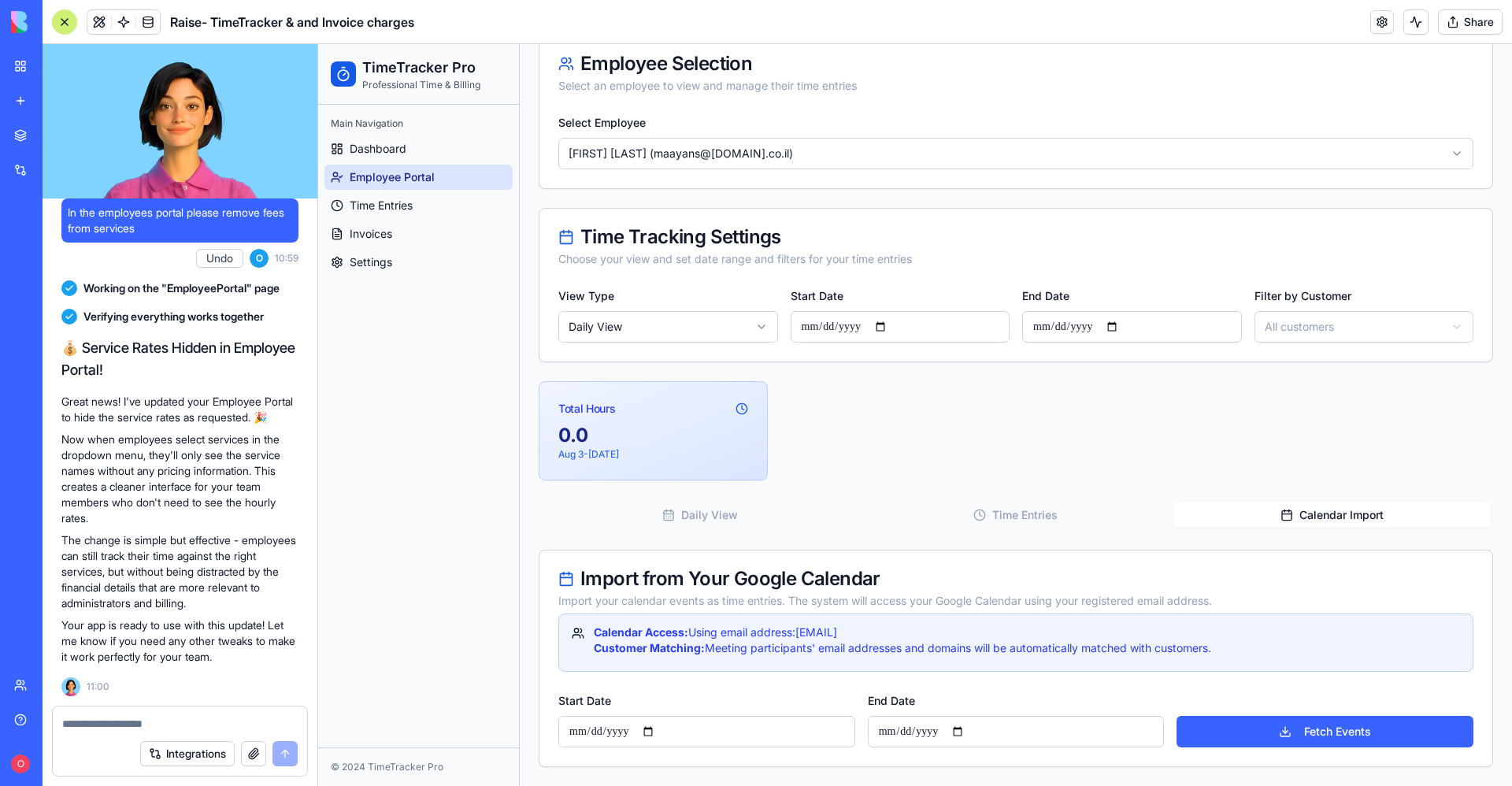 click on "**********" at bounding box center (706, 732) 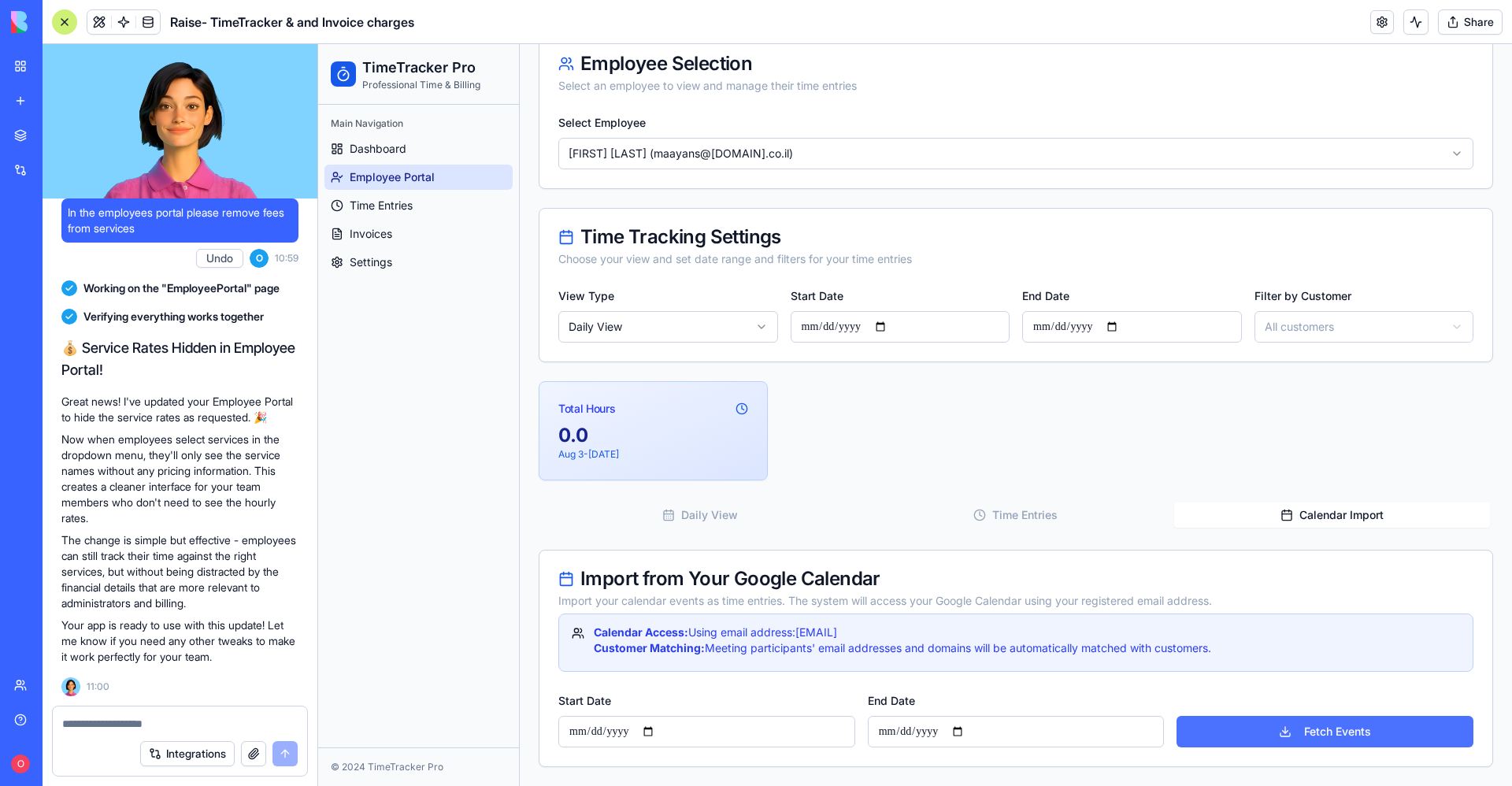 click on "Fetch Events" at bounding box center (1325, 732) 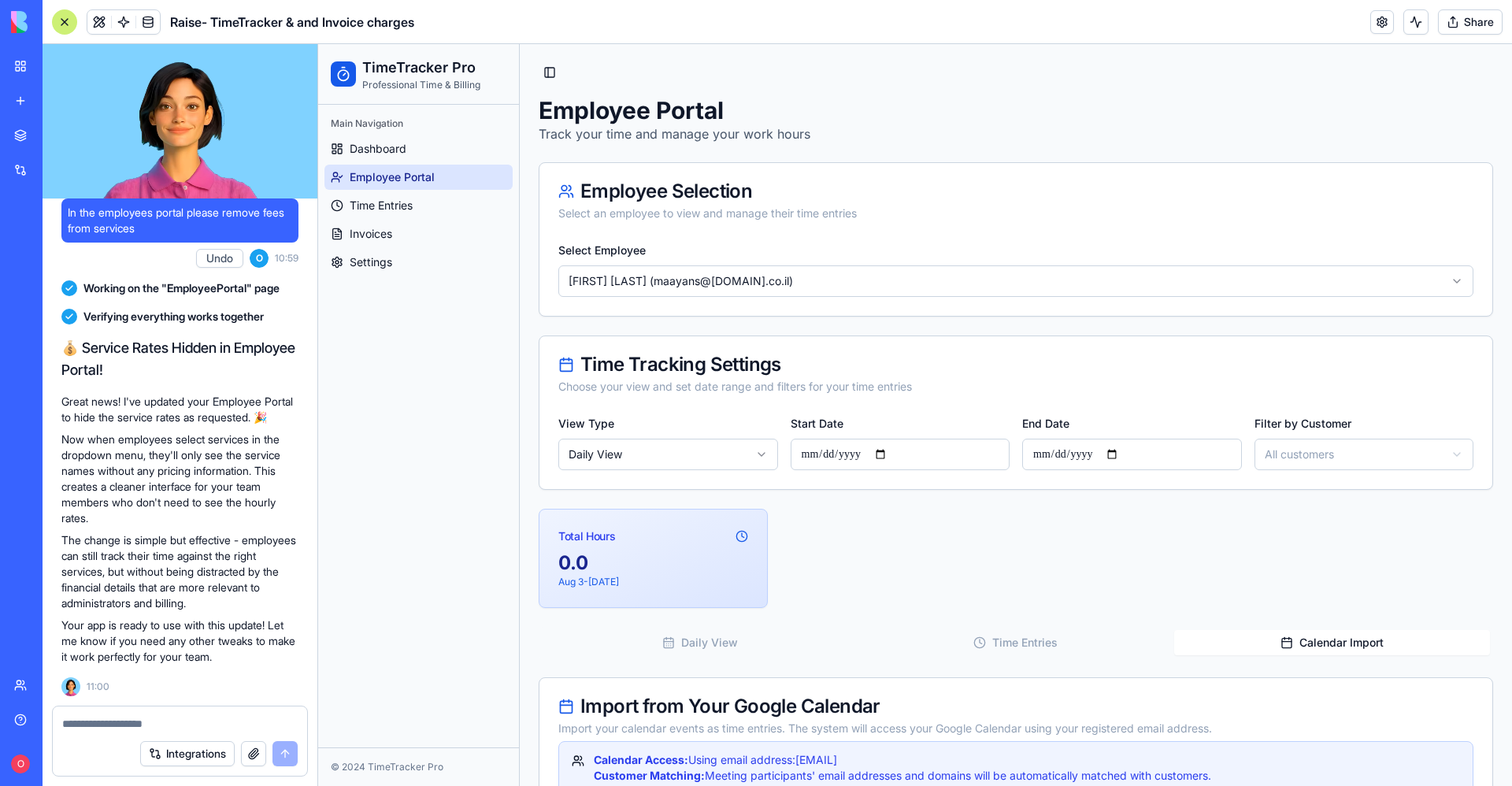 scroll, scrollTop: 0, scrollLeft: 0, axis: both 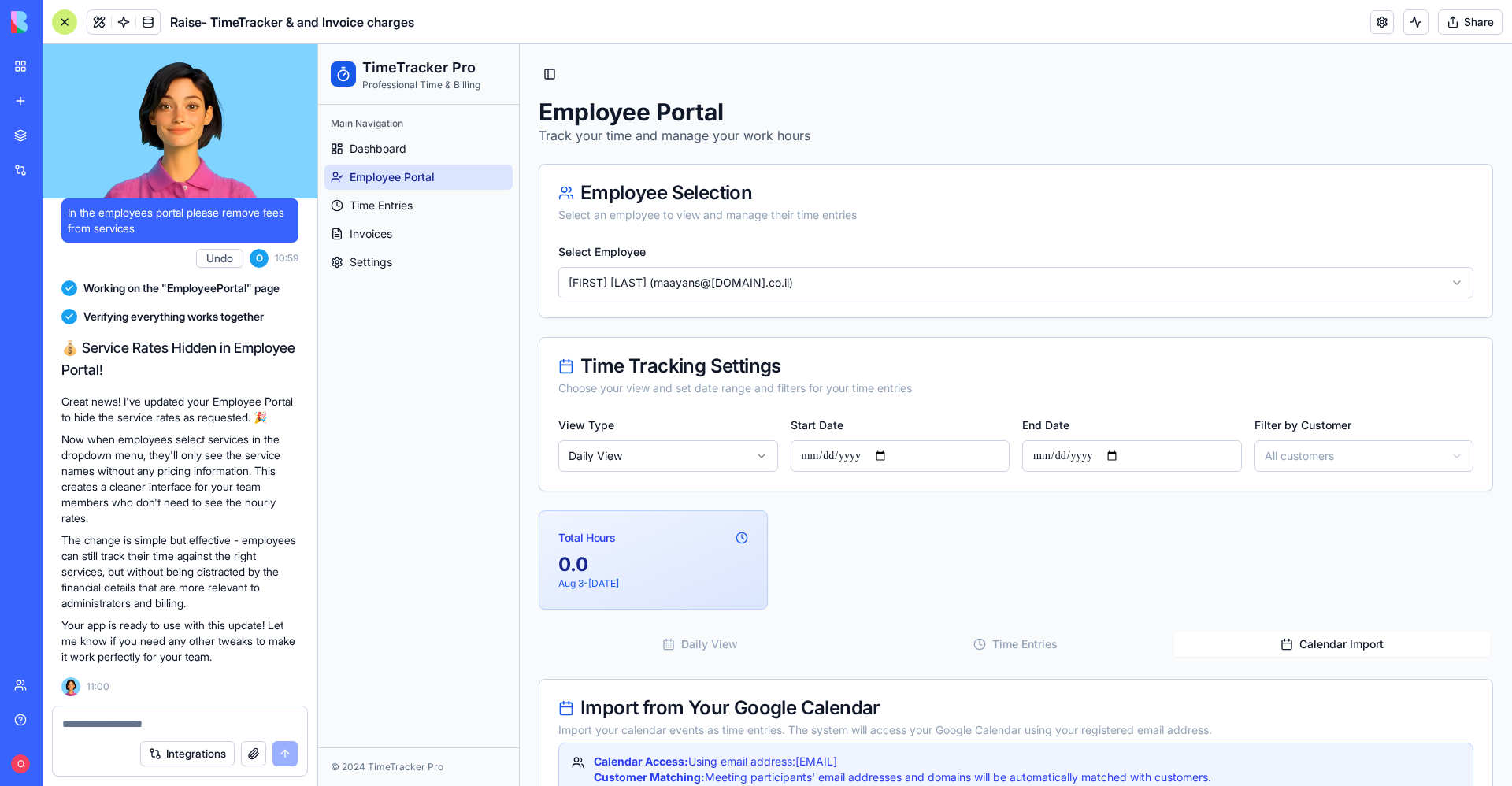 click on "**********" at bounding box center [900, 456] 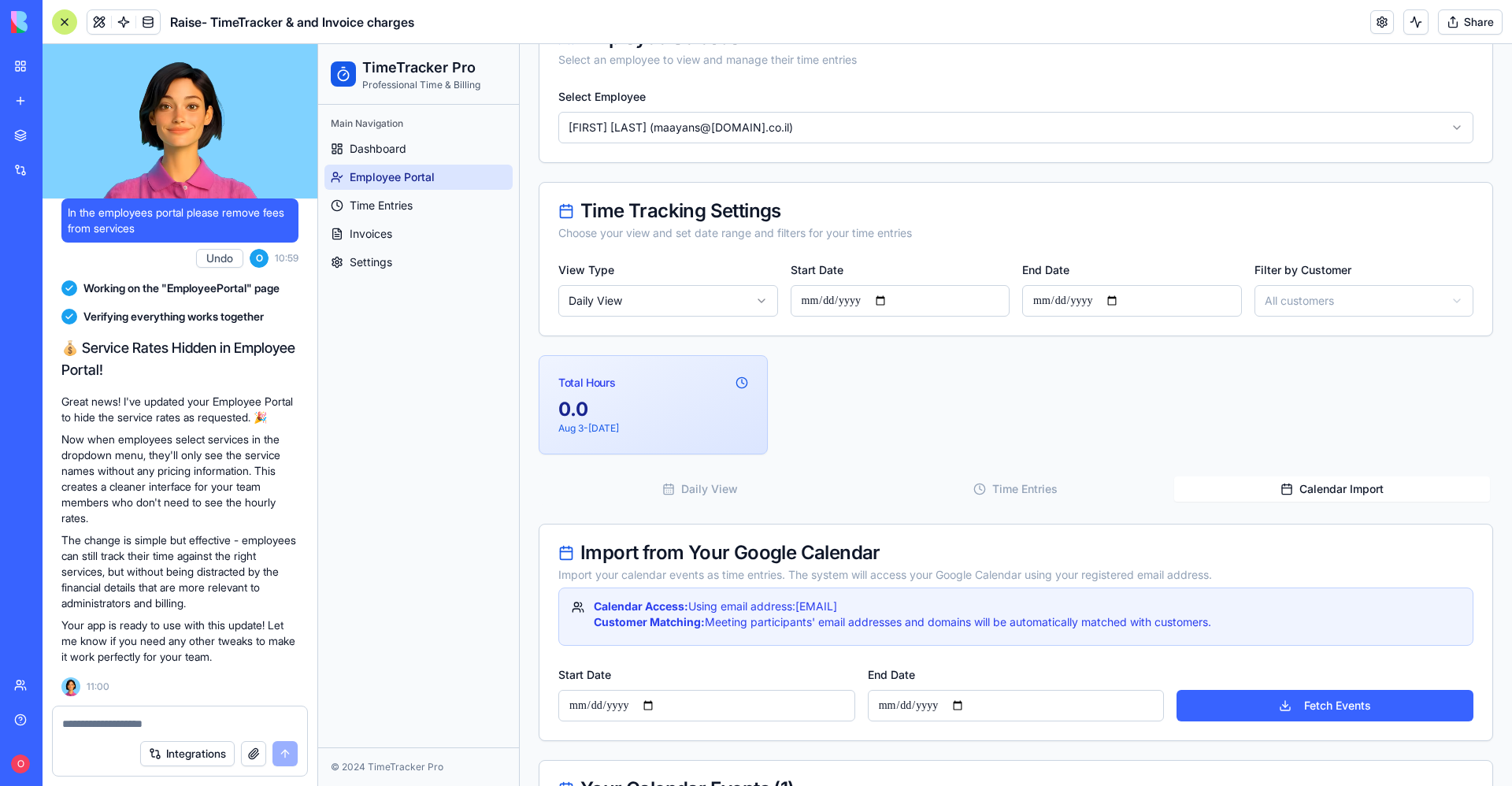 scroll, scrollTop: 9, scrollLeft: 0, axis: vertical 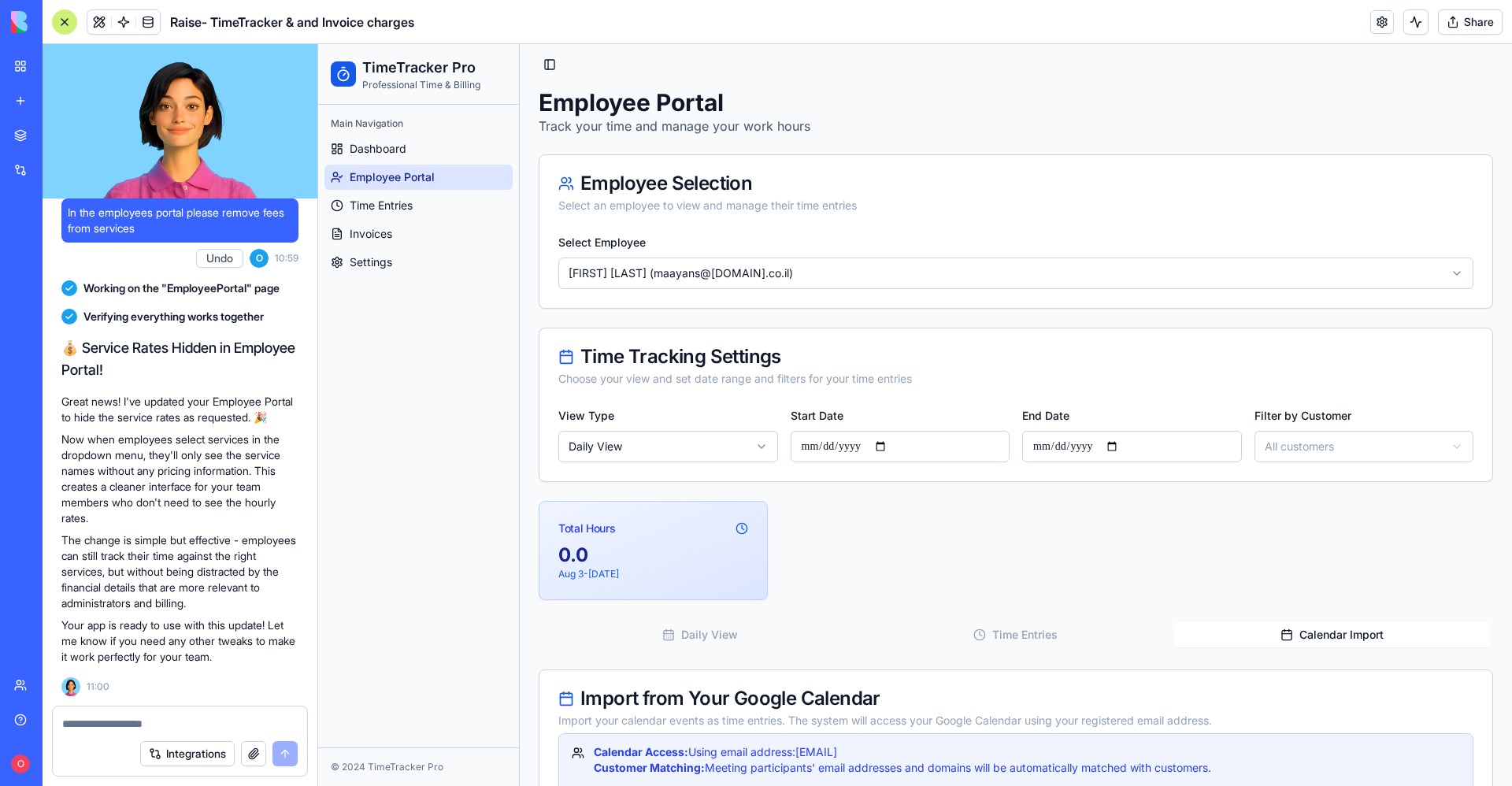click on "**********" at bounding box center [915, 588] 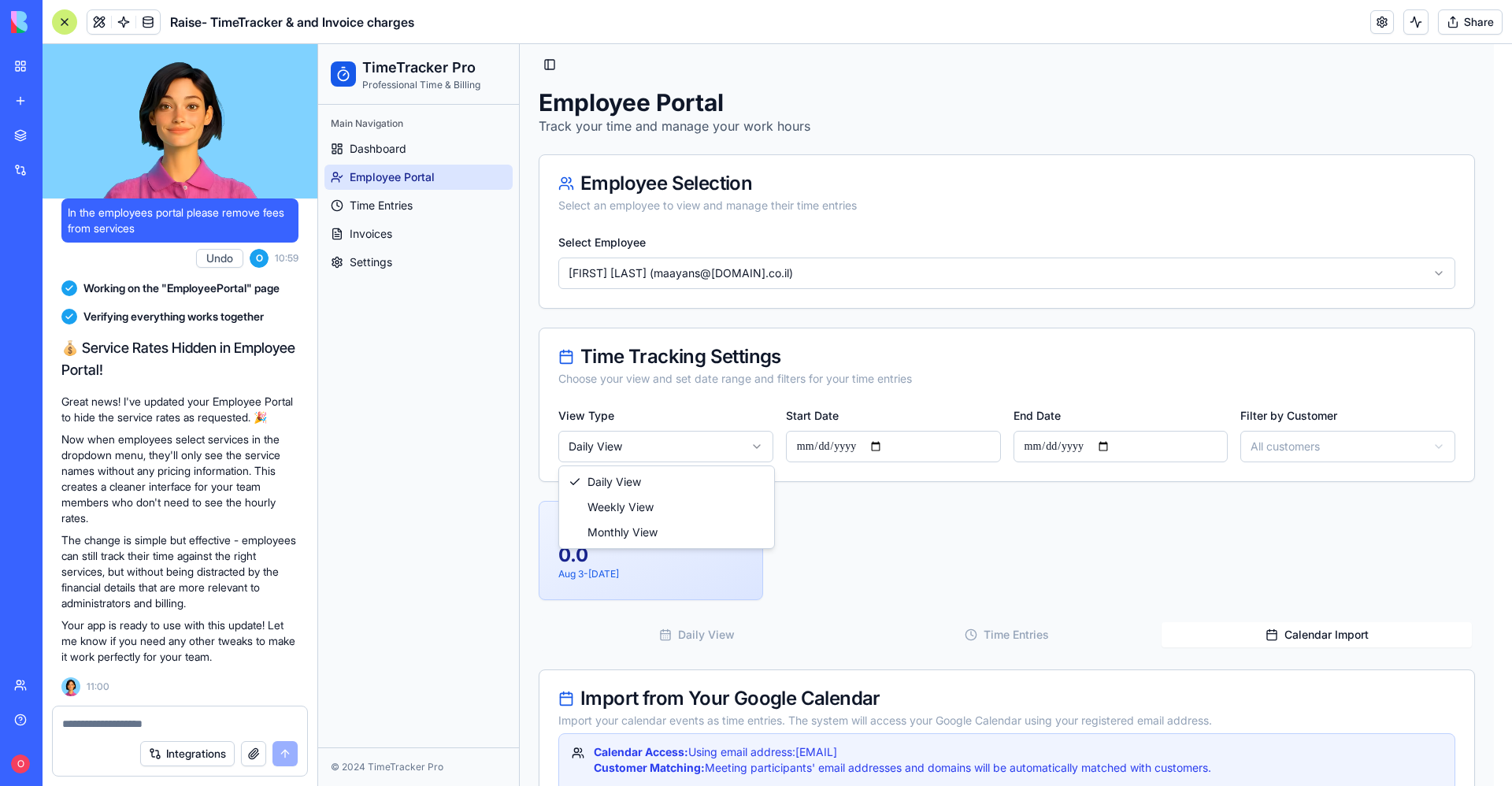 type on "**********" 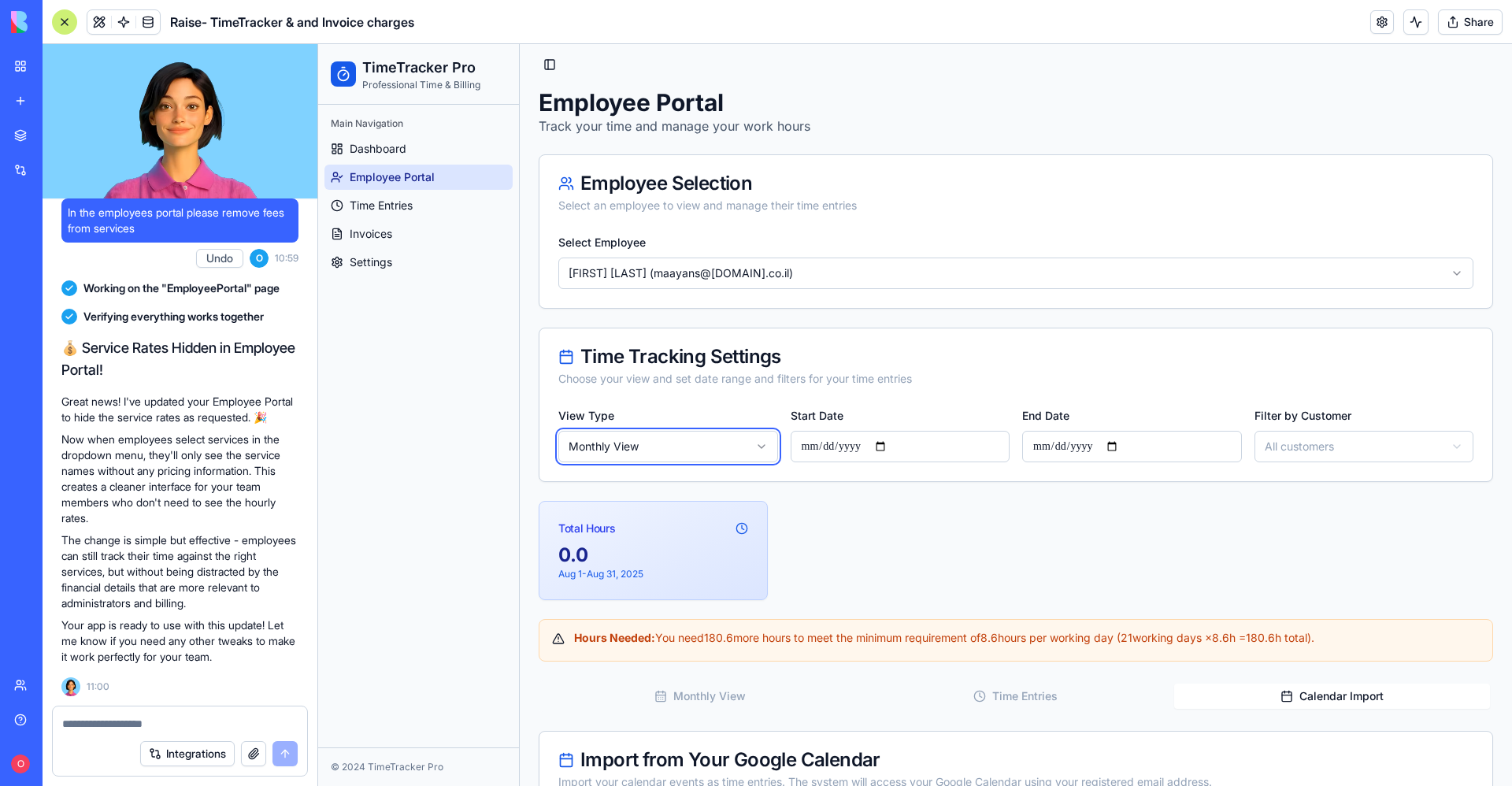 scroll, scrollTop: 364, scrollLeft: 0, axis: vertical 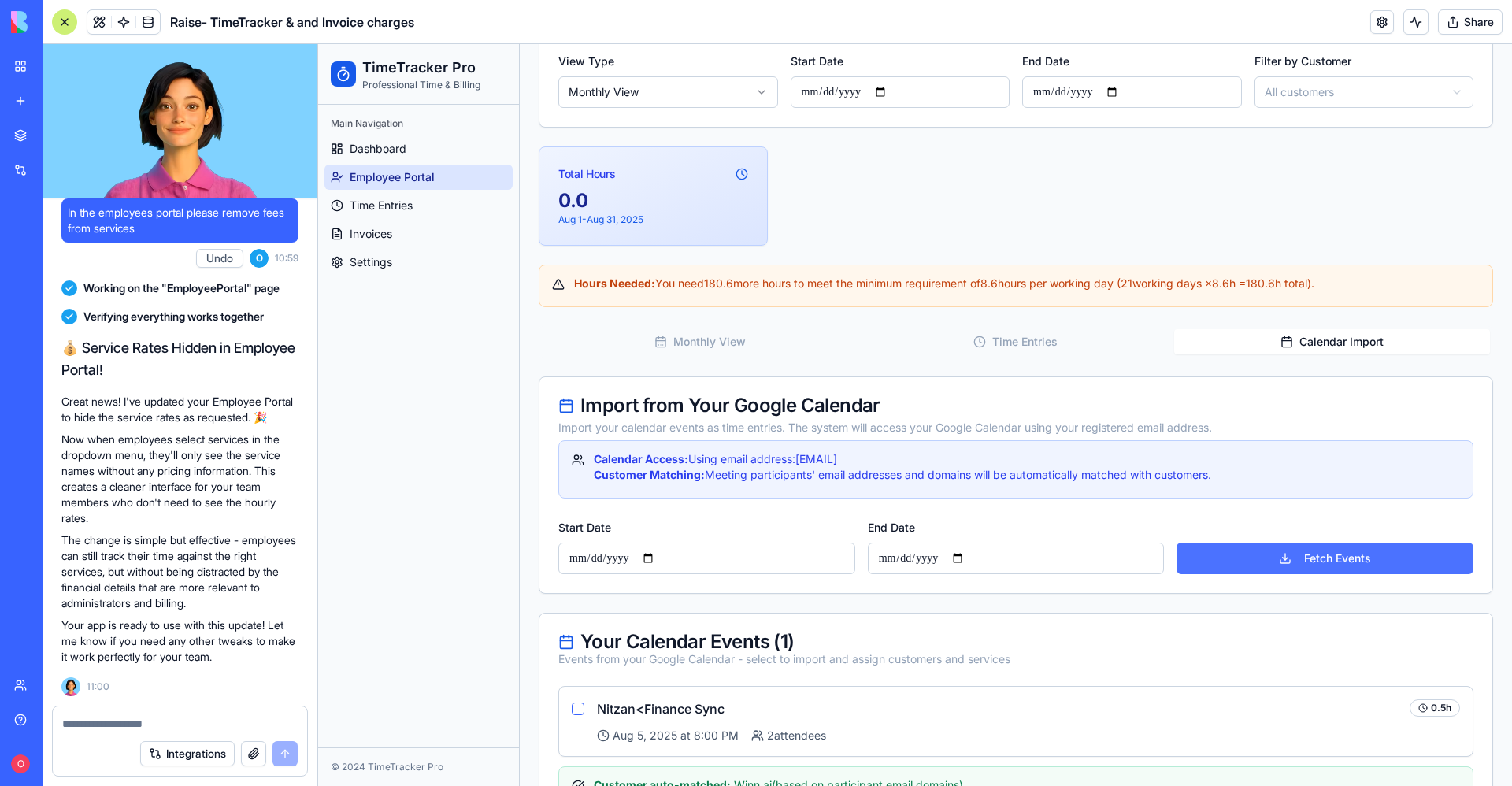 click on "Fetch Events" at bounding box center [1325, 558] 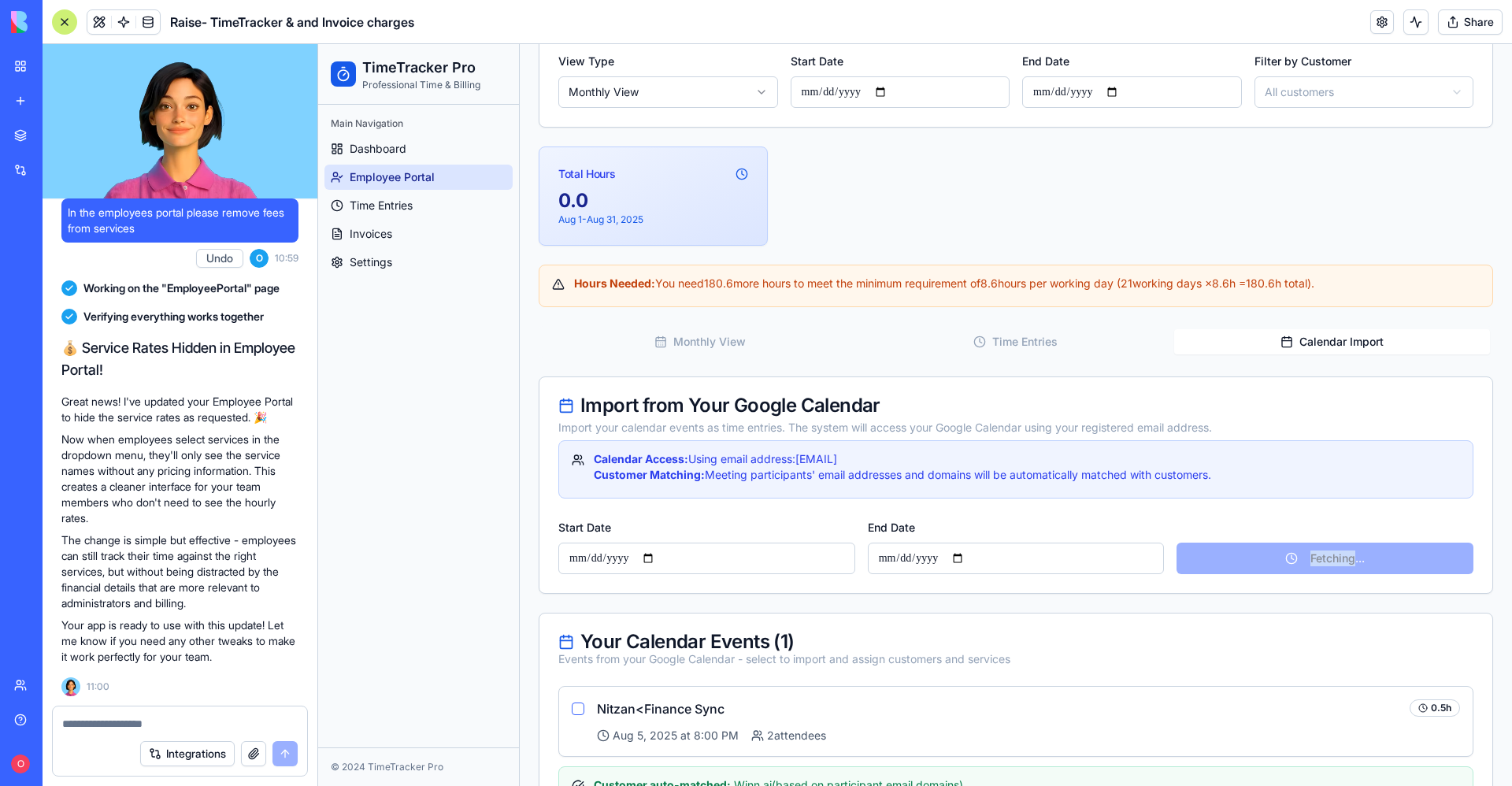 click on "Fetching..." at bounding box center (1325, 546) 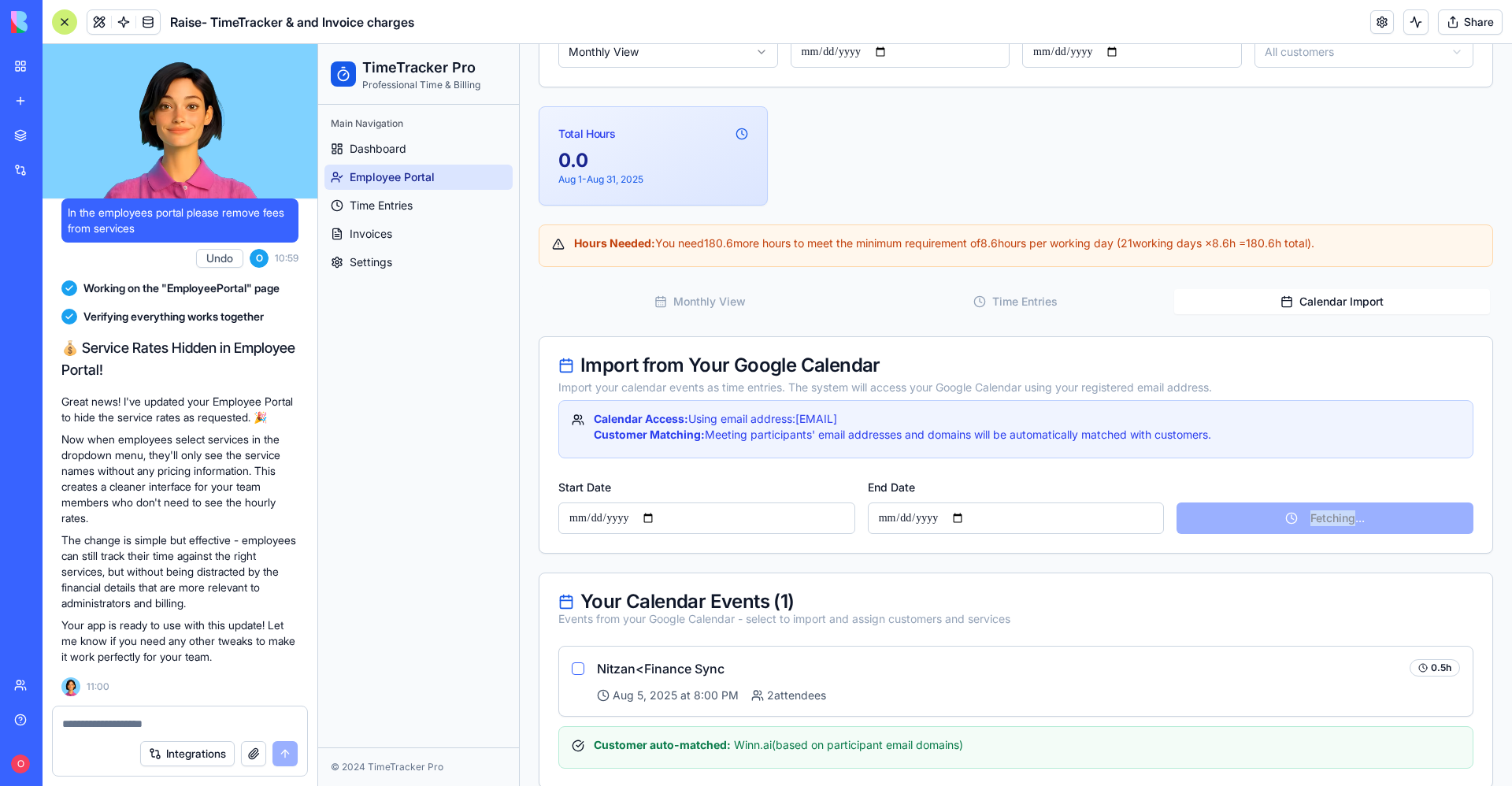 scroll, scrollTop: 425, scrollLeft: 0, axis: vertical 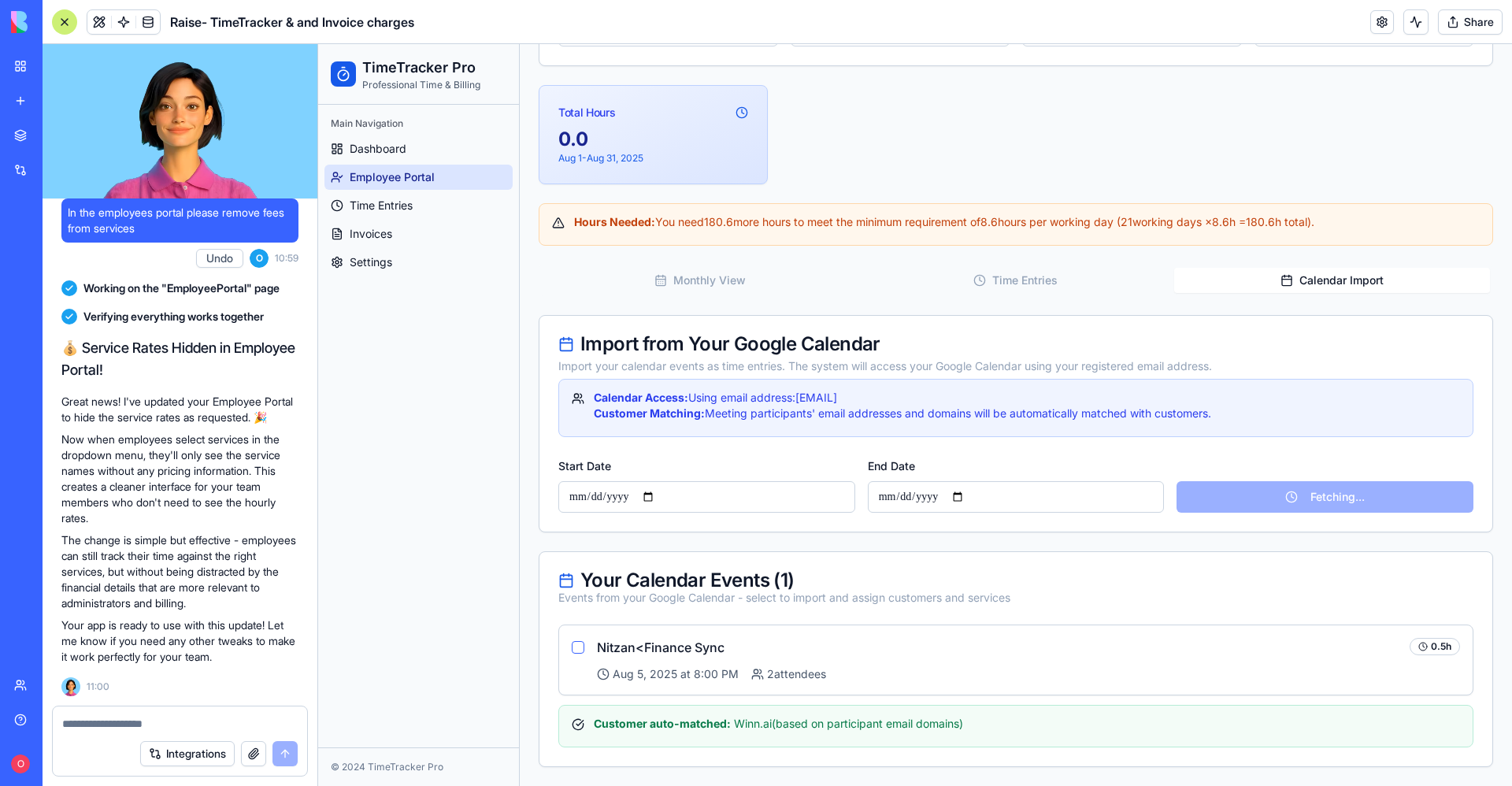 click on "Fetching..." at bounding box center [1325, 484] 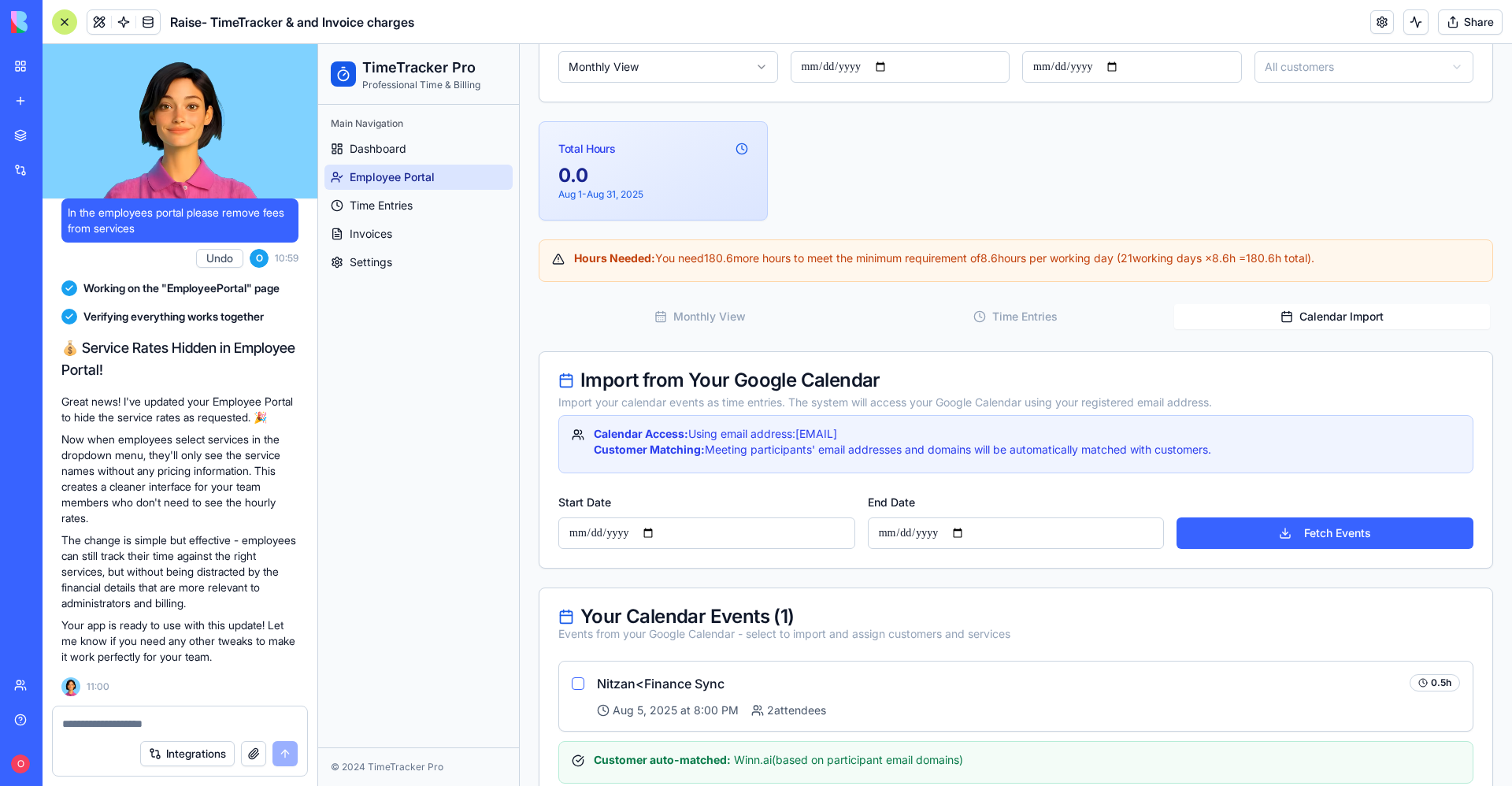scroll, scrollTop: 425, scrollLeft: 0, axis: vertical 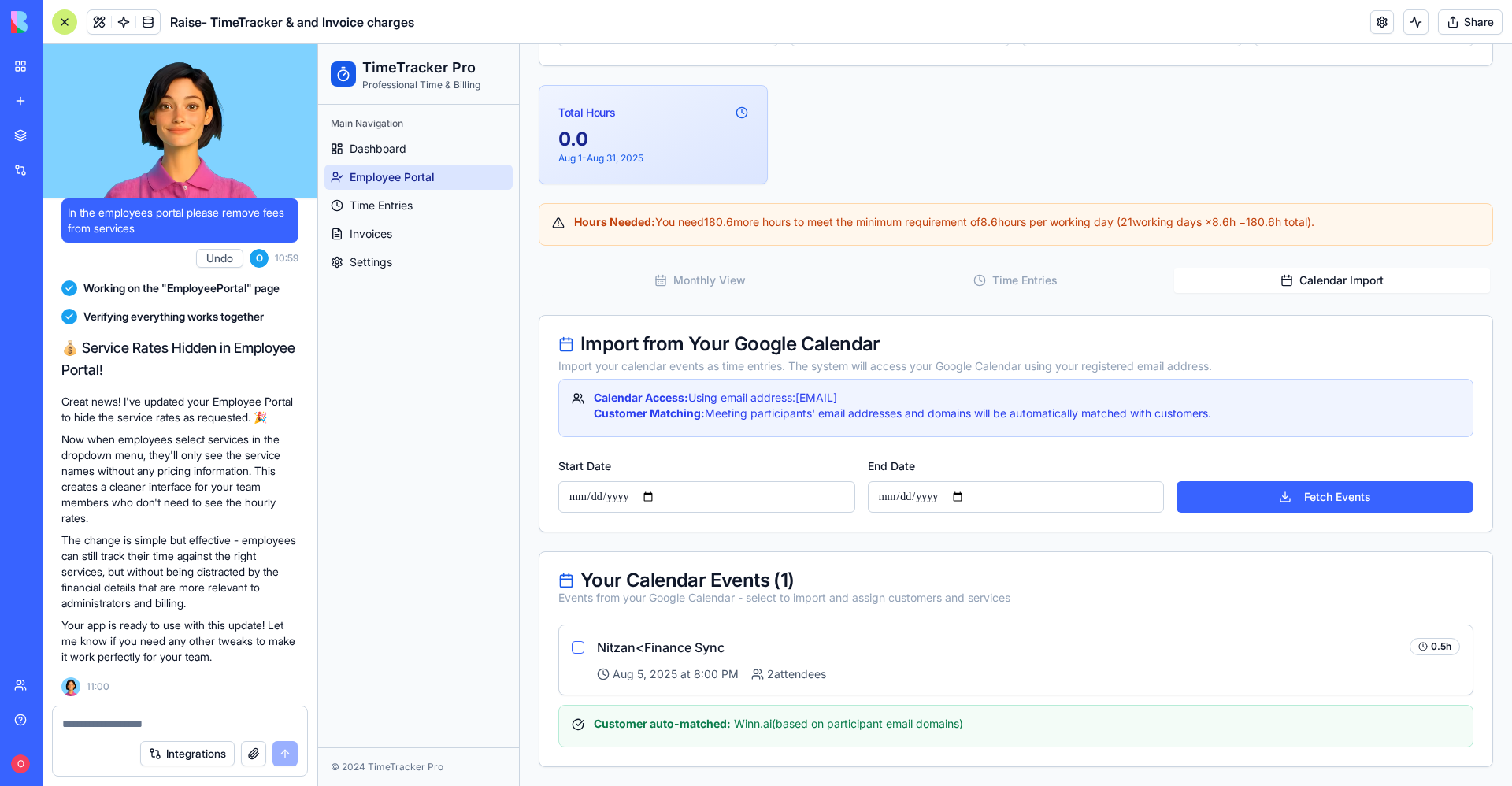 click on "Calendar Import" at bounding box center [1332, 280] 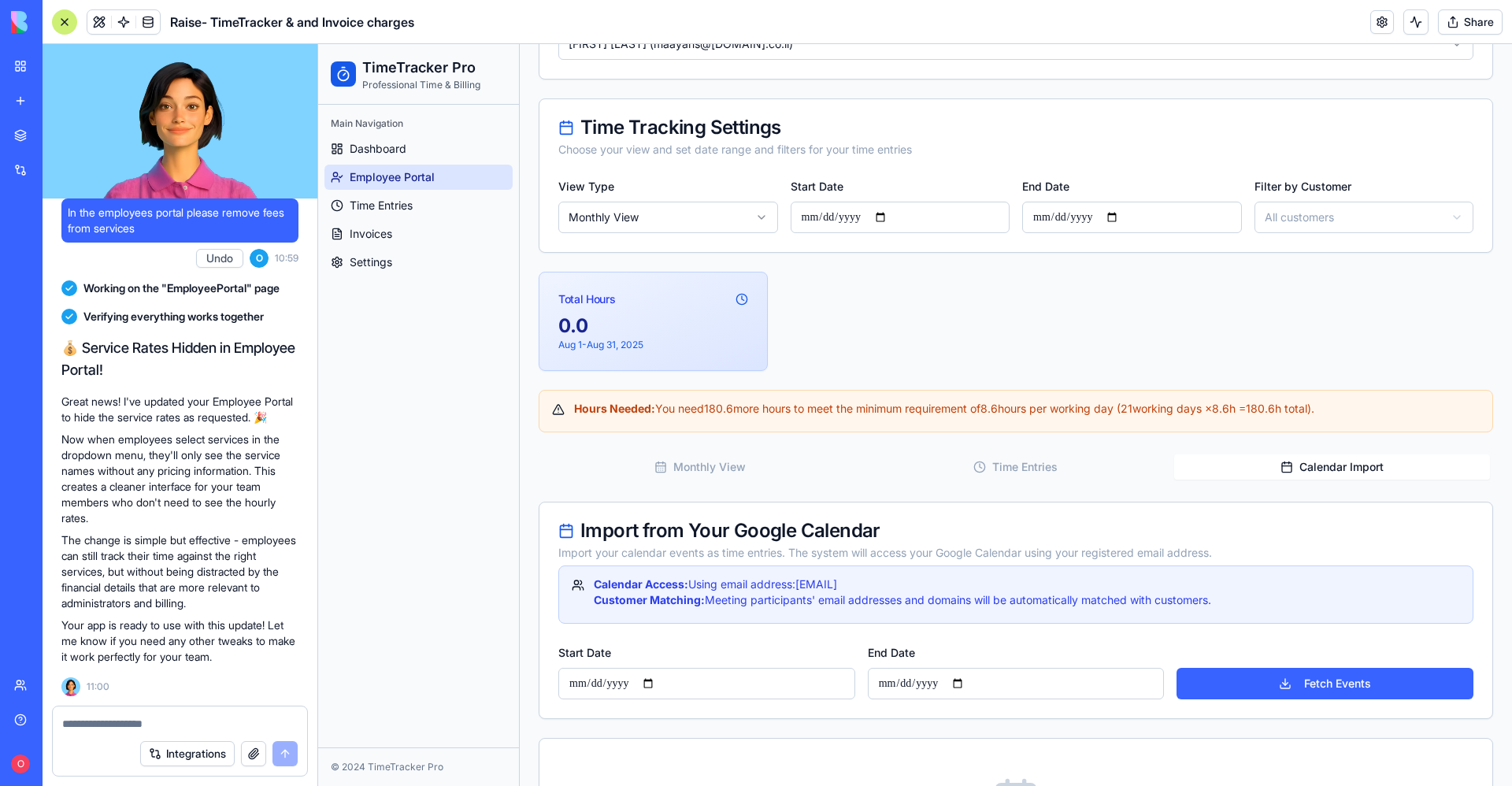 click on "Calendar Import" at bounding box center [1332, 467] 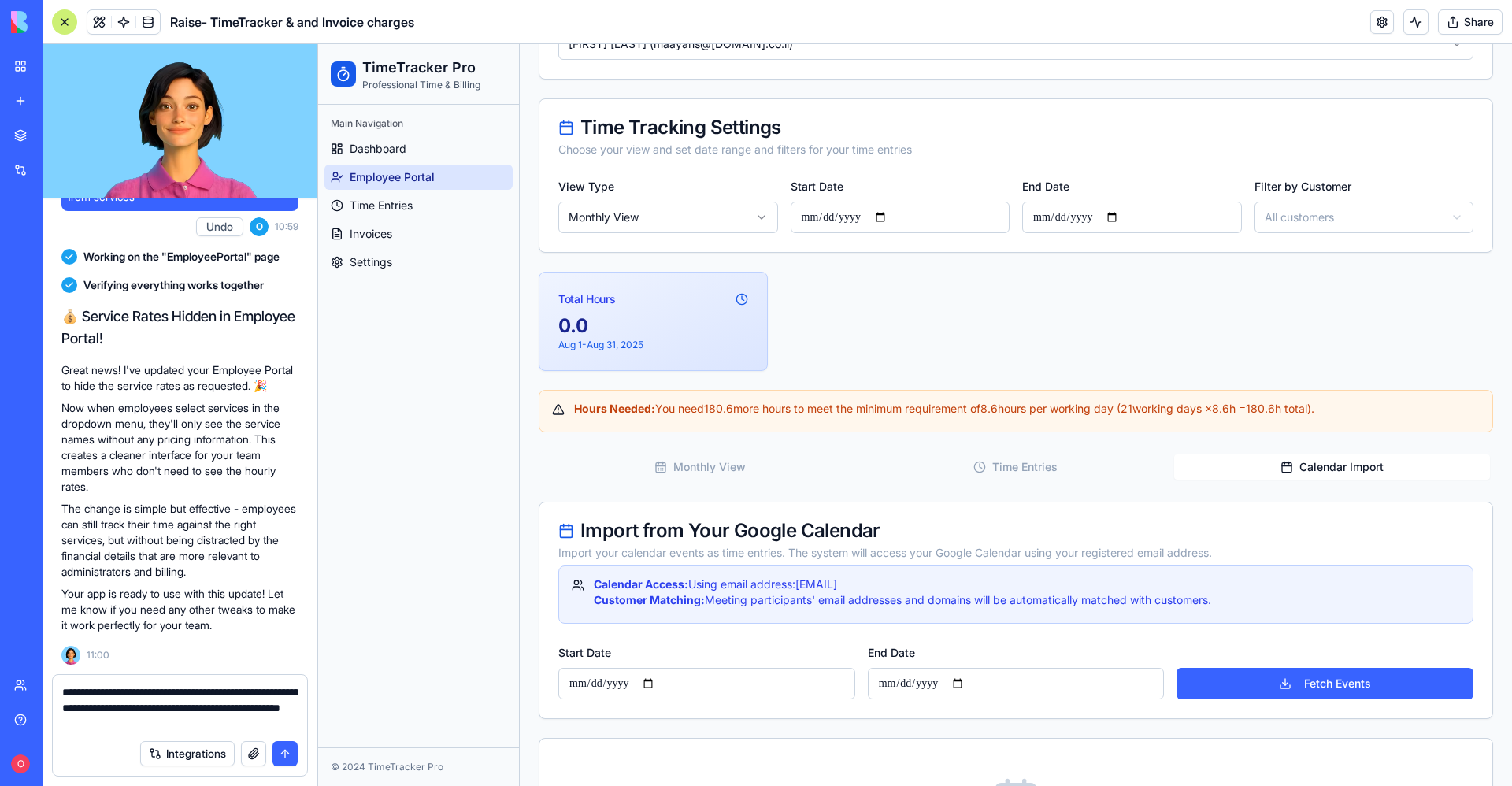 type on "**********" 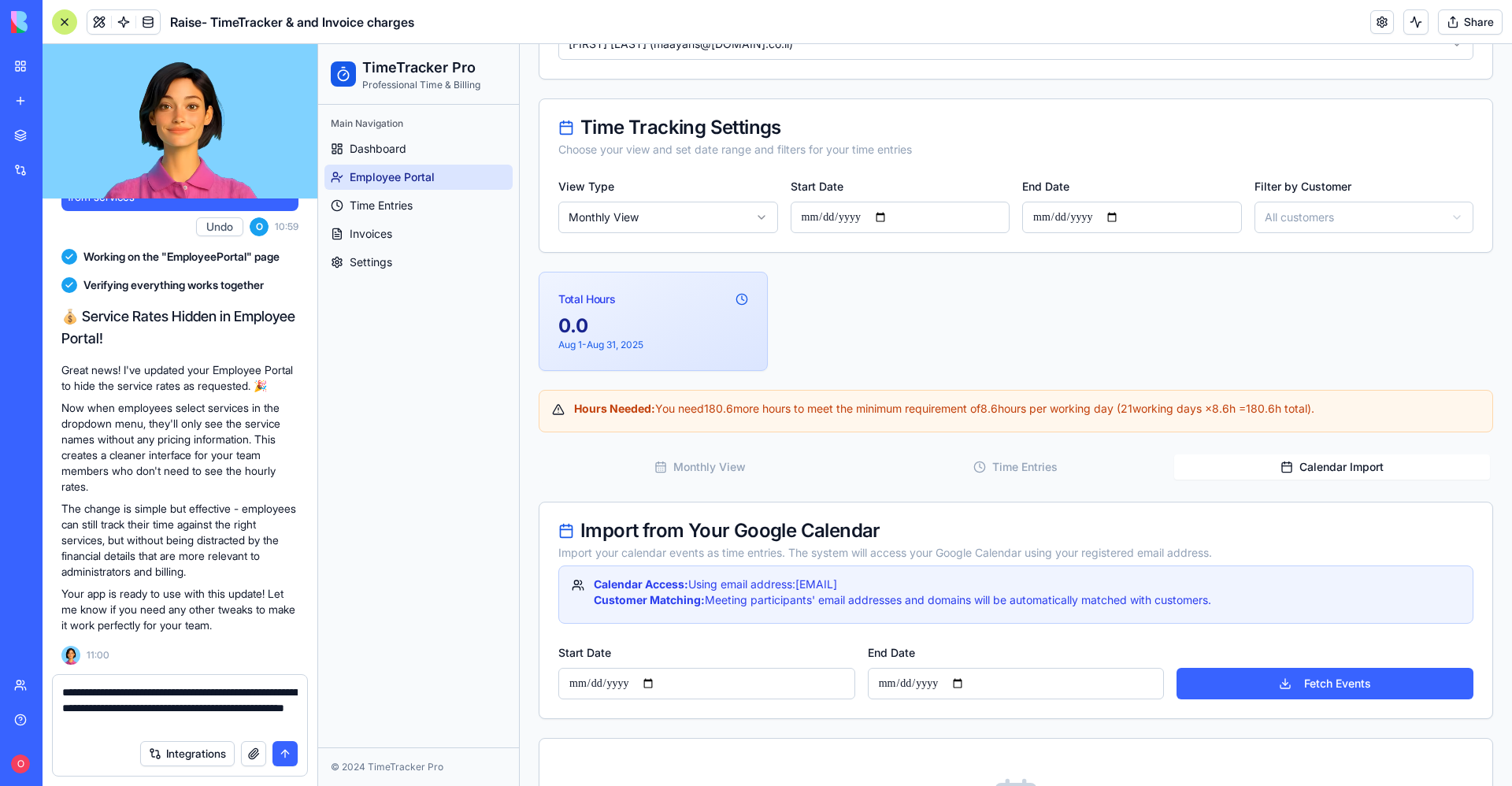 type 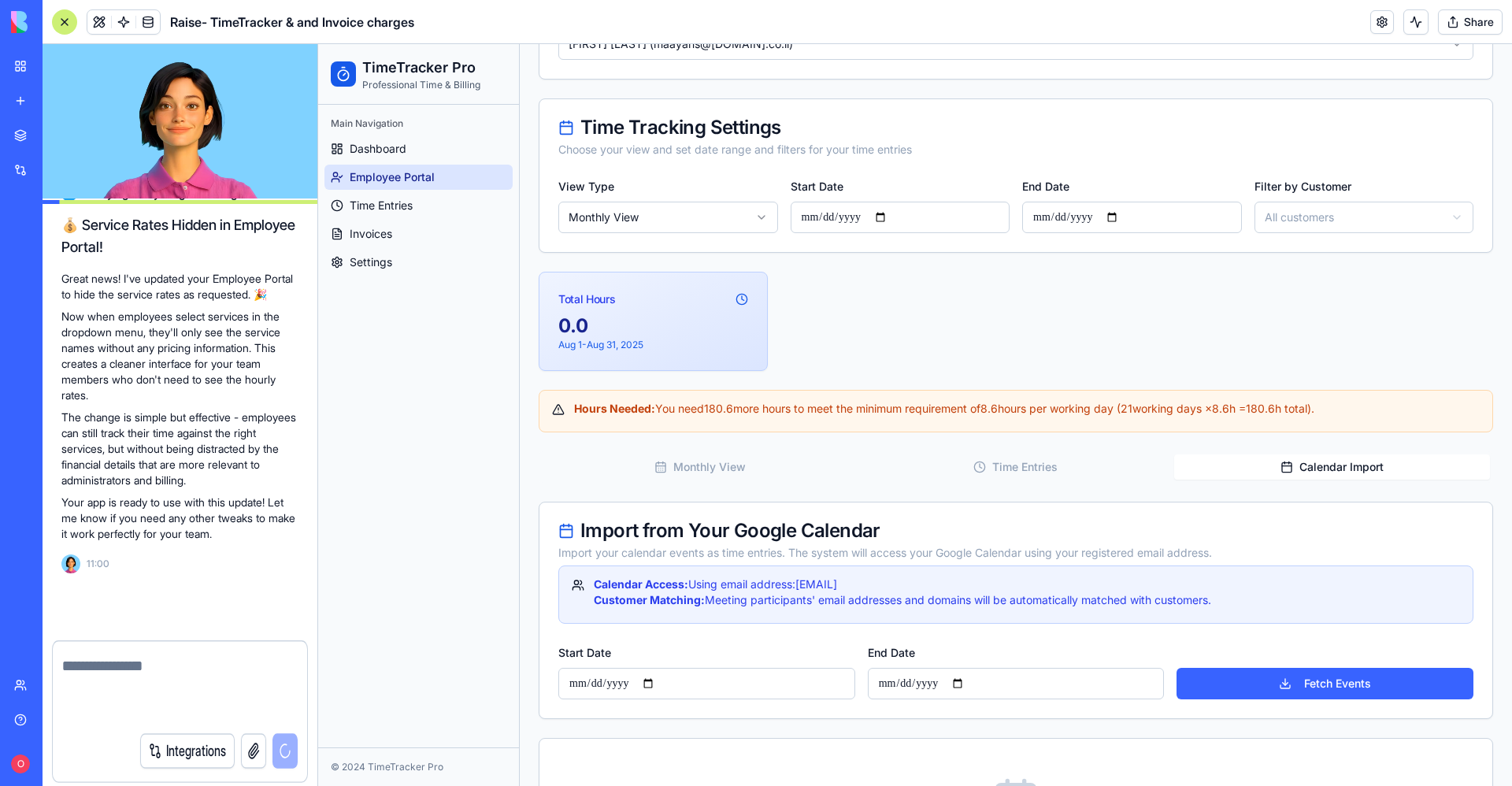 scroll, scrollTop: 26066, scrollLeft: 0, axis: vertical 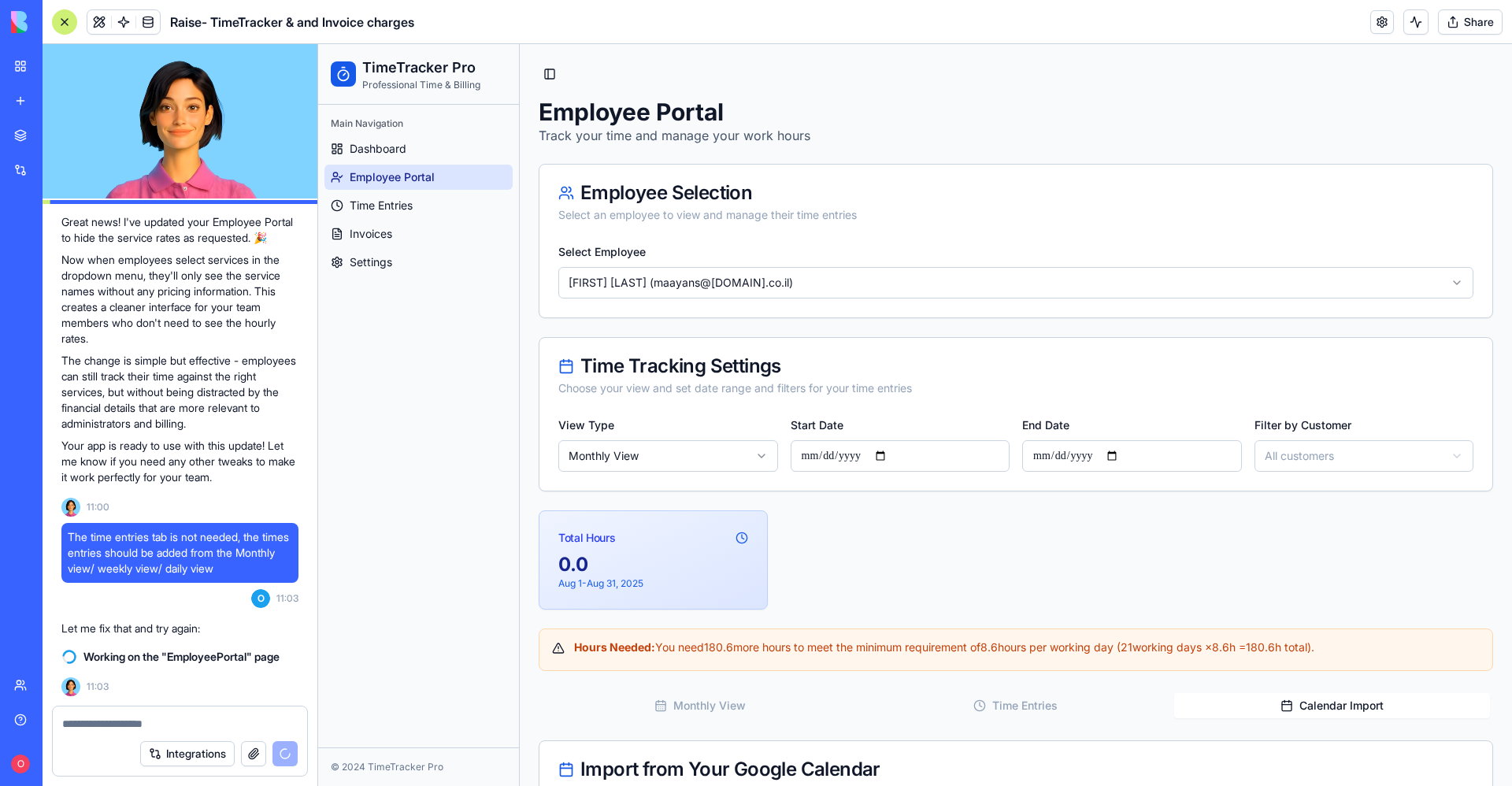 click on "Total Hours 0.0 Aug 1  -  Aug 31, 2025" at bounding box center (1016, 560) 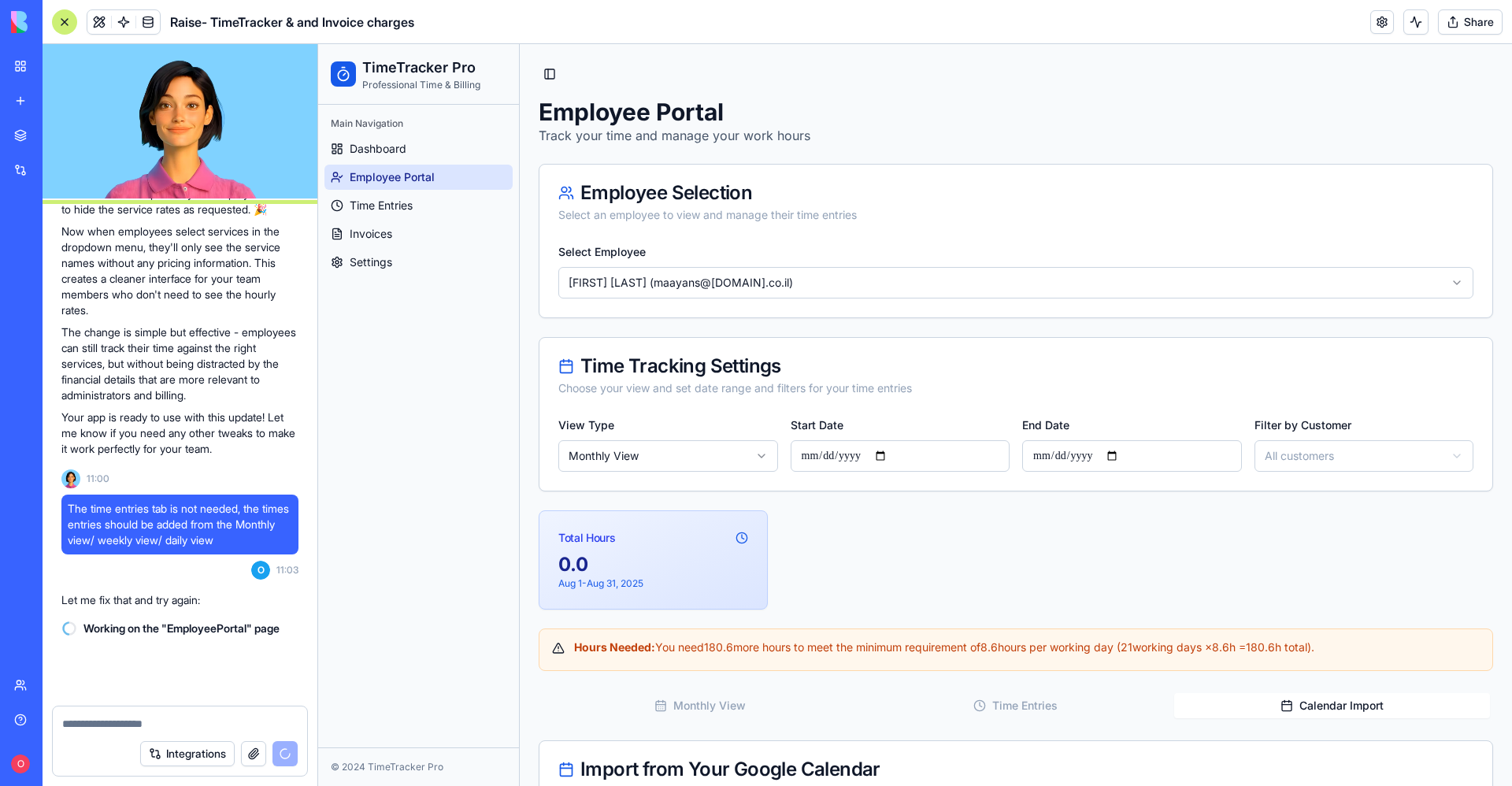 scroll, scrollTop: 26182, scrollLeft: 0, axis: vertical 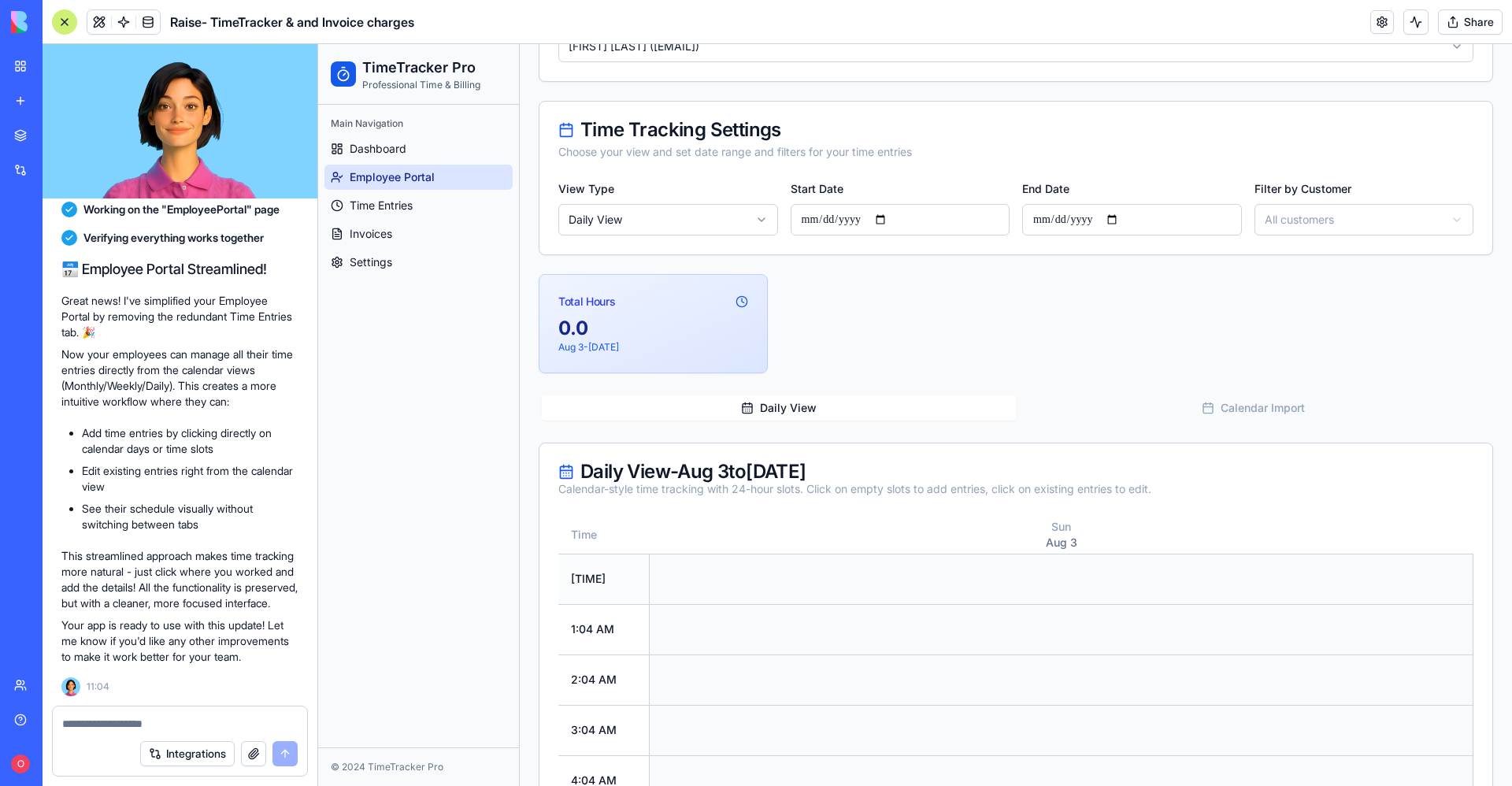 click at bounding box center [1062, 579] 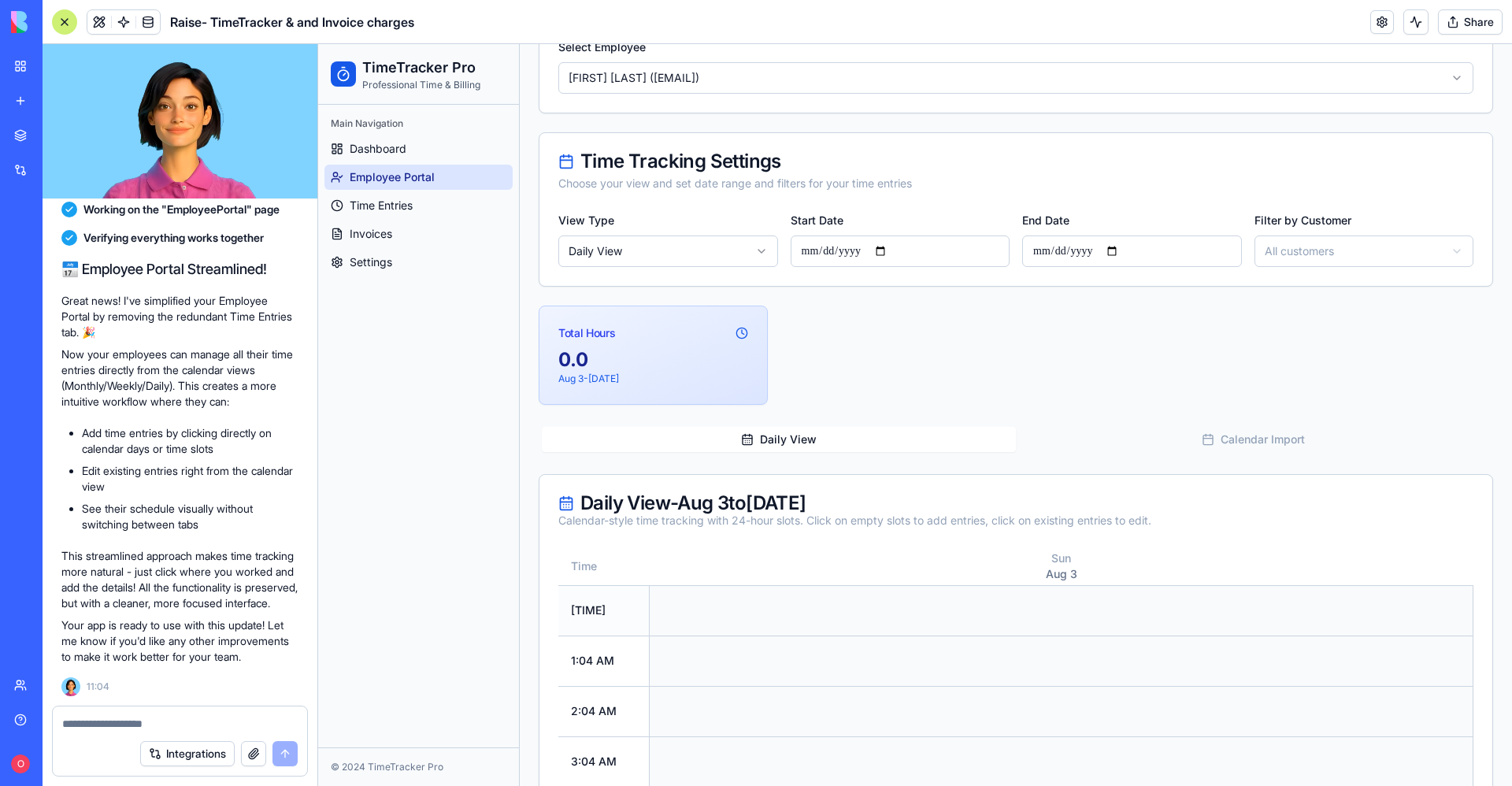 scroll, scrollTop: 0, scrollLeft: 0, axis: both 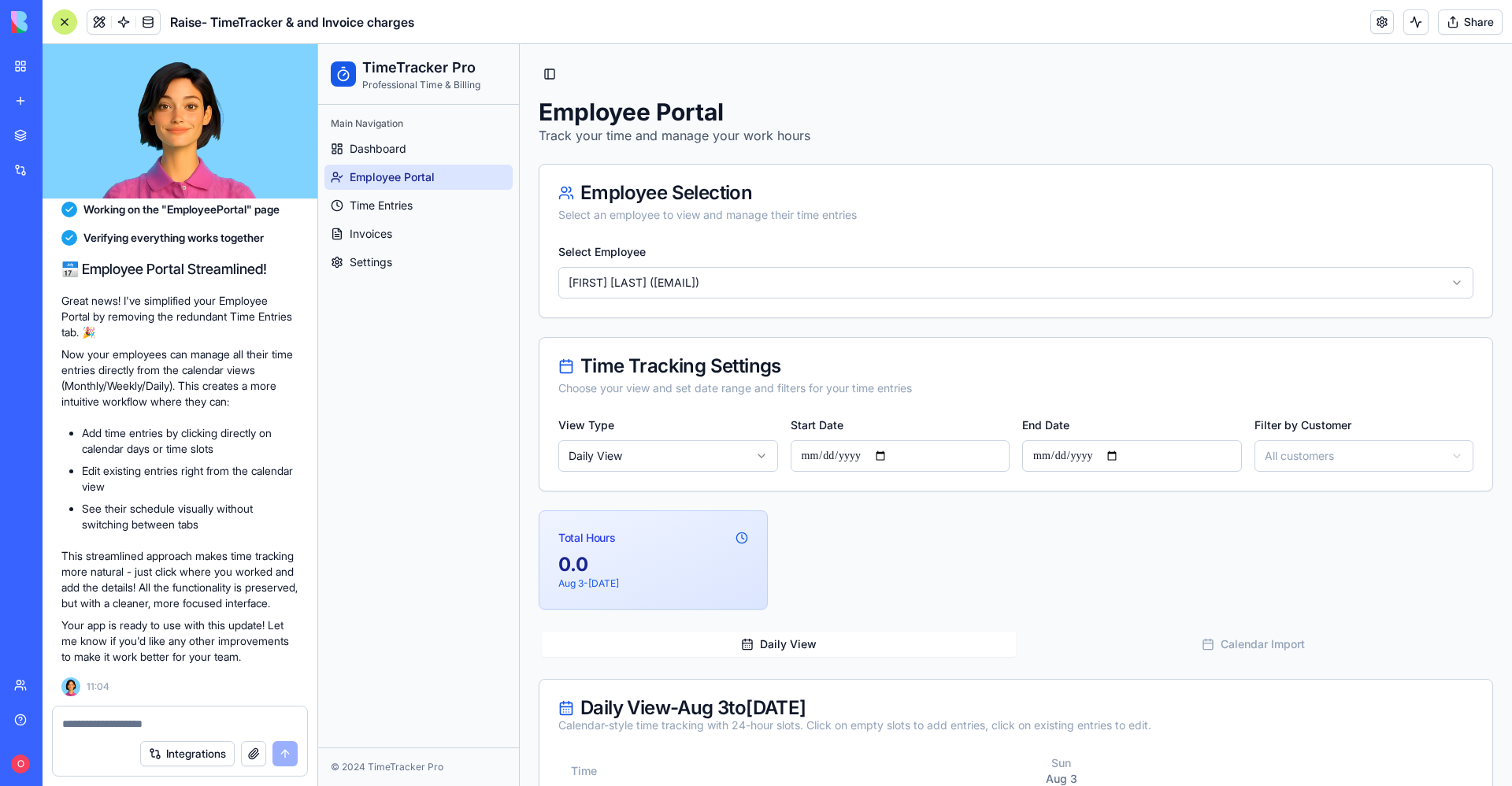 click on "**********" at bounding box center (915, 1878) 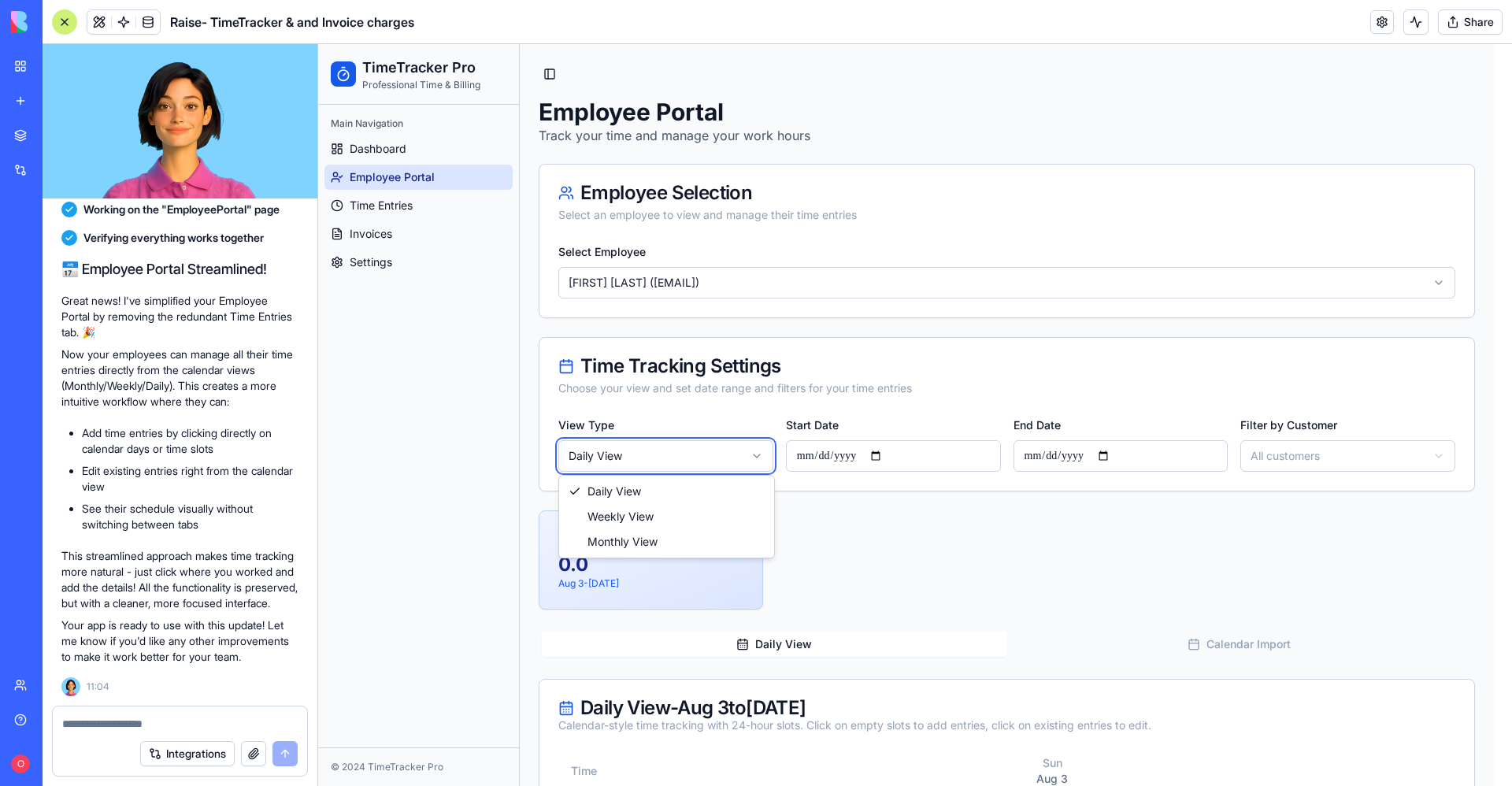 type on "**********" 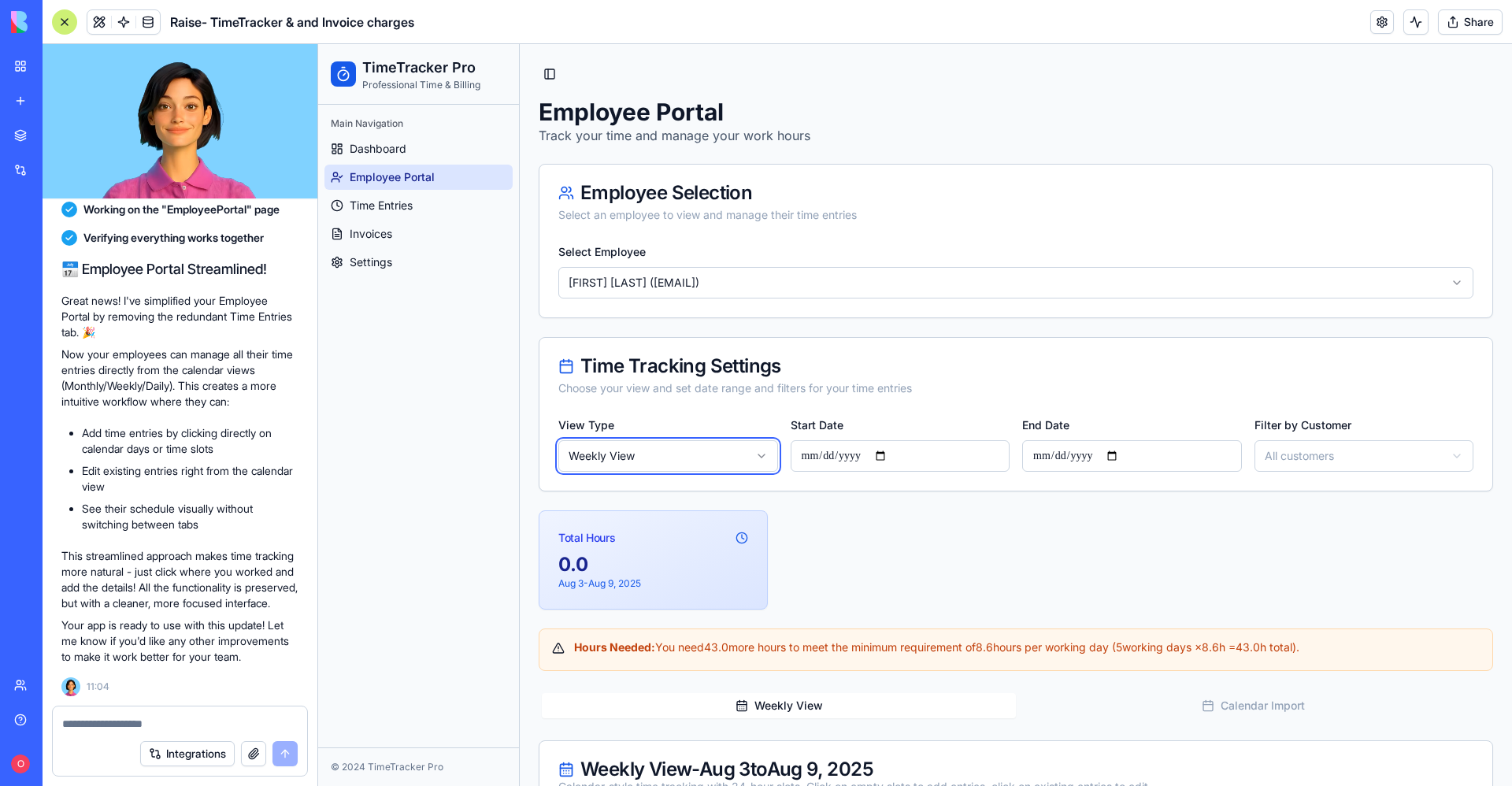 scroll, scrollTop: 591, scrollLeft: 0, axis: vertical 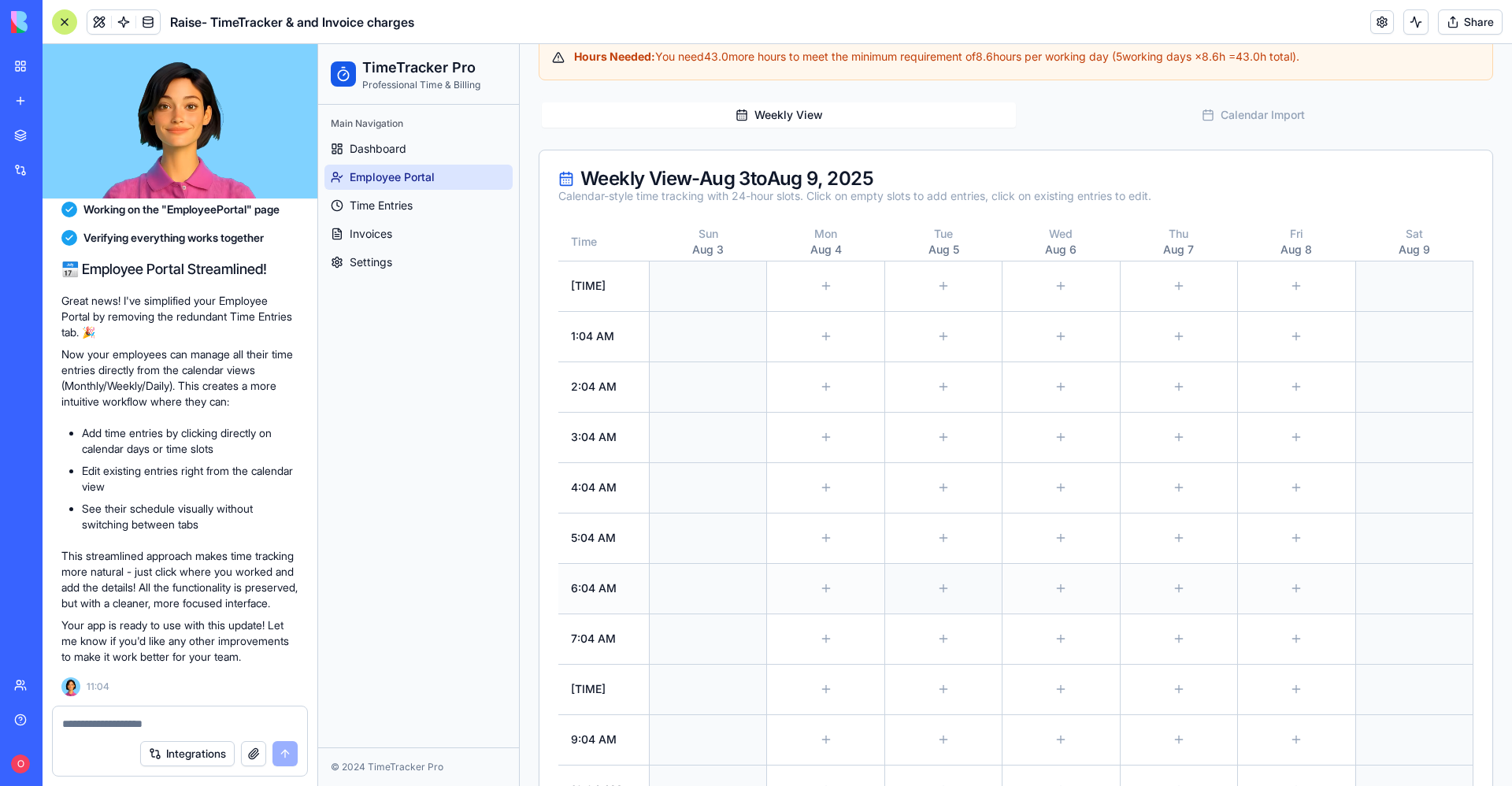 click at bounding box center [943, 588] 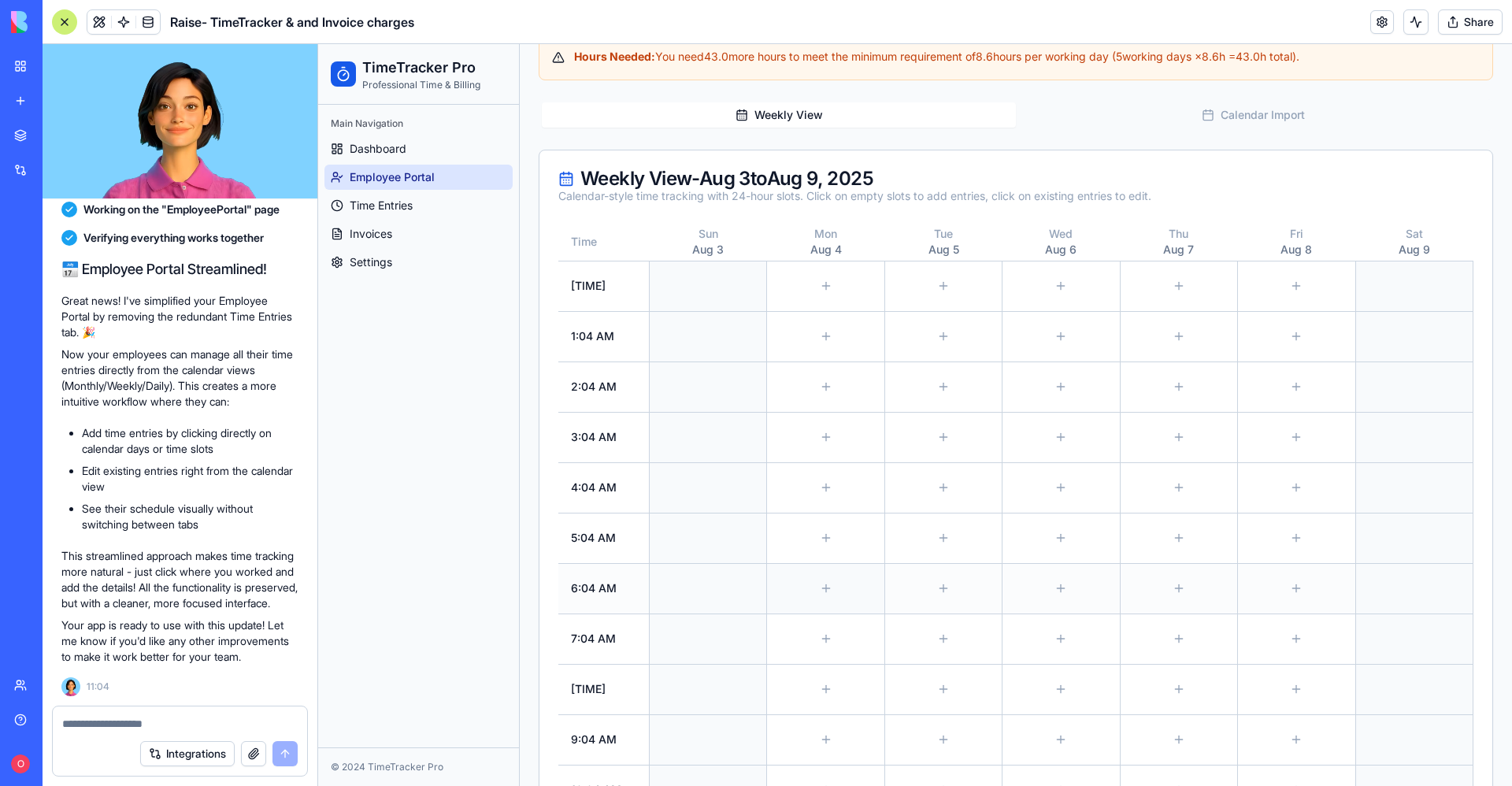 click at bounding box center [825, 588] 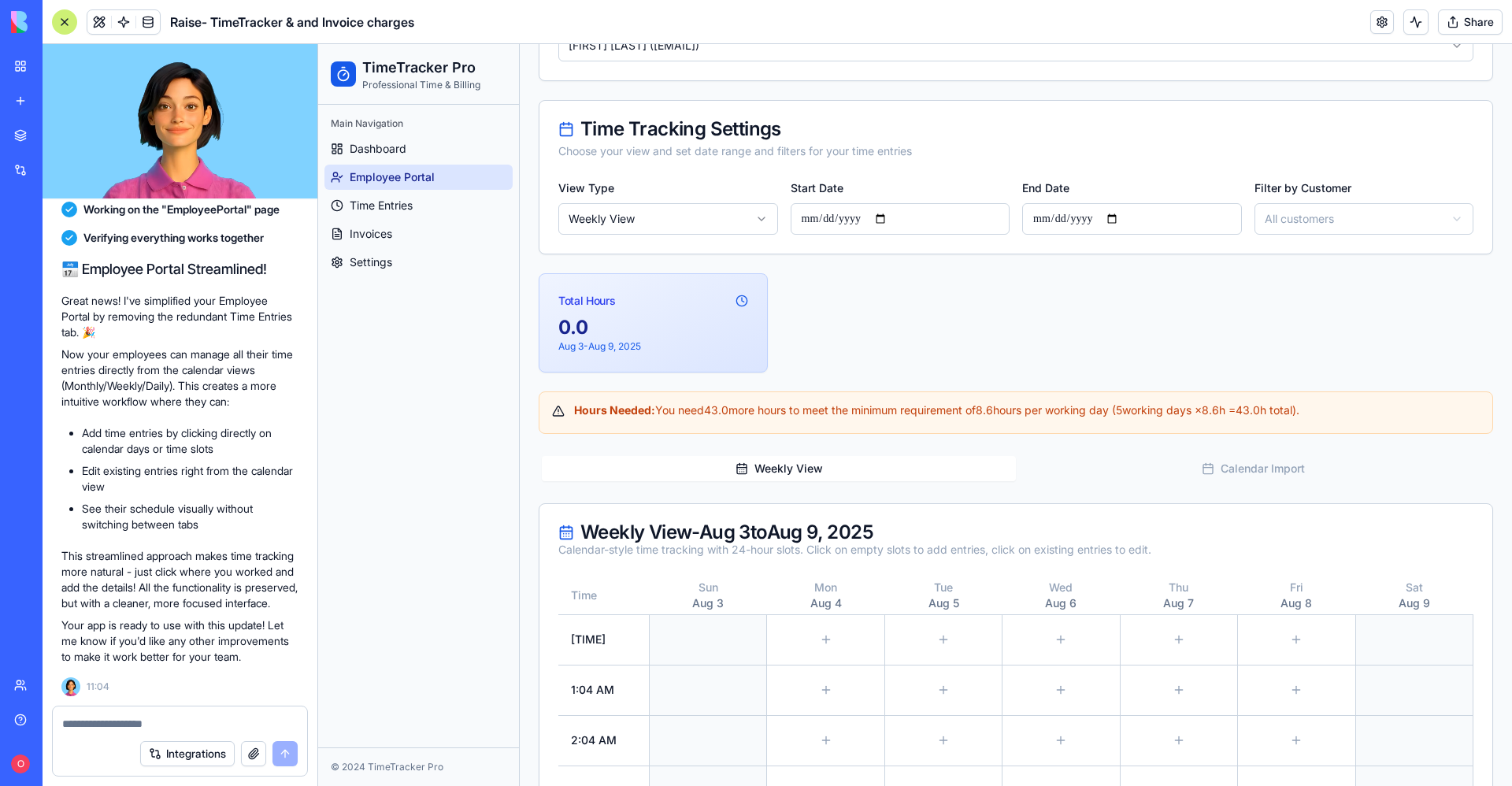 scroll, scrollTop: 236, scrollLeft: 0, axis: vertical 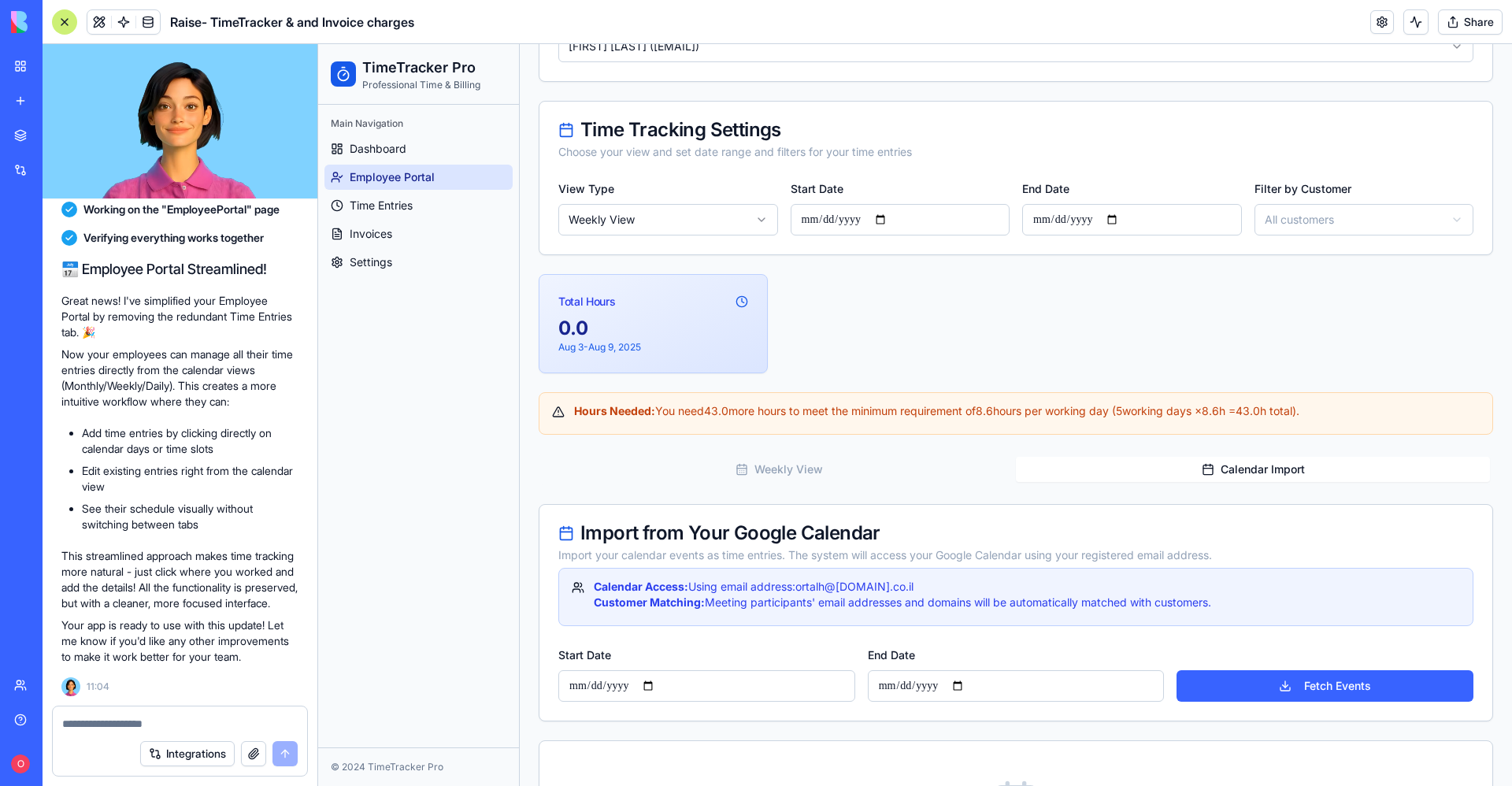 click on "**********" at bounding box center (1016, 409) 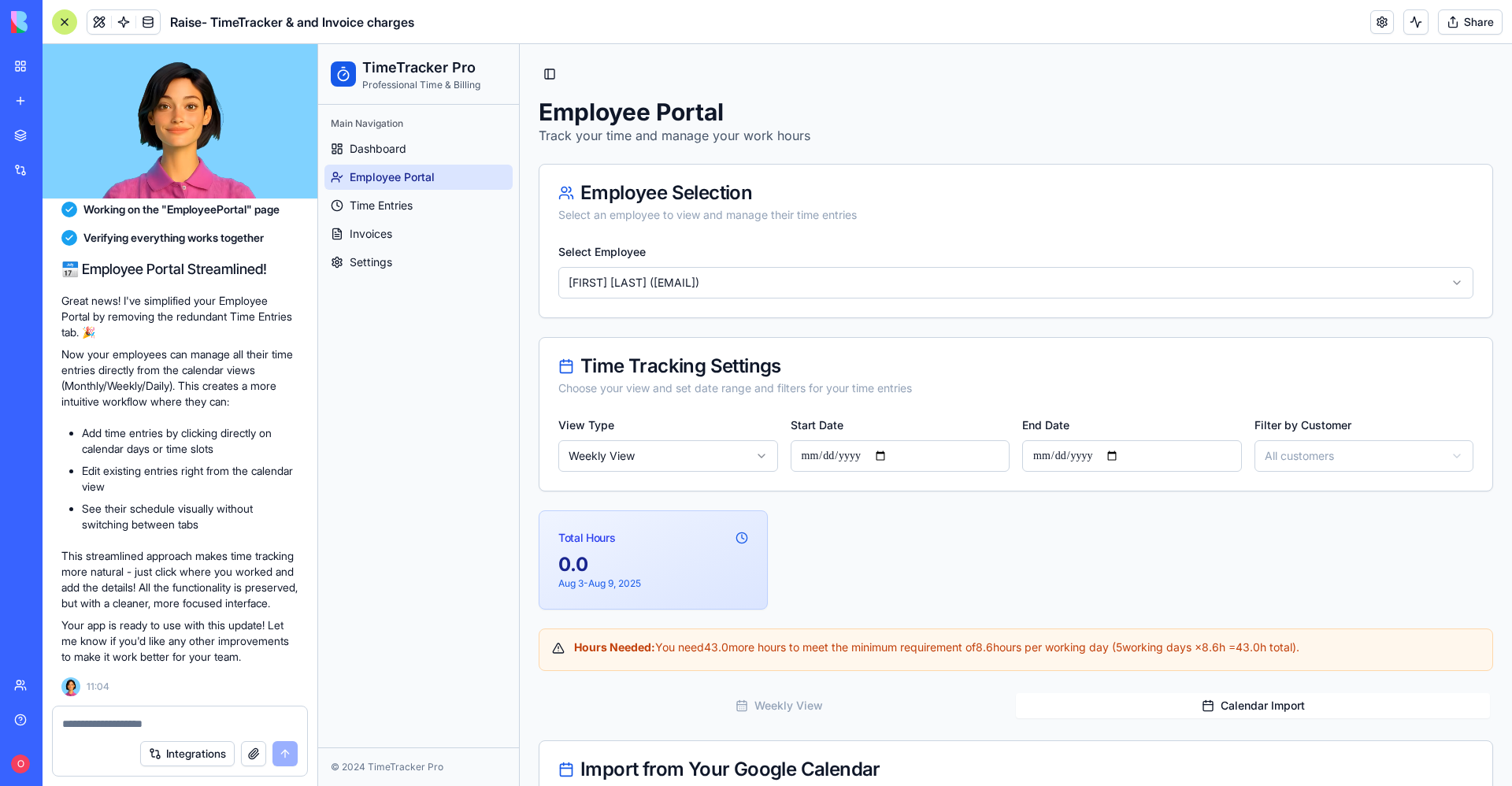 scroll, scrollTop: 425, scrollLeft: 0, axis: vertical 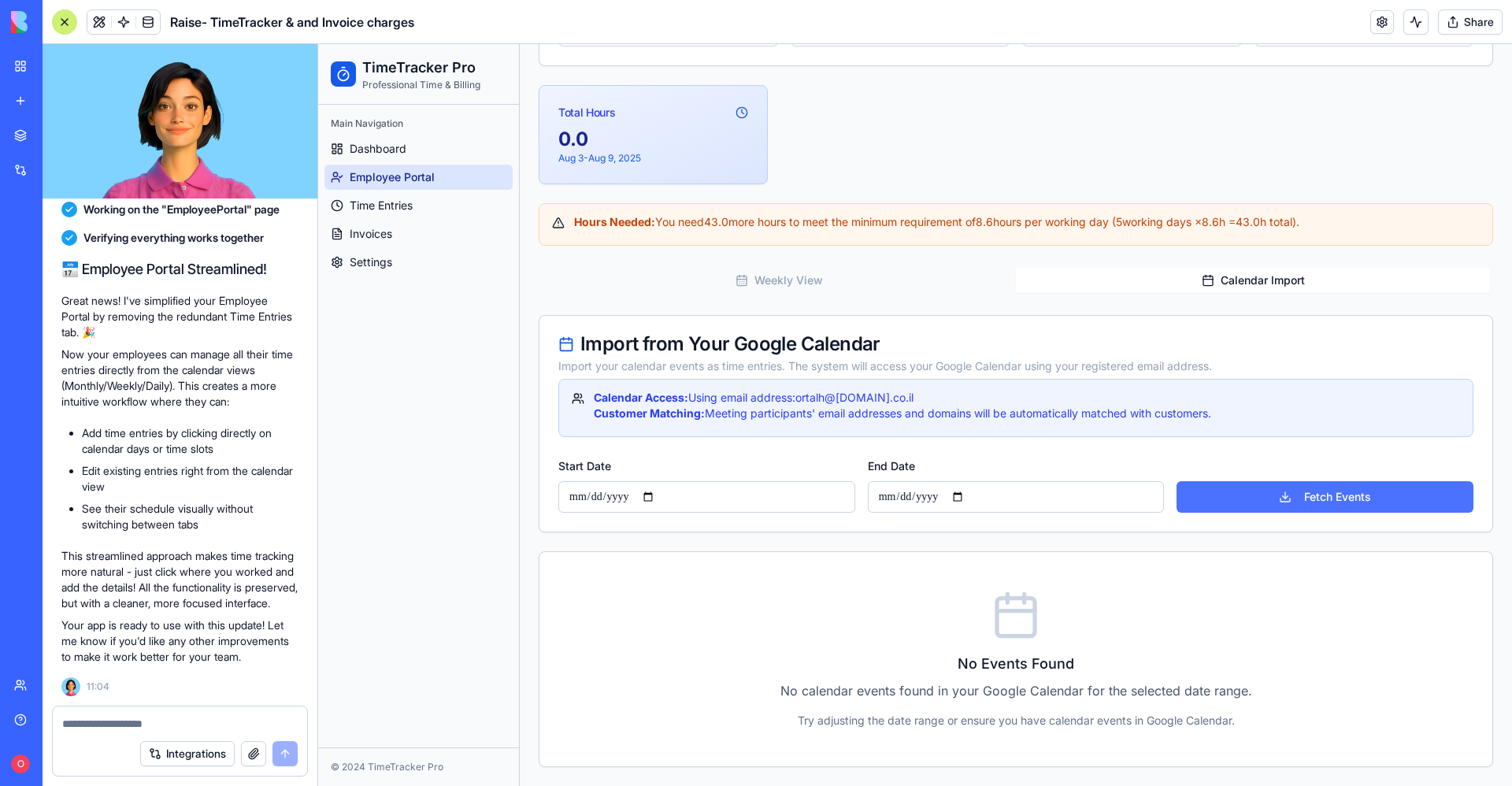 click on "Fetch Events" at bounding box center [1325, 497] 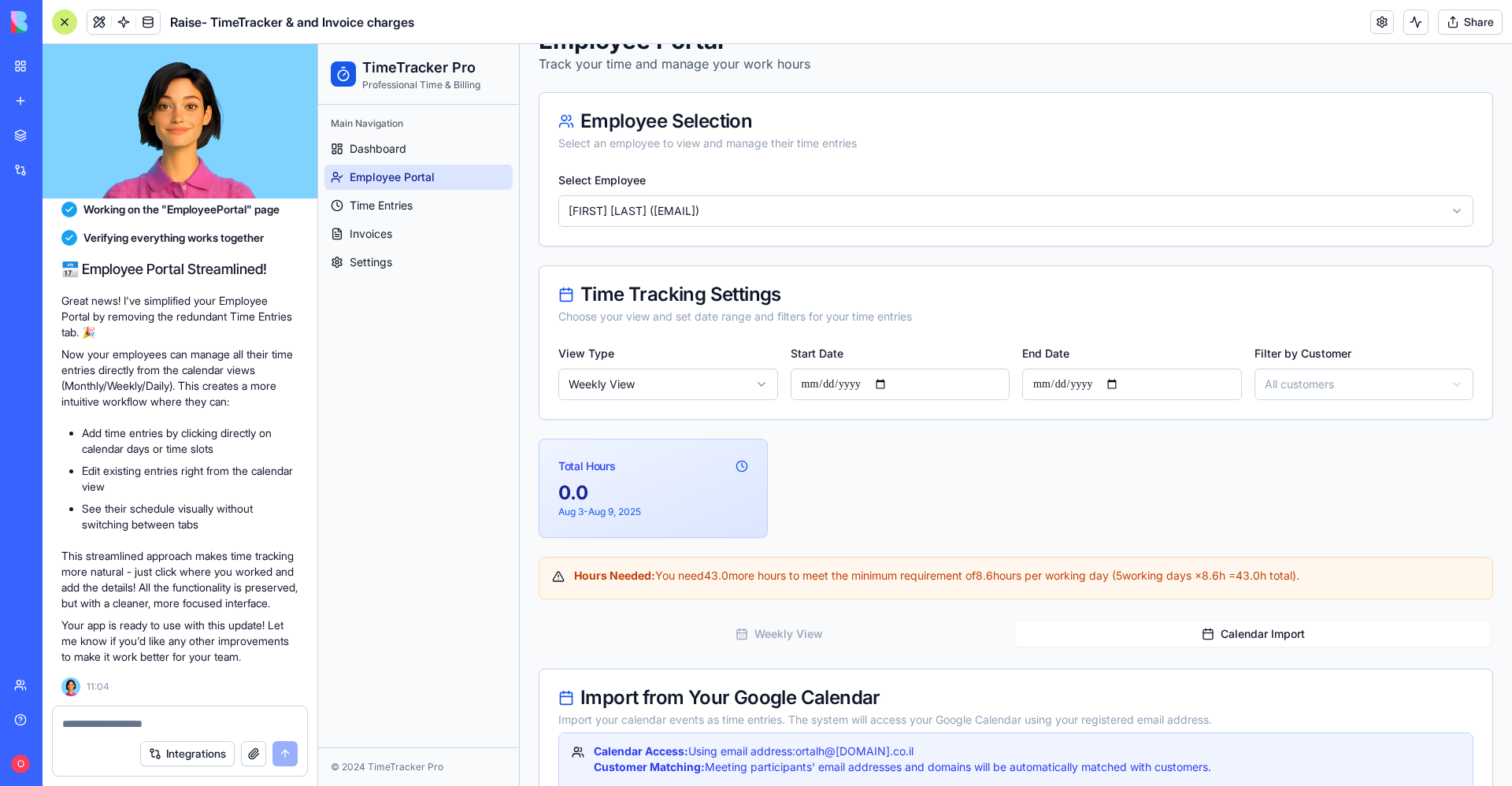 scroll, scrollTop: 0, scrollLeft: 0, axis: both 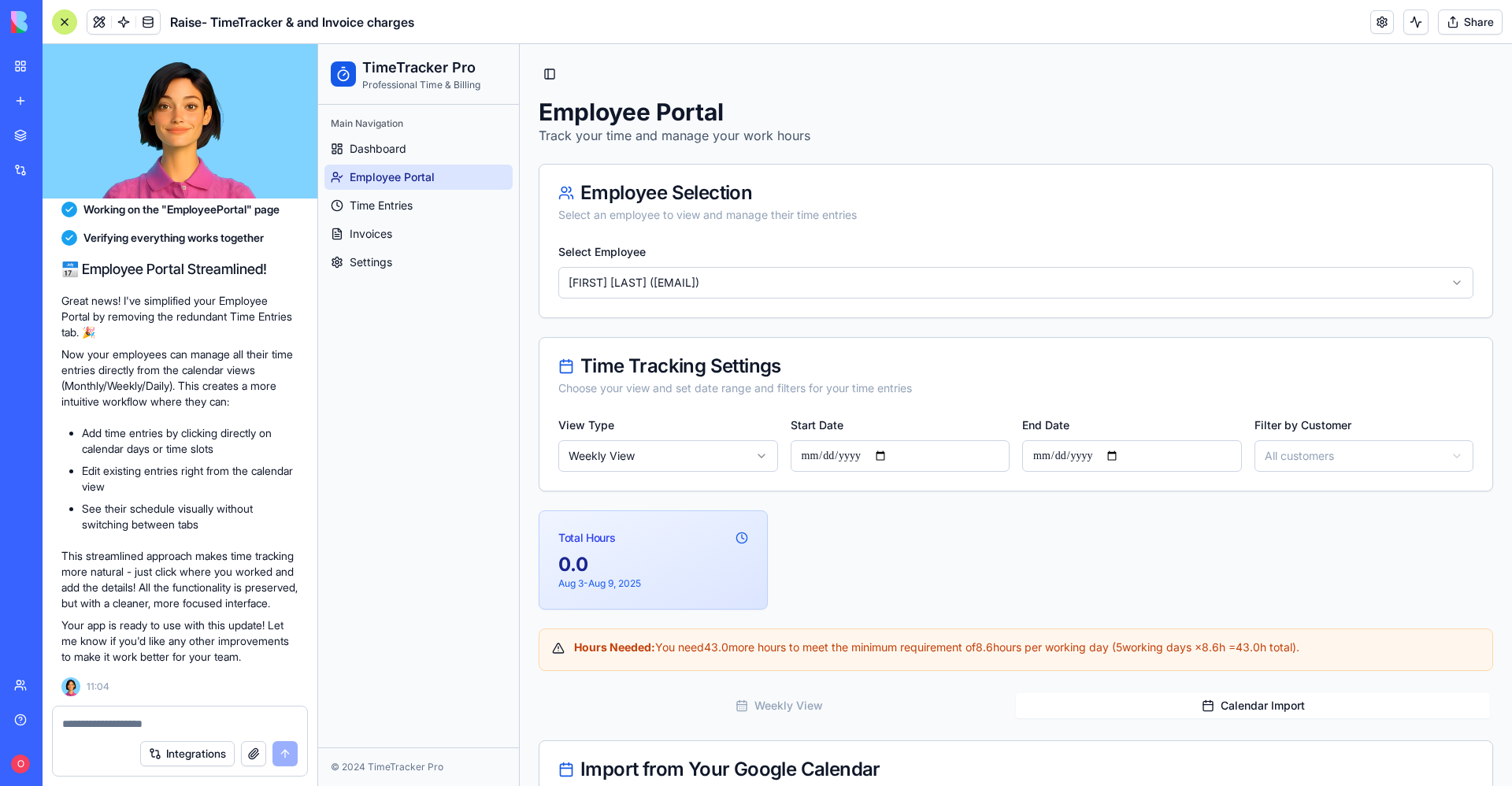 click on "**********" at bounding box center [915, 510] 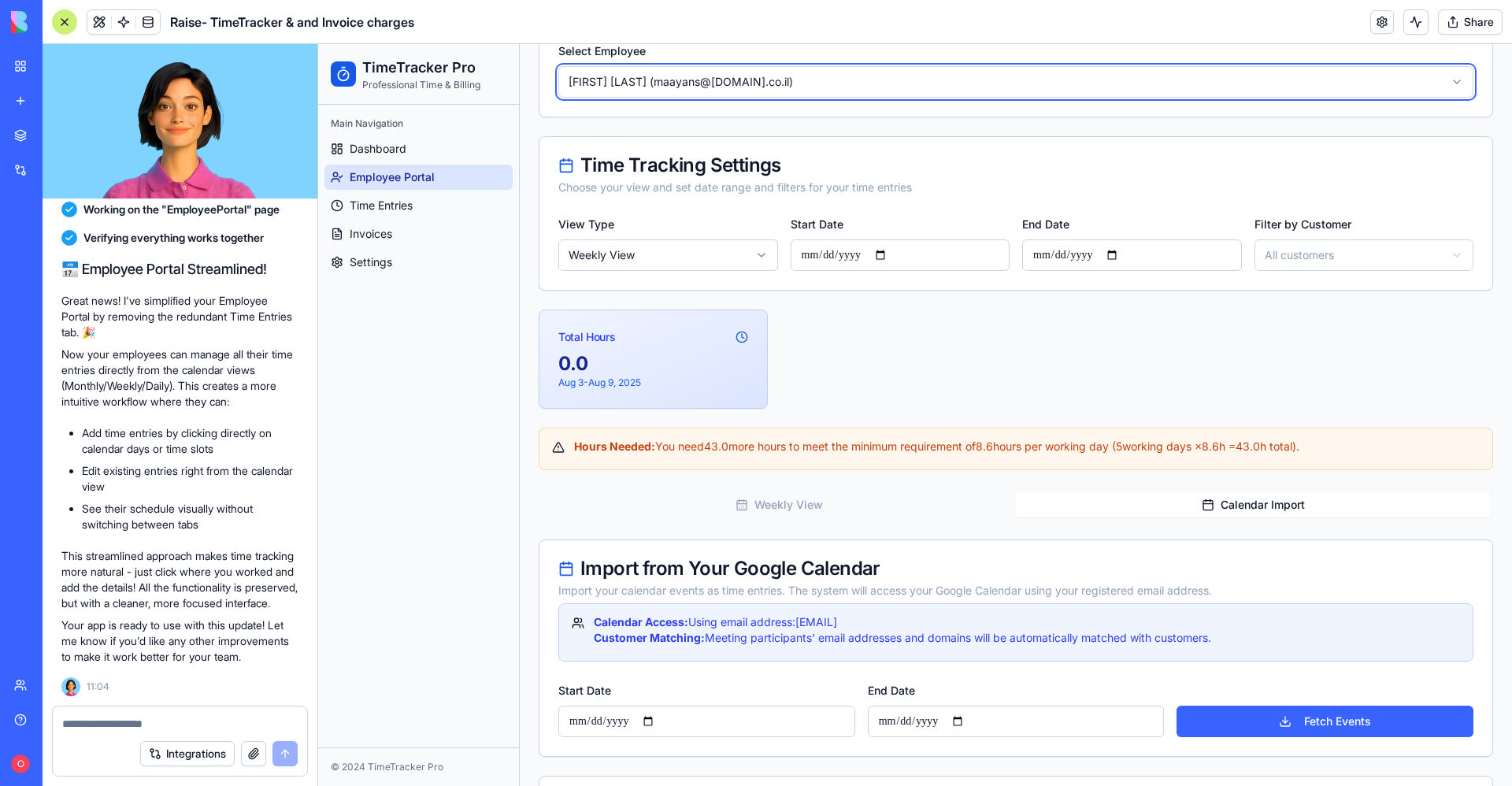 scroll, scrollTop: 425, scrollLeft: 0, axis: vertical 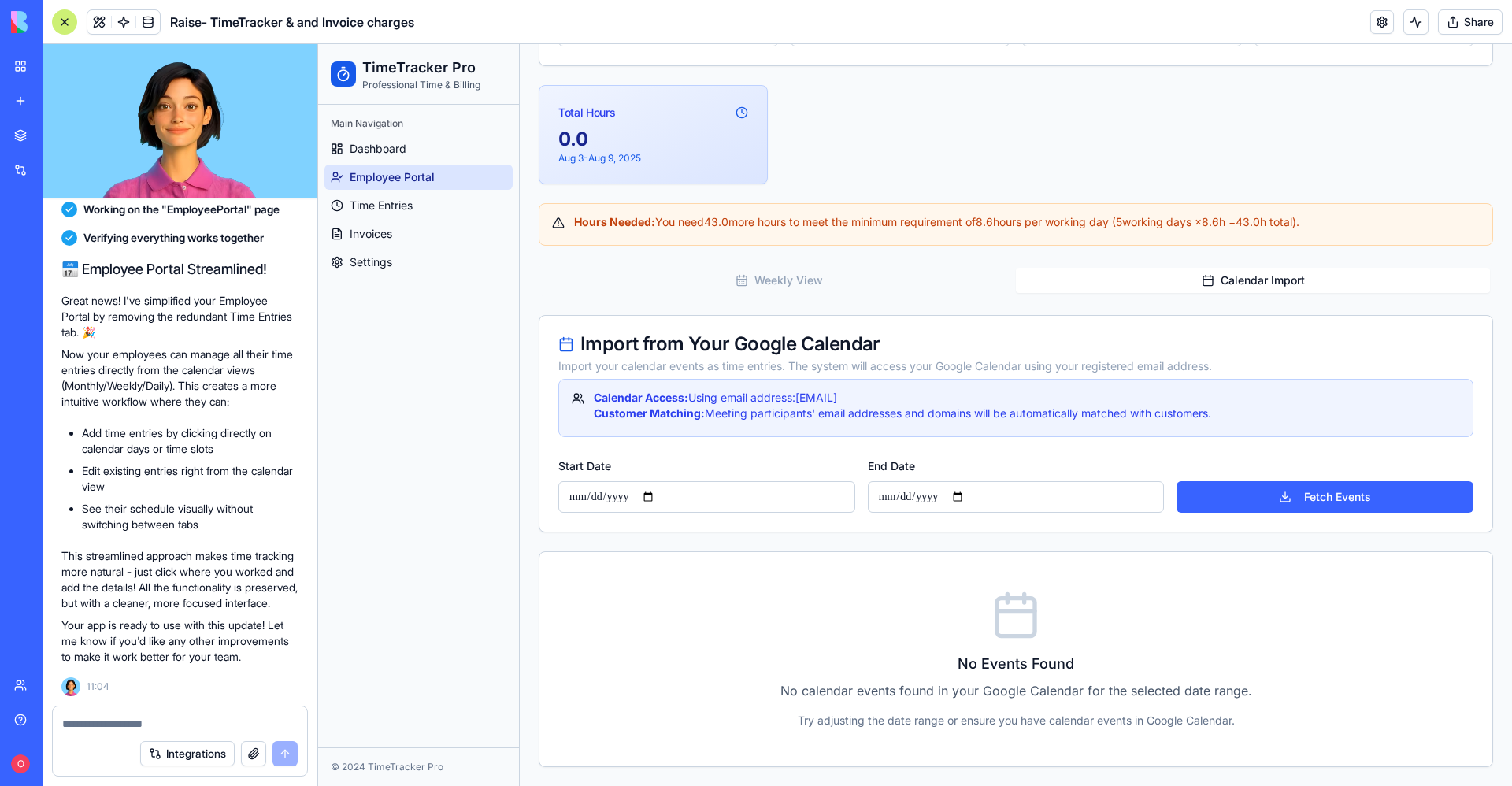click on "**********" at bounding box center [706, 497] 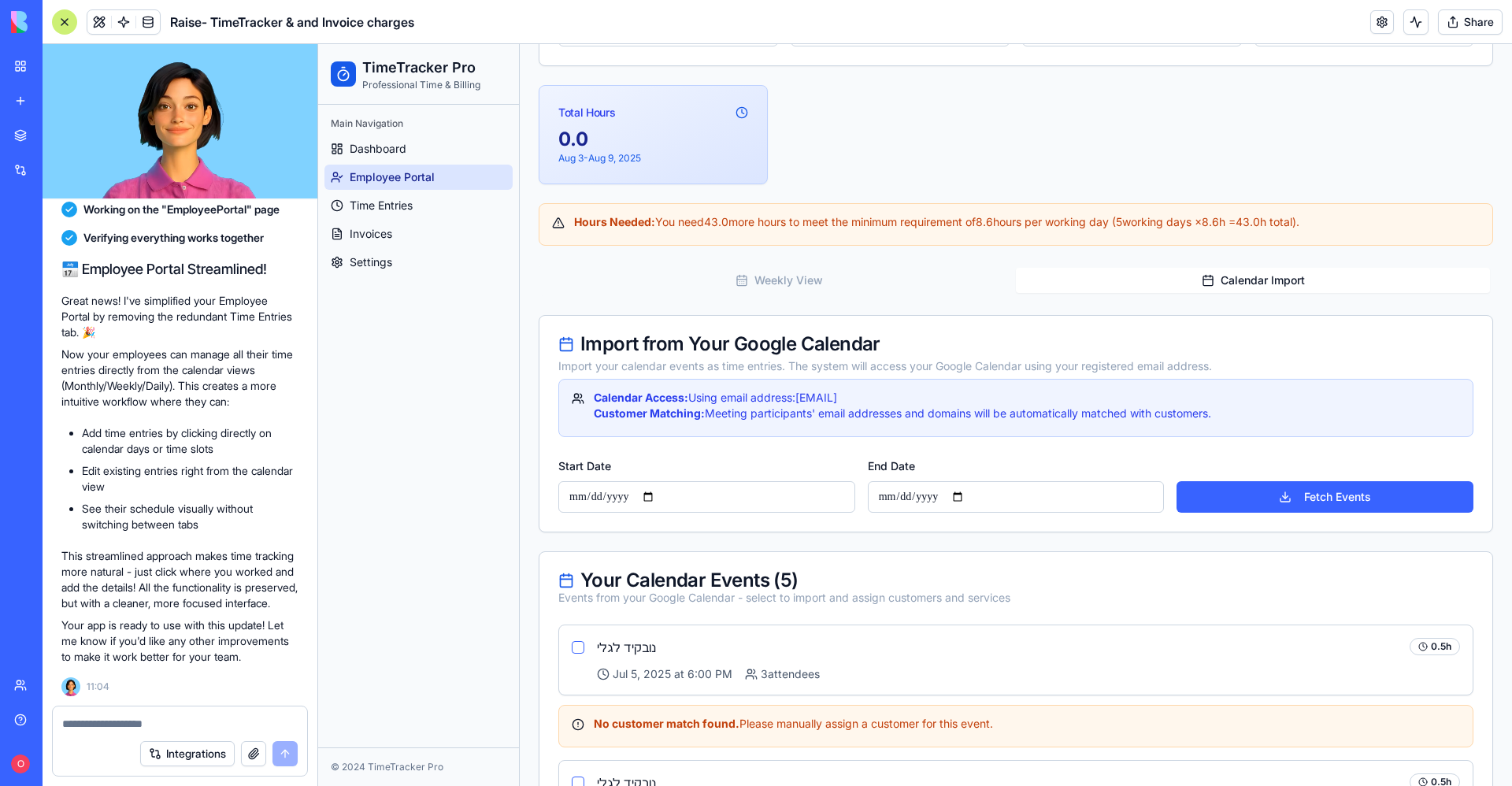 type on "**********" 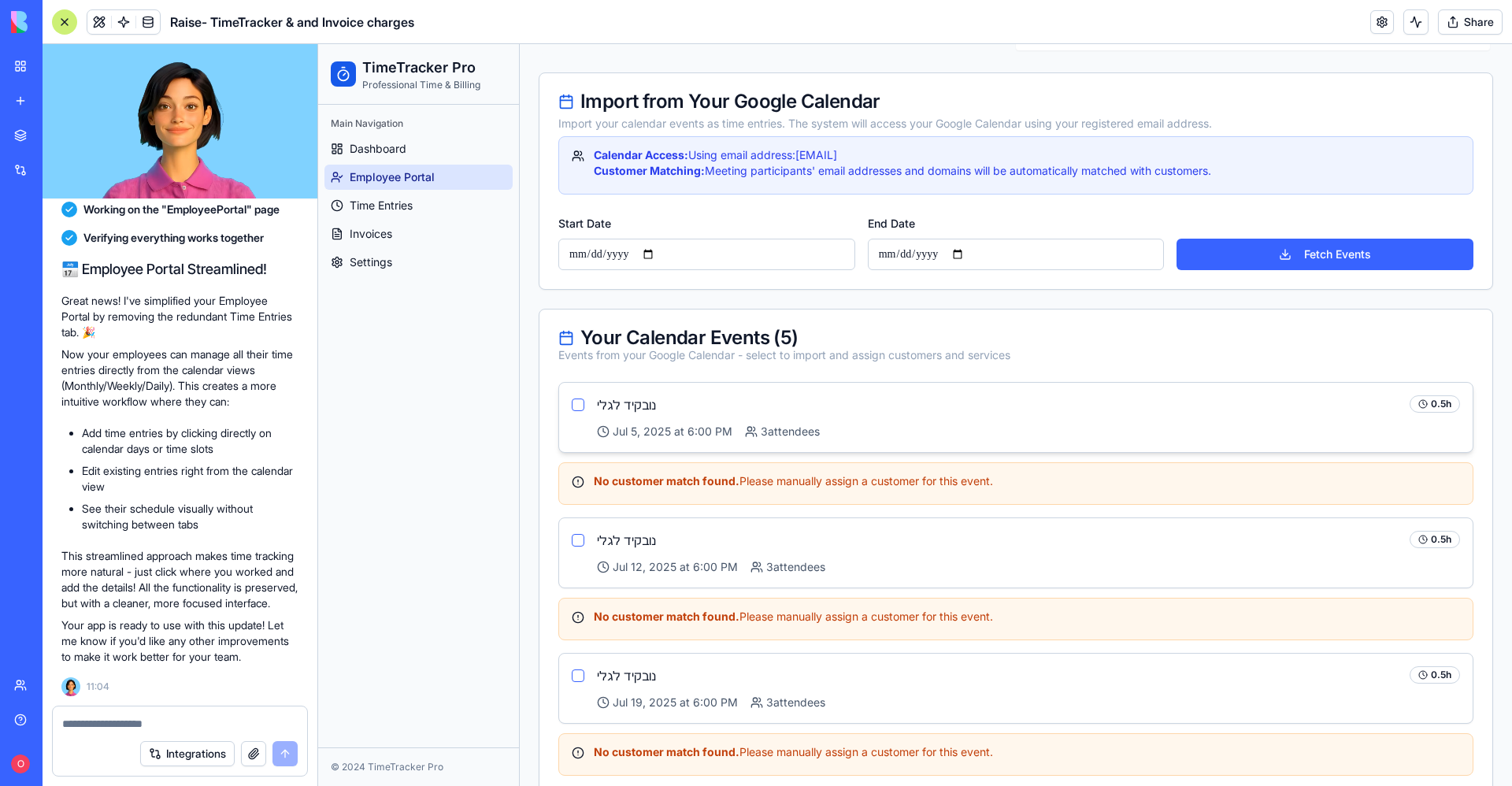 scroll, scrollTop: 543, scrollLeft: 0, axis: vertical 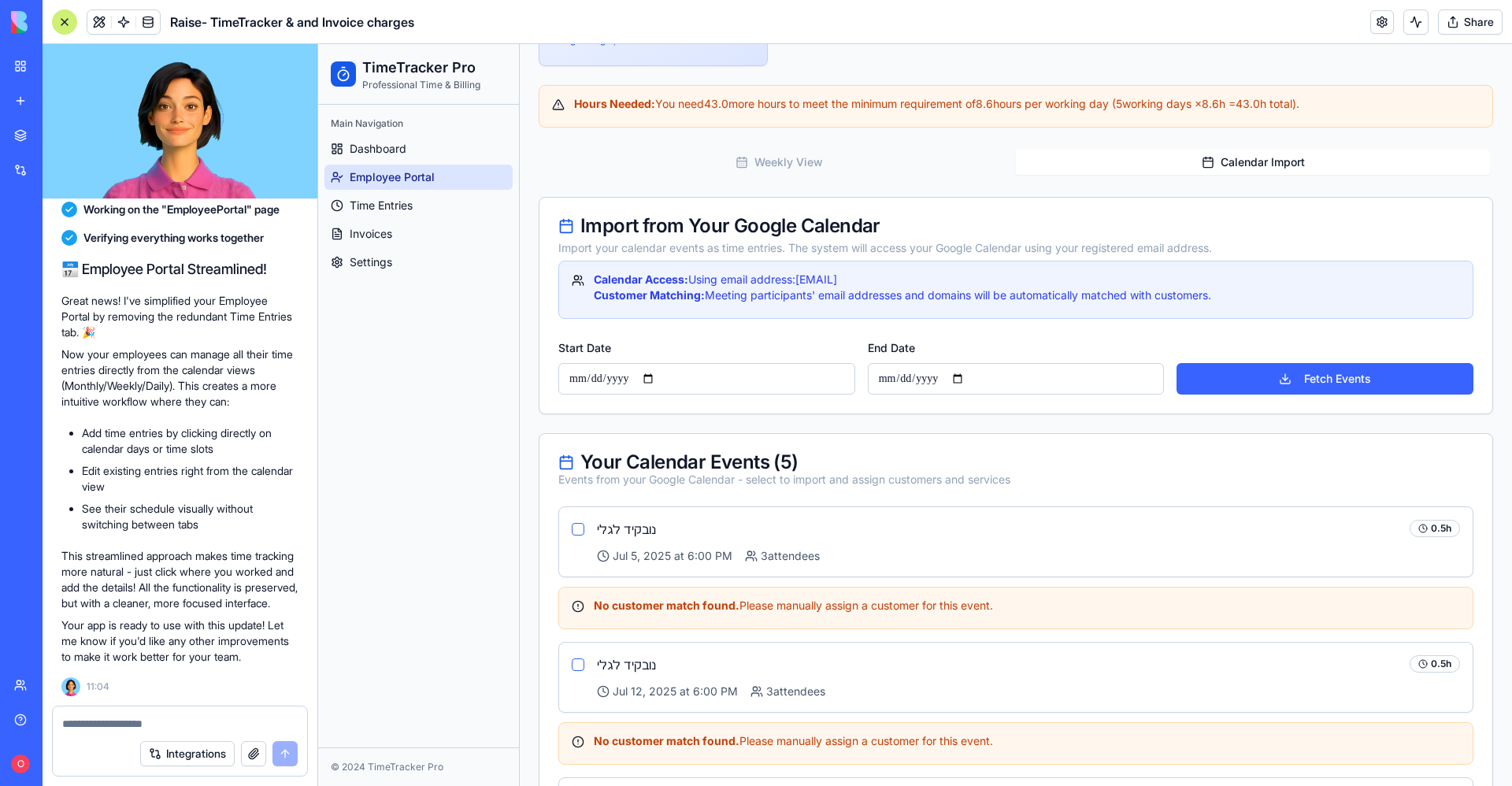 click on "**********" at bounding box center [1016, 379] 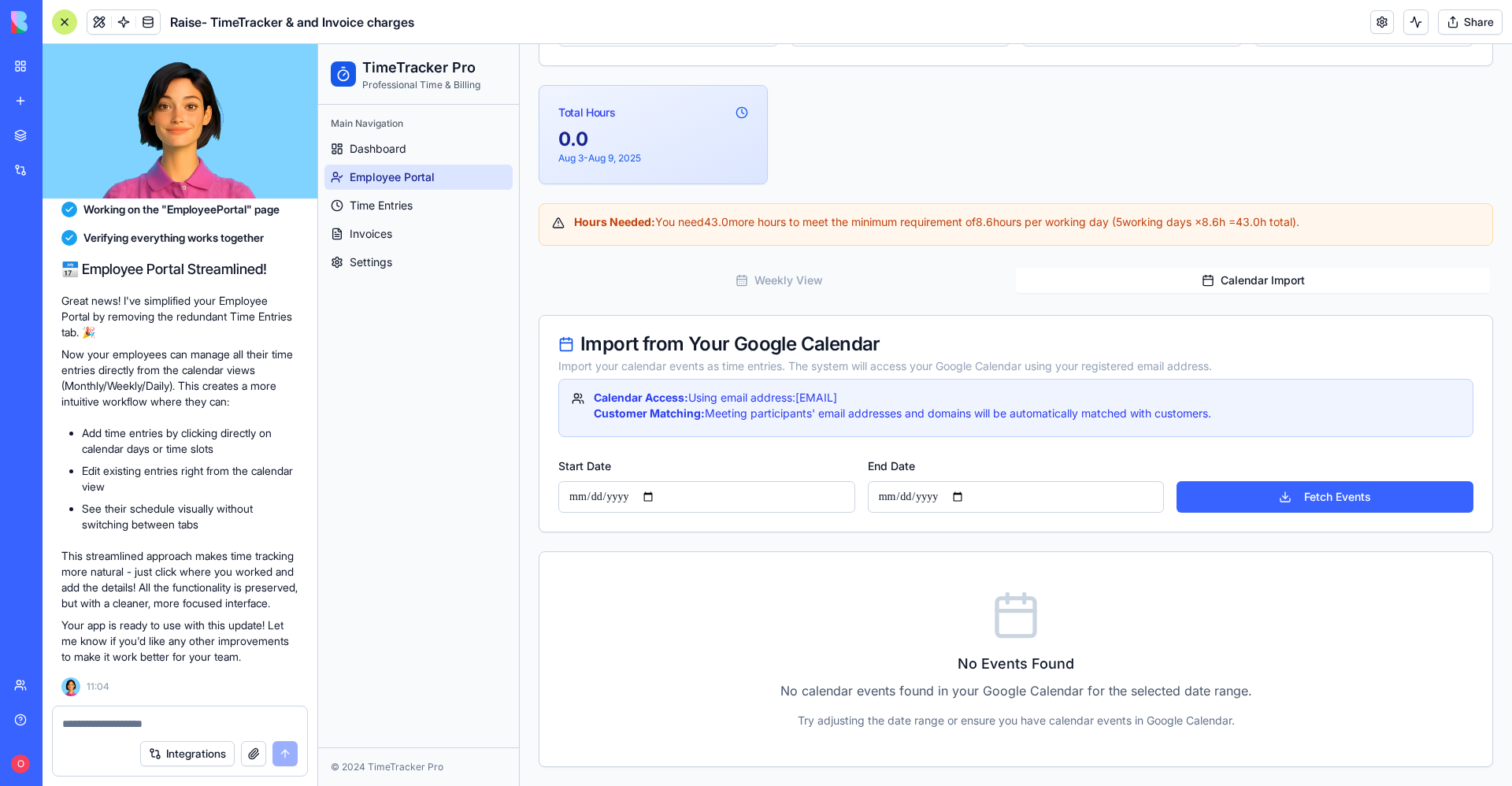 type on "**********" 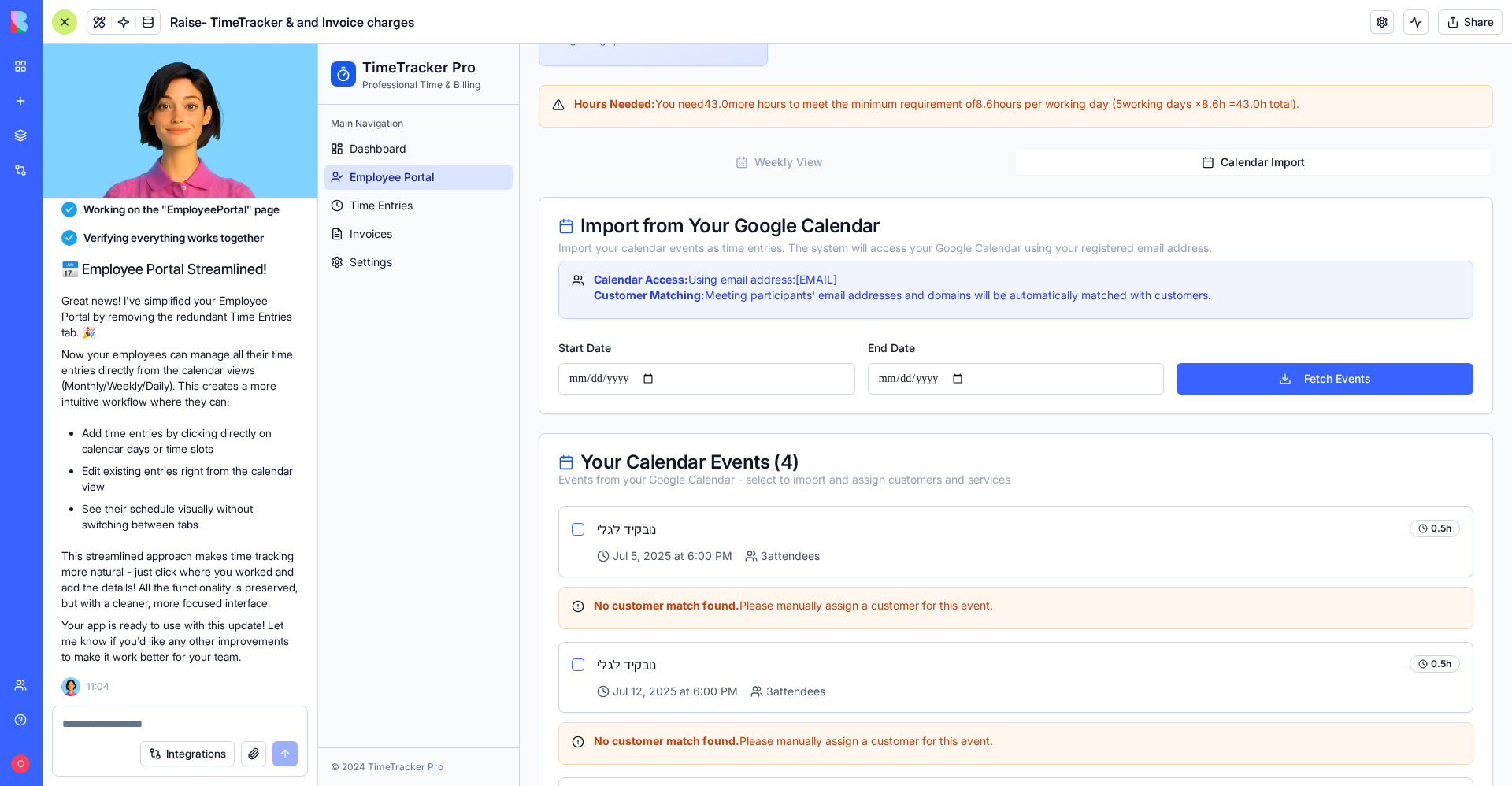 scroll, scrollTop: 832, scrollLeft: 0, axis: vertical 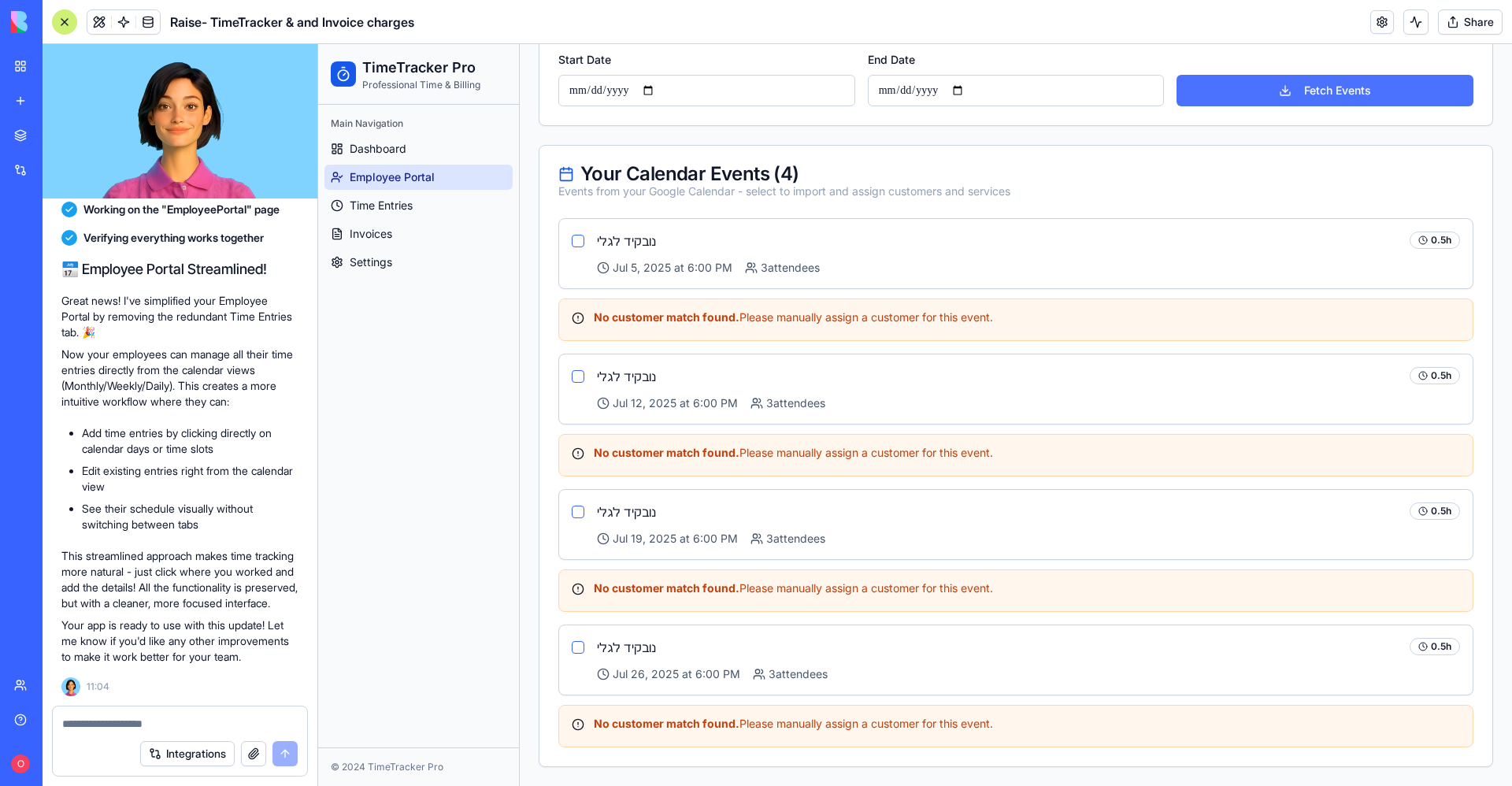 click on "Fetch Events" at bounding box center (1325, 91) 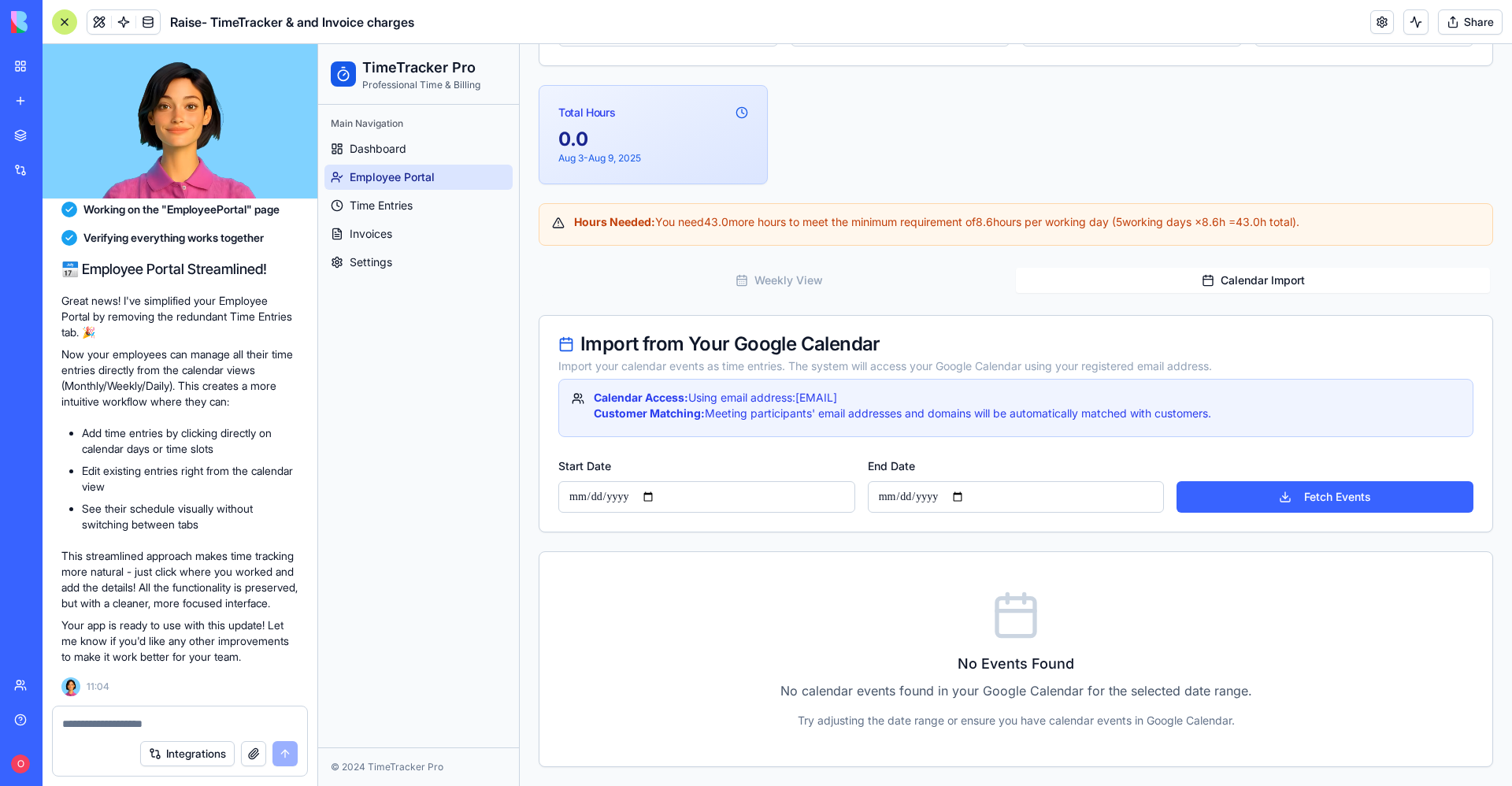 scroll, scrollTop: 425, scrollLeft: 0, axis: vertical 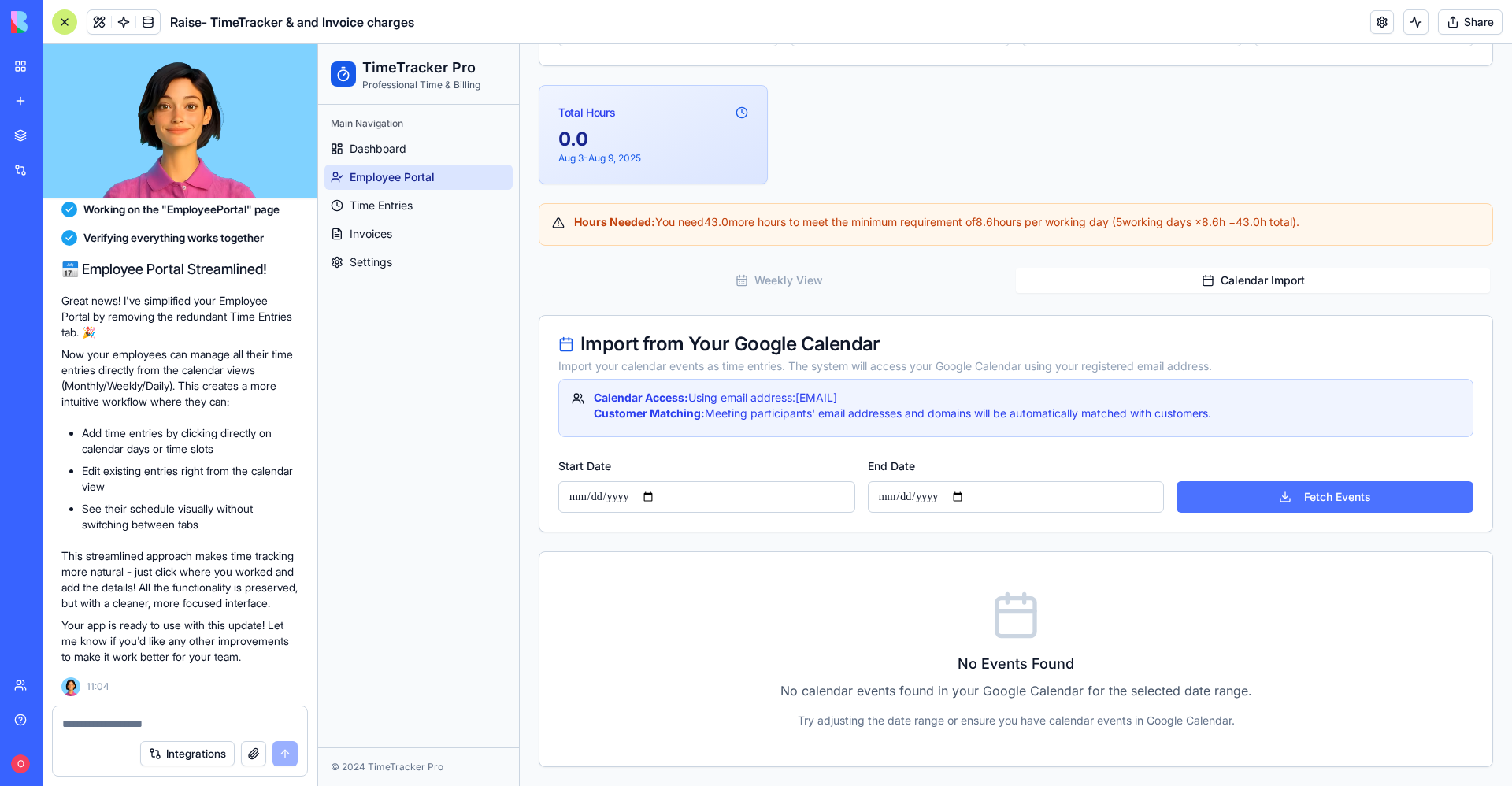 click on "Fetch Events" at bounding box center [1325, 497] 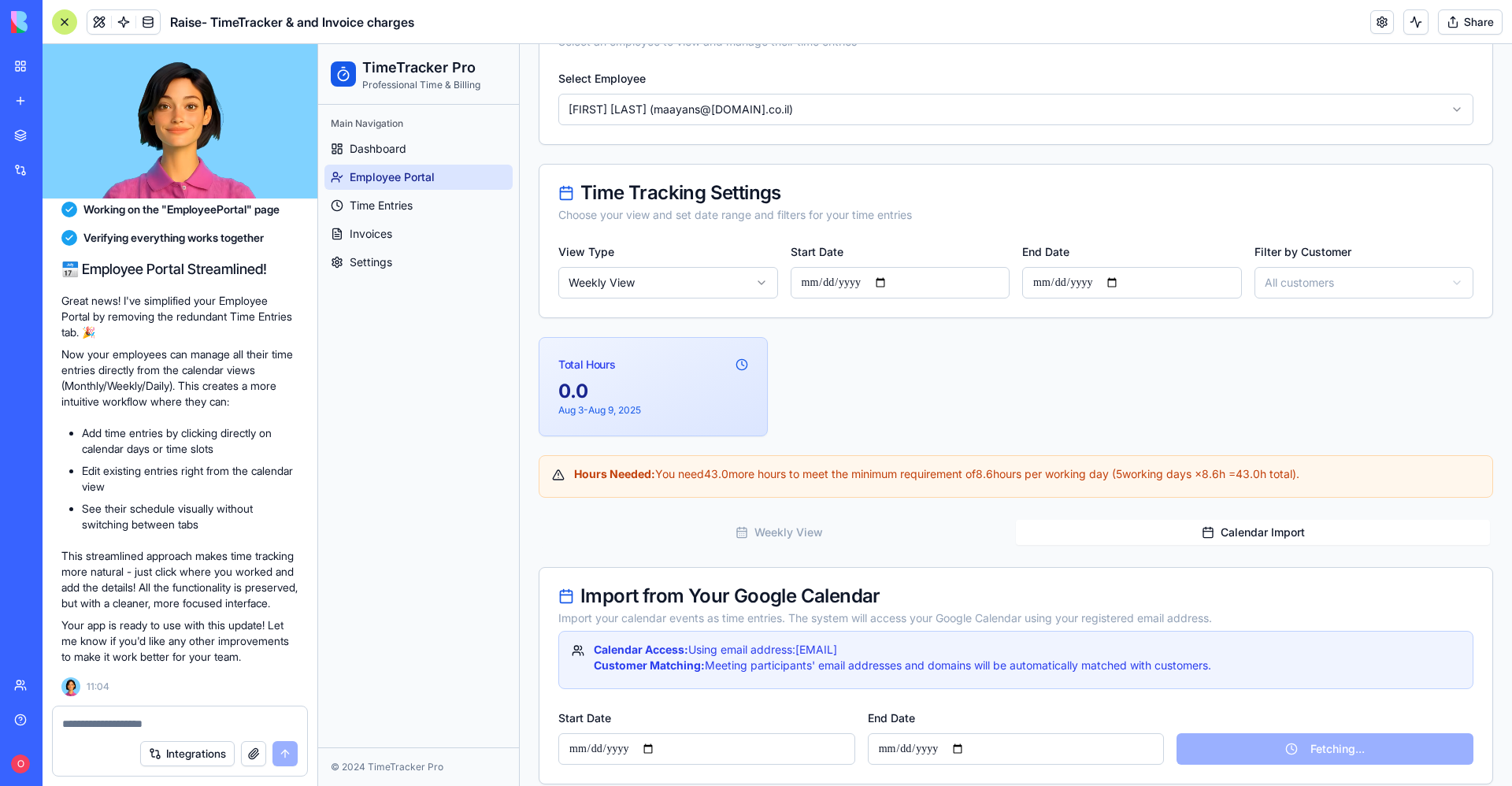 scroll, scrollTop: 0, scrollLeft: 0, axis: both 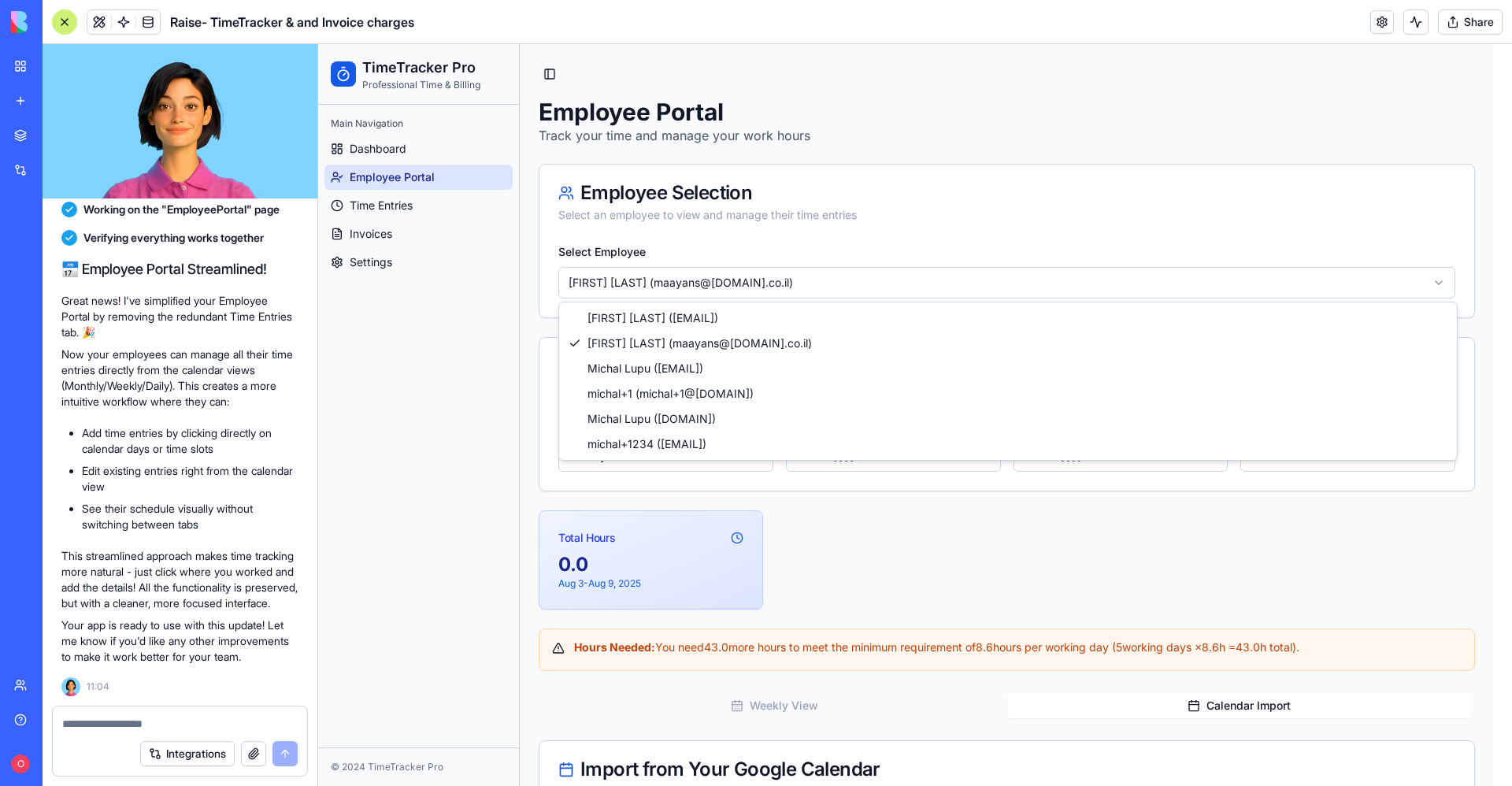 click on "**********" at bounding box center (915, 510) 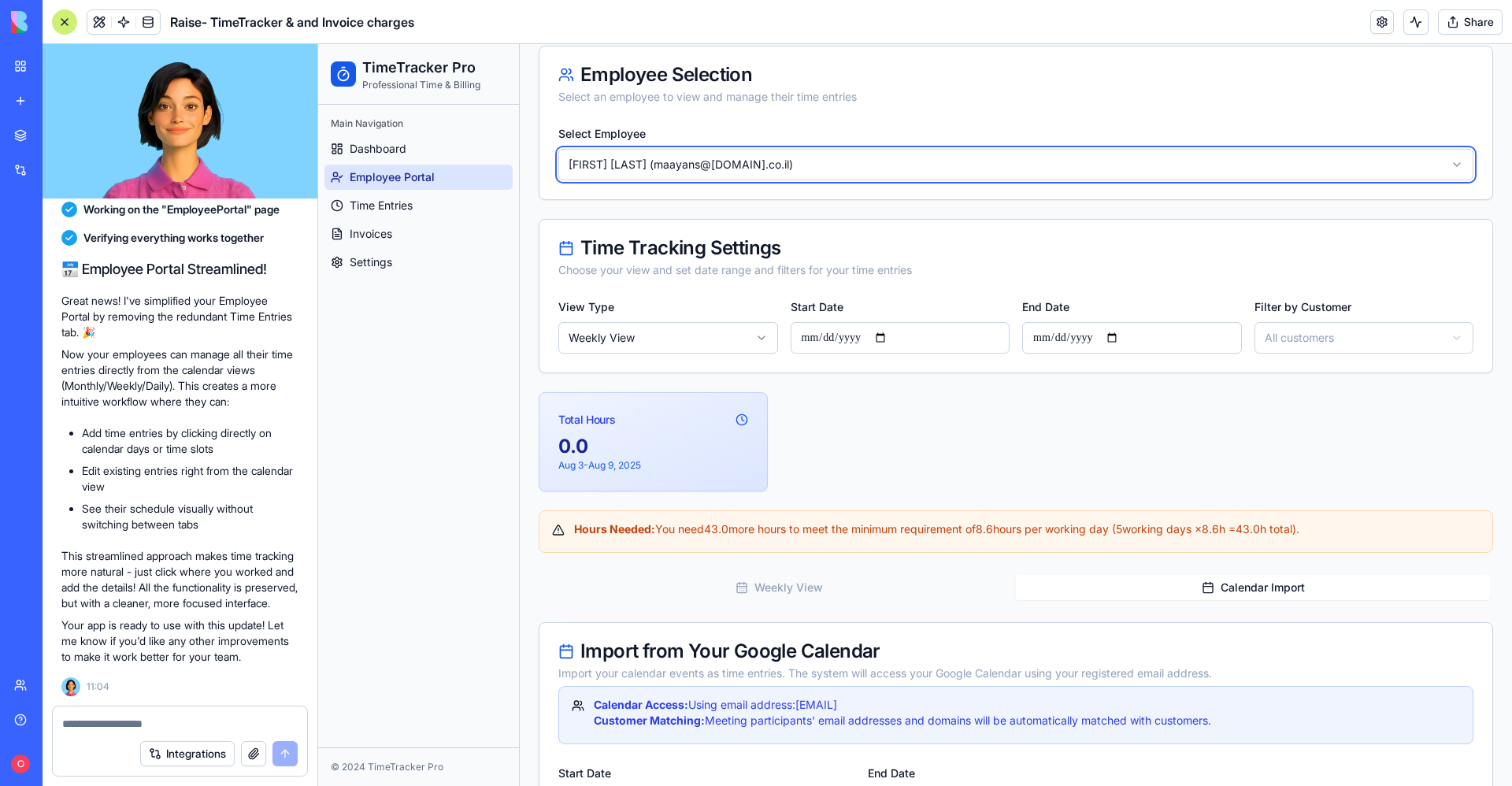 scroll, scrollTop: 191, scrollLeft: 0, axis: vertical 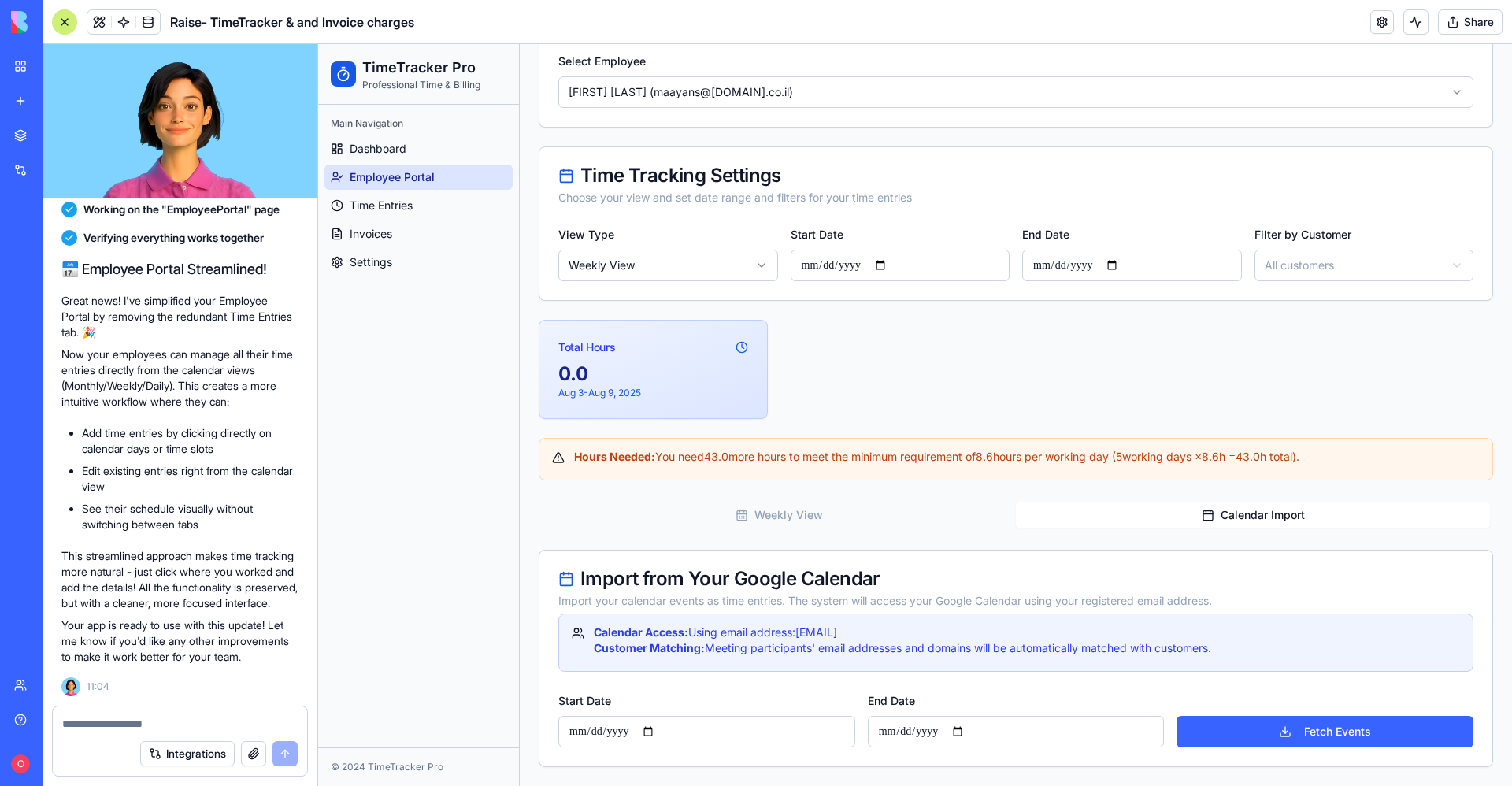 click on "**********" at bounding box center [900, 265] 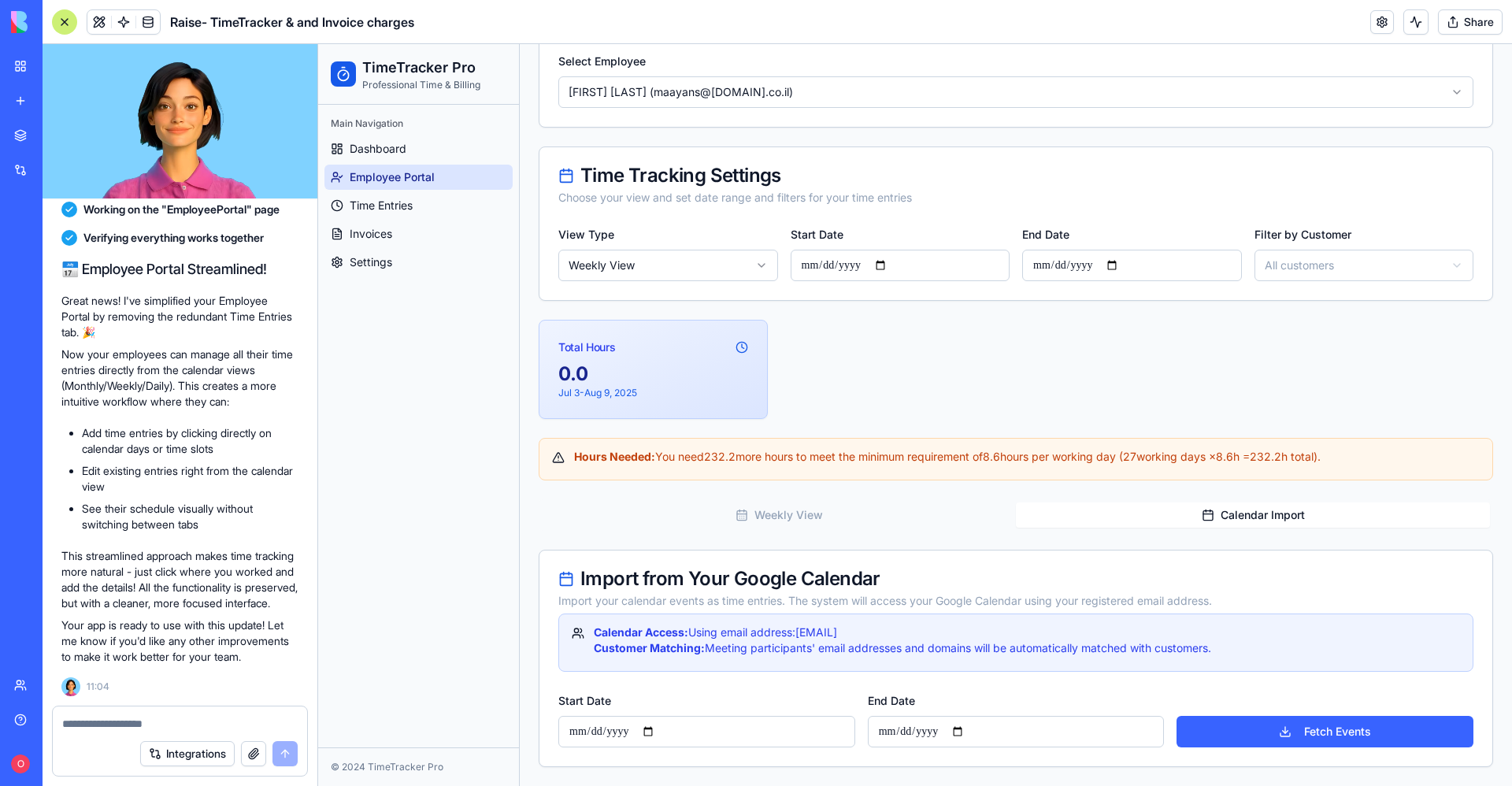 type on "**********" 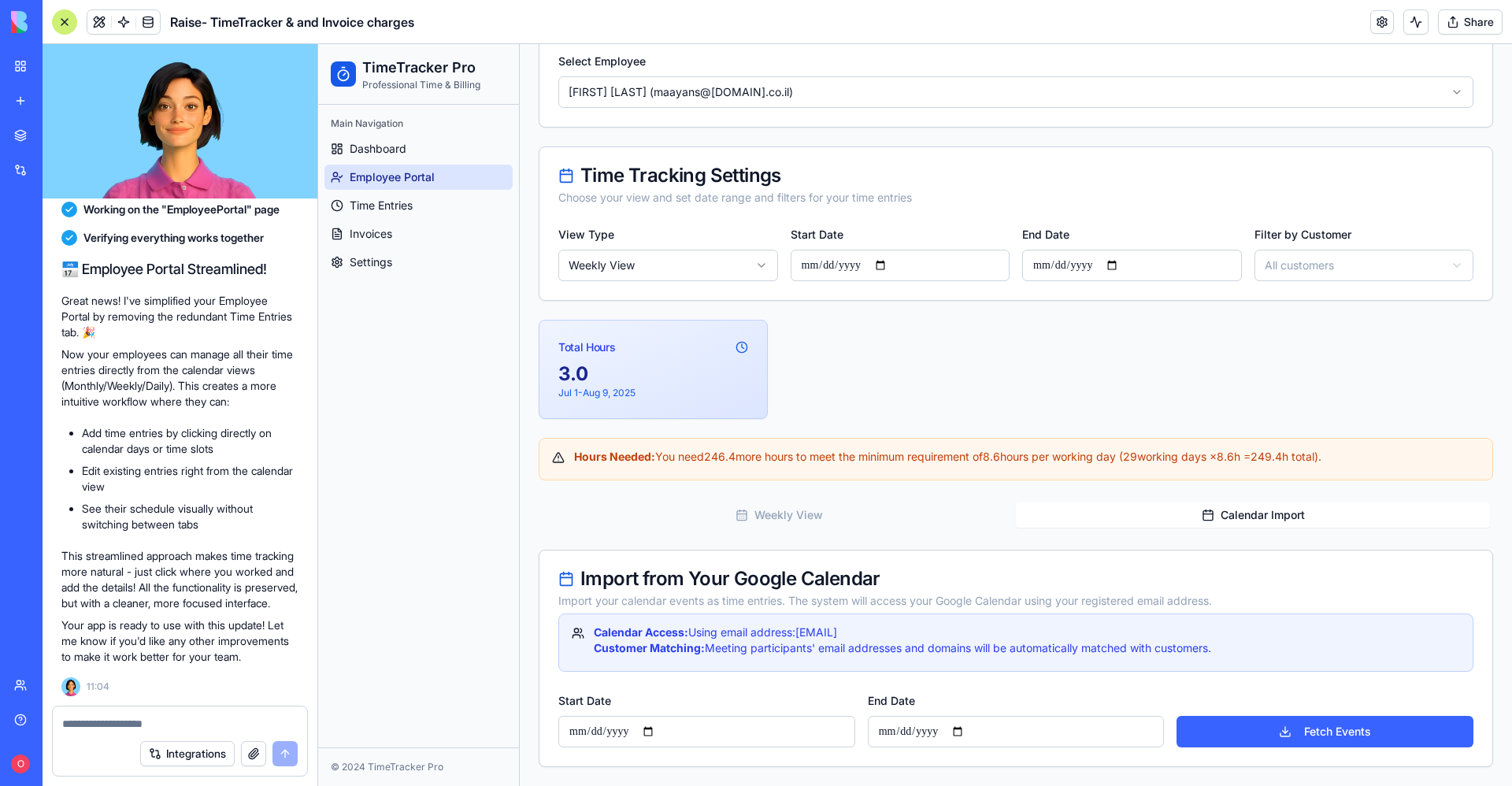 click on "**********" at bounding box center (1132, 265) 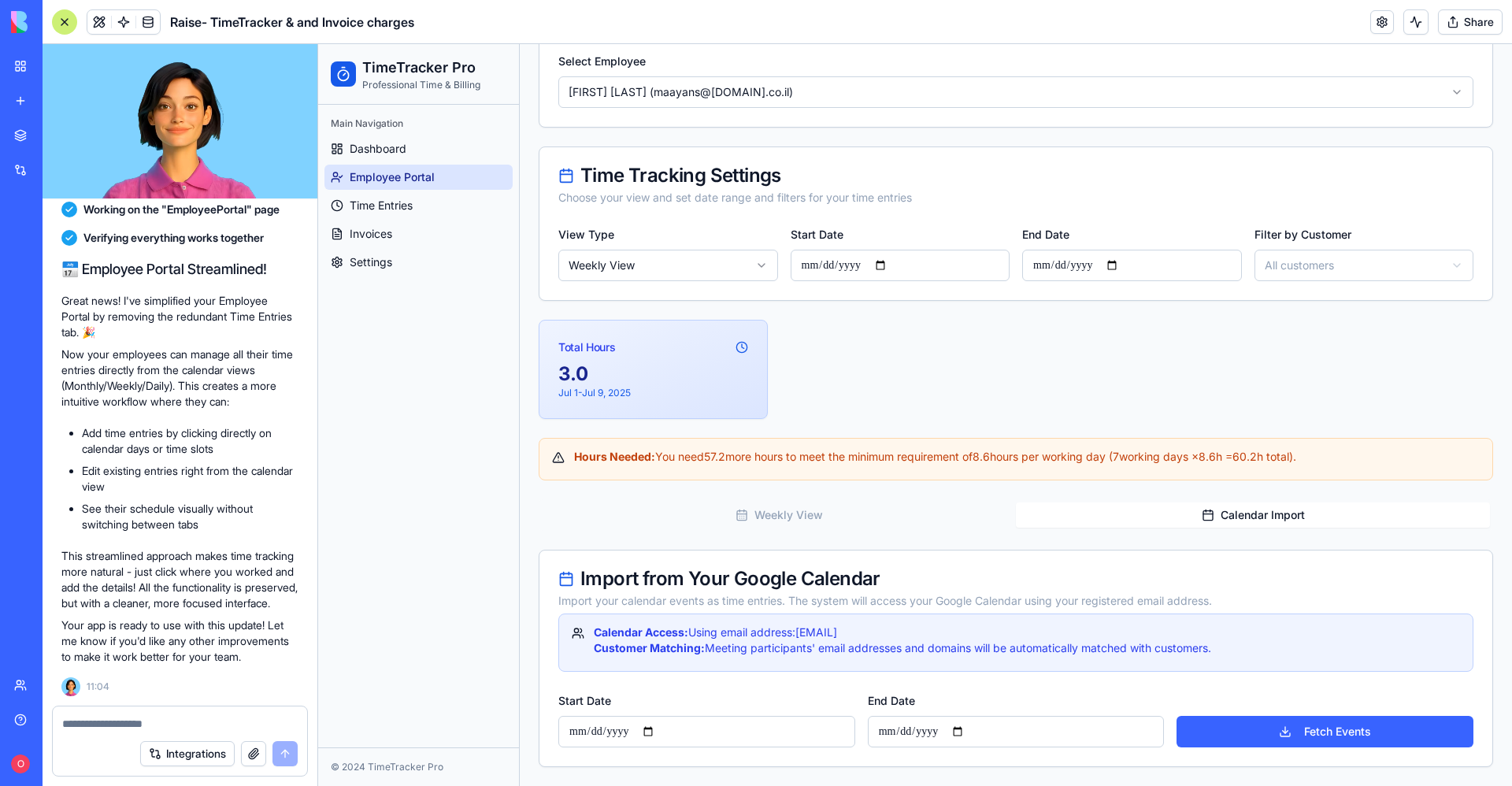 type on "**********" 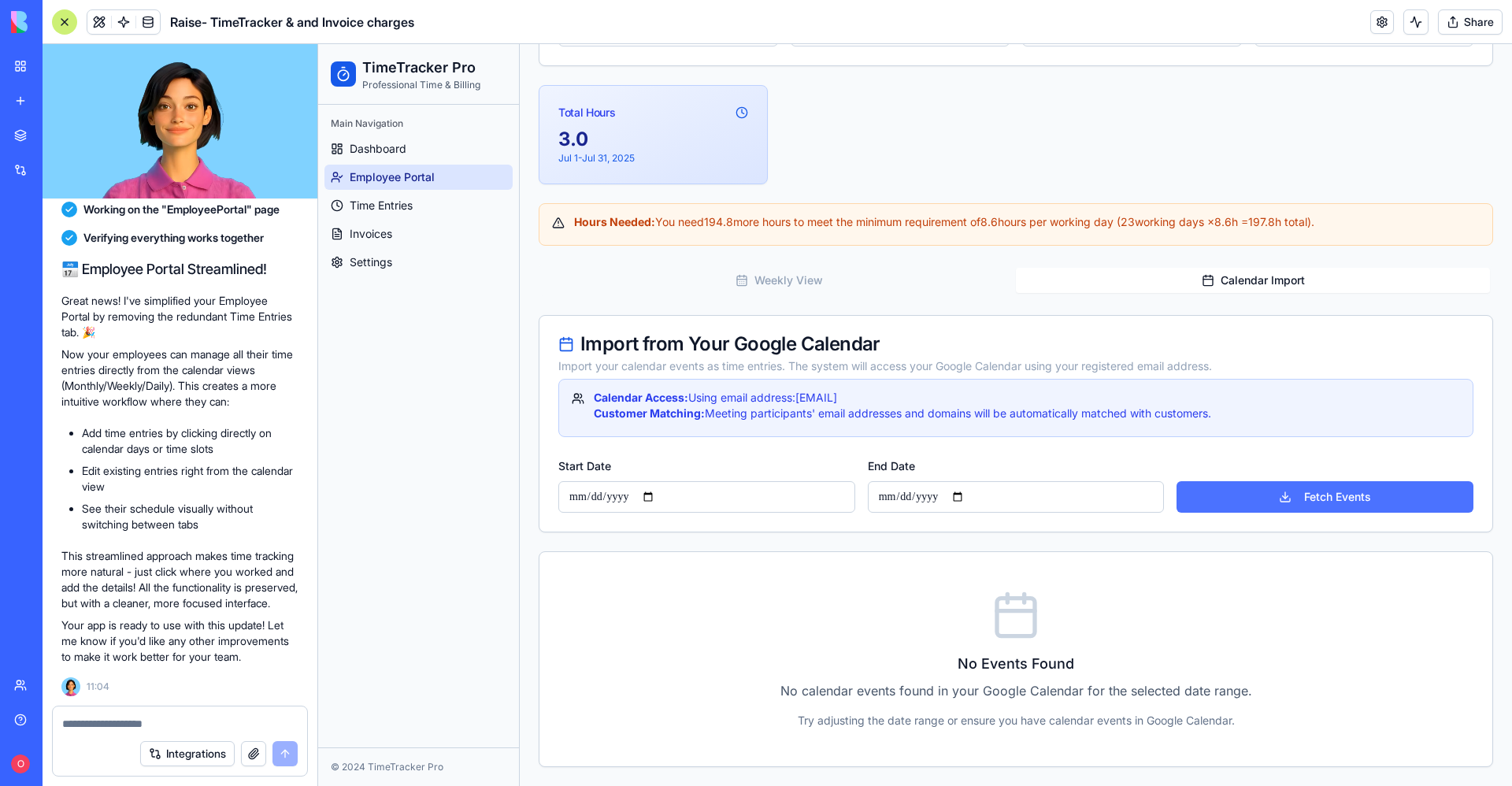 click on "Fetch Events" at bounding box center (1325, 497) 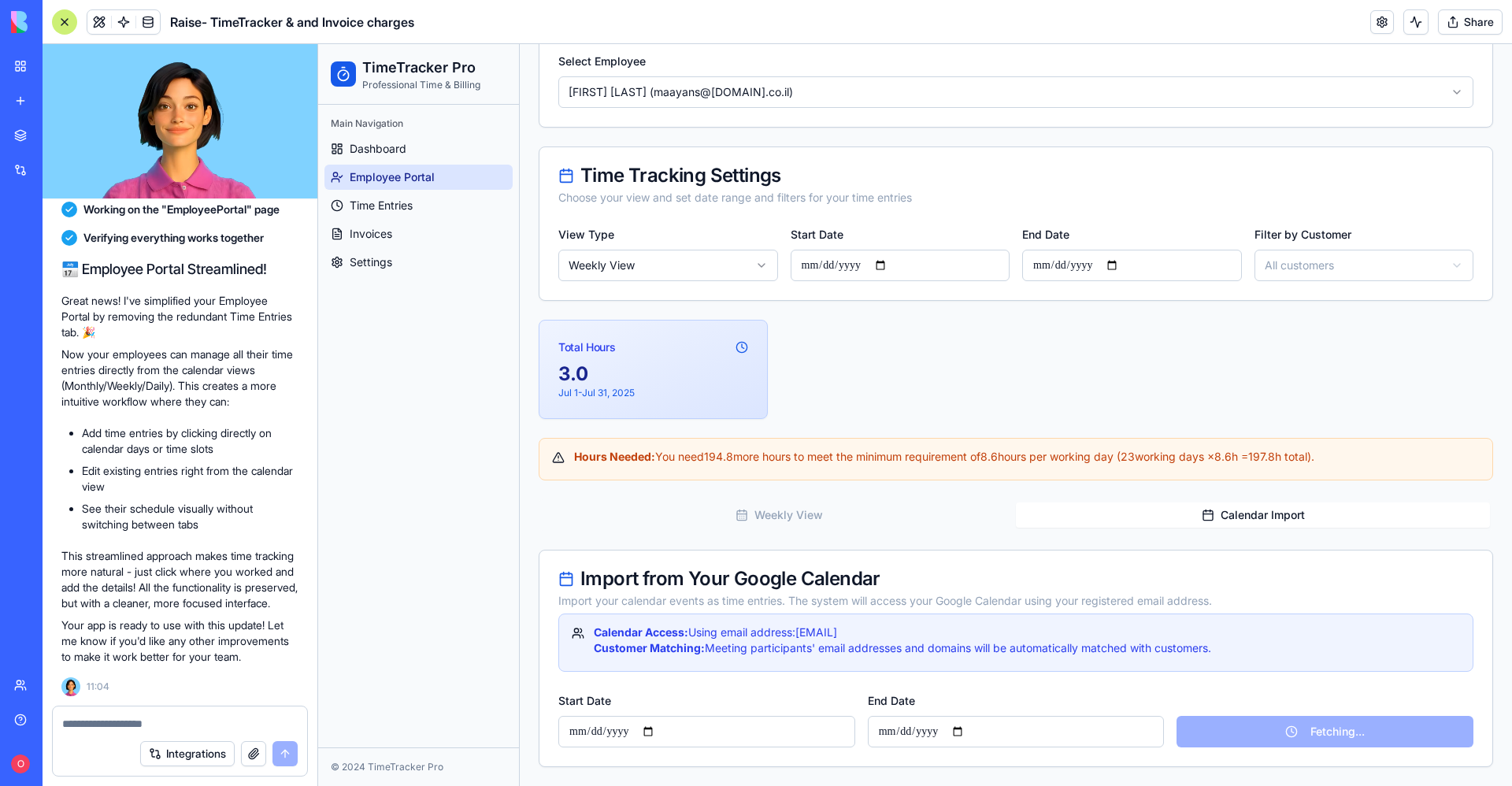 click on "**********" at bounding box center [915, 320] 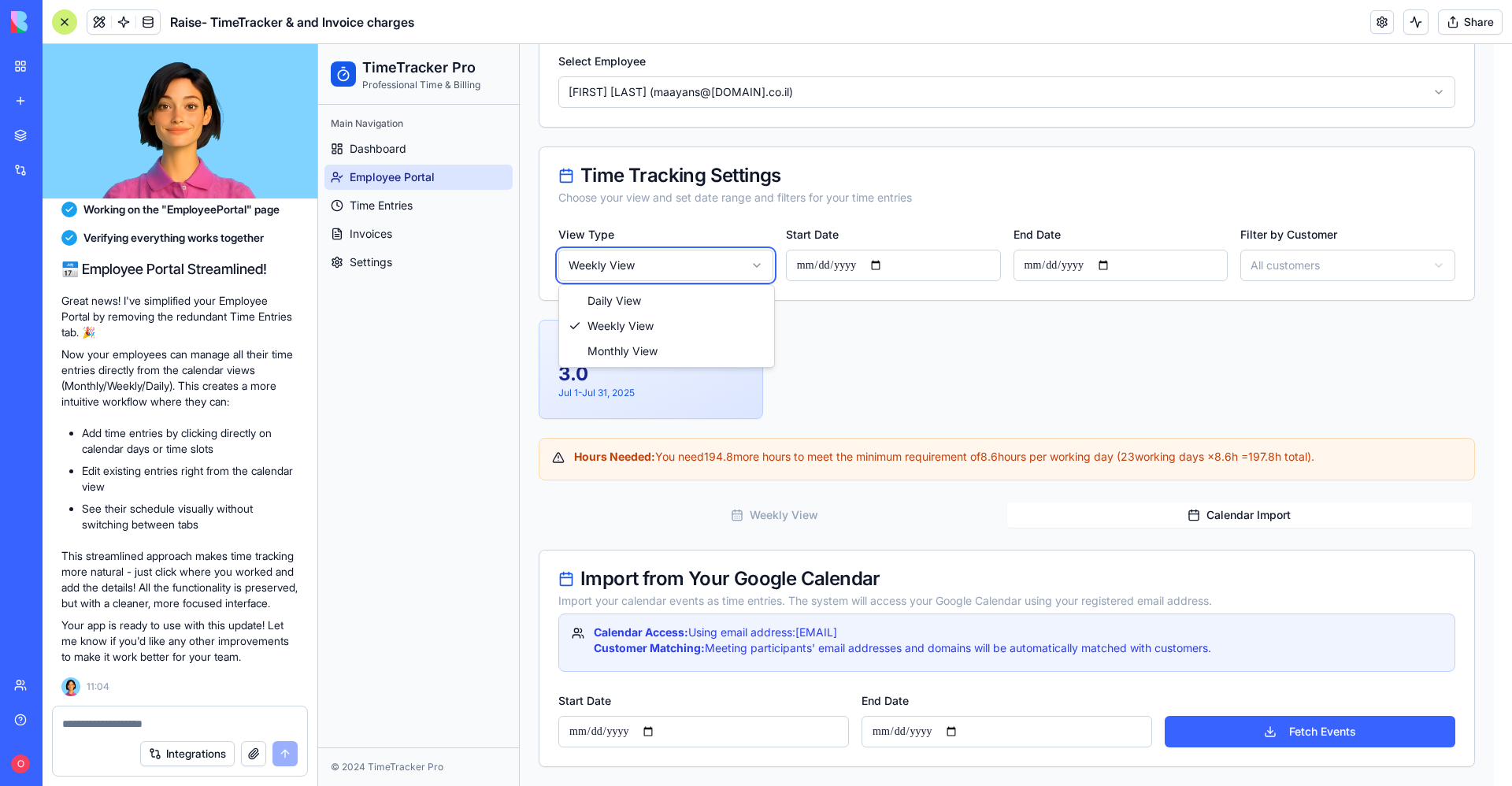 click on "**********" at bounding box center [915, 437] 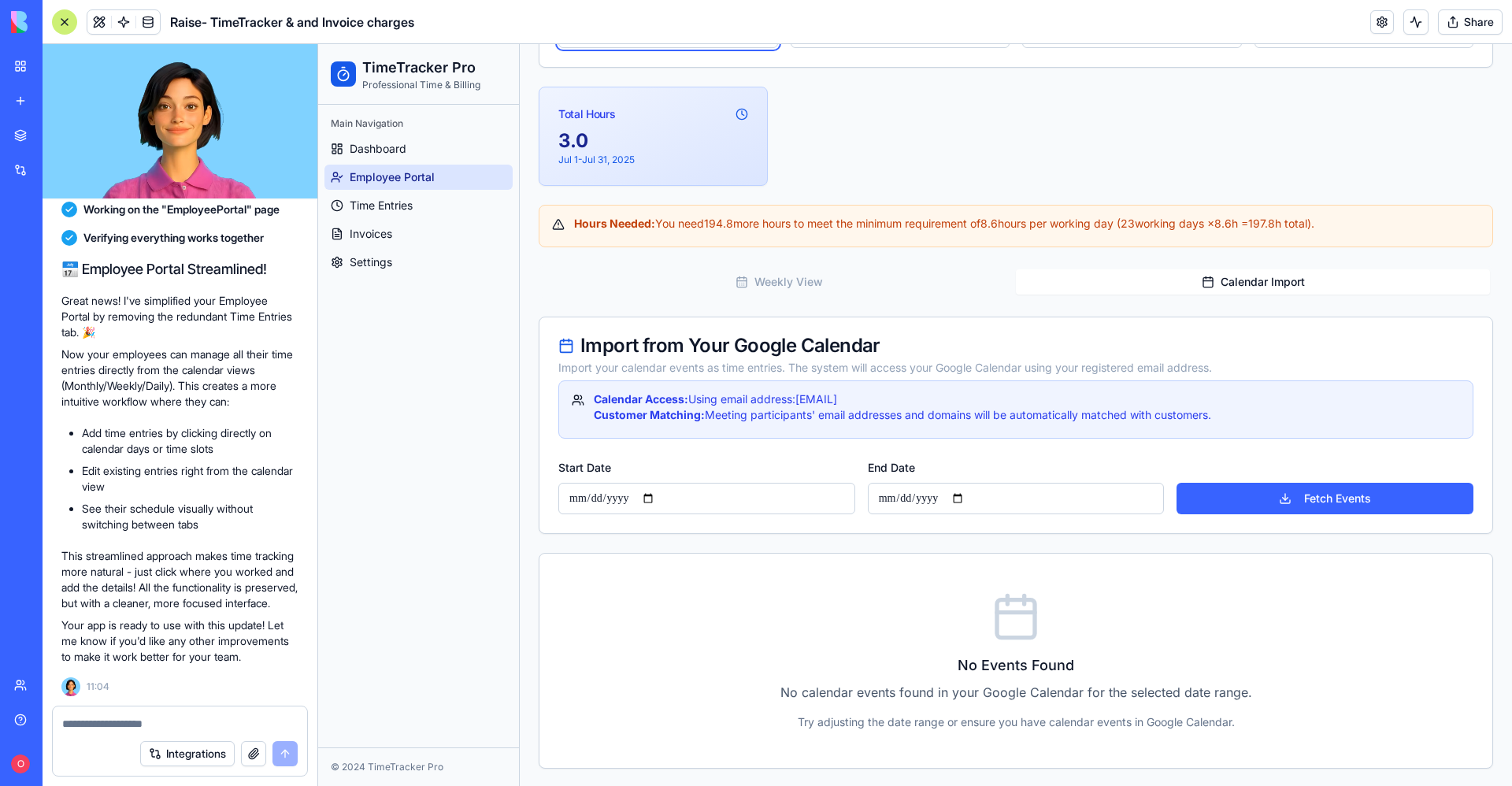 scroll, scrollTop: 425, scrollLeft: 0, axis: vertical 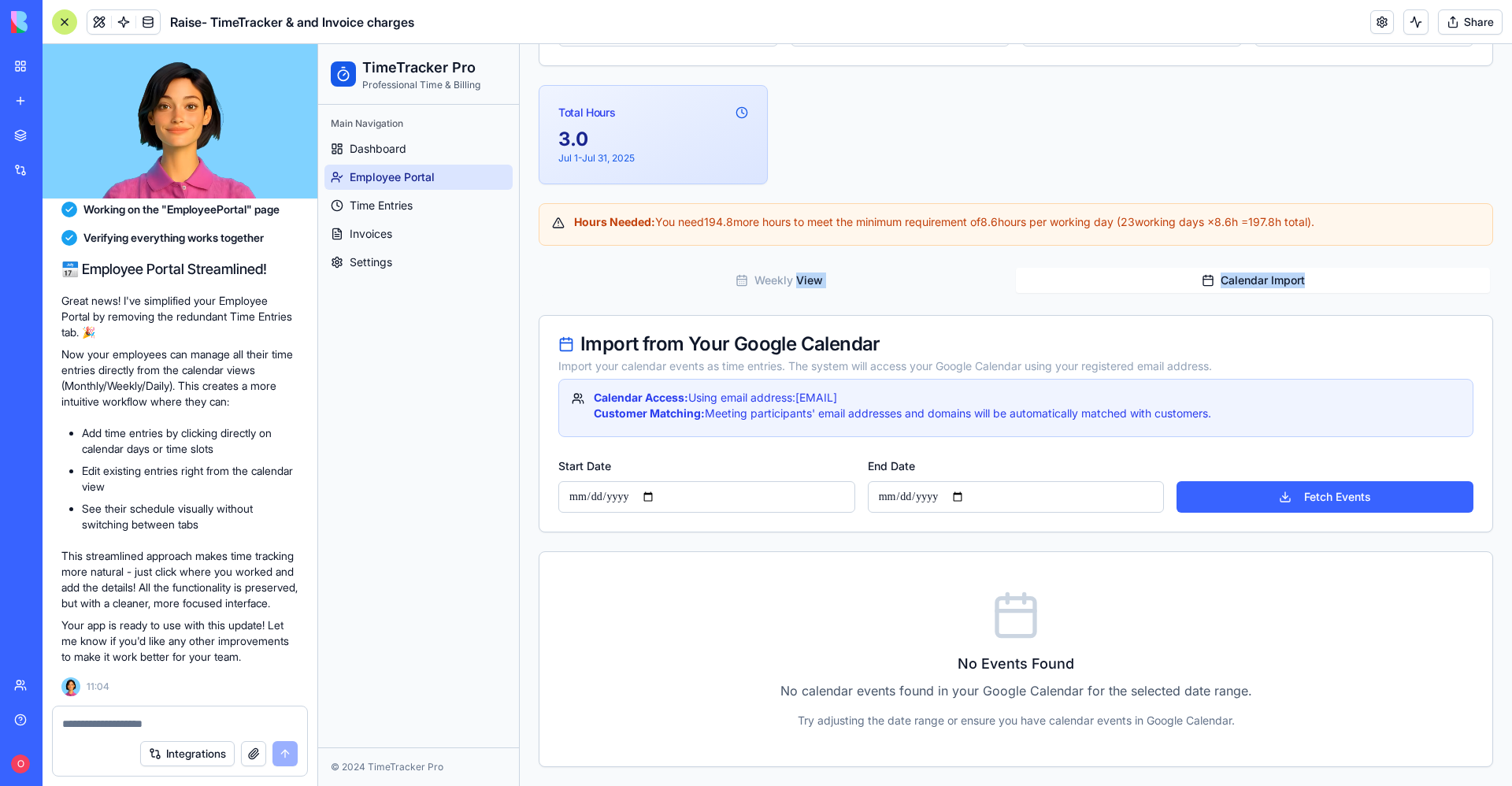 click on "**********" at bounding box center [1016, 516] 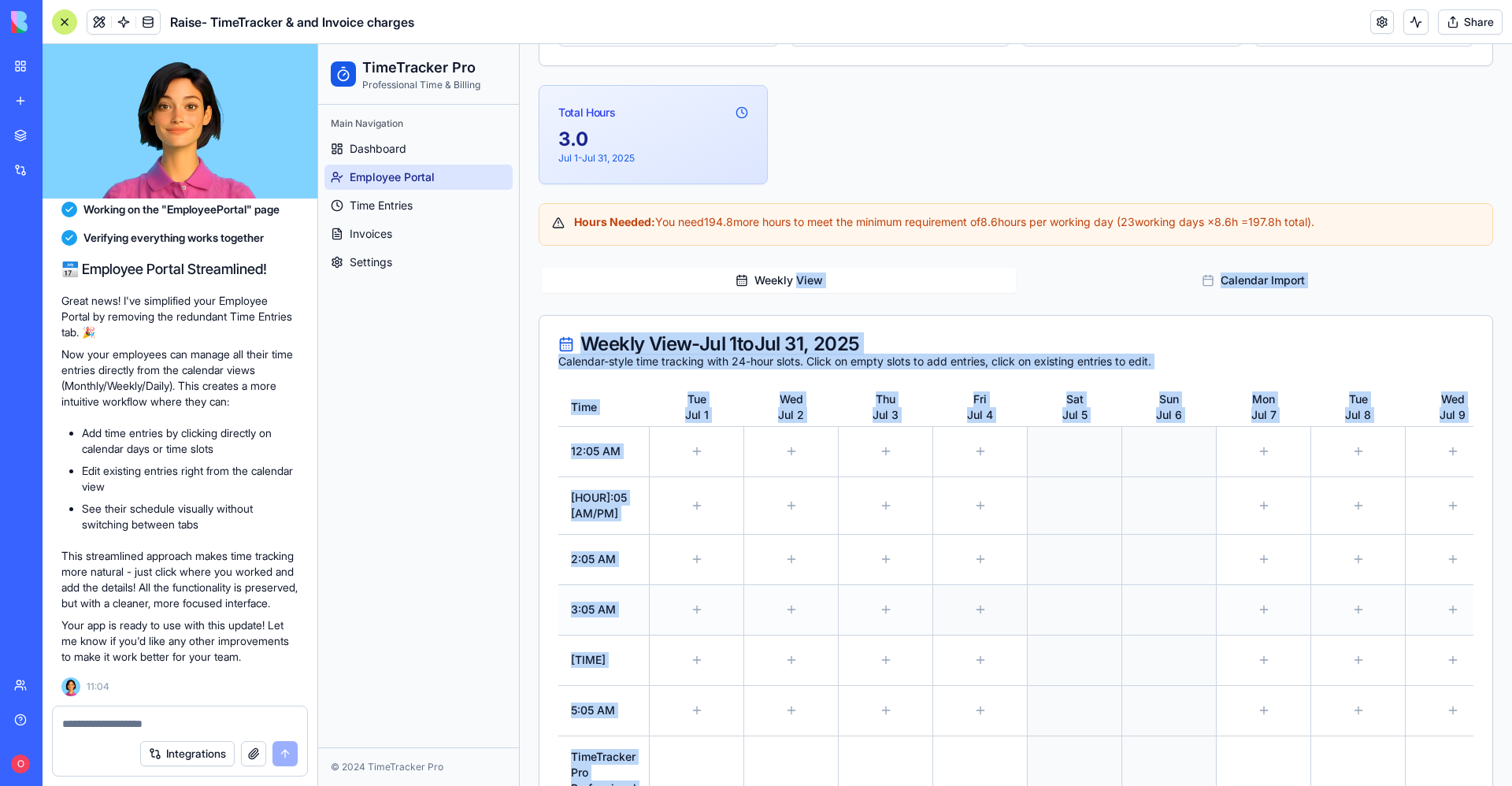 click at bounding box center [980, 610] 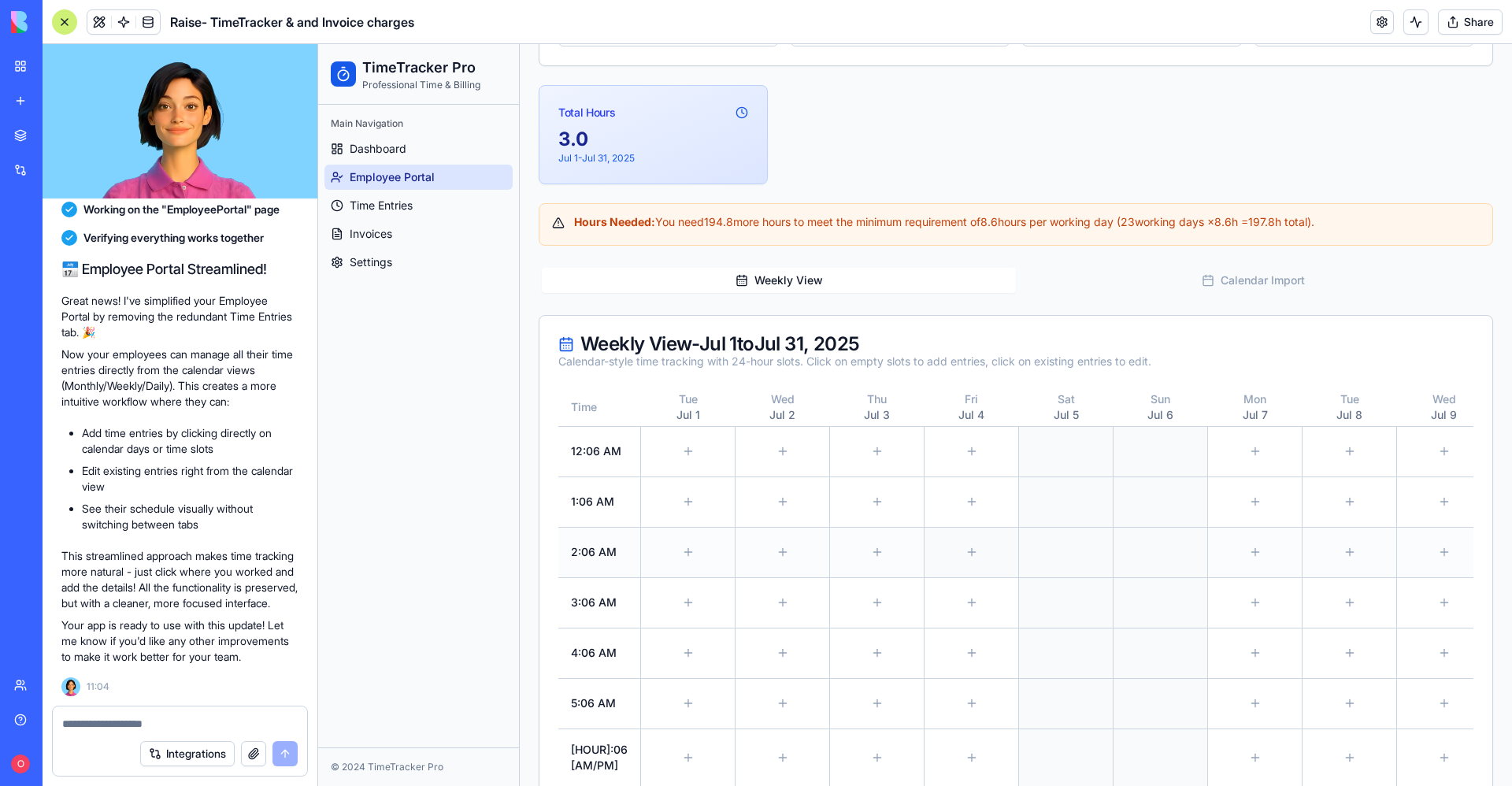click at bounding box center (971, 552) 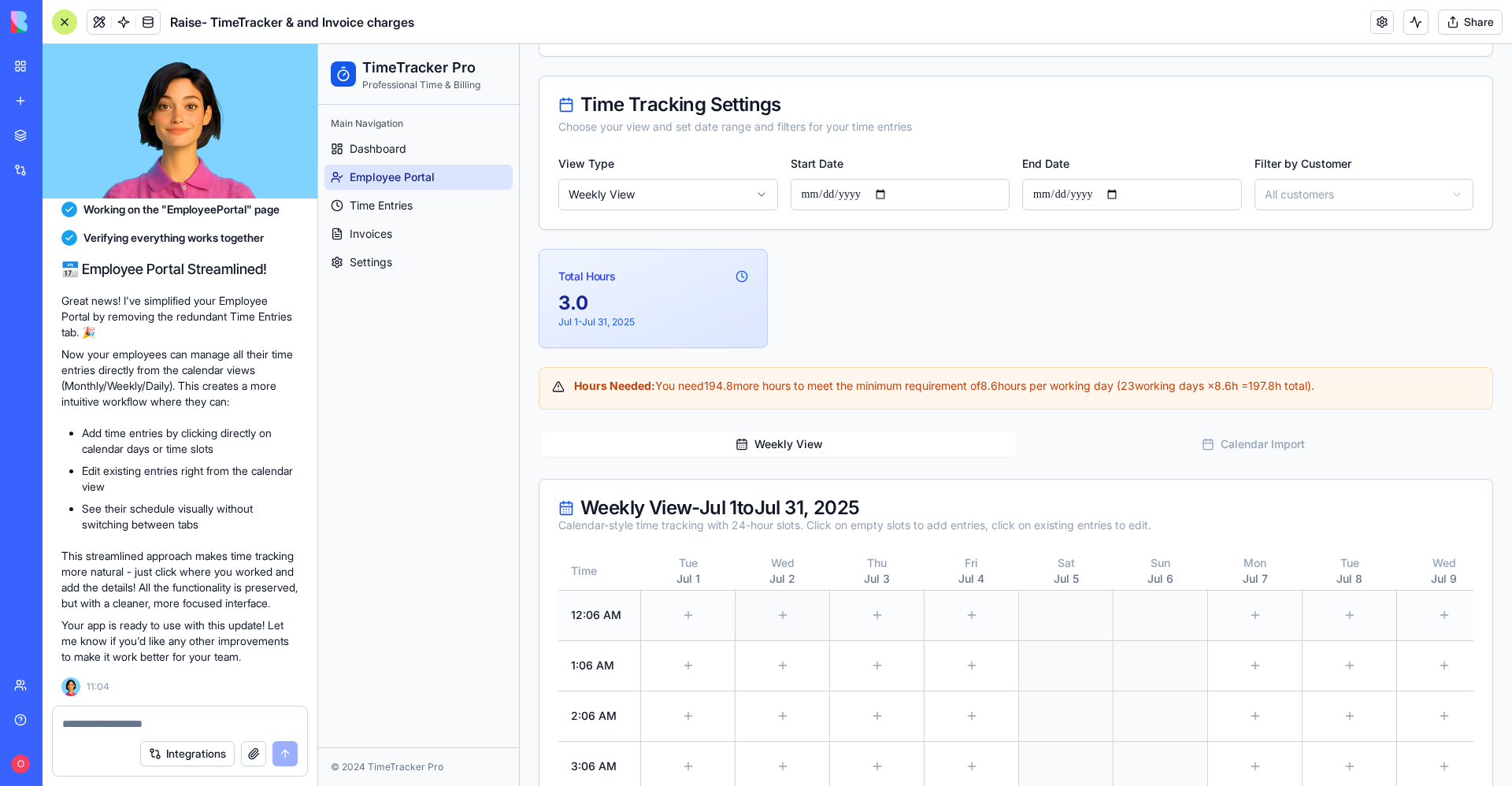 scroll, scrollTop: 118, scrollLeft: 0, axis: vertical 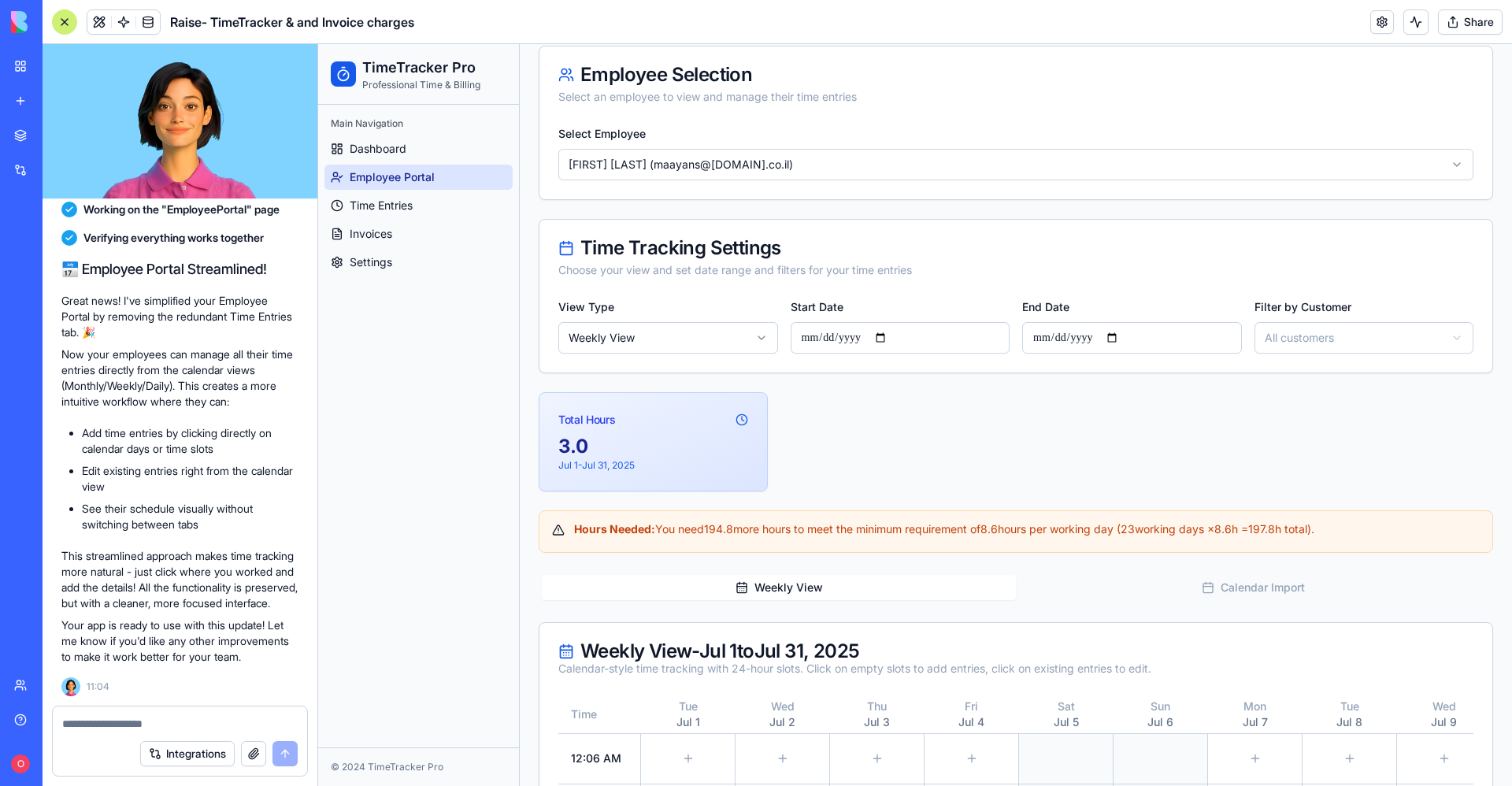 click at bounding box center (180, 724) 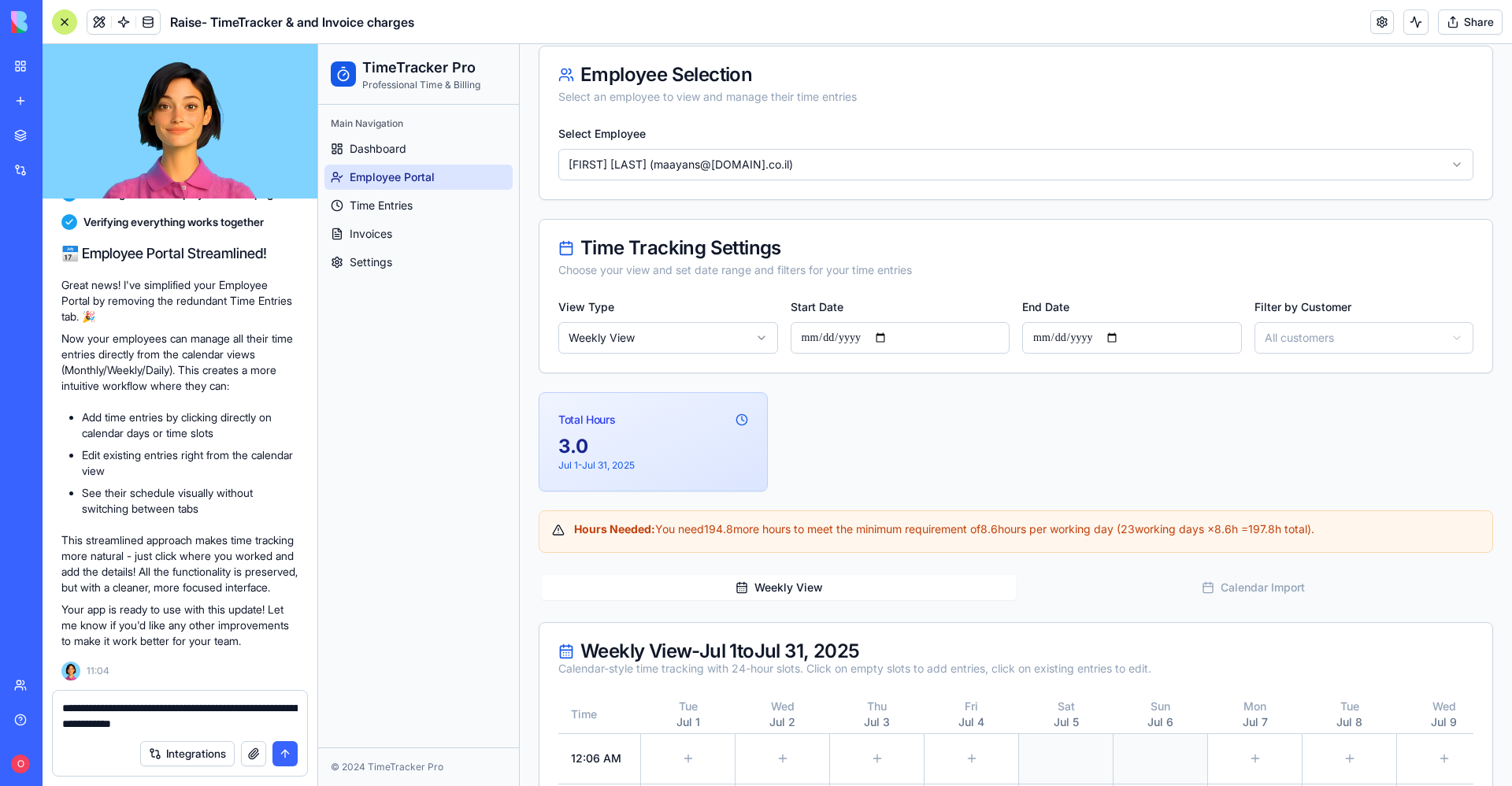 type on "**********" 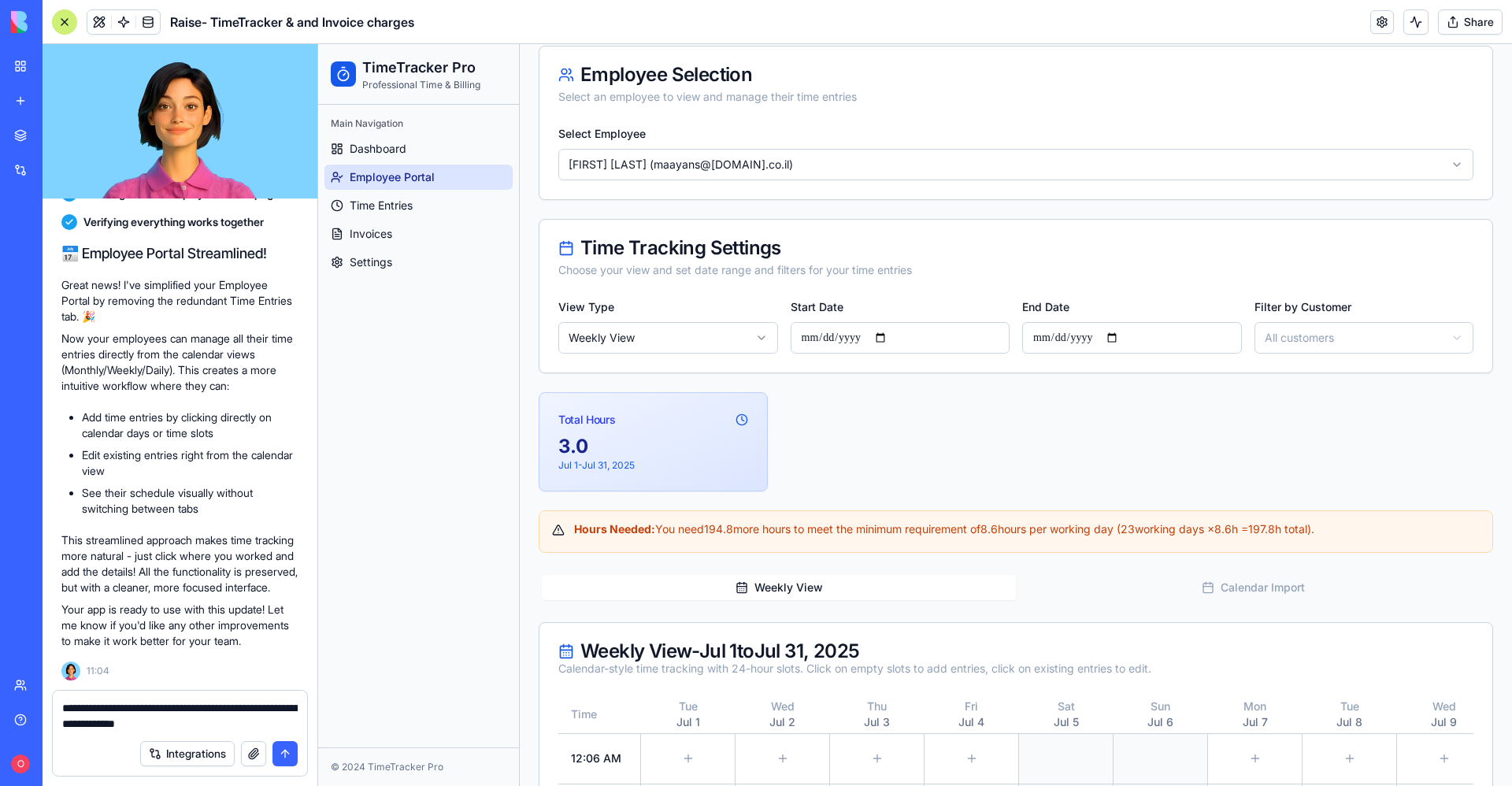 type 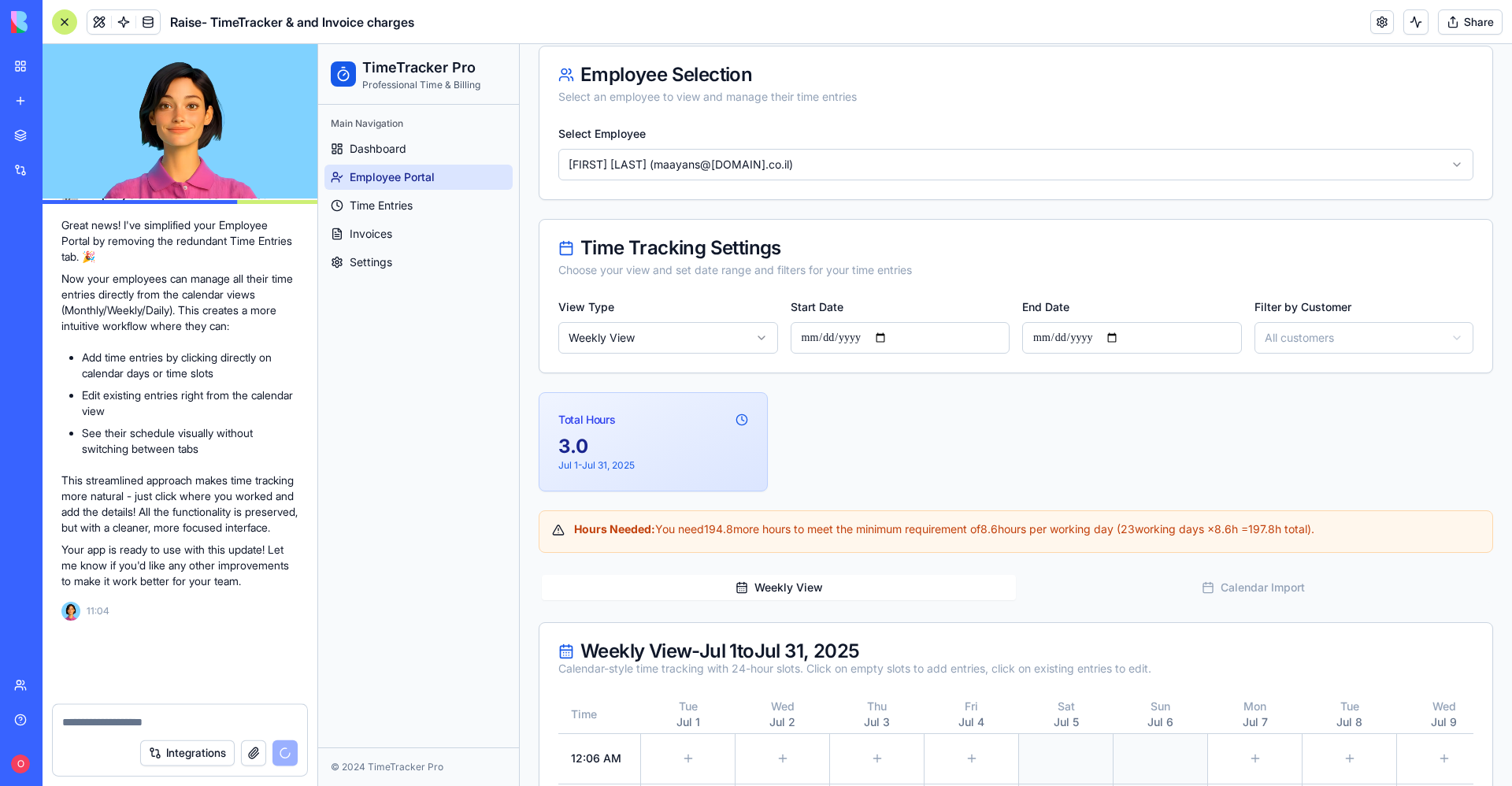 scroll, scrollTop: 26708, scrollLeft: 0, axis: vertical 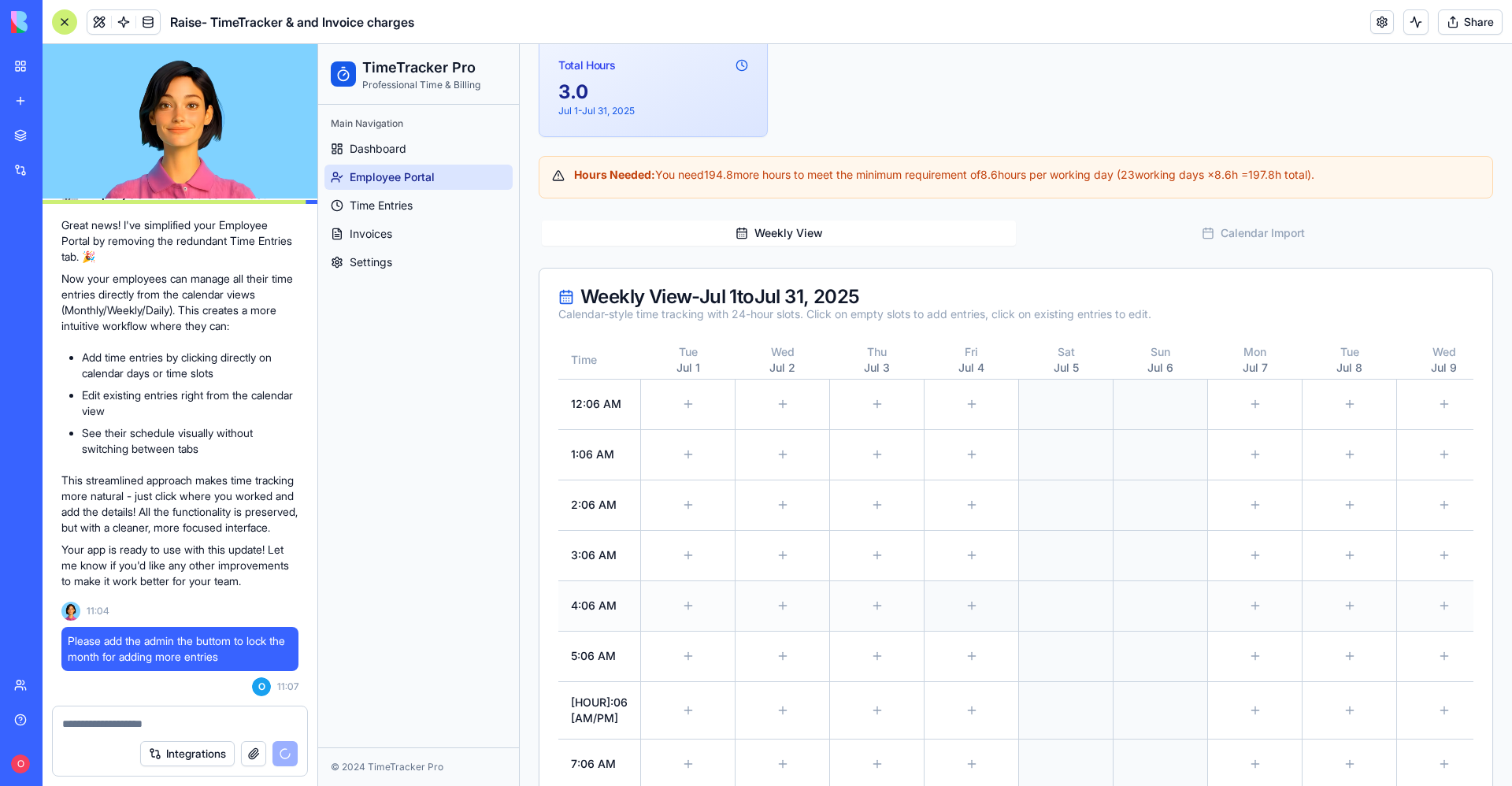 click at bounding box center [971, 606] 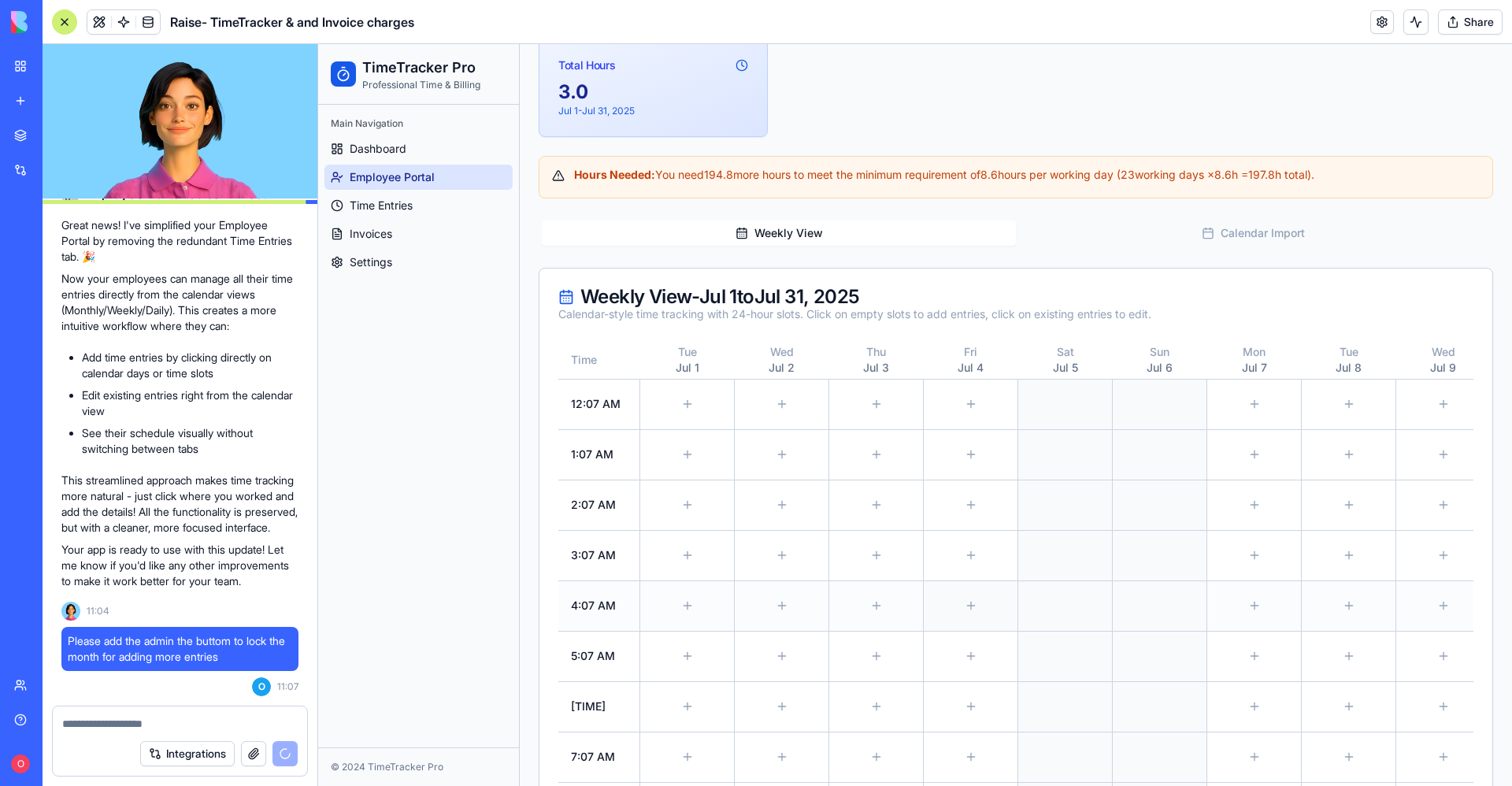 scroll, scrollTop: 354, scrollLeft: 0, axis: vertical 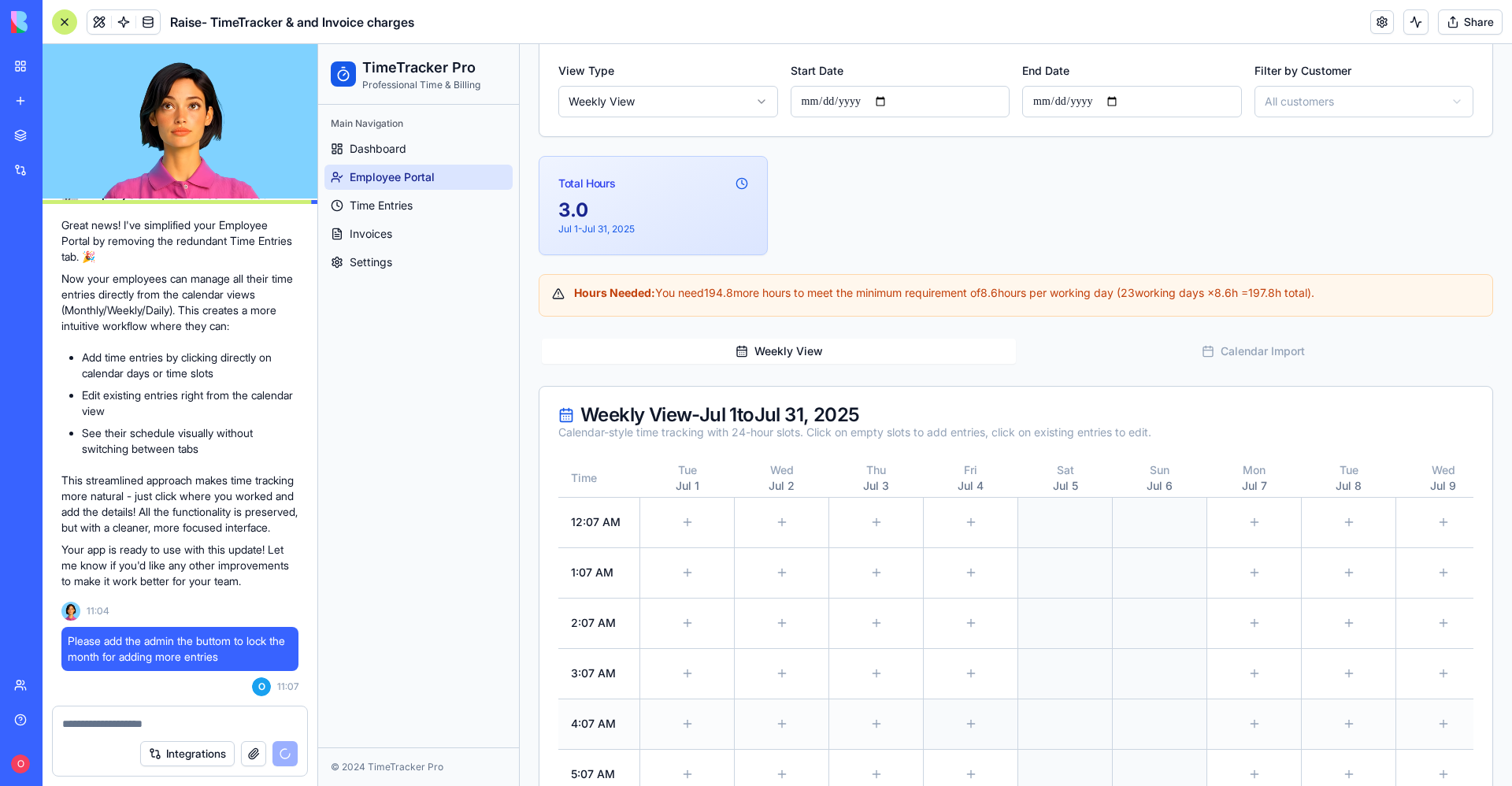 click at bounding box center [970, 623] 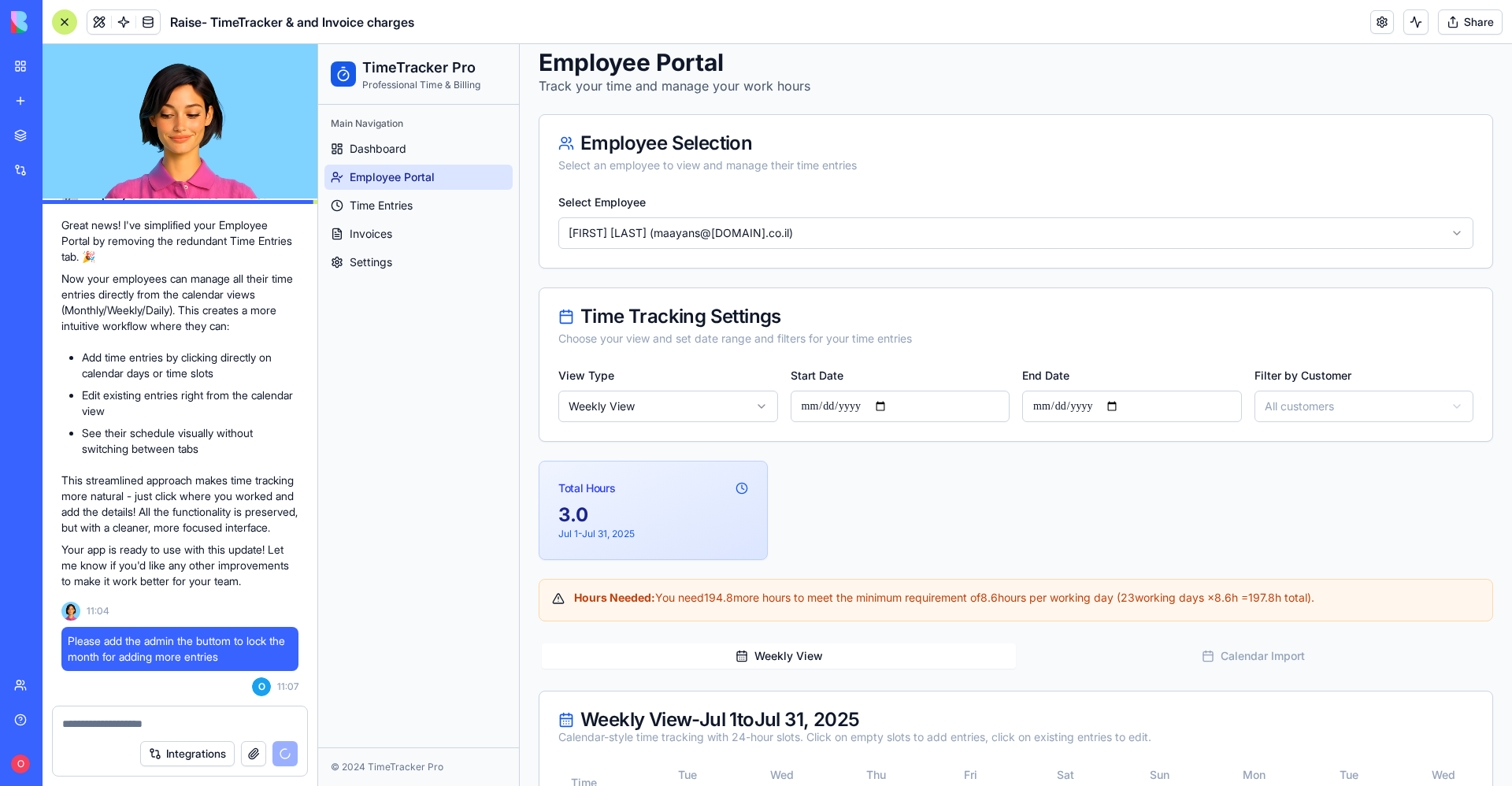 scroll, scrollTop: 0, scrollLeft: 0, axis: both 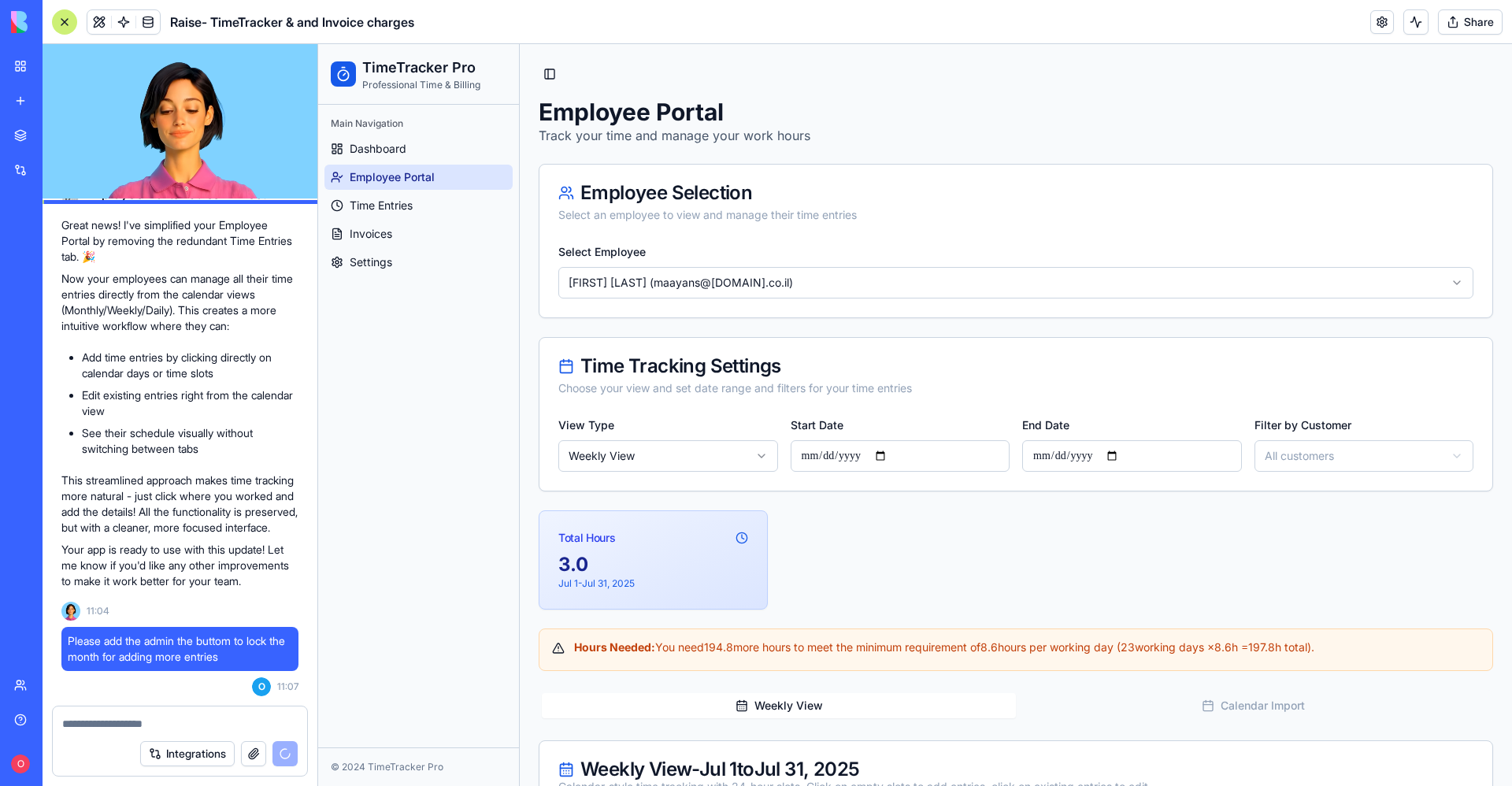 click on "**********" at bounding box center (915, 1079) 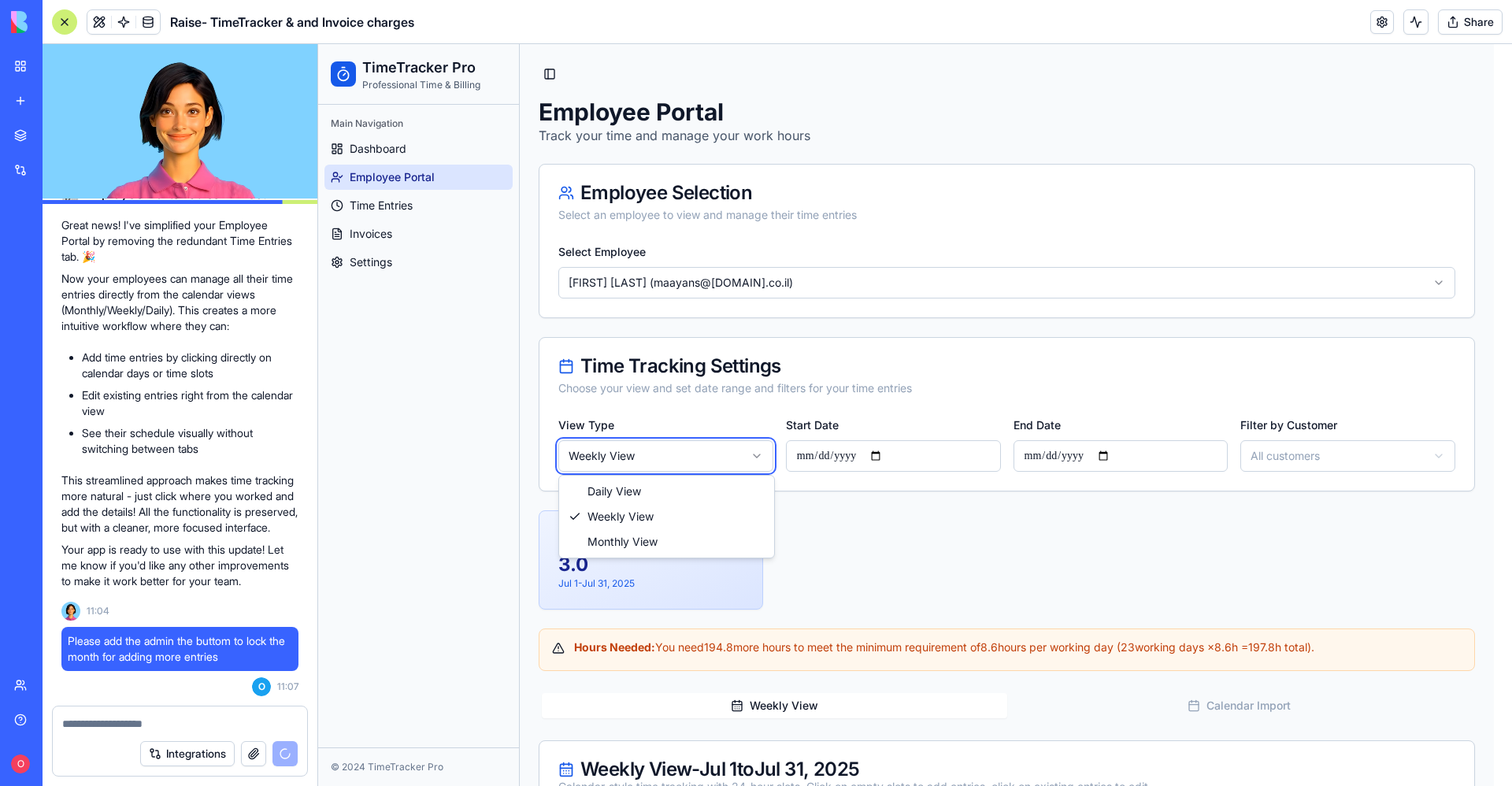 type on "**********" 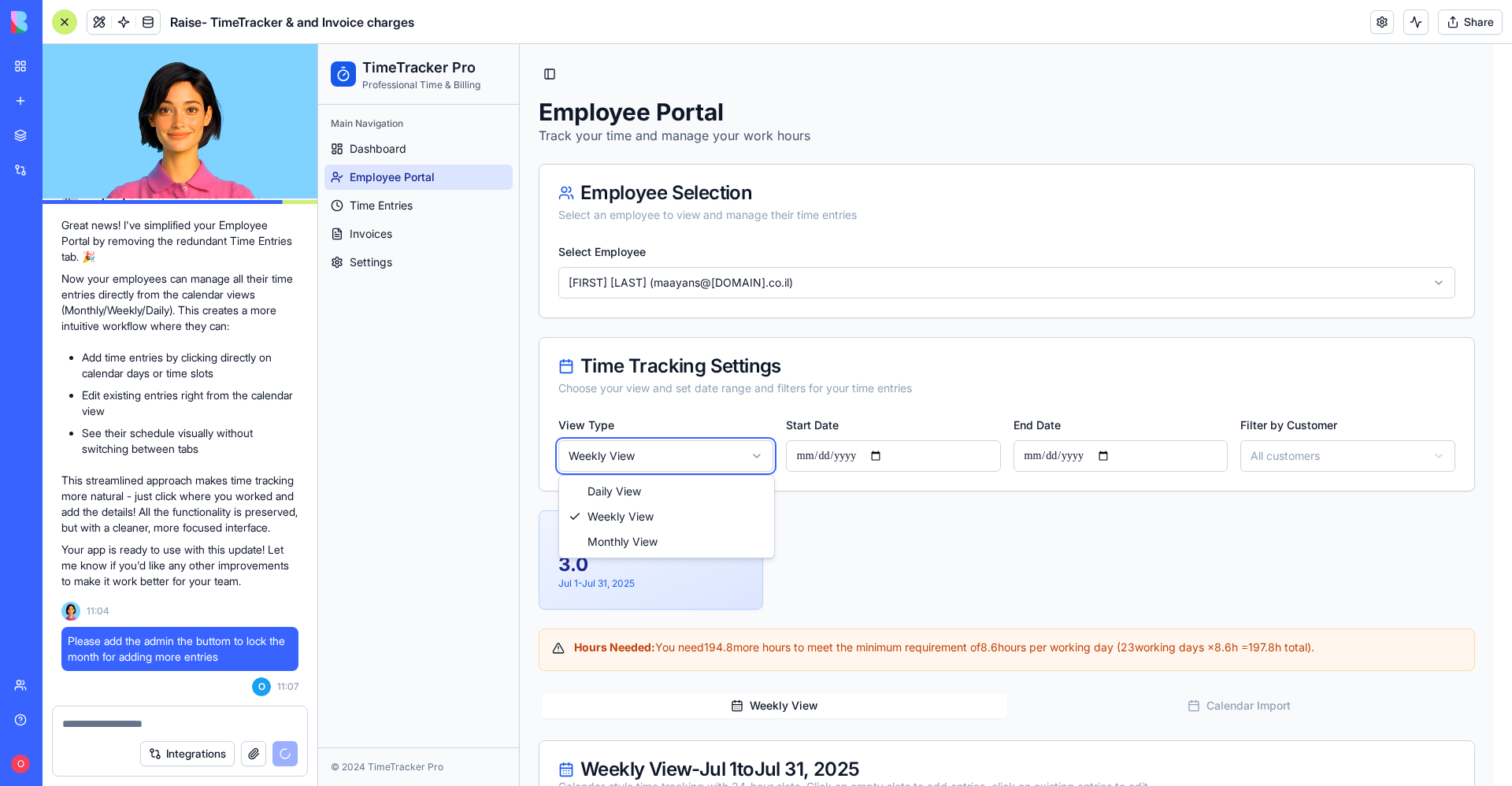 type on "**********" 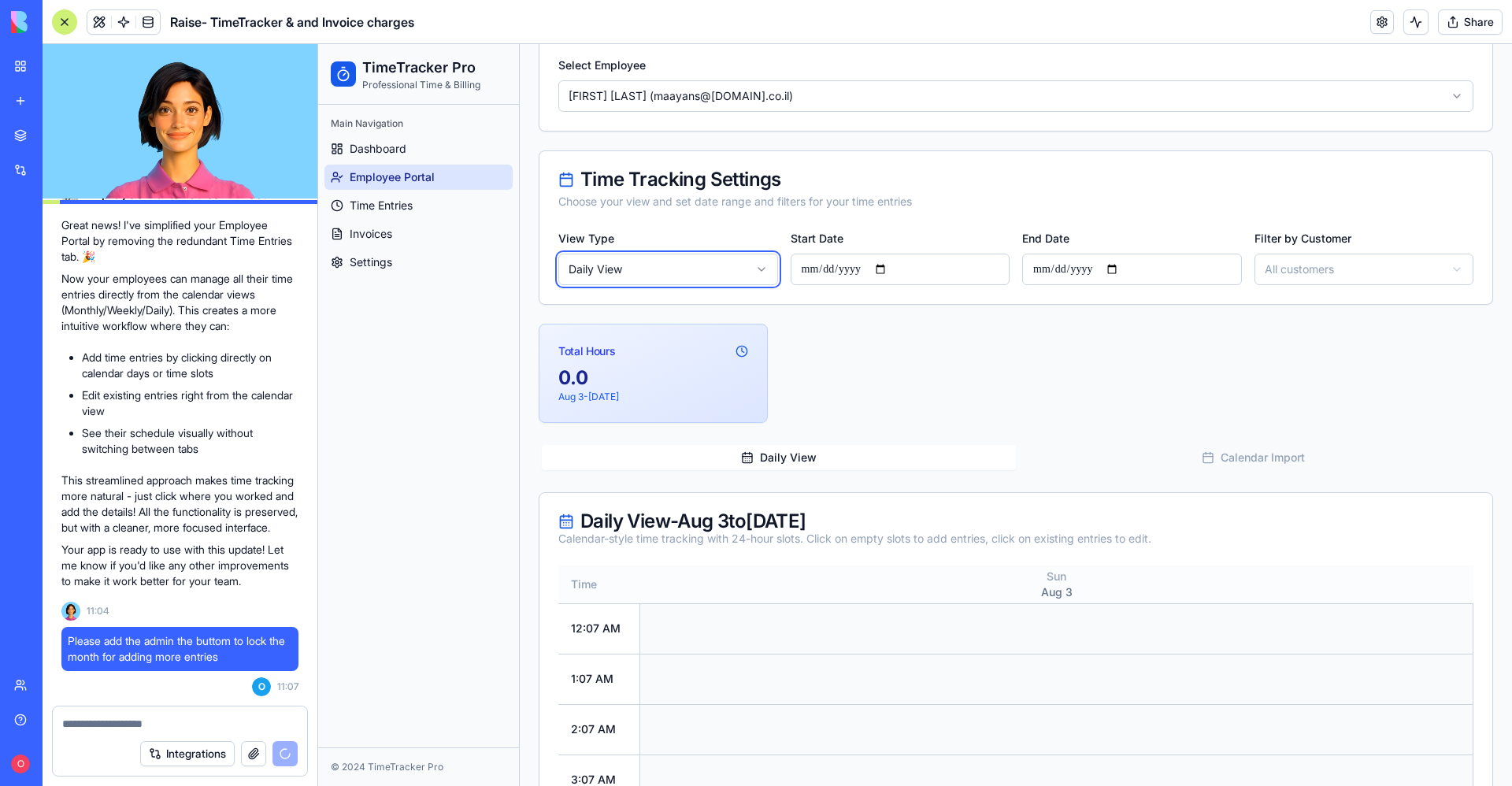 scroll, scrollTop: 354, scrollLeft: 0, axis: vertical 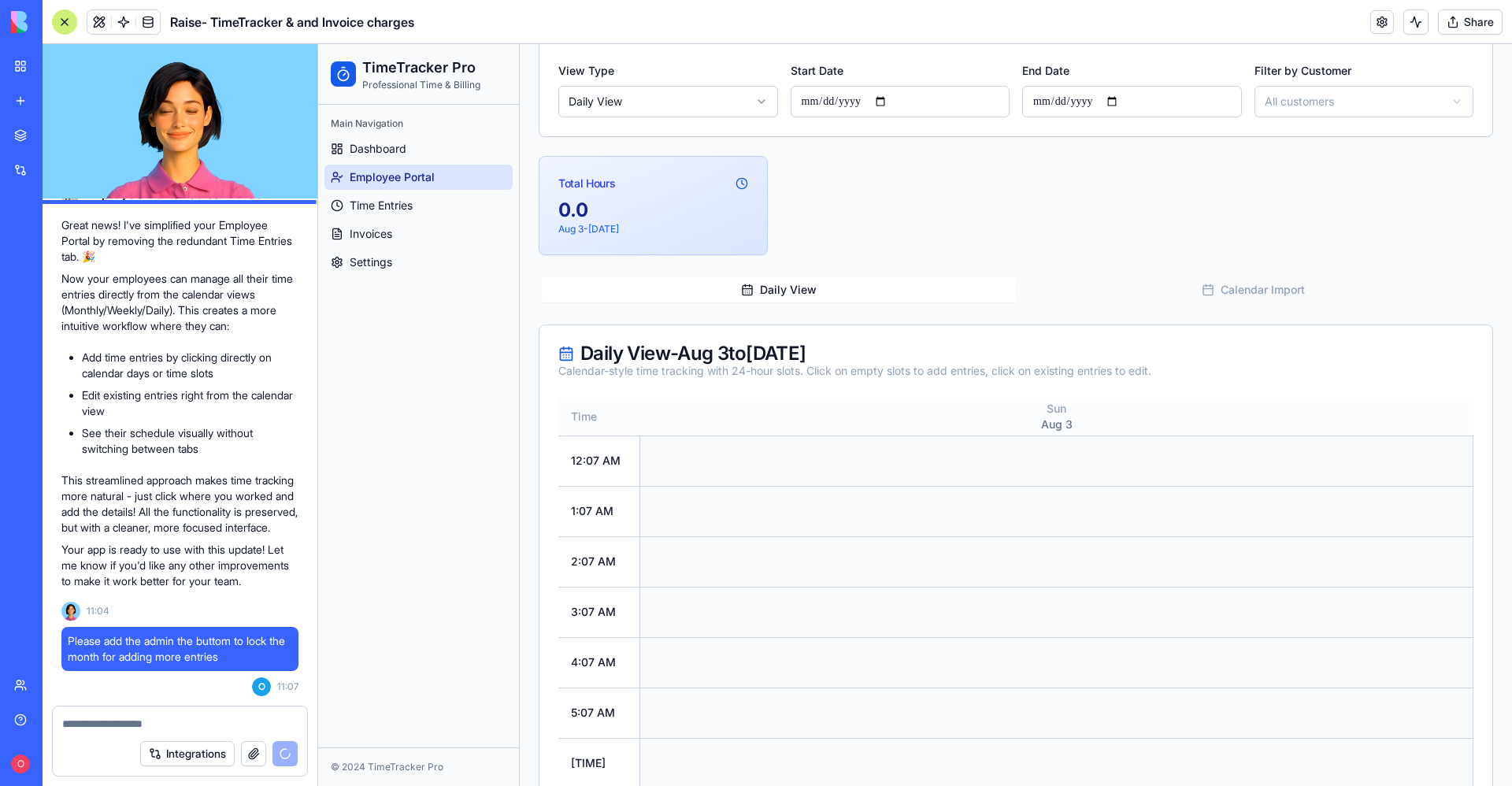 click at bounding box center (1057, 612) 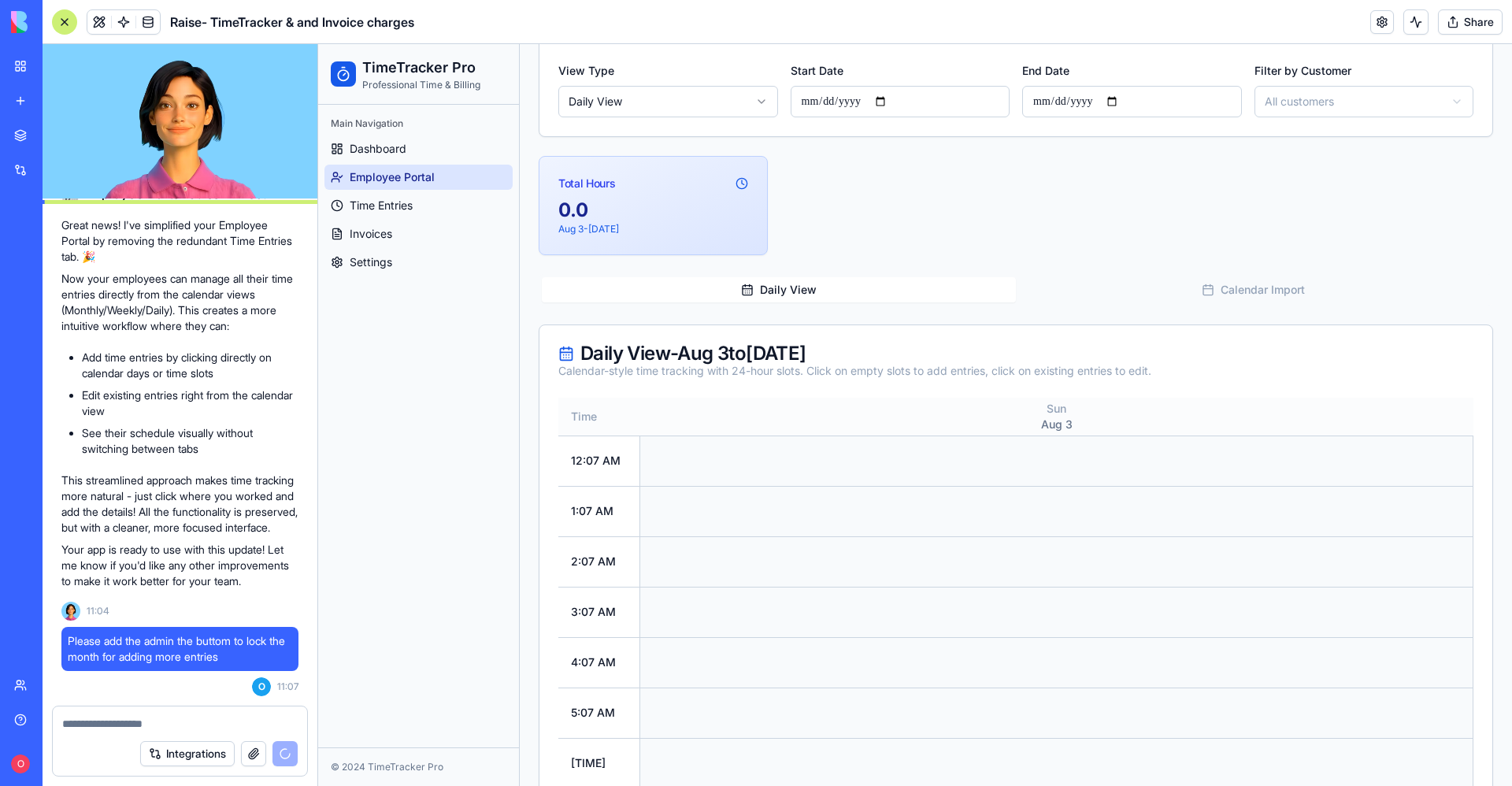 click at bounding box center [1057, 612] 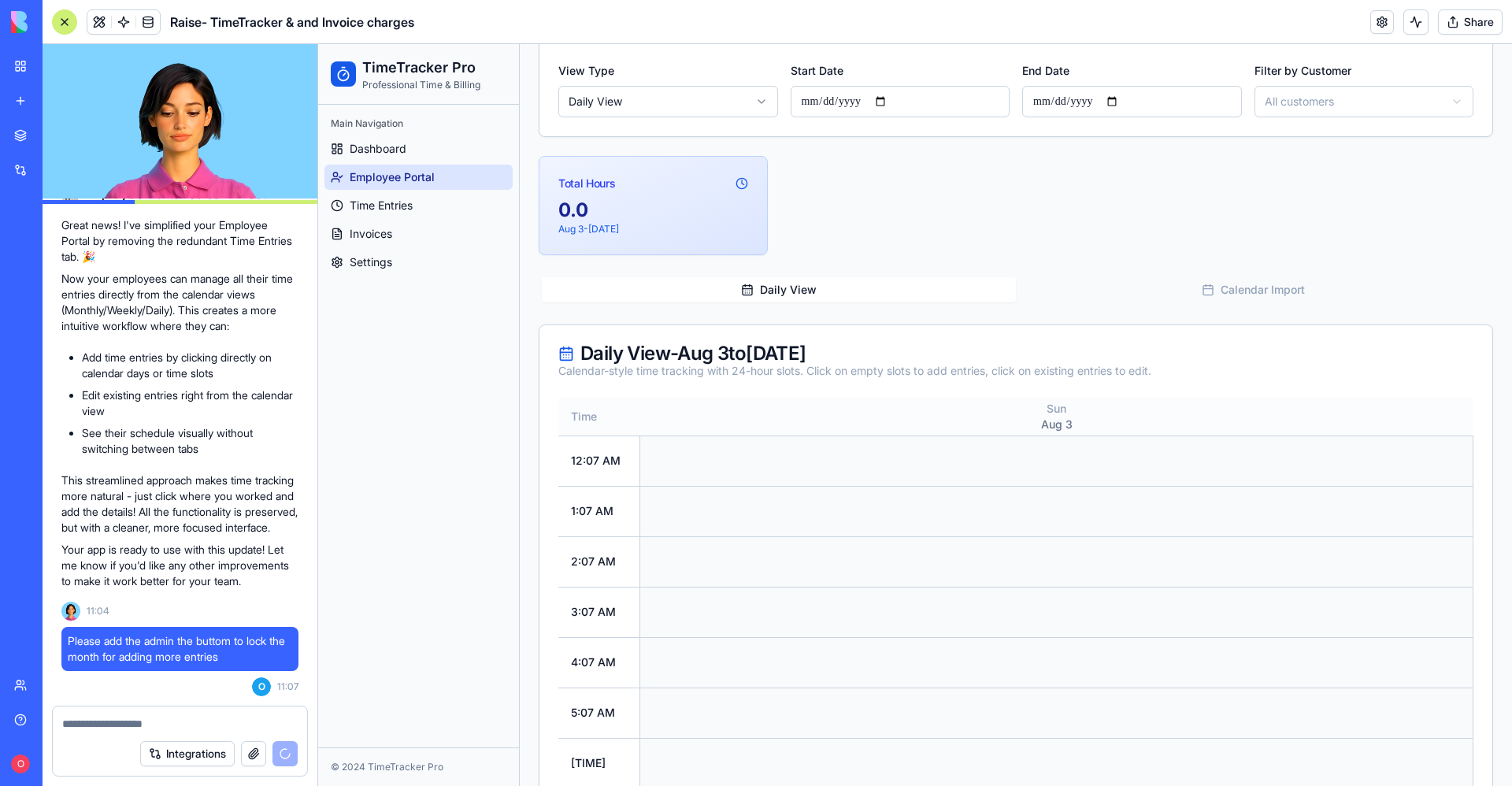 click at bounding box center (1057, 612) 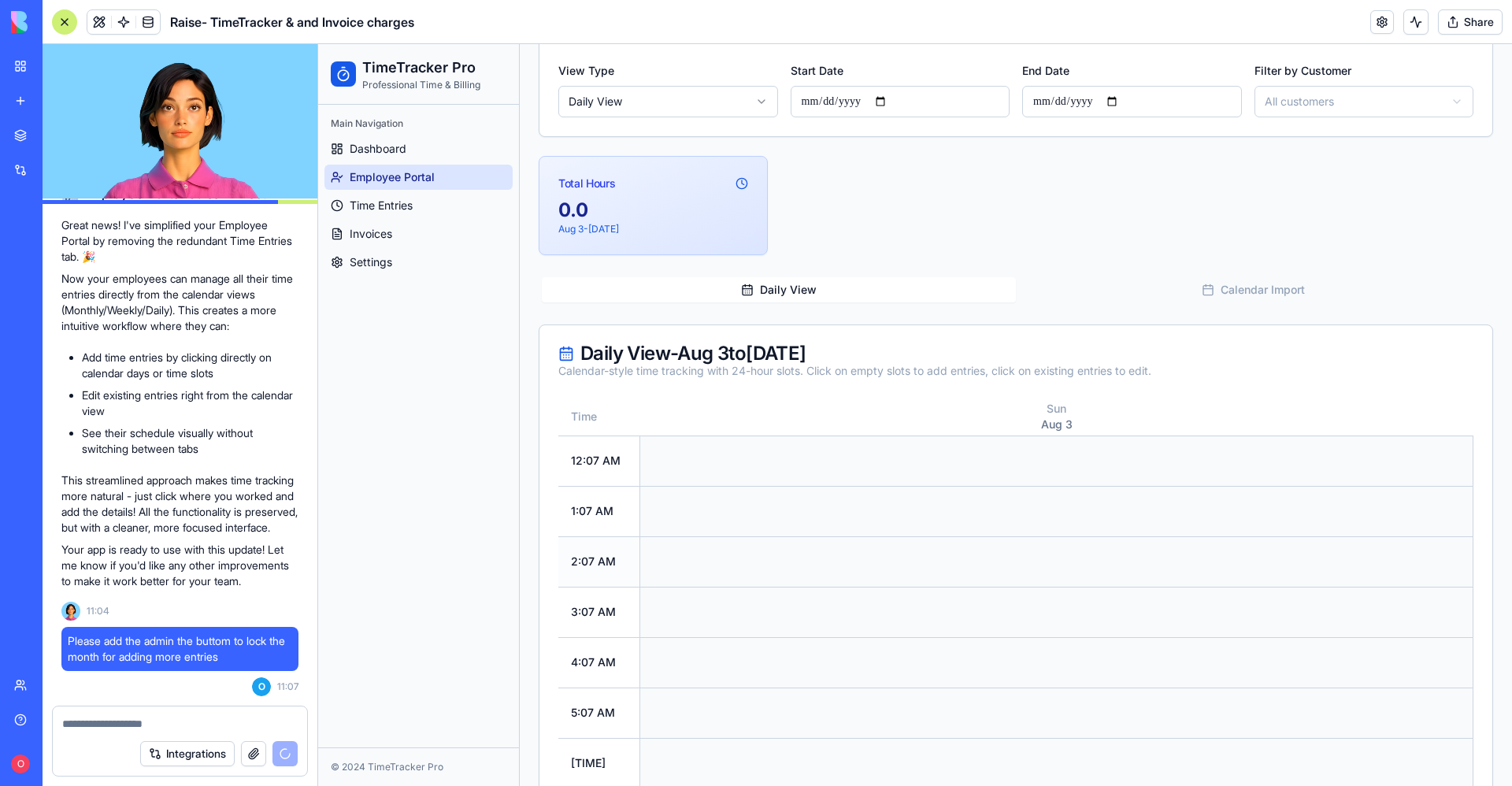 click at bounding box center [1057, 562] 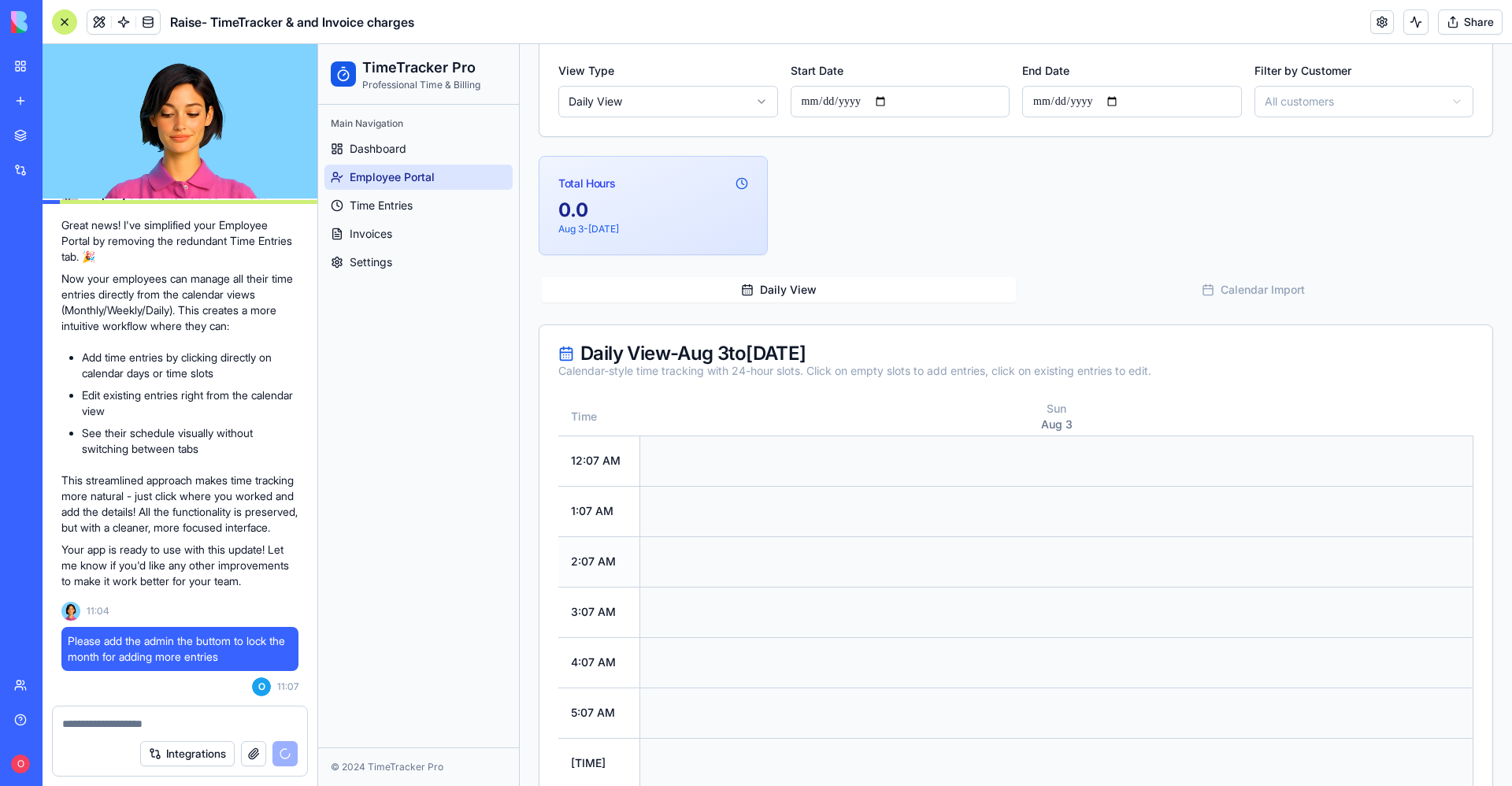 click at bounding box center (1057, 562) 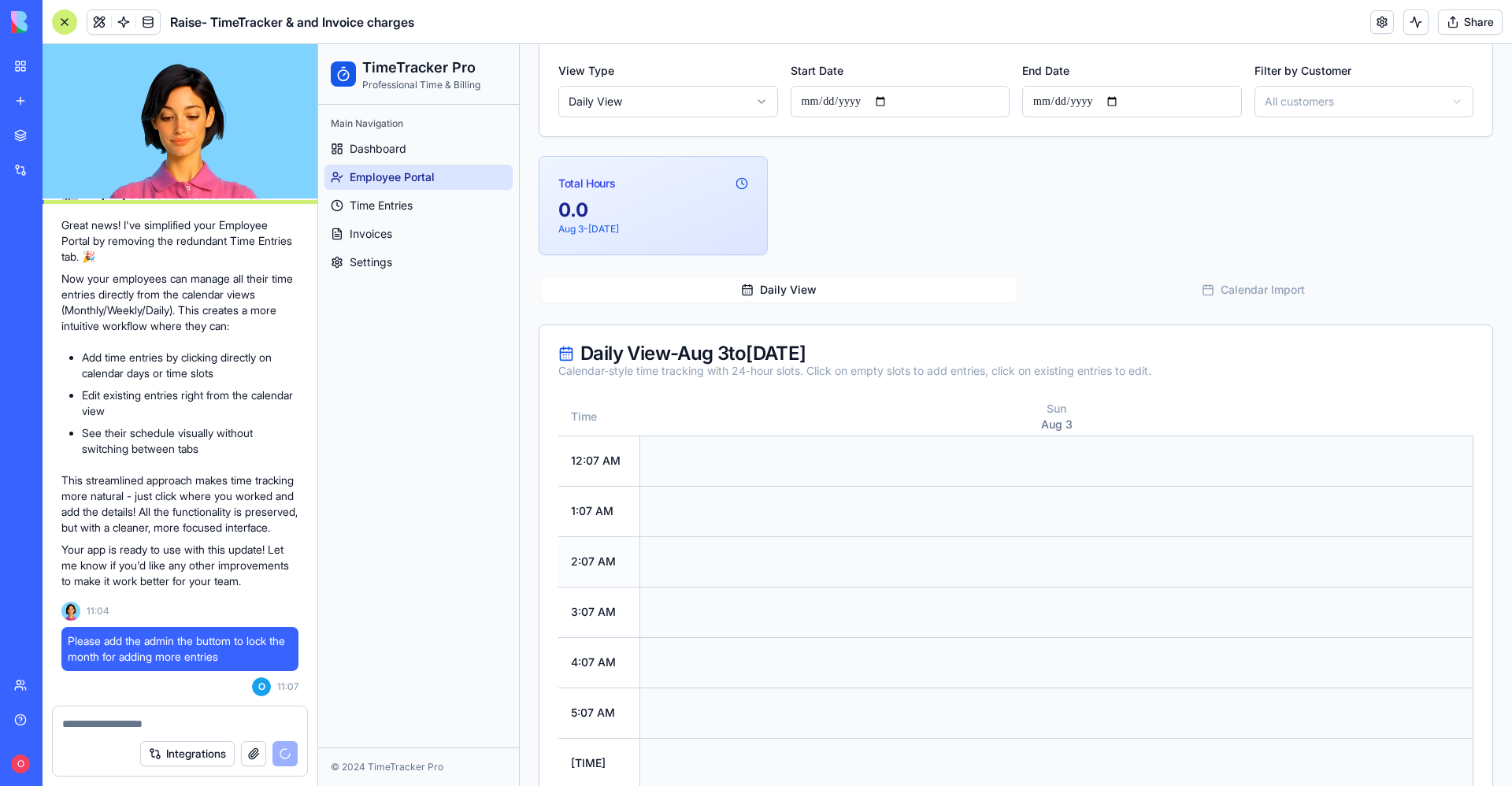 click at bounding box center [1057, 562] 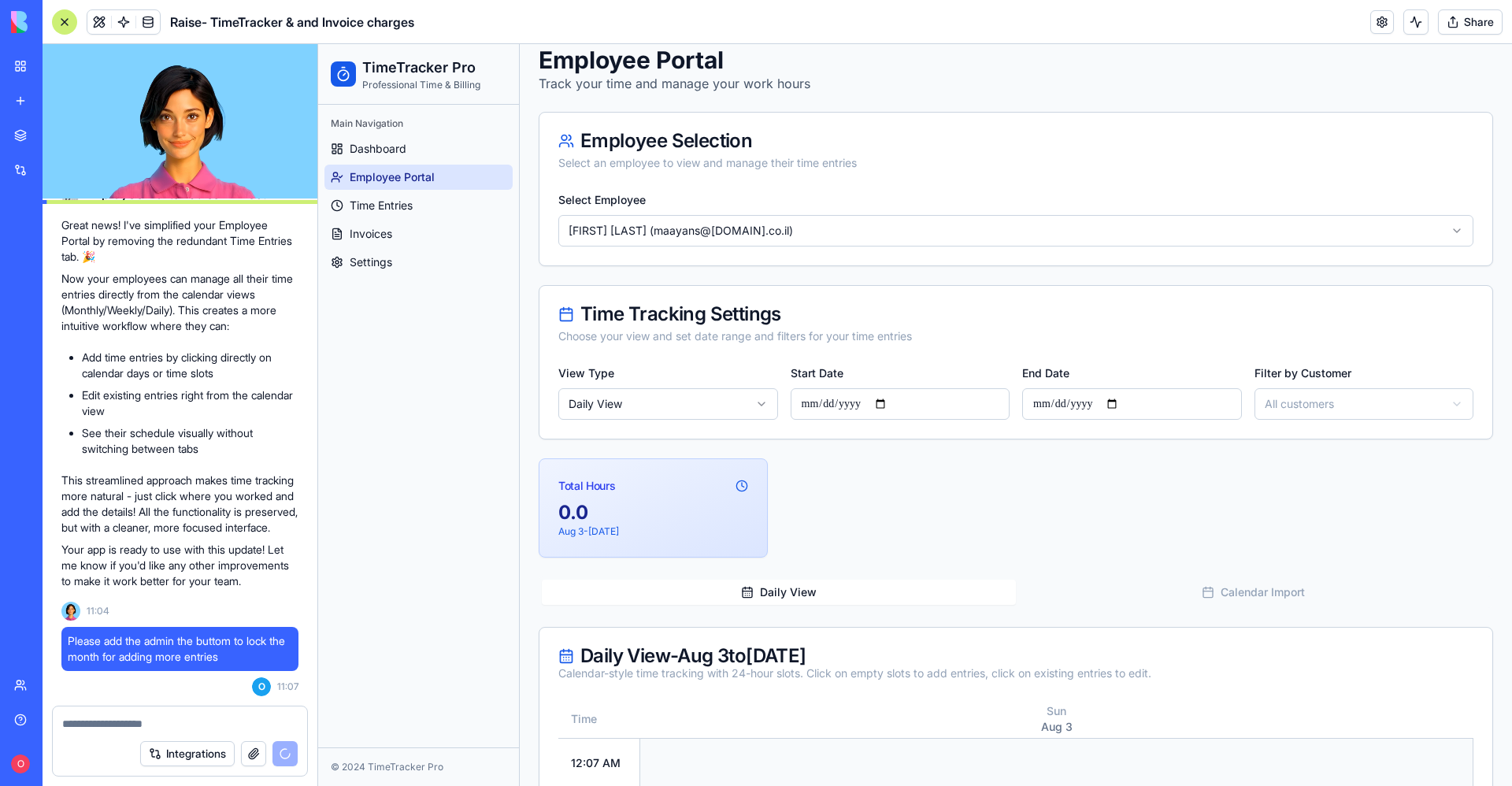 scroll, scrollTop: 0, scrollLeft: 0, axis: both 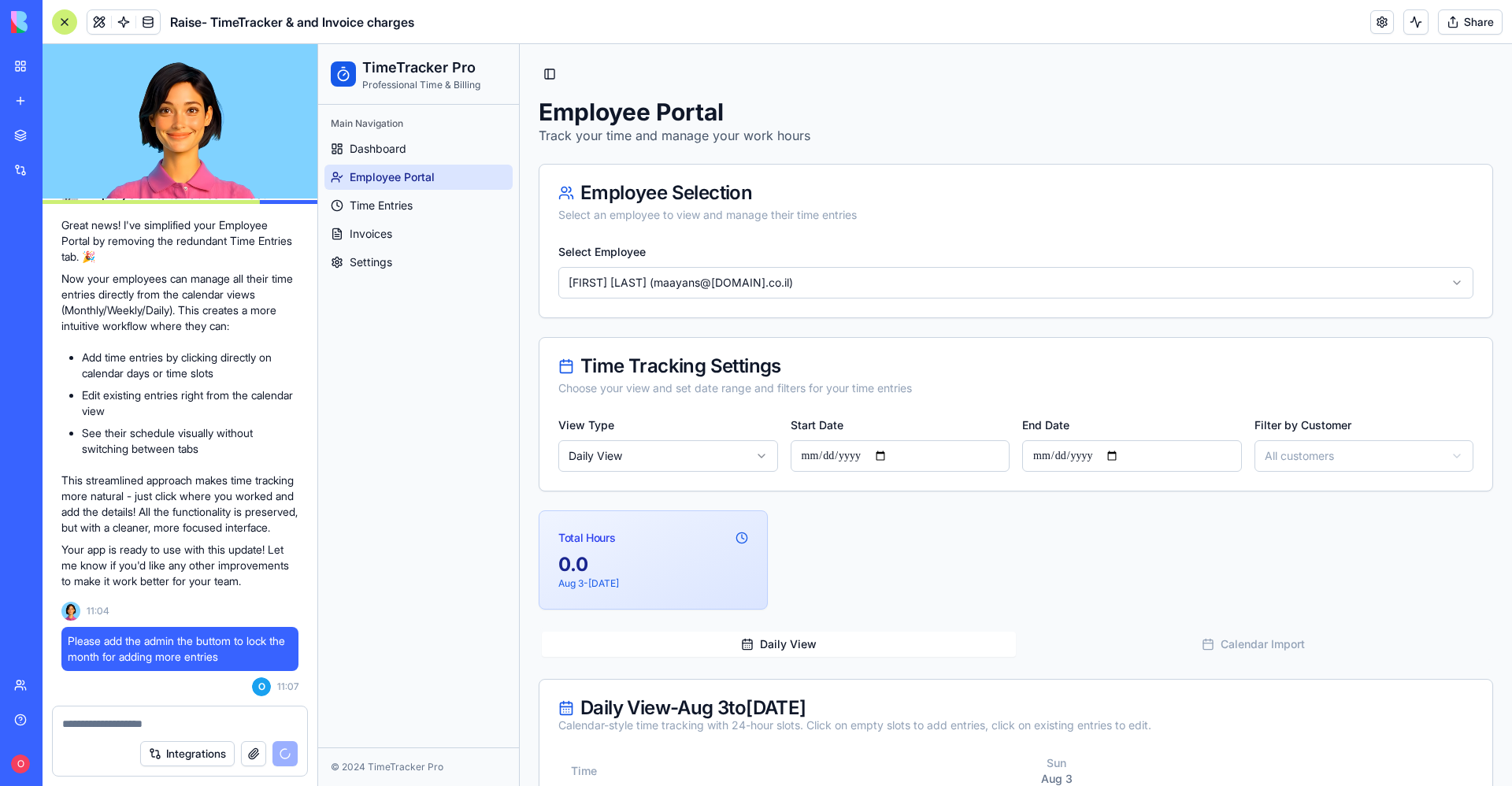 click on "Daily View Calendar Import" at bounding box center [1016, 644] 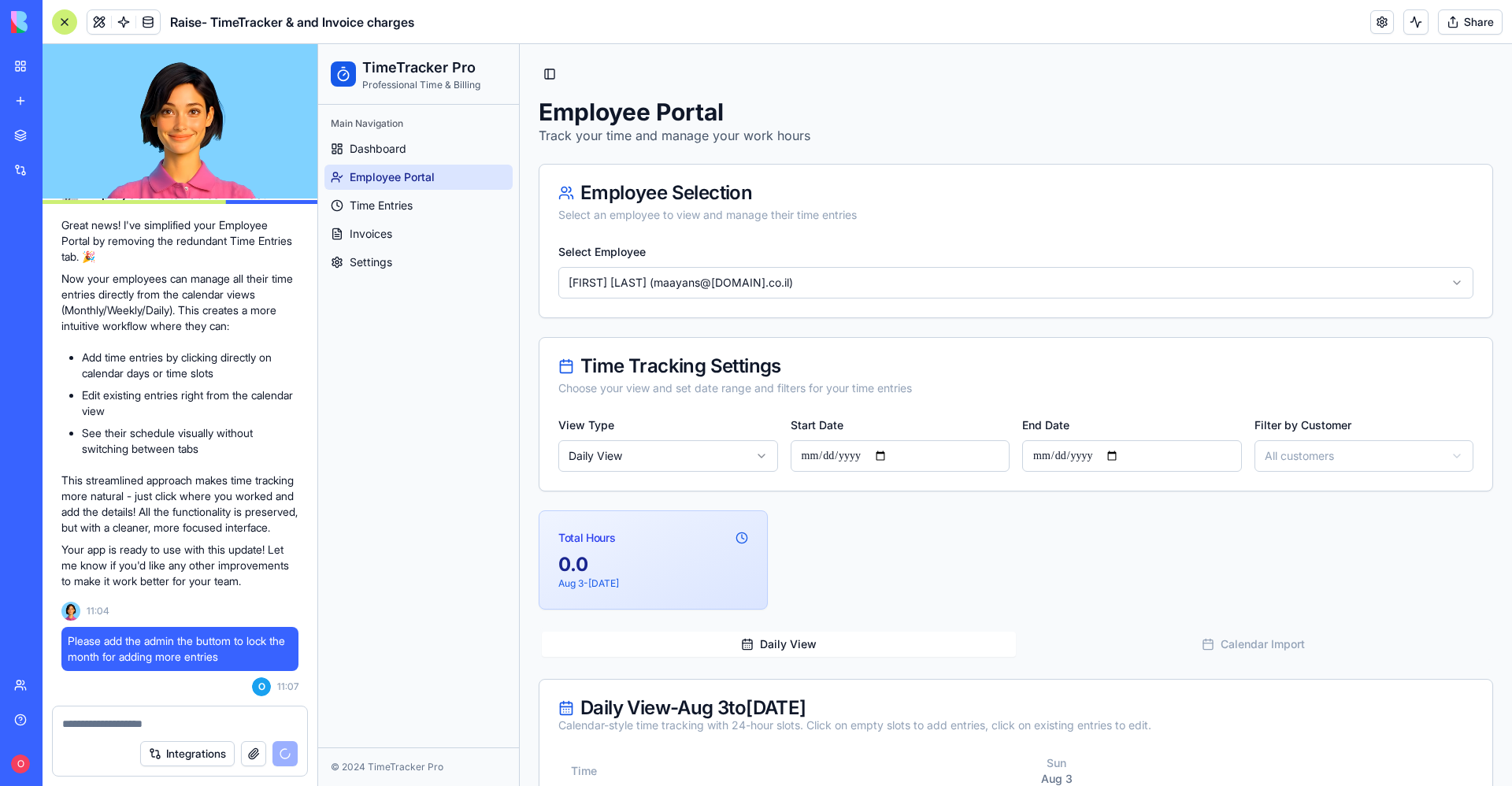 click on "Calendar Import" at bounding box center [1253, 644] 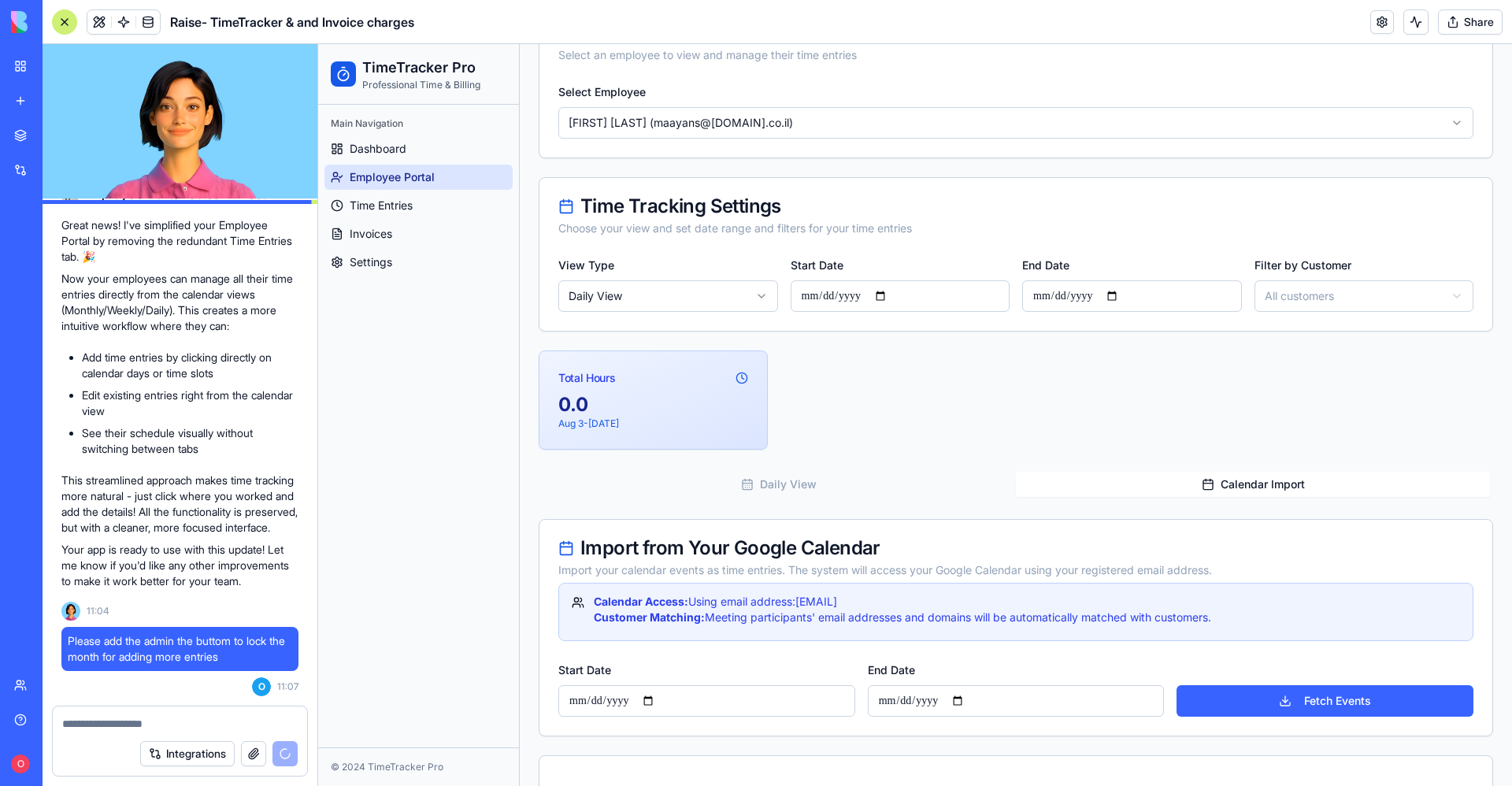 scroll, scrollTop: 364, scrollLeft: 0, axis: vertical 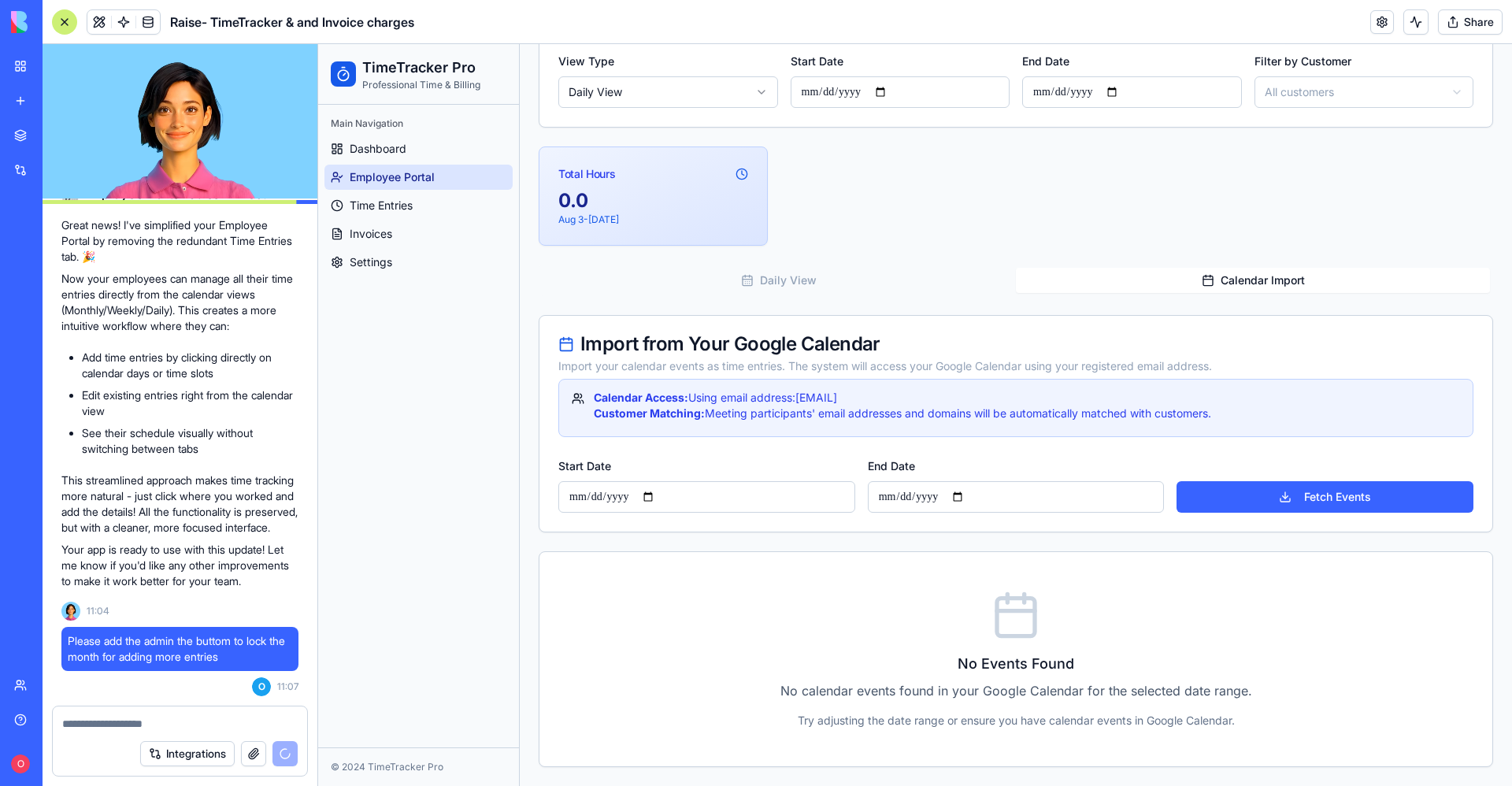 click on "**********" at bounding box center (706, 497) 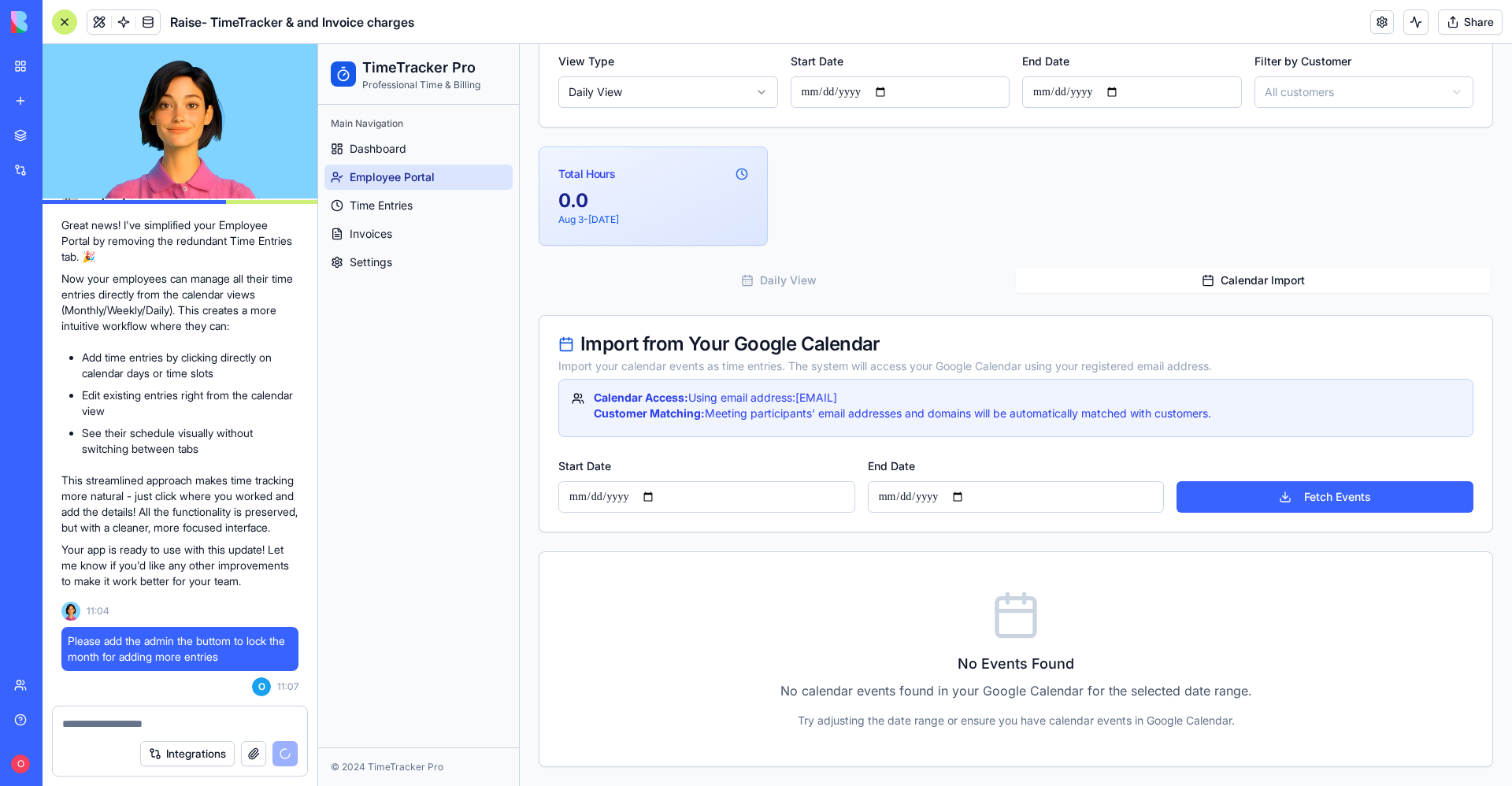 click on "**********" at bounding box center (706, 497) 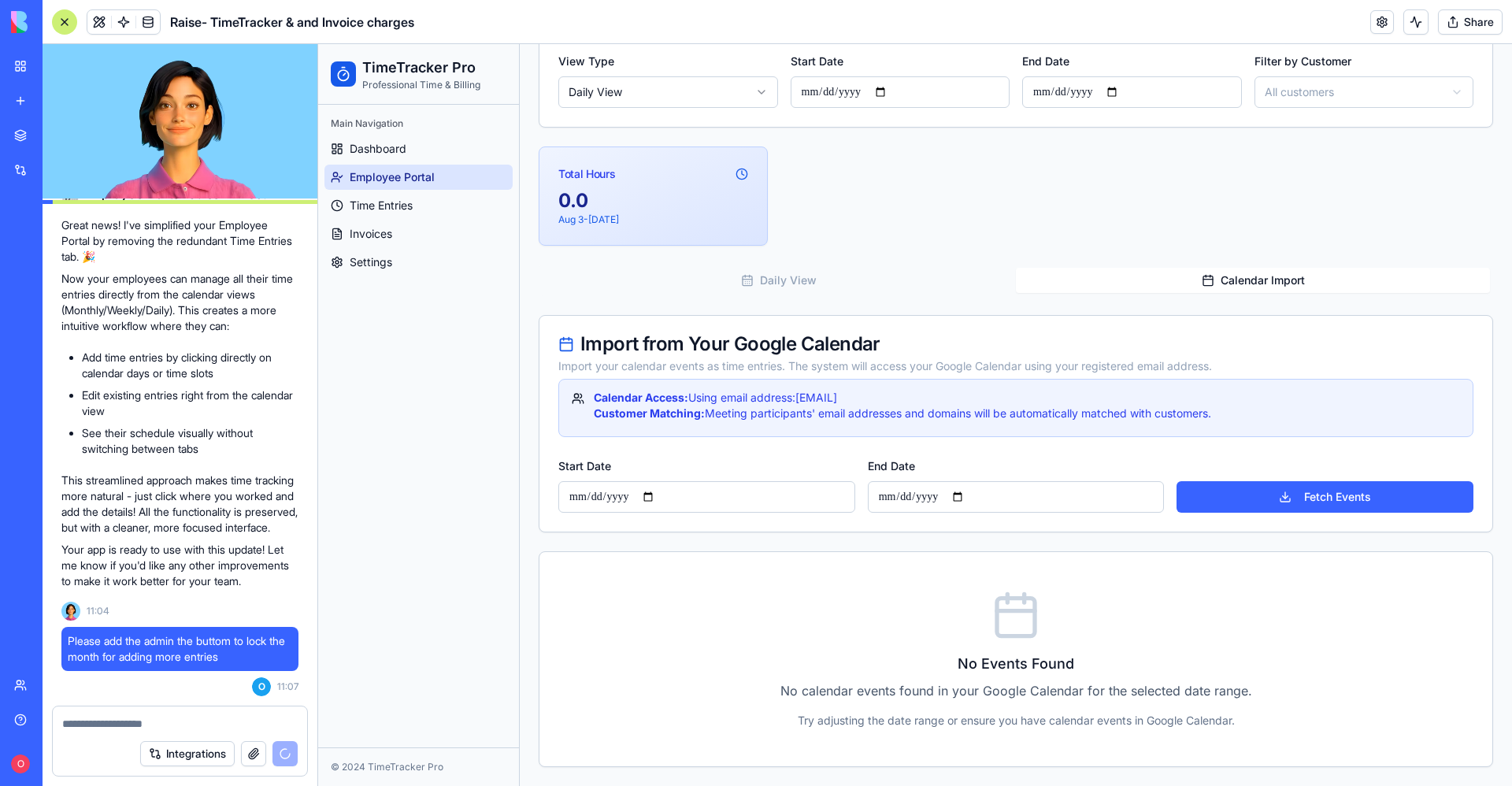 scroll, scrollTop: 26768, scrollLeft: 0, axis: vertical 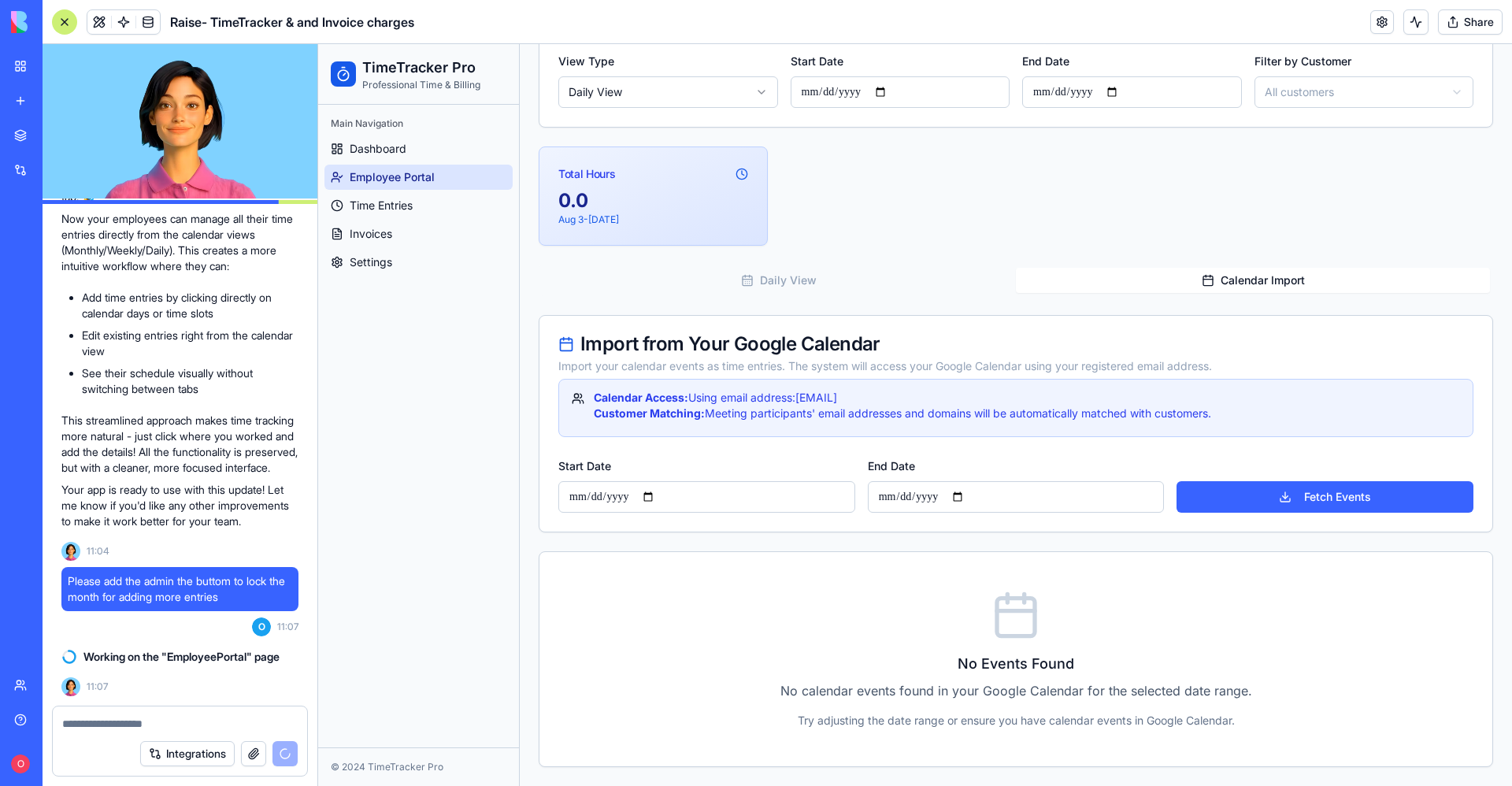type on "**********" 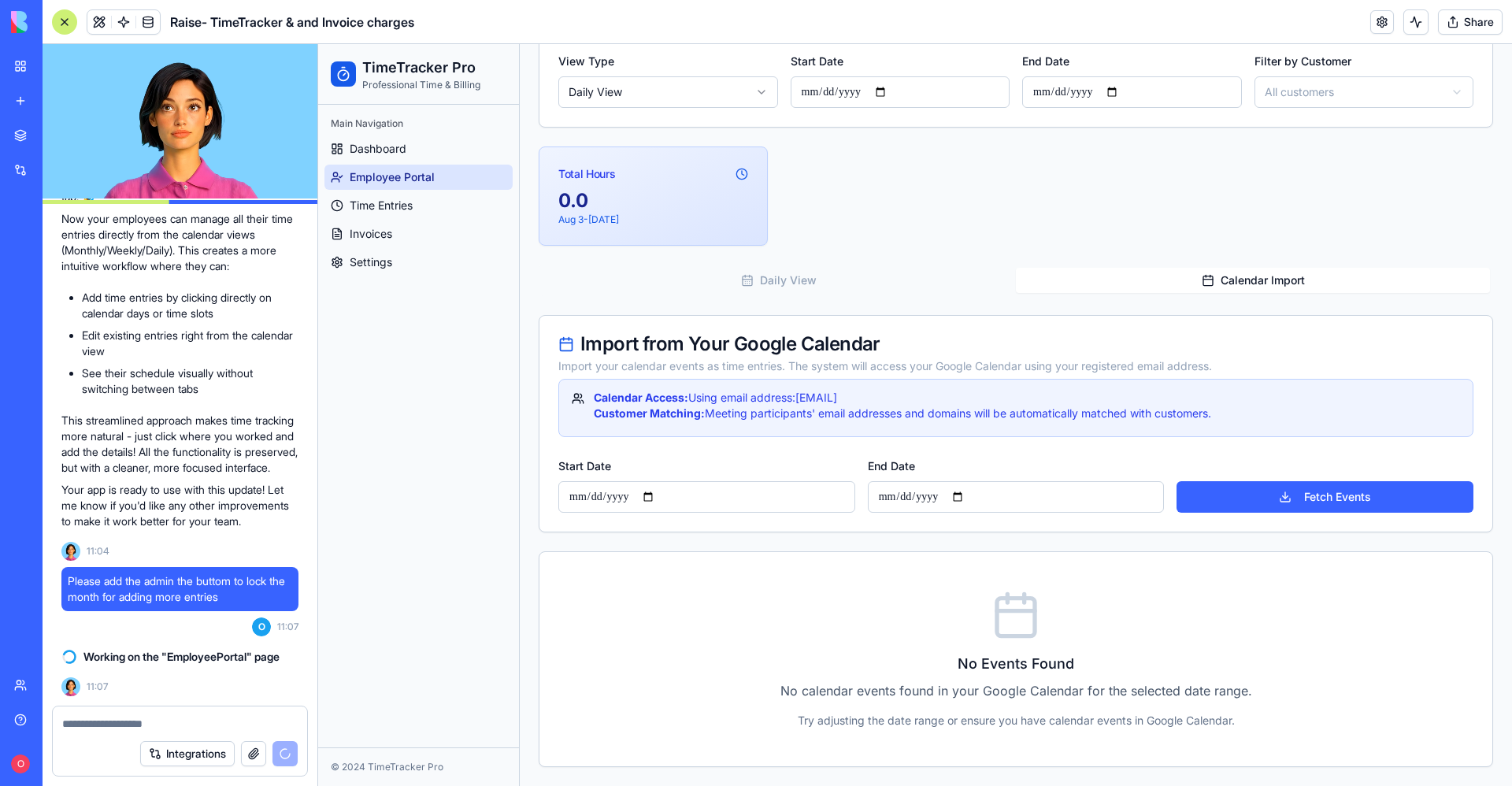 click on "**********" at bounding box center [1016, 497] 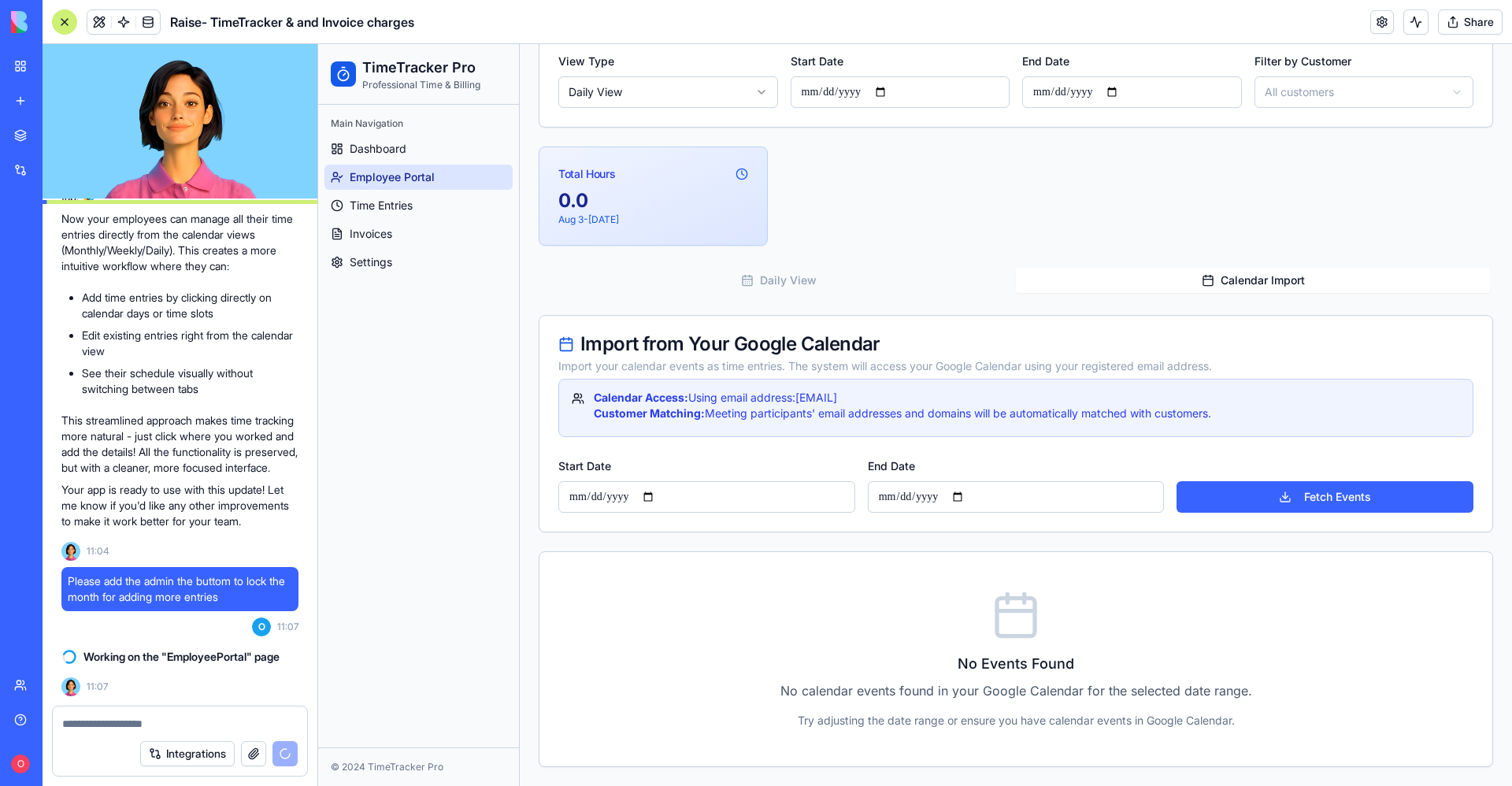 click on "**********" at bounding box center (1016, 497) 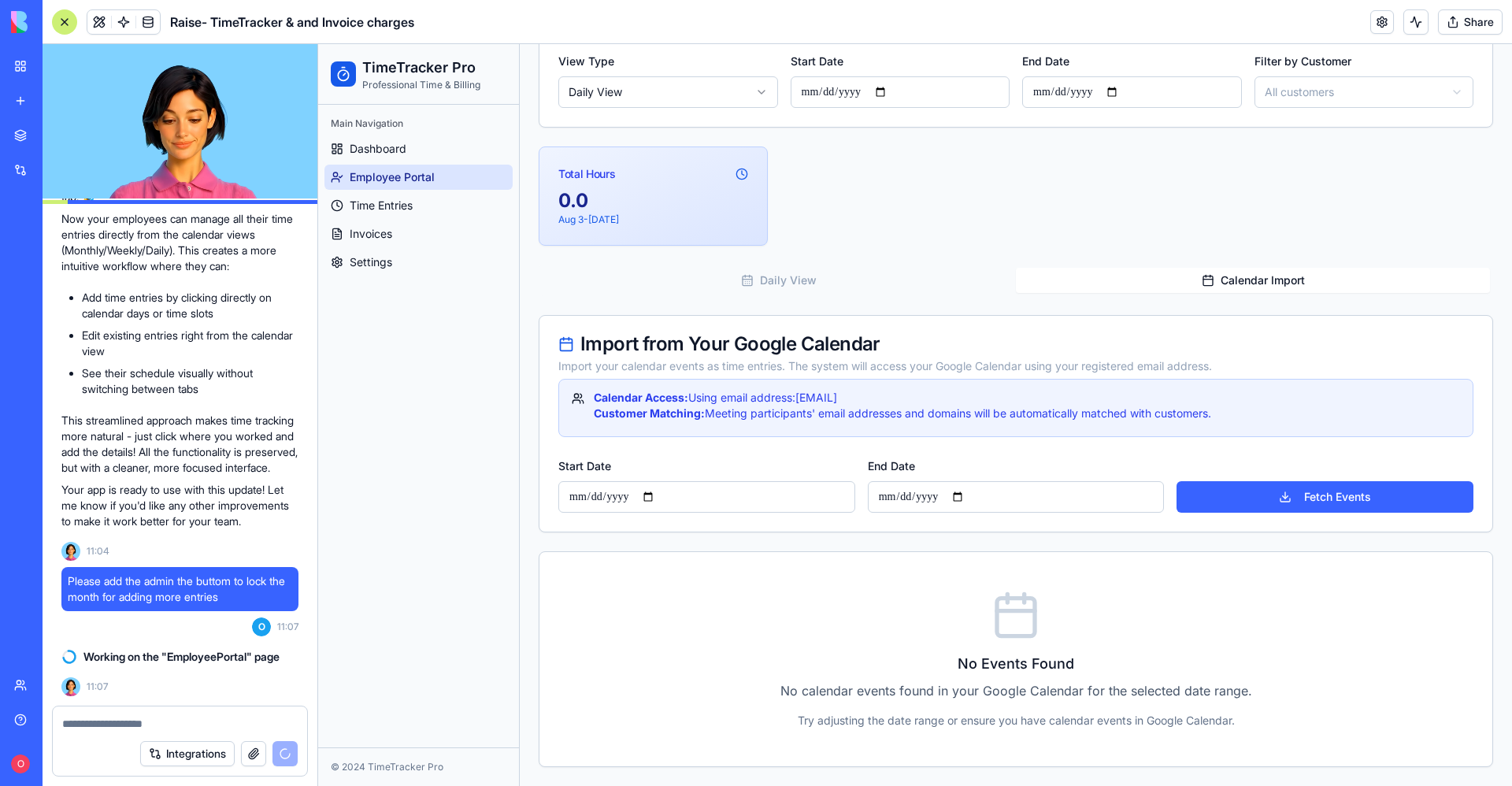 type on "**********" 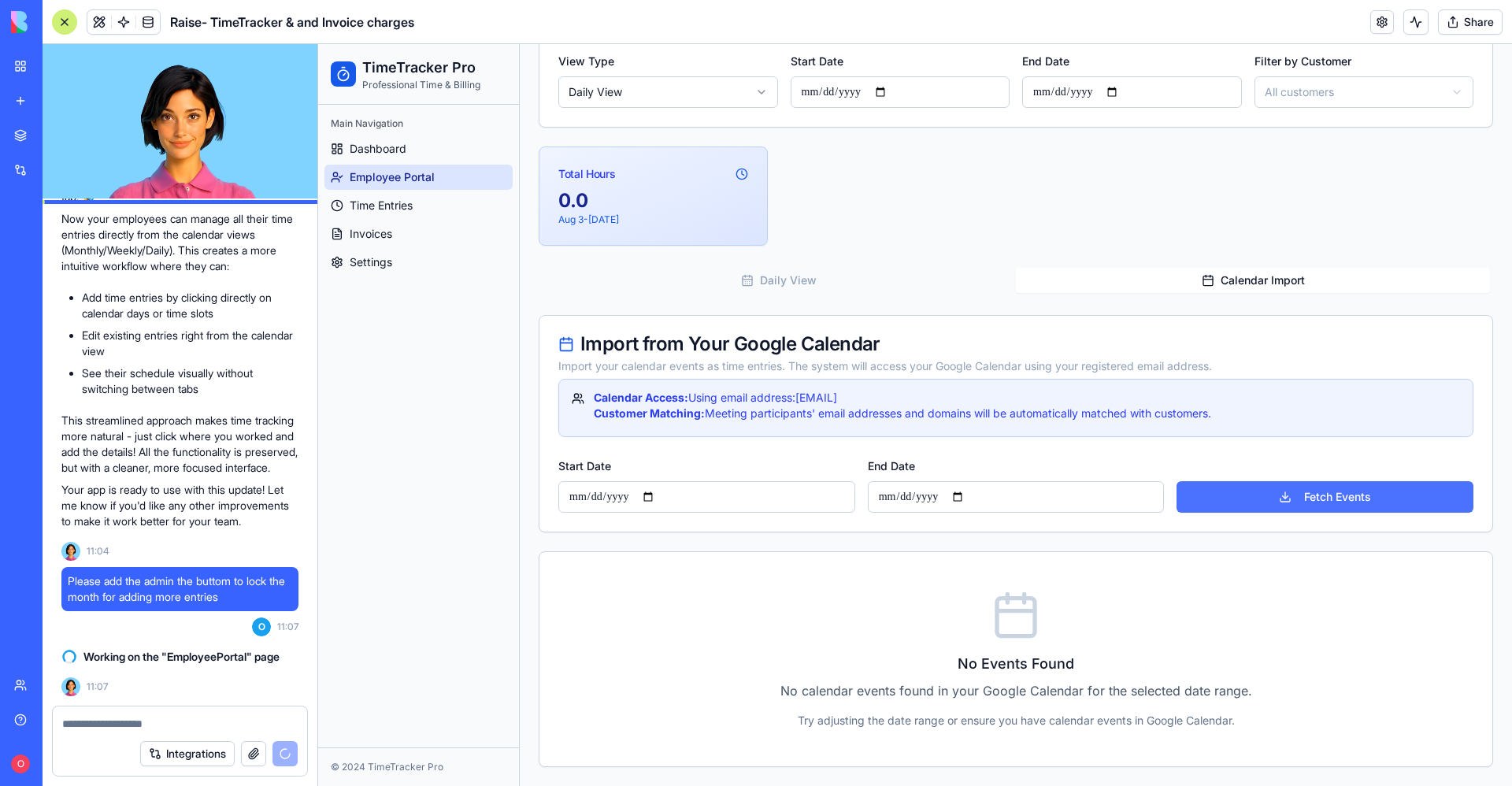click on "Fetch Events" at bounding box center (1325, 497) 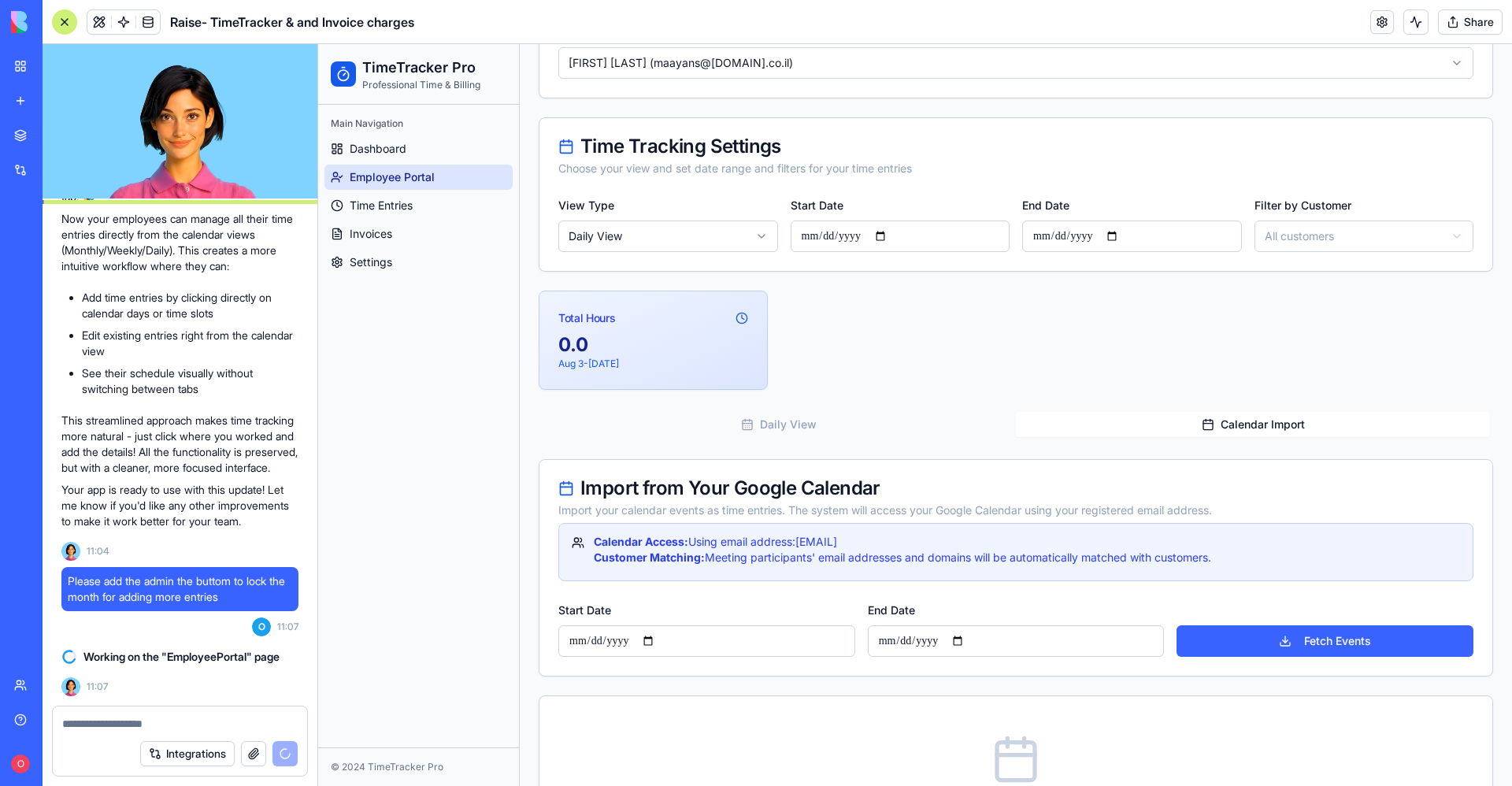 scroll, scrollTop: 364, scrollLeft: 0, axis: vertical 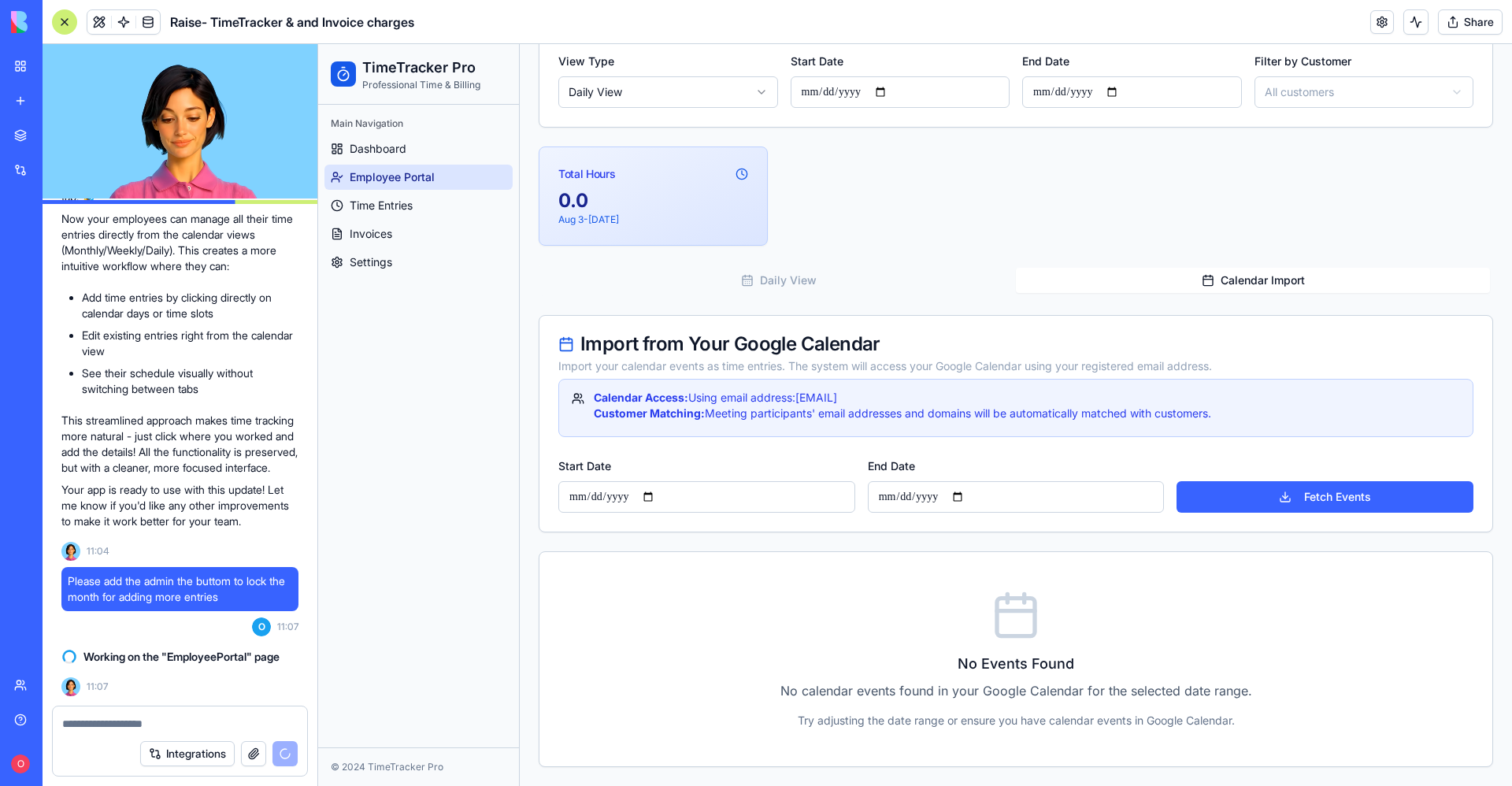 click on "**********" at bounding box center [706, 497] 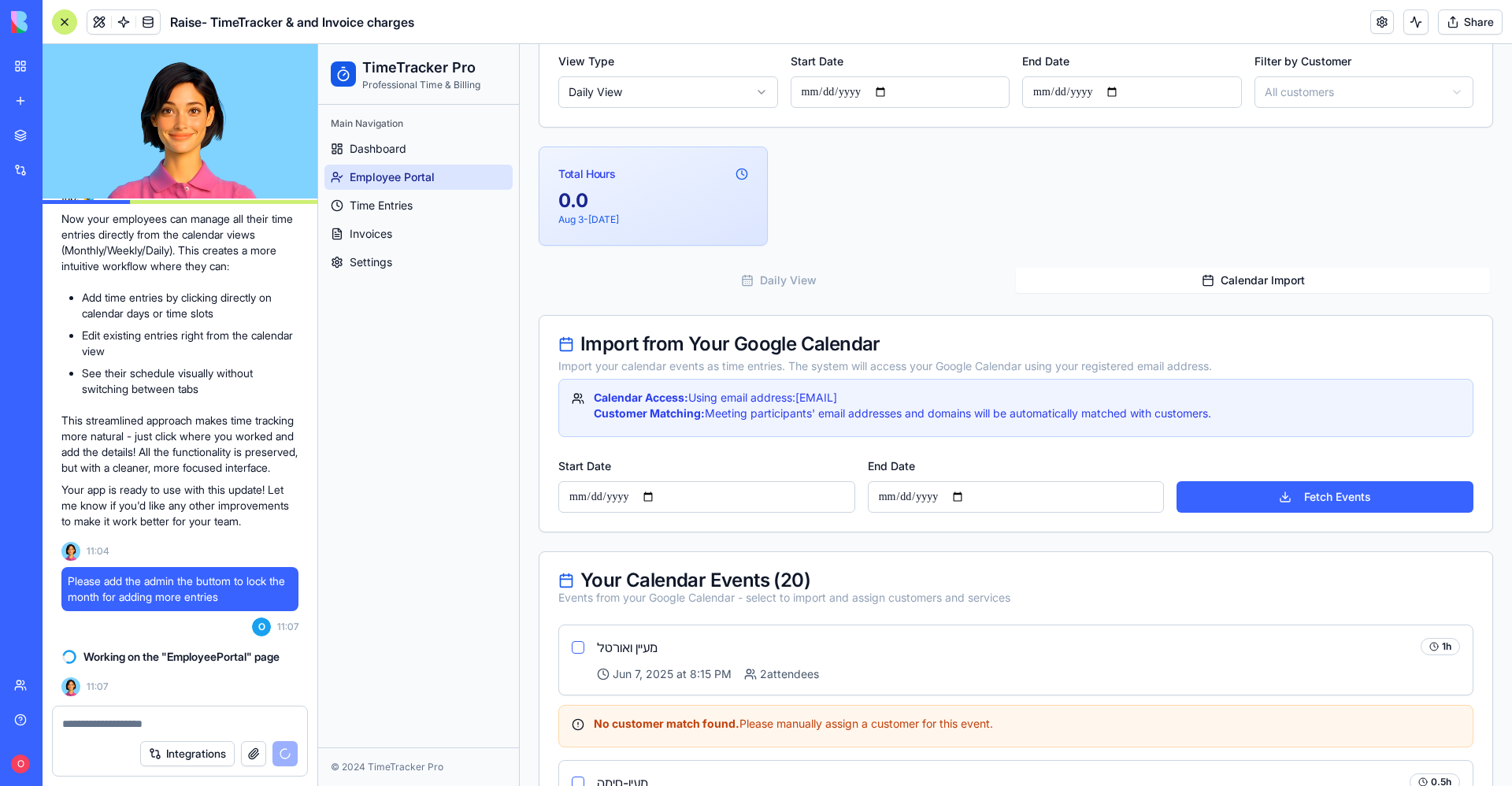 type on "**********" 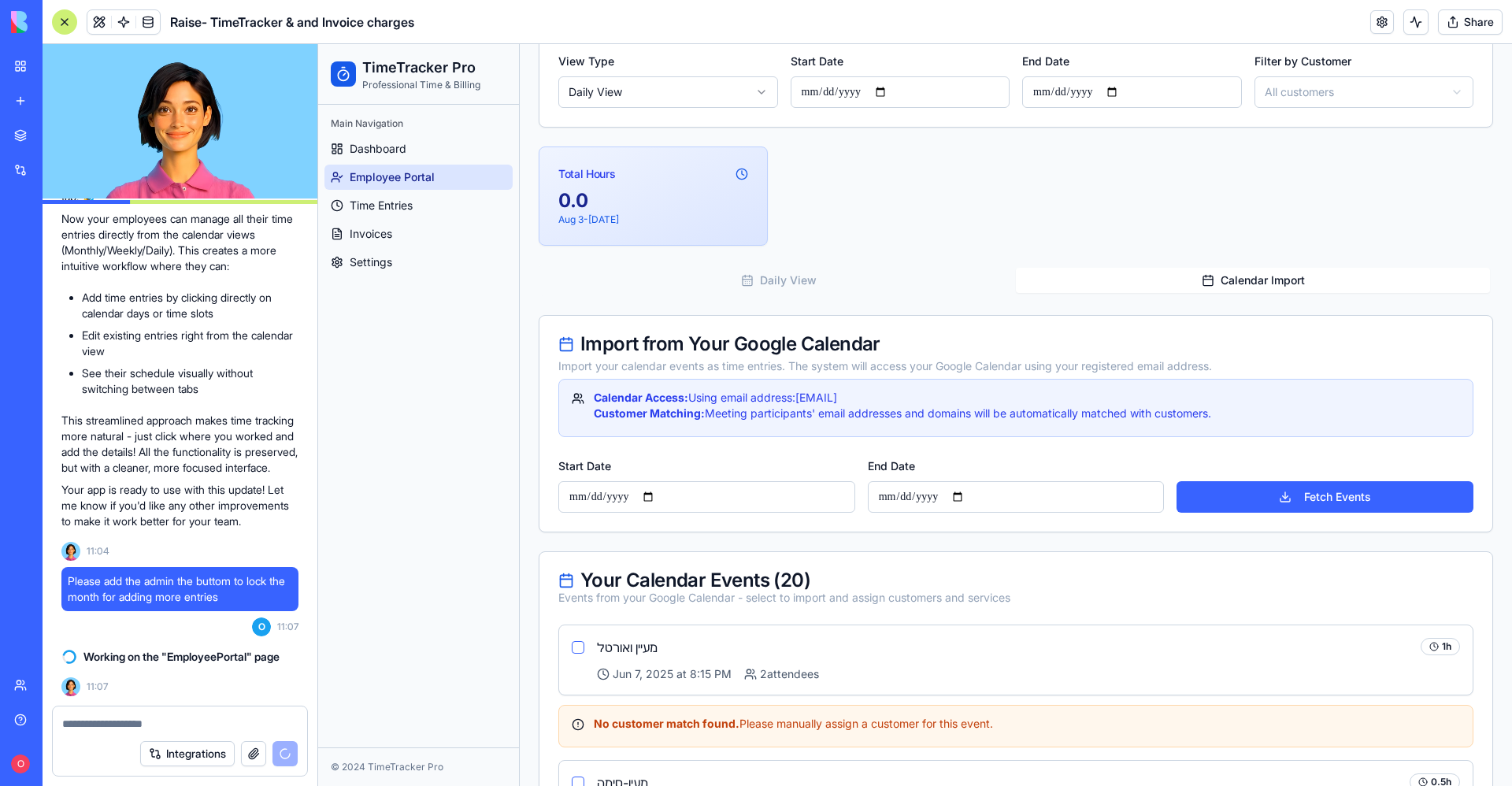 click on "**********" at bounding box center [1016, 497] 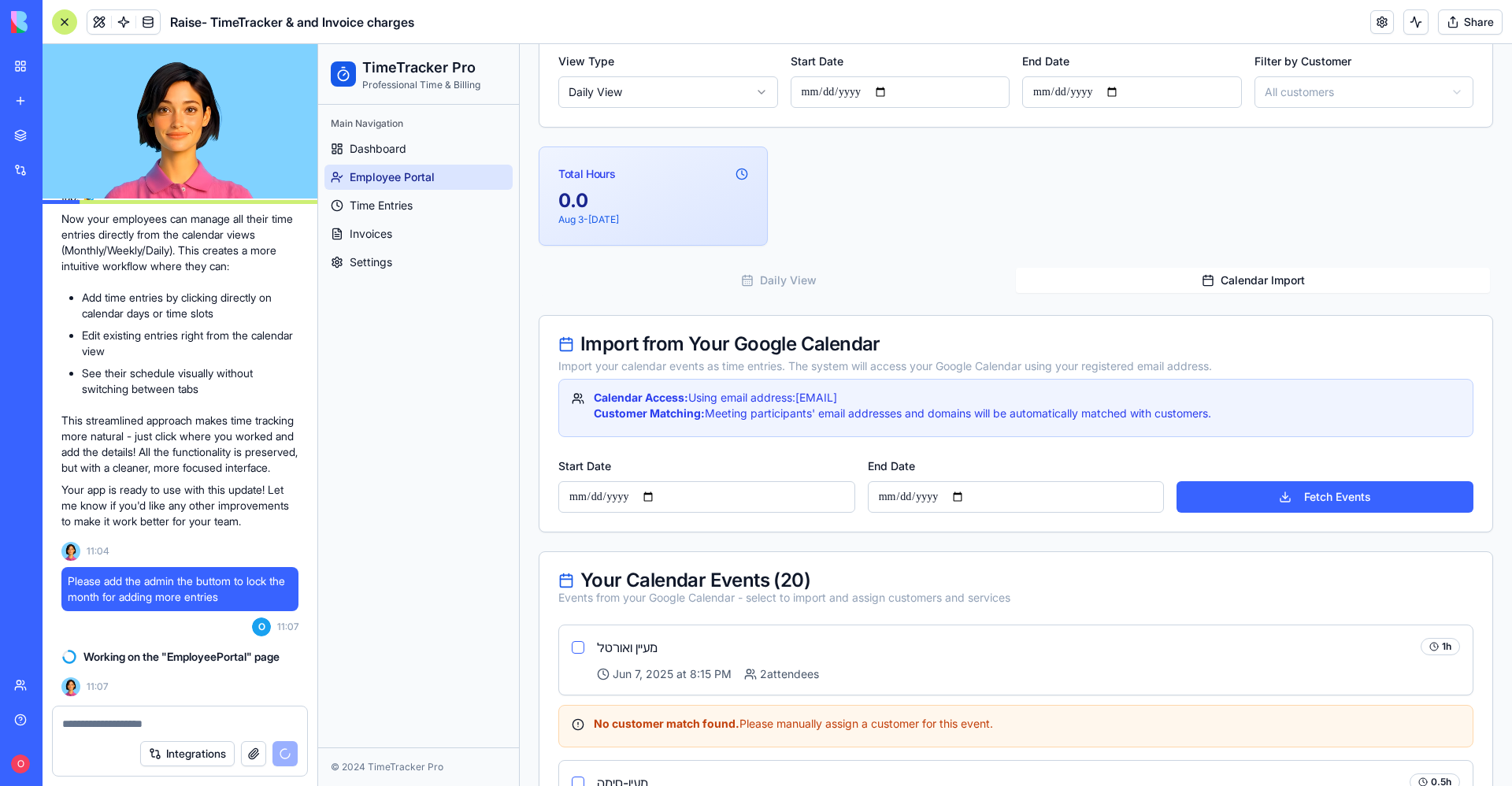 type on "**********" 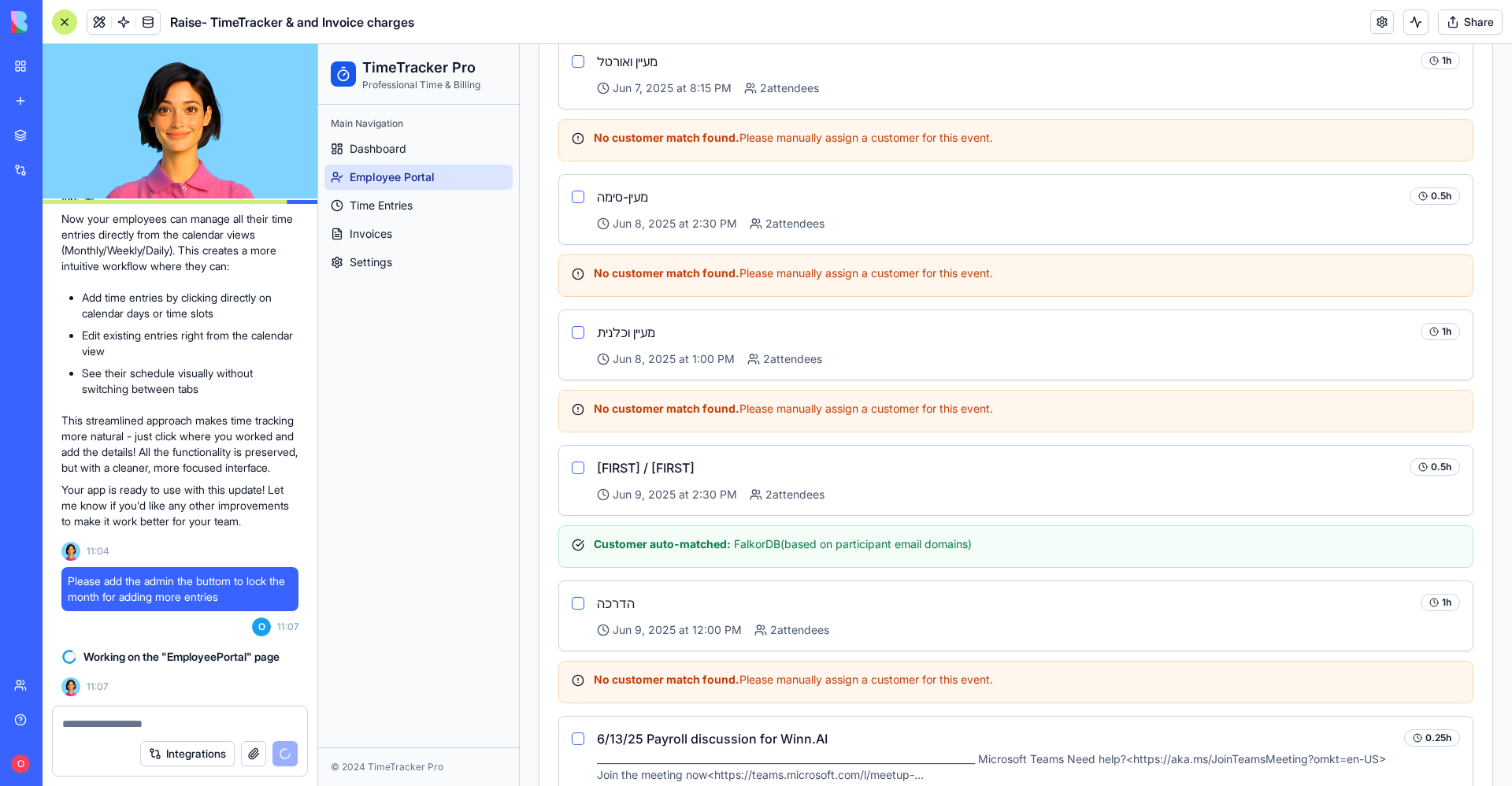 scroll, scrollTop: 241, scrollLeft: 0, axis: vertical 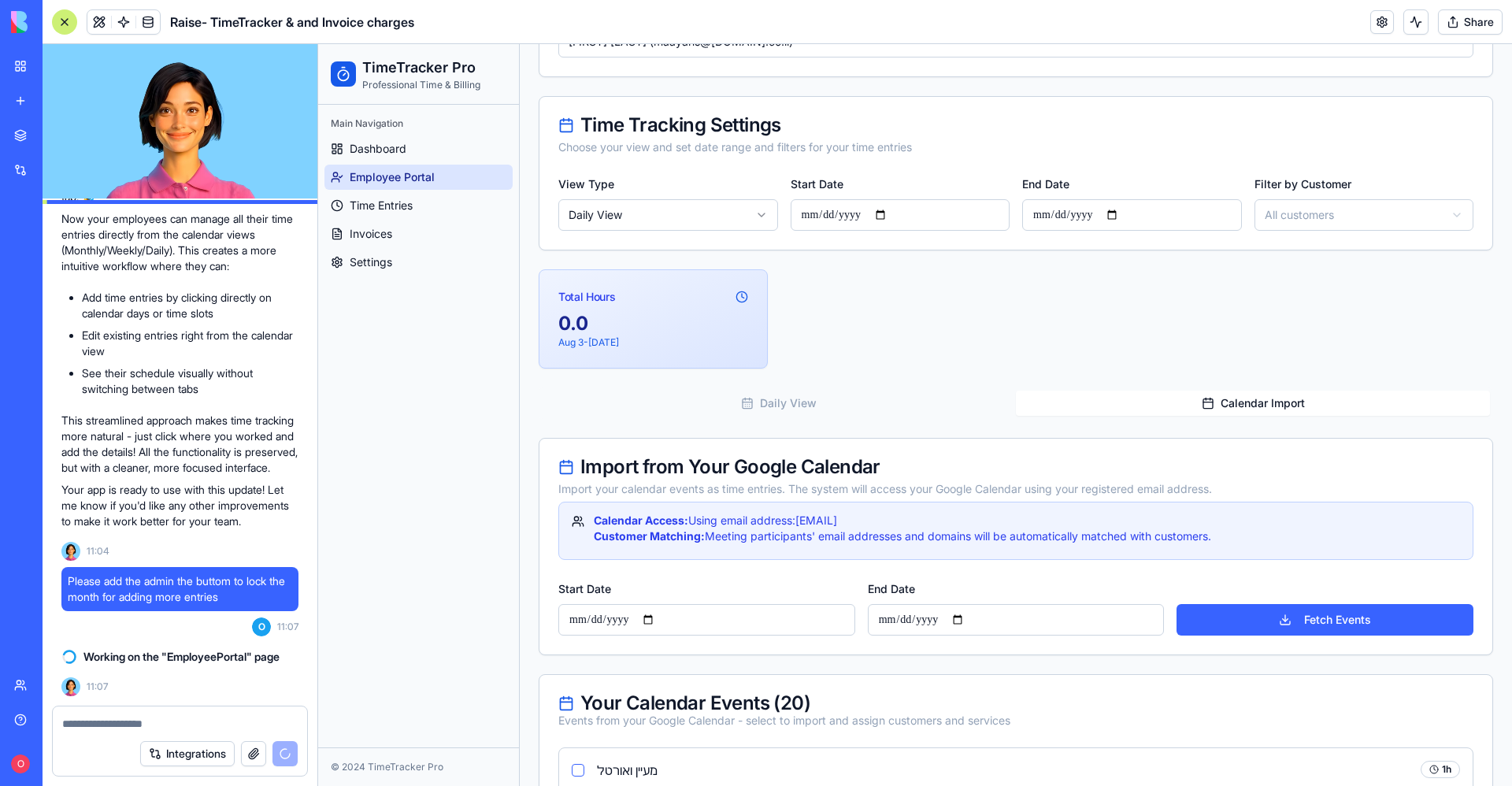 click on "Fetch Events" at bounding box center (1325, 620) 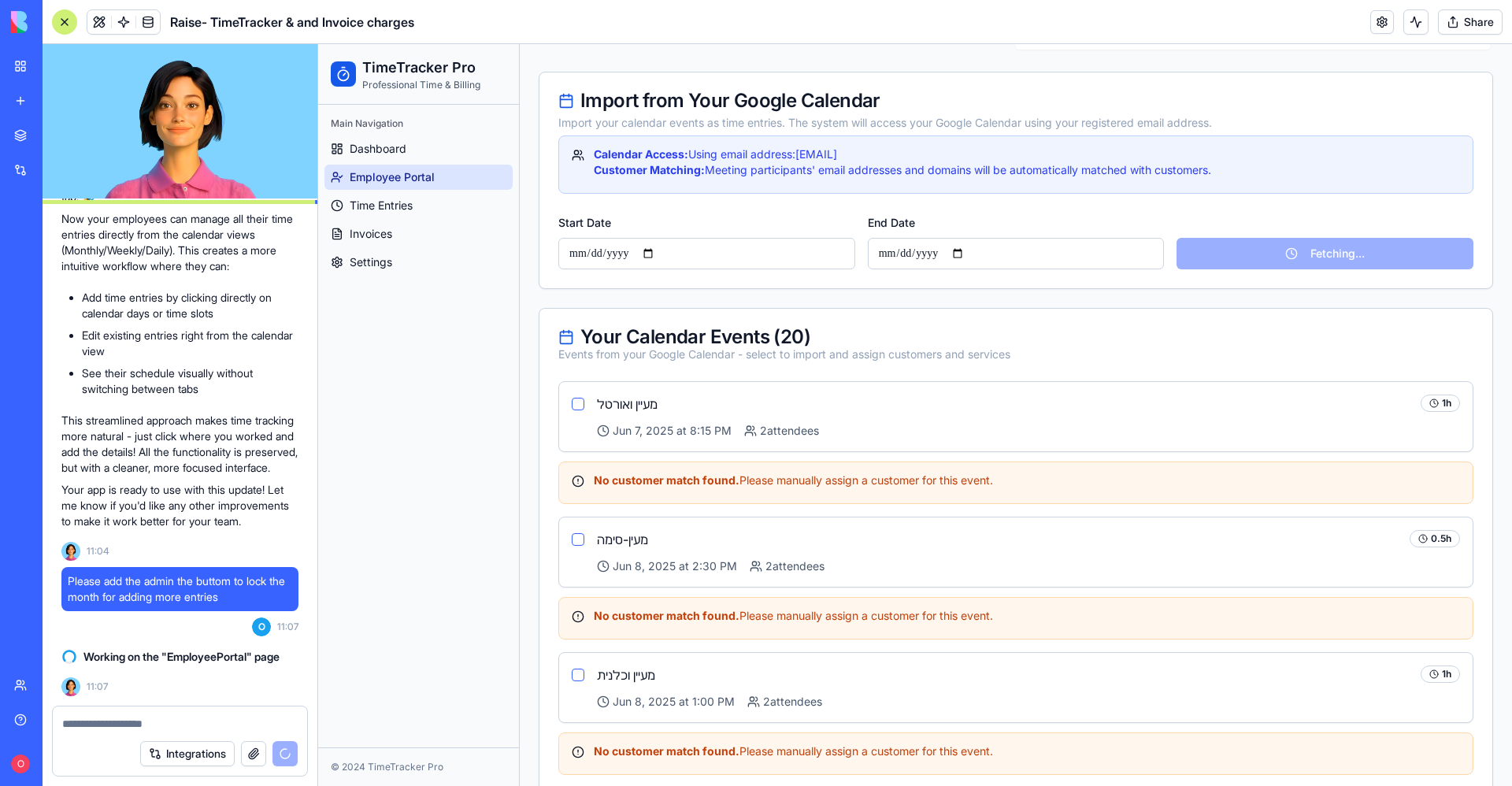 scroll, scrollTop: 832, scrollLeft: 0, axis: vertical 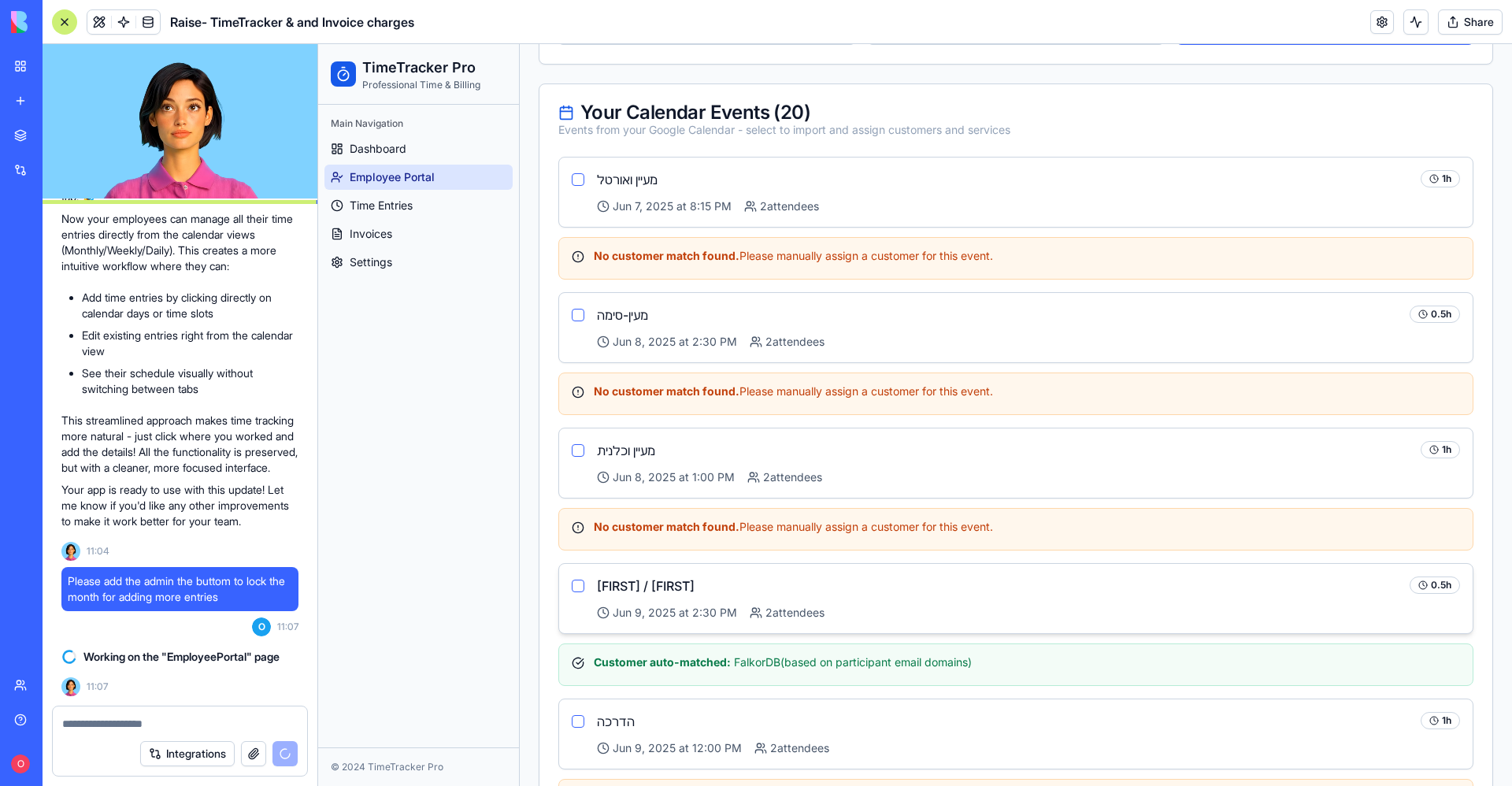 click at bounding box center (578, 586) 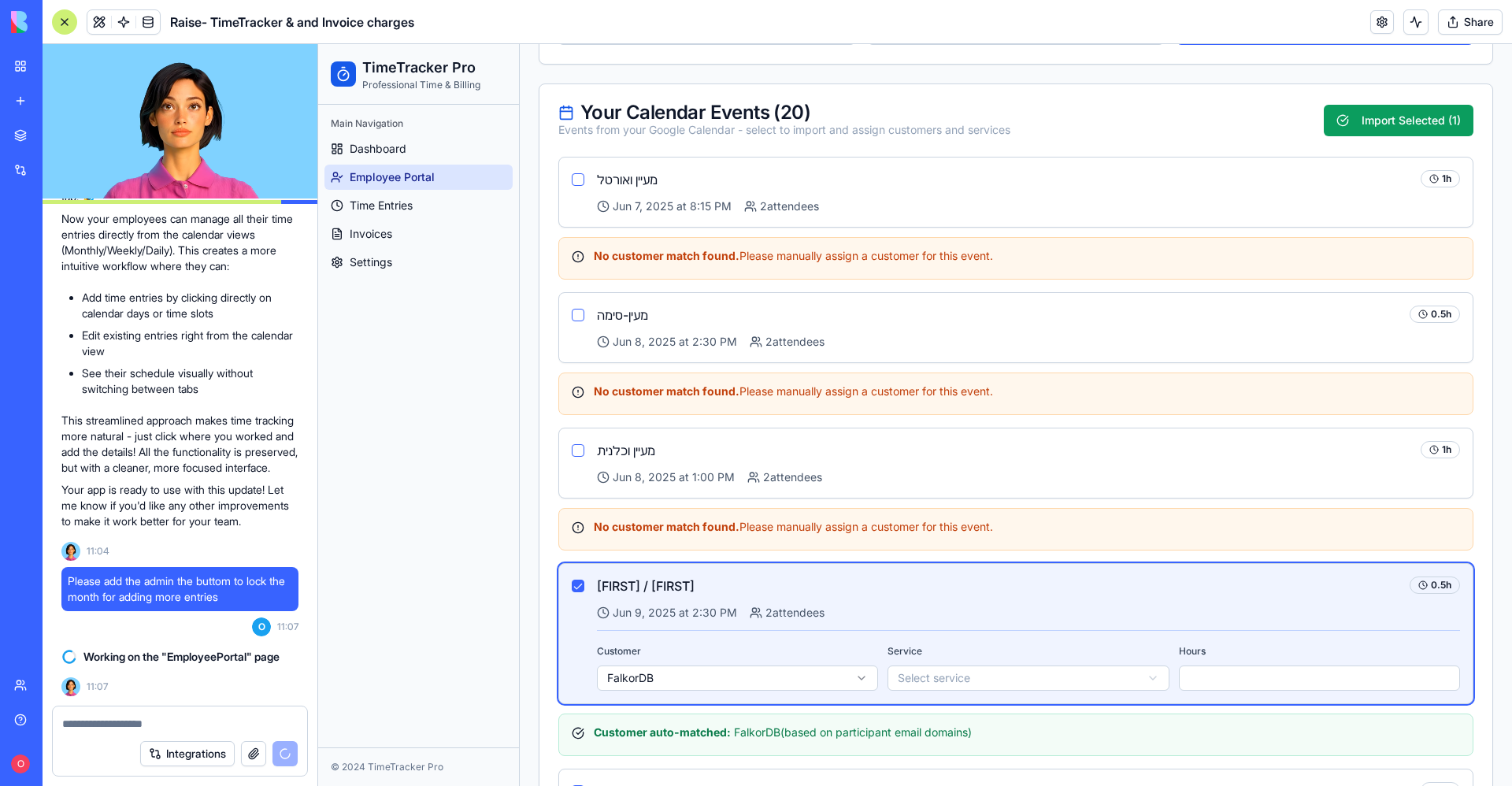 click on "**********" at bounding box center (915, 1156) 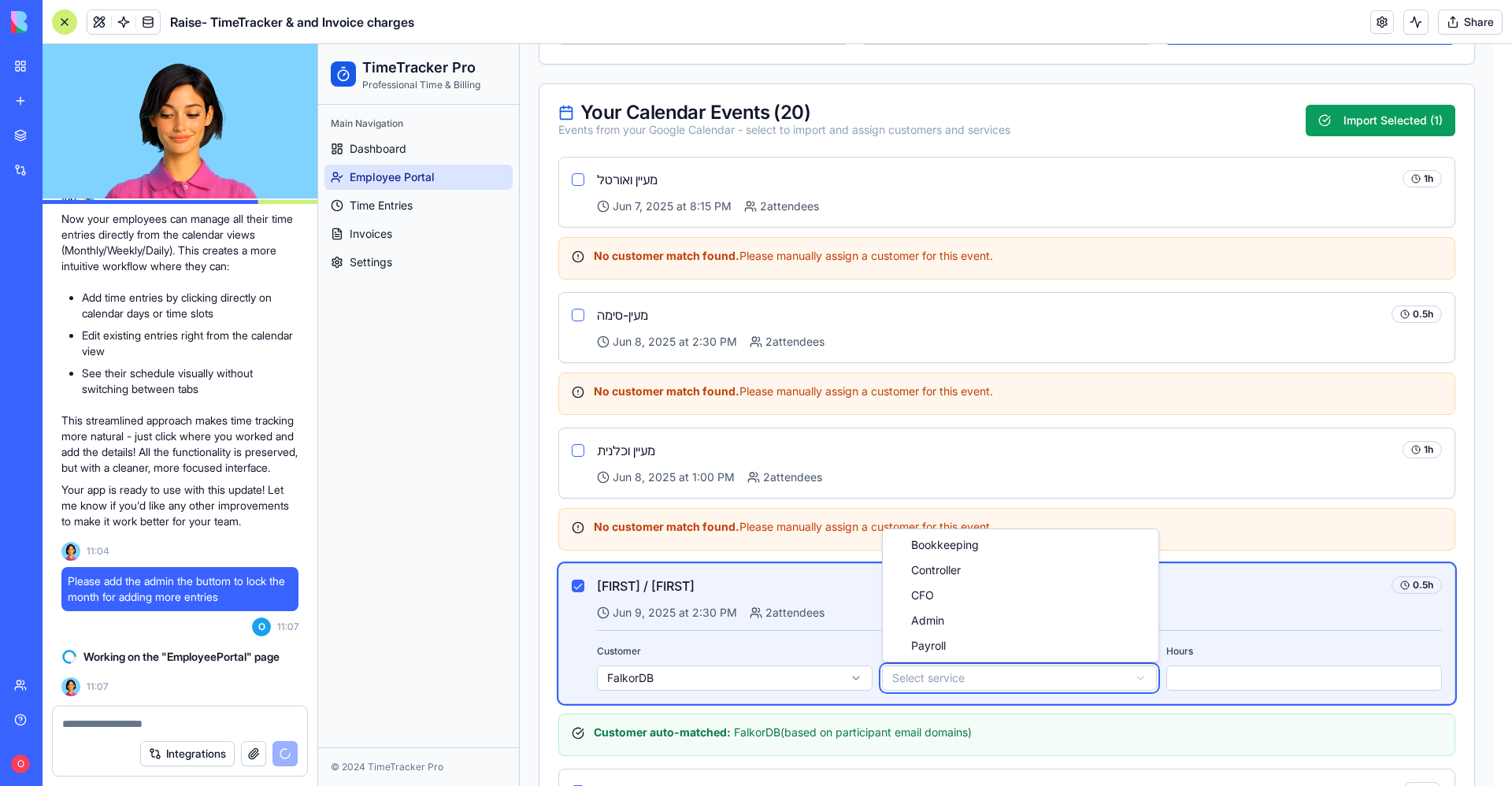 click on "**********" at bounding box center [915, 1156] 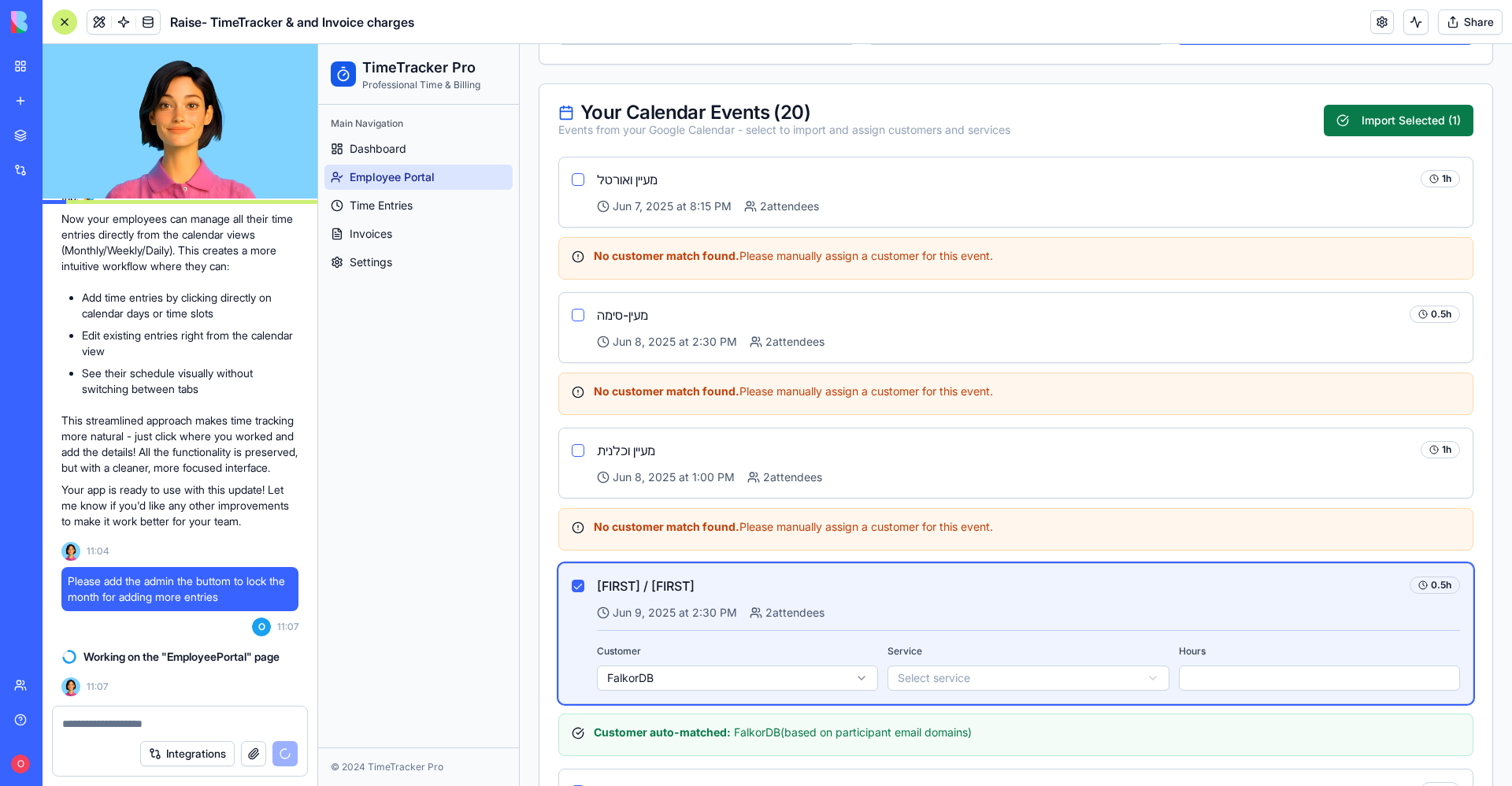 click on "Import Selected ( 1 )" at bounding box center [1399, 120] 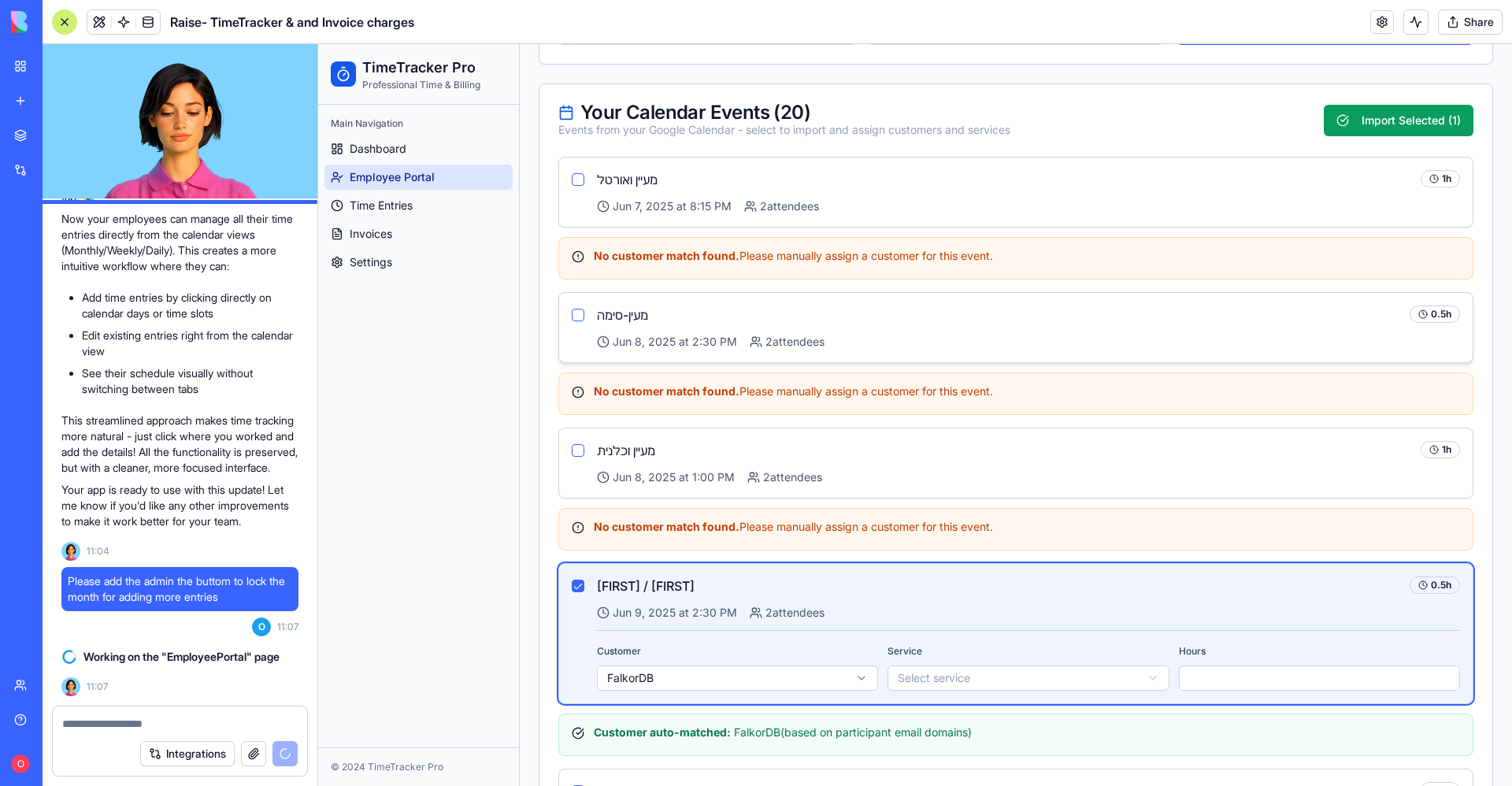 click on "Jun 8, 2025 at 2:30 PM" at bounding box center [667, 342] 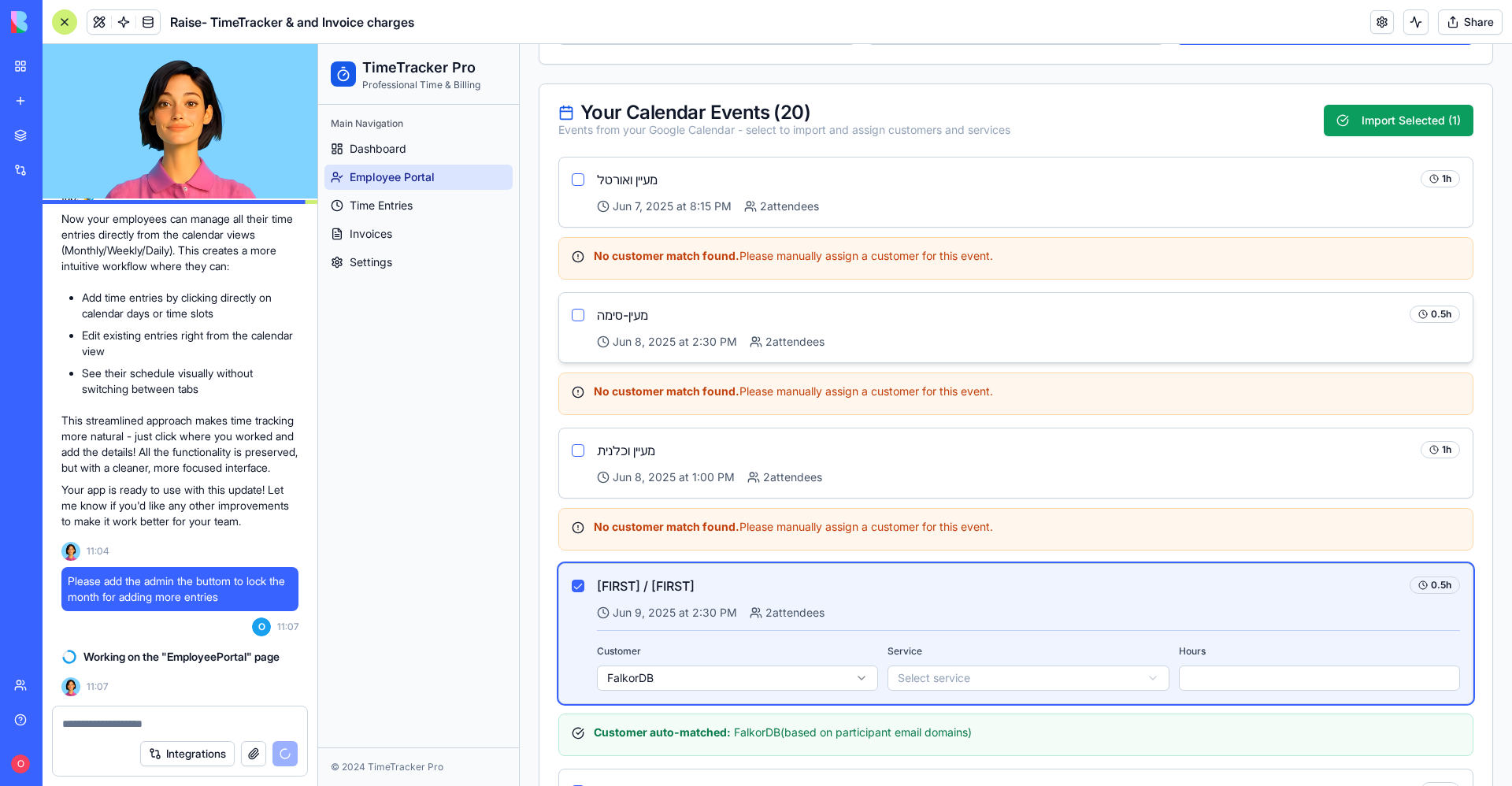 click at bounding box center [578, 315] 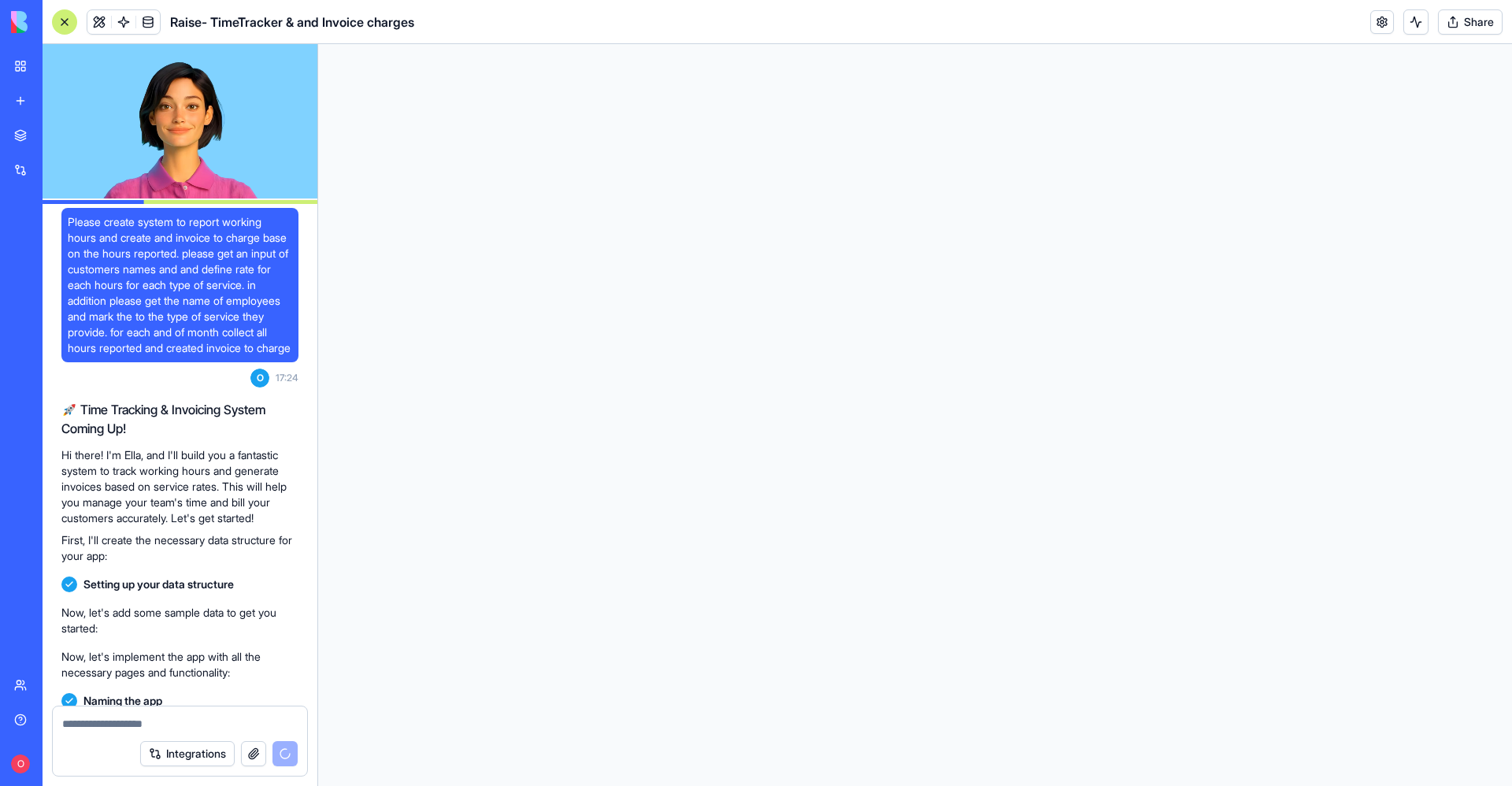 scroll, scrollTop: 0, scrollLeft: 0, axis: both 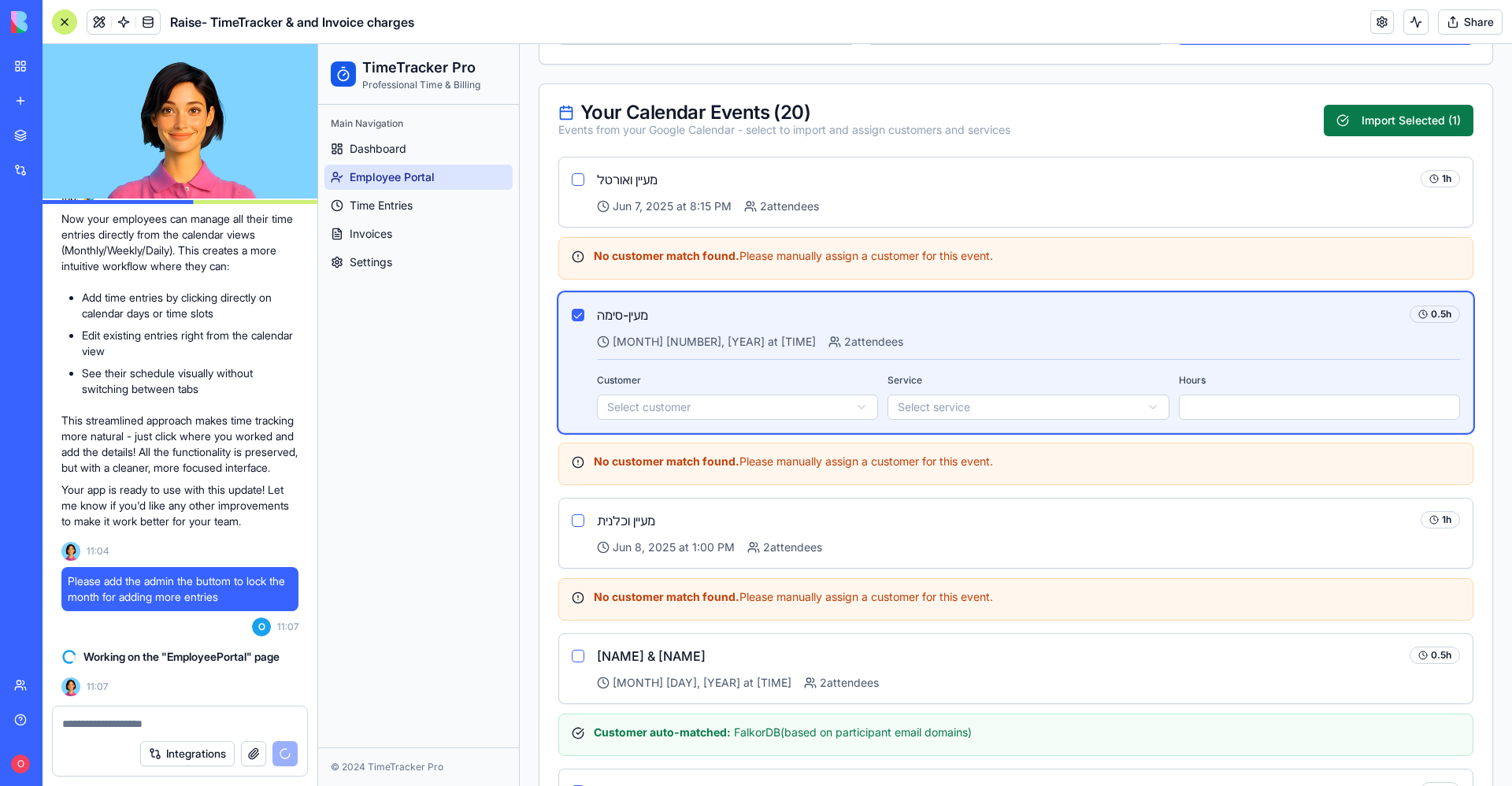click on "Import Selected ( 1 )" at bounding box center [1399, 120] 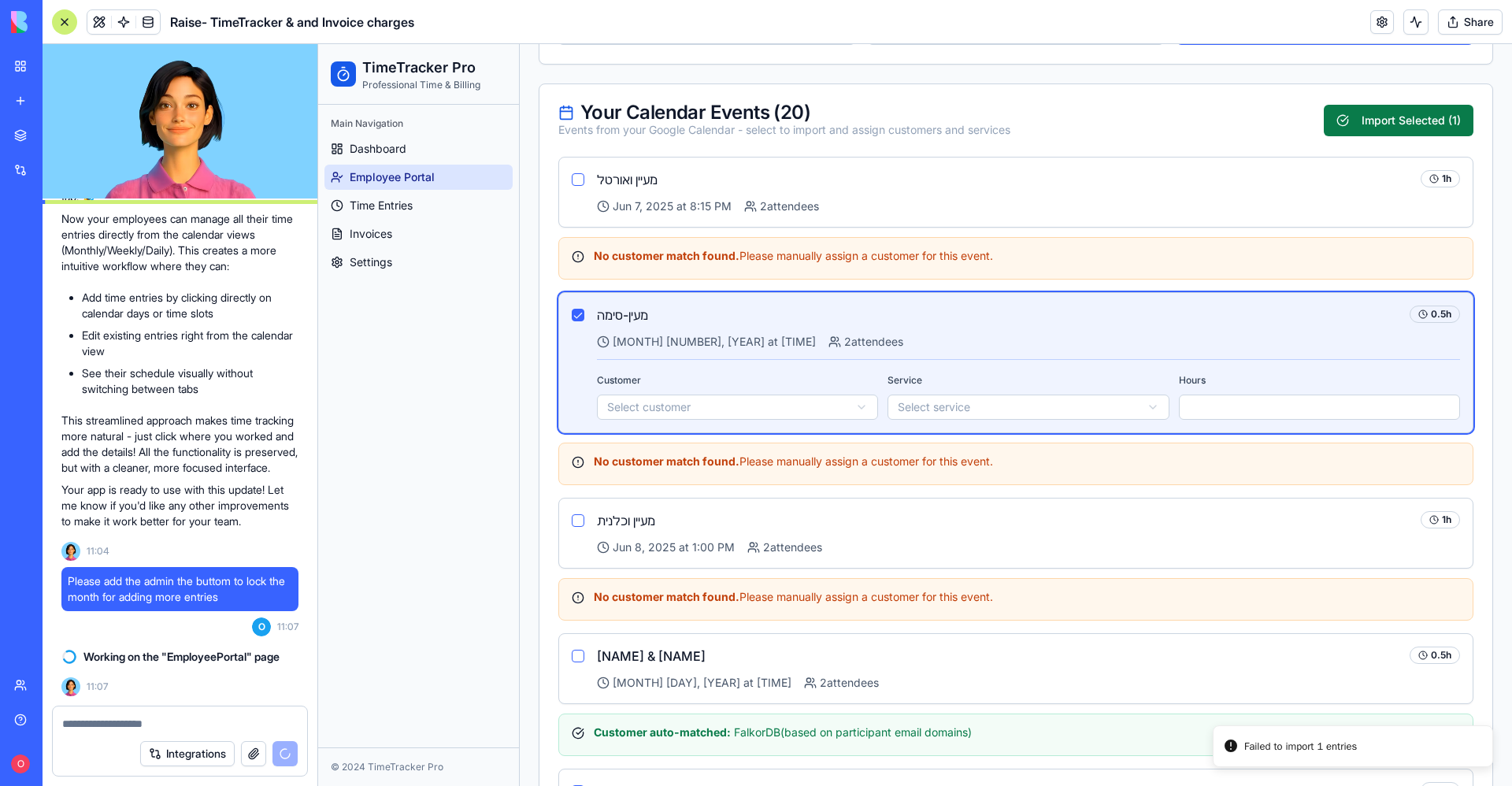 click on "Import Selected ( 1 )" at bounding box center [1399, 120] 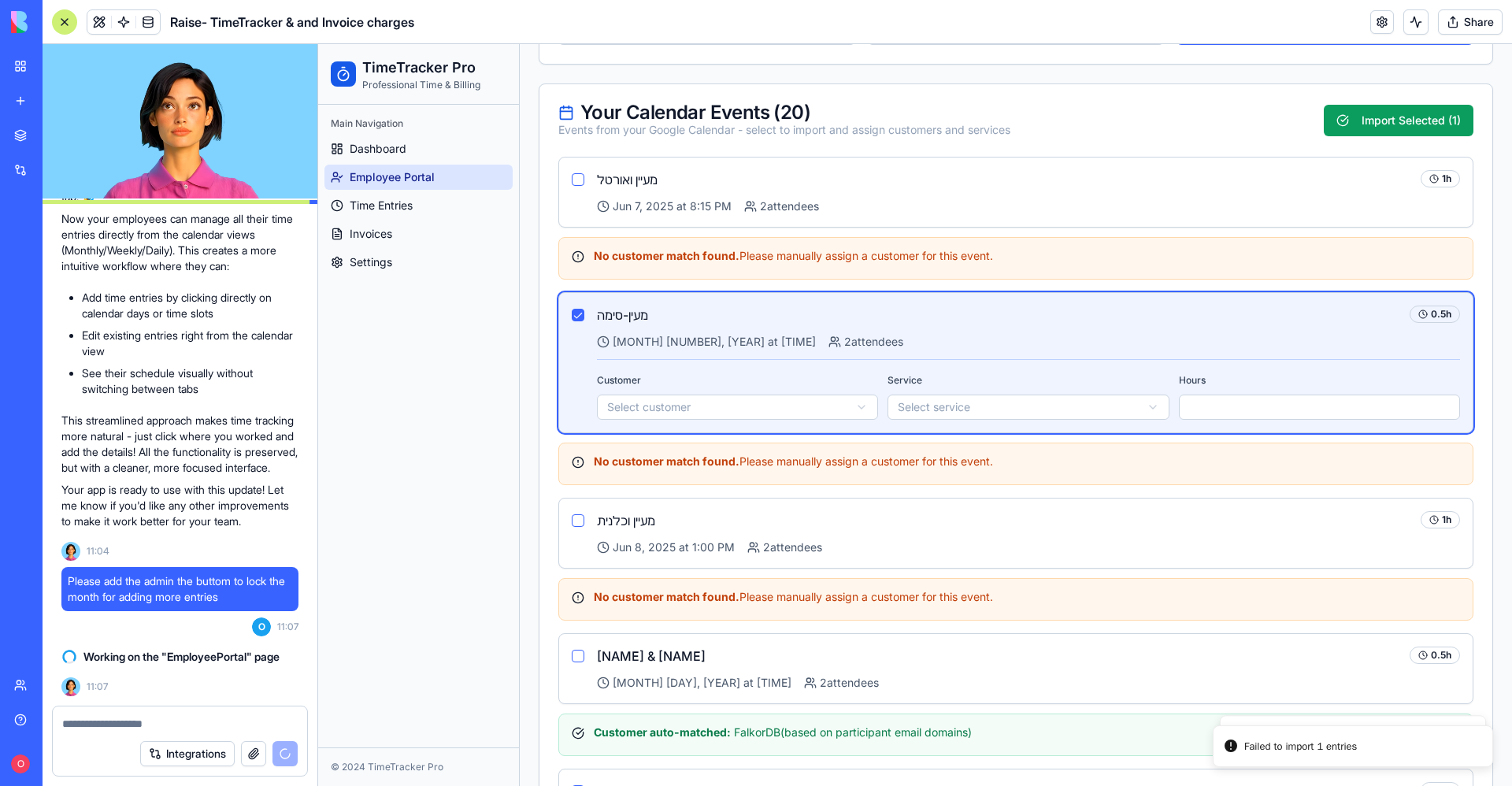 click at bounding box center (578, 315) 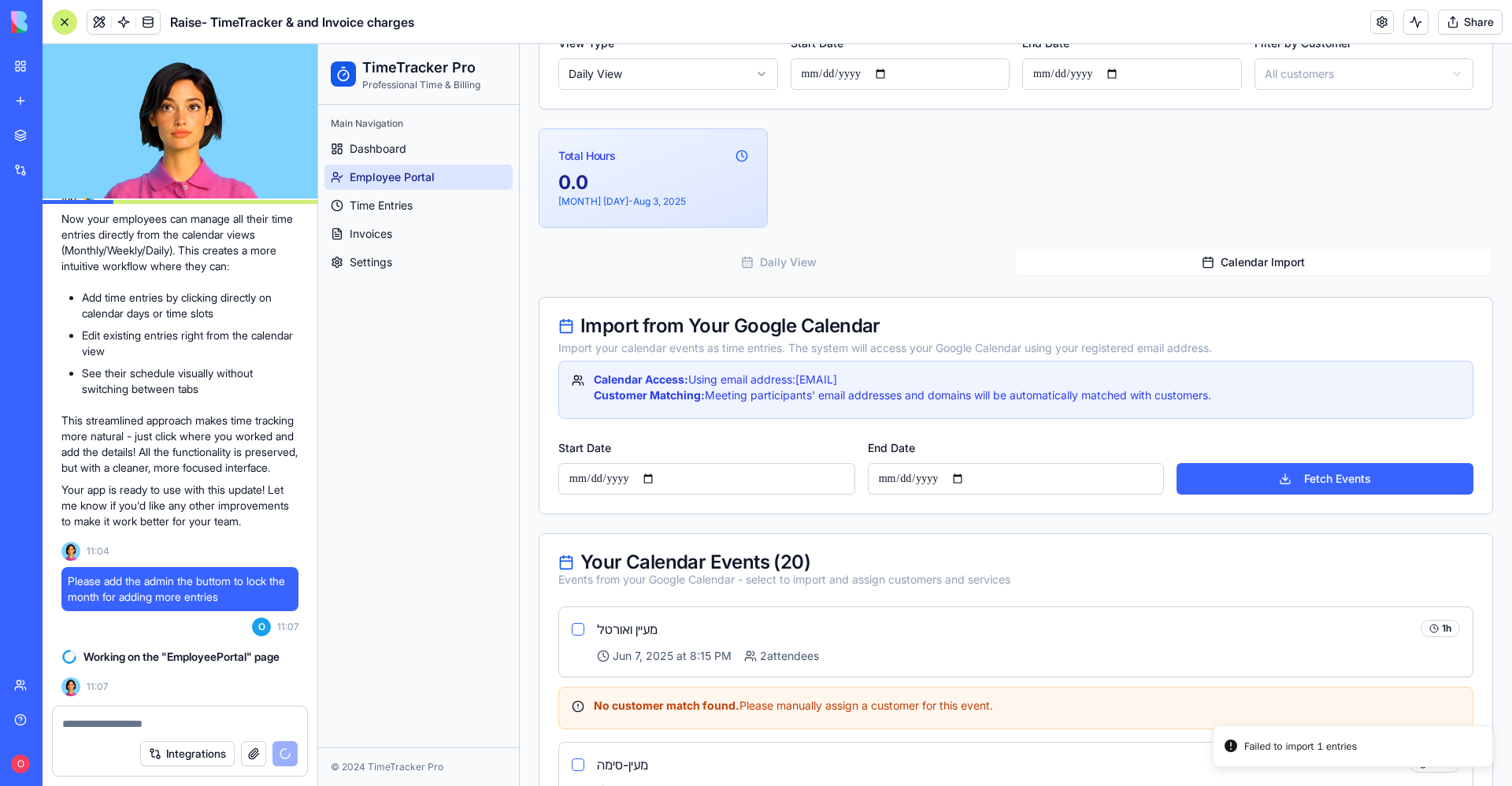 scroll, scrollTop: 359, scrollLeft: 0, axis: vertical 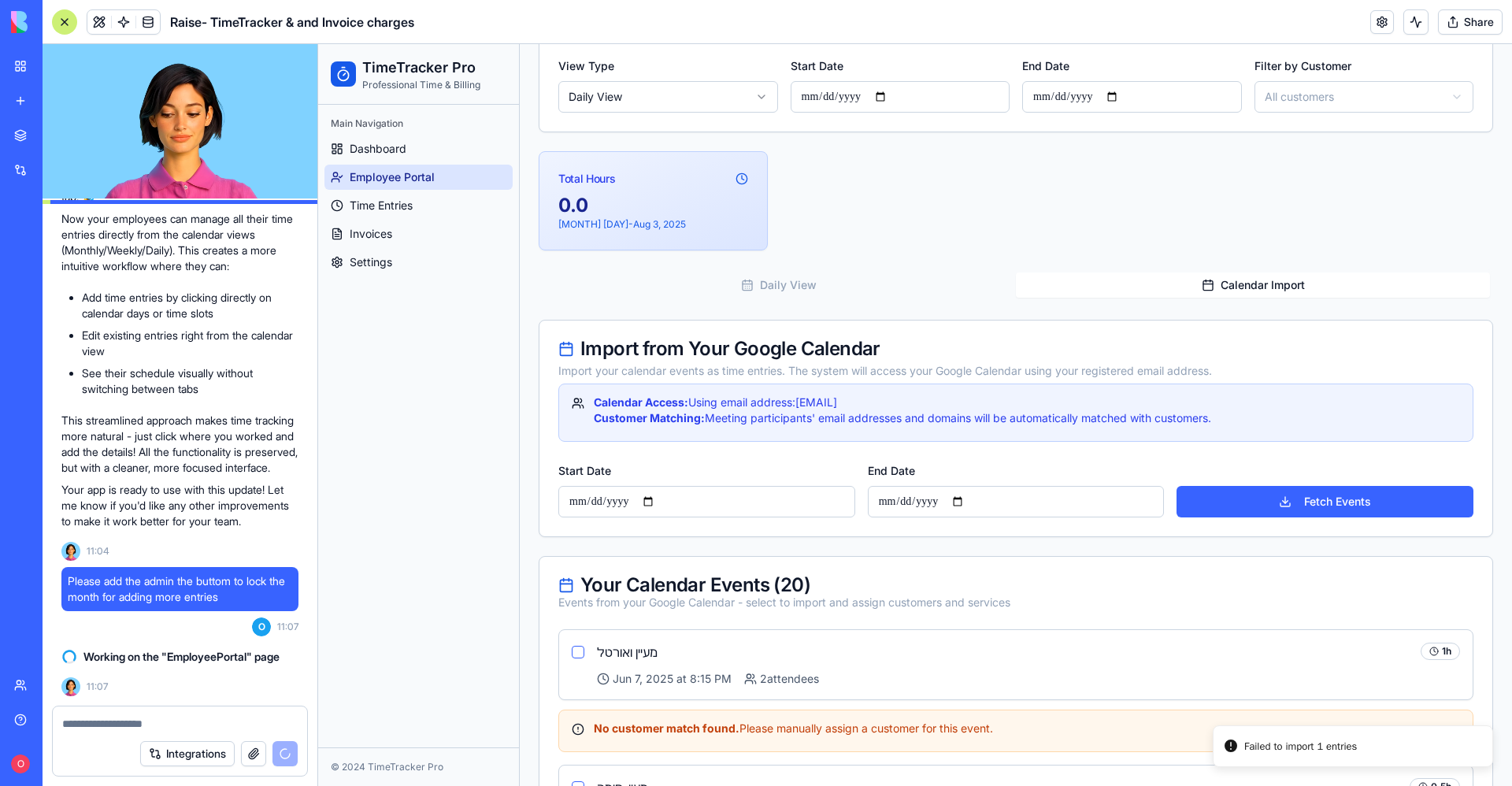 click on "**********" at bounding box center [706, 502] 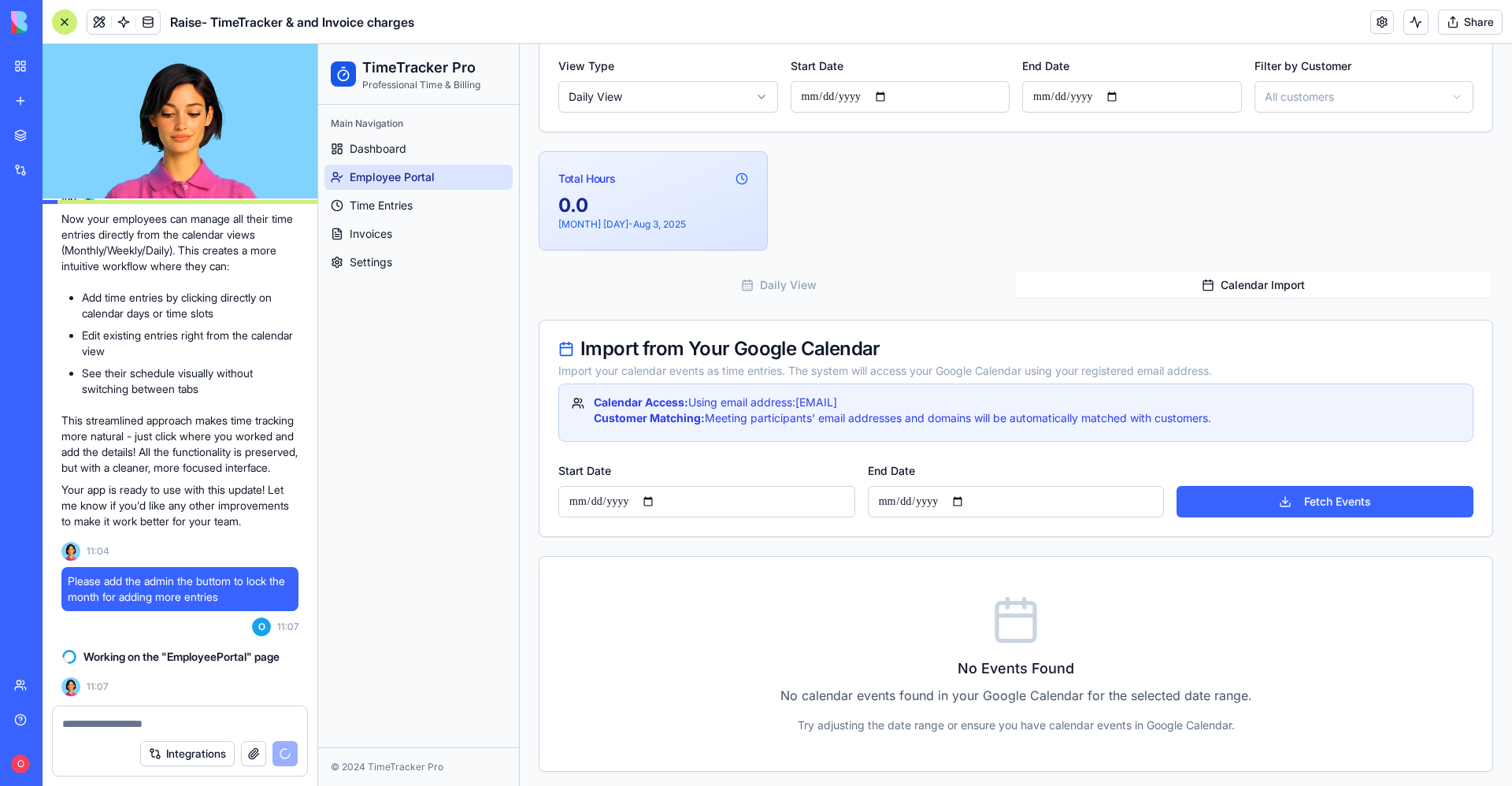 type on "**********" 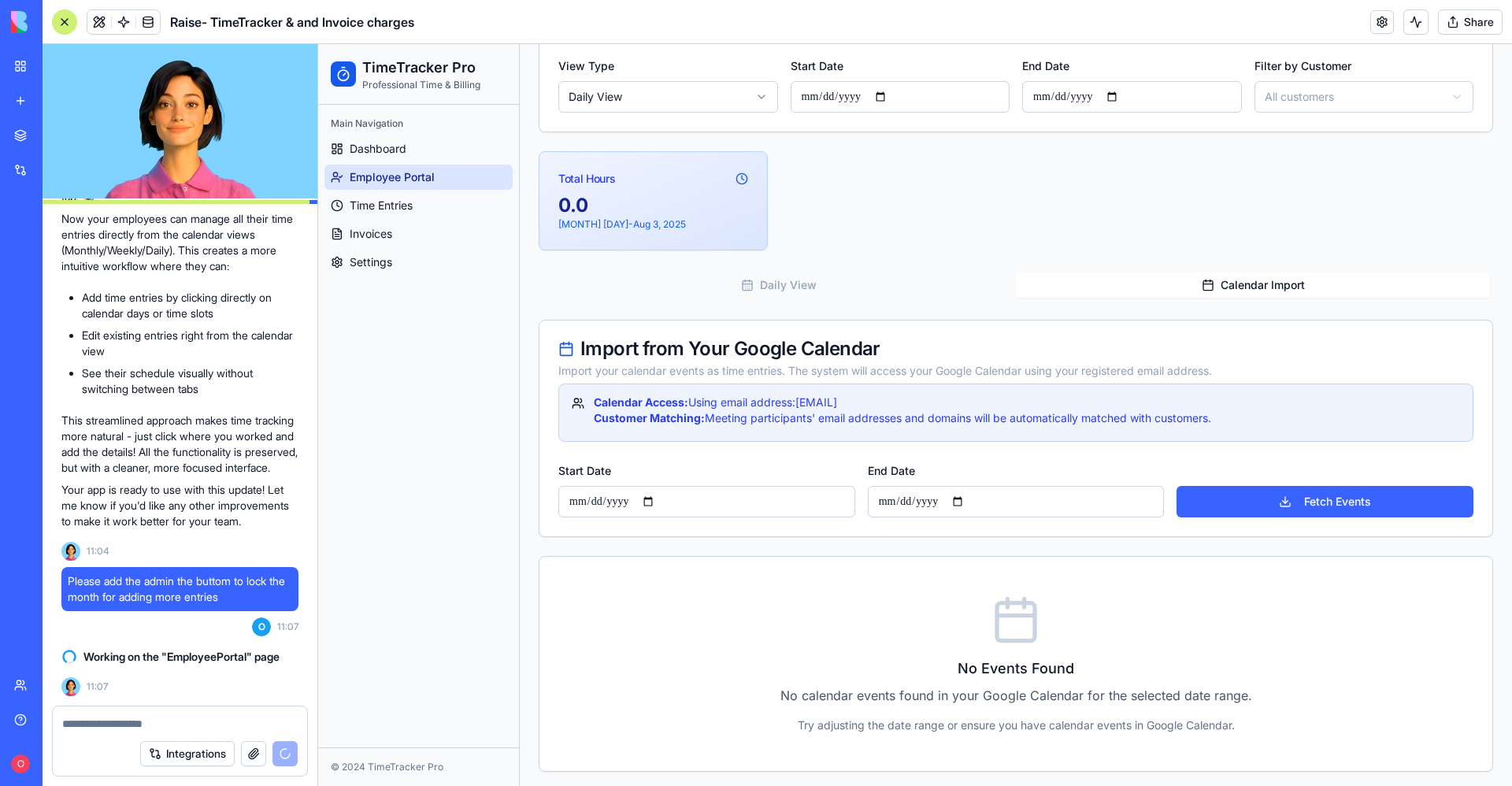 click on "**********" at bounding box center (1016, 502) 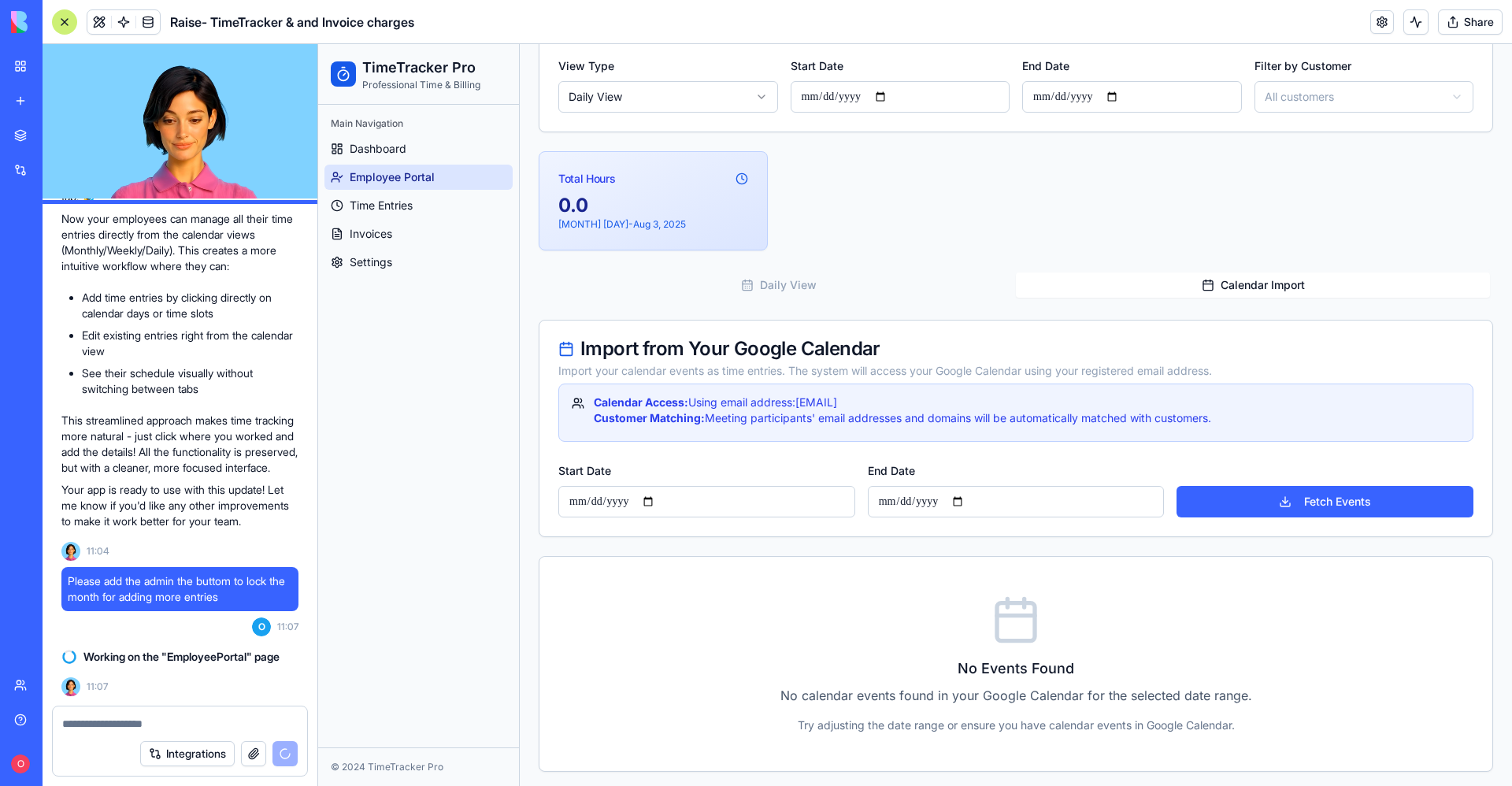click on "**********" at bounding box center [1016, 502] 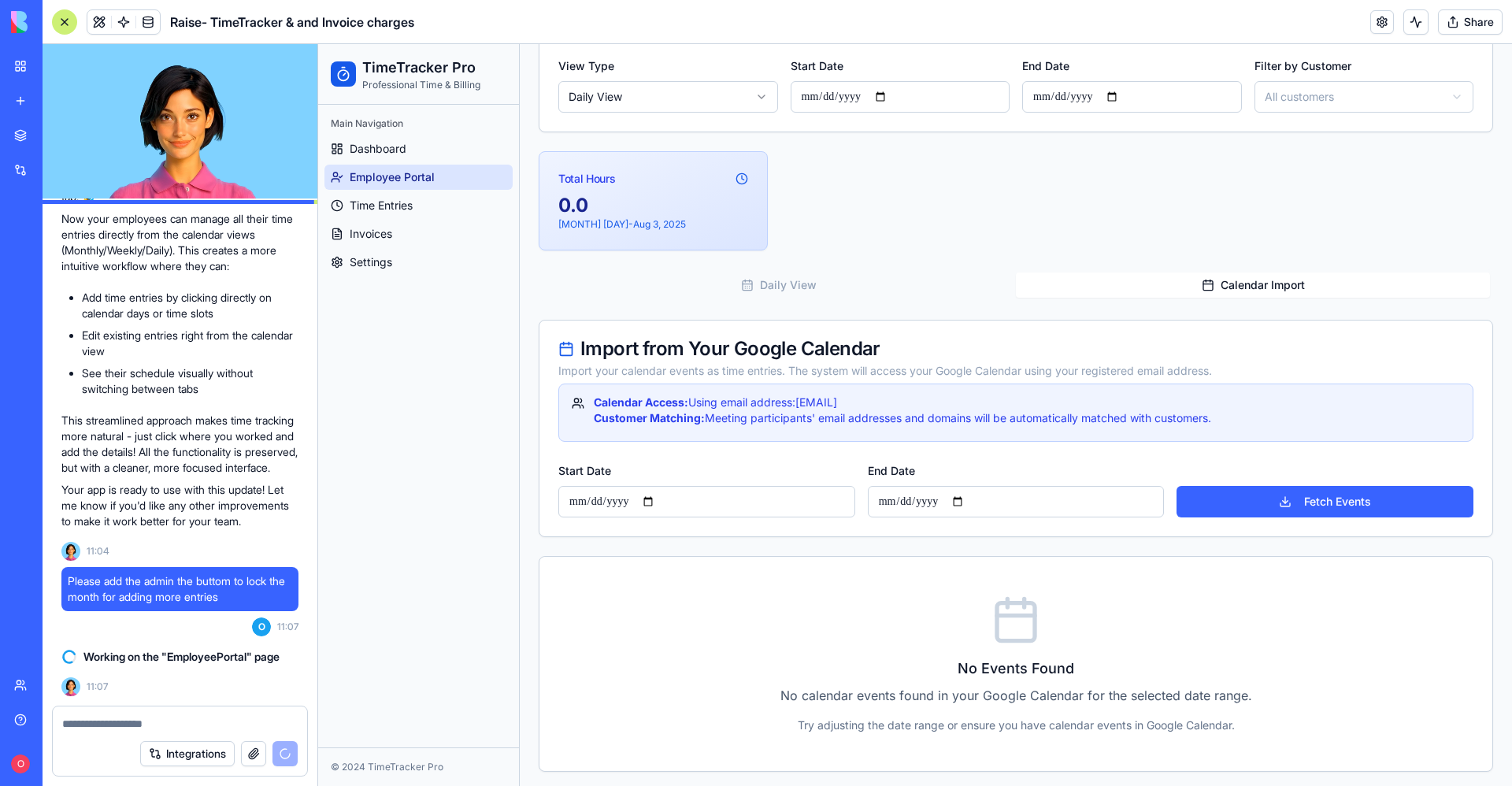 click on "No Events Found" at bounding box center (1016, 669) 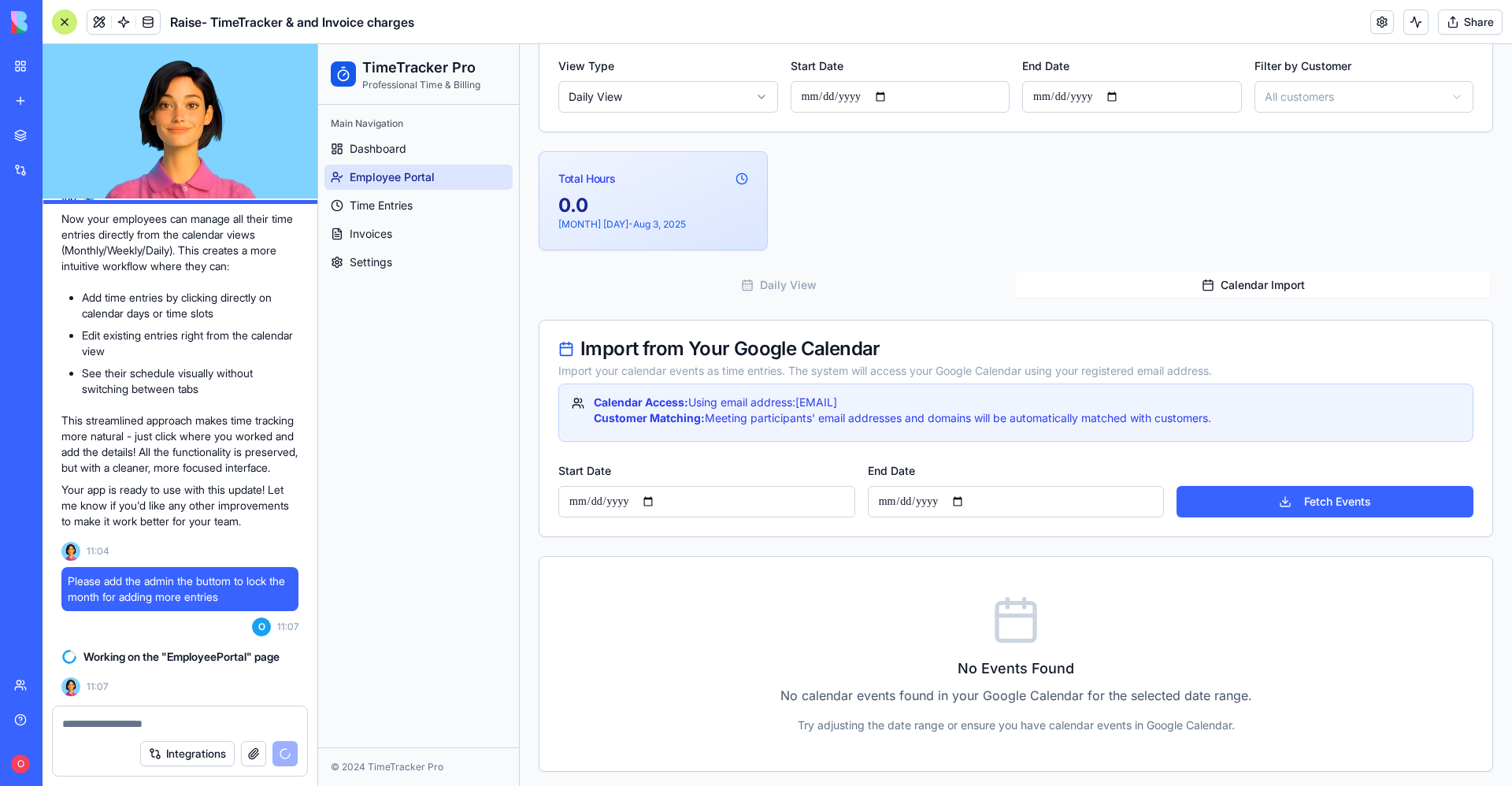 click on "**********" at bounding box center (1016, 502) 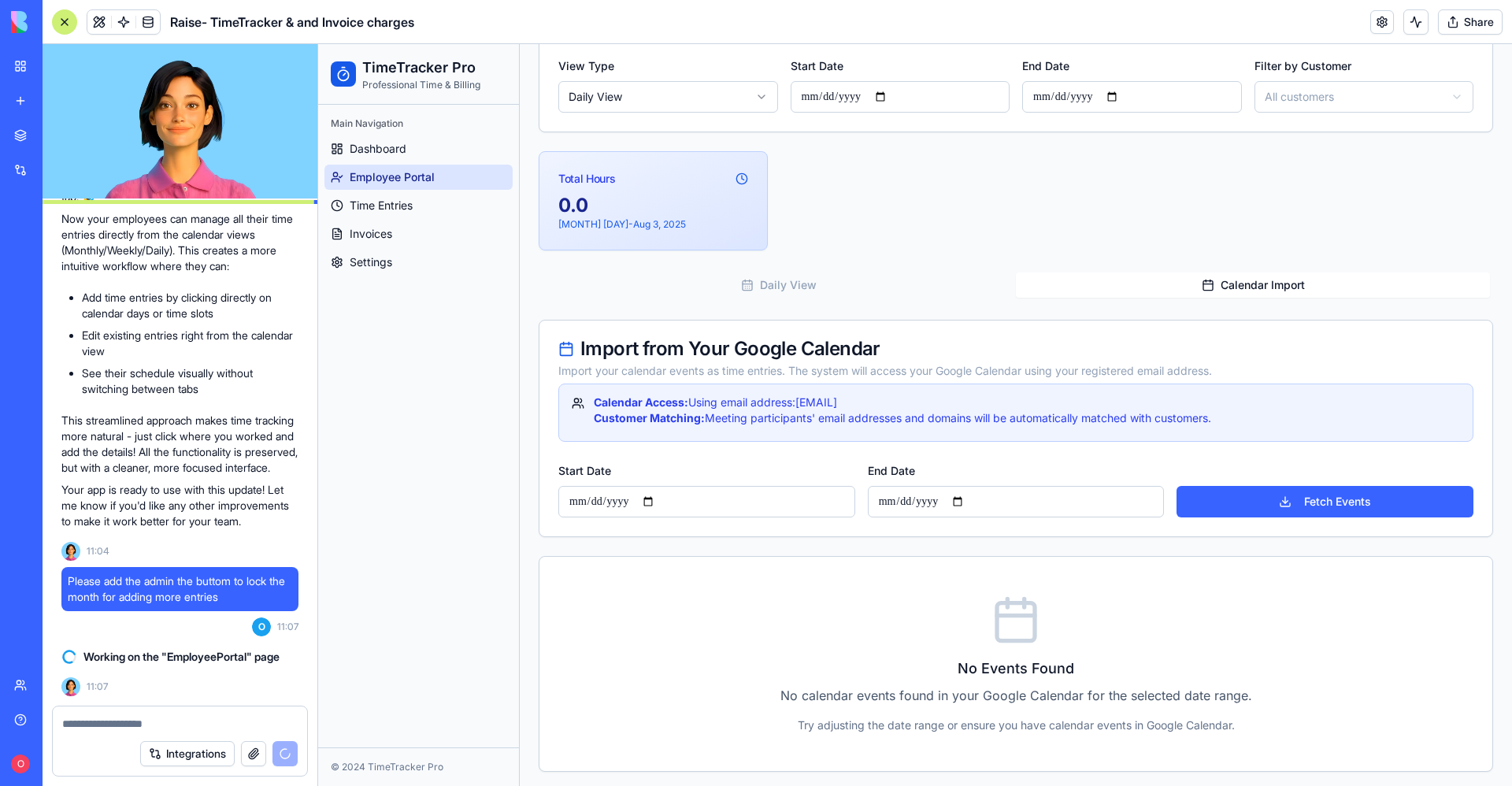 type on "**********" 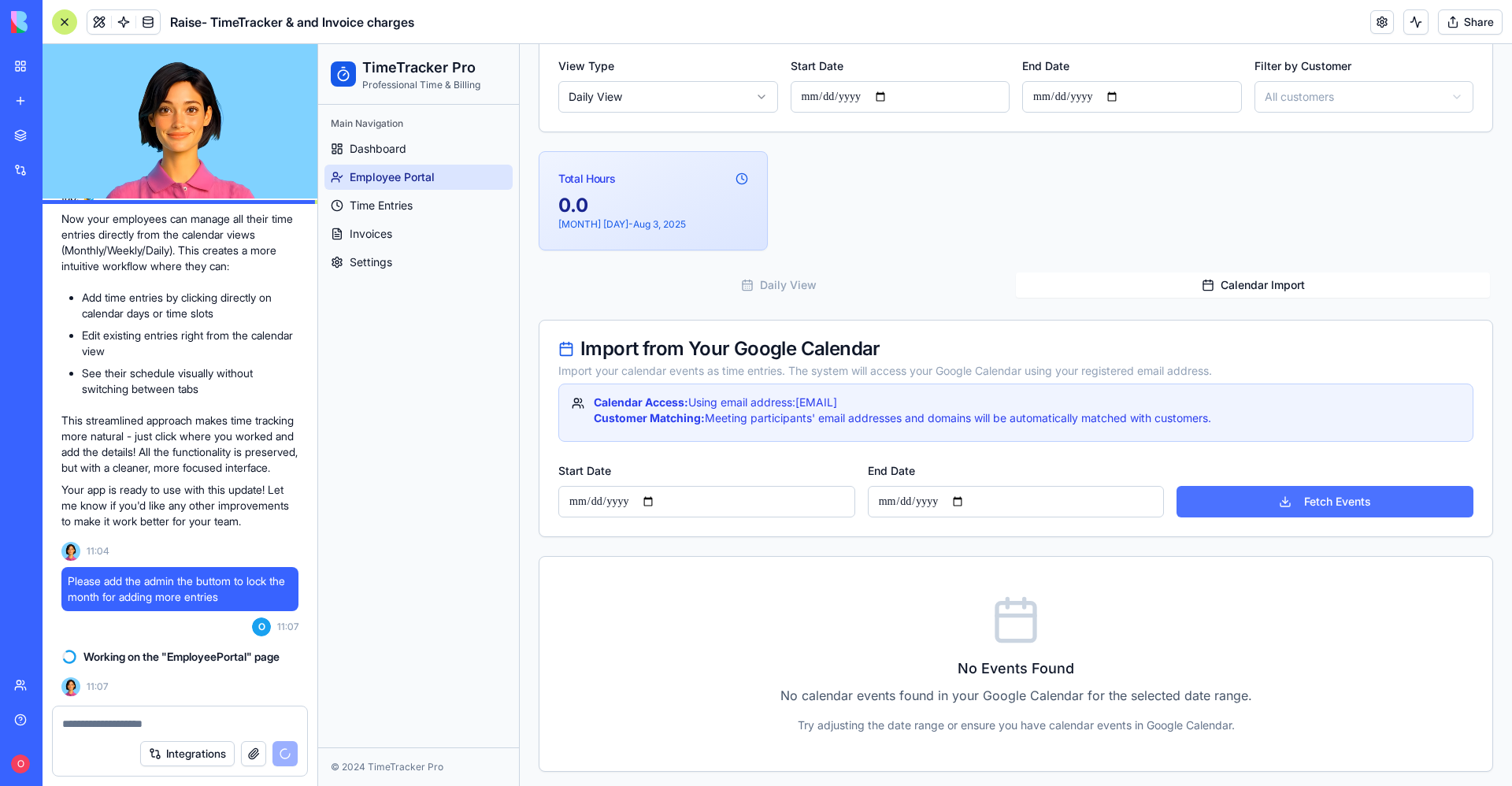 click on "Fetch Events" at bounding box center [1325, 502] 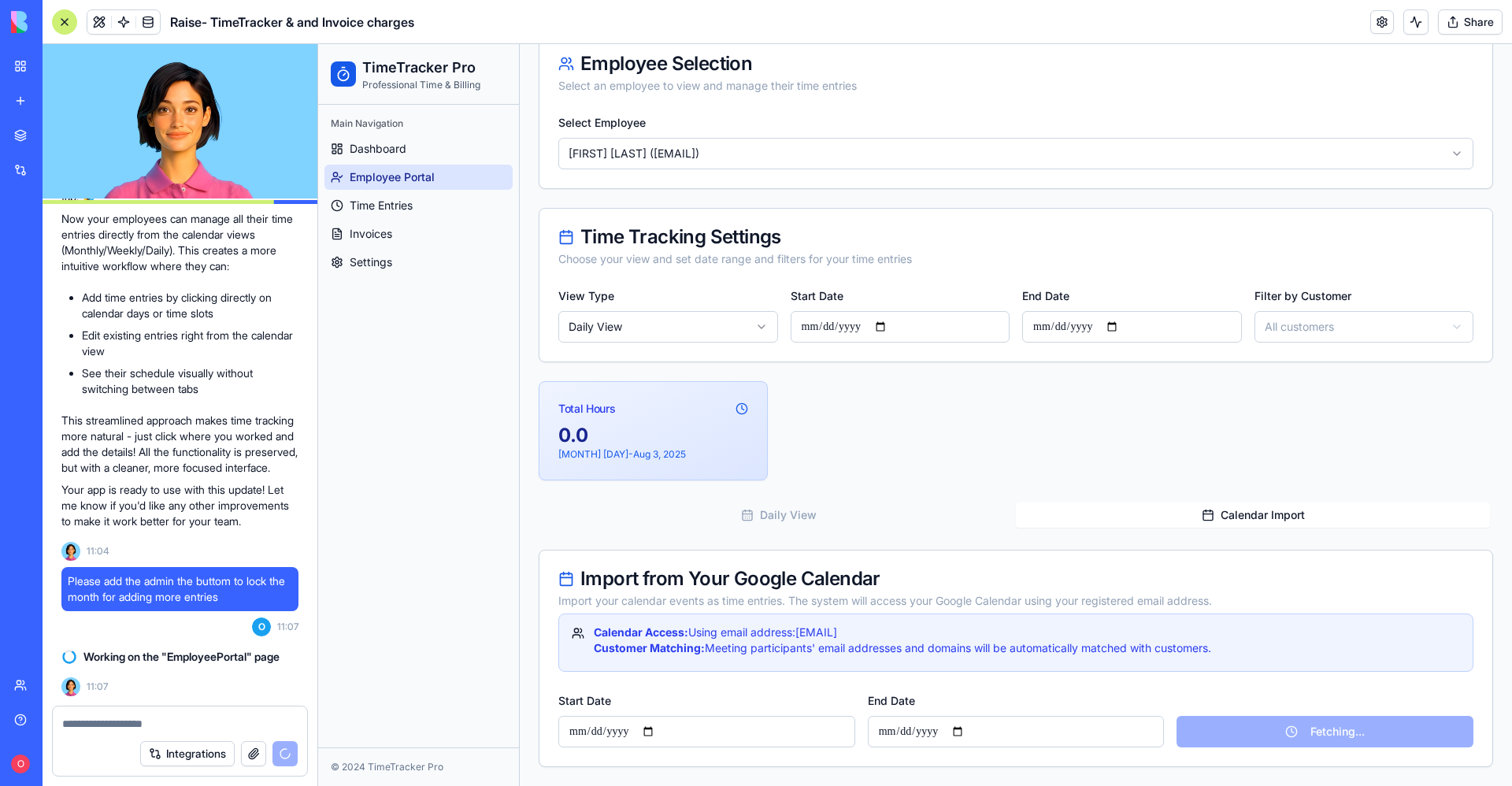scroll, scrollTop: 359, scrollLeft: 0, axis: vertical 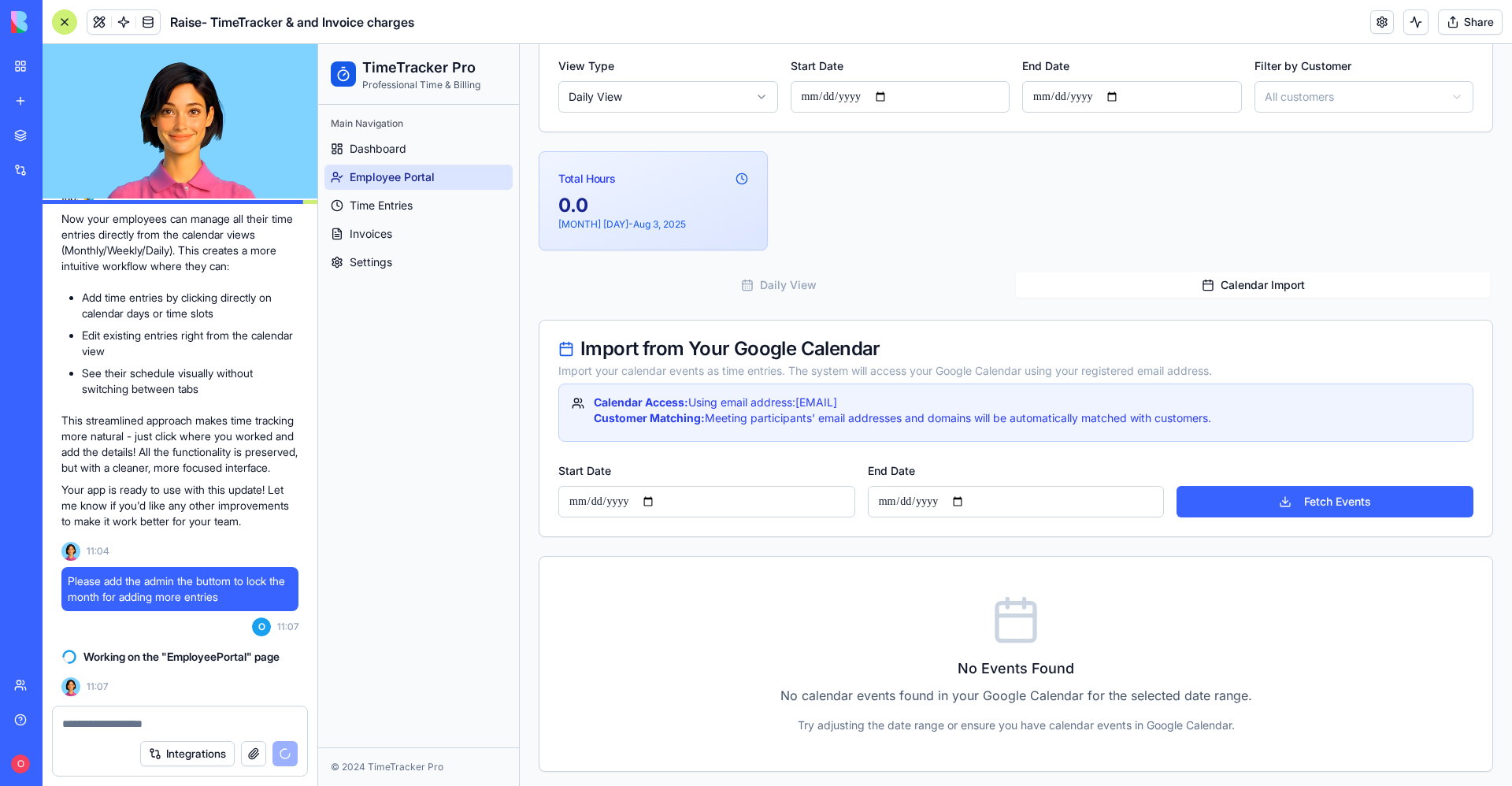 click on "Import from Your Google Calendar Import your calendar events as time entries. The system will access your Google Calendar using your registered email address. Calendar Access:  Using email address:  maayans@raise-finance.co.il Customer Matching:  Meeting participants' email addresses and domains will be automatically matched with customers." at bounding box center [1016, 391] 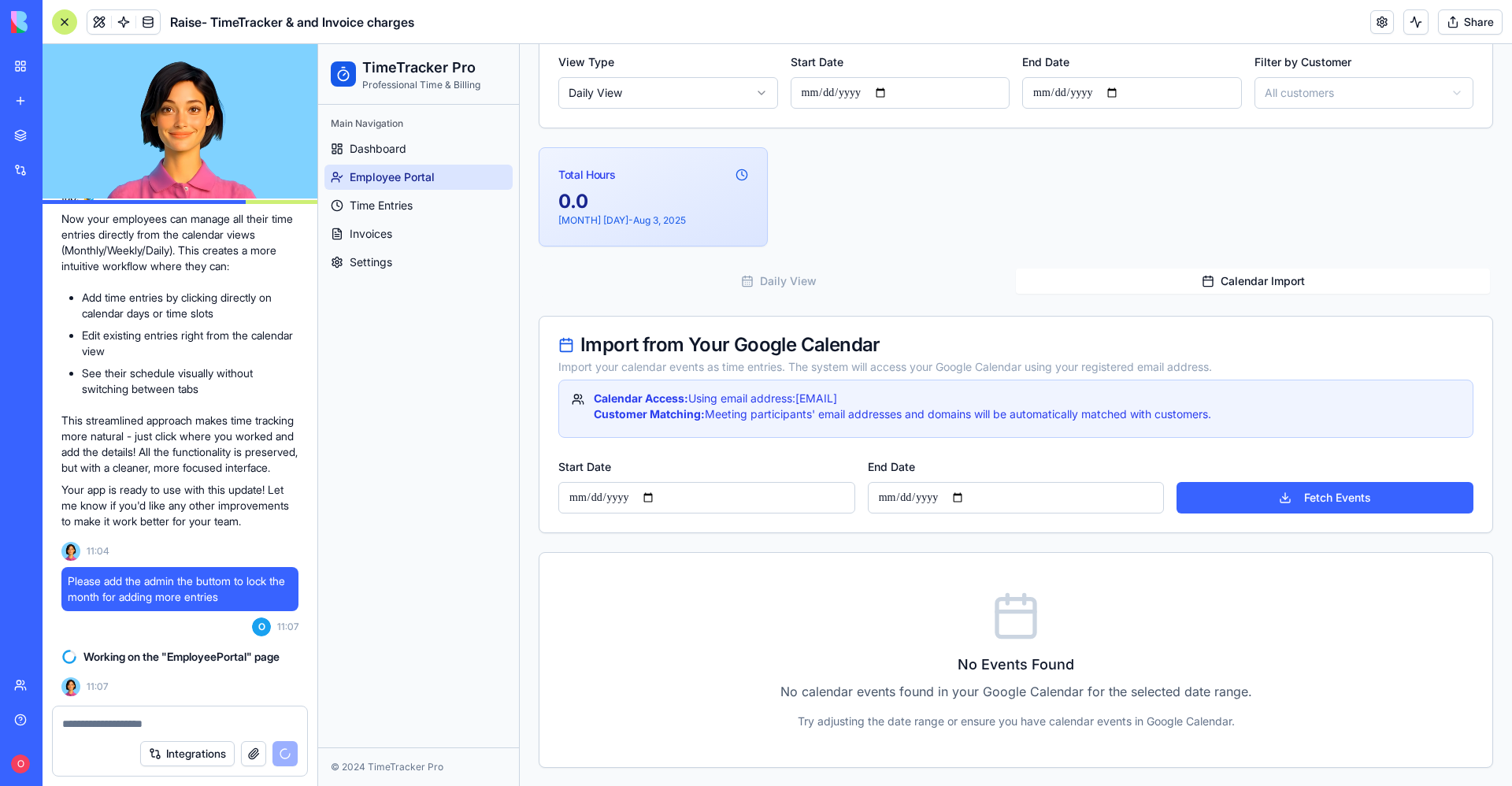 scroll, scrollTop: 364, scrollLeft: 0, axis: vertical 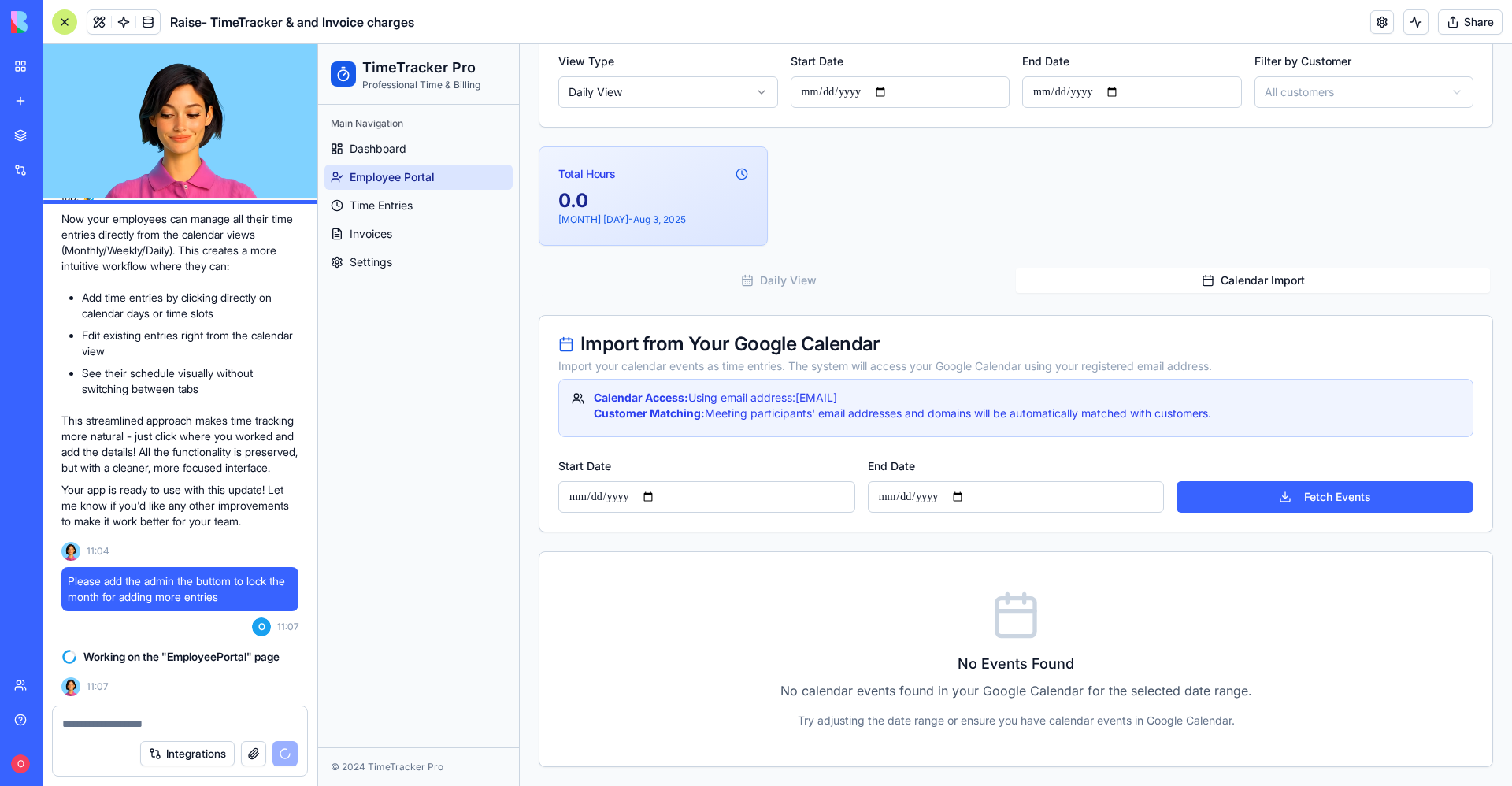 drag, startPoint x: 1310, startPoint y: 485, endPoint x: 684, endPoint y: 577, distance: 632.7243 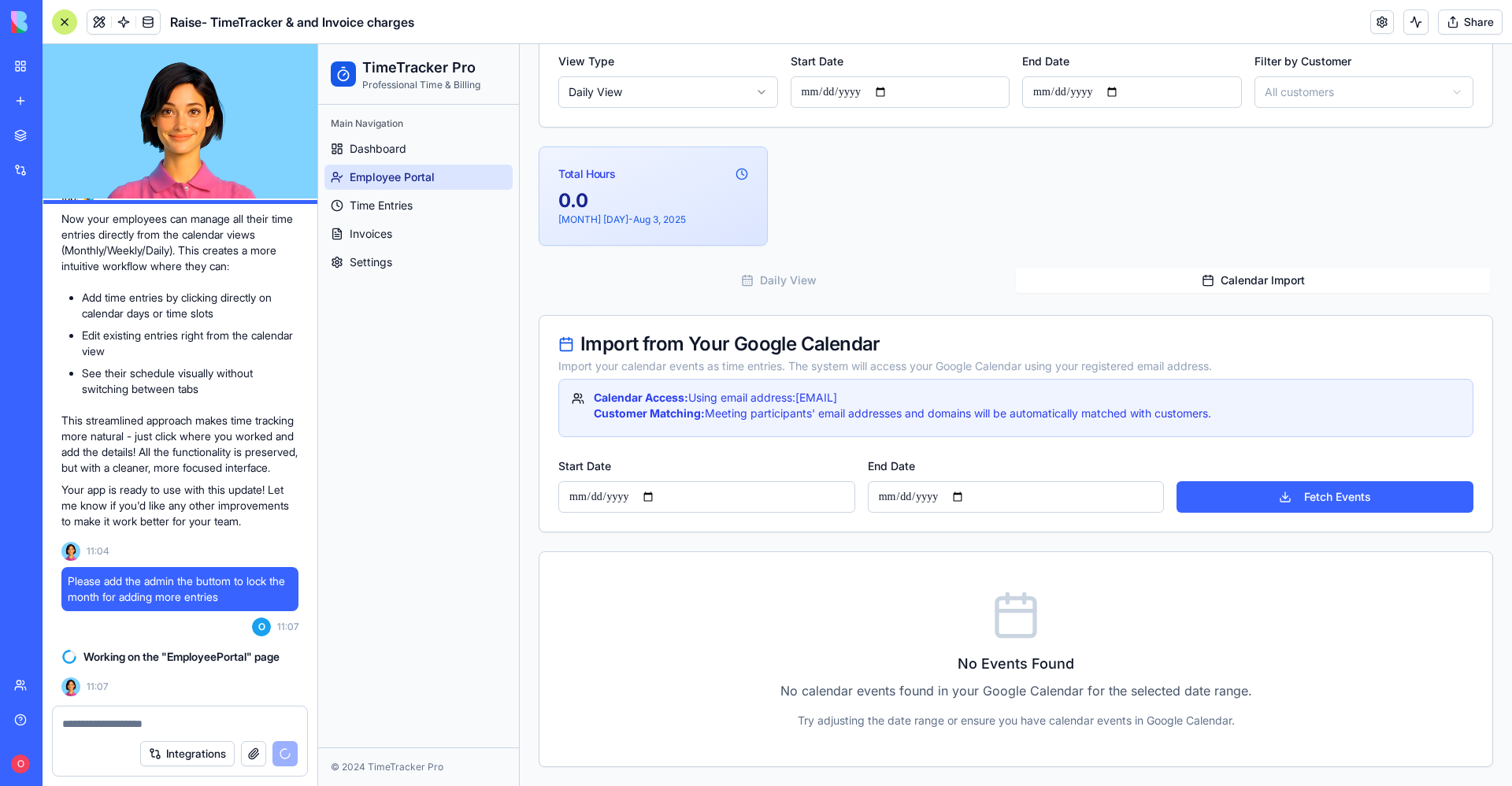 click on "**********" at bounding box center (1016, 541) 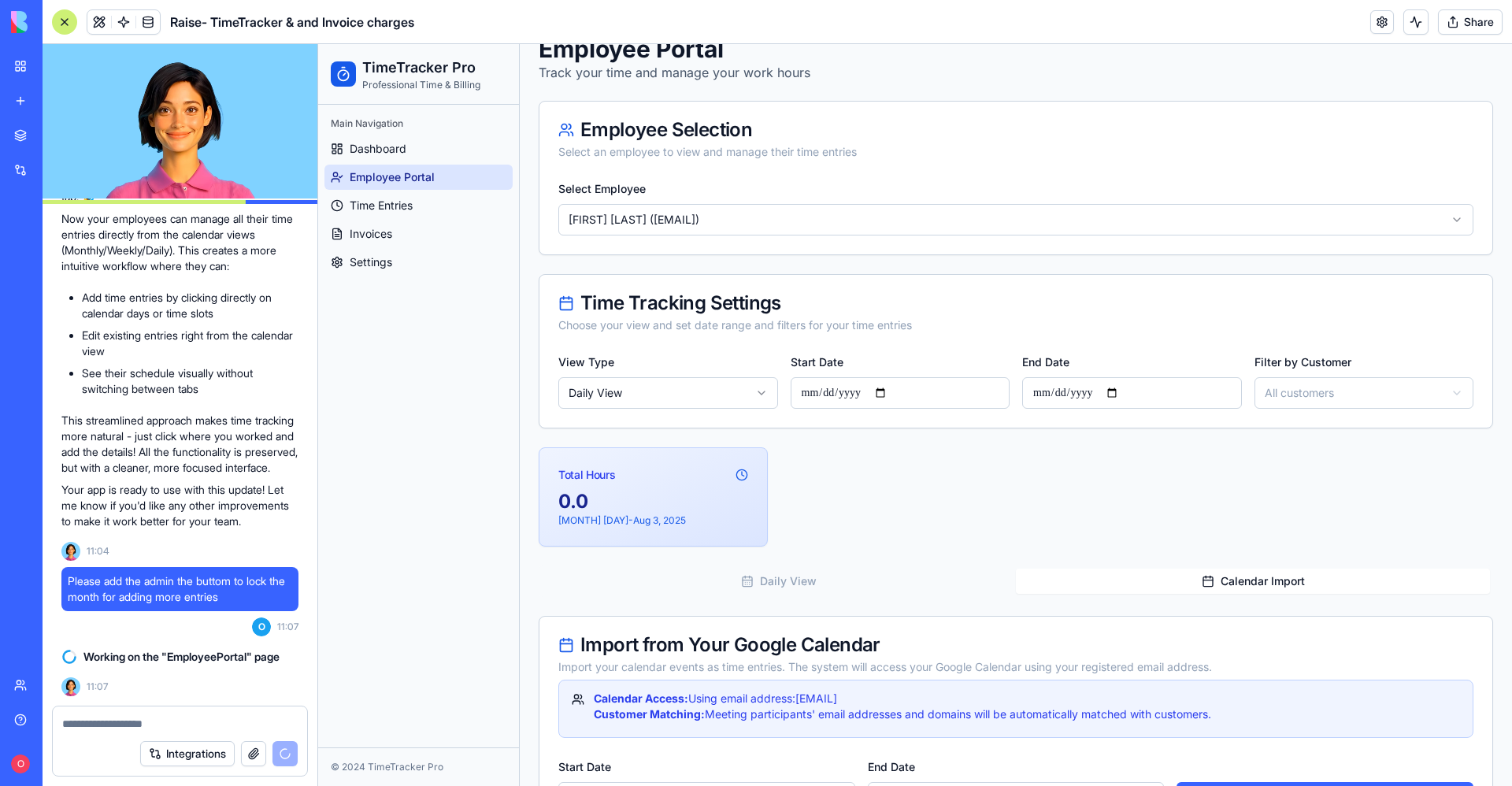 scroll, scrollTop: 9, scrollLeft: 0, axis: vertical 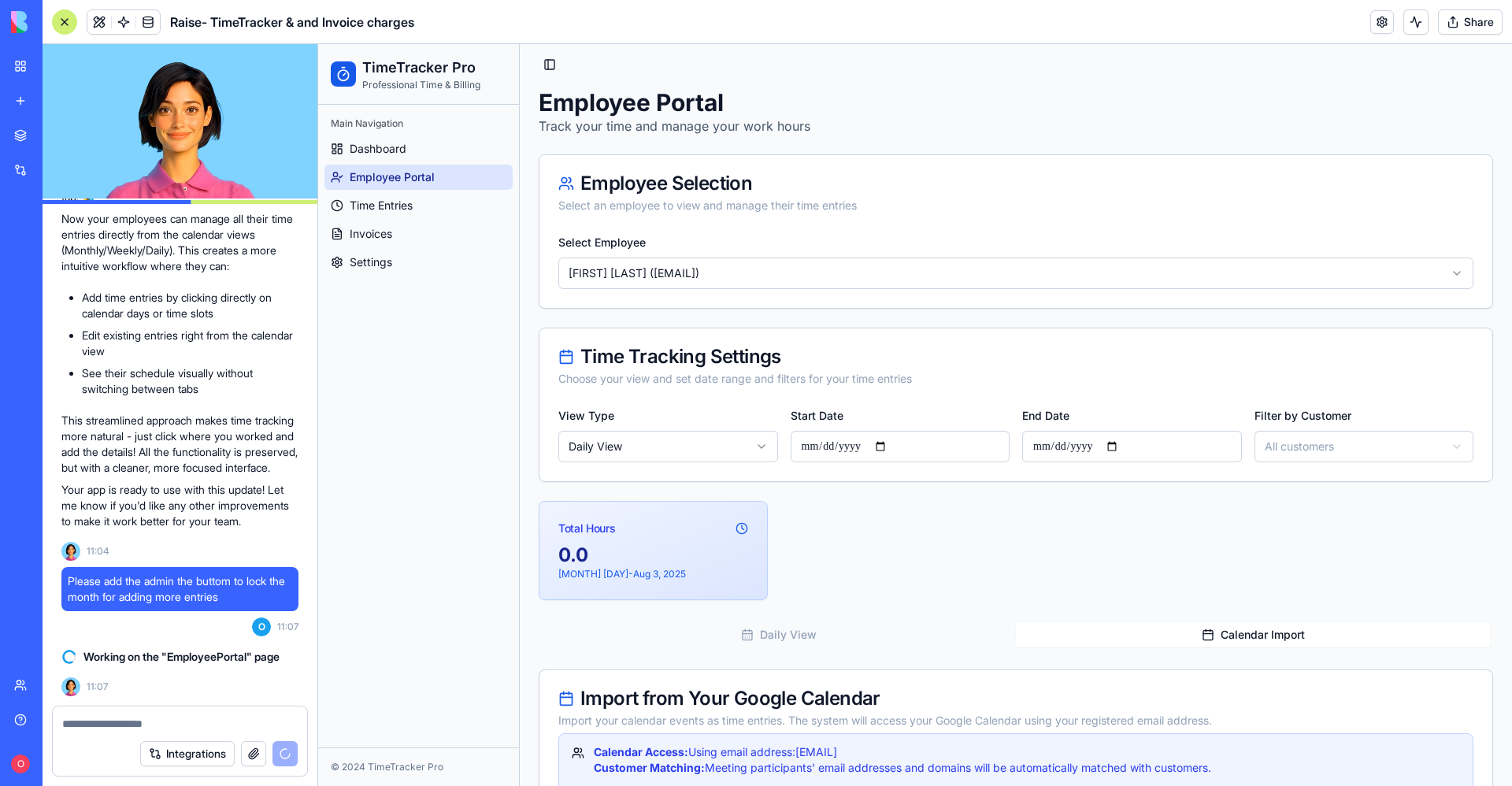 click on "**********" at bounding box center [915, 588] 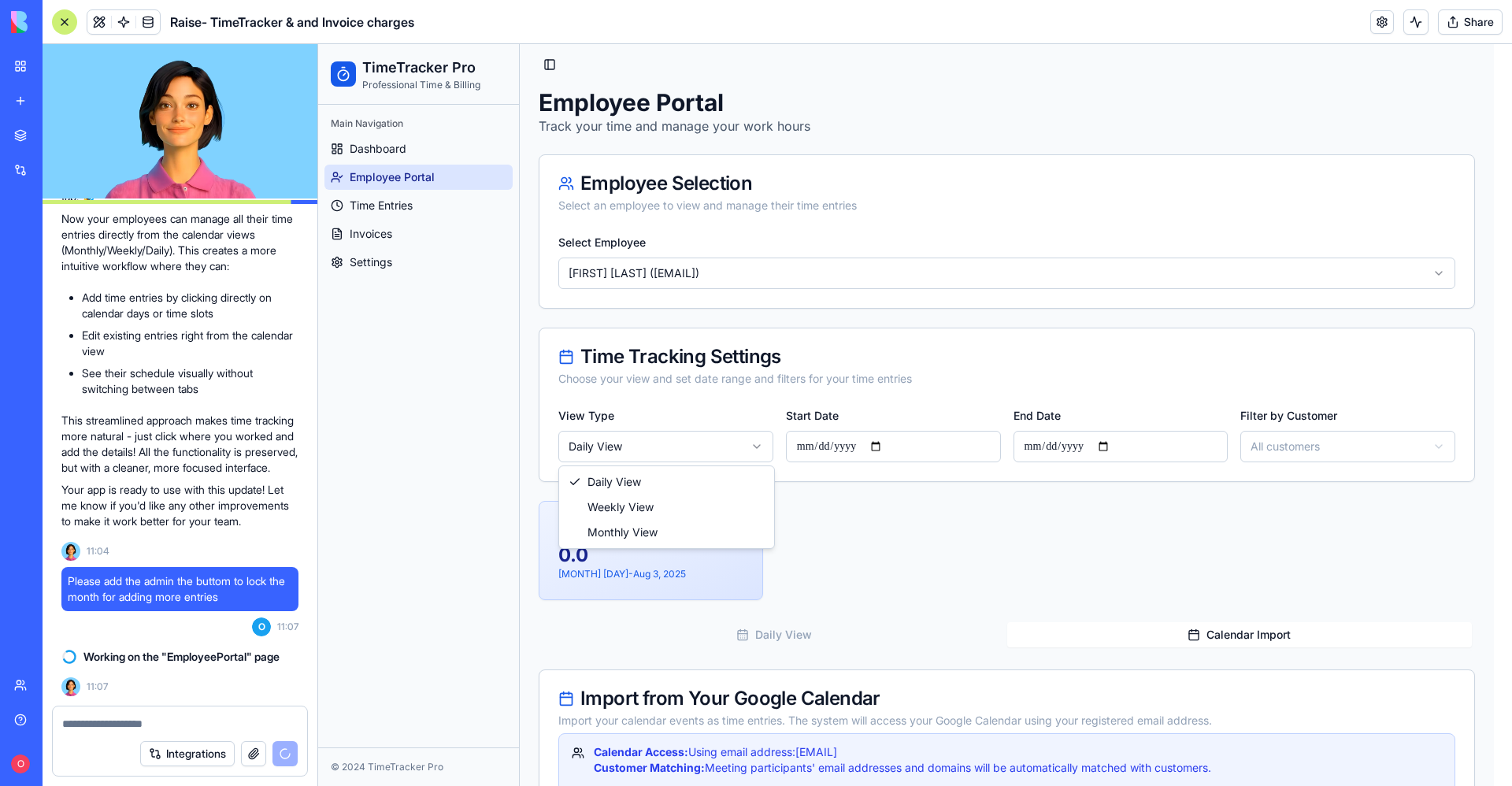type on "**********" 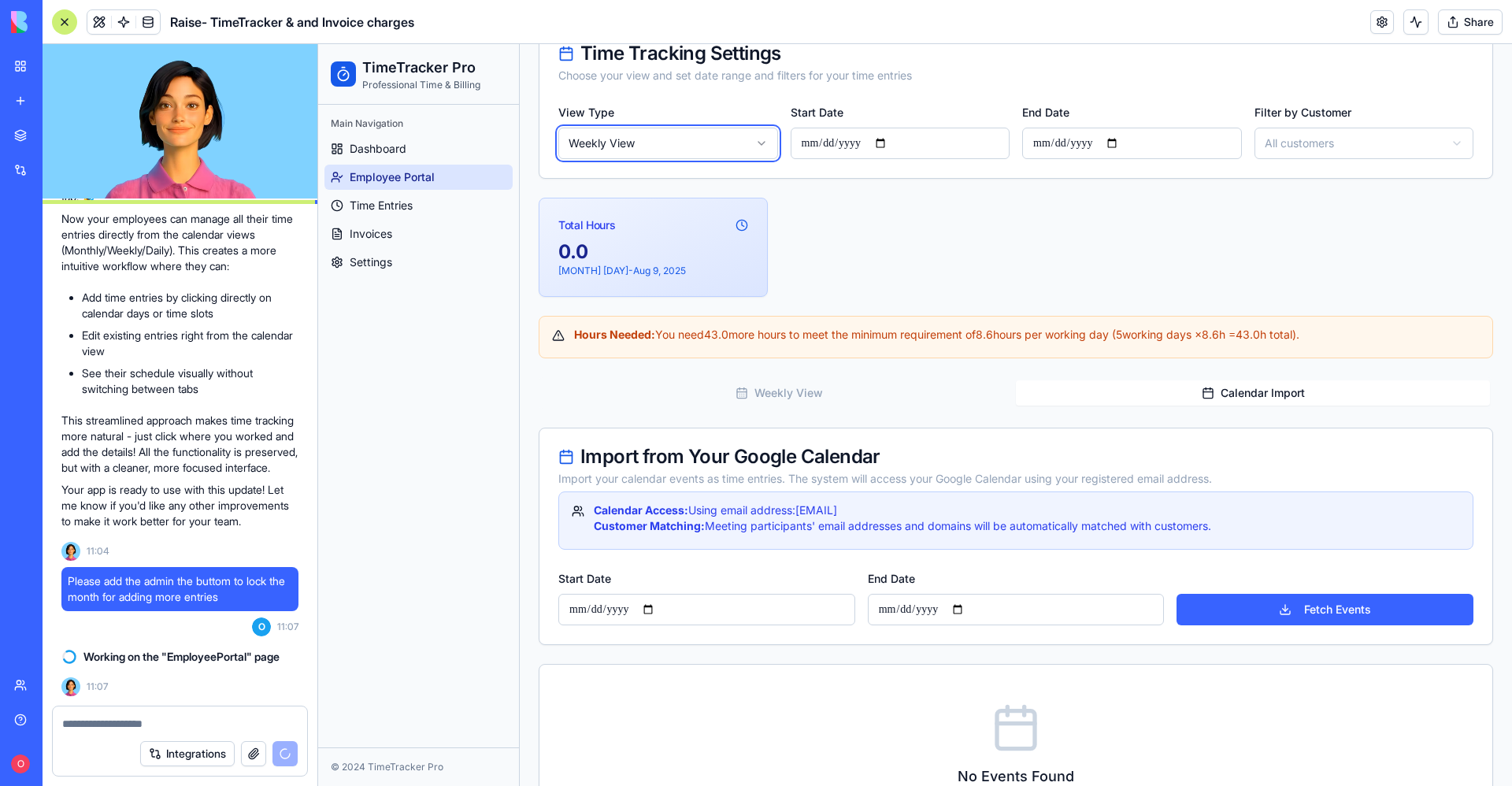 scroll, scrollTop: 71, scrollLeft: 0, axis: vertical 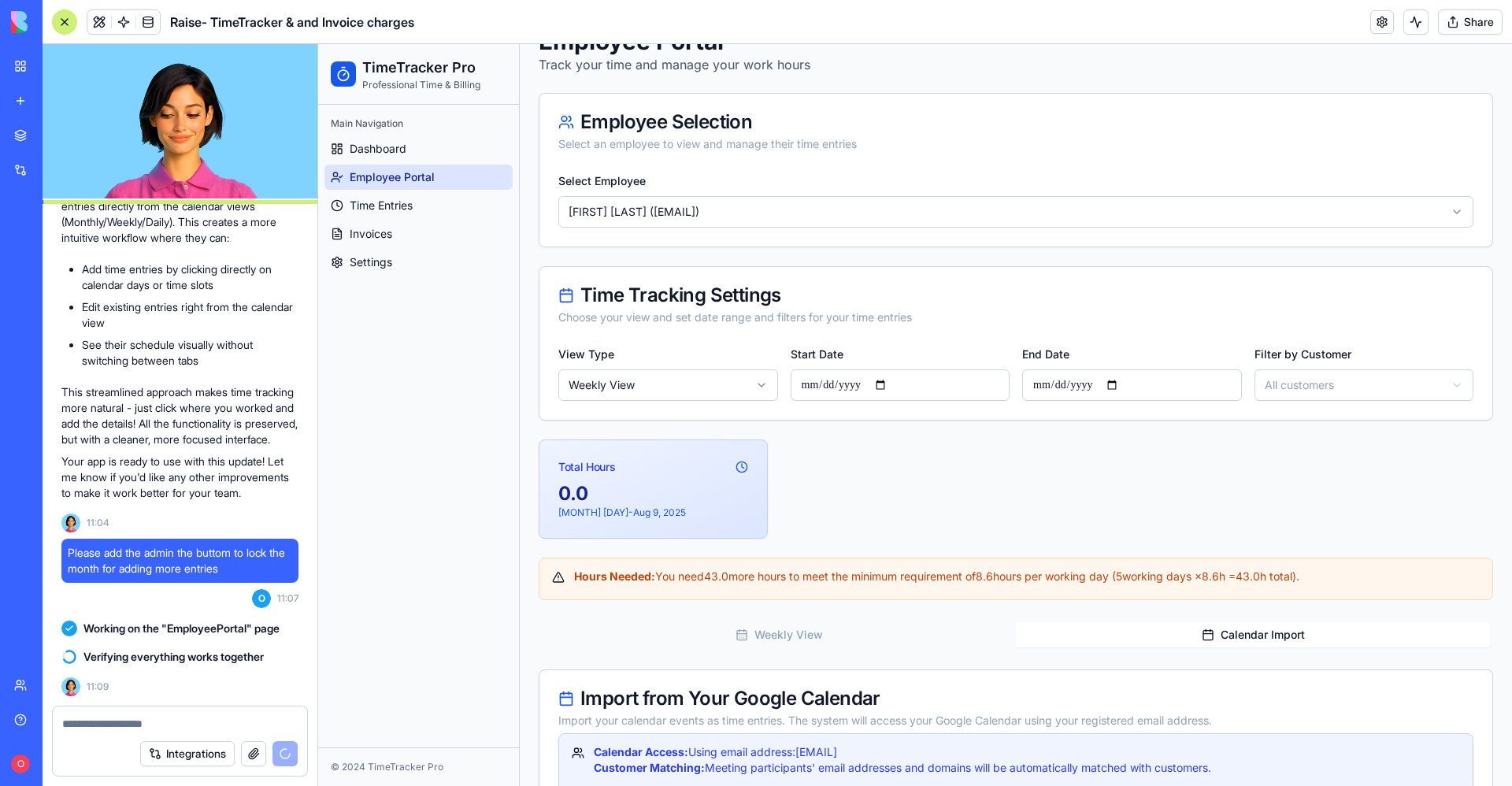 click on "**********" at bounding box center (915, 557) 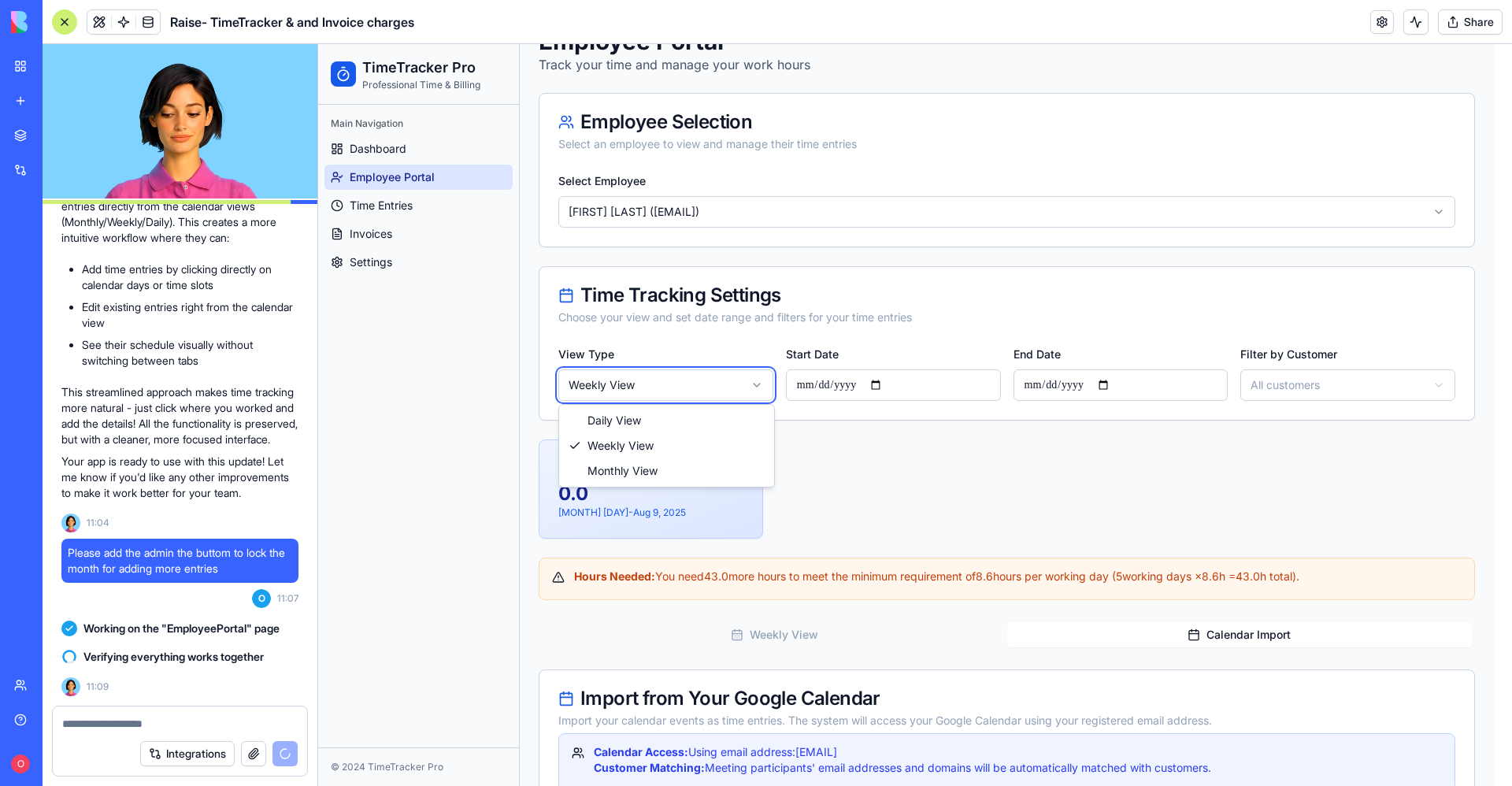 type on "**********" 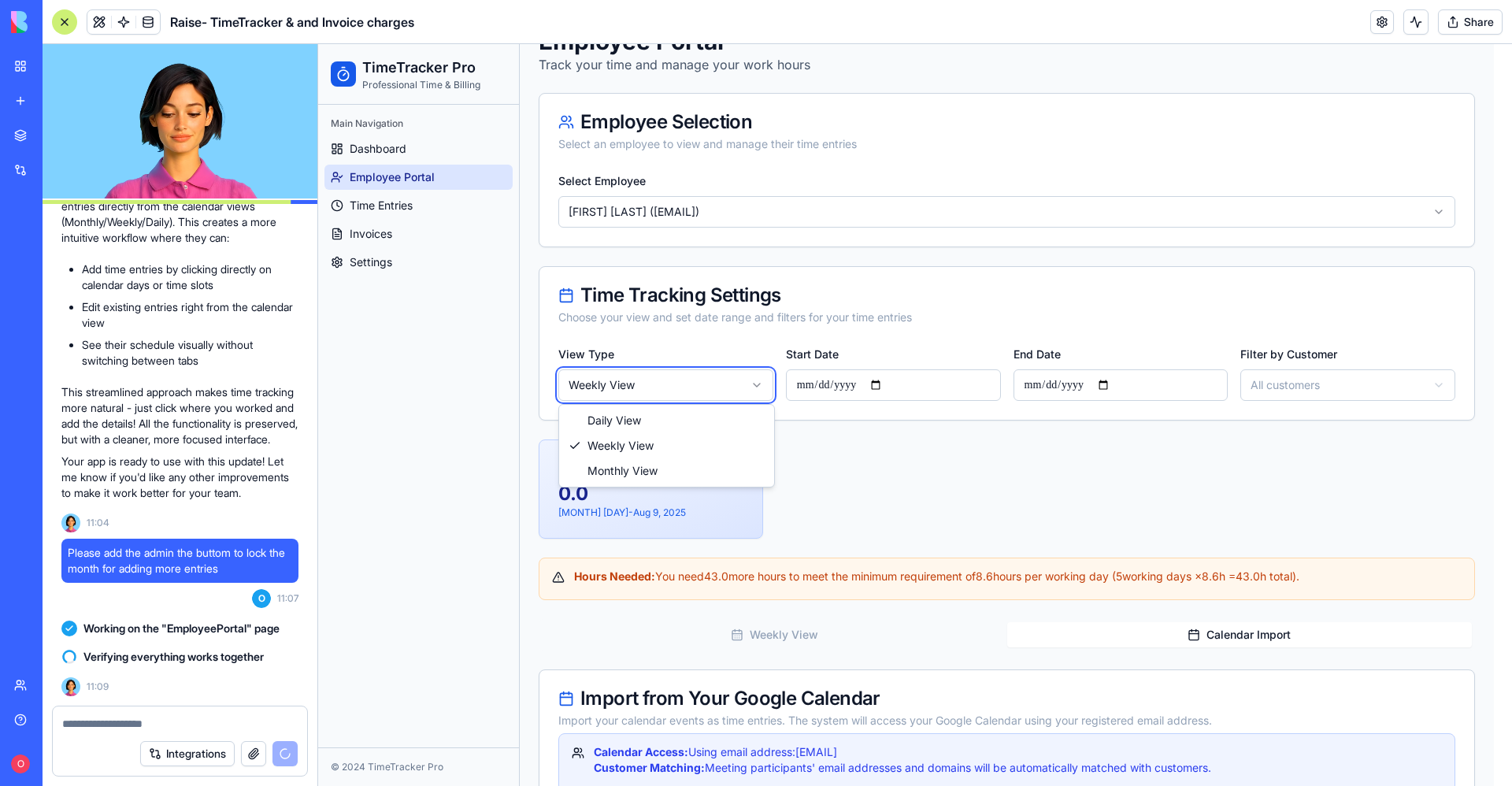 type on "**********" 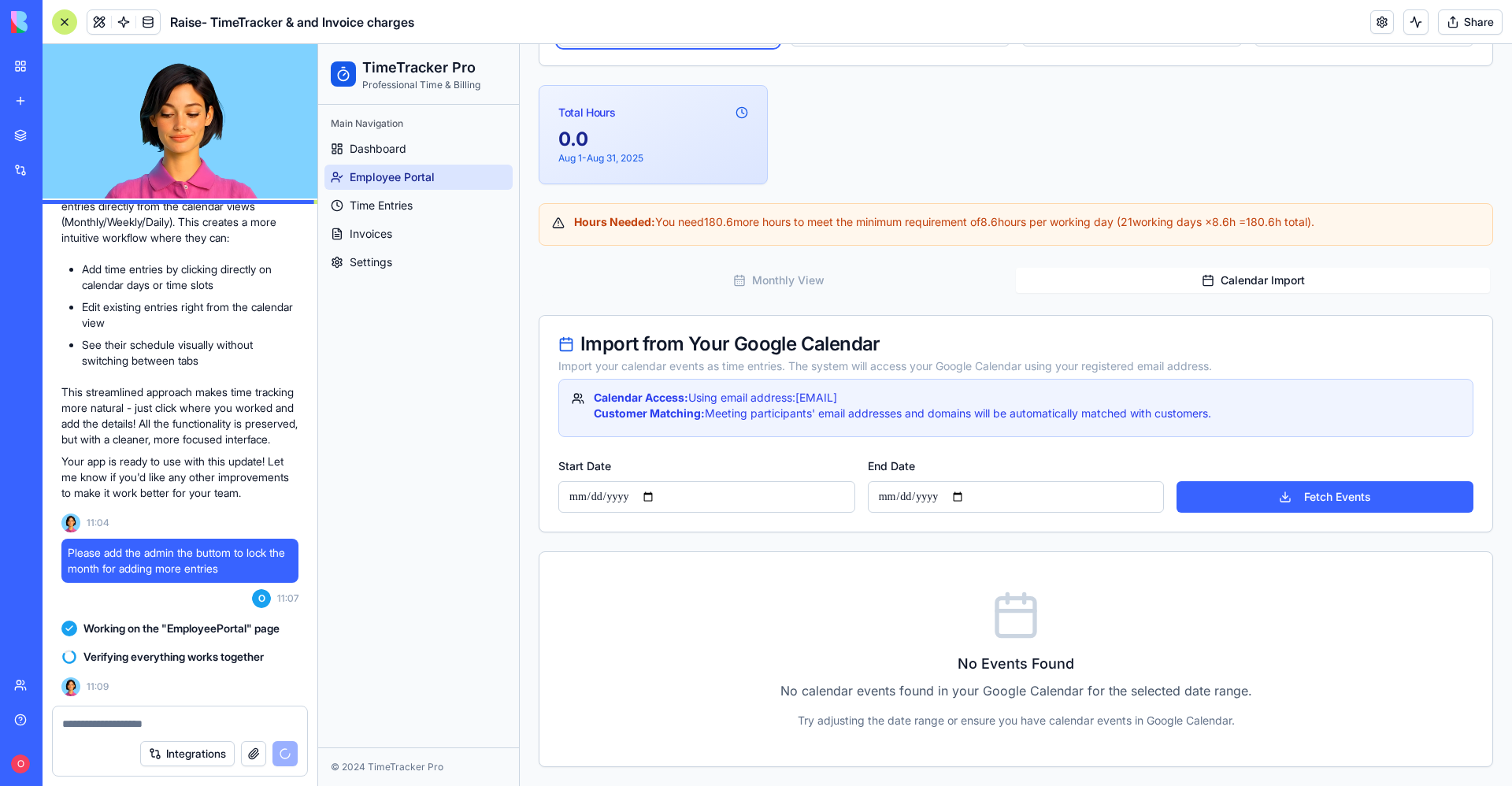 scroll, scrollTop: 71, scrollLeft: 0, axis: vertical 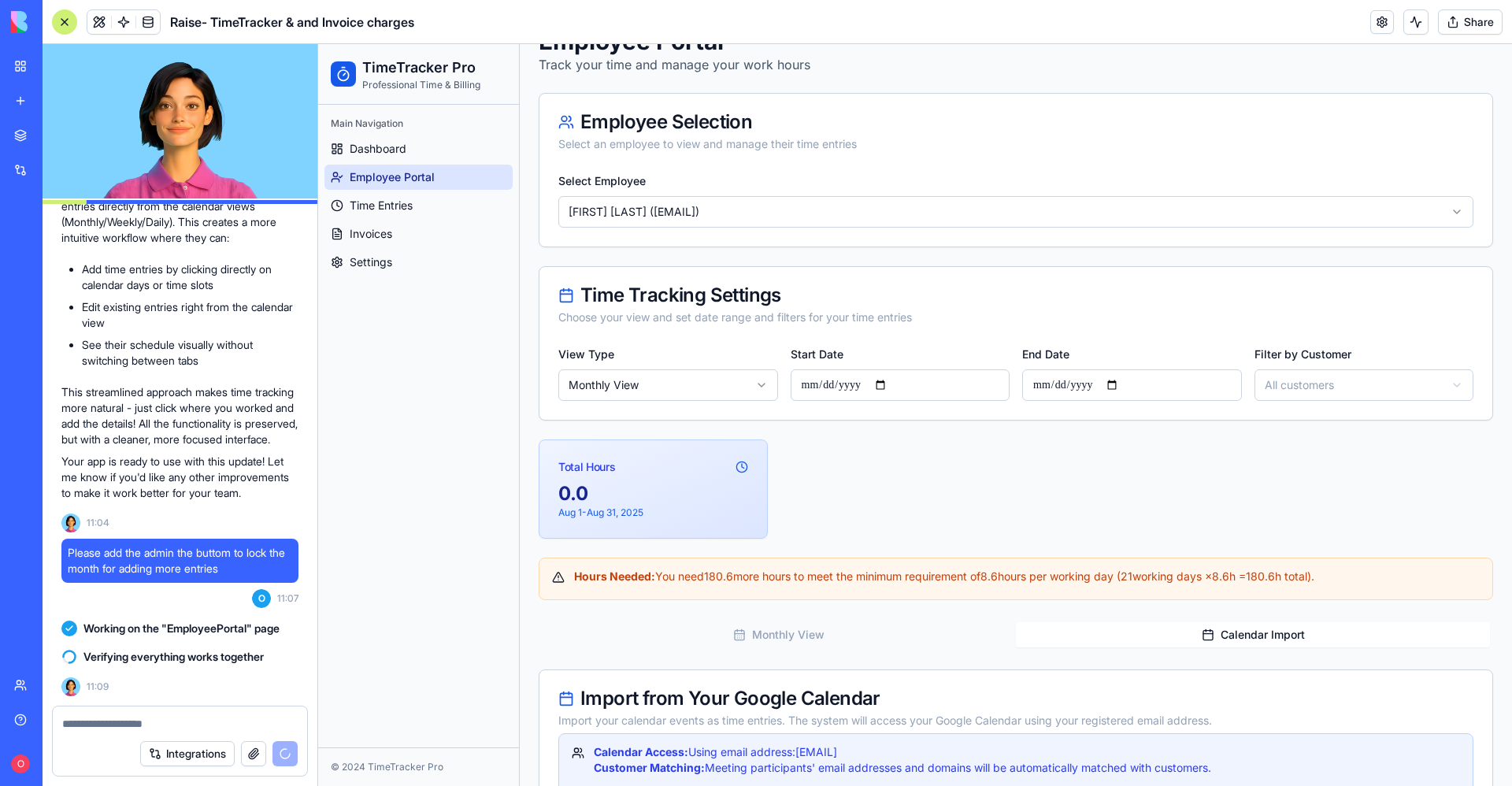 click on "0.0 Aug 1  -  Aug 31, 2025" at bounding box center [653, 510] 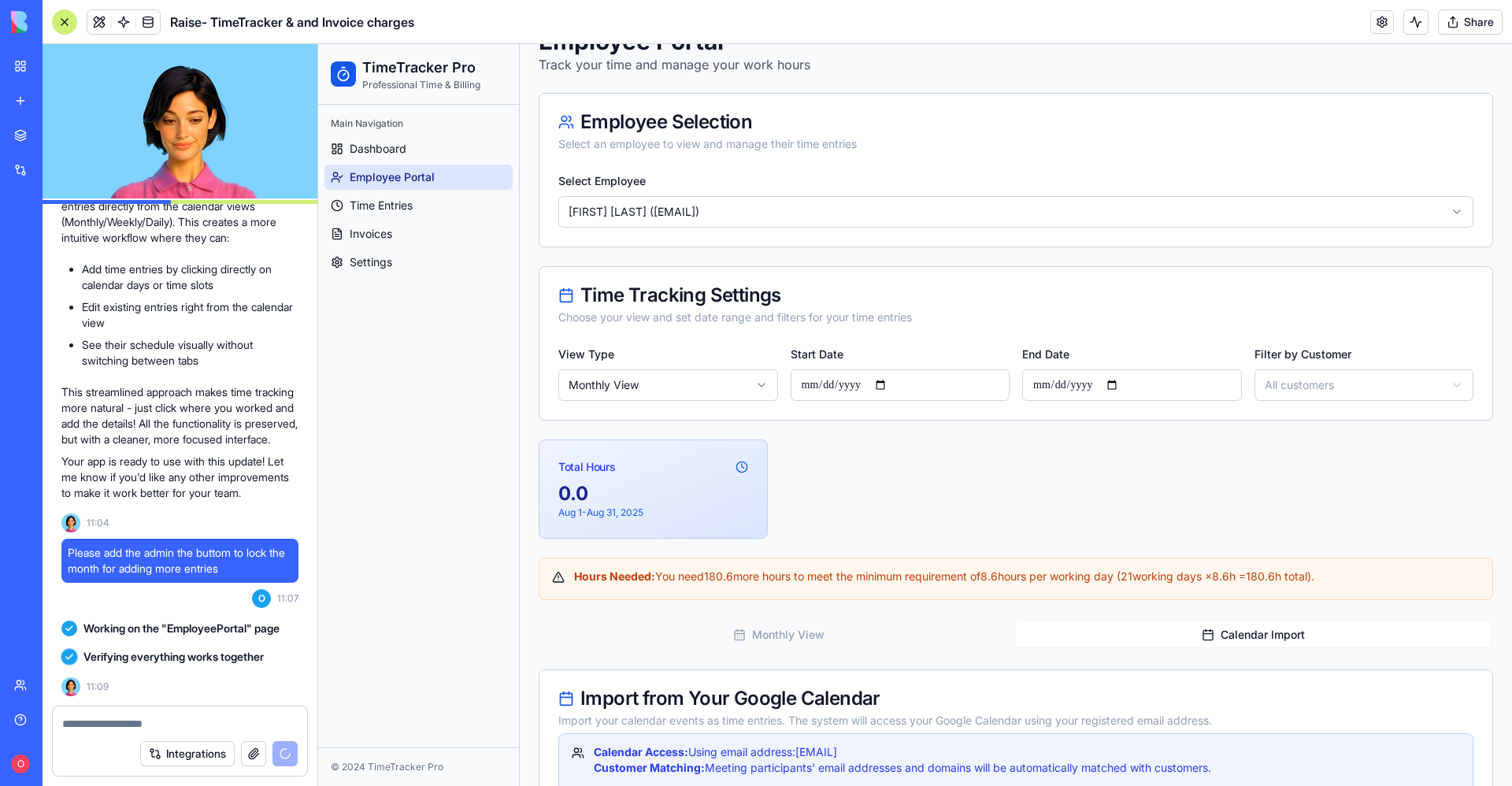 click on "Total Hours" at bounding box center [653, 461] 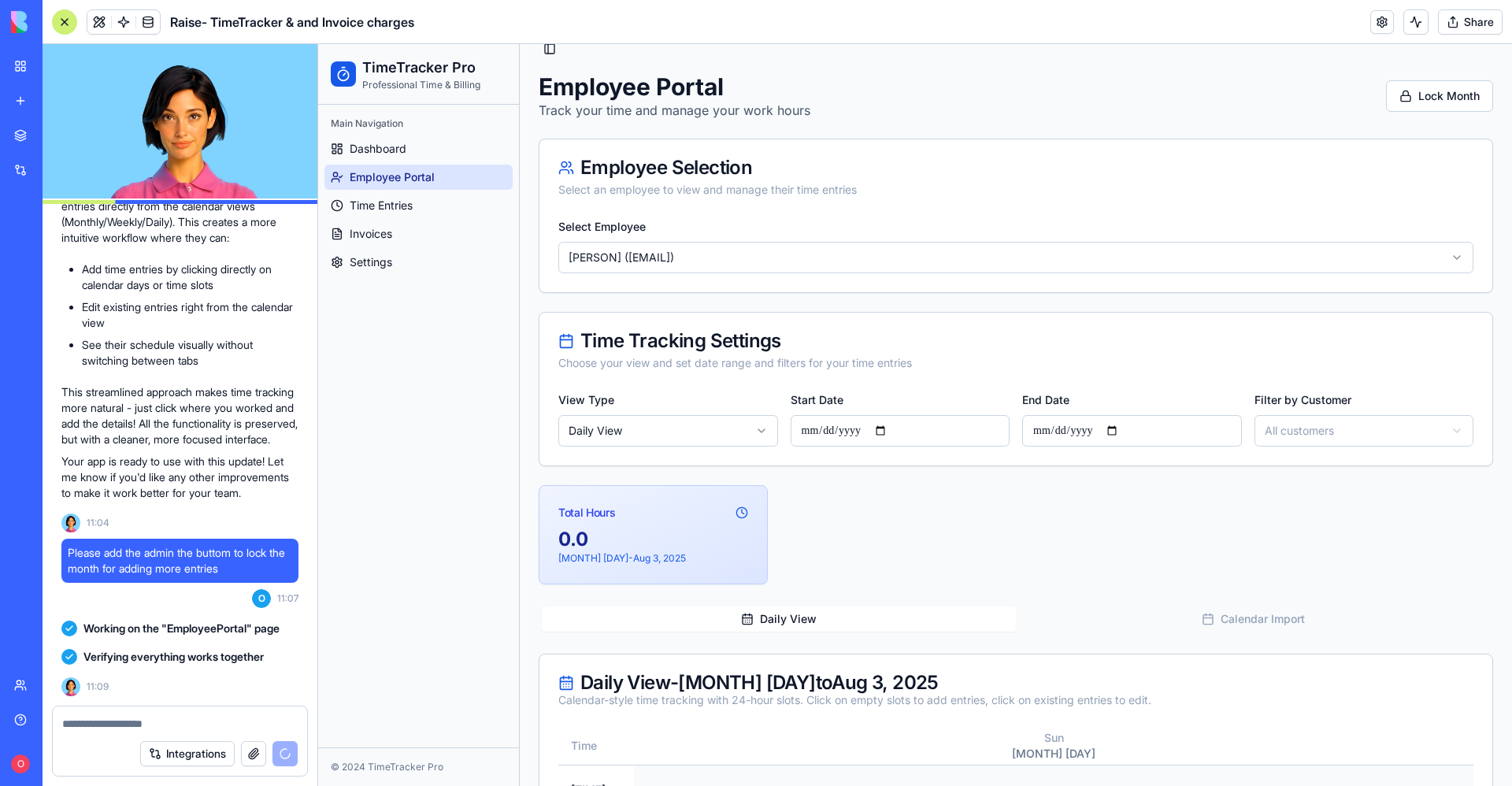 scroll, scrollTop: 0, scrollLeft: 0, axis: both 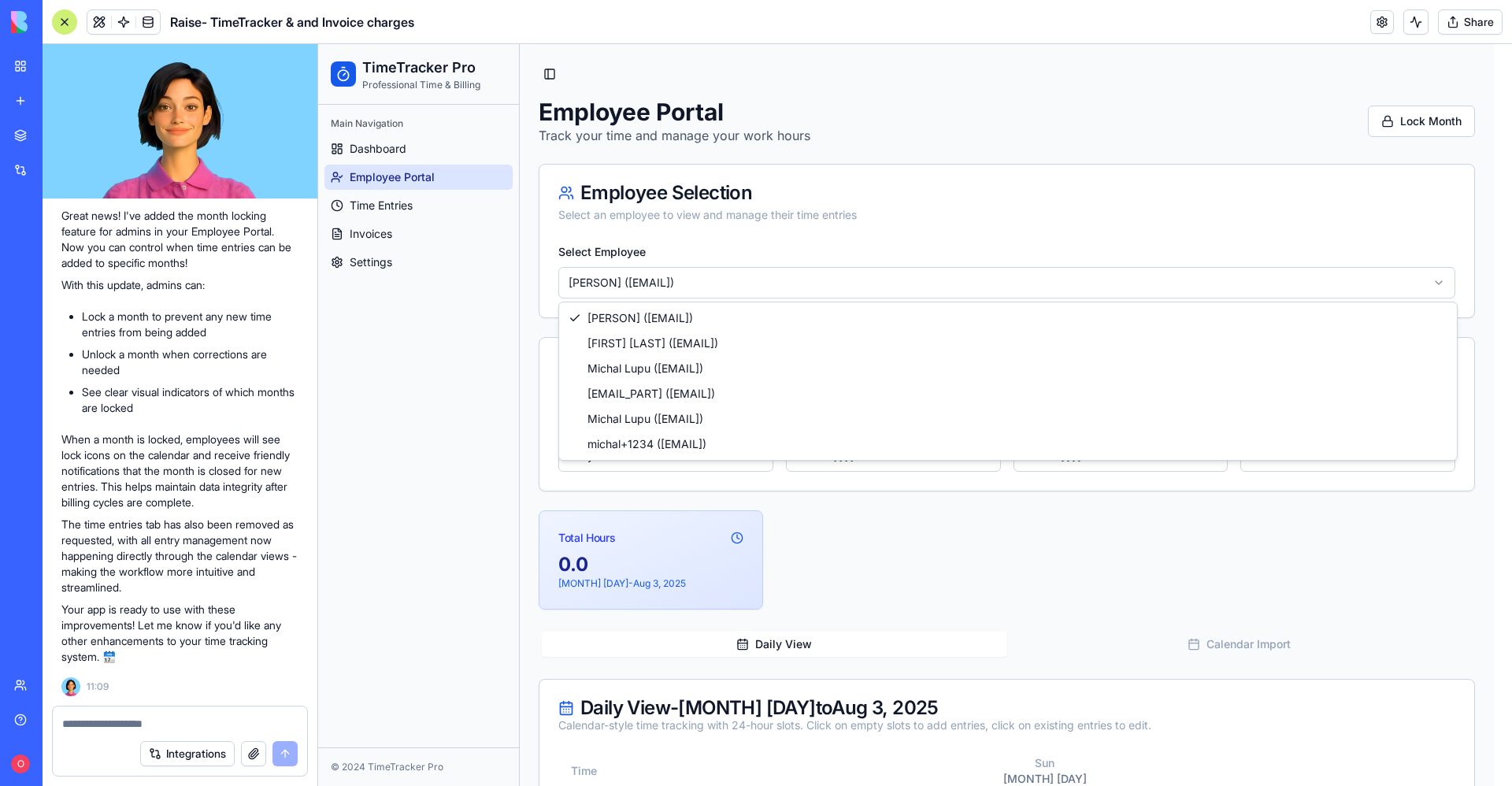 click on "**********" at bounding box center [915, 1041] 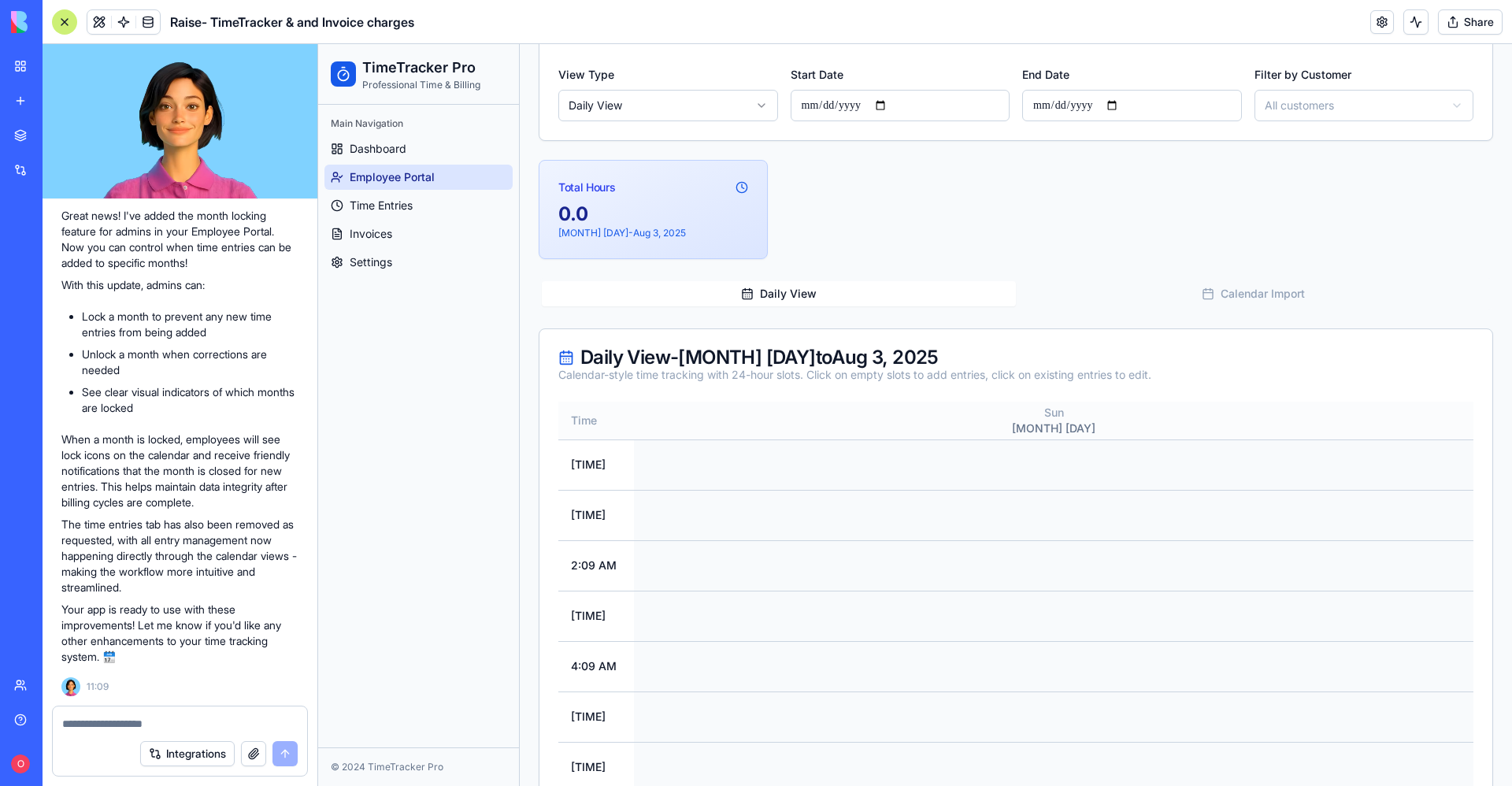 scroll, scrollTop: 236, scrollLeft: 0, axis: vertical 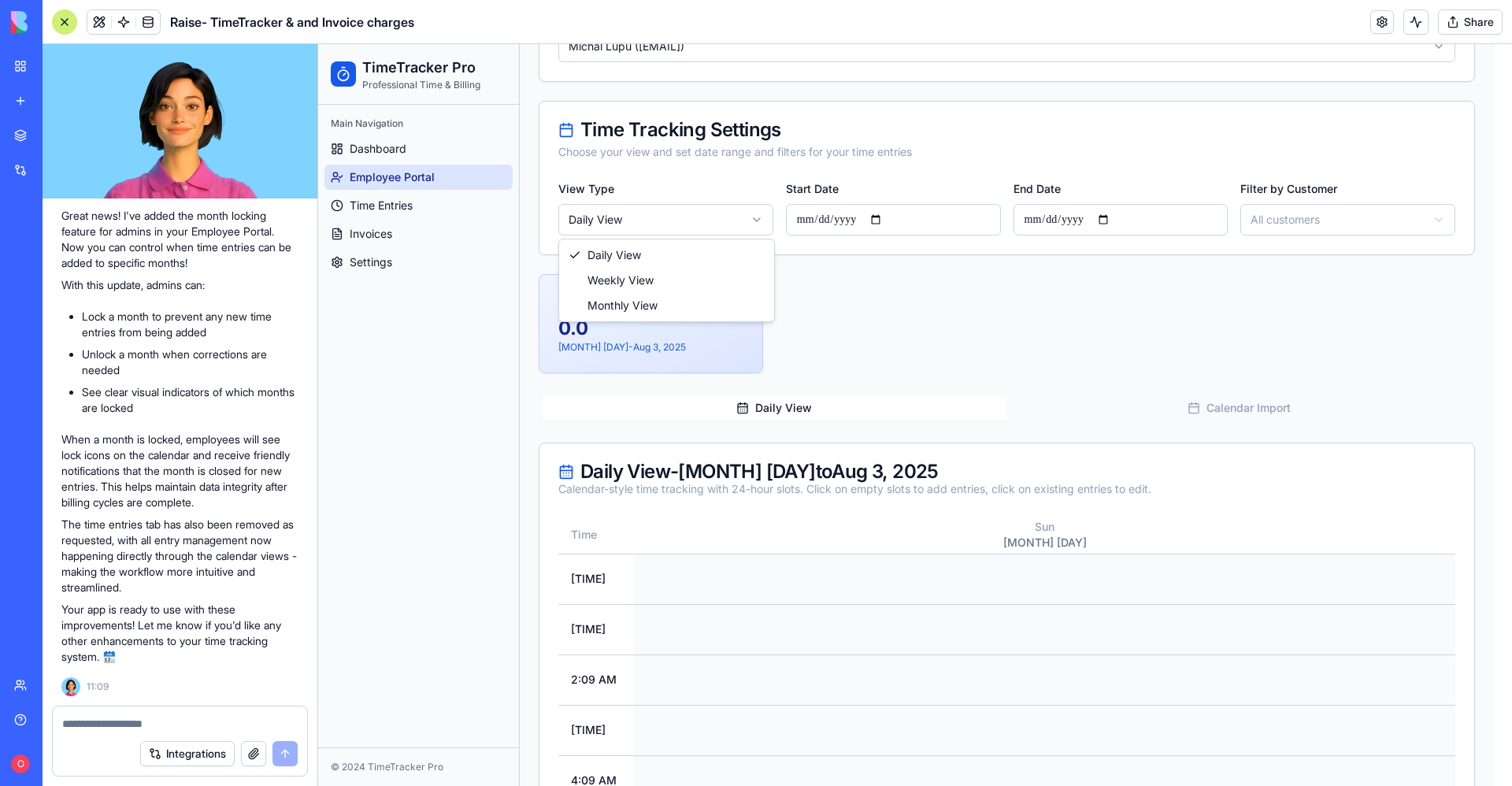 click on "**********" at bounding box center [915, 805] 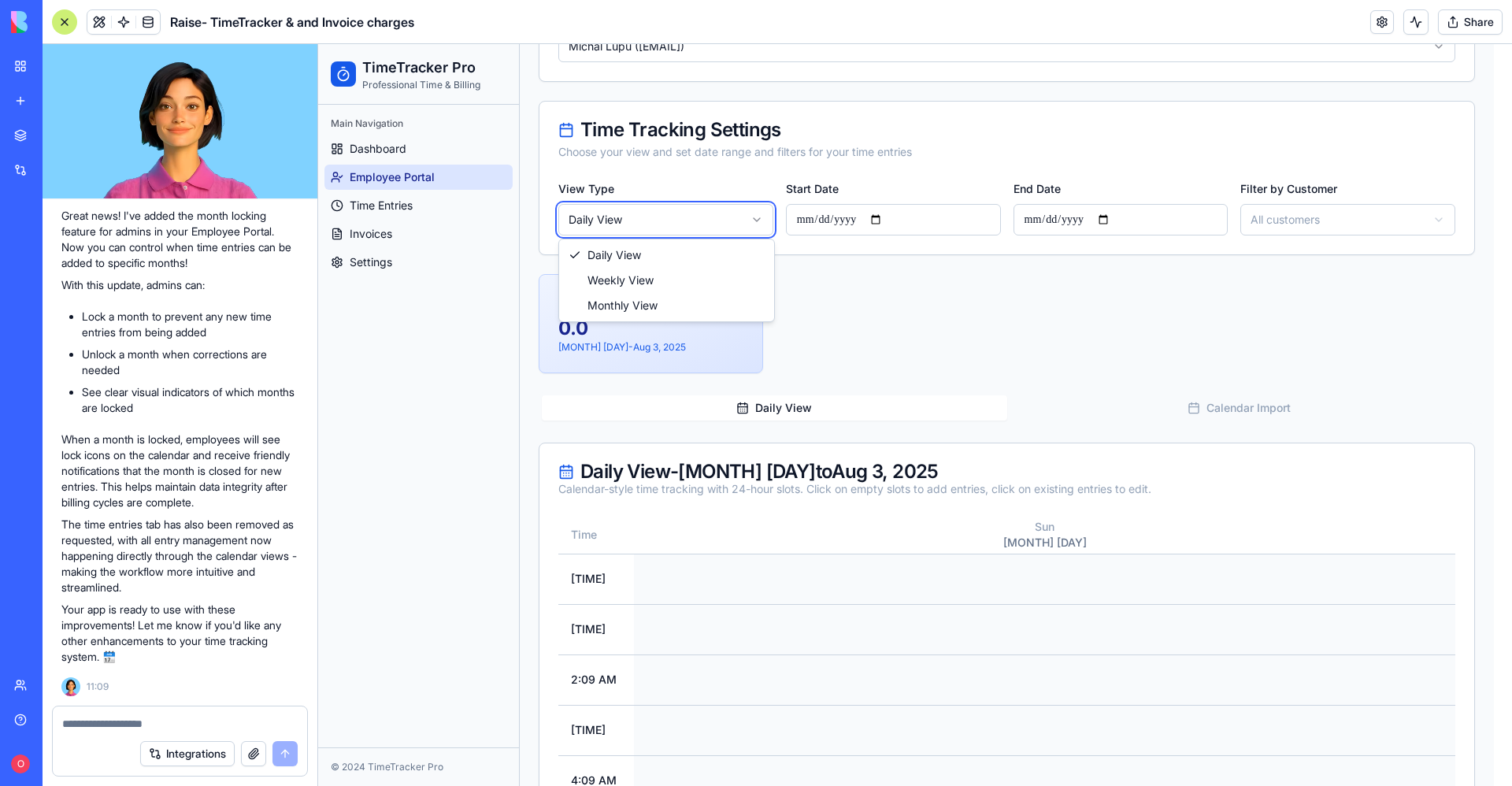 type on "**********" 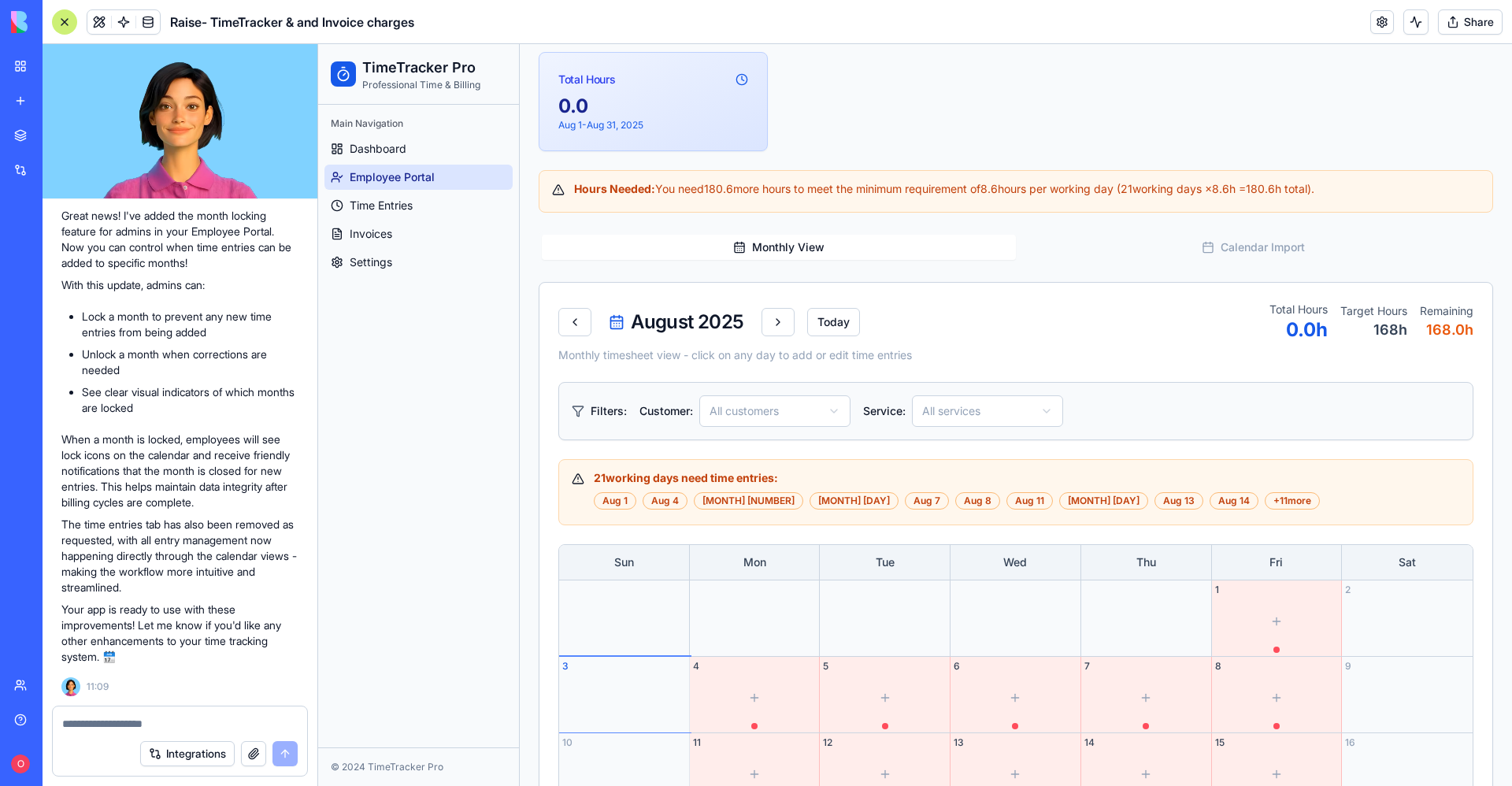 scroll, scrollTop: 236, scrollLeft: 0, axis: vertical 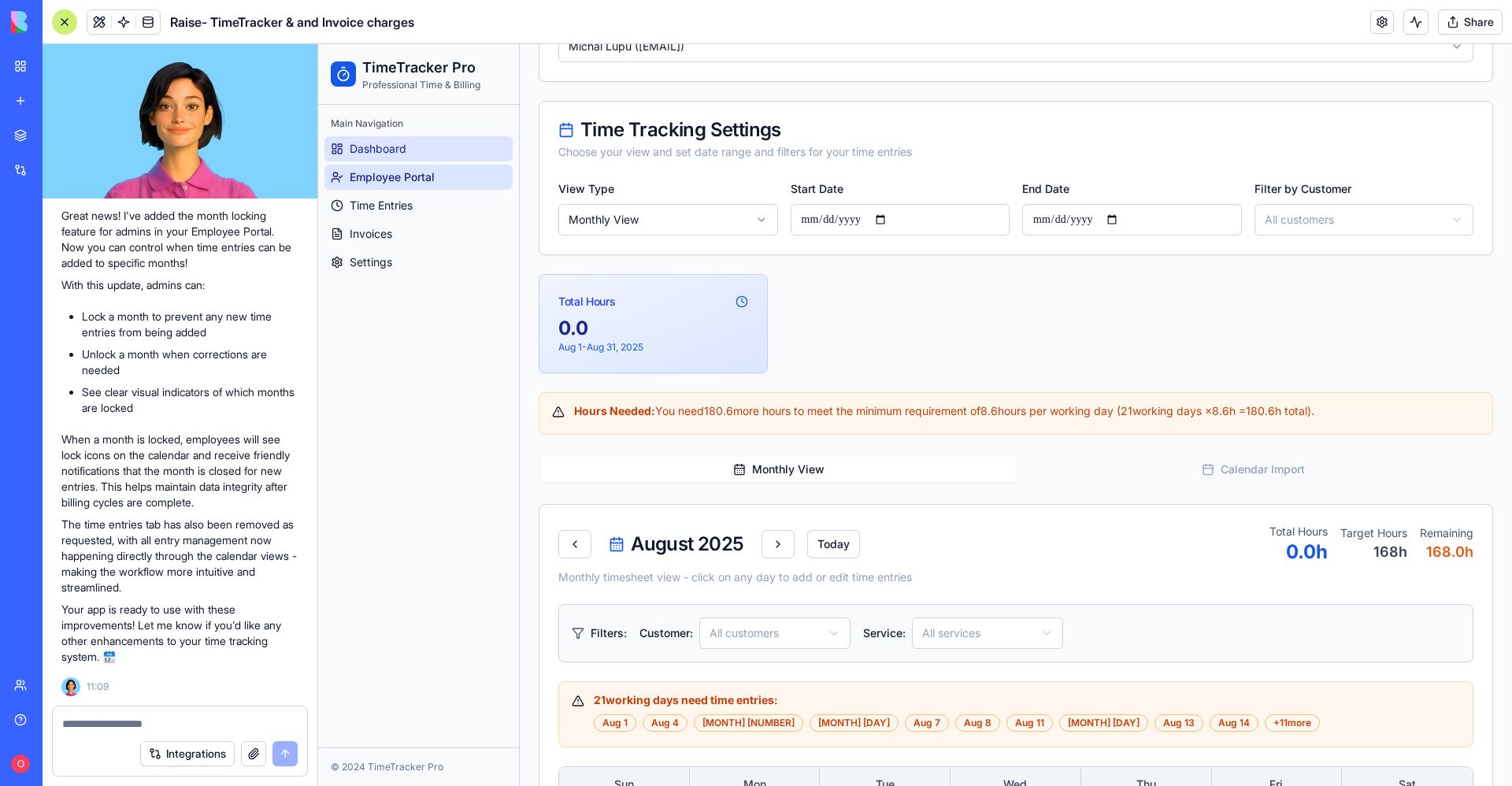 click on "Dashboard" at bounding box center (378, 149) 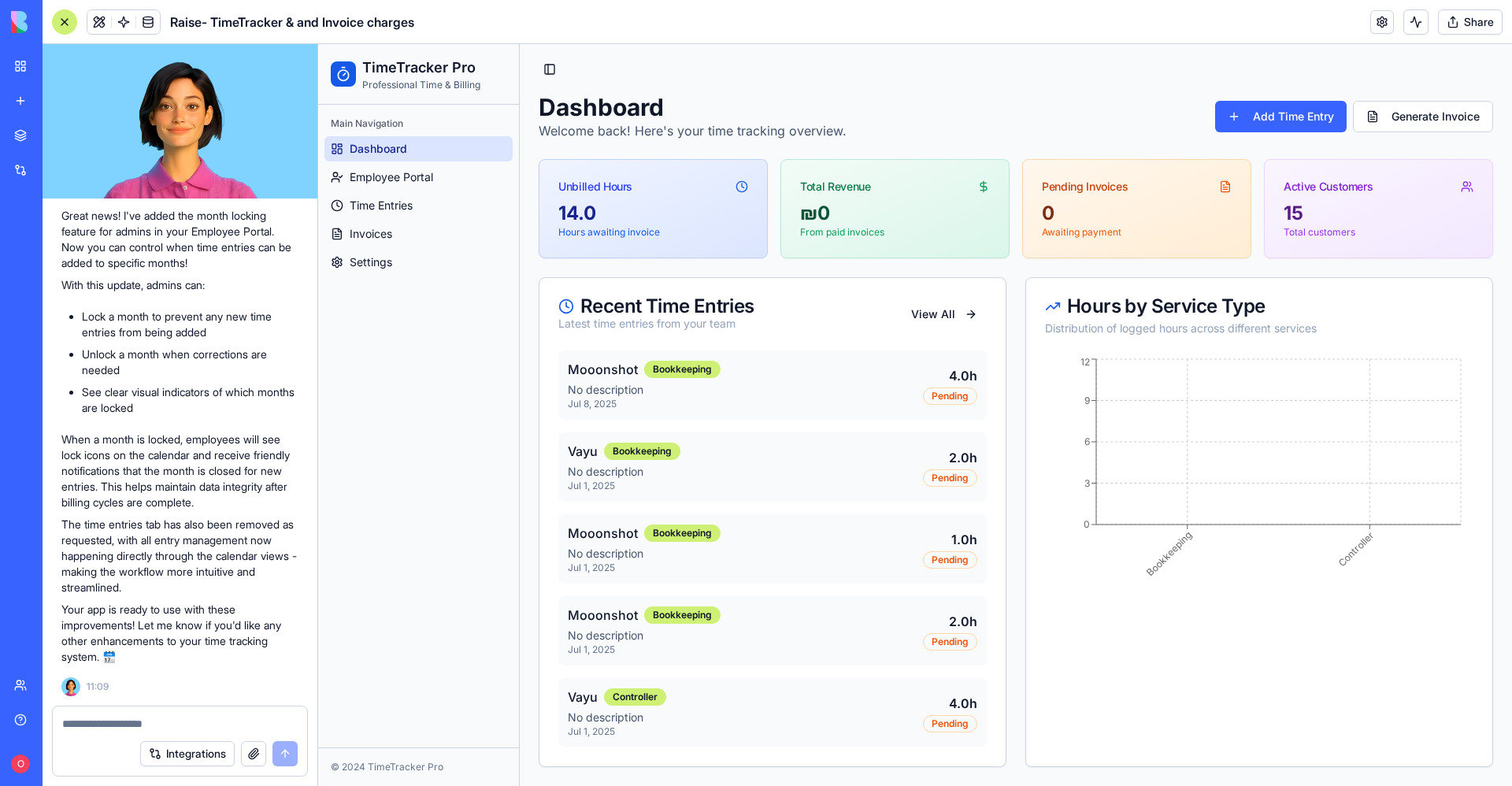 scroll, scrollTop: 5, scrollLeft: 0, axis: vertical 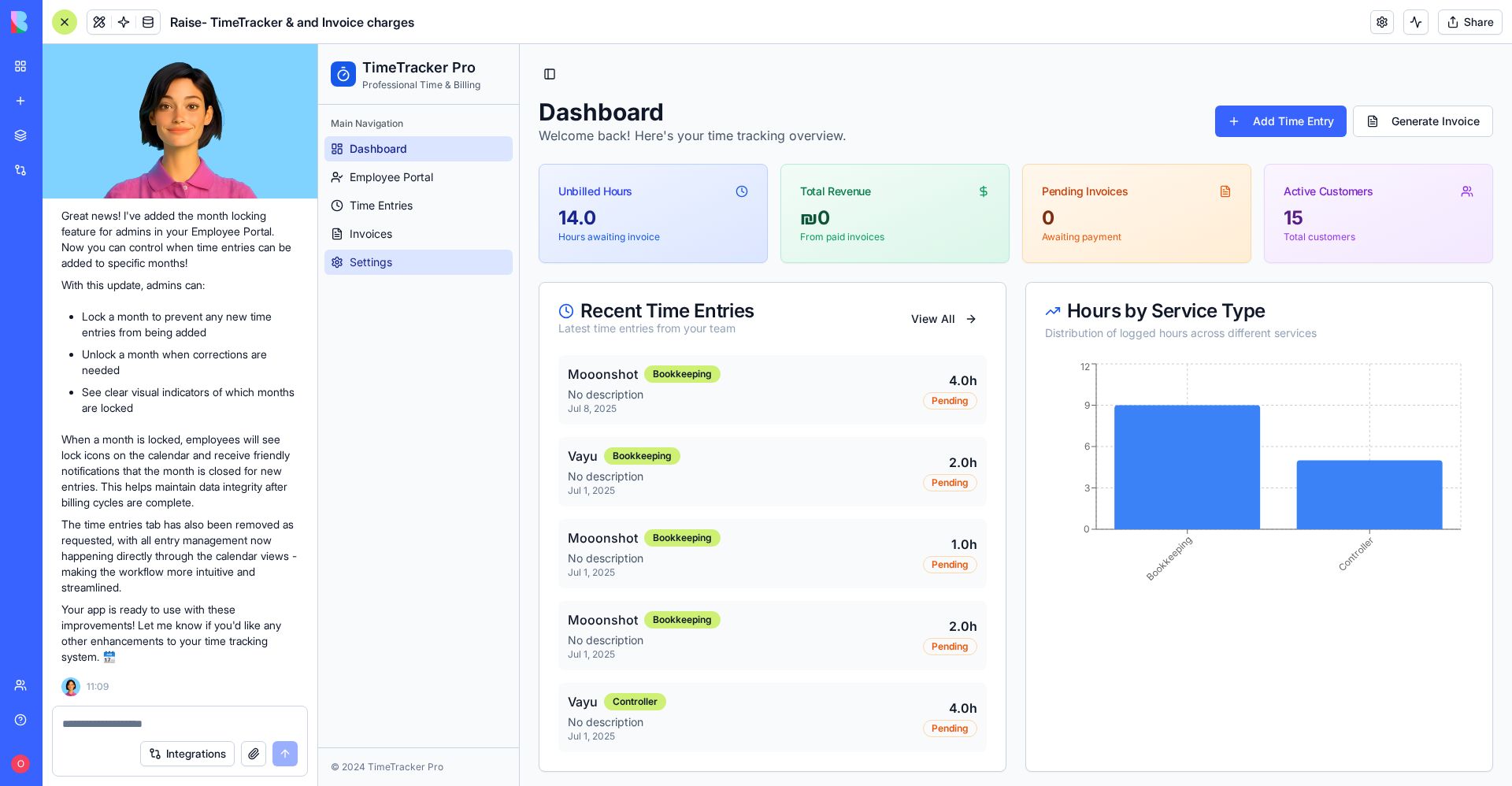 click on "Settings" at bounding box center (418, 262) 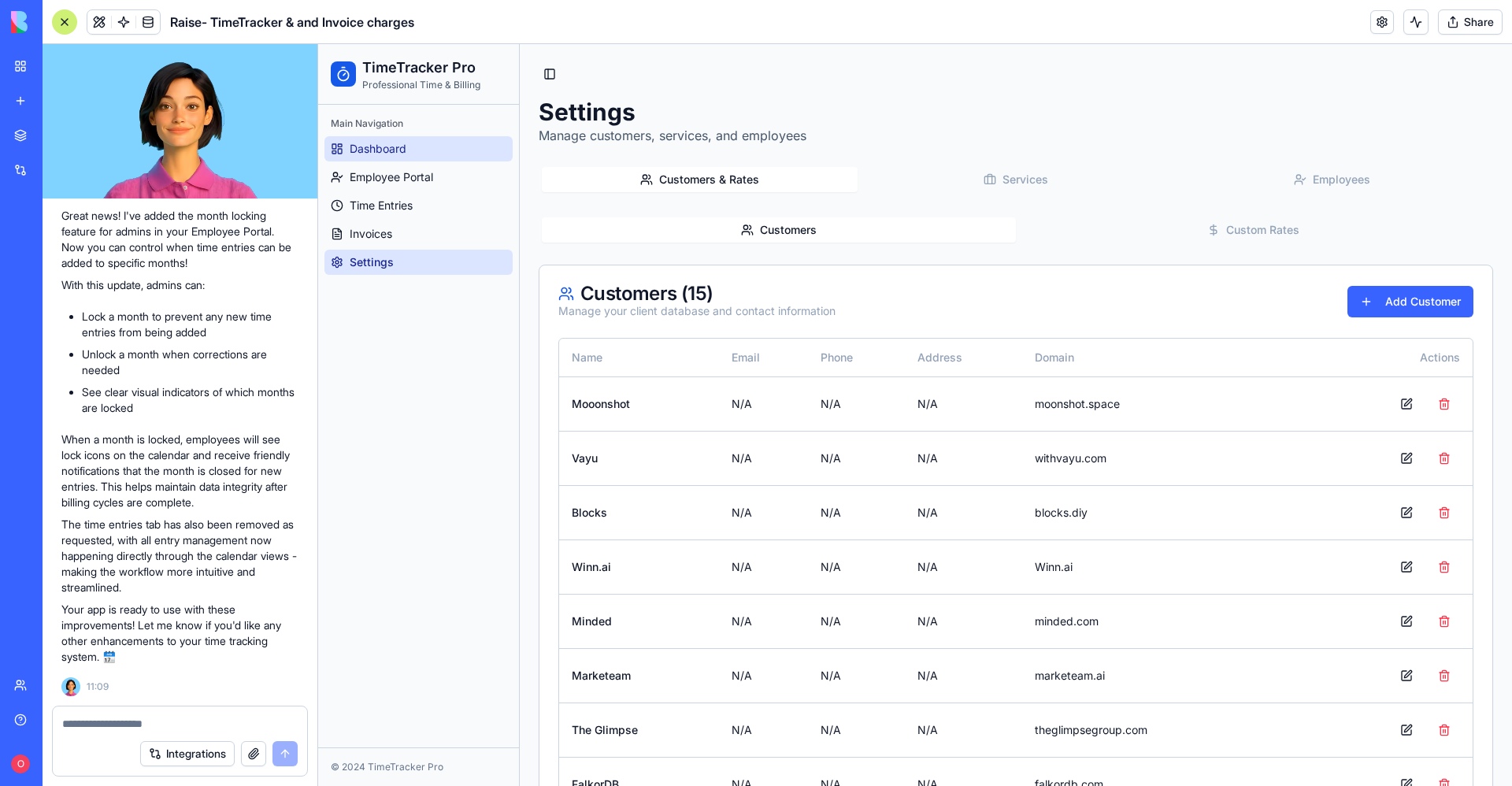 click on "Dashboard" at bounding box center [418, 149] 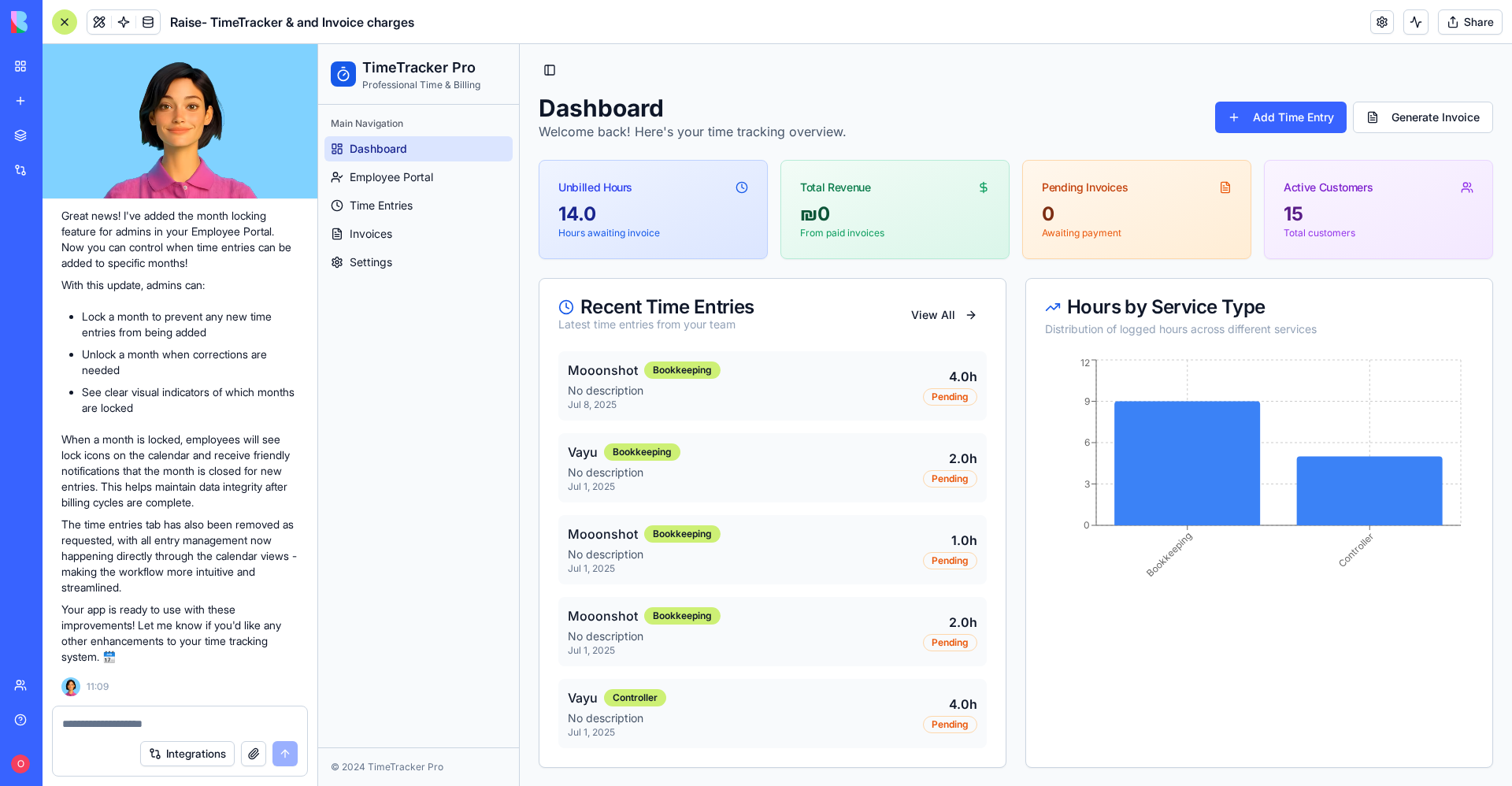 scroll, scrollTop: 5, scrollLeft: 0, axis: vertical 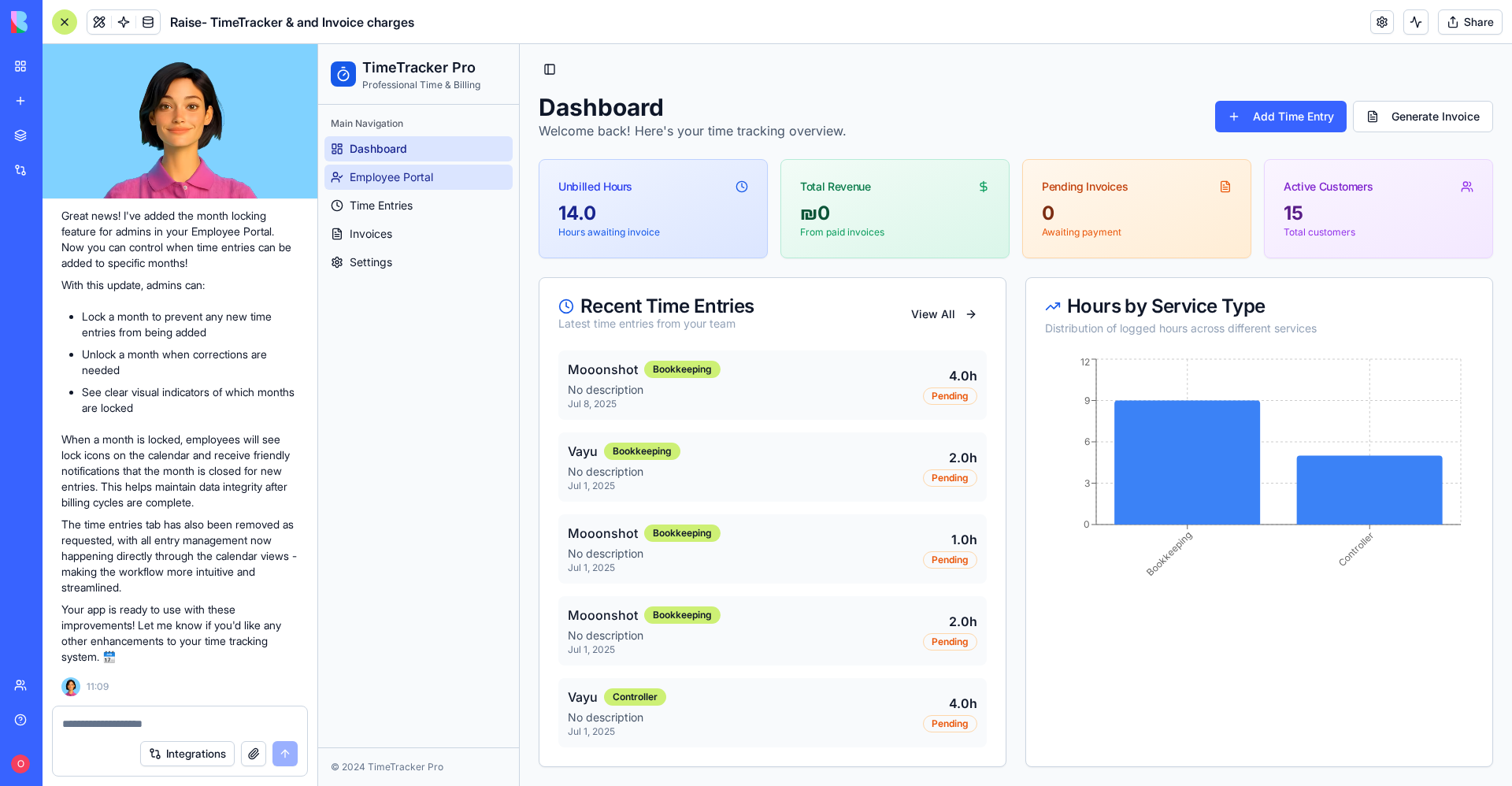 click on "Employee Portal" at bounding box center [418, 177] 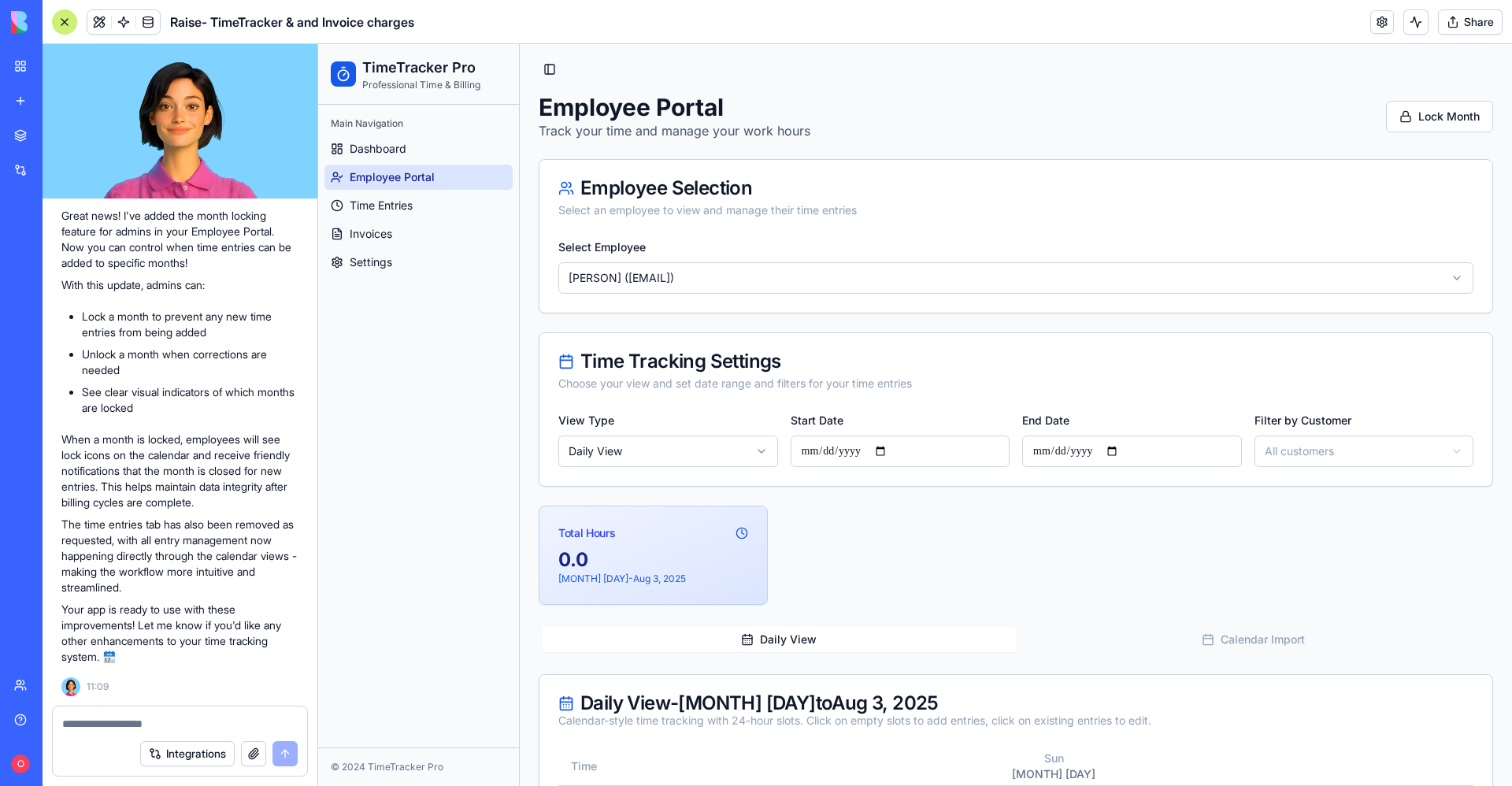 click on "**********" at bounding box center [915, 1036] 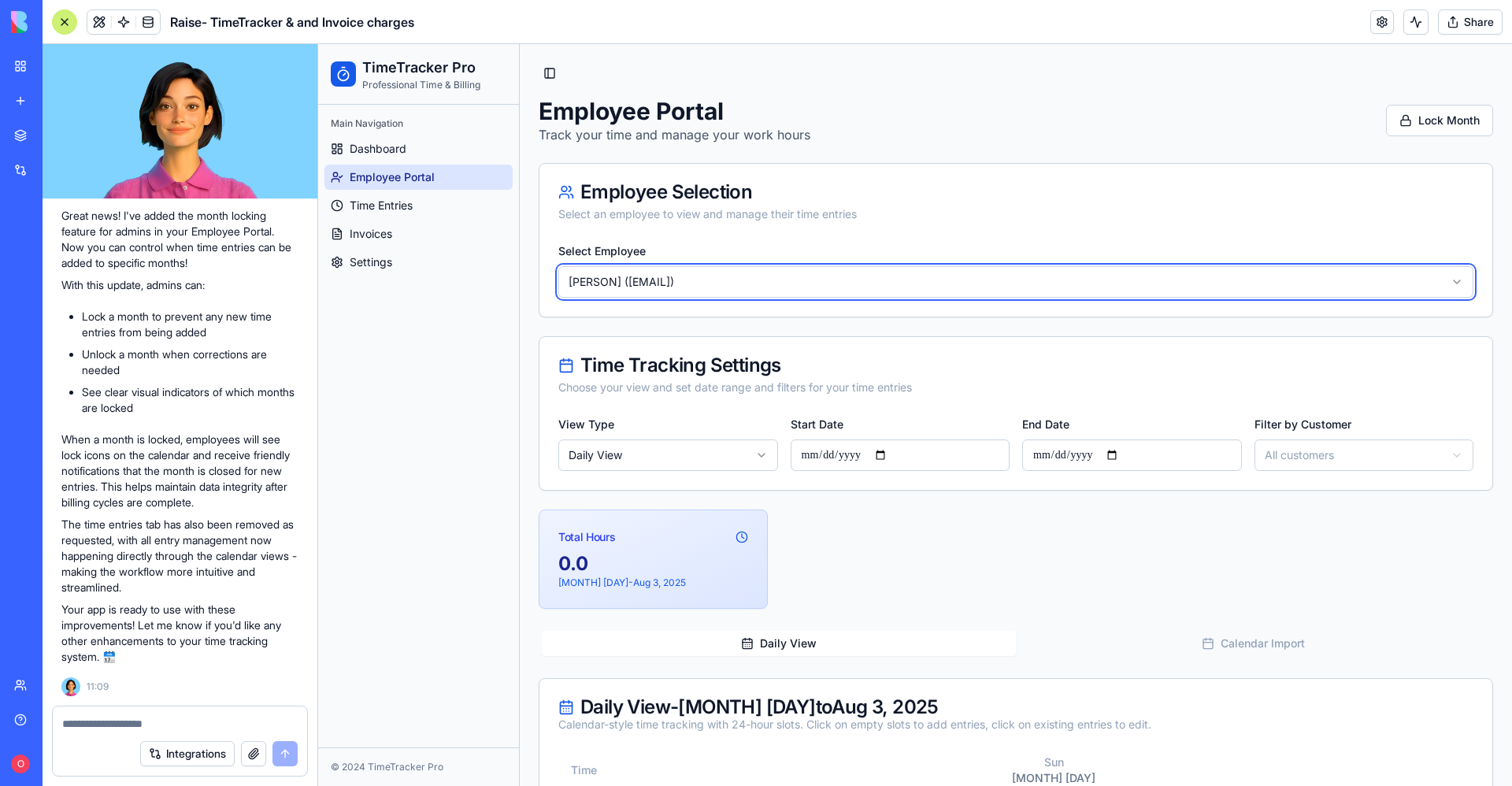 scroll, scrollTop: 0, scrollLeft: 0, axis: both 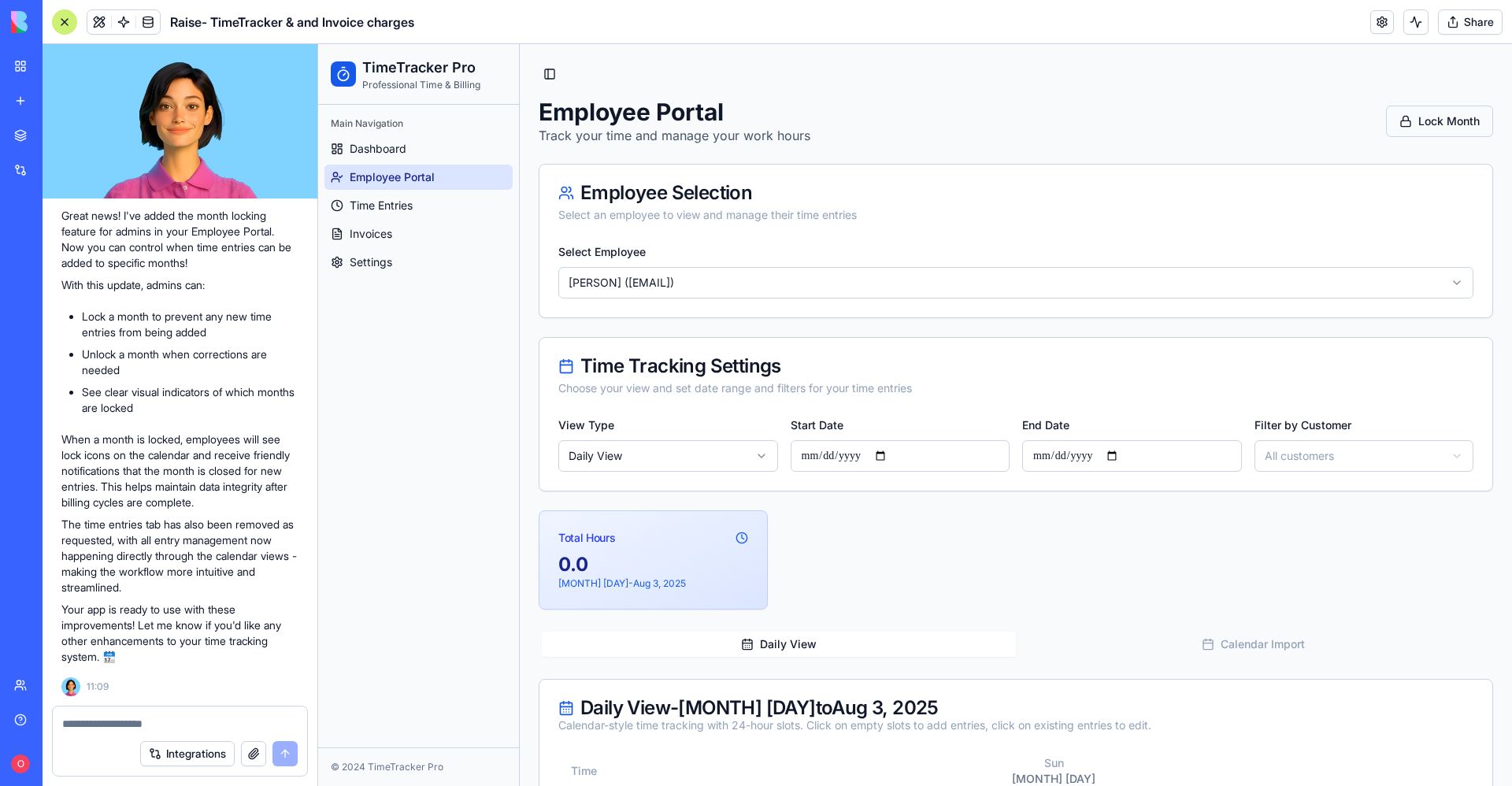 click on "Lock Month" at bounding box center [1440, 121] 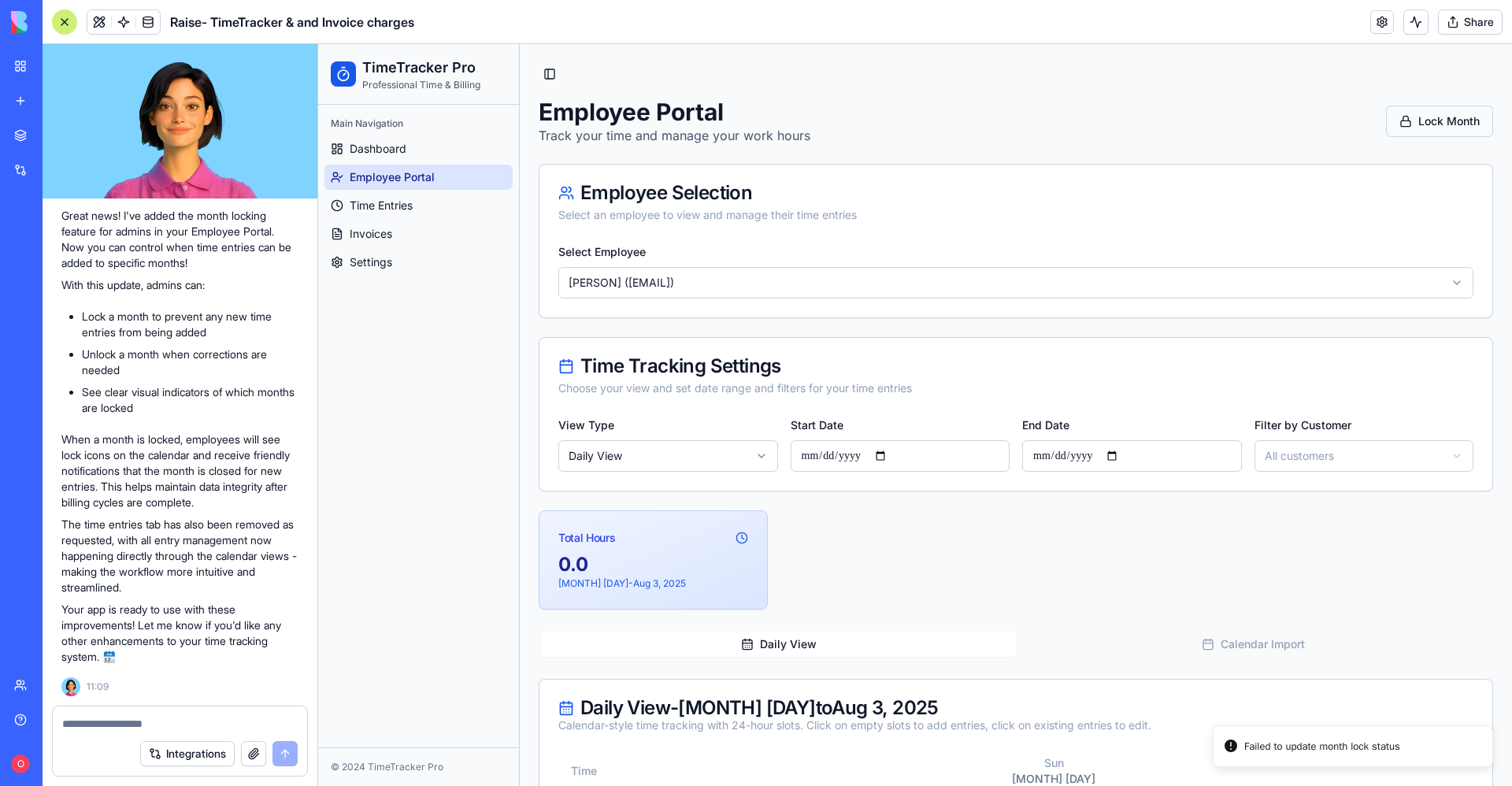 click on "Lock Month" at bounding box center [1440, 121] 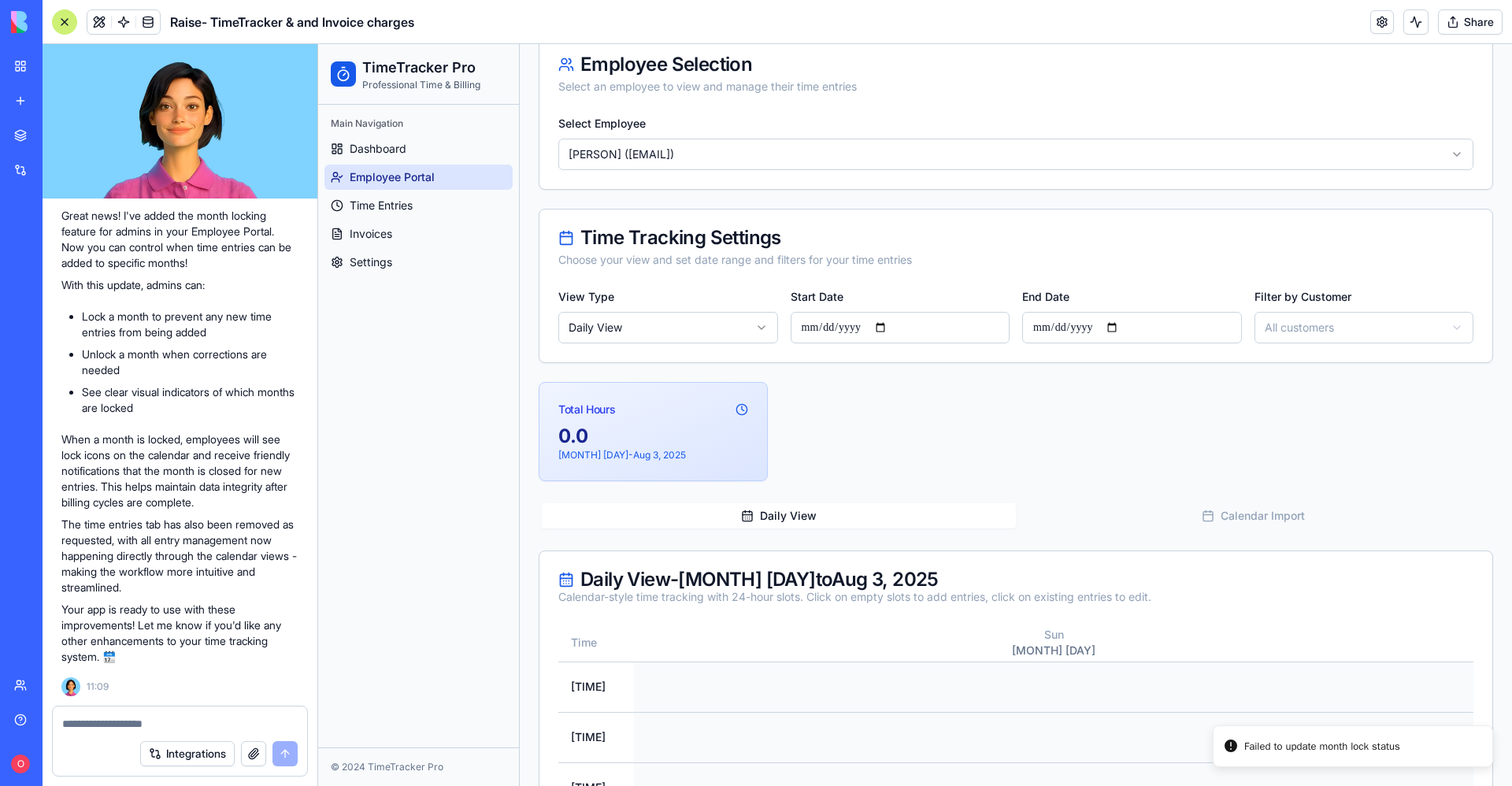 scroll, scrollTop: 0, scrollLeft: 0, axis: both 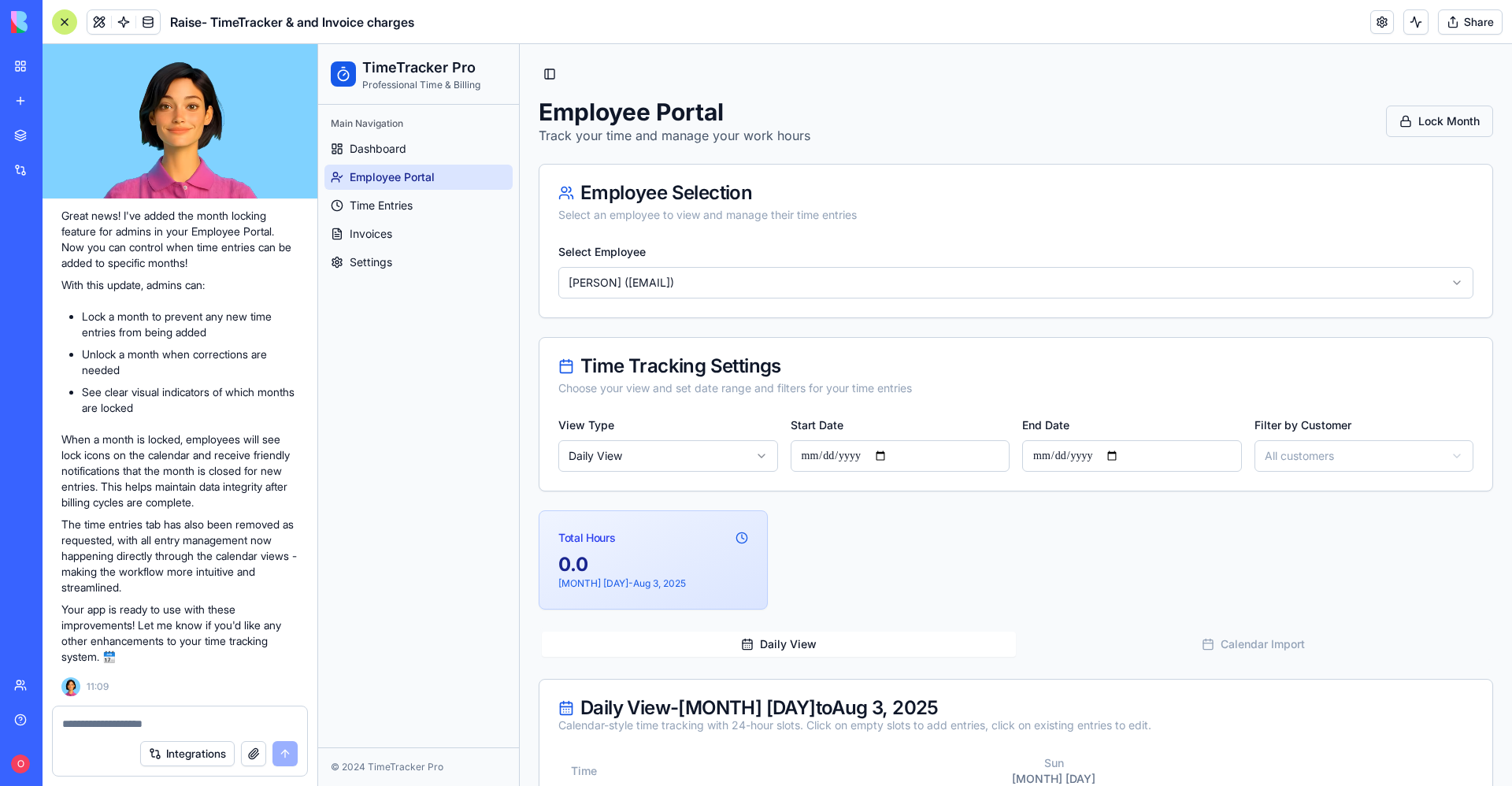 click on "Lock Month" at bounding box center (1440, 121) 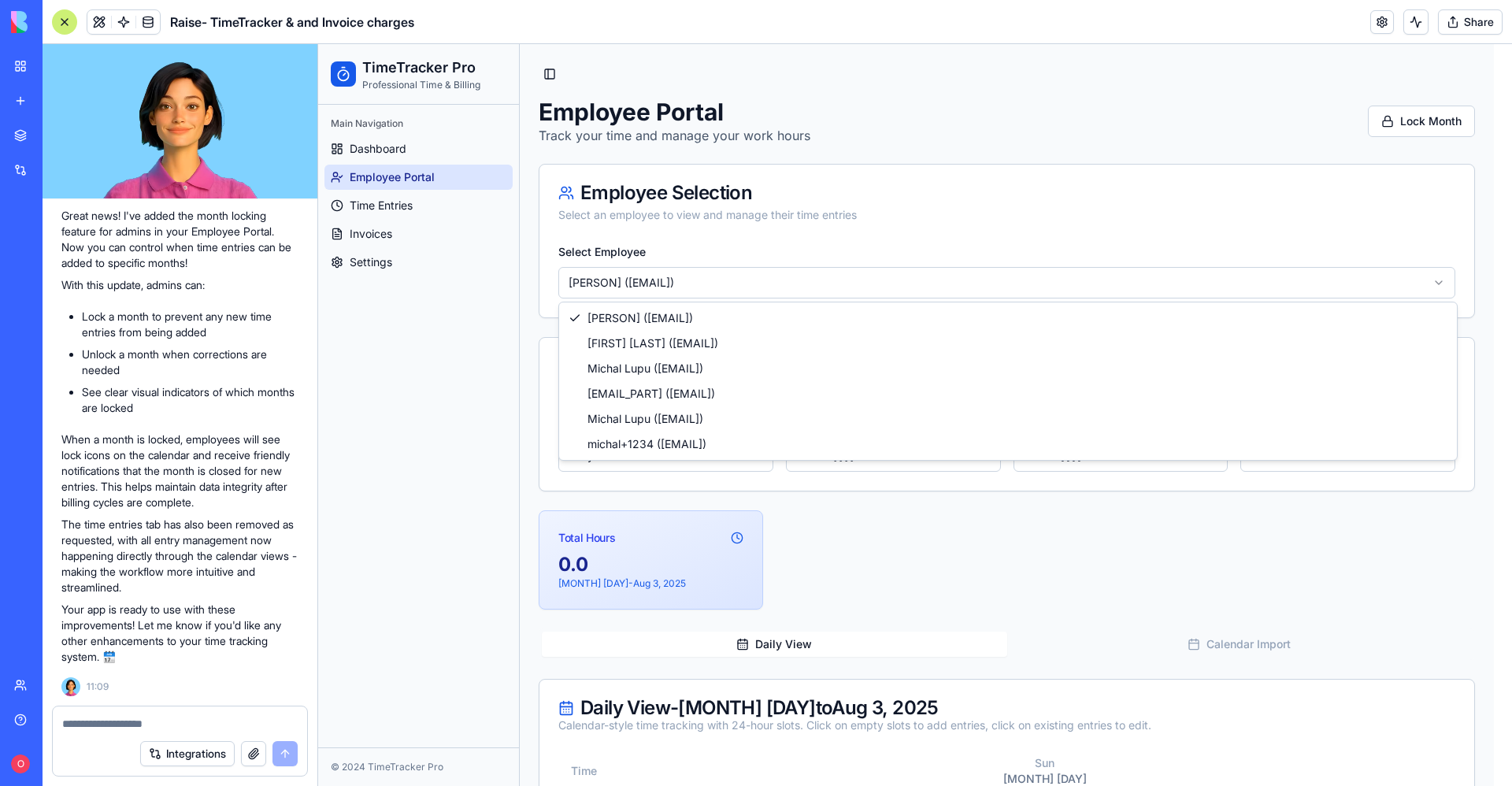 click on "**********" at bounding box center (915, 1041) 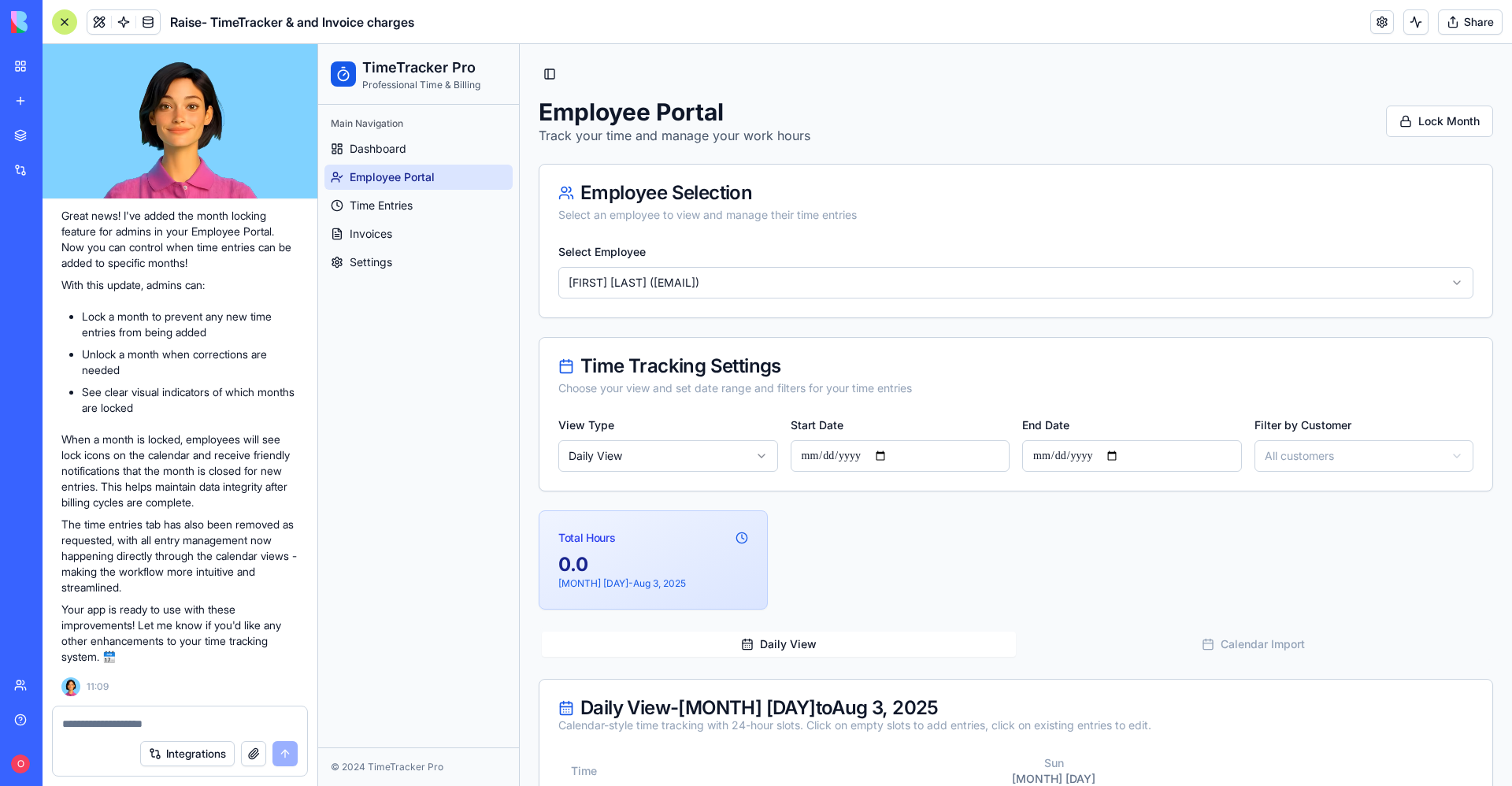 click on "Employee Portal Track your time and manage your work hours Lock Month" at bounding box center [1016, 121] 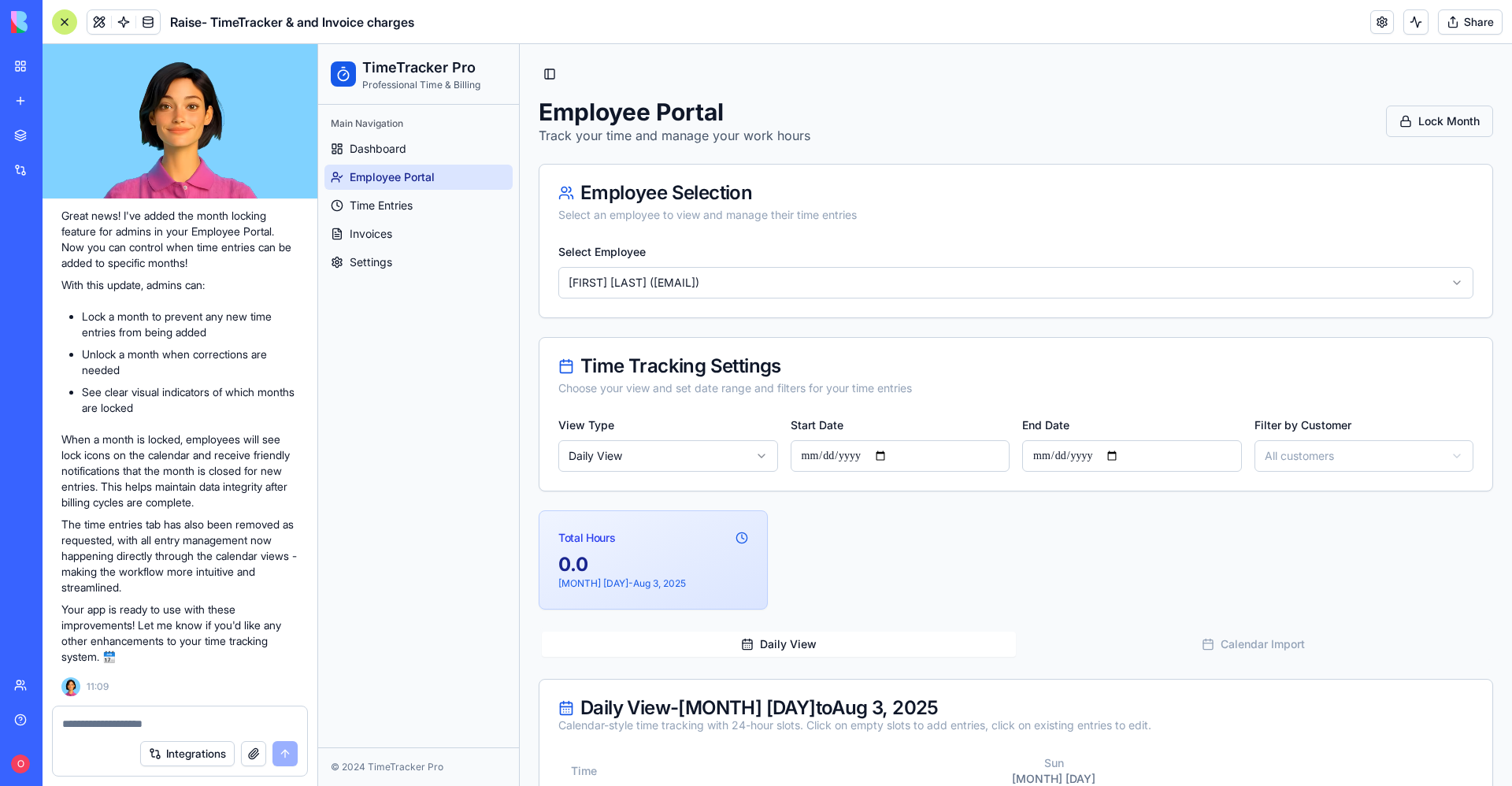 click on "Lock Month" at bounding box center (1440, 121) 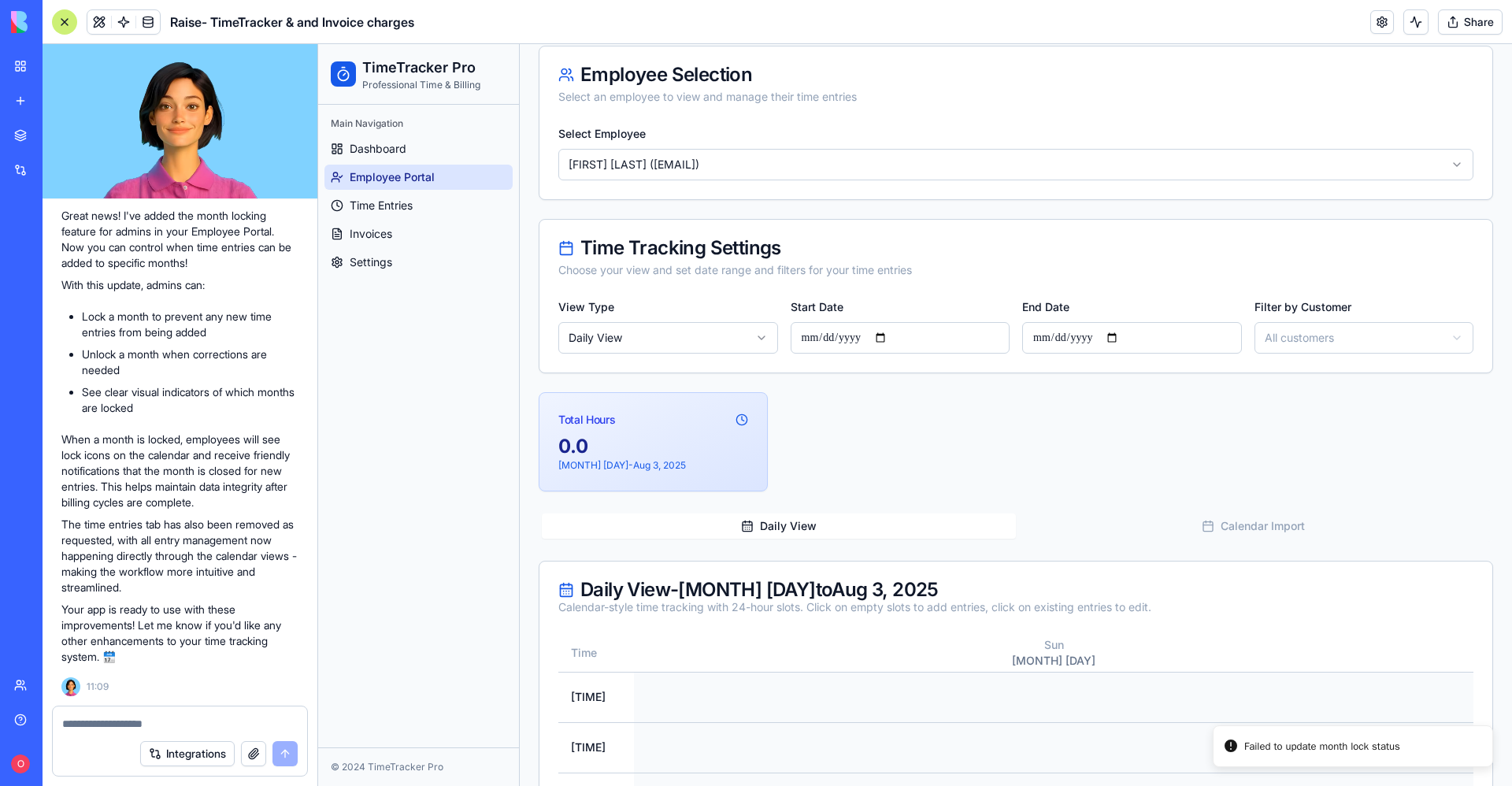 scroll, scrollTop: 236, scrollLeft: 0, axis: vertical 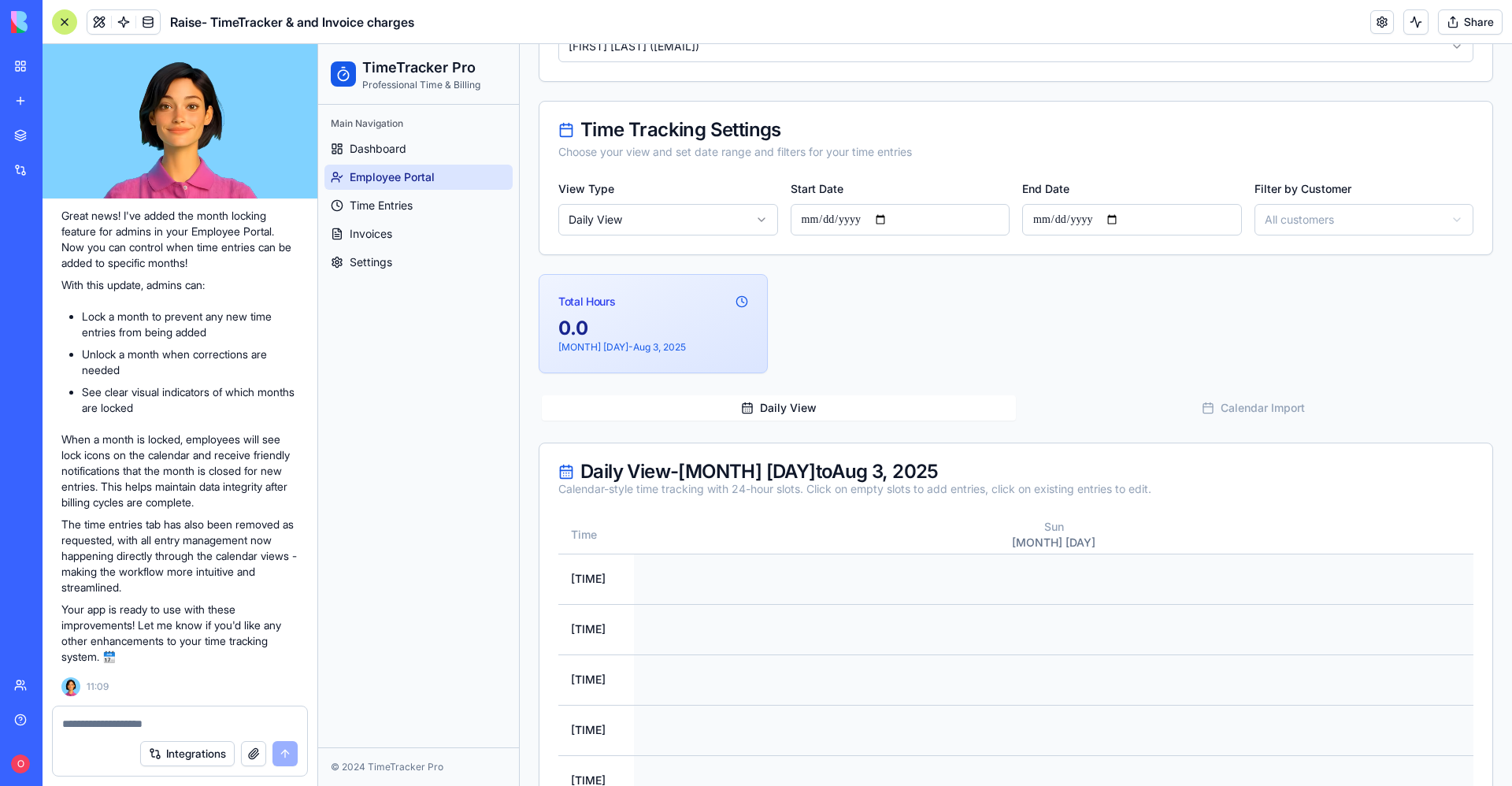 click on "**********" at bounding box center (915, 805) 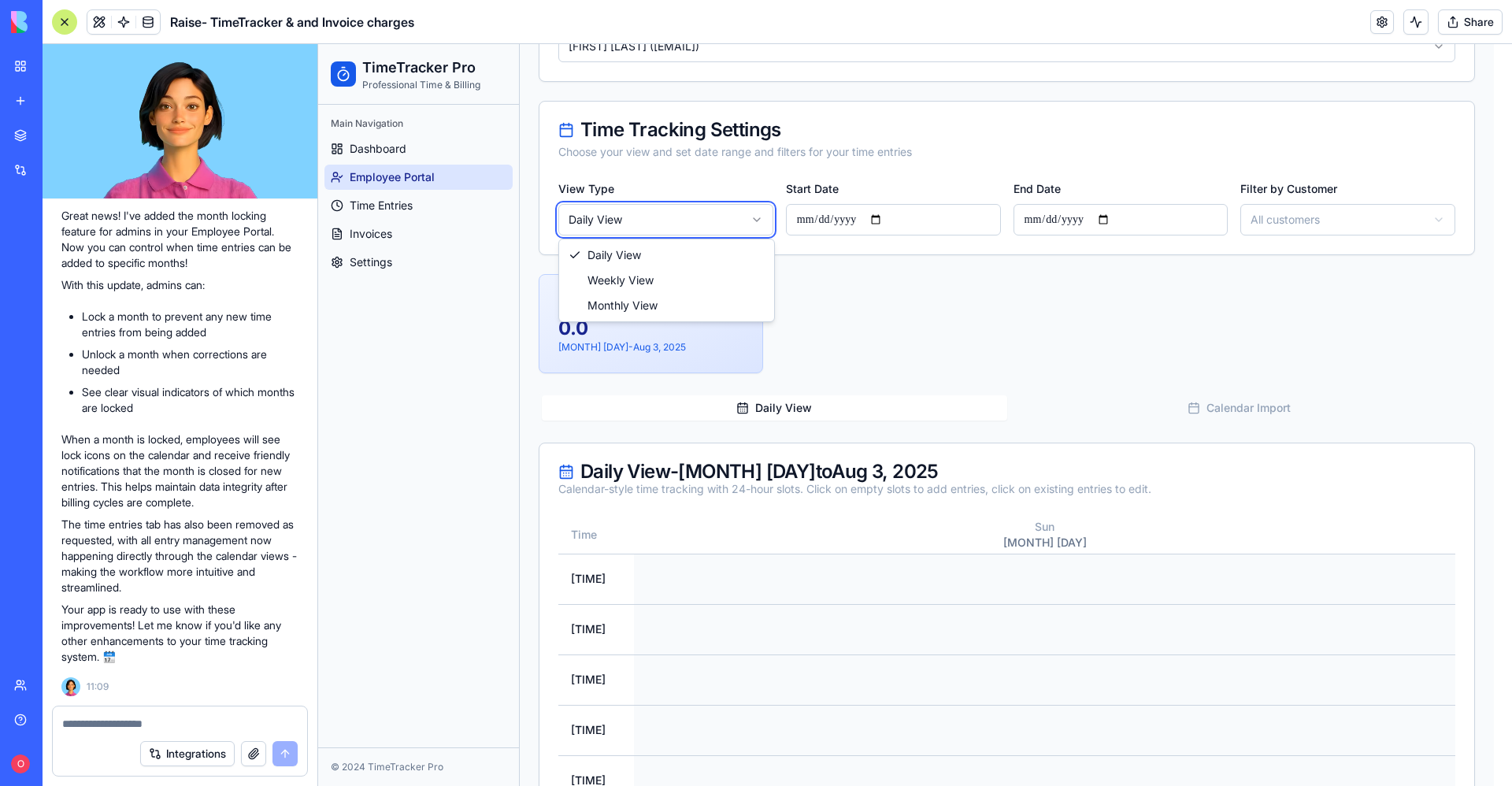 type on "**********" 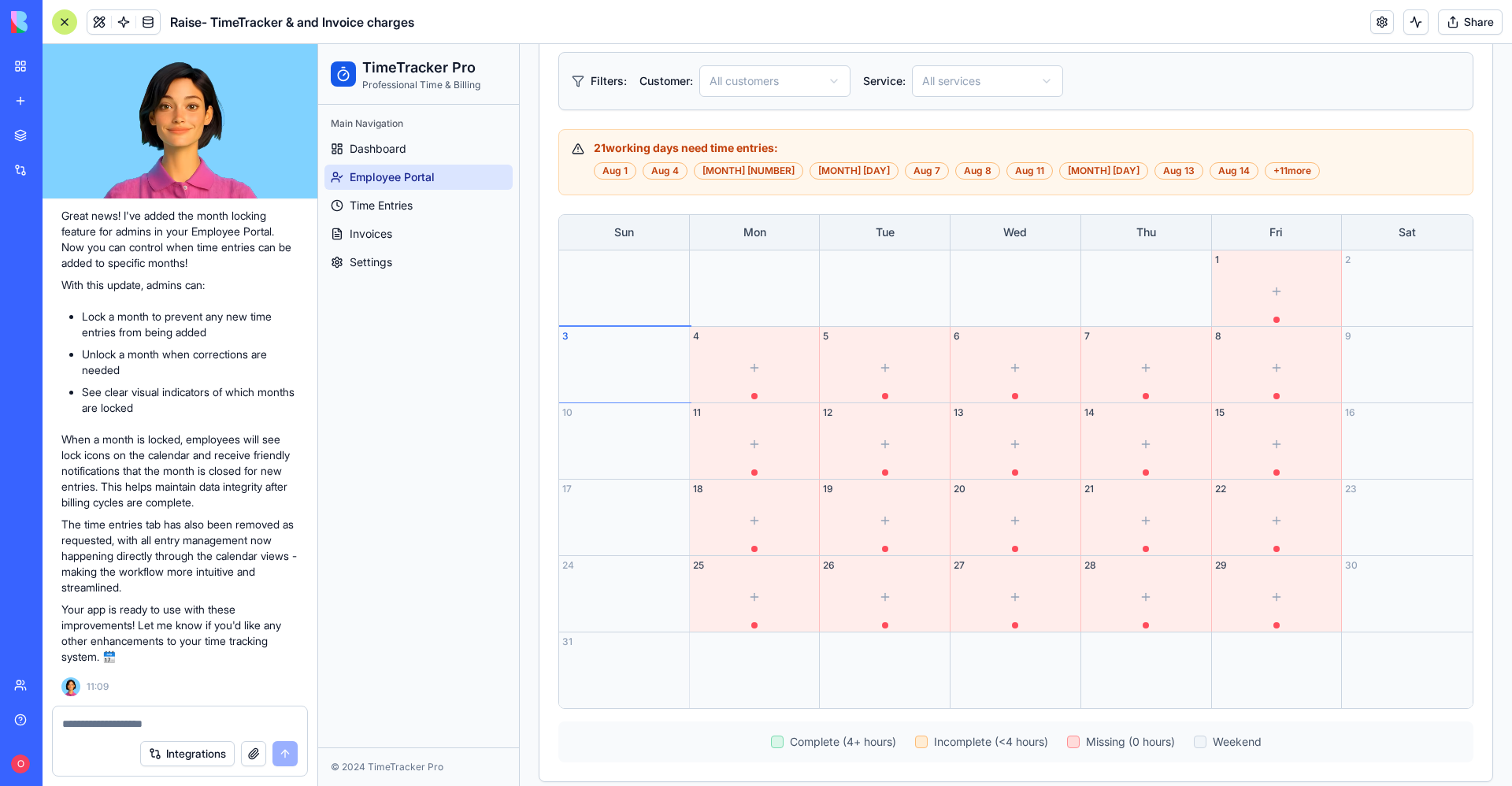 scroll, scrollTop: 803, scrollLeft: 0, axis: vertical 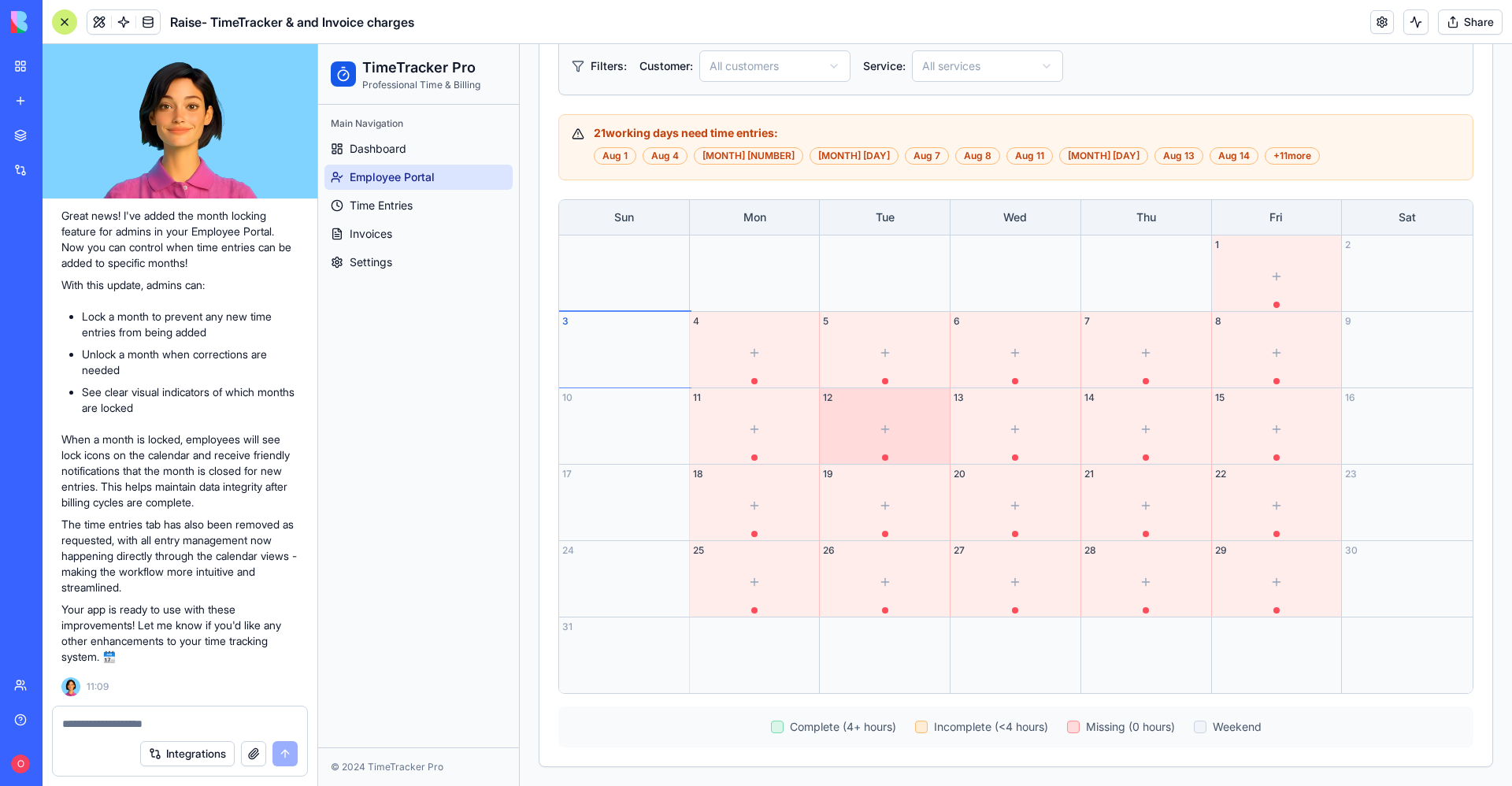 click on "12" at bounding box center [884, 426] 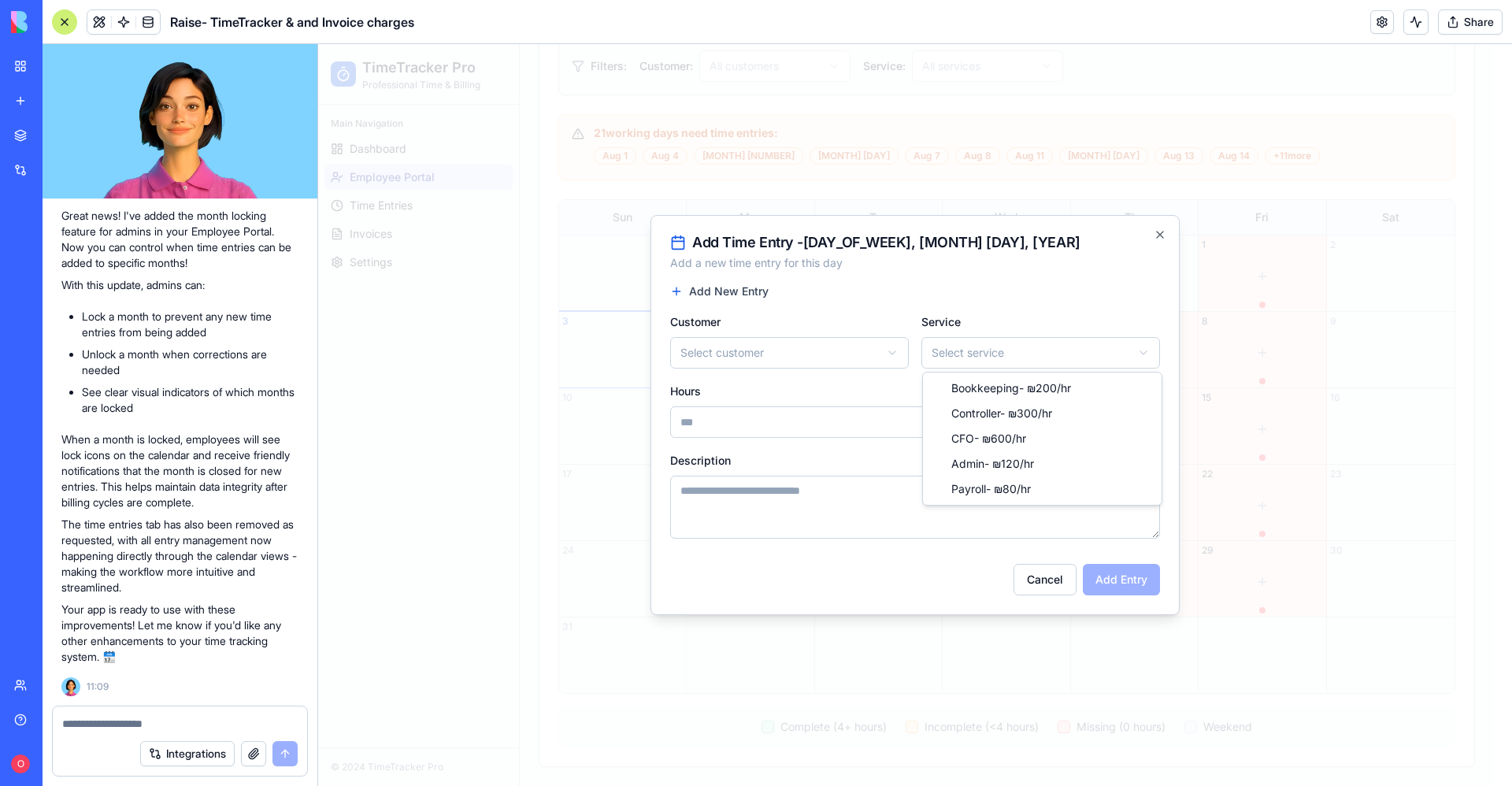 click on "**********" at bounding box center (906, 13) 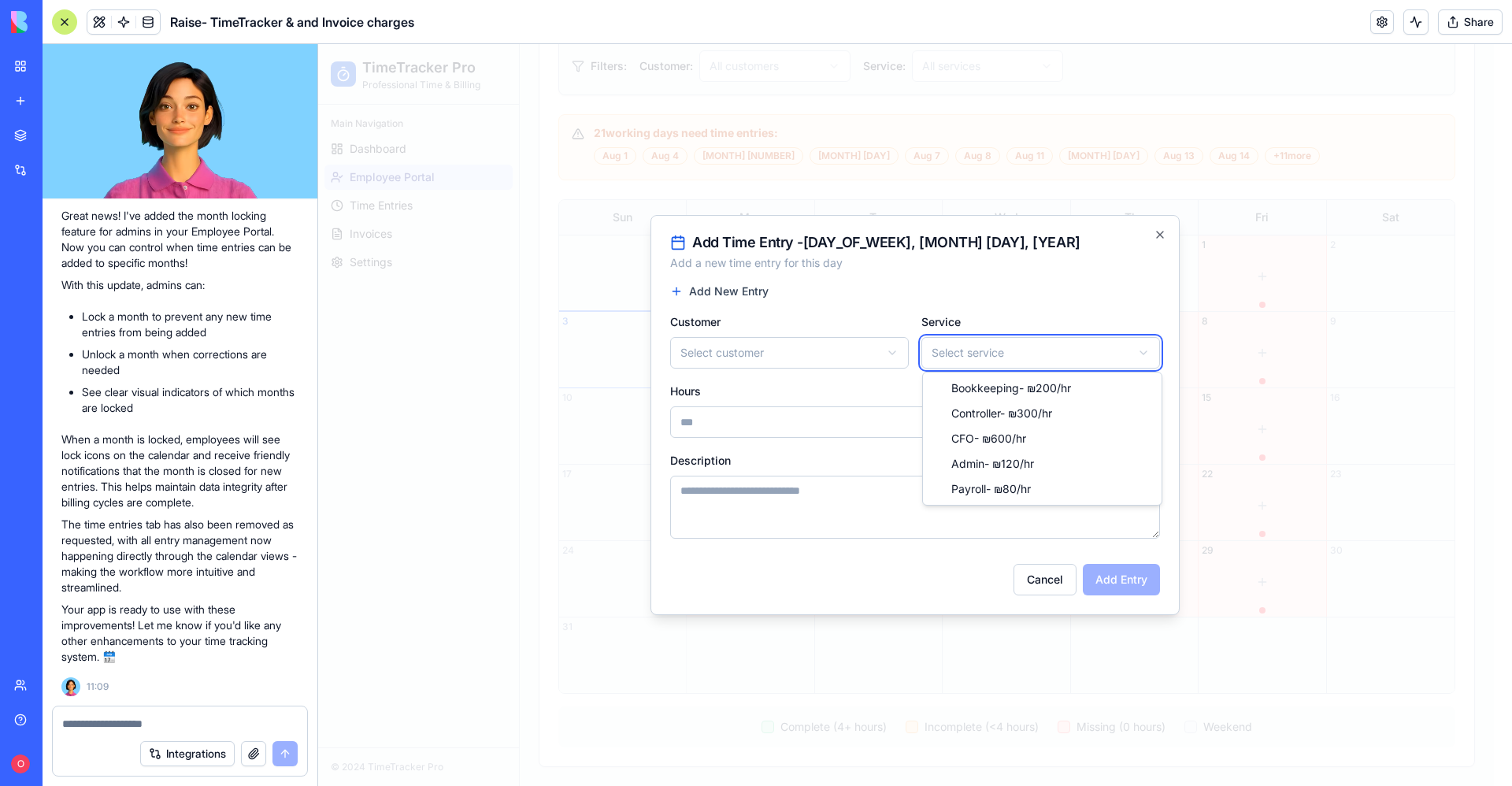 click on "**********" at bounding box center (906, 13) 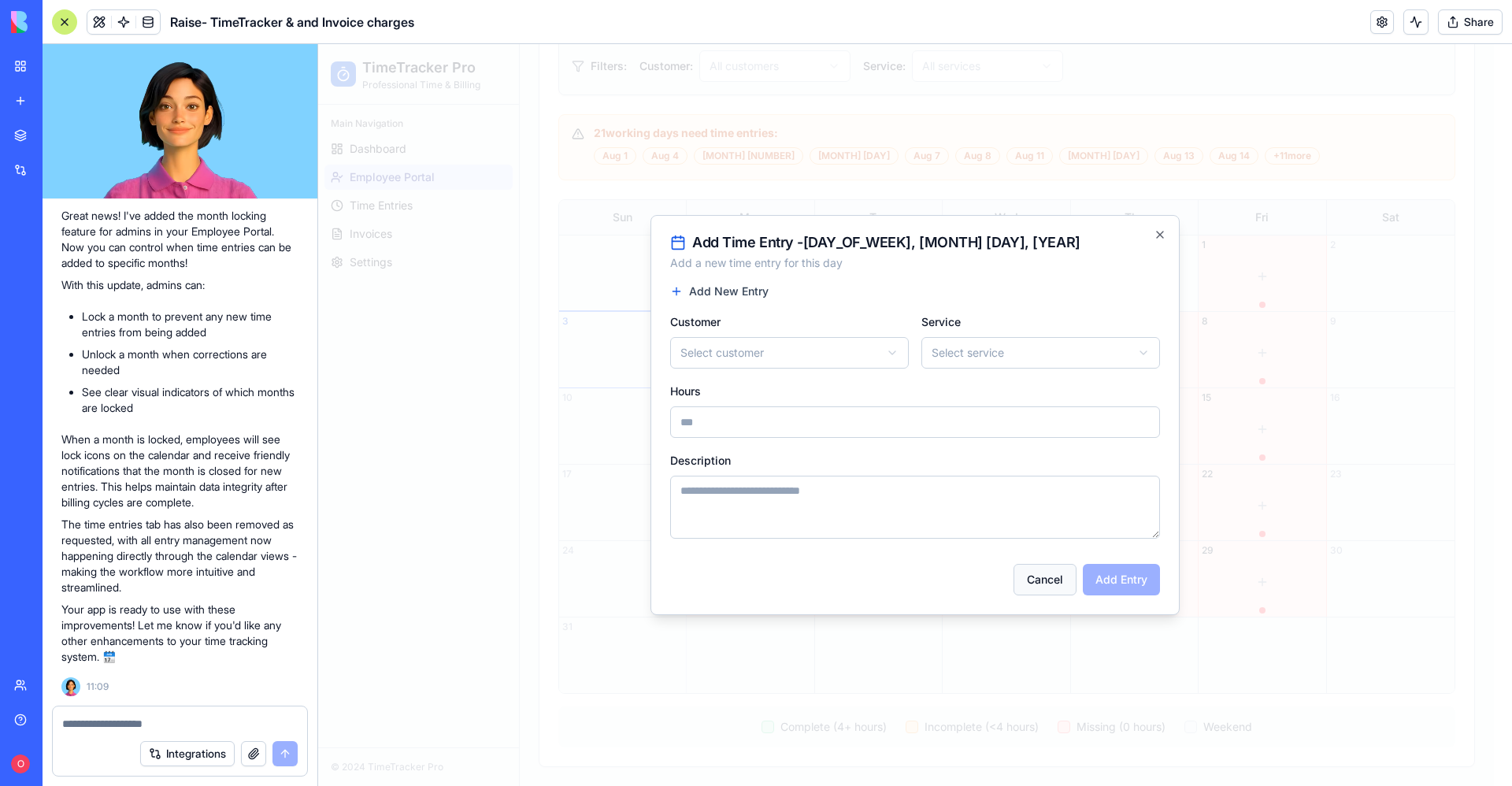 click on "Cancel" at bounding box center (1045, 580) 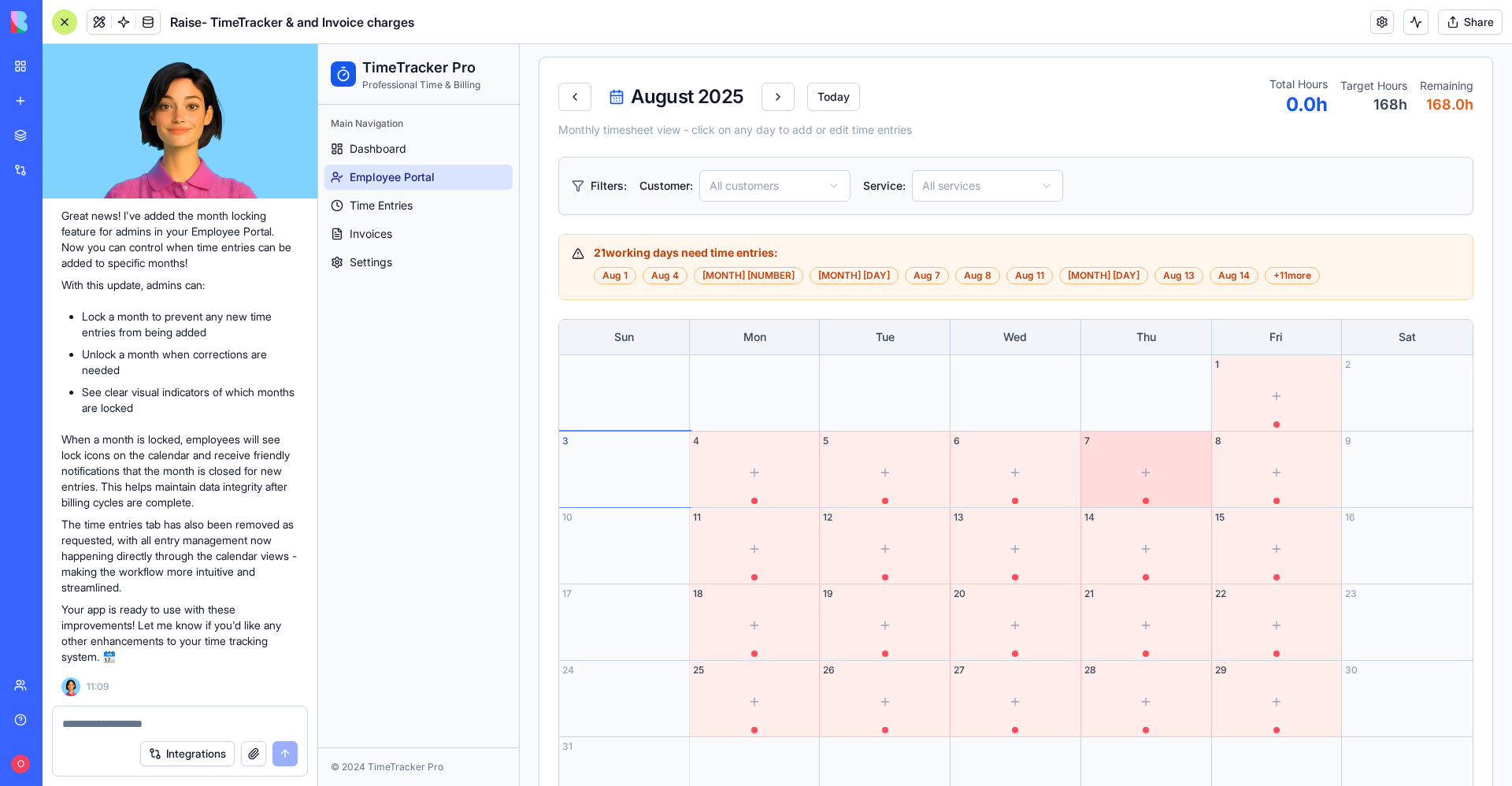 scroll, scrollTop: 567, scrollLeft: 0, axis: vertical 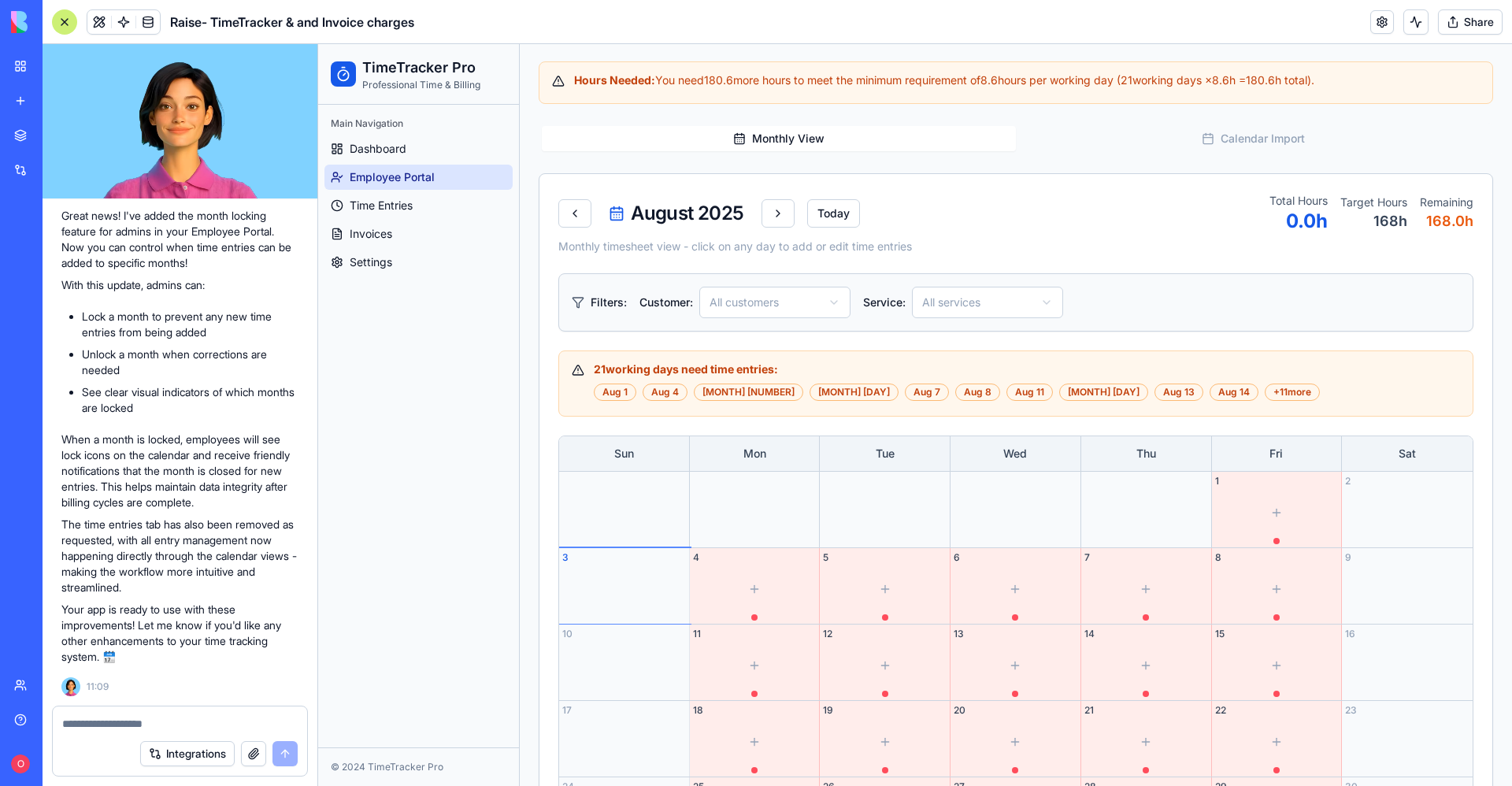 click on "21  working days need time entries: Aug 1 Aug 4 Aug 5 Aug 6 Aug 7 Aug 8 Aug 11 Aug 12 Aug 13 Aug 14 + 11  more" at bounding box center [1016, 381] 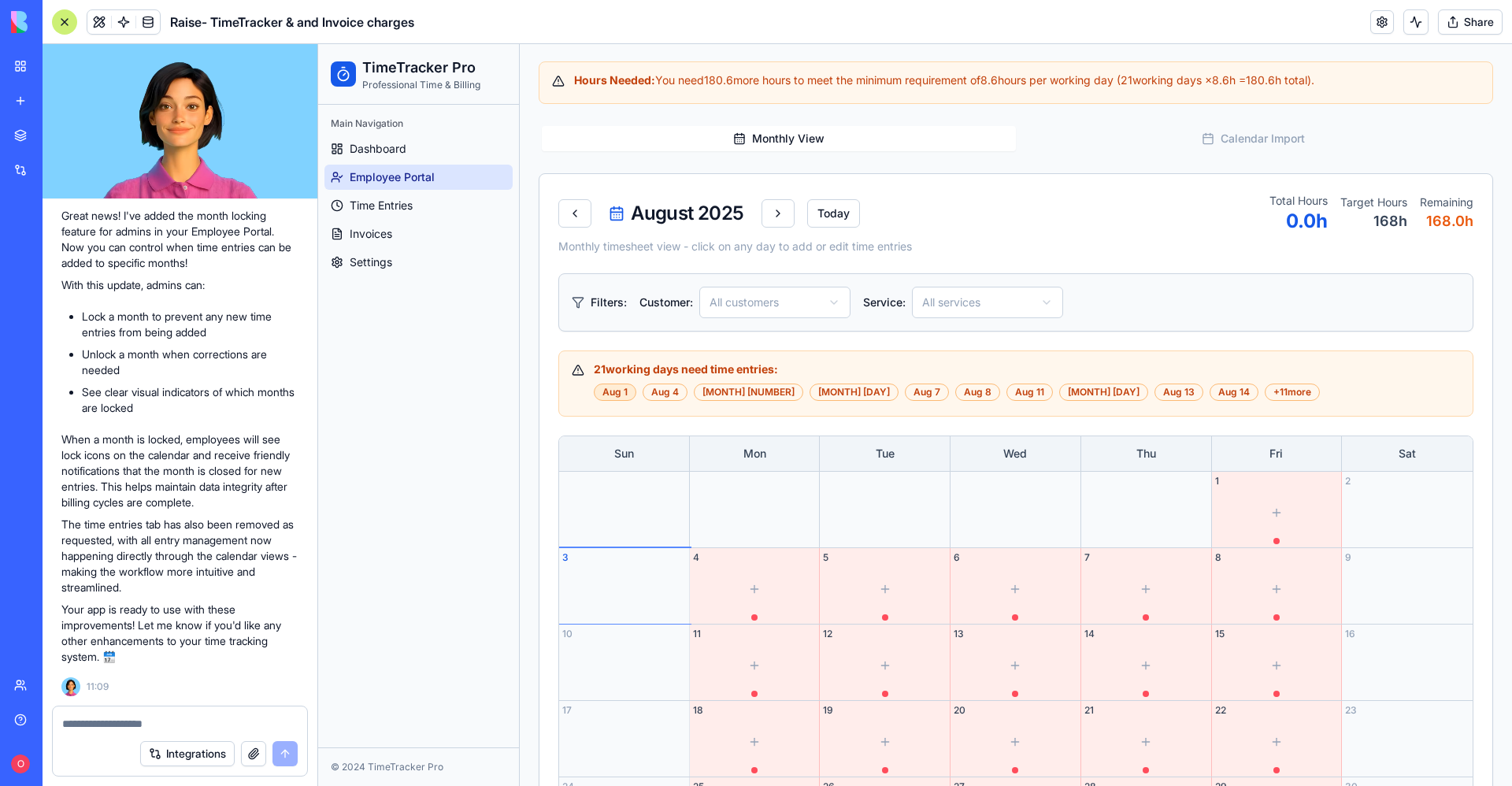 click on "Aug 1" at bounding box center (615, 392) 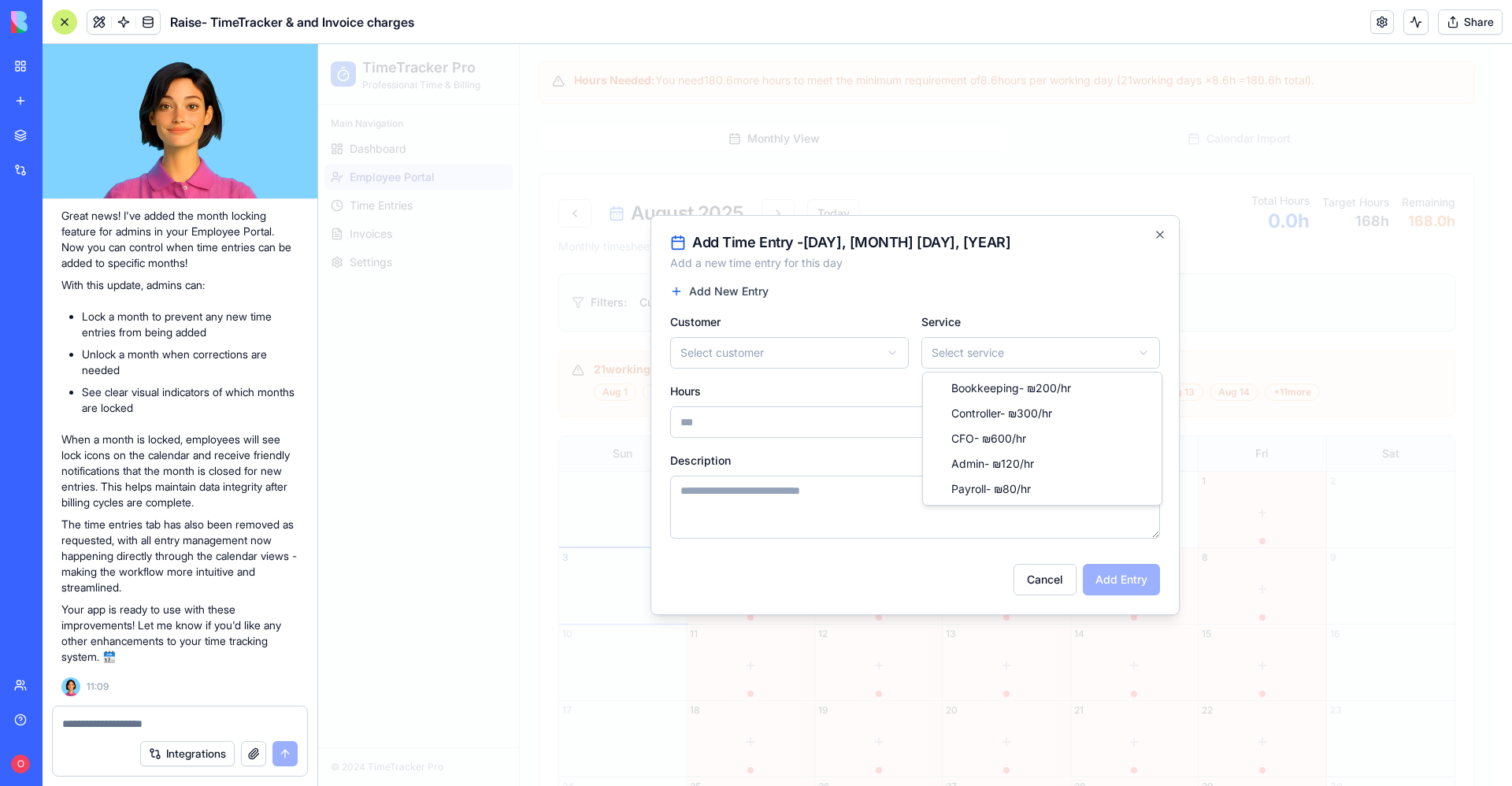 click on "**********" at bounding box center [906, 250] 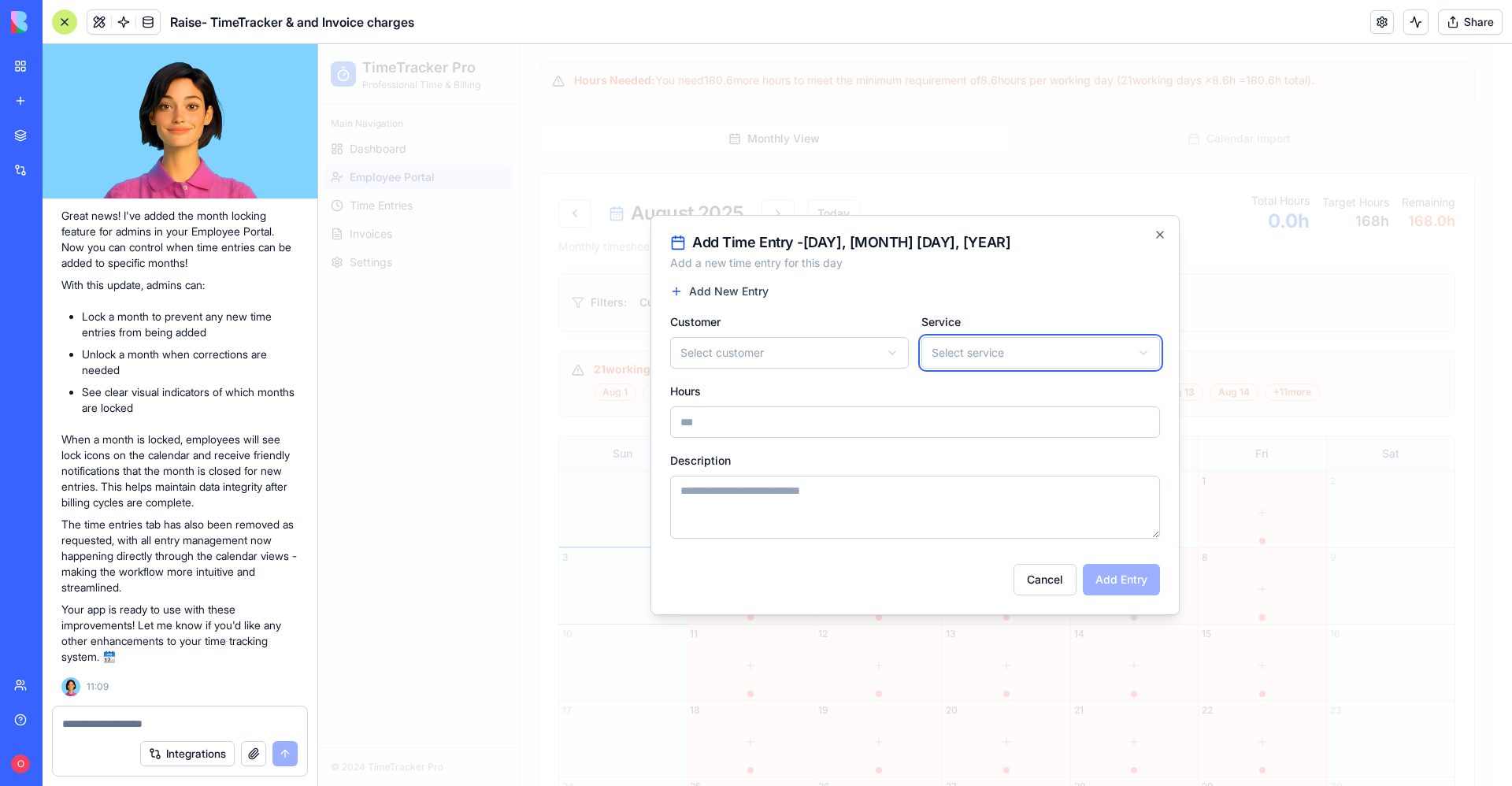 click on "**********" at bounding box center [906, 250] 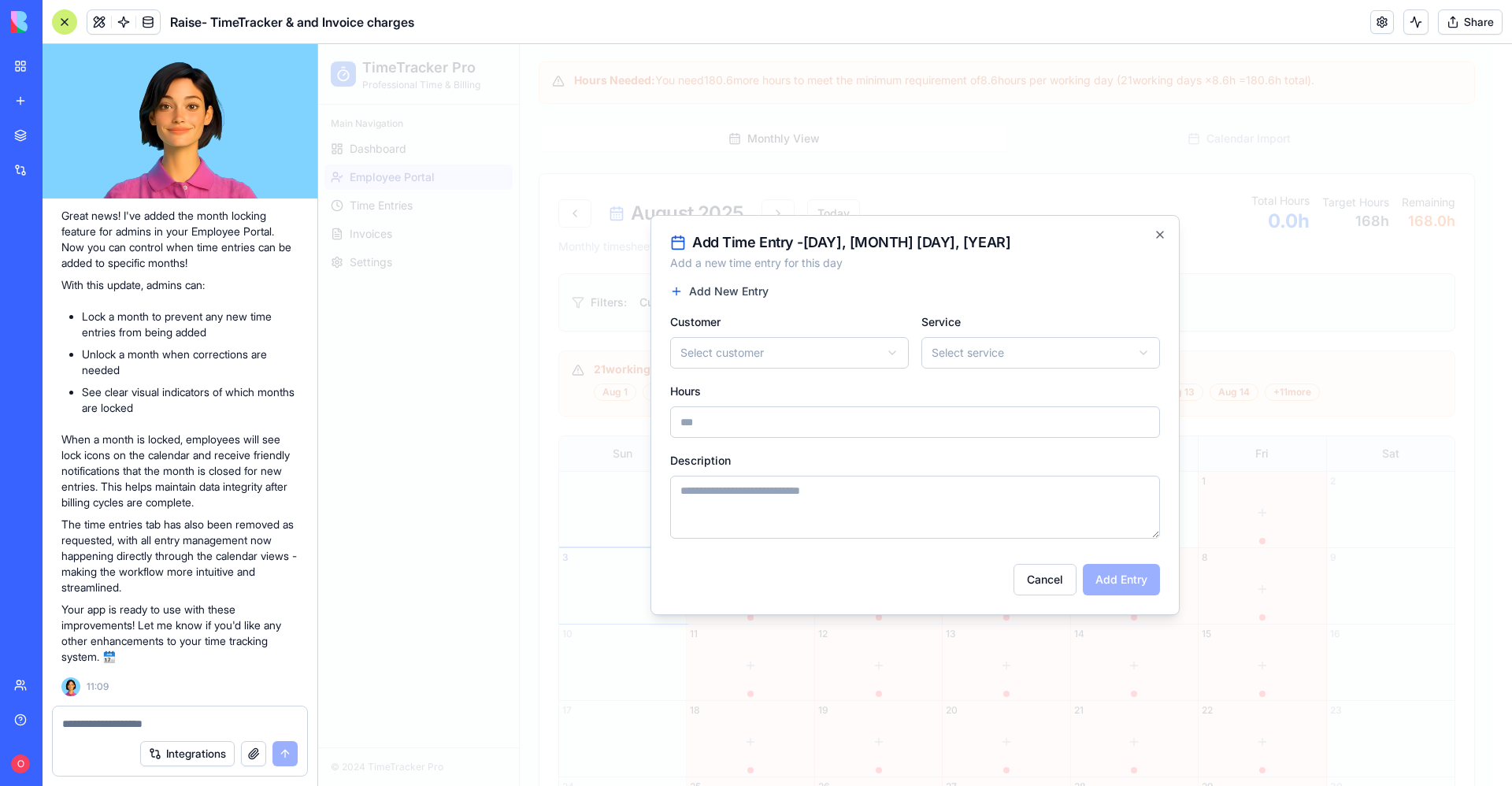 click on "Hours" at bounding box center [915, 422] 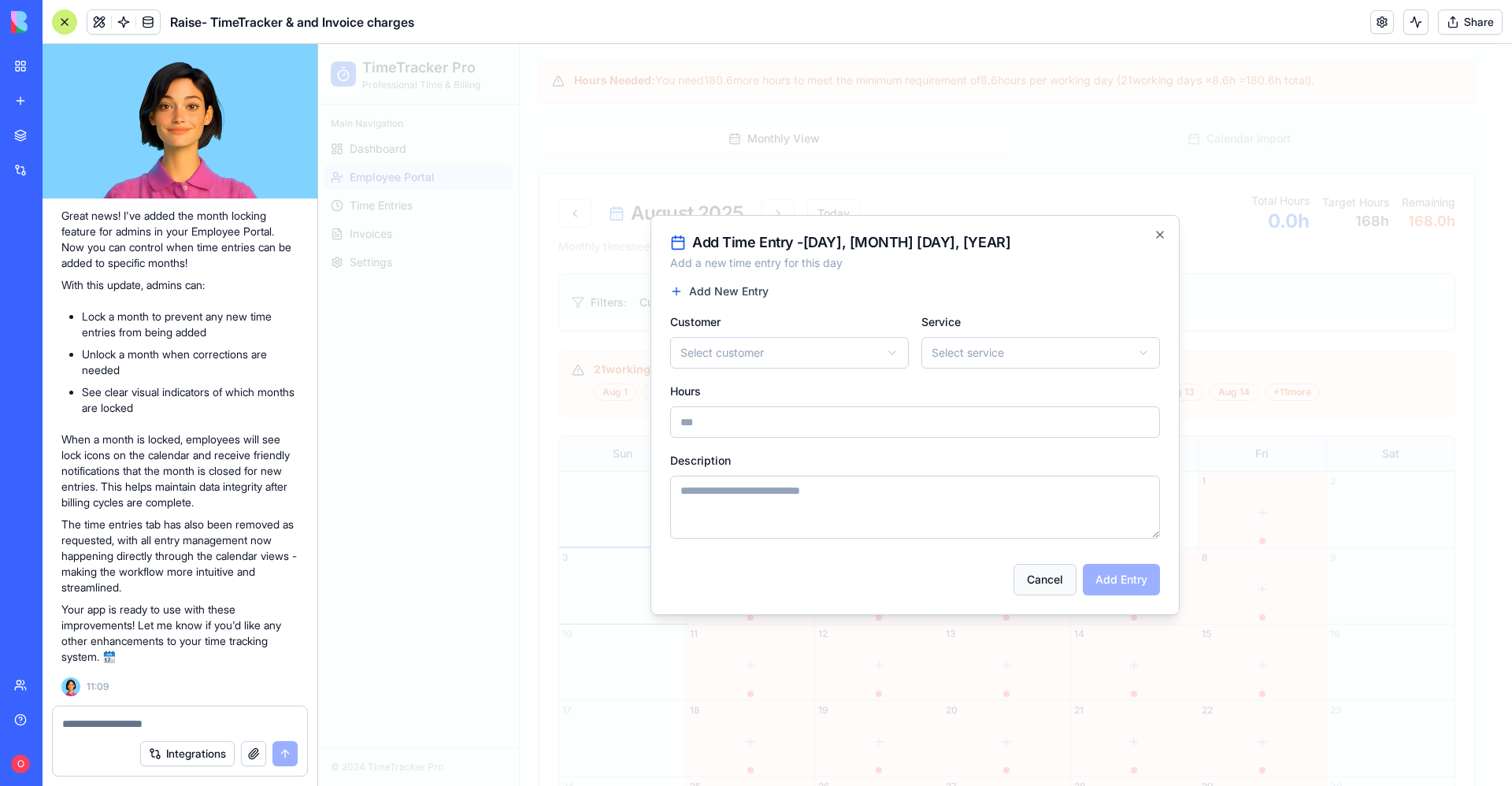 click on "Cancel" at bounding box center [1045, 580] 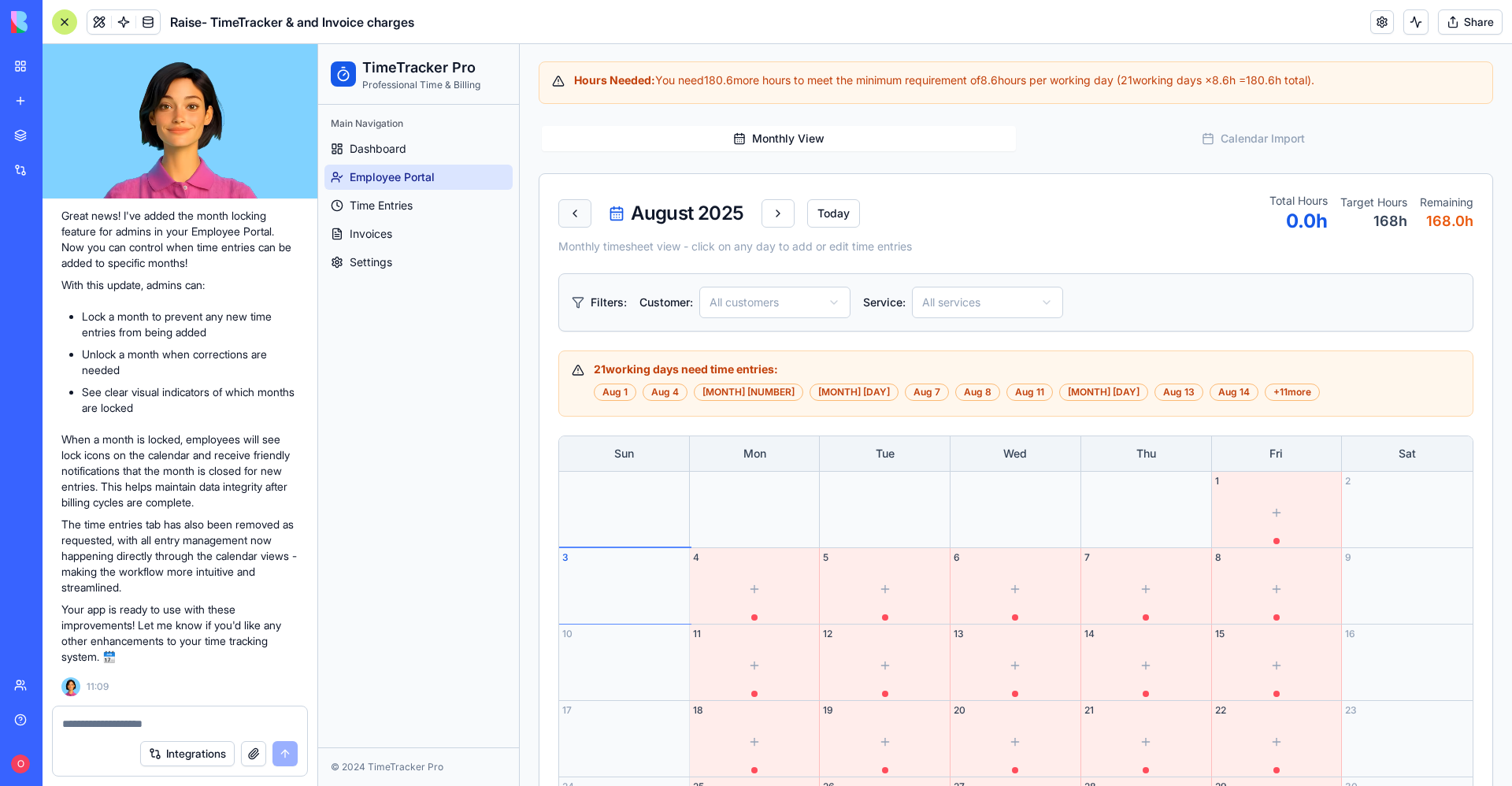 click at bounding box center (575, 213) 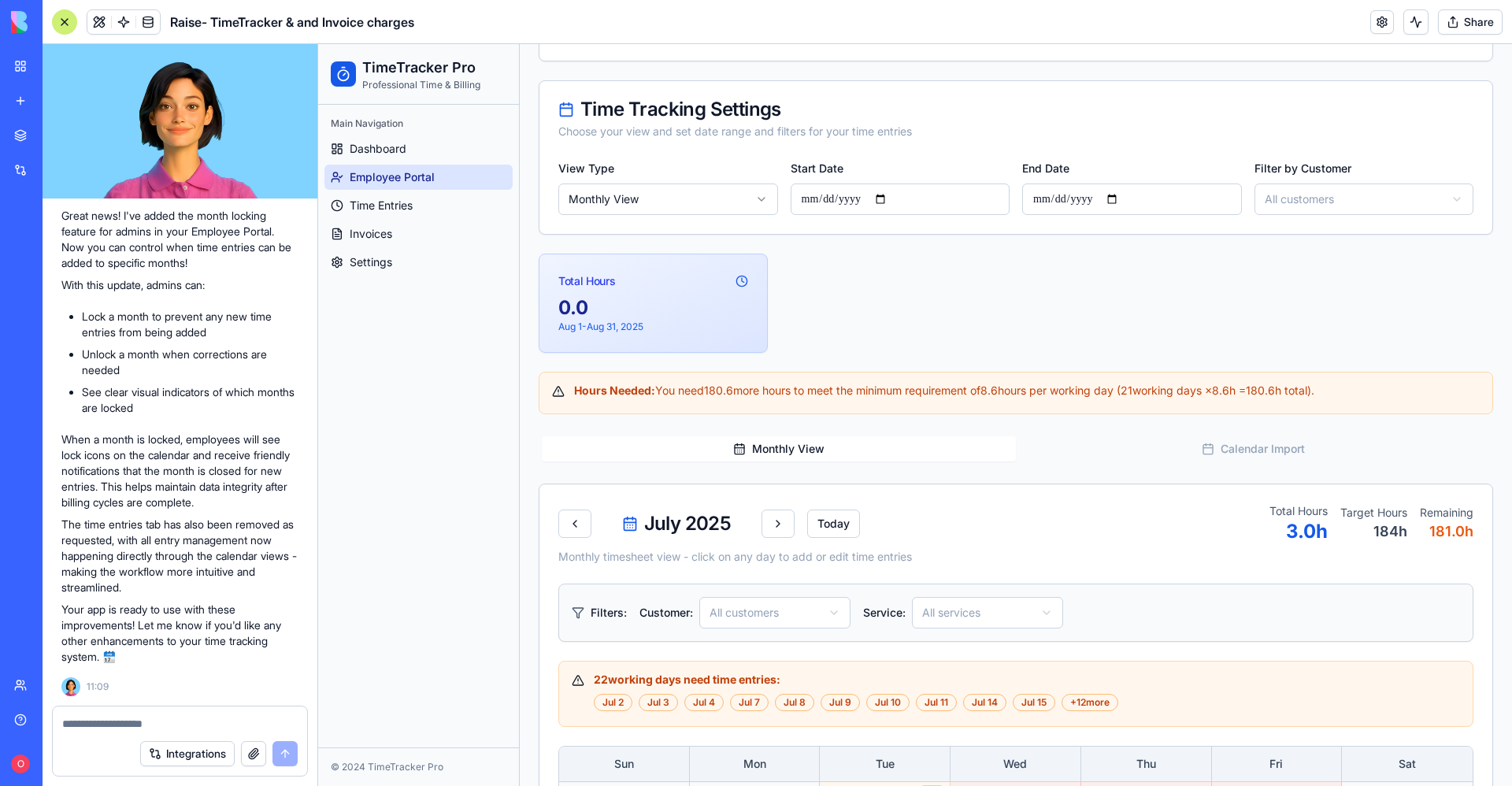 scroll, scrollTop: 95, scrollLeft: 0, axis: vertical 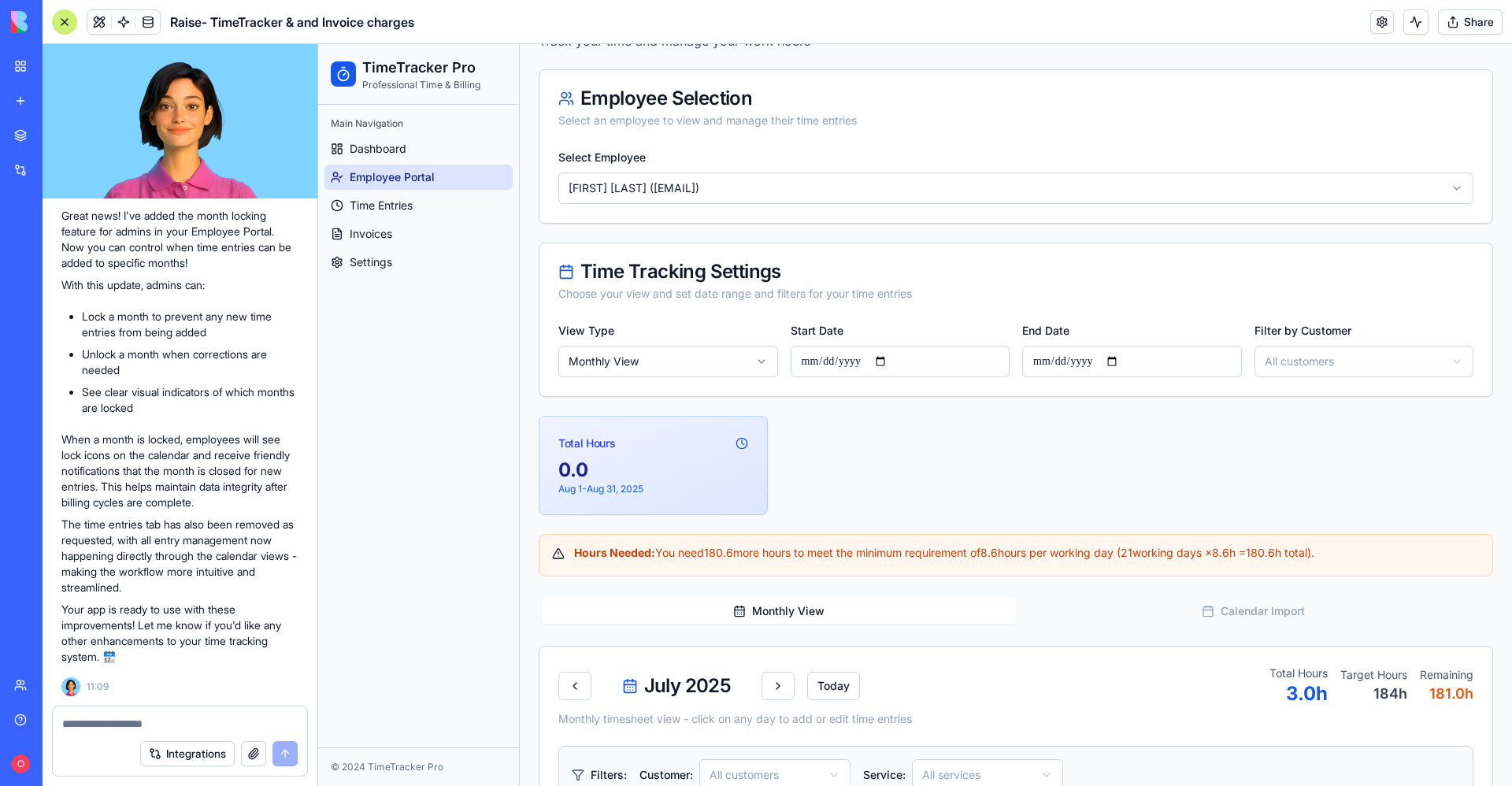 click on "**********" at bounding box center [900, 361] 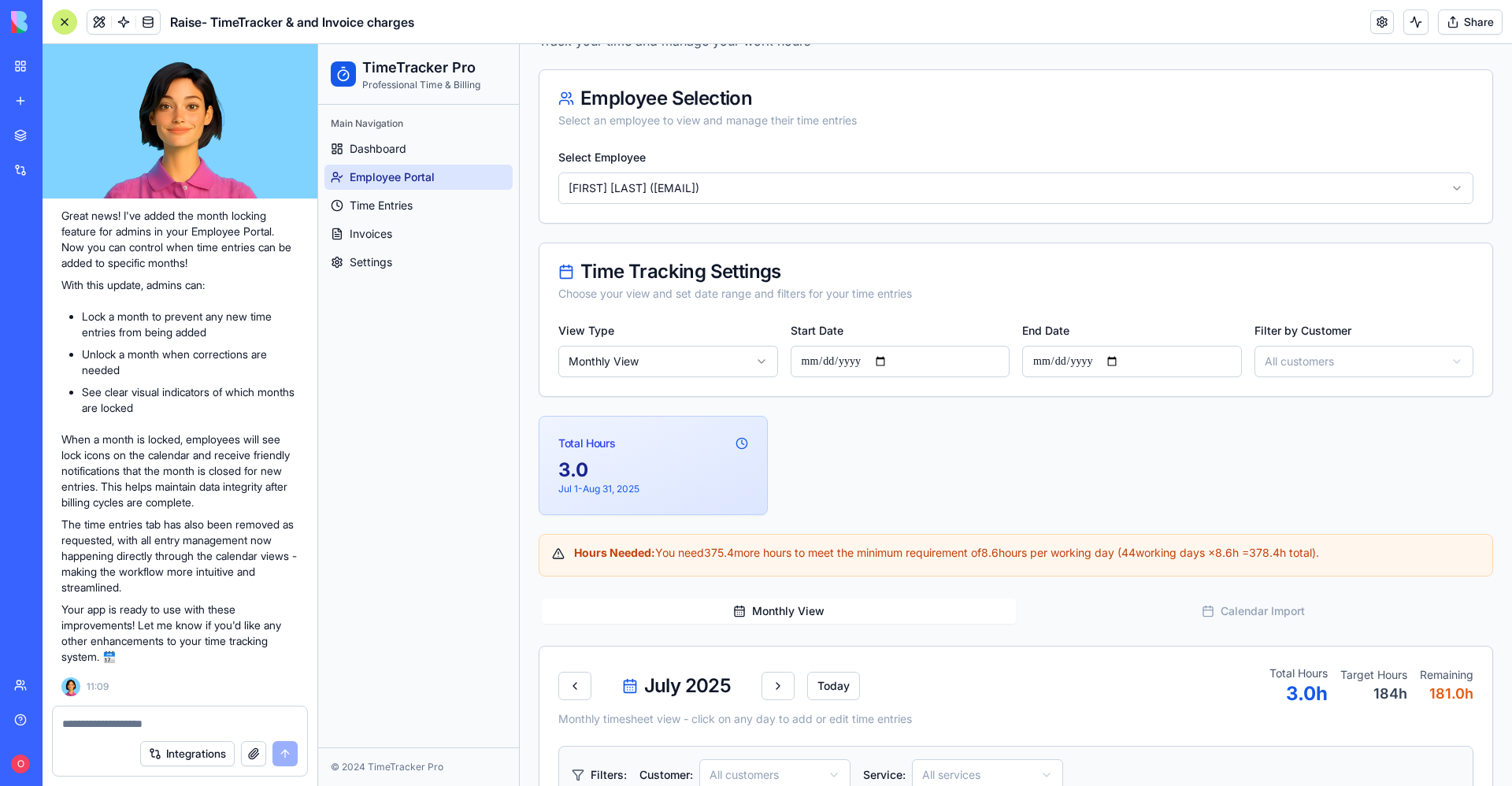 type on "**********" 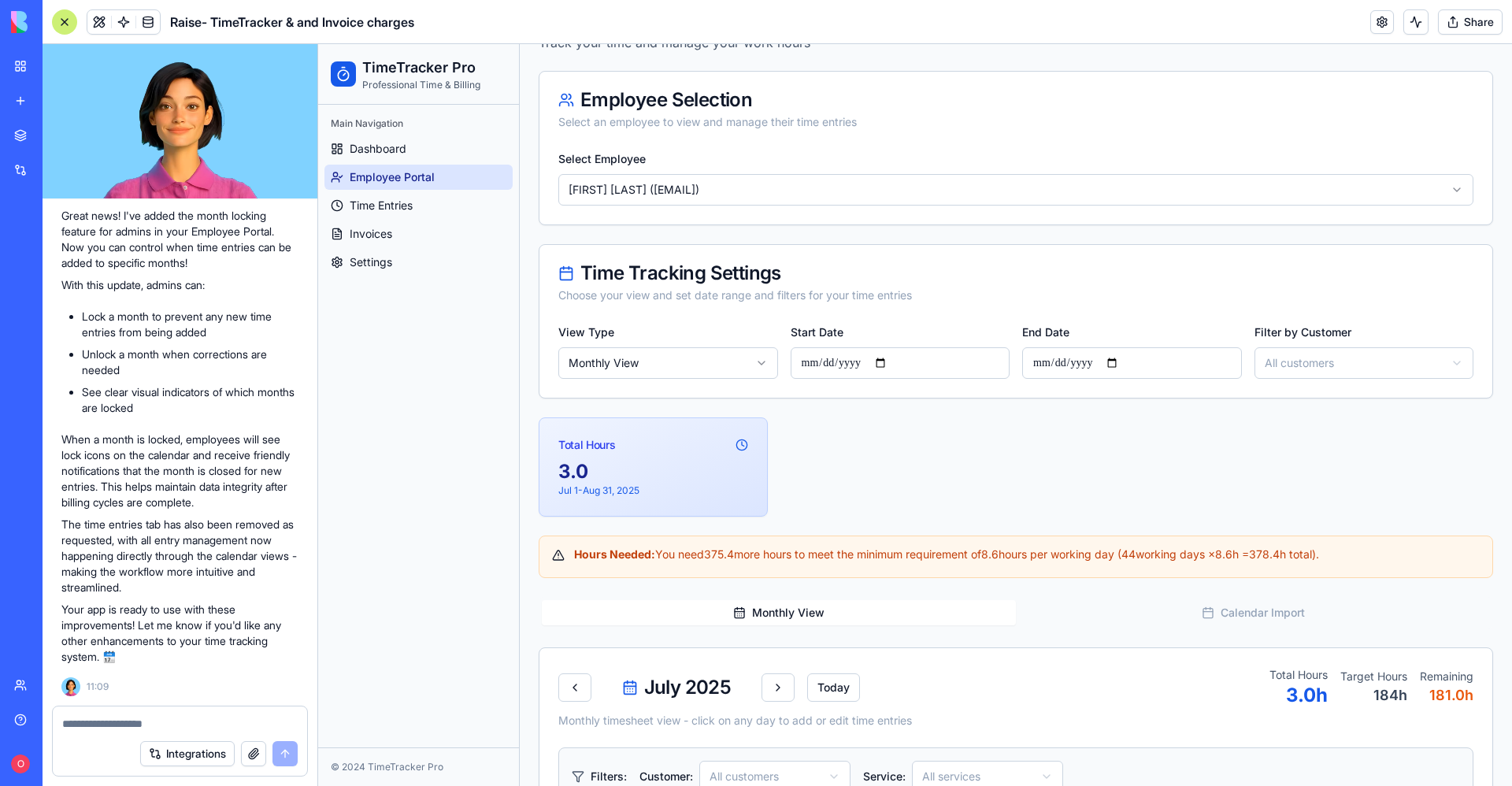 scroll, scrollTop: 0, scrollLeft: 0, axis: both 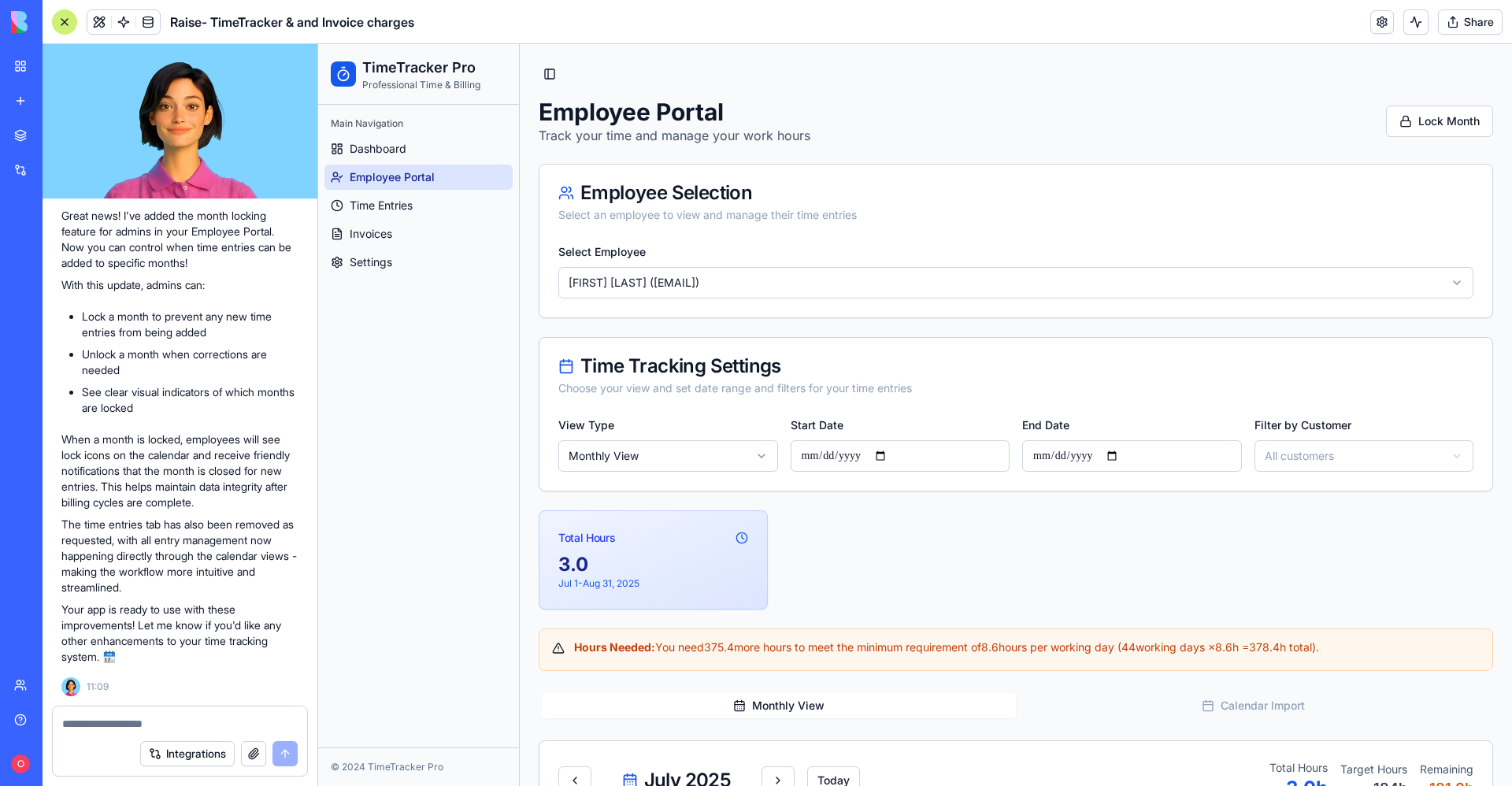 click on "**********" at bounding box center (1016, 795) 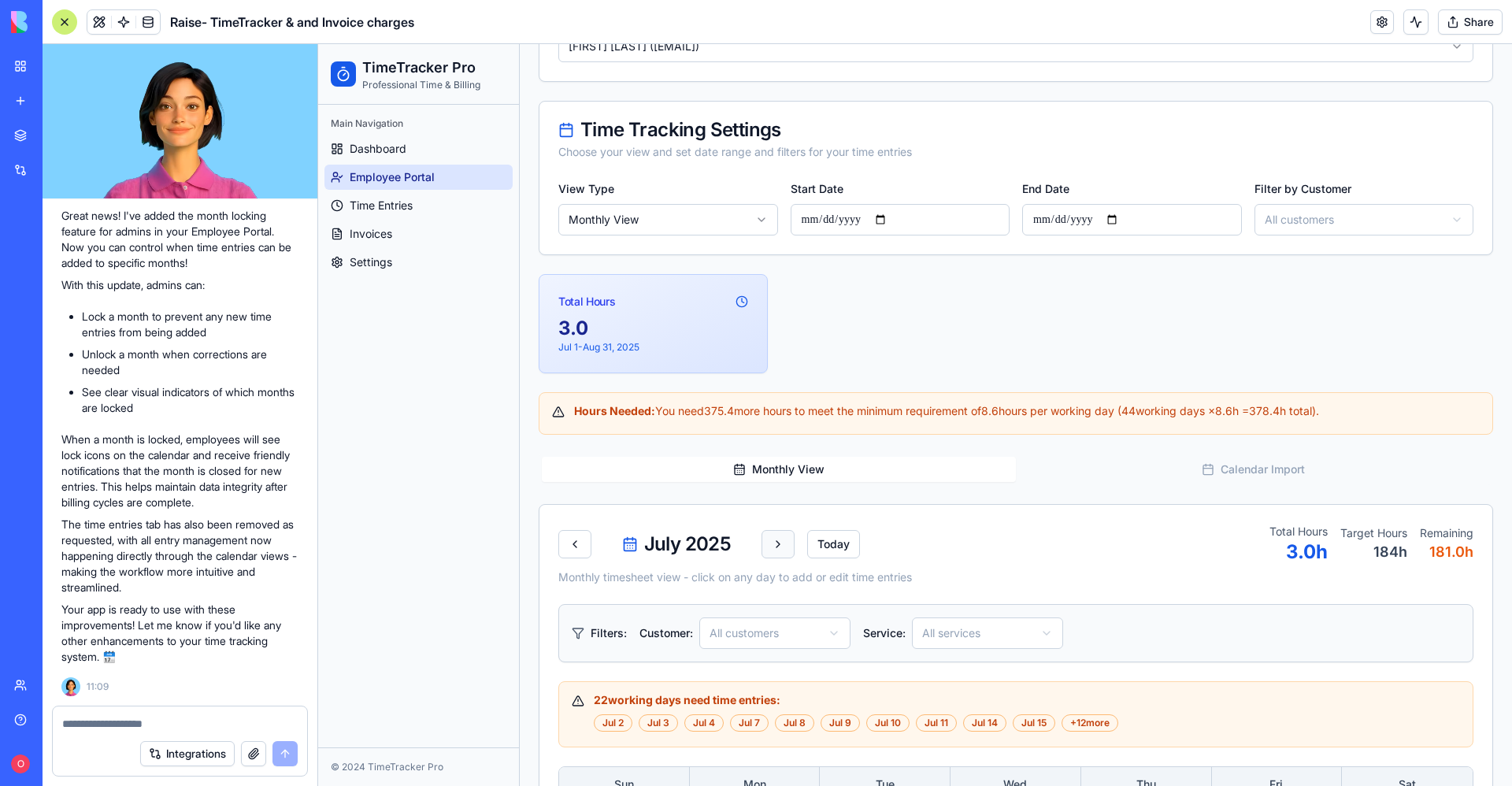 scroll, scrollTop: 118, scrollLeft: 0, axis: vertical 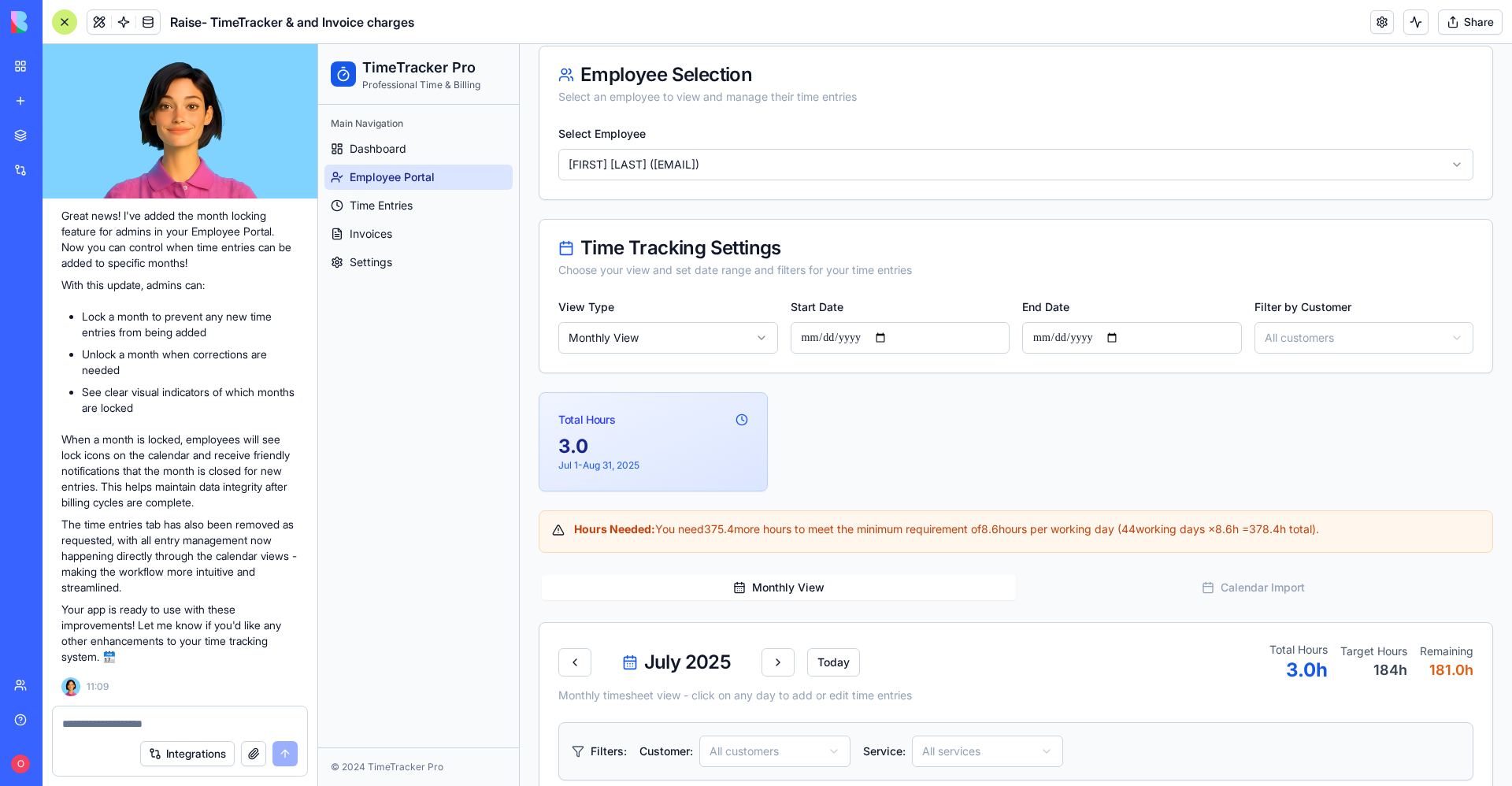 click on "Filters: Customer: All customers Service: All services 22  working days need time entries: Jul 2 Jul 3 Jul 4 Jul 7 Jul 8 Jul 9 Jul 10 Jul 11 Jul 14 Jul 15 + 12  more Sun Mon Tue Wed Thu Fri Sat 1 3.0 h Mooonshot 1 h Mooonshot 2 h 2 3 4 5 6 7 8 9 10 11 12 13 14 15 16 17 18 19 20 21 22 23 24 25 26 27 28 29 30 31 Complete (4+ hours) Incomplete (<4 hours) Missing (0 hours) Weekend" at bounding box center [1016, 1048] 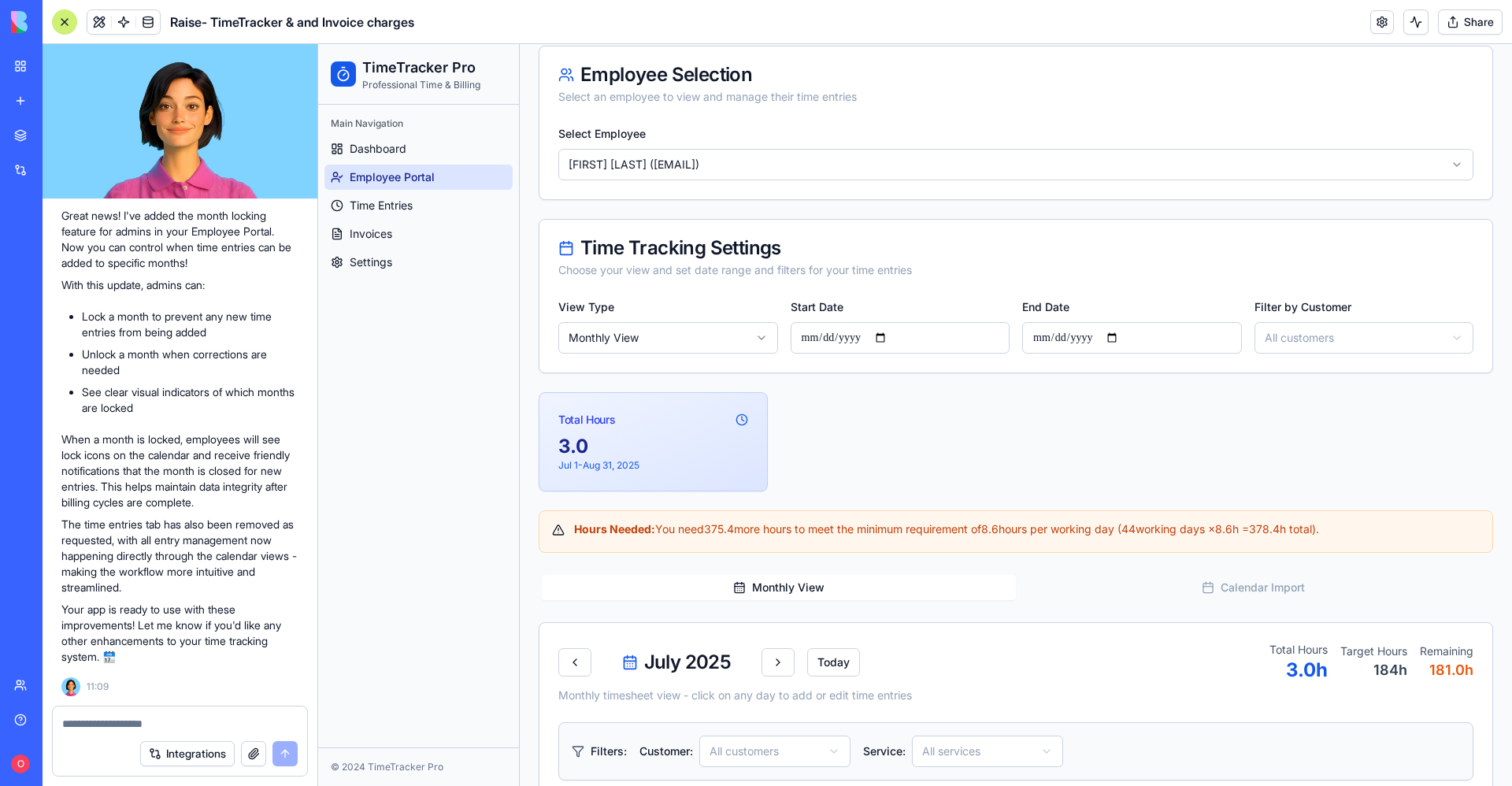 scroll, scrollTop: 26710, scrollLeft: 0, axis: vertical 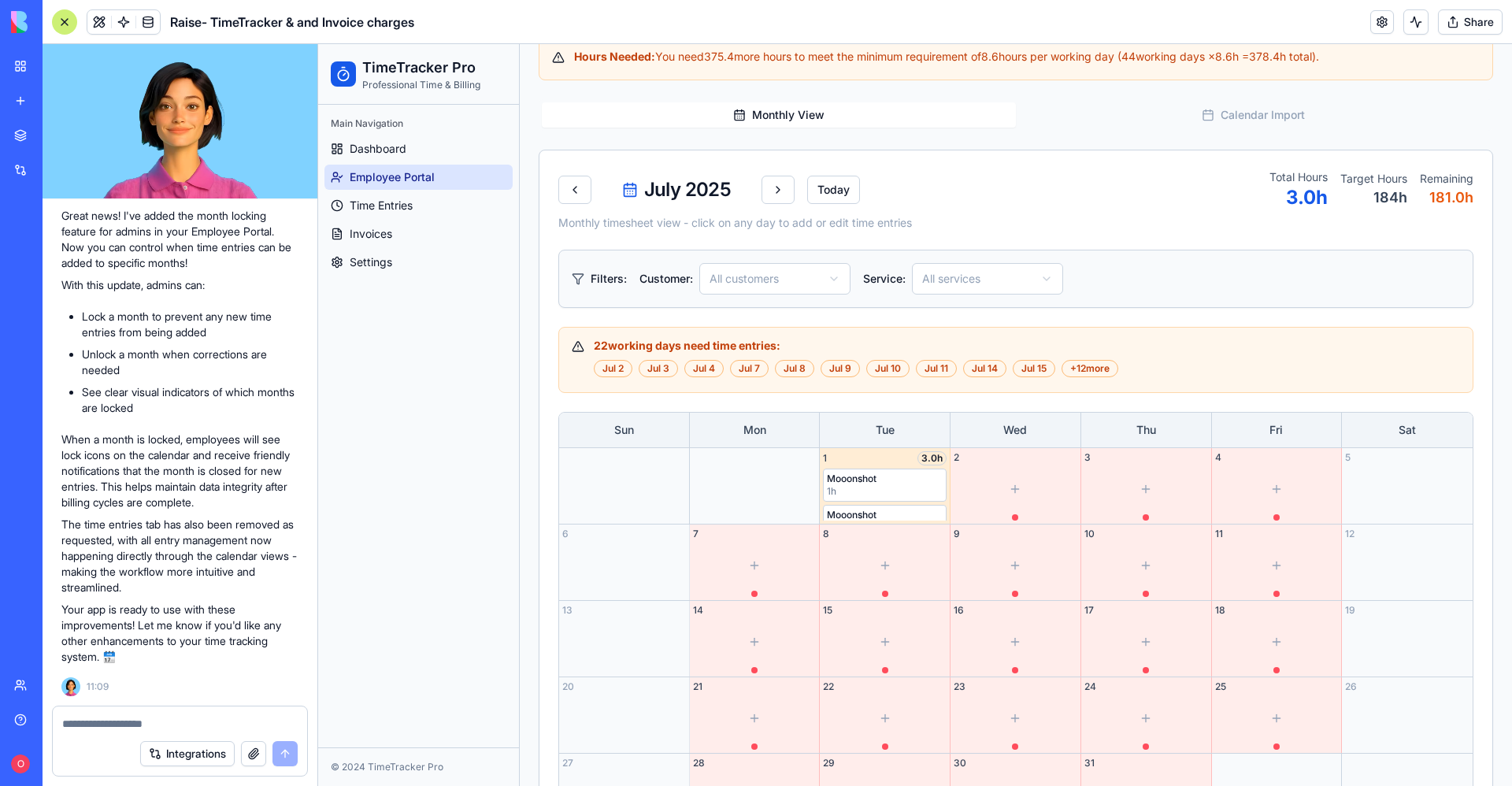 click on "Mooonshot" at bounding box center (884, 515) 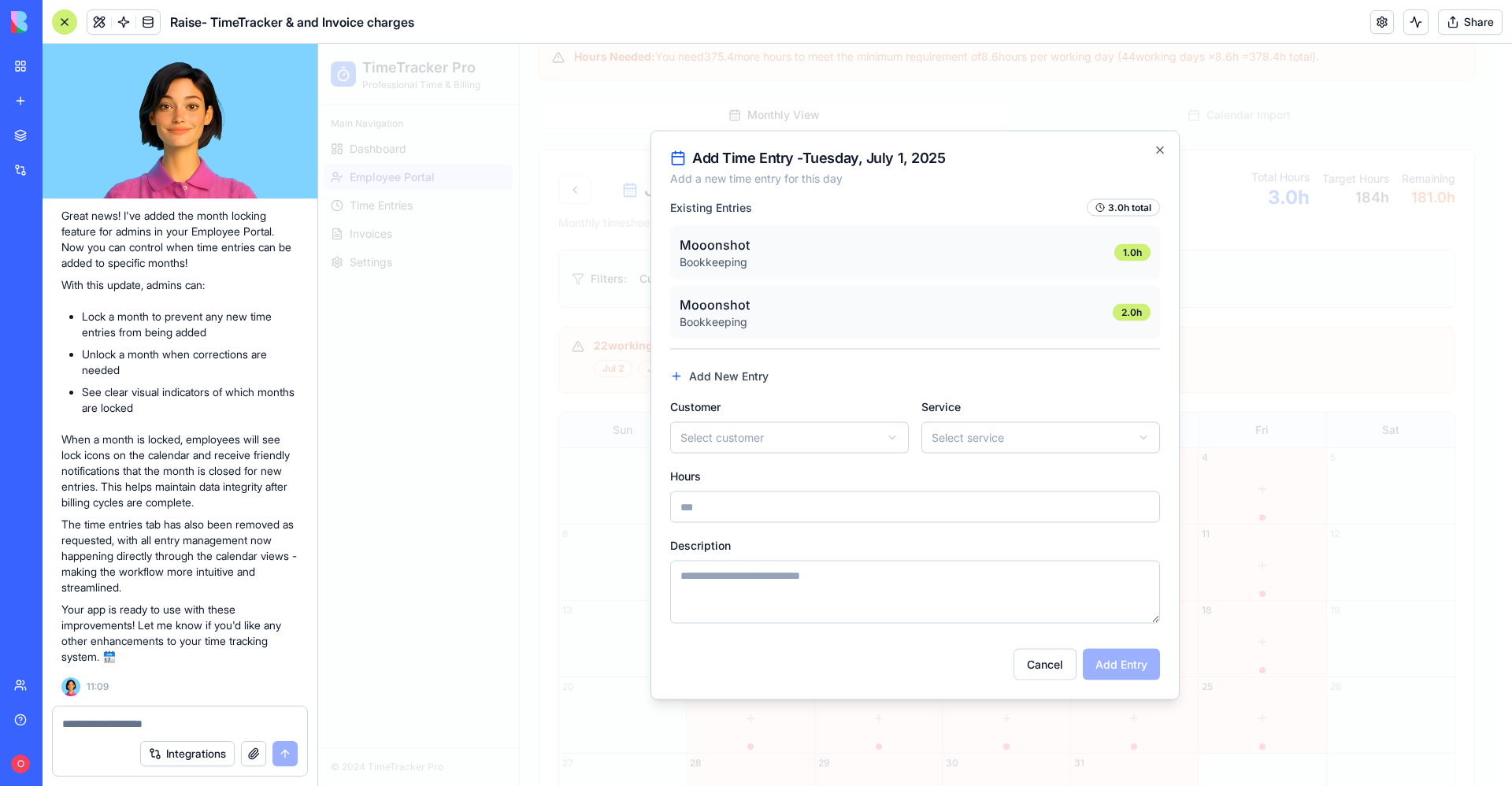 click on "**********" at bounding box center [915, 415] 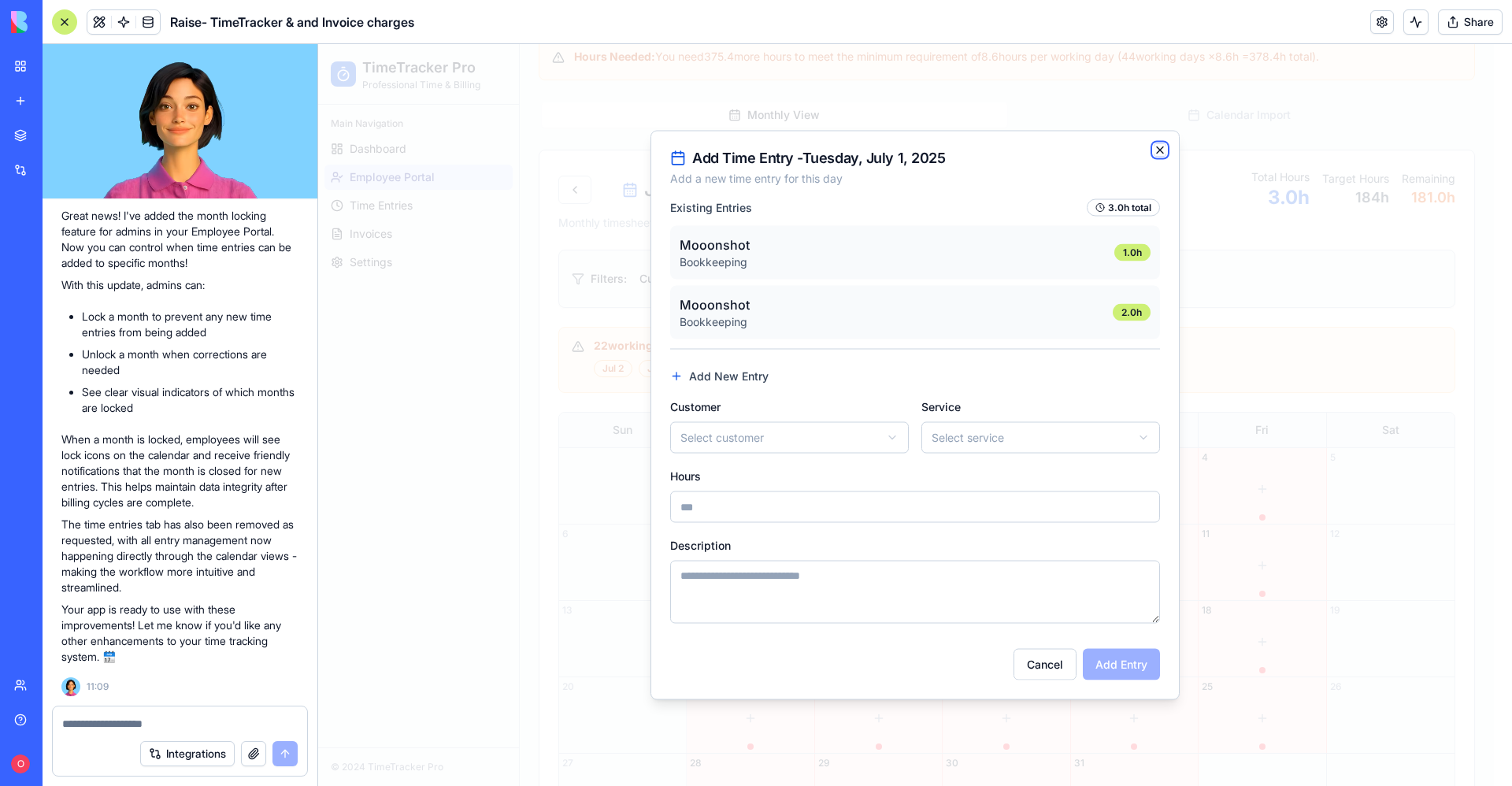 click 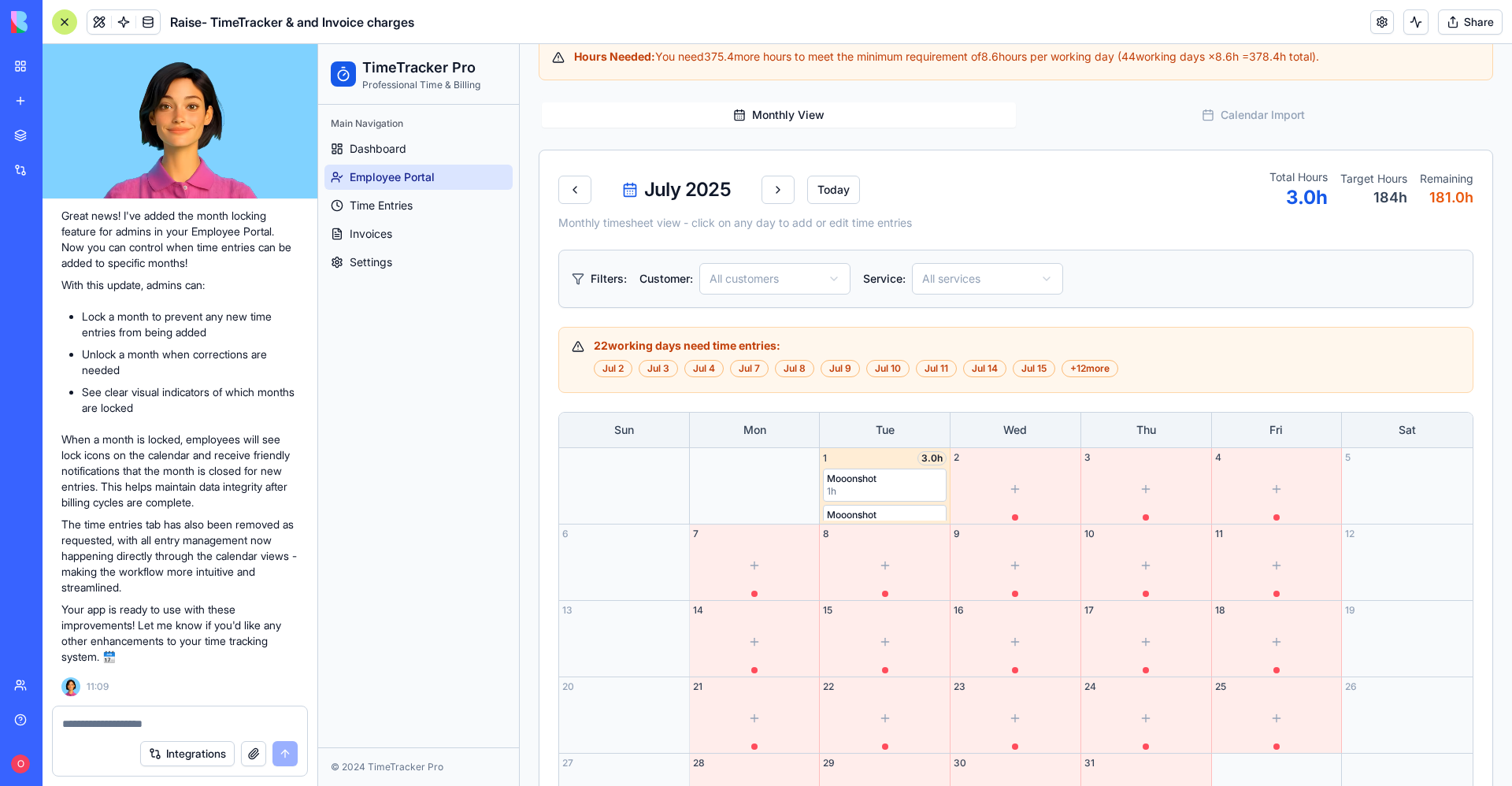 click on "1 h" at bounding box center (884, 491) 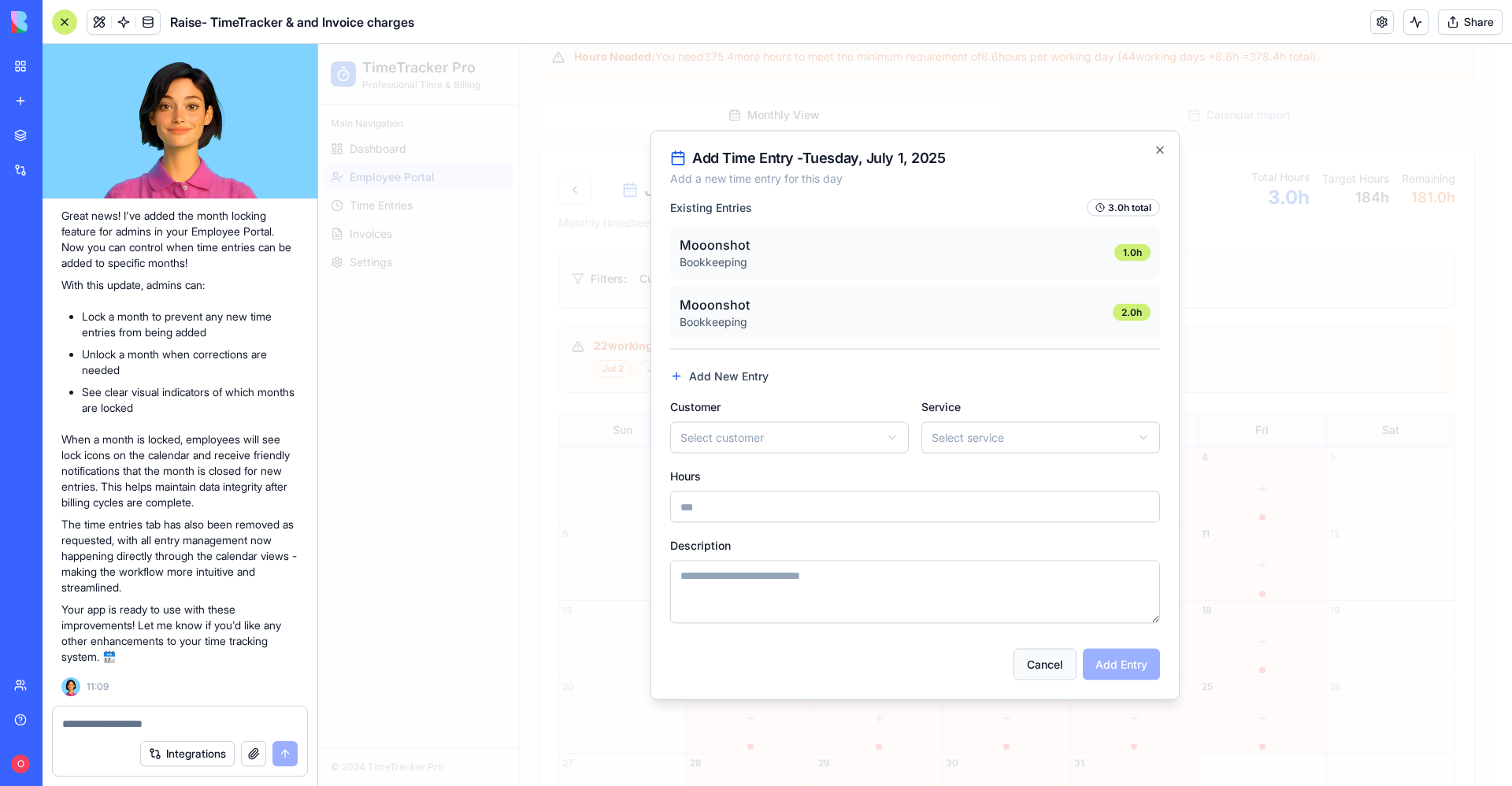click on "Cancel" at bounding box center [1045, 665] 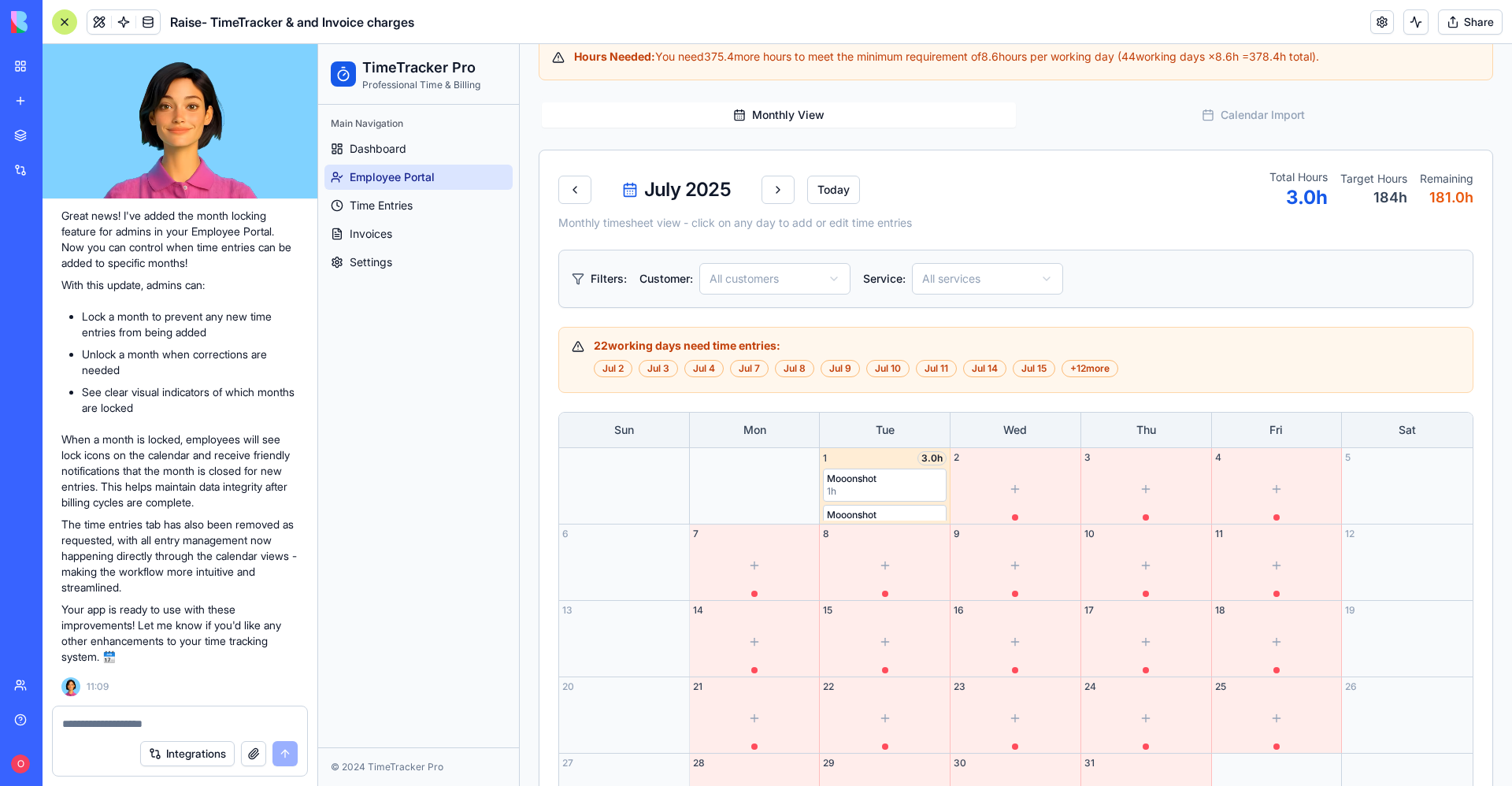 click on "1 h" at bounding box center [884, 491] 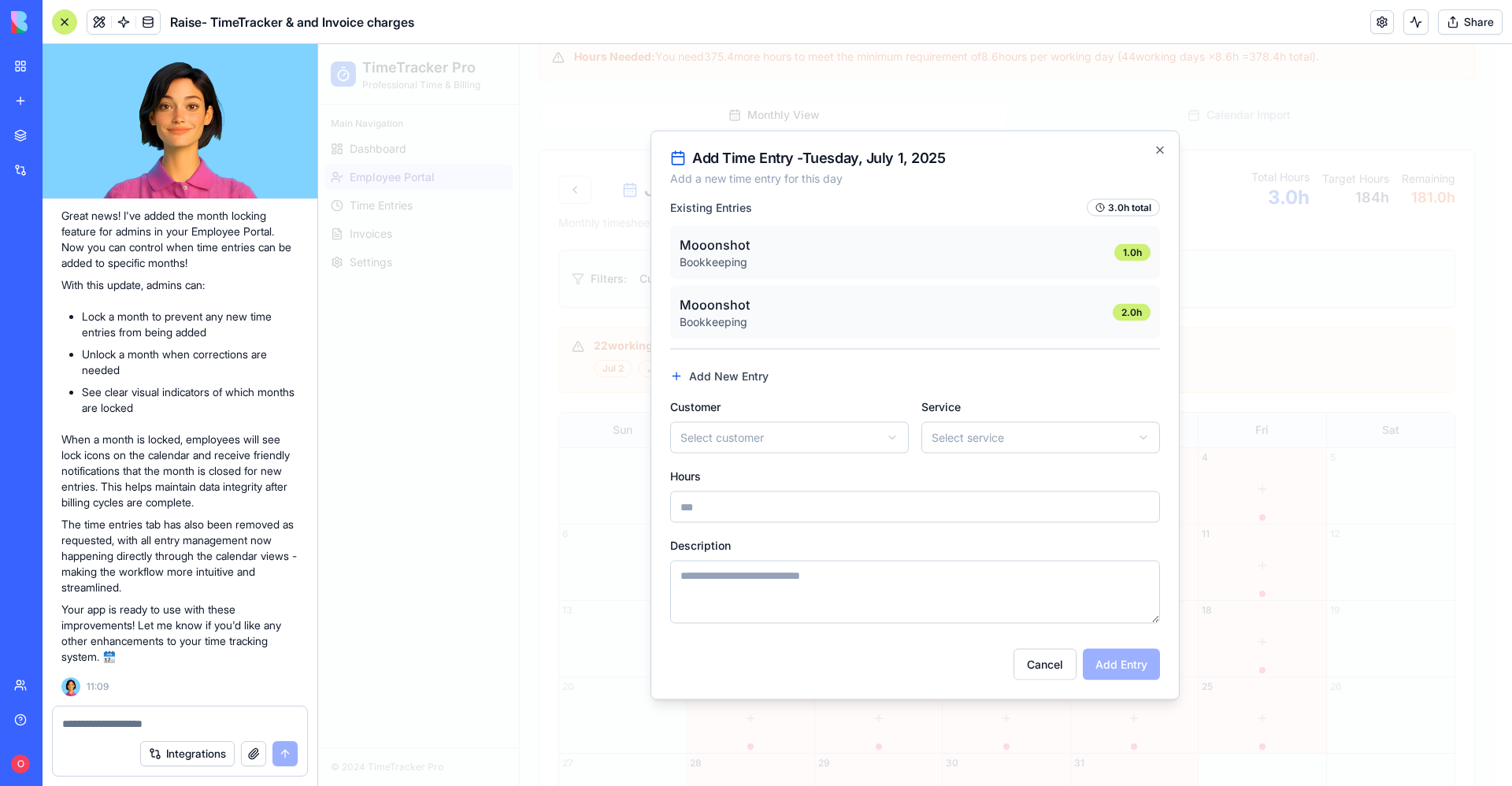click on "3.0 h total" at bounding box center [1123, 208] 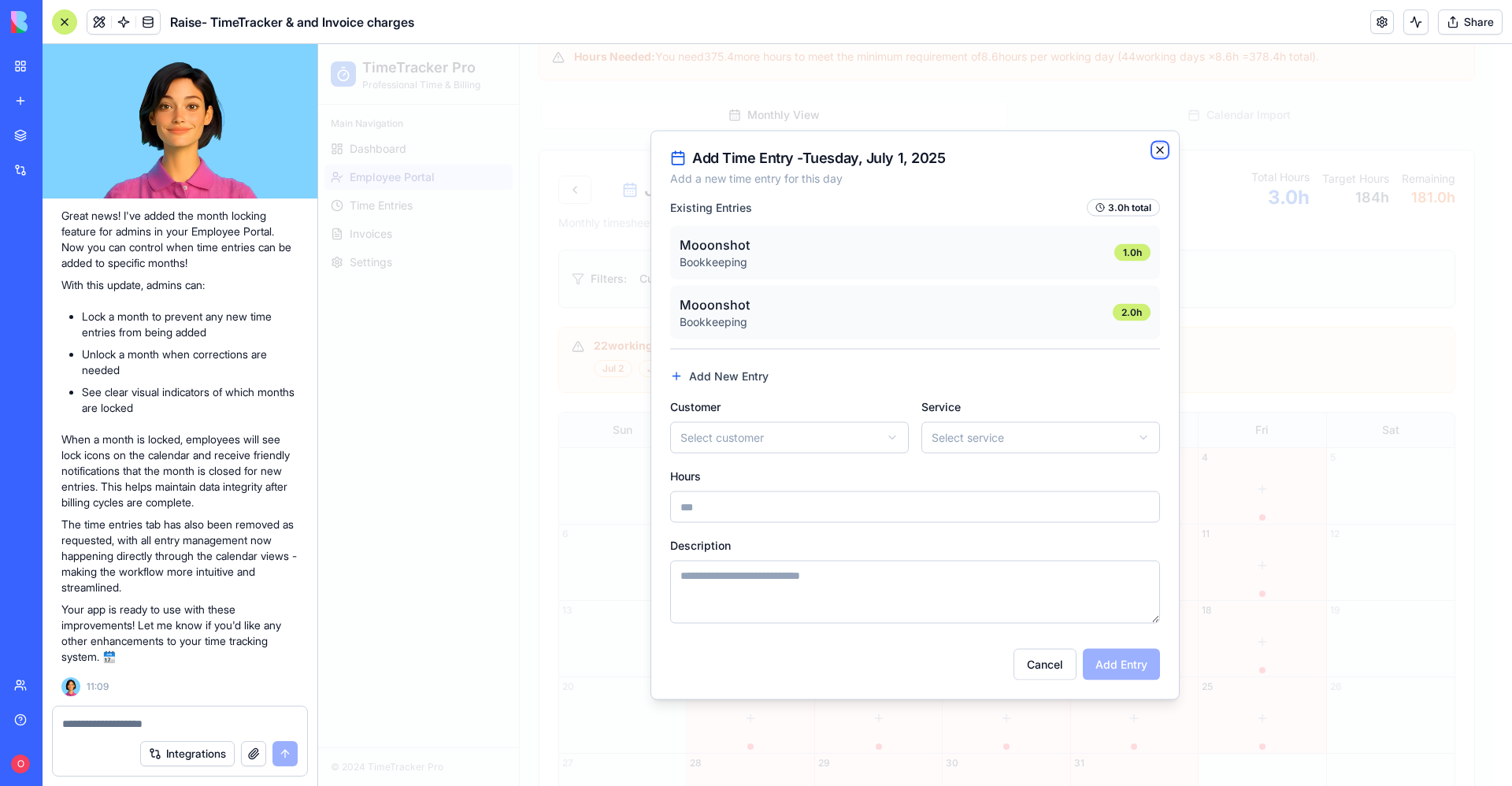 click 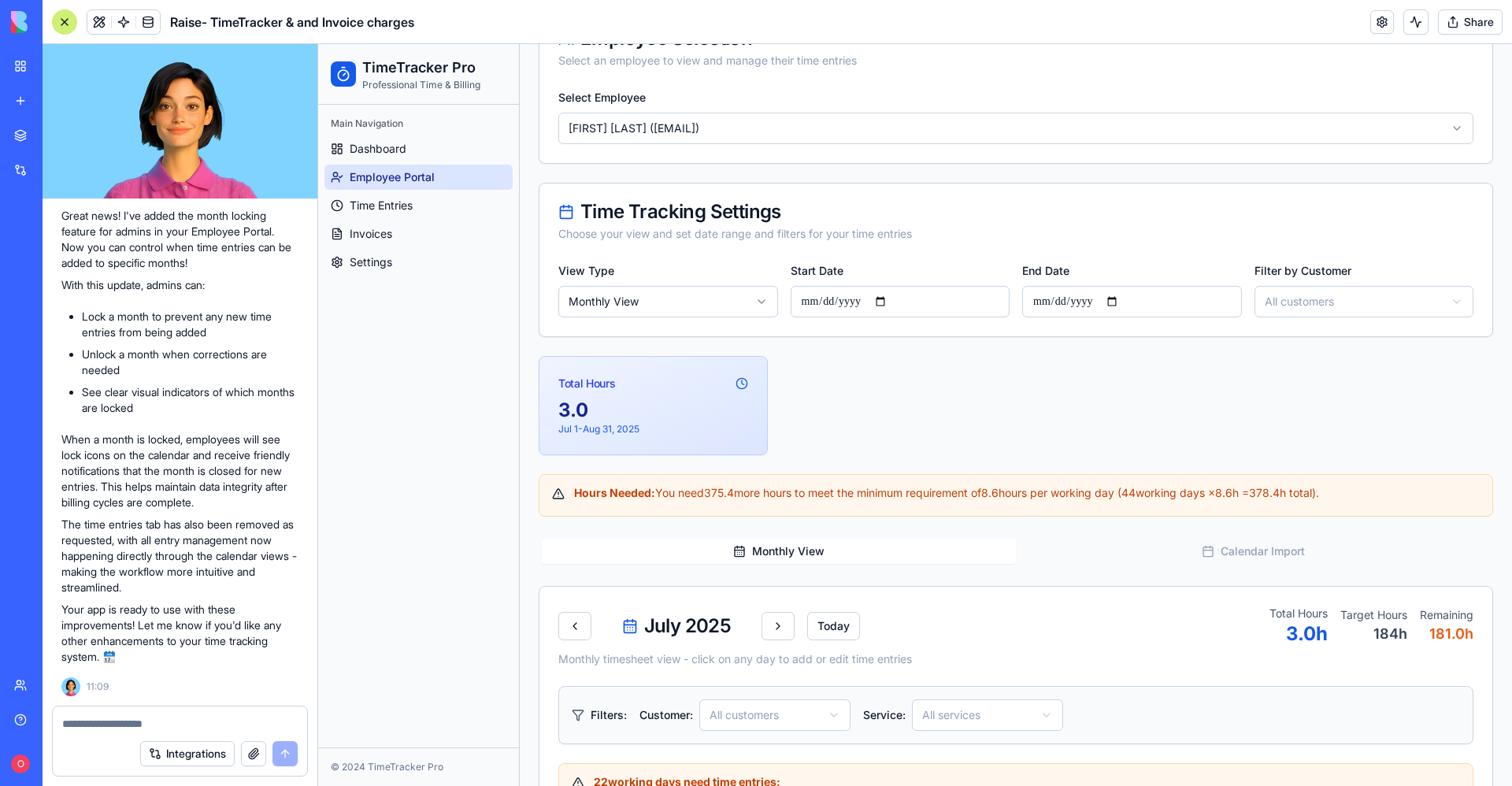 scroll, scrollTop: 18, scrollLeft: 0, axis: vertical 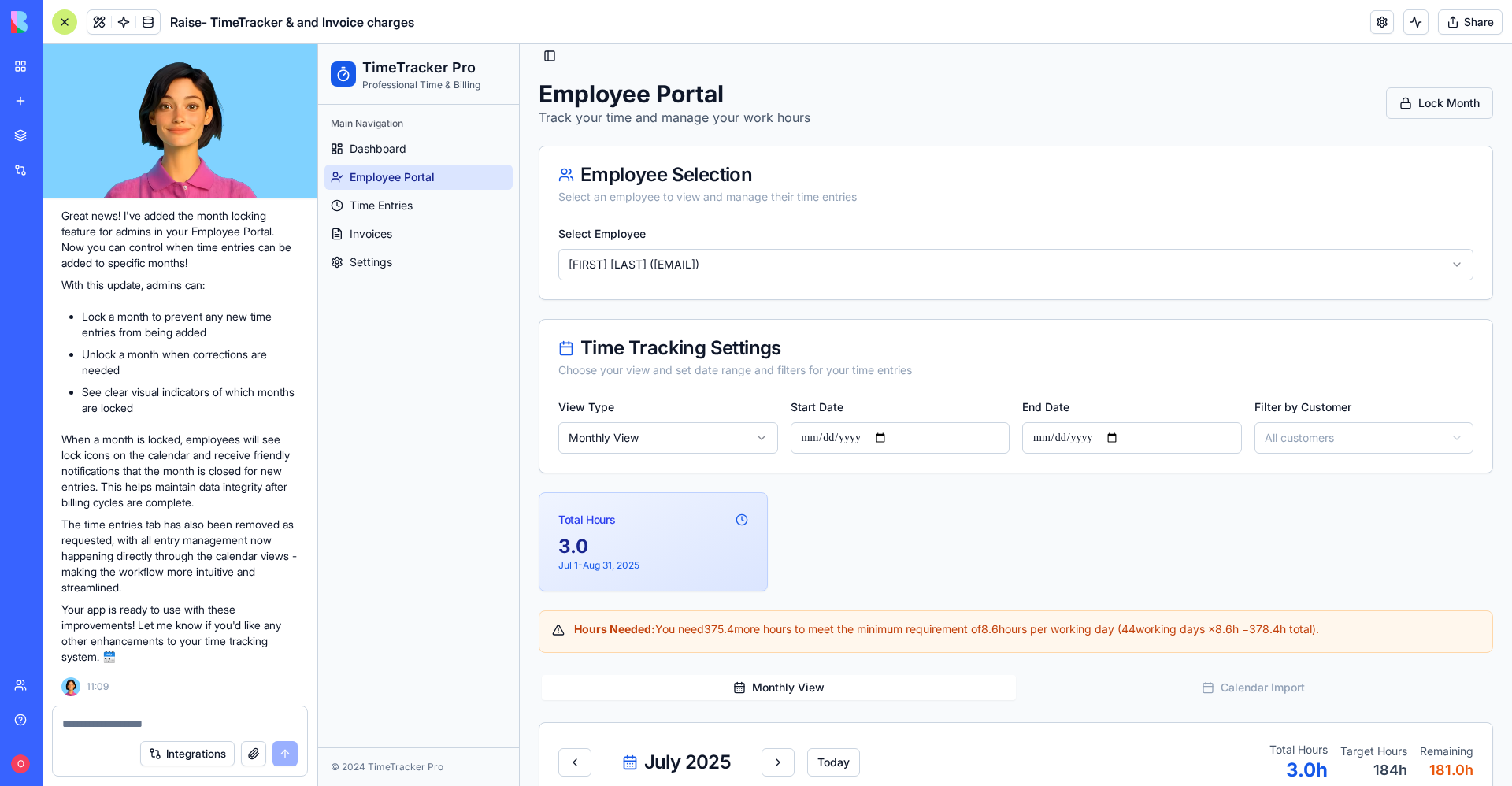 click on "Lock Month" at bounding box center (1440, 103) 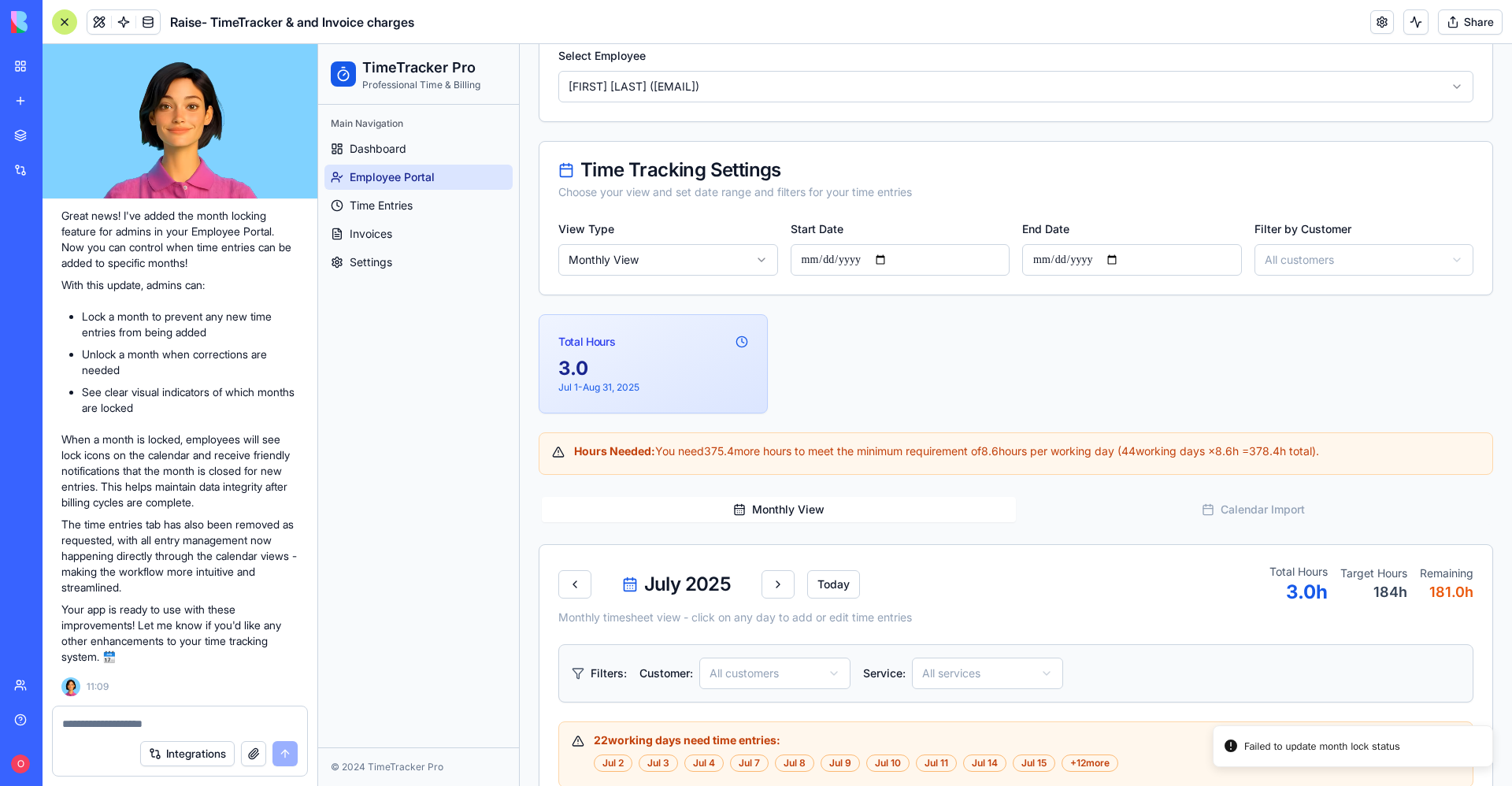 scroll, scrollTop: 491, scrollLeft: 0, axis: vertical 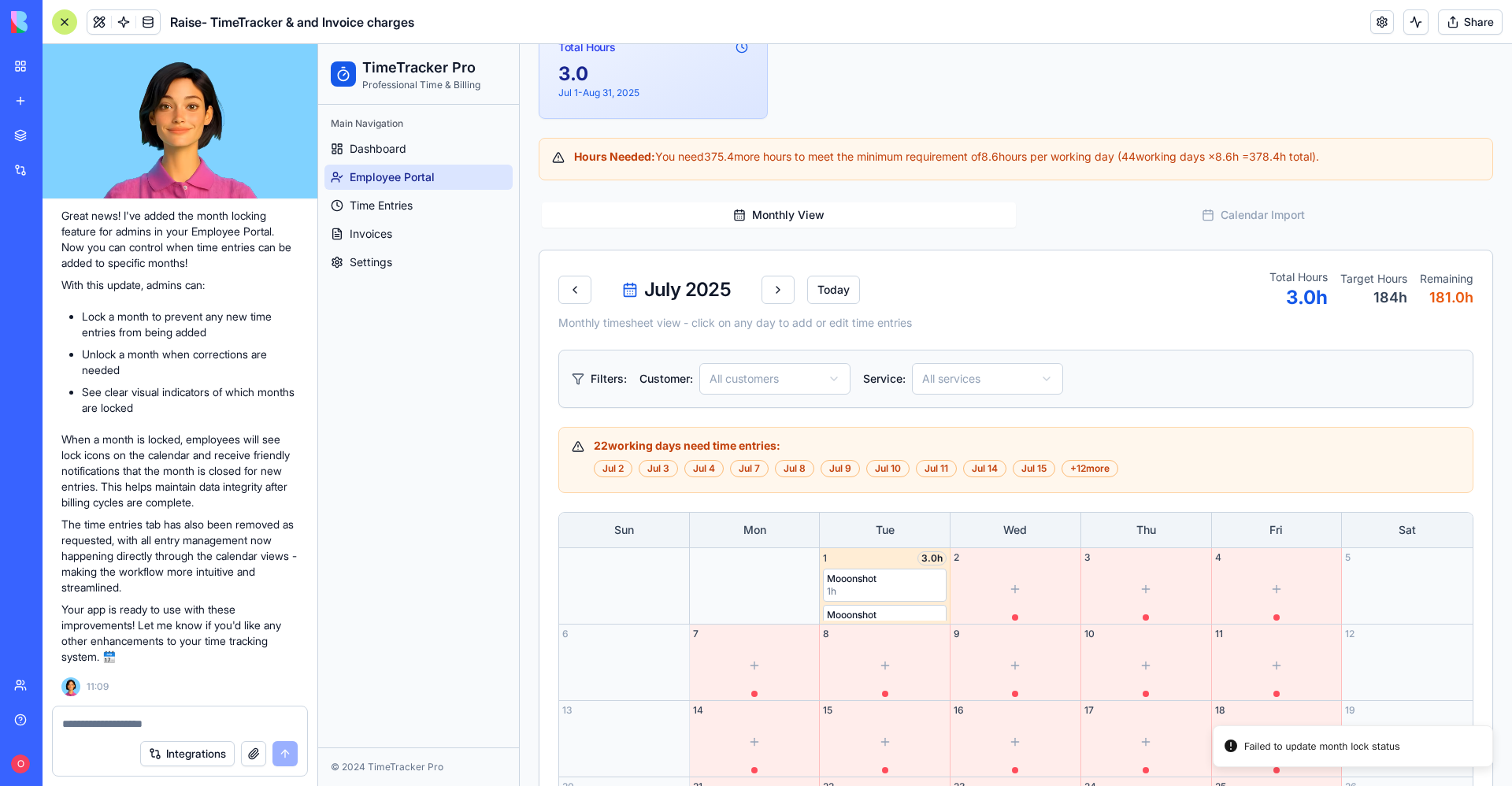 click on "Mooonshot" at bounding box center [884, 615] 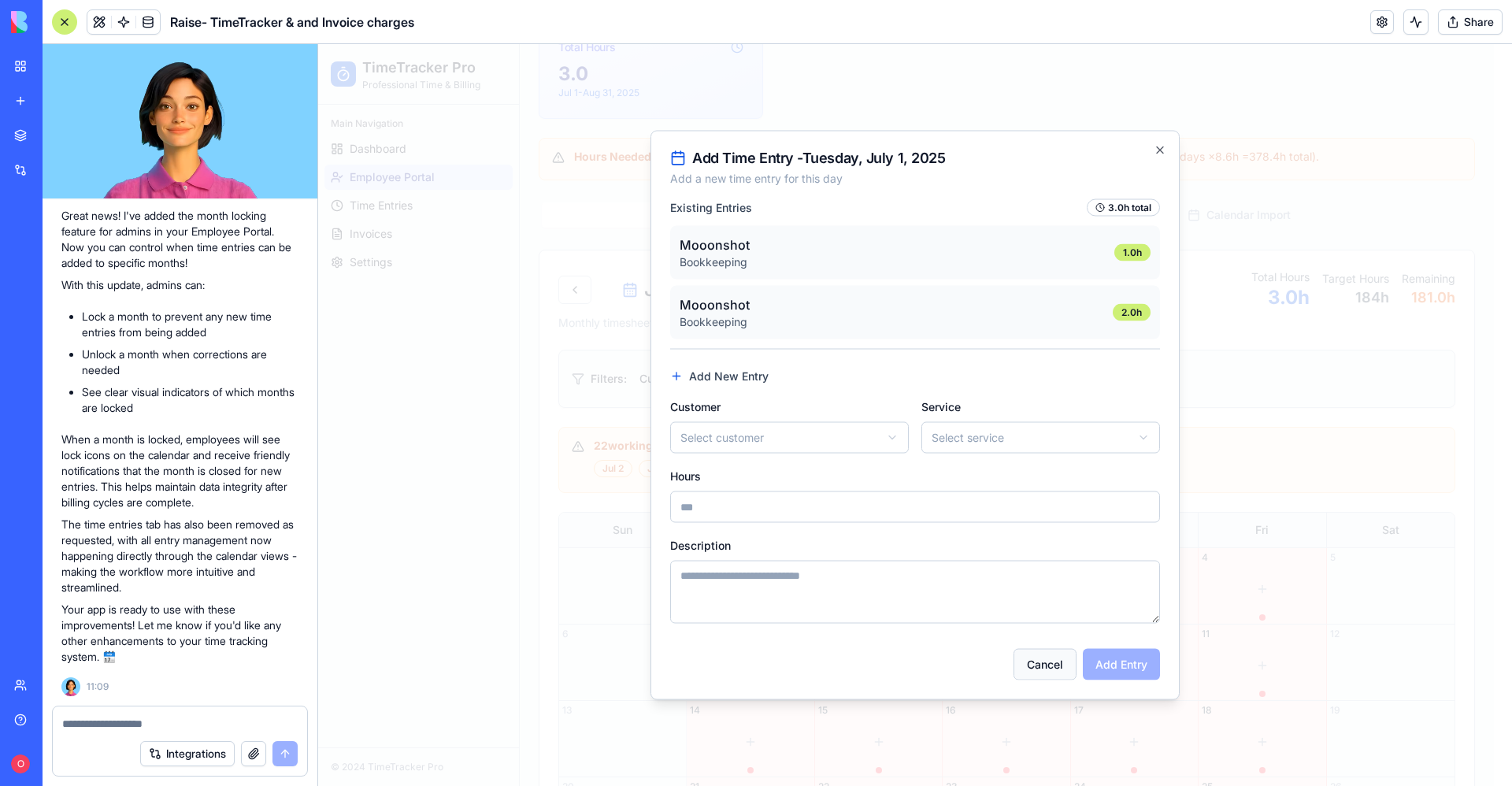 click on "Cancel" at bounding box center [1045, 665] 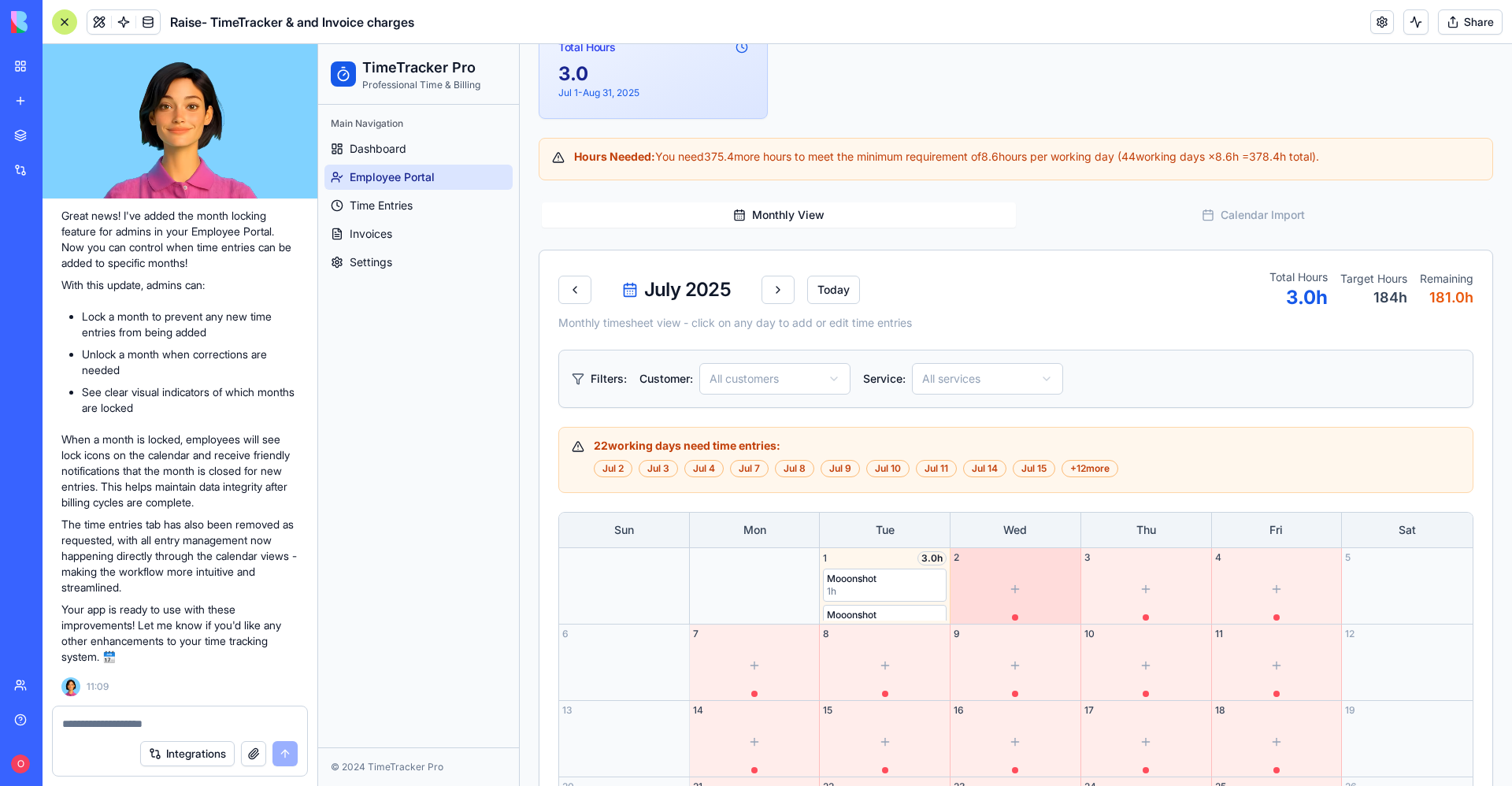 click on "2" at bounding box center (1015, 558) 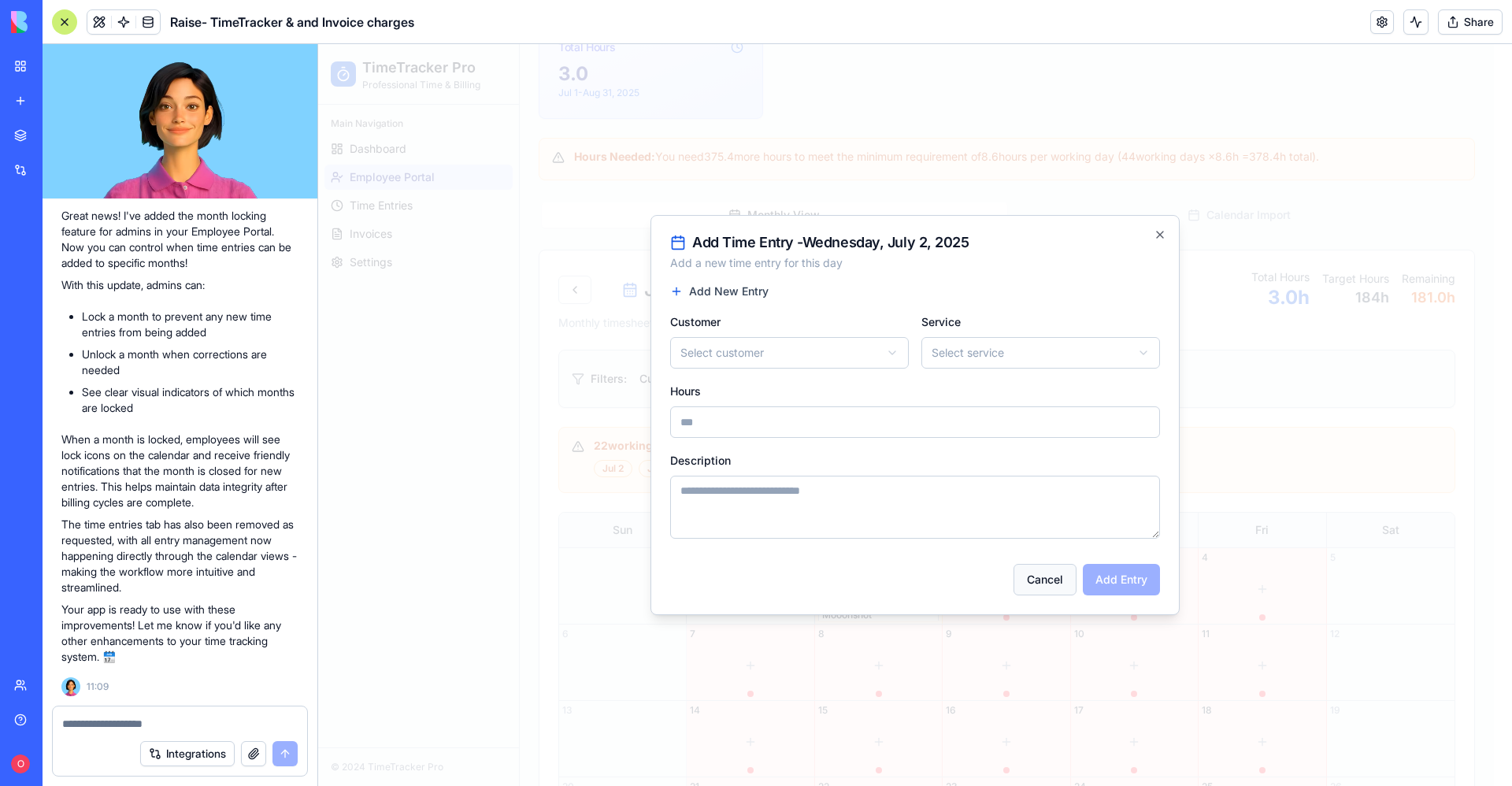 click on "Cancel" at bounding box center (1045, 580) 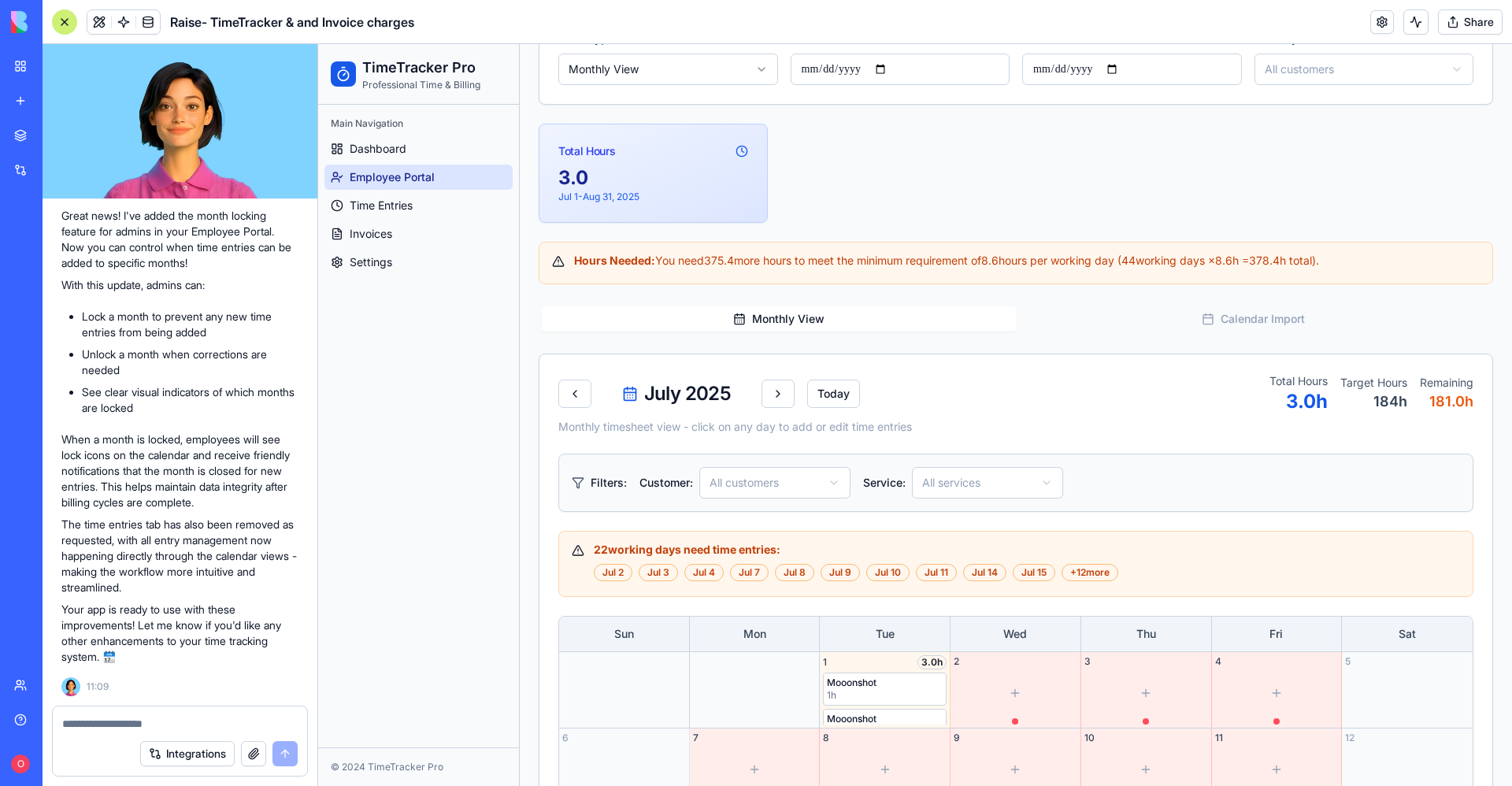 scroll, scrollTop: 254, scrollLeft: 0, axis: vertical 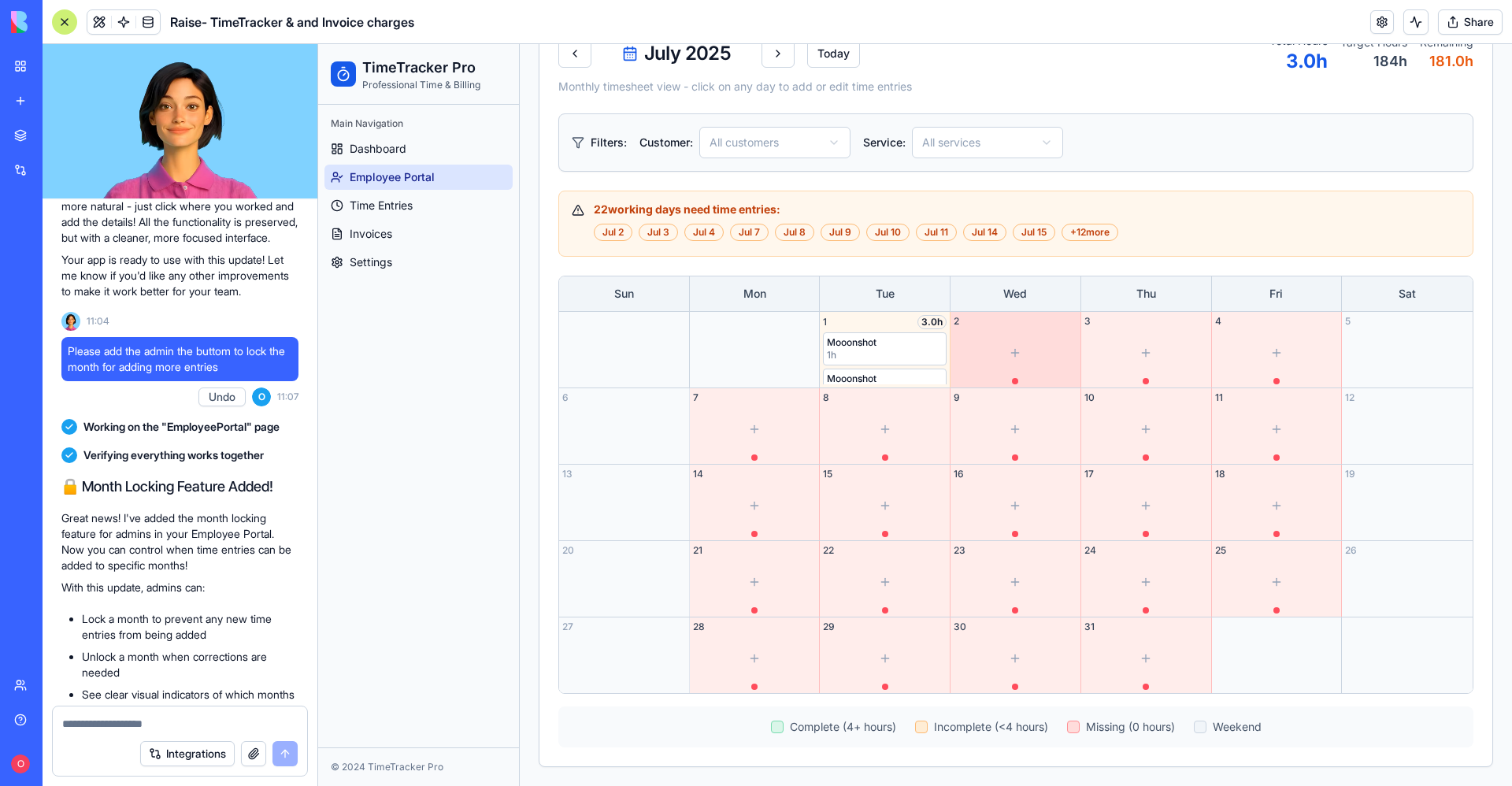 click at bounding box center [1015, 353] 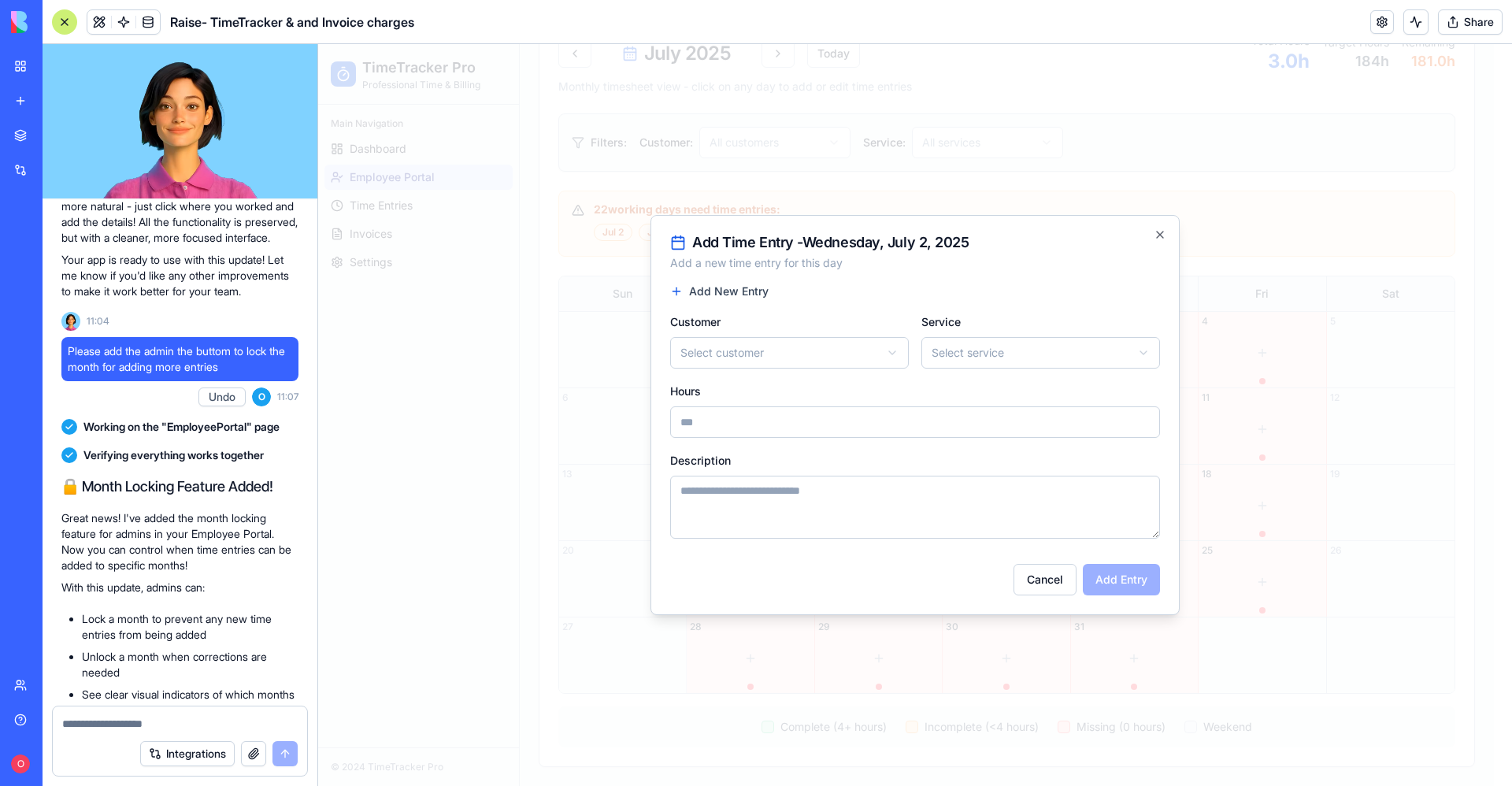 click on "**********" at bounding box center (906, 51) 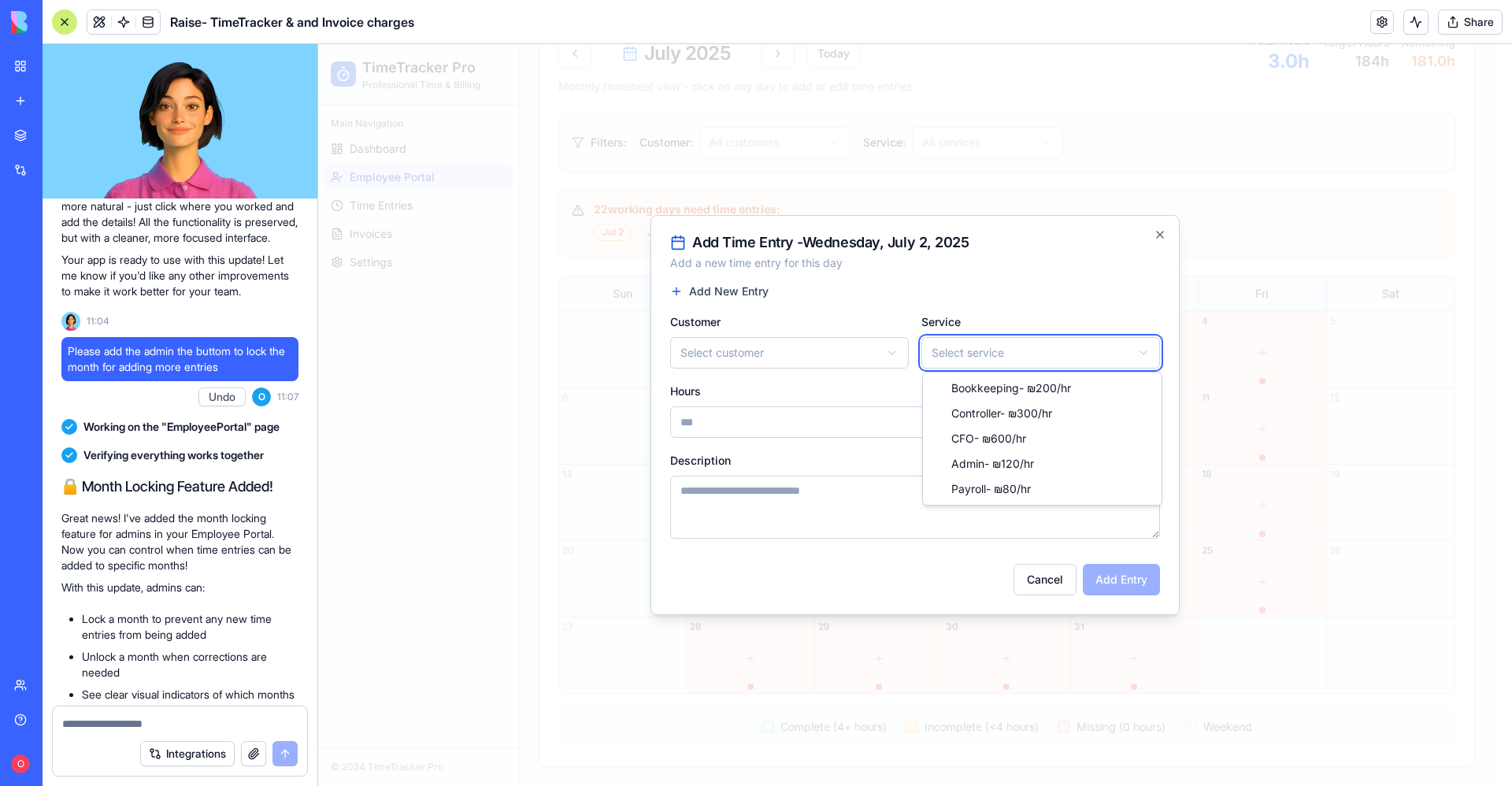 click on "**********" at bounding box center [906, 51] 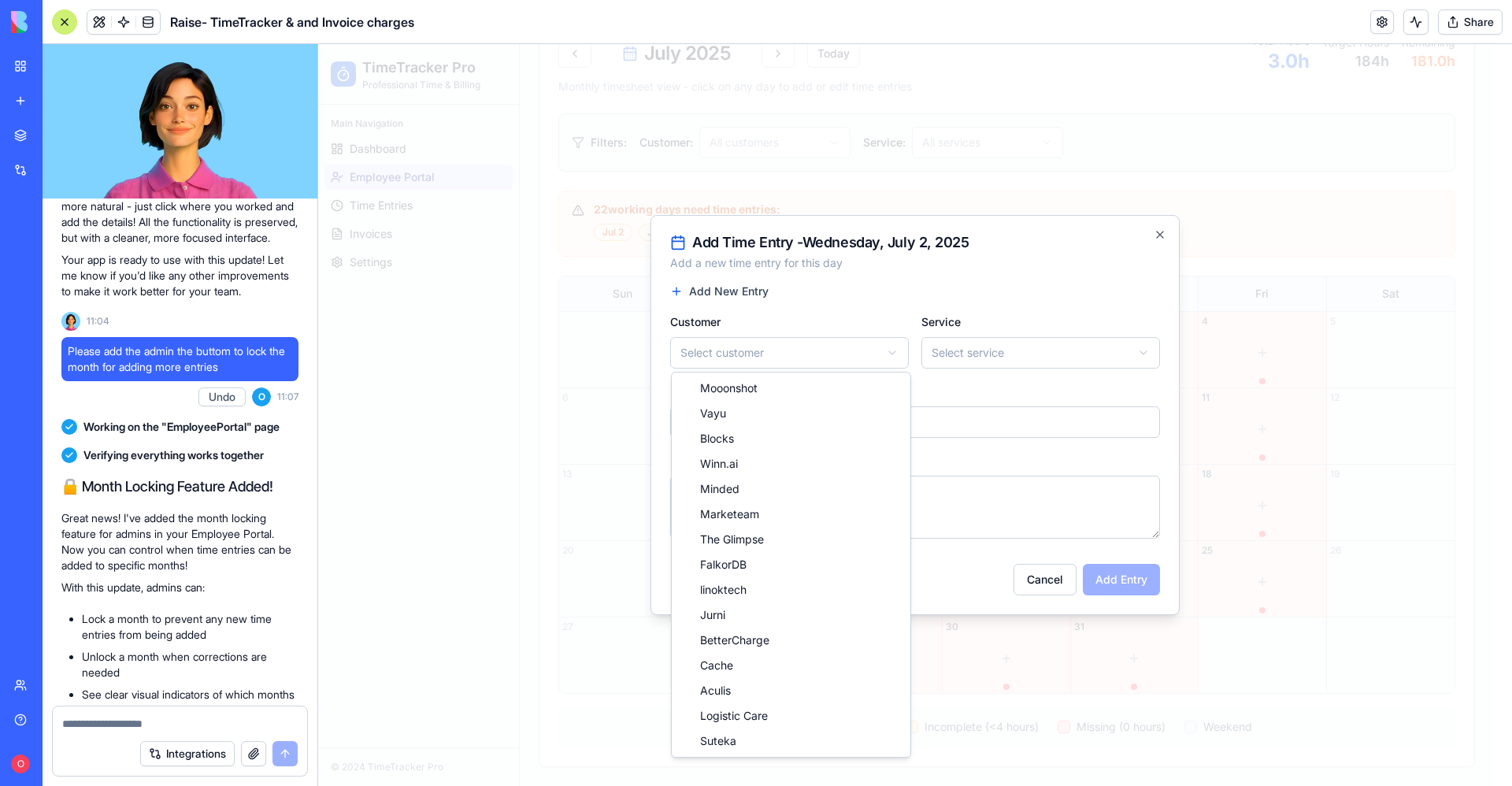 click on "**********" at bounding box center (906, 51) 